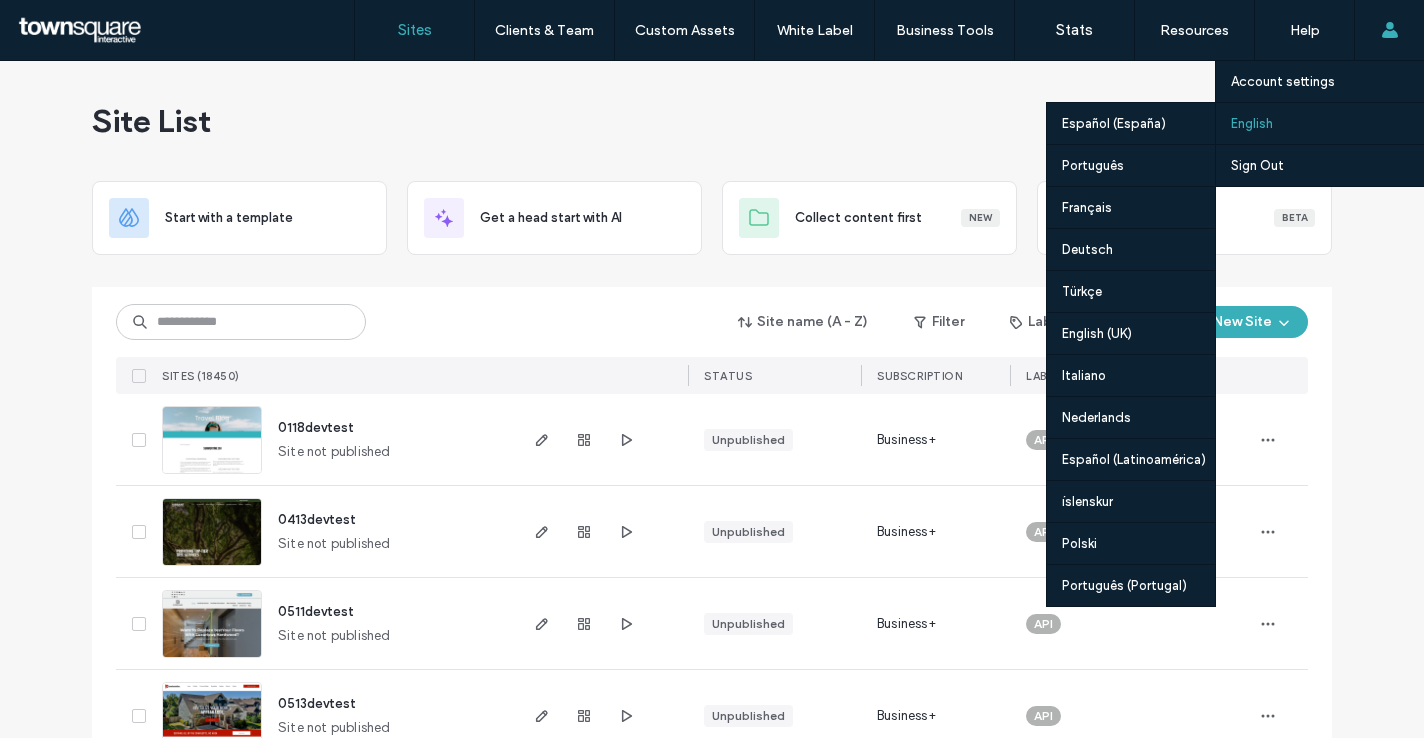 scroll, scrollTop: 0, scrollLeft: 0, axis: both 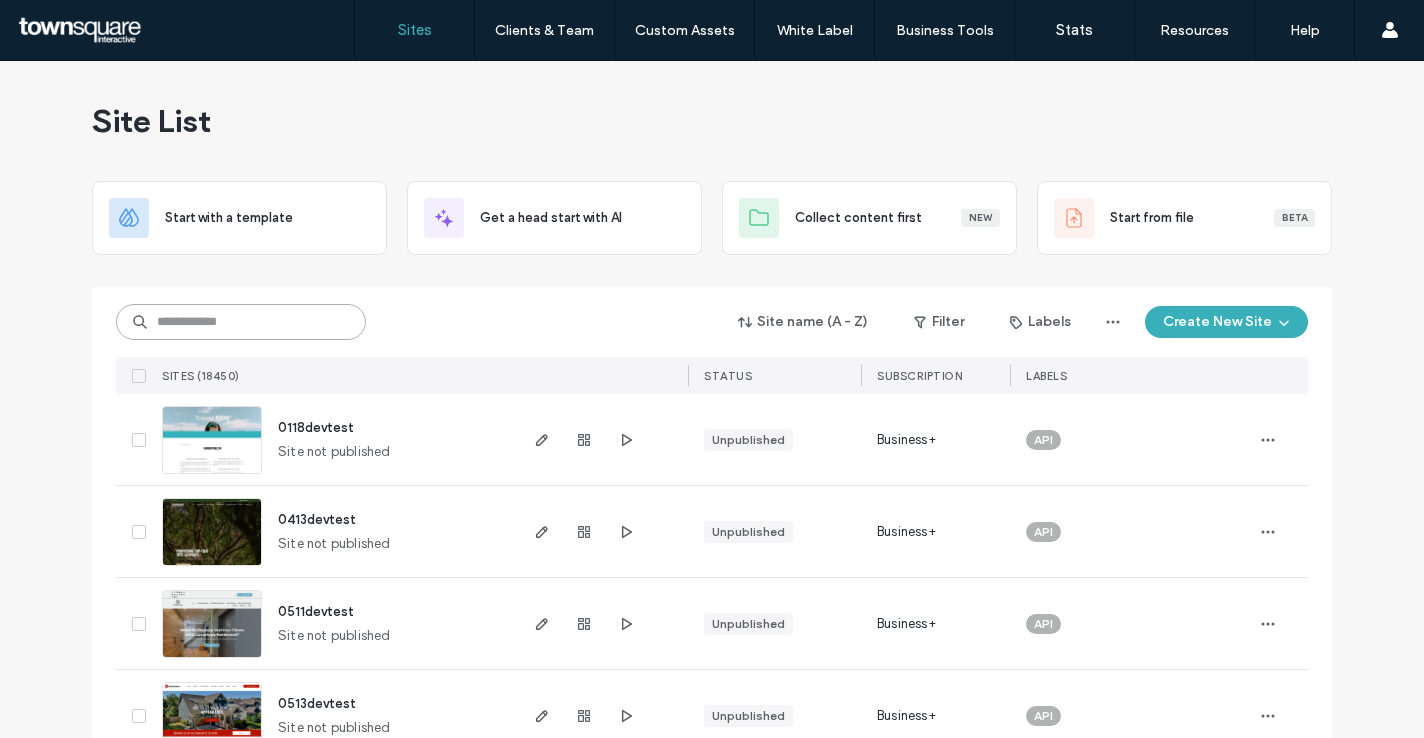 click at bounding box center [241, 322] 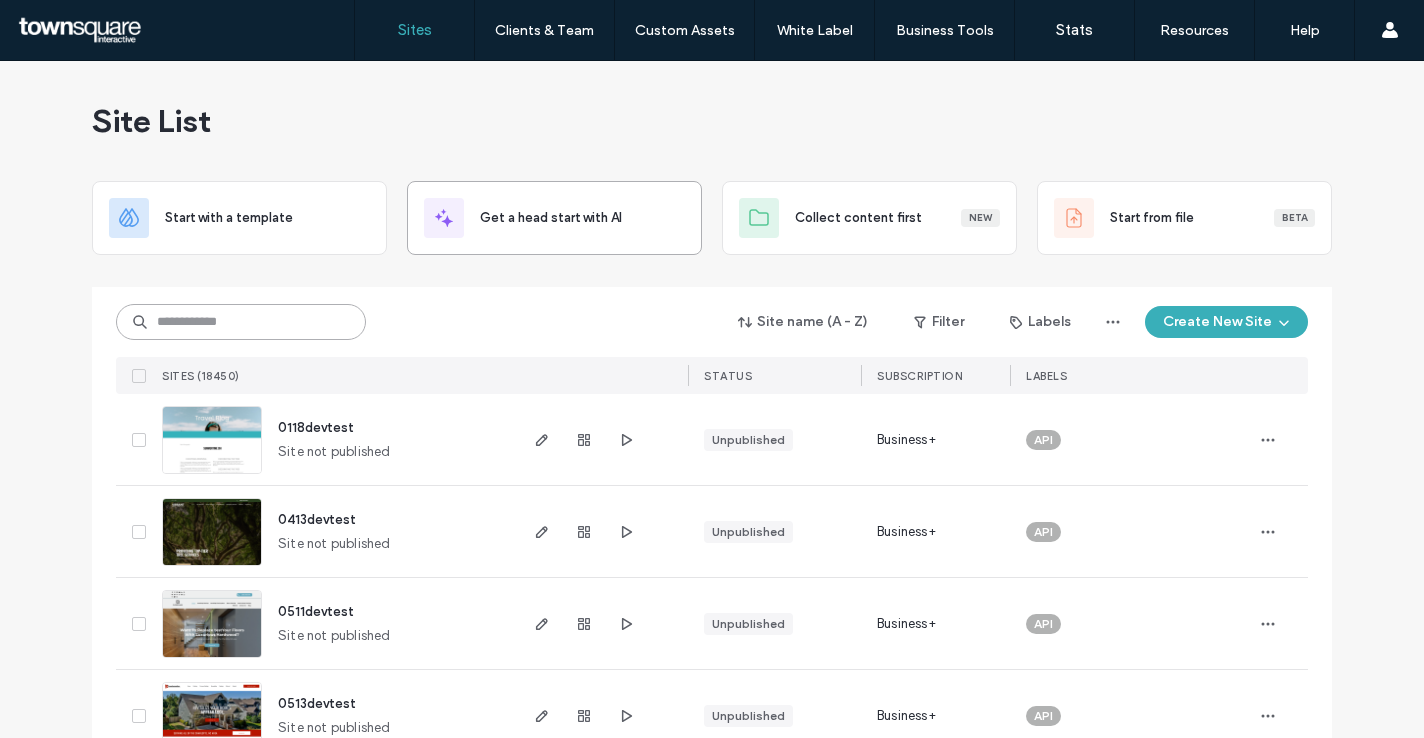 paste on "********" 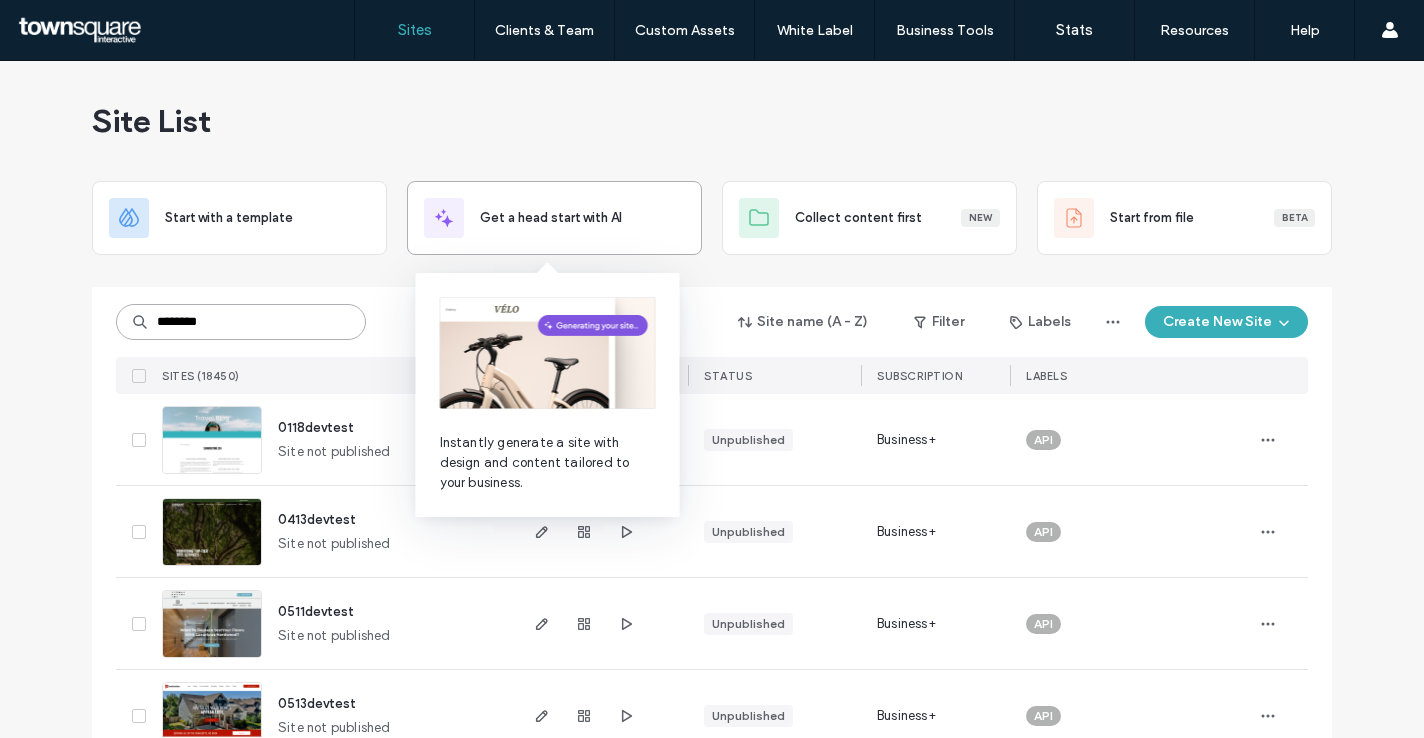 type on "********" 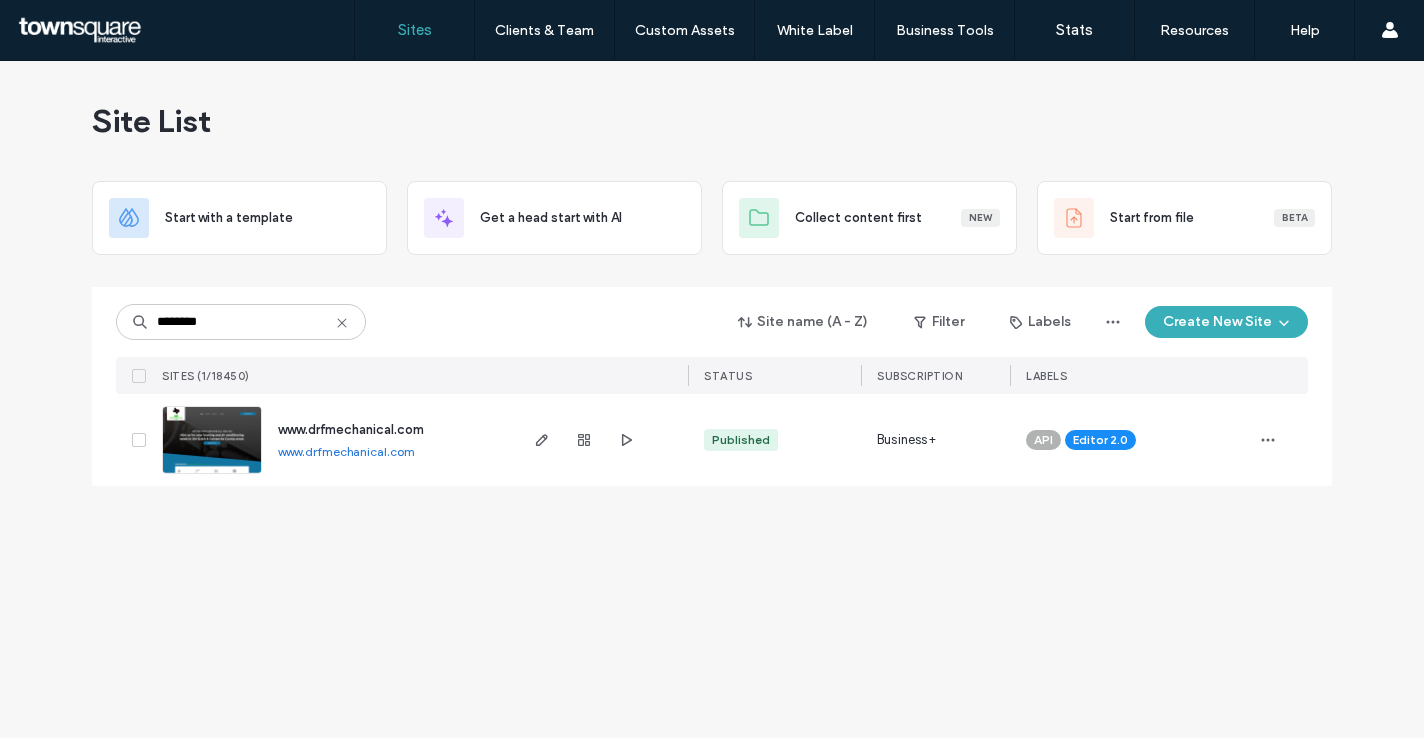 click on "www.drfmechanical.com" at bounding box center (351, 429) 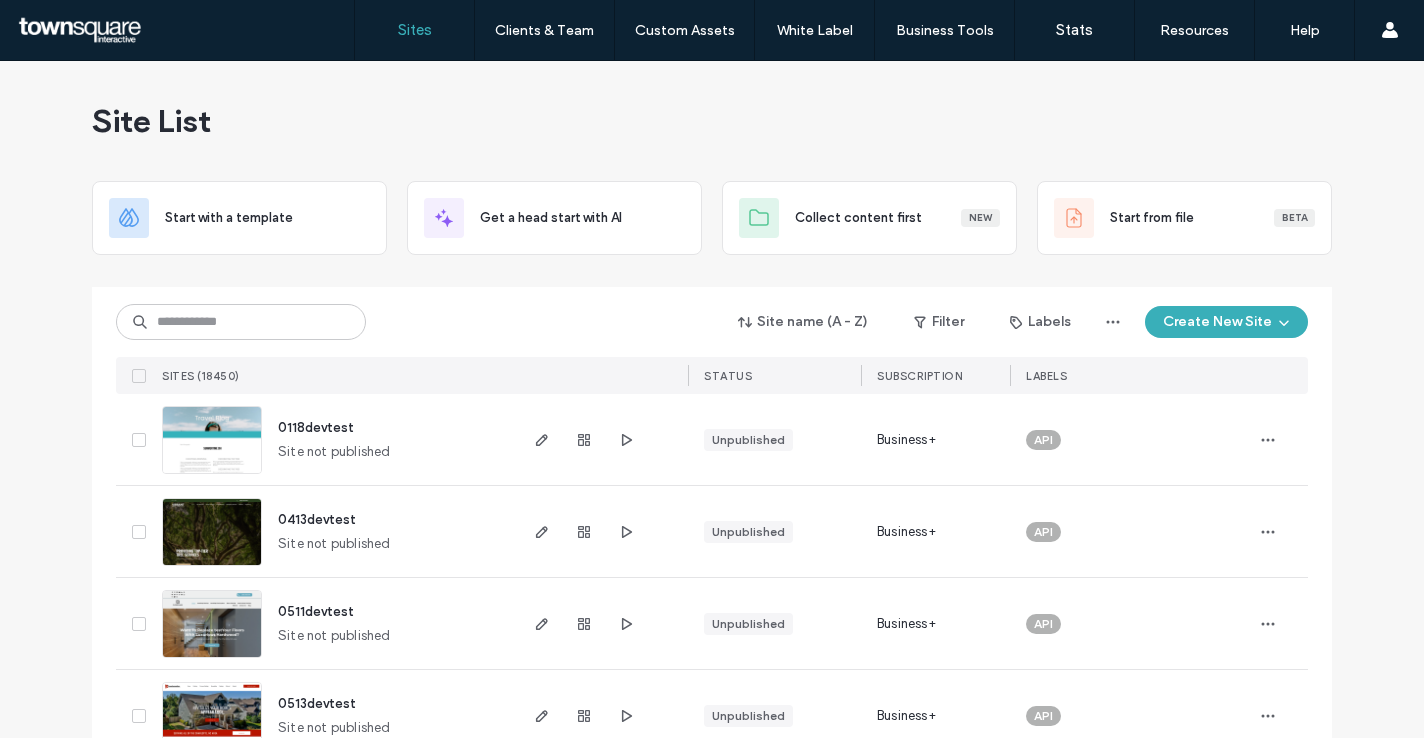scroll, scrollTop: 0, scrollLeft: 0, axis: both 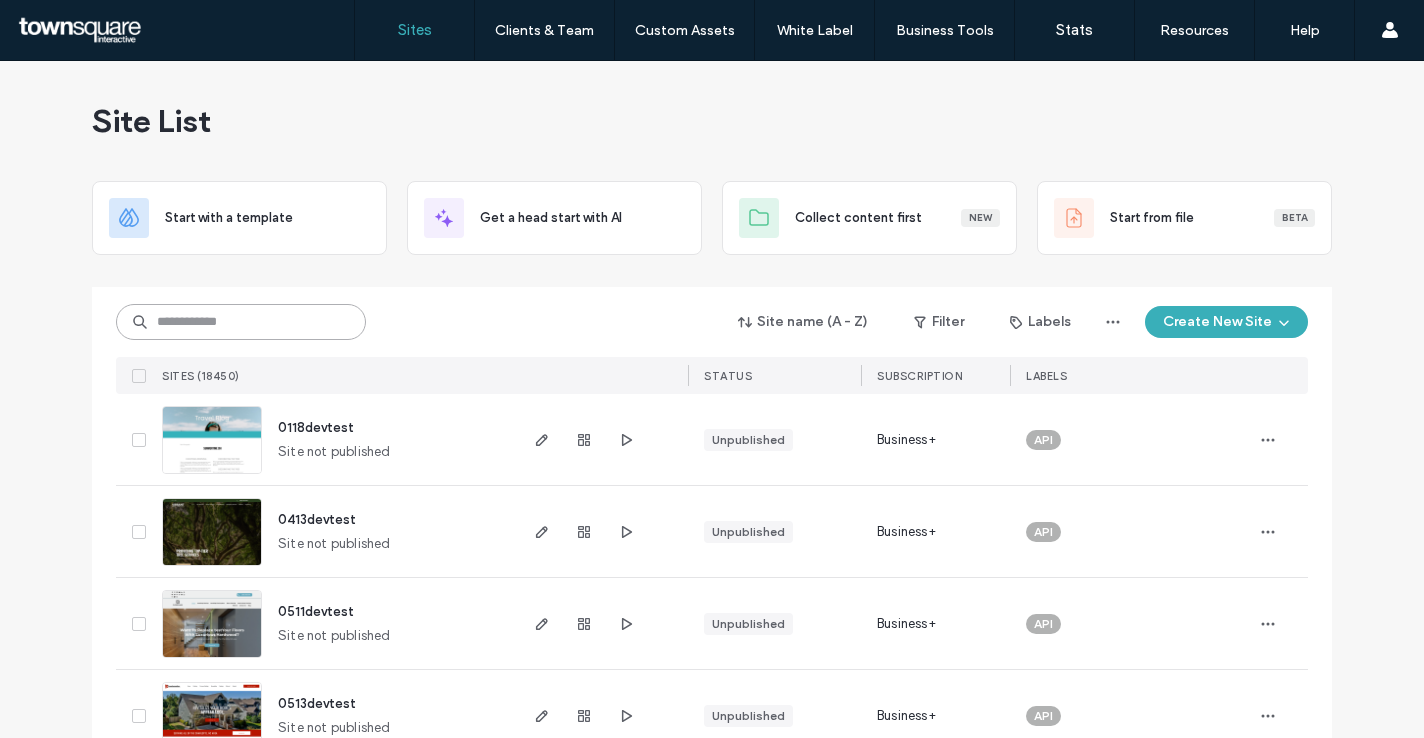 click at bounding box center [241, 322] 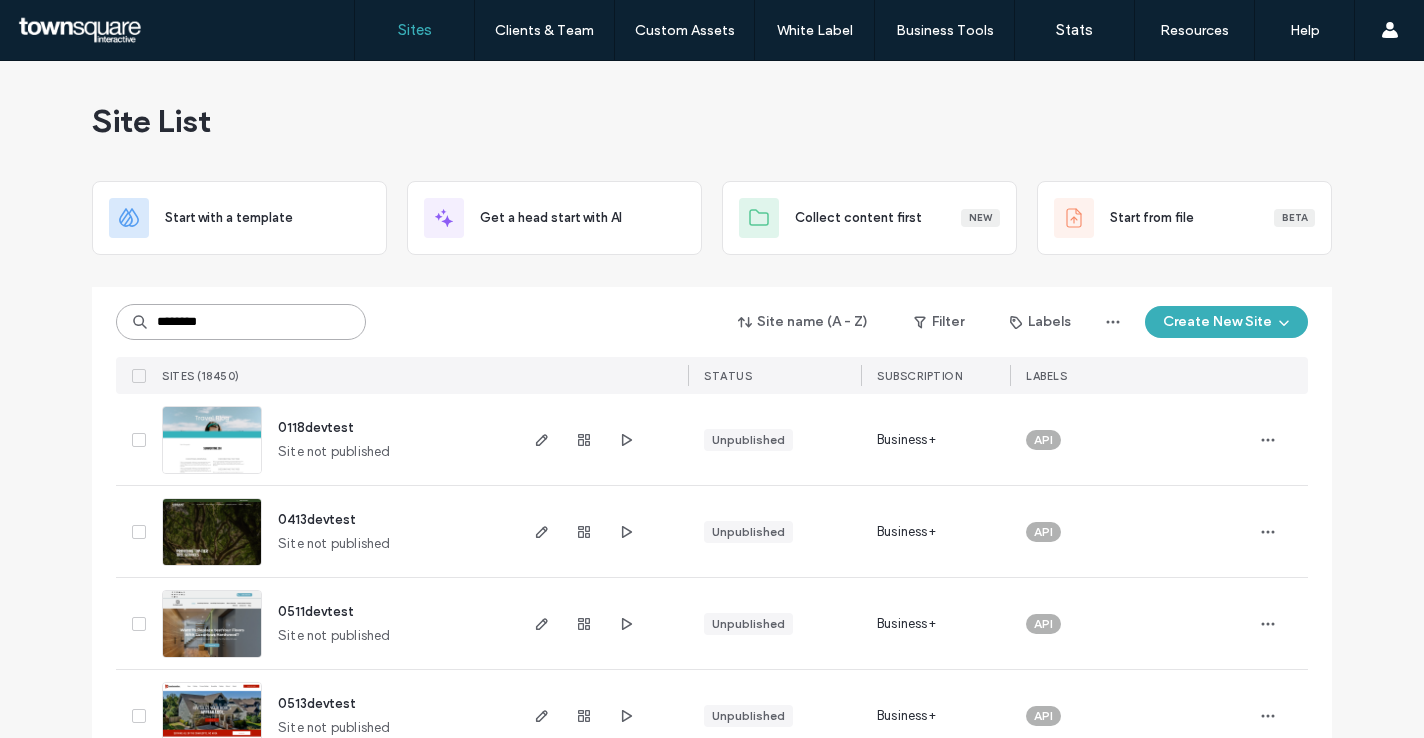 type on "********" 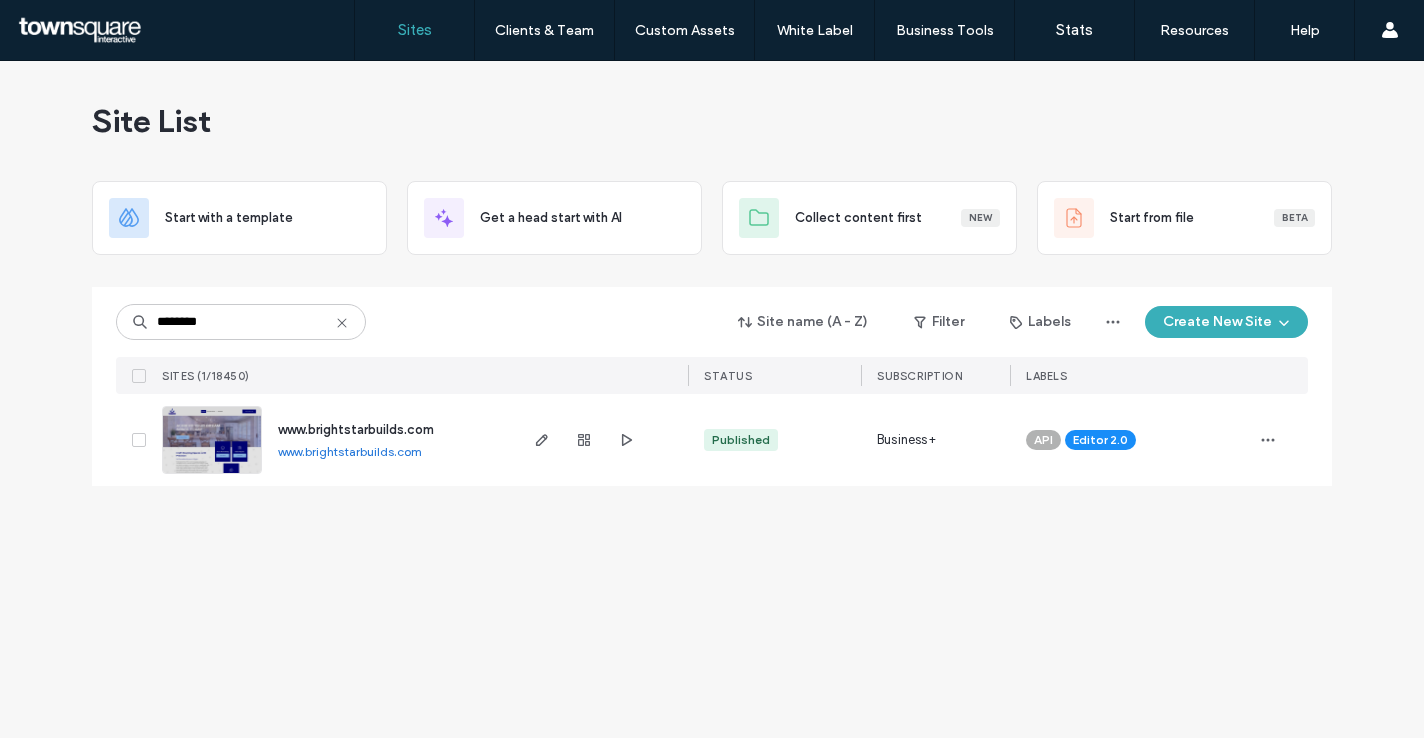 click on "www.brightstarbuilds.com" at bounding box center [356, 429] 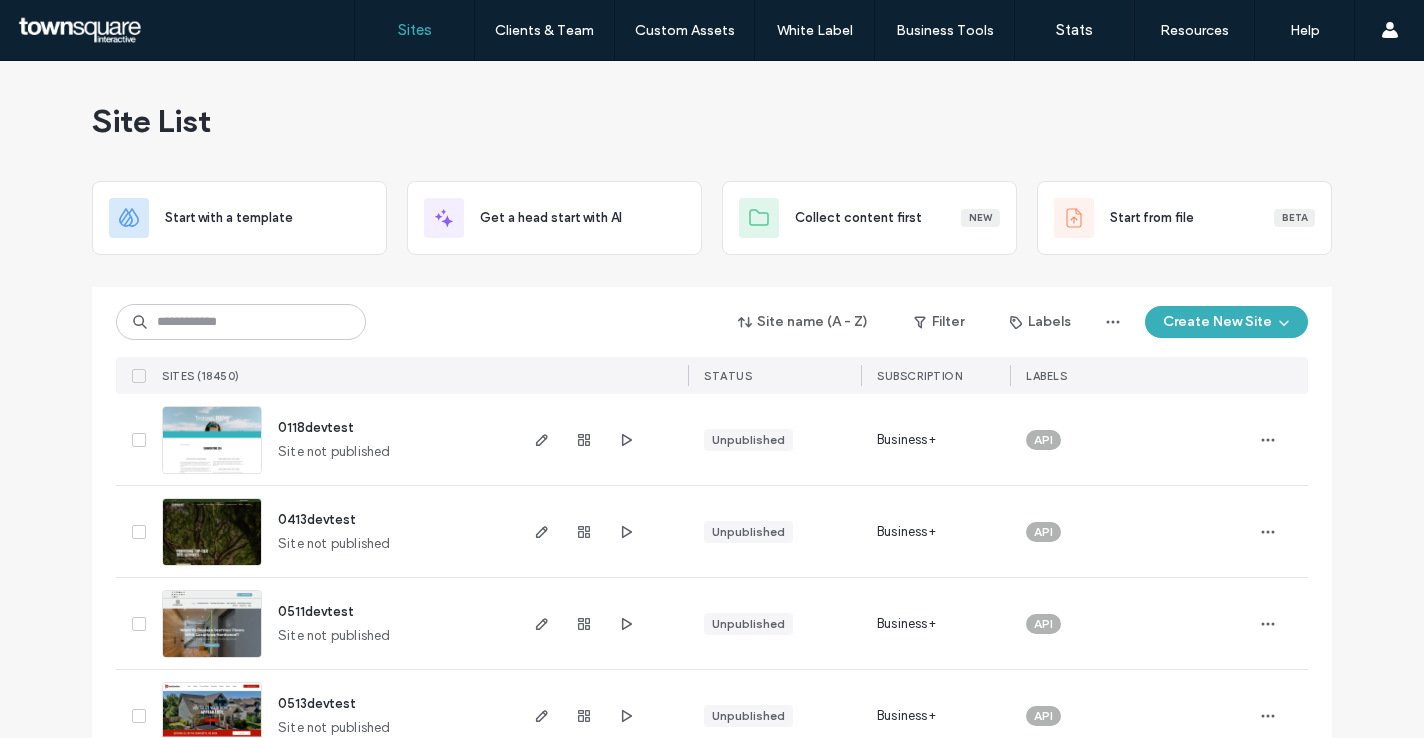 scroll, scrollTop: 0, scrollLeft: 0, axis: both 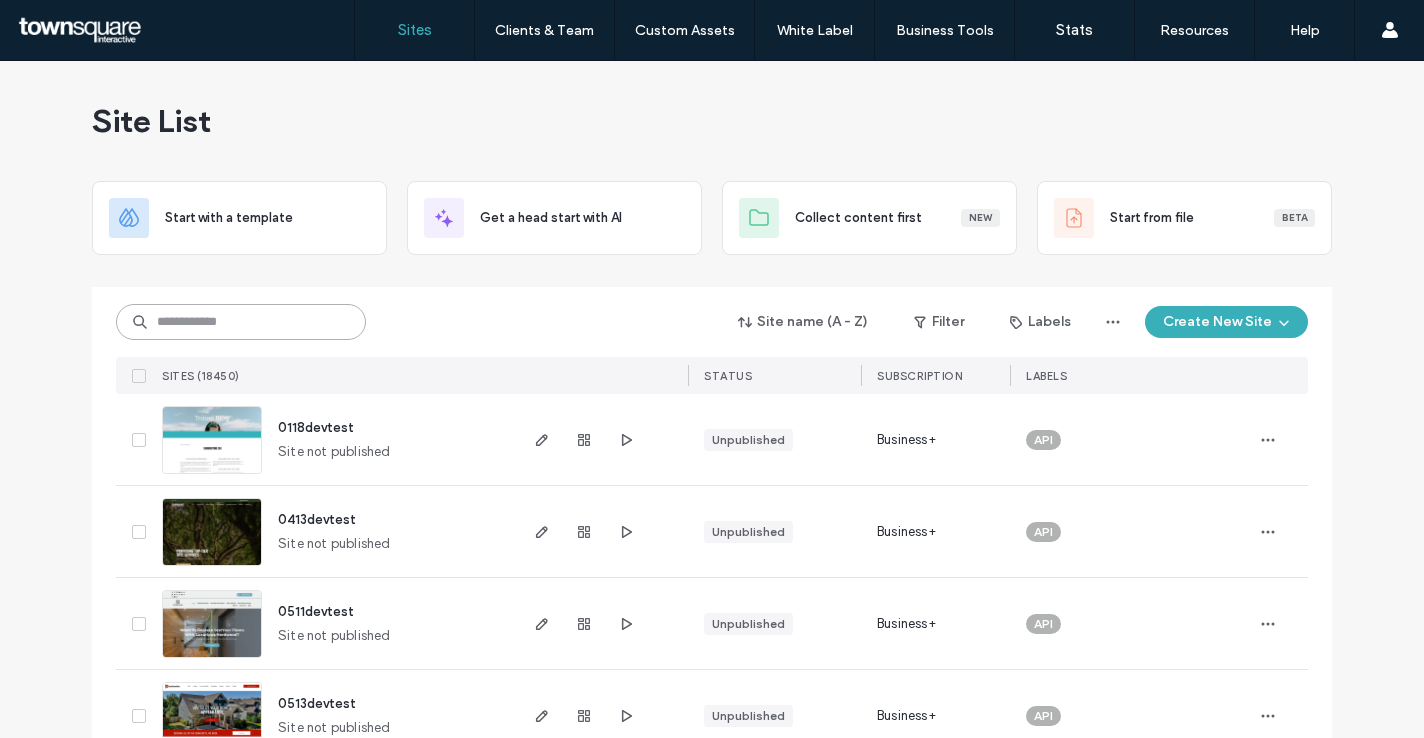 click at bounding box center [241, 322] 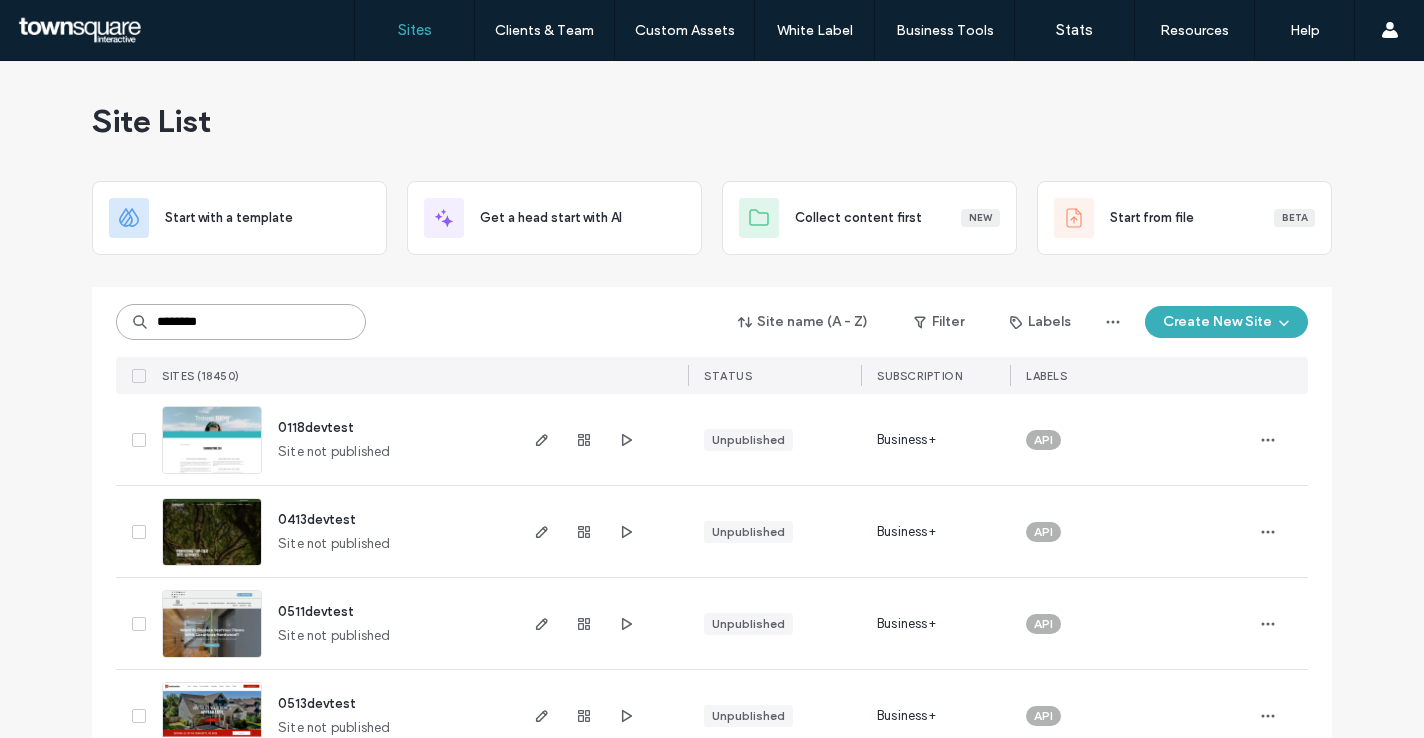 type on "********" 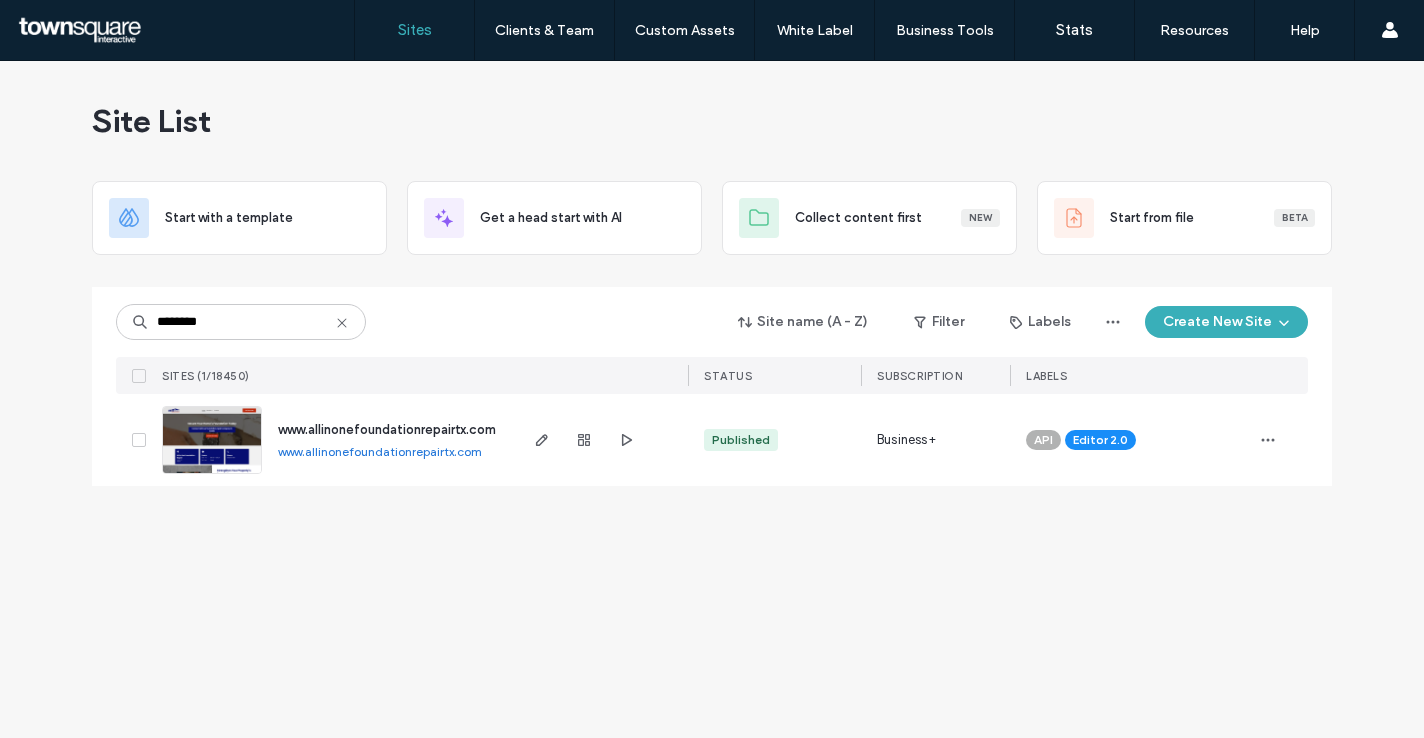 click on "www.allinonefoundationrepairtx.com" at bounding box center (387, 429) 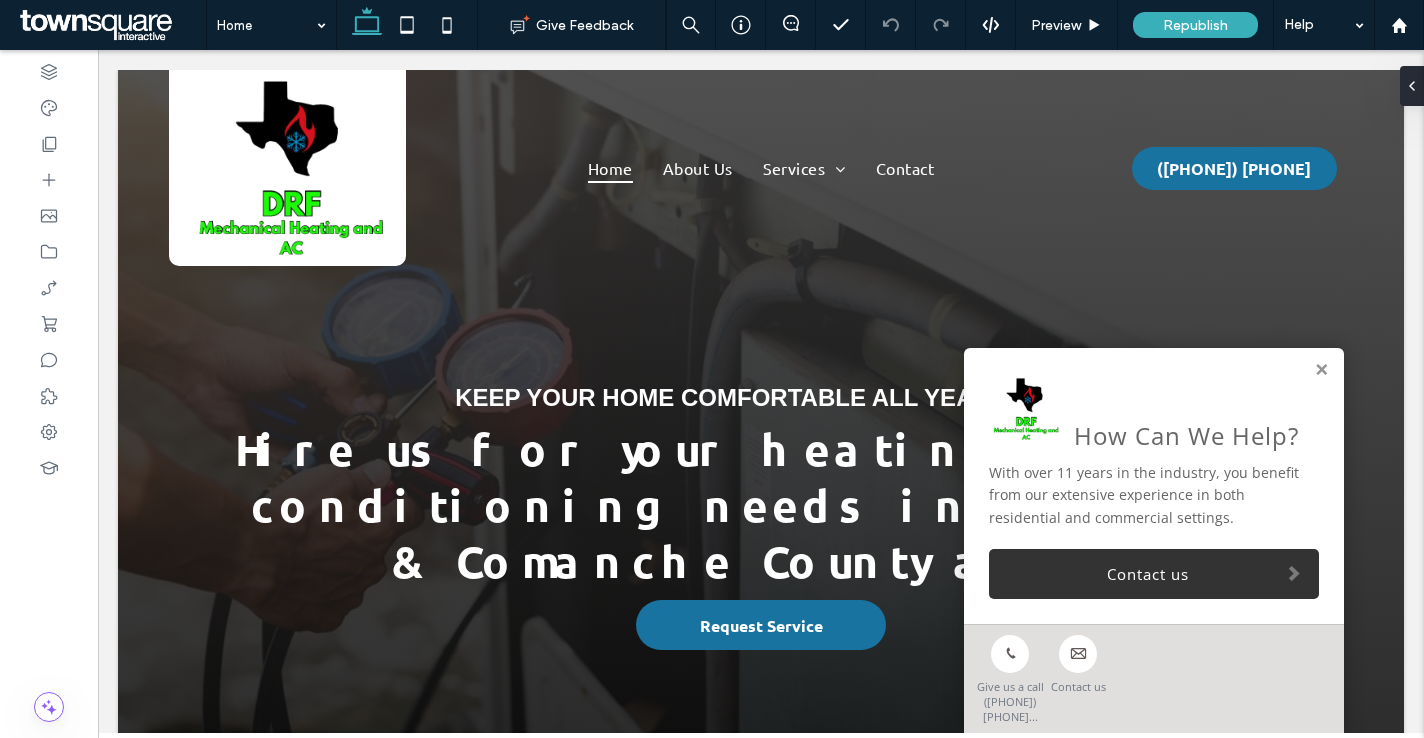 scroll, scrollTop: 0, scrollLeft: 0, axis: both 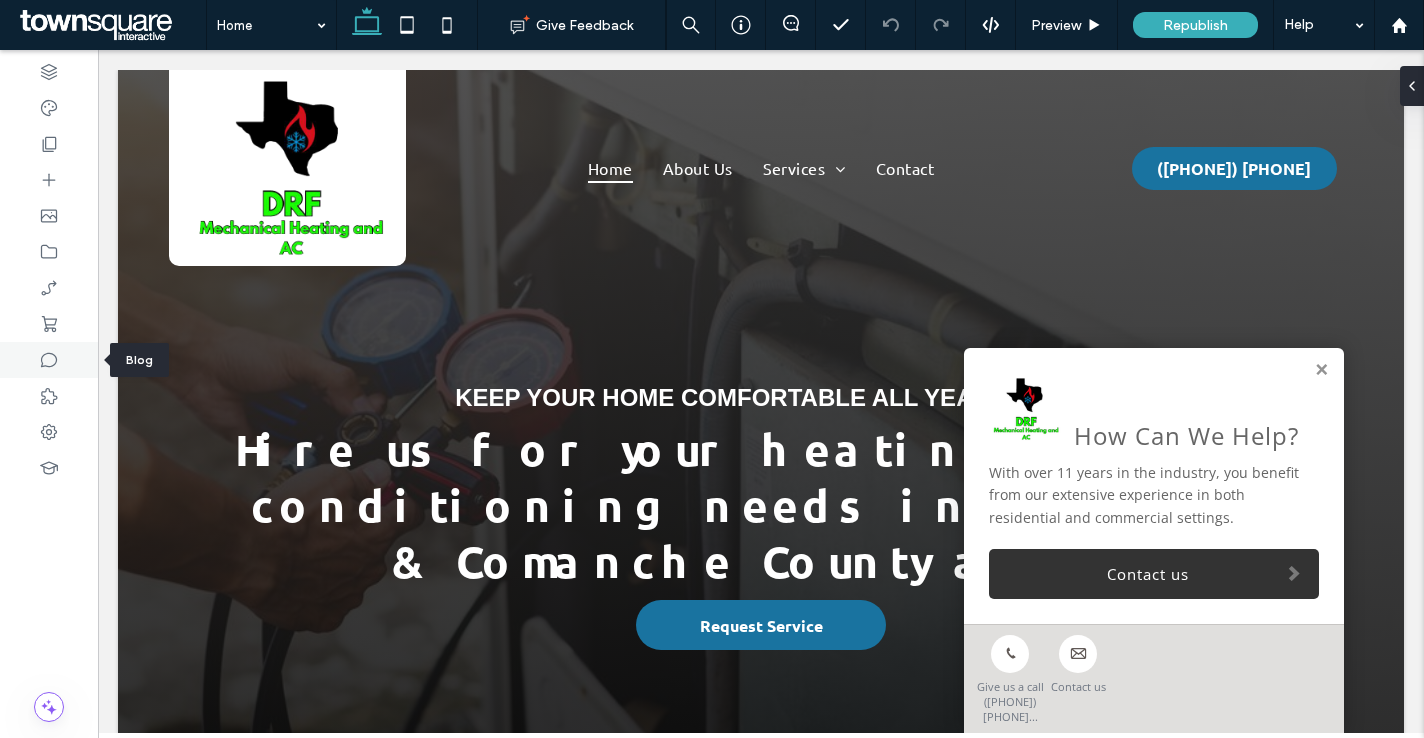 click at bounding box center (49, 360) 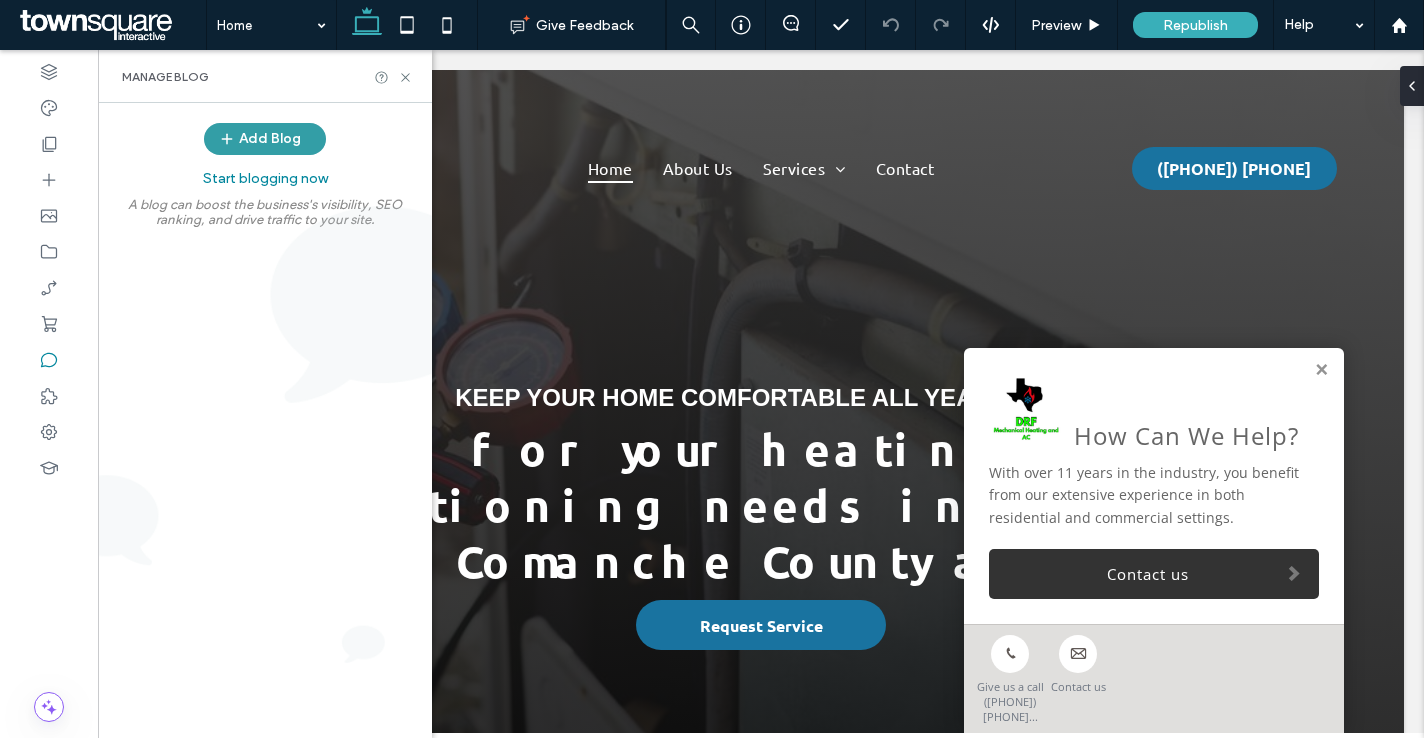 click on "Add Blog" at bounding box center [265, 139] 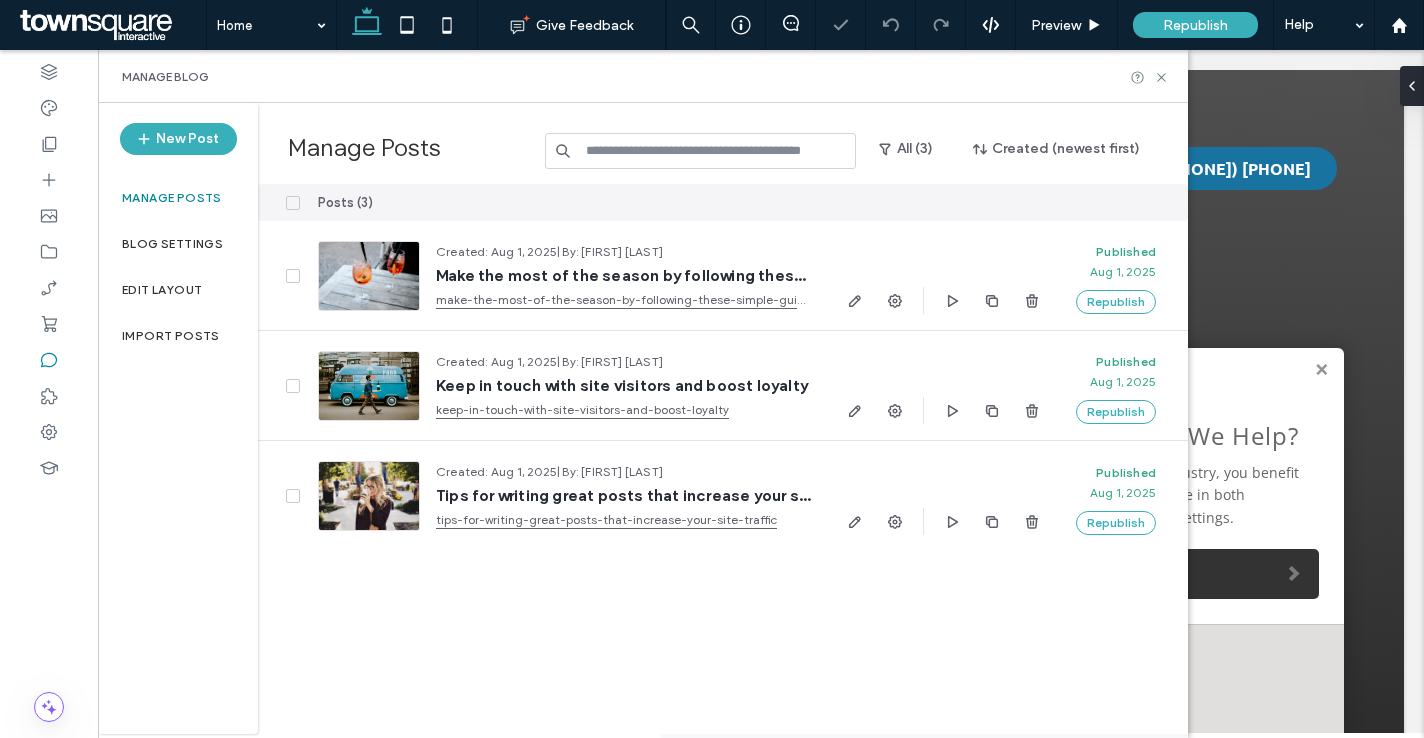 click at bounding box center [280, 202] 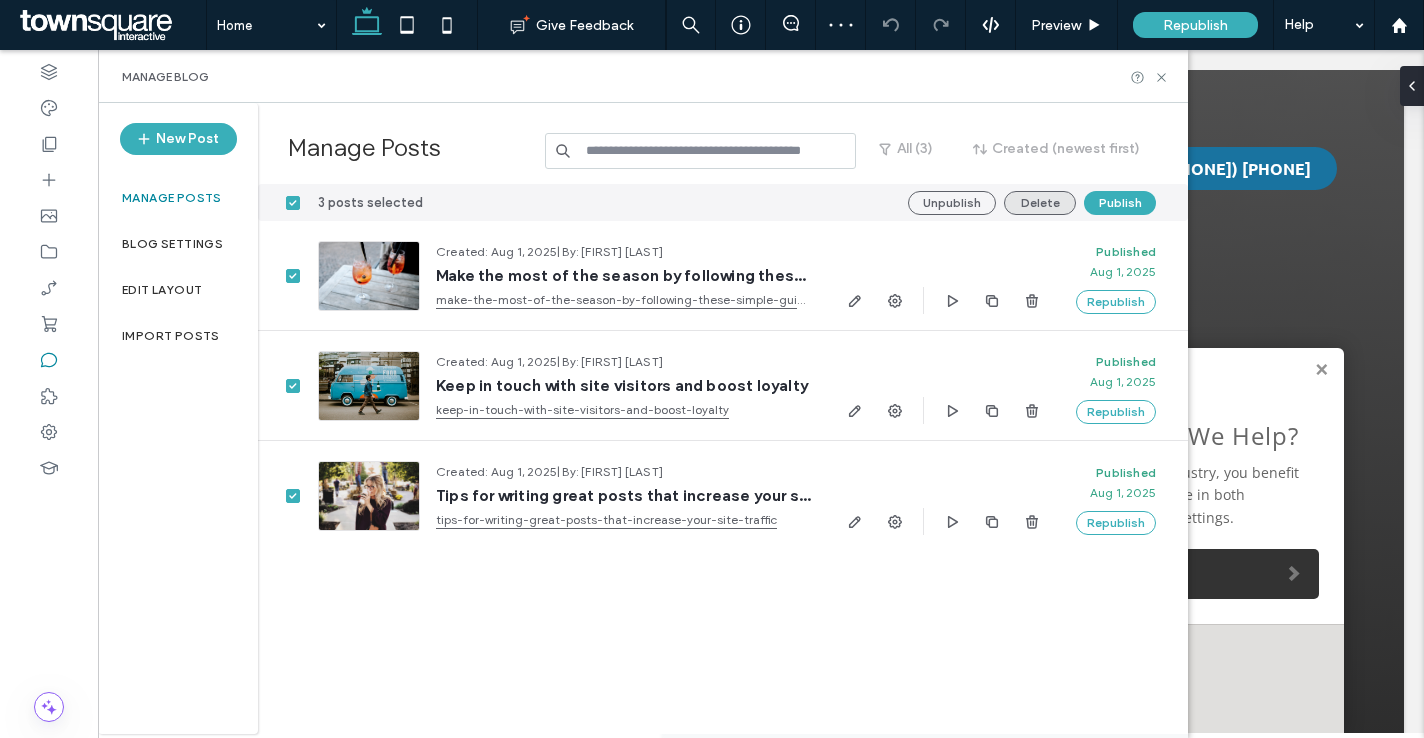 click on "Delete" at bounding box center (1040, 203) 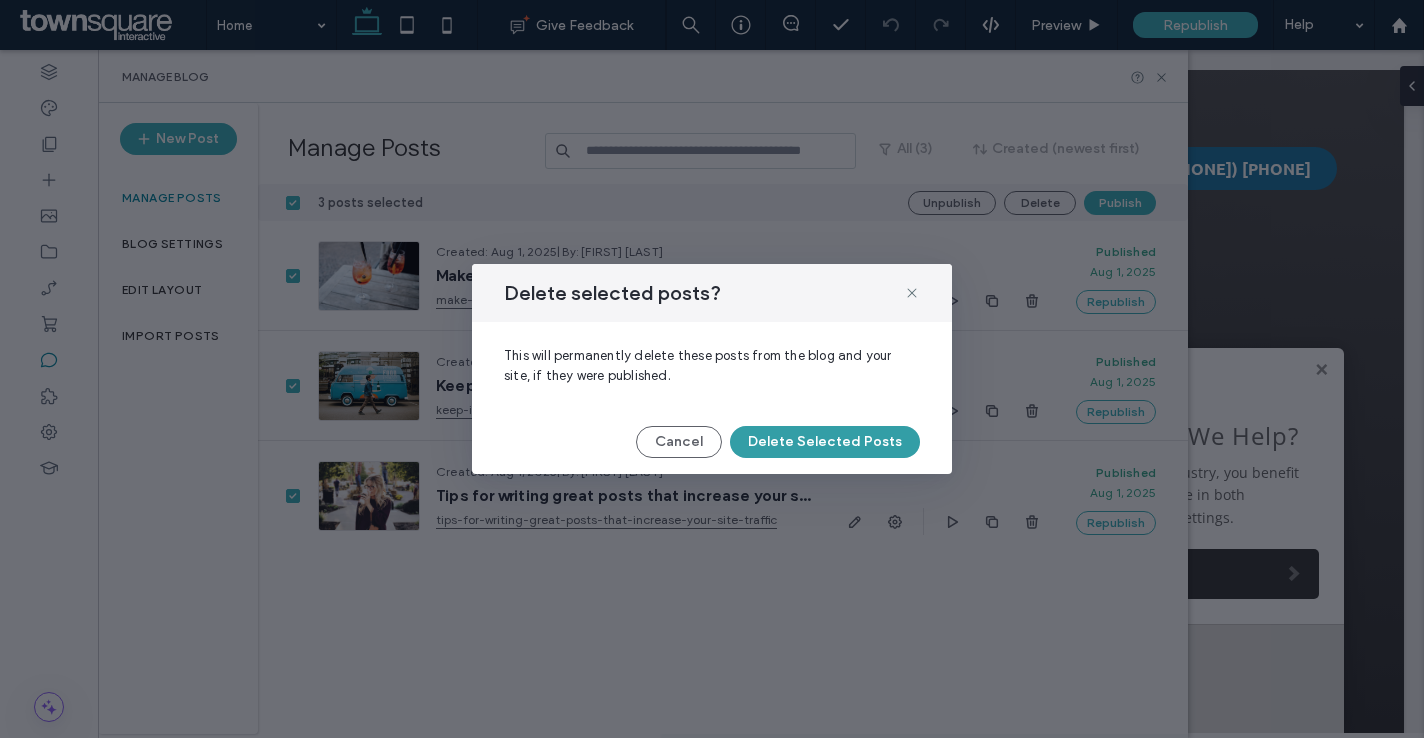 click on "Delete Selected Posts" at bounding box center (825, 442) 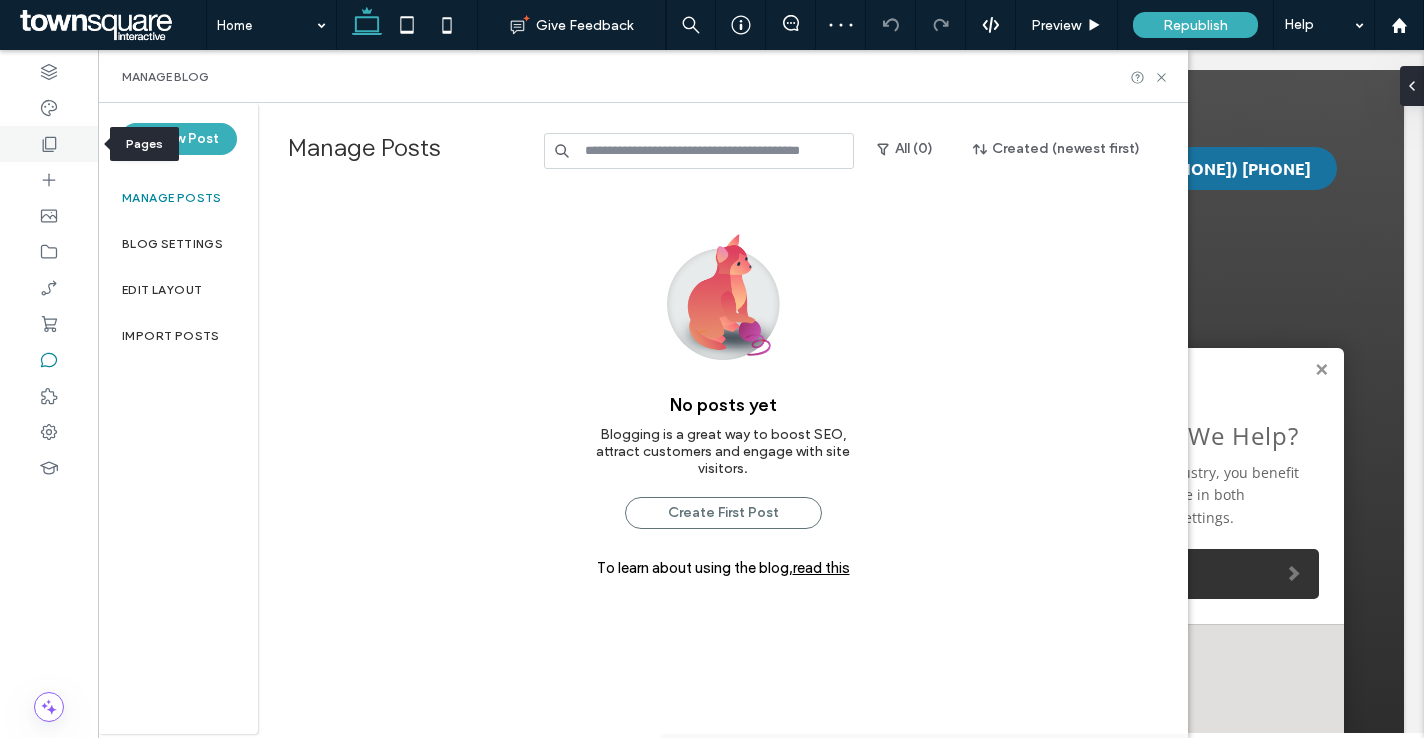 click 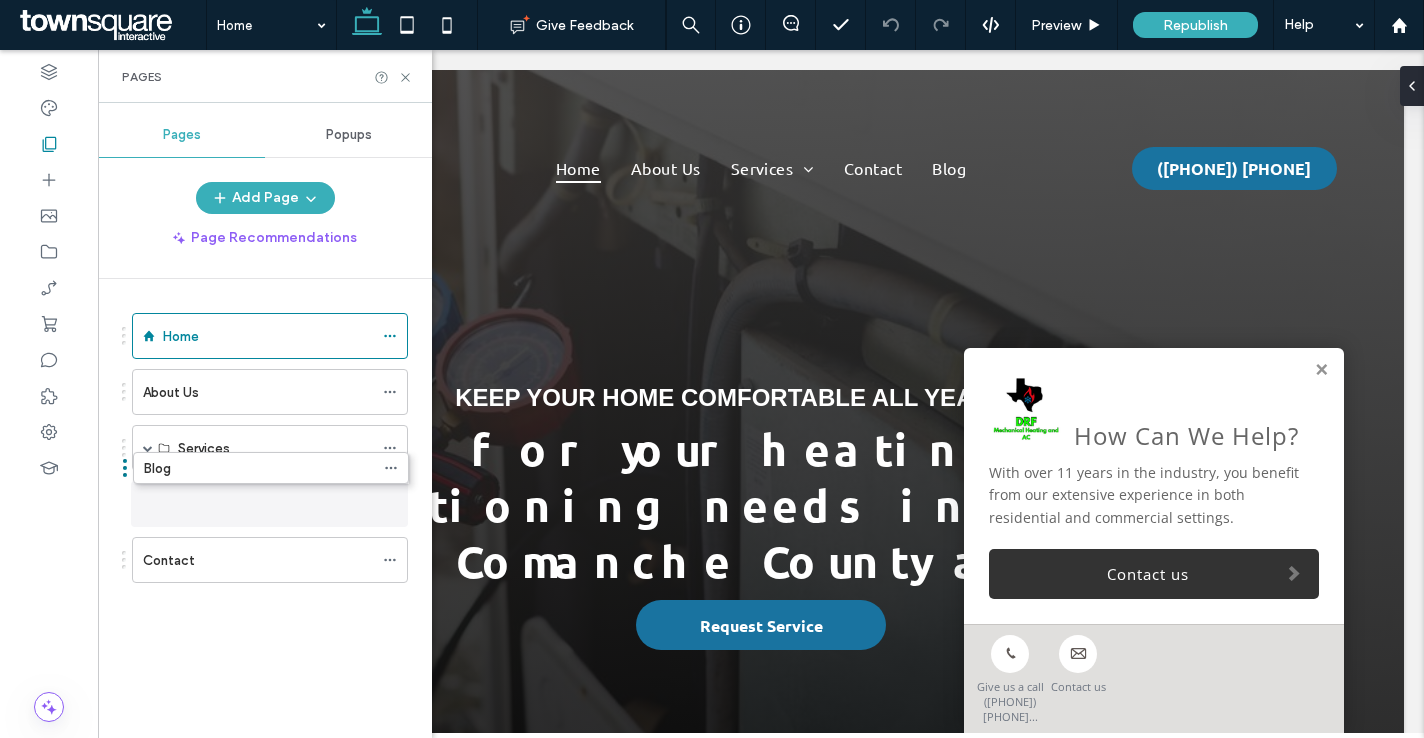 drag, startPoint x: 183, startPoint y: 570, endPoint x: 184, endPoint y: 485, distance: 85.00588 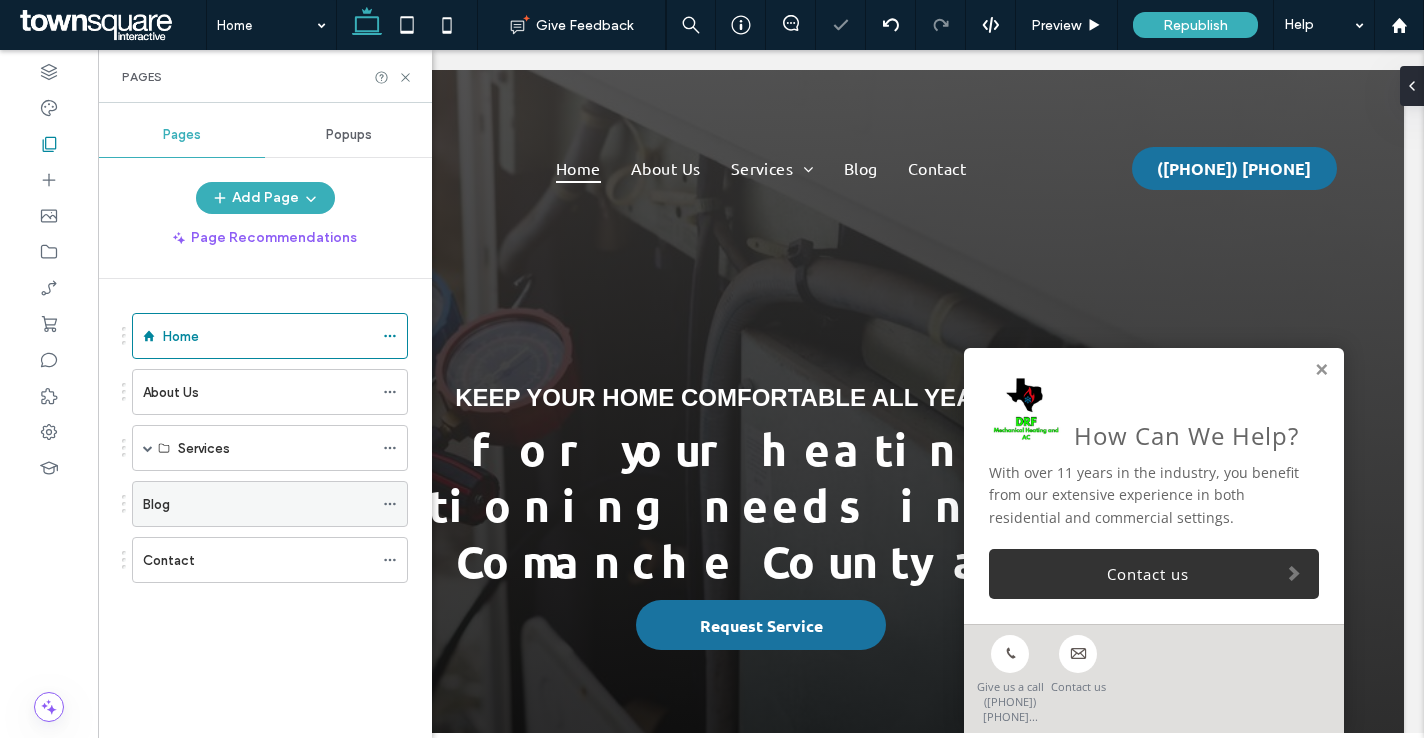 click 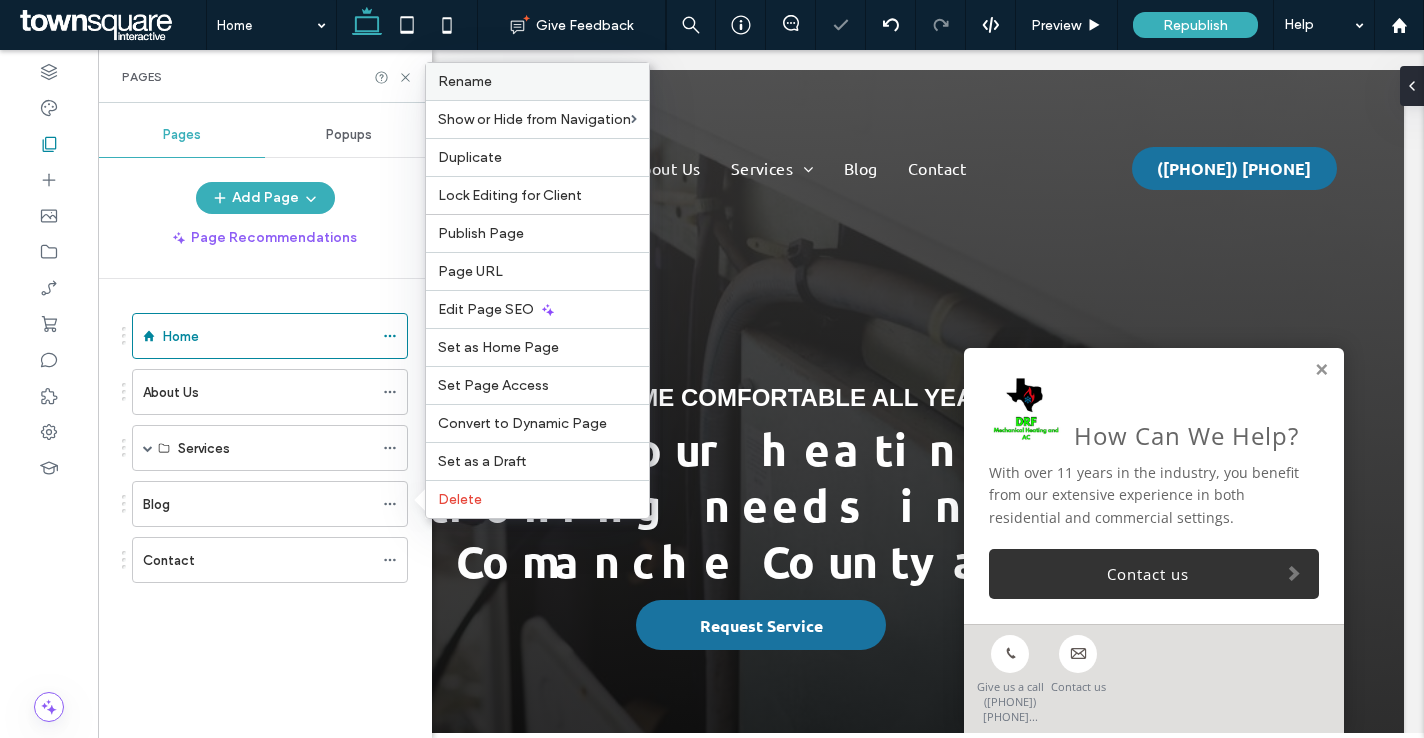 click on "Rename" at bounding box center [537, 81] 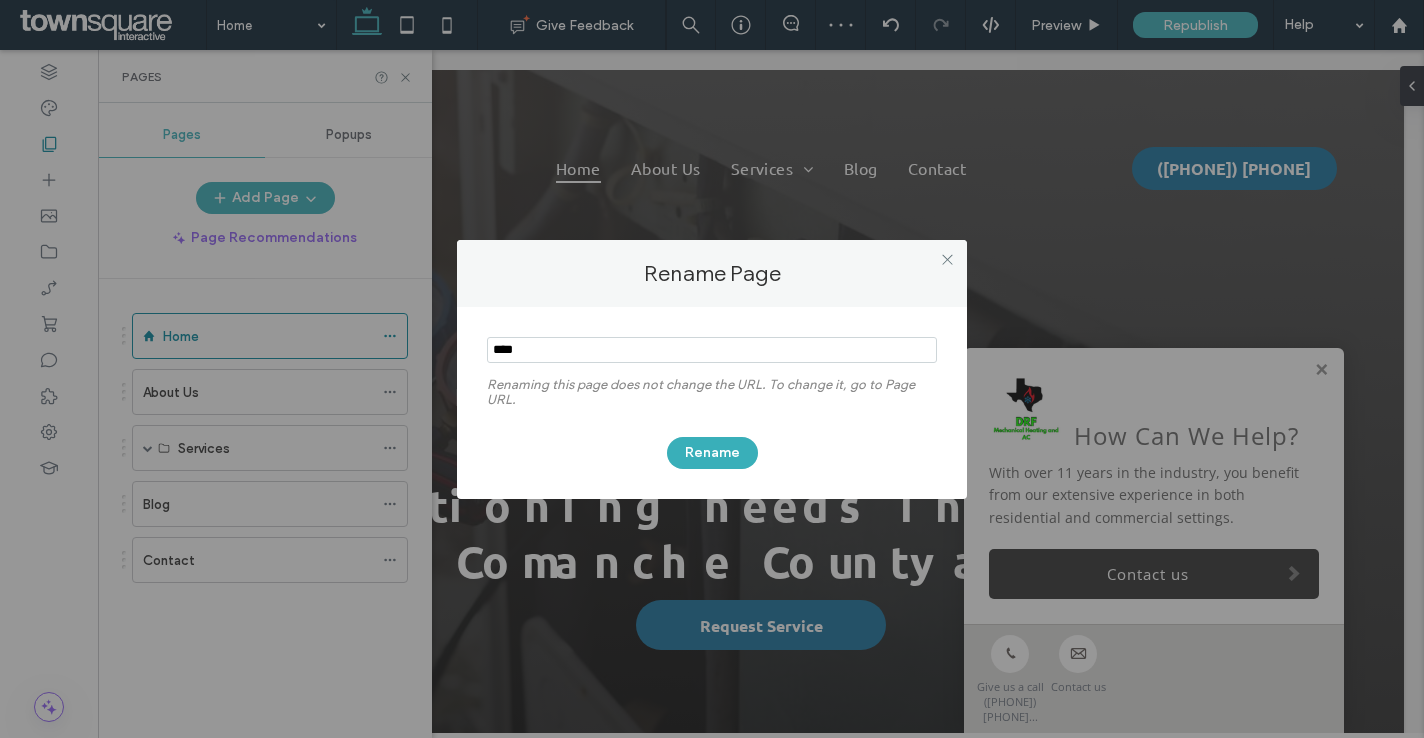 click at bounding box center (712, 350) 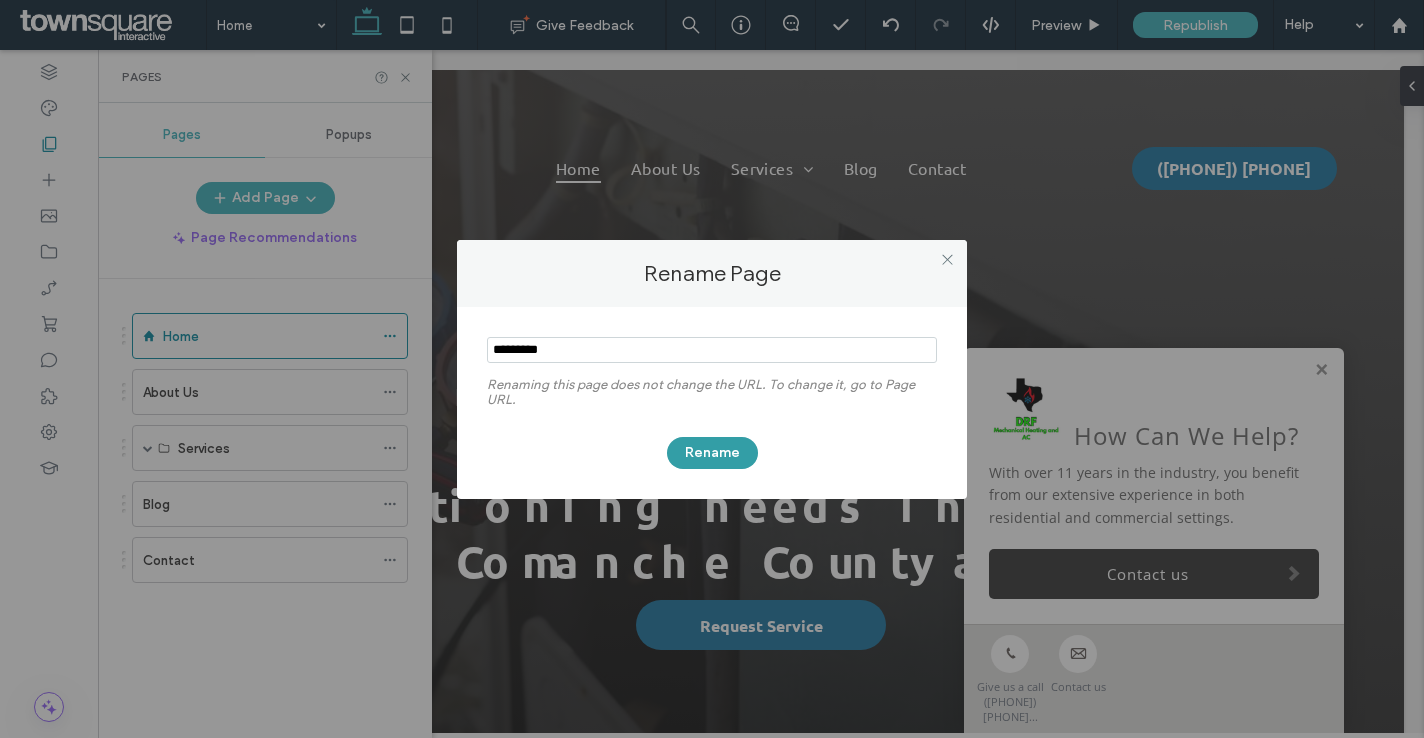 type on "*********" 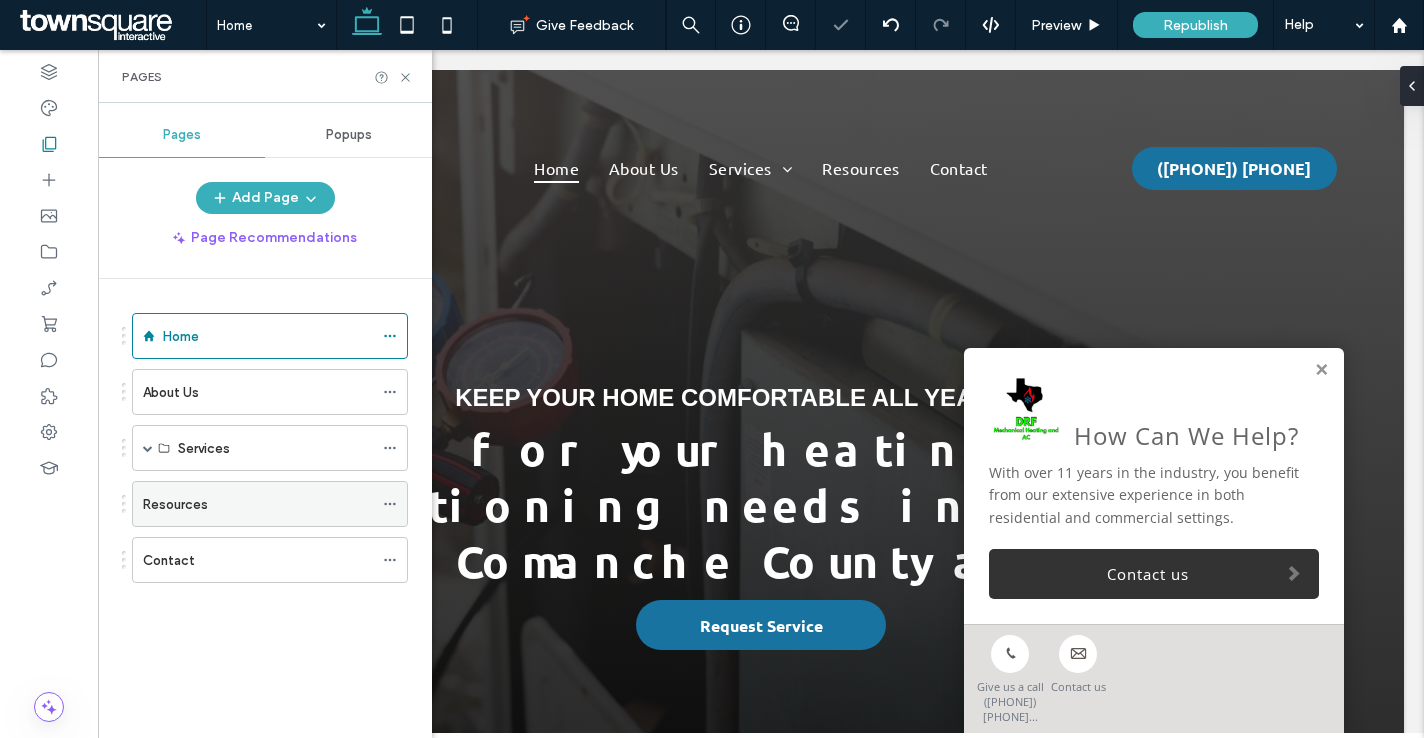 click 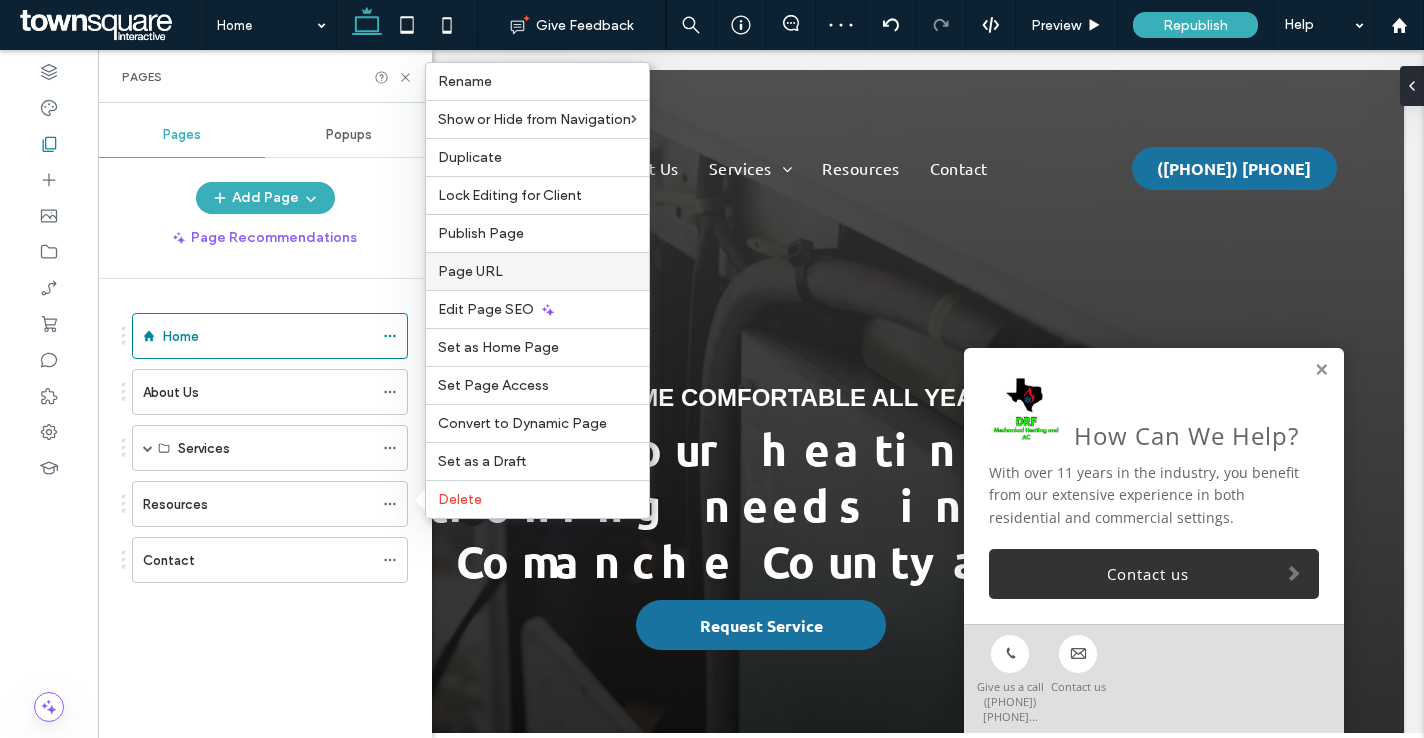 click on "Page URL" at bounding box center (470, 271) 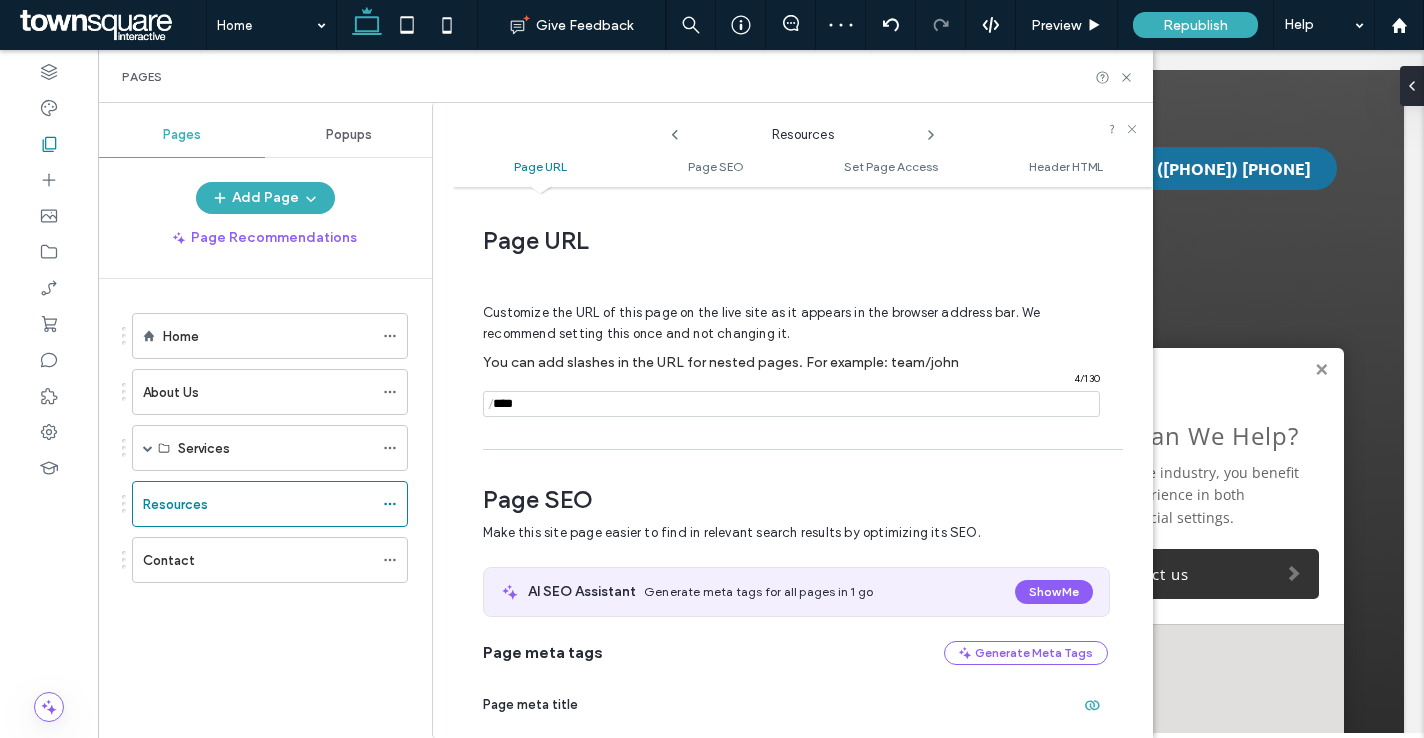 scroll, scrollTop: 10, scrollLeft: 0, axis: vertical 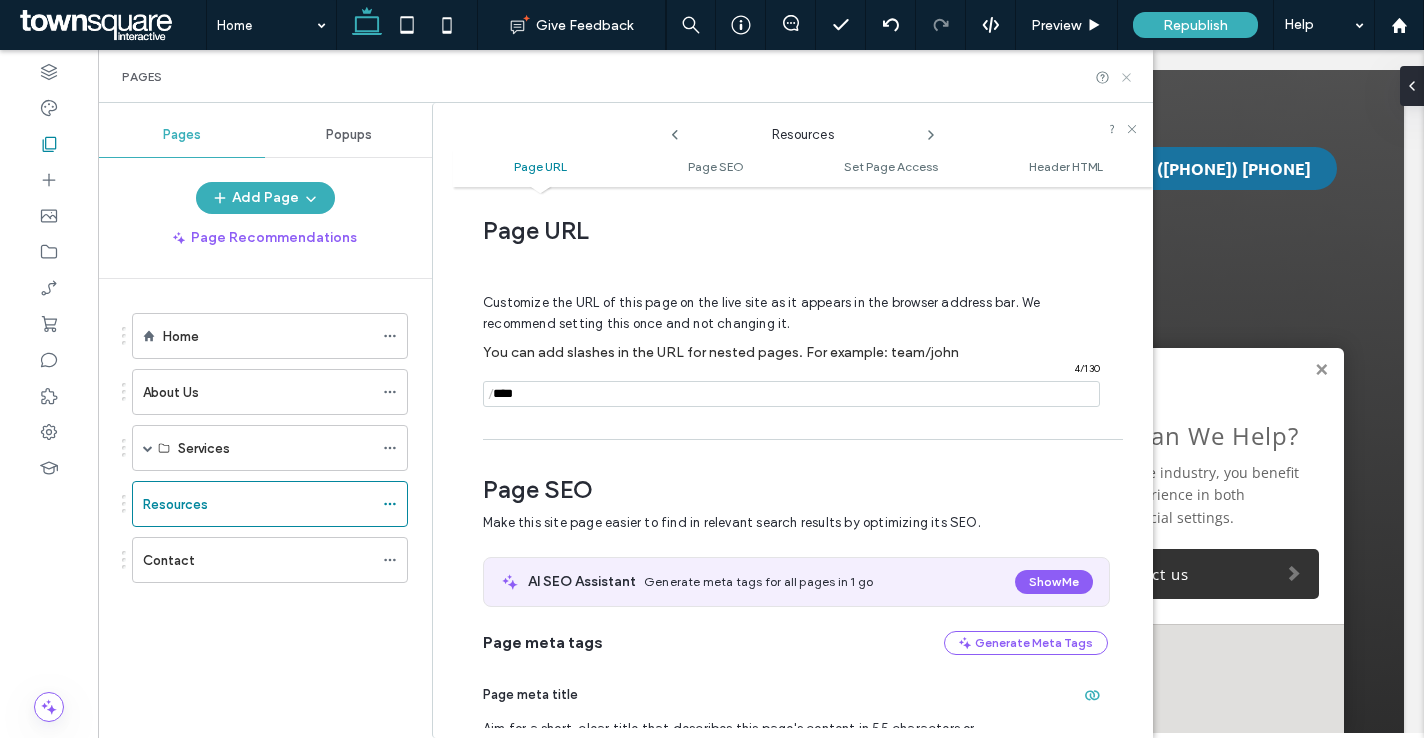 click 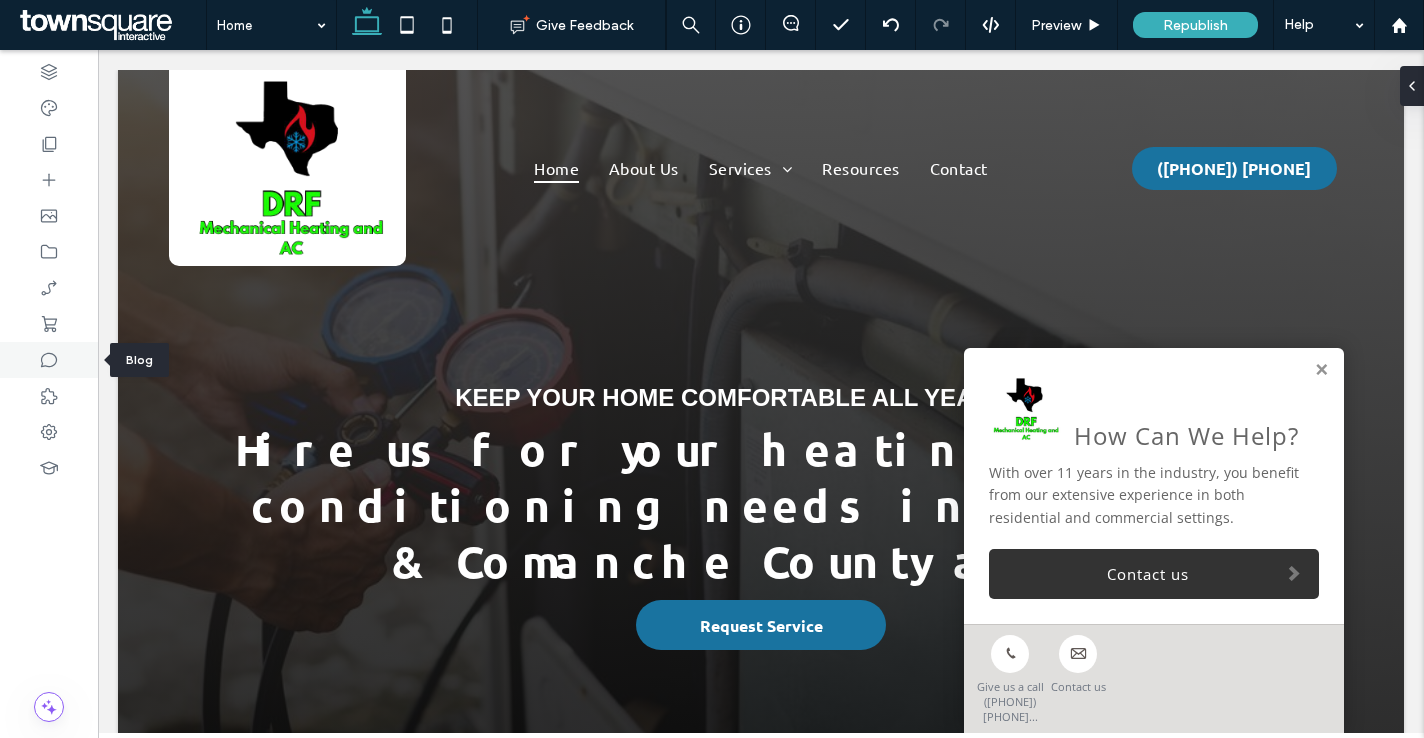 click 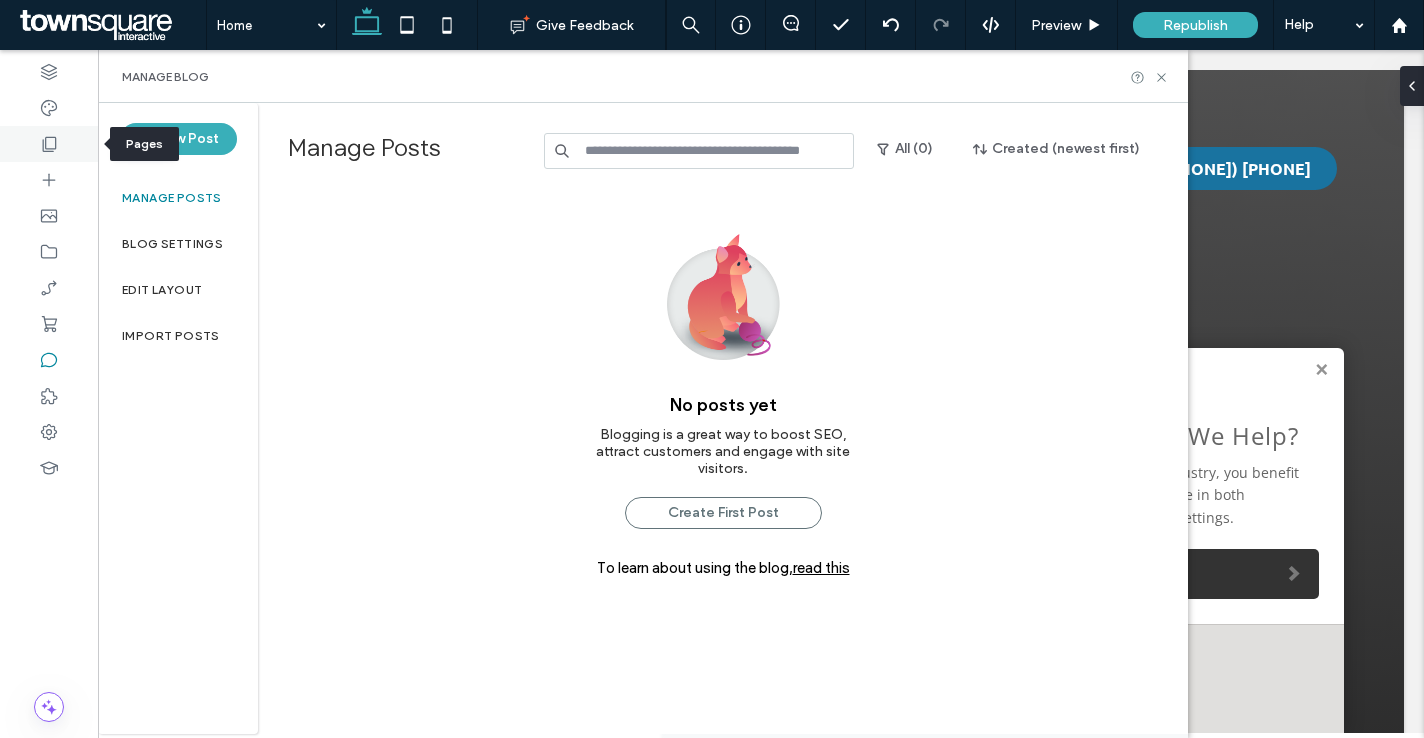 click 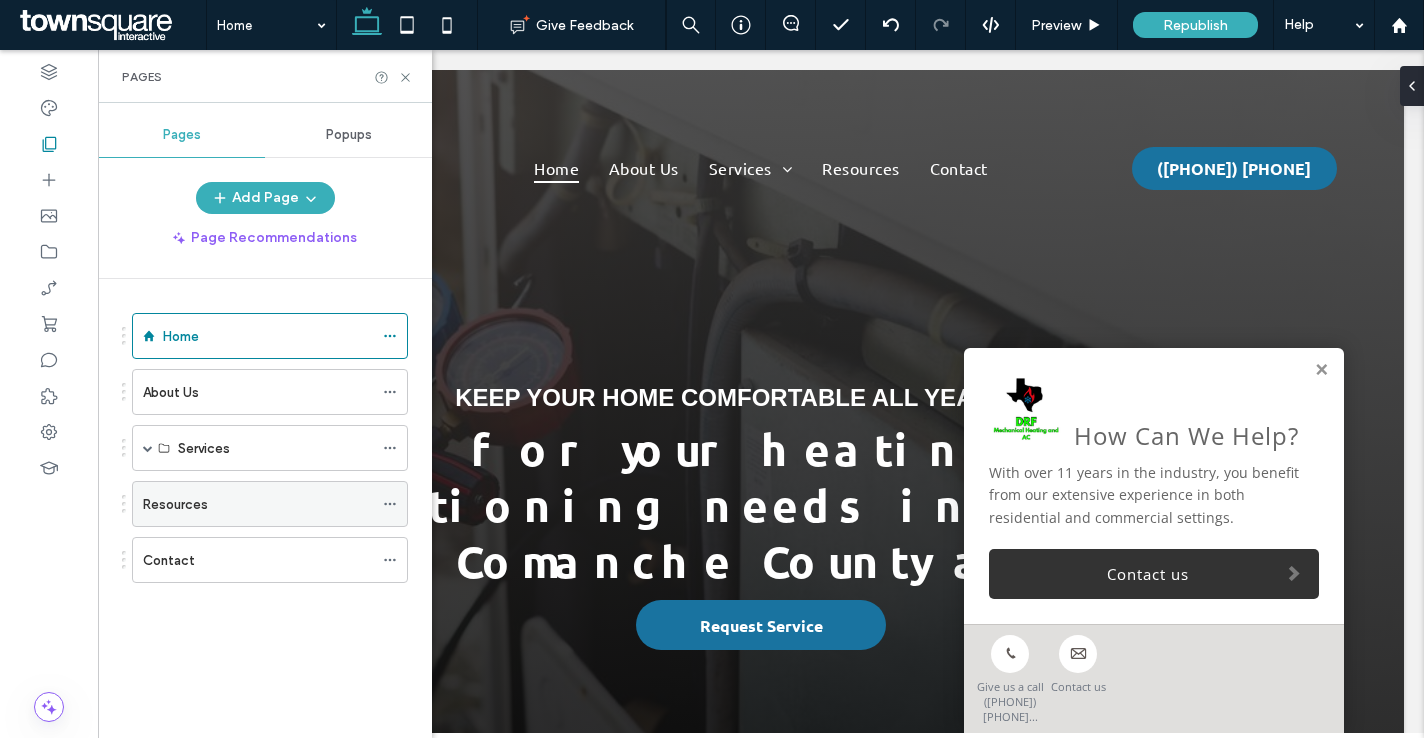 click 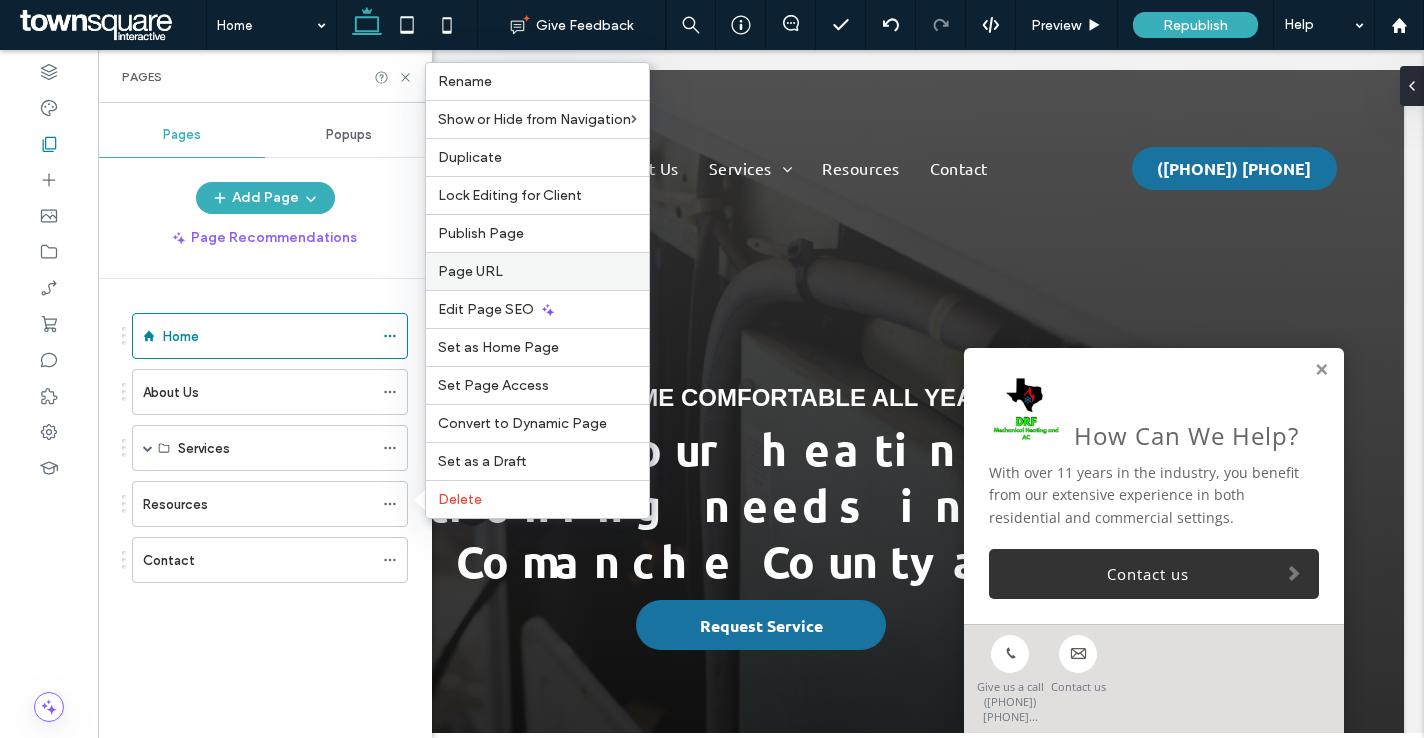 click on "Page URL" at bounding box center (470, 271) 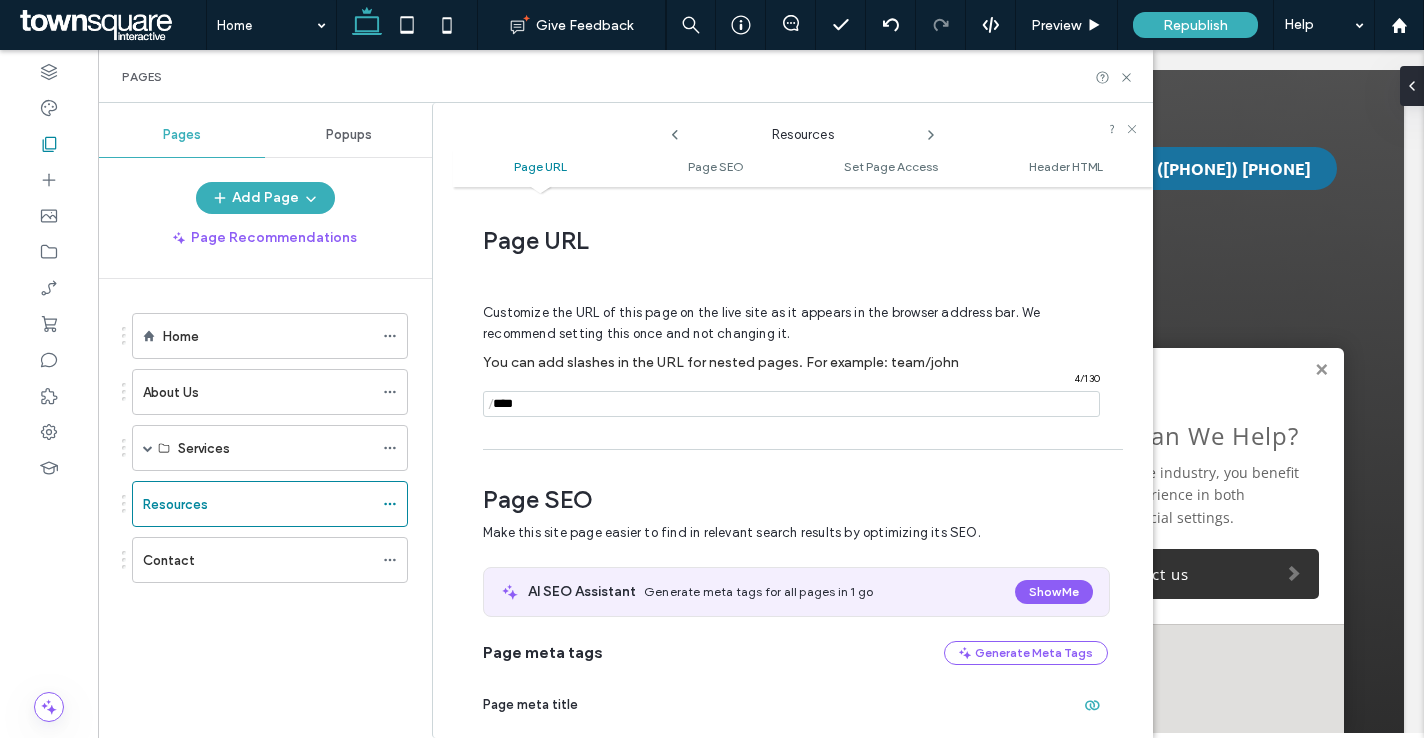 scroll, scrollTop: 10, scrollLeft: 0, axis: vertical 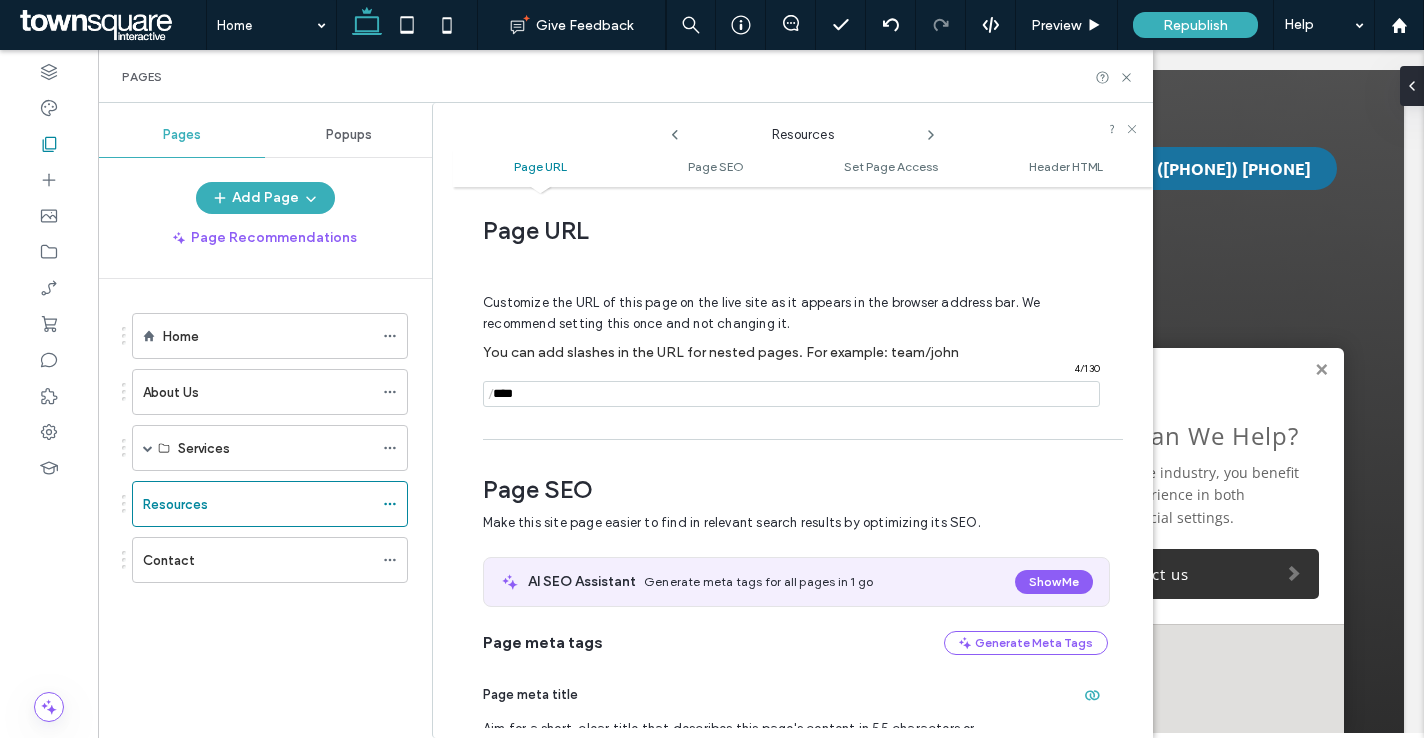 click at bounding box center [791, 394] 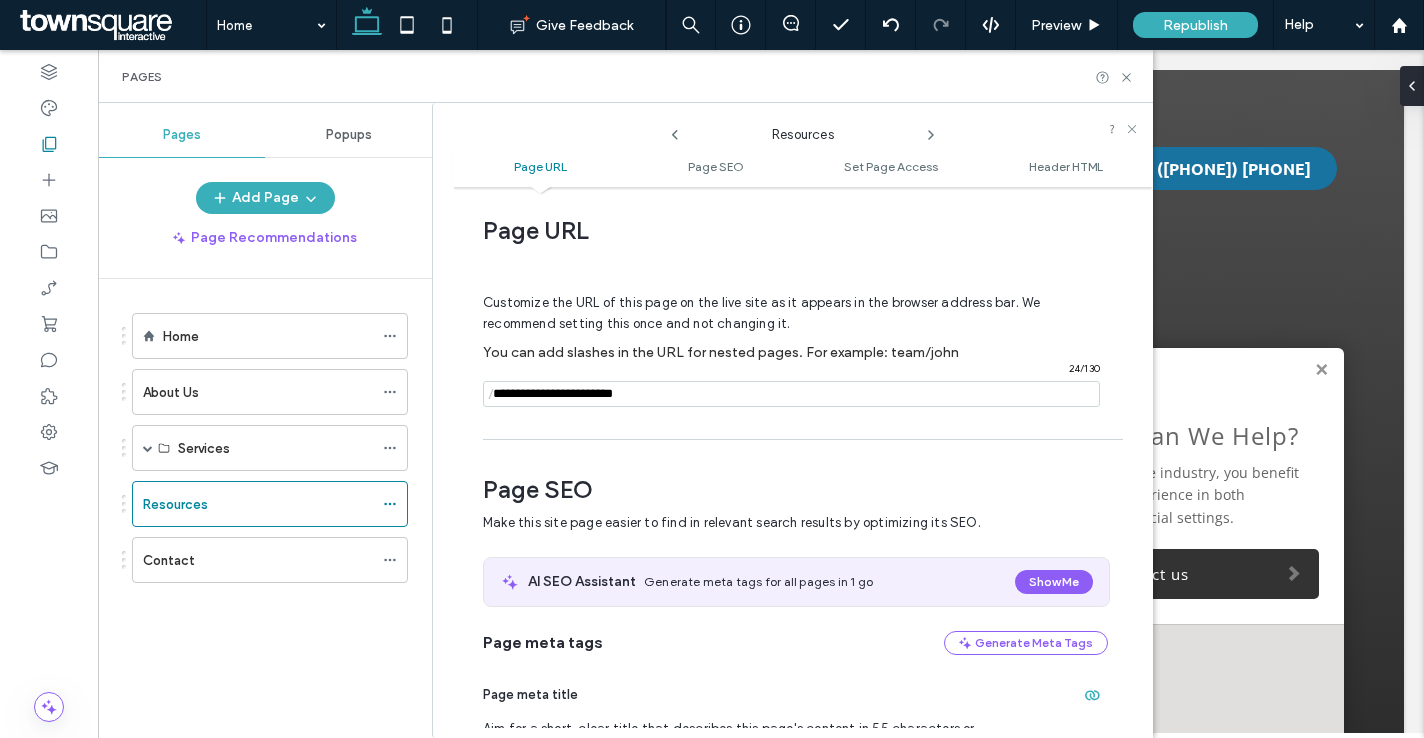 type on "**********" 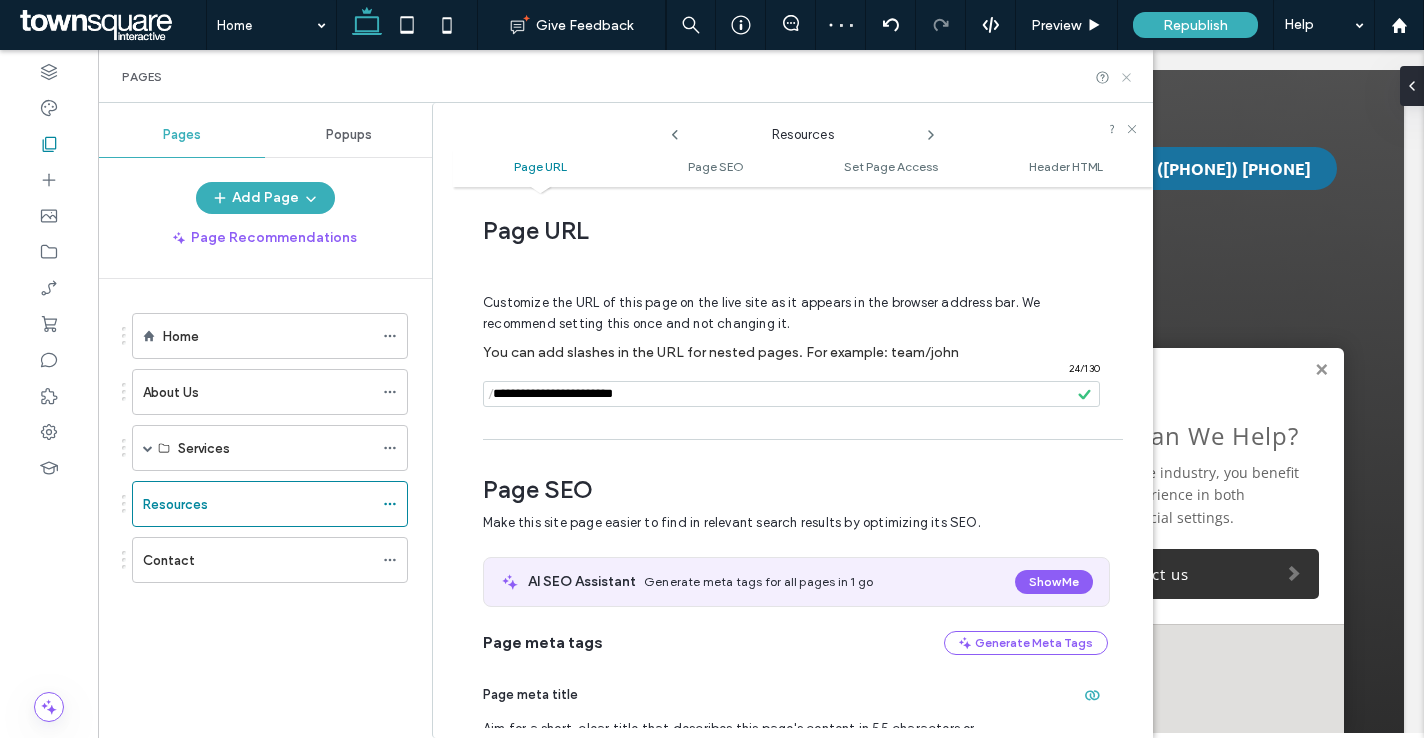 click 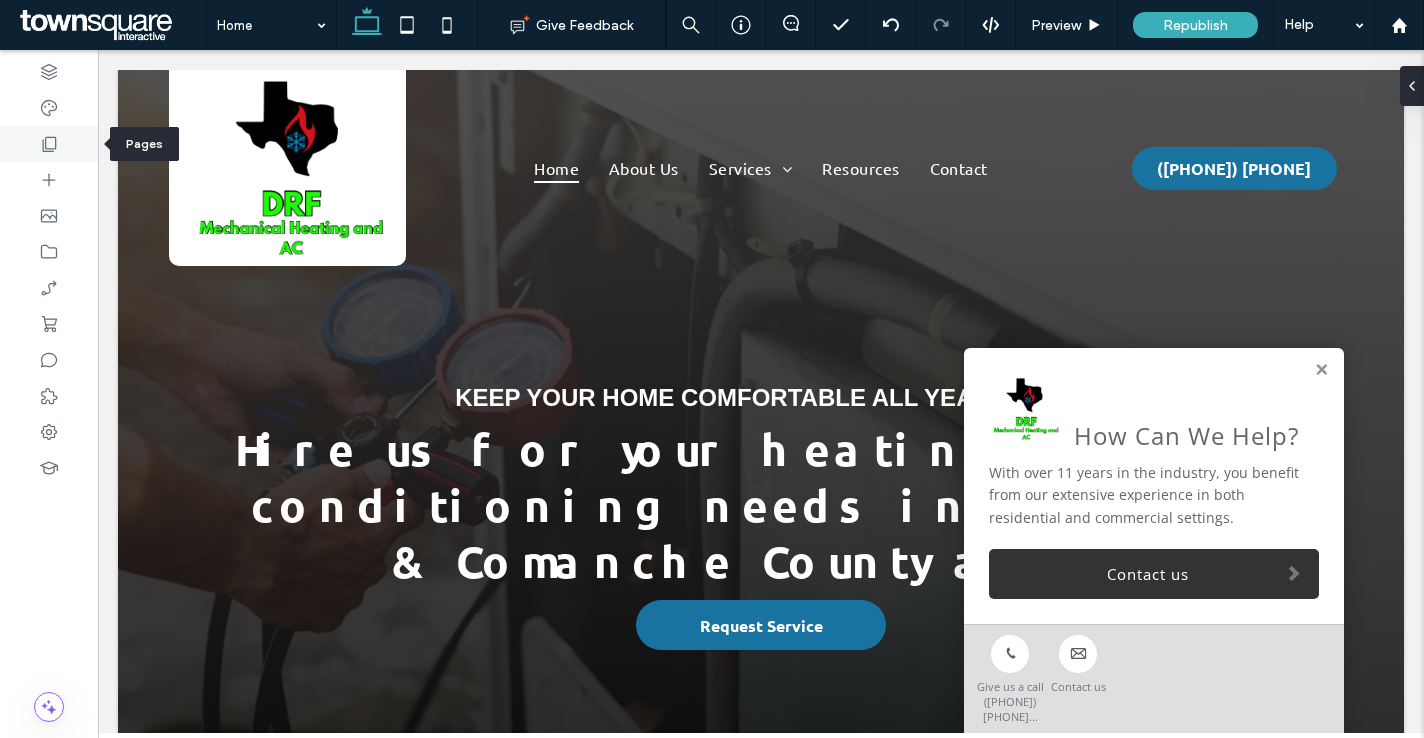 click 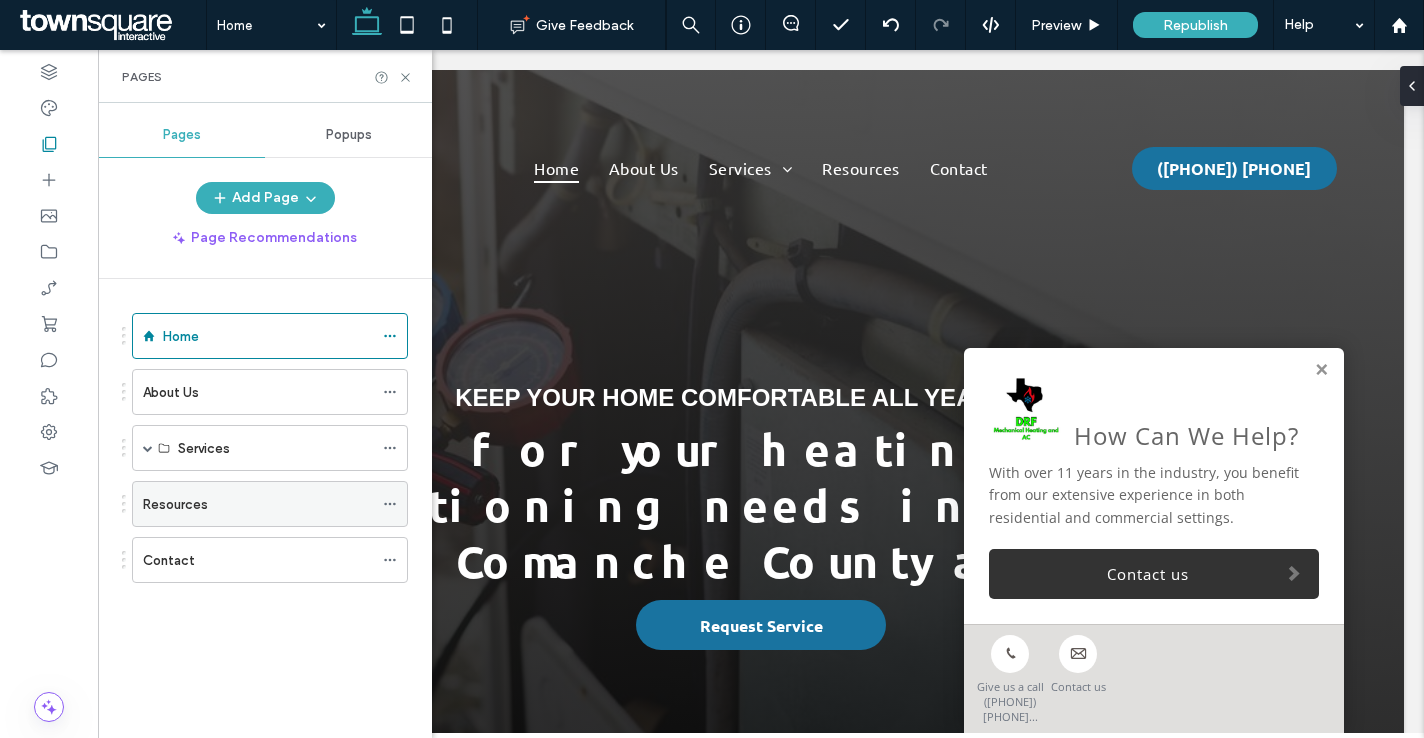 click 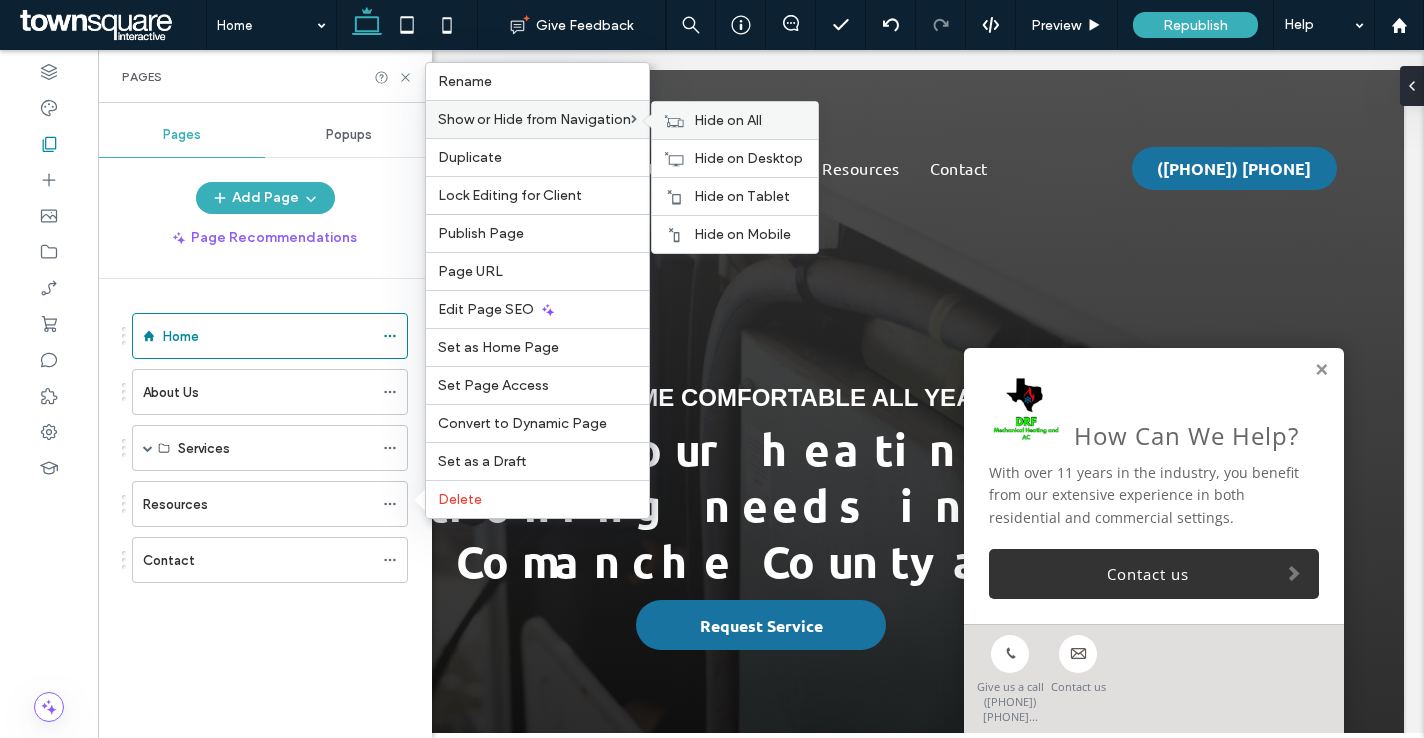 click 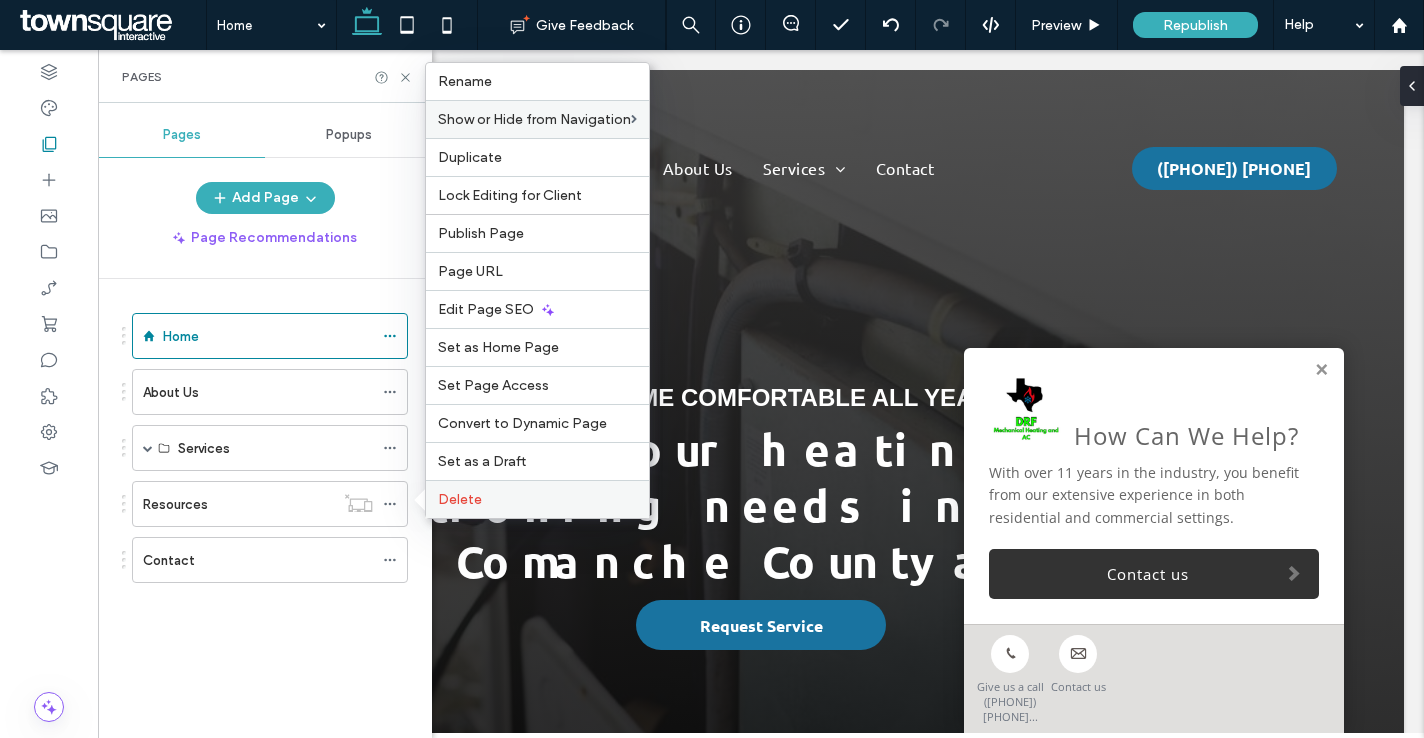 click on "Delete" at bounding box center (460, 499) 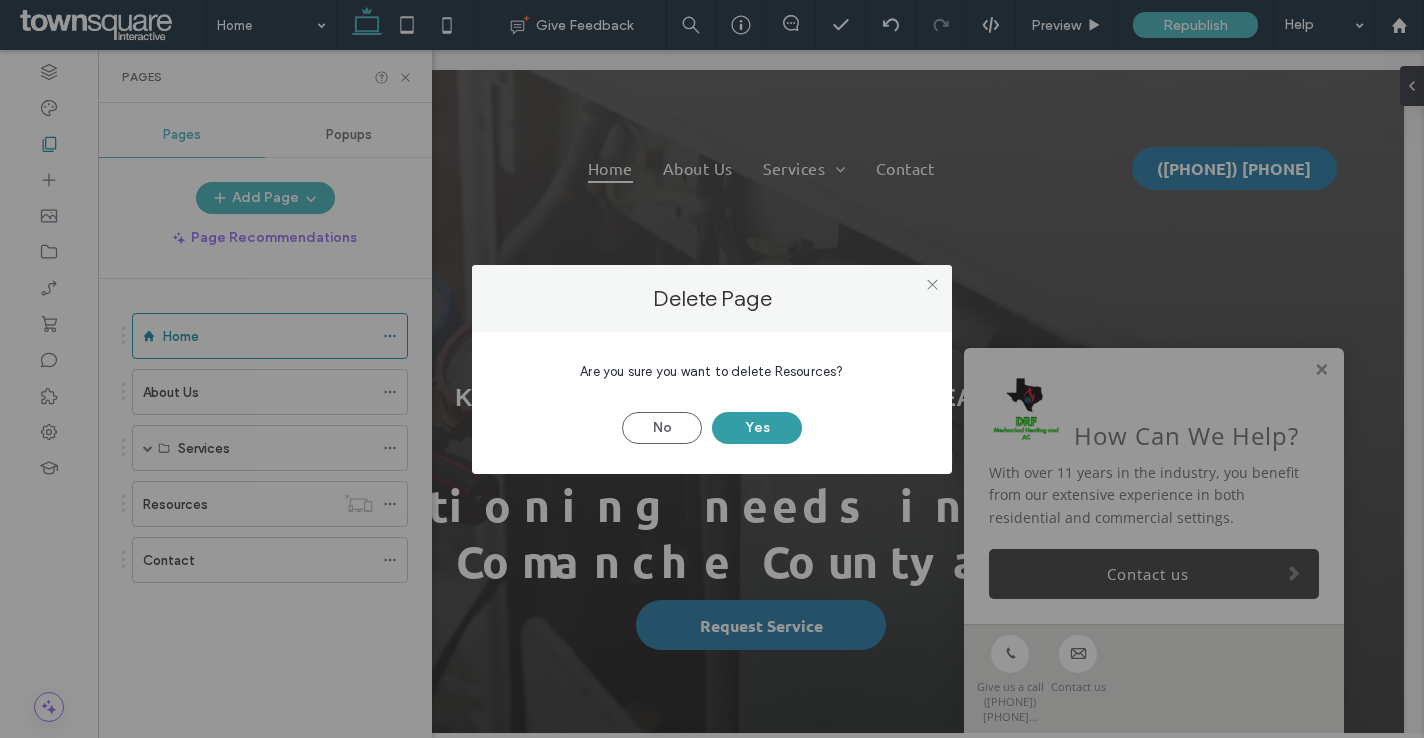 click on "Yes" at bounding box center [757, 428] 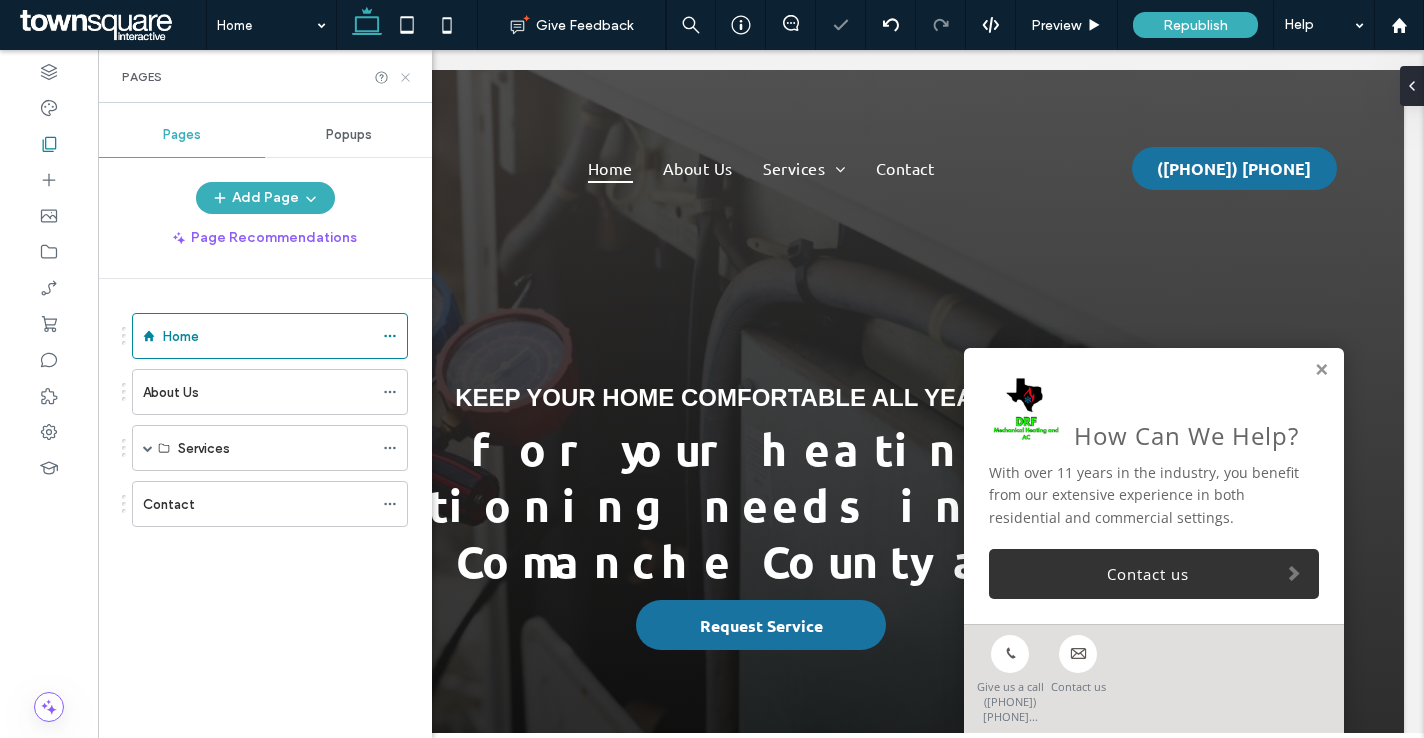 click 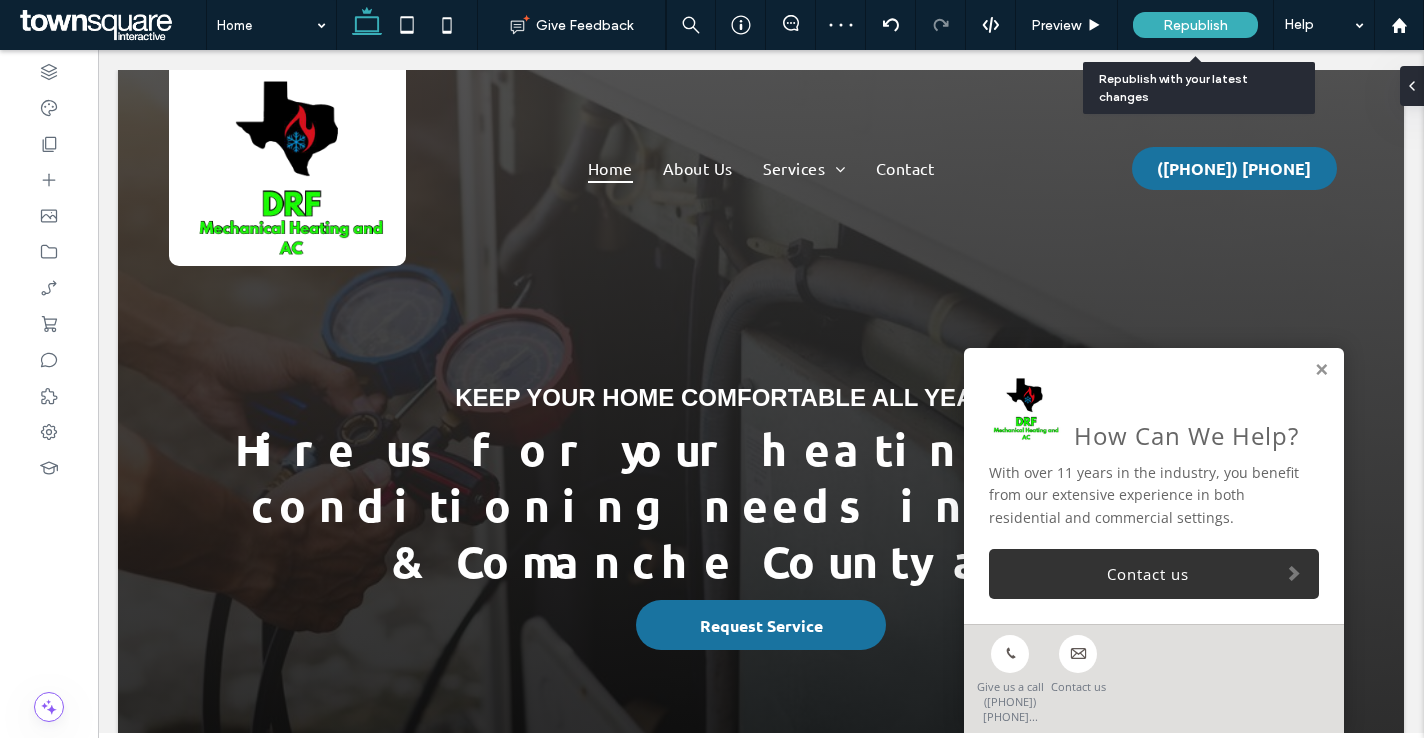 click on "Republish" at bounding box center (1195, 25) 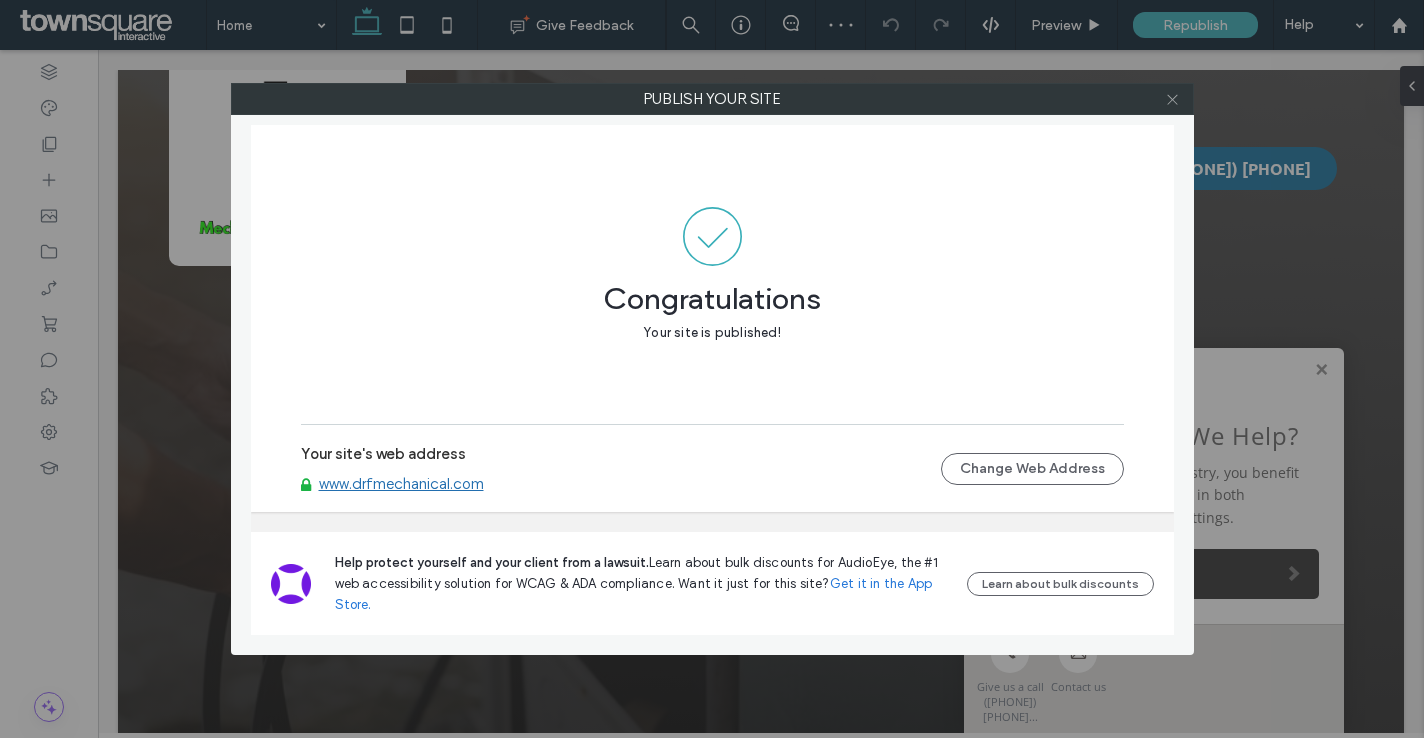 click 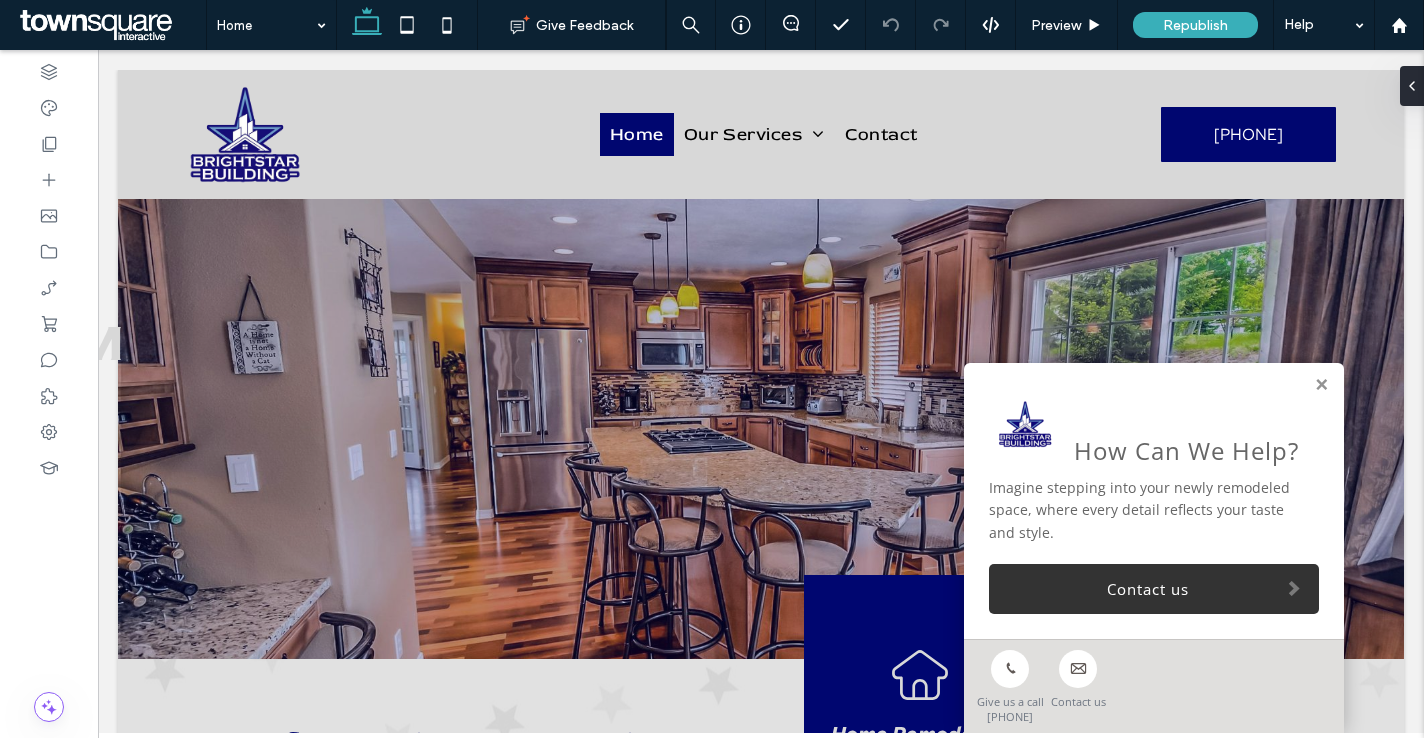 scroll, scrollTop: 0, scrollLeft: 0, axis: both 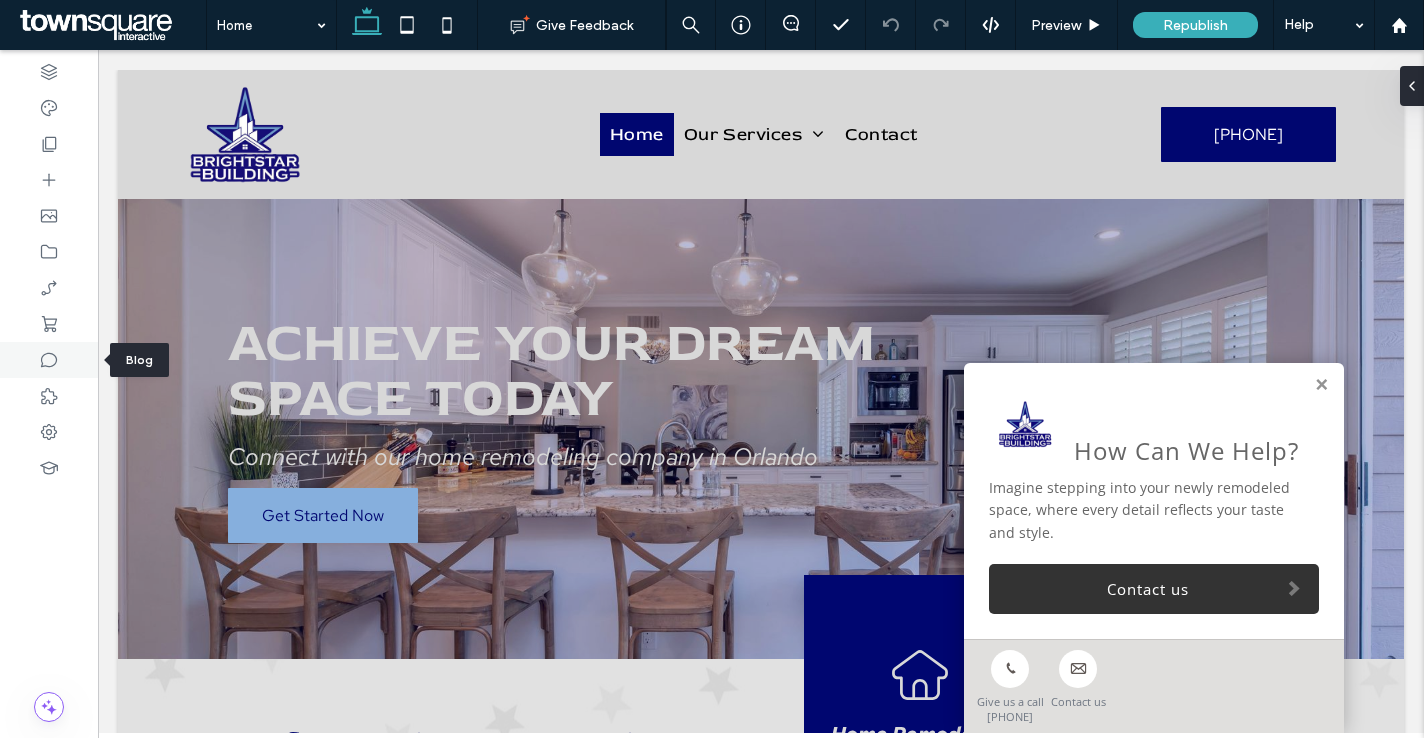 click at bounding box center (49, 360) 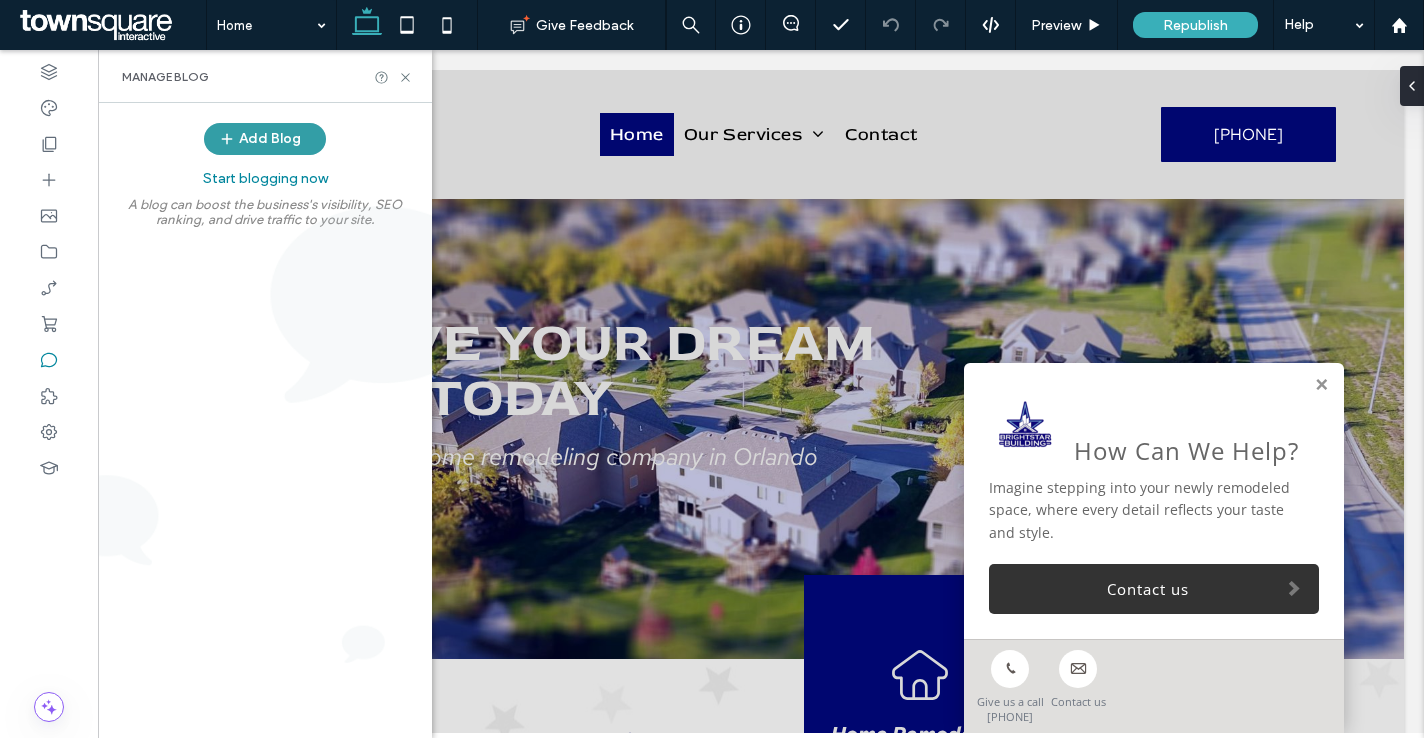 click on "Add Blog" at bounding box center [265, 139] 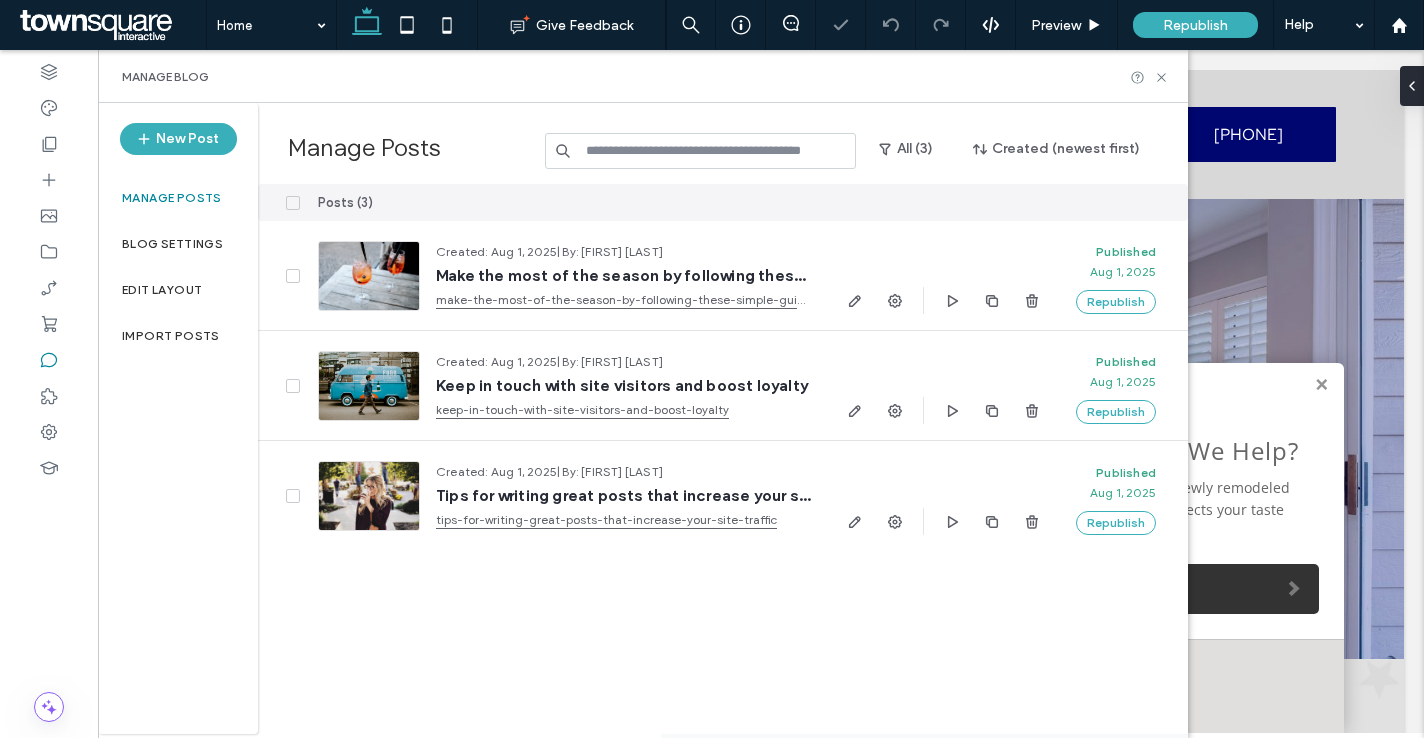 click at bounding box center [293, 203] 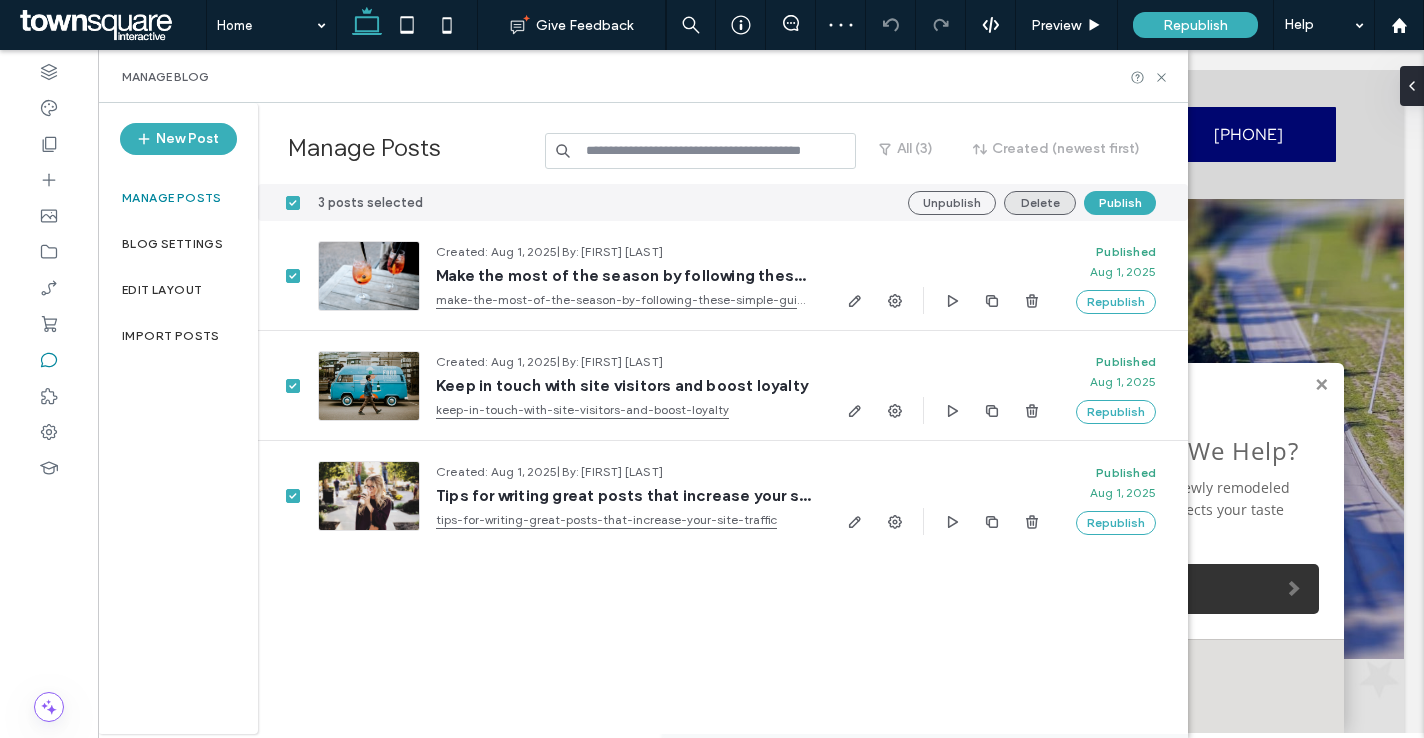 click on "Delete" at bounding box center (1040, 203) 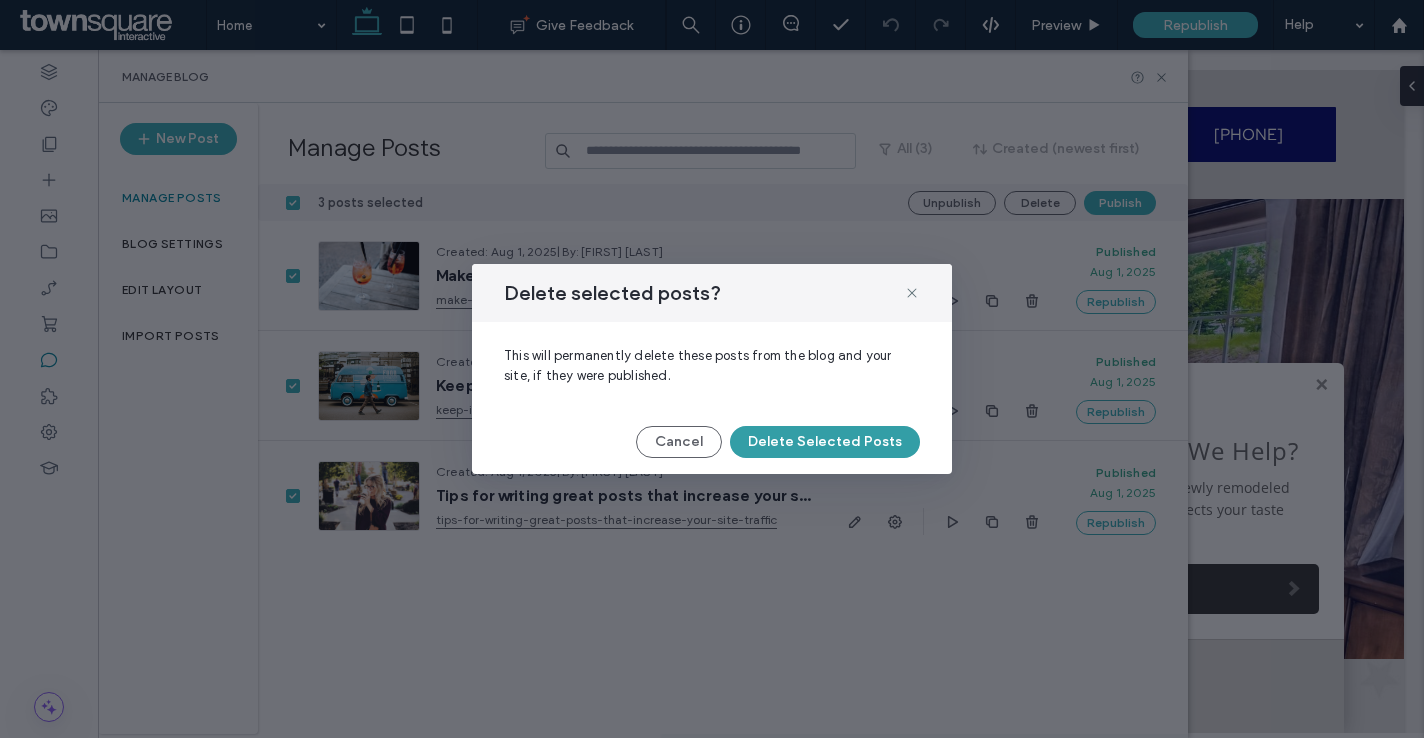 click on "Delete Selected Posts" at bounding box center (825, 442) 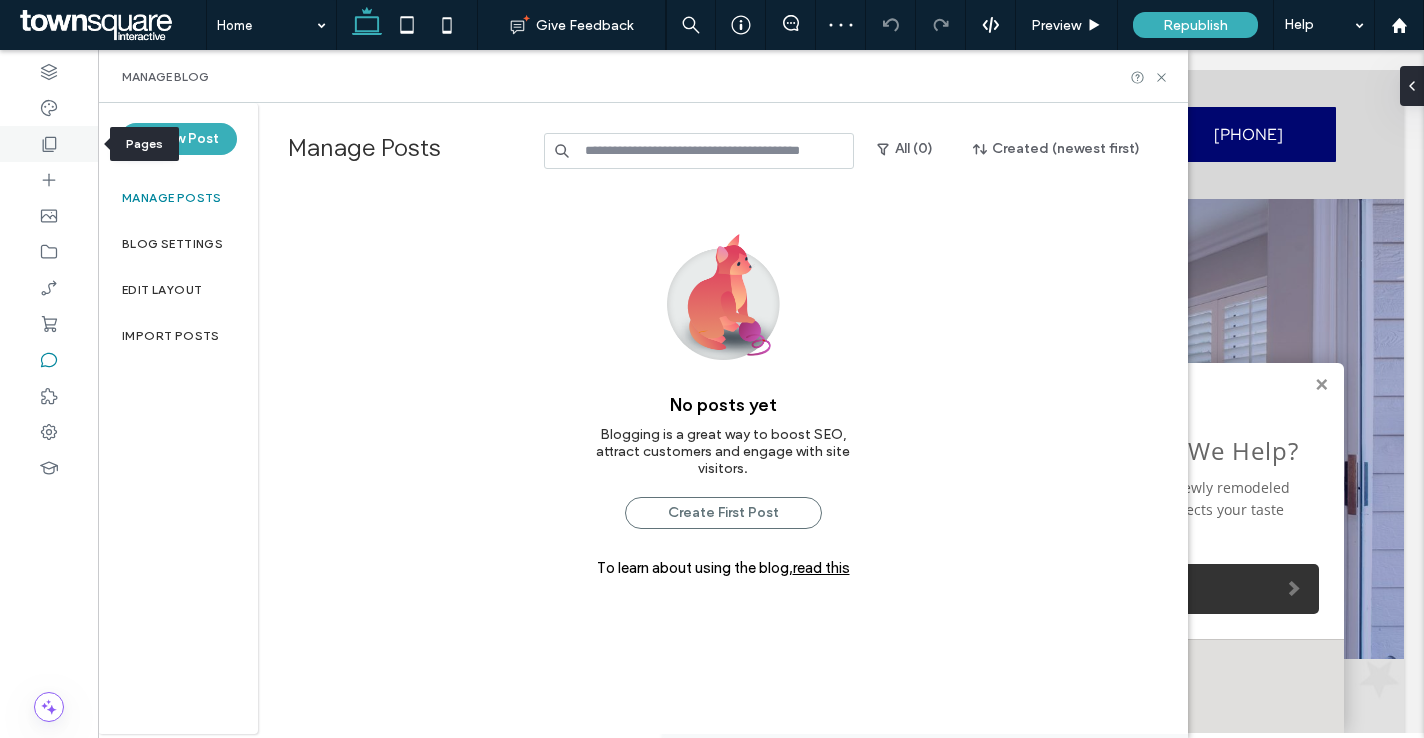 click 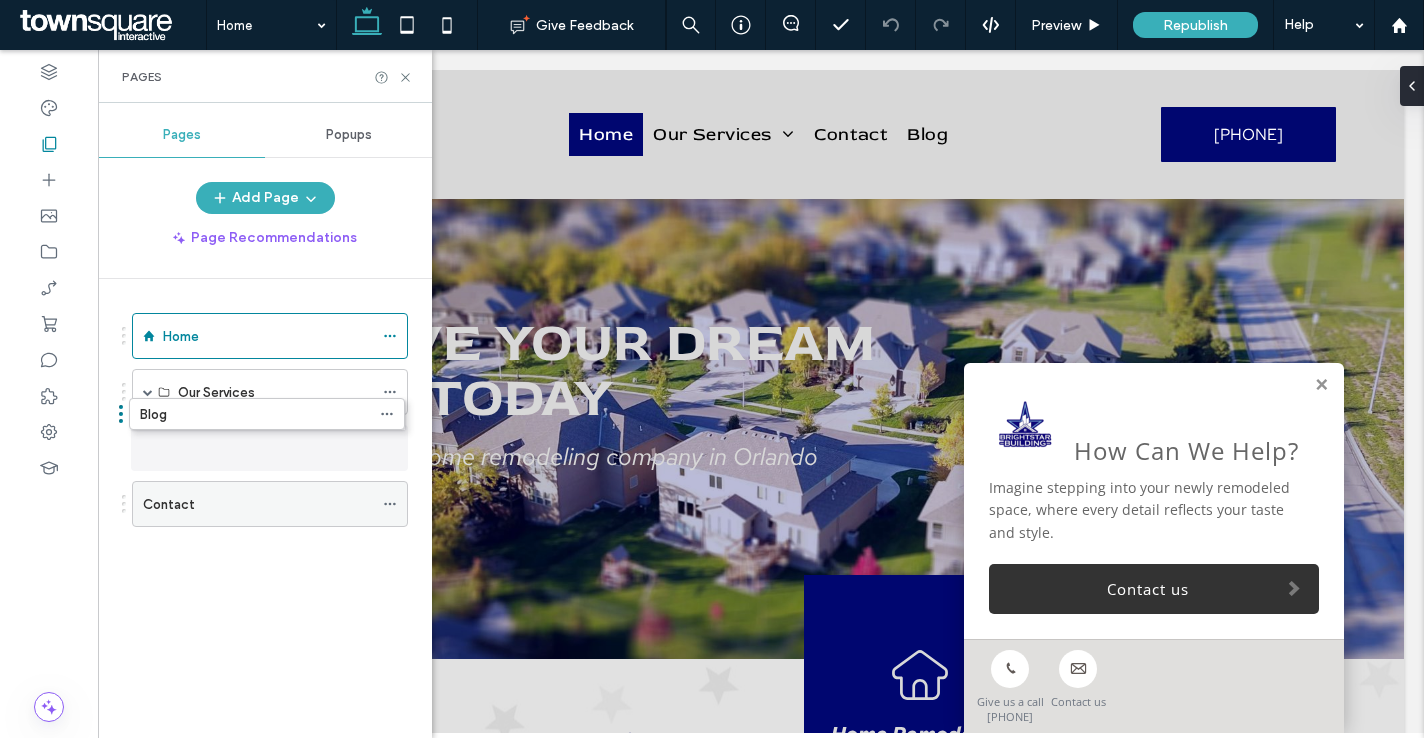 drag, startPoint x: 185, startPoint y: 507, endPoint x: 182, endPoint y: 427, distance: 80.05623 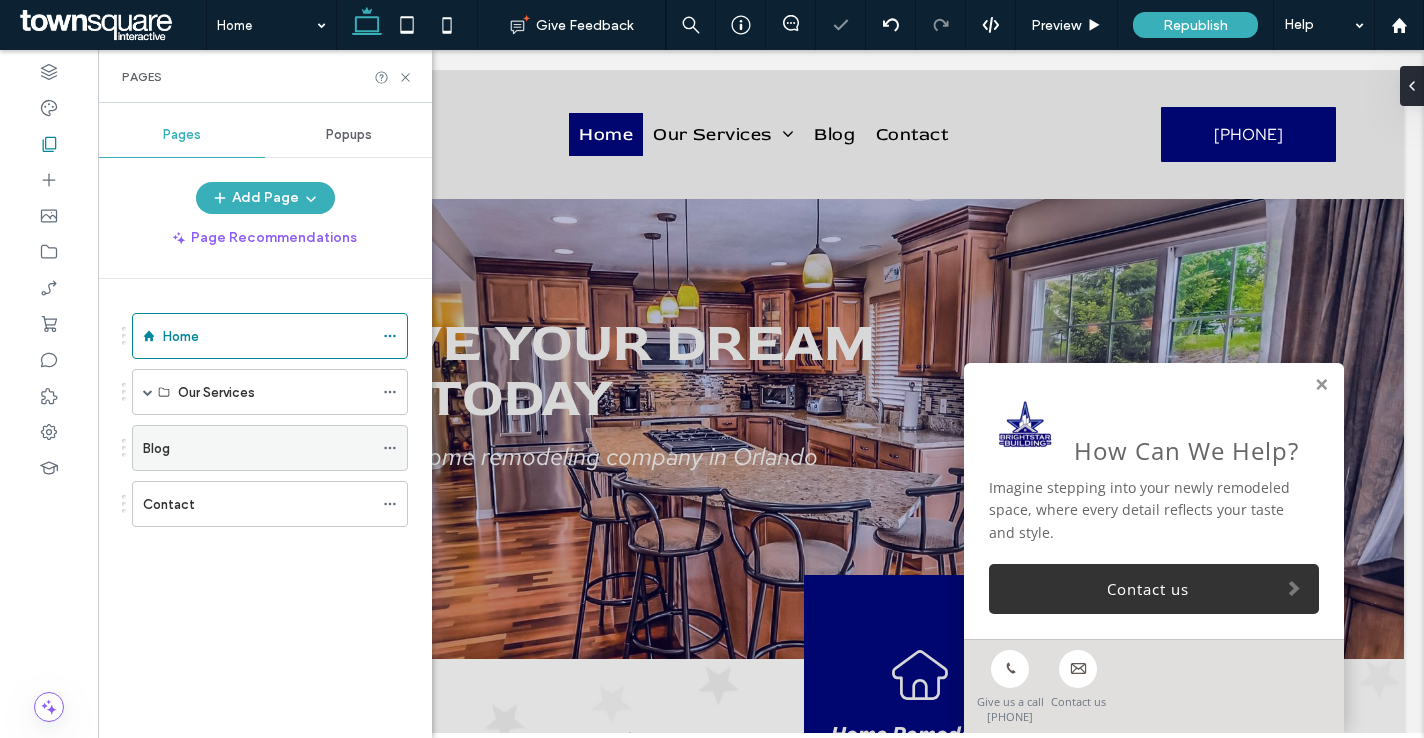 click 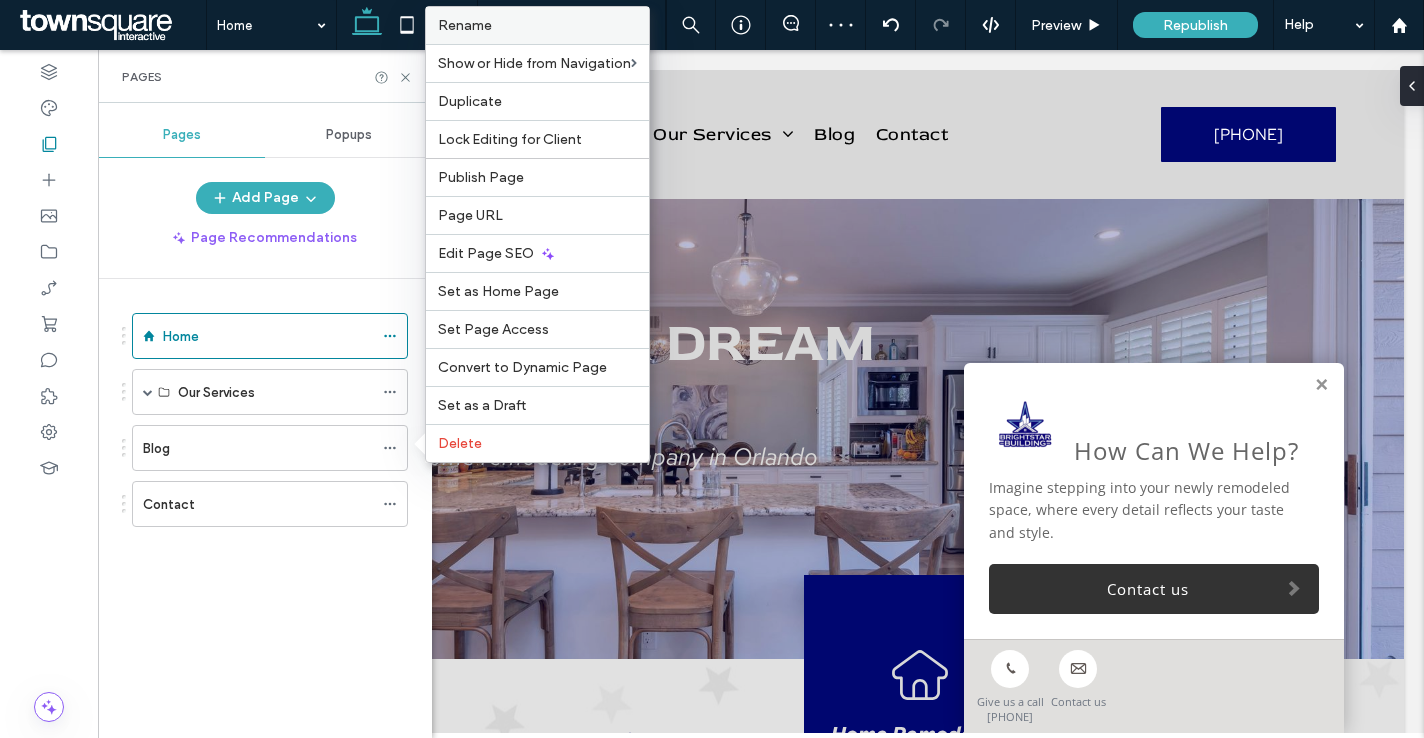 click on "Rename" at bounding box center [537, 25] 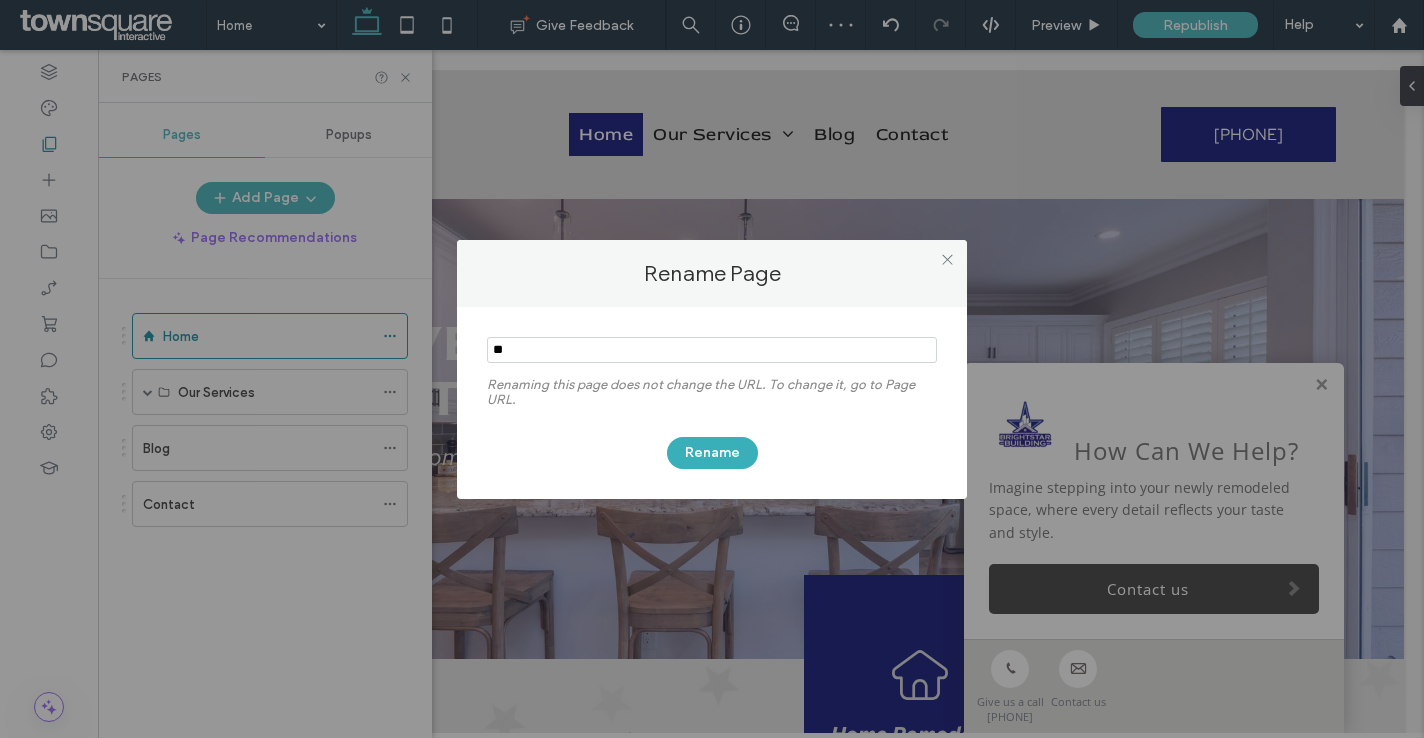 type on "*" 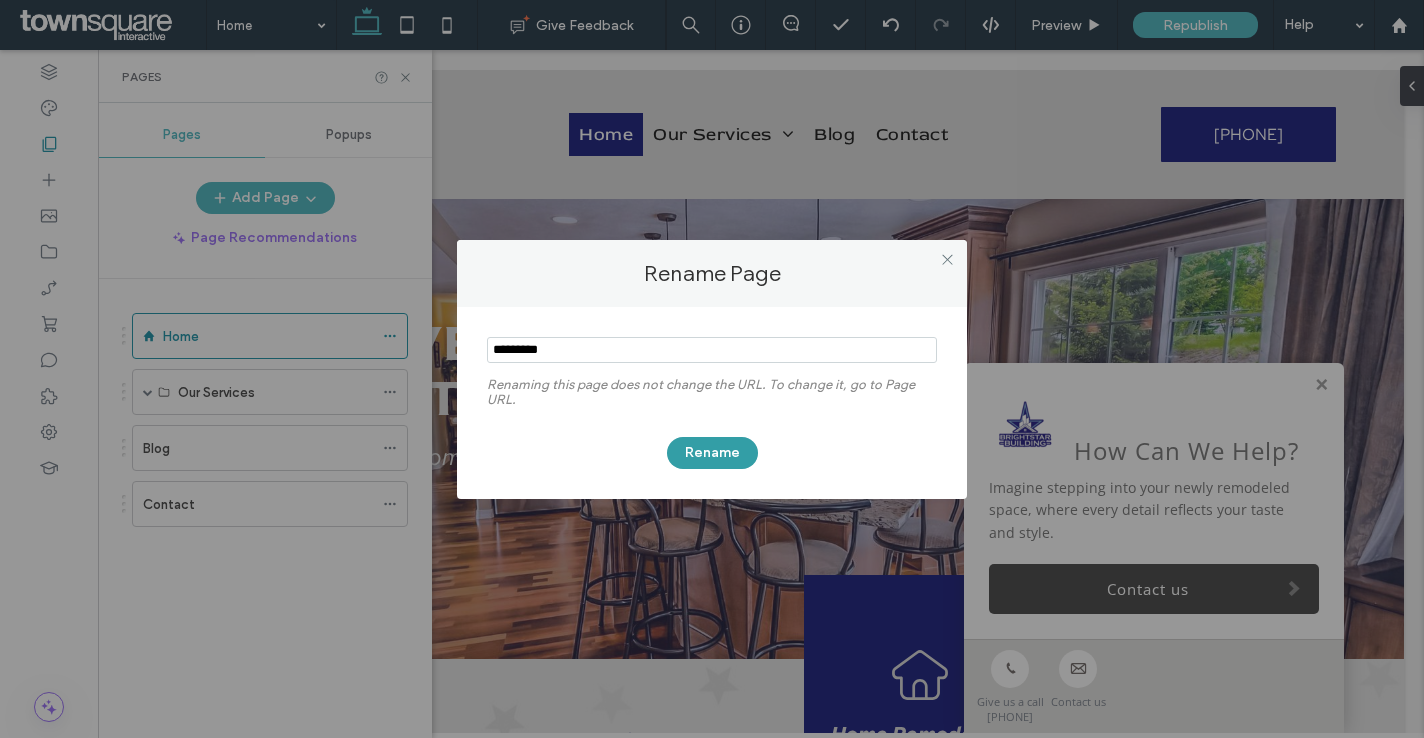 type on "*********" 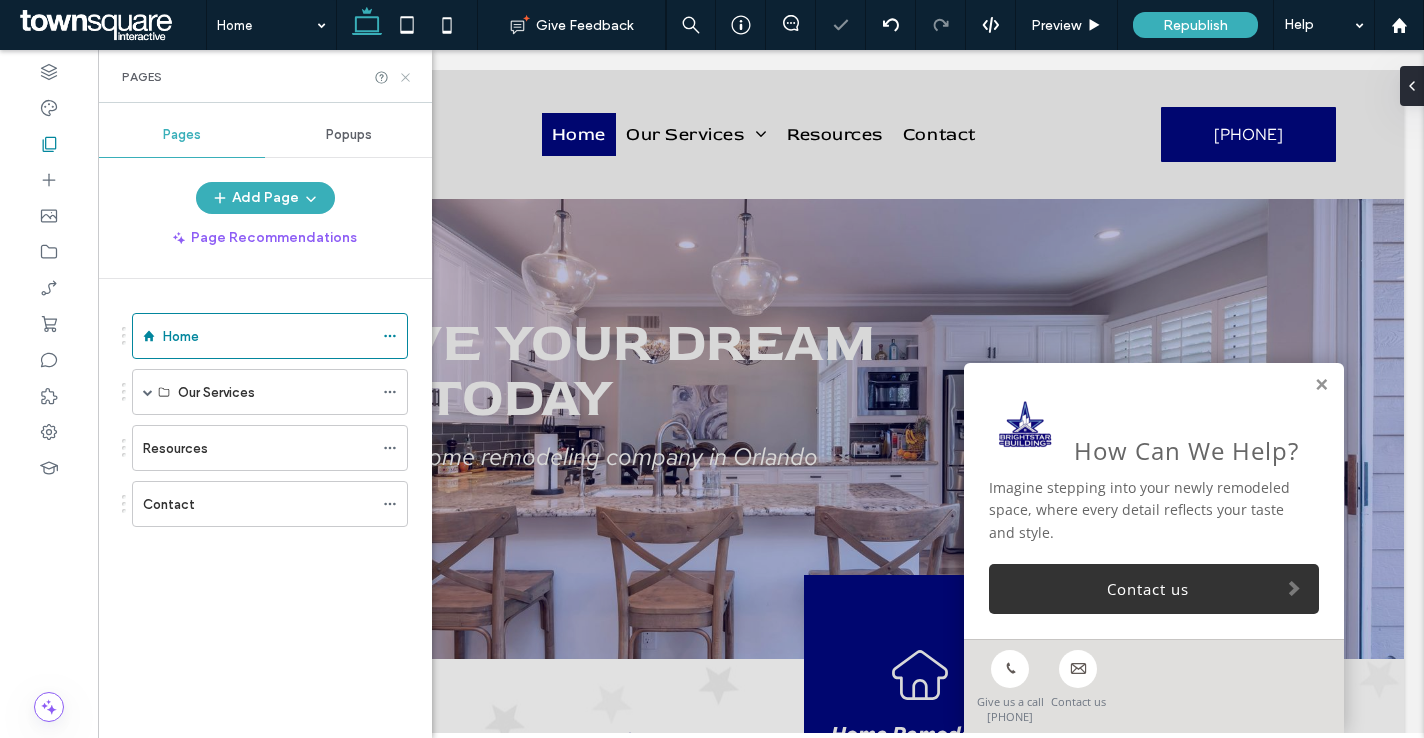 click 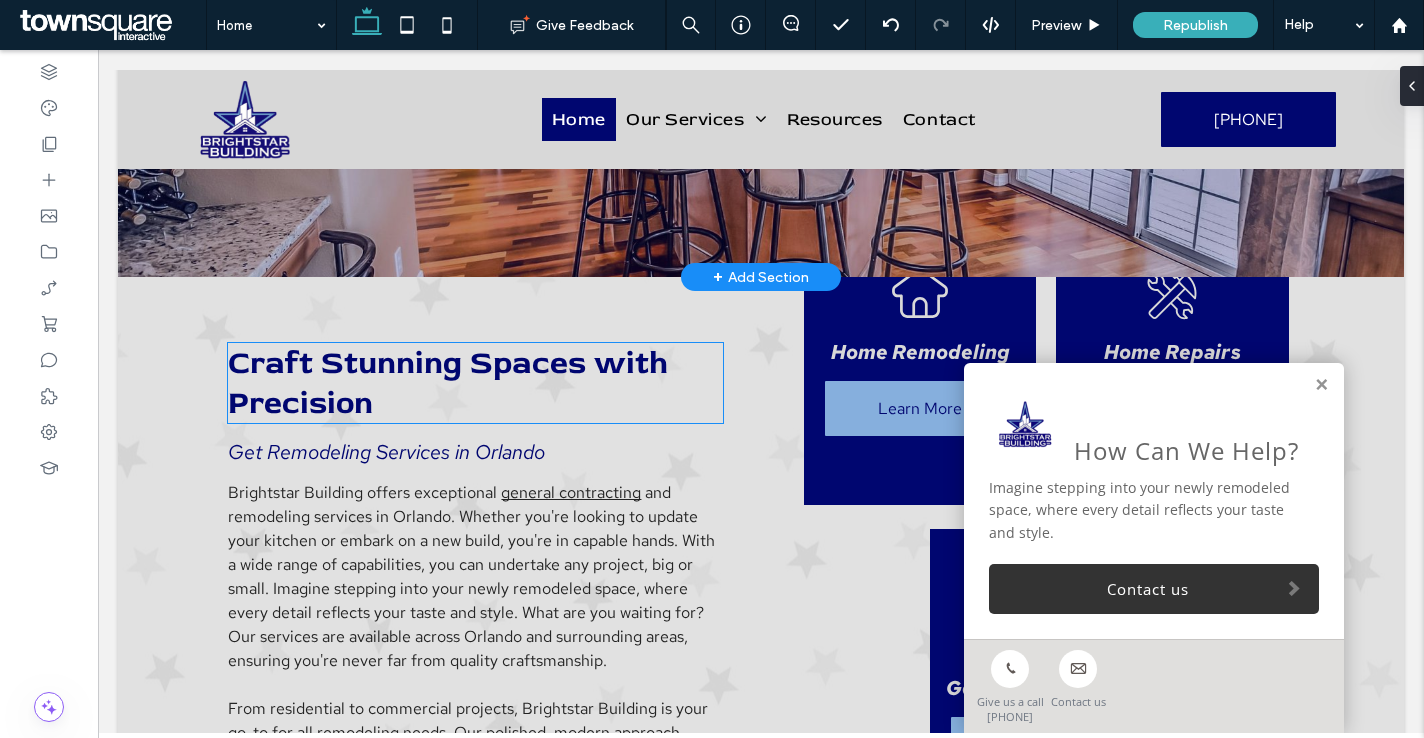 scroll, scrollTop: 357, scrollLeft: 0, axis: vertical 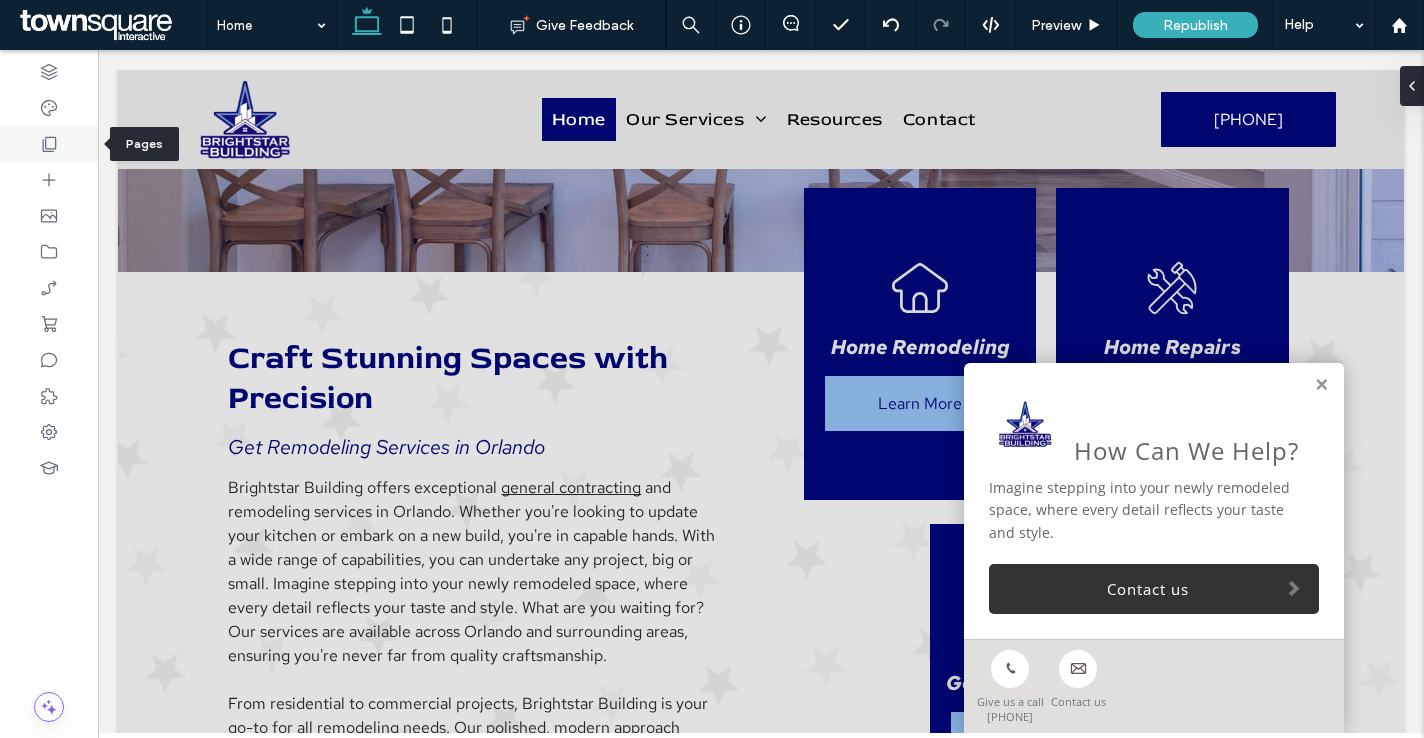 click 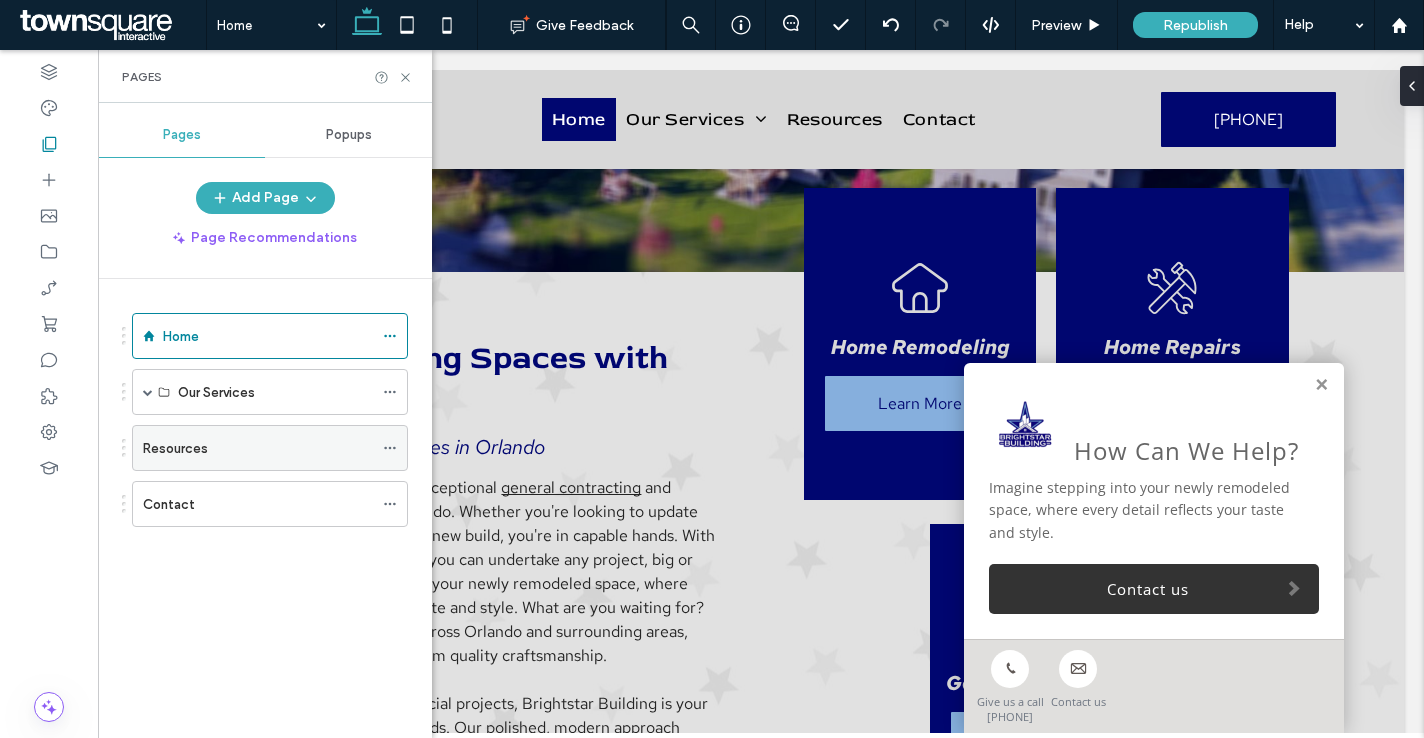 click 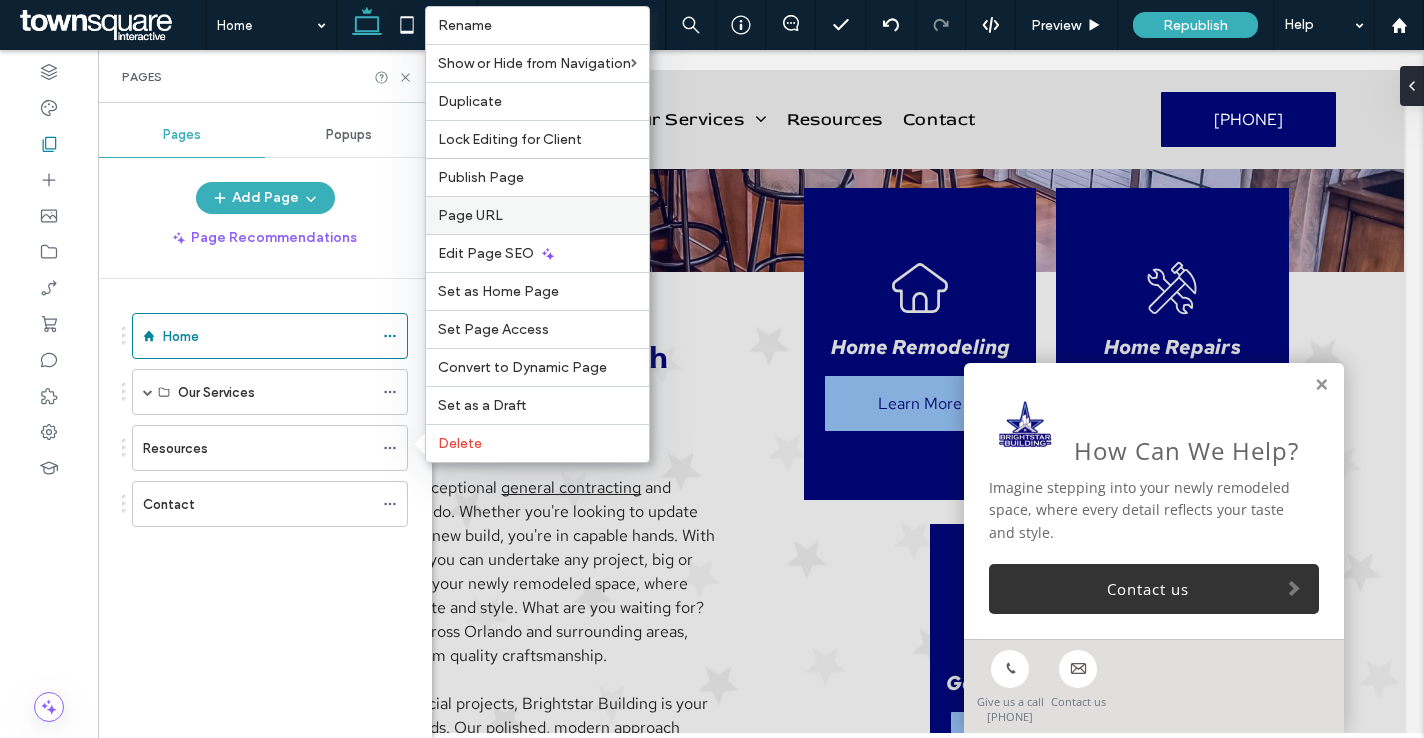 click on "Page URL" at bounding box center (537, 215) 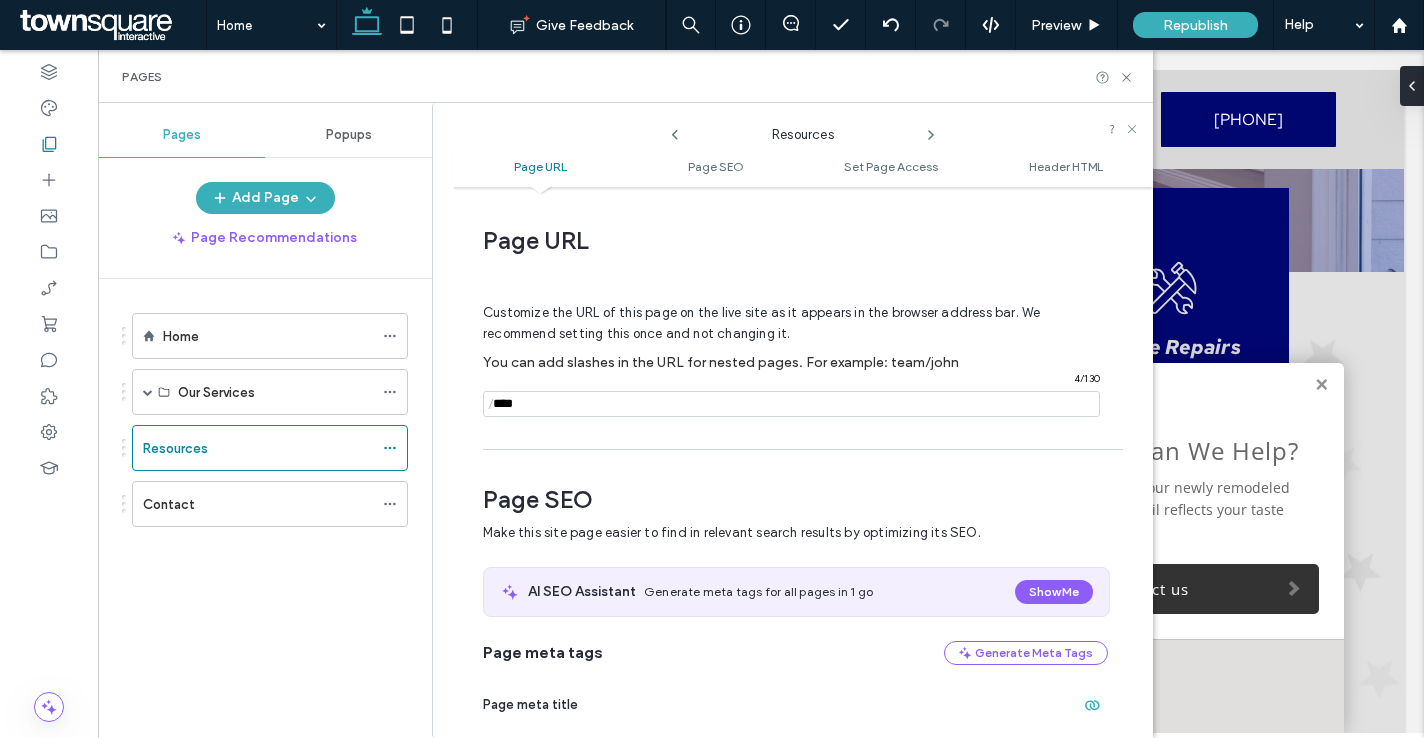 scroll, scrollTop: 10, scrollLeft: 0, axis: vertical 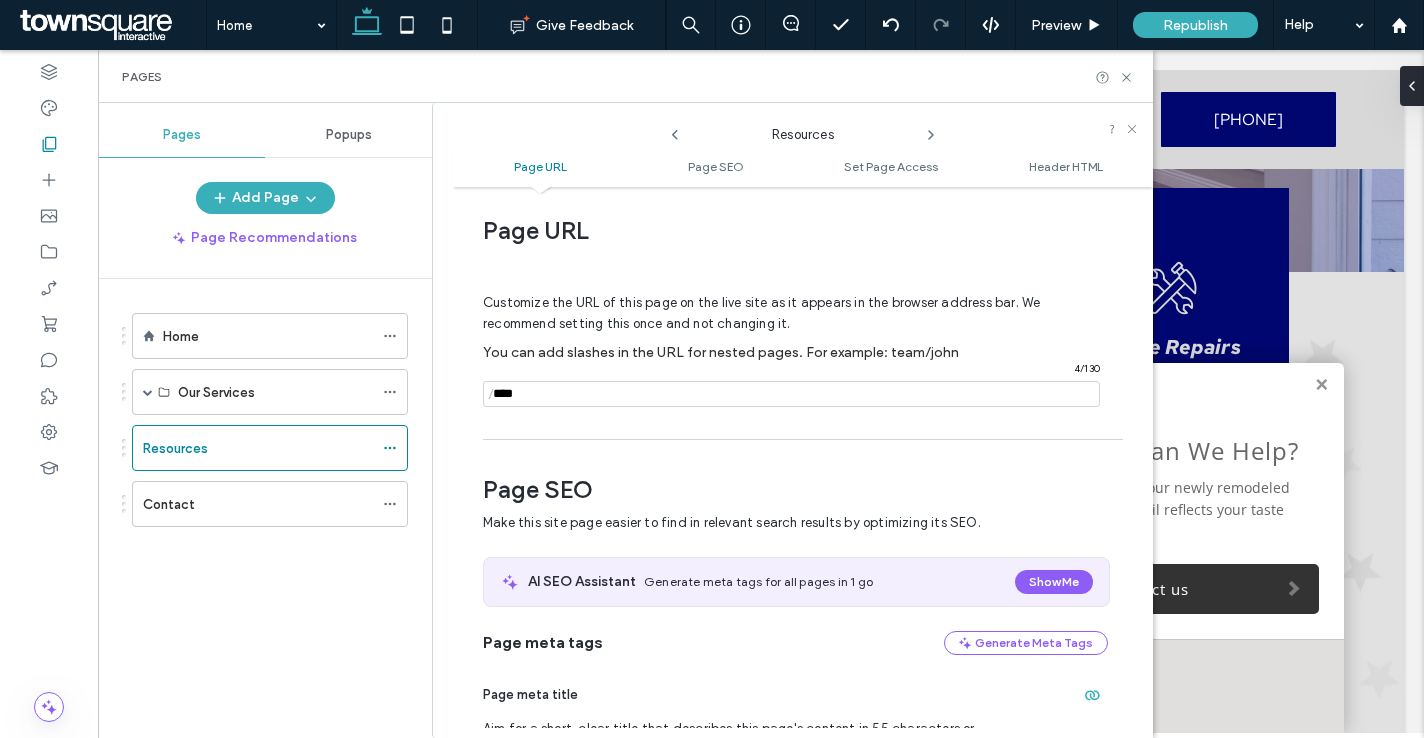 click at bounding box center (791, 394) 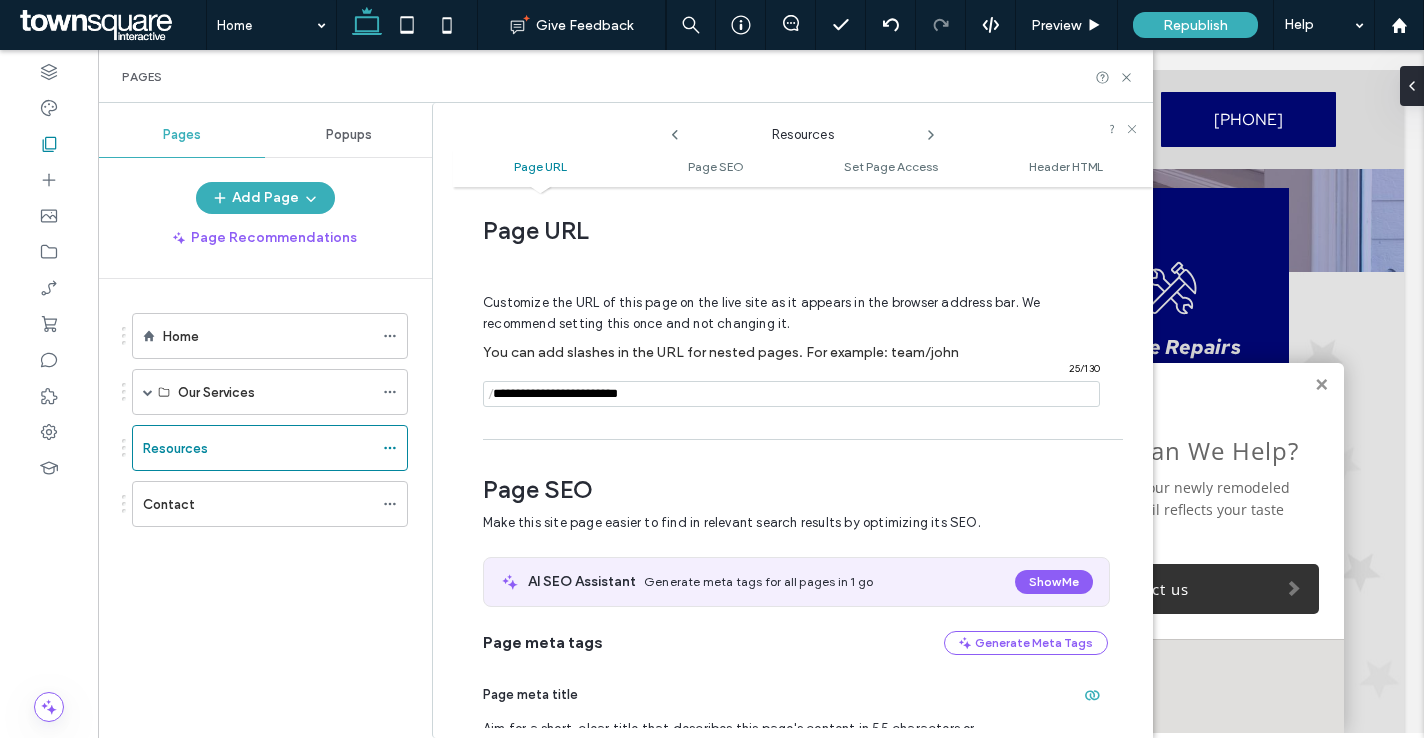 type on "**********" 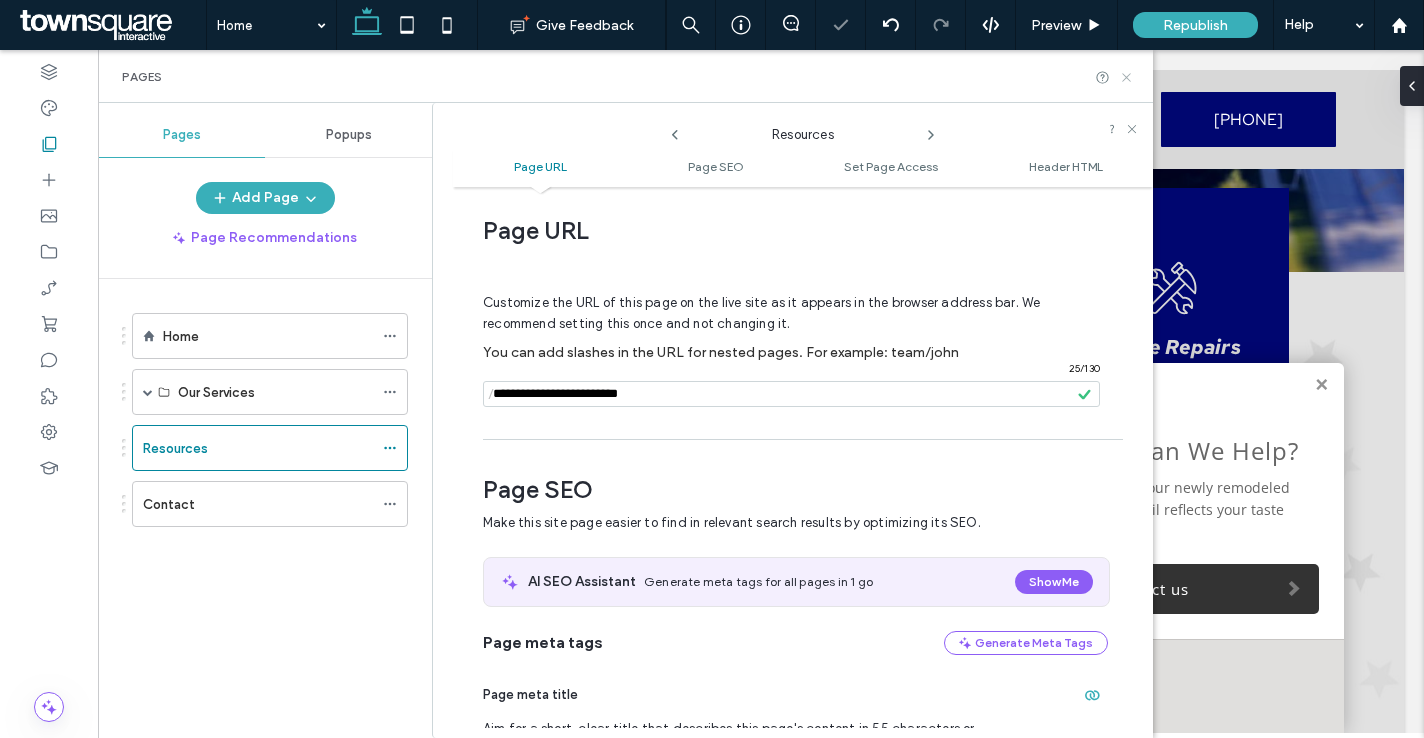 click 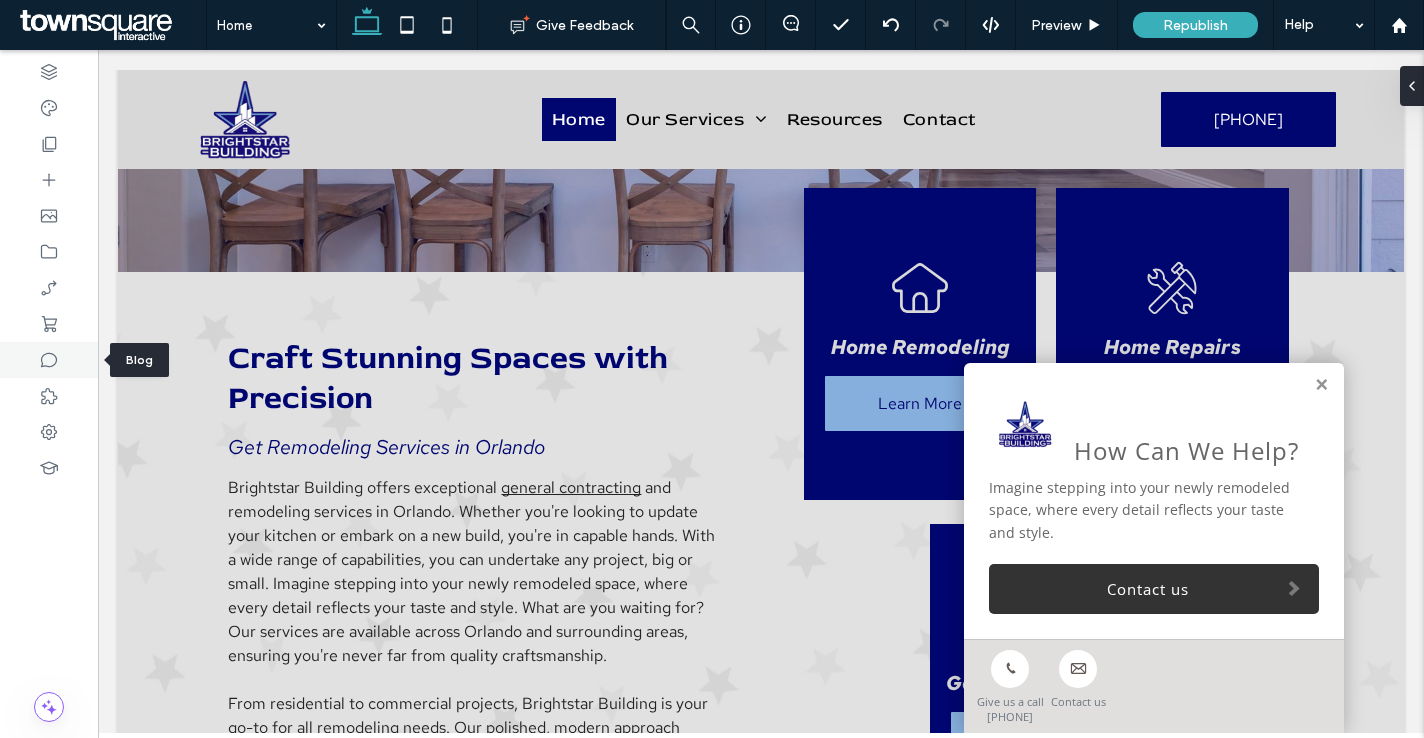 click at bounding box center [49, 360] 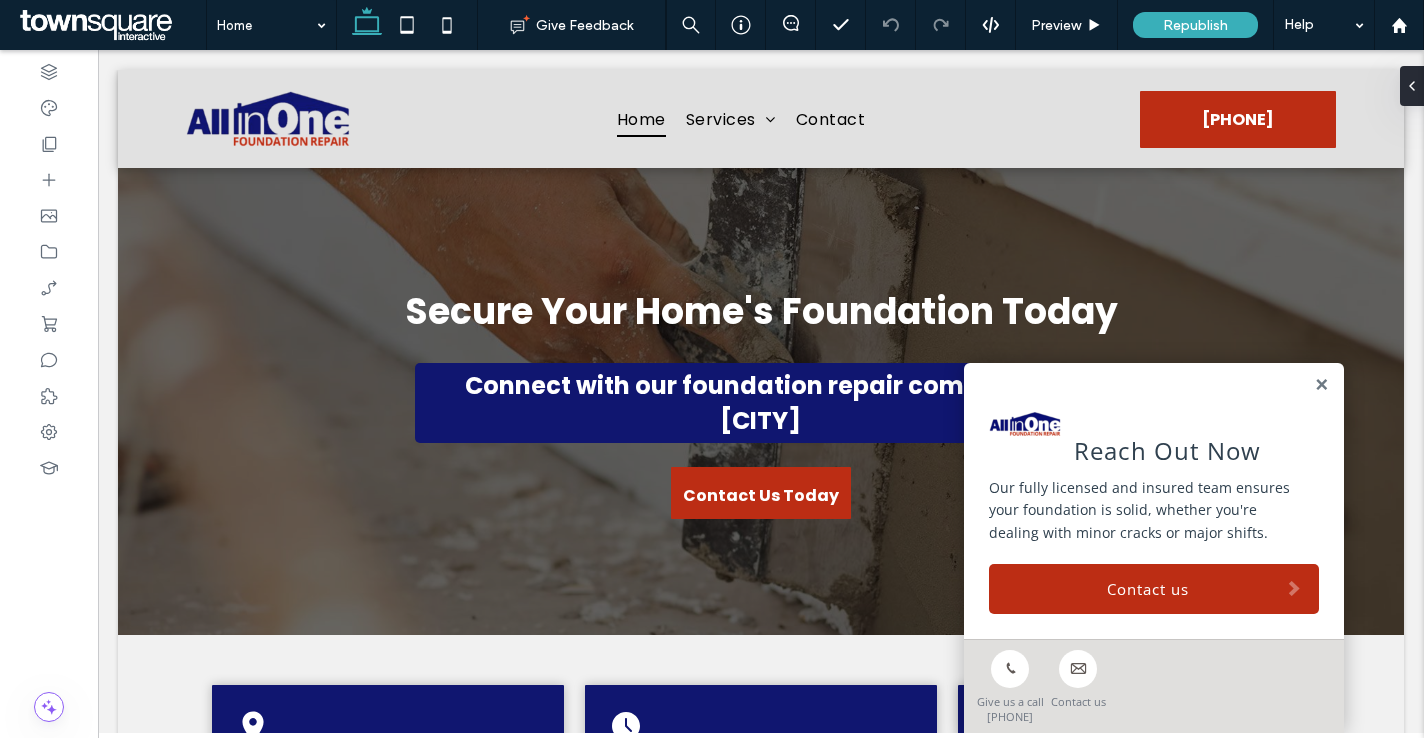 scroll, scrollTop: 0, scrollLeft: 0, axis: both 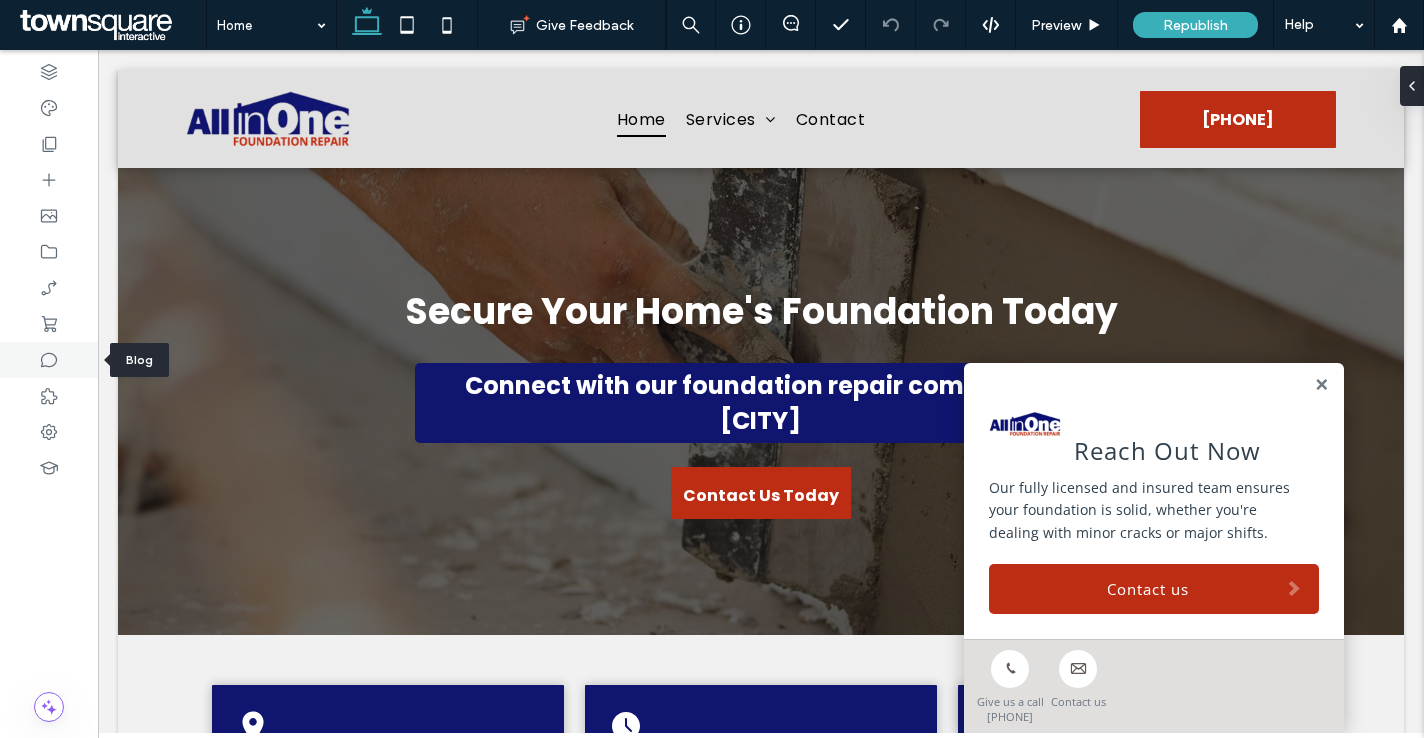 click 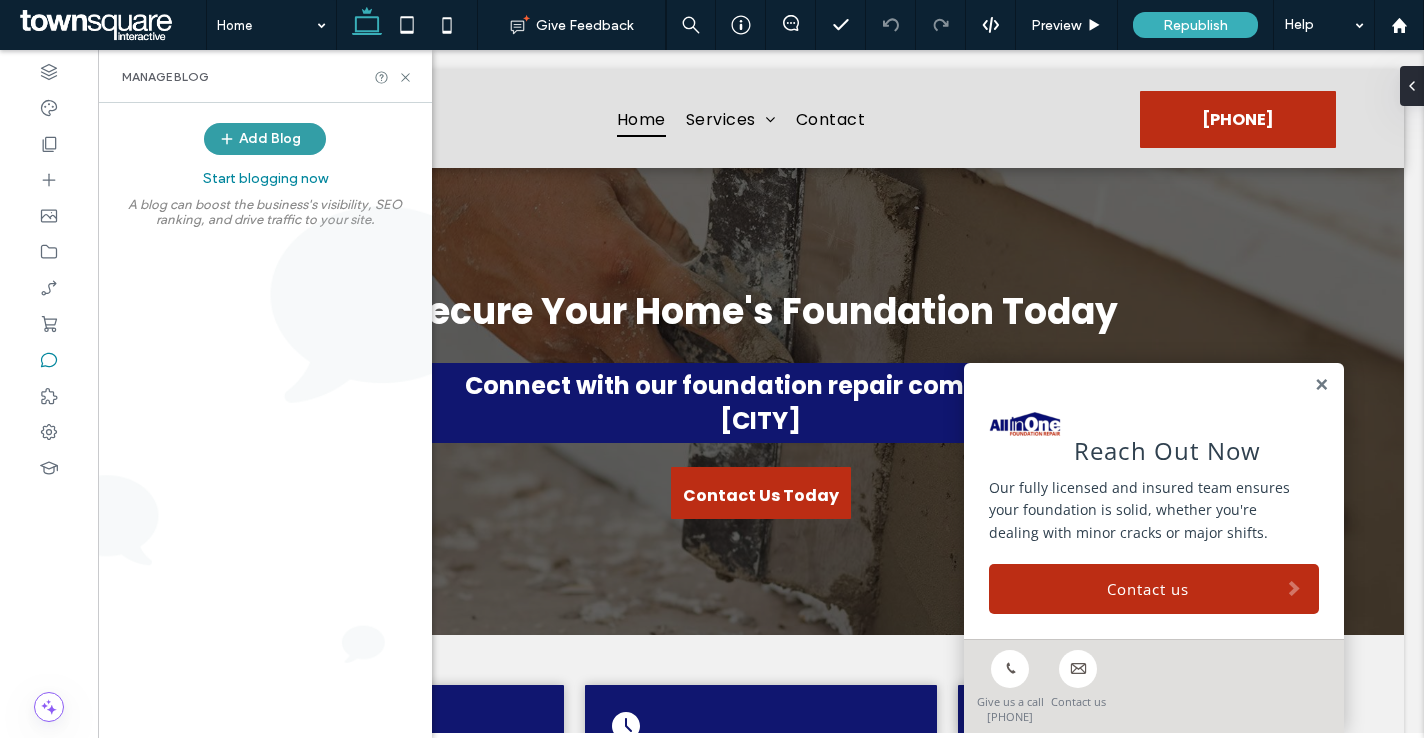 click on "Add Blog" at bounding box center [265, 139] 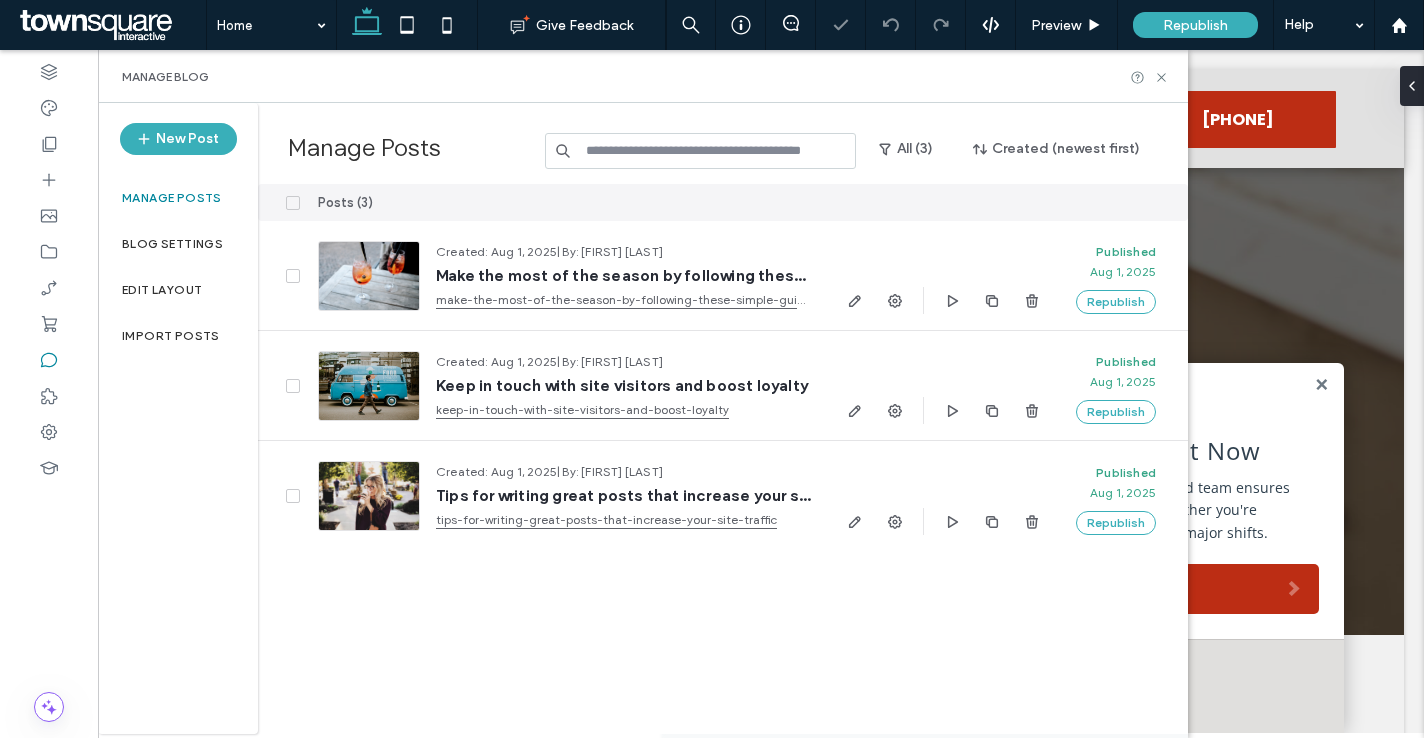 click at bounding box center (293, 203) 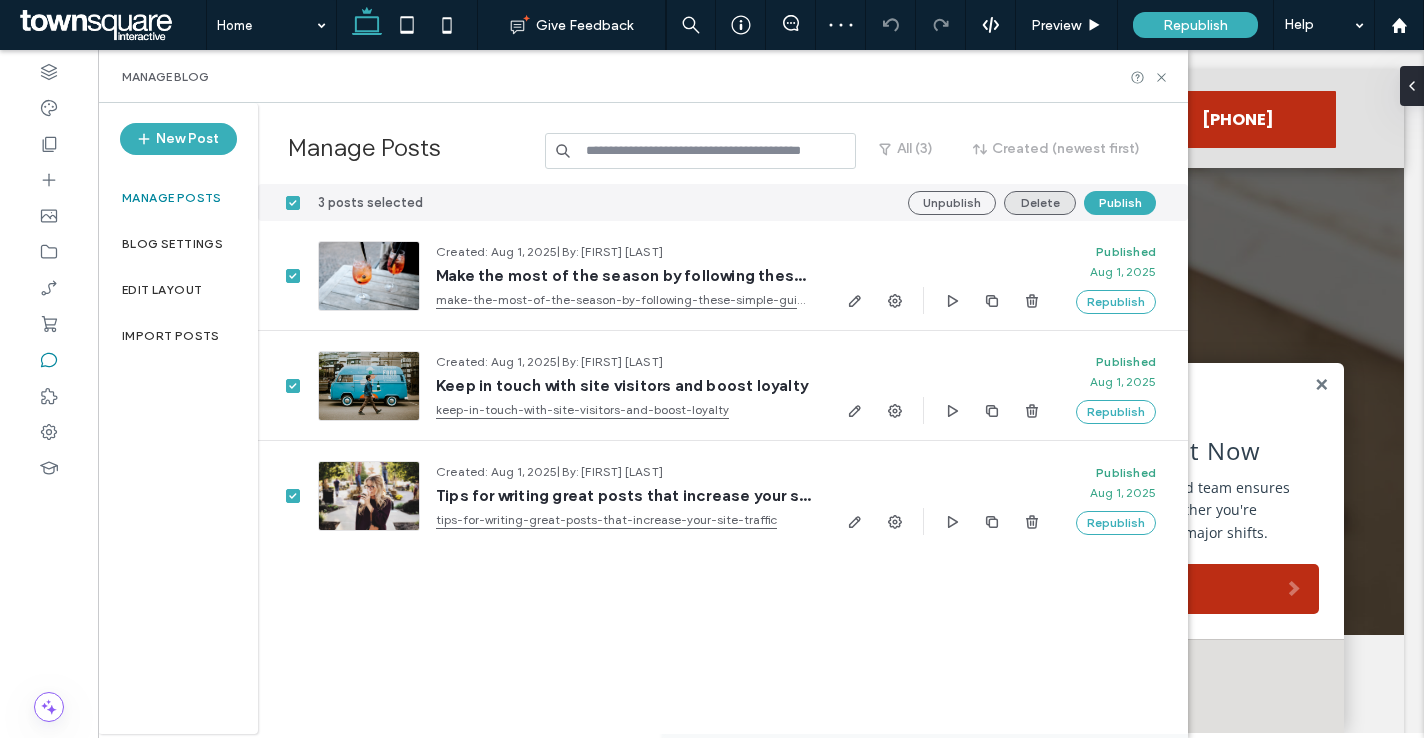 click on "Delete" at bounding box center (1040, 203) 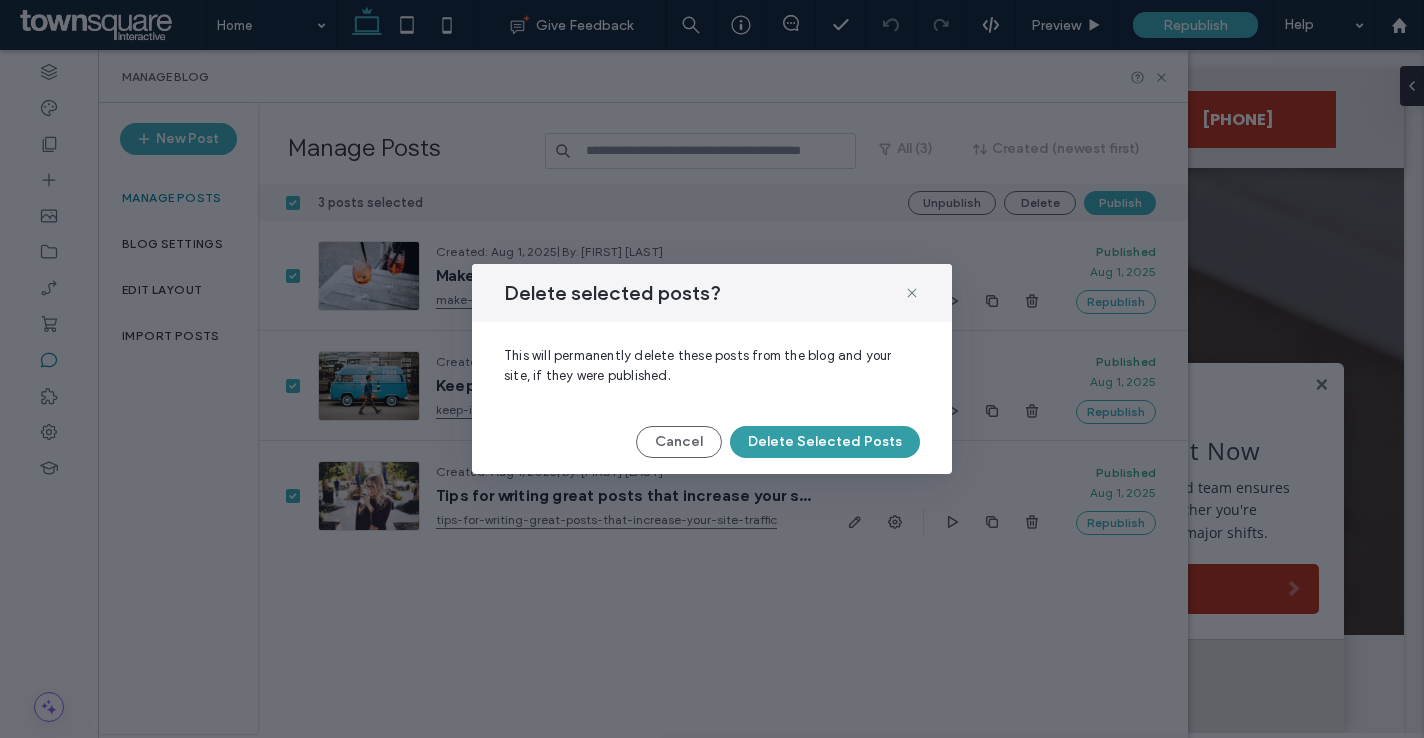 click on "Delete Selected Posts" at bounding box center (825, 442) 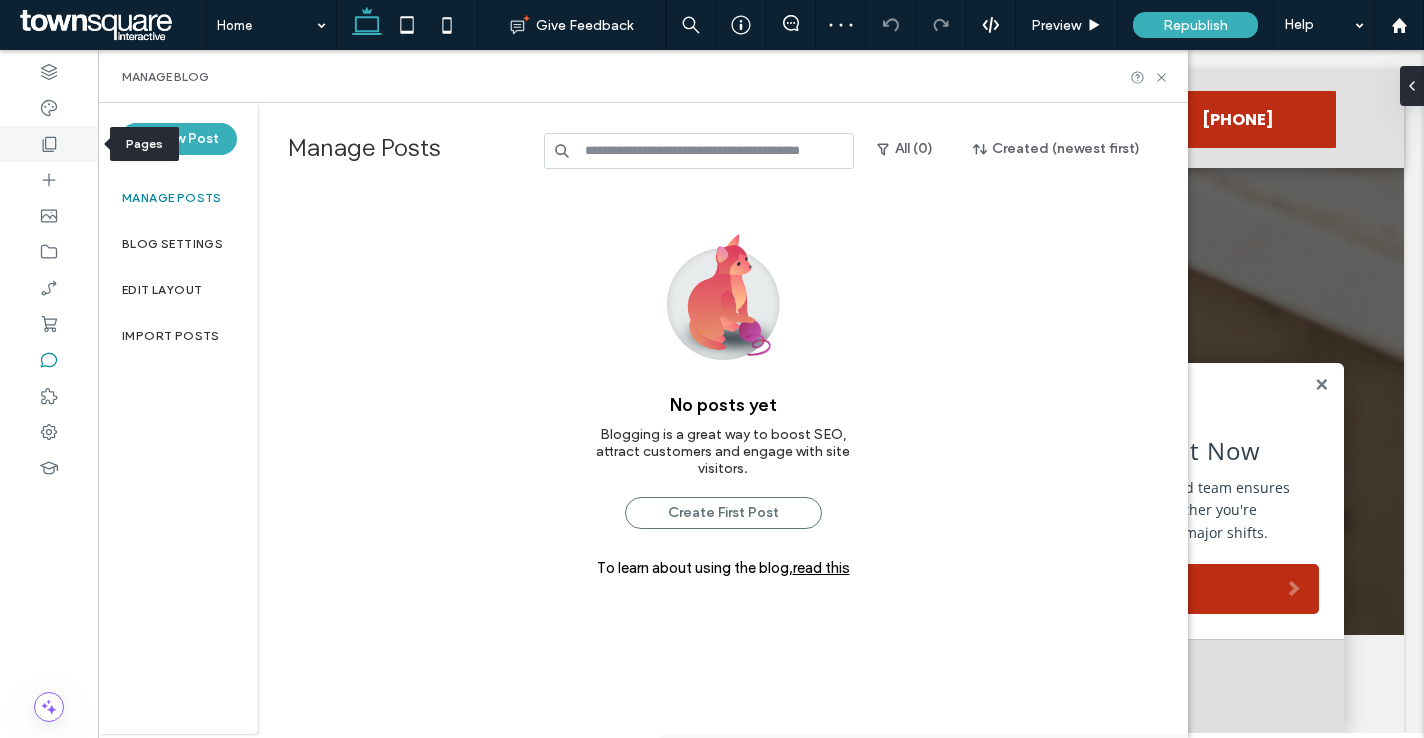click 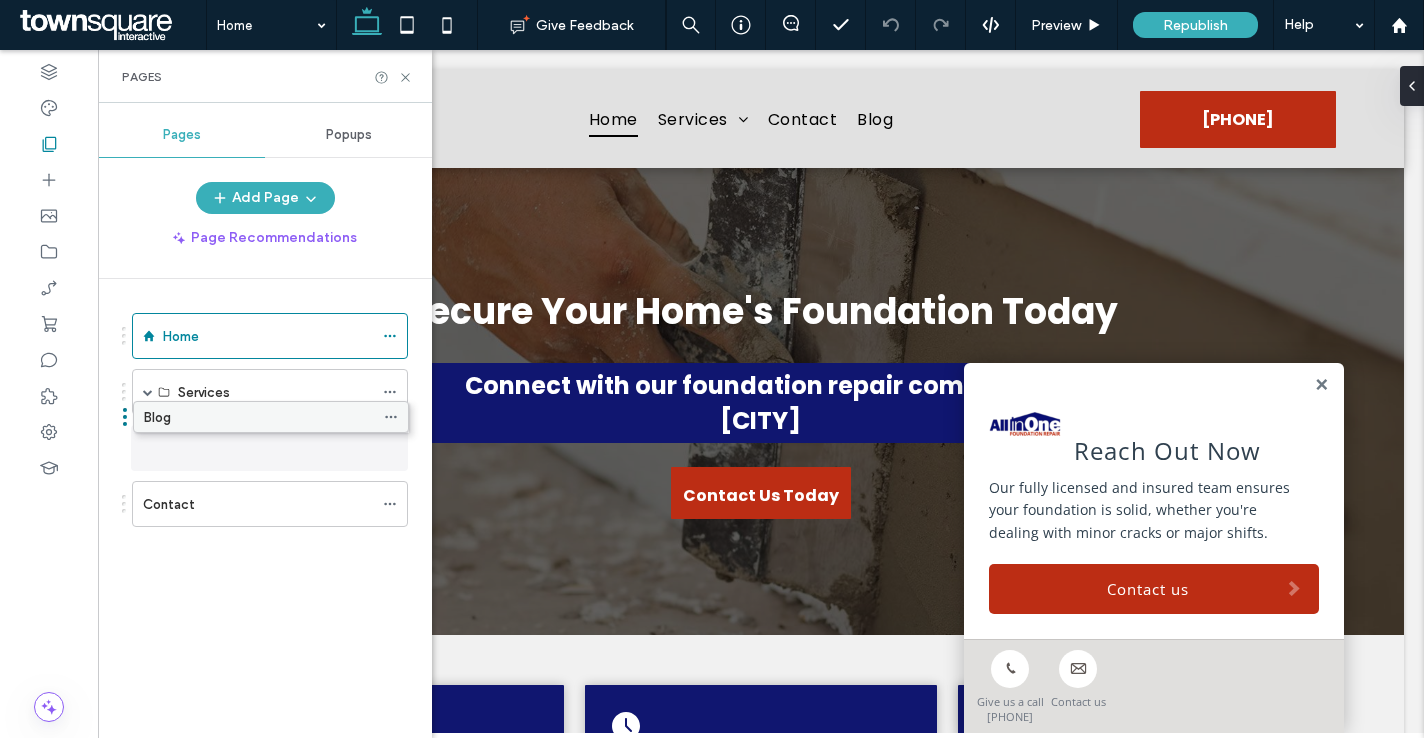 drag, startPoint x: 263, startPoint y: 504, endPoint x: 263, endPoint y: 425, distance: 79 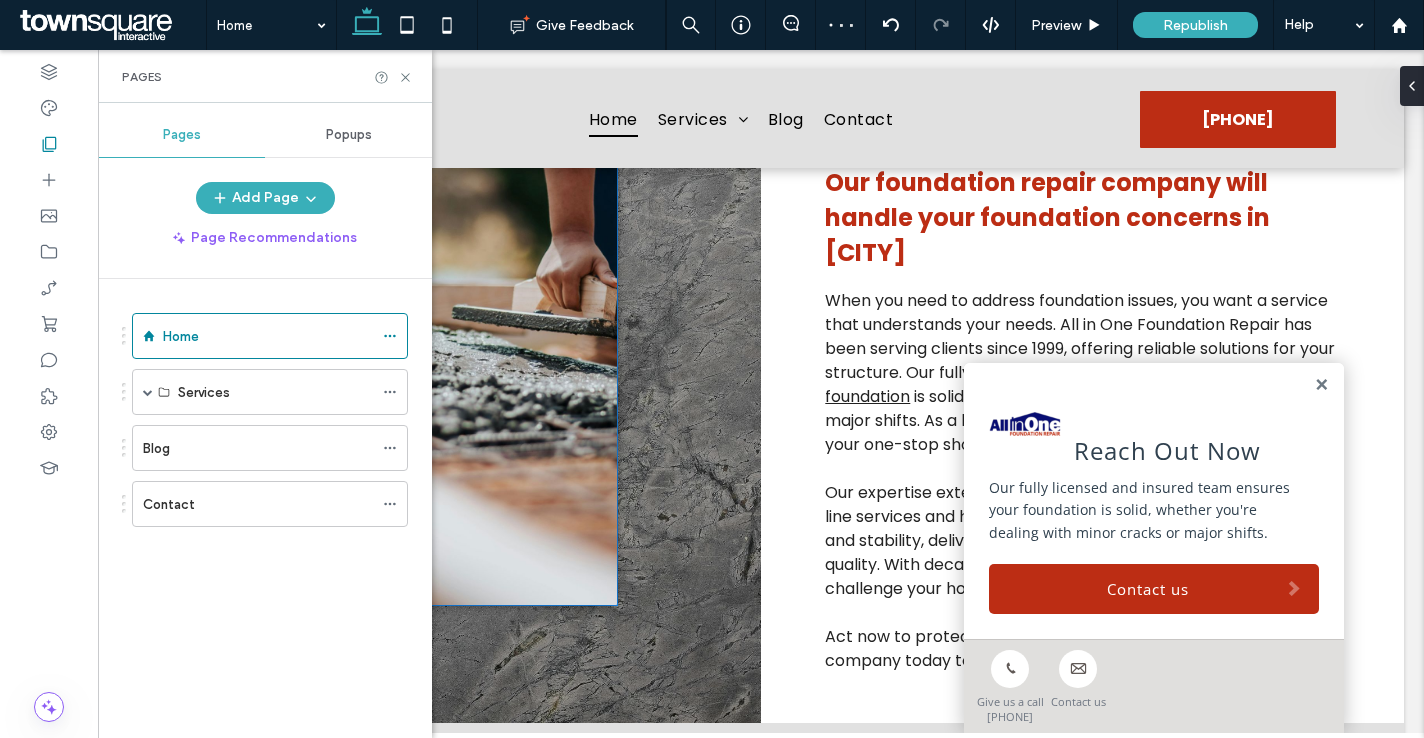scroll, scrollTop: 929, scrollLeft: 0, axis: vertical 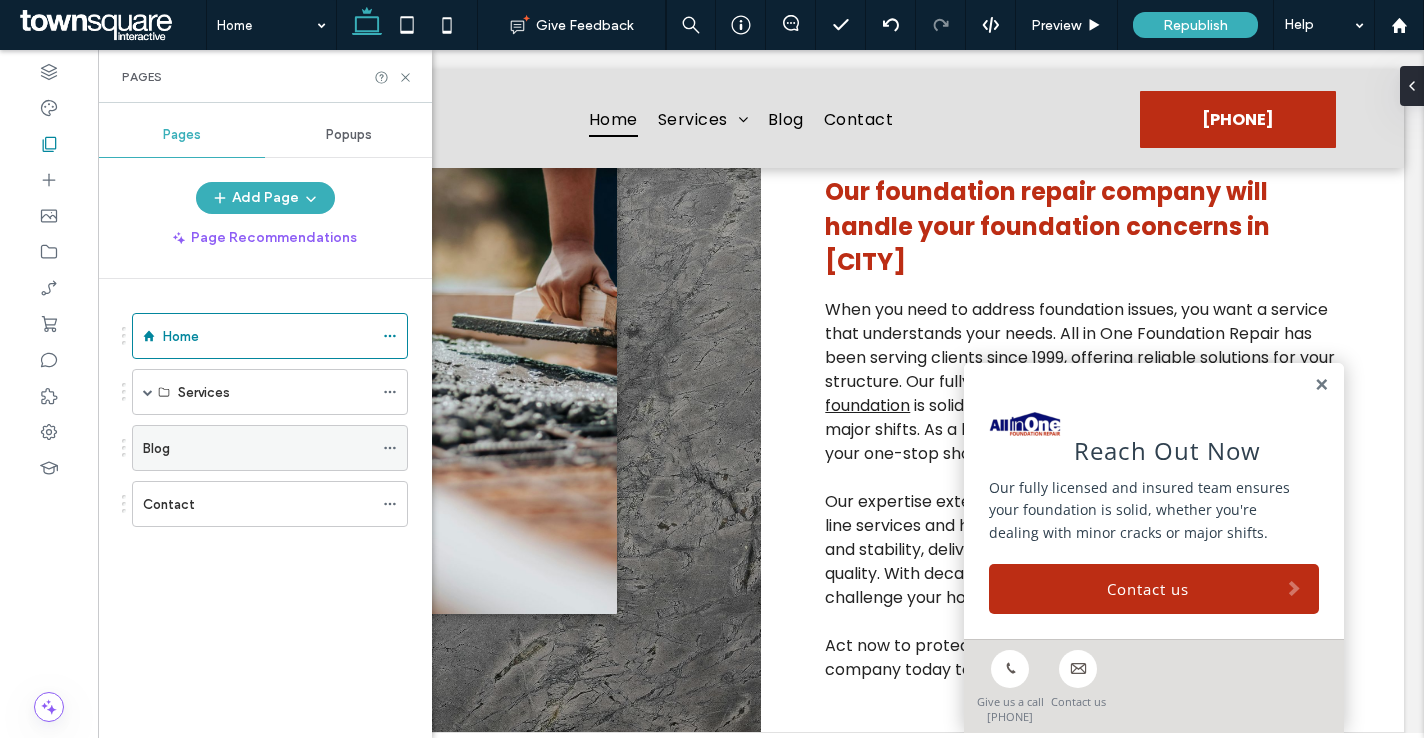 click 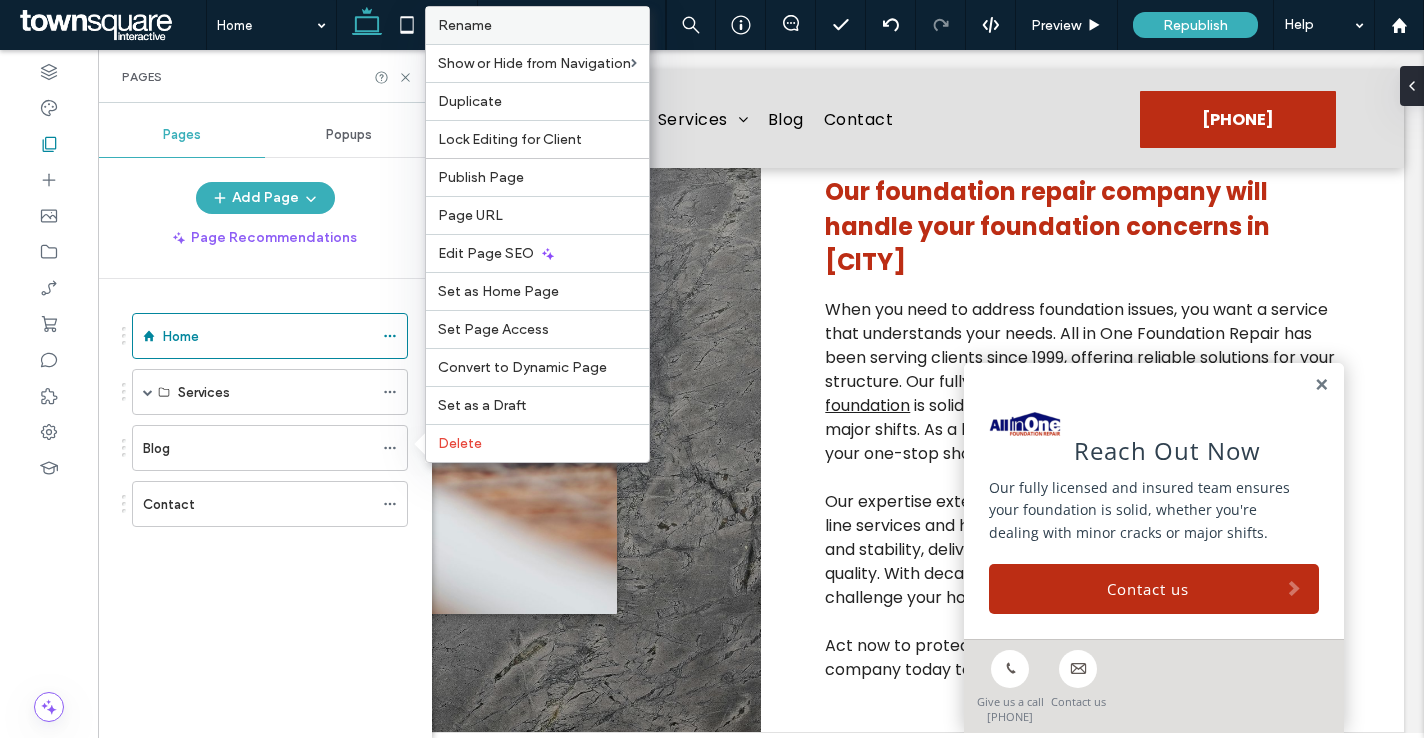click on "Rename" at bounding box center [465, 25] 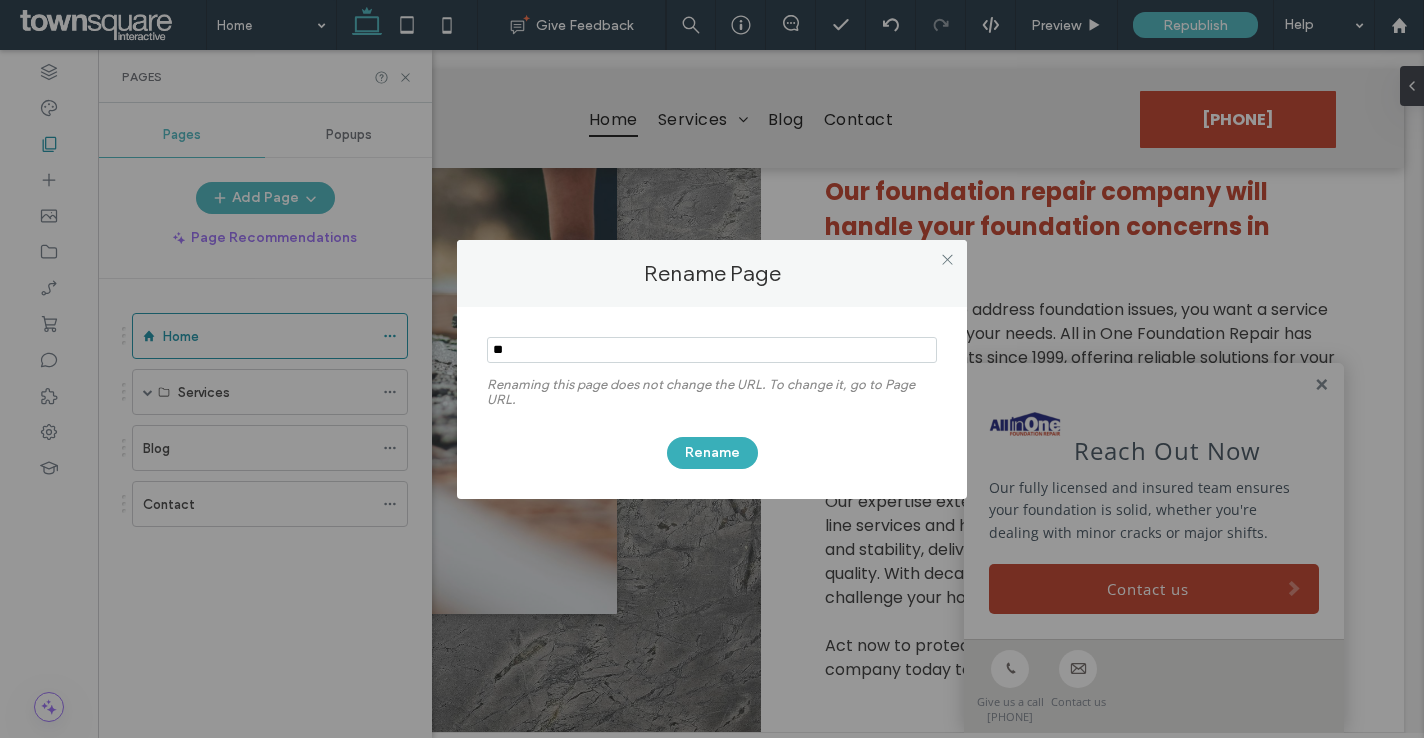 type on "*" 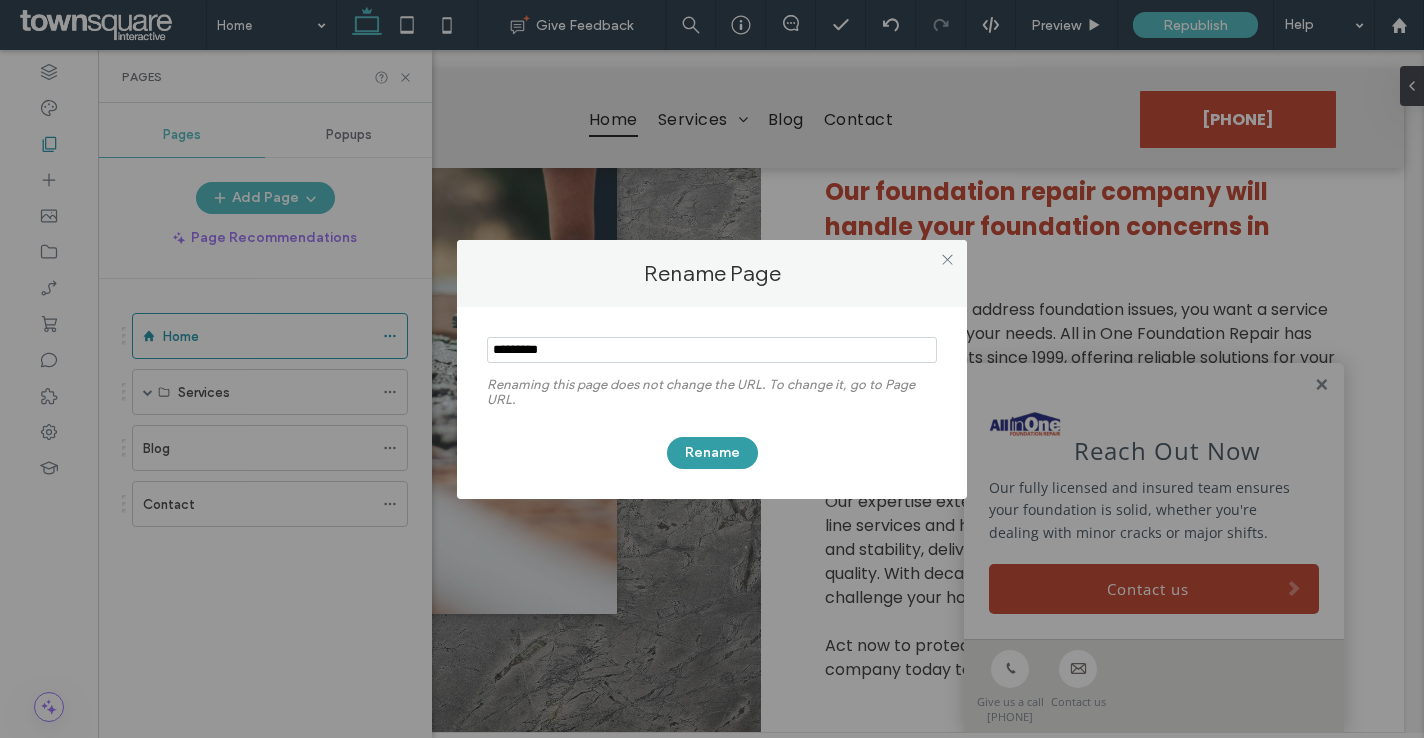 type on "*********" 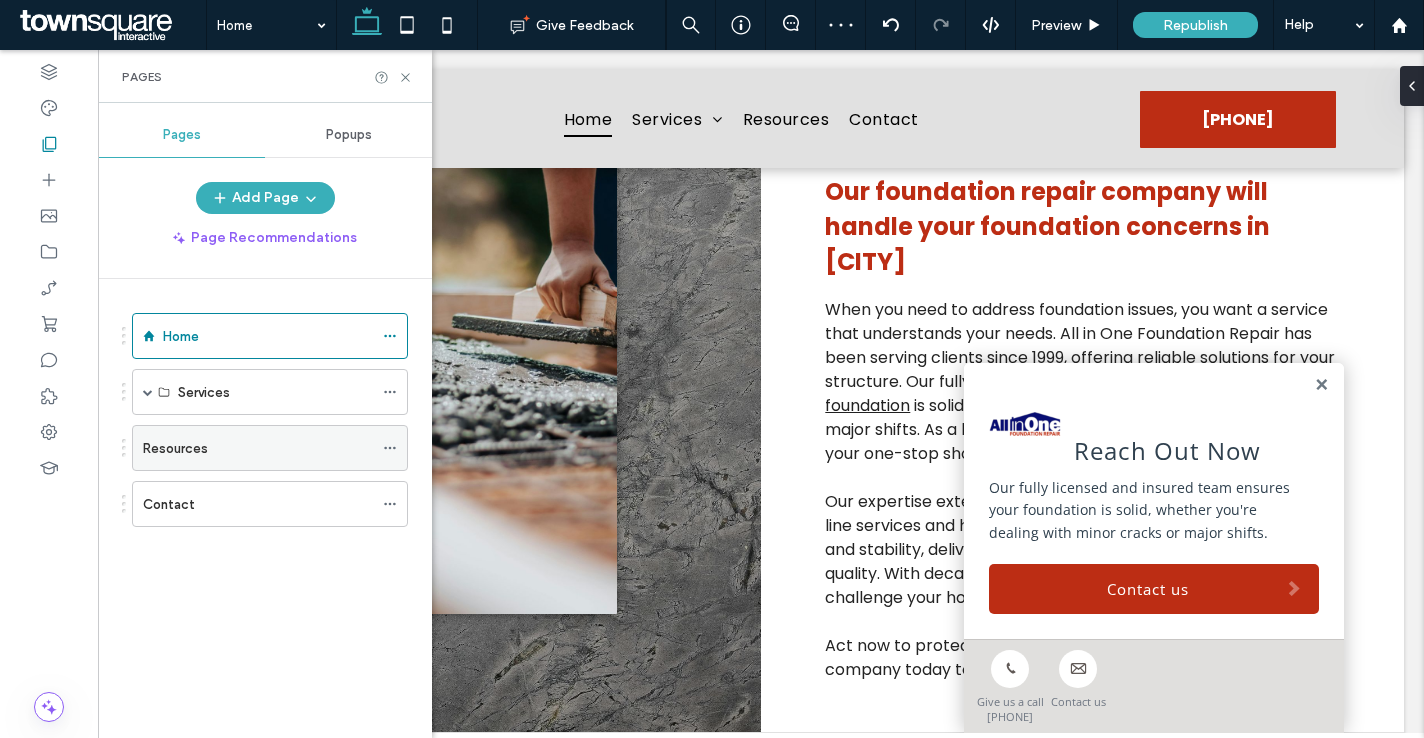 click at bounding box center [390, 448] 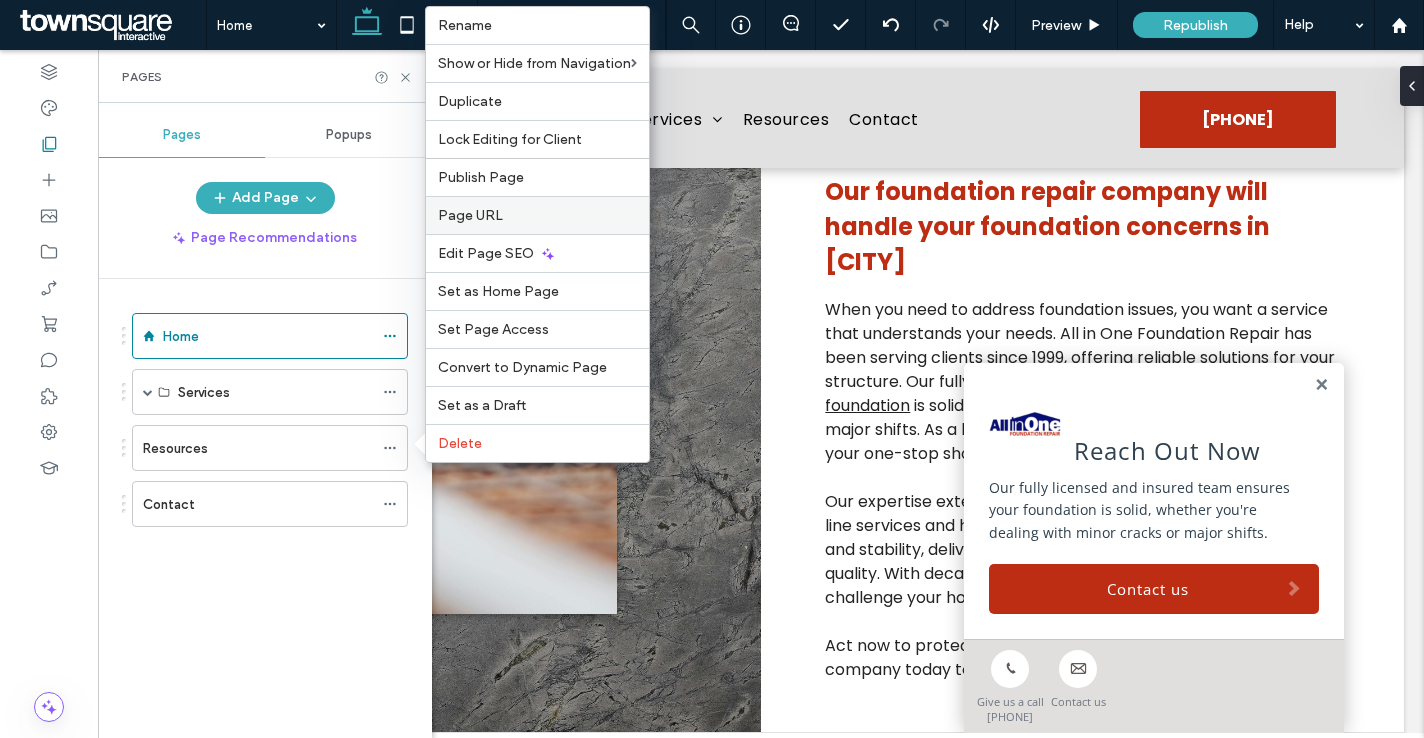 click on "Page URL" at bounding box center (537, 215) 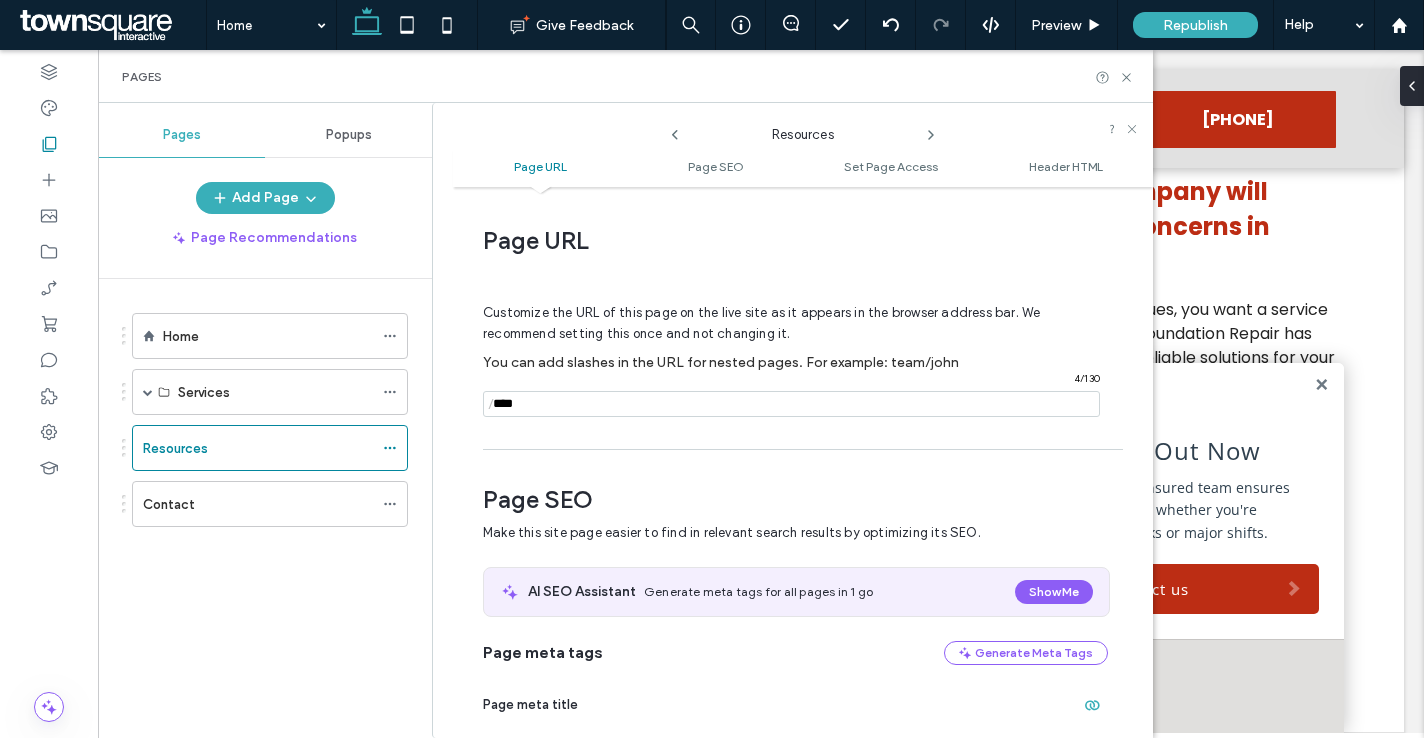 scroll, scrollTop: 10, scrollLeft: 0, axis: vertical 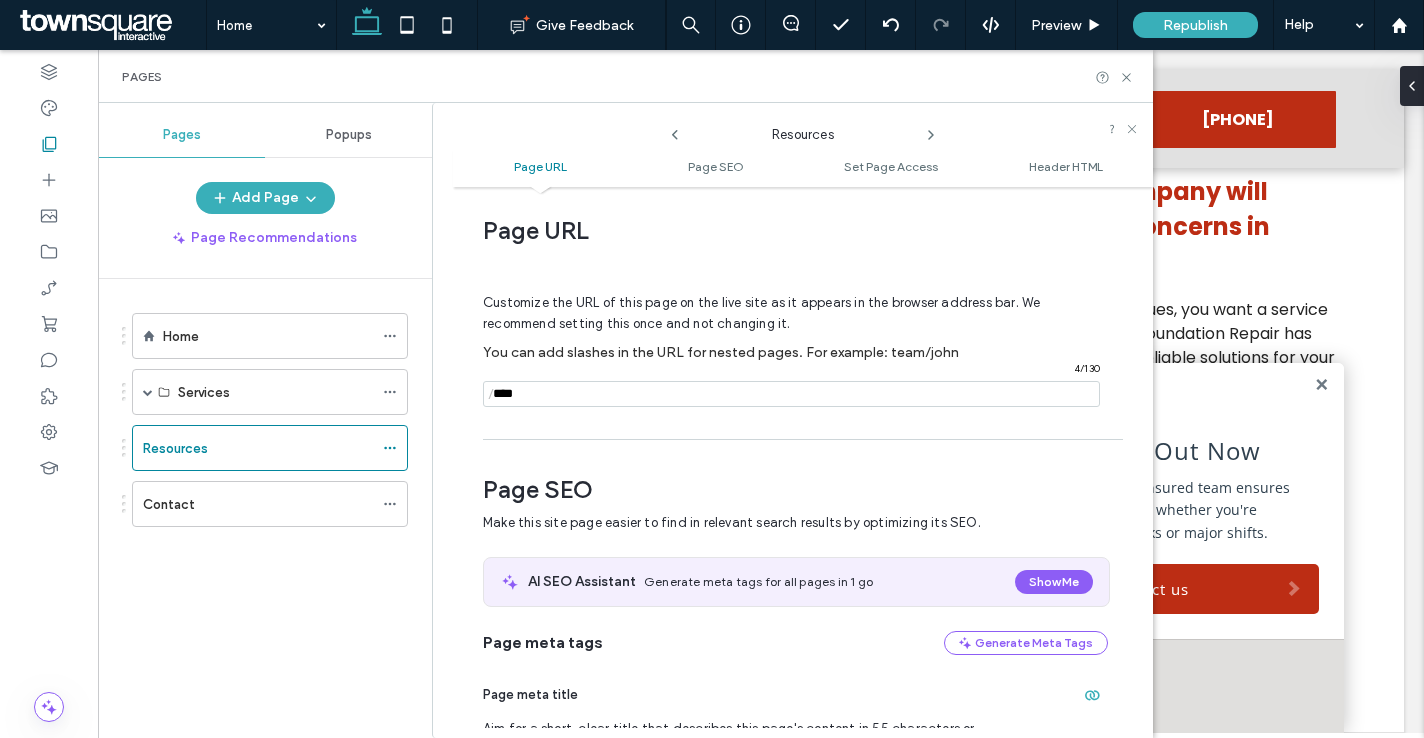click at bounding box center [791, 394] 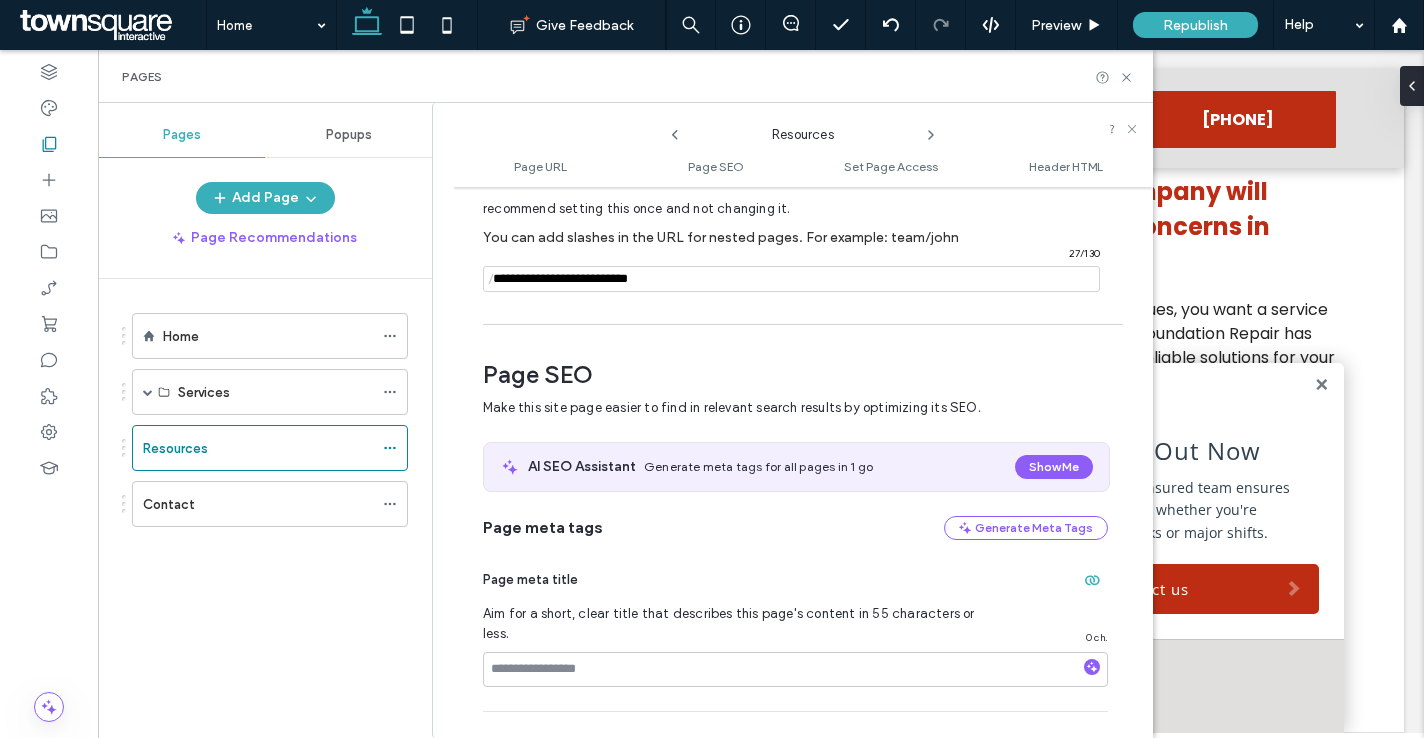 scroll, scrollTop: 0, scrollLeft: 0, axis: both 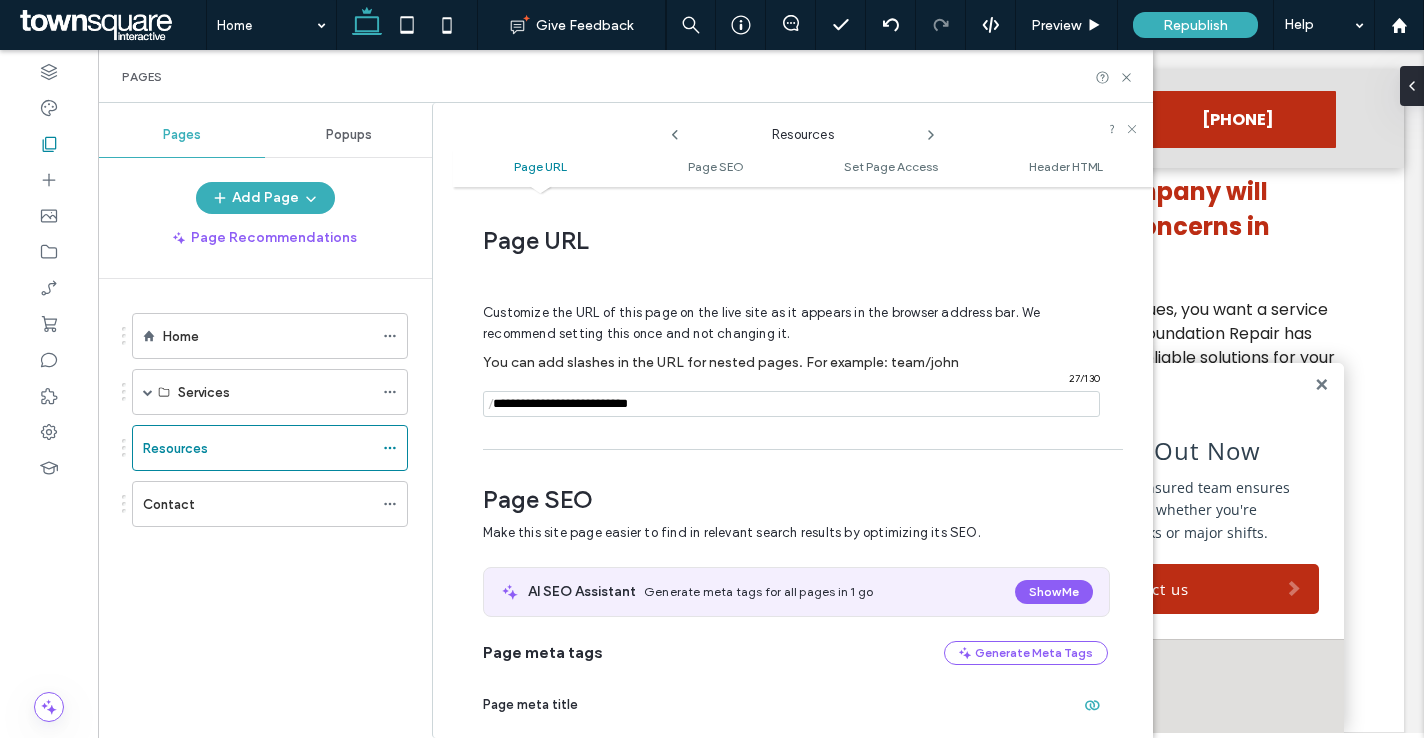 click at bounding box center [791, 404] 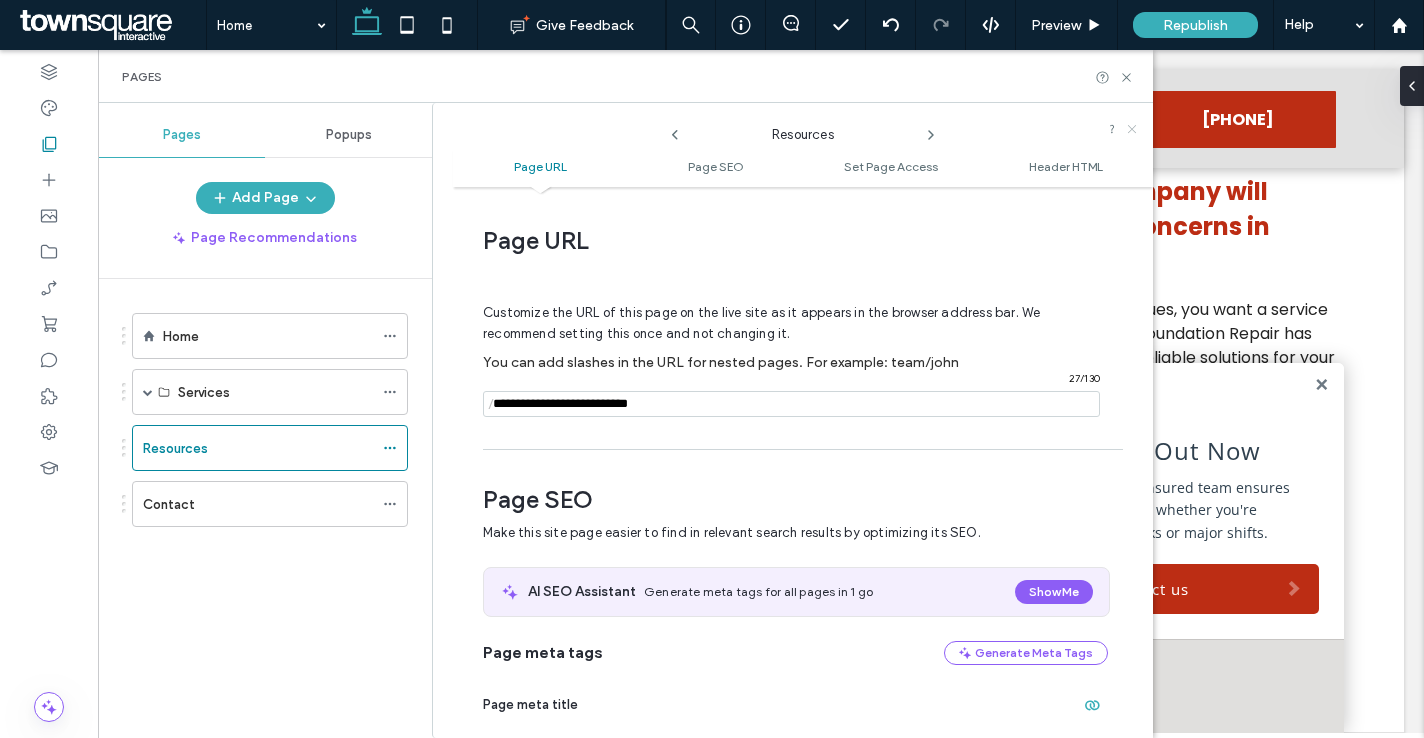 type on "**********" 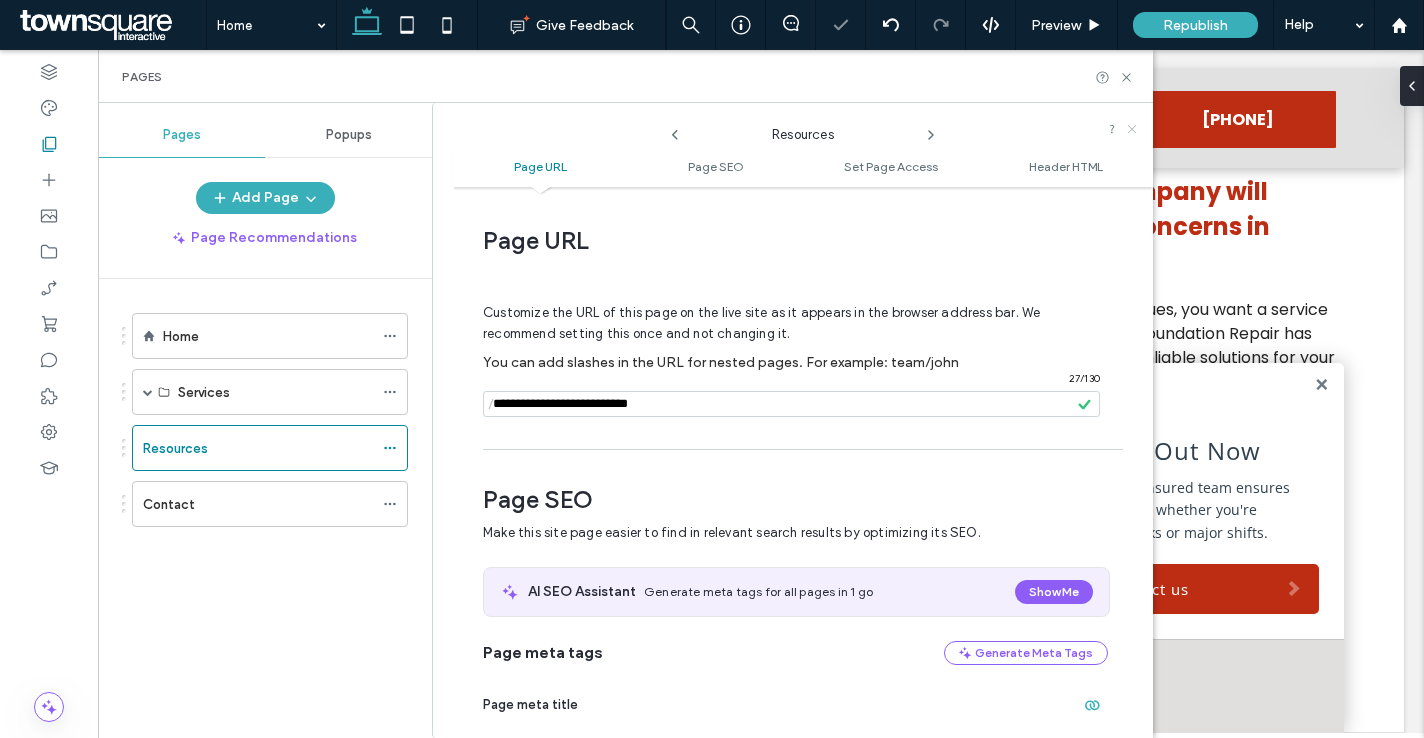 click 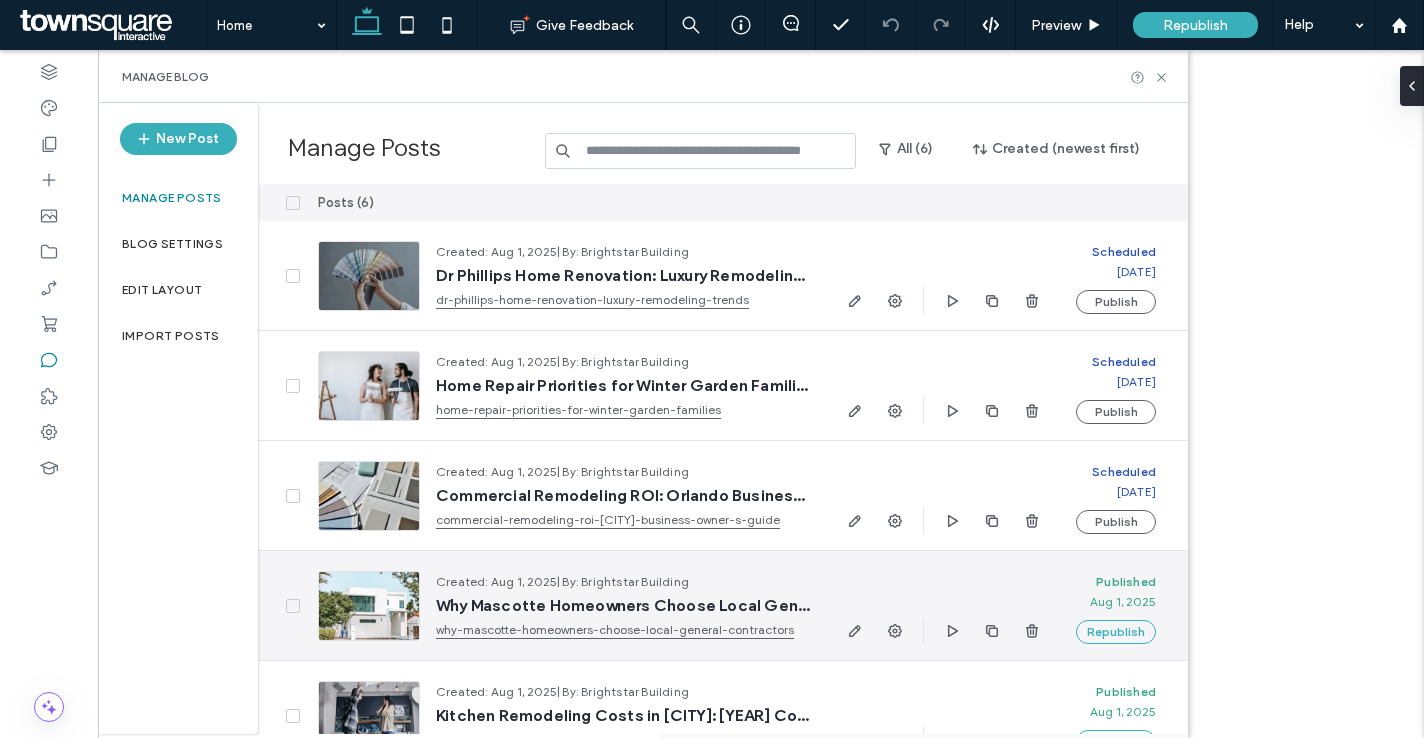 scroll, scrollTop: 0, scrollLeft: 0, axis: both 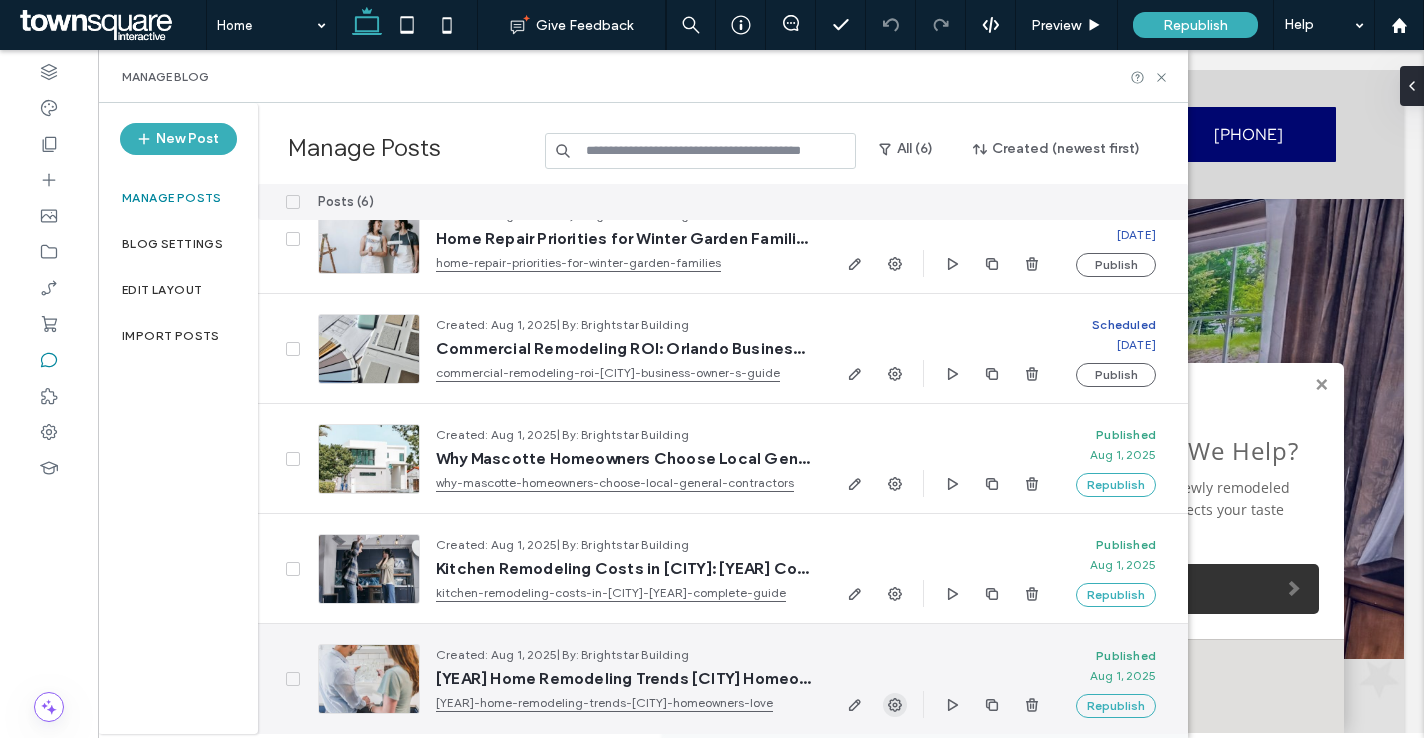 click at bounding box center (895, 705) 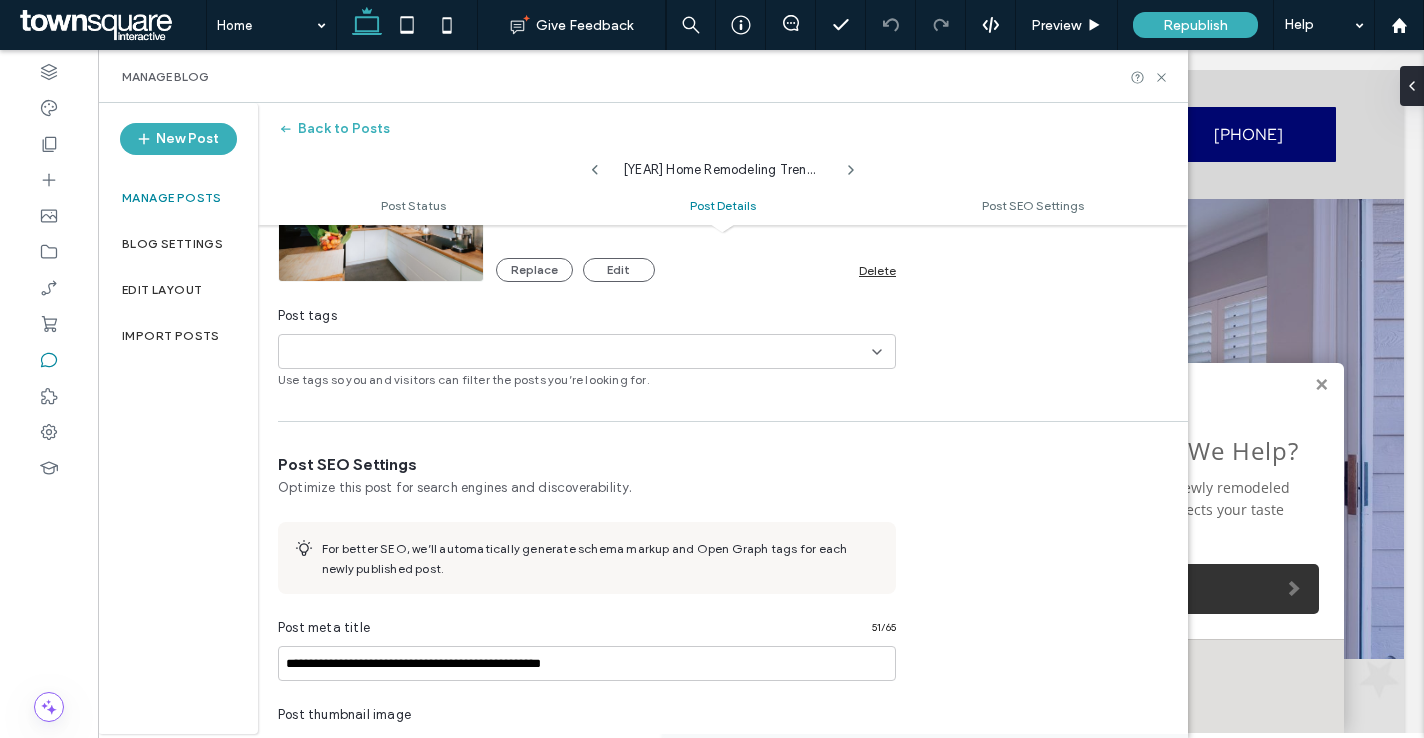 scroll, scrollTop: 745, scrollLeft: 0, axis: vertical 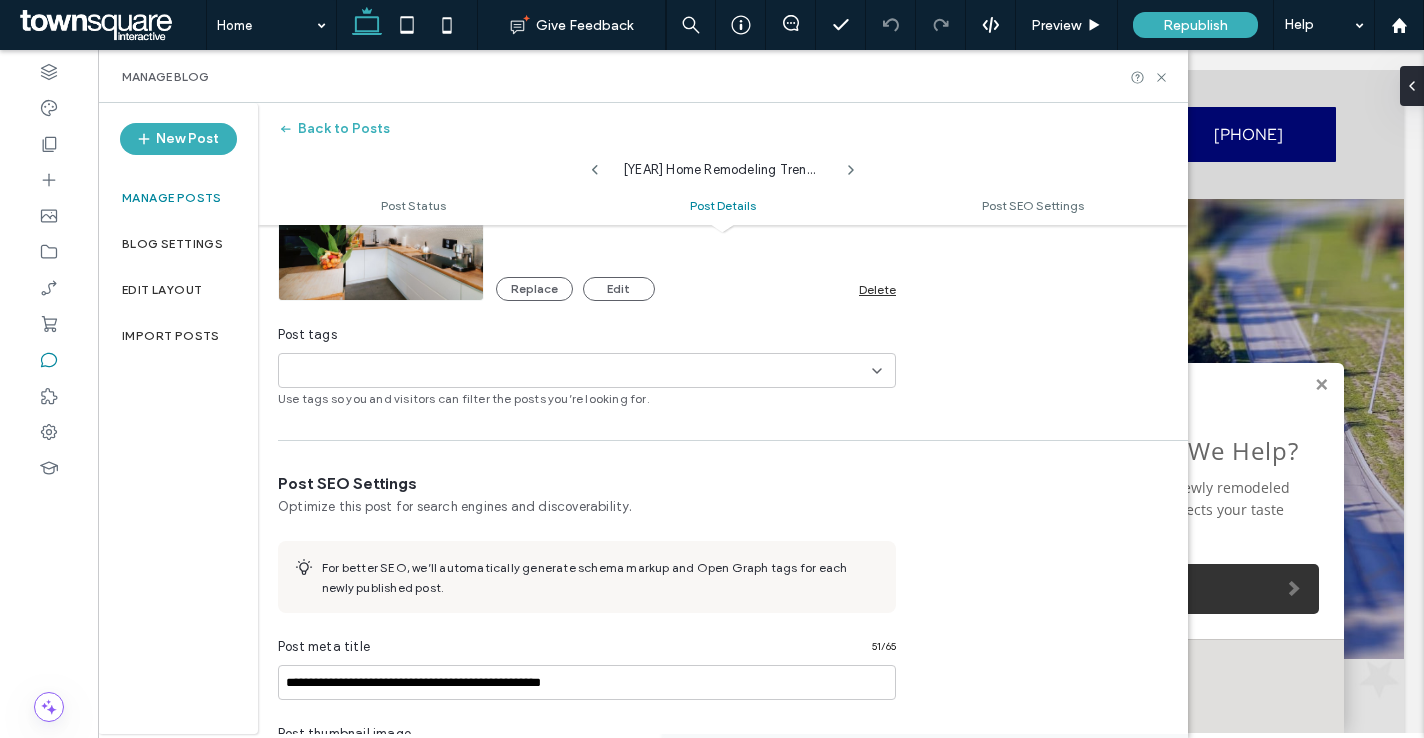 click on "Delete" at bounding box center [877, 289] 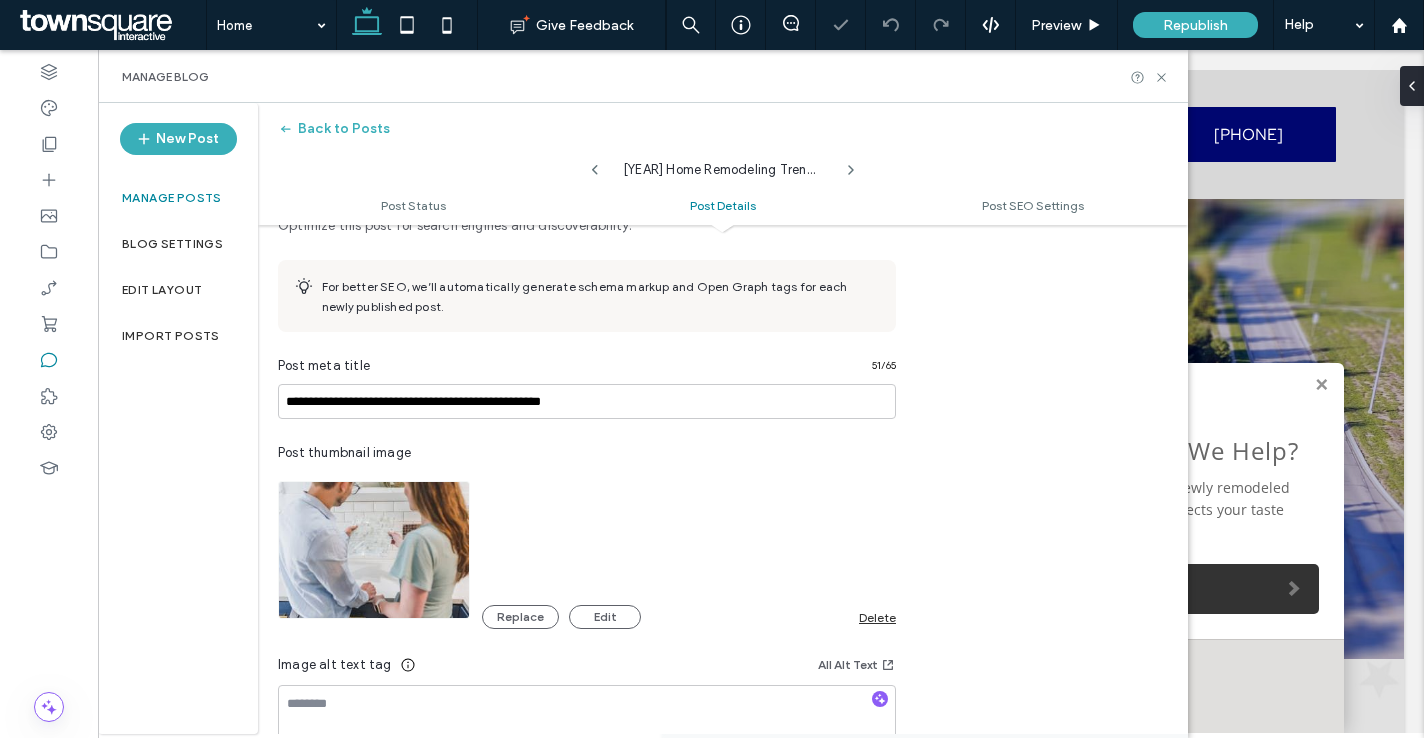 scroll, scrollTop: 1049, scrollLeft: 0, axis: vertical 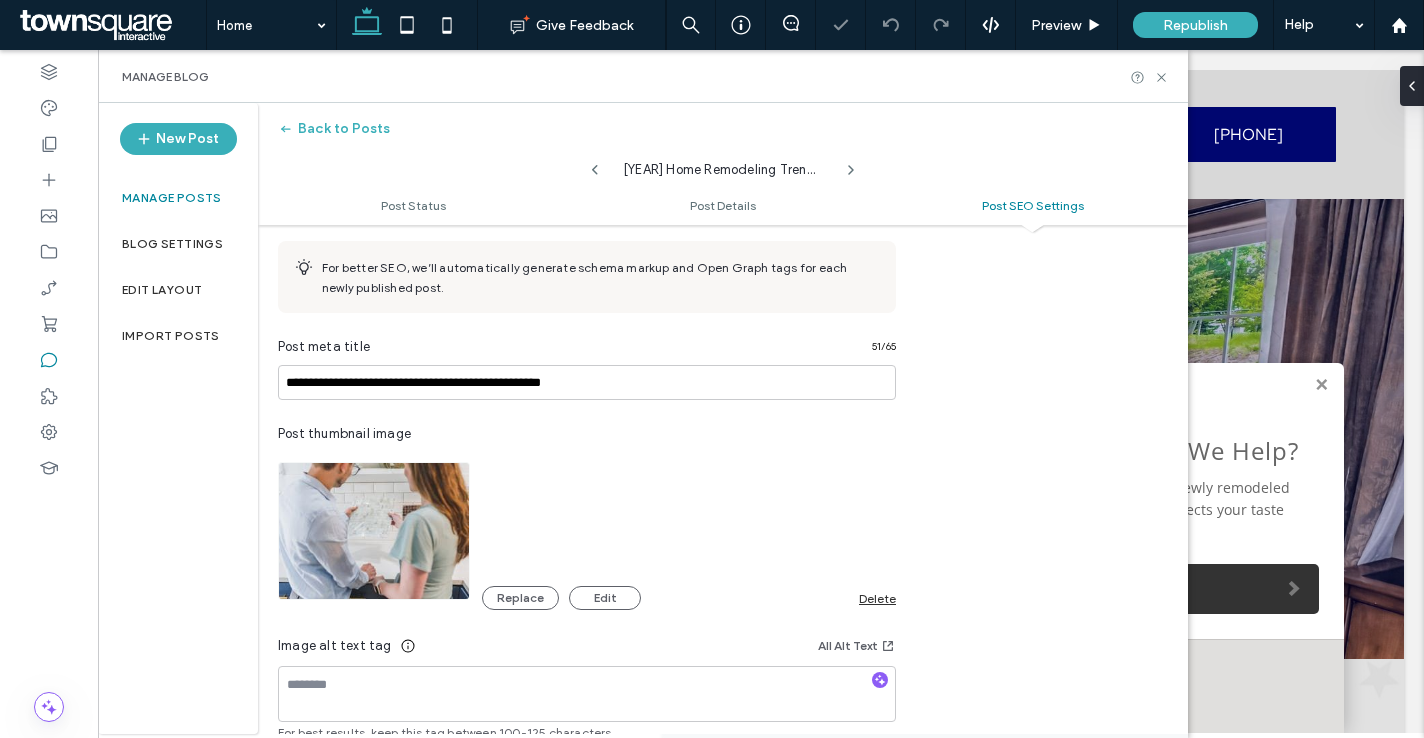 click on "Delete" at bounding box center (877, 598) 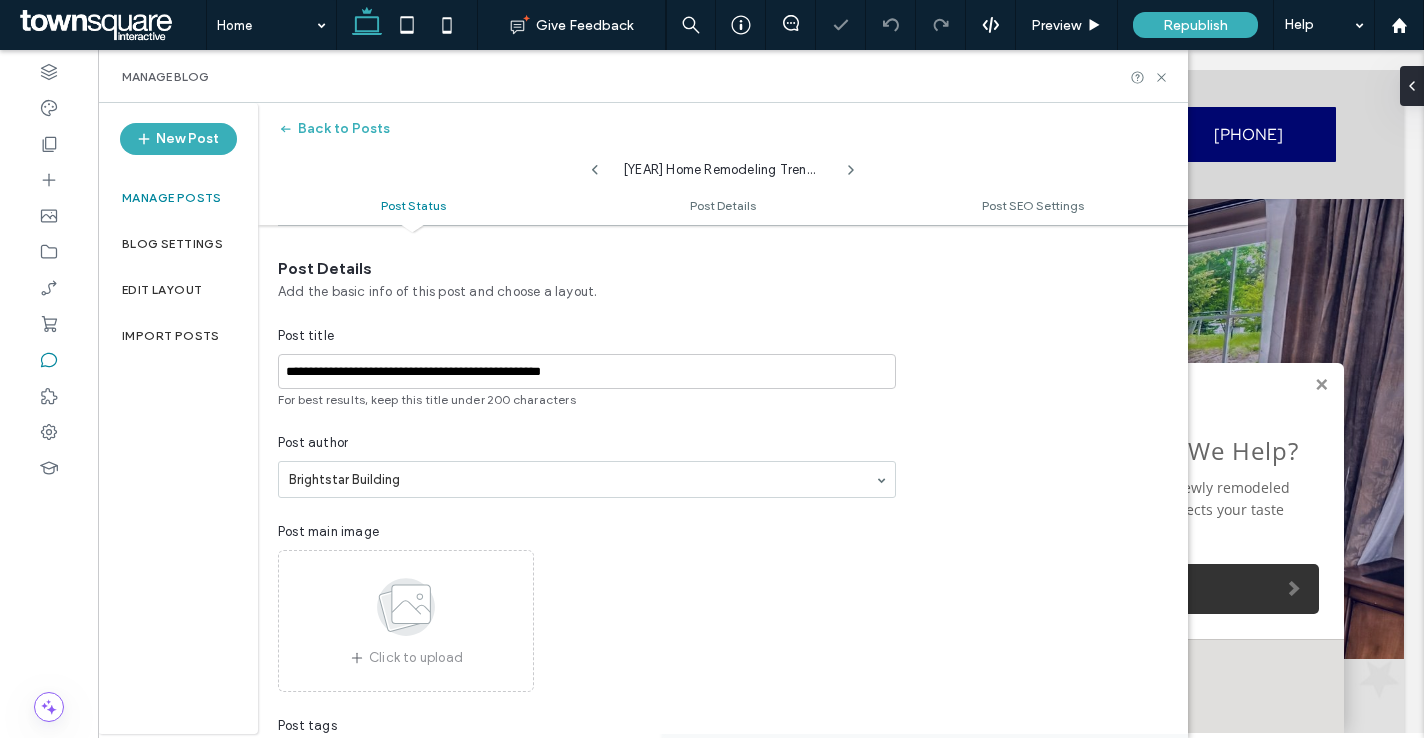 scroll, scrollTop: 0, scrollLeft: 0, axis: both 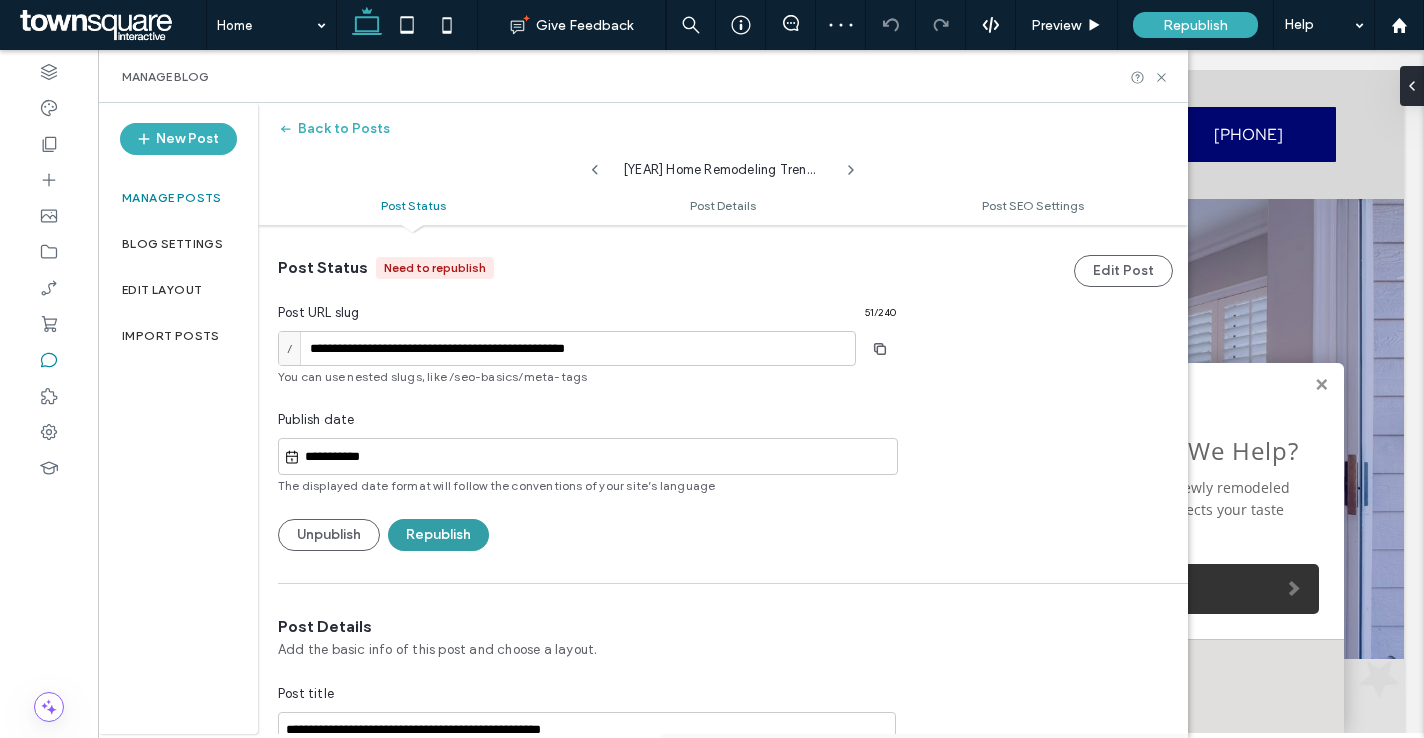 click on "Republish" at bounding box center [438, 535] 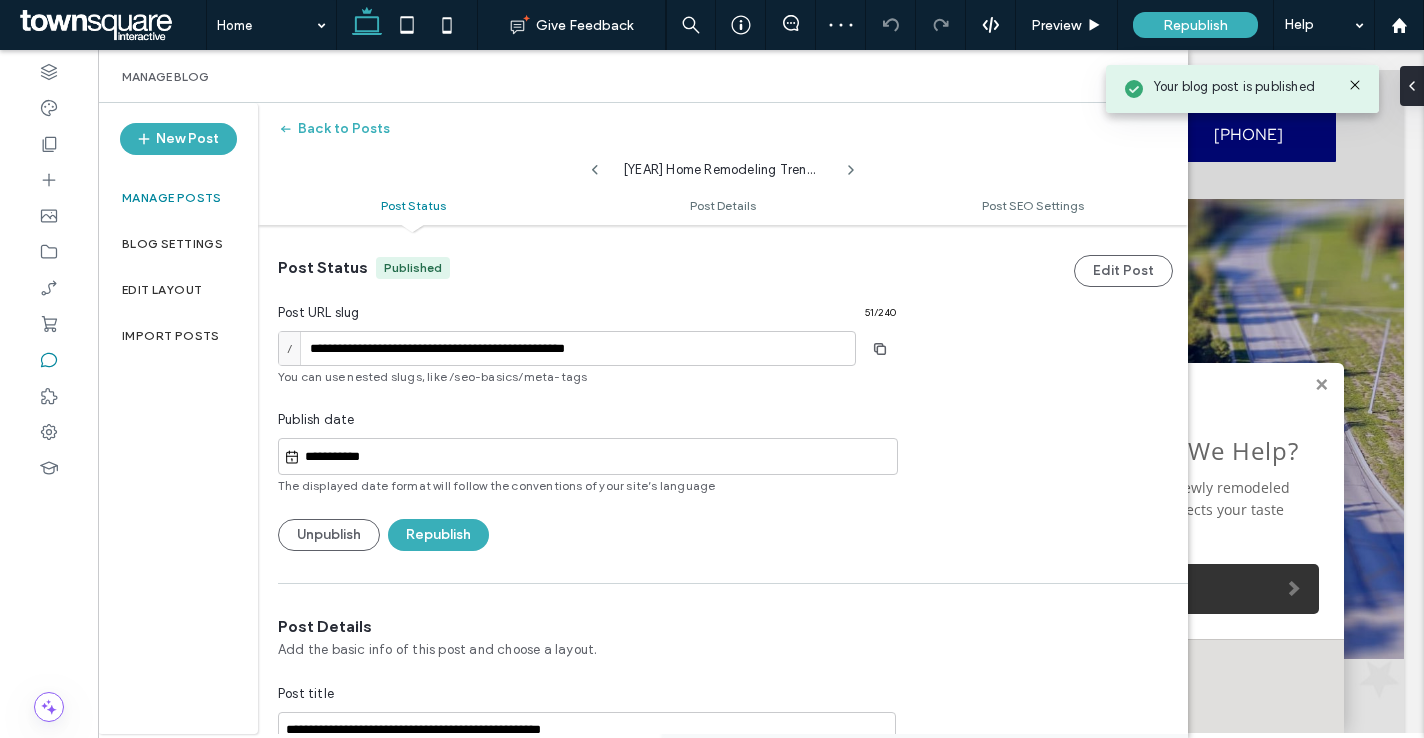 click 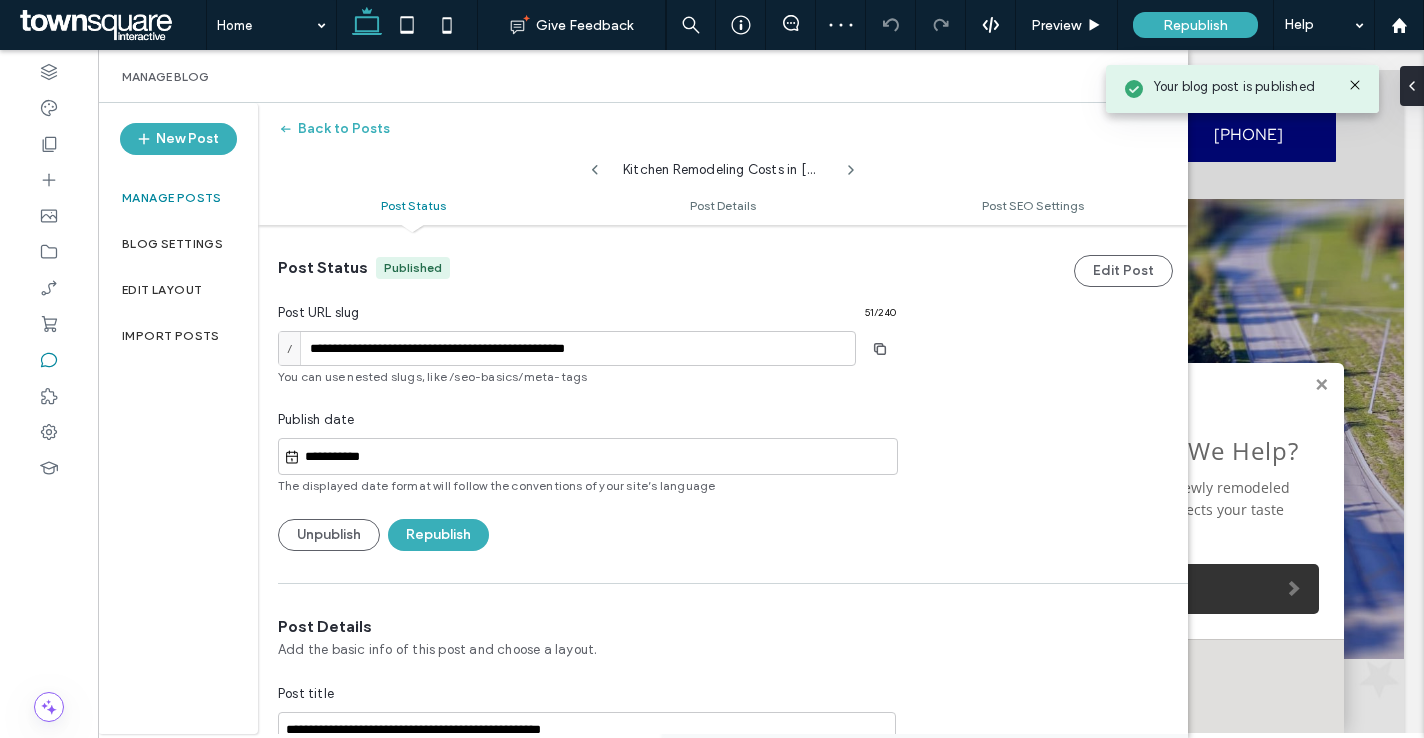 type on "**********" 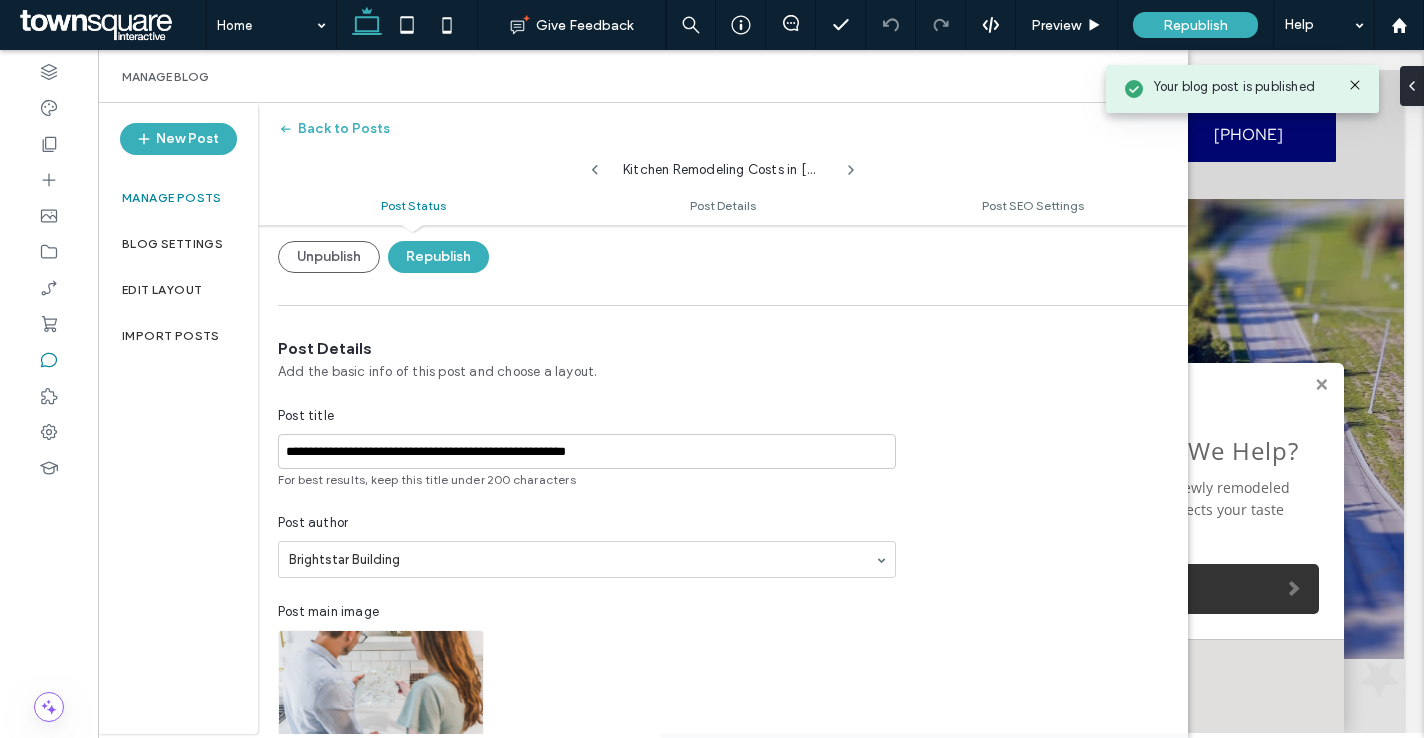 scroll, scrollTop: 410, scrollLeft: 0, axis: vertical 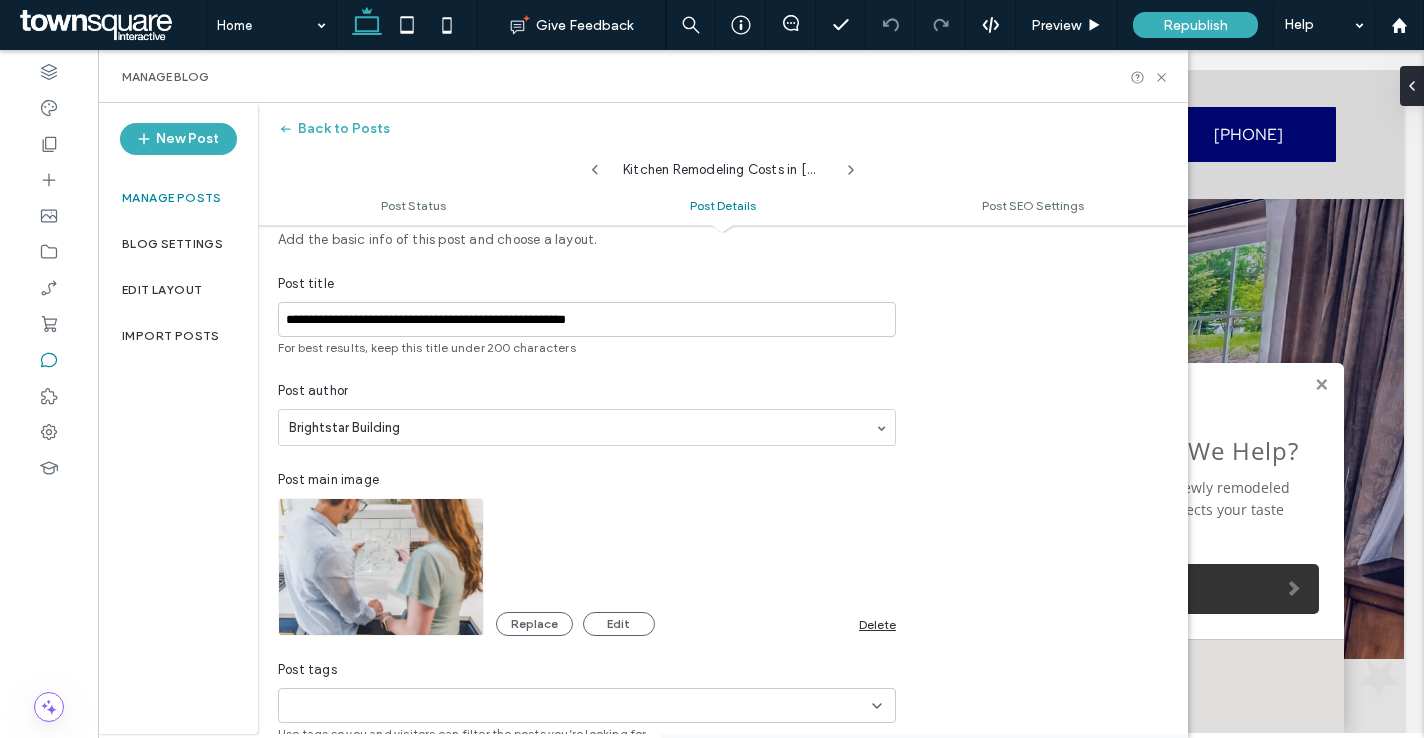 click on "Replace Edit Delete" at bounding box center (696, 624) 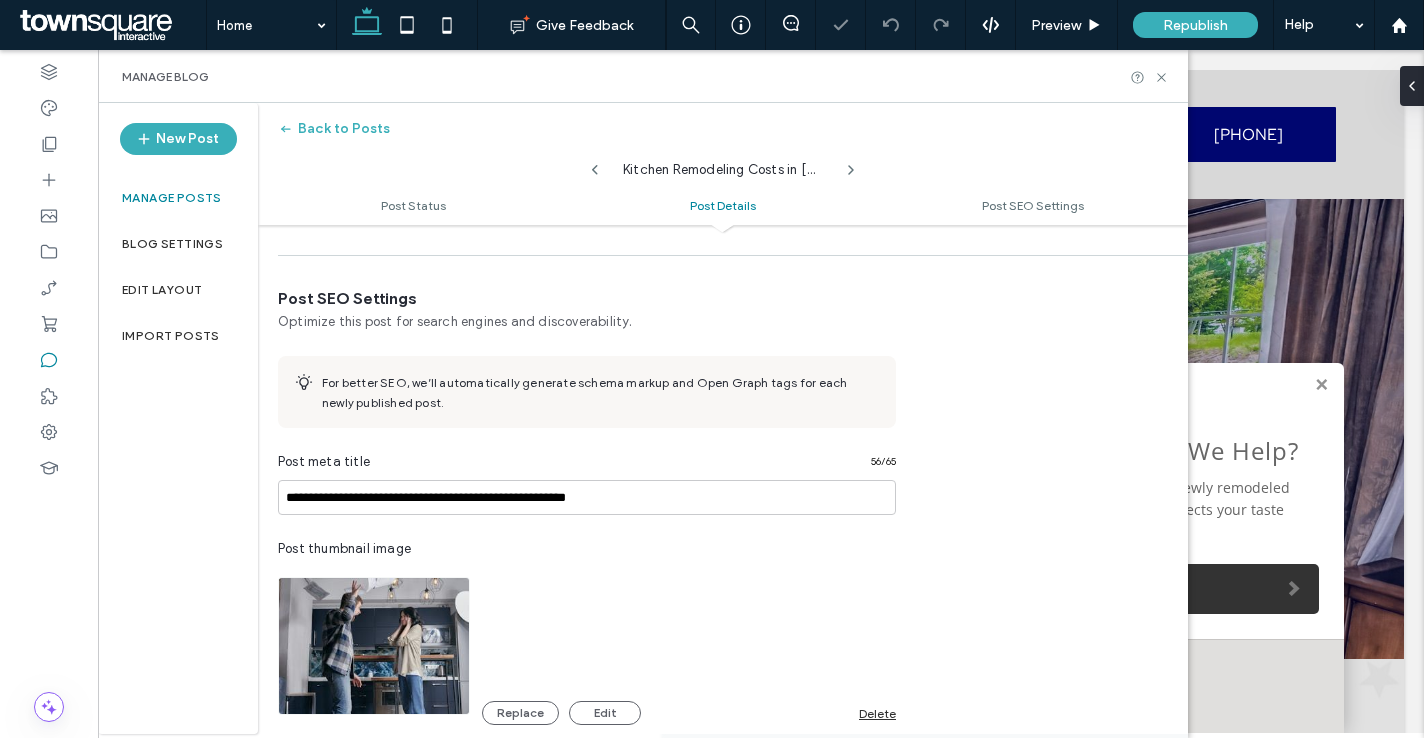 scroll, scrollTop: 949, scrollLeft: 0, axis: vertical 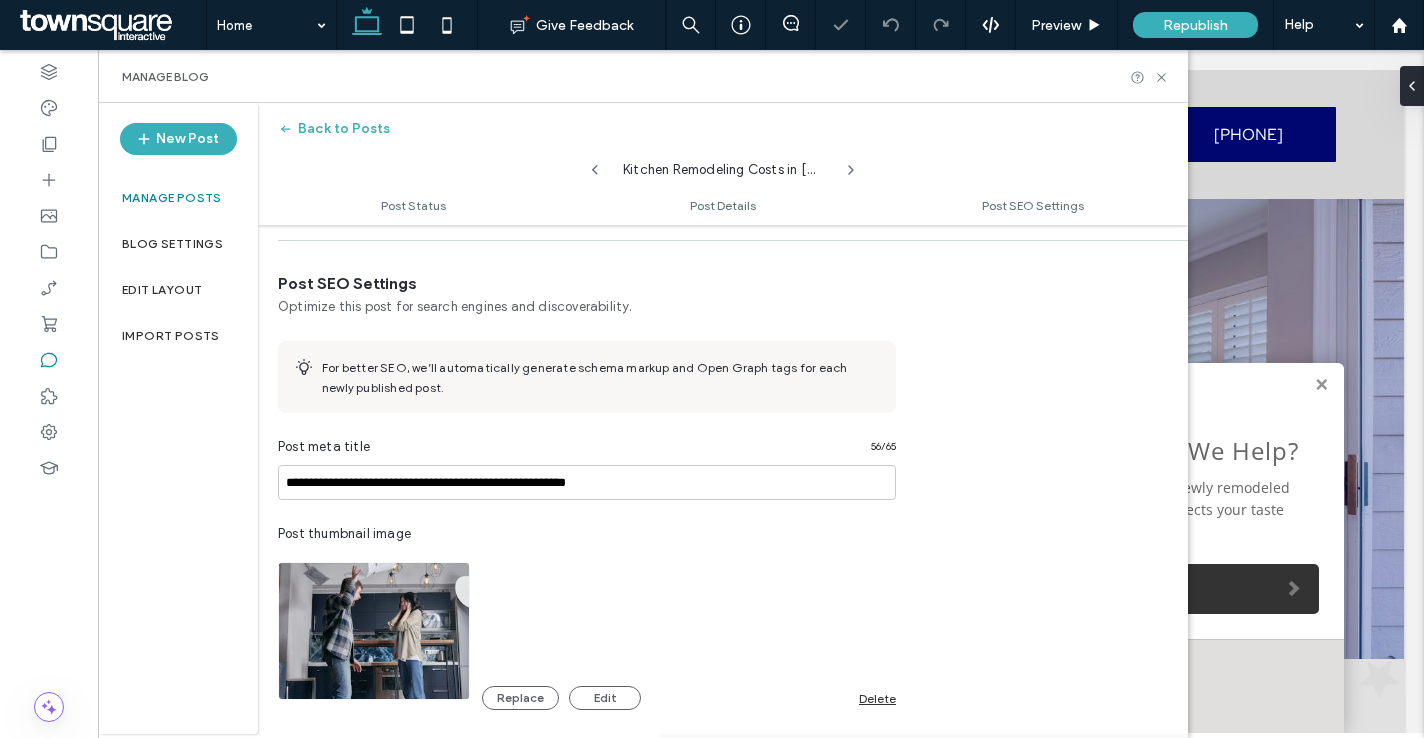 click on "Delete" at bounding box center [877, 698] 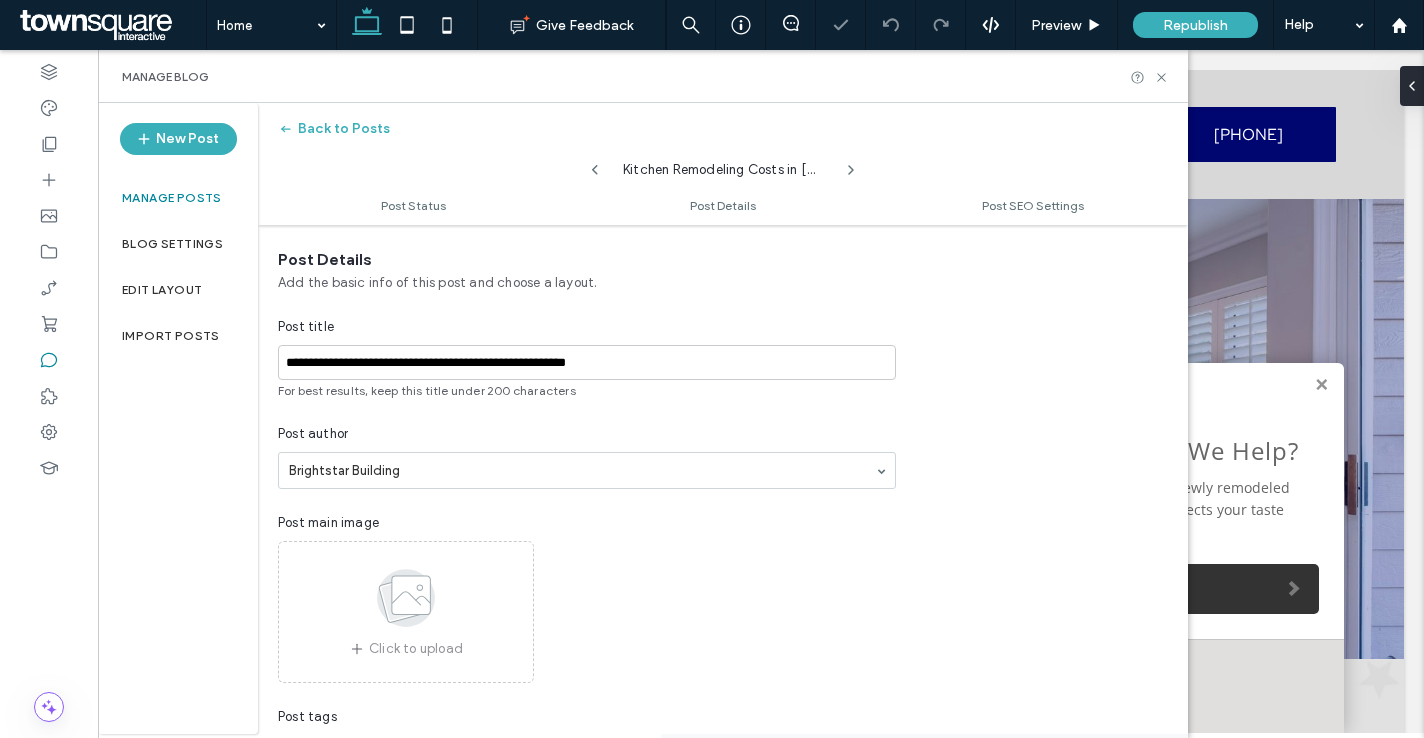 scroll, scrollTop: 0, scrollLeft: 0, axis: both 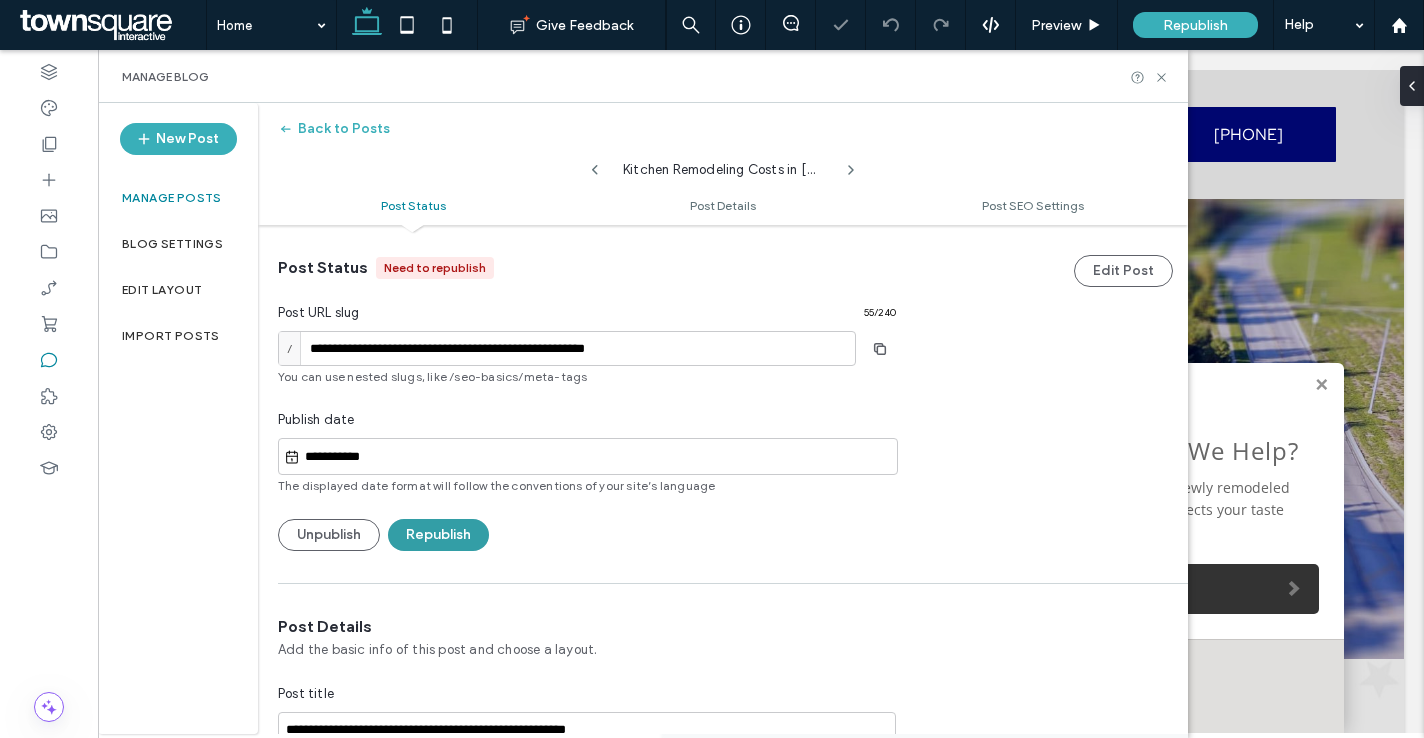 click on "Republish" at bounding box center (438, 535) 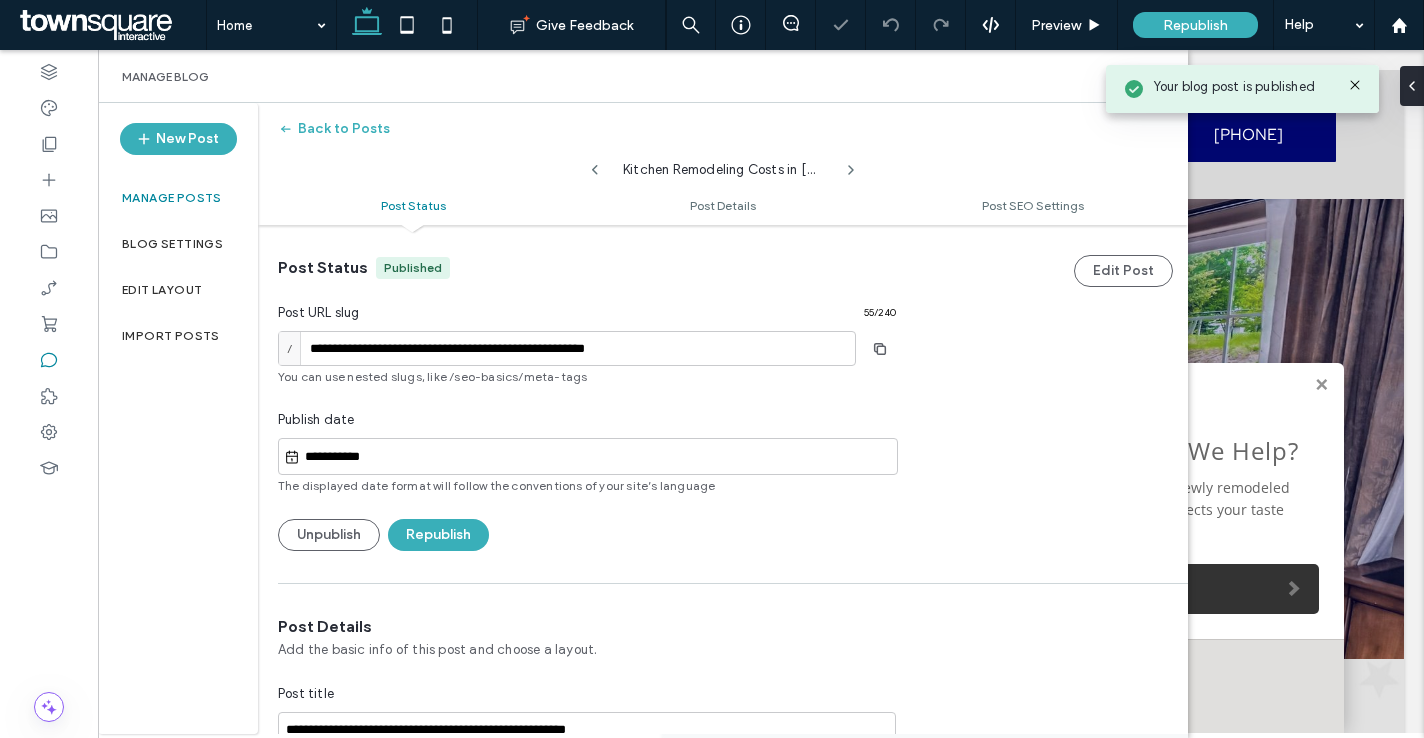 click 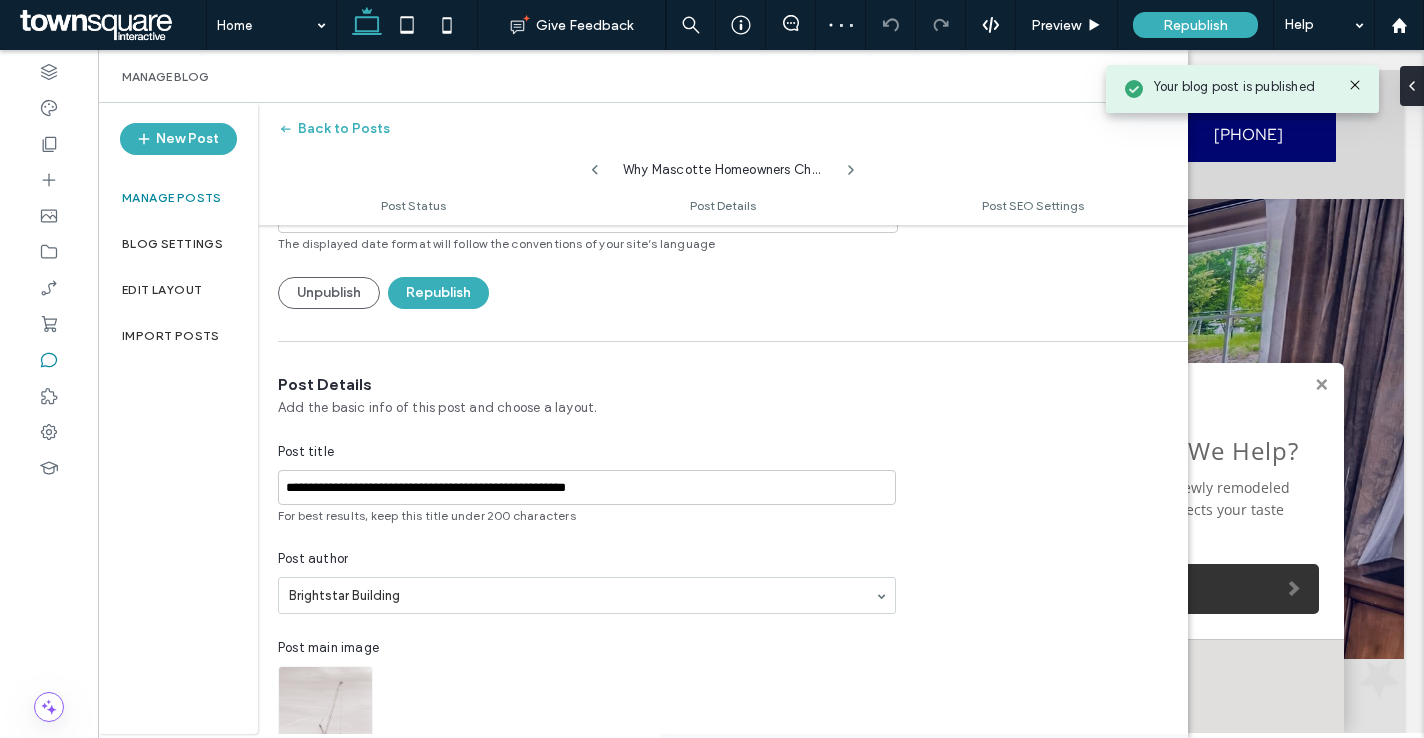 scroll, scrollTop: 437, scrollLeft: 0, axis: vertical 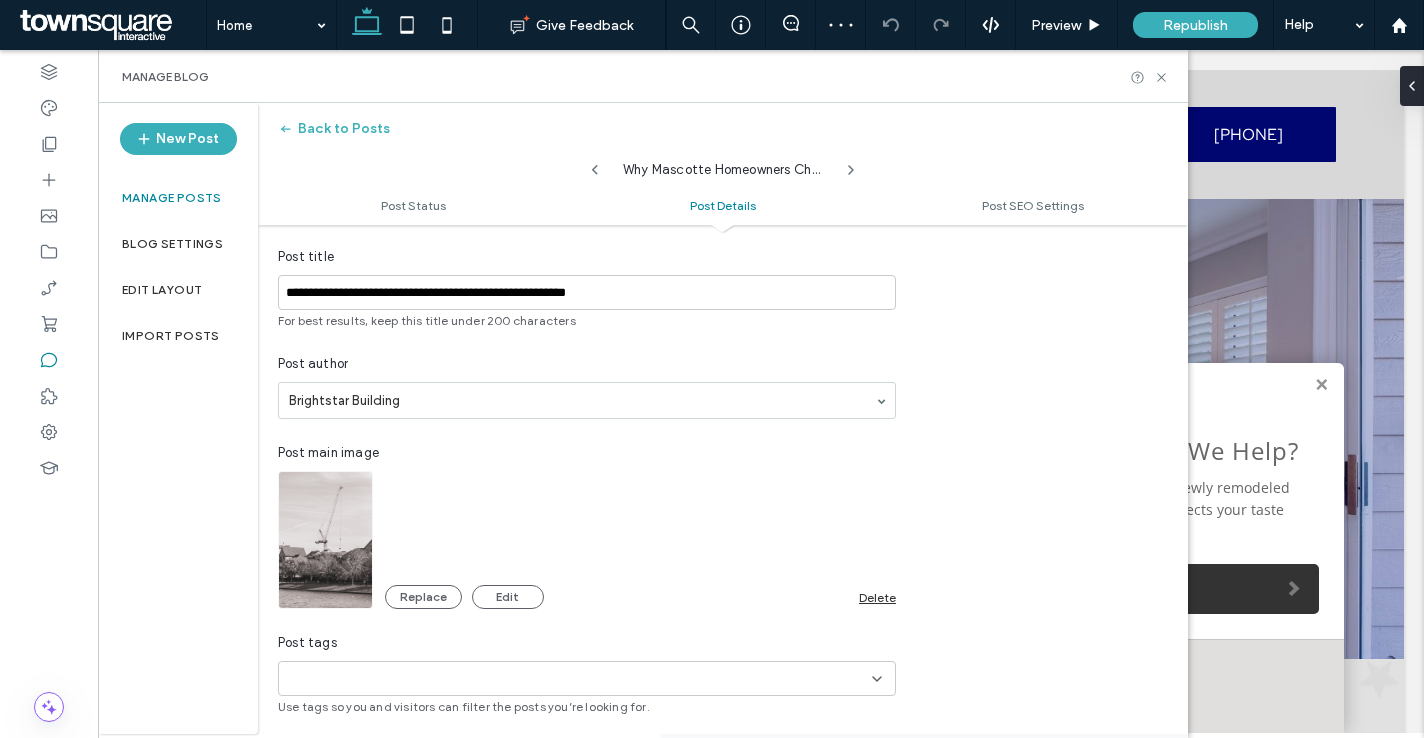click on "Delete" at bounding box center (877, 597) 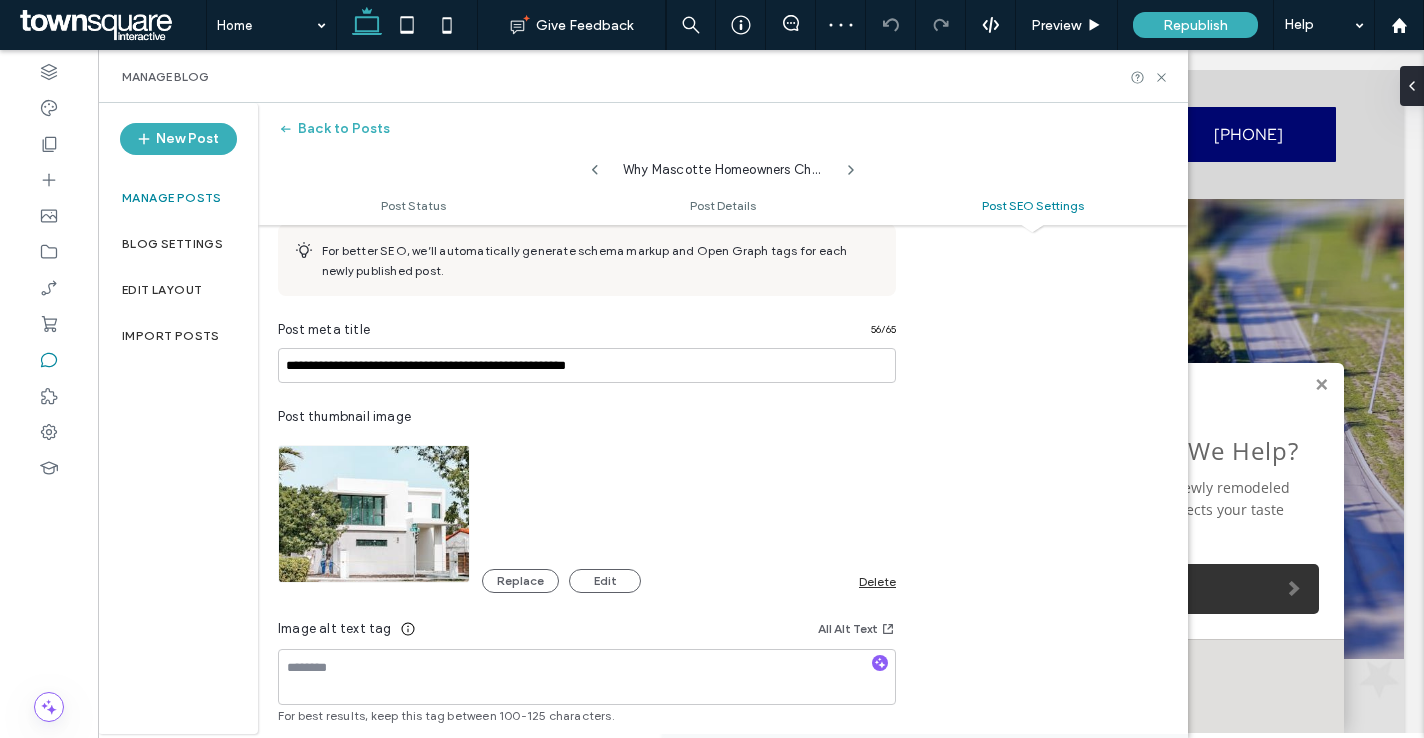 scroll, scrollTop: 1096, scrollLeft: 0, axis: vertical 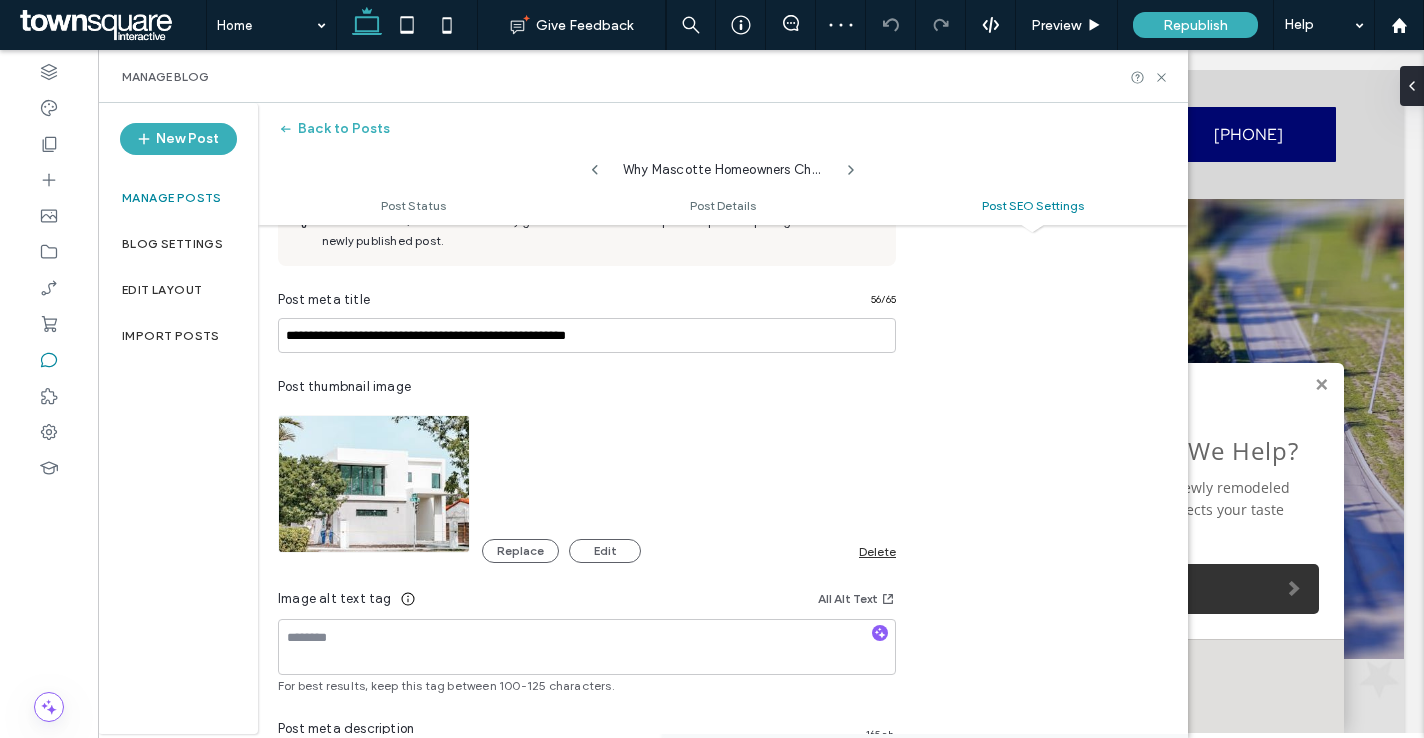 click on "Replace Edit Delete" at bounding box center (689, 551) 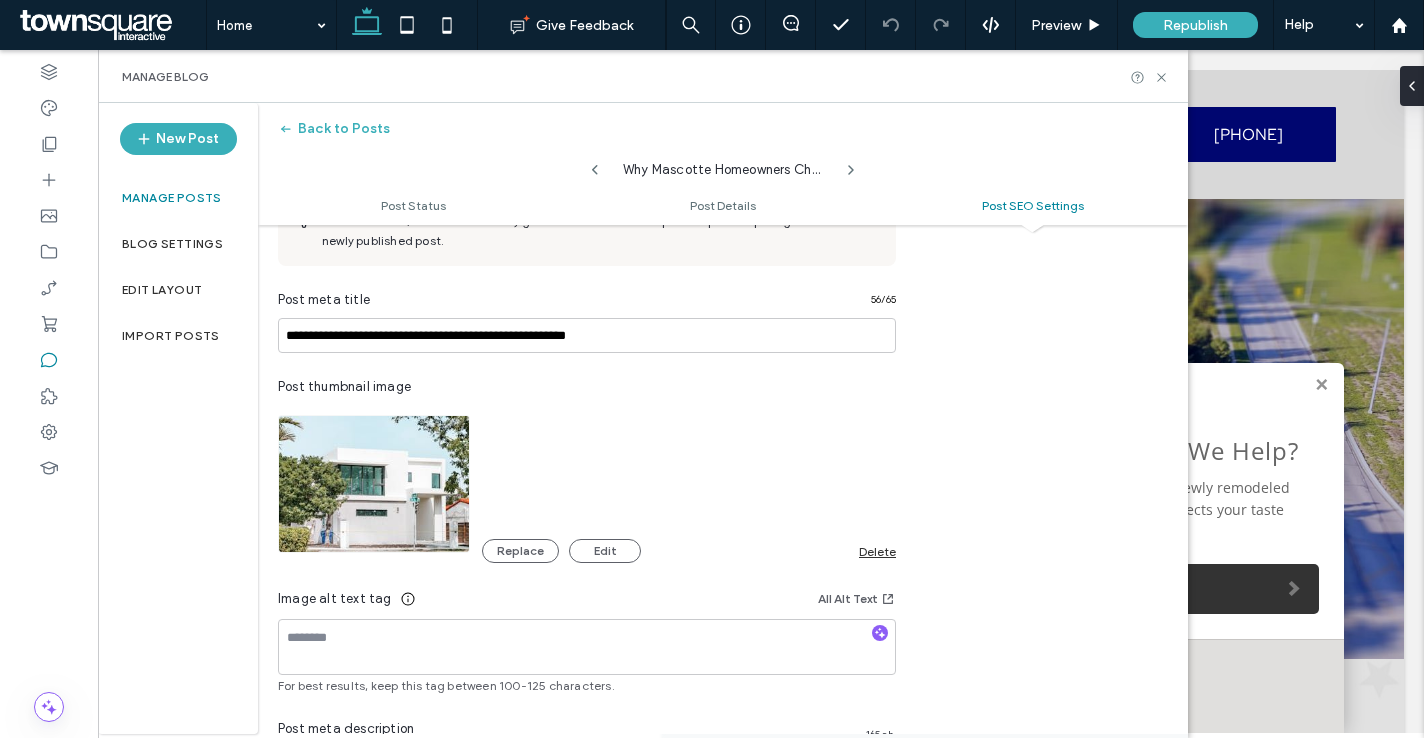 click on "Delete" at bounding box center [877, 551] 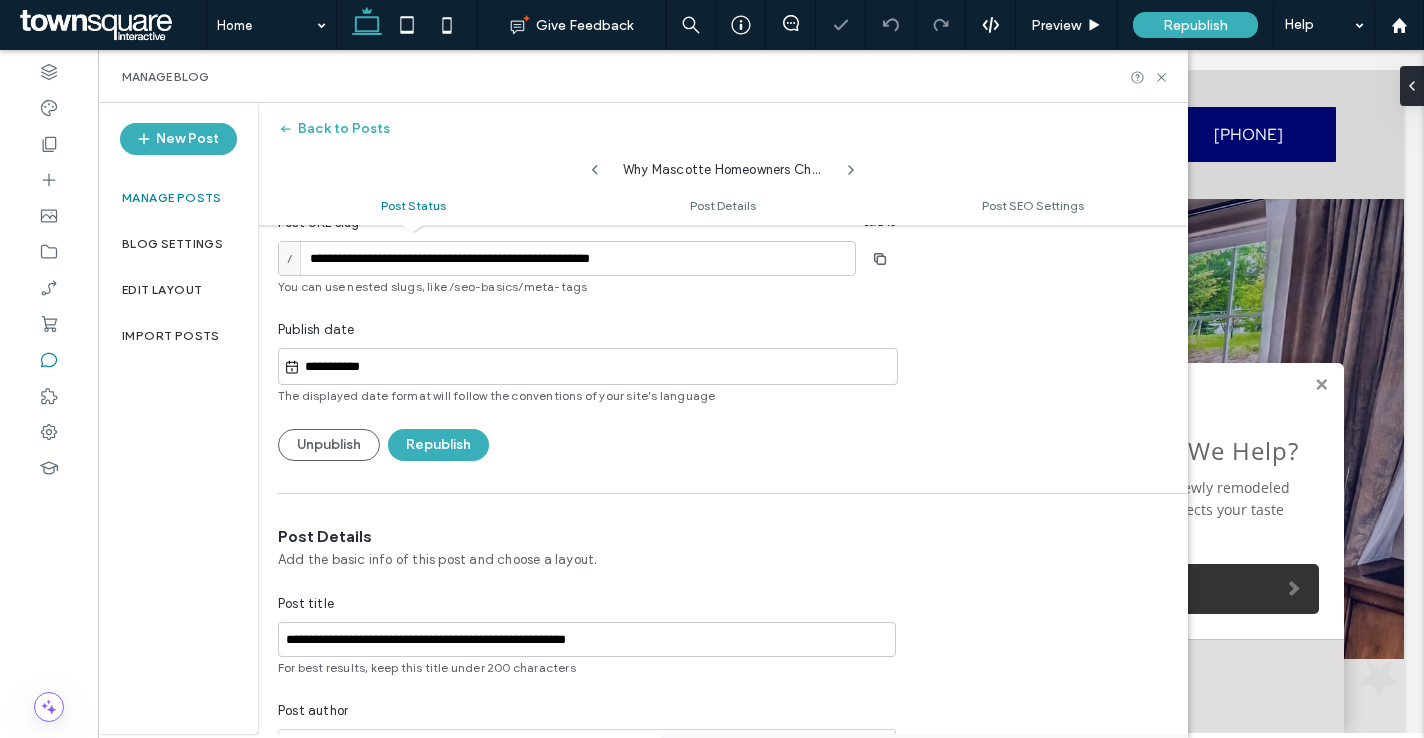 scroll, scrollTop: 0, scrollLeft: 0, axis: both 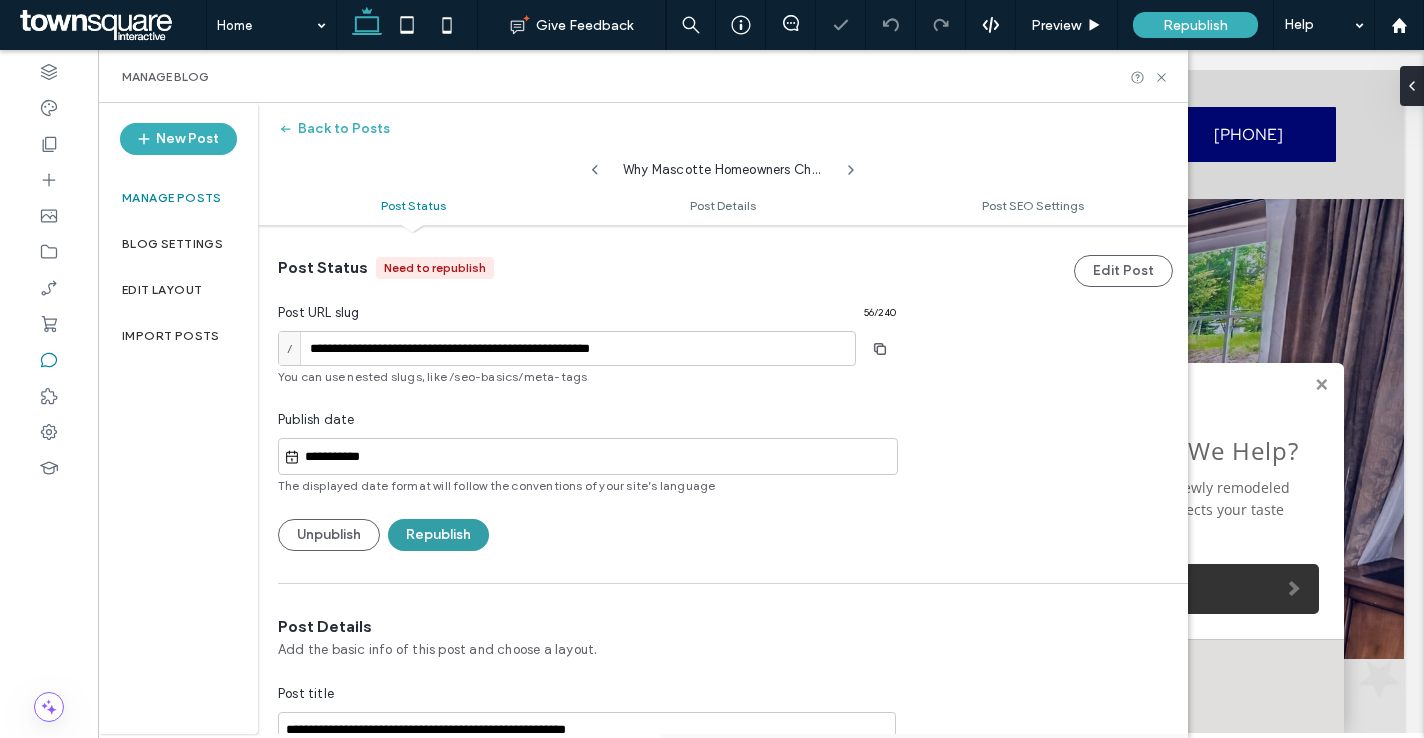 click on "Republish" at bounding box center [438, 535] 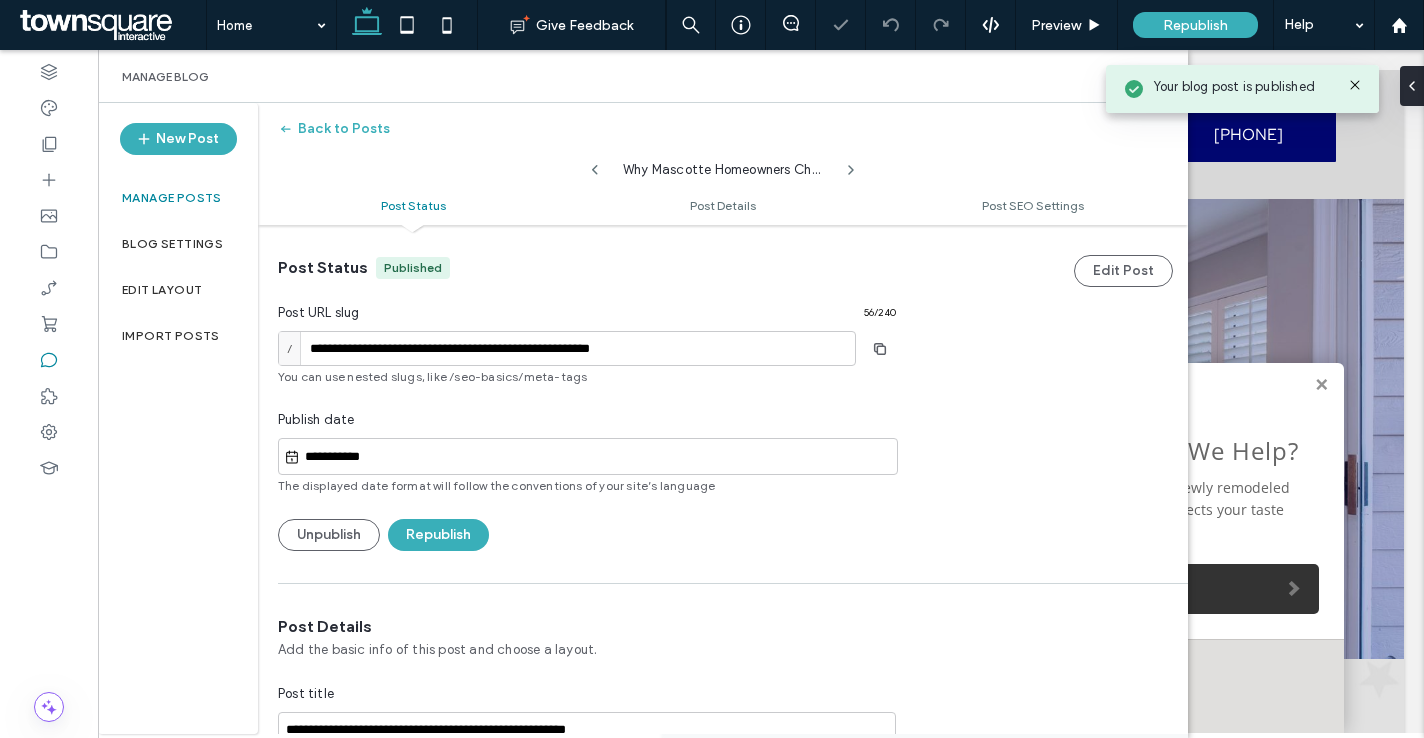 click 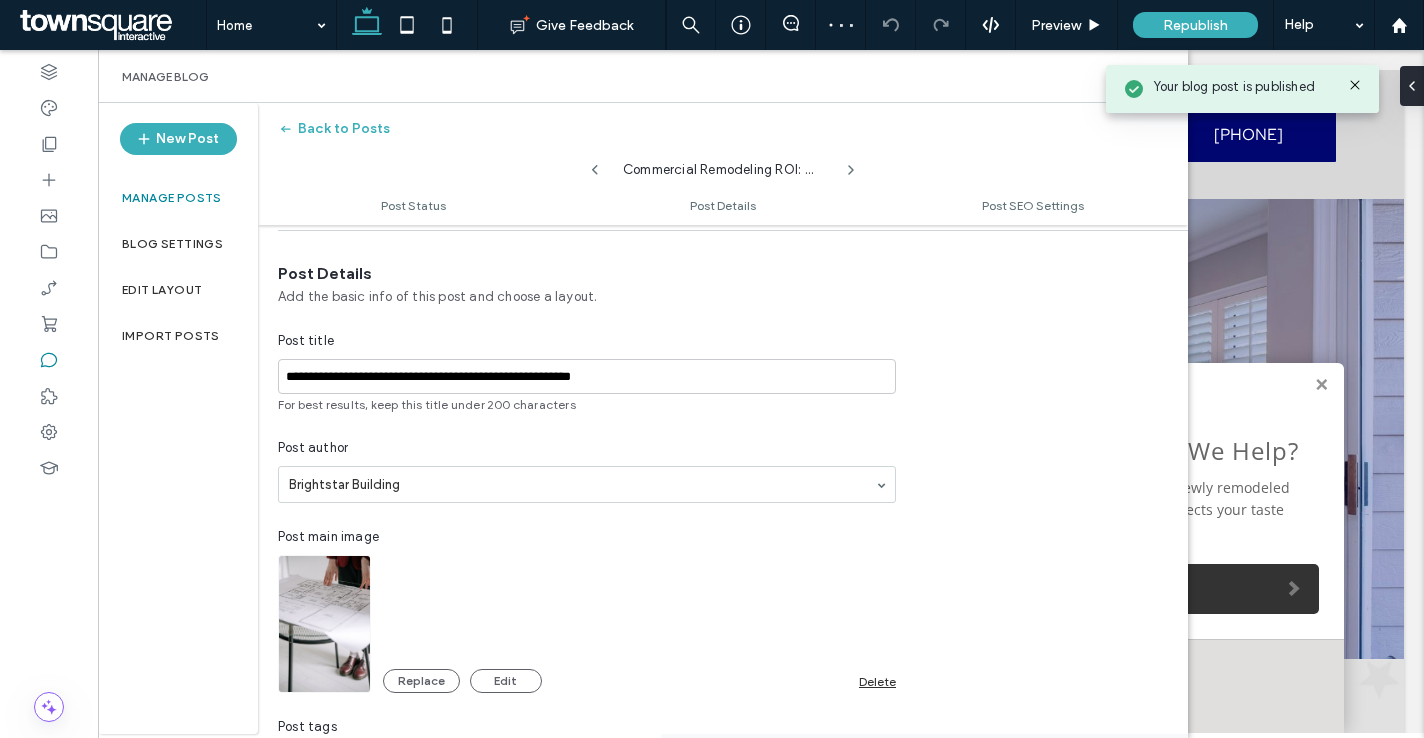 scroll, scrollTop: 451, scrollLeft: 0, axis: vertical 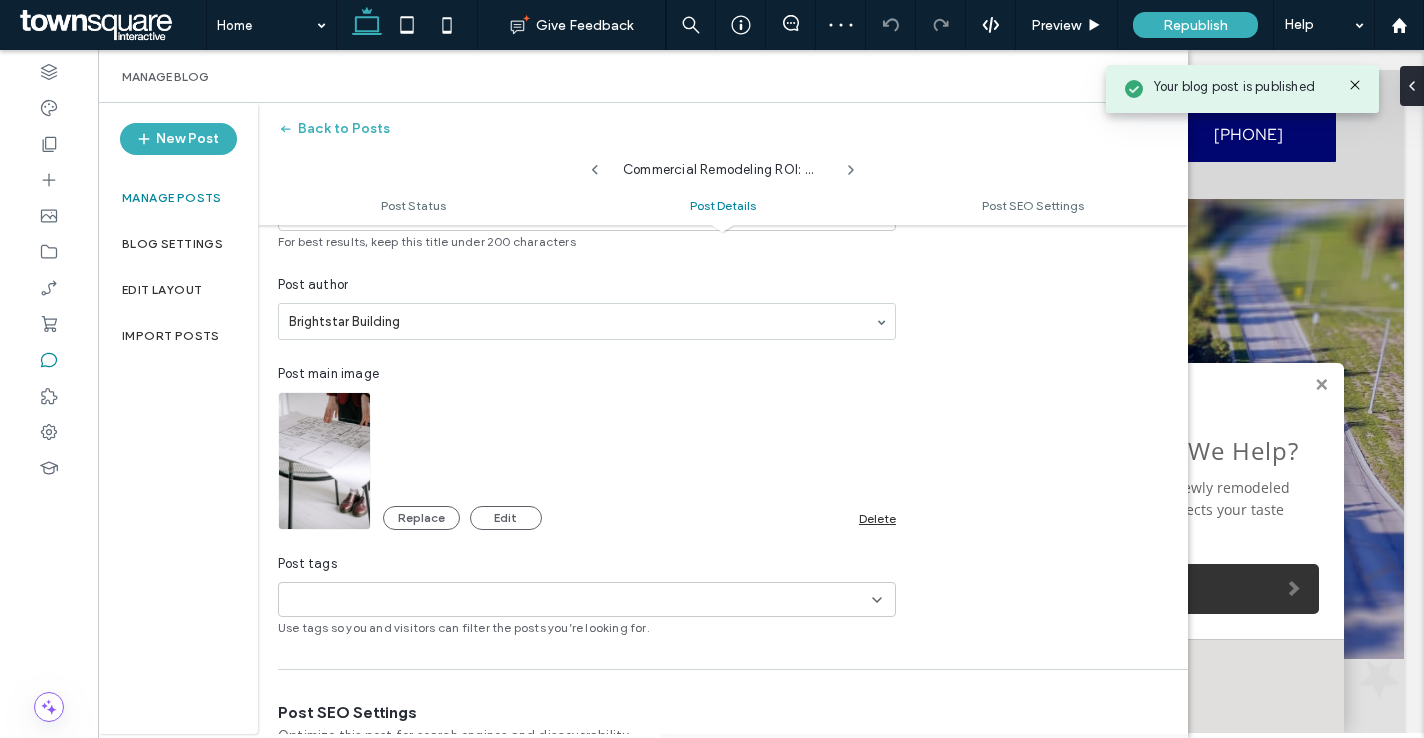 click on "Replace Edit Delete" at bounding box center (639, 508) 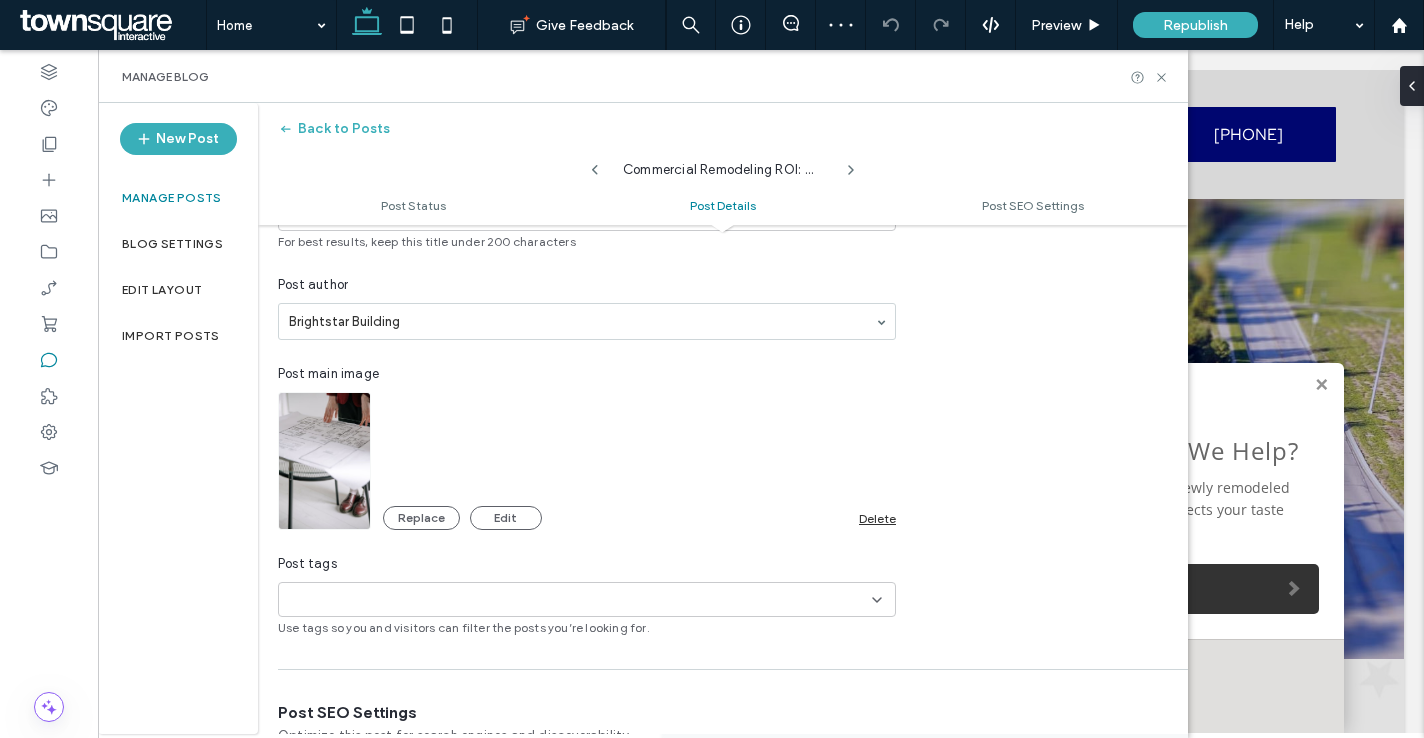 click on "Delete" at bounding box center (877, 518) 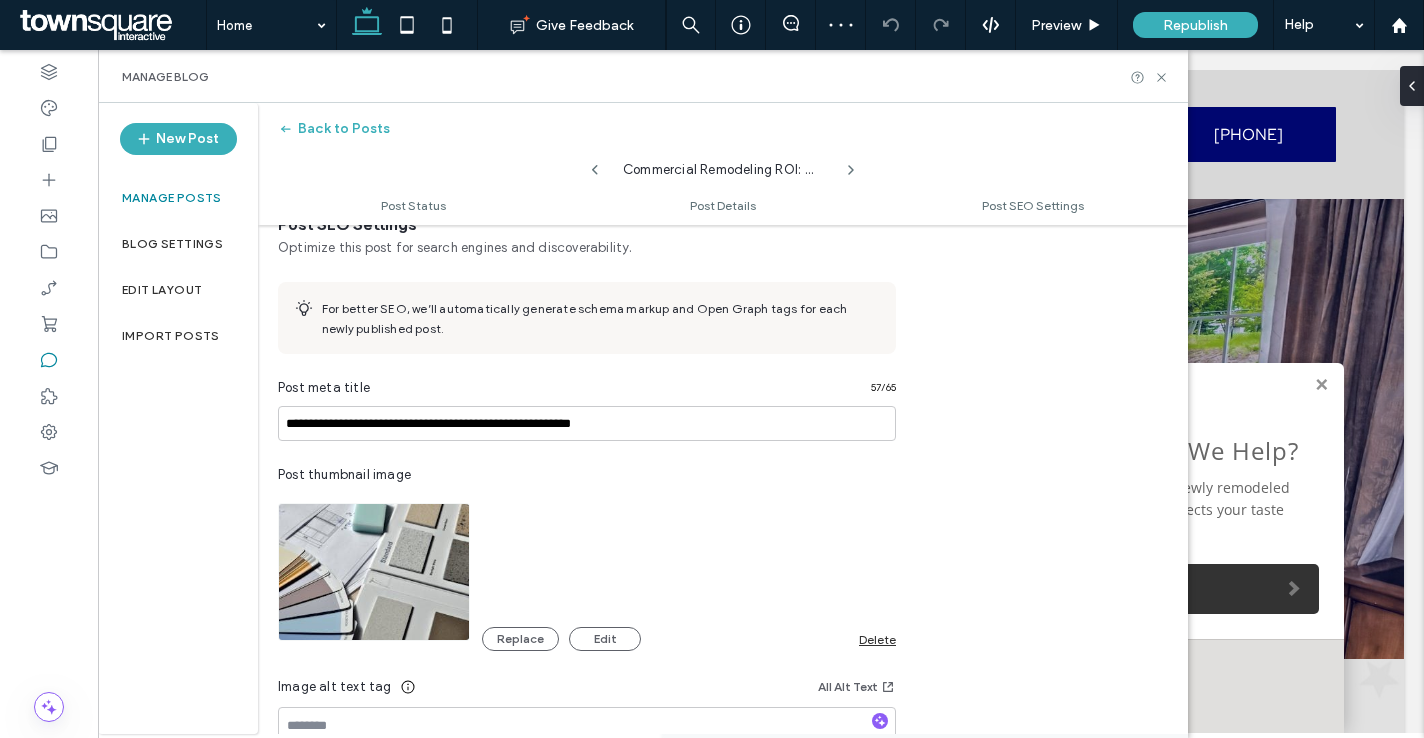 scroll, scrollTop: 954, scrollLeft: 0, axis: vertical 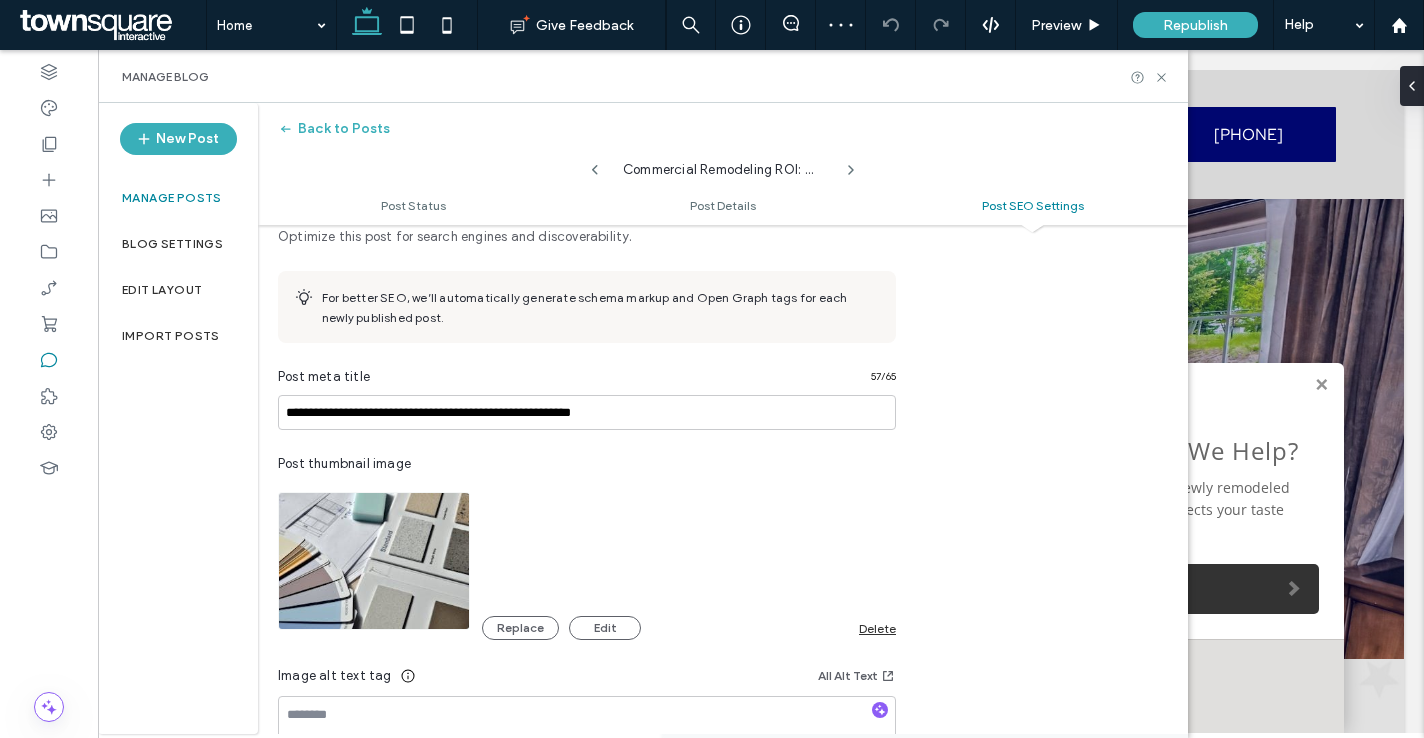 click on "Replace Edit Delete" at bounding box center [689, 628] 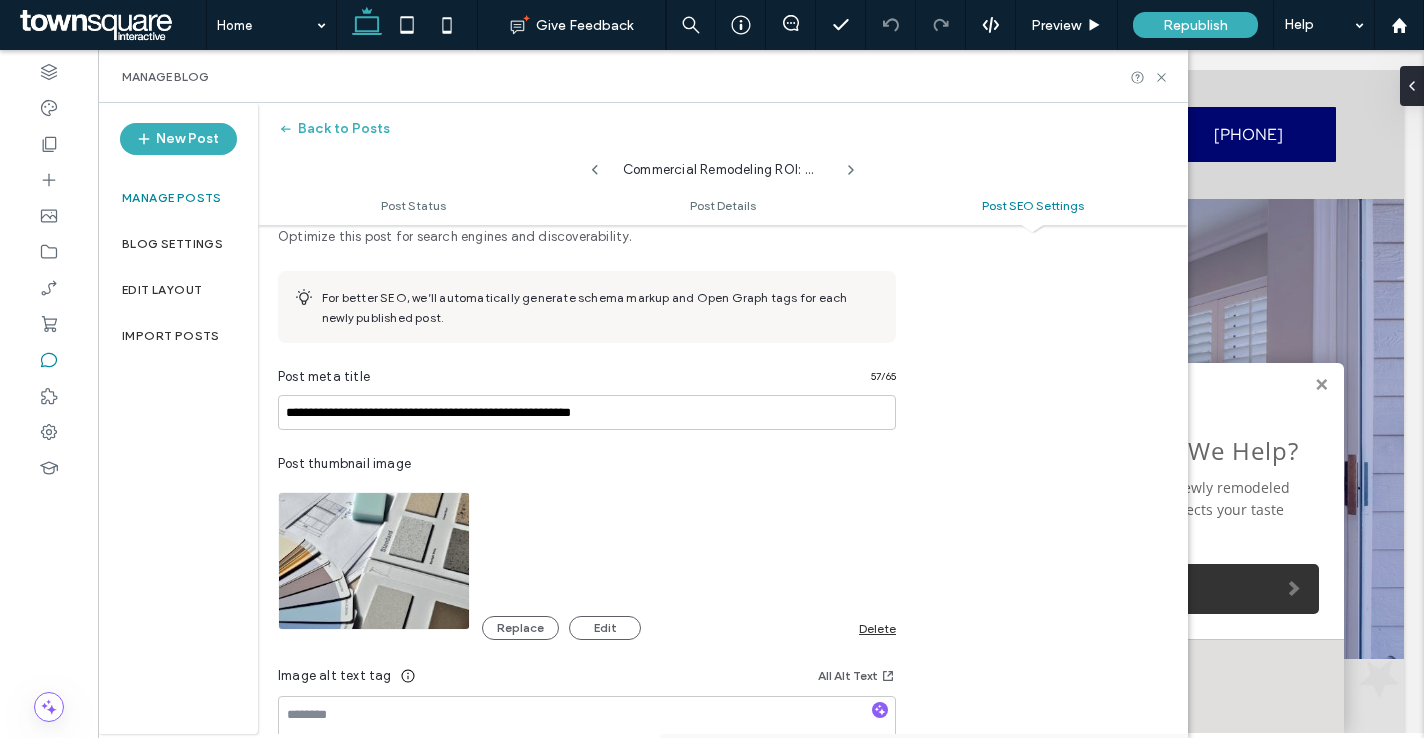 click on "Delete" at bounding box center (877, 628) 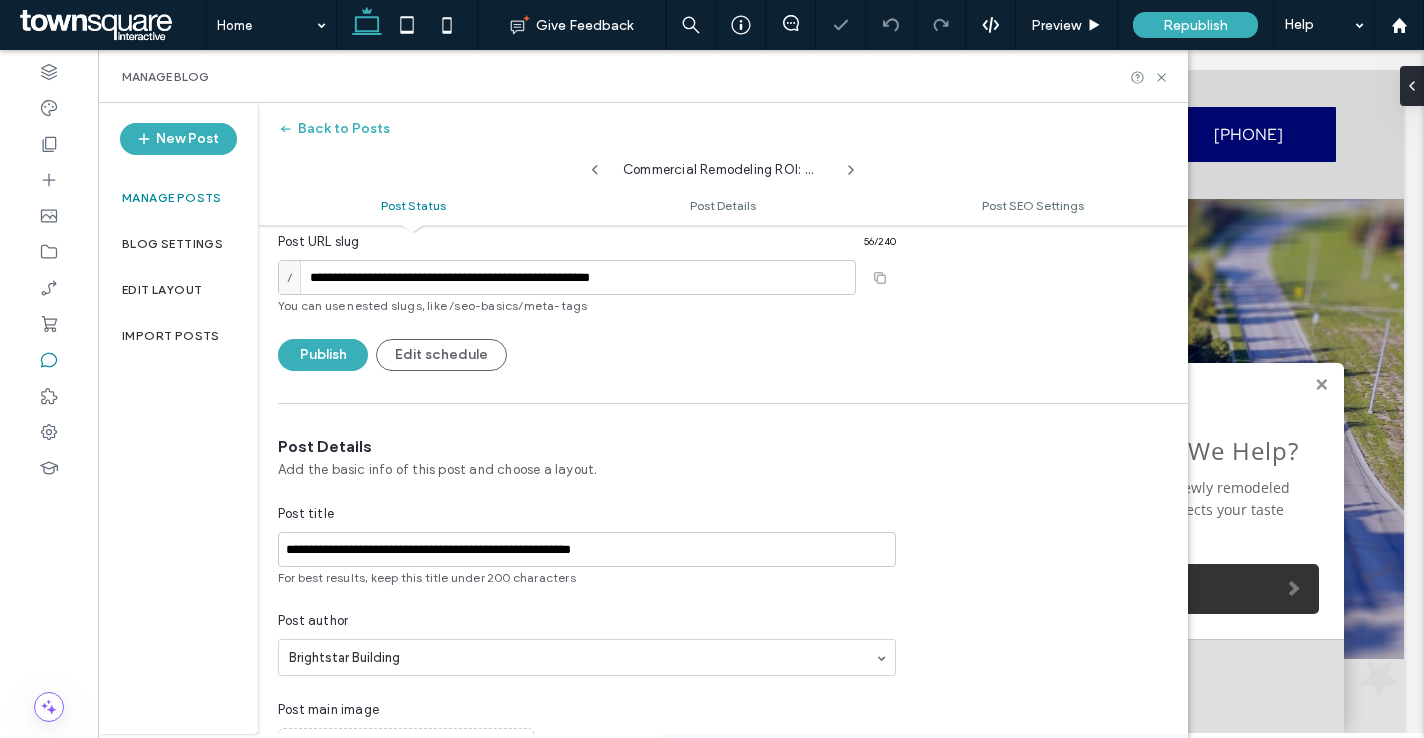 scroll, scrollTop: 0, scrollLeft: 0, axis: both 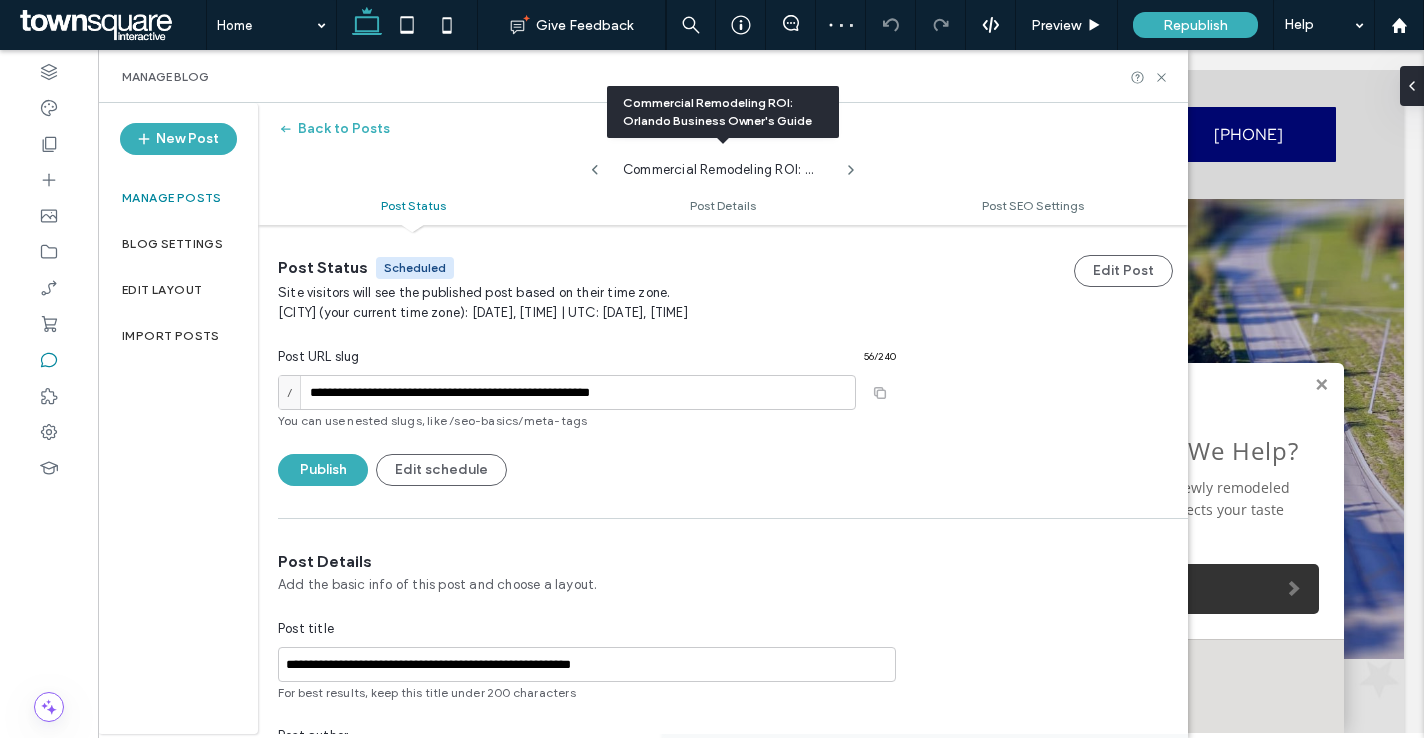 click on "Commercial Remodeling ROI: Orlando Business Owner's Guide" at bounding box center [723, 165] 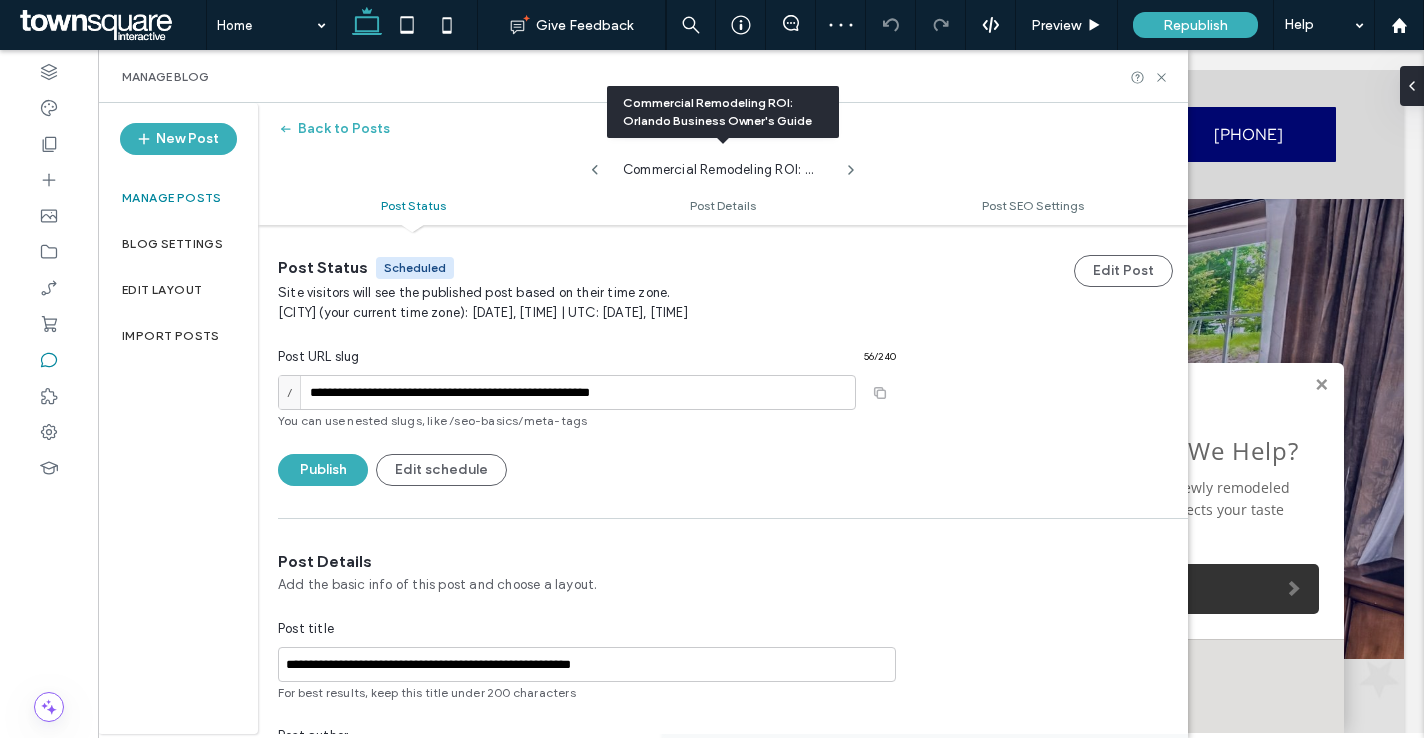 click 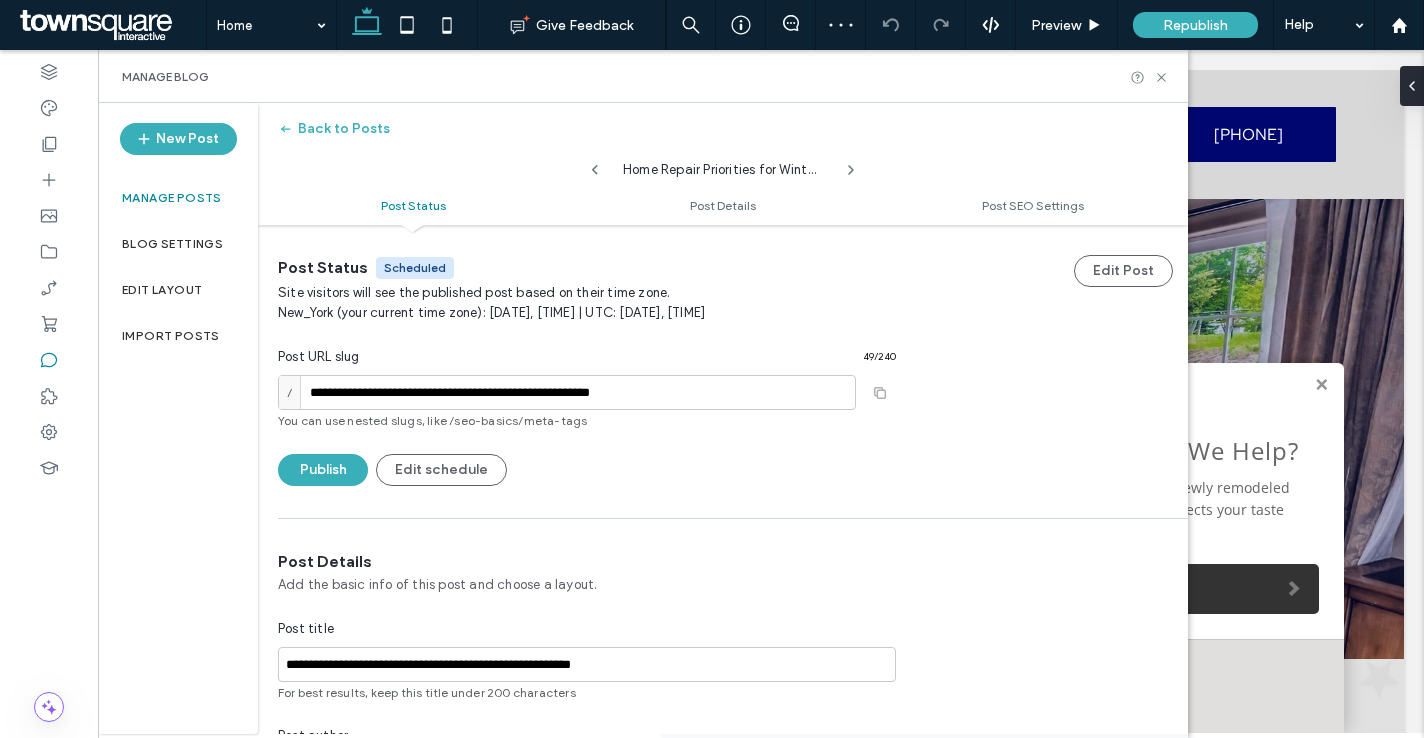type on "**********" 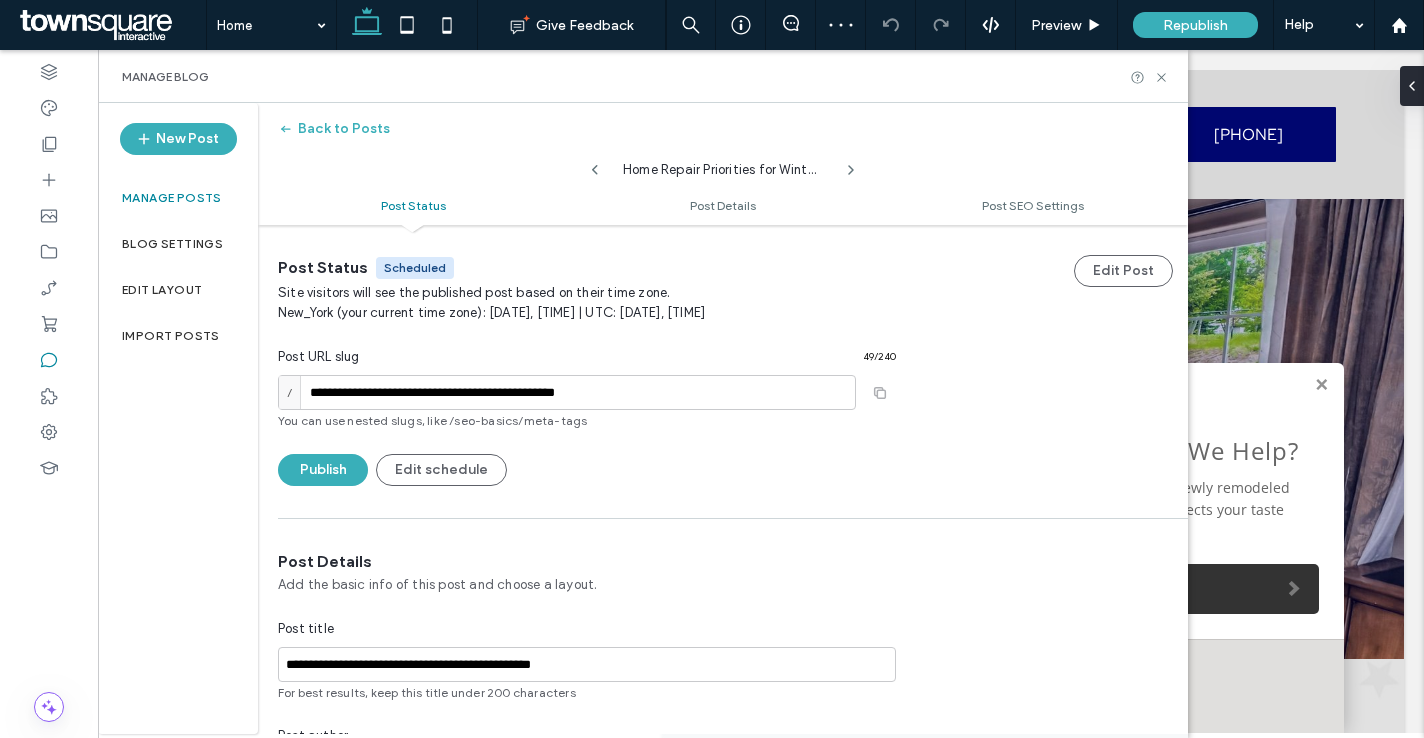 type on "**********" 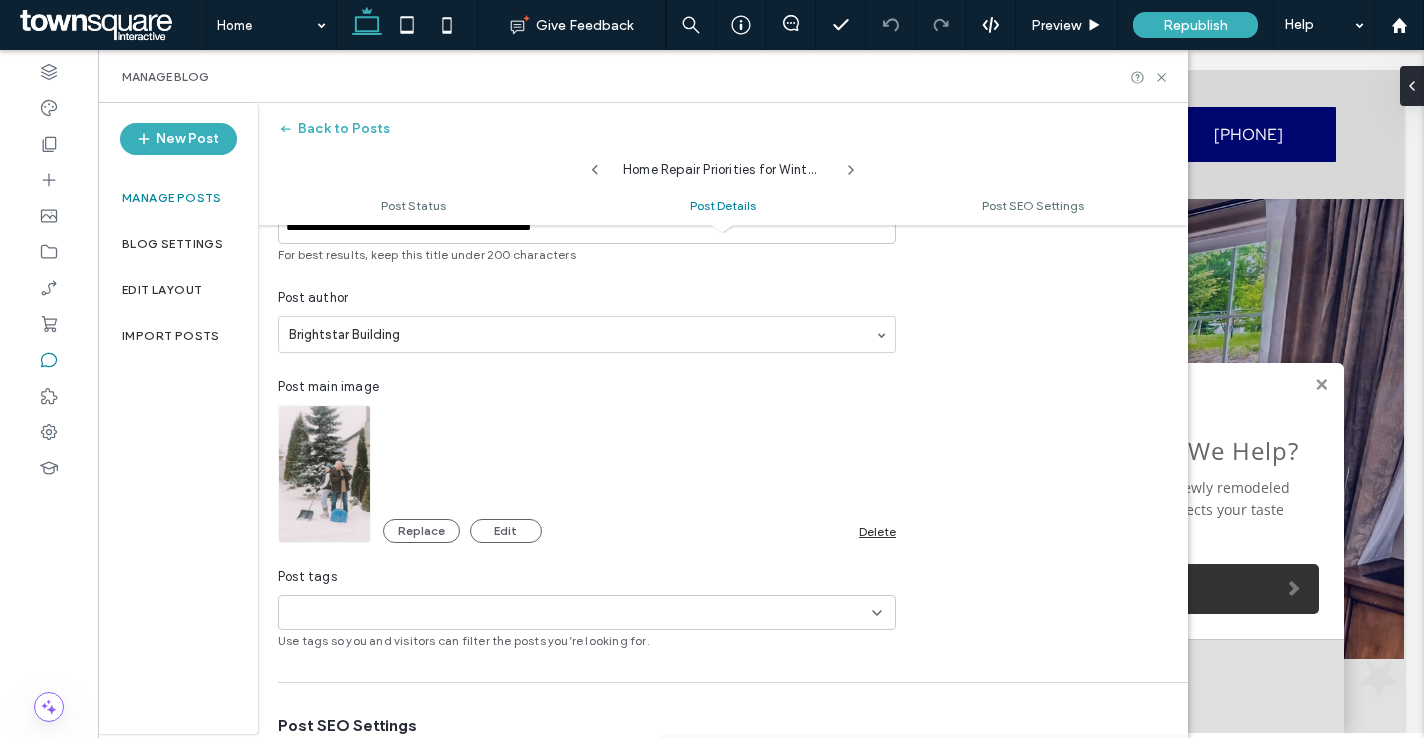 scroll, scrollTop: 579, scrollLeft: 0, axis: vertical 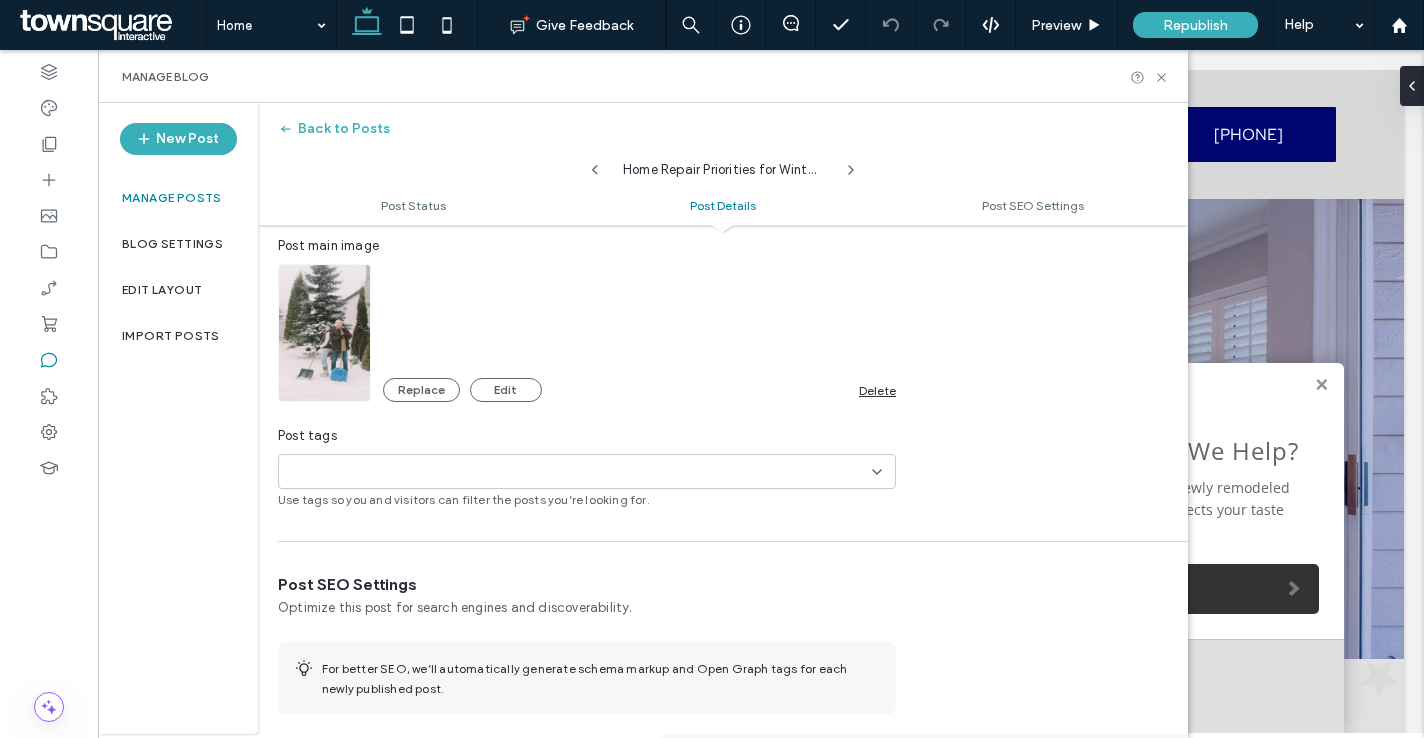 click on "Delete" at bounding box center (877, 390) 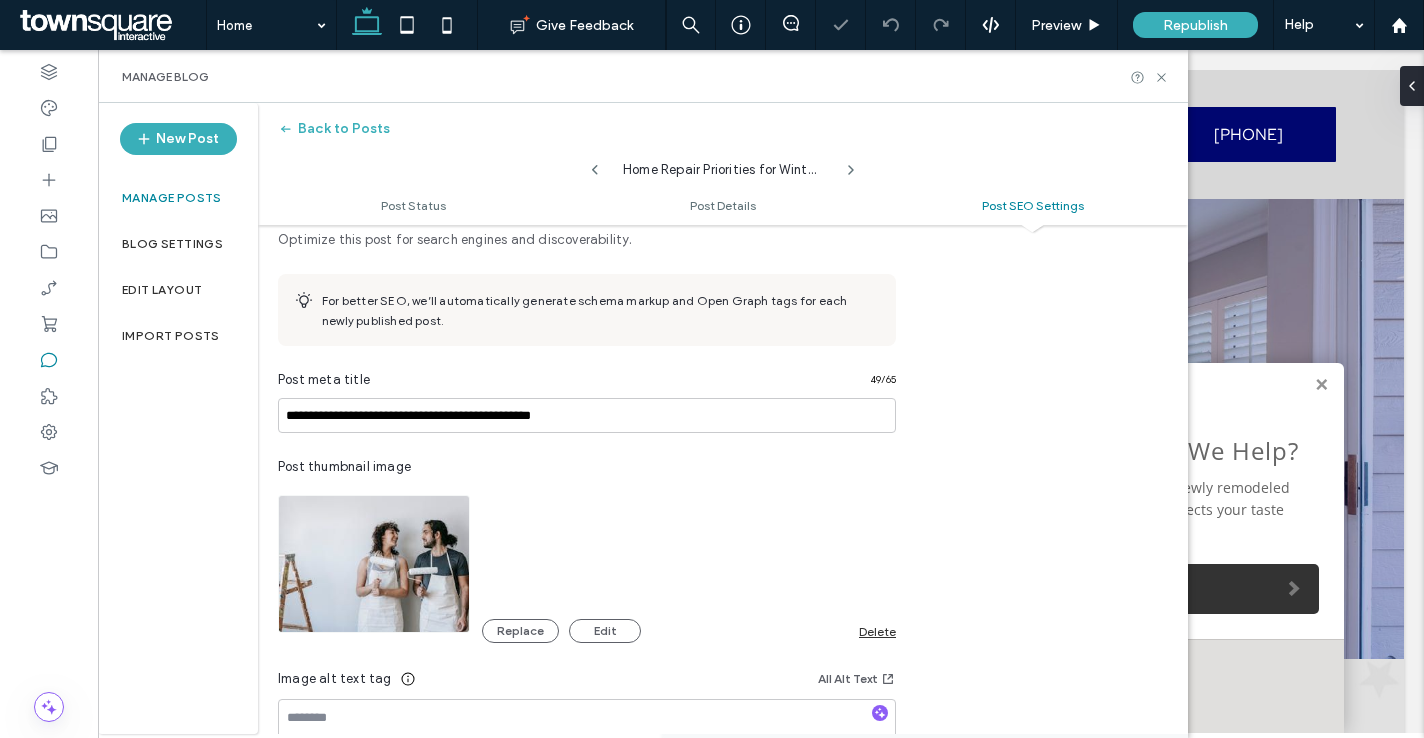 scroll, scrollTop: 1034, scrollLeft: 0, axis: vertical 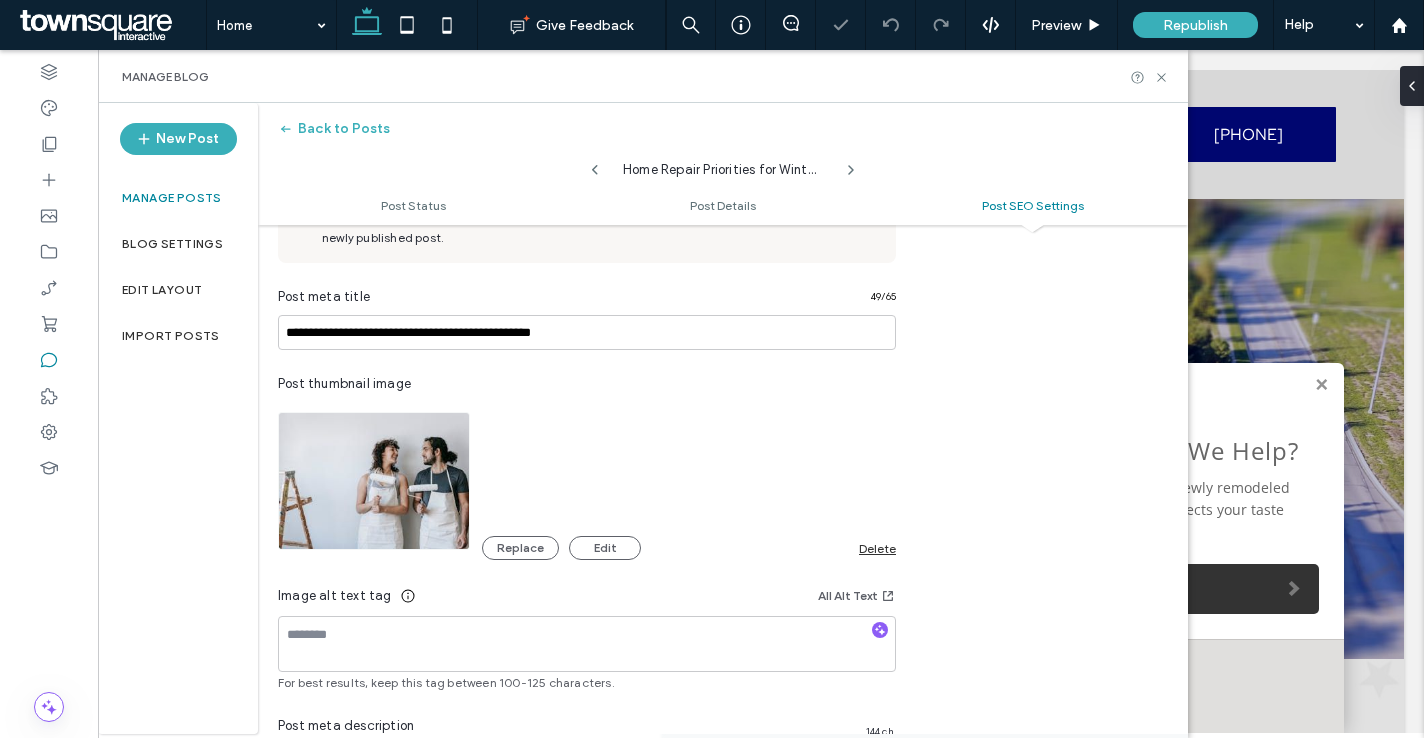 click on "Delete" at bounding box center (877, 548) 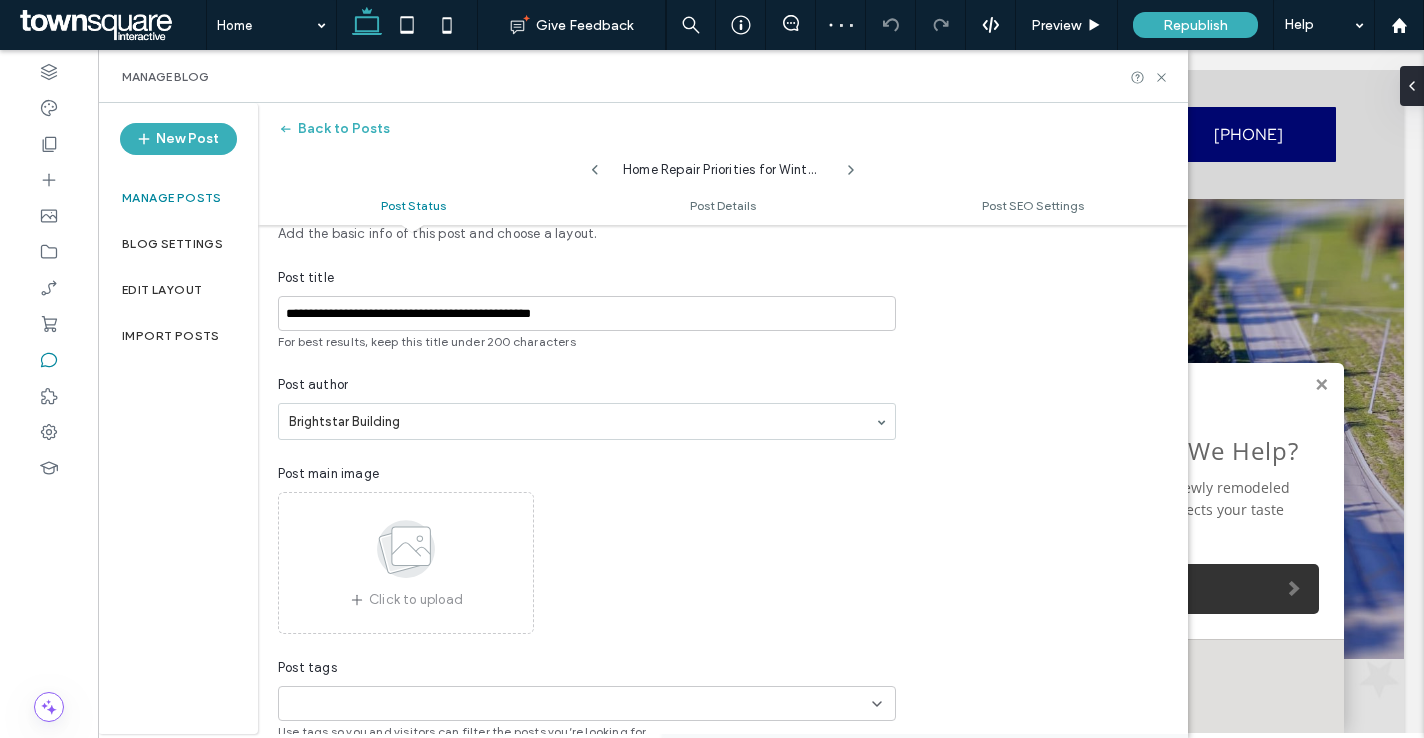 scroll, scrollTop: 0, scrollLeft: 0, axis: both 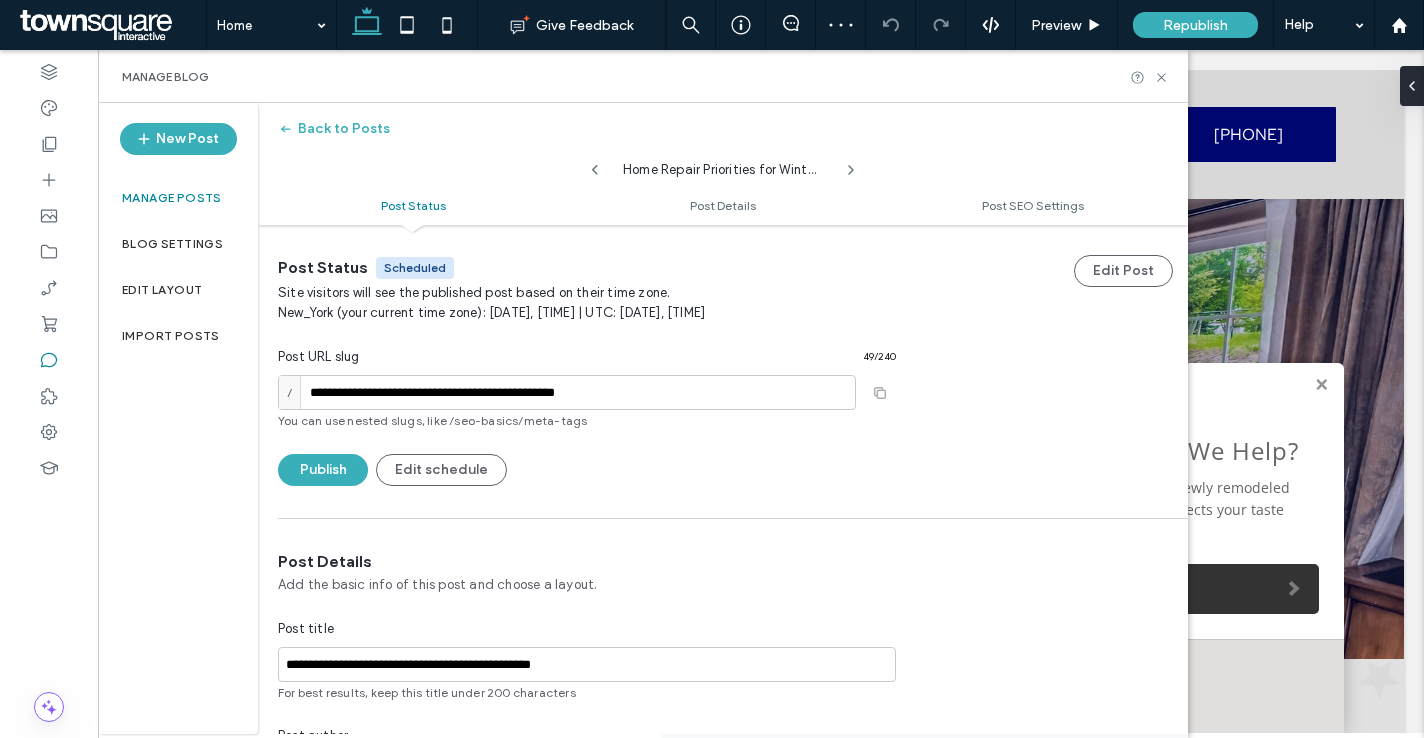 click on "Home Repair Priorities for Winter Garden Families" at bounding box center [723, 165] 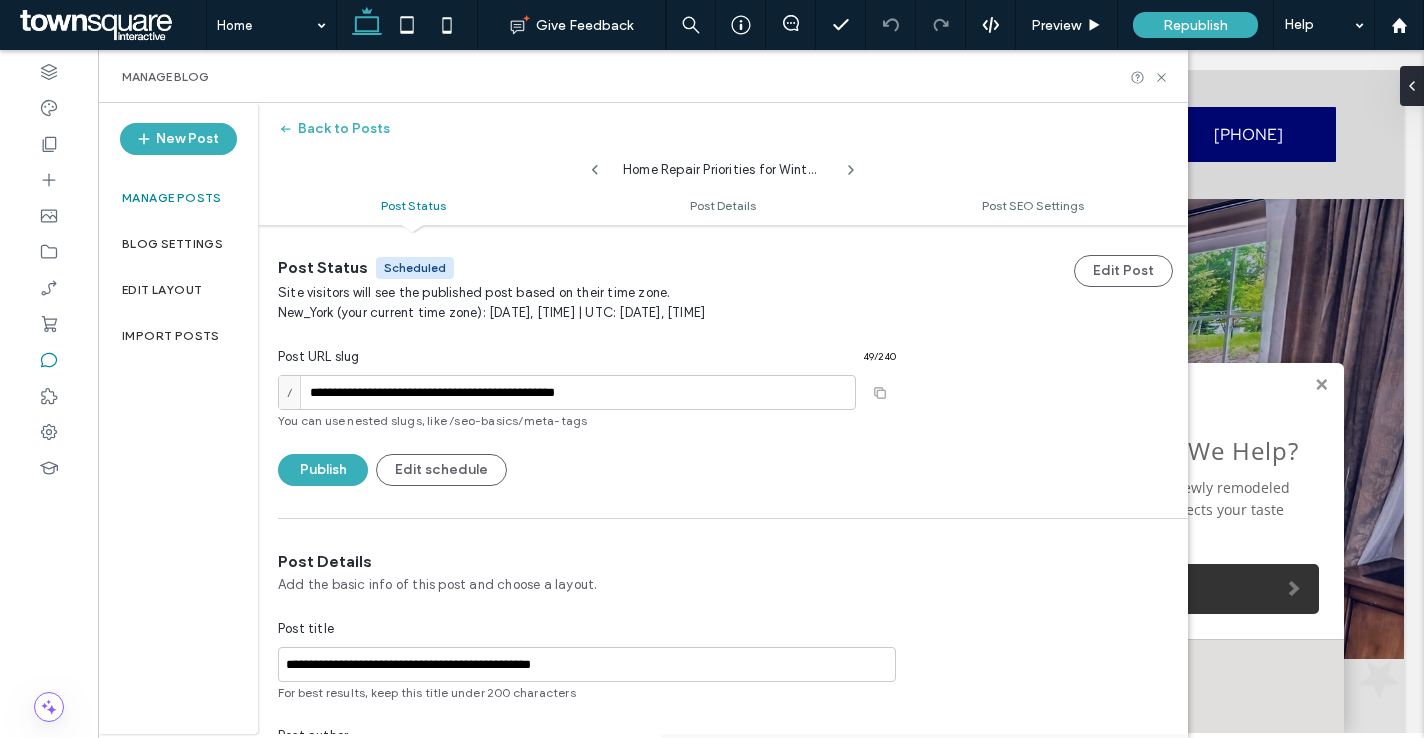 click 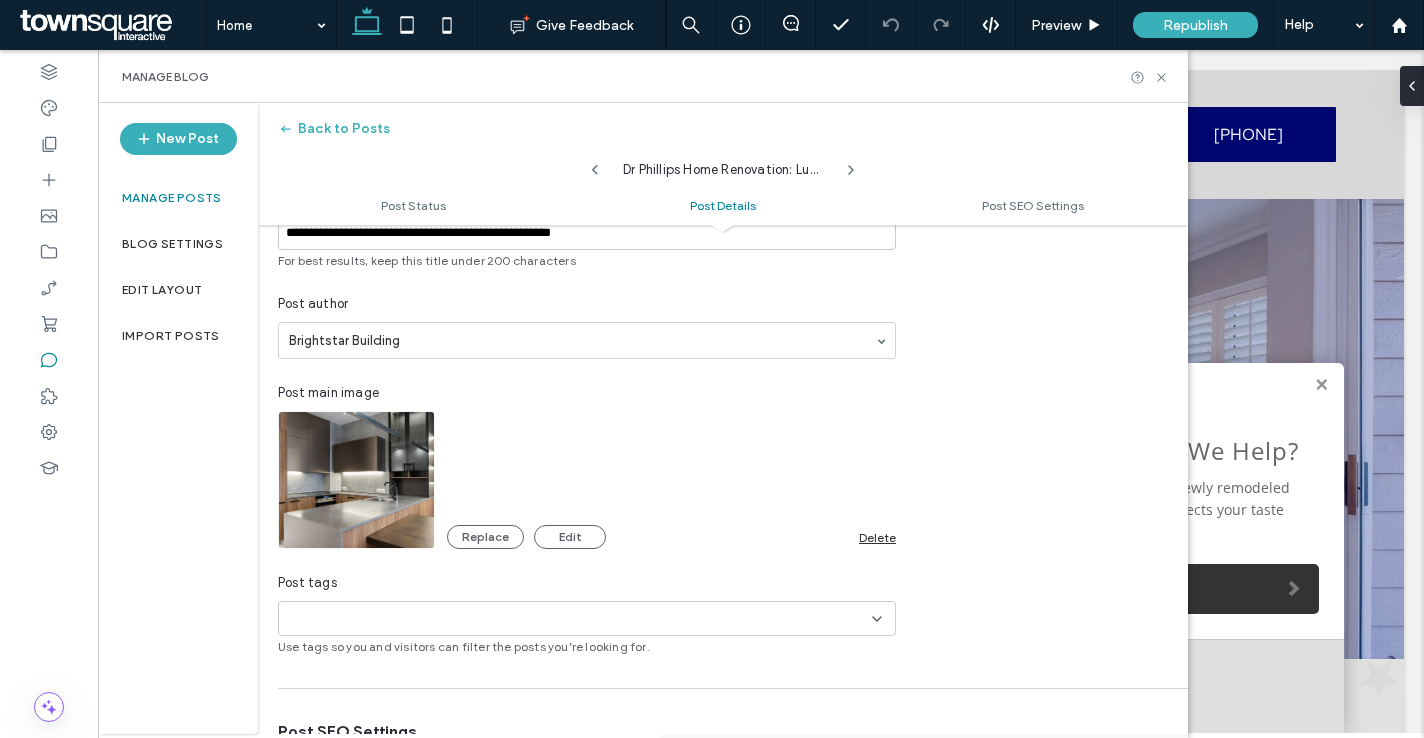 scroll, scrollTop: 460, scrollLeft: 0, axis: vertical 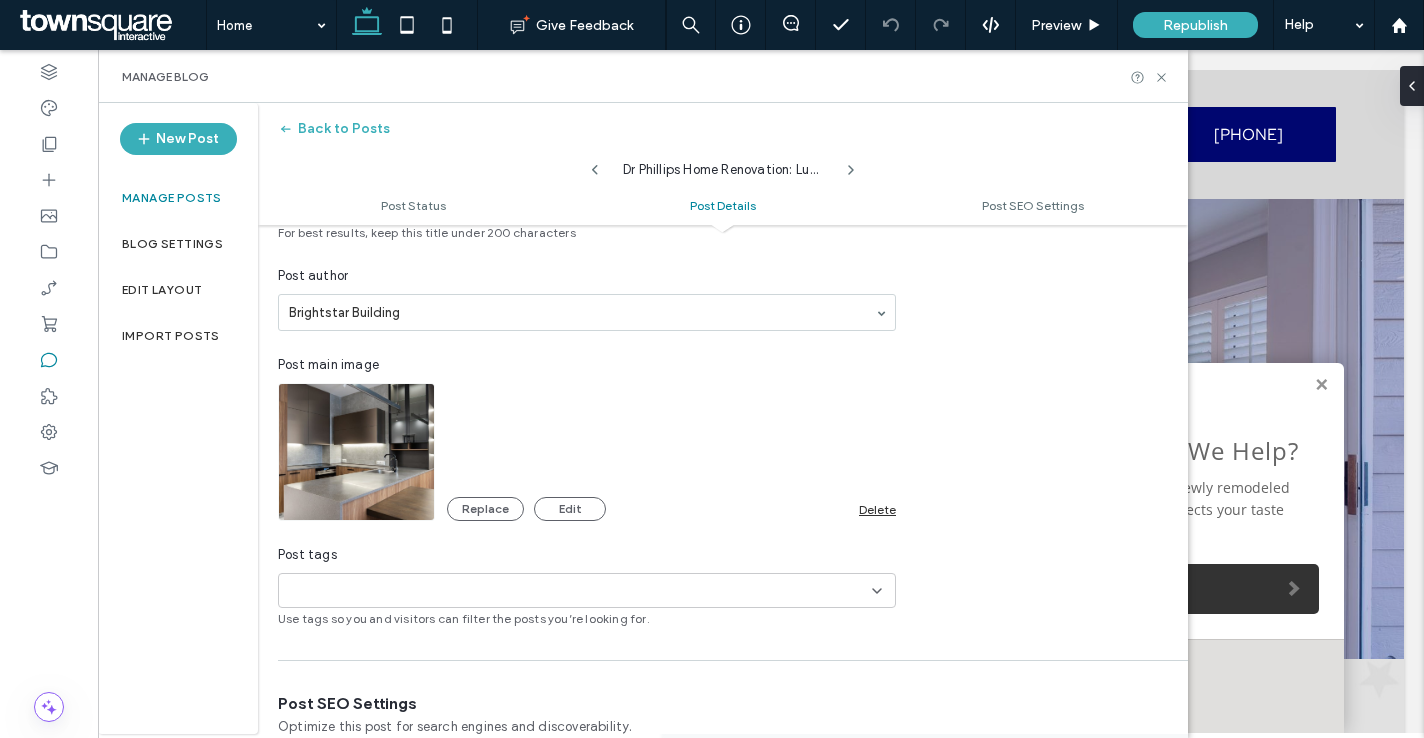 click on "Delete" at bounding box center (877, 509) 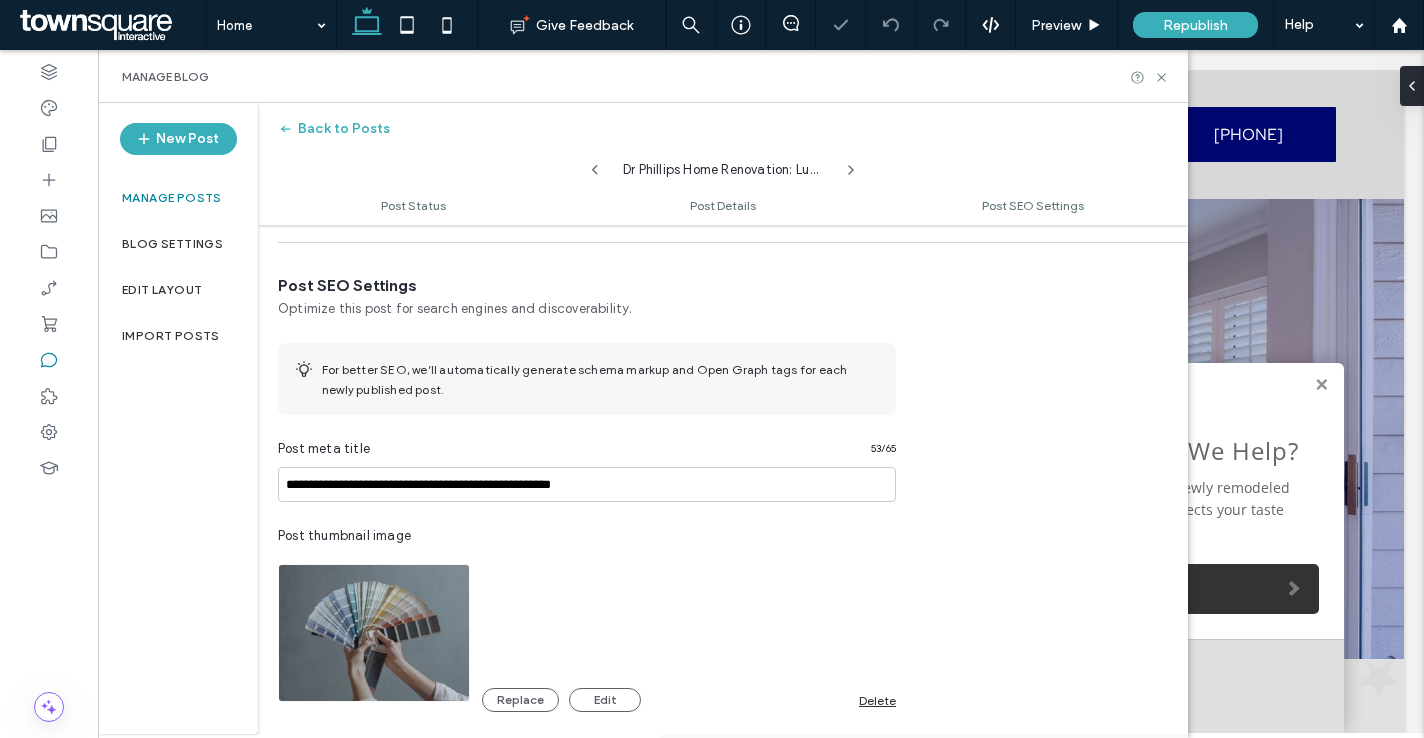 scroll, scrollTop: 1126, scrollLeft: 0, axis: vertical 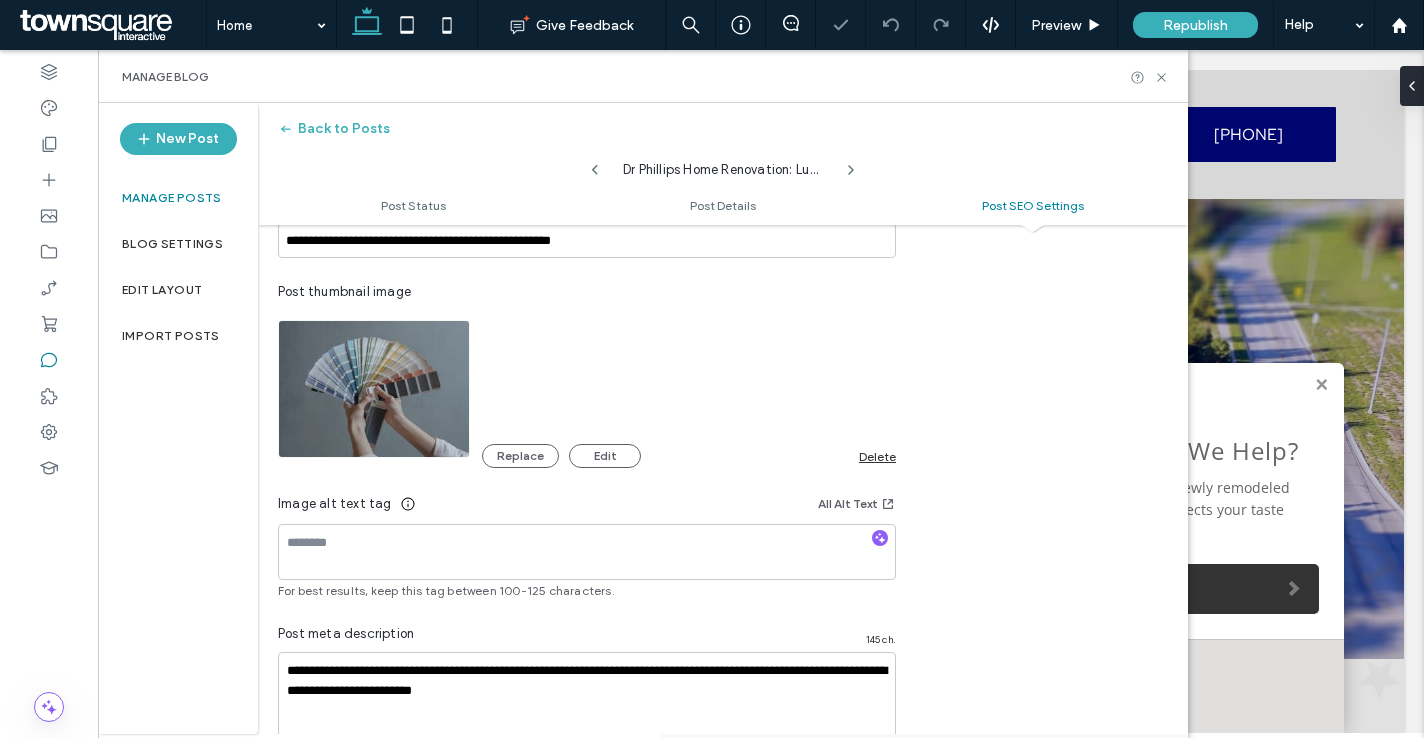 click on "Delete" at bounding box center (877, 456) 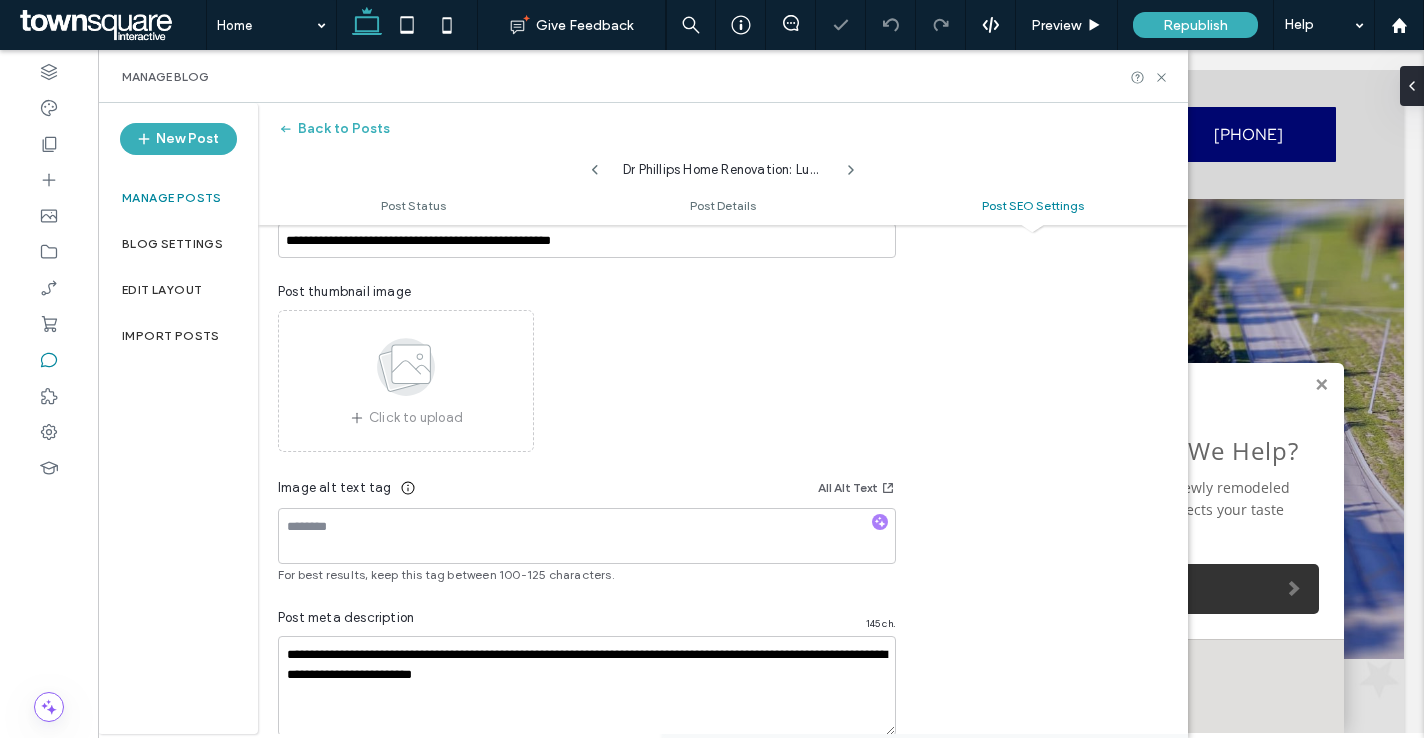 click 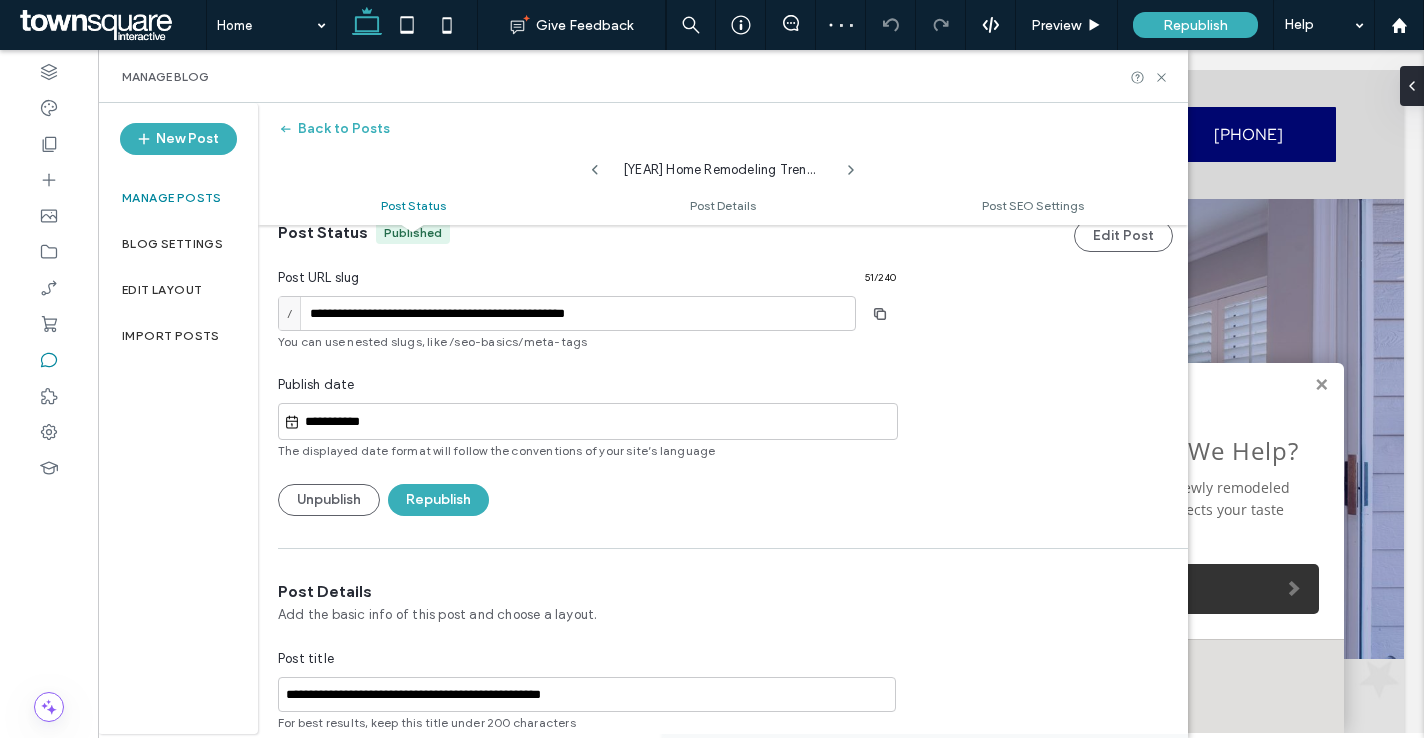 scroll, scrollTop: 0, scrollLeft: 0, axis: both 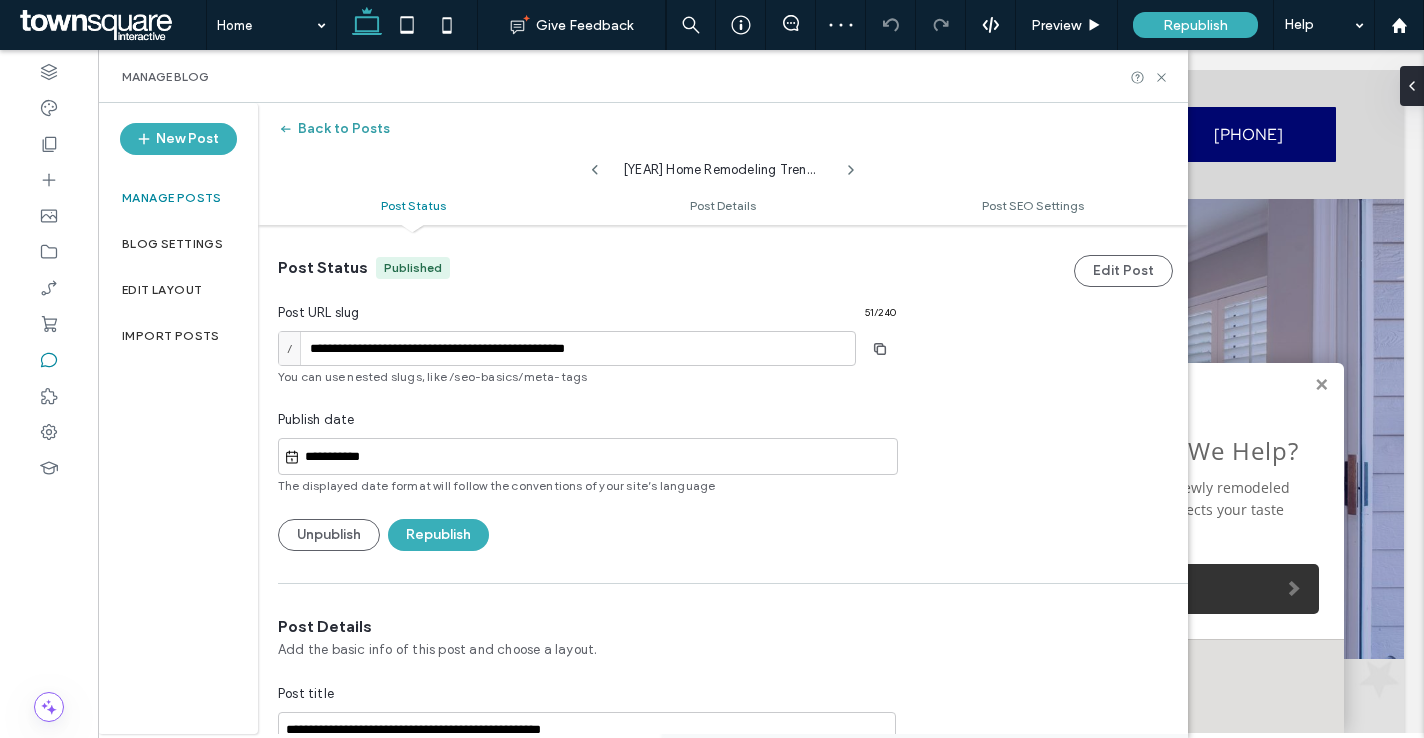 click on "Back to Posts" at bounding box center (334, 129) 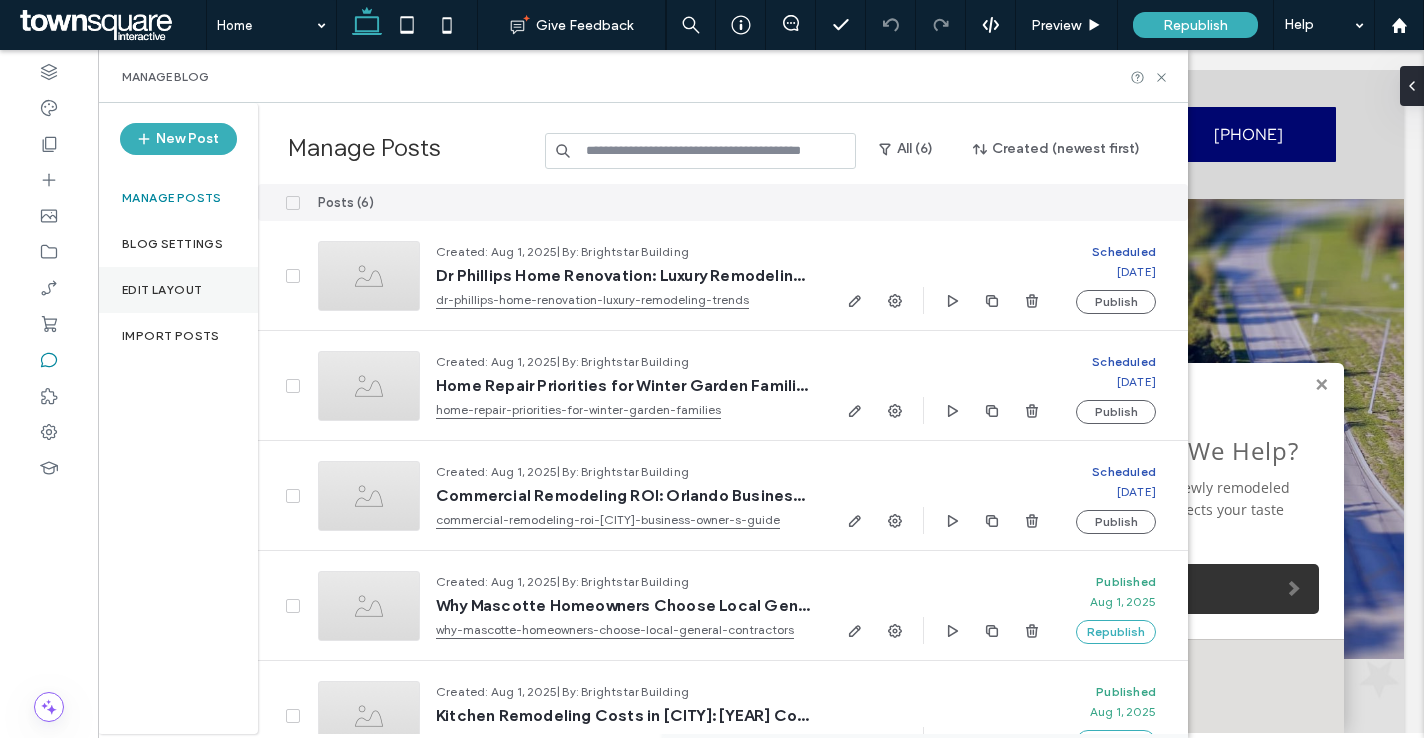 click on "Edit Layout" at bounding box center [178, 290] 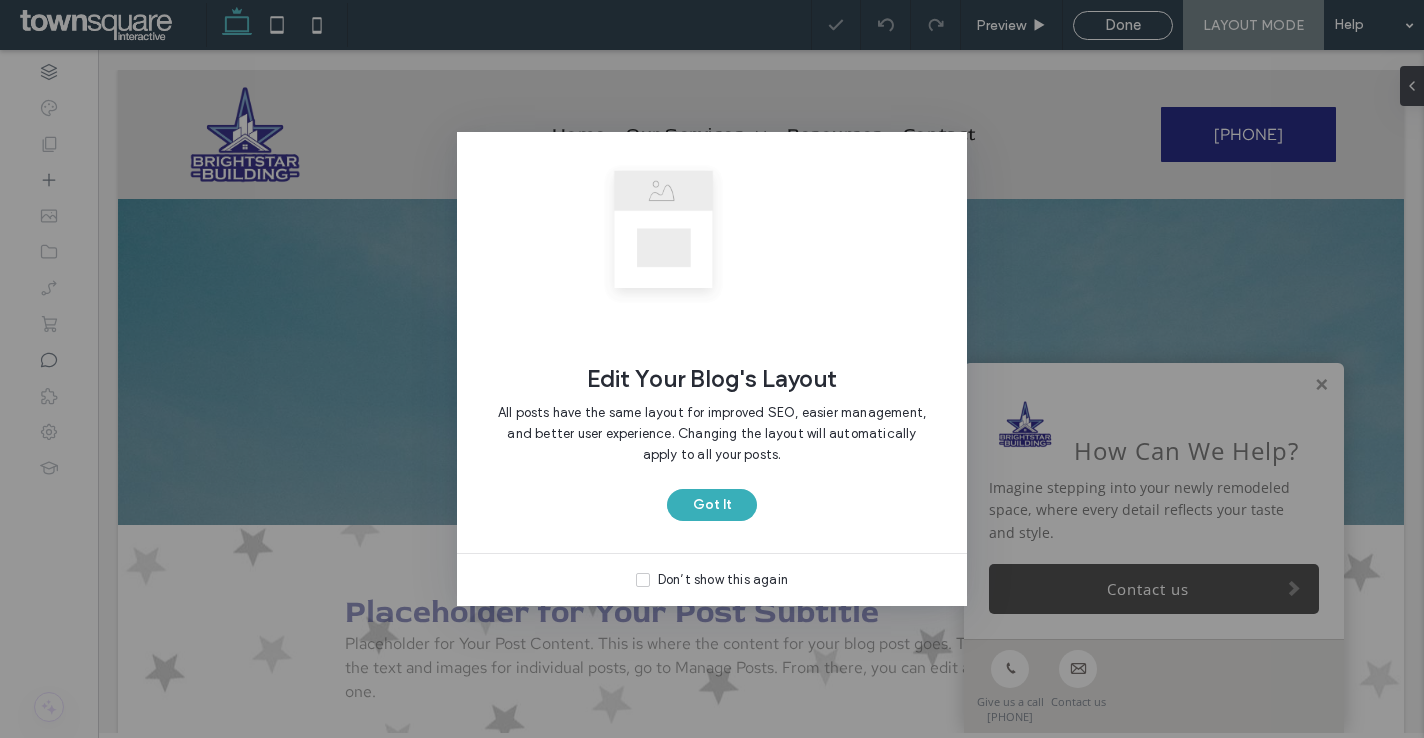 scroll 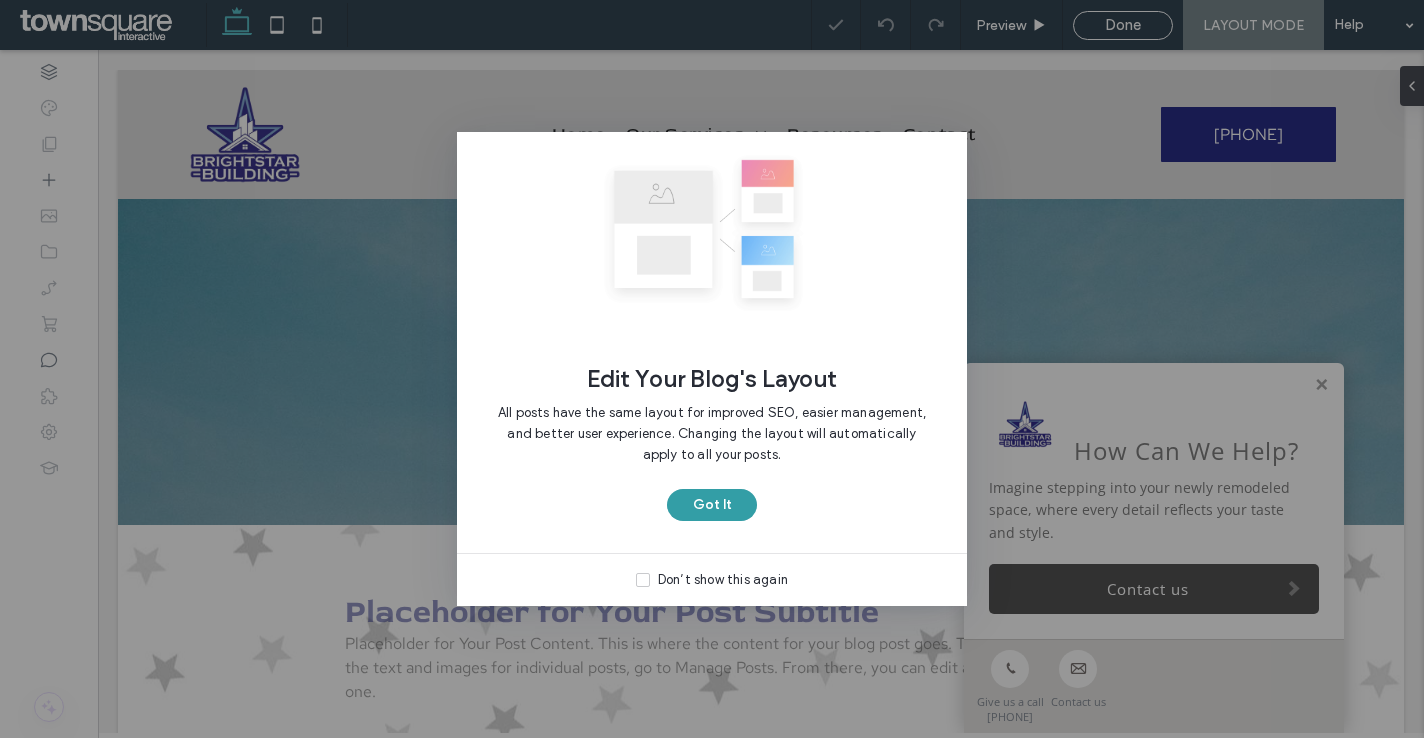 click on "Got It" at bounding box center [712, 505] 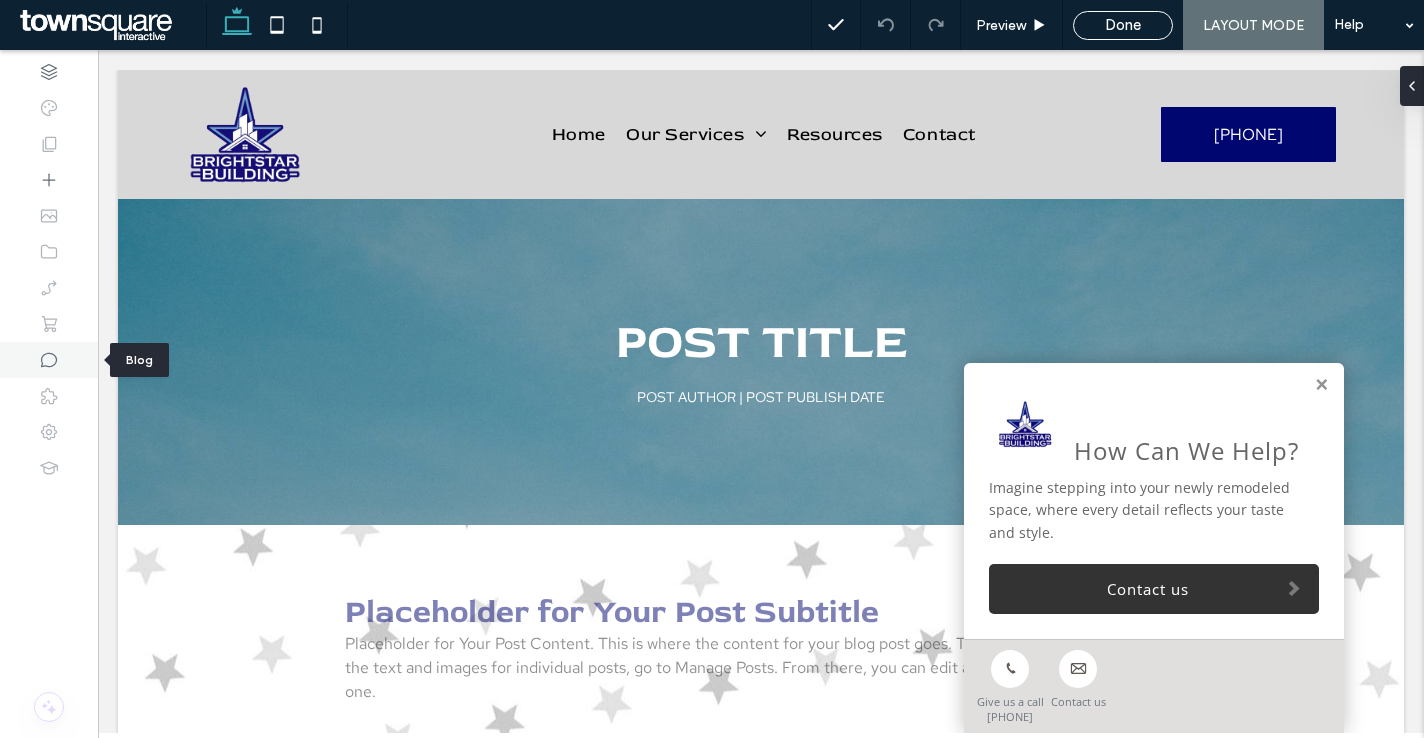 click 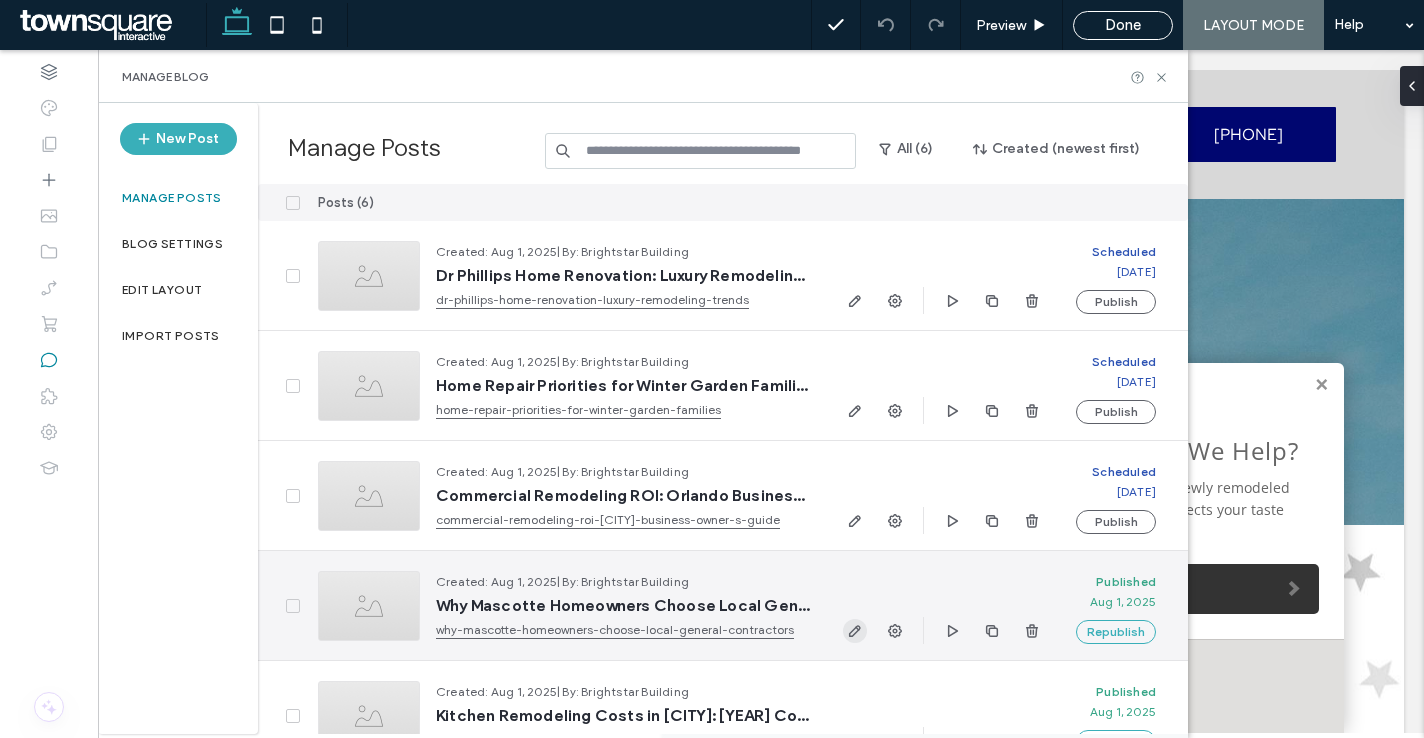 click 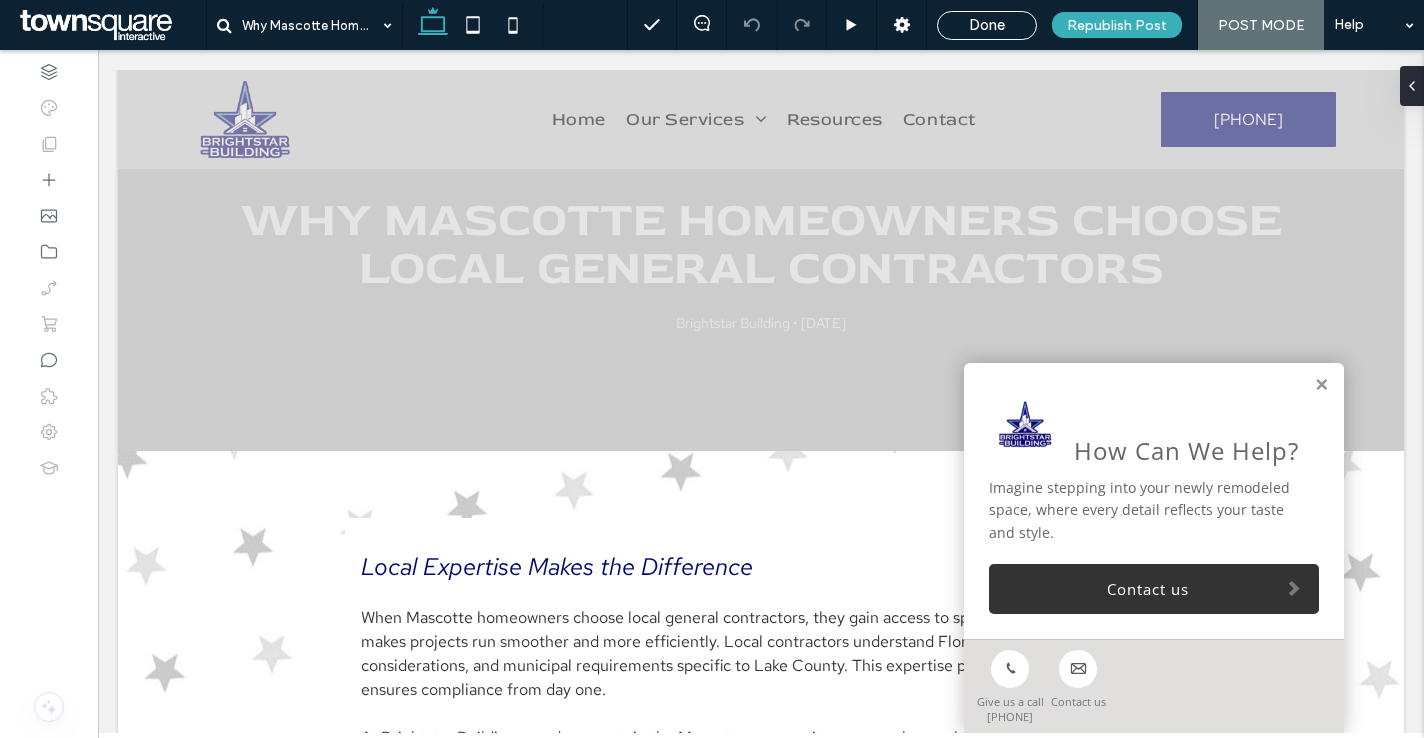 scroll, scrollTop: 0, scrollLeft: 0, axis: both 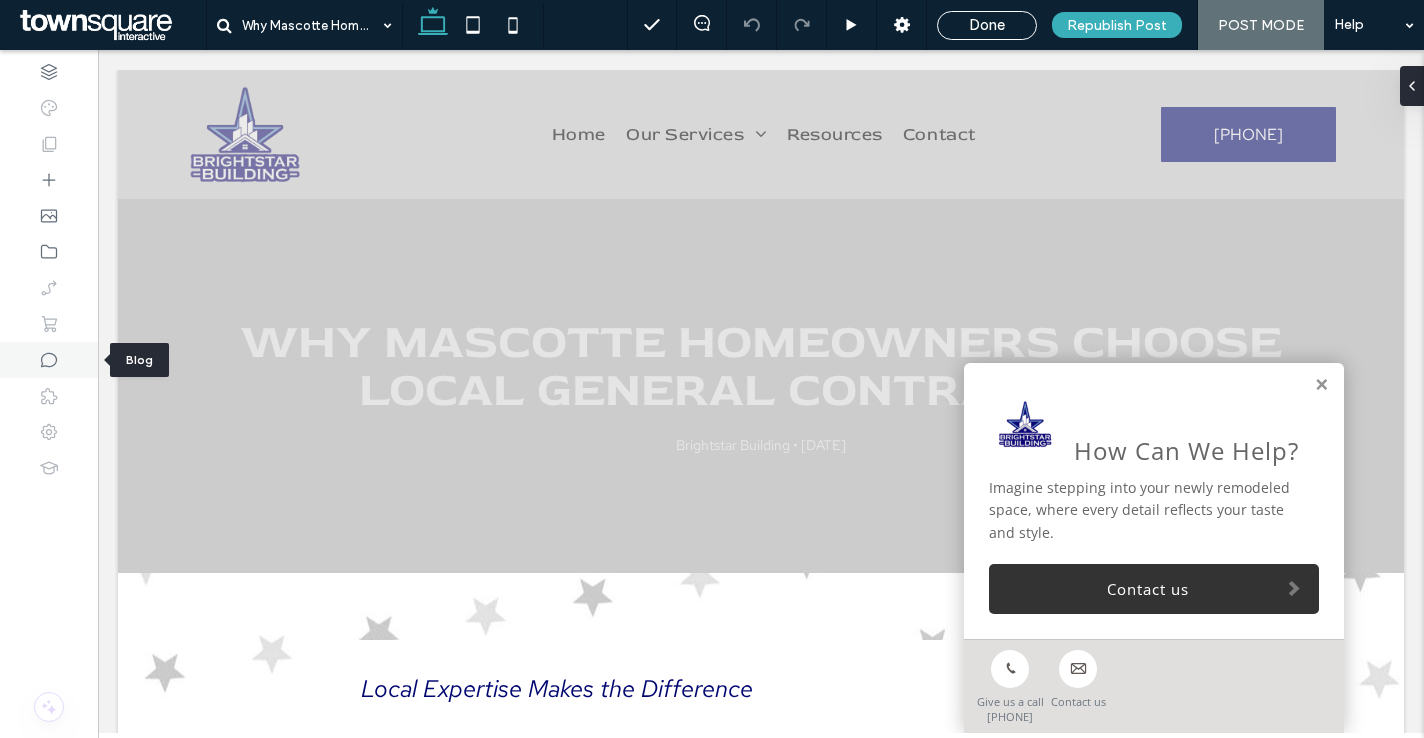 click 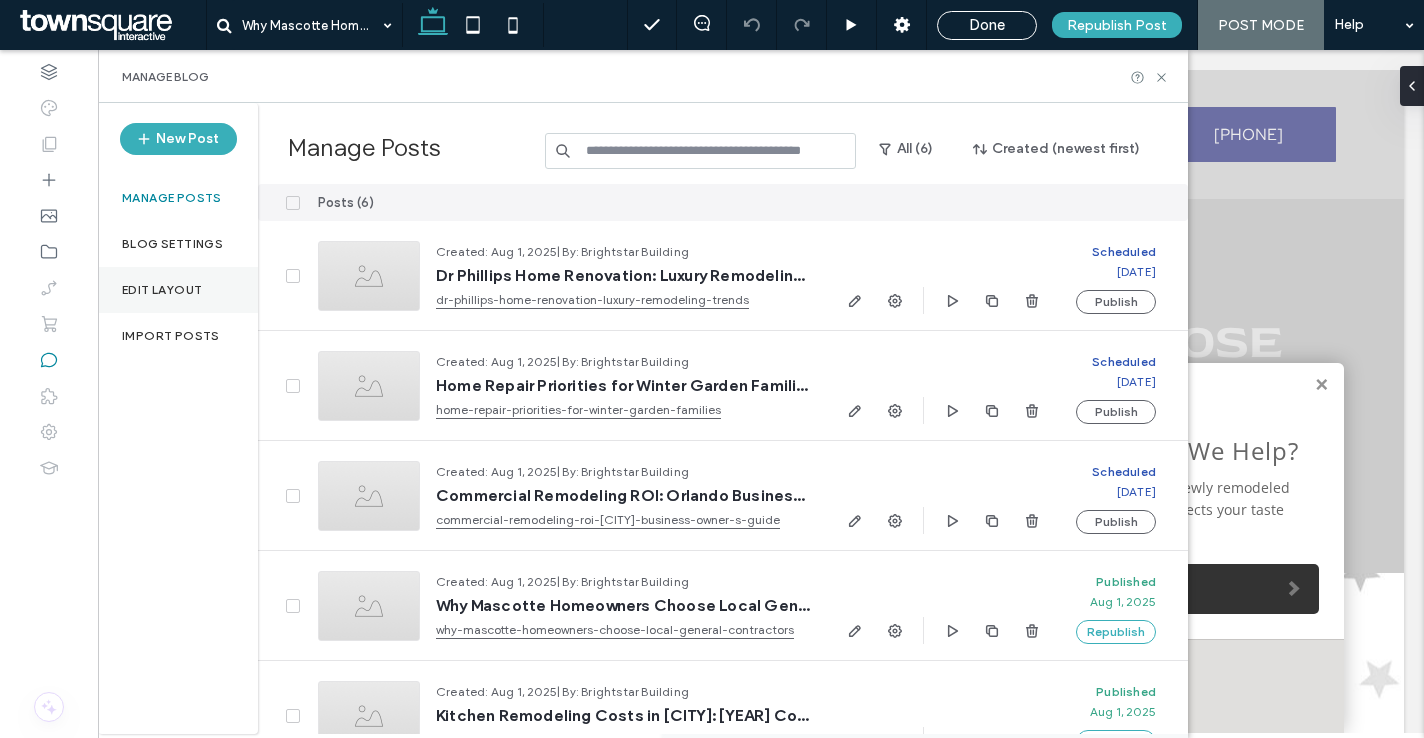 click on "Edit Layout" at bounding box center (162, 290) 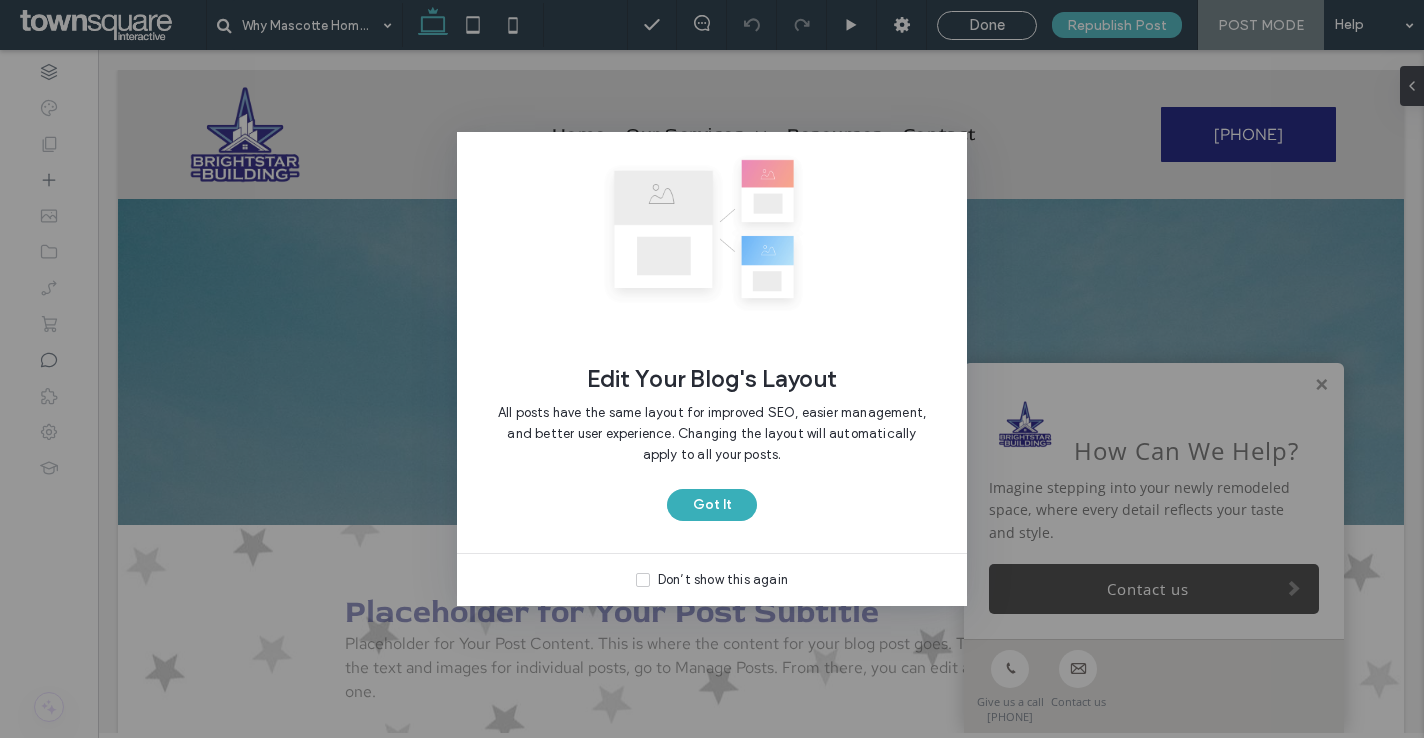 scroll, scrollTop: 0, scrollLeft: 0, axis: both 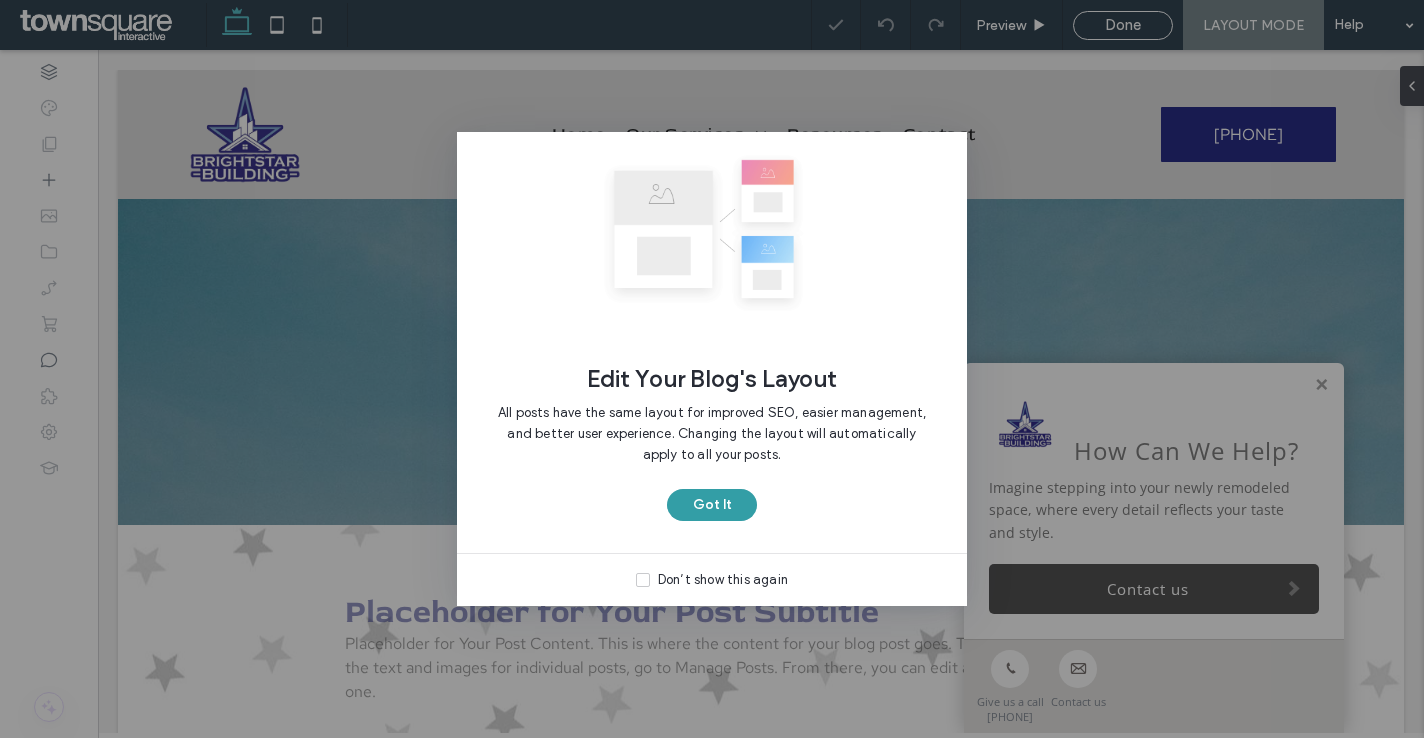 click on "Got It" at bounding box center [712, 505] 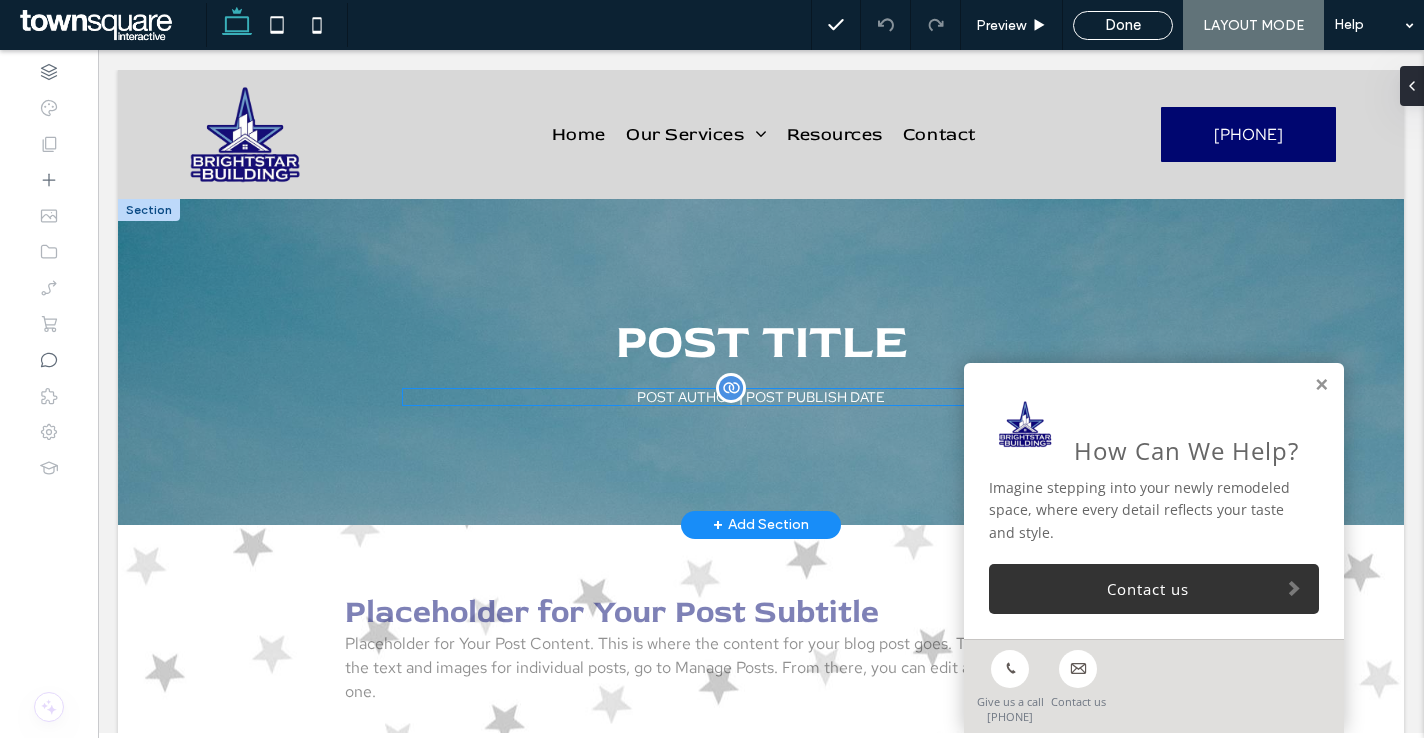 click on "POST AUTHOR | POST PUBLISH DATE" at bounding box center [761, 397] 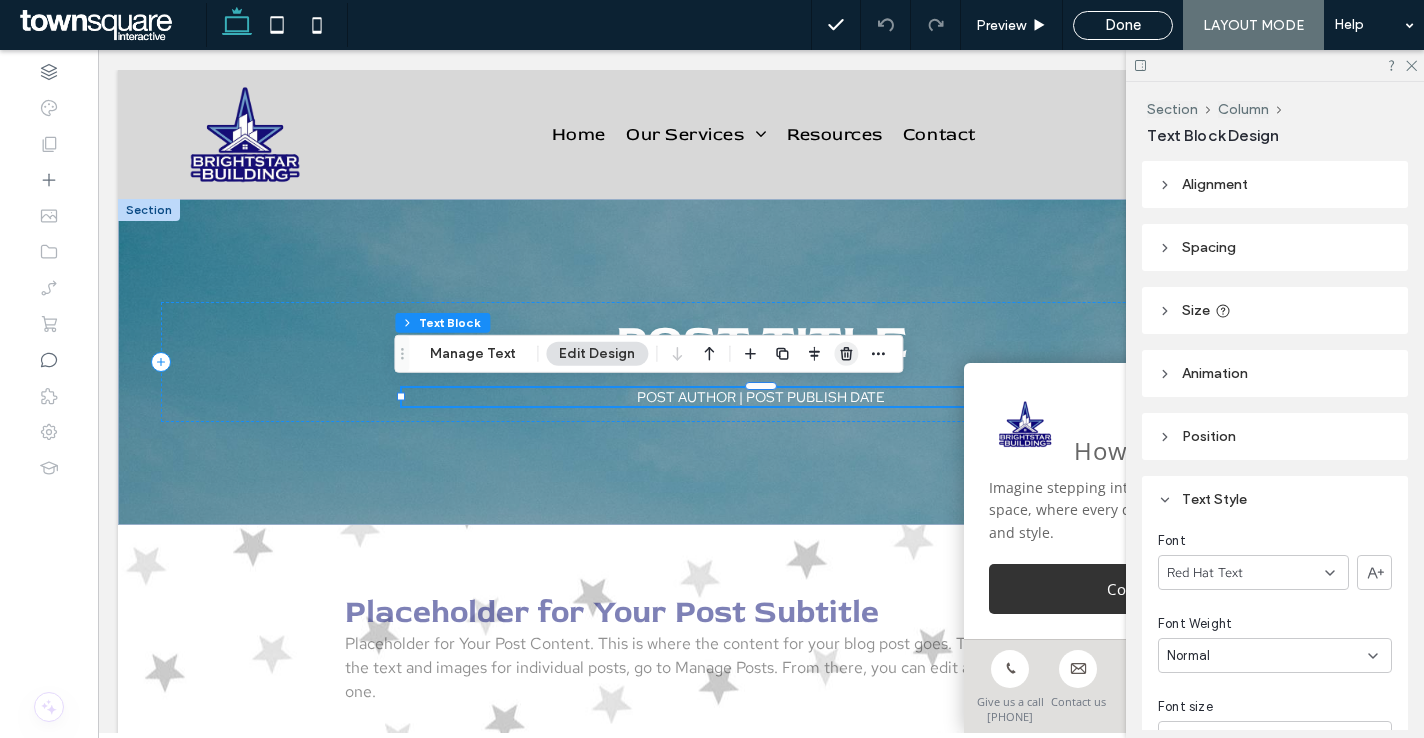 click 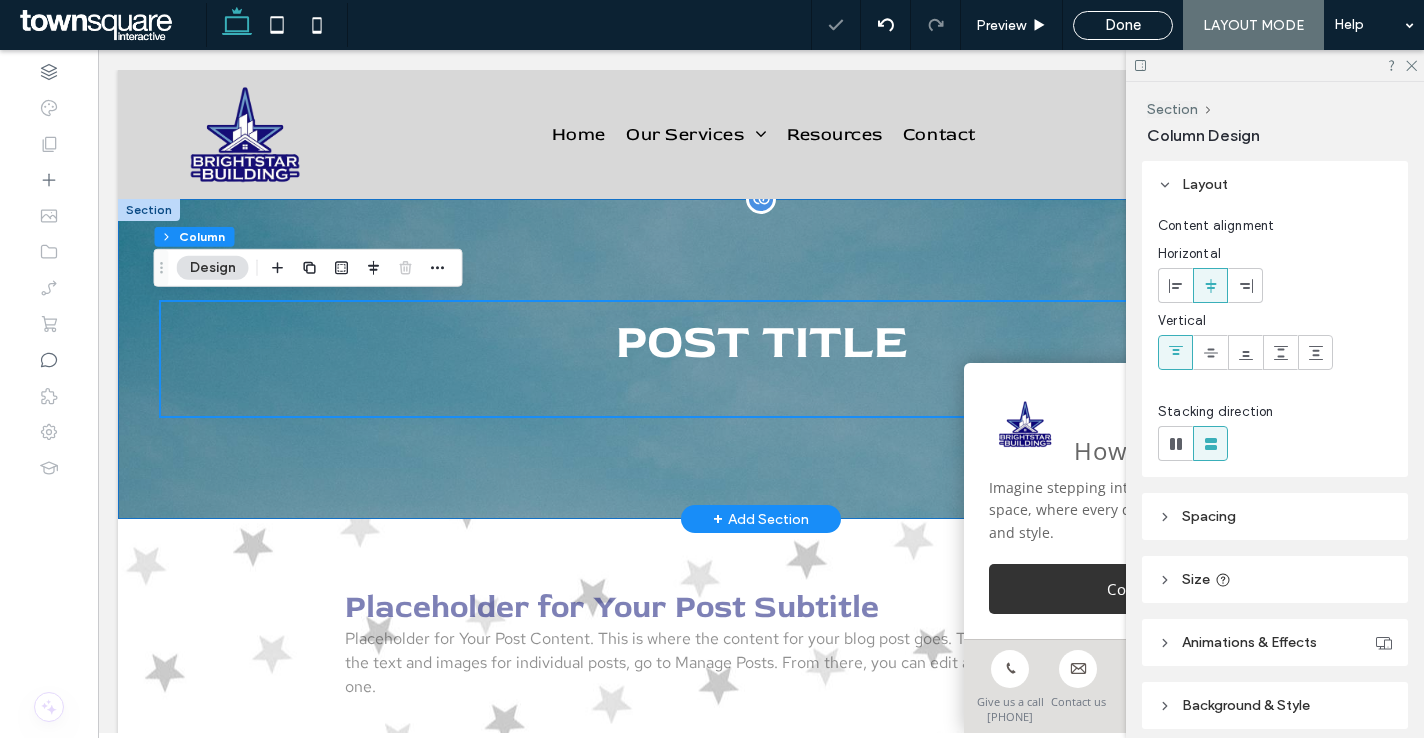 click on "POST TITLE" at bounding box center (761, 359) 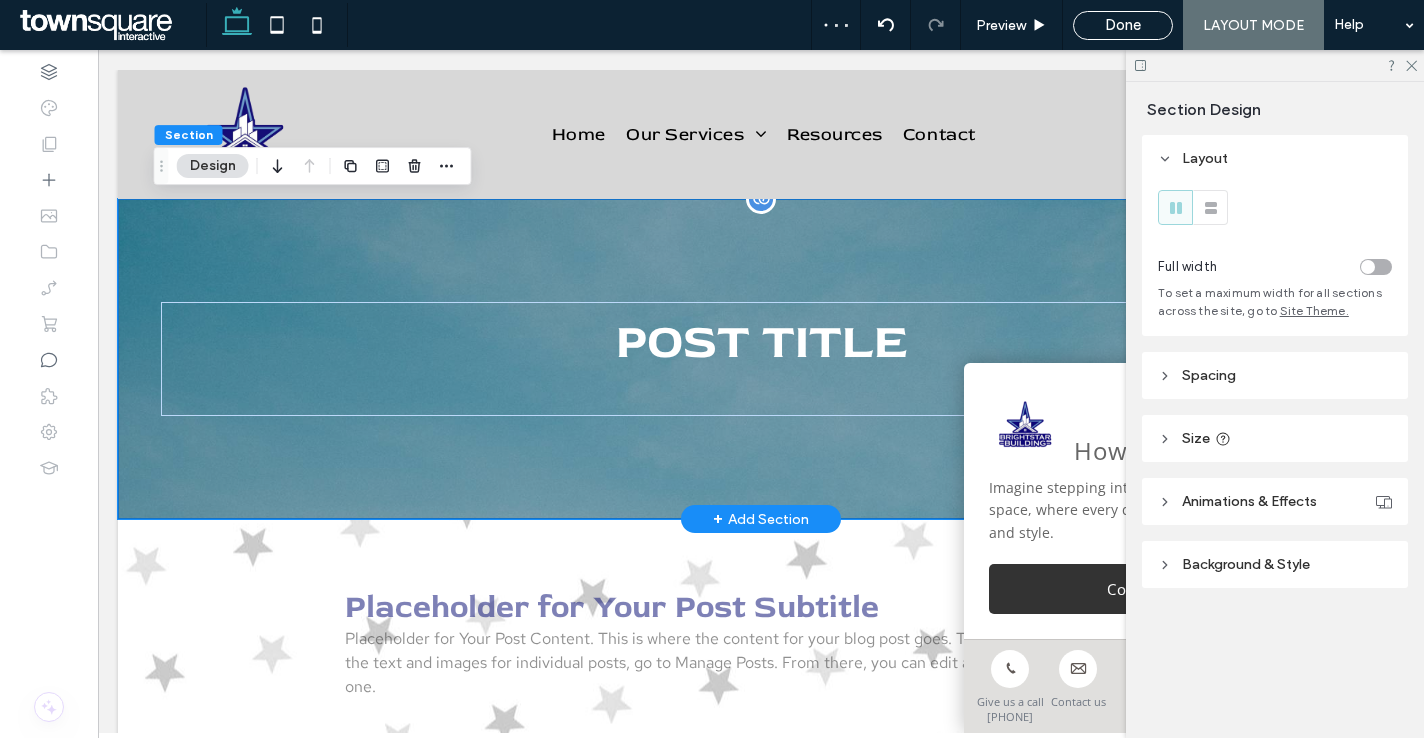 click on "POST TITLE" at bounding box center (761, 359) 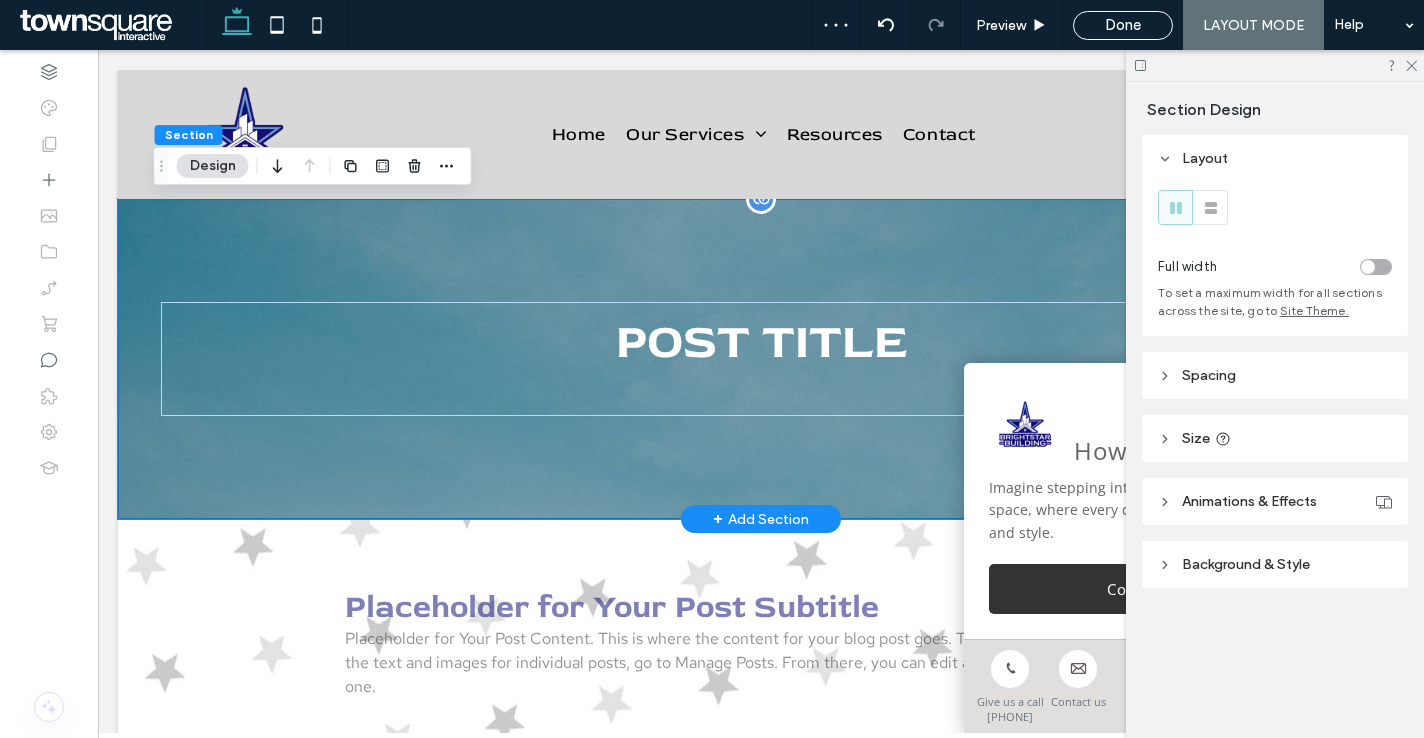 click on "POST TITLE" at bounding box center (761, 359) 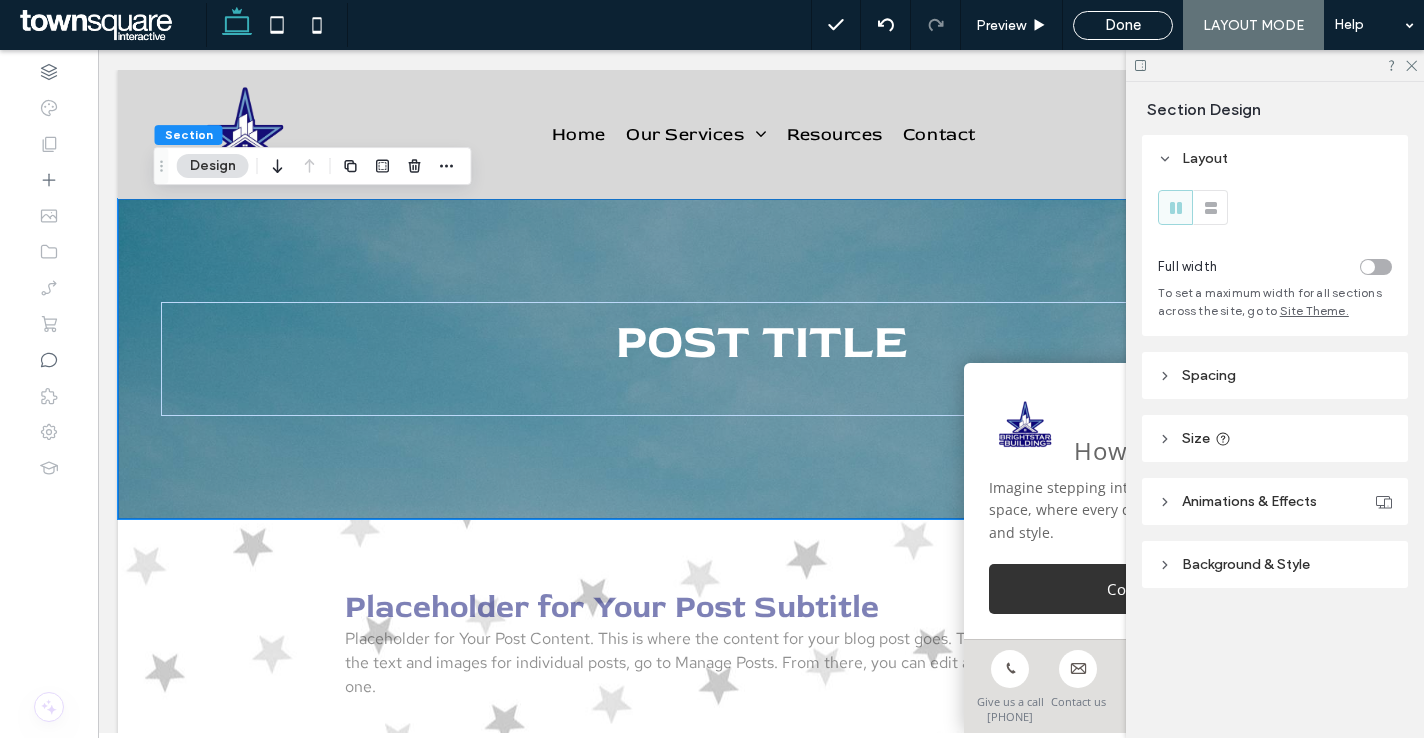 click on "Background & Style" at bounding box center [1246, 564] 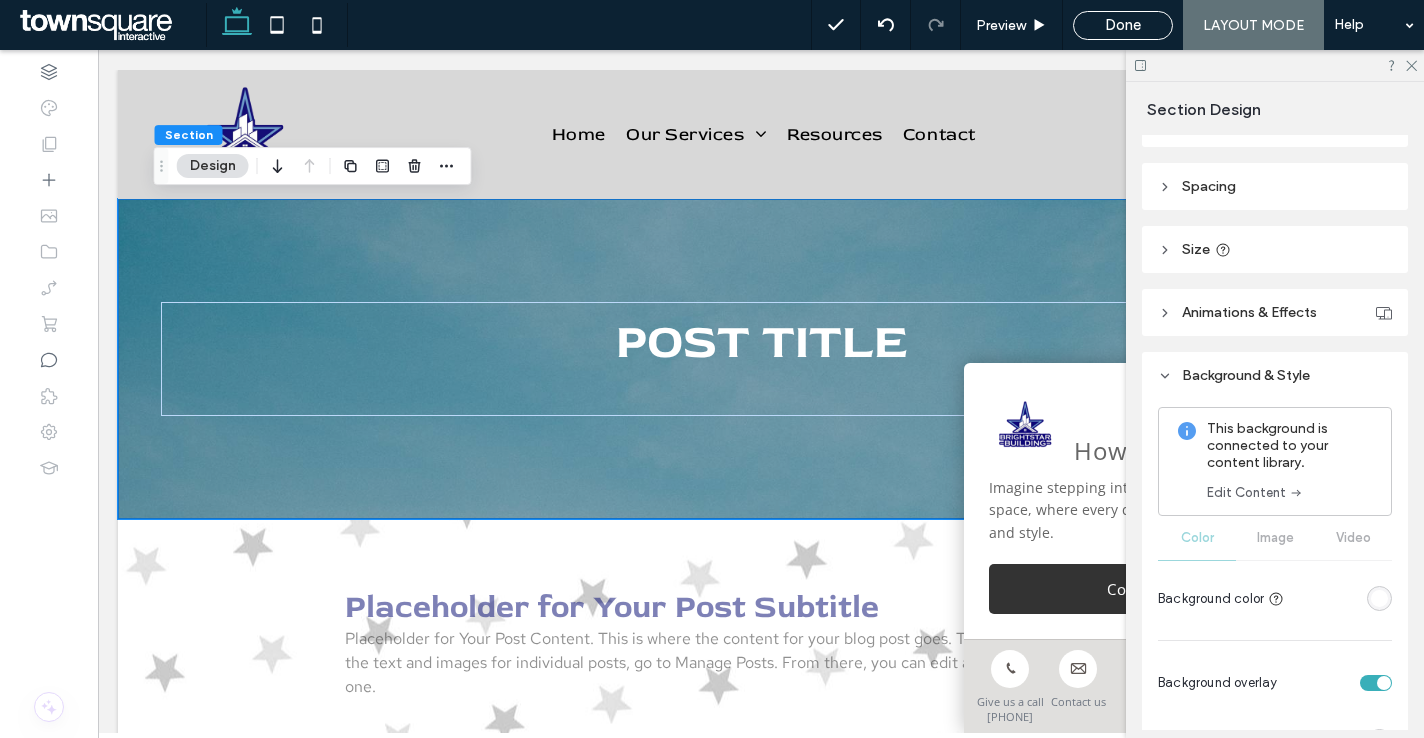 scroll, scrollTop: 267, scrollLeft: 0, axis: vertical 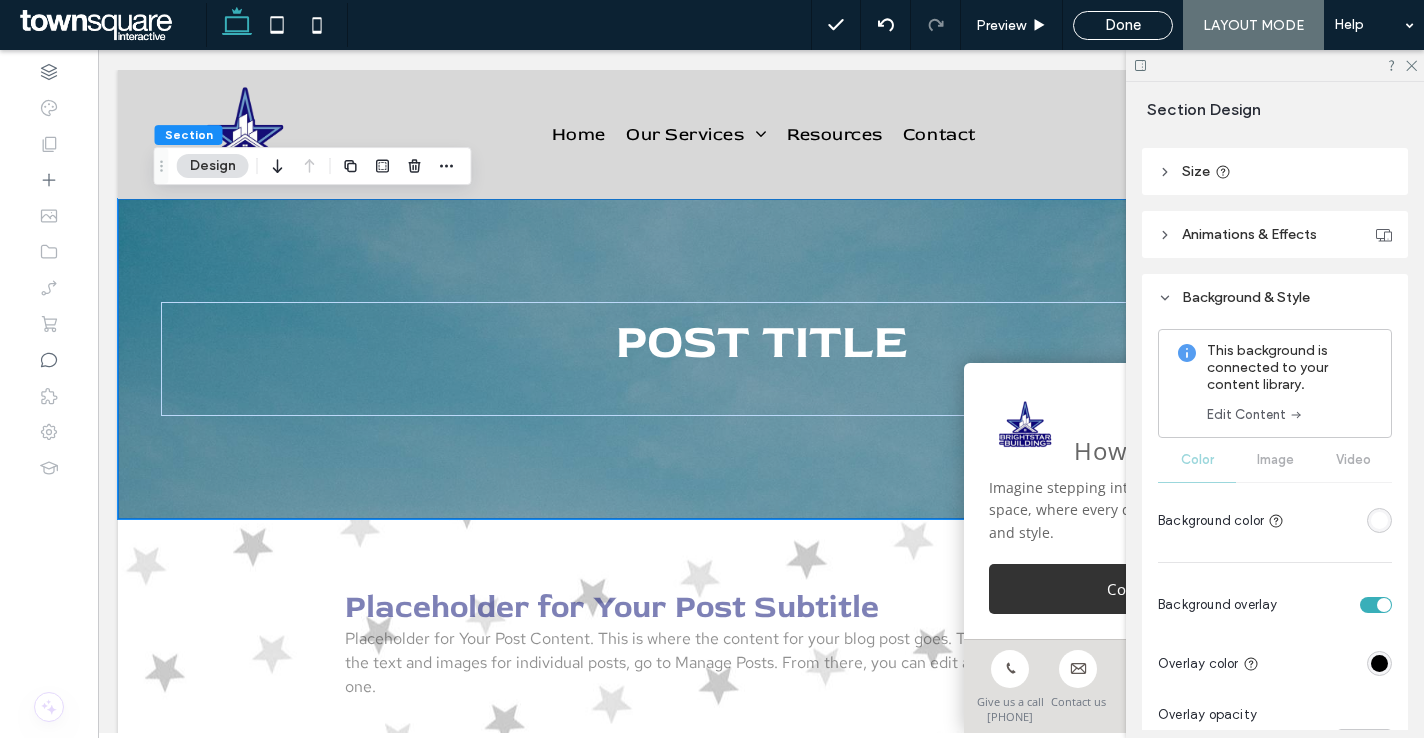 click on "Edit Content" at bounding box center (1255, 415) 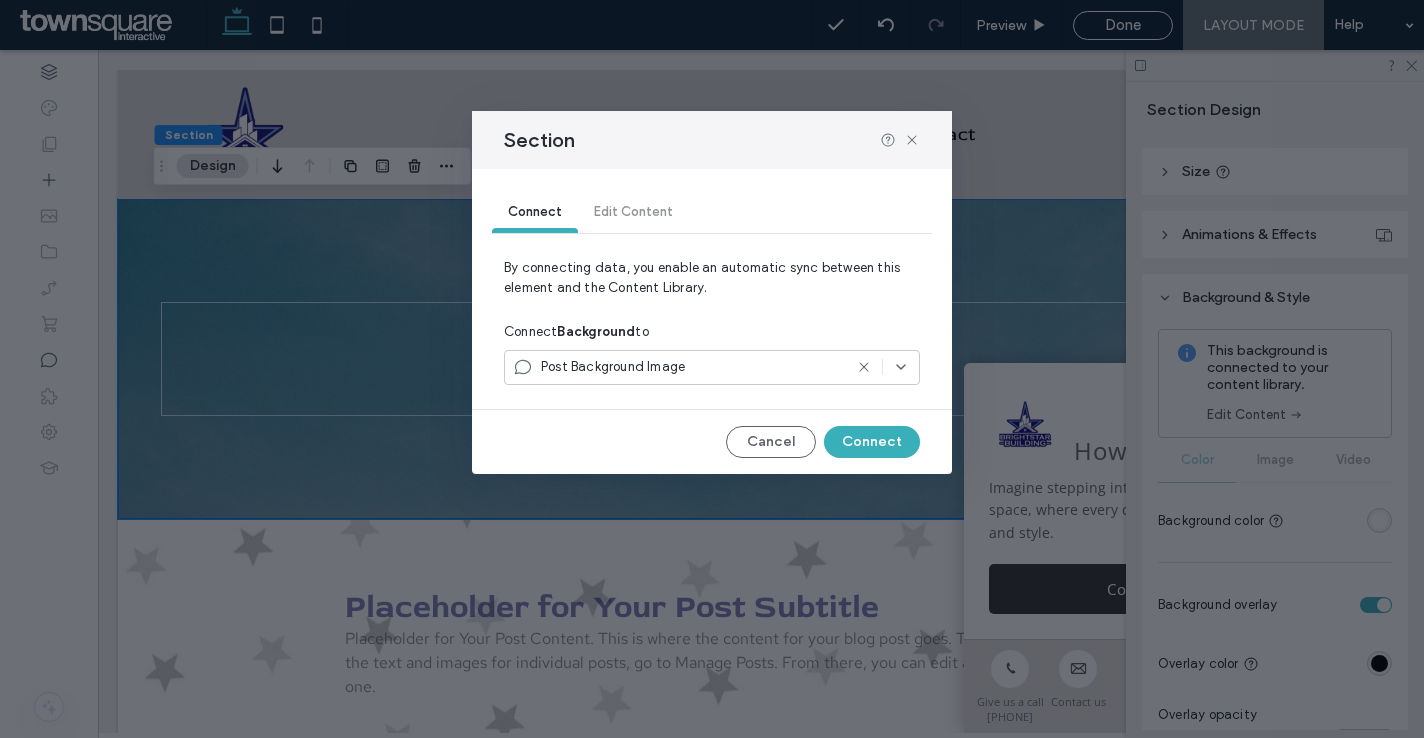 click 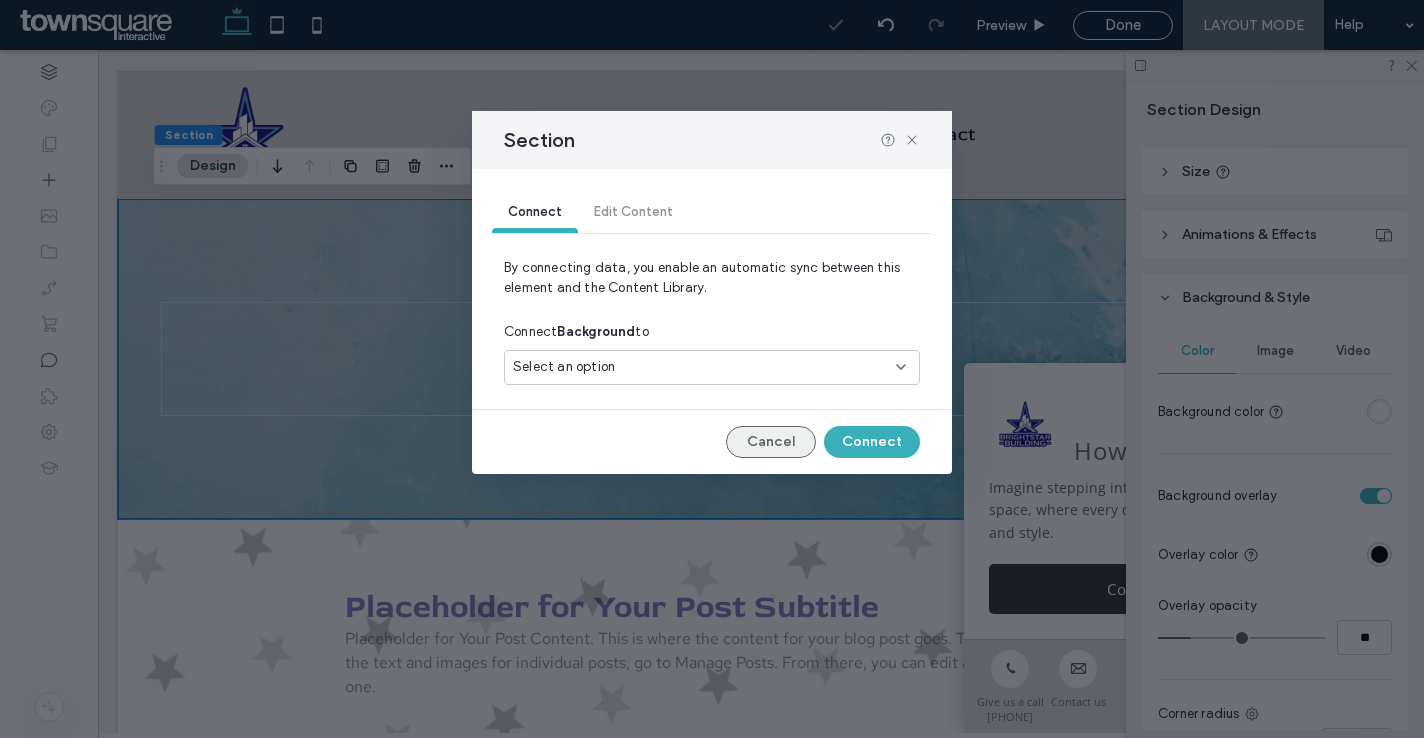 click on "Cancel" at bounding box center [771, 442] 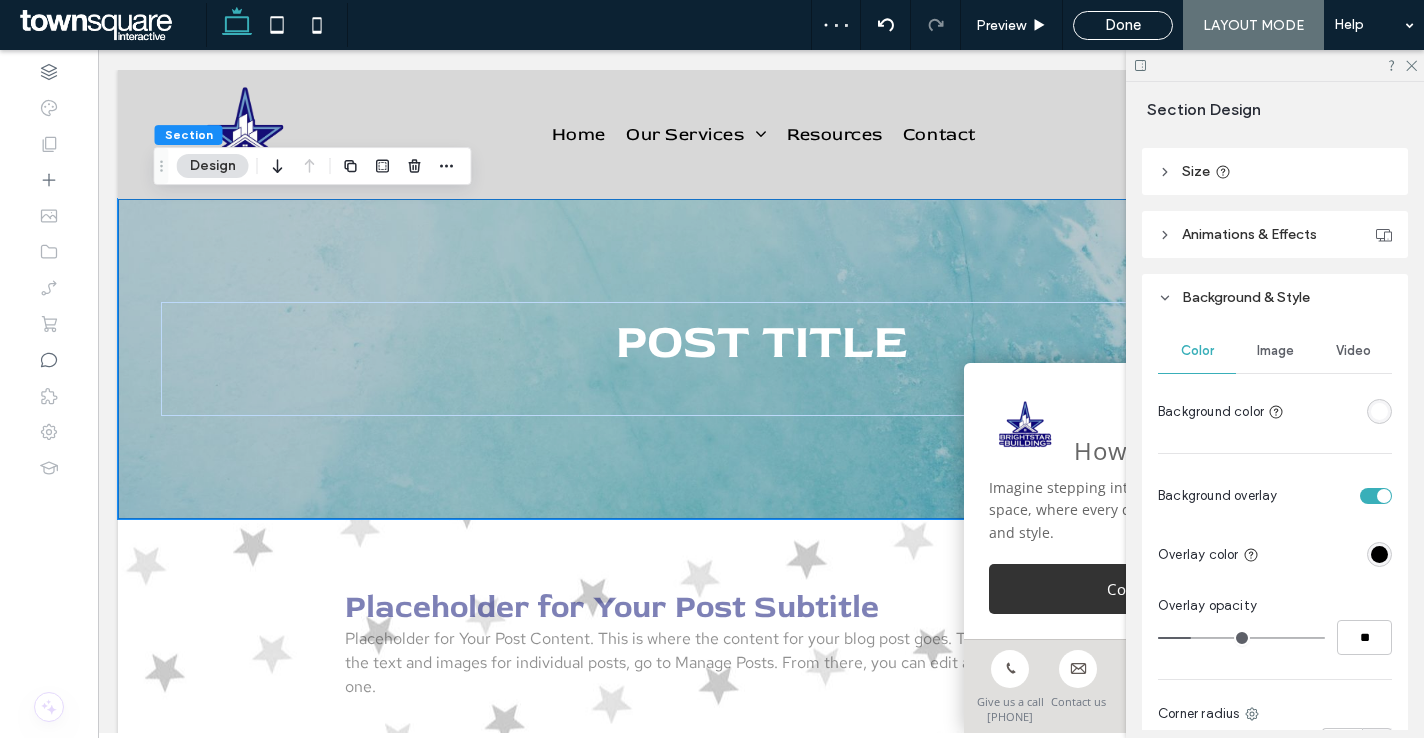 click on "Image" at bounding box center [1275, 351] 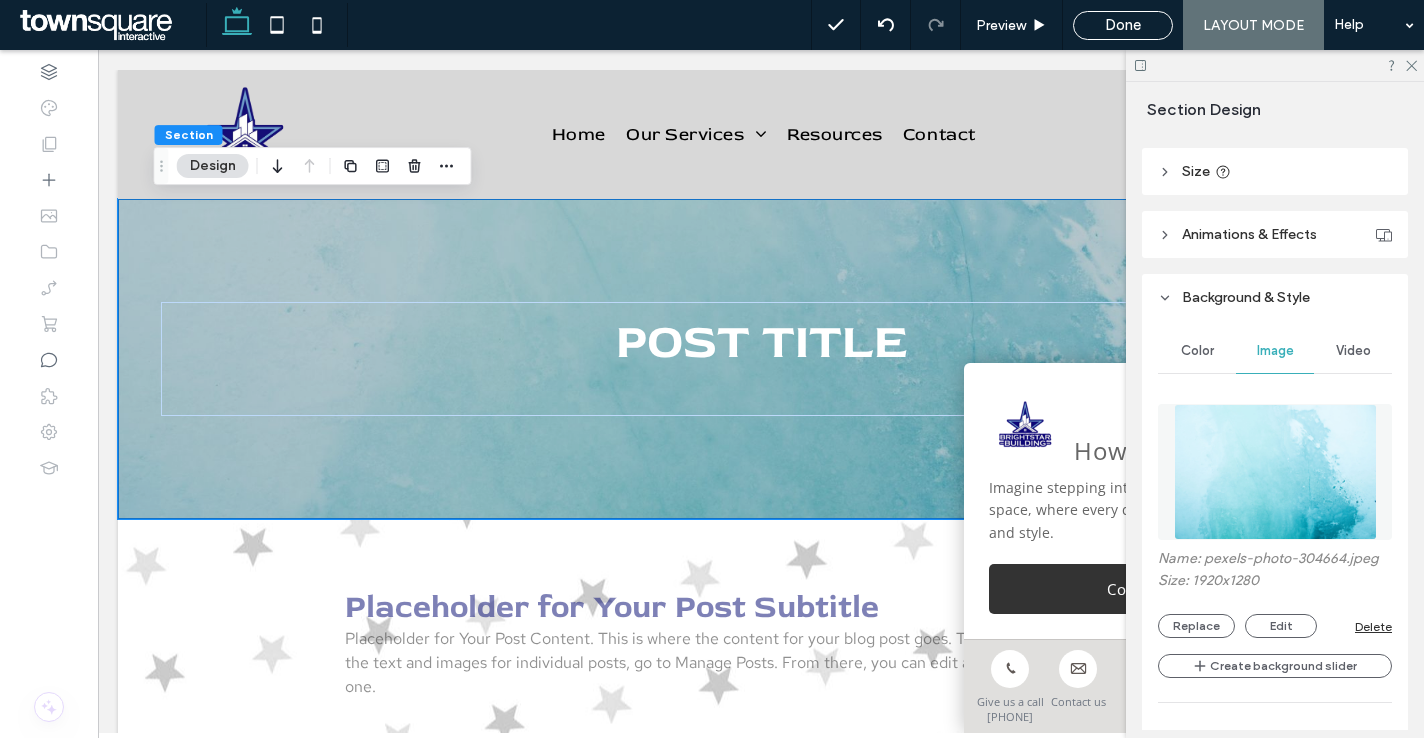 click on "Delete" at bounding box center [1373, 626] 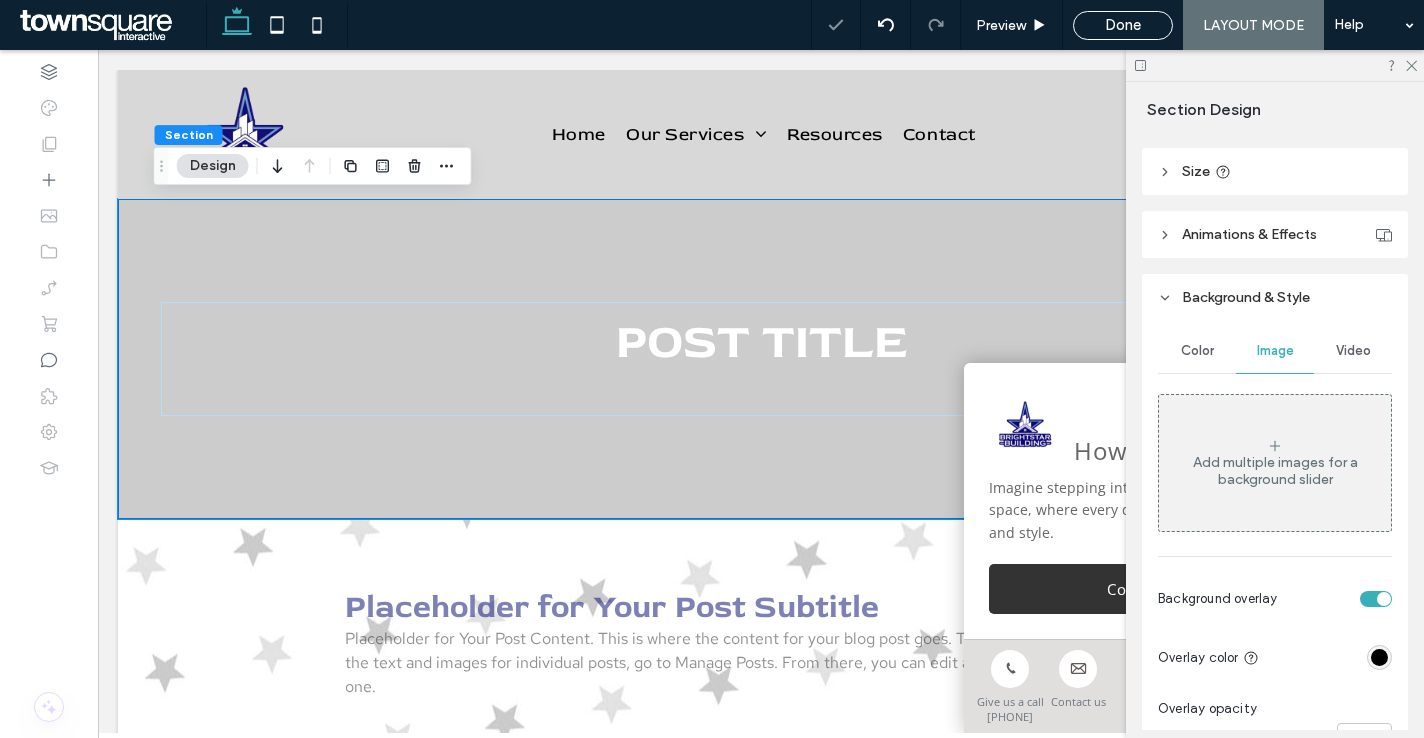 click on "Color" at bounding box center (1197, 351) 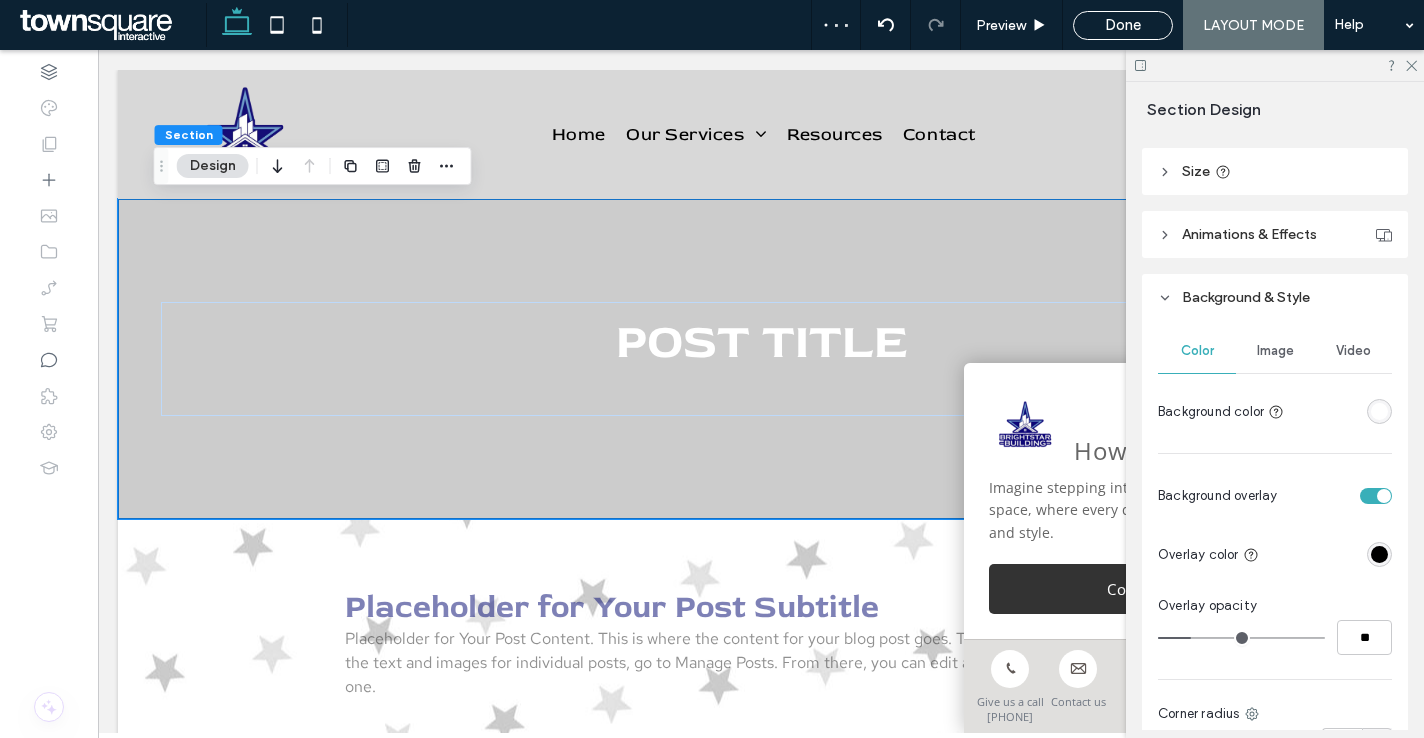 click at bounding box center (1379, 411) 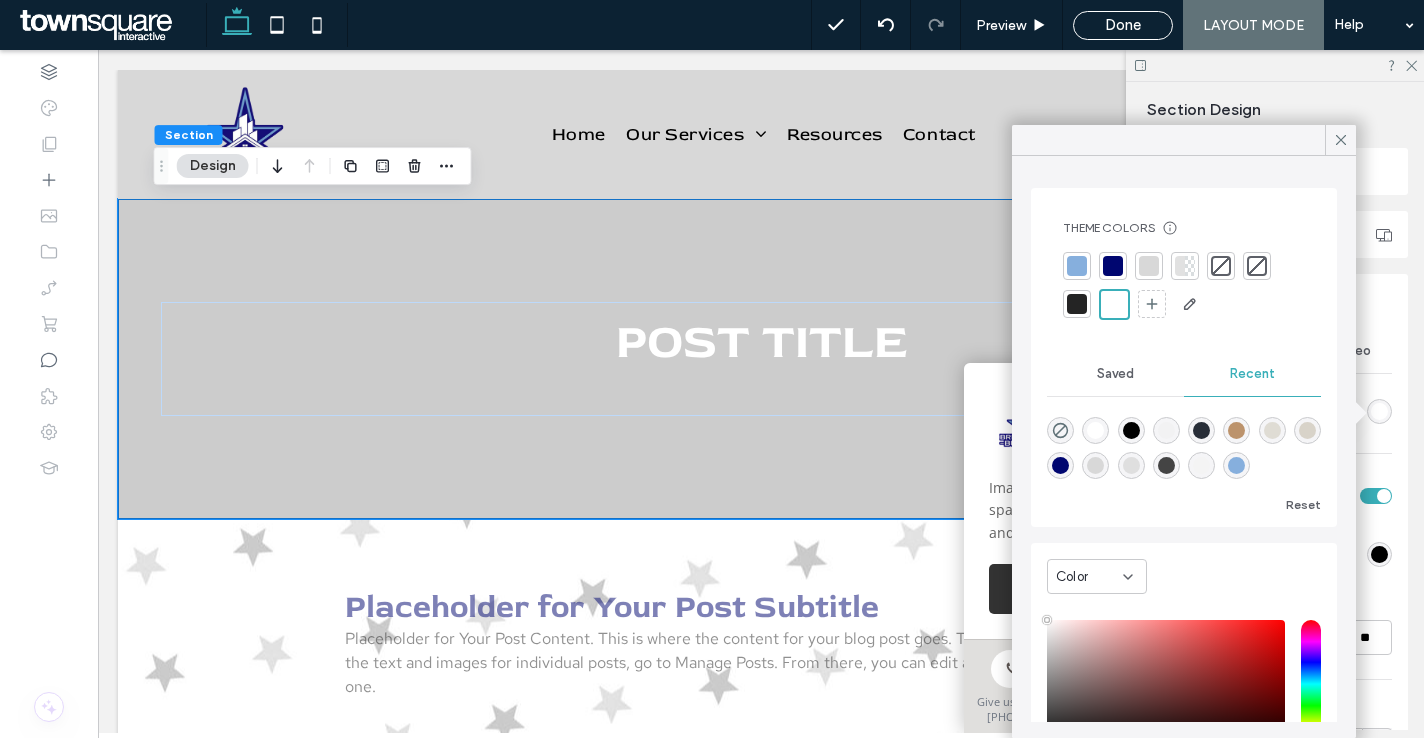 click at bounding box center (1077, 266) 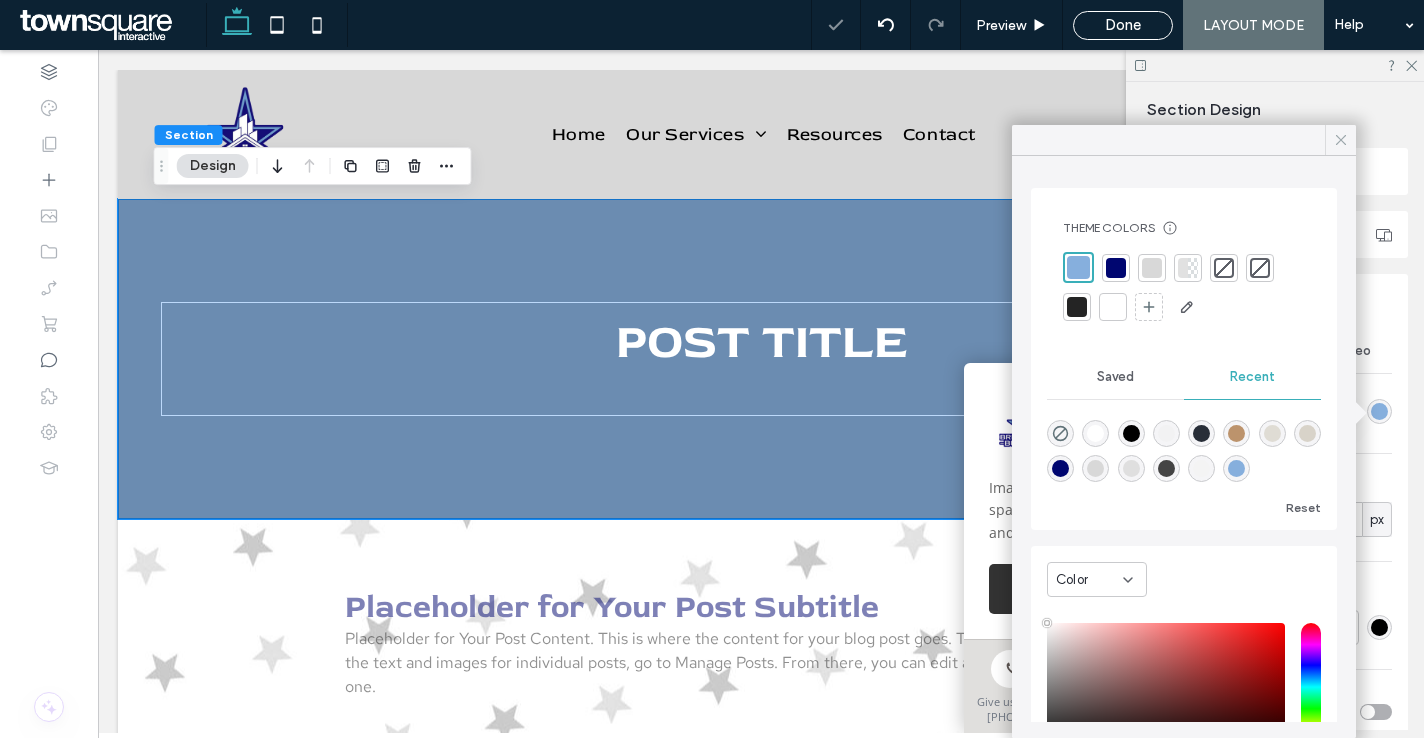 click 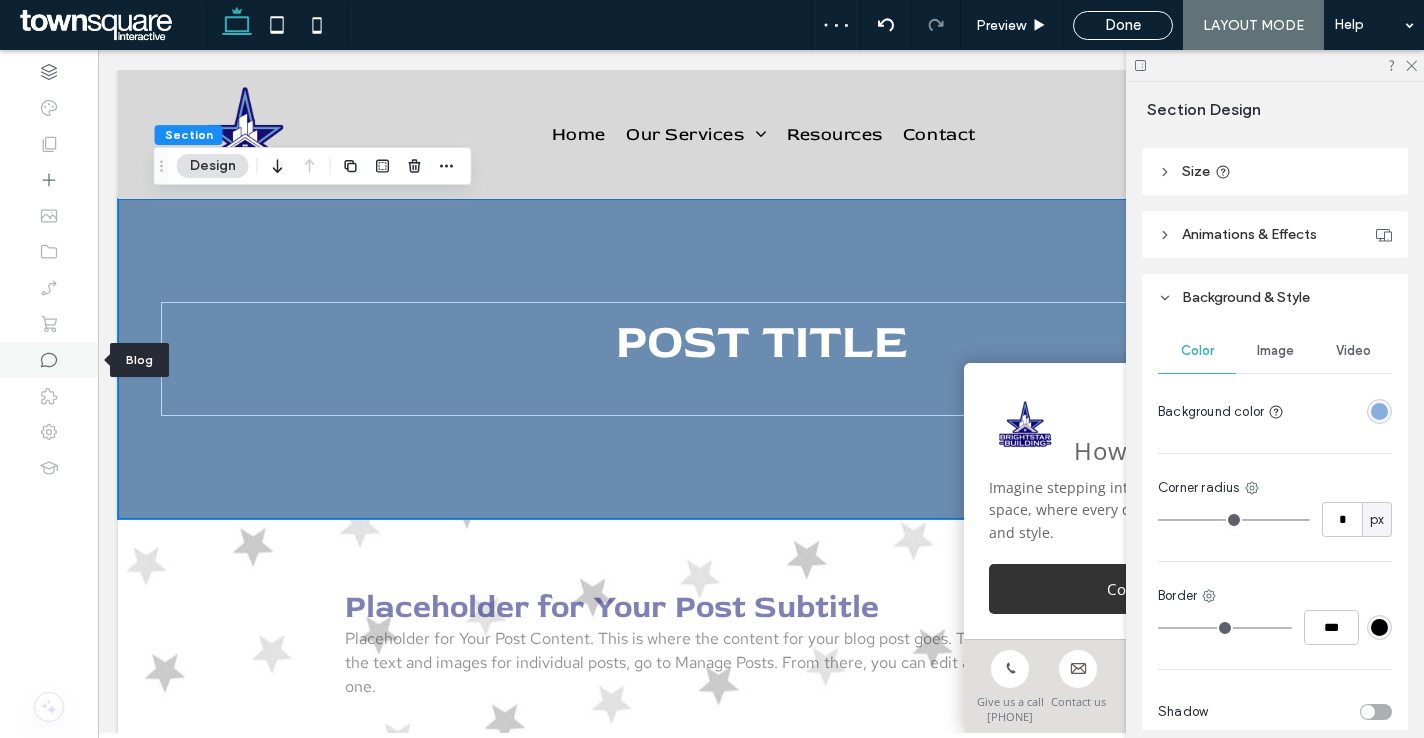 click 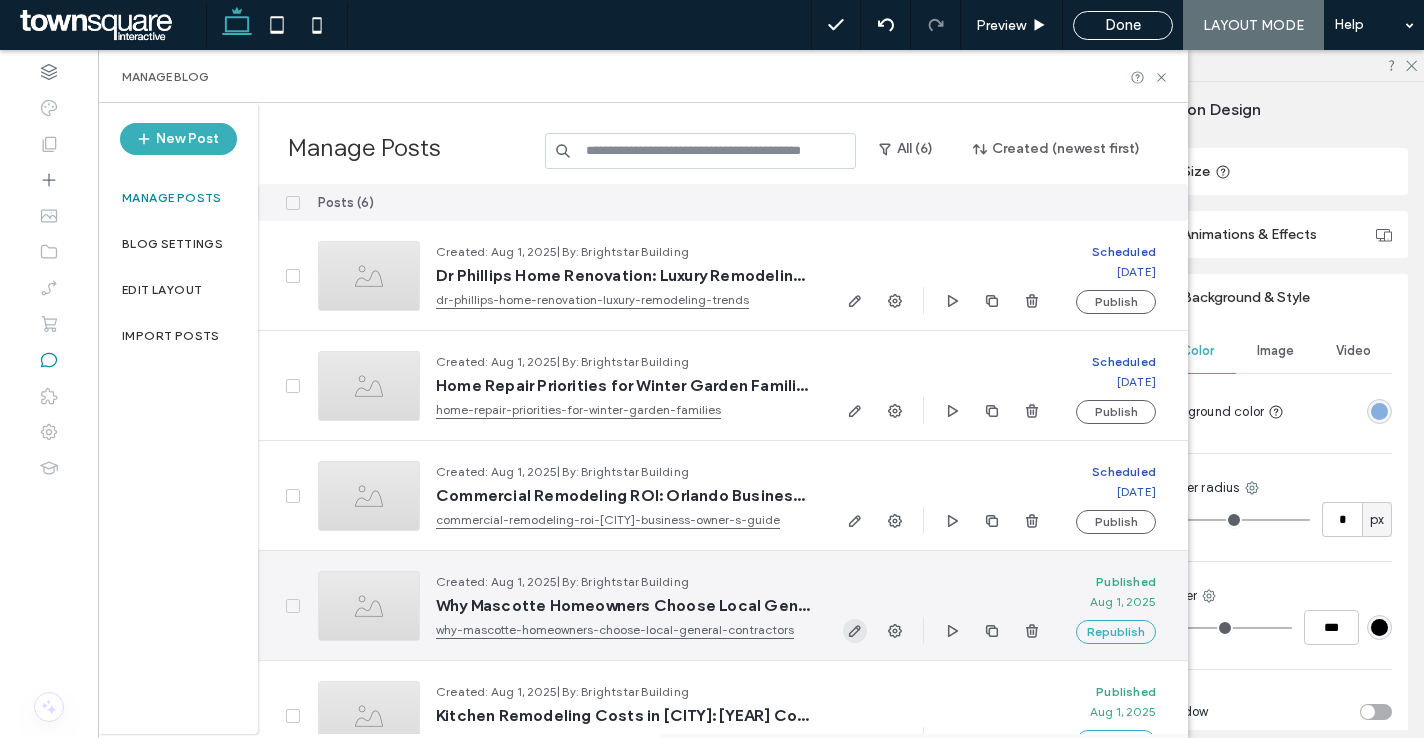 click 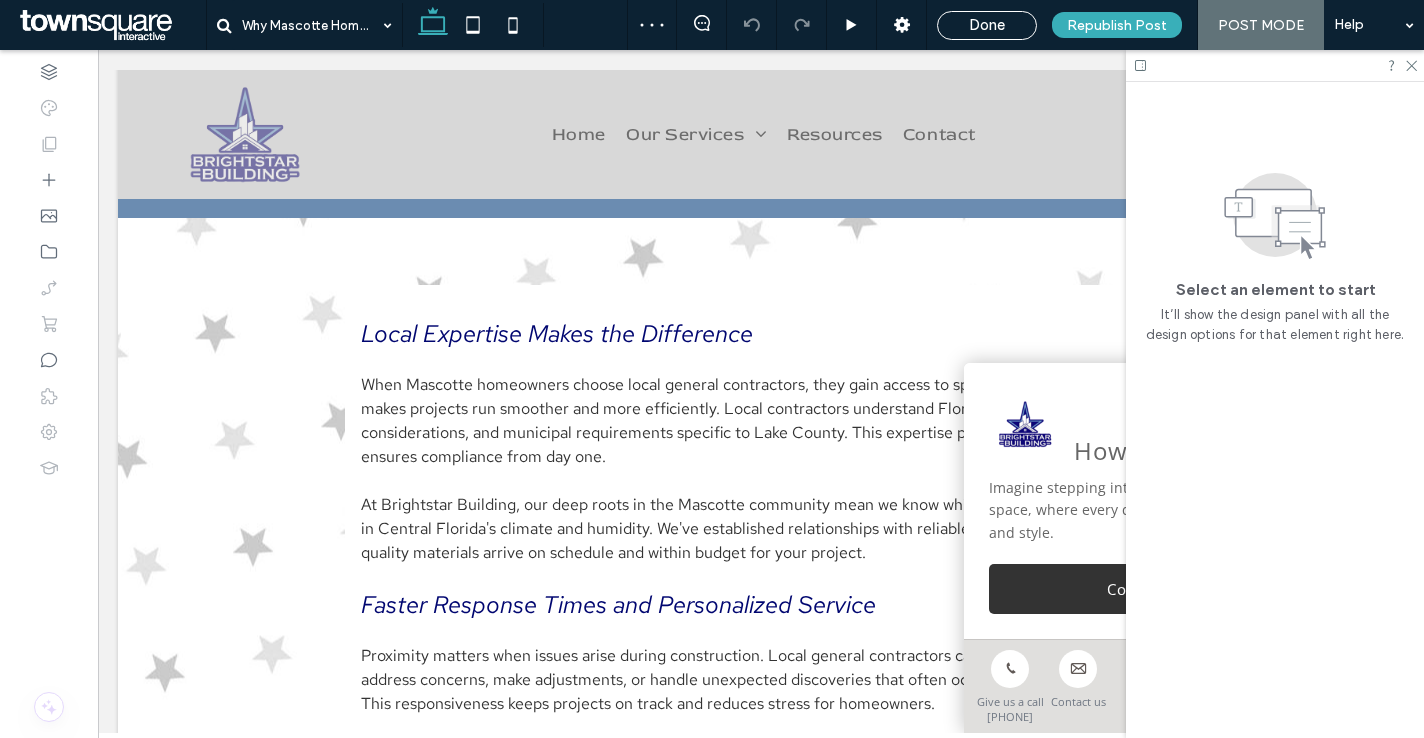 scroll, scrollTop: 0, scrollLeft: 0, axis: both 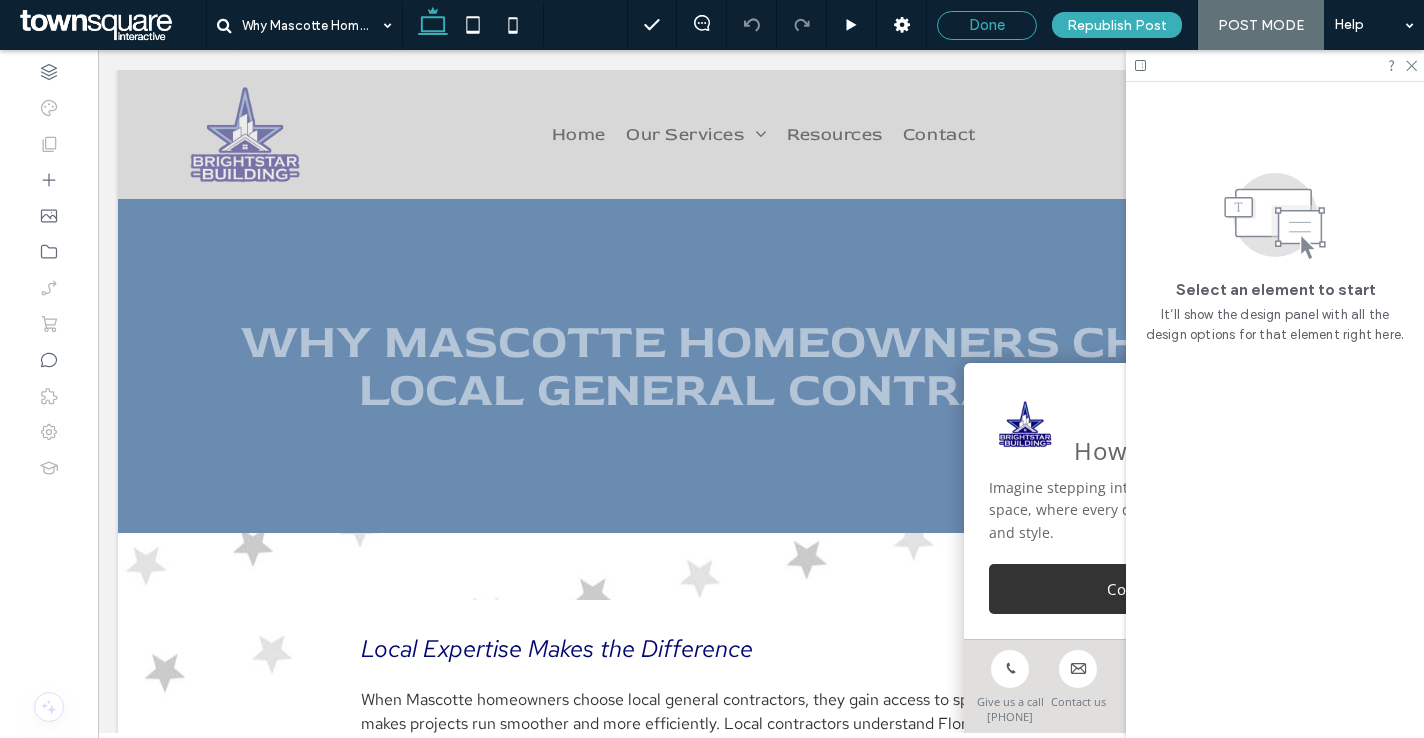 click on "Done" at bounding box center [987, 25] 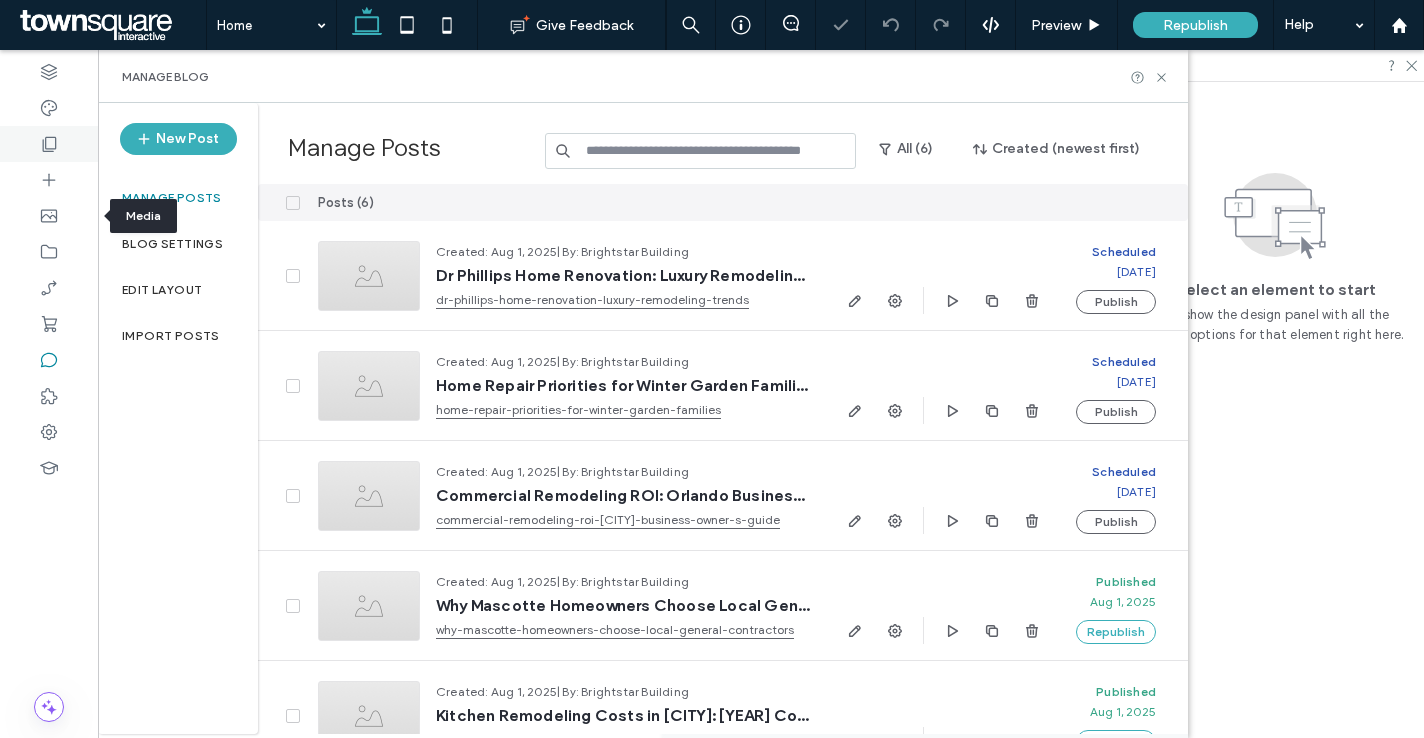 scroll, scrollTop: 0, scrollLeft: 0, axis: both 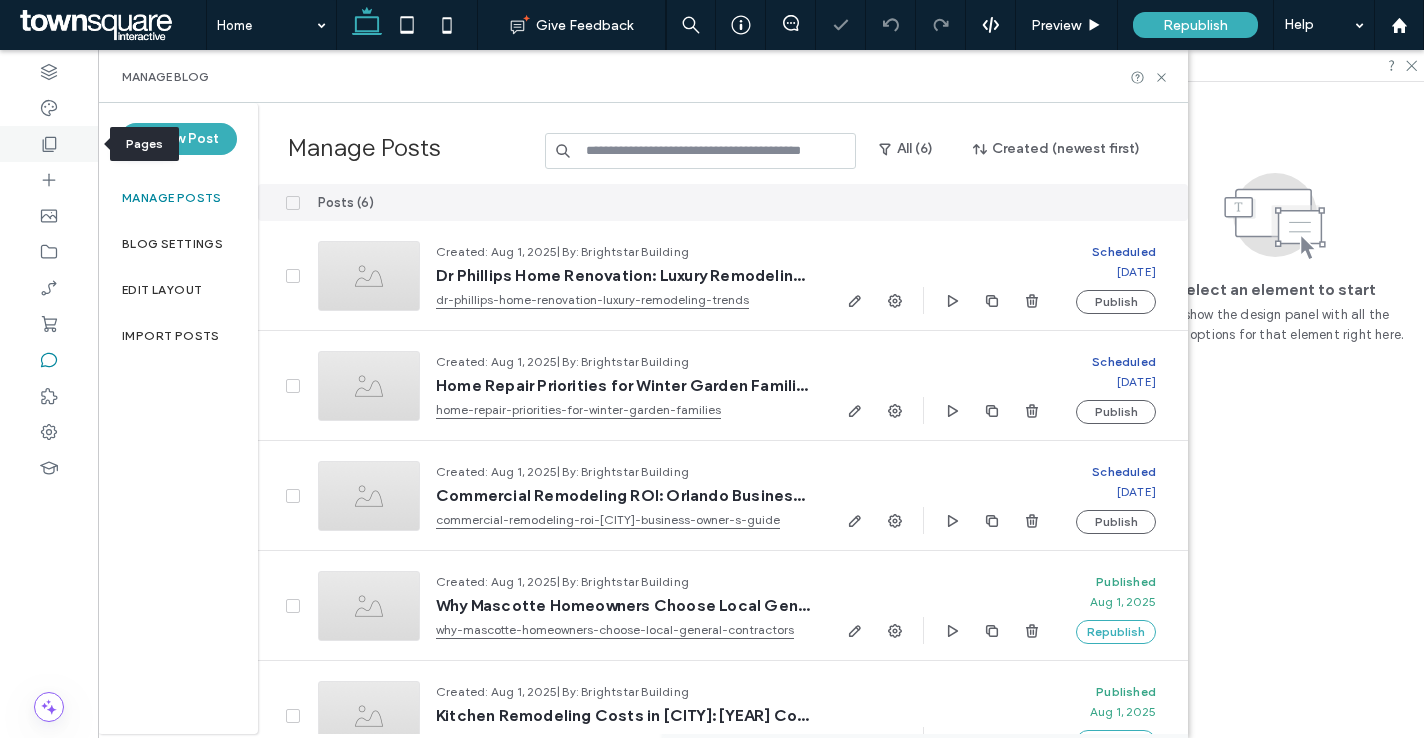 click 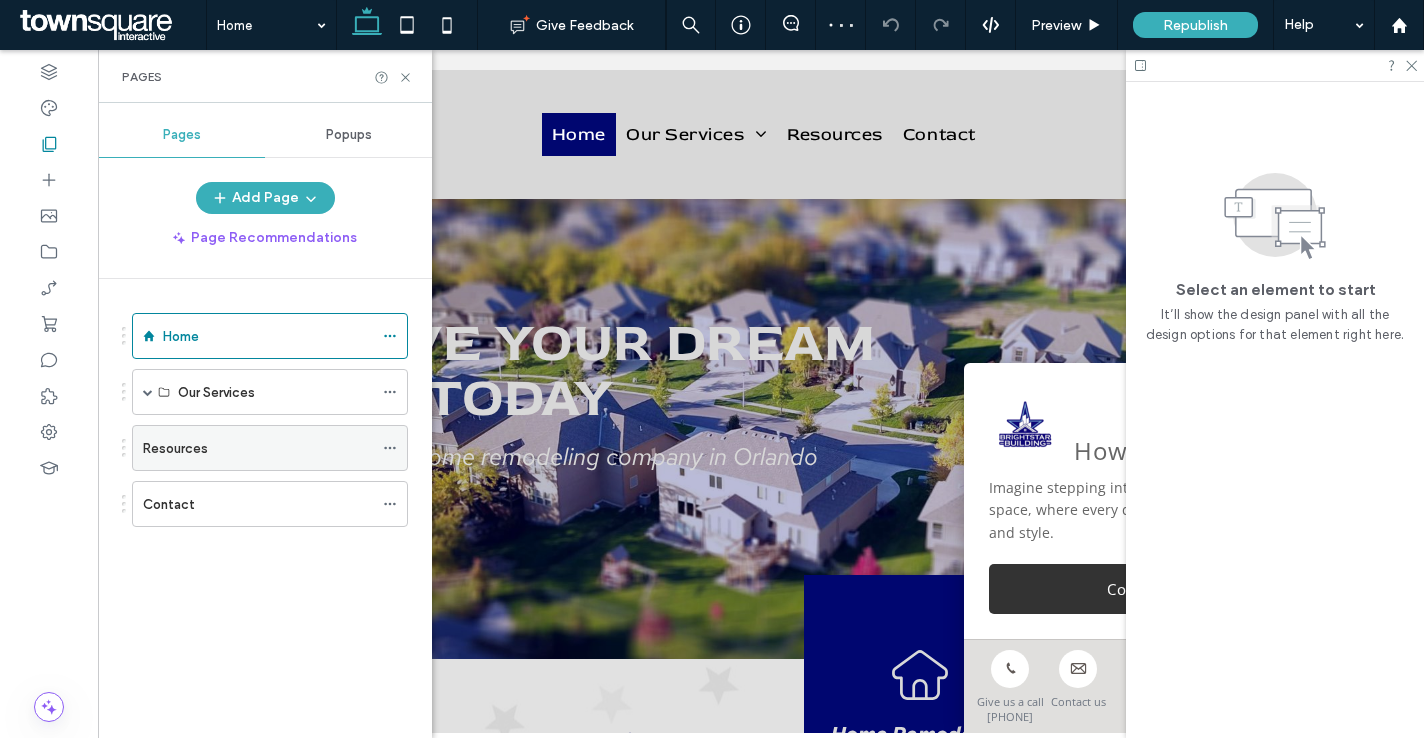 click on "Resources" at bounding box center (258, 448) 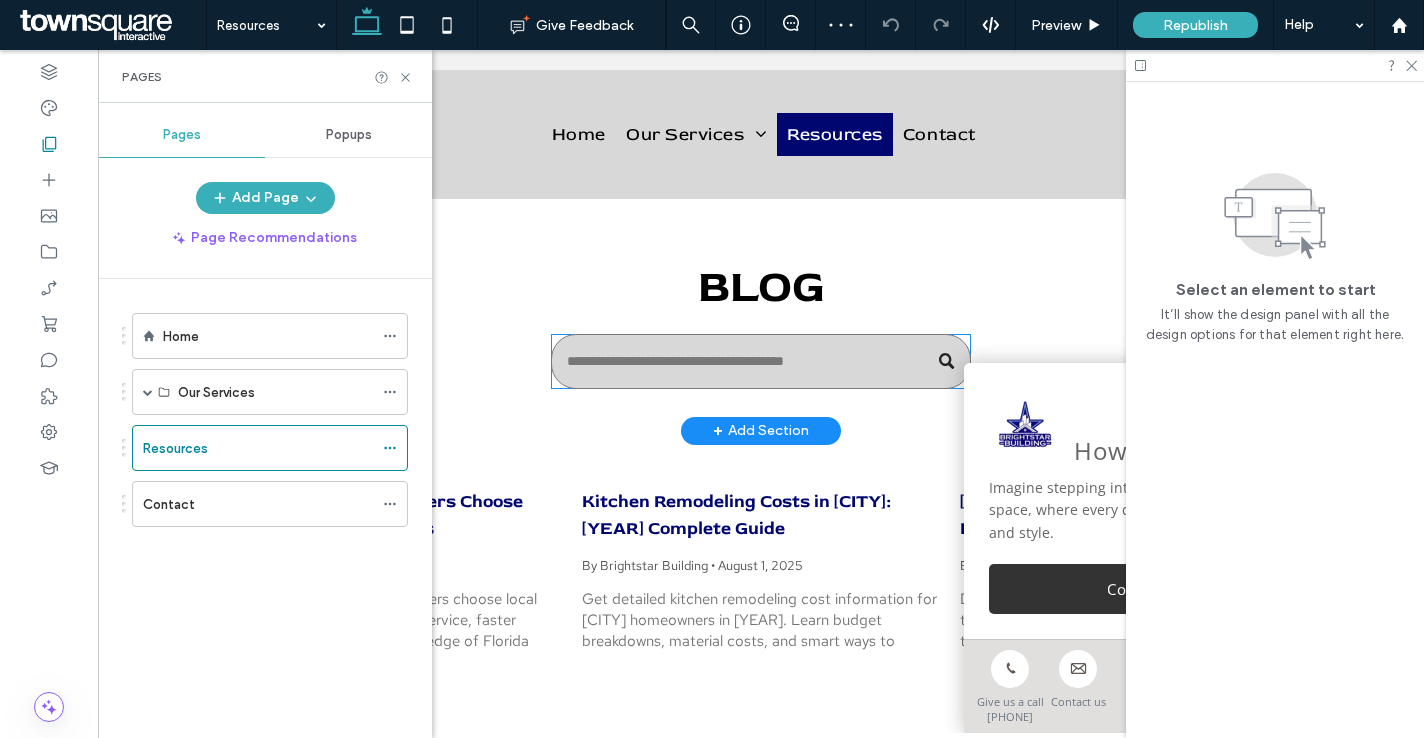 scroll, scrollTop: 0, scrollLeft: 0, axis: both 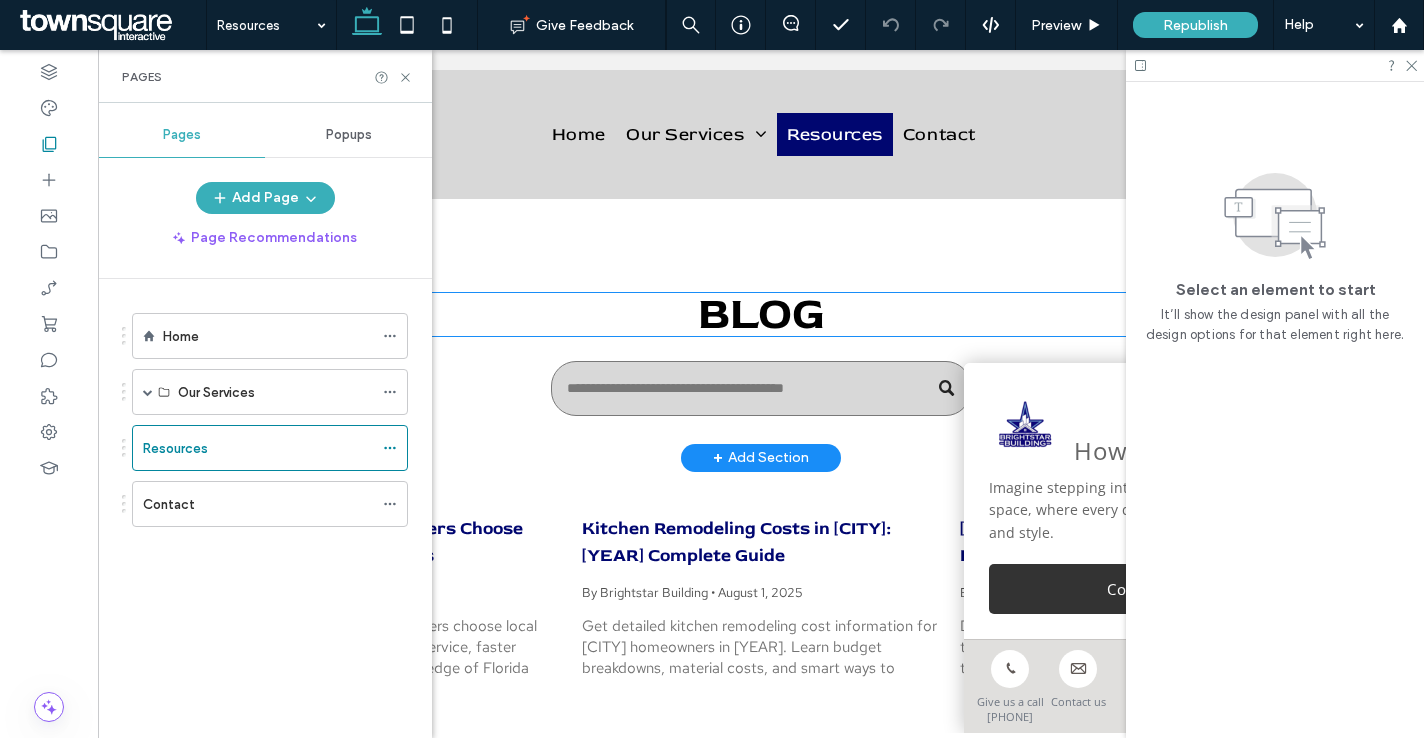 click on "Blog" at bounding box center (761, 314) 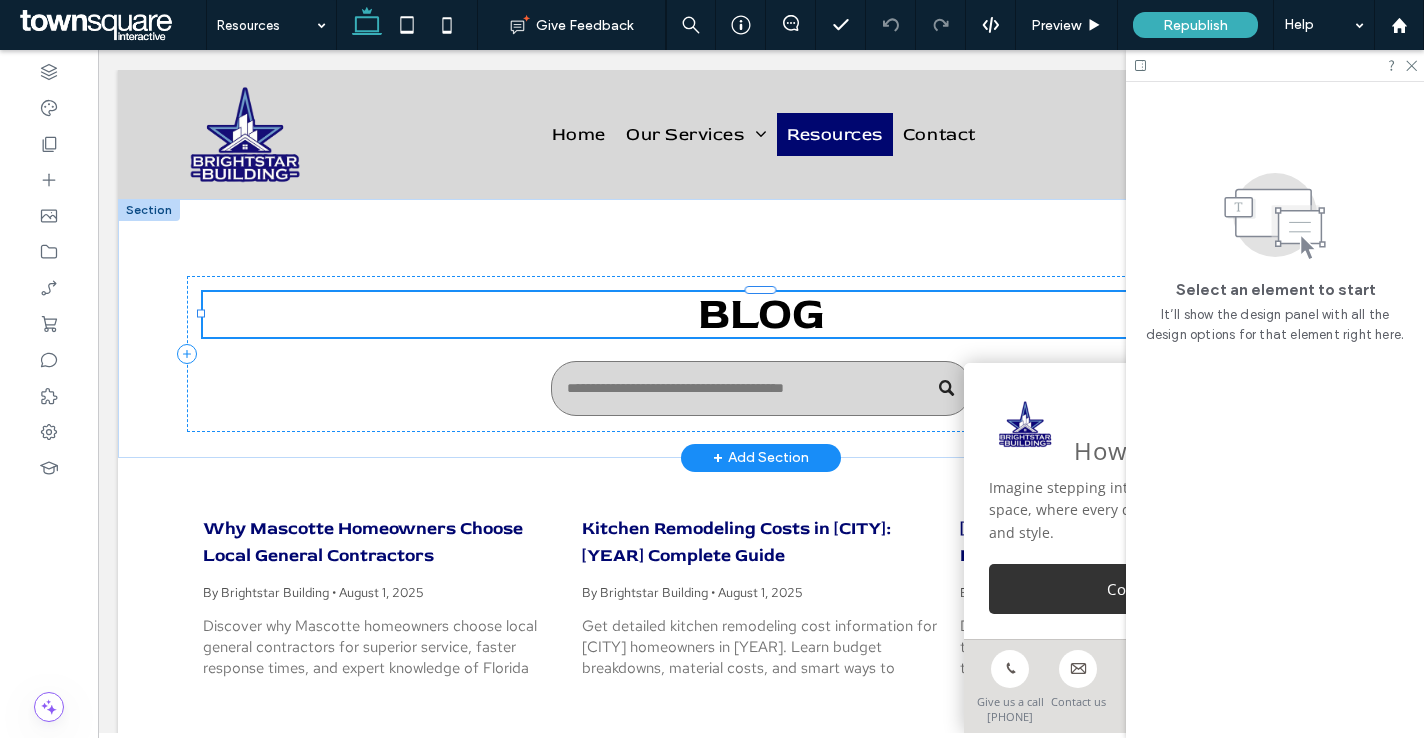 click on "Blog" at bounding box center [761, 314] 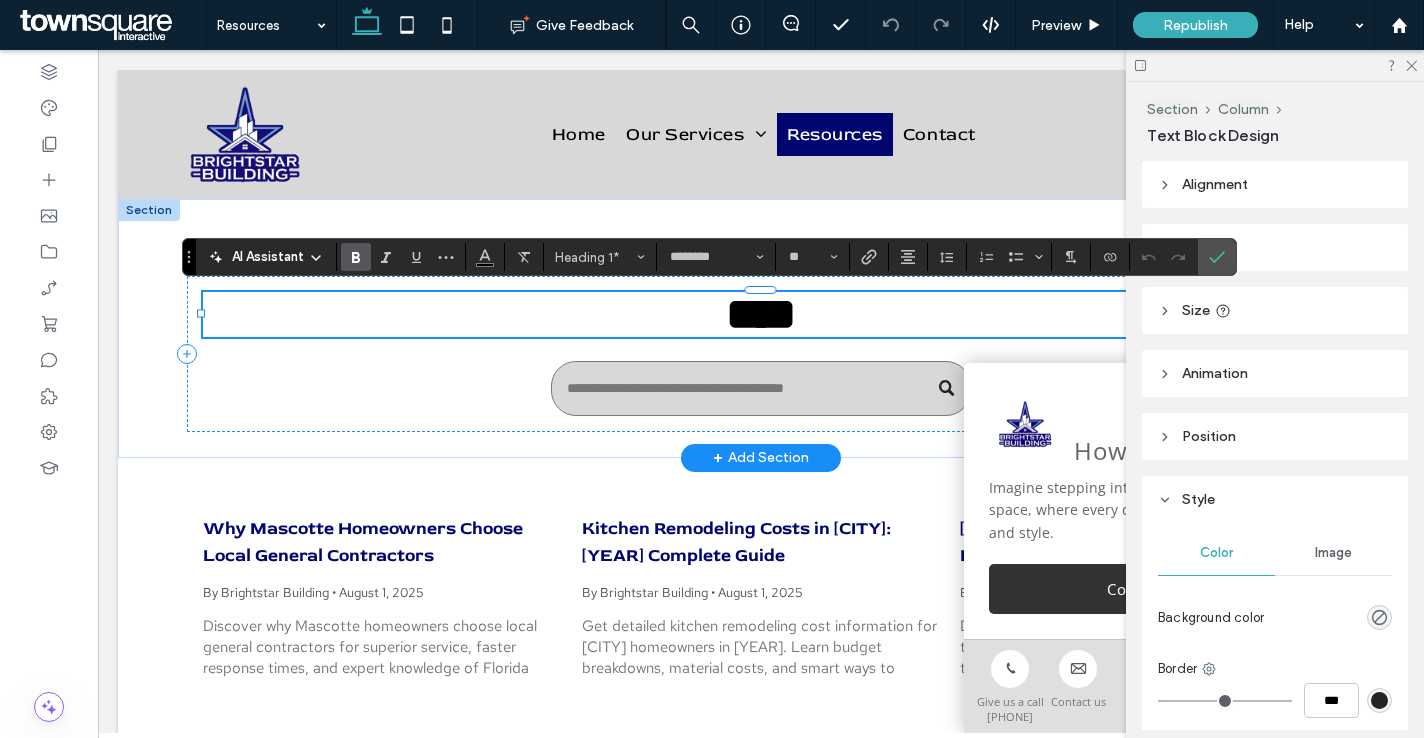 type 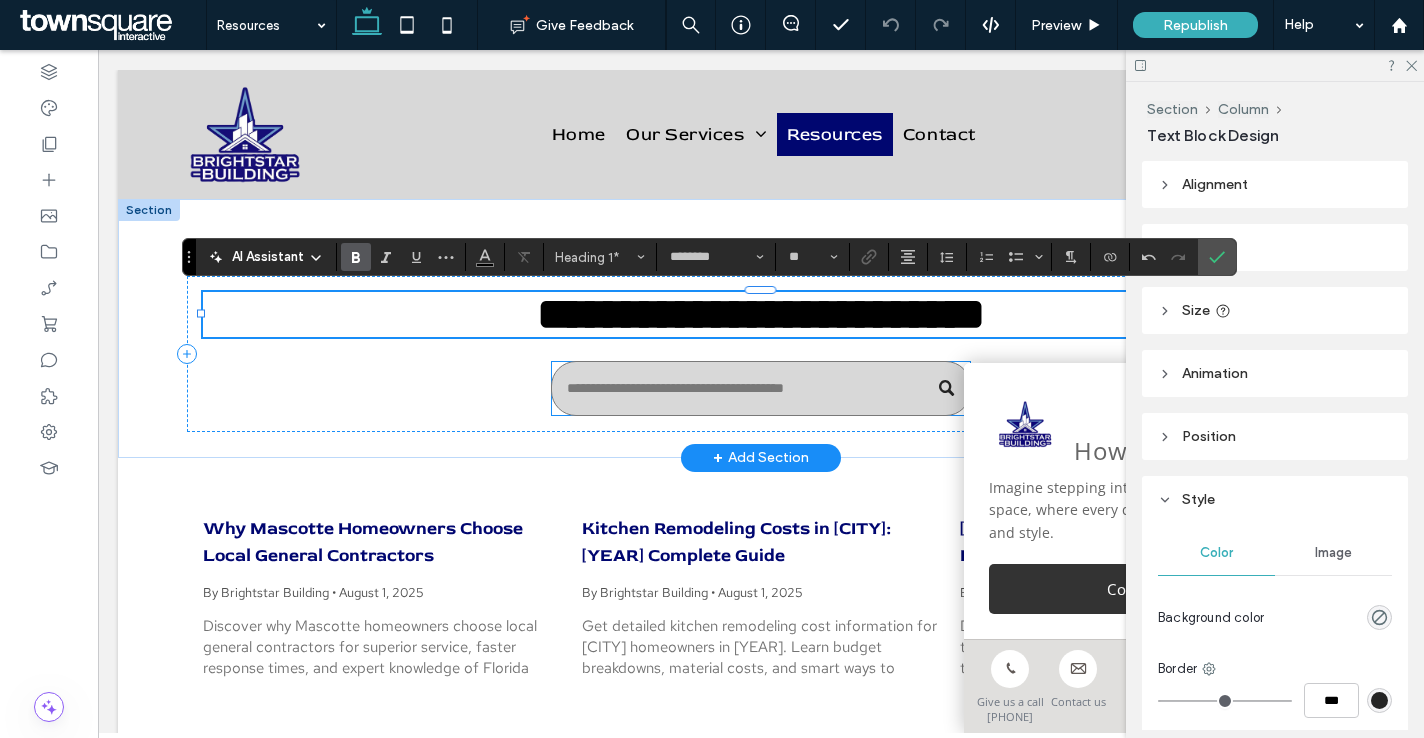 click at bounding box center (761, 388) 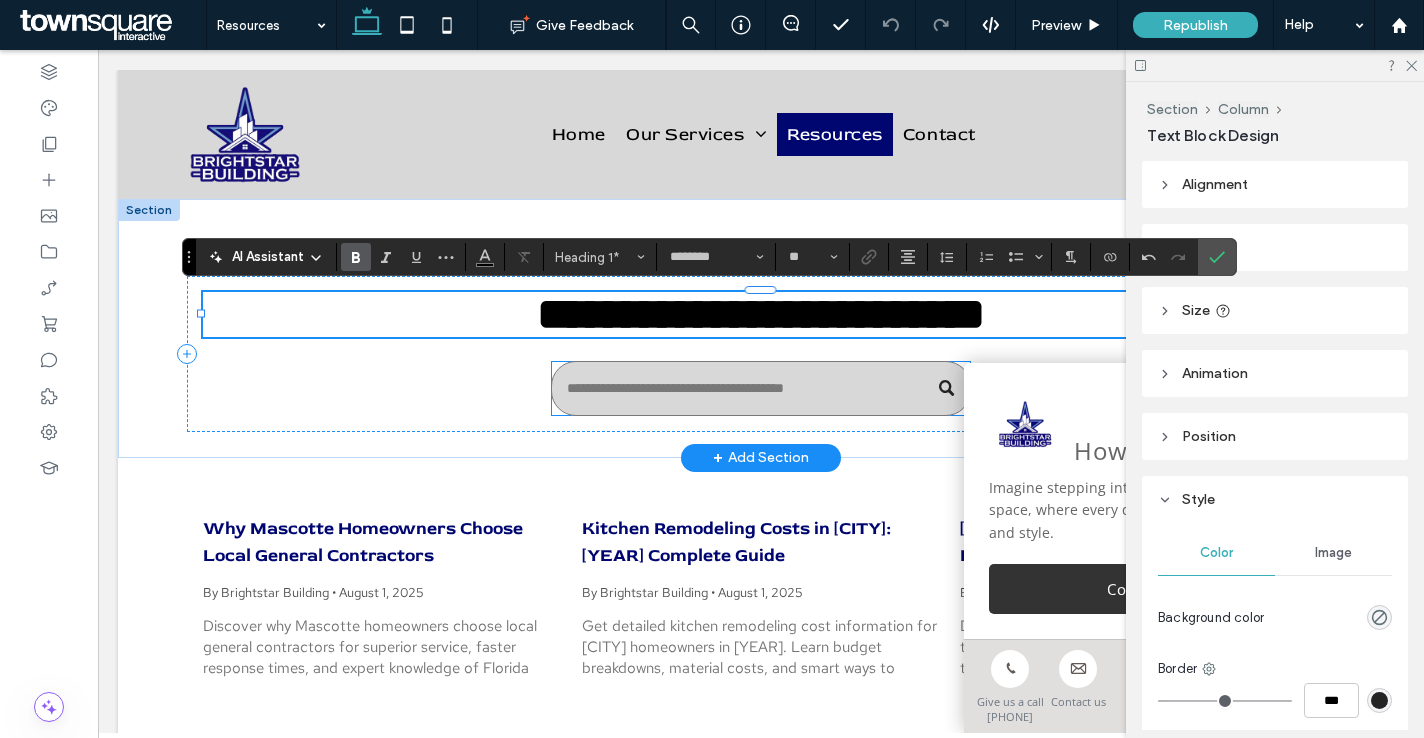 click at bounding box center [761, 388] 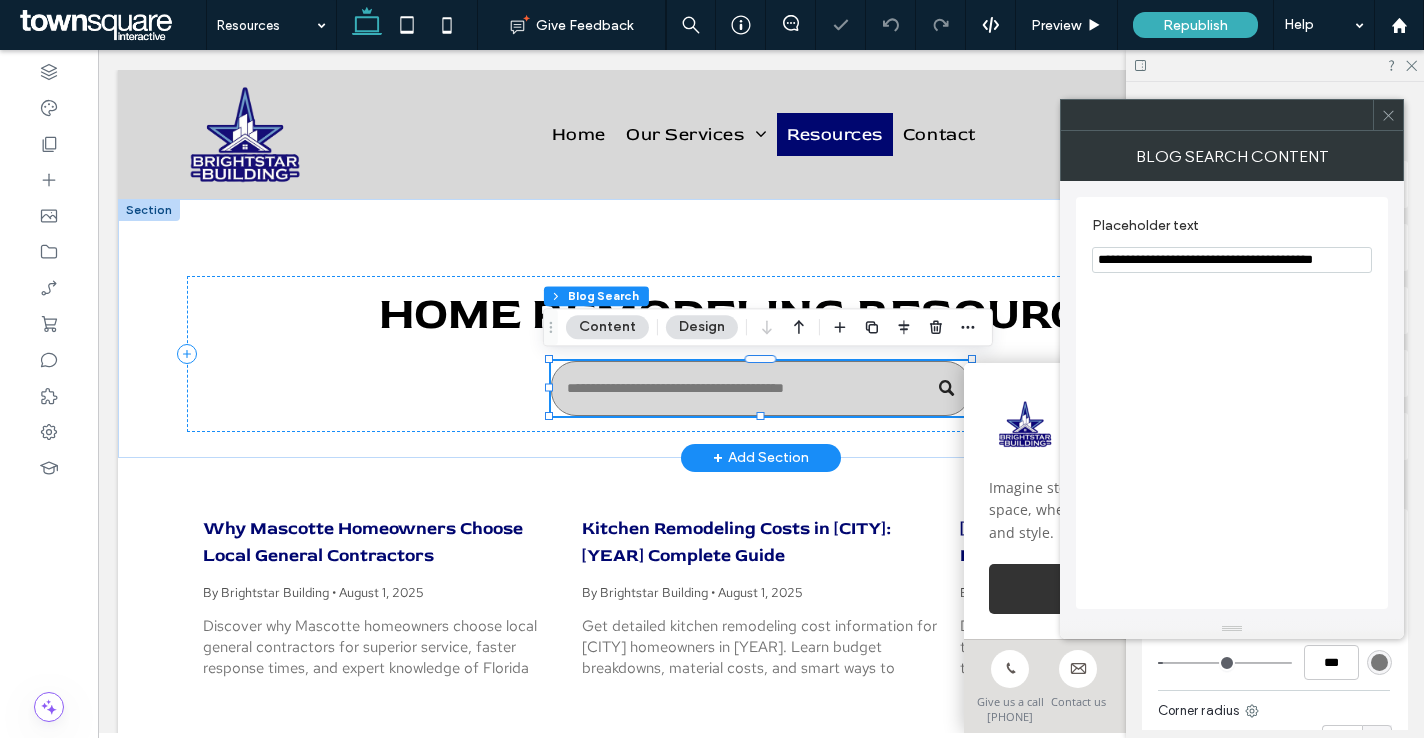 type on "**" 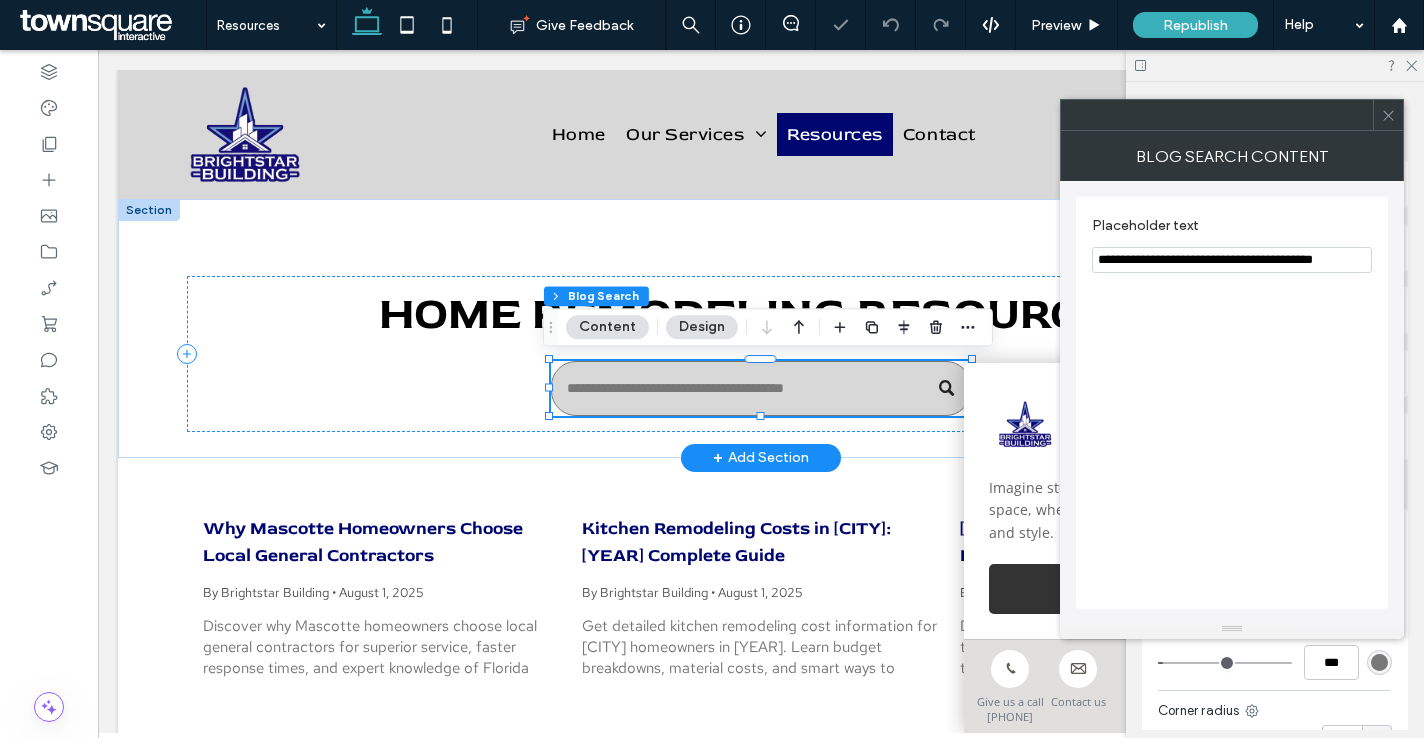 type on "**" 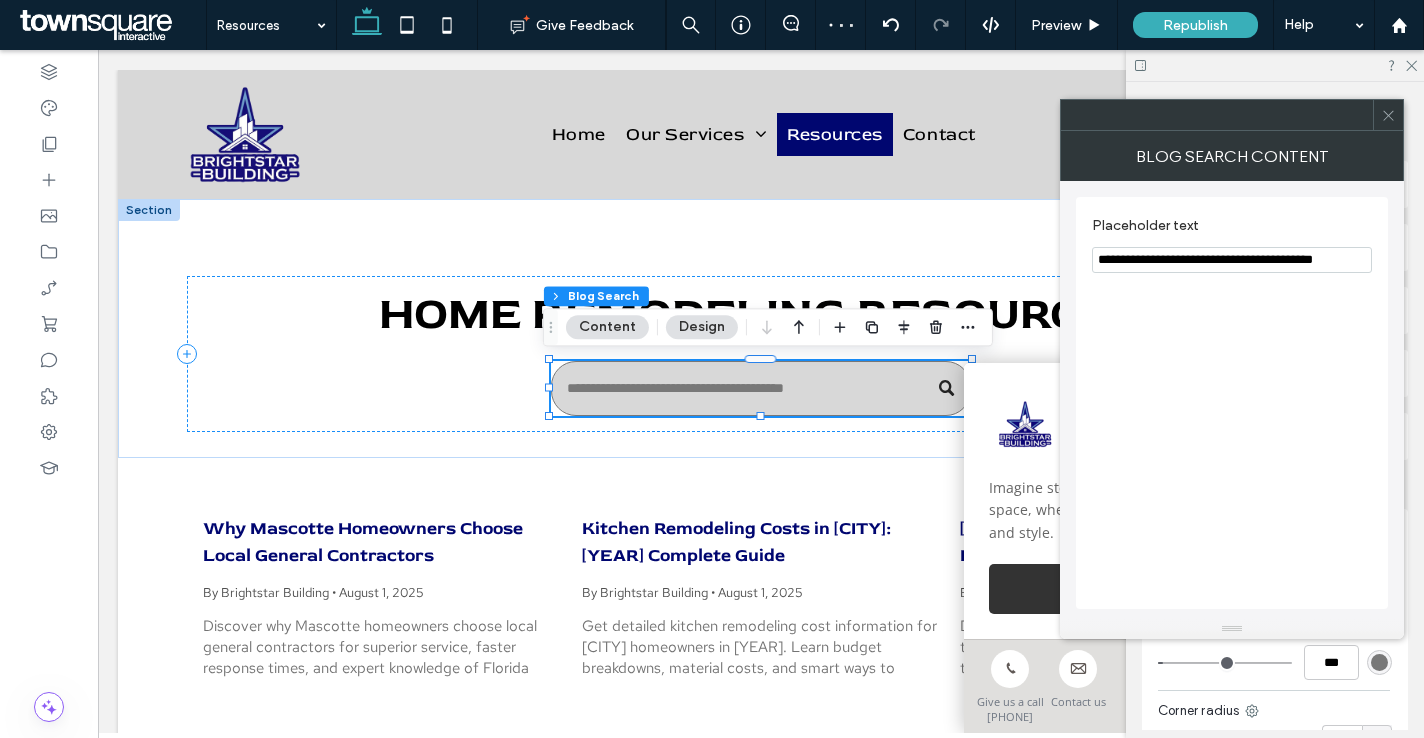 drag, startPoint x: 1146, startPoint y: 265, endPoint x: 1423, endPoint y: 258, distance: 277.08844 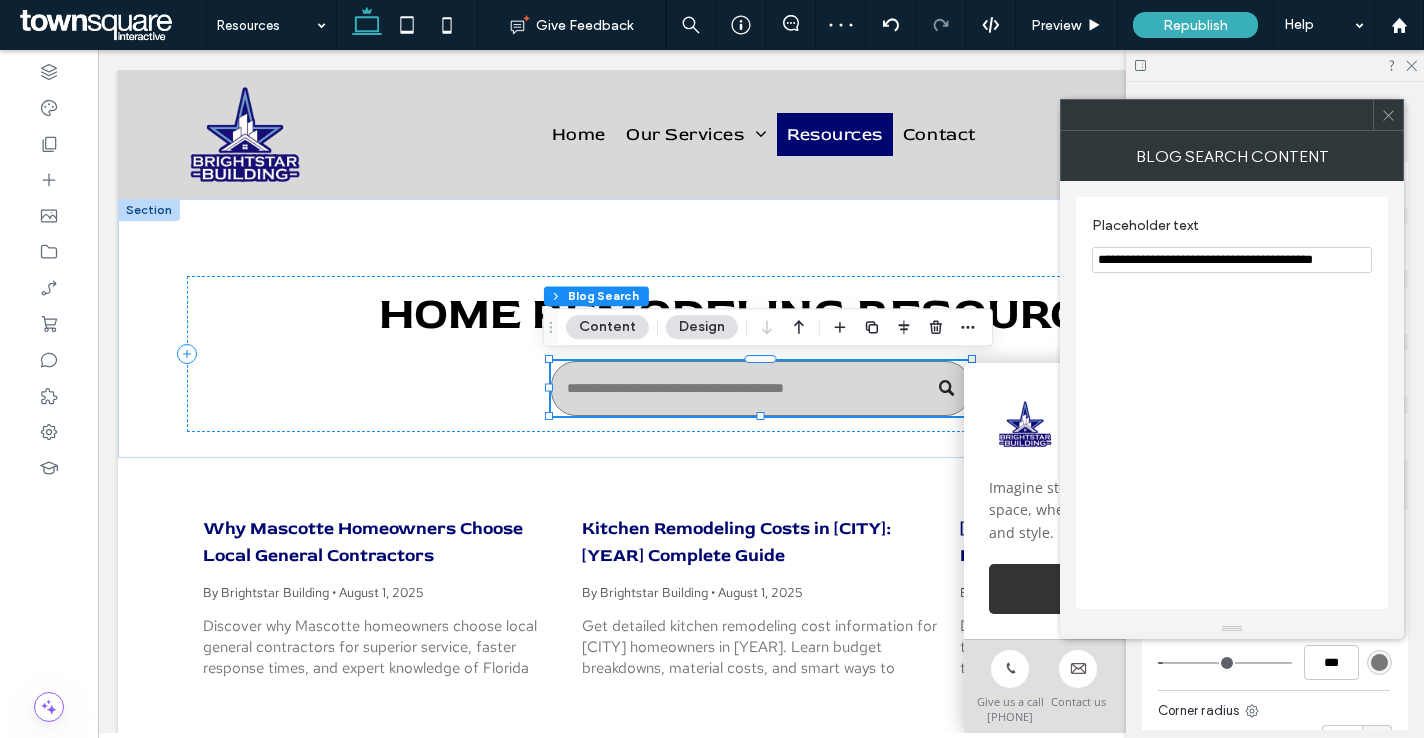 click on ".wqwq-1{fill:#231f20;}
.cls-1q, .cls-2q { fill-rule: evenodd; }
.cls-2q { fill: #6e8188; }
True_local
Agendize
HealthEngine
x_close_popup
from_your_site
multi_language
zoom-out
zoom-in
z_vimeo
z_yelp
z_picassa
w_vCita
youtube
yelp
x2
x
x_x
x_alignright
x_handwritten
wrench
wordpress
windowsvv
win8
whats_app
wallet
warning-sign
w_youtube
w_youtube_channel
w_yelp
w_video
w_twitter
w_title
w_tabs
w_social_icons
w_spacer
w_share
w_rss_feed
w_recent-posts
w_push
w_paypal
w_photo_gallery" at bounding box center [712, 369] 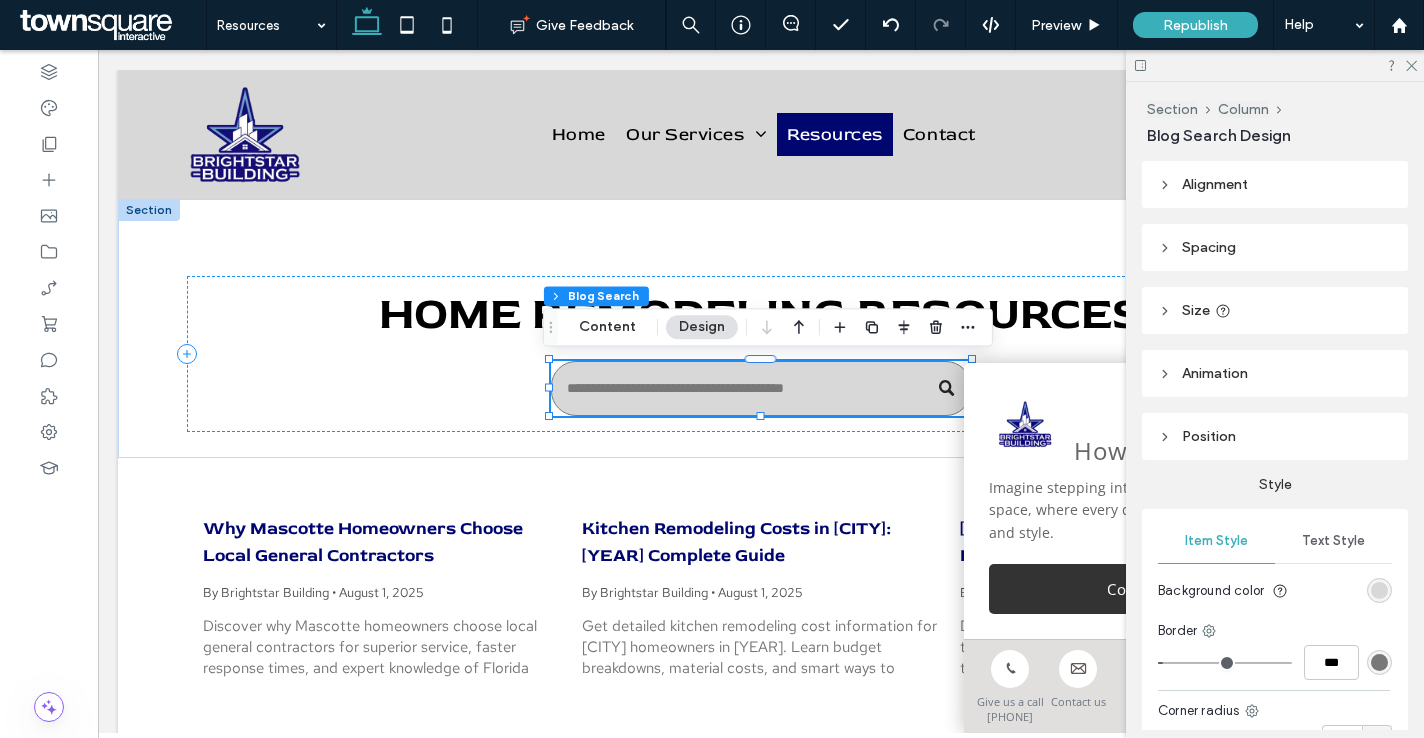 click at bounding box center [1275, 65] 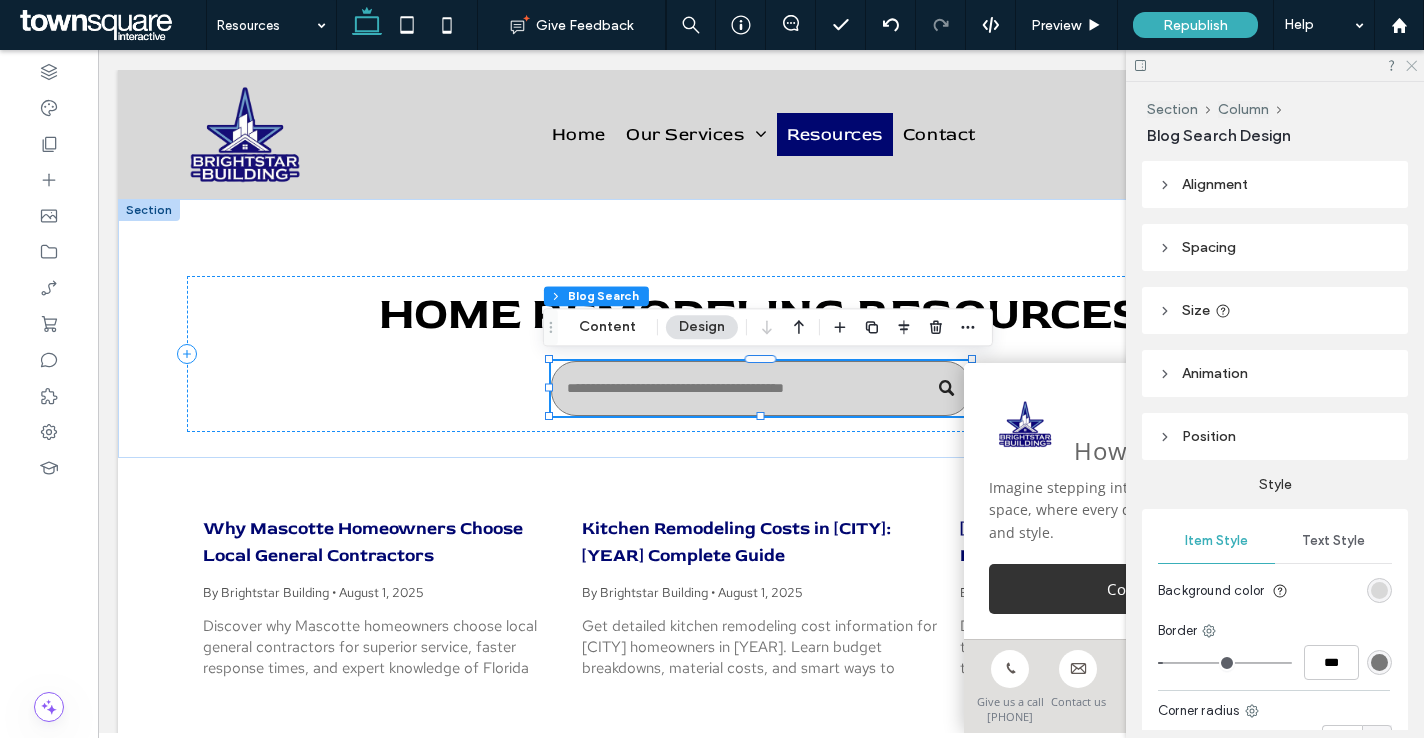 click 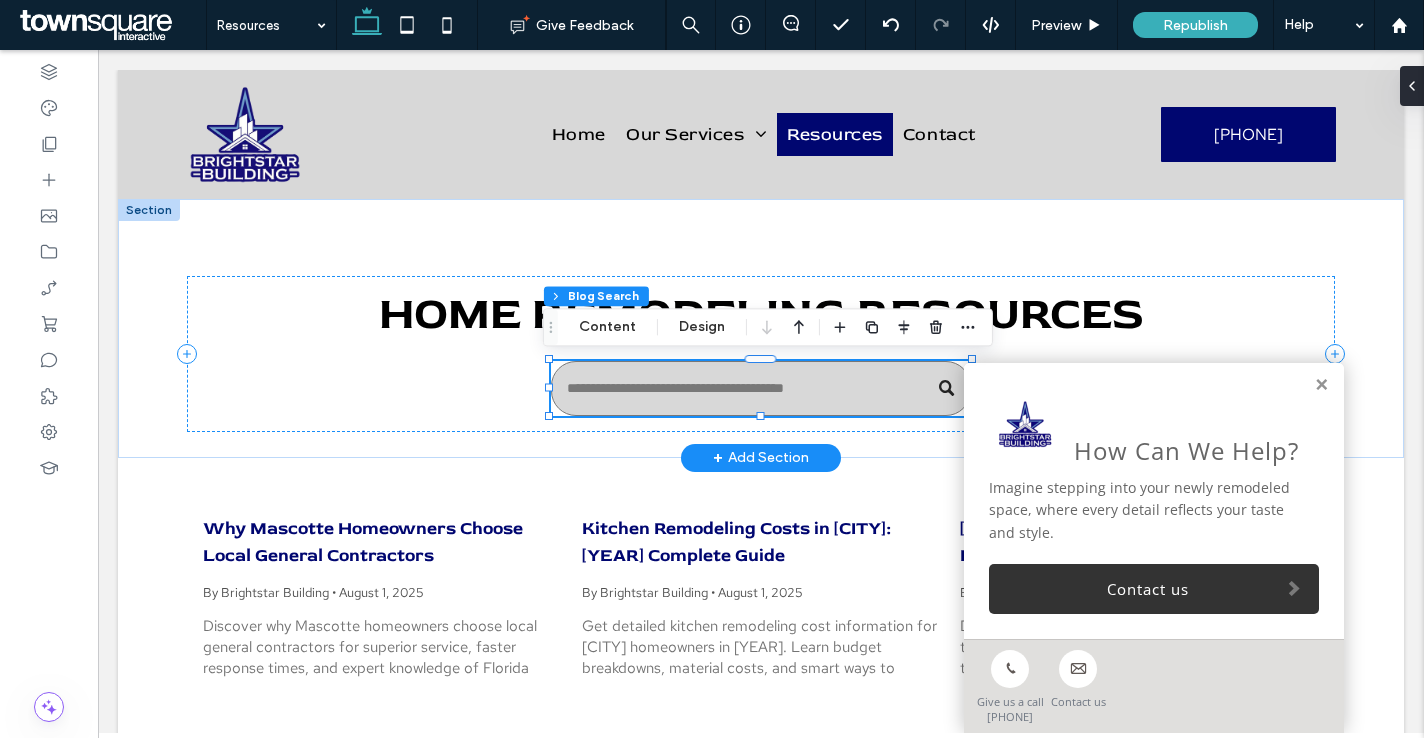click at bounding box center [761, 388] 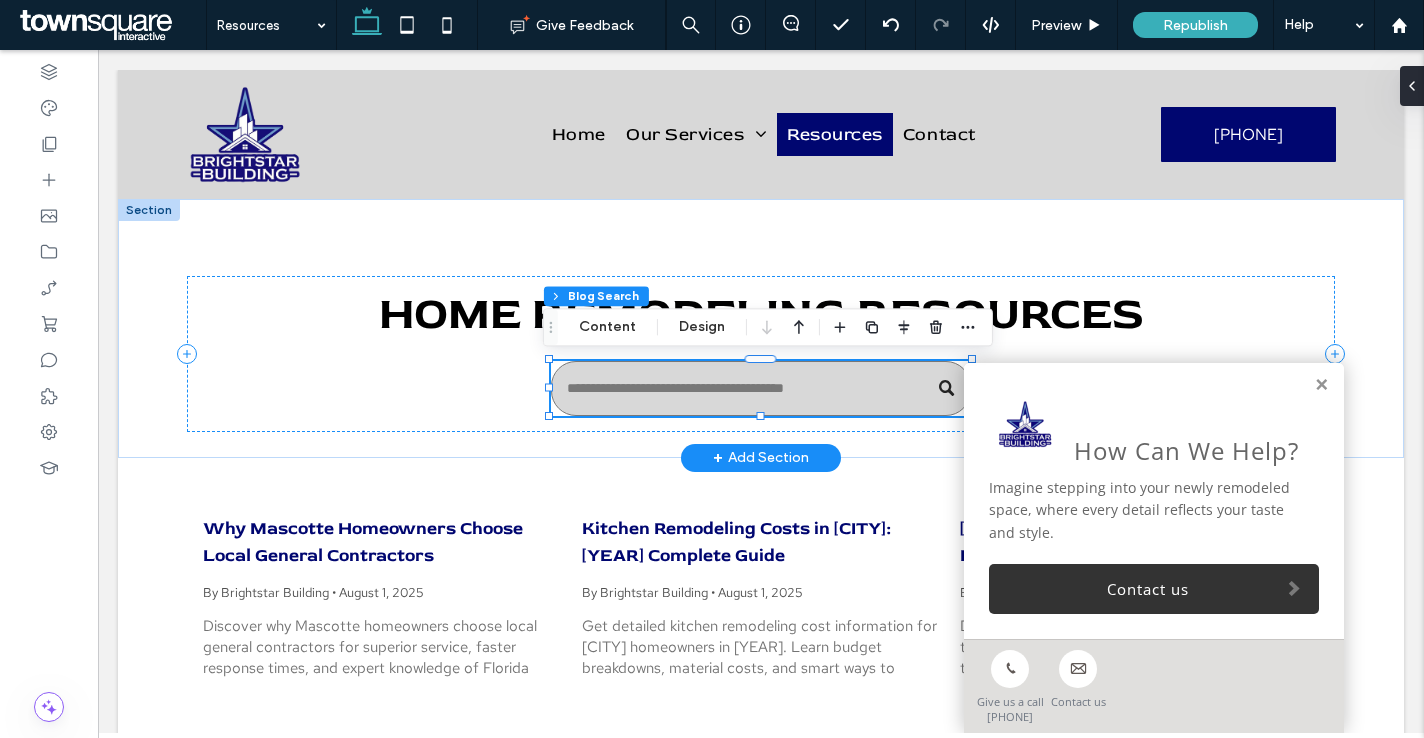 click at bounding box center (761, 388) 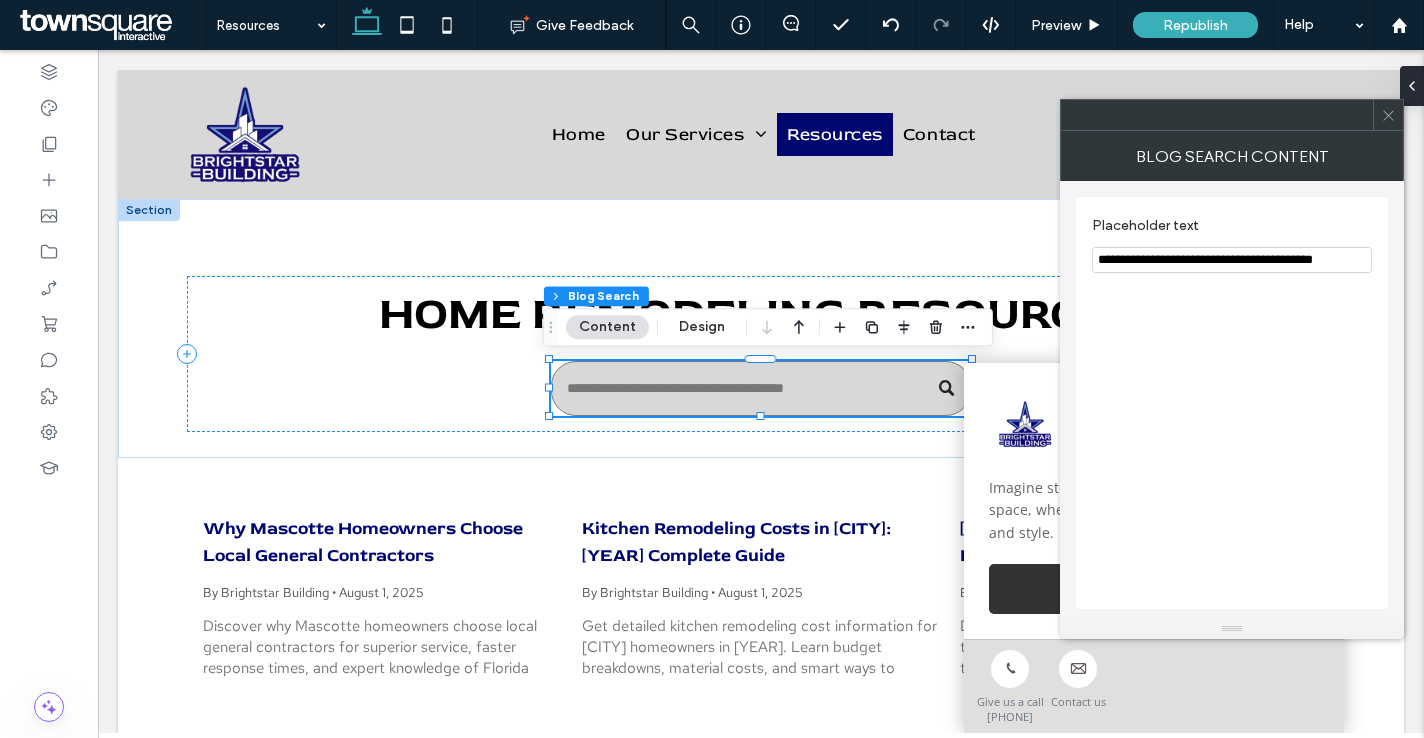 click on "**********" at bounding box center [1232, 260] 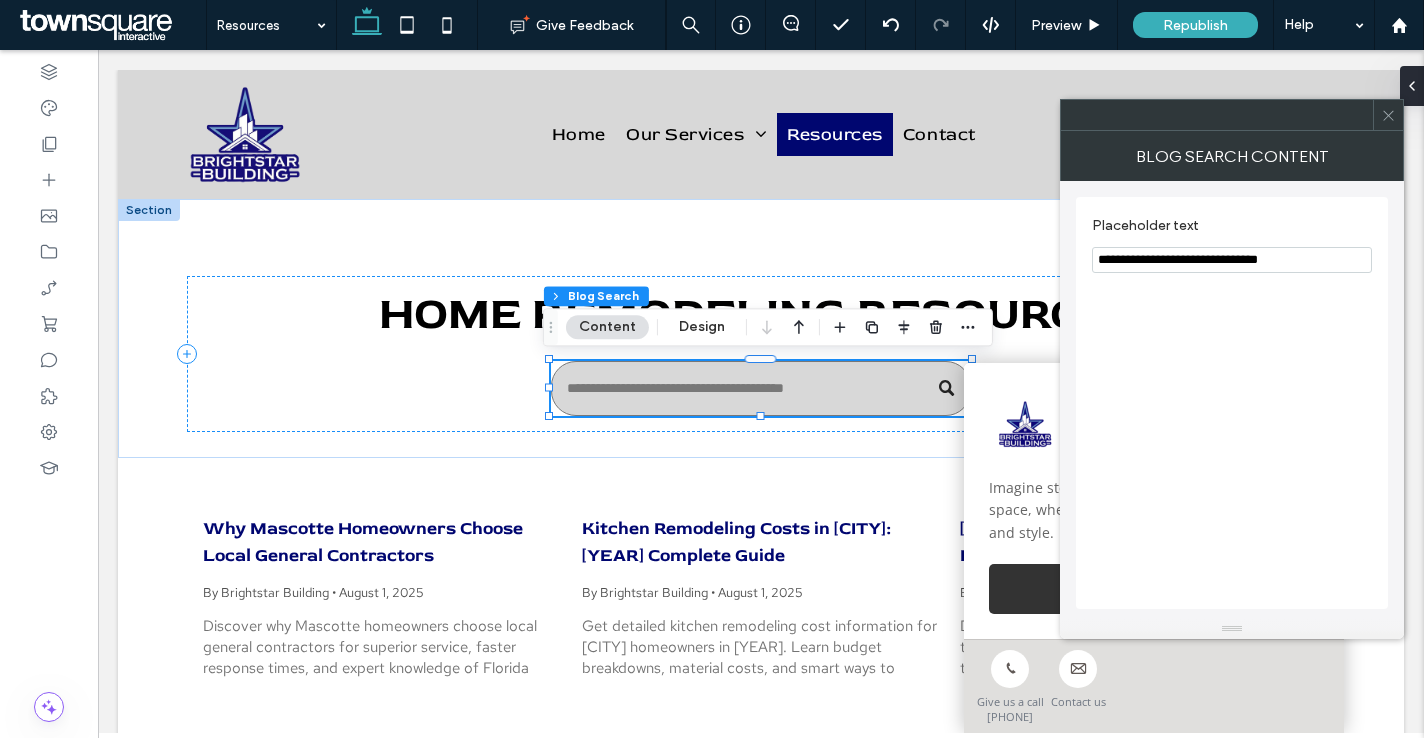 type on "**********" 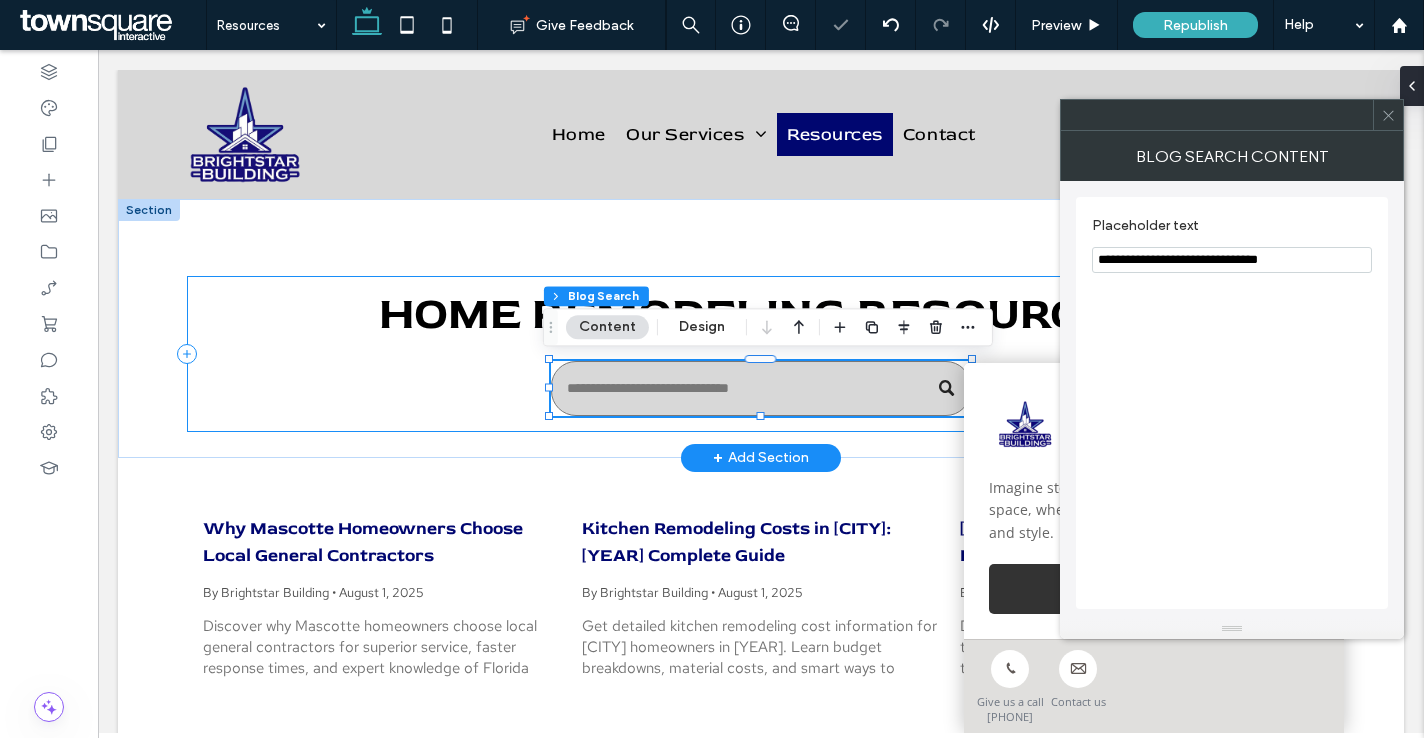 click on "Home remodeling resources" at bounding box center (761, 354) 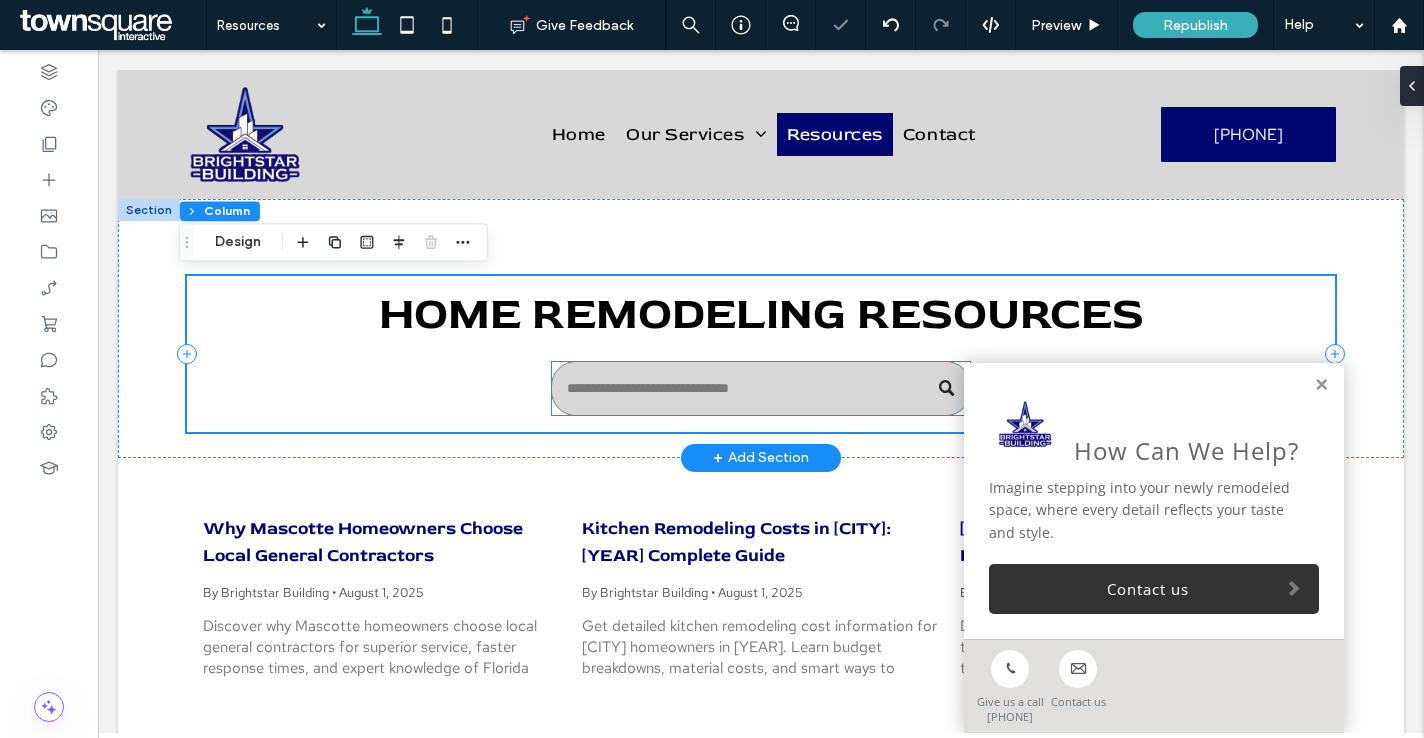 click at bounding box center [761, 388] 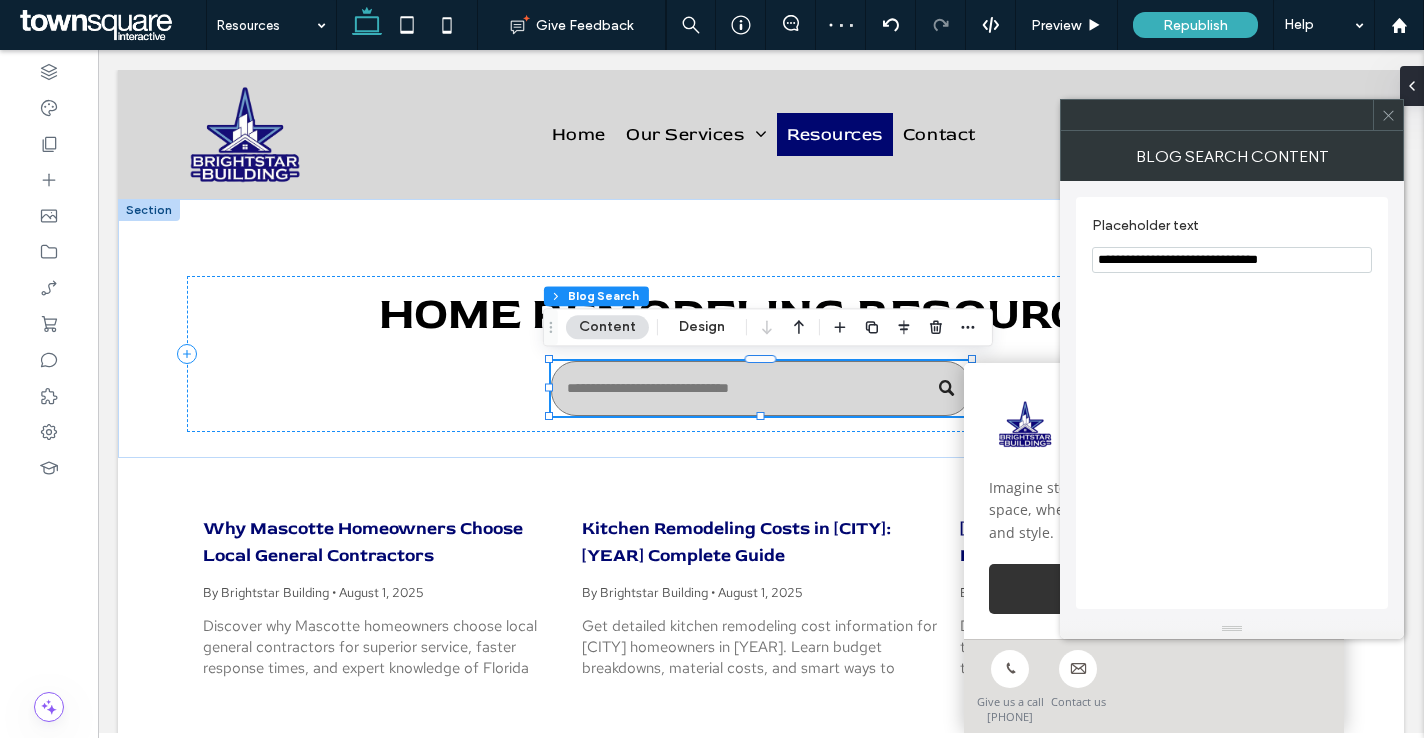 click 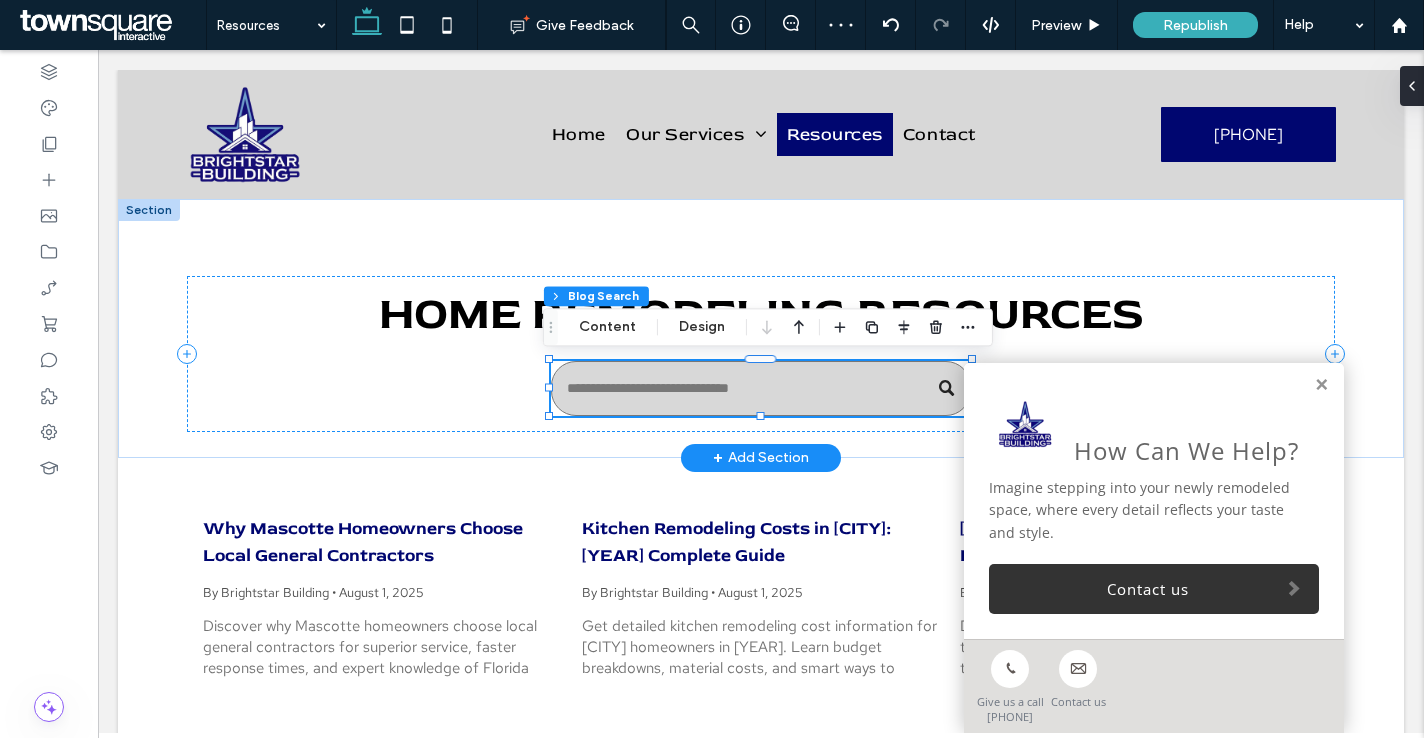 click at bounding box center (761, 388) 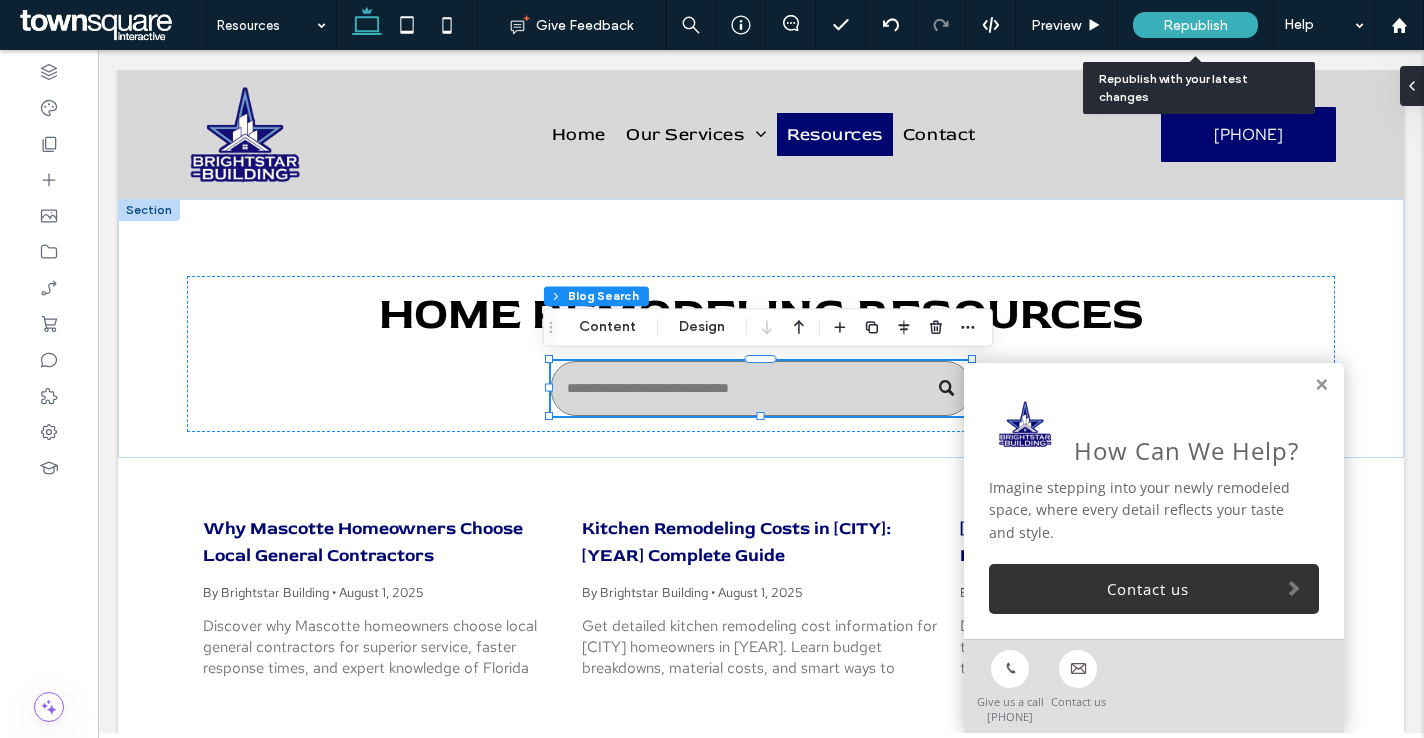 click on "Republish" at bounding box center (1195, 25) 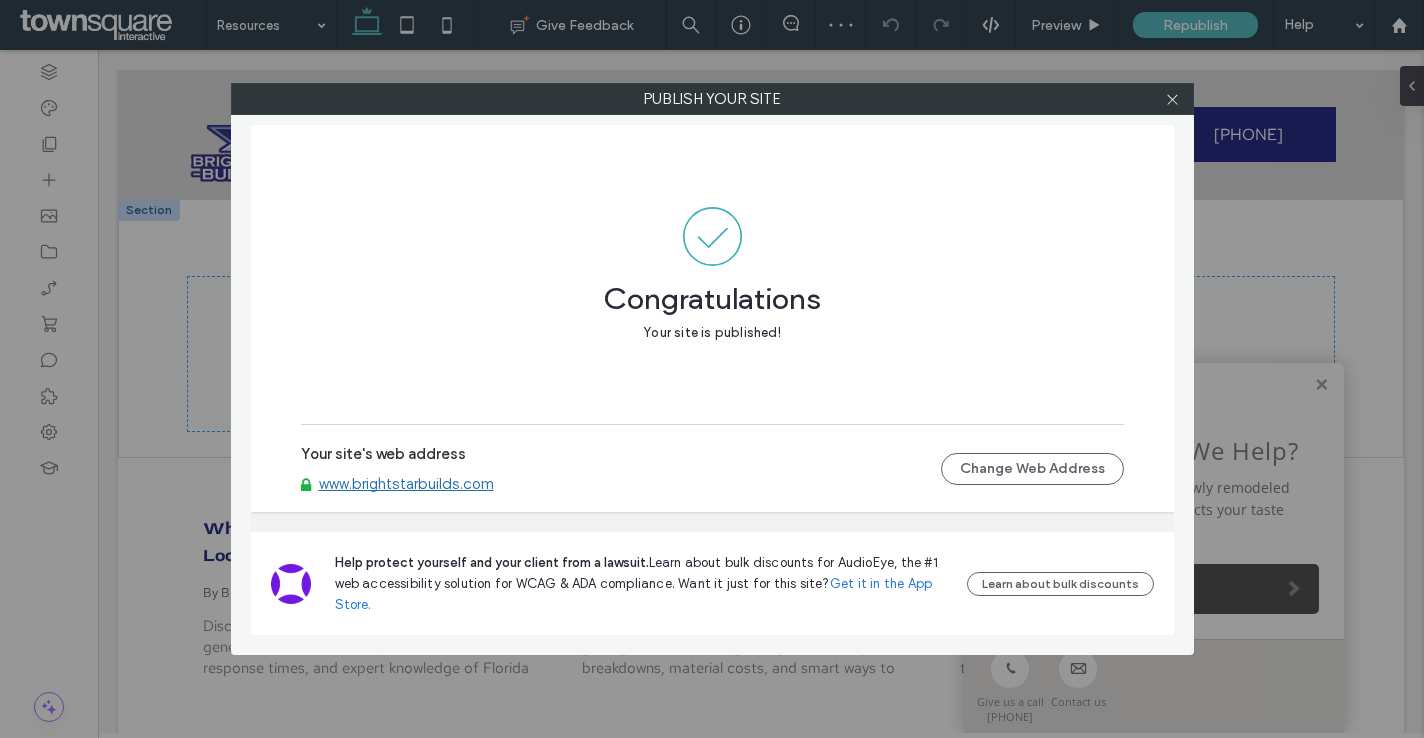 click on "www.brightstarbuilds.com" at bounding box center (406, 484) 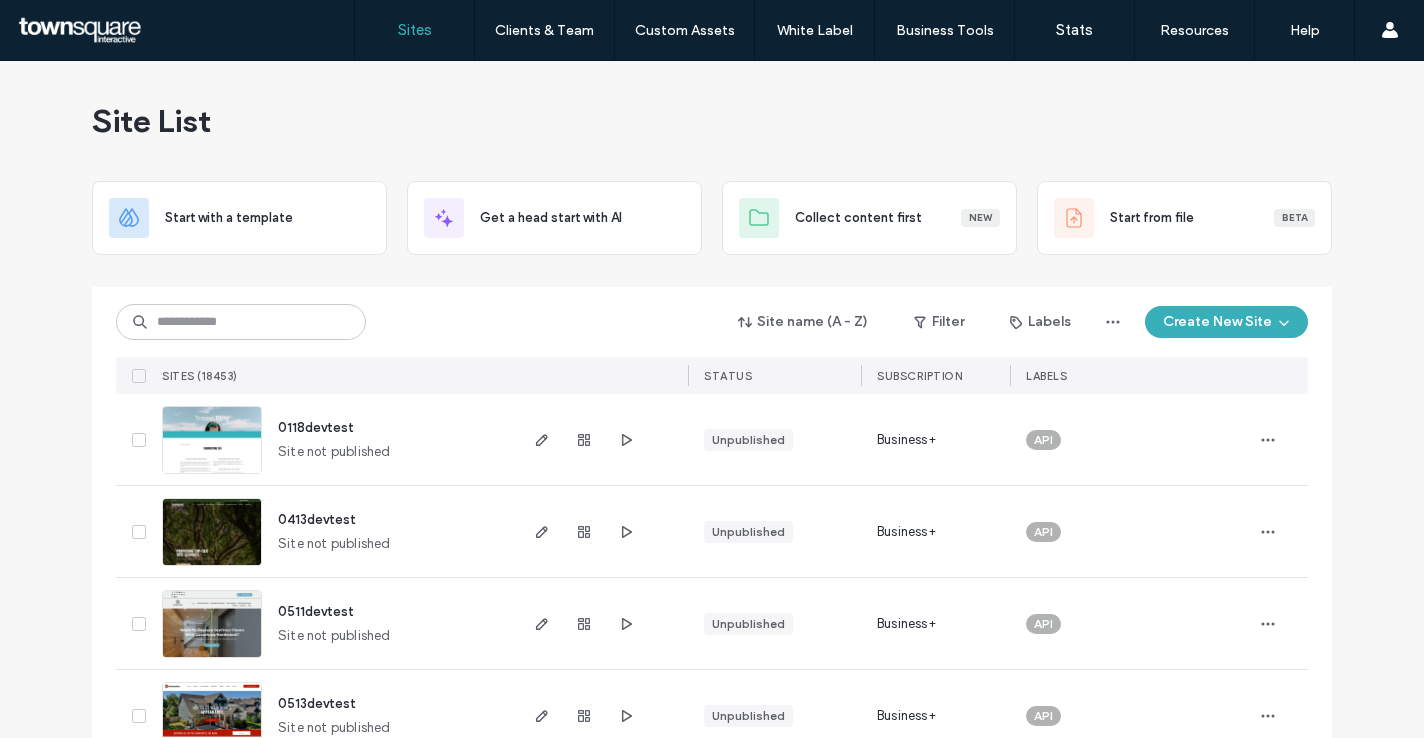 scroll, scrollTop: 0, scrollLeft: 0, axis: both 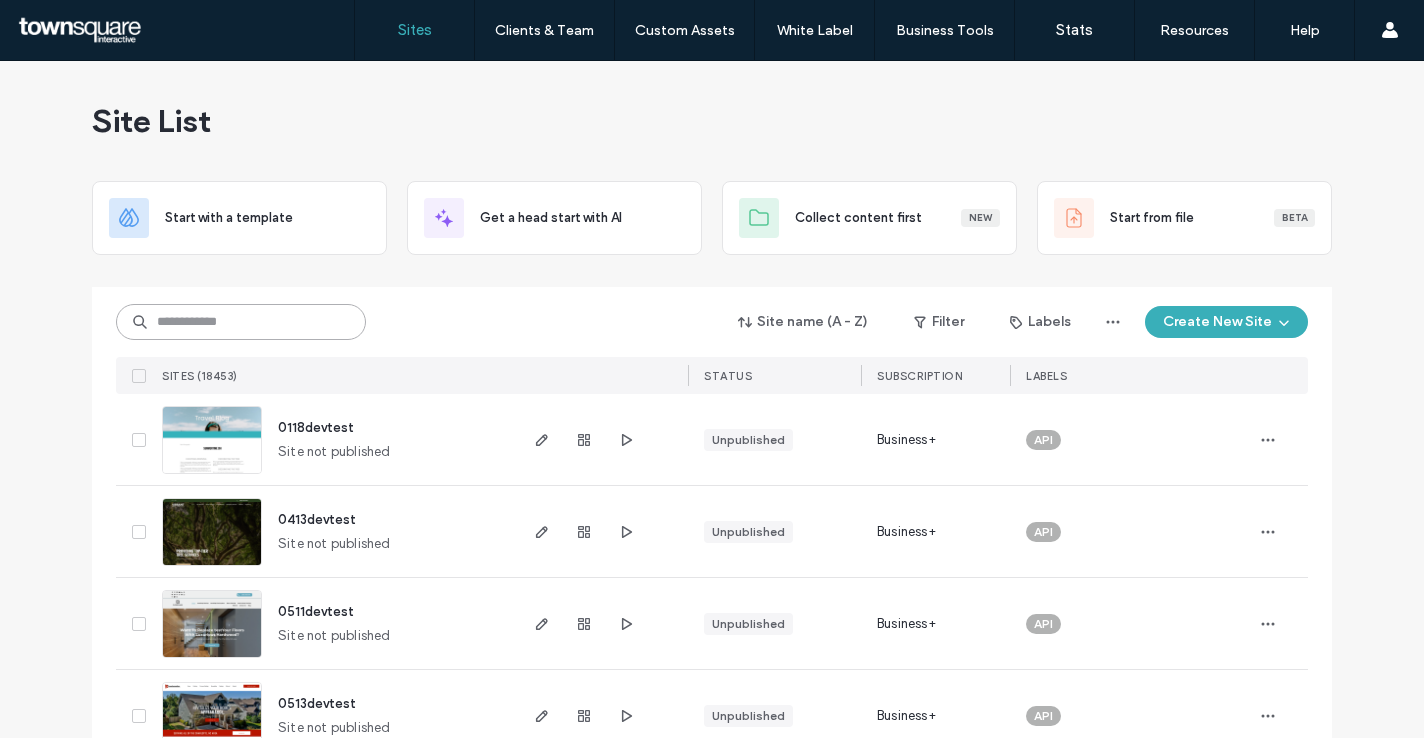 click at bounding box center [241, 322] 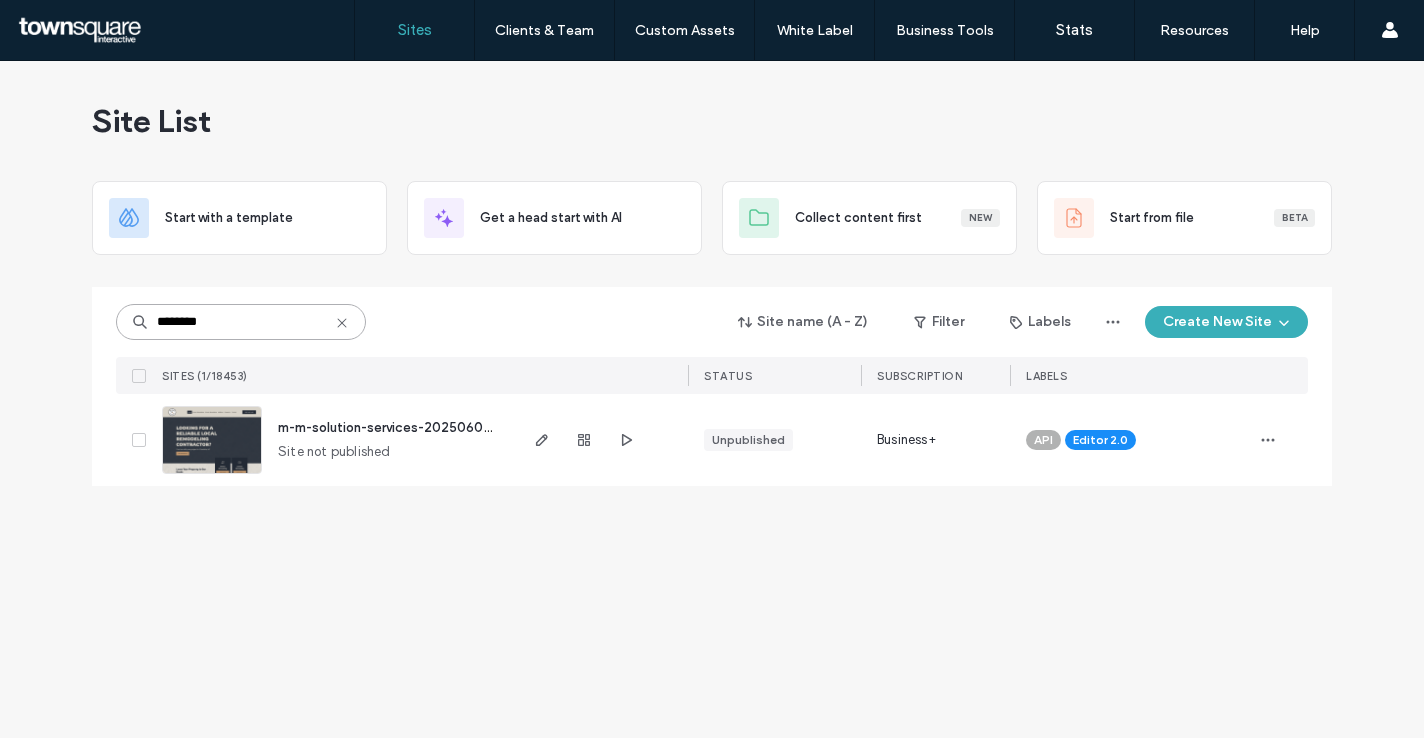 click on "********" at bounding box center (241, 322) 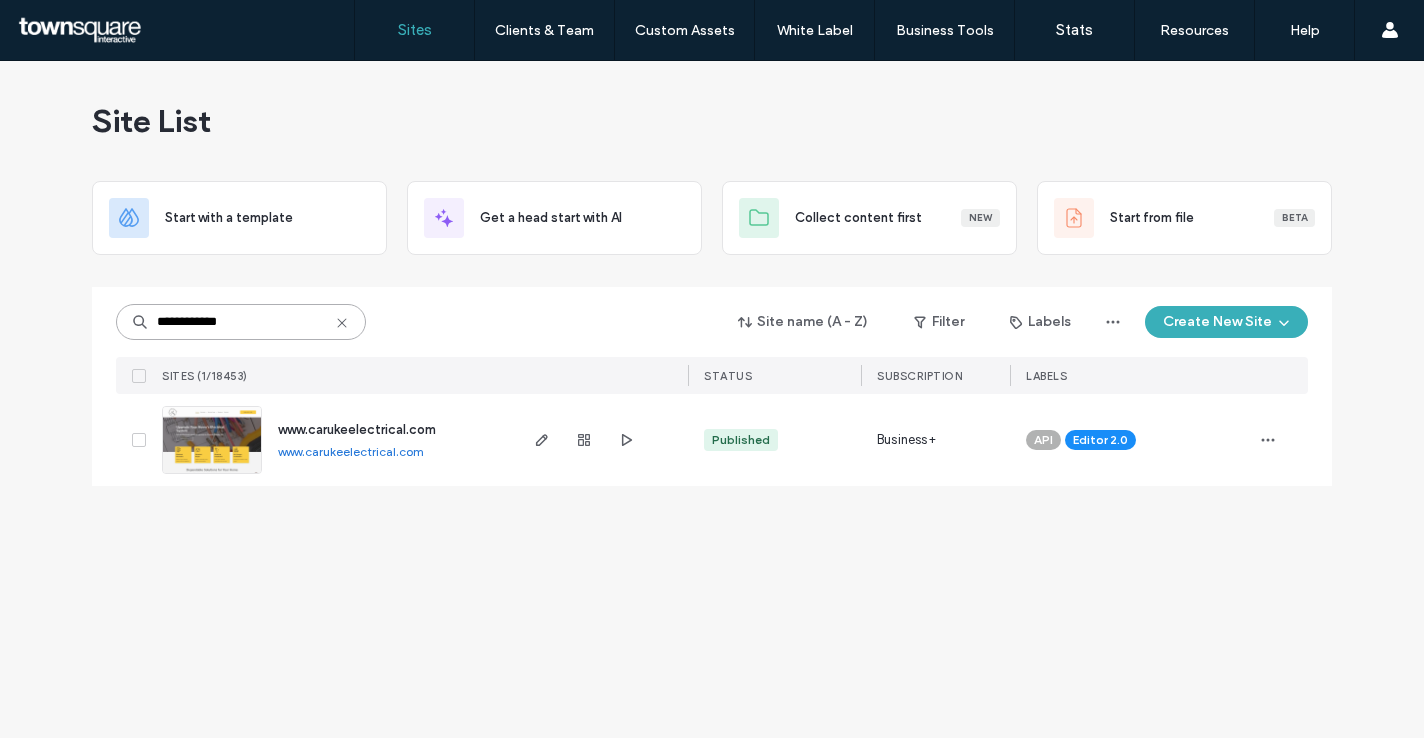 type on "**********" 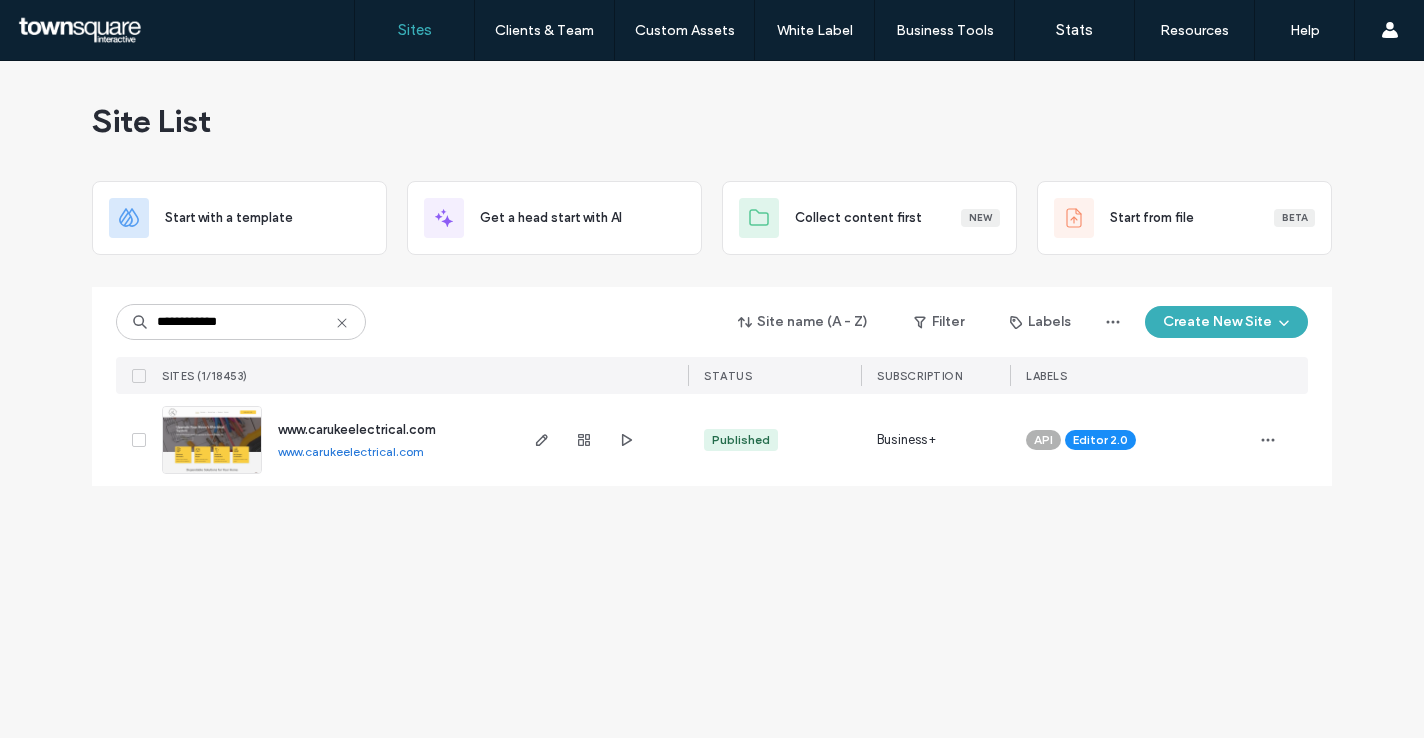 click on "www.carukeelectrical.com" at bounding box center [357, 429] 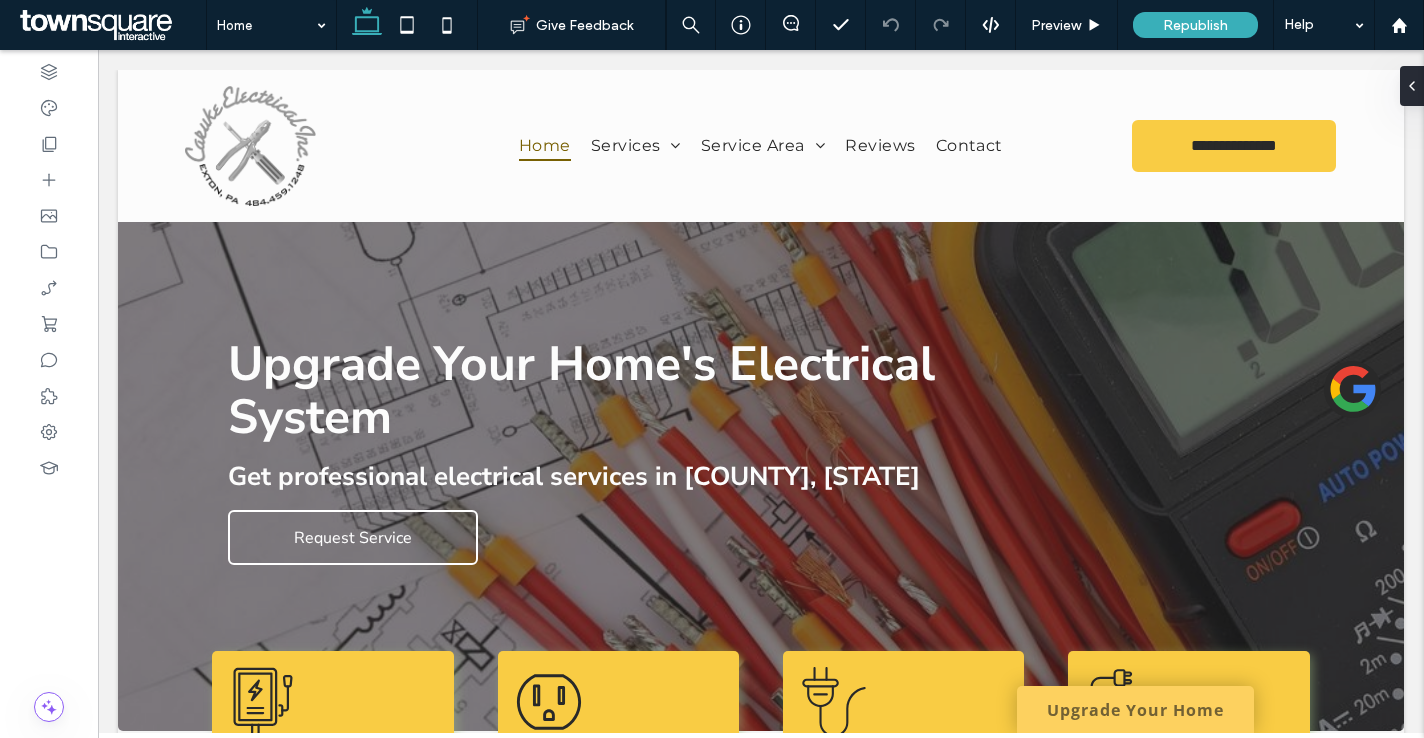 scroll, scrollTop: 0, scrollLeft: 0, axis: both 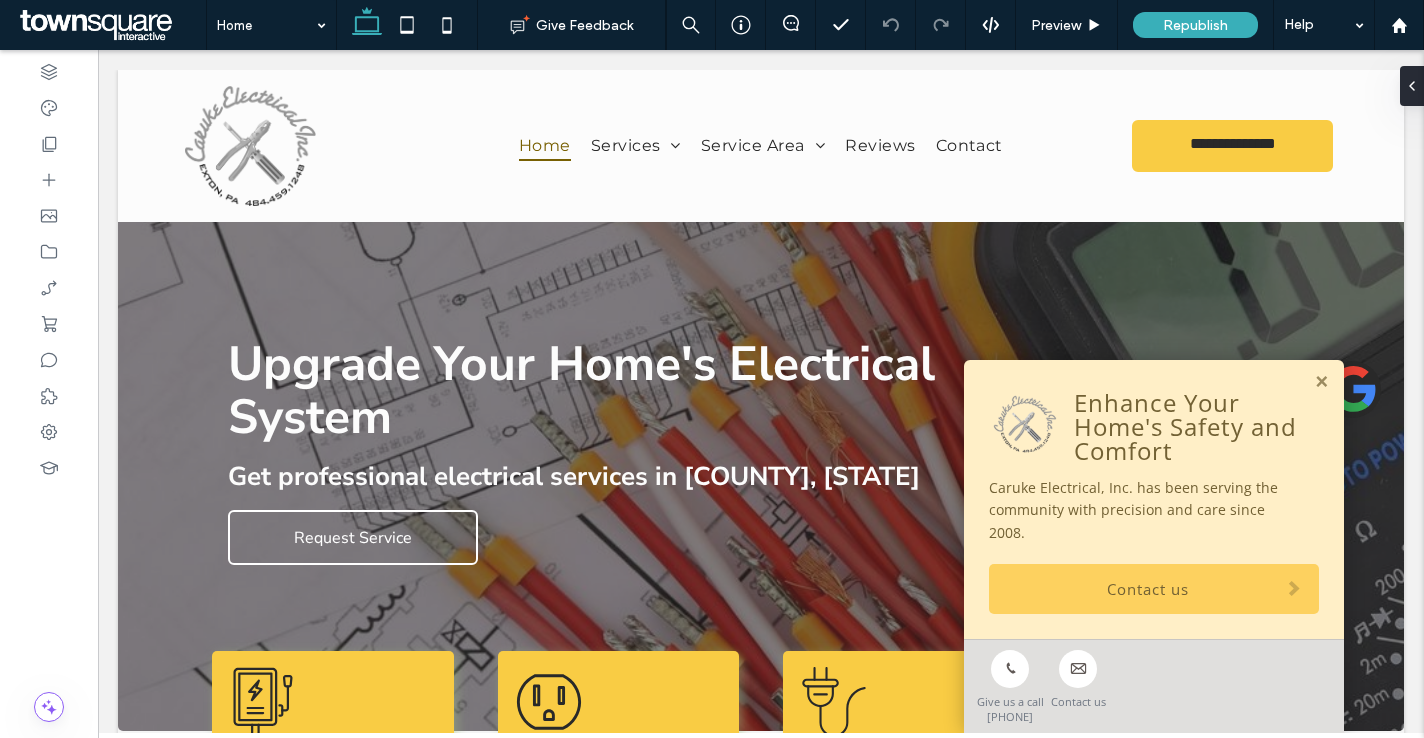 click on "Oops, Lost Connection
Seems like we lost the network connection. Trying to reconnect..." at bounding box center (0, 0) 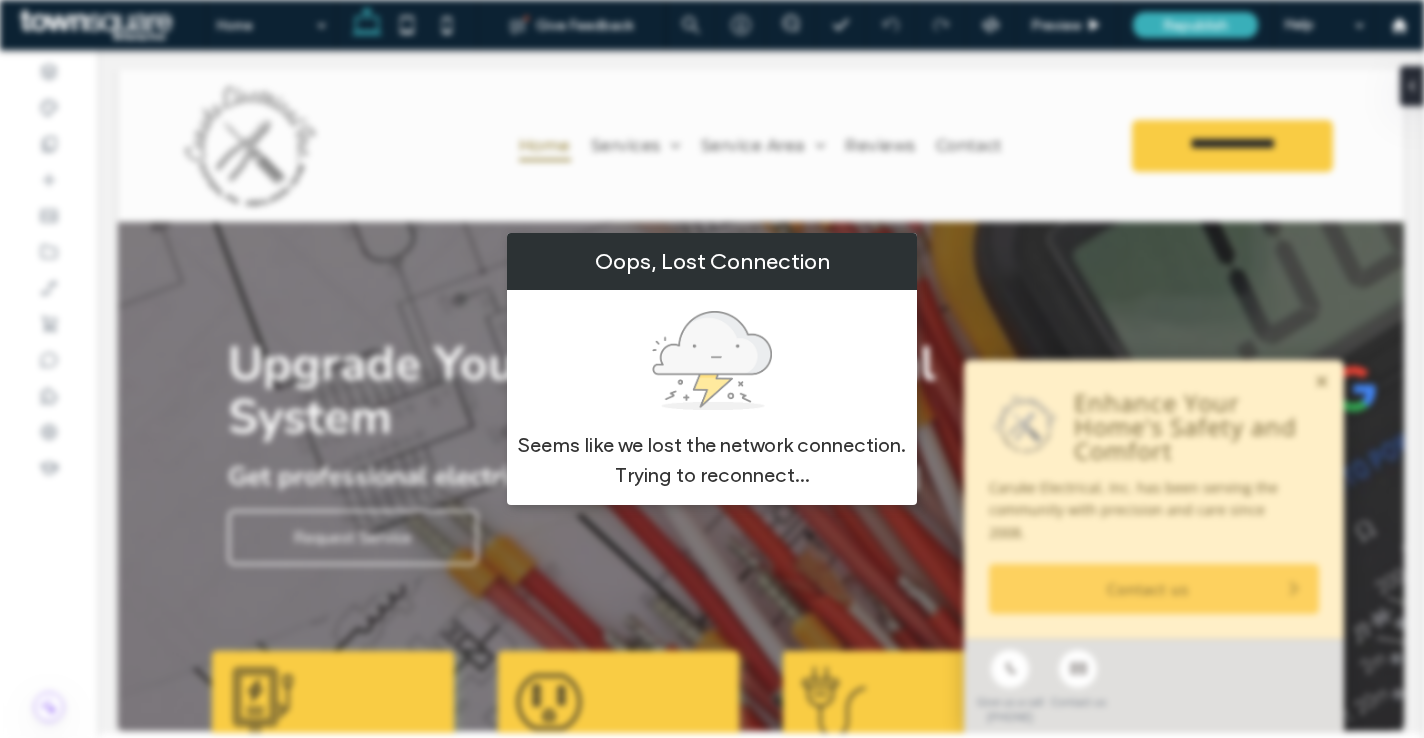 click on "Oops, Lost Connection
Seems like we lost the network connection. Trying to reconnect..." at bounding box center (712, 369) 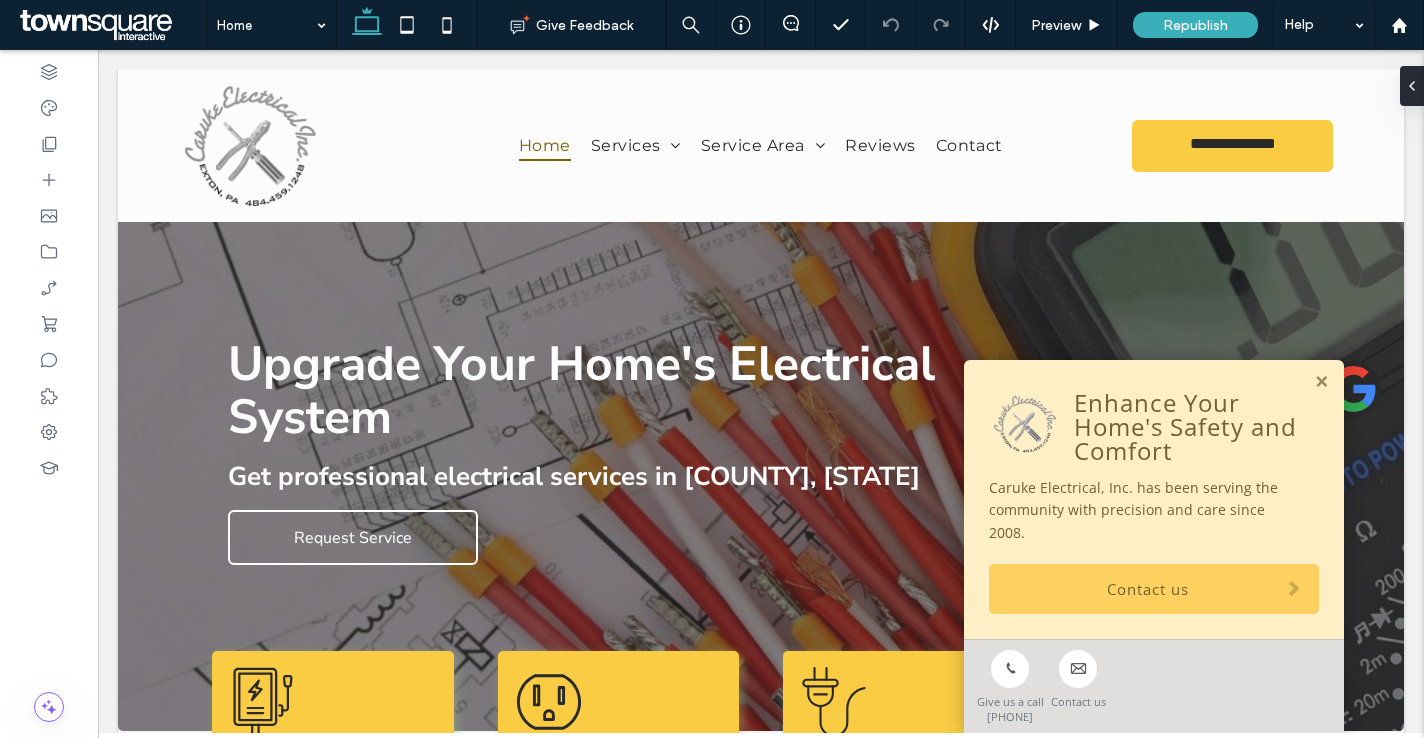 scroll, scrollTop: 0, scrollLeft: 0, axis: both 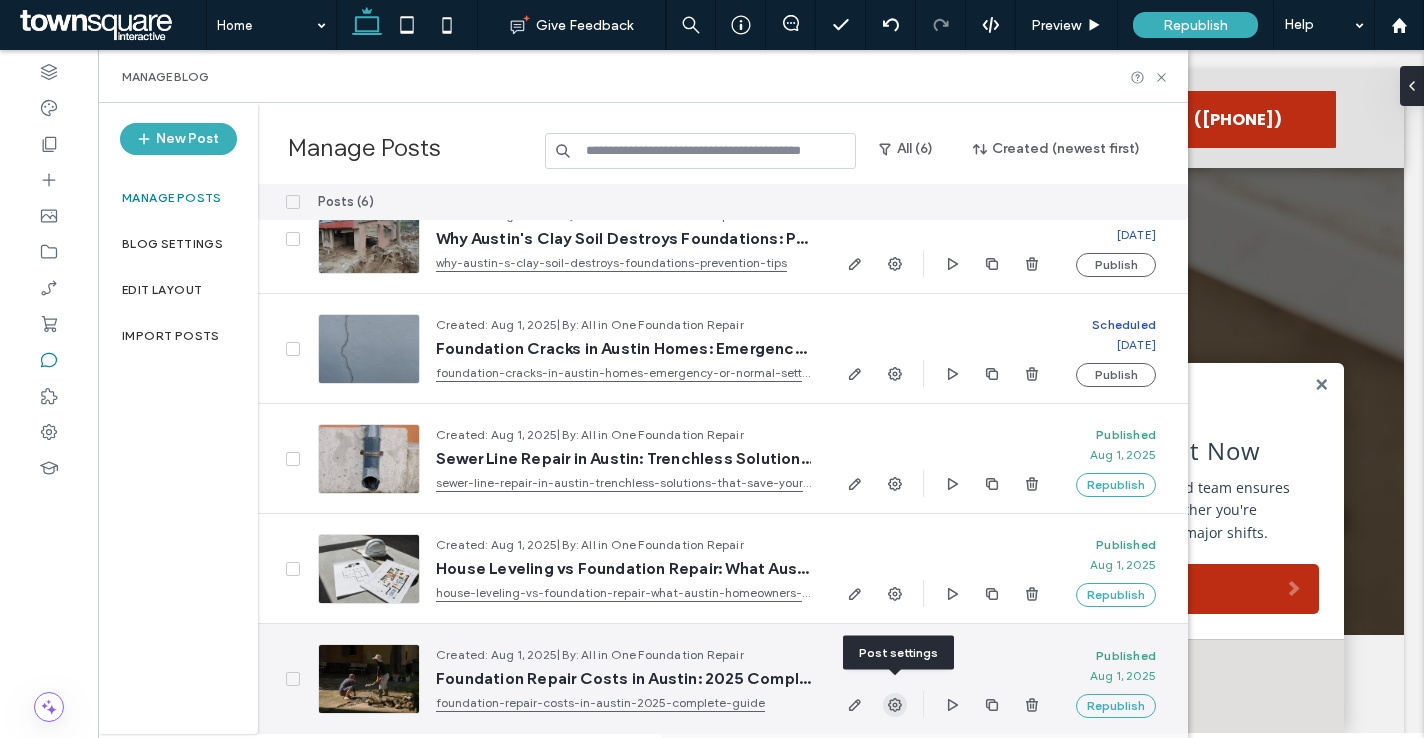 click 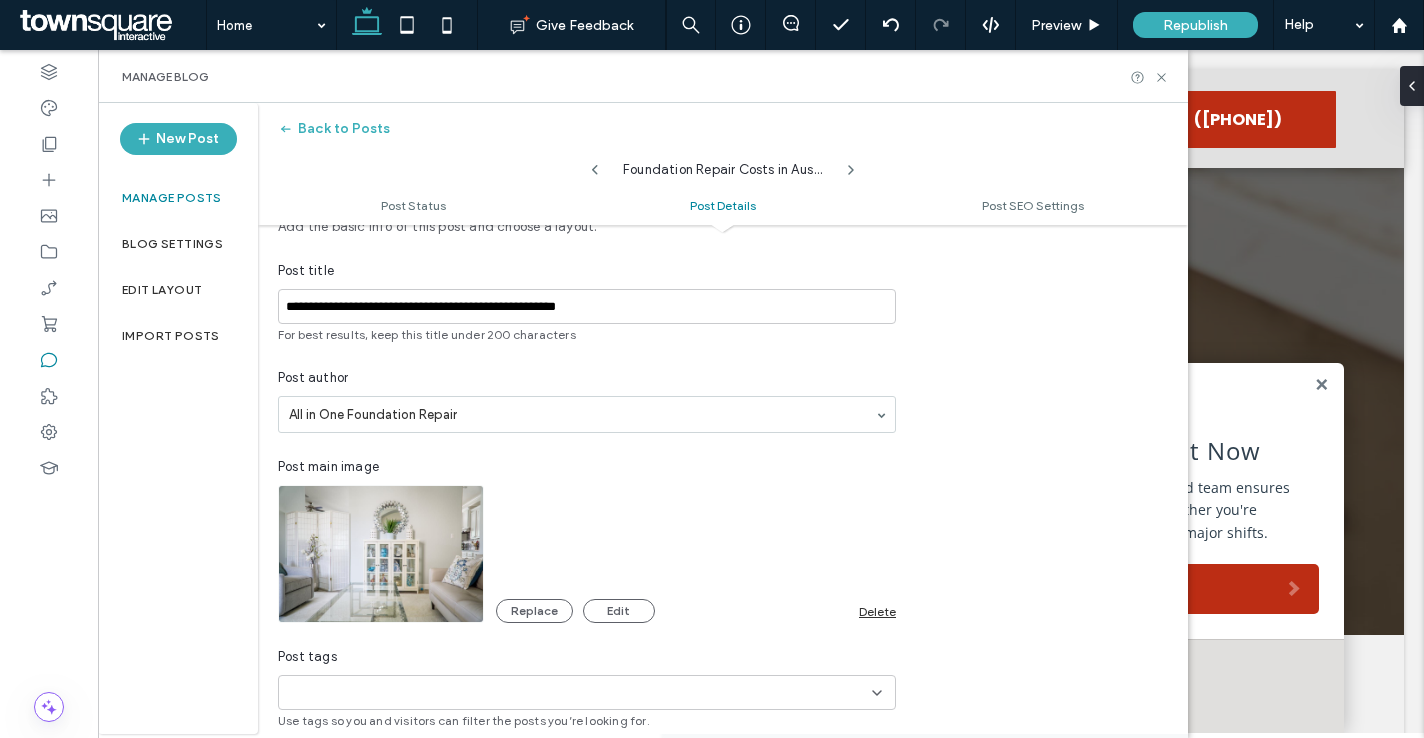 scroll, scrollTop: 499, scrollLeft: 0, axis: vertical 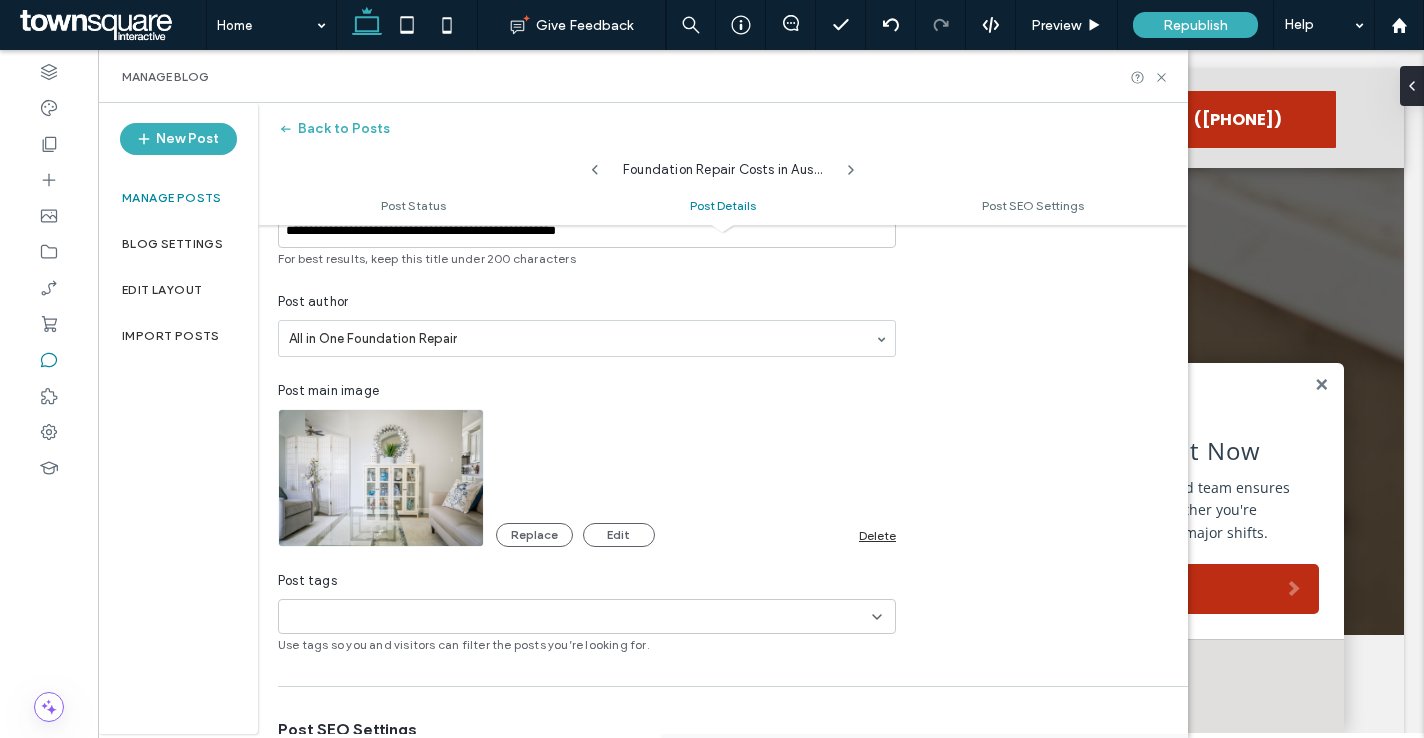 click on "Delete" at bounding box center [877, 535] 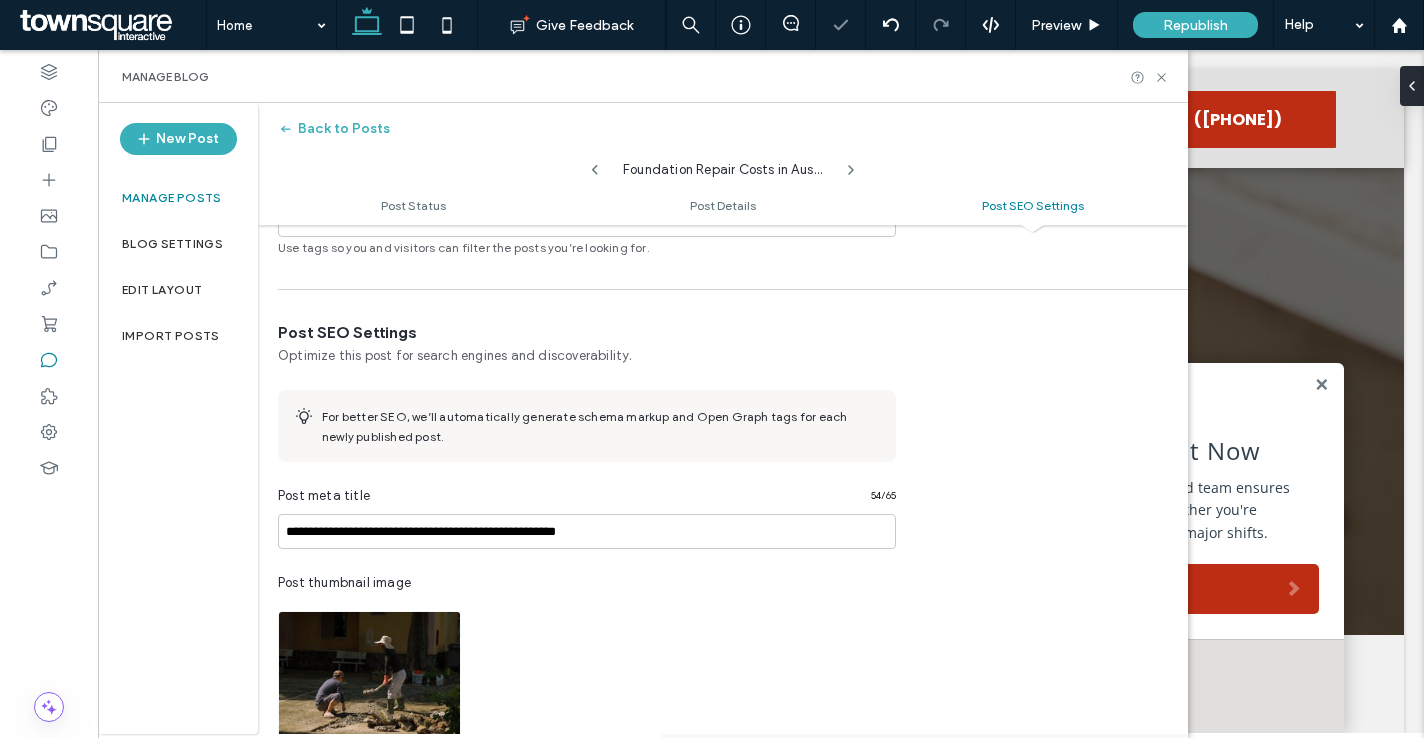 scroll, scrollTop: 1144, scrollLeft: 0, axis: vertical 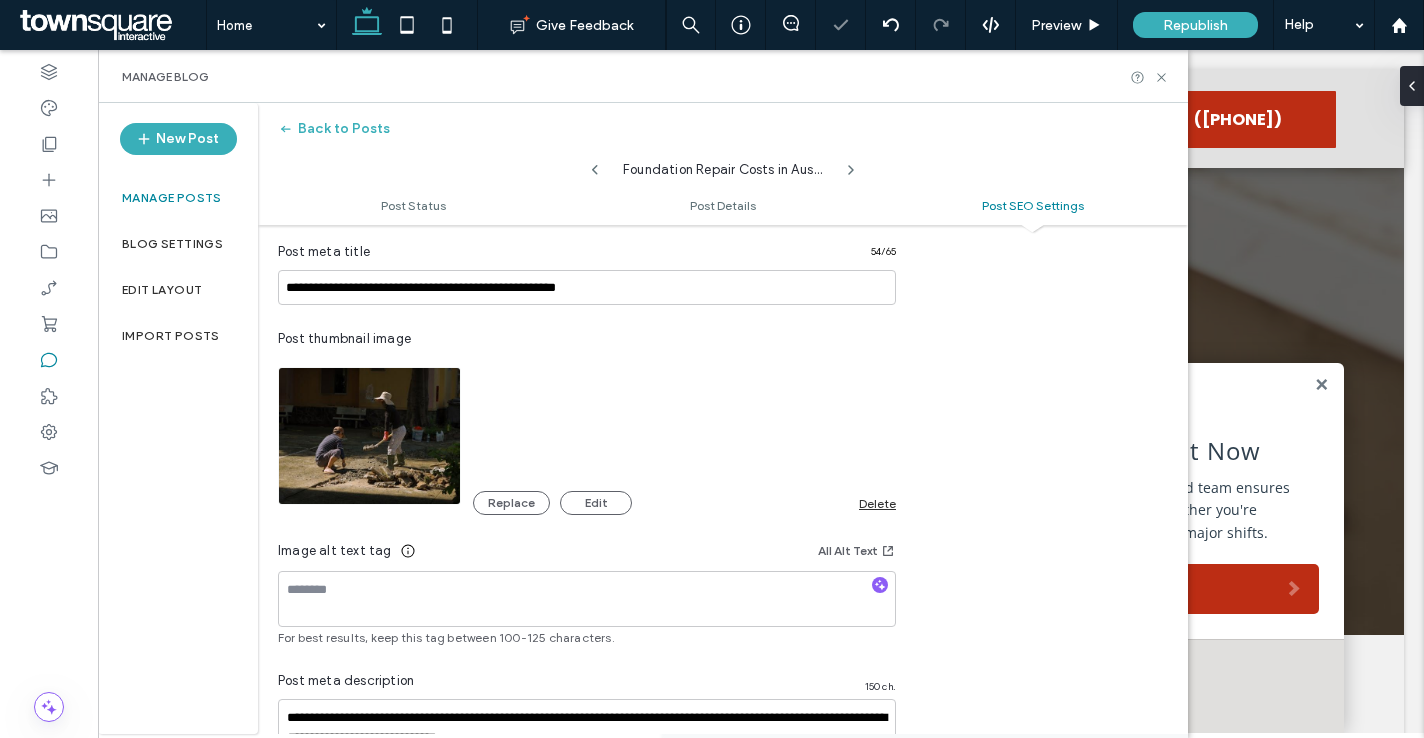 click on "Delete" at bounding box center (877, 503) 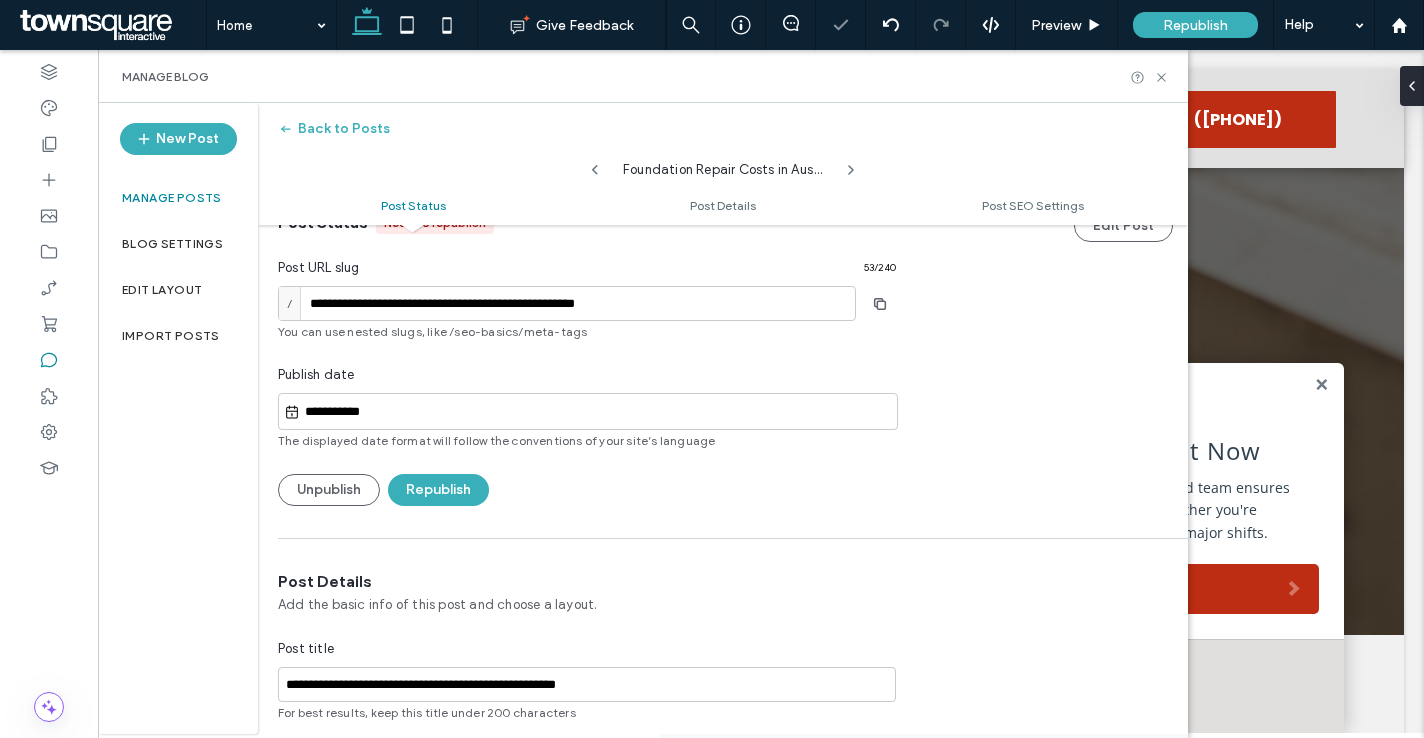 scroll, scrollTop: 0, scrollLeft: 0, axis: both 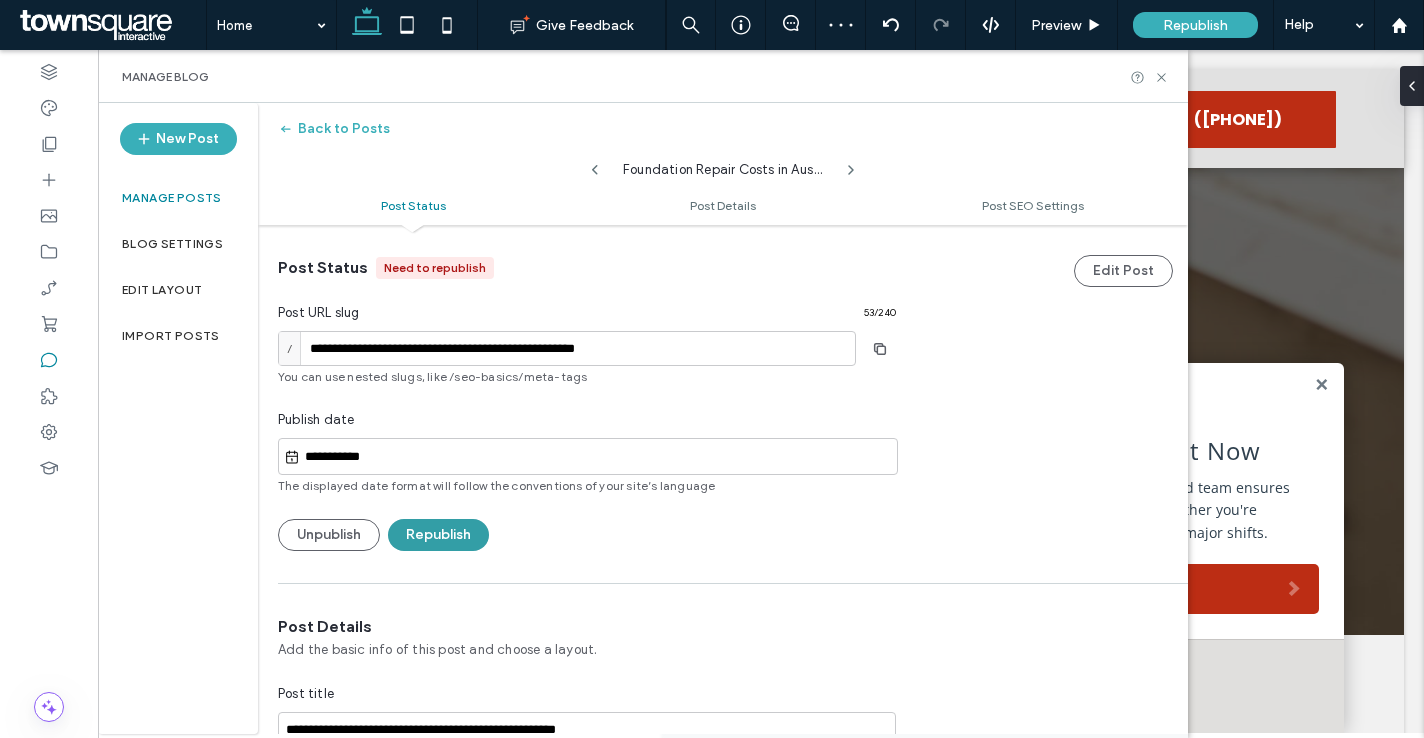 click on "Republish" at bounding box center (438, 535) 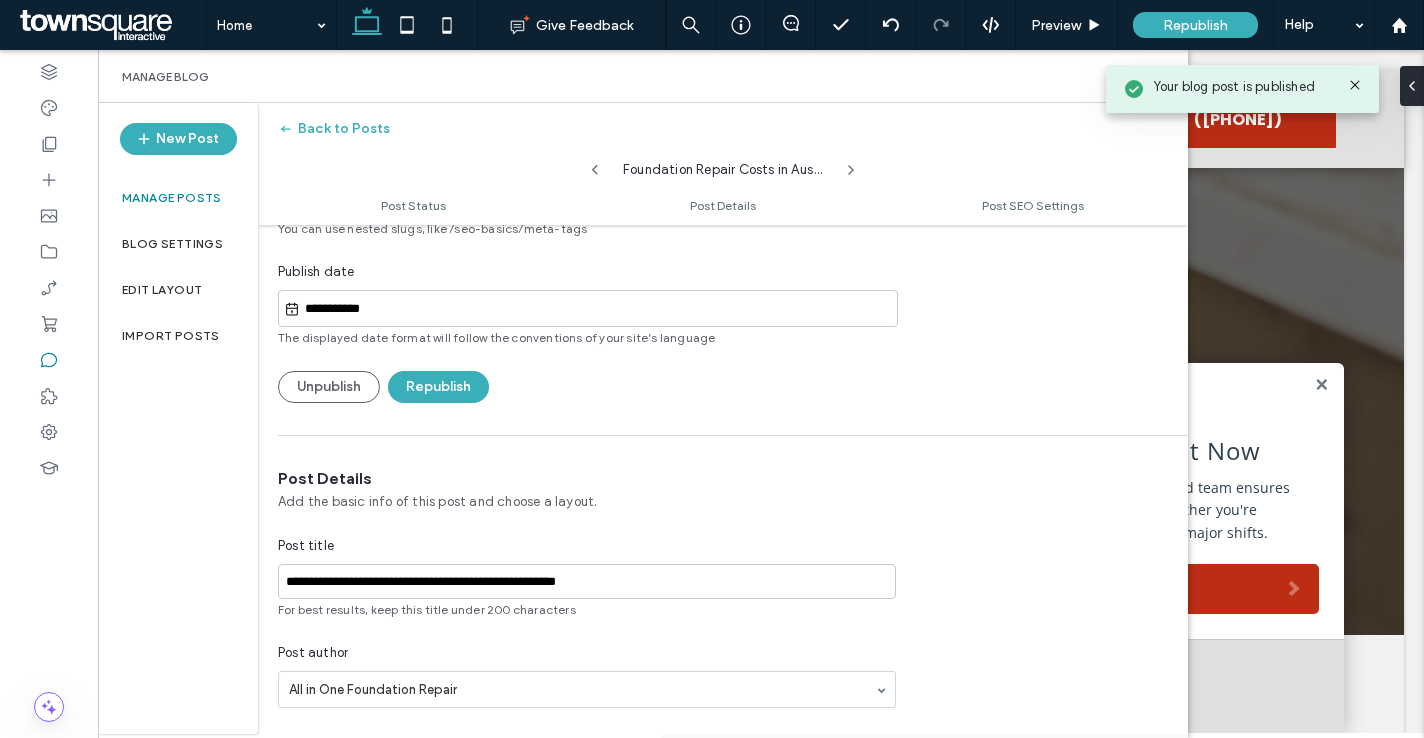 scroll, scrollTop: 0, scrollLeft: 0, axis: both 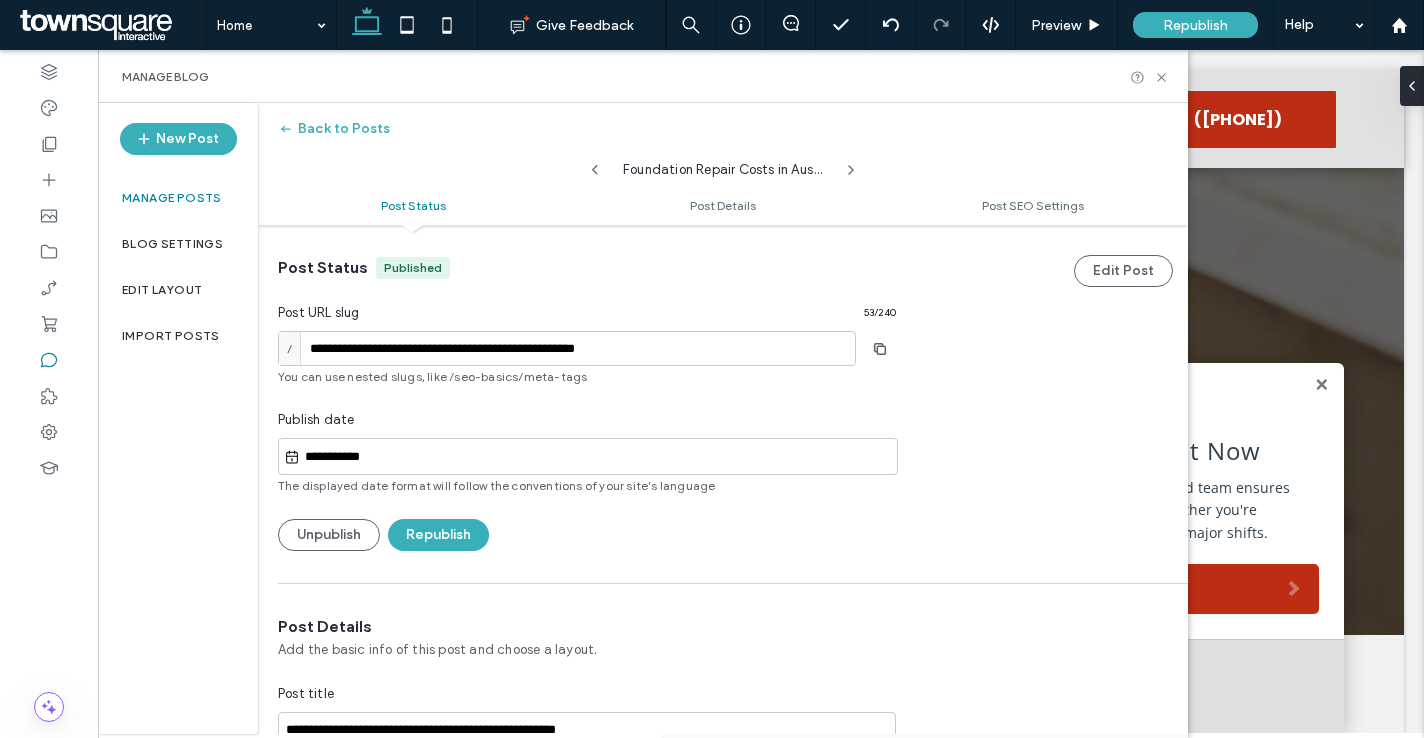 click 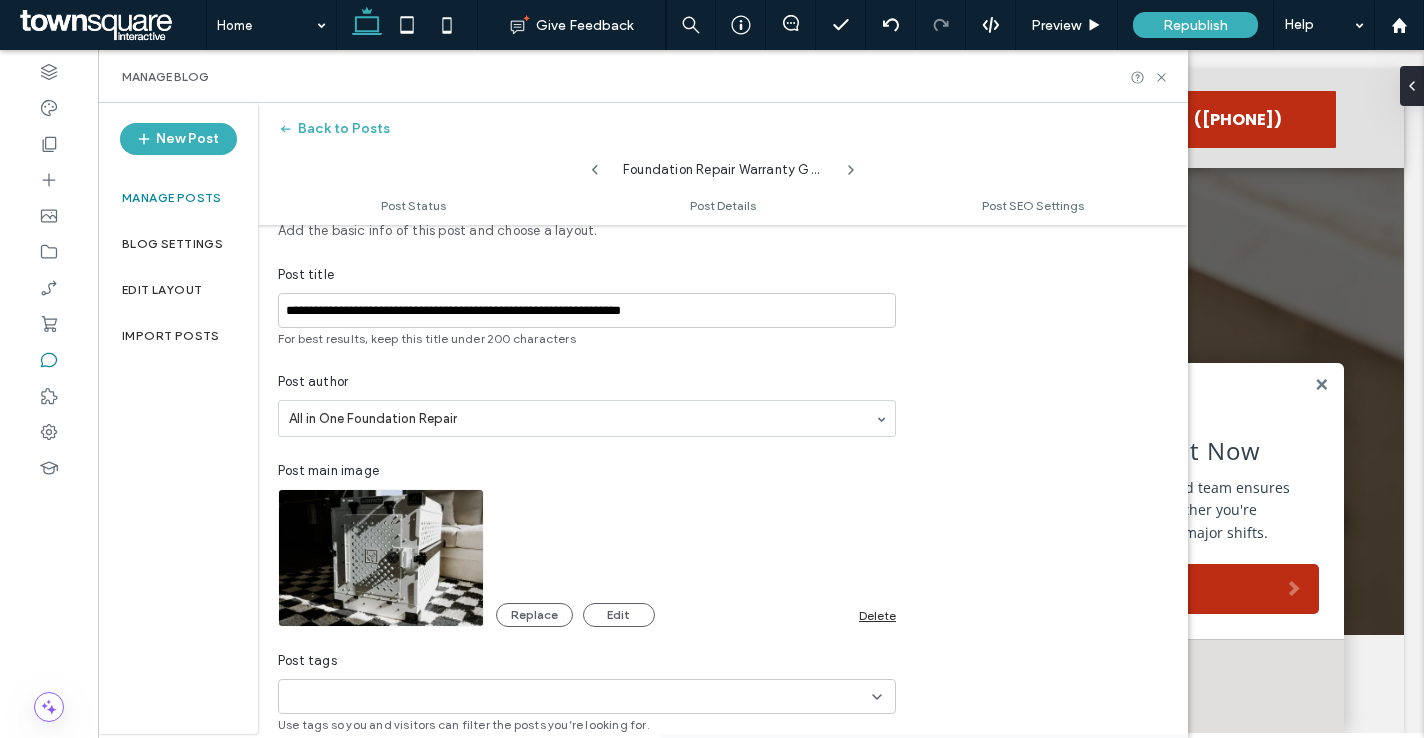 scroll, scrollTop: 423, scrollLeft: 0, axis: vertical 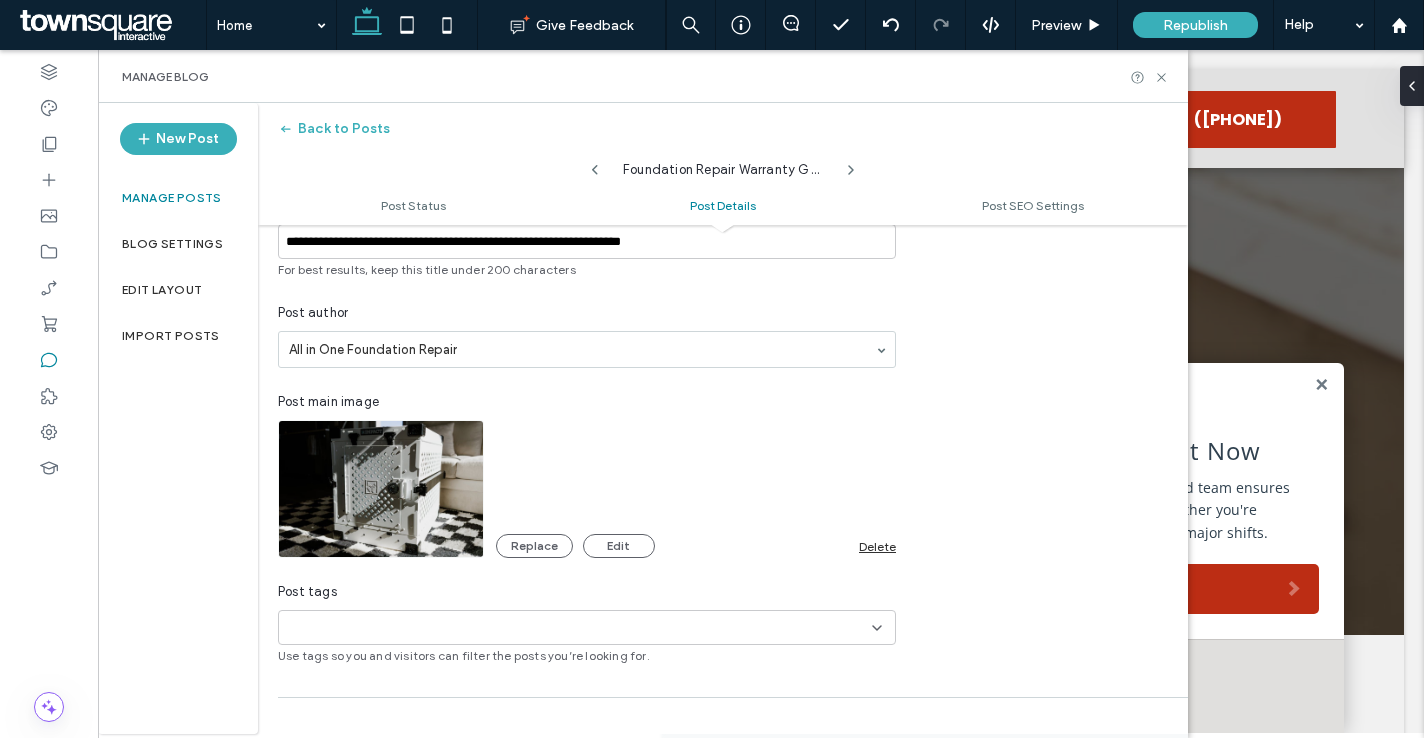 click on "Delete" at bounding box center [877, 546] 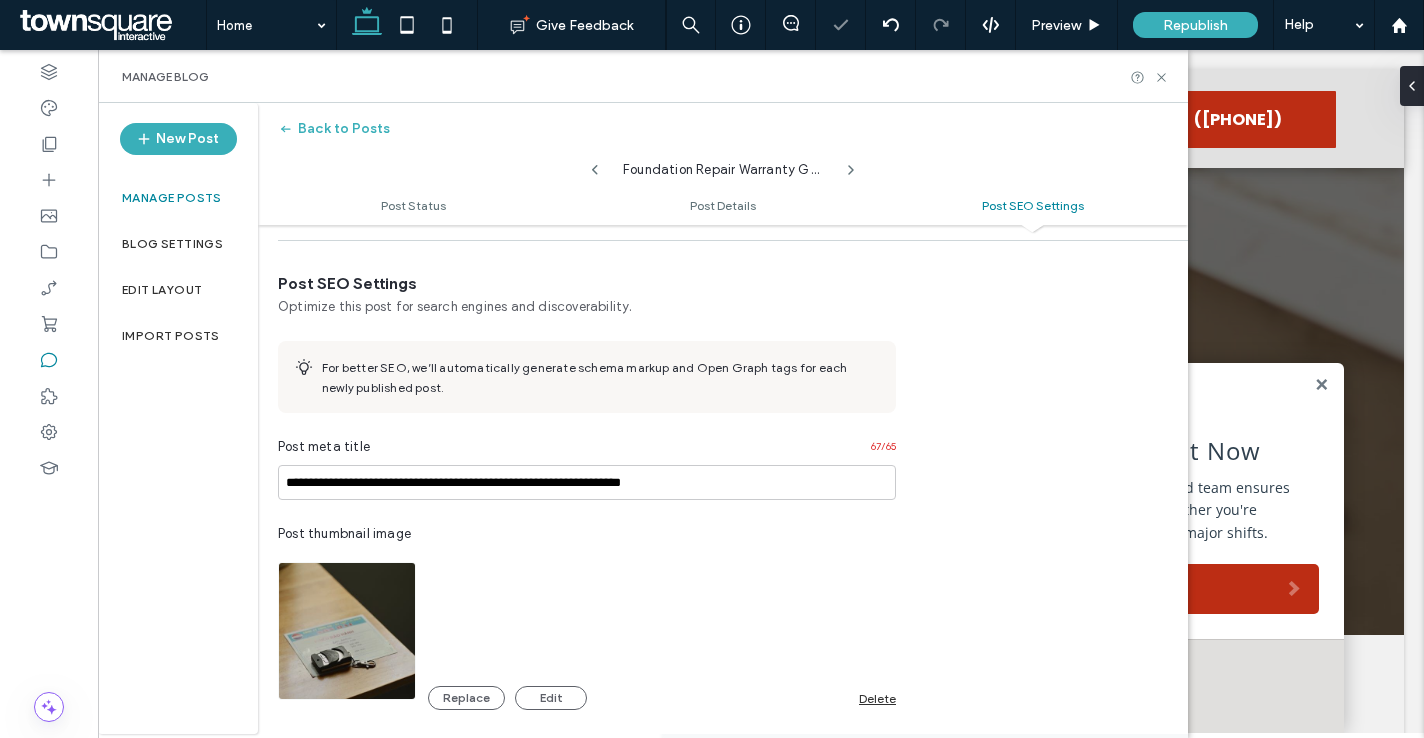 scroll, scrollTop: 1063, scrollLeft: 0, axis: vertical 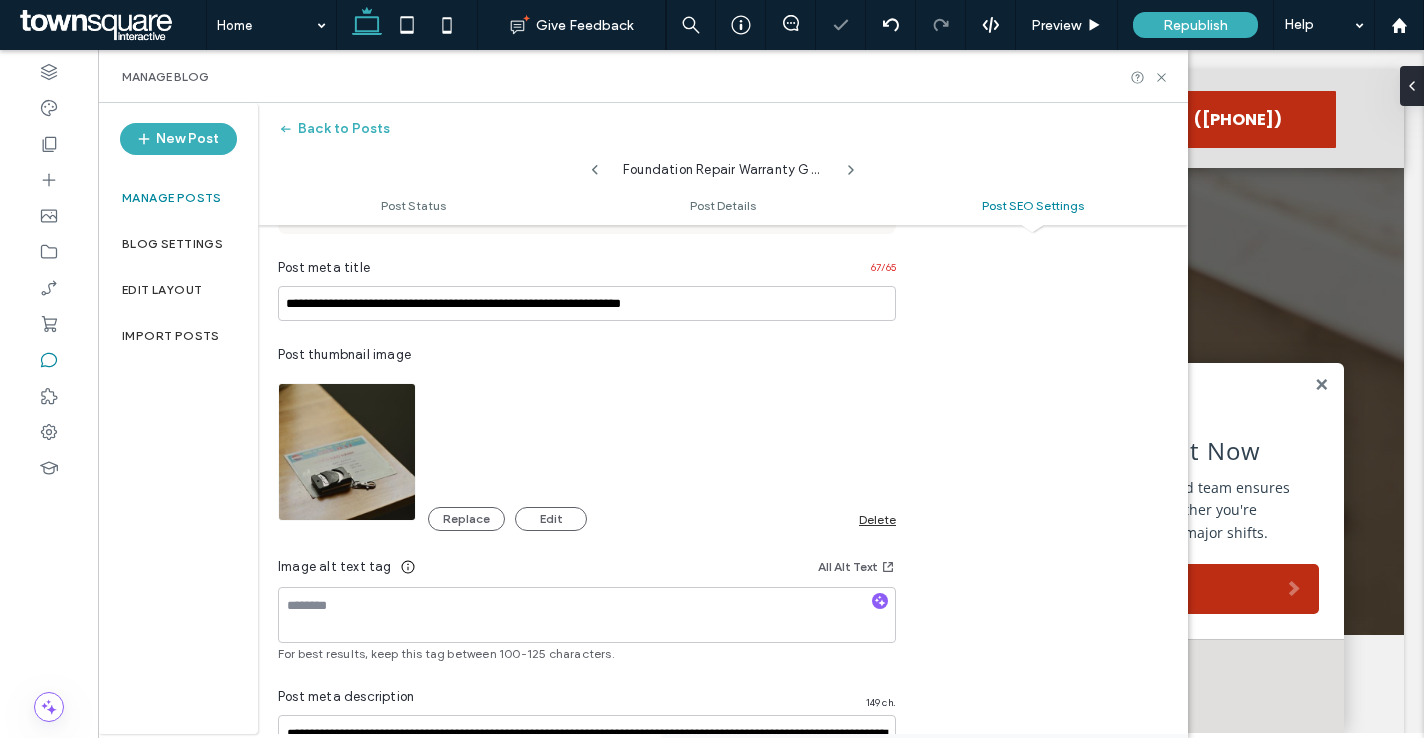 click on "Delete" at bounding box center (877, 519) 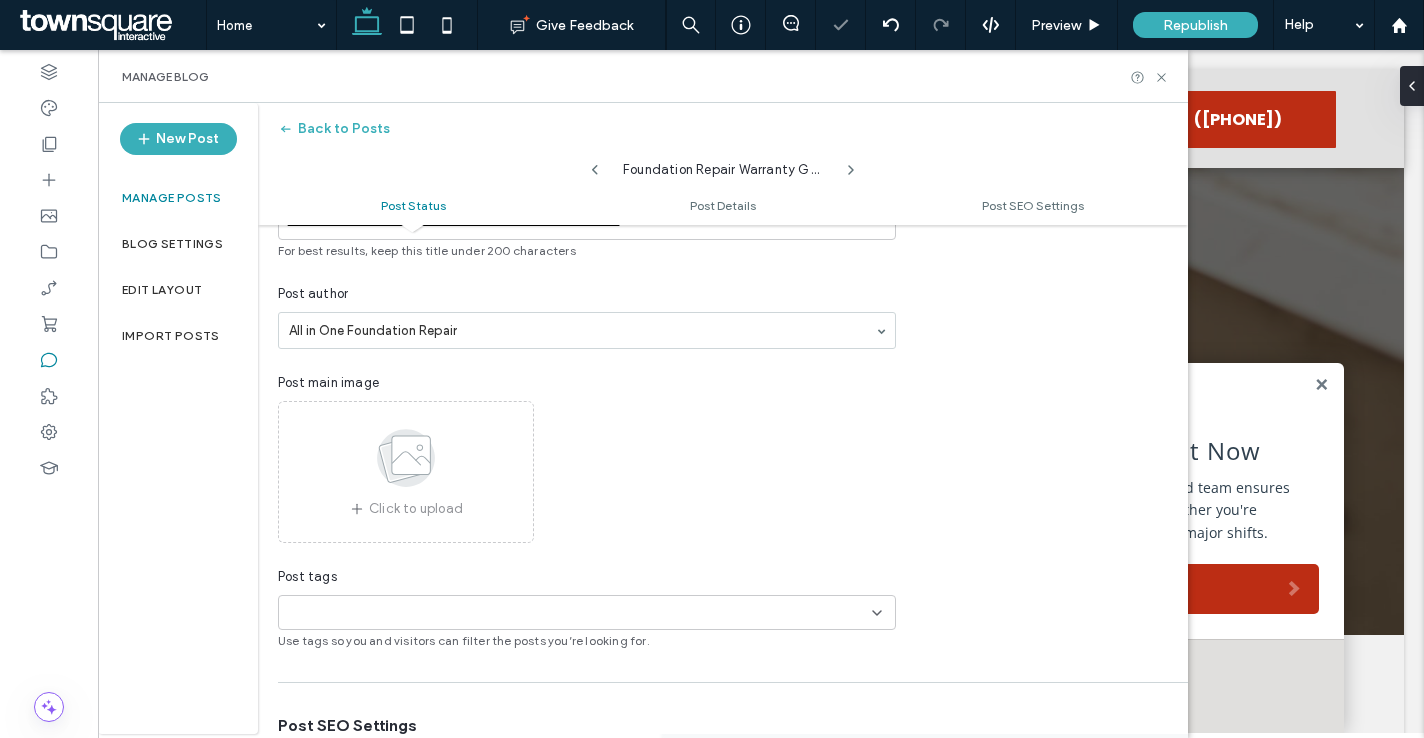 scroll, scrollTop: 0, scrollLeft: 0, axis: both 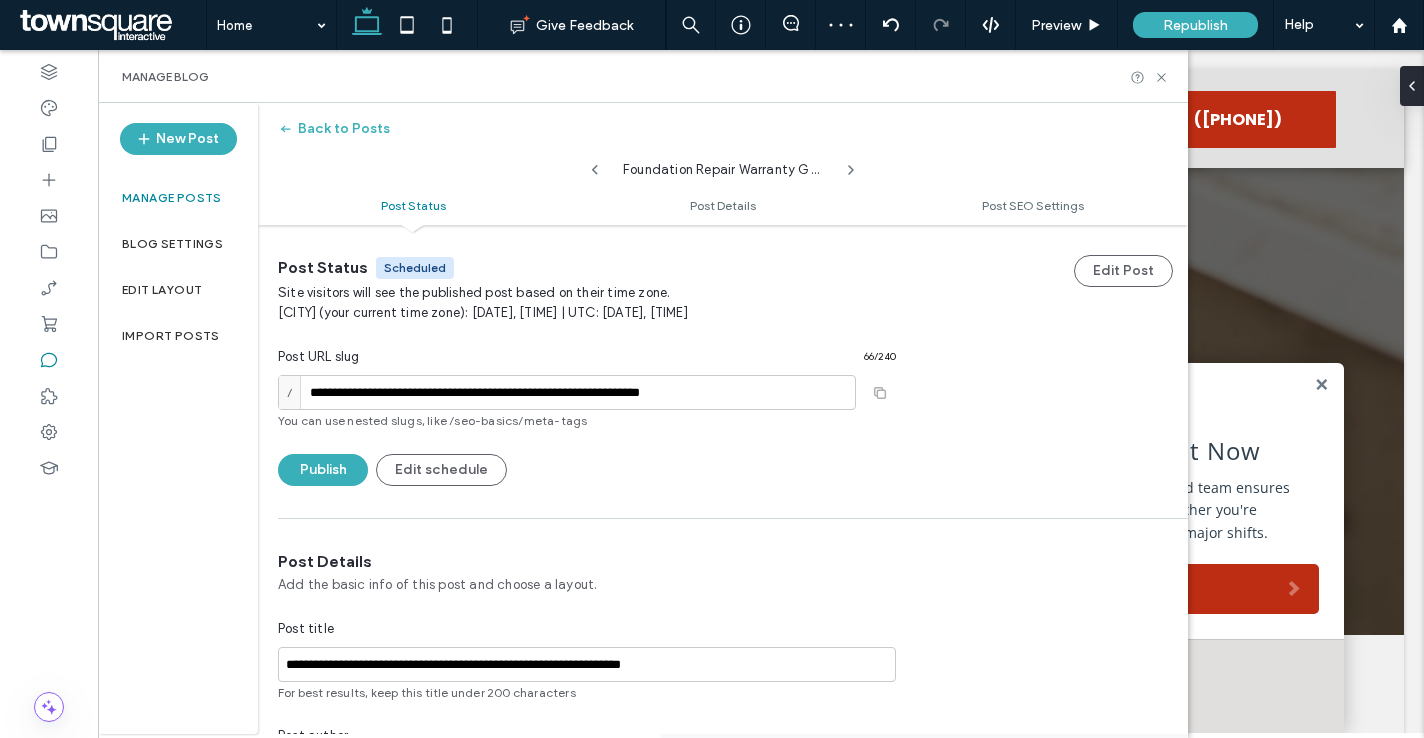 click 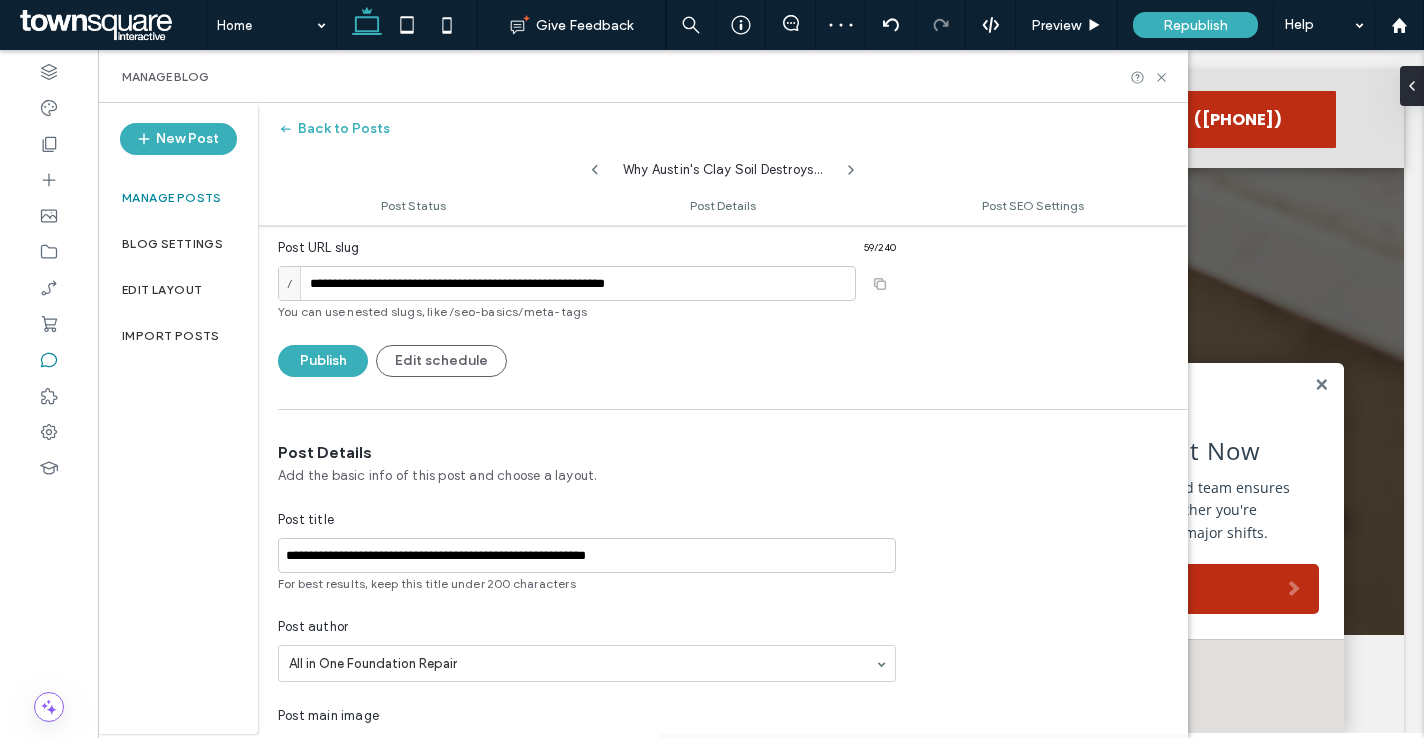 scroll, scrollTop: 452, scrollLeft: 0, axis: vertical 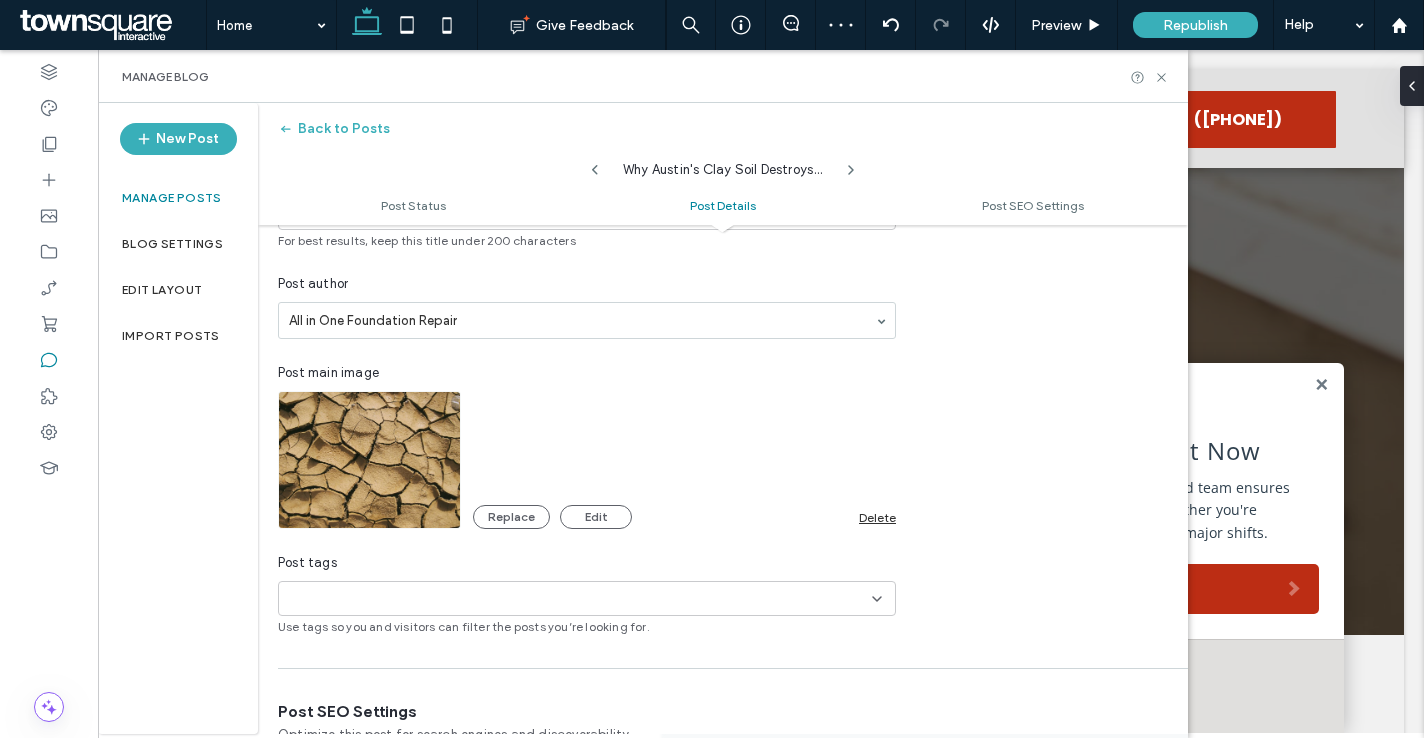 click on "Delete" at bounding box center [877, 517] 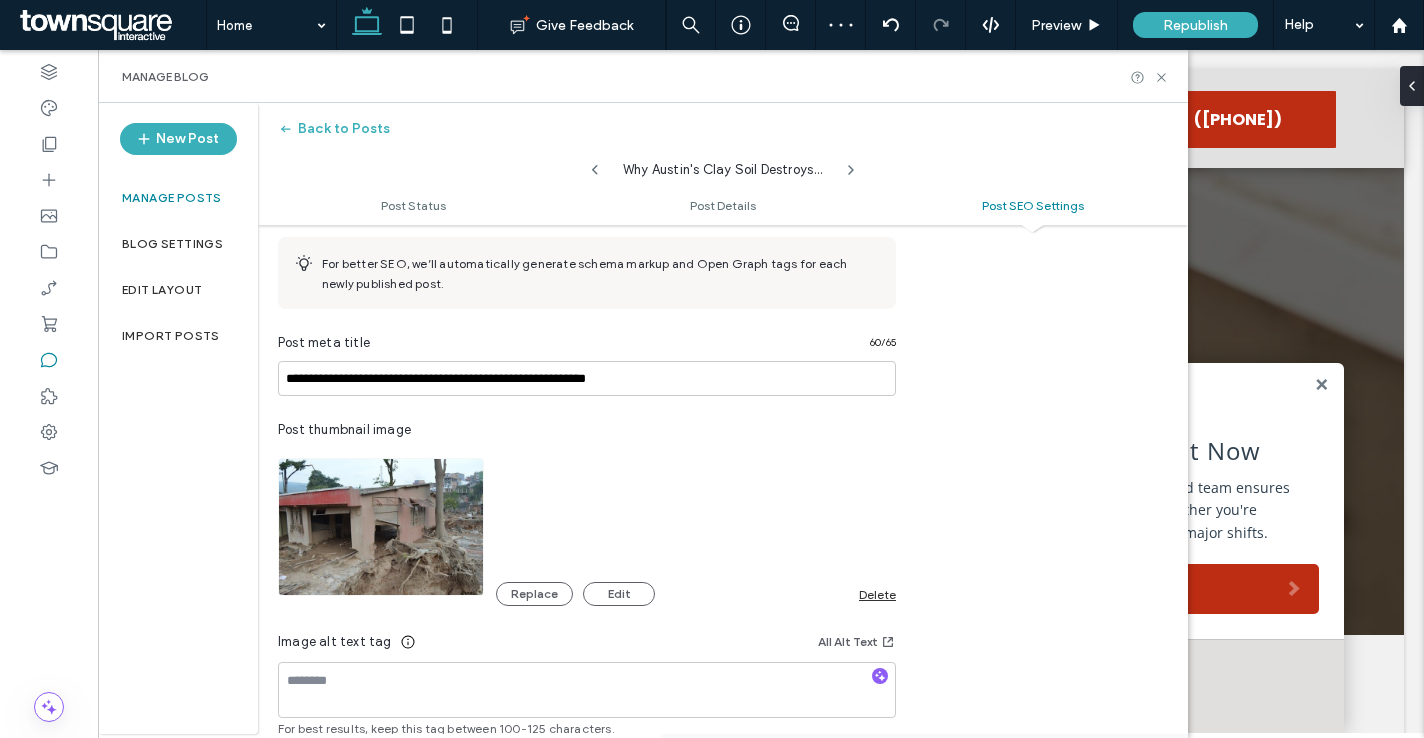 scroll, scrollTop: 1069, scrollLeft: 0, axis: vertical 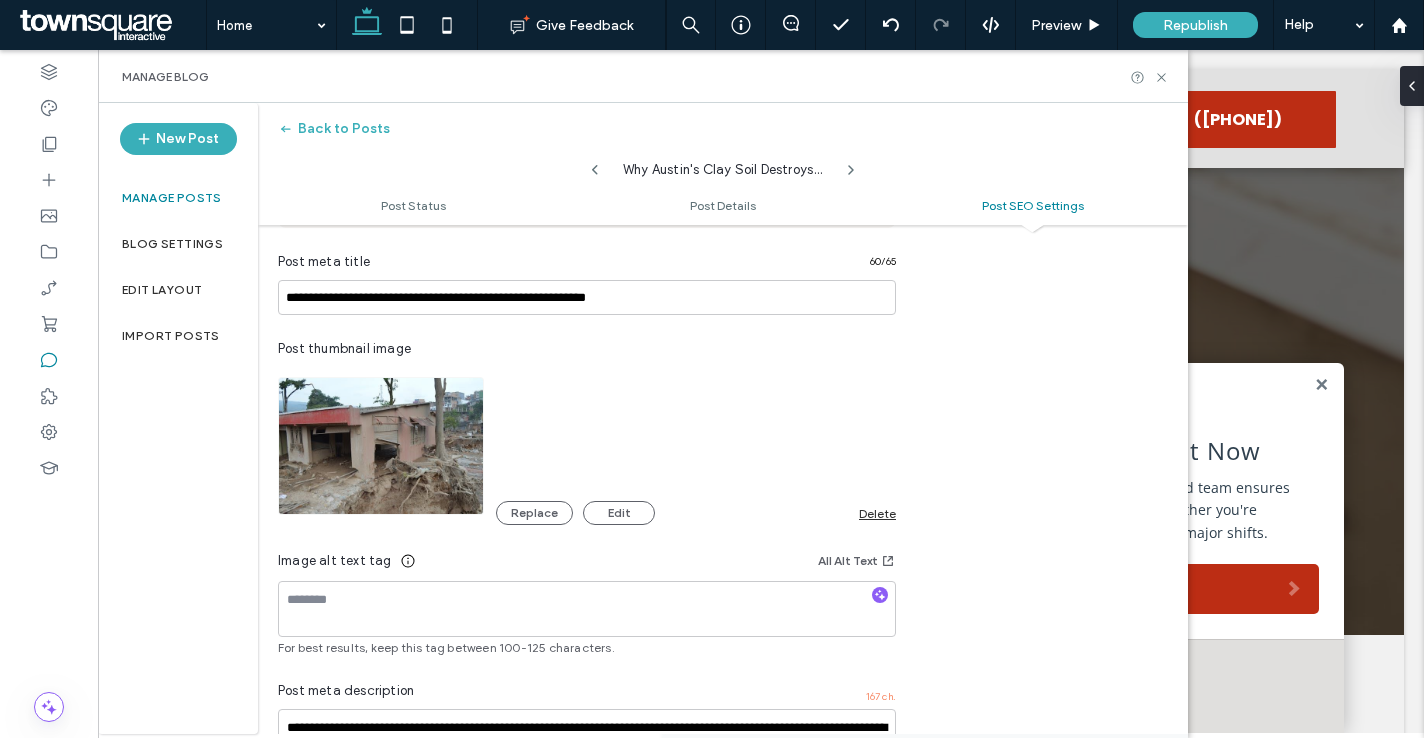 click on "Delete" at bounding box center [877, 513] 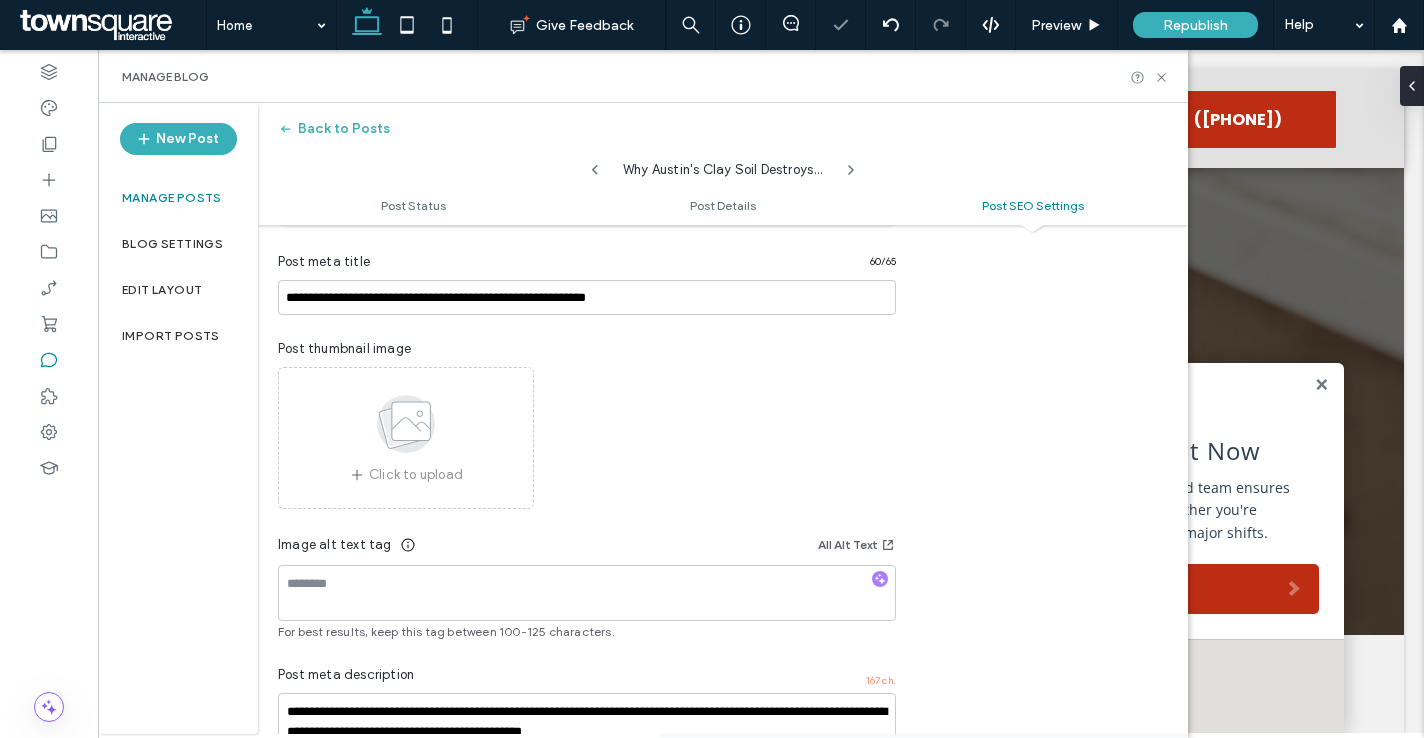 click 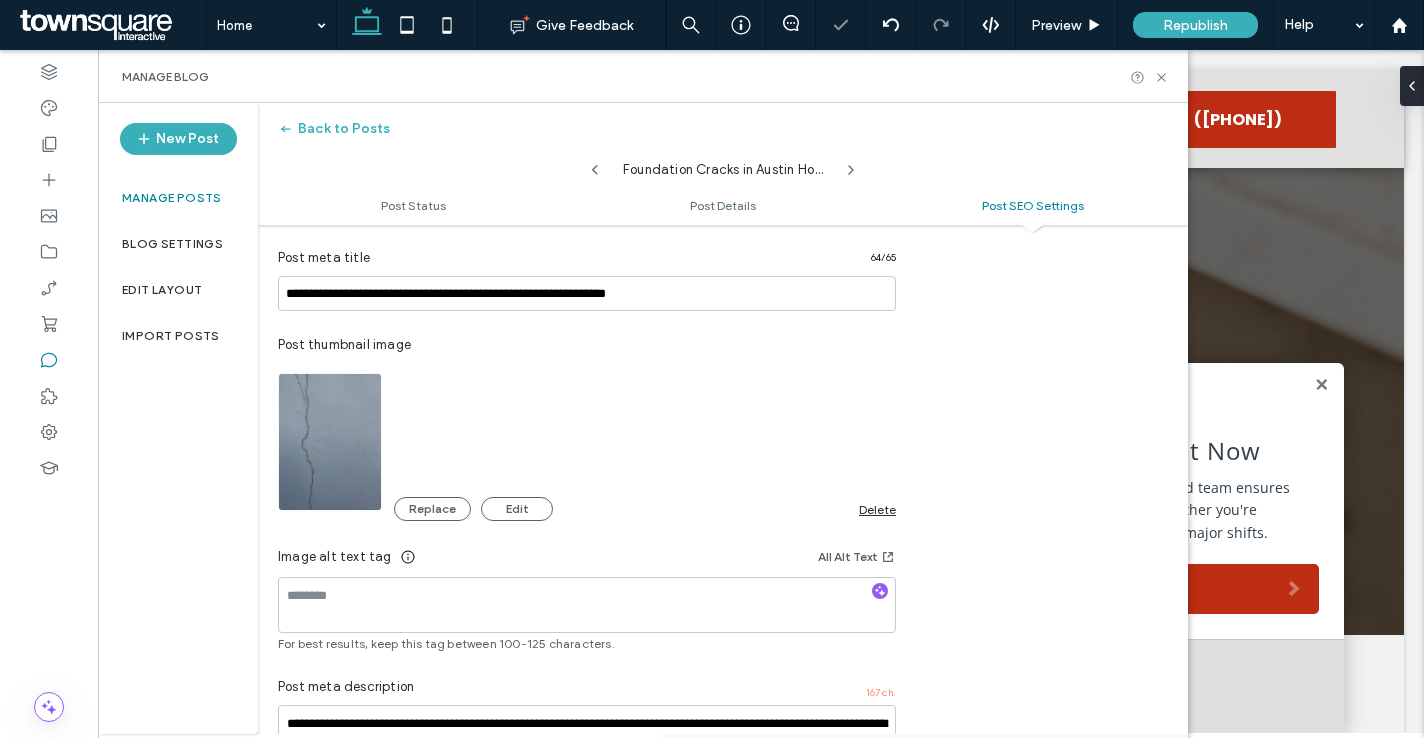 scroll, scrollTop: 1065, scrollLeft: 0, axis: vertical 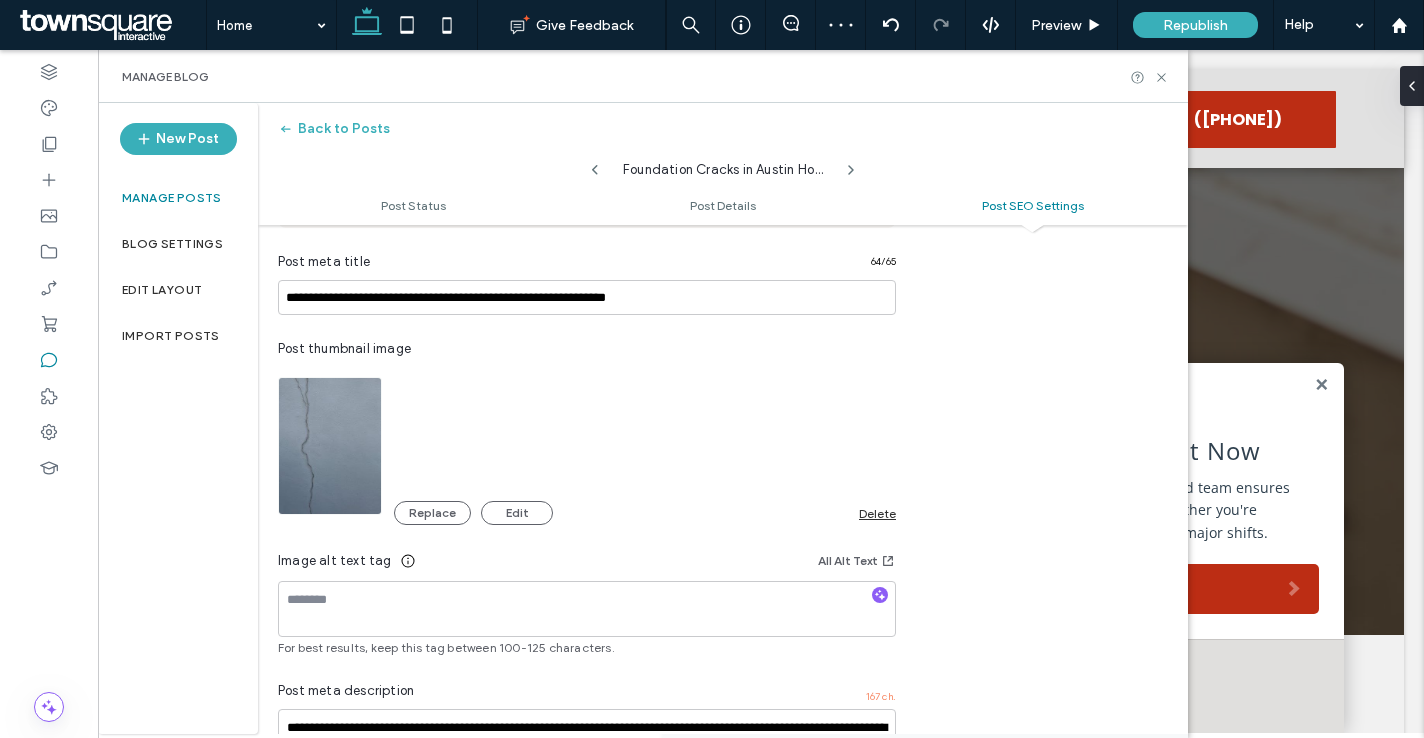 click on "Delete" at bounding box center [877, 513] 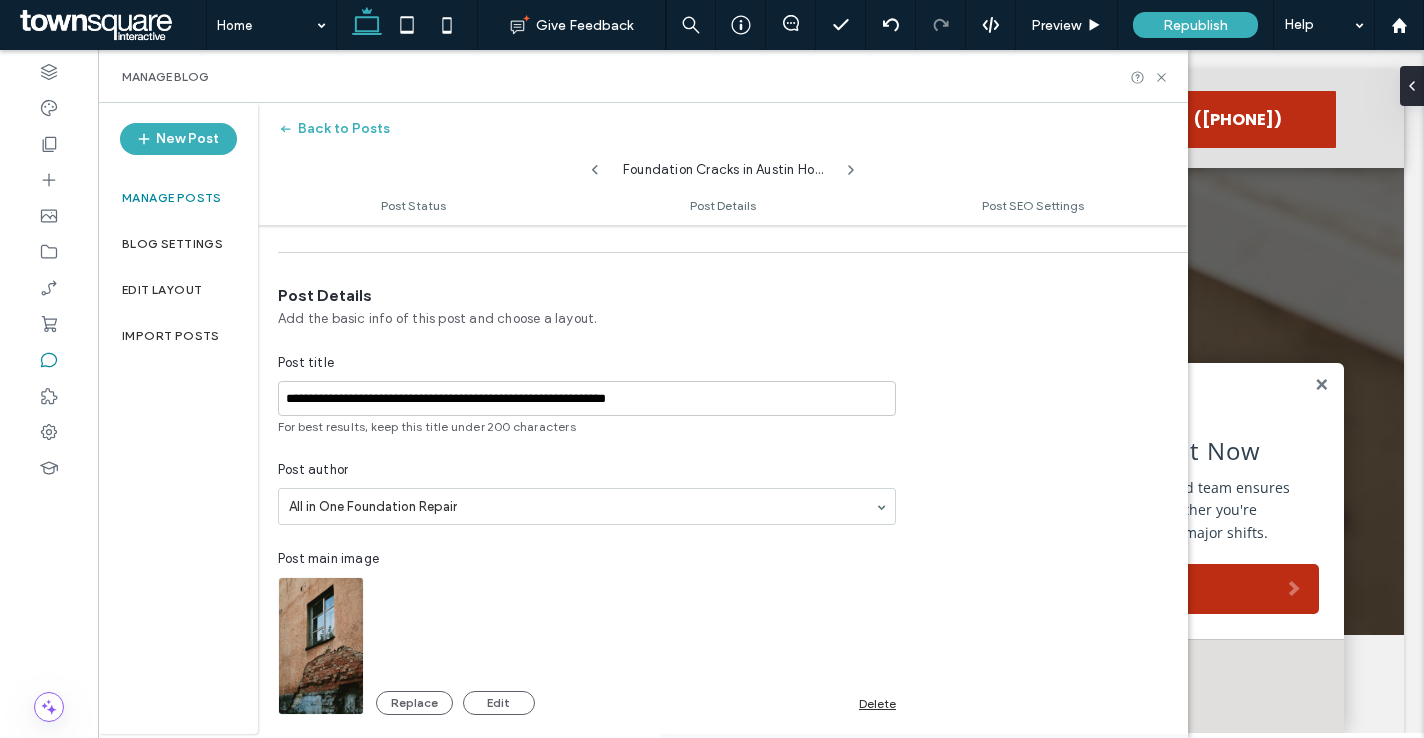 scroll, scrollTop: 327, scrollLeft: 0, axis: vertical 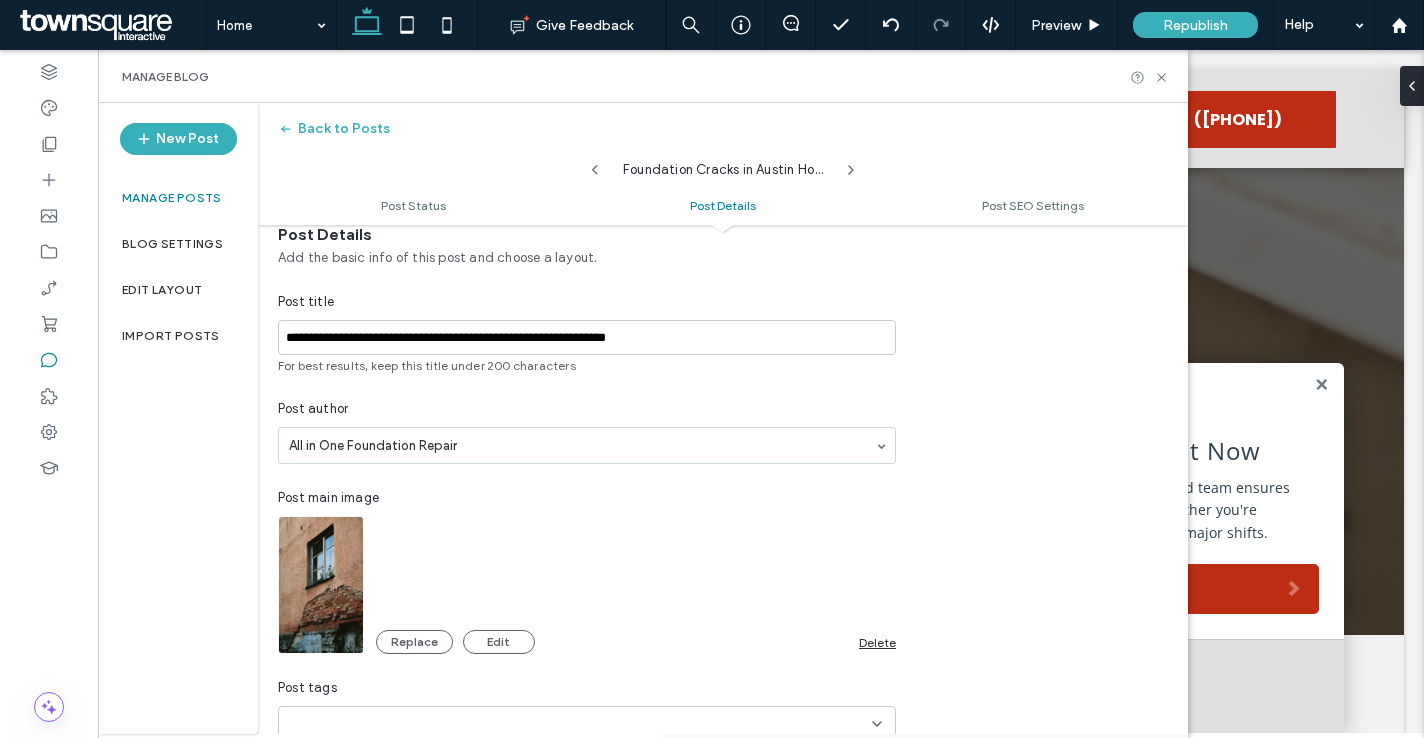 click on "Delete" at bounding box center (877, 642) 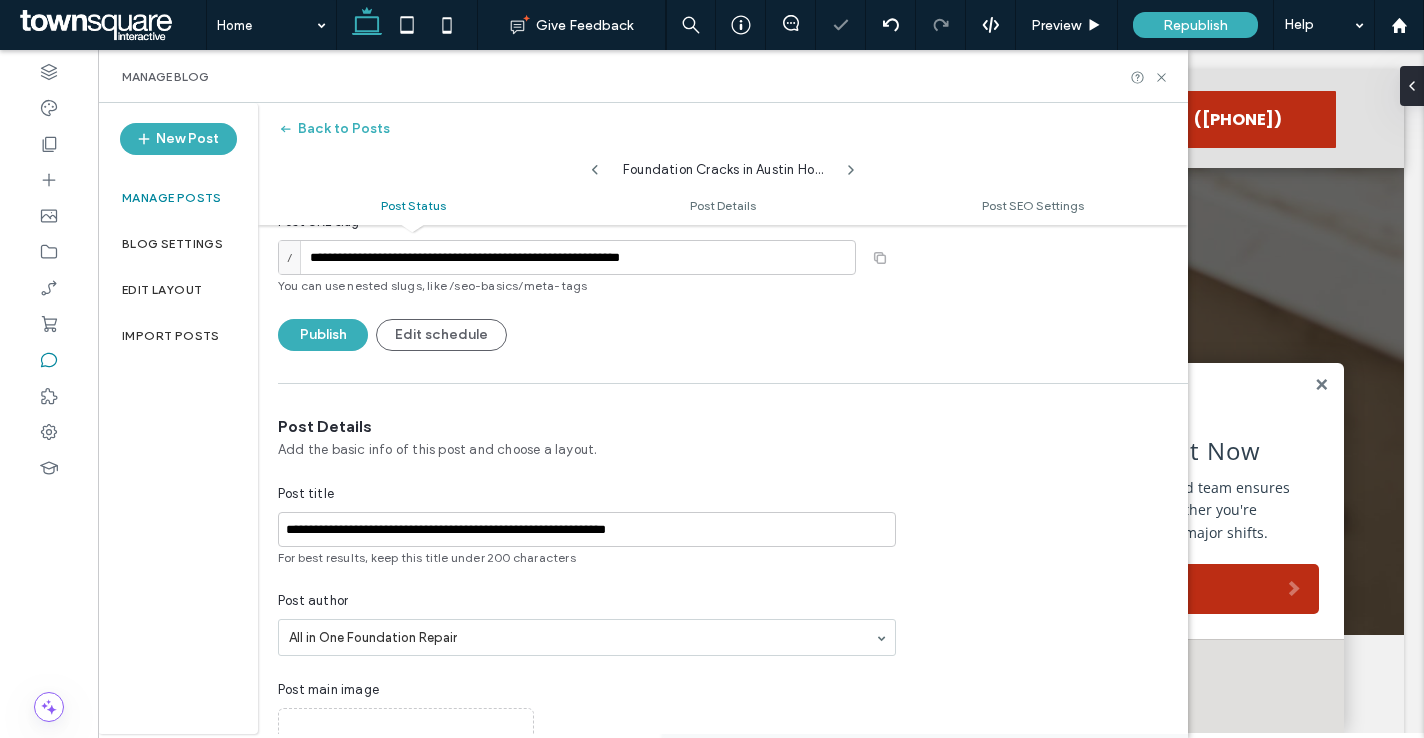 scroll, scrollTop: 0, scrollLeft: 0, axis: both 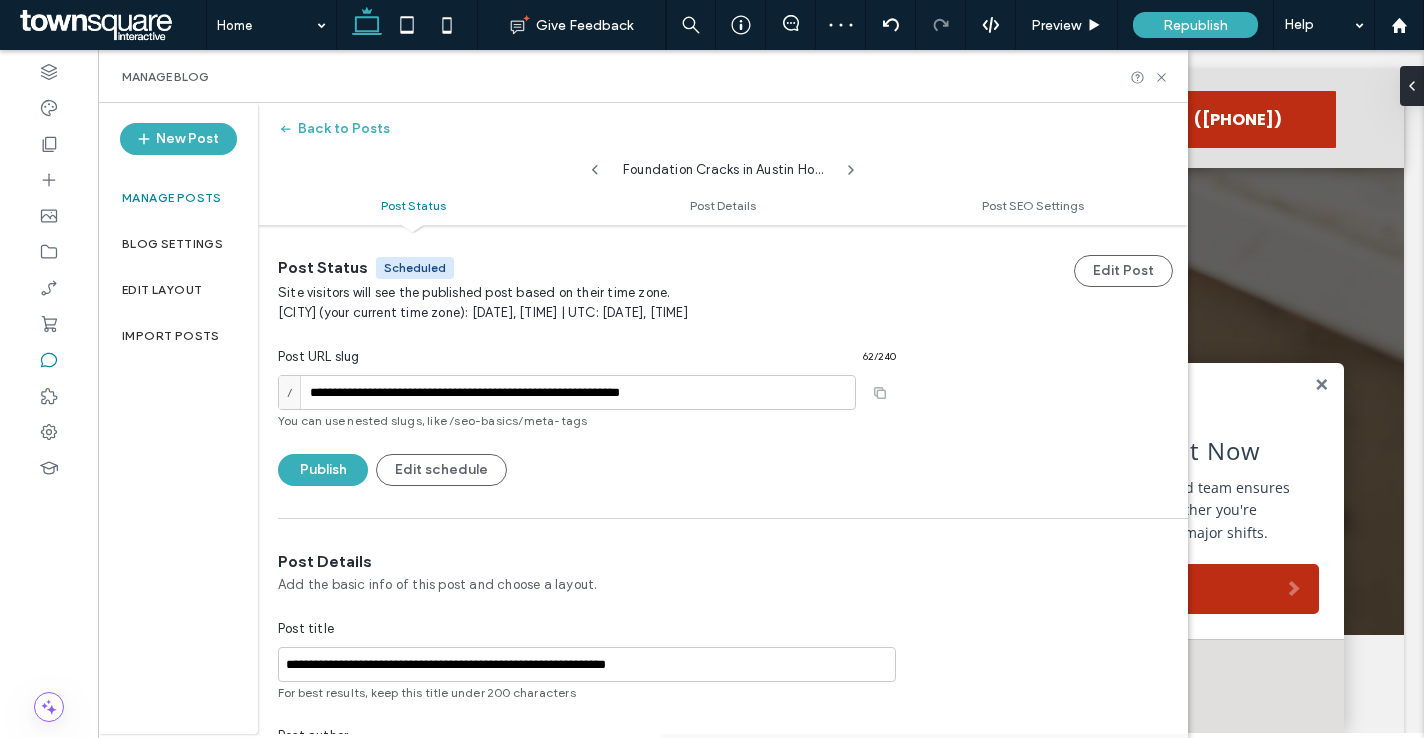 click 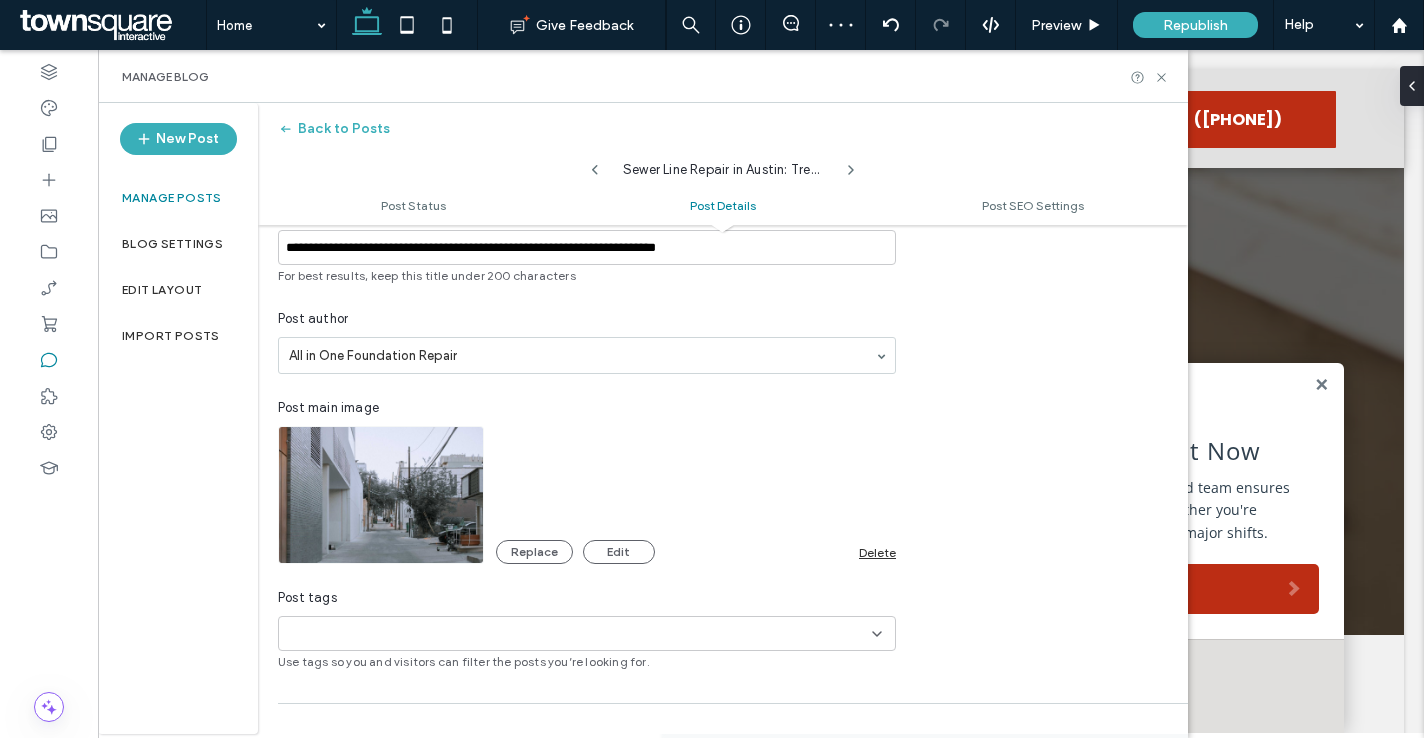 scroll, scrollTop: 551, scrollLeft: 0, axis: vertical 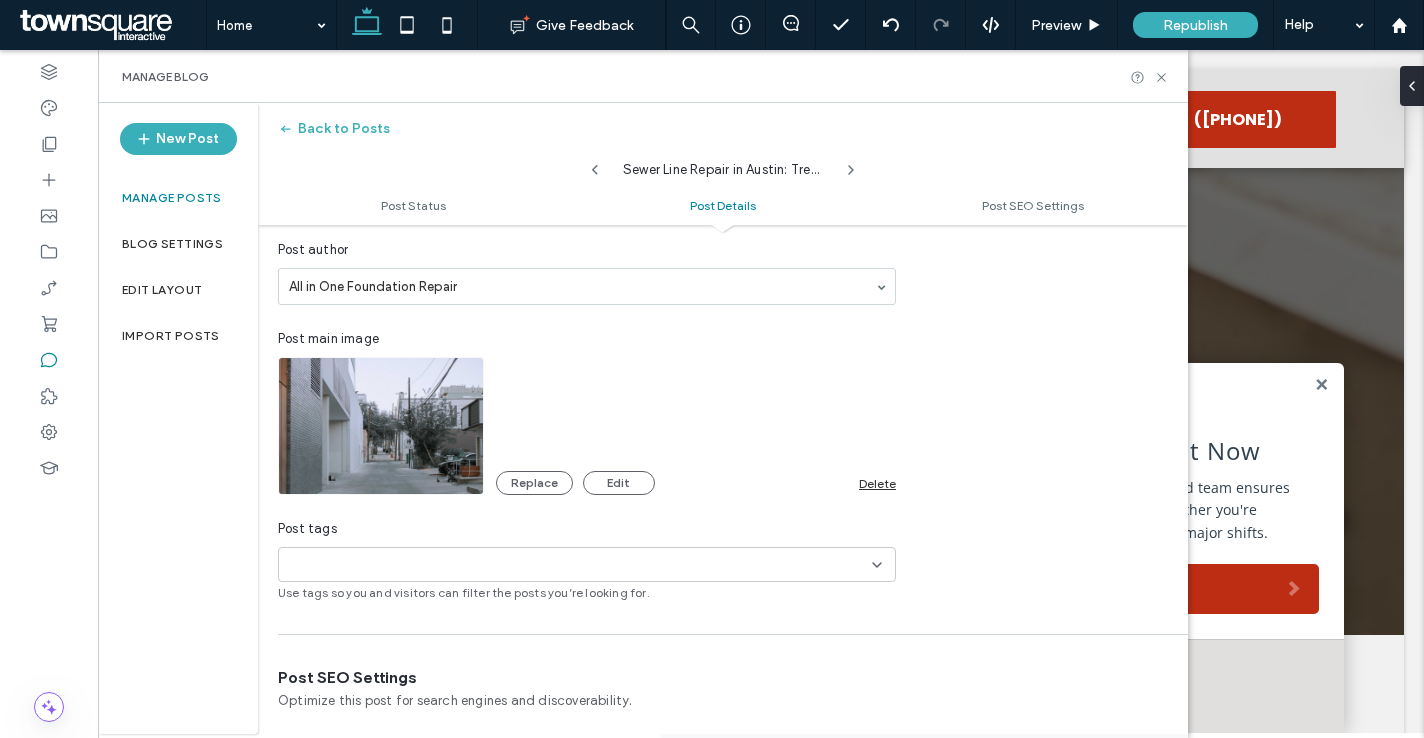 click on "Delete" at bounding box center [877, 483] 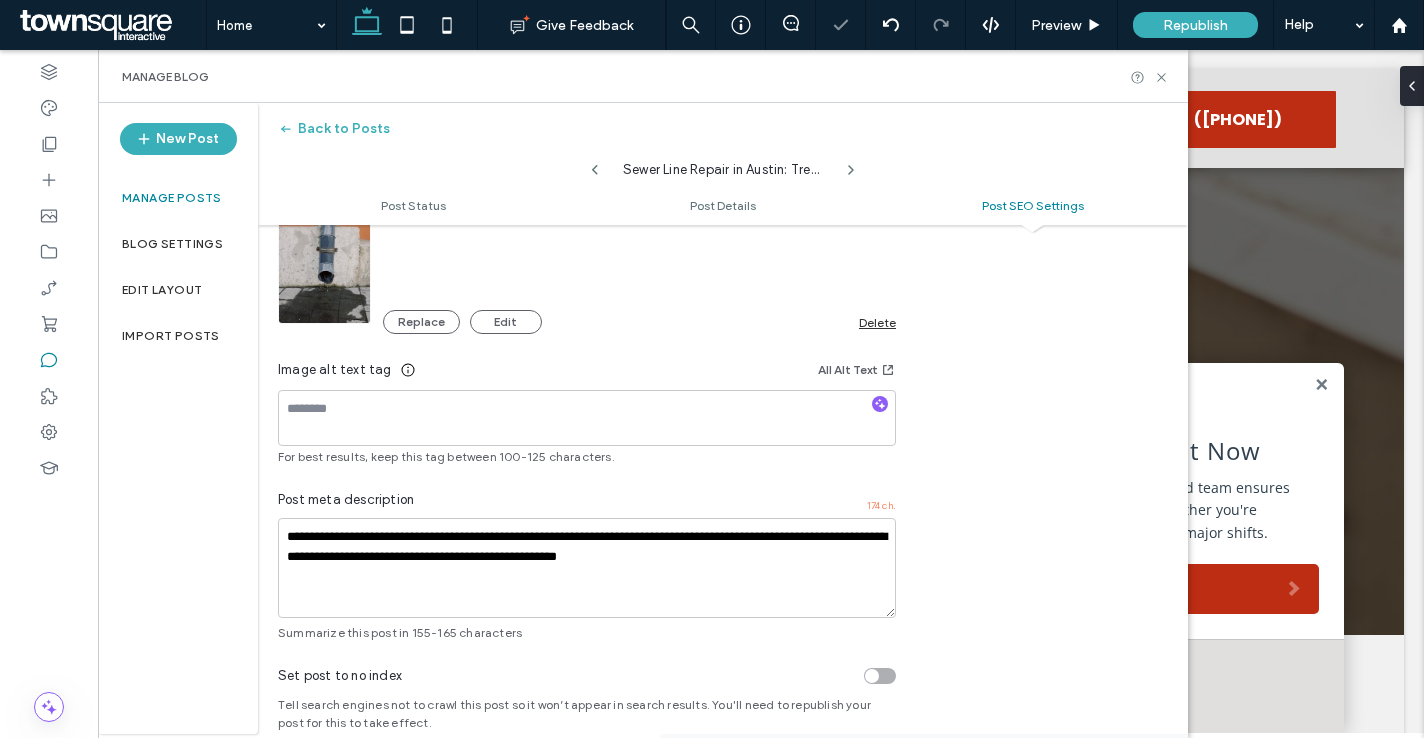 click on "Delete" at bounding box center [877, 322] 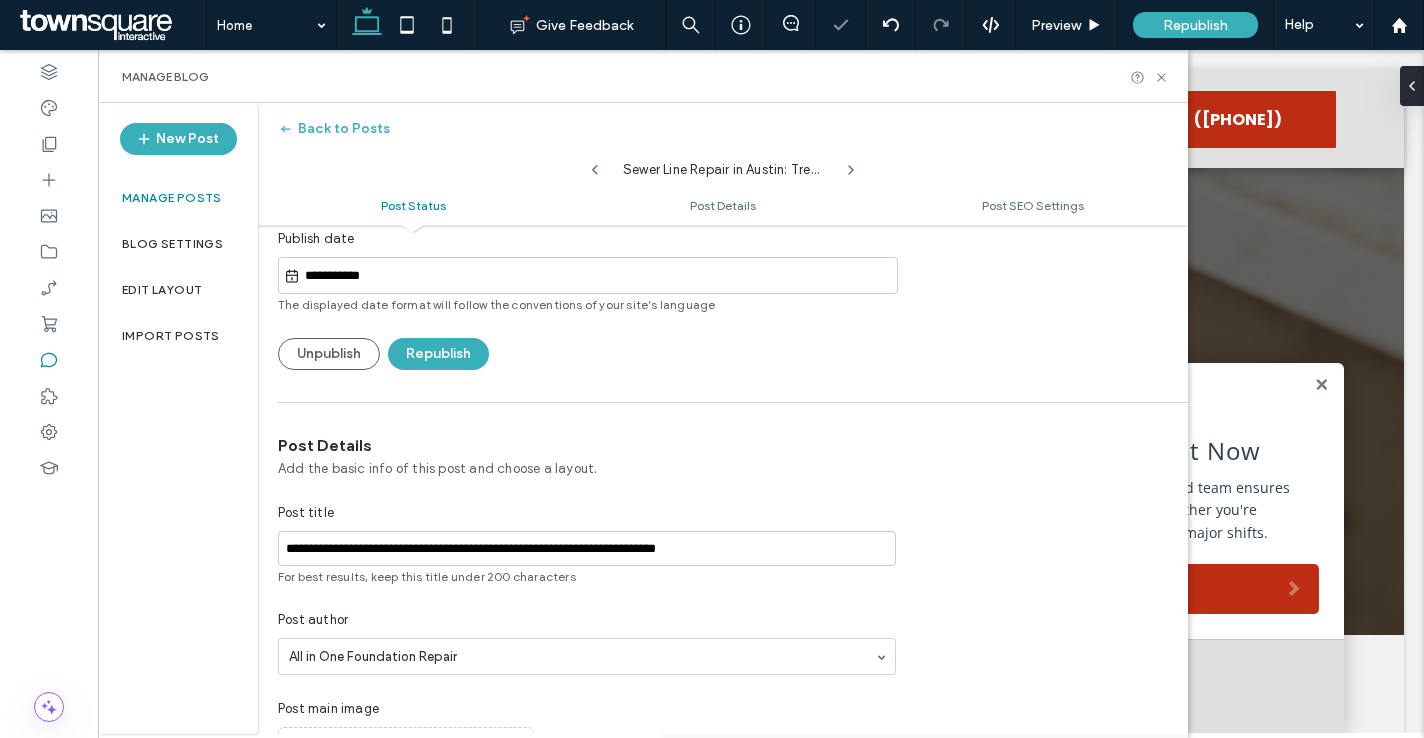 scroll, scrollTop: 80, scrollLeft: 0, axis: vertical 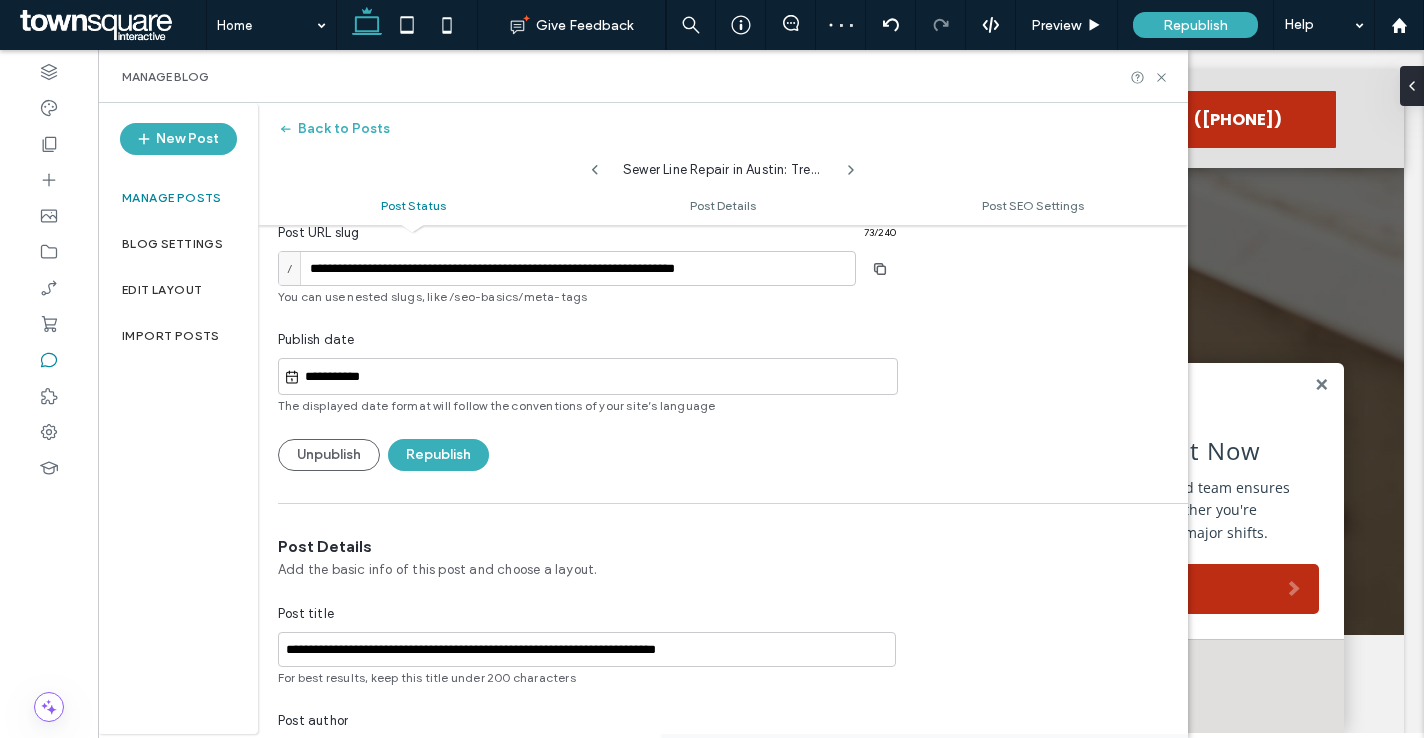 click on "**********" at bounding box center (587, 324) 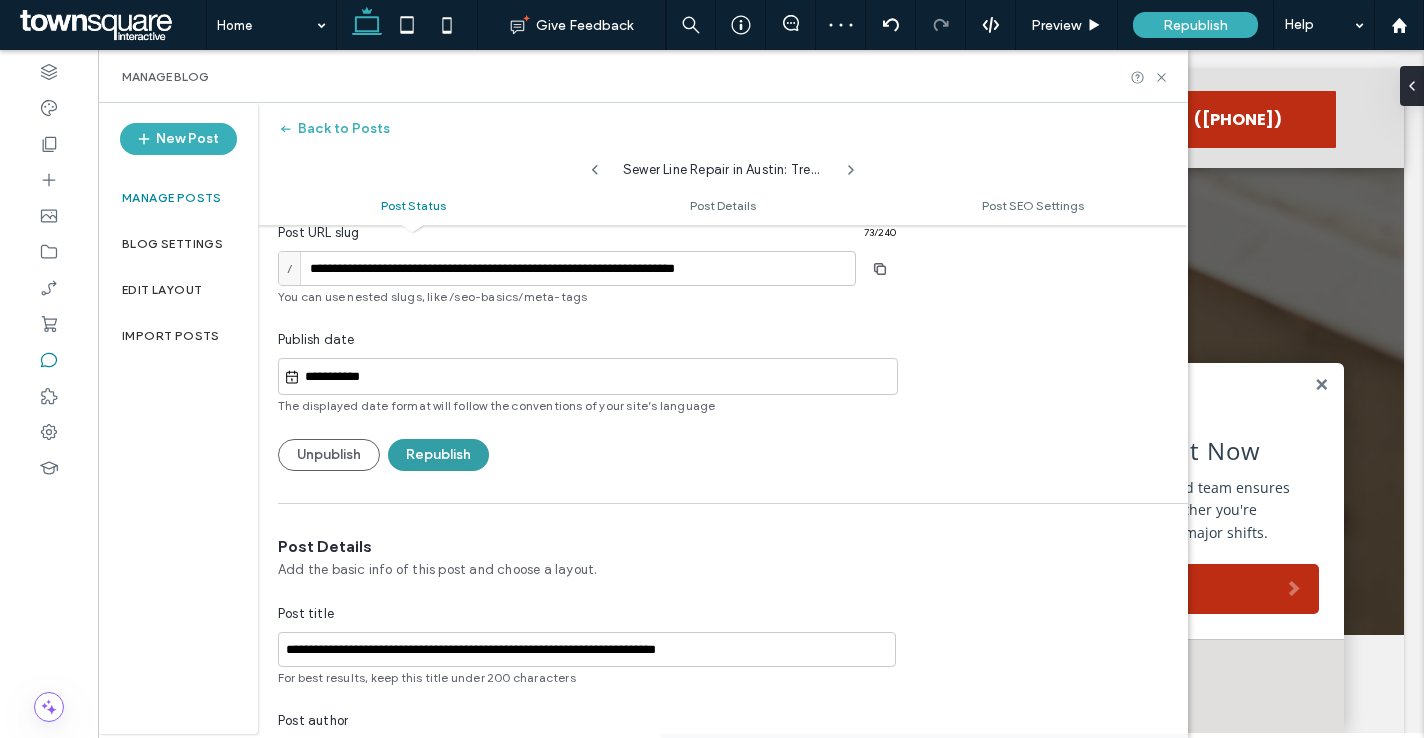 click on "Republish" at bounding box center [438, 455] 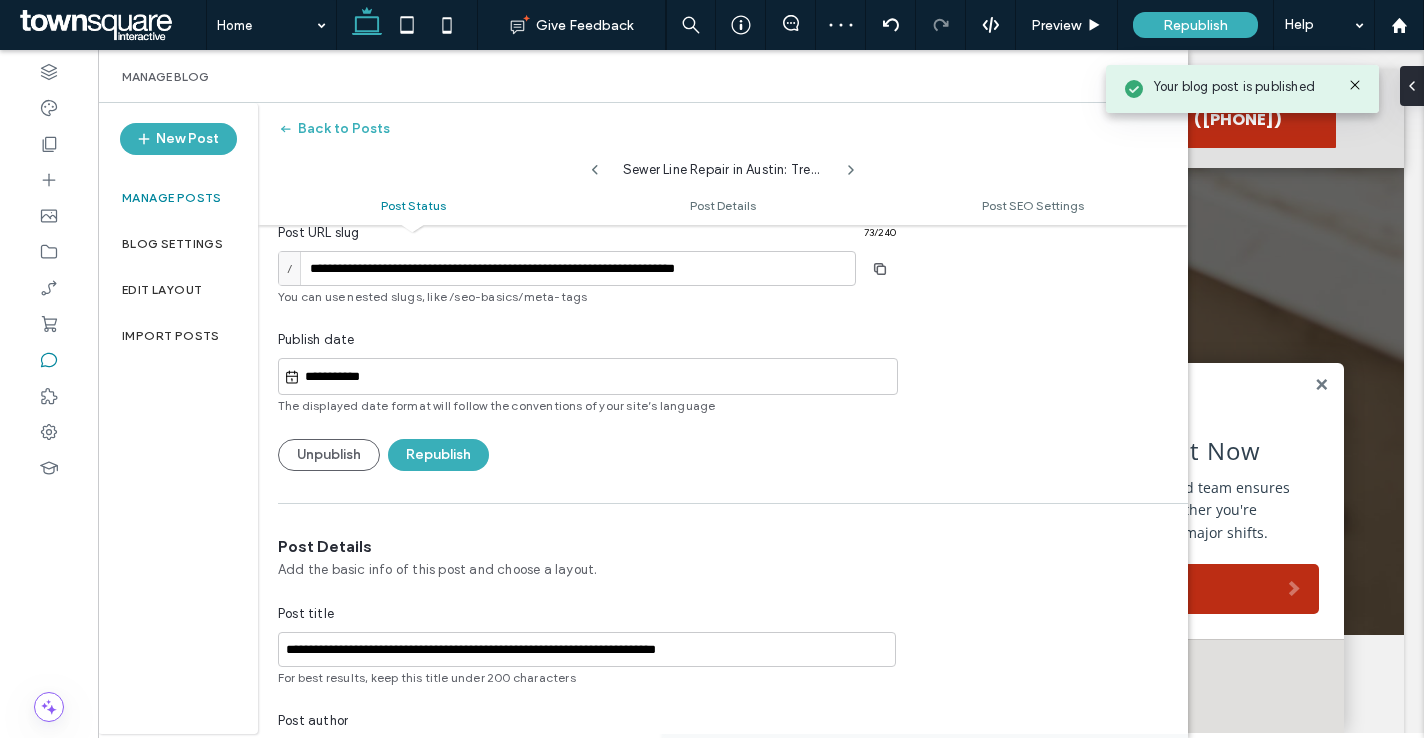 click 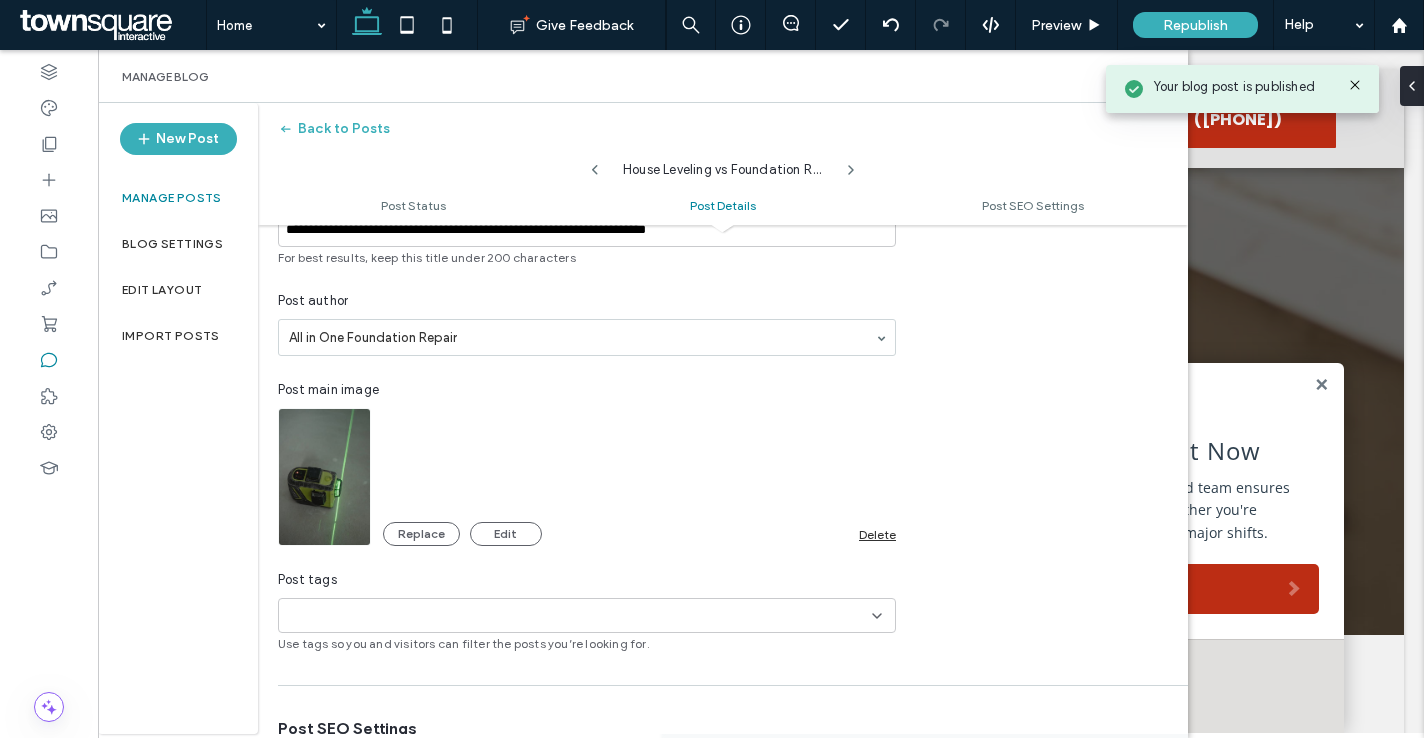 scroll, scrollTop: 505, scrollLeft: 0, axis: vertical 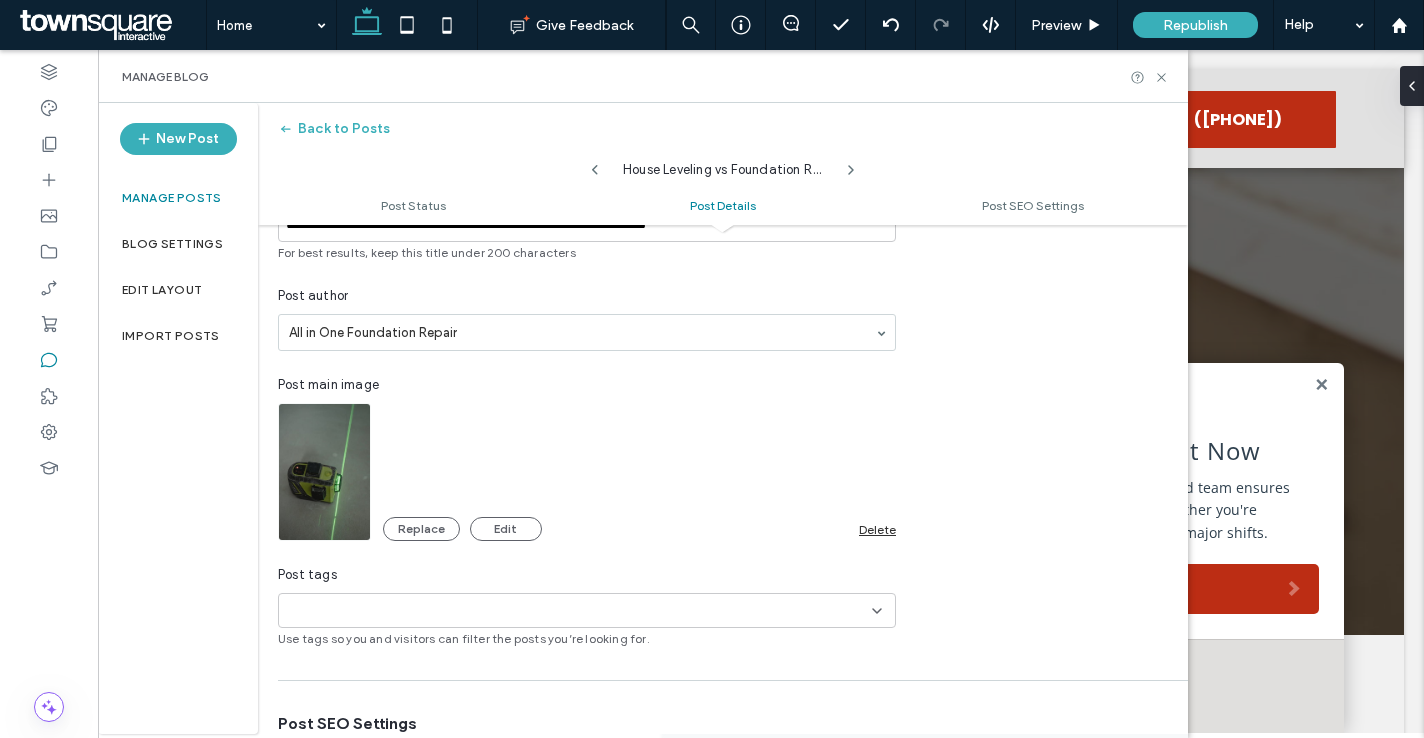 click on "Delete" at bounding box center (877, 529) 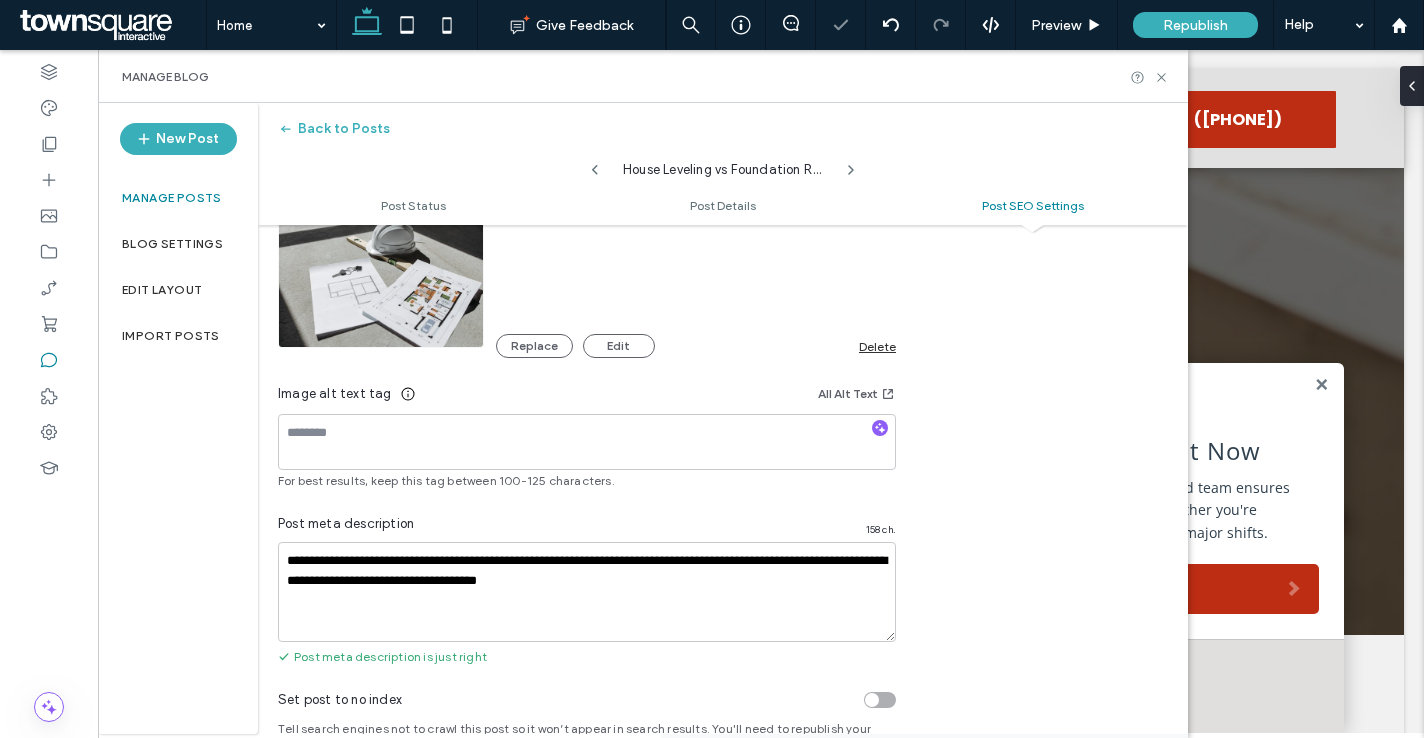 scroll, scrollTop: 1326, scrollLeft: 0, axis: vertical 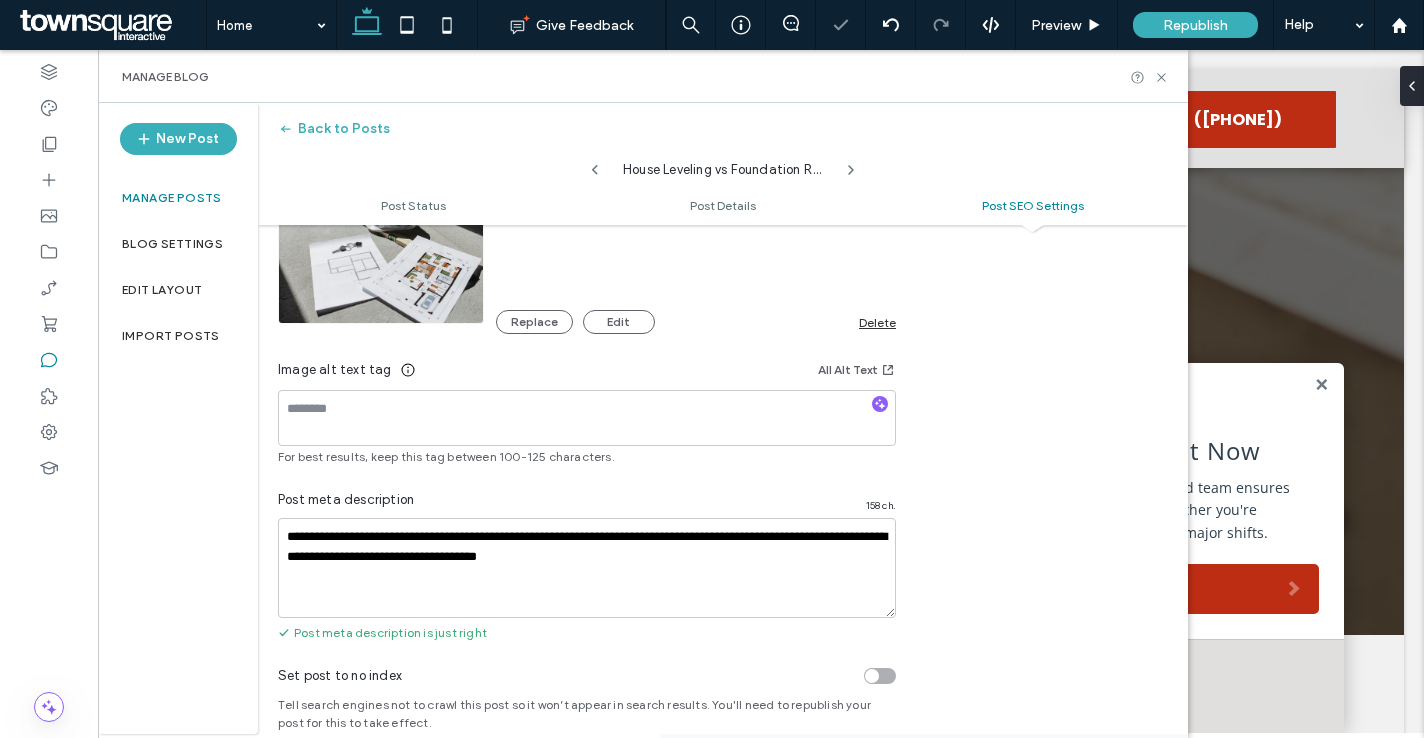 click on "Replace Edit Delete" at bounding box center [696, 322] 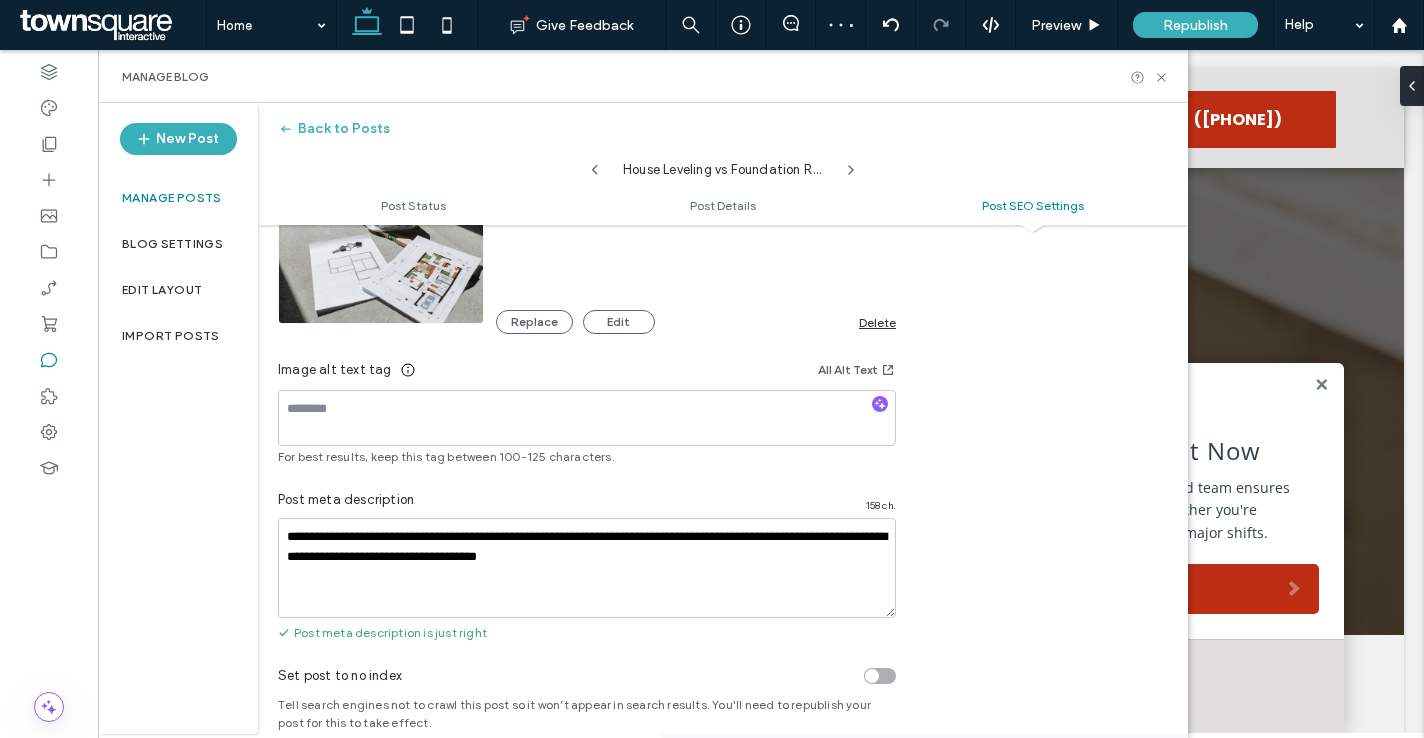 click on "Delete" at bounding box center [877, 322] 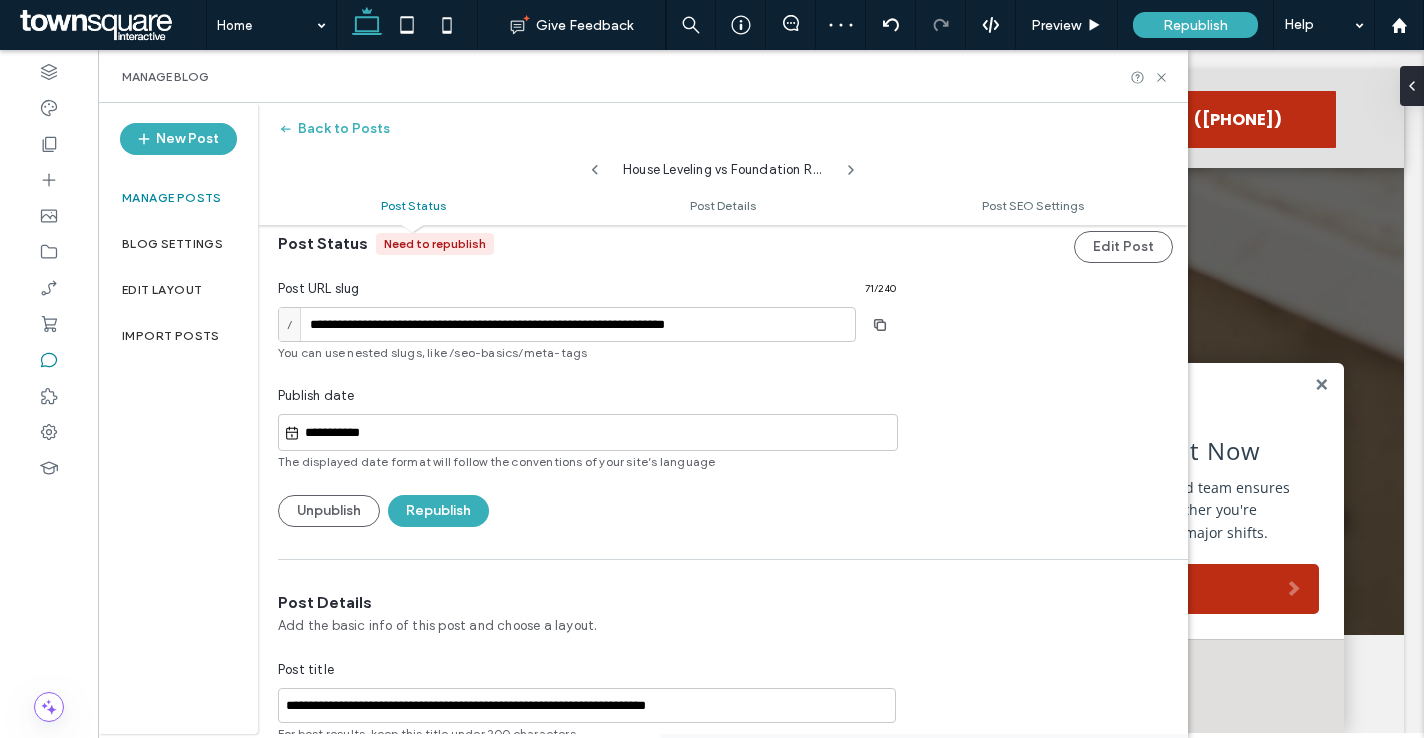 scroll, scrollTop: 9, scrollLeft: 0, axis: vertical 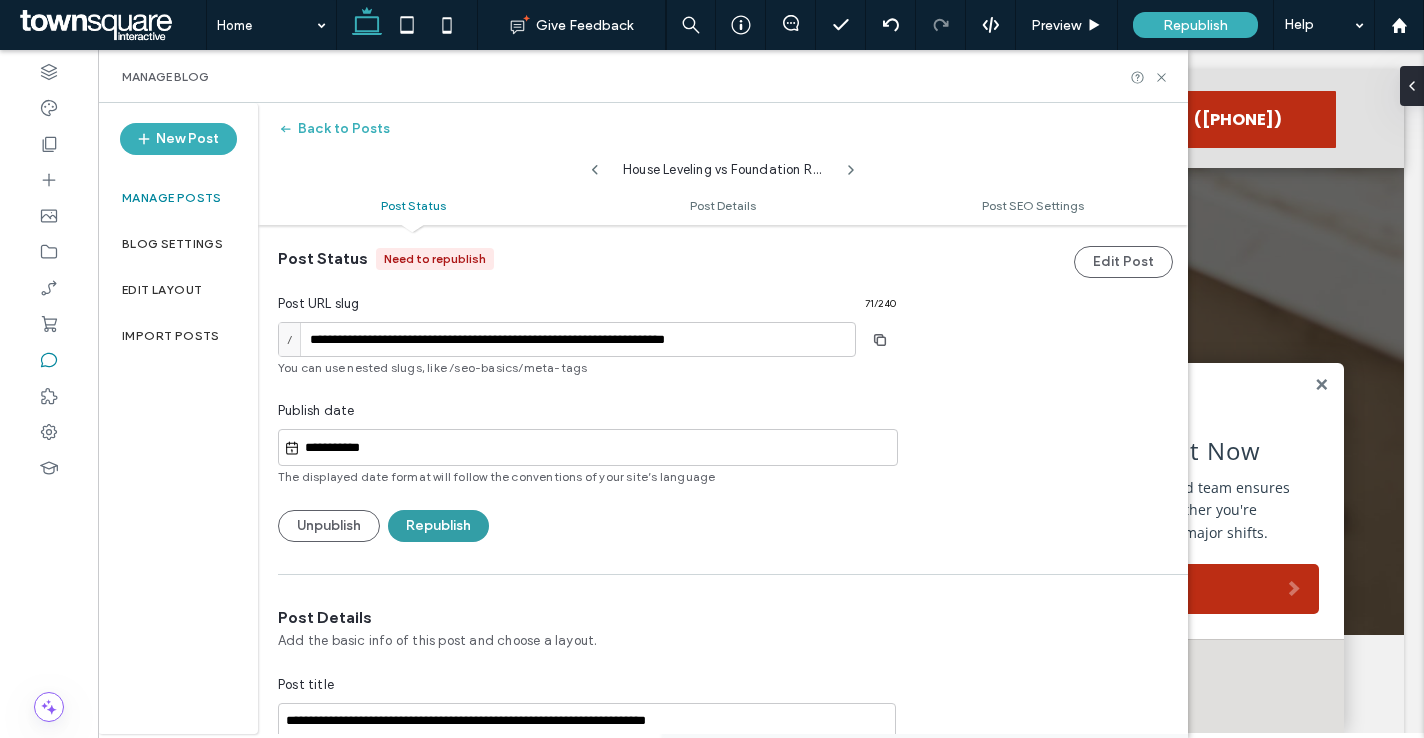 click on "Republish" at bounding box center [438, 526] 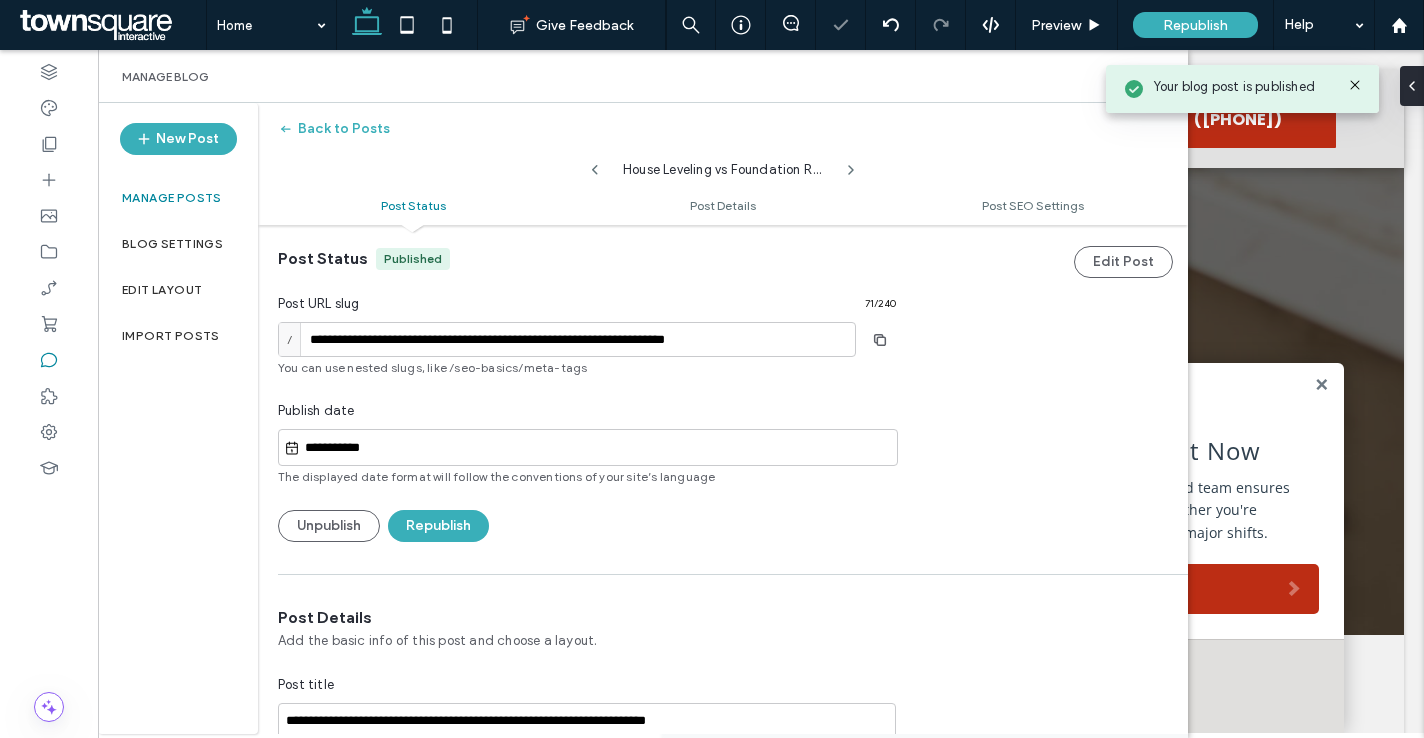 scroll, scrollTop: 0, scrollLeft: 0, axis: both 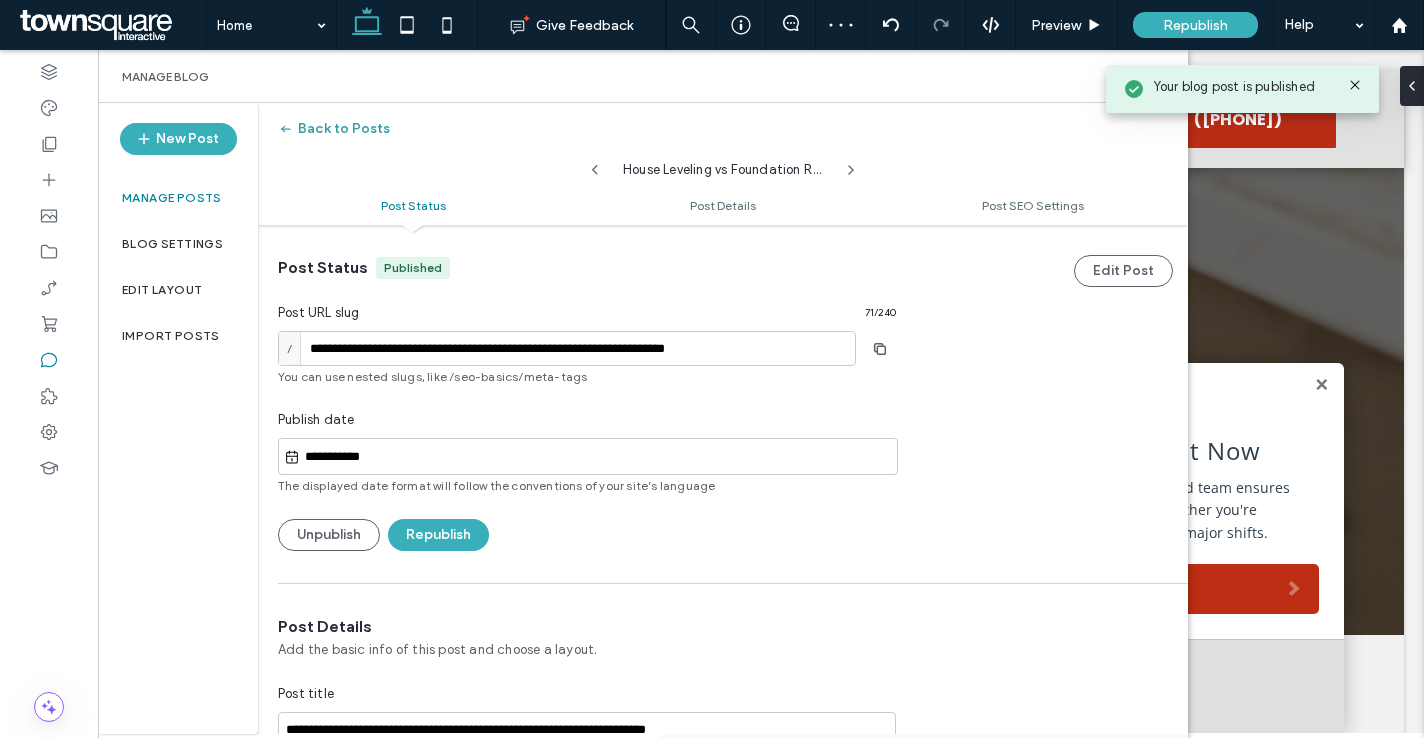 click on "Back to Posts" at bounding box center (334, 129) 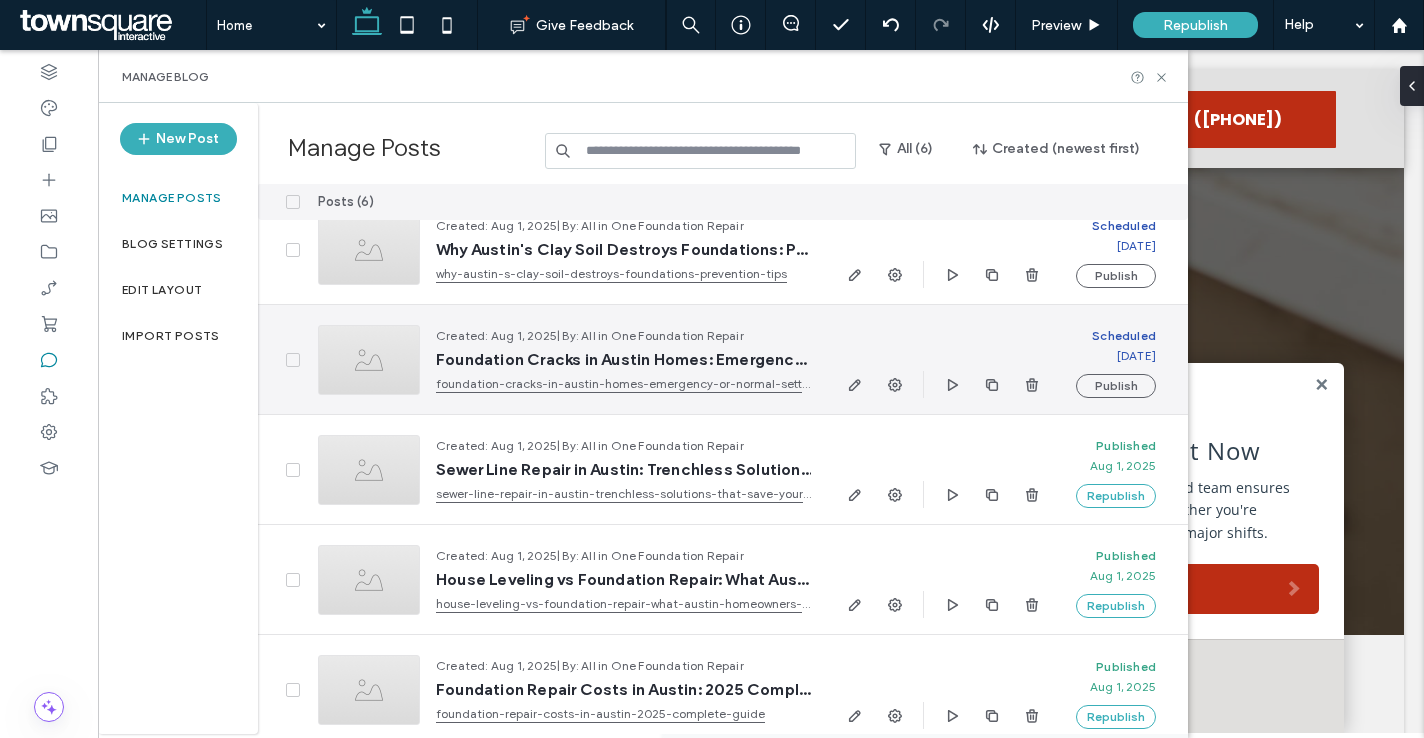 scroll, scrollTop: 147, scrollLeft: 0, axis: vertical 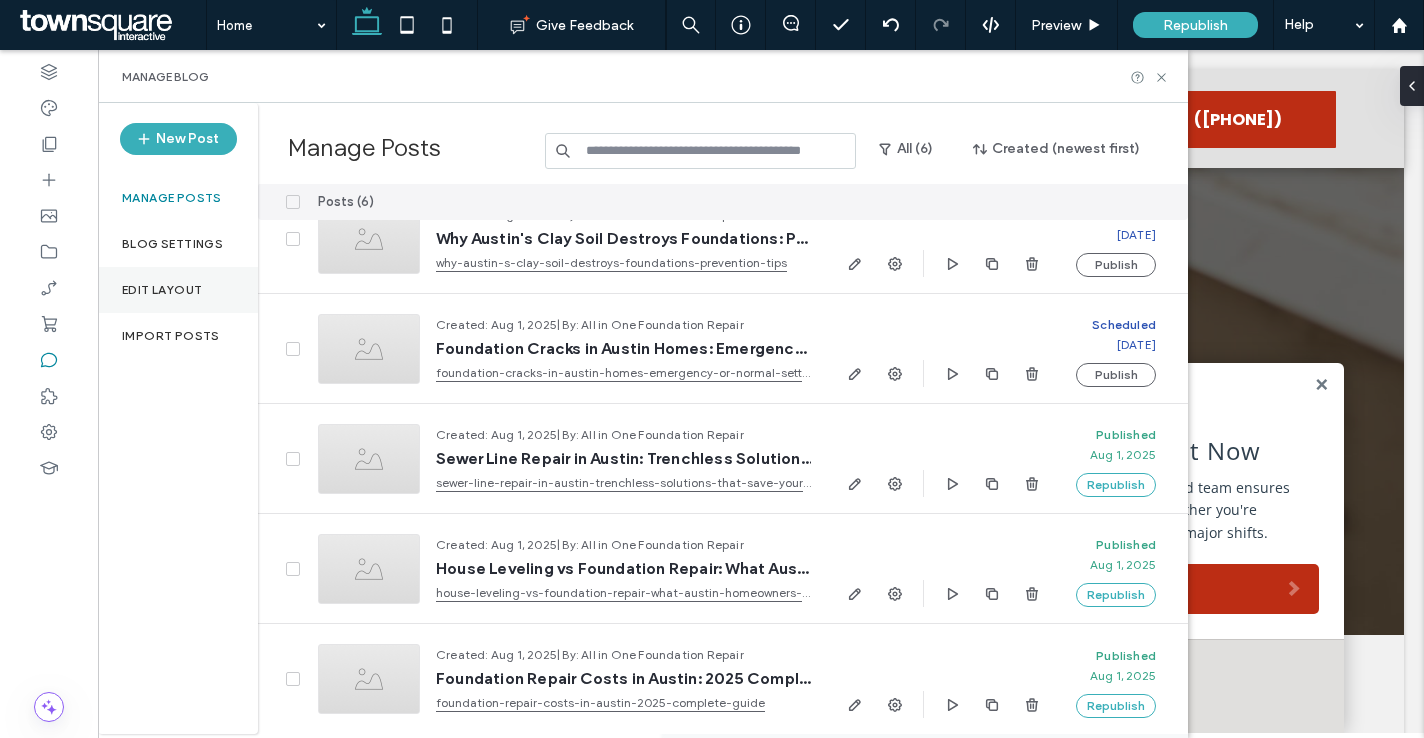click on "Edit Layout" at bounding box center (162, 290) 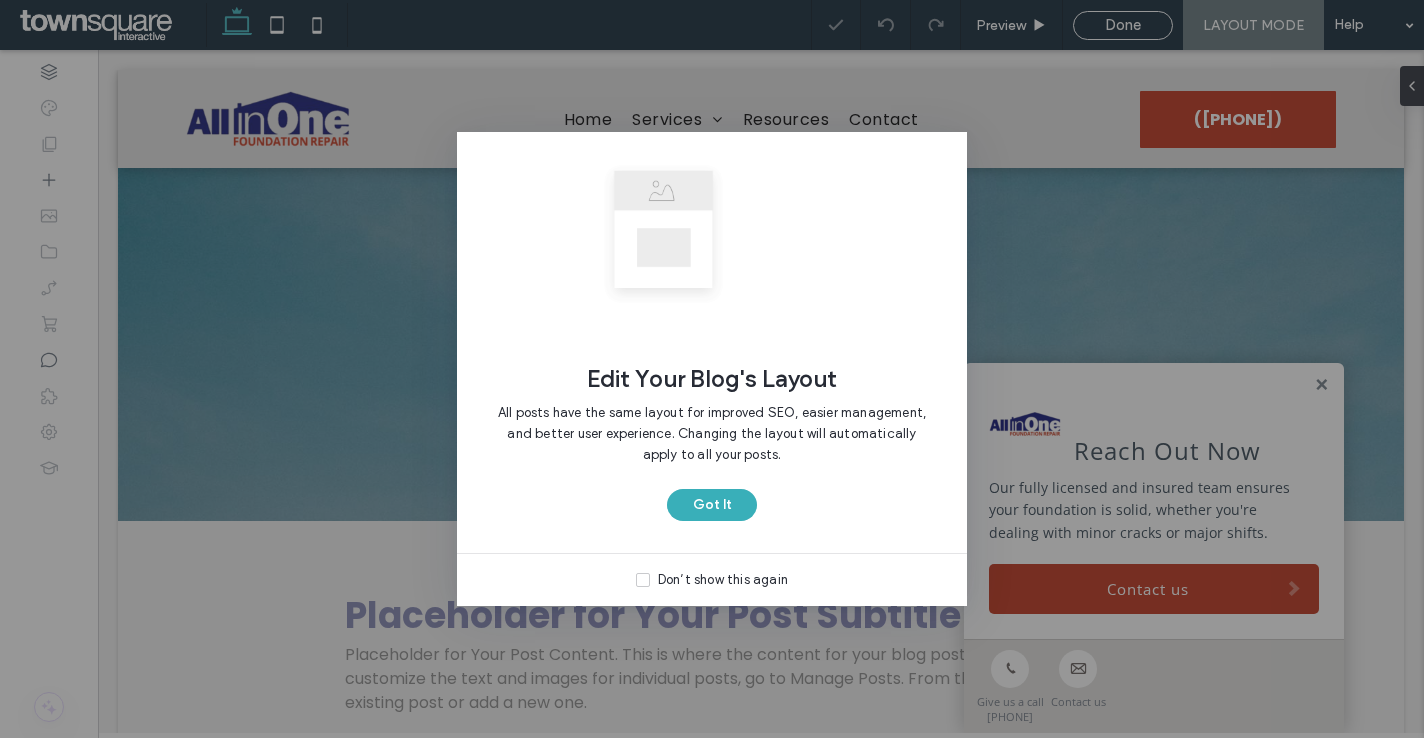 scroll, scrollTop: 0, scrollLeft: 0, axis: both 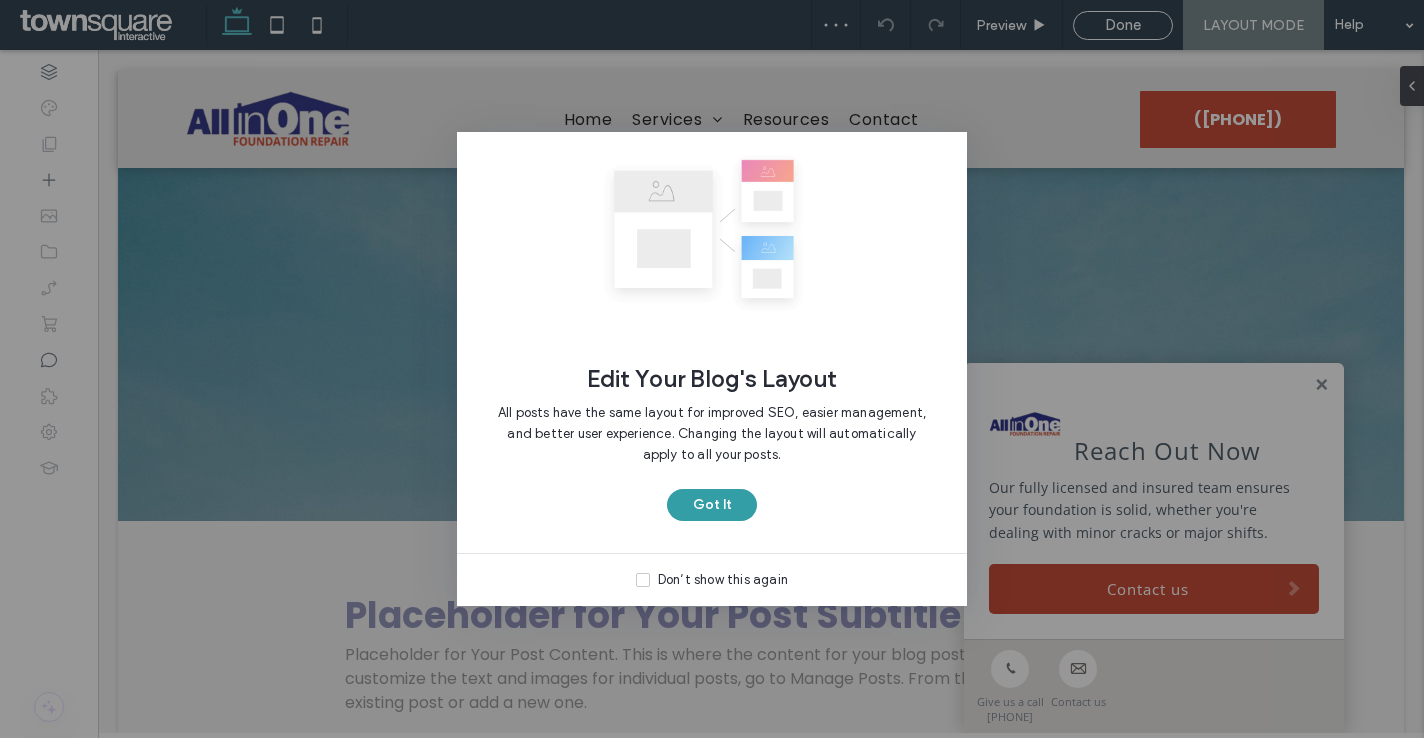 click on "Got It" at bounding box center [712, 505] 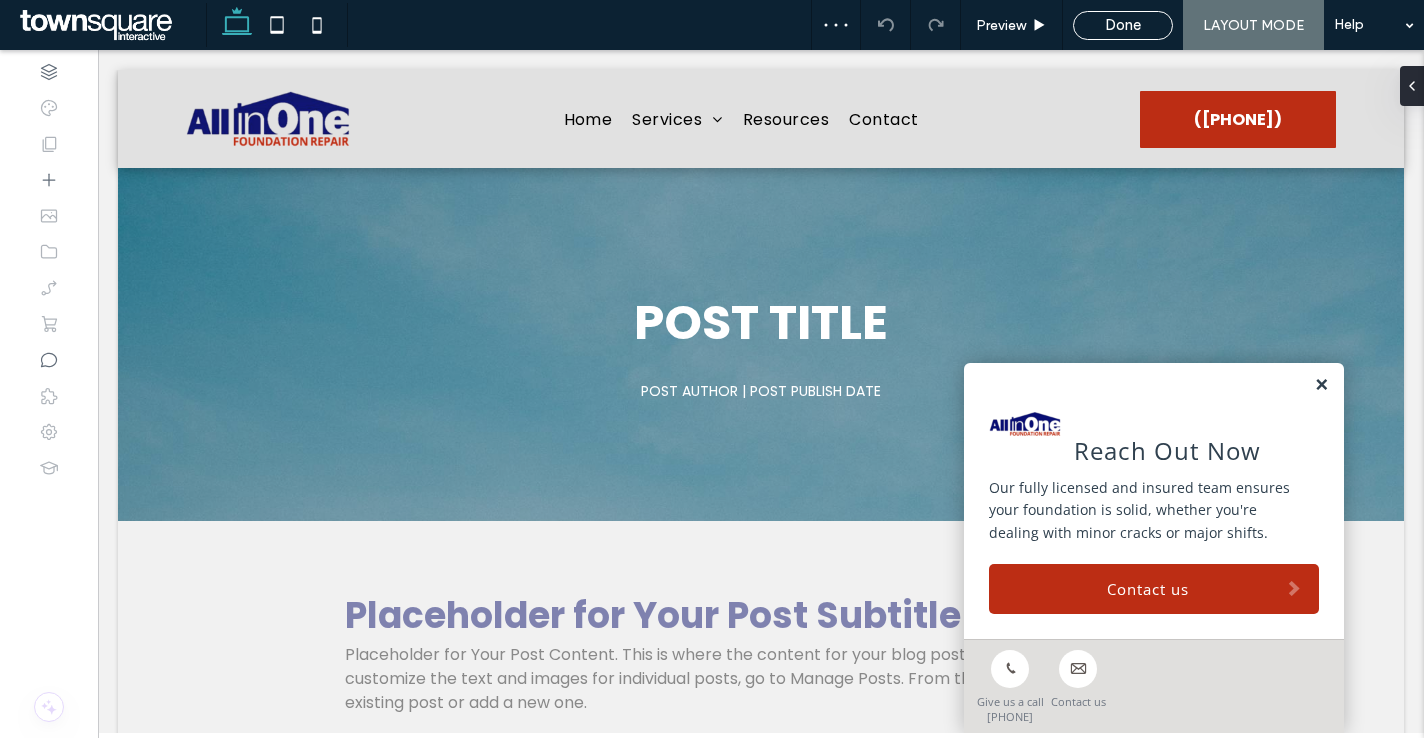 click at bounding box center [1321, 385] 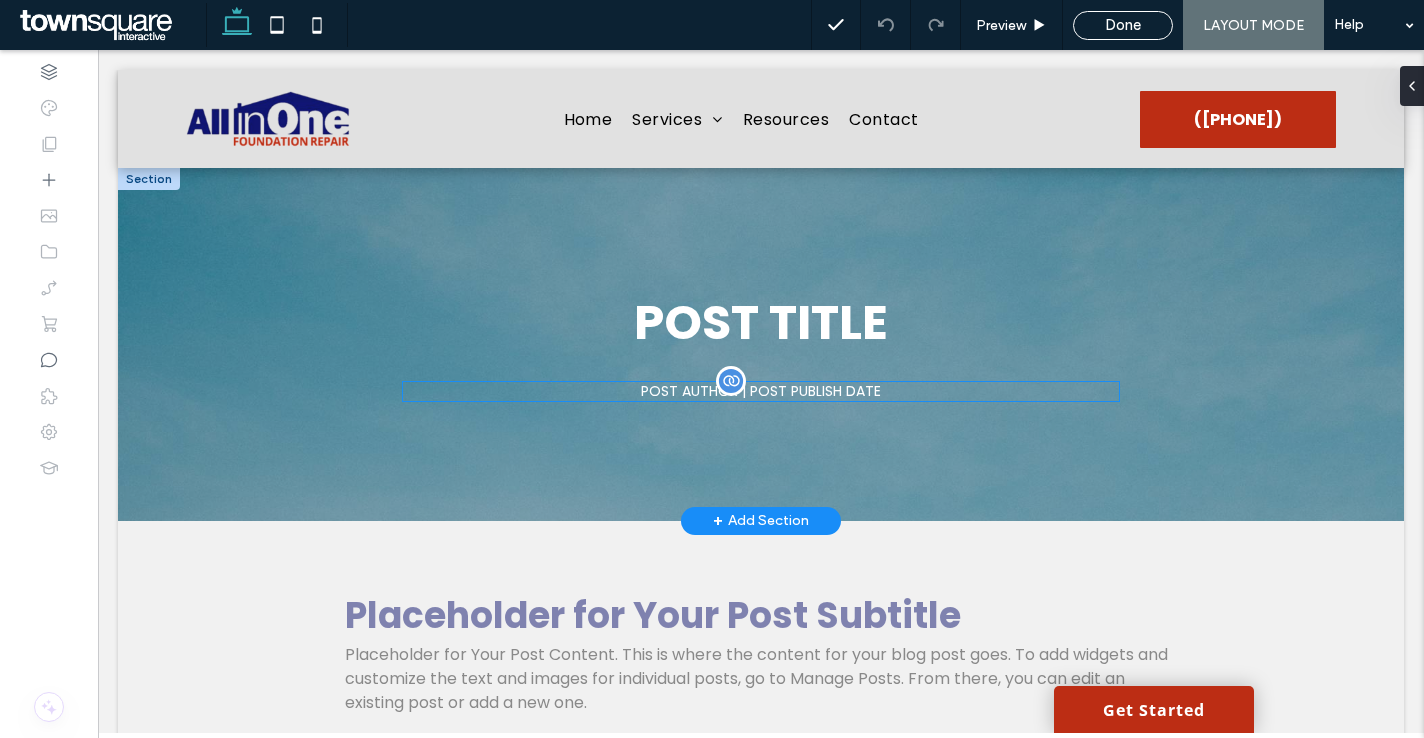 click on "POST AUTHOR | POST PUBLISH DATE" at bounding box center [761, 391] 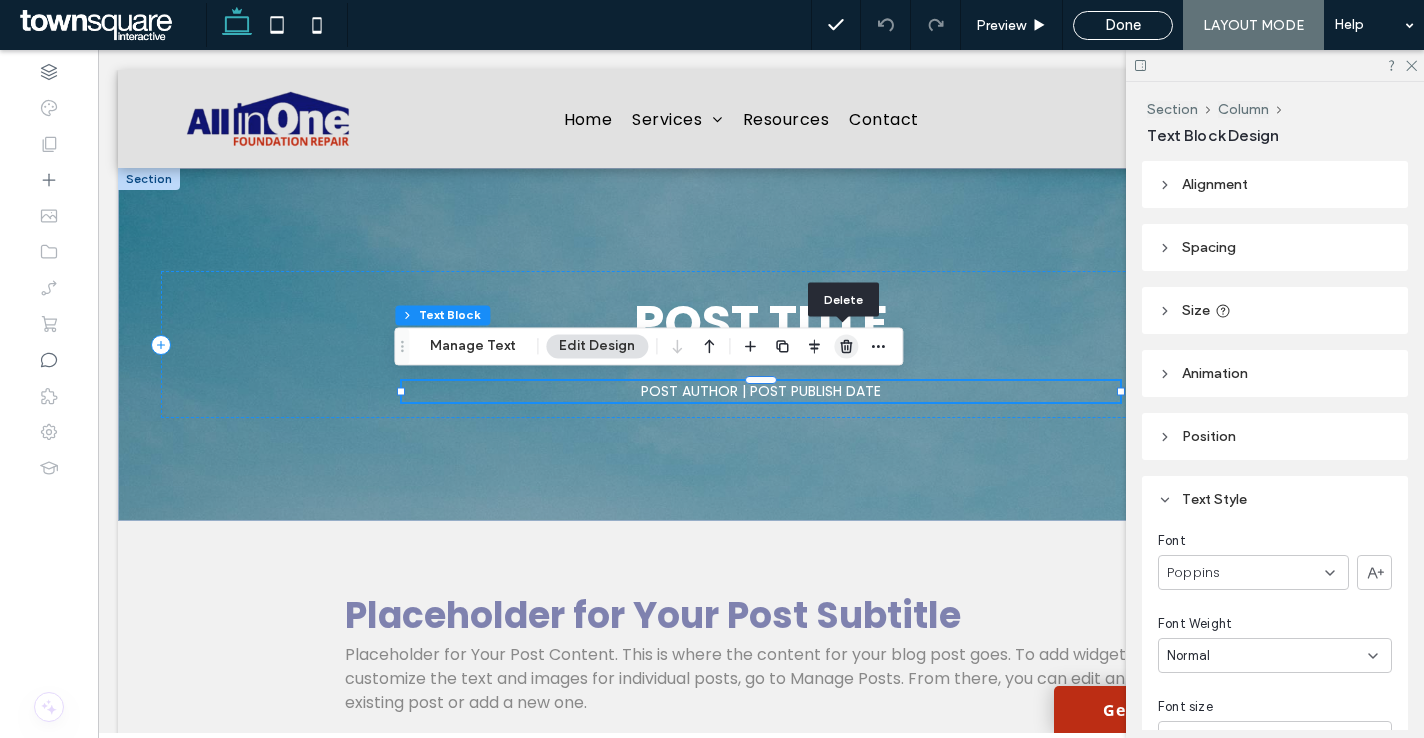 click 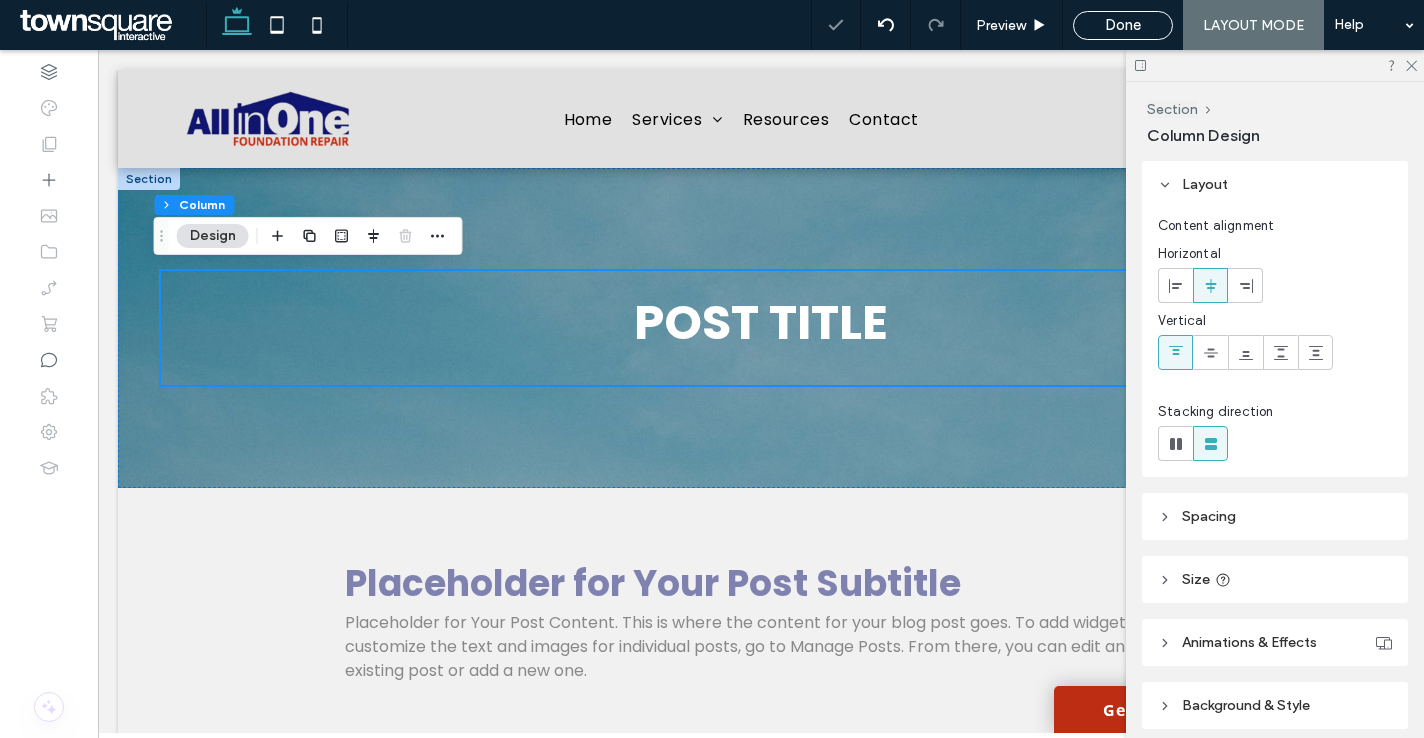 click at bounding box center [1275, 65] 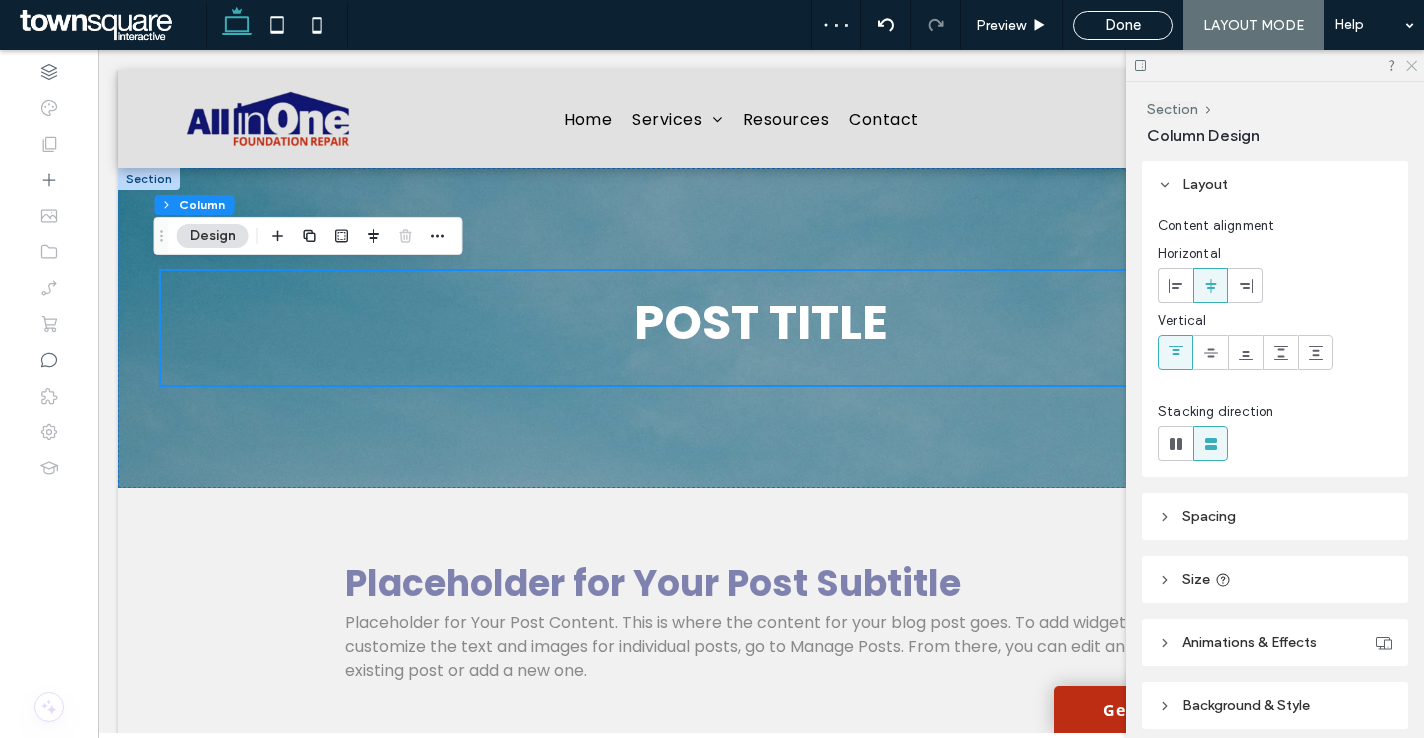 click 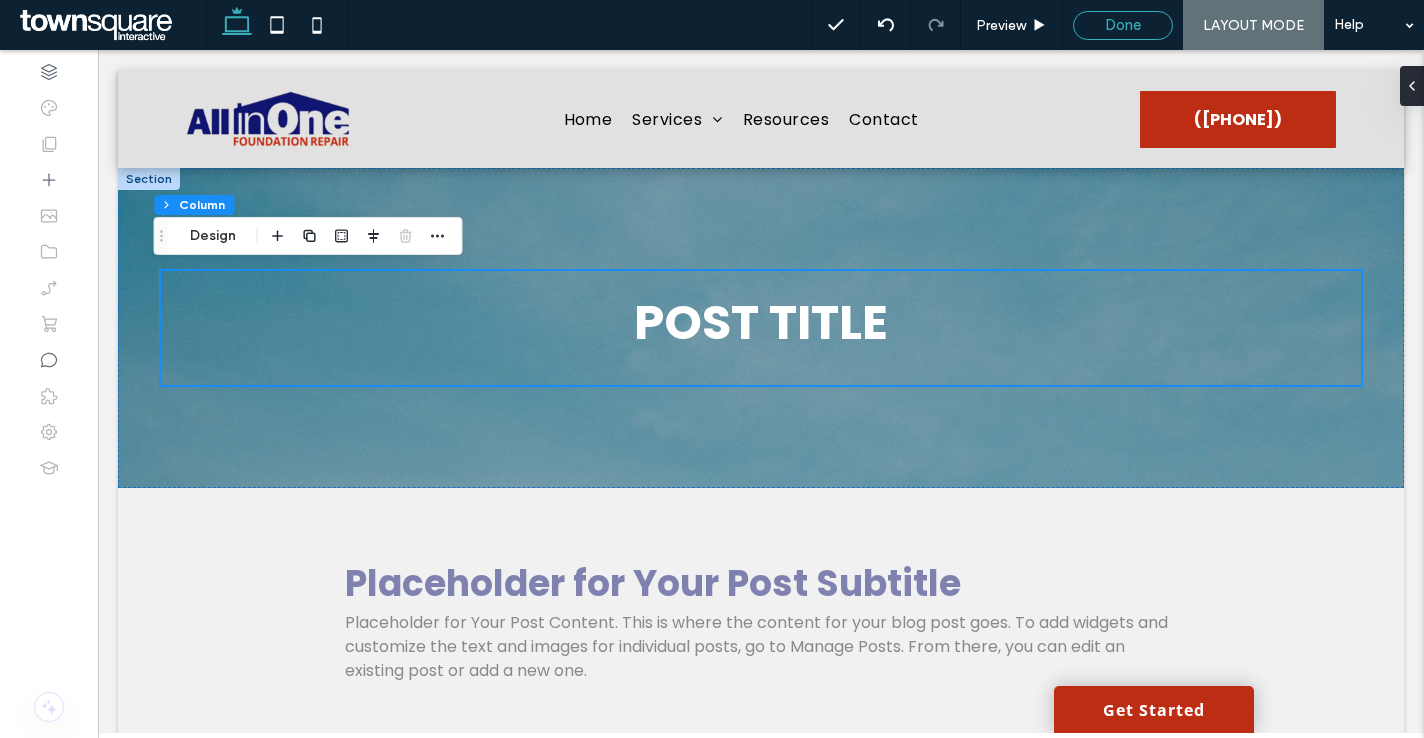 click on "Done" at bounding box center [1123, 25] 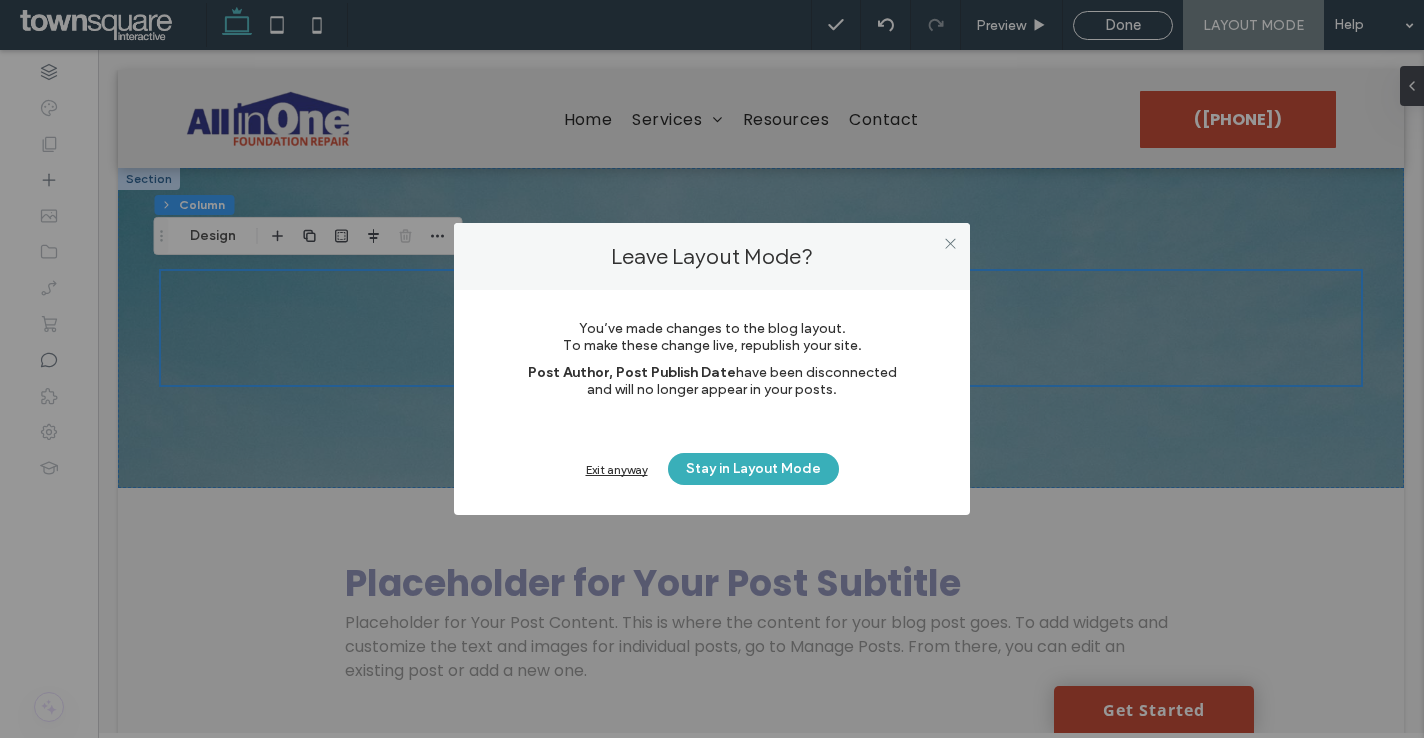 click on "Exit anyway" at bounding box center (617, 469) 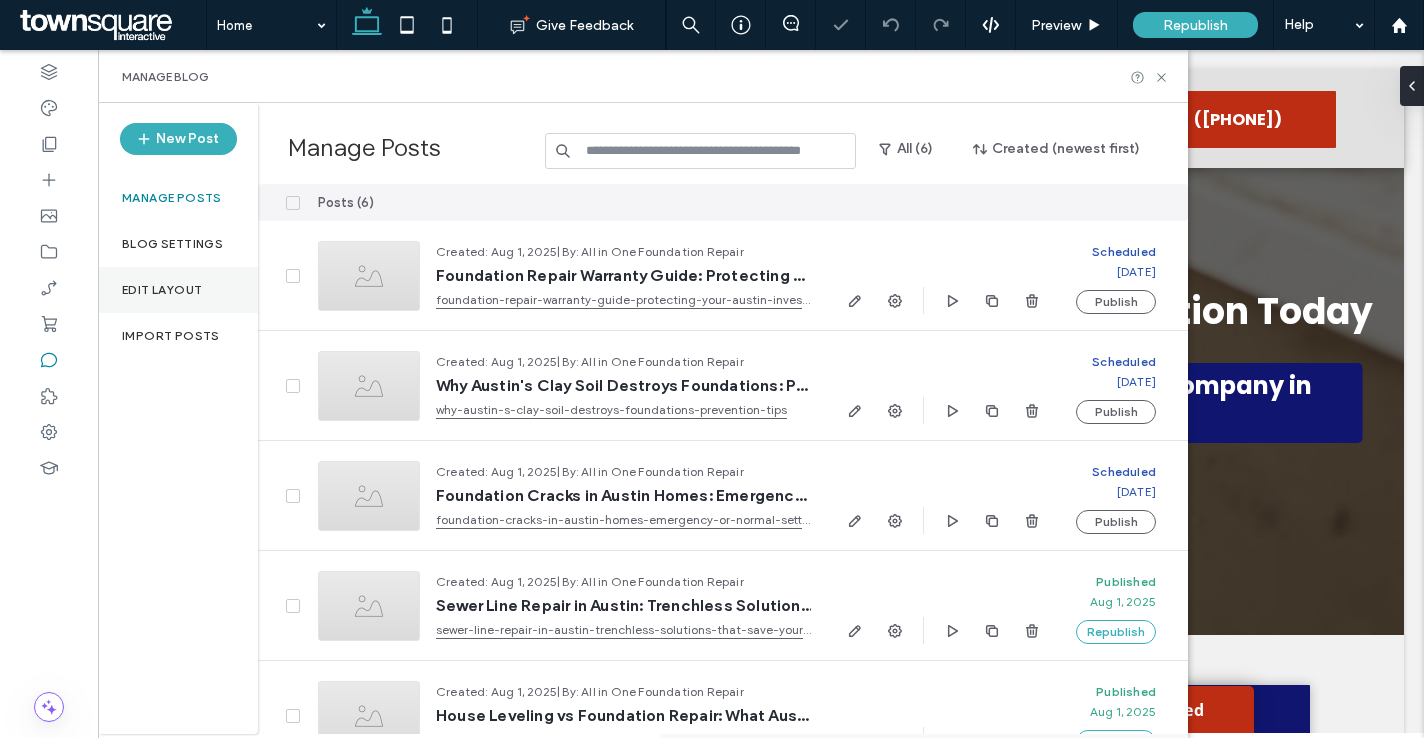 scroll, scrollTop: 0, scrollLeft: 0, axis: both 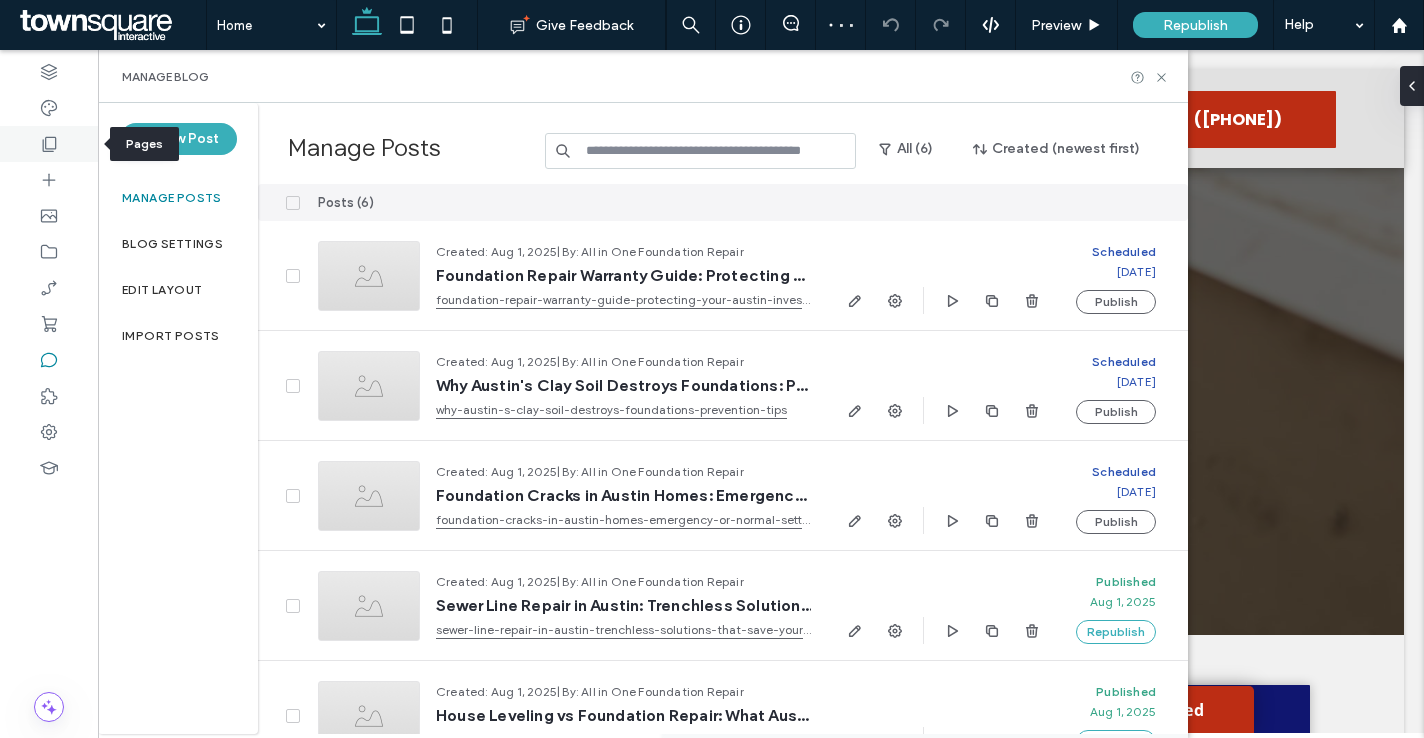click 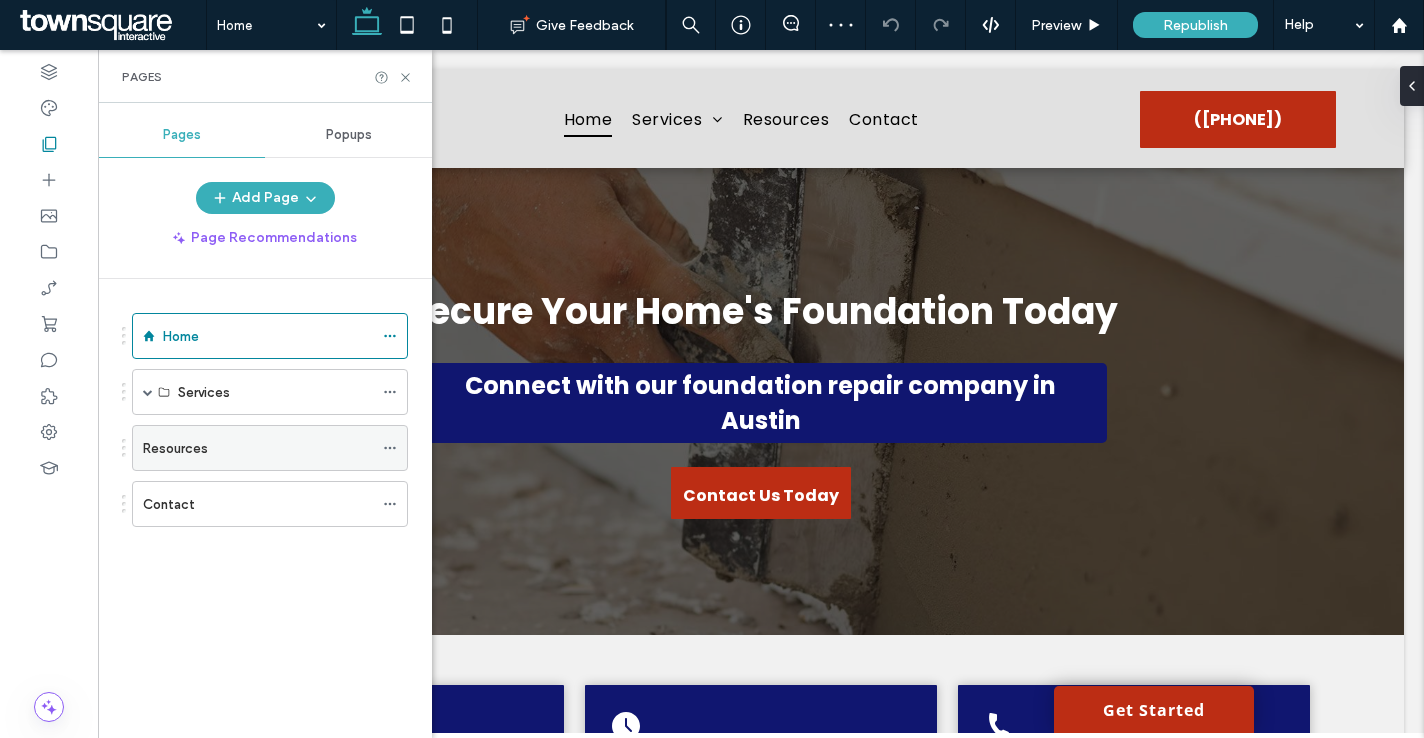 click on "Resources" at bounding box center (258, 448) 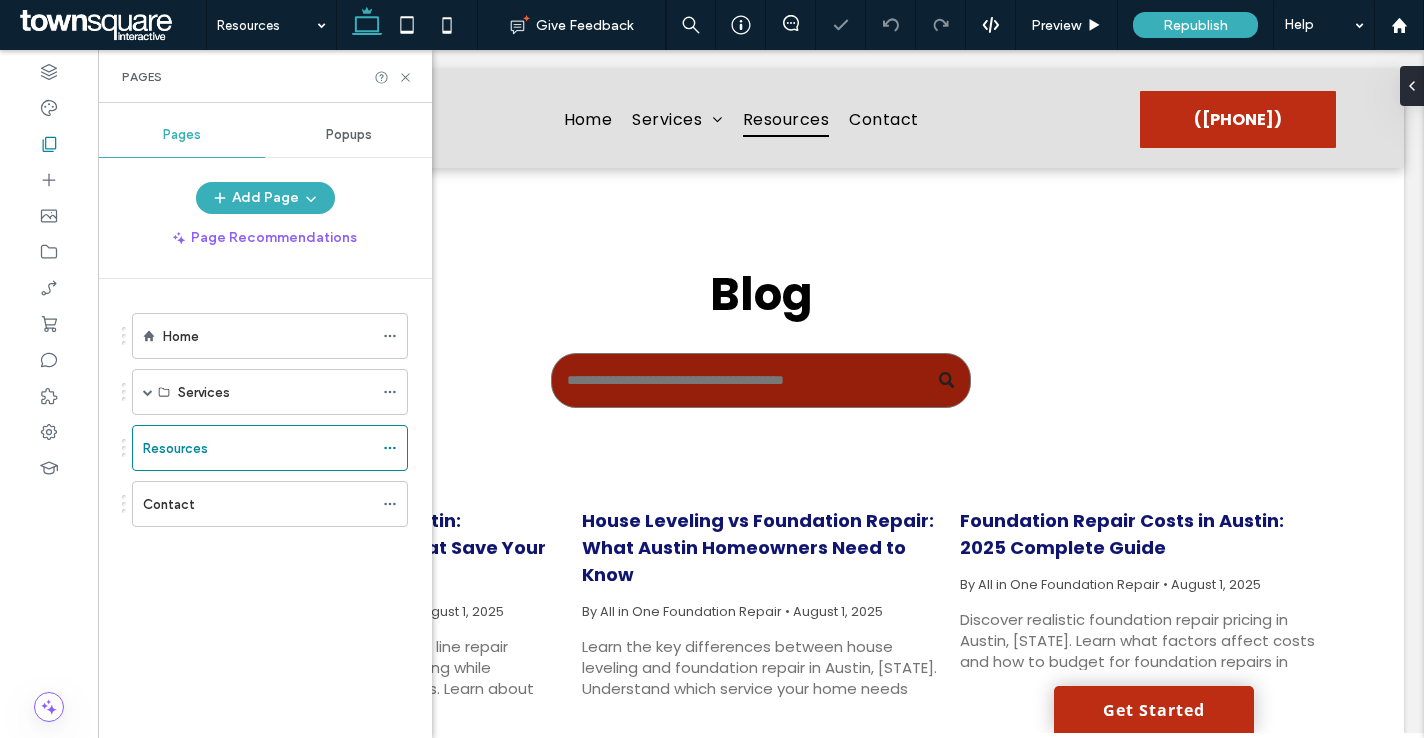 scroll, scrollTop: 0, scrollLeft: 0, axis: both 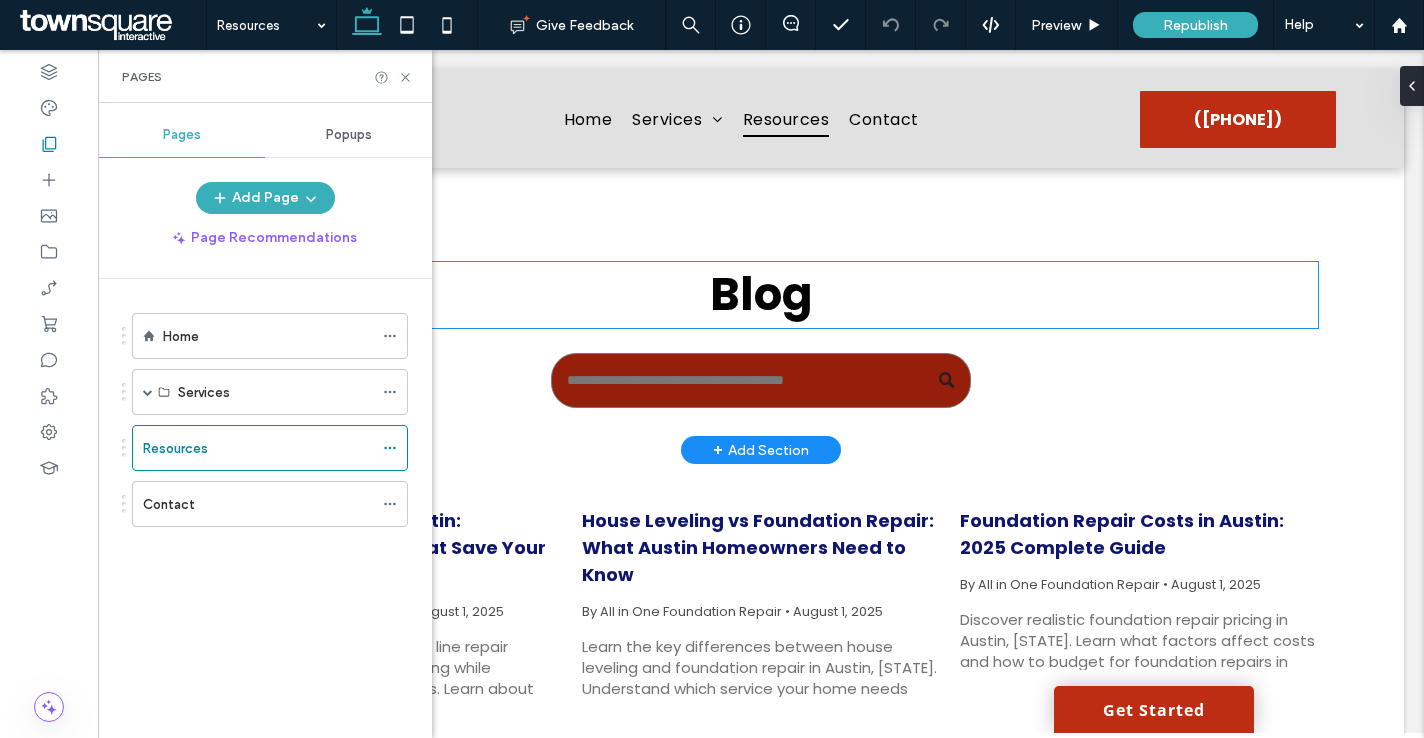 click on "Blog" at bounding box center [761, 294] 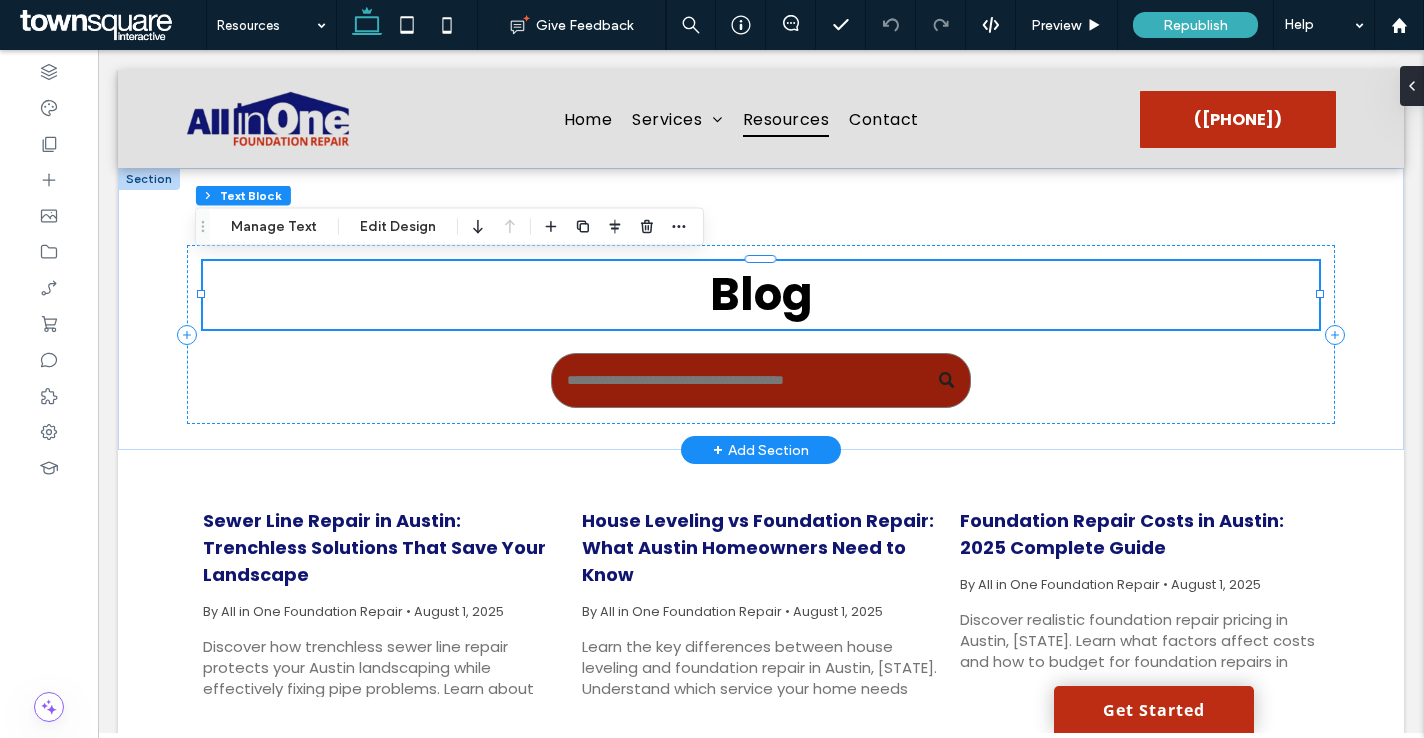 click on "Blog" at bounding box center [761, 295] 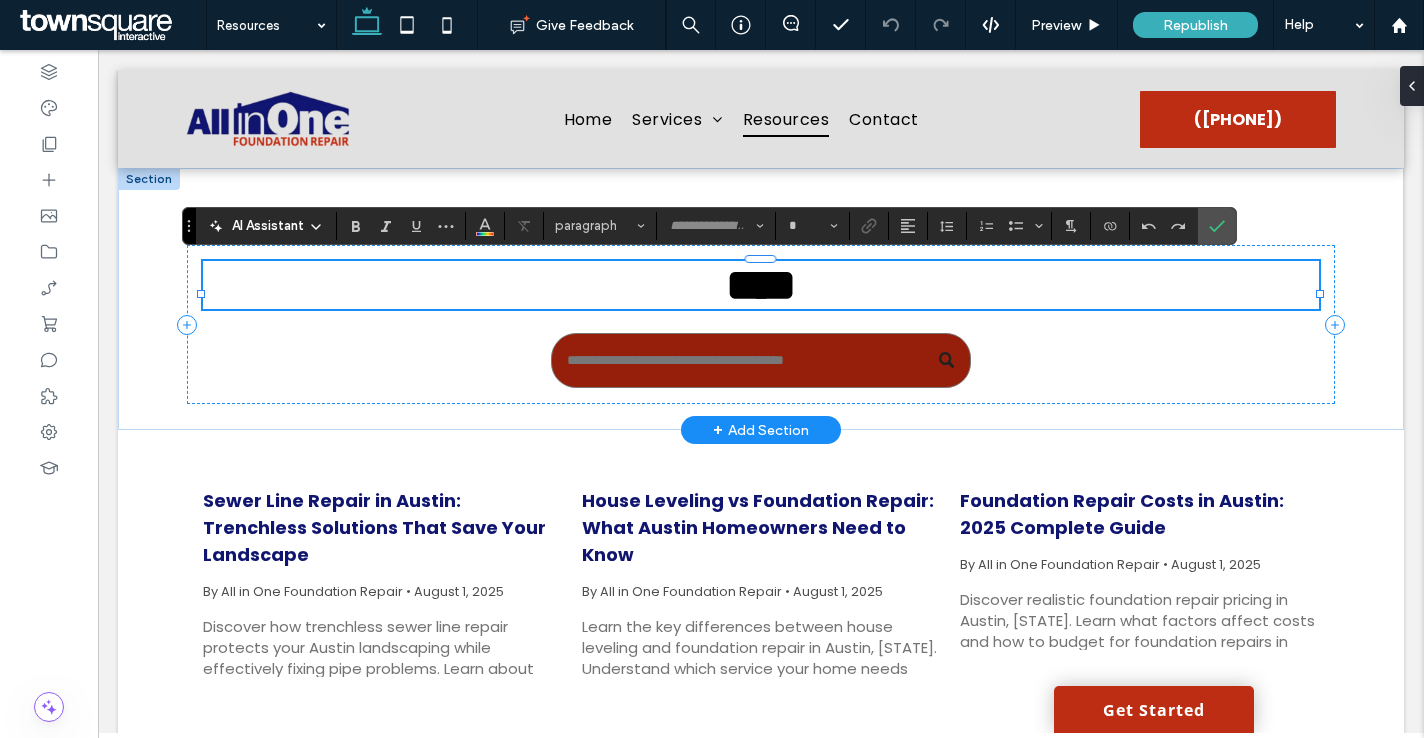 type on "*******" 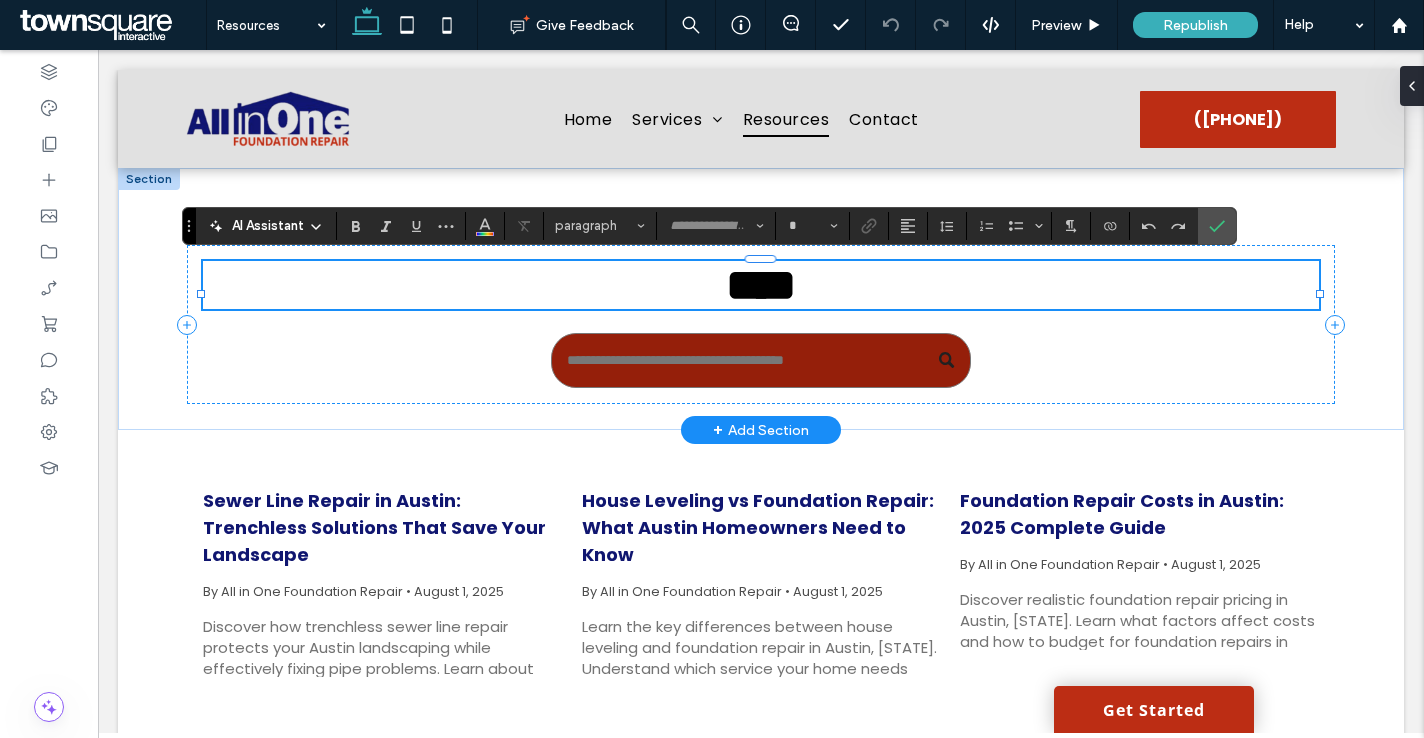 type on "**" 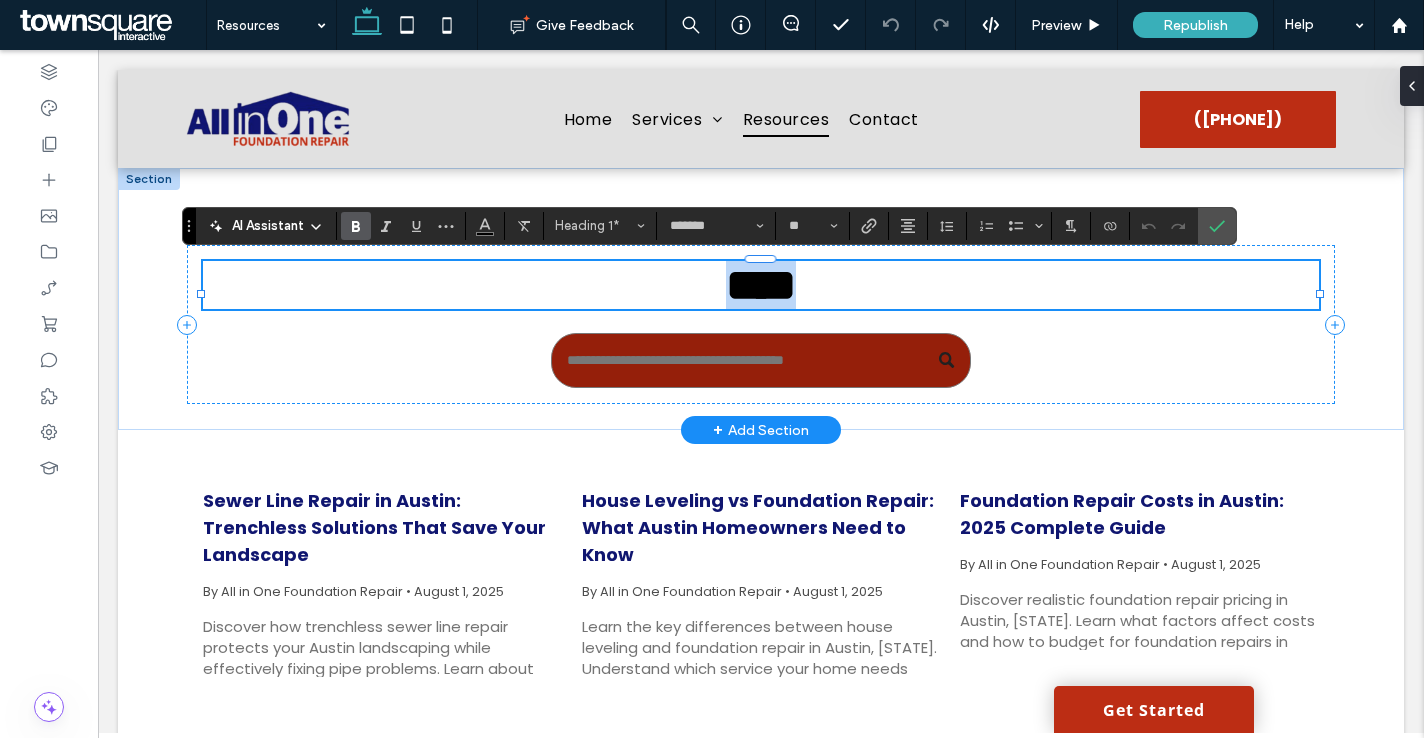 type 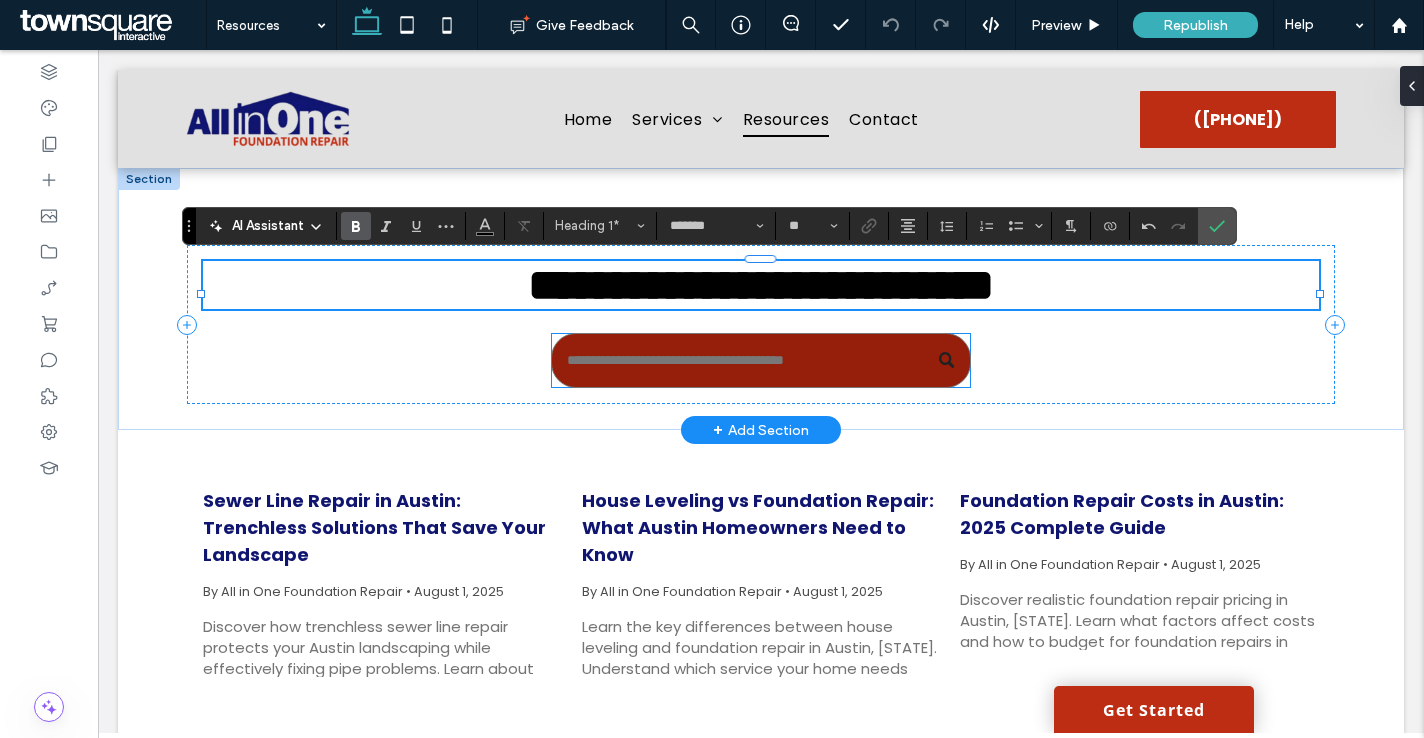 click at bounding box center [761, 360] 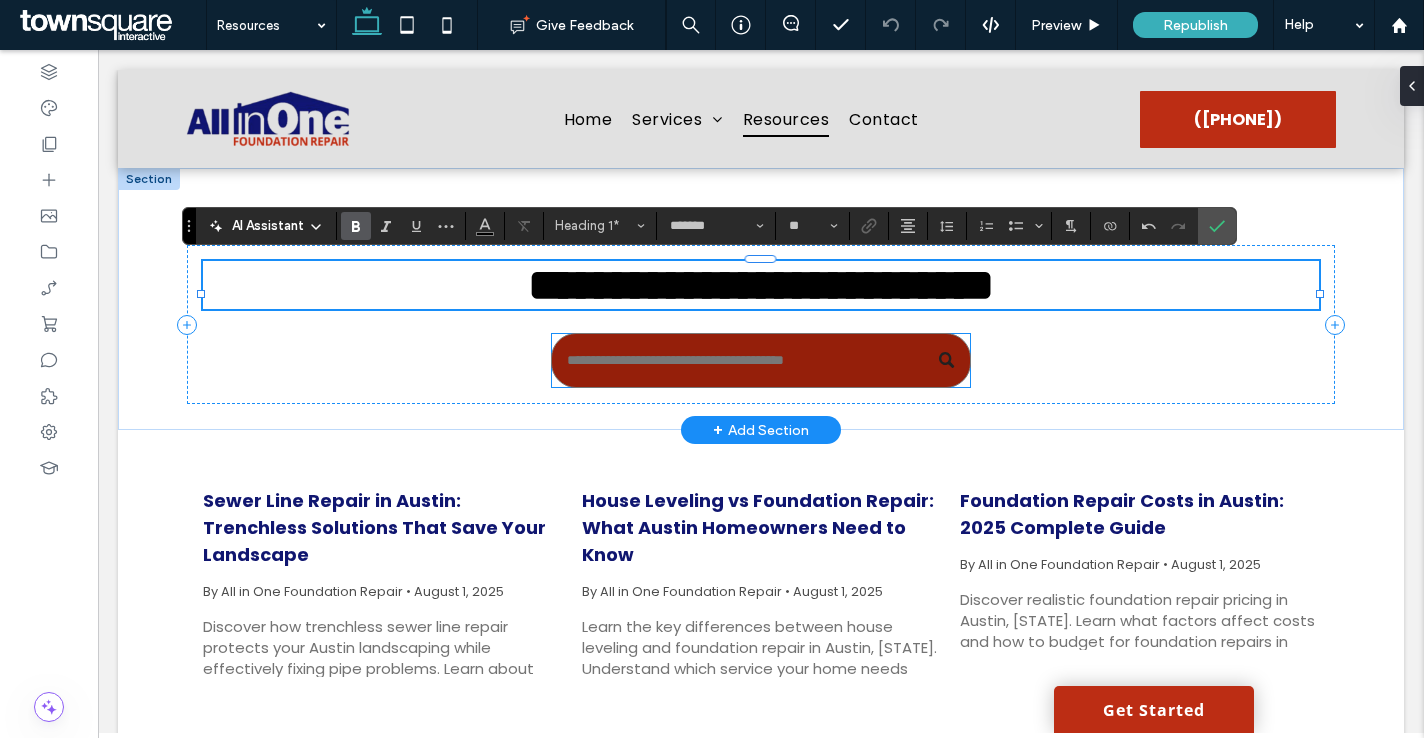click at bounding box center (761, 360) 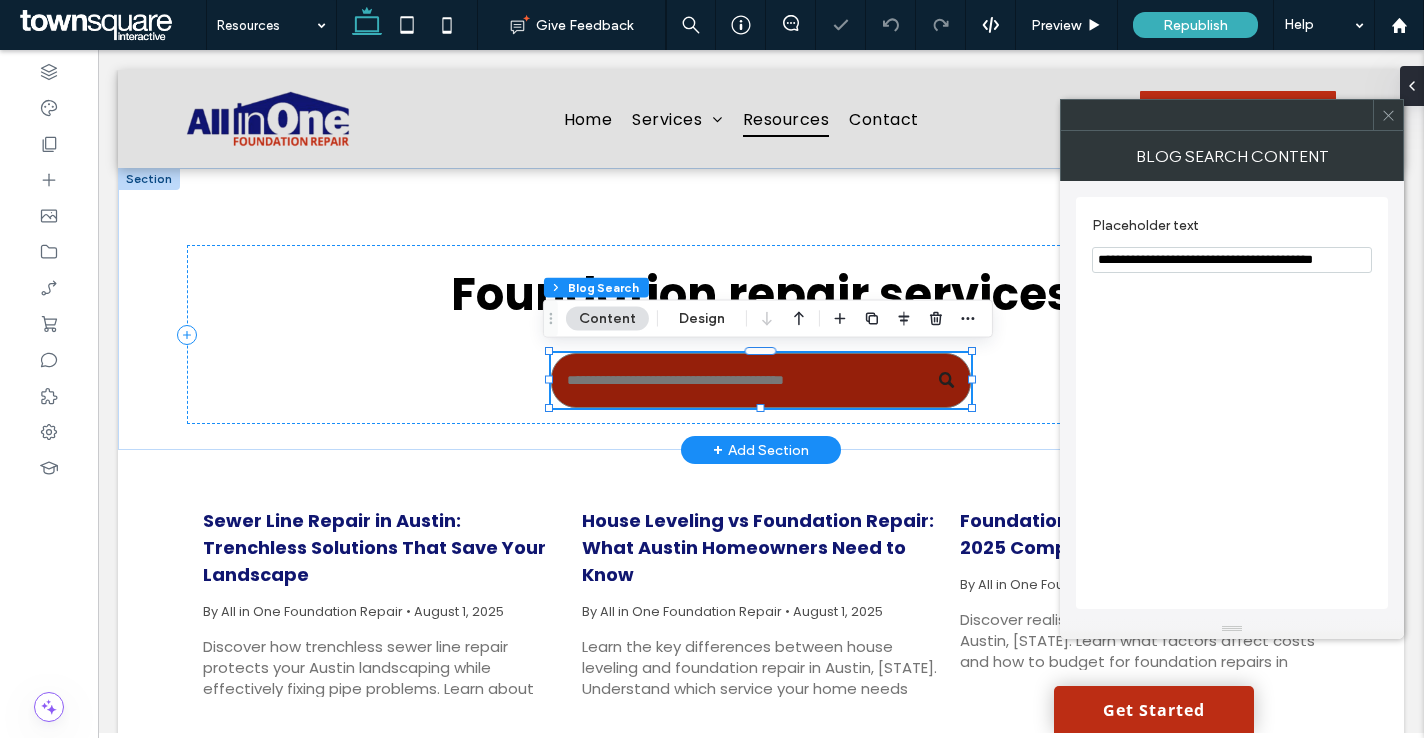 type on "**" 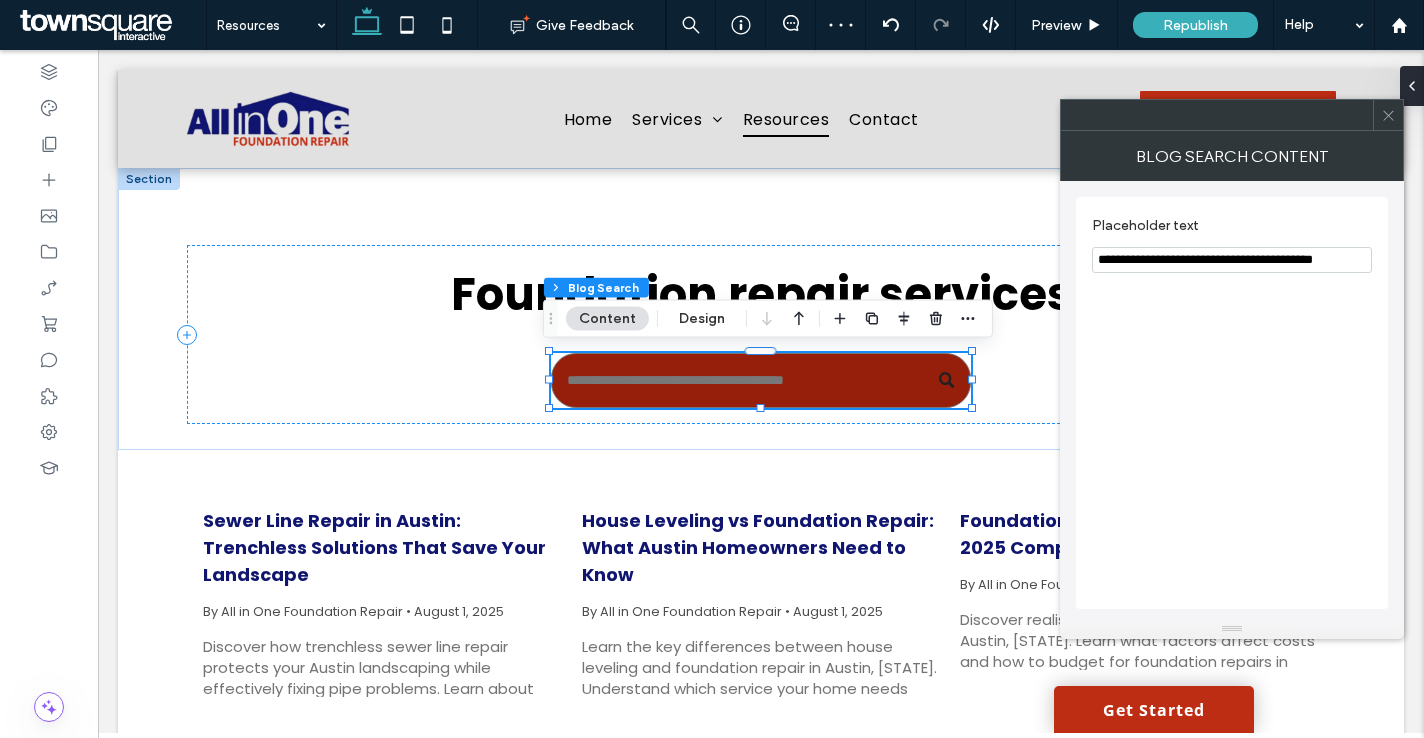 drag, startPoint x: 1145, startPoint y: 259, endPoint x: 1335, endPoint y: 253, distance: 190.09471 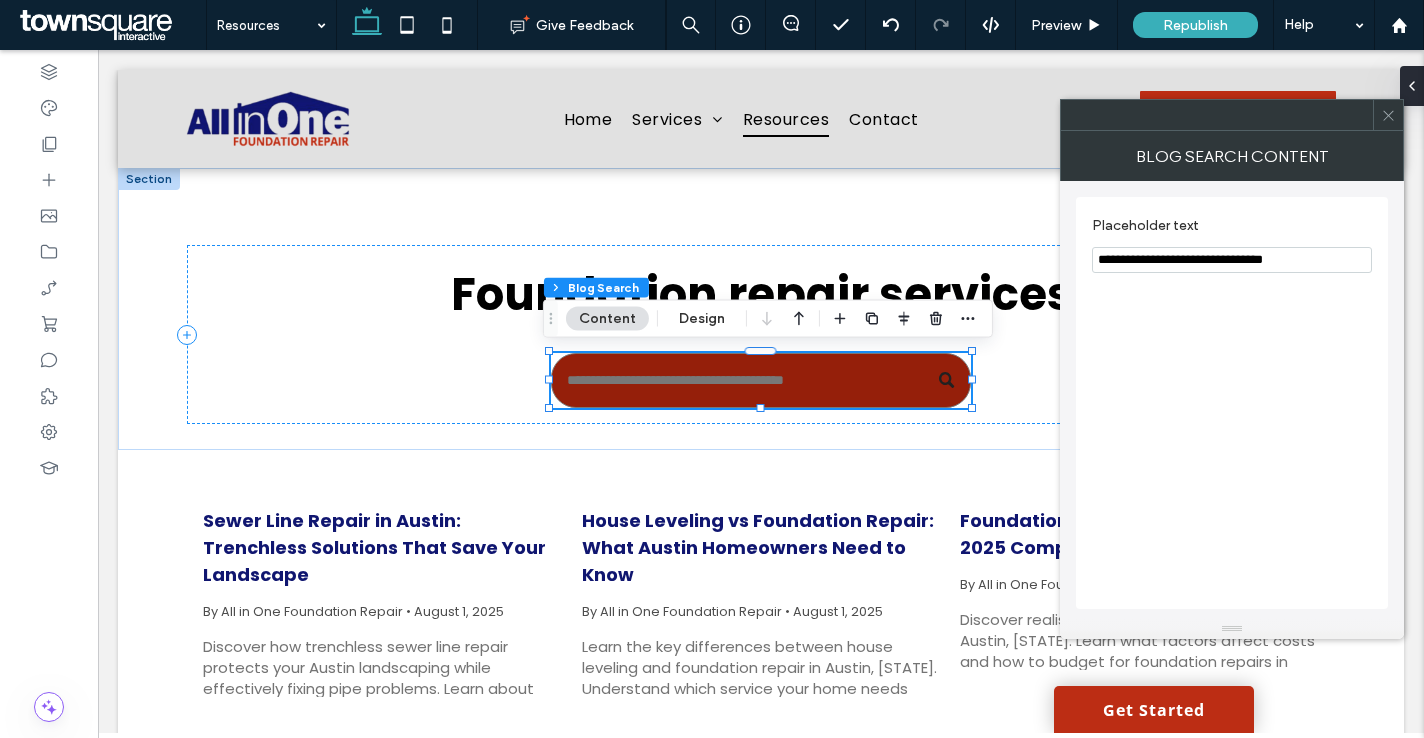 type on "**********" 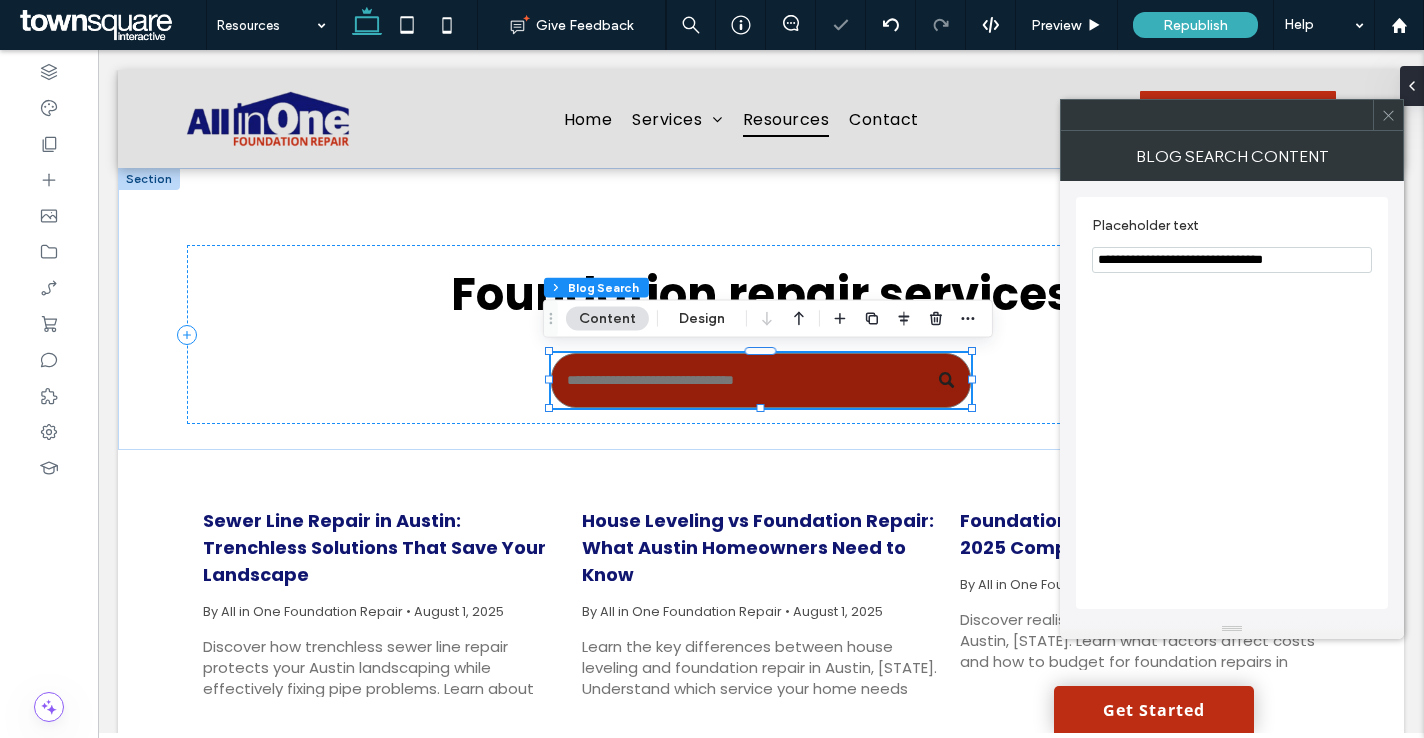 click at bounding box center (1388, 115) 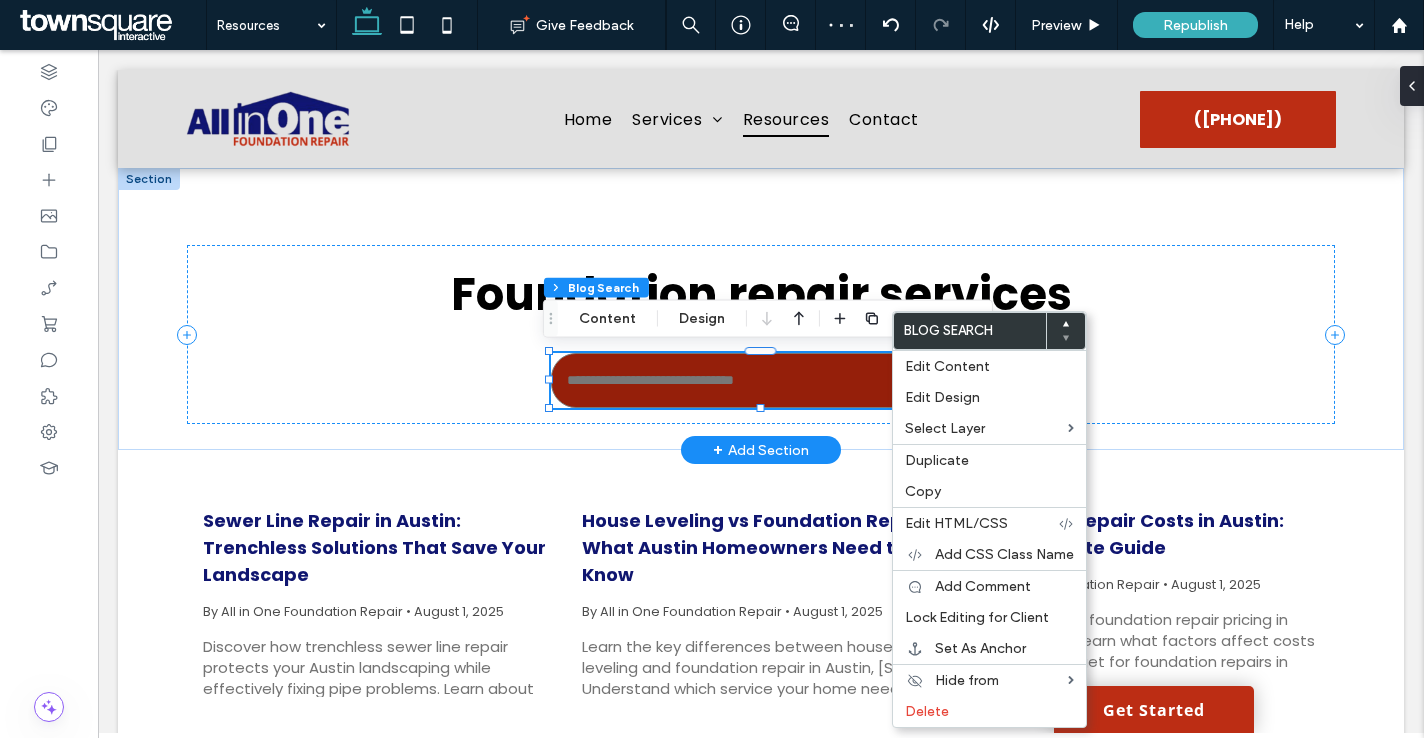 click at bounding box center [761, 380] 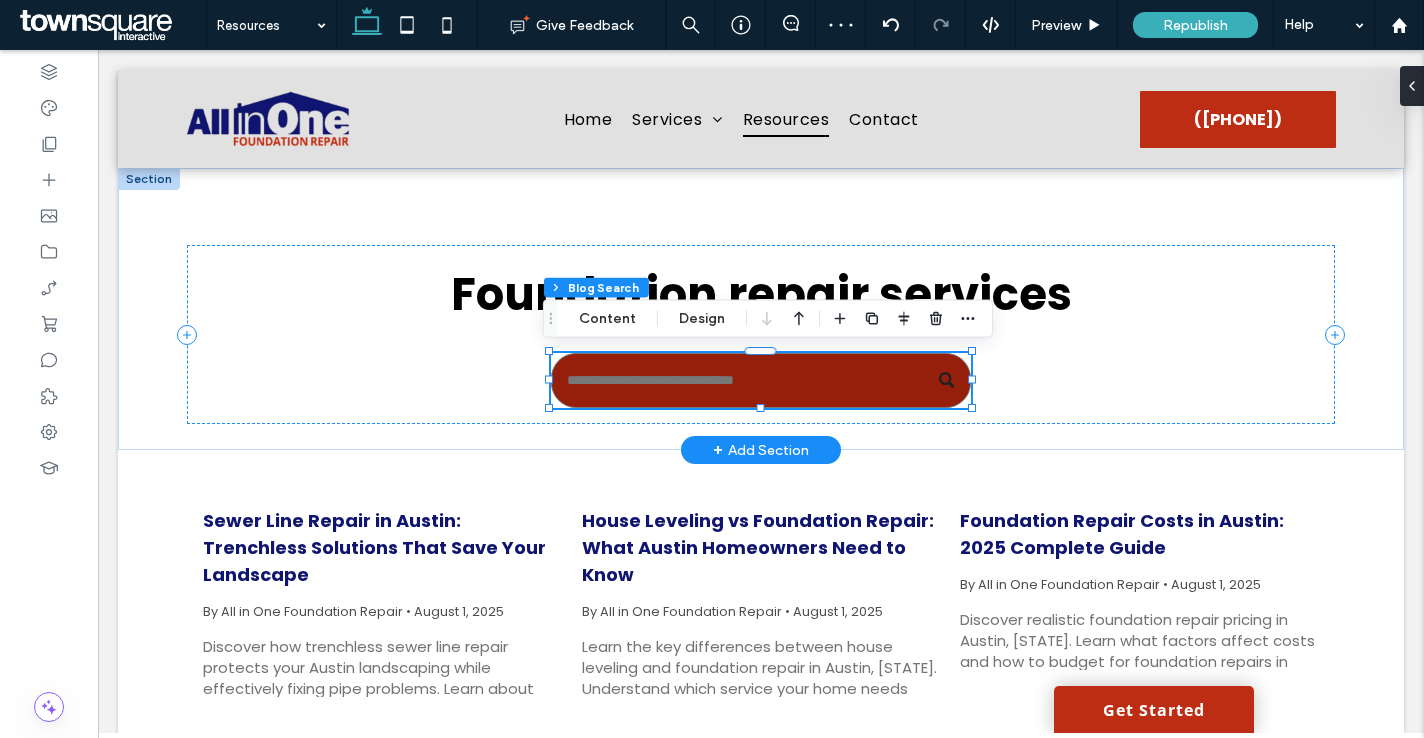 click at bounding box center (761, 380) 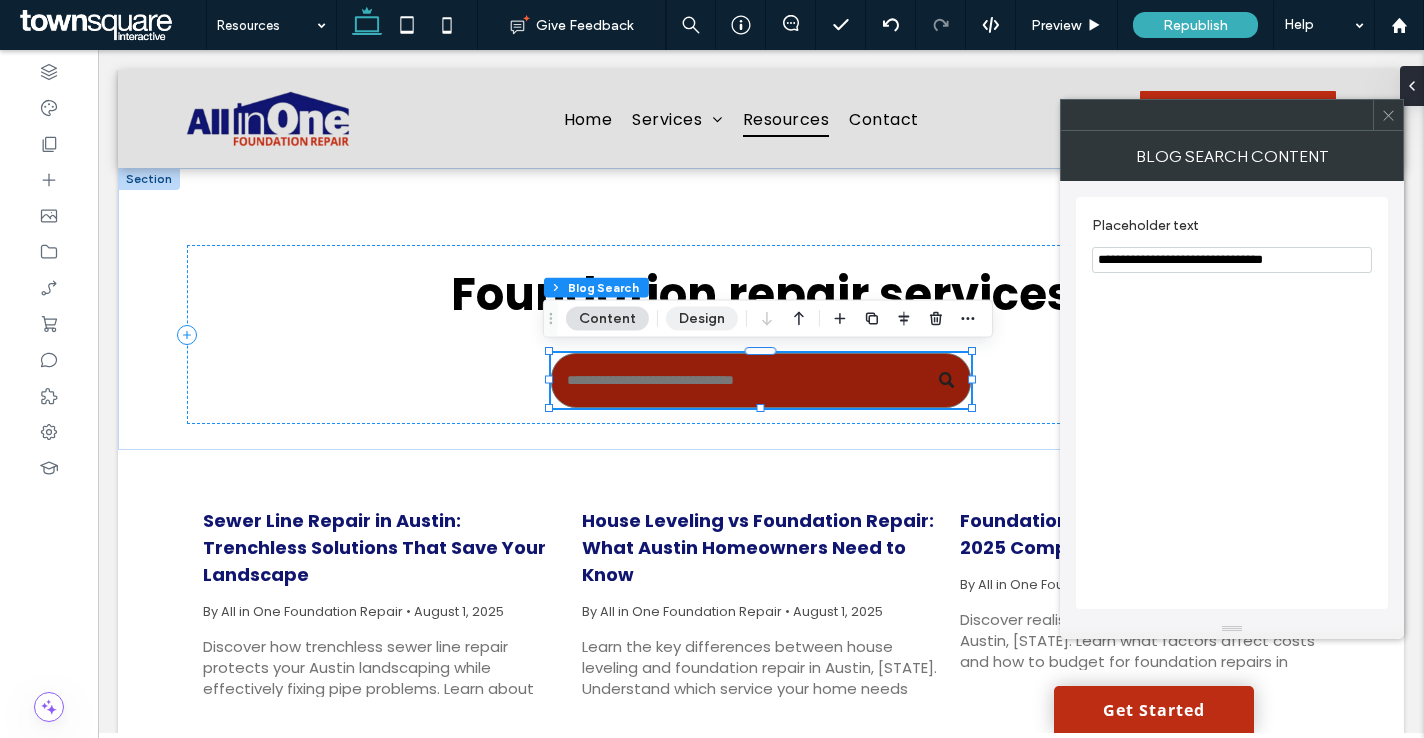 click on "Design" at bounding box center [702, 319] 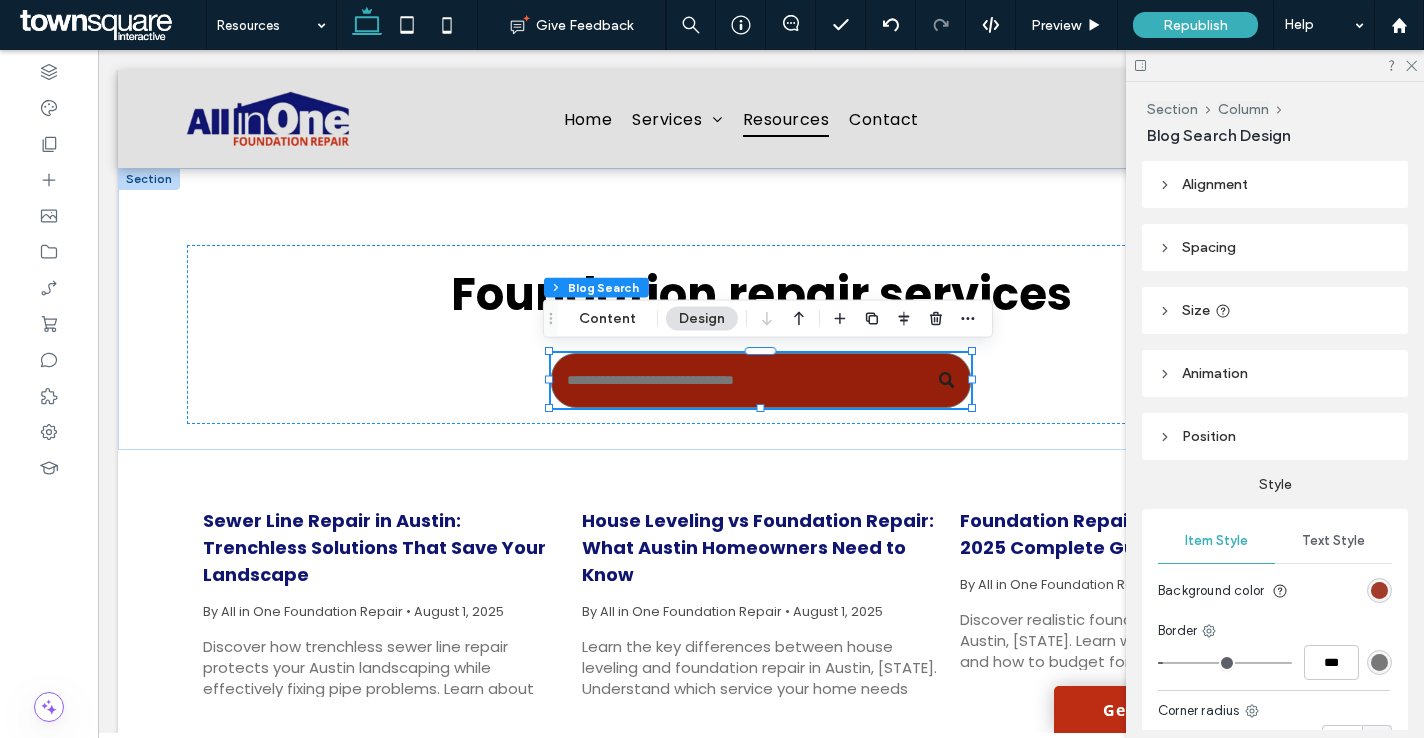click at bounding box center (1379, 590) 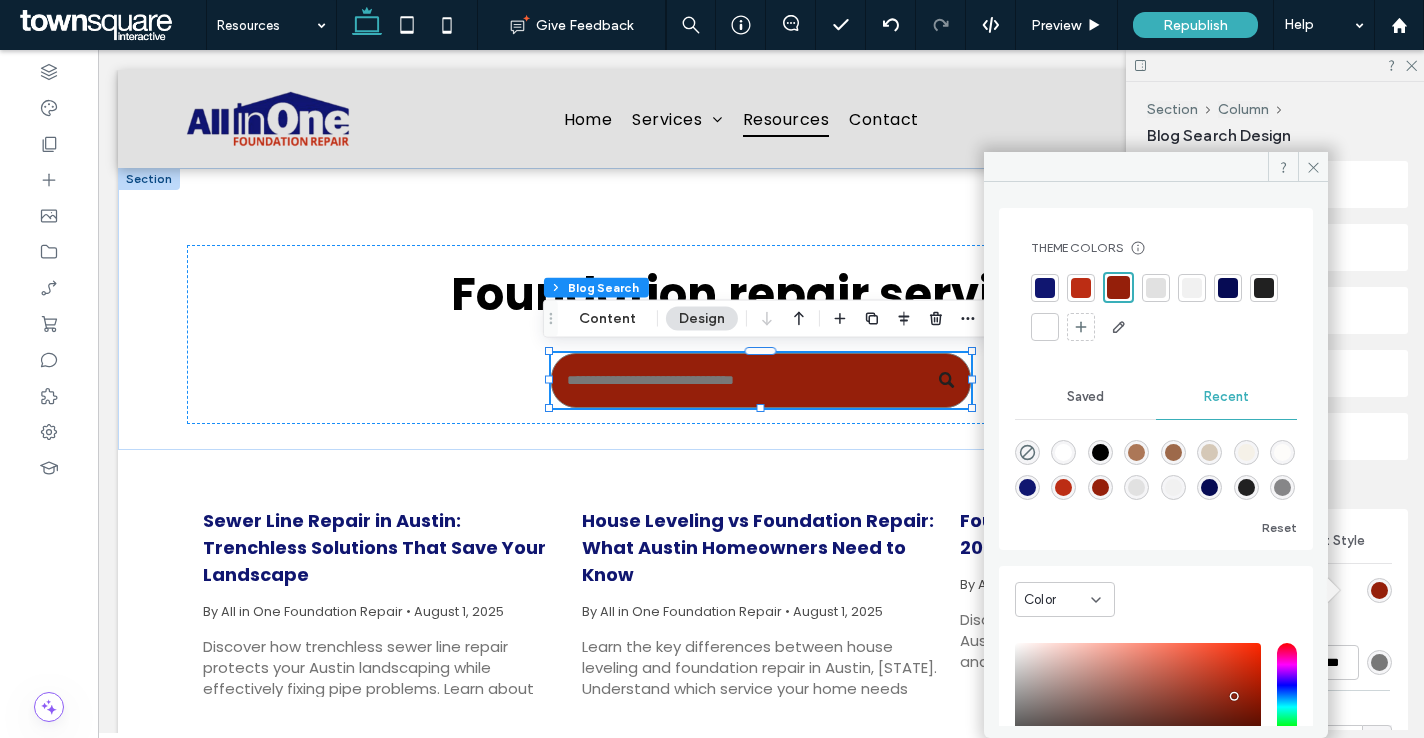 click at bounding box center [1192, 288] 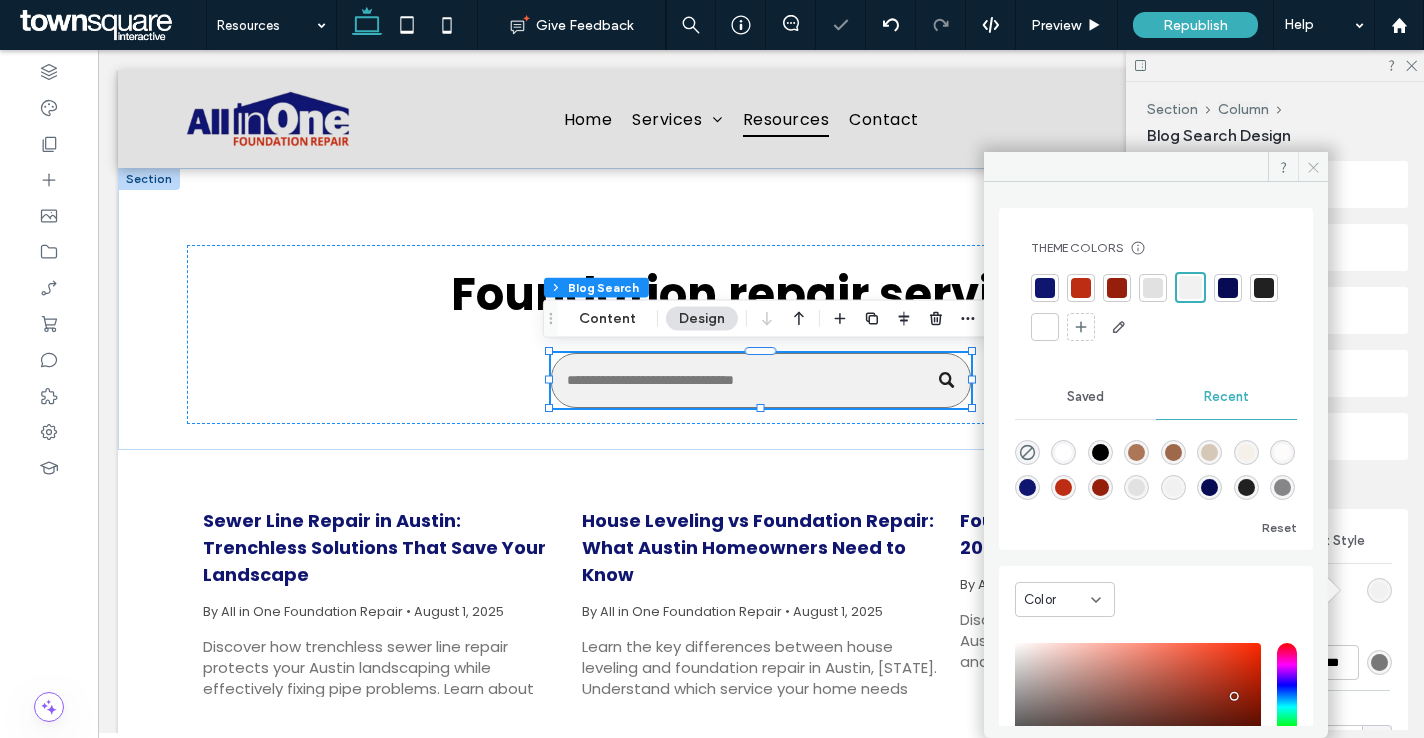 click 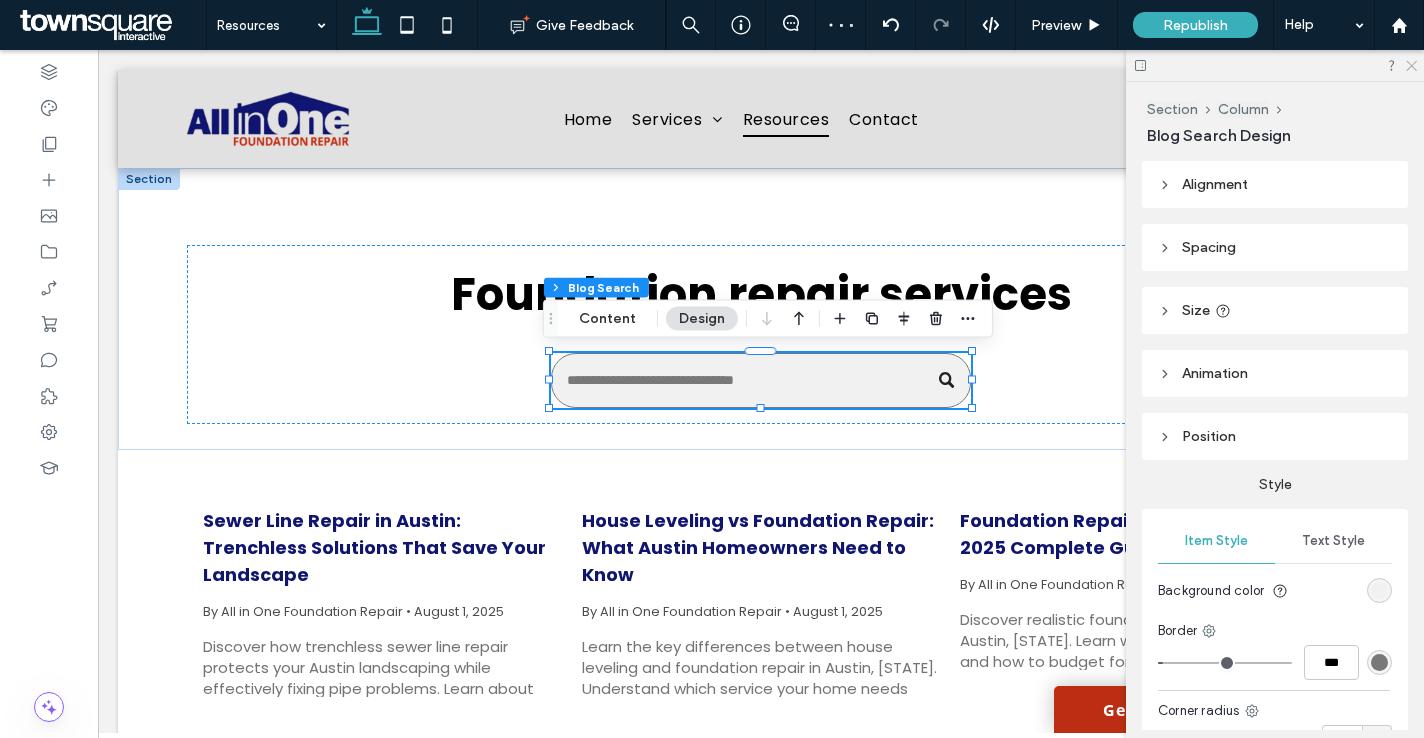 click 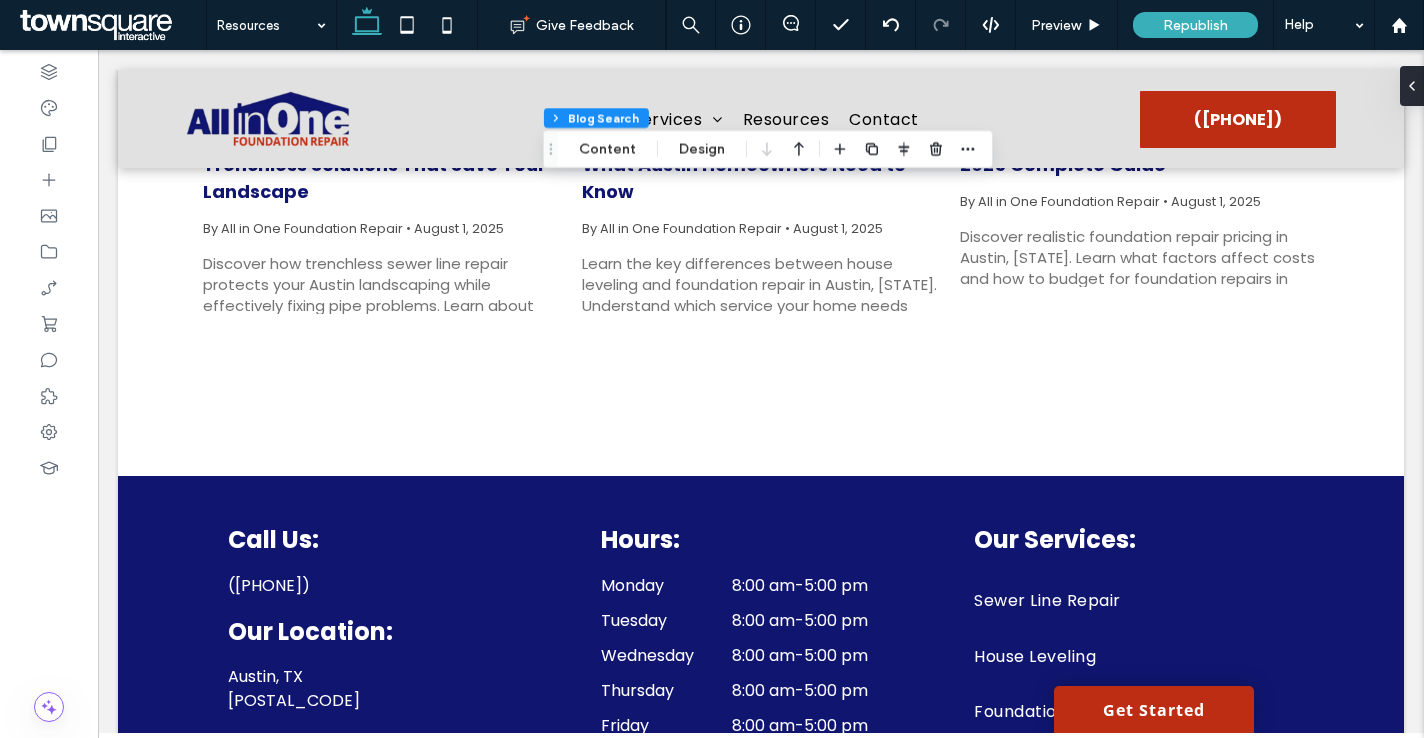 scroll, scrollTop: 0, scrollLeft: 0, axis: both 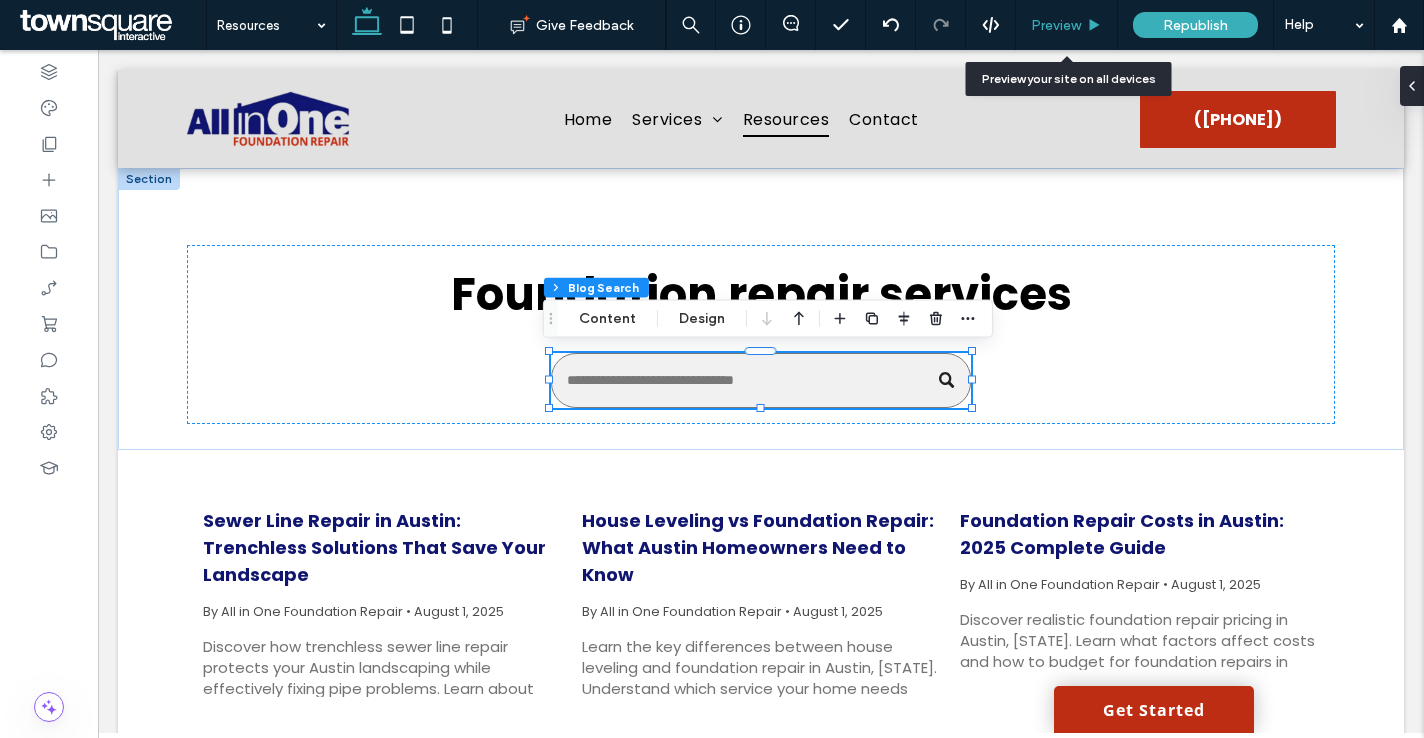 click on "Preview" at bounding box center (1067, 25) 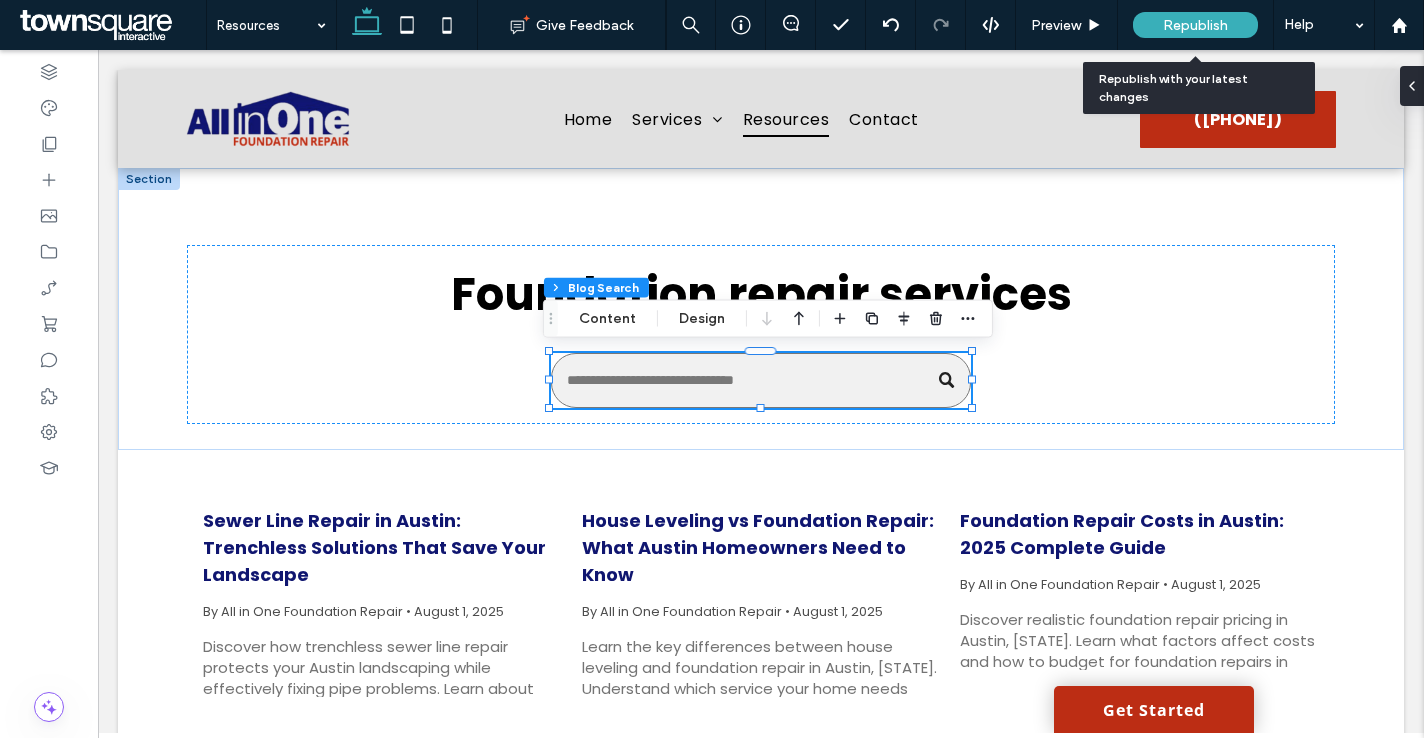 click on "Republish" at bounding box center (1195, 25) 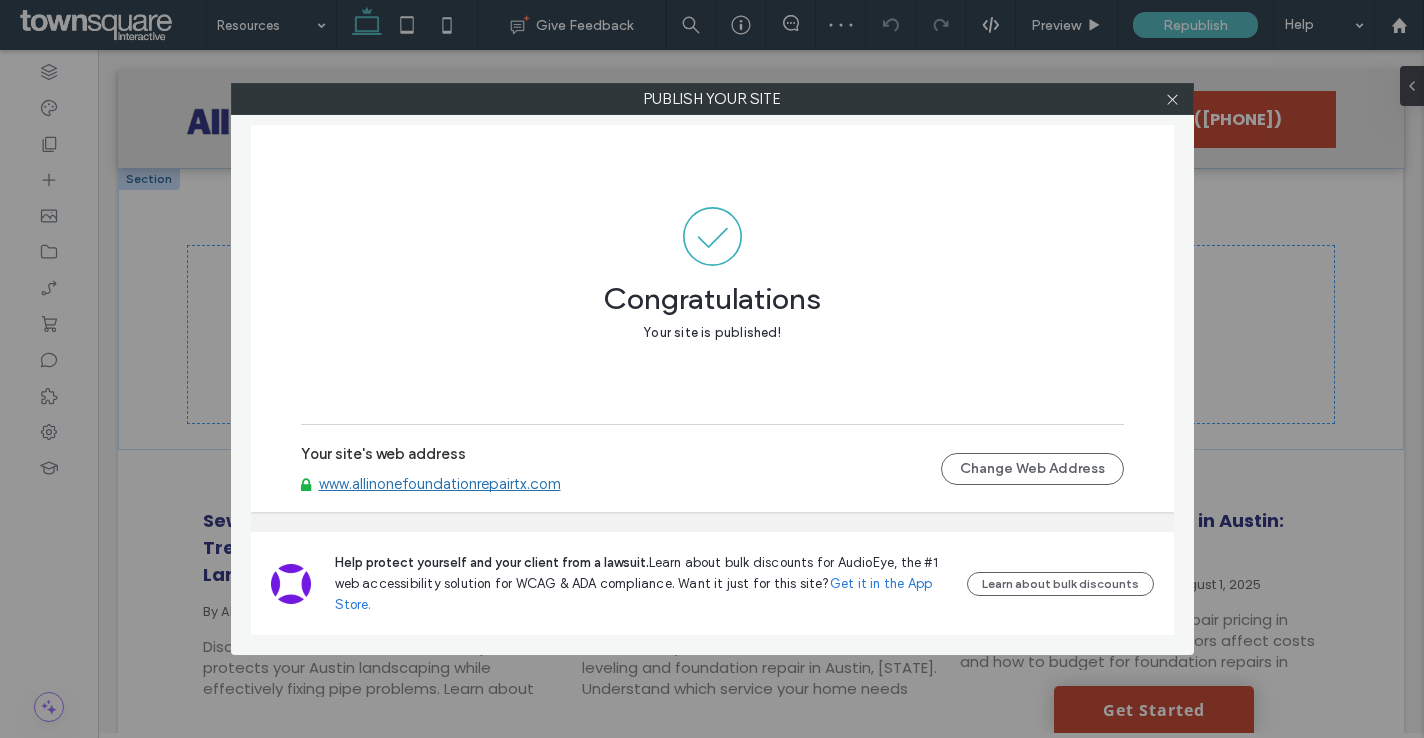 click on "www.allinonefoundationrepairtx.com" at bounding box center (440, 484) 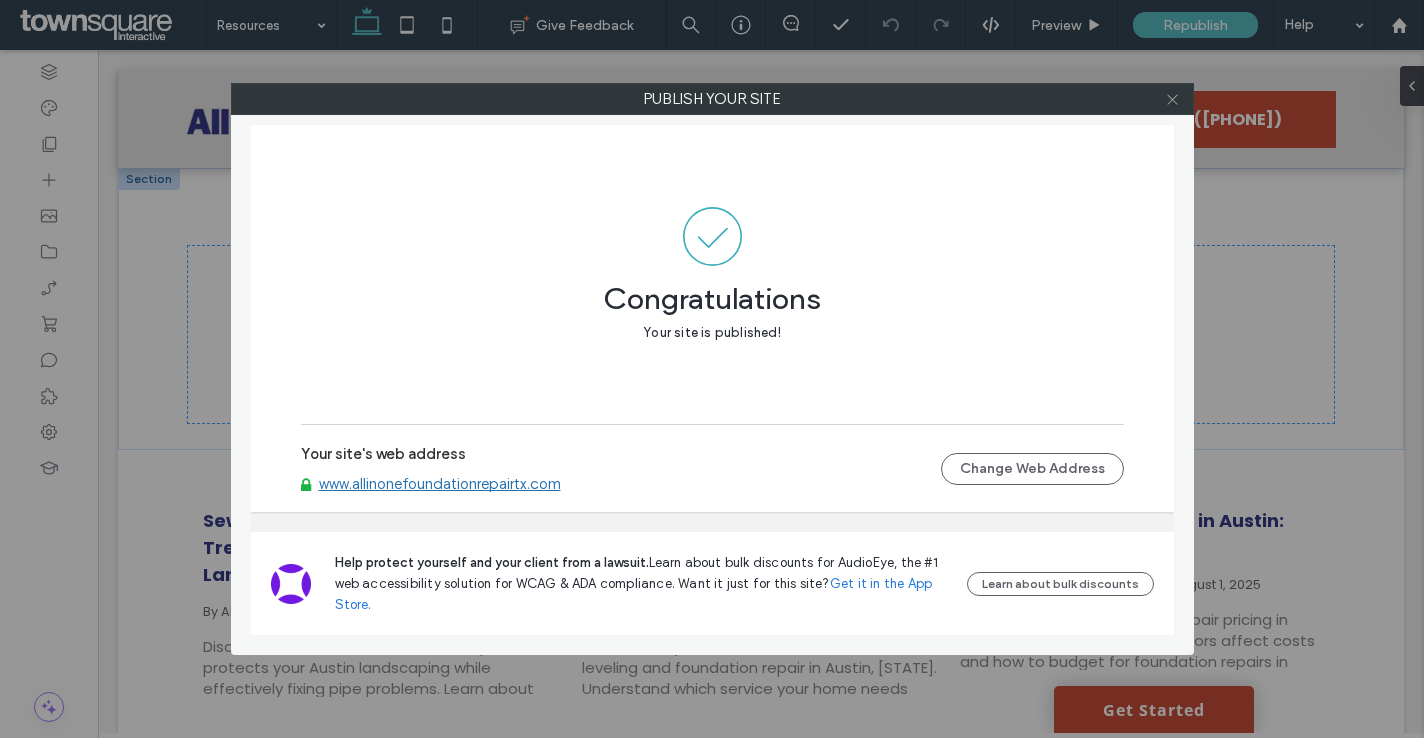 click 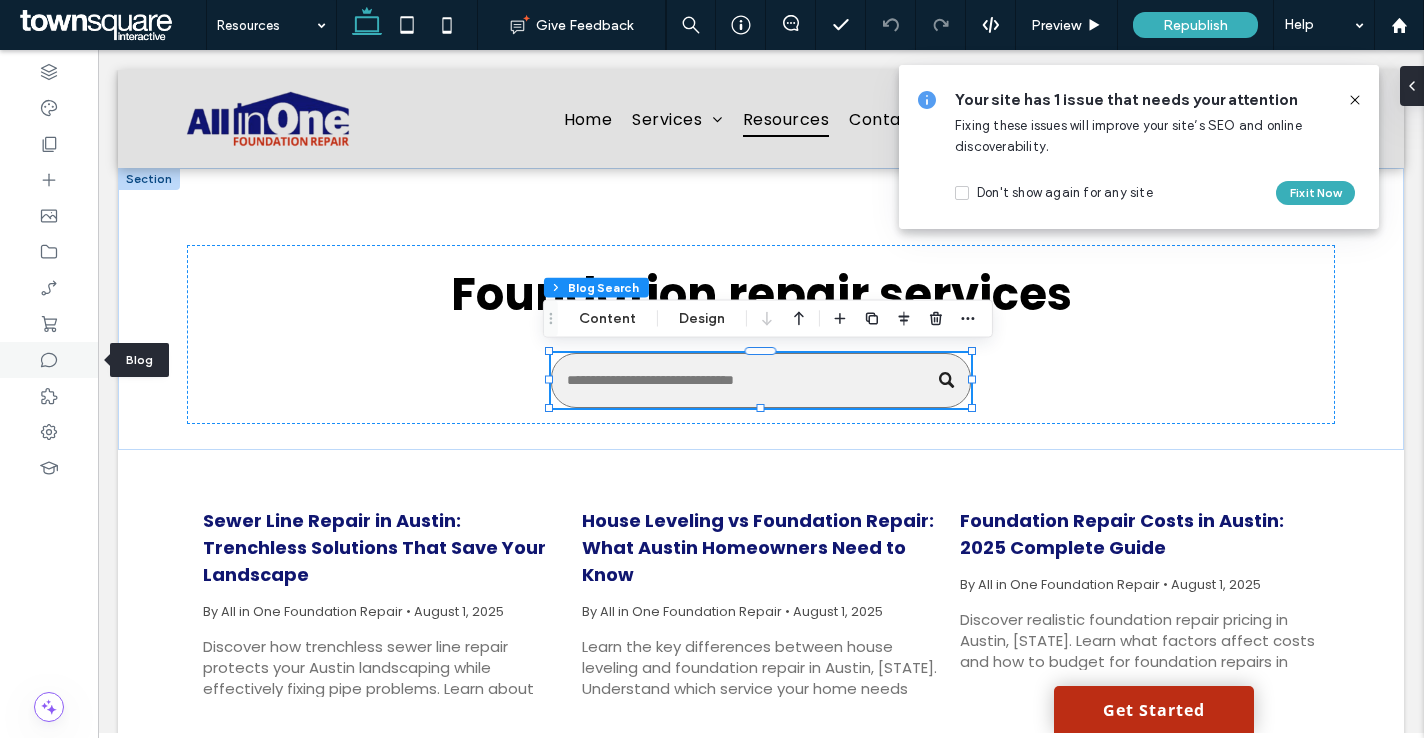 click at bounding box center (49, 360) 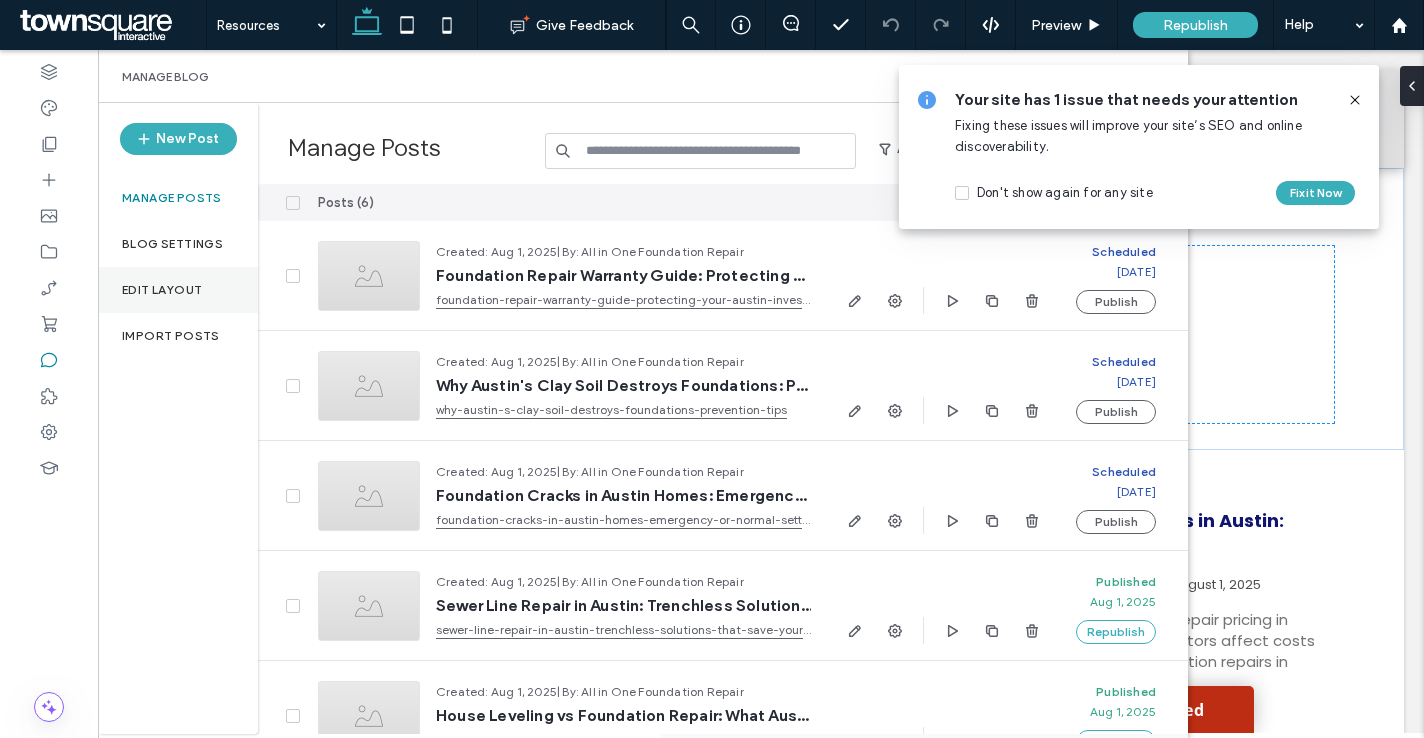 click on "Edit Layout" at bounding box center (162, 290) 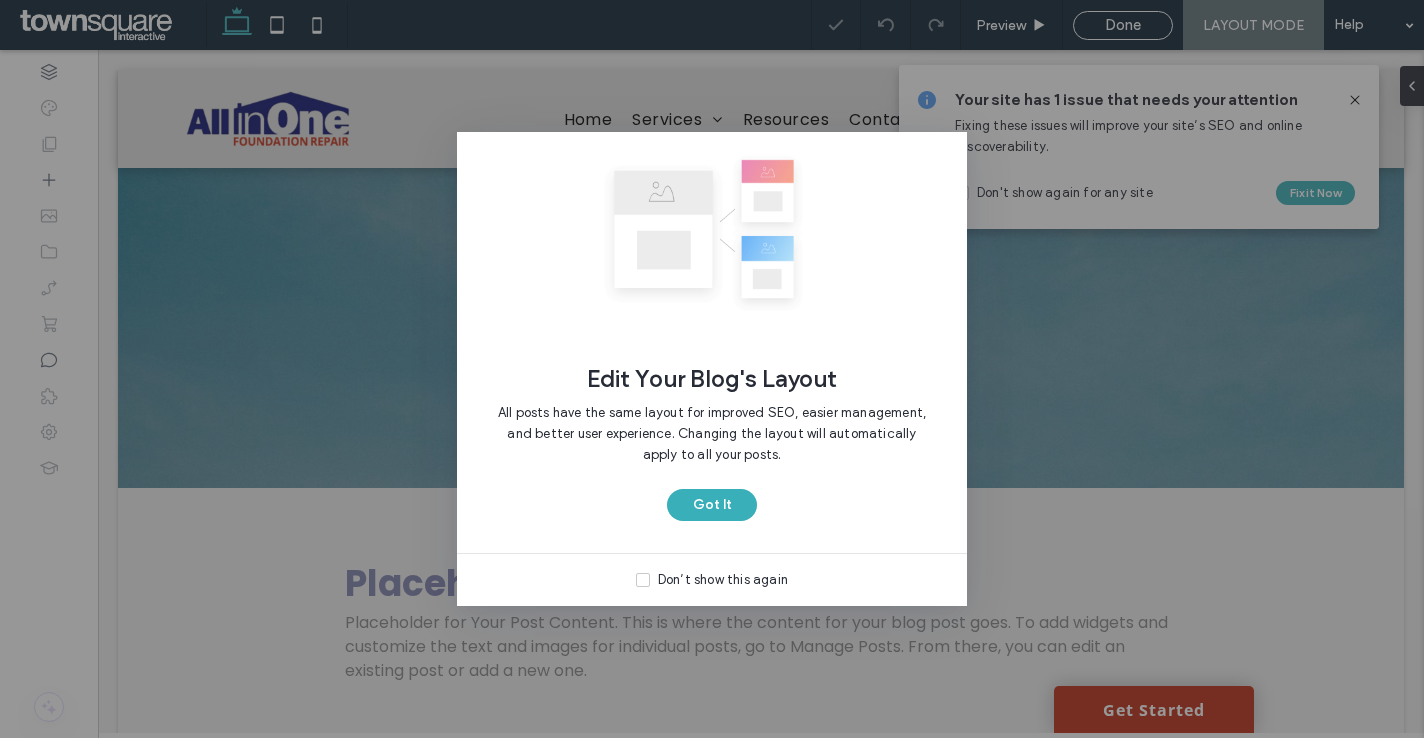 scroll, scrollTop: 0, scrollLeft: 0, axis: both 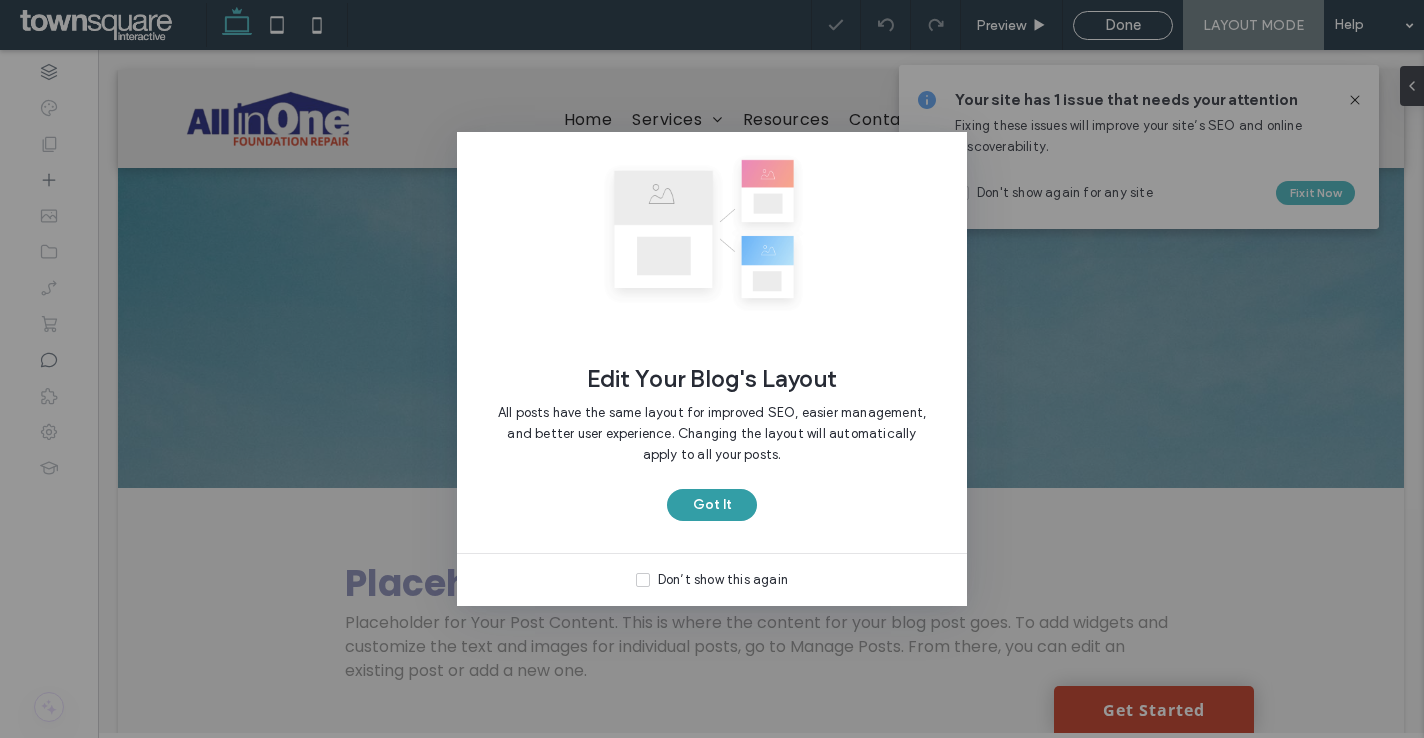 click on "Got It" at bounding box center (712, 505) 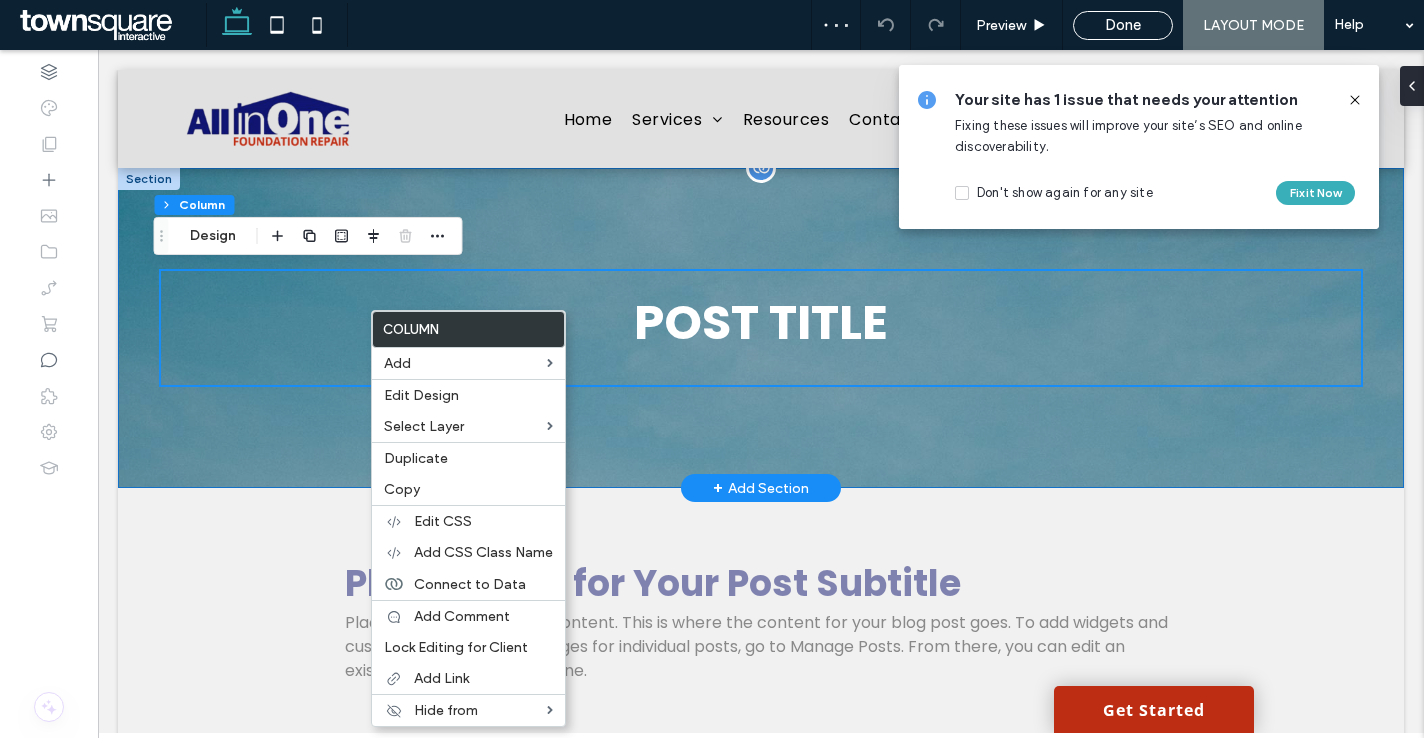click on "POST TITLE" at bounding box center [761, 328] 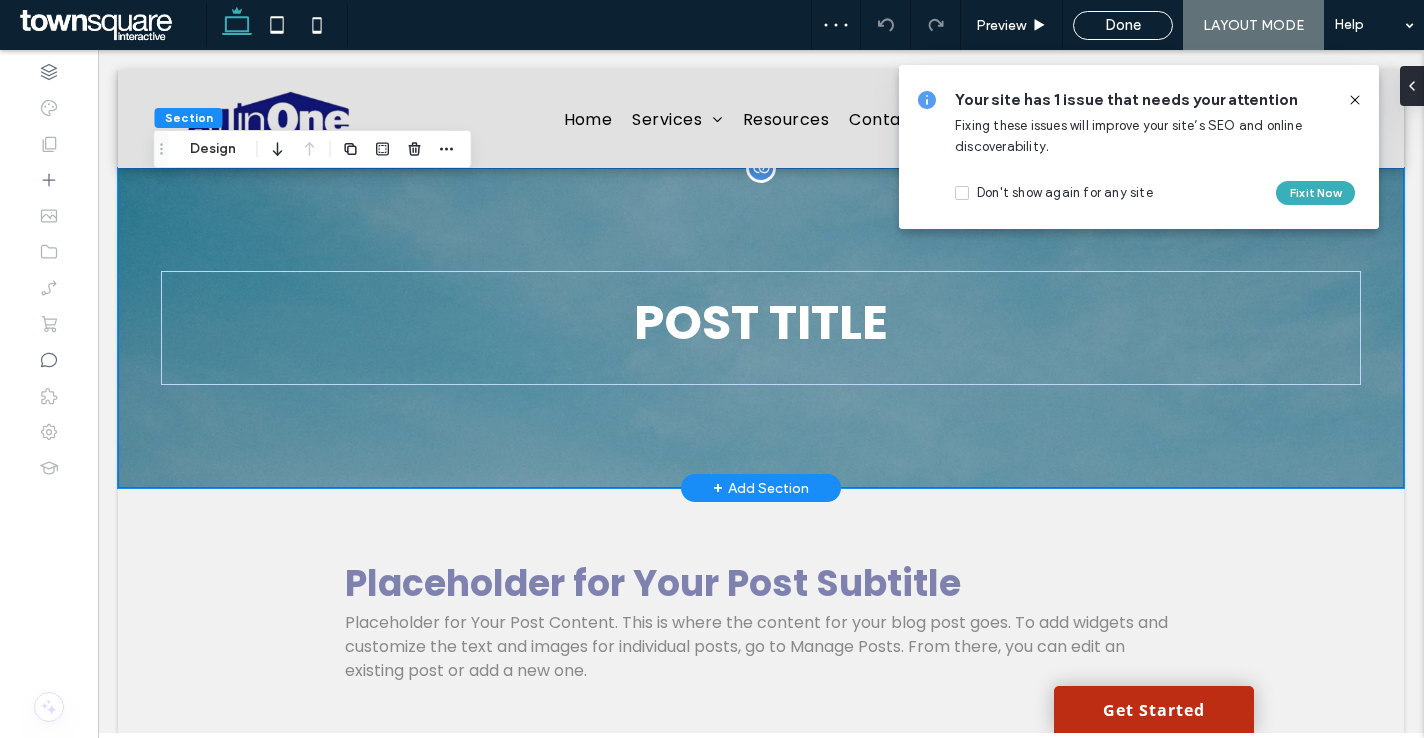 click on "POST TITLE" at bounding box center [761, 328] 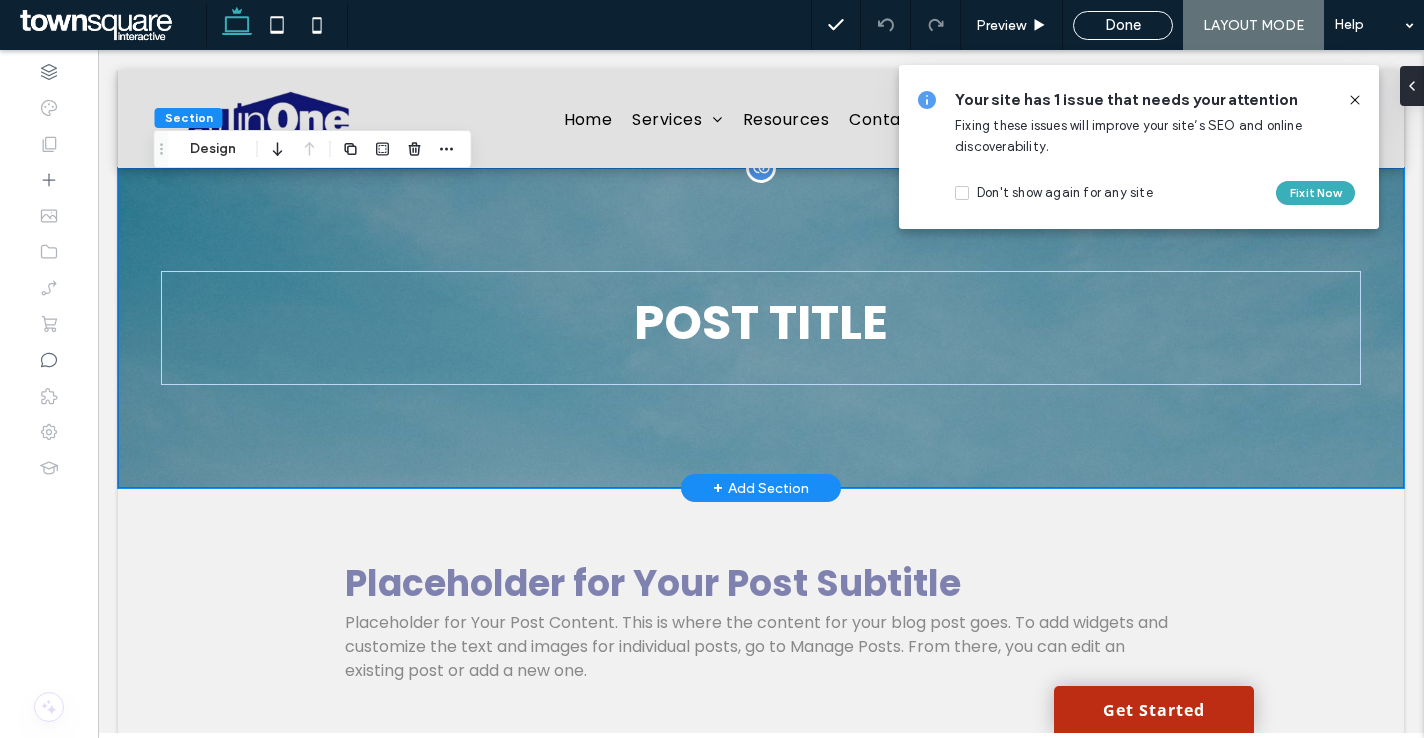 click on "POST TITLE" at bounding box center [761, 328] 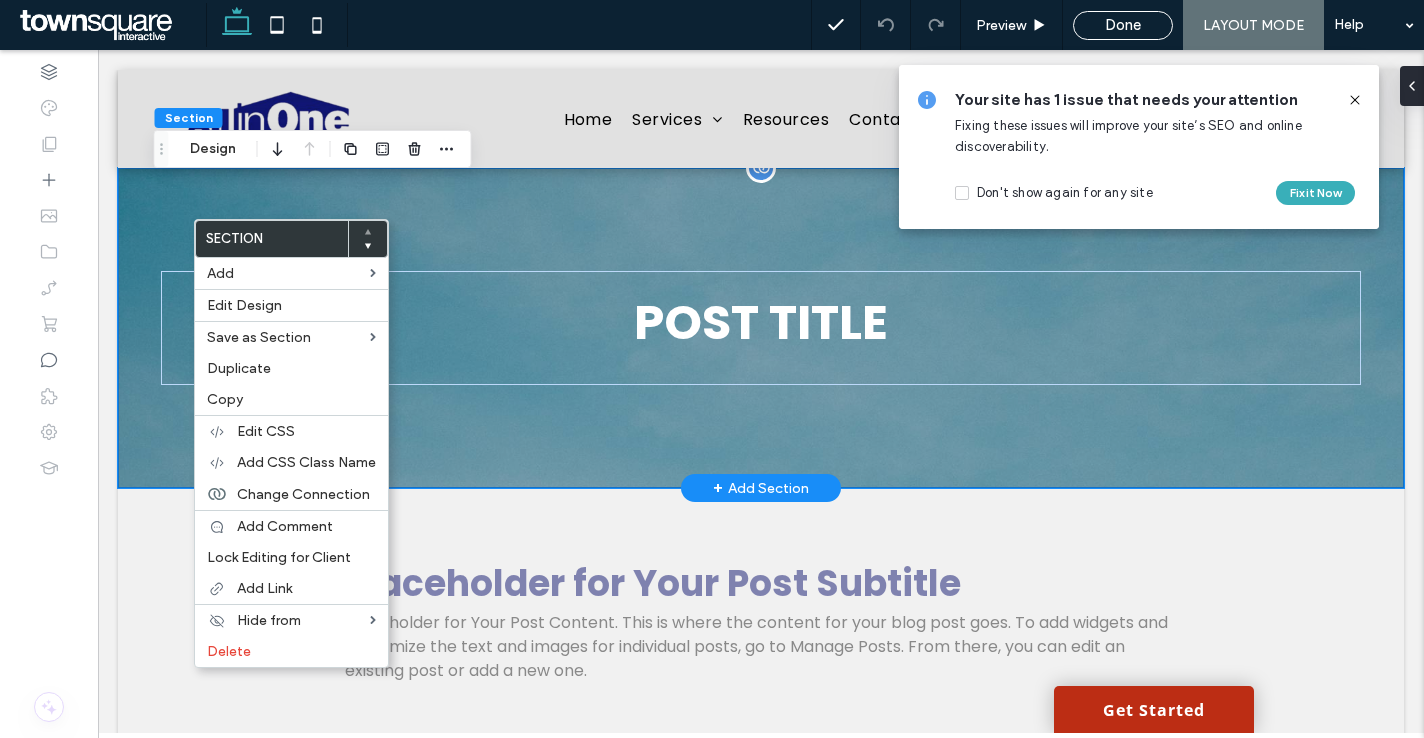 click on "POST TITLE" at bounding box center (761, 328) 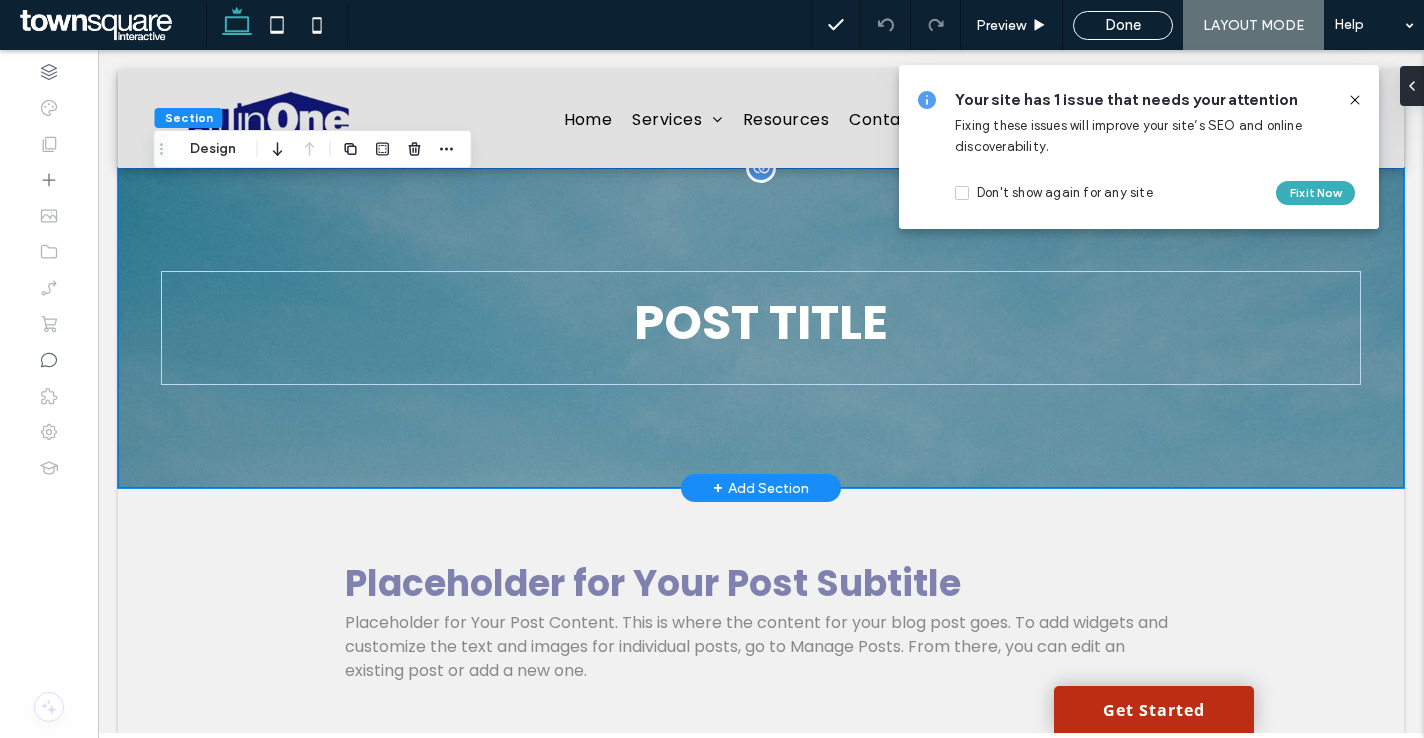 click on "POST TITLE" at bounding box center [761, 328] 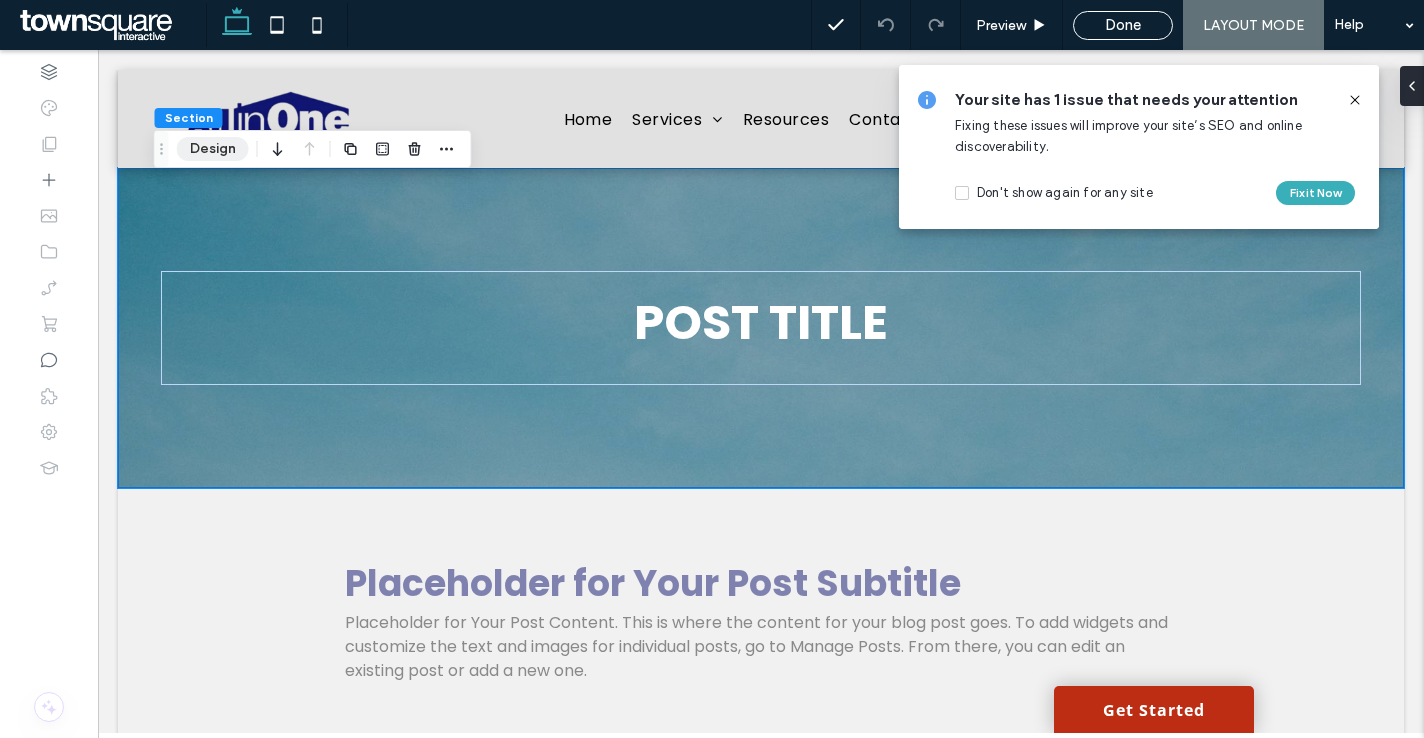click on "Design" at bounding box center [213, 149] 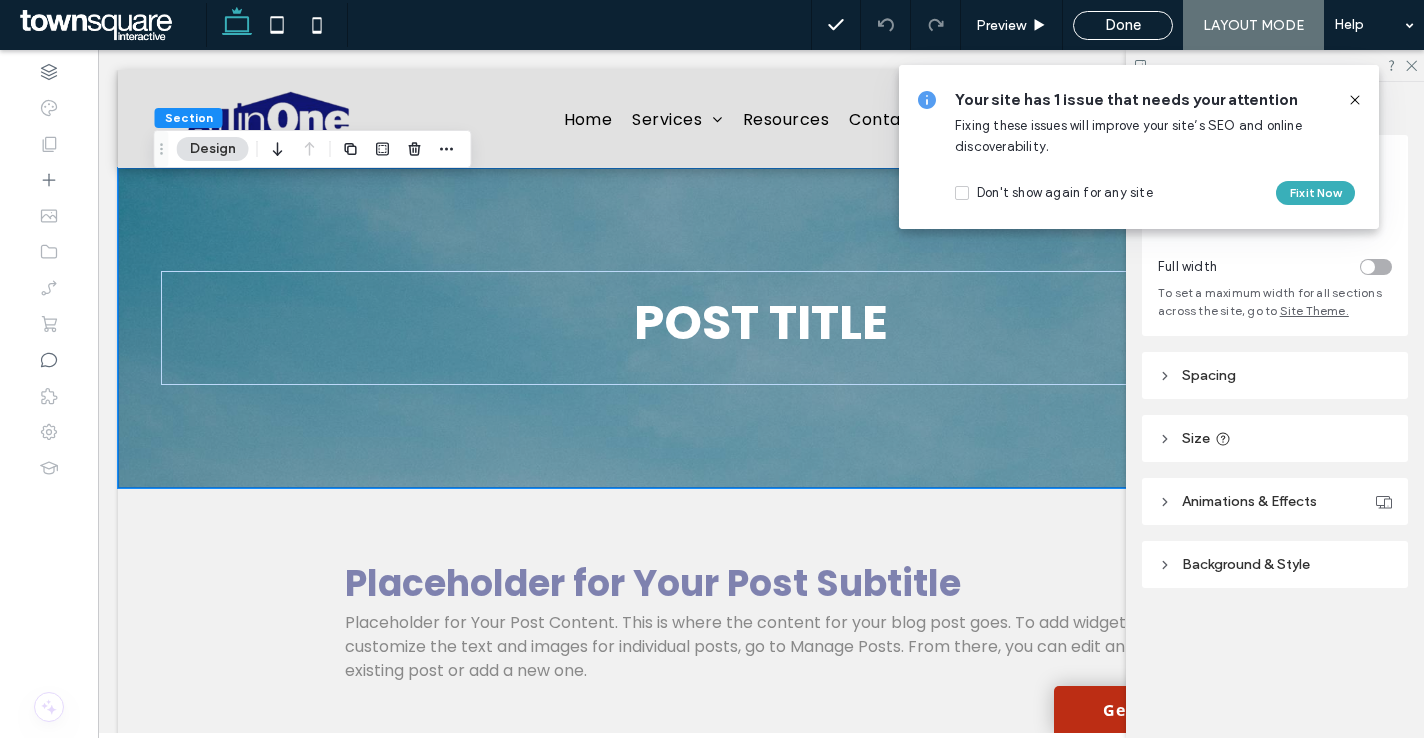 click on "Background & Style" at bounding box center (1275, 564) 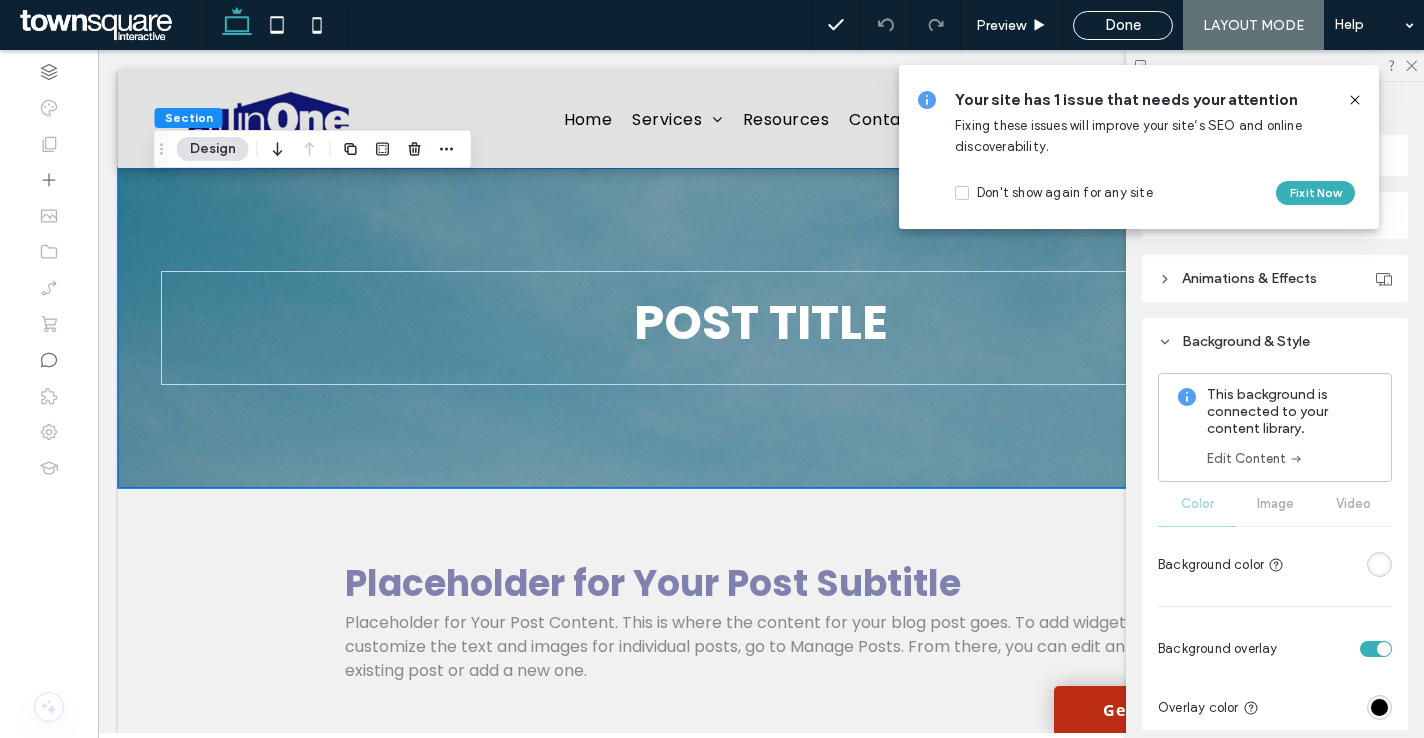 scroll, scrollTop: 193, scrollLeft: 0, axis: vertical 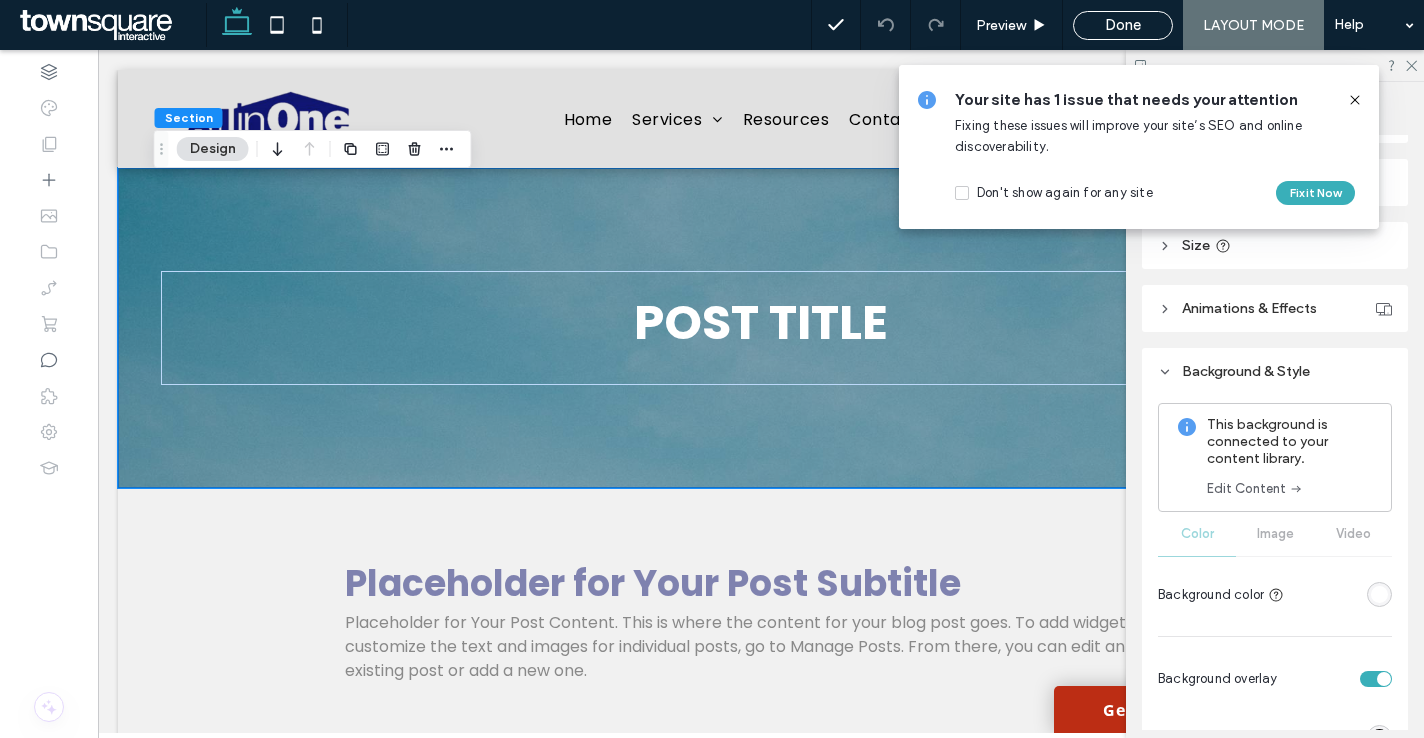 click on "Edit Content" at bounding box center (1255, 489) 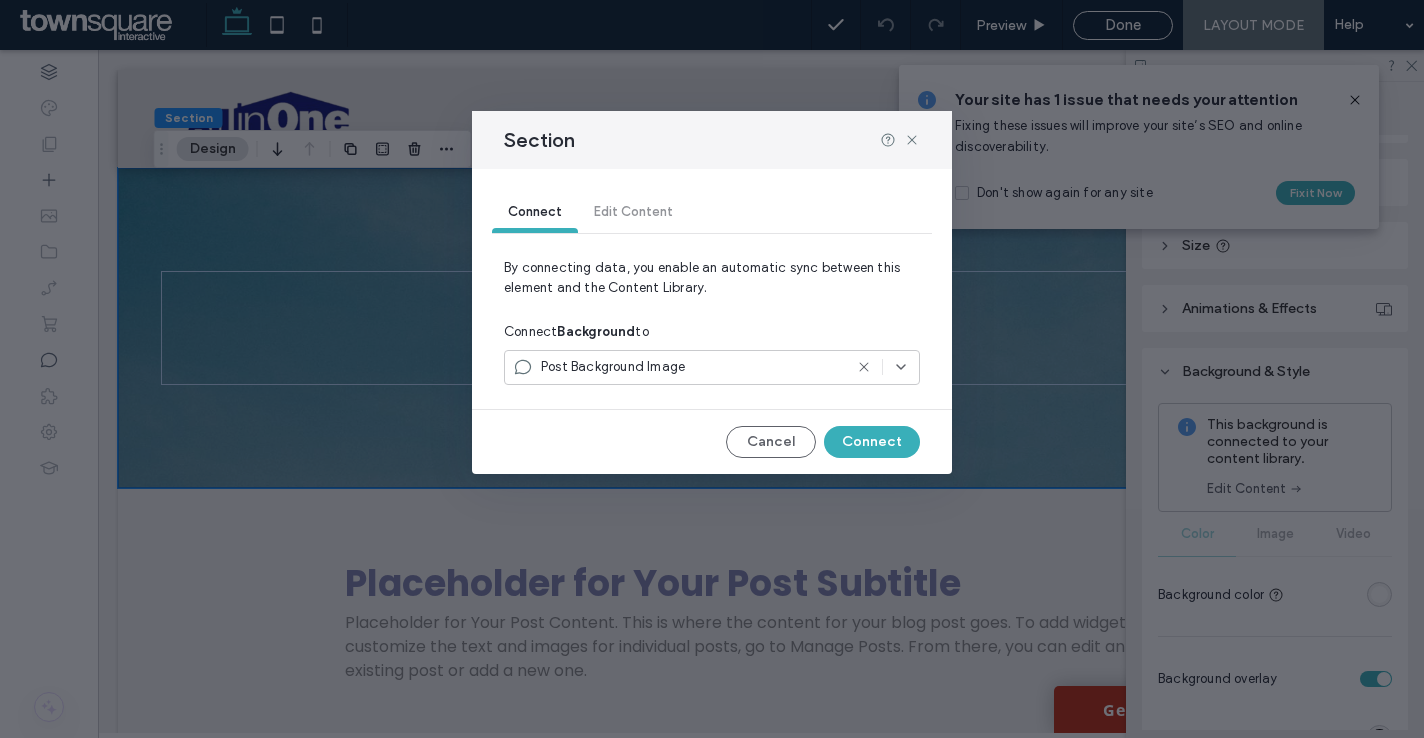 click 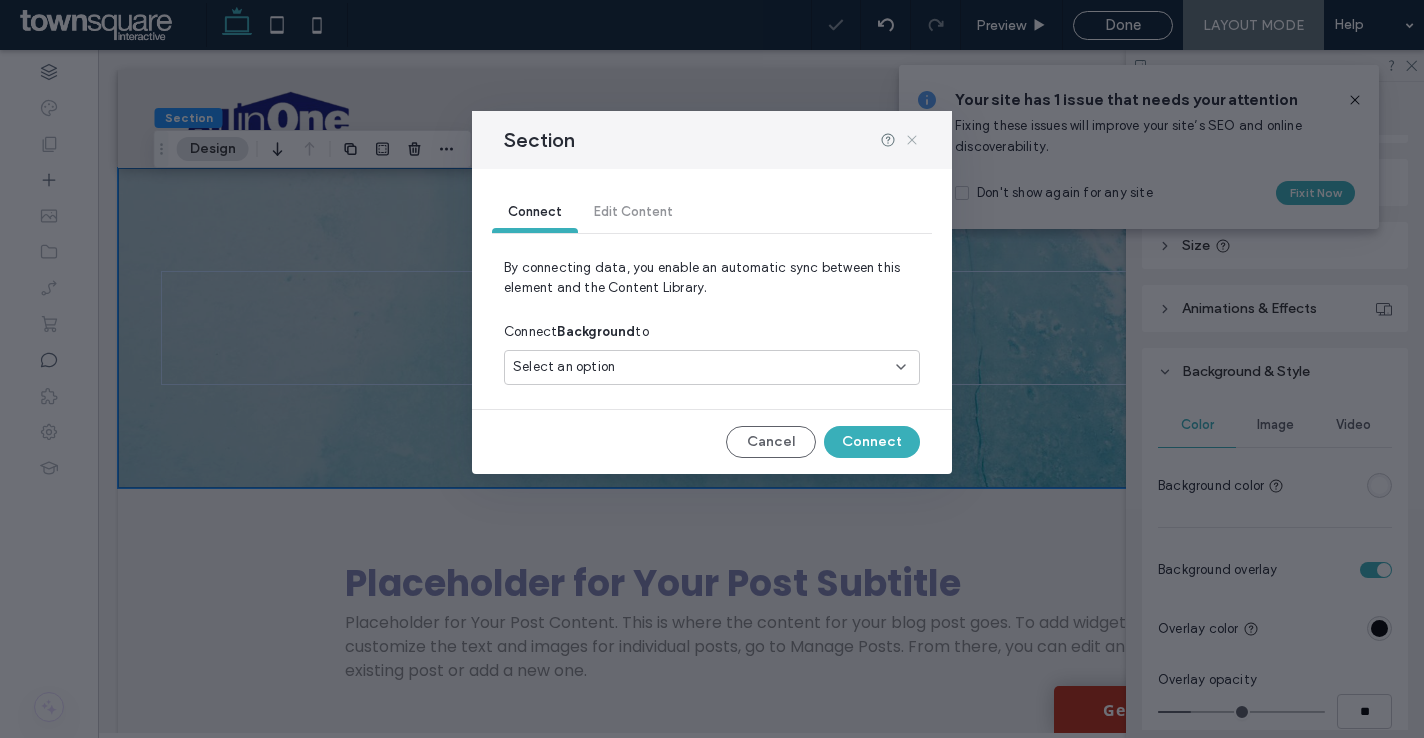 click 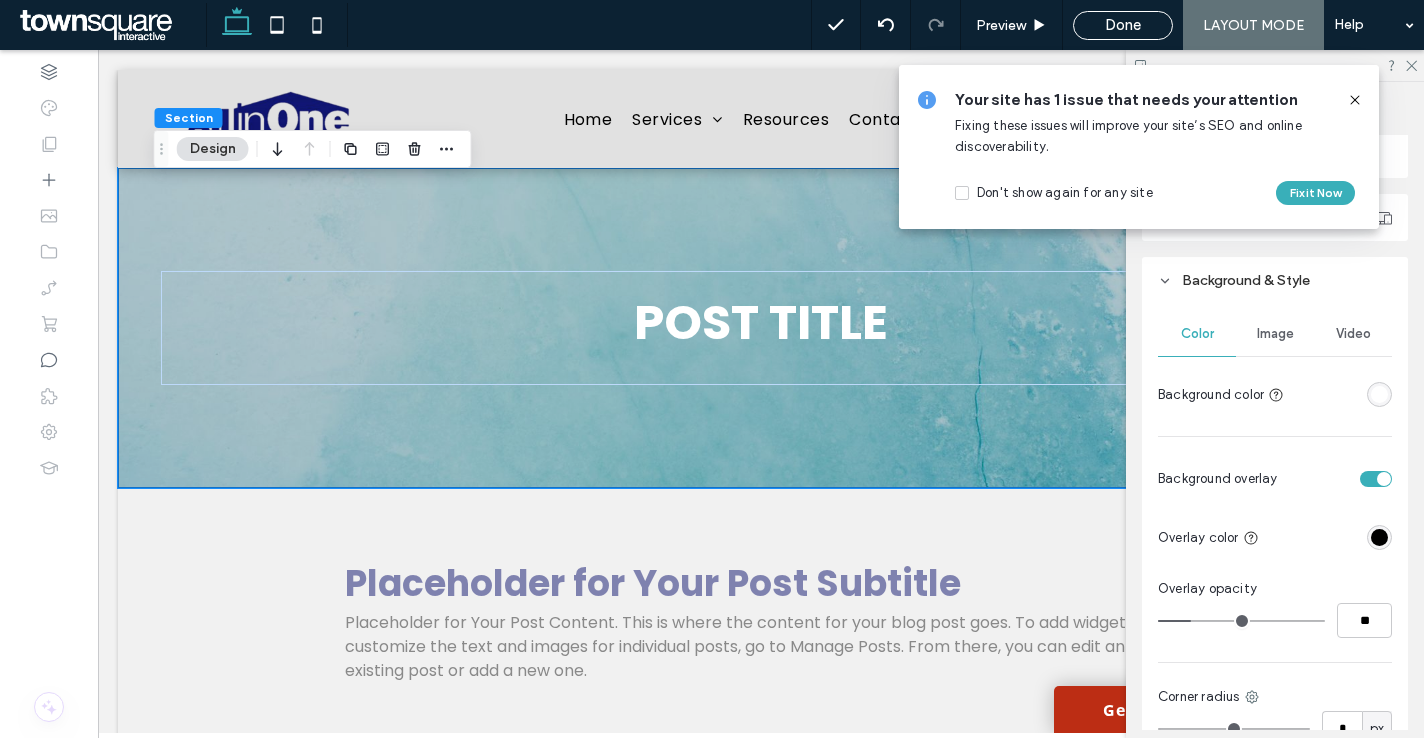 scroll, scrollTop: 0, scrollLeft: 0, axis: both 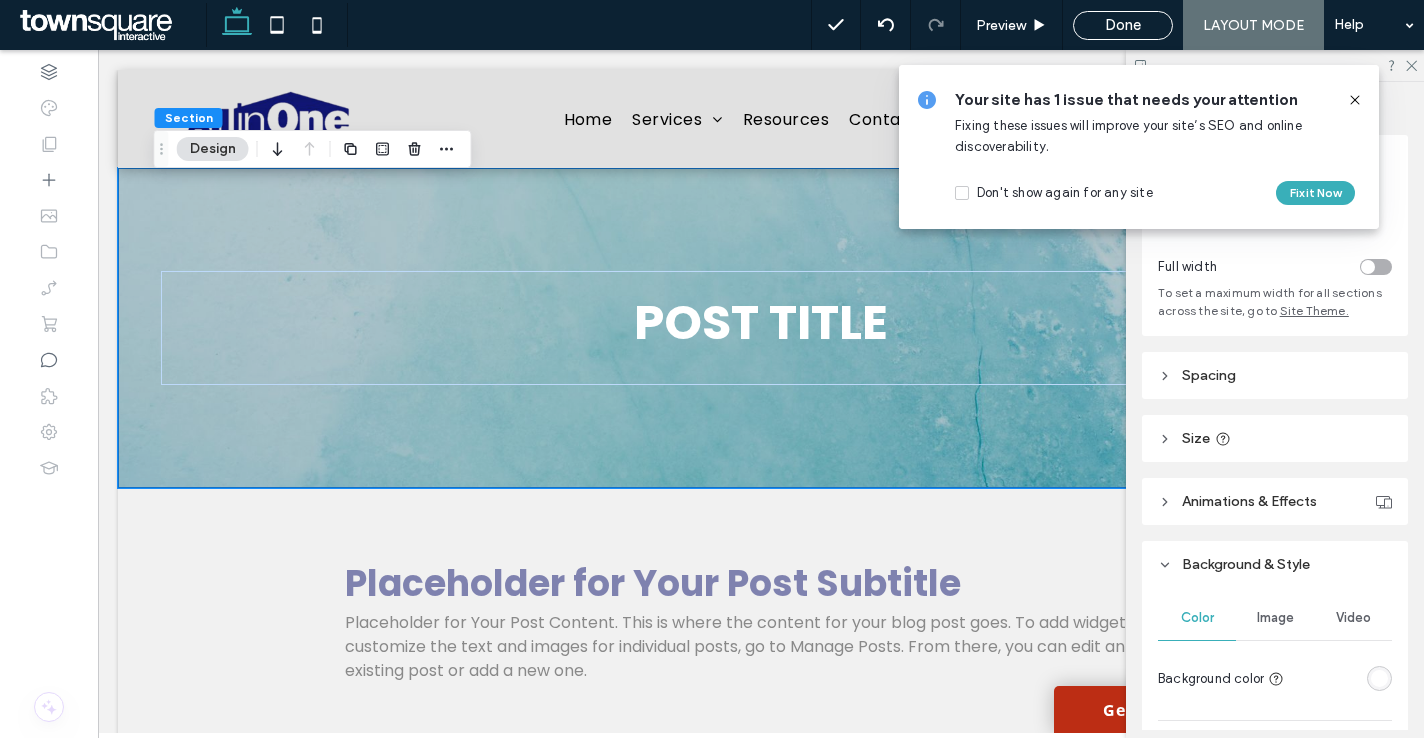 click on "Image" at bounding box center [1275, 618] 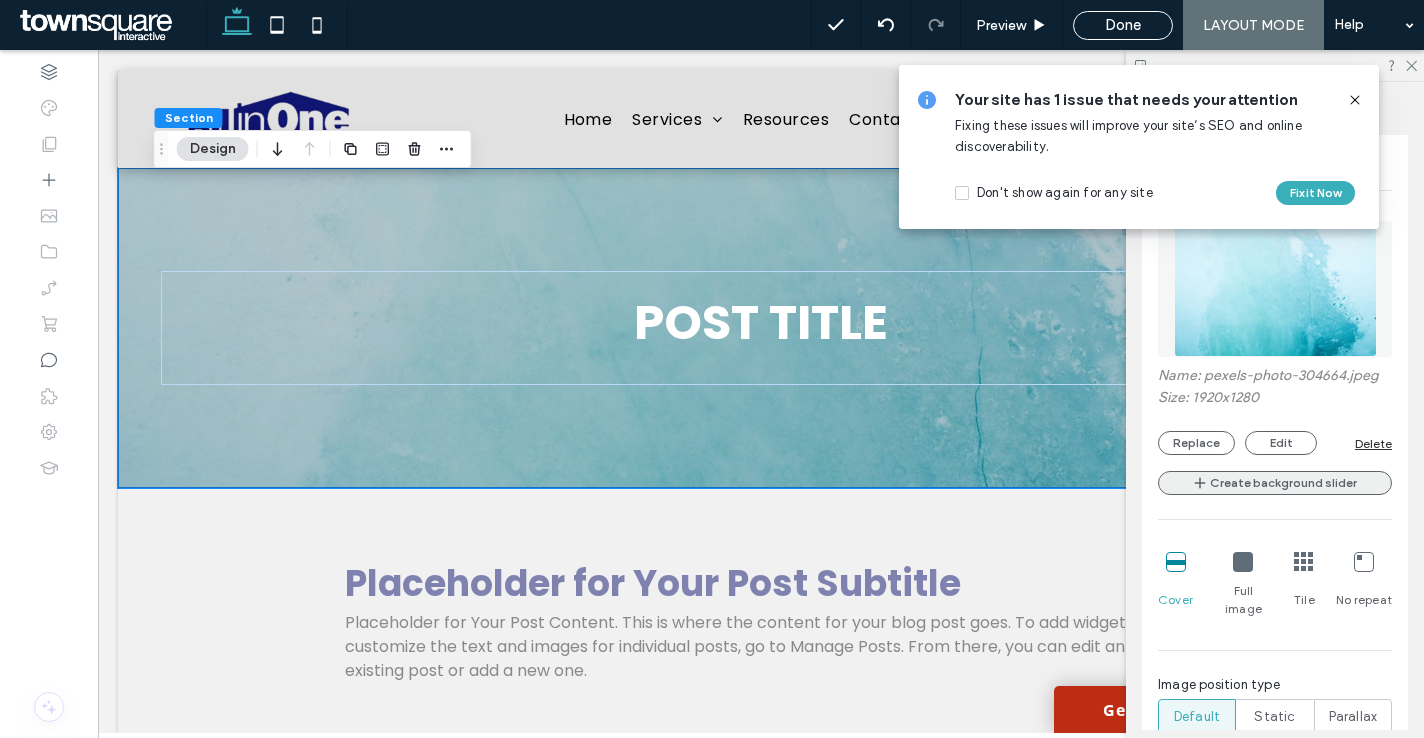 scroll, scrollTop: 410, scrollLeft: 0, axis: vertical 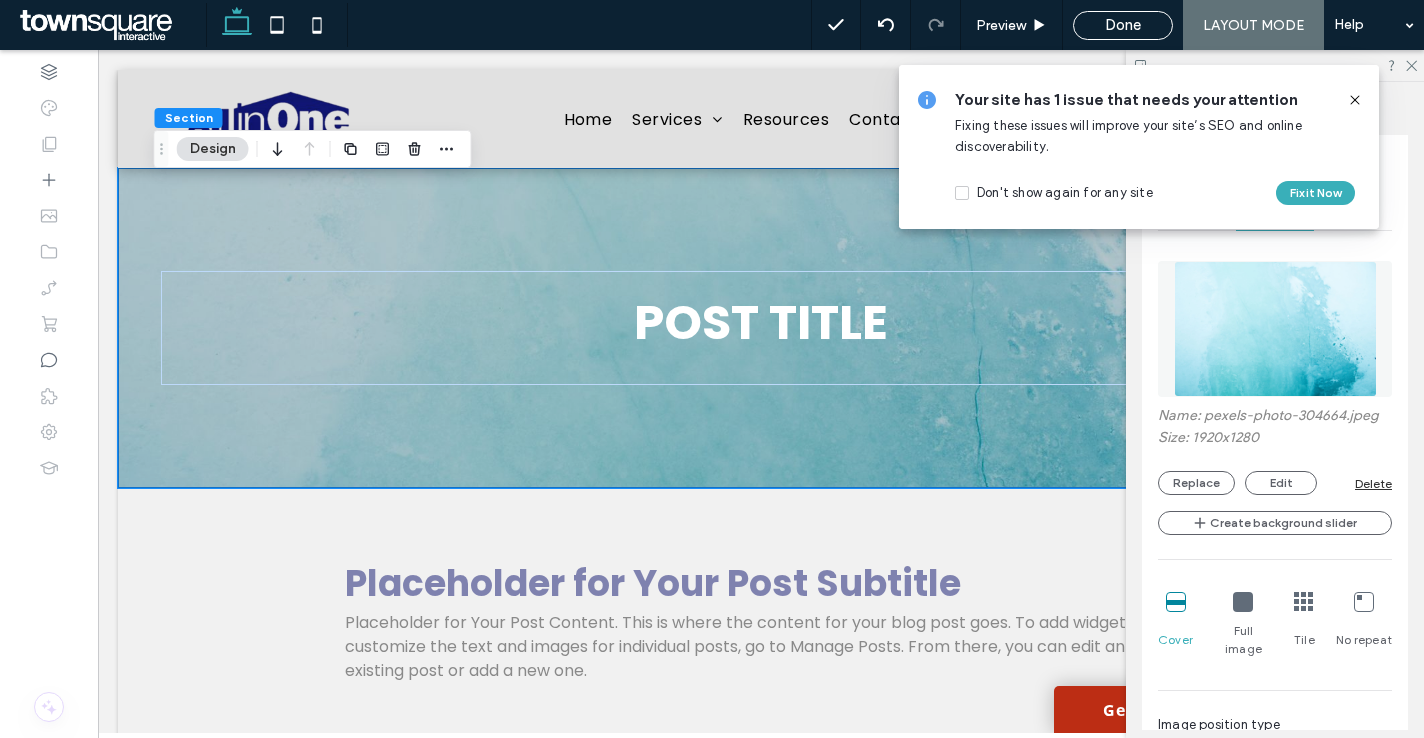 click on "Delete" at bounding box center (1373, 483) 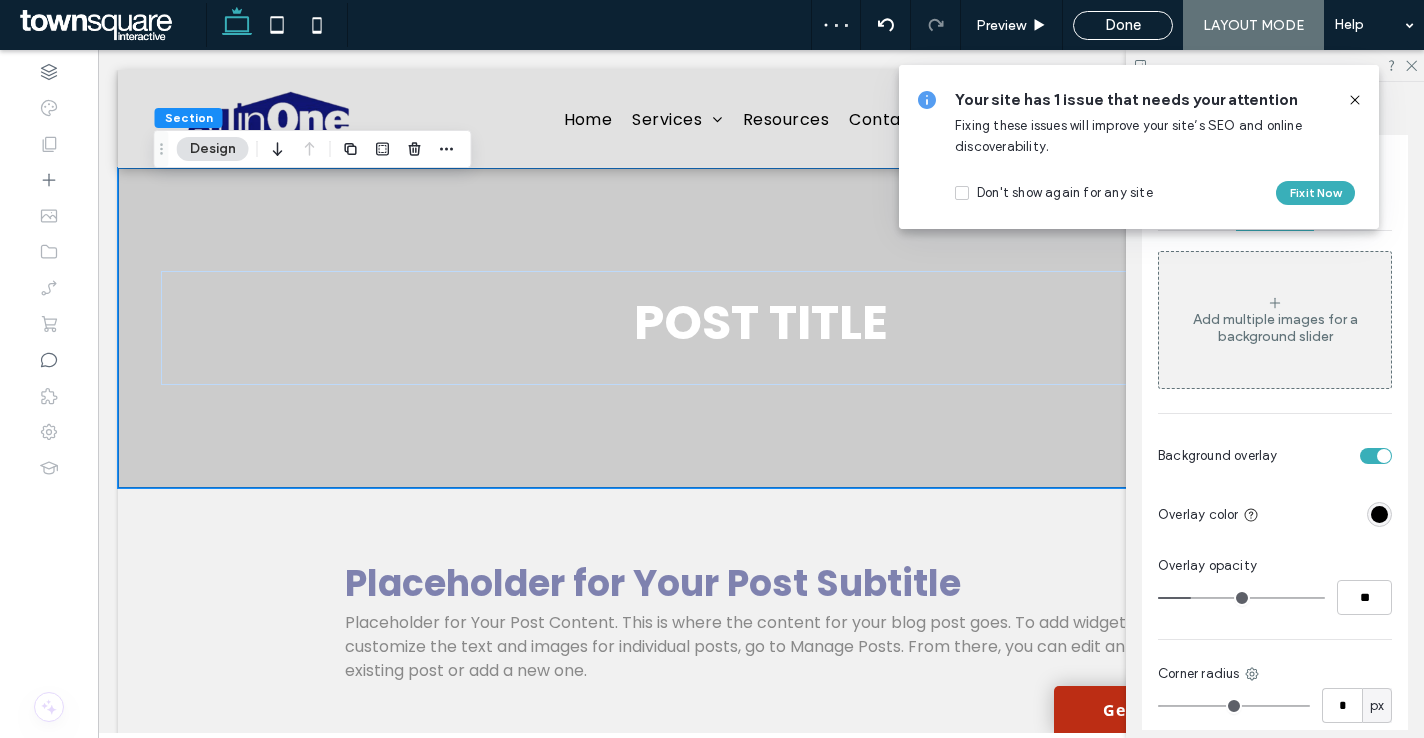 click 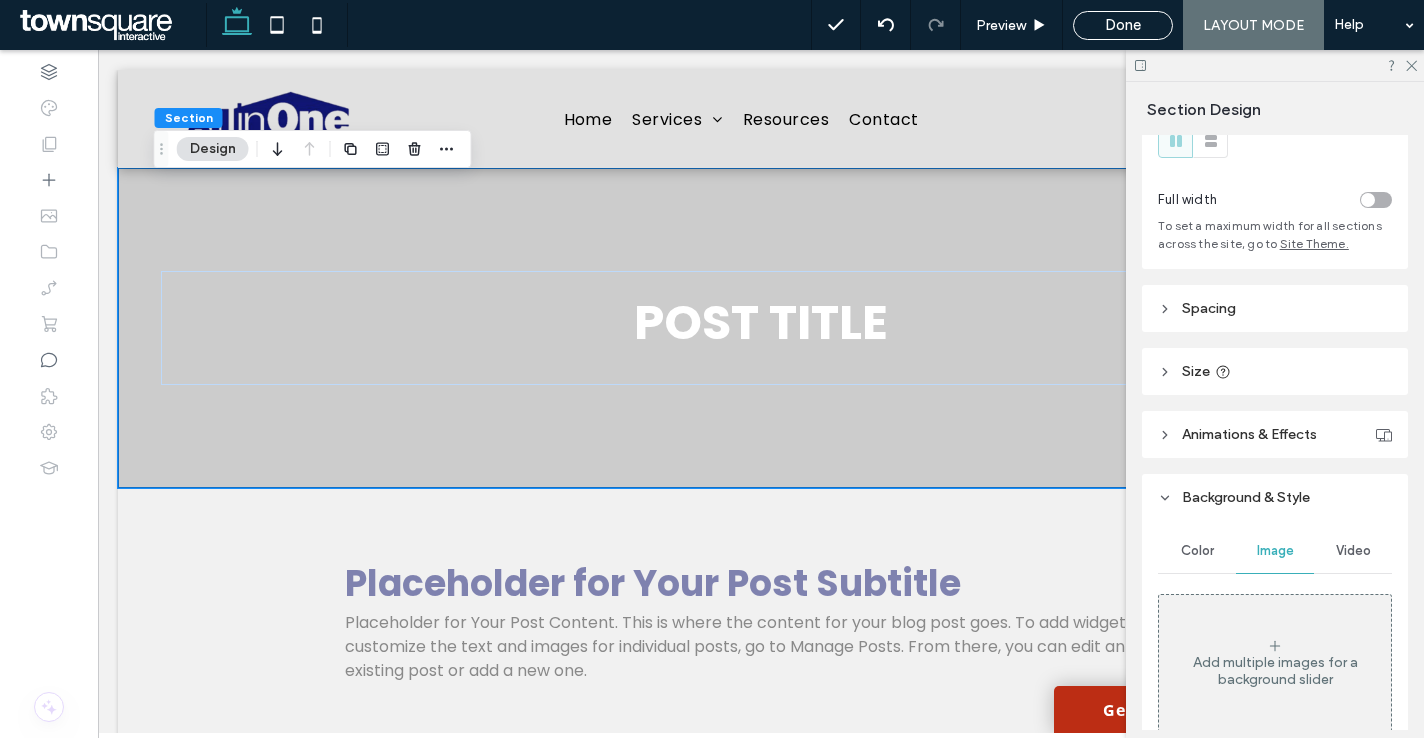 scroll, scrollTop: 35, scrollLeft: 0, axis: vertical 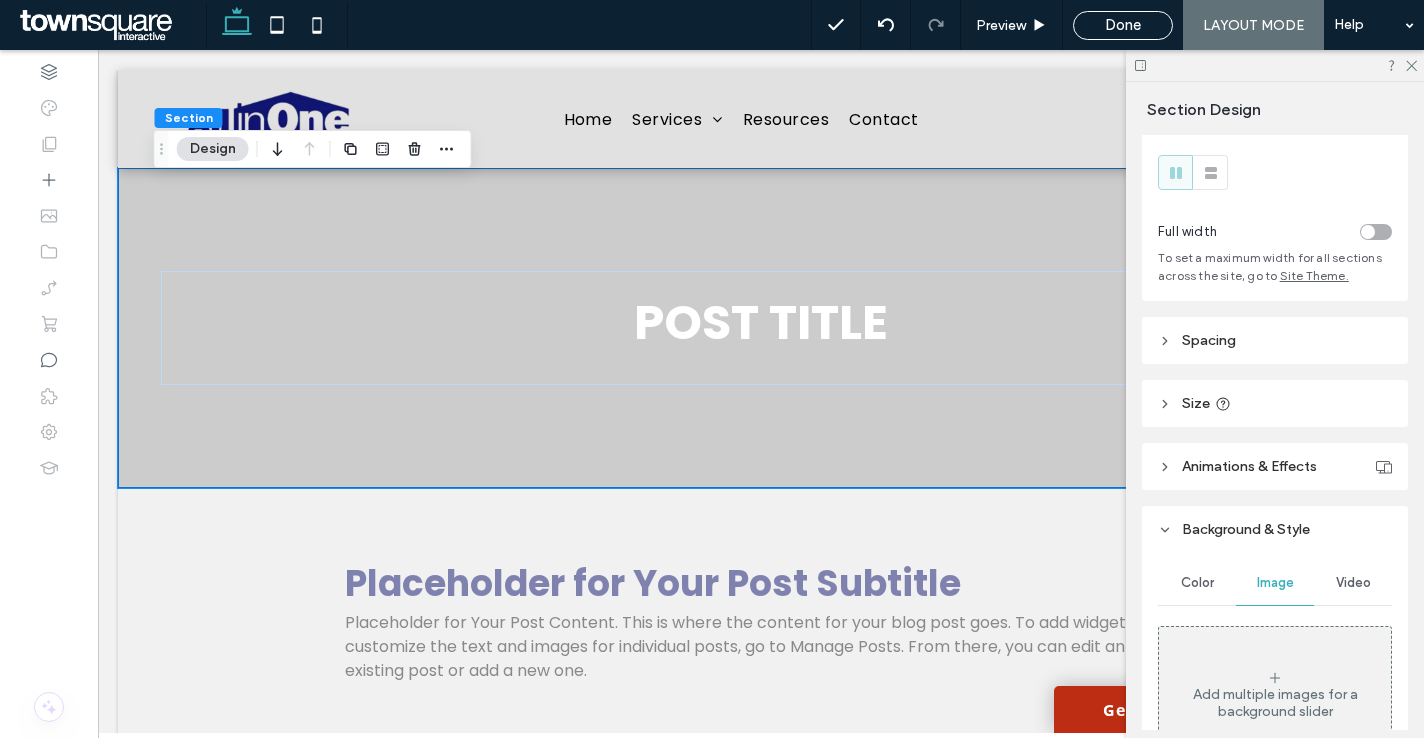 click on "Color" at bounding box center [1197, 583] 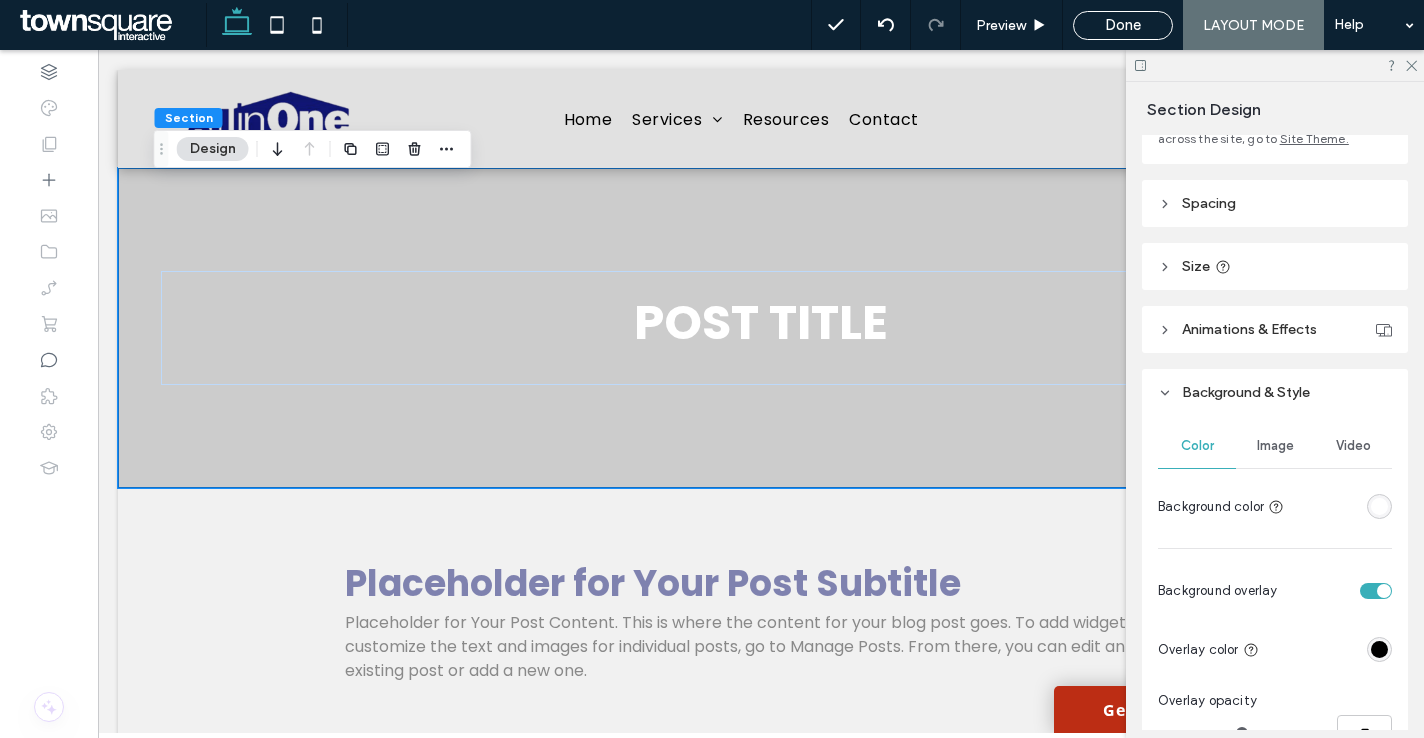 scroll, scrollTop: 246, scrollLeft: 0, axis: vertical 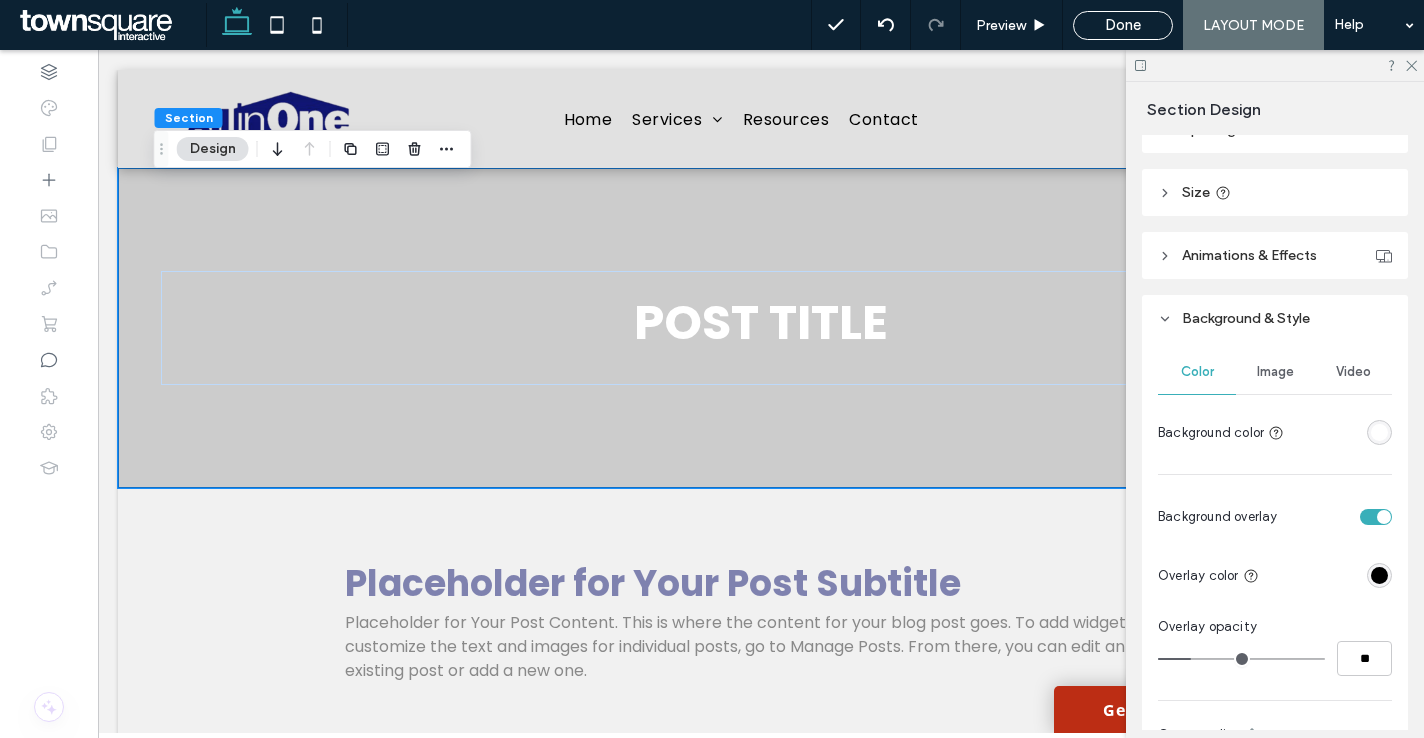 click at bounding box center [1379, 432] 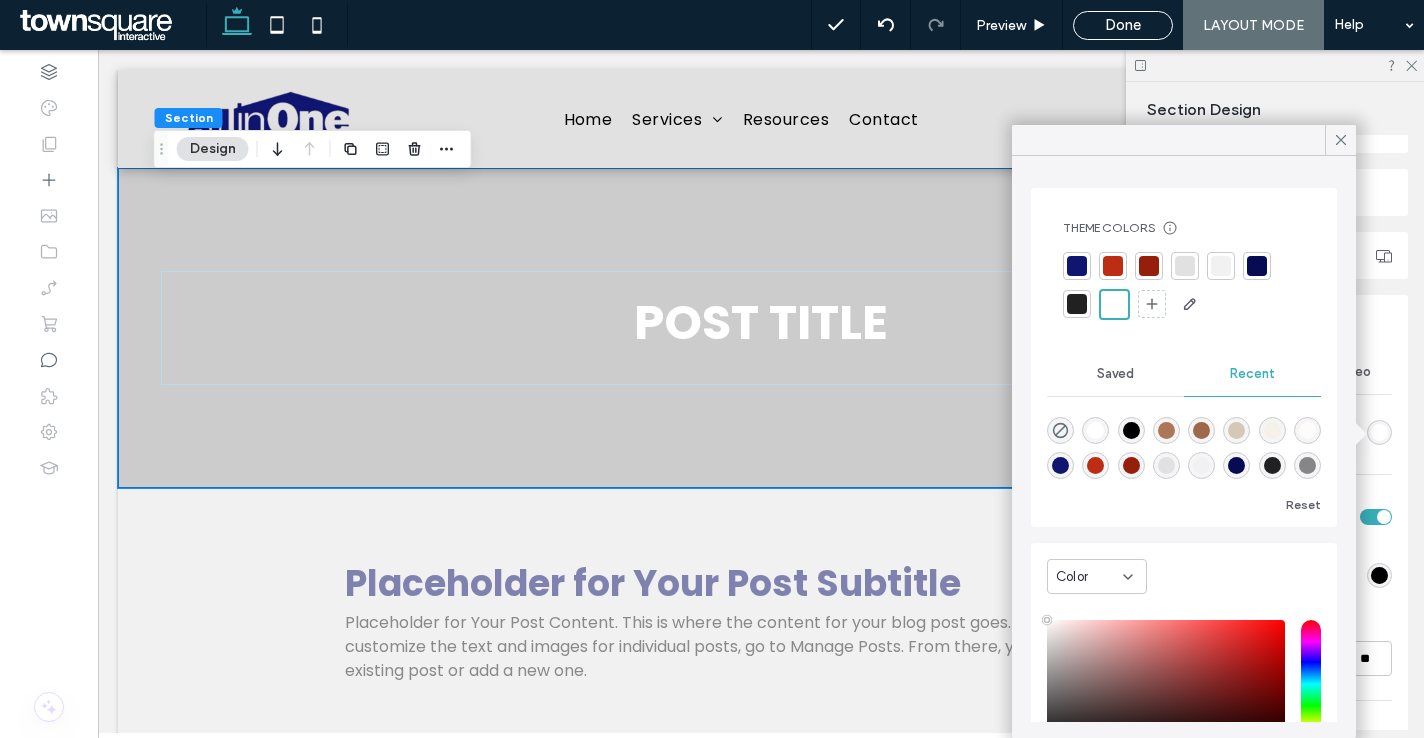 click at bounding box center (1077, 266) 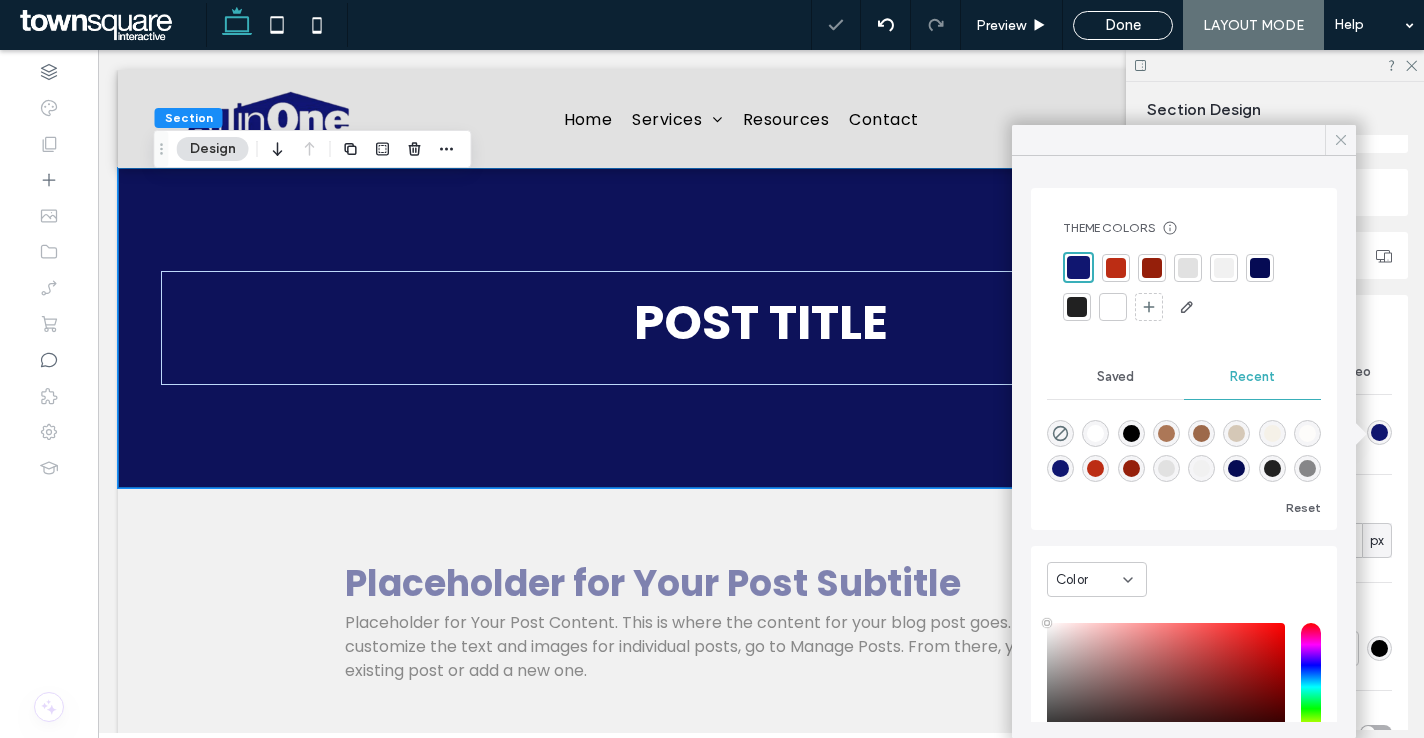 click 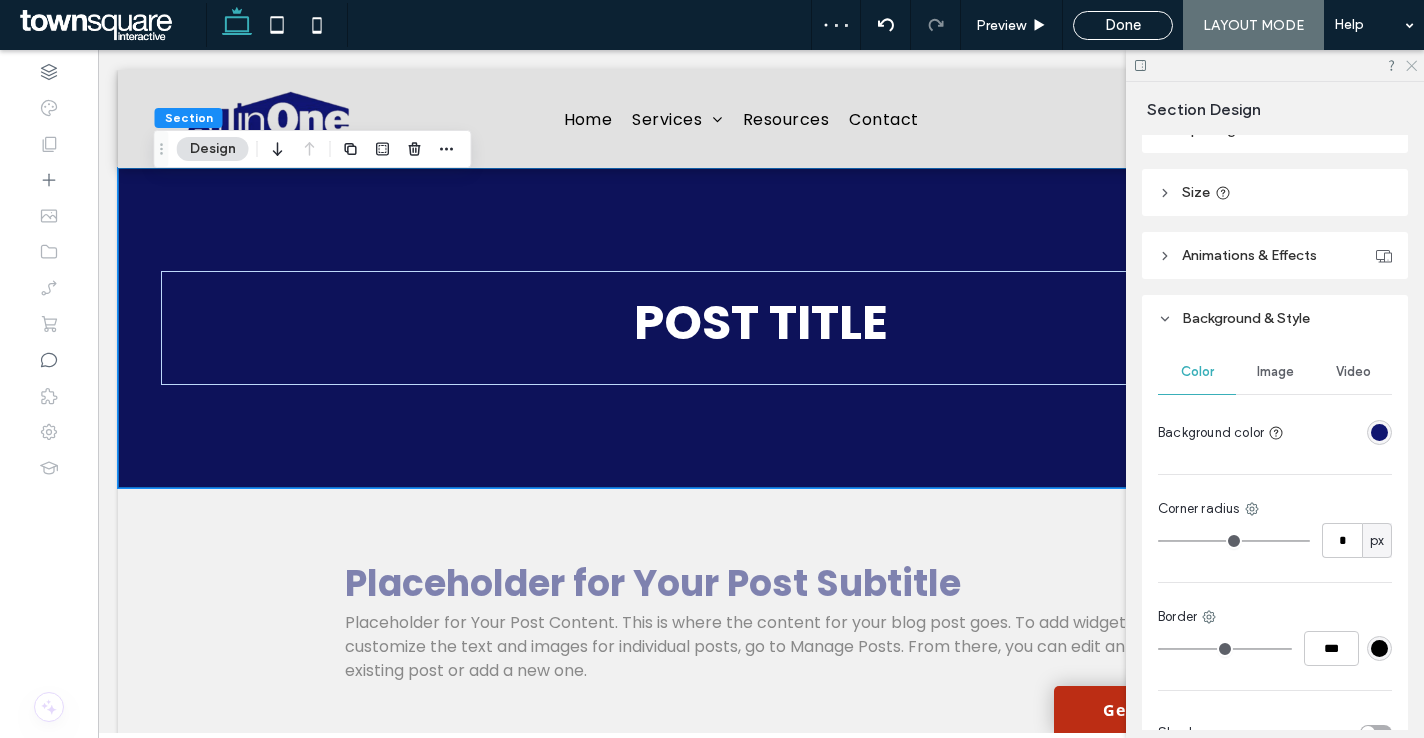 click 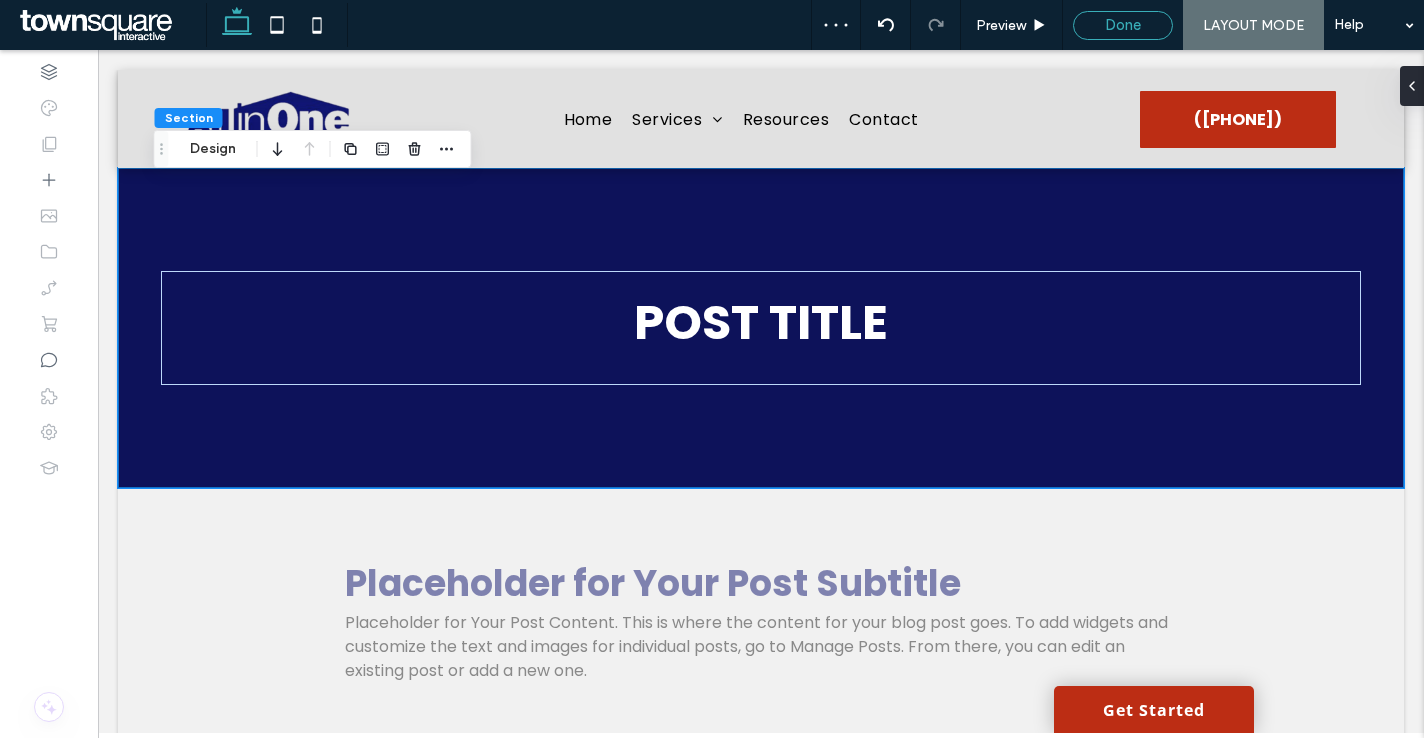 click on "Done" at bounding box center (1123, 25) 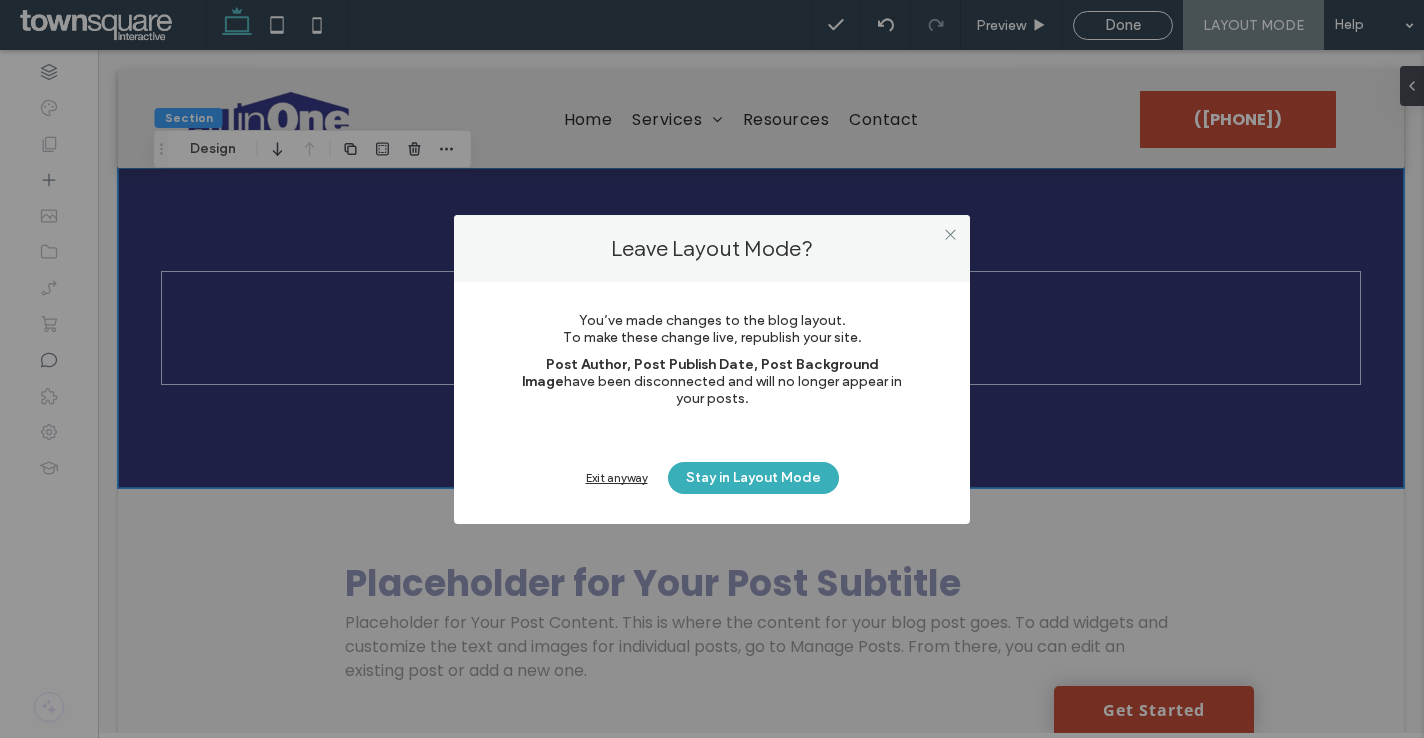 click on "Exit anyway" at bounding box center (617, 477) 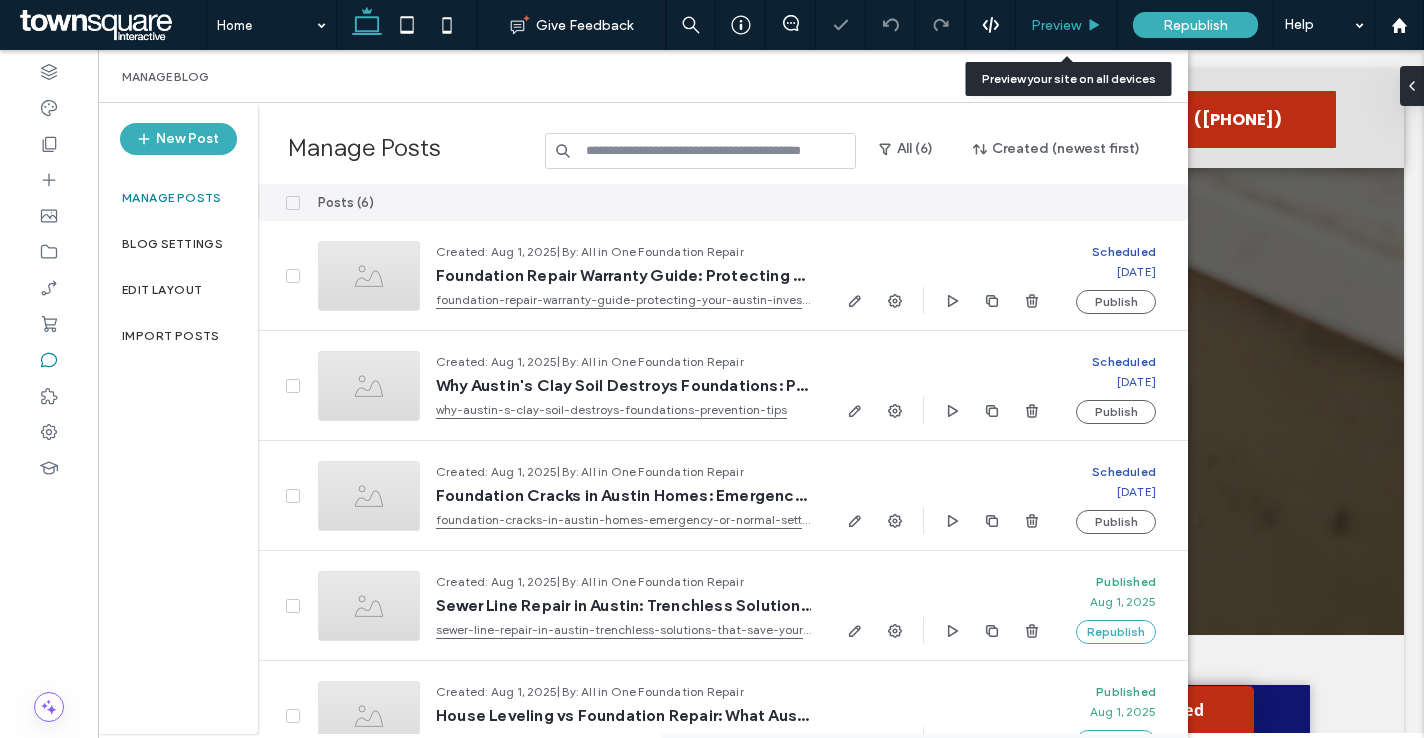 scroll, scrollTop: 0, scrollLeft: 0, axis: both 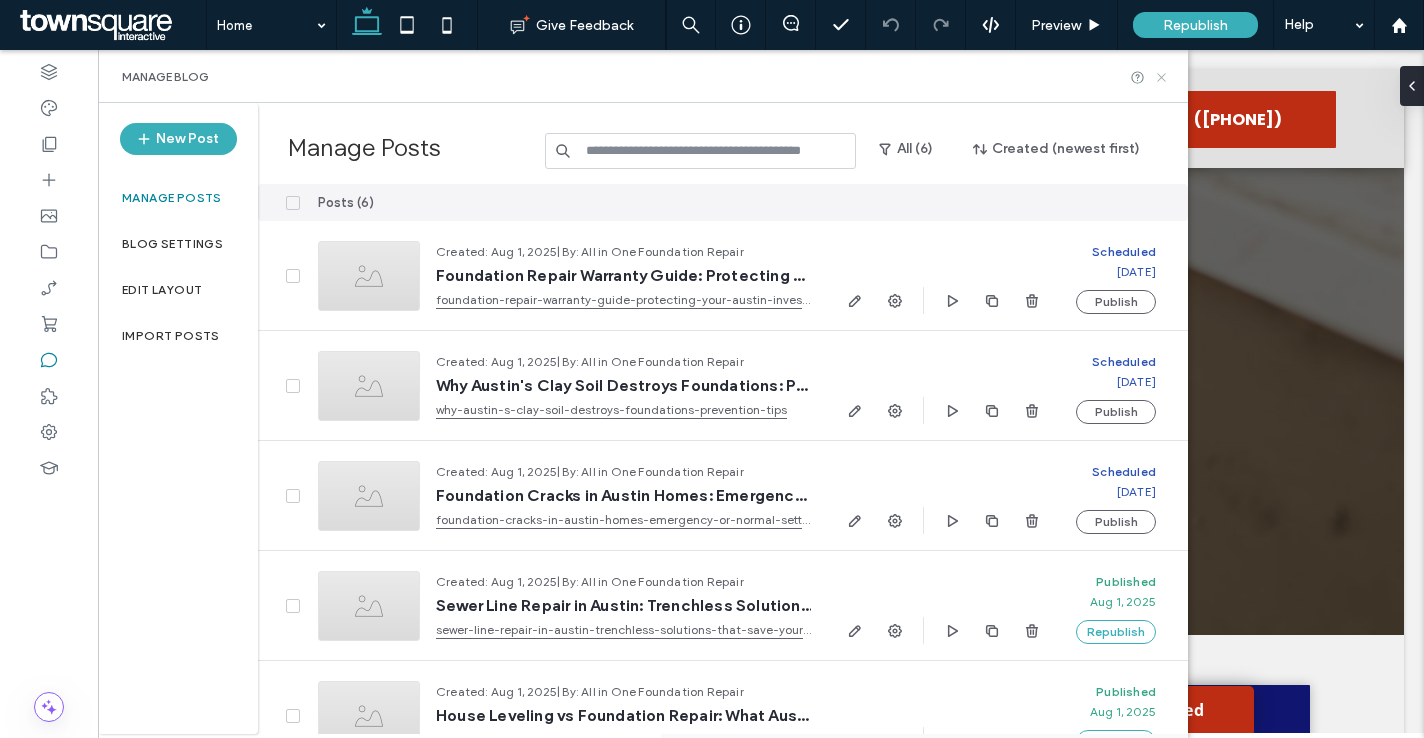 click 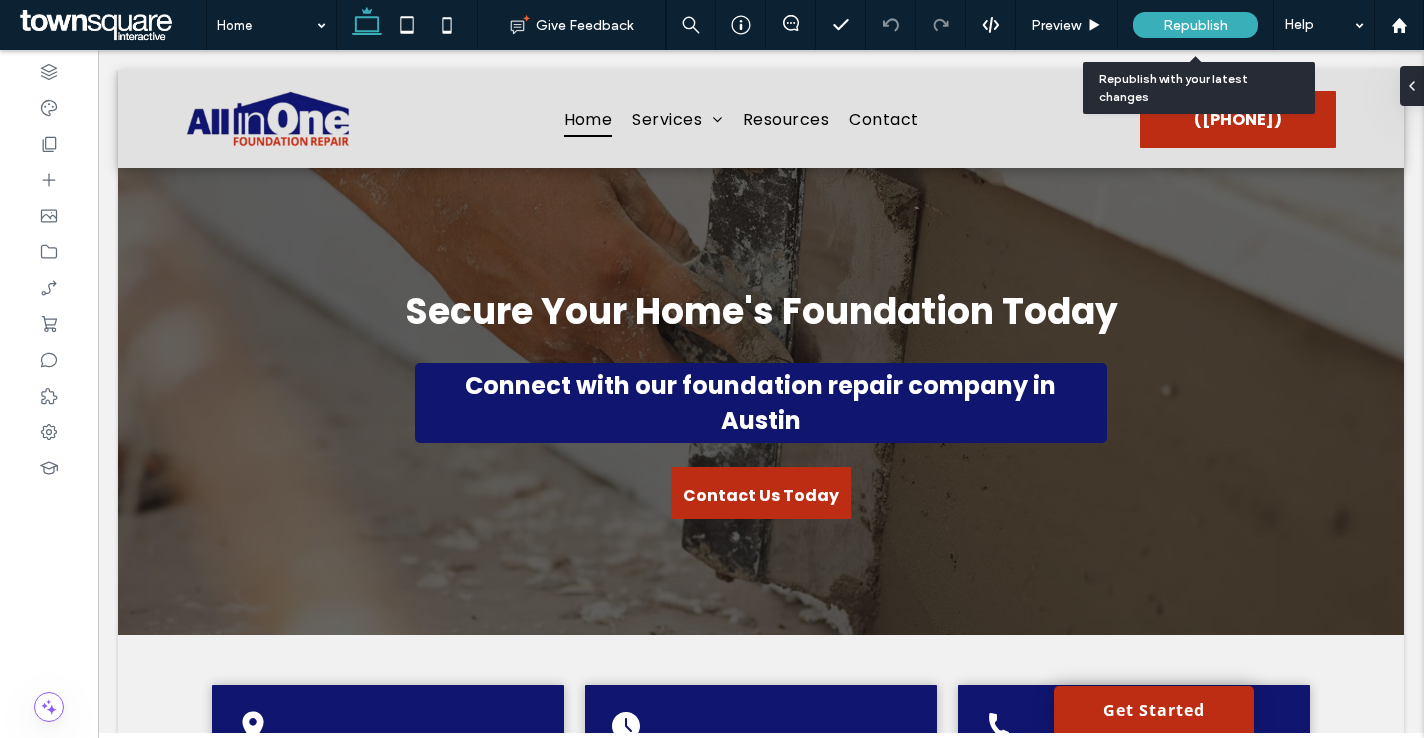 click on "Republish" at bounding box center (1195, 25) 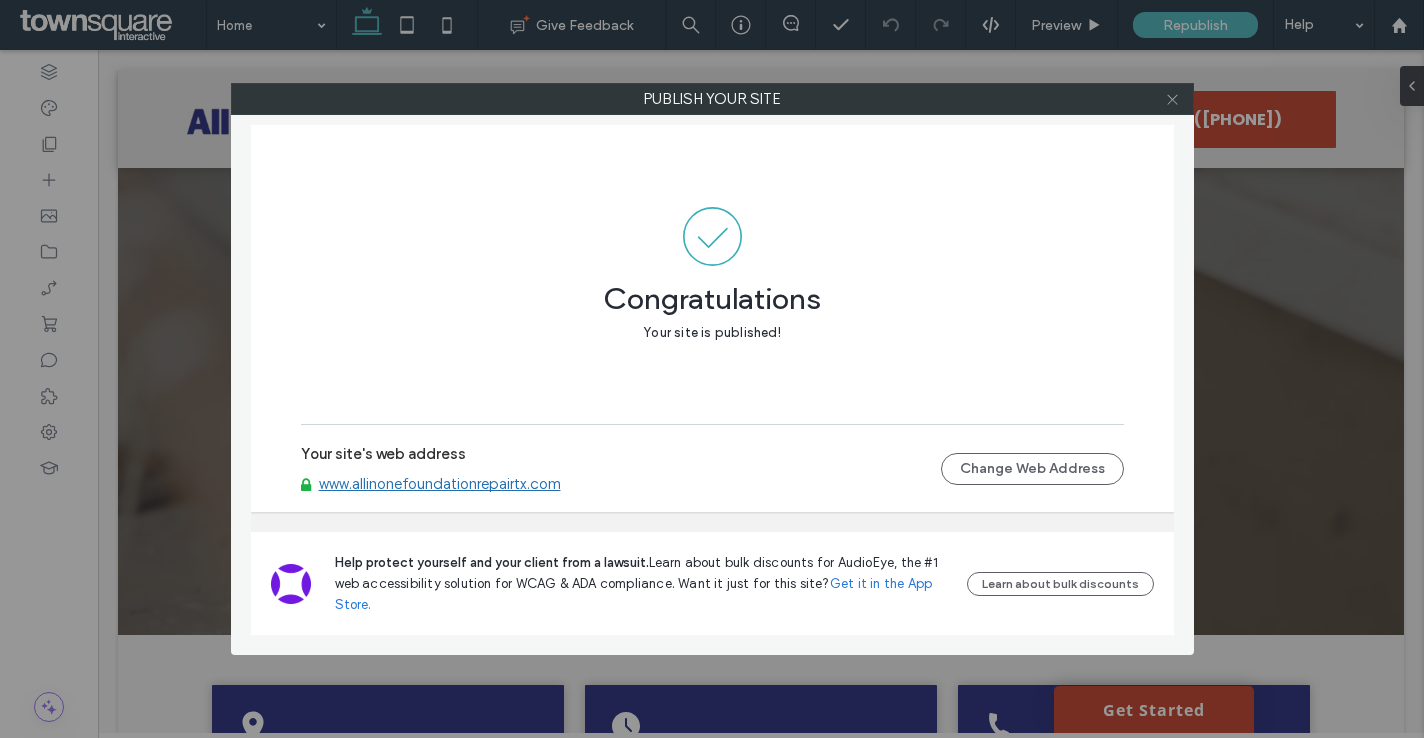 click 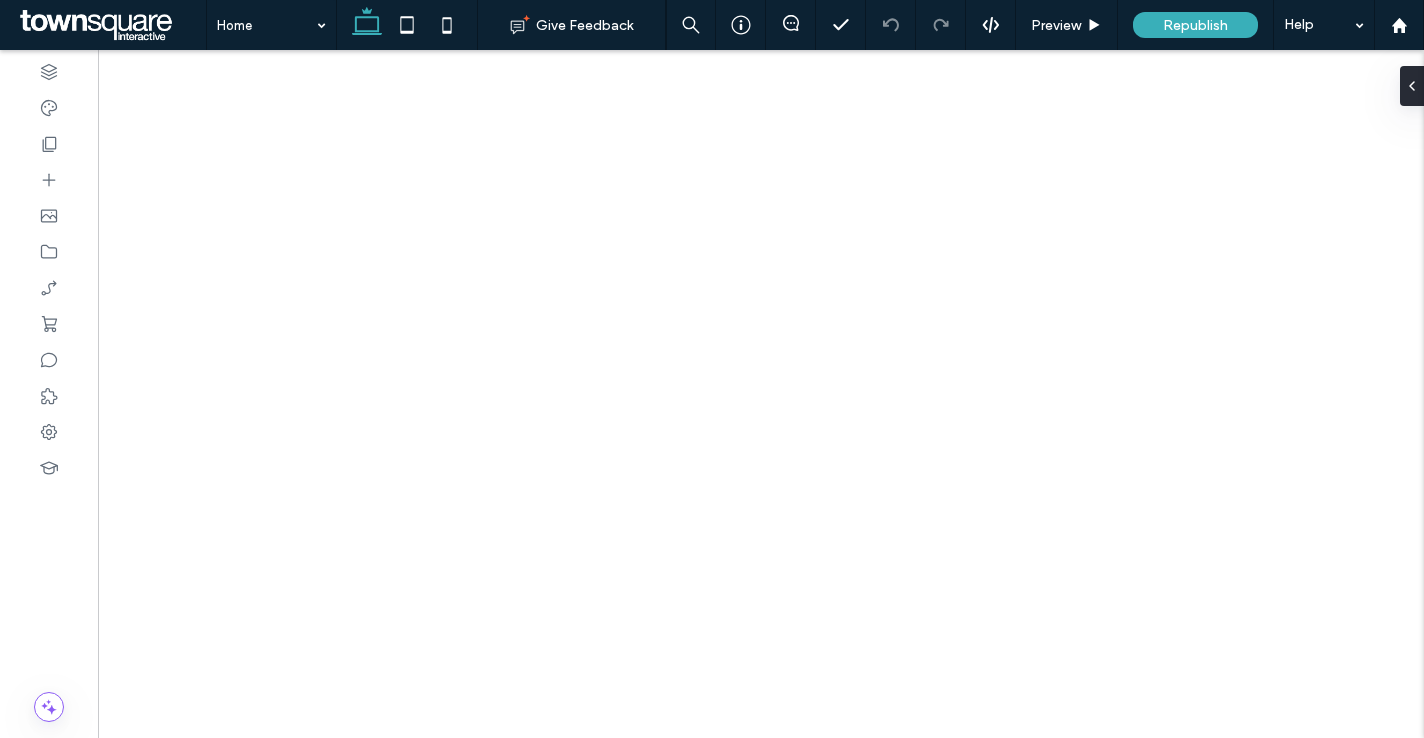 scroll, scrollTop: 0, scrollLeft: 0, axis: both 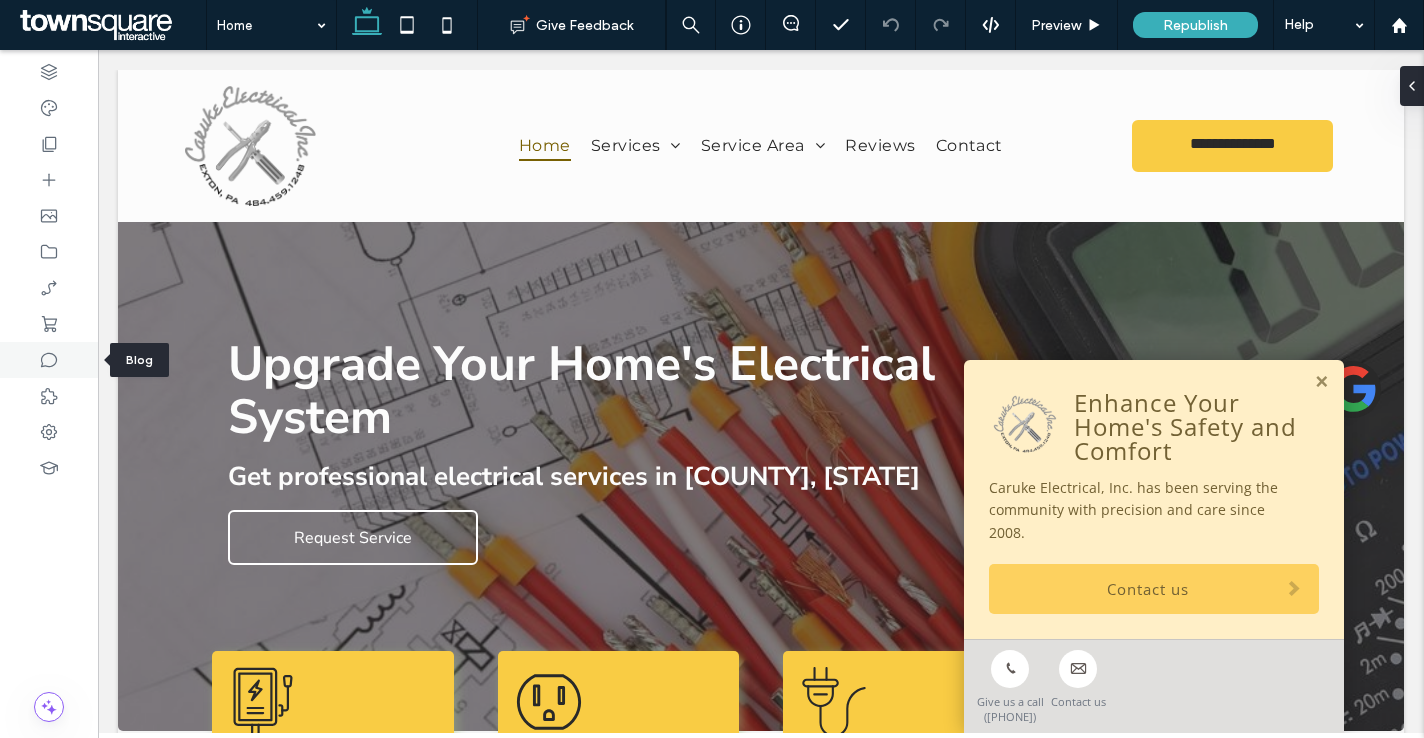 click at bounding box center (49, 360) 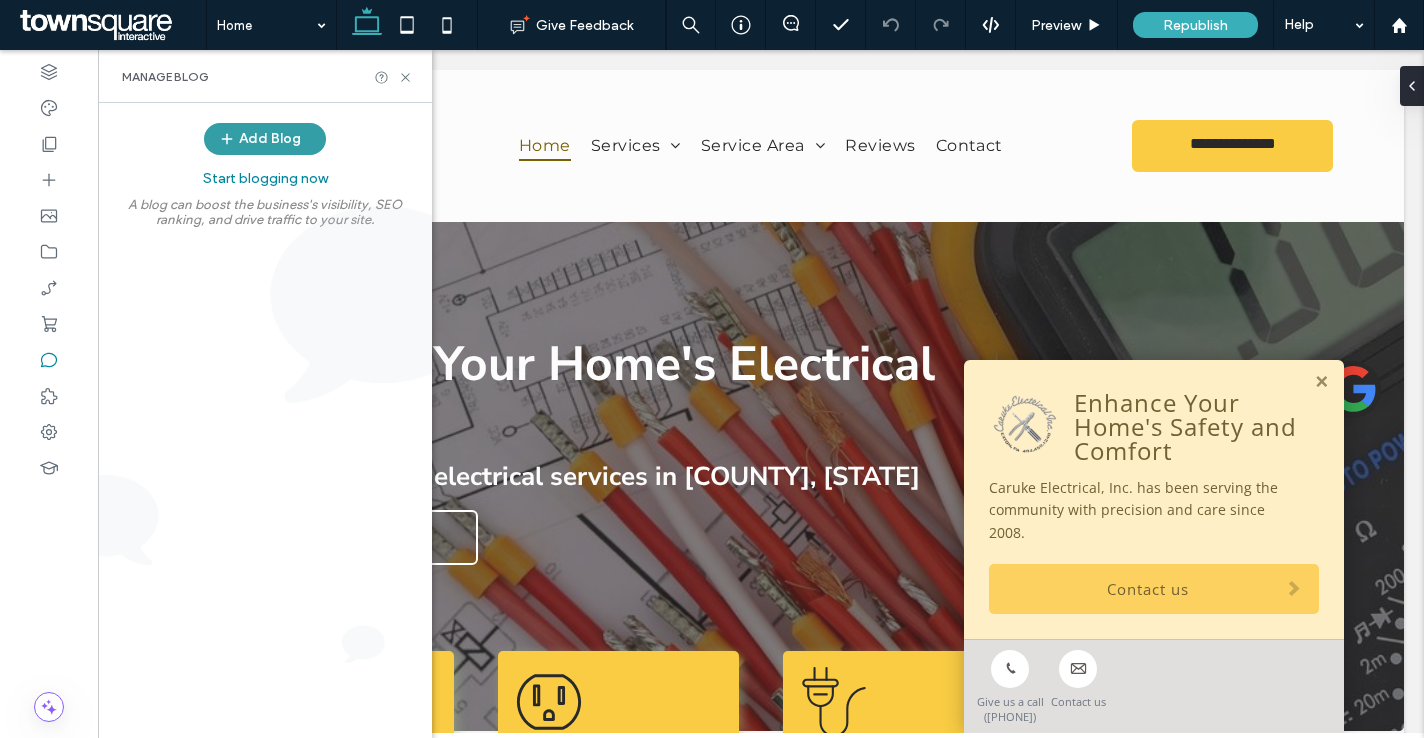 click on "Add Blog" at bounding box center (265, 139) 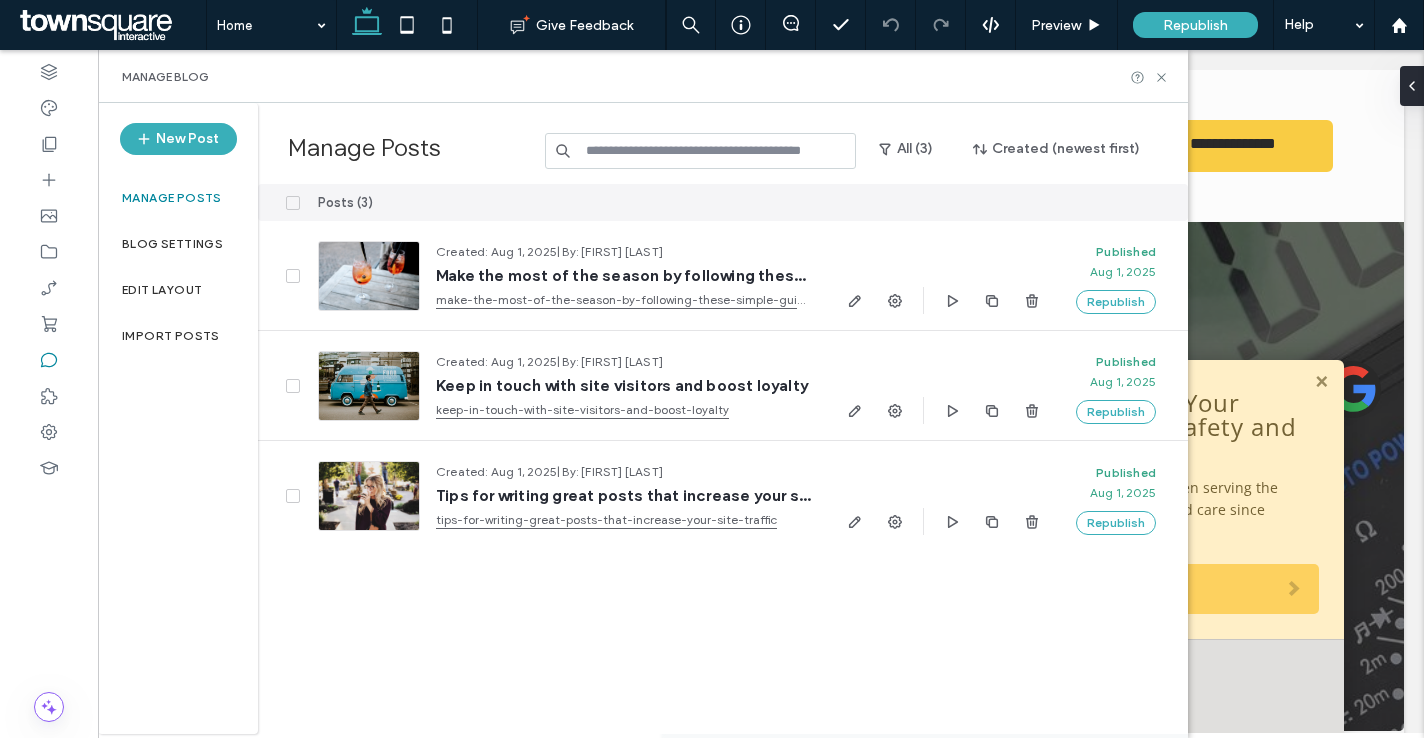 click 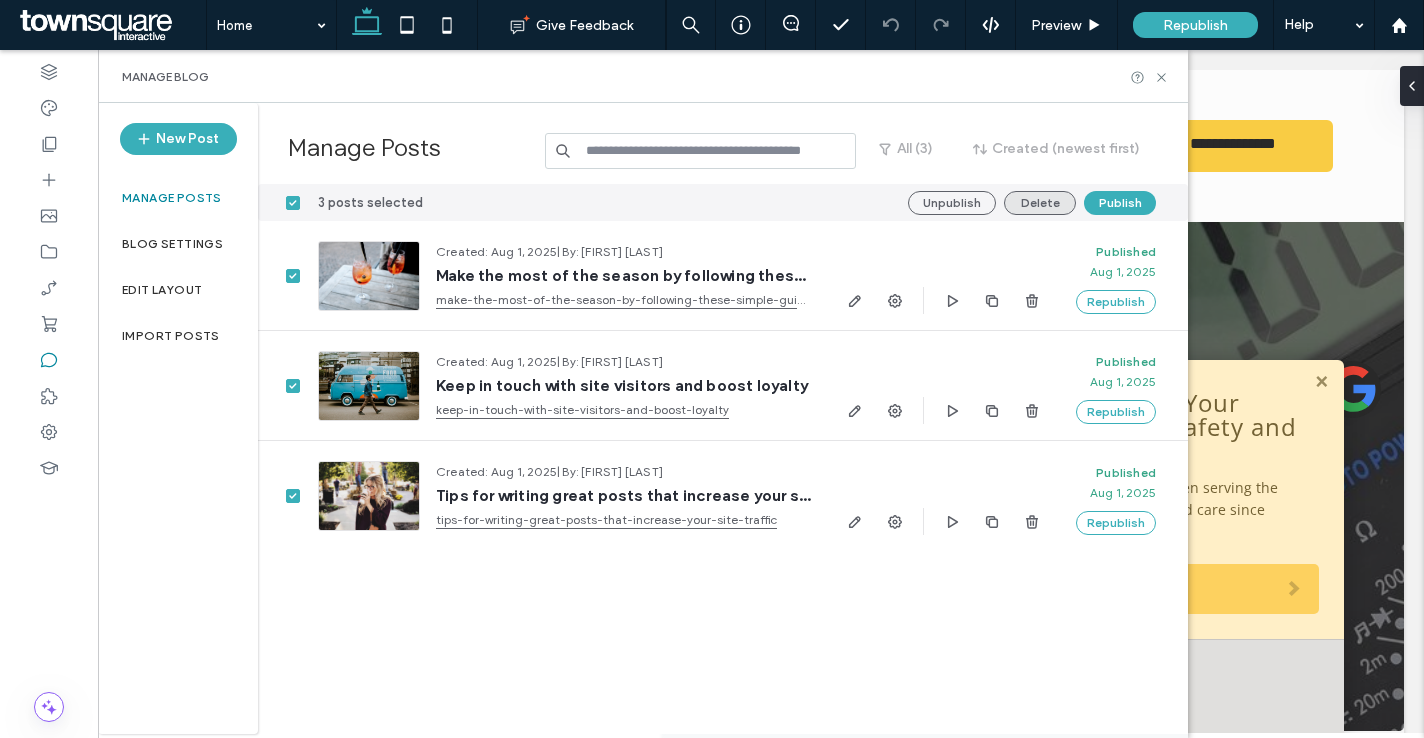 click on "Delete" at bounding box center (1040, 203) 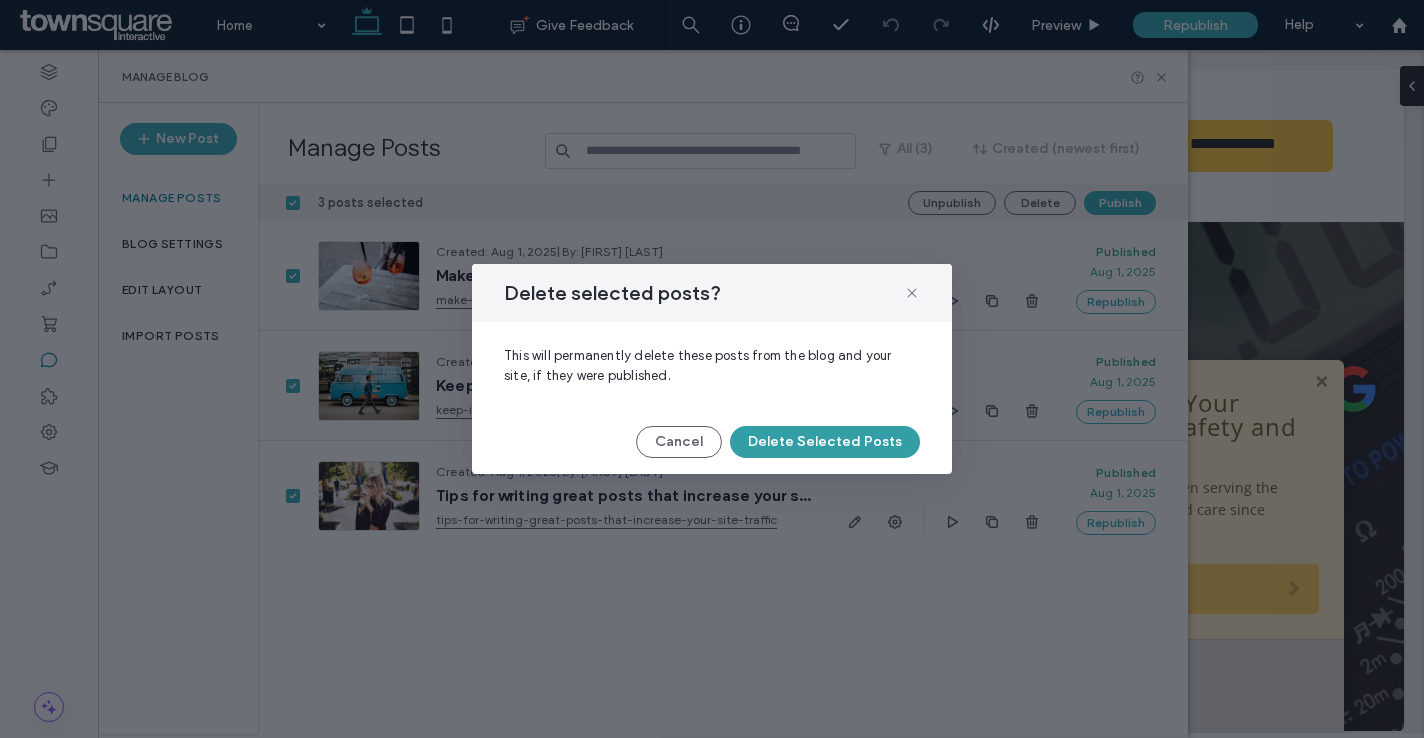 click on "Delete Selected Posts" at bounding box center (825, 442) 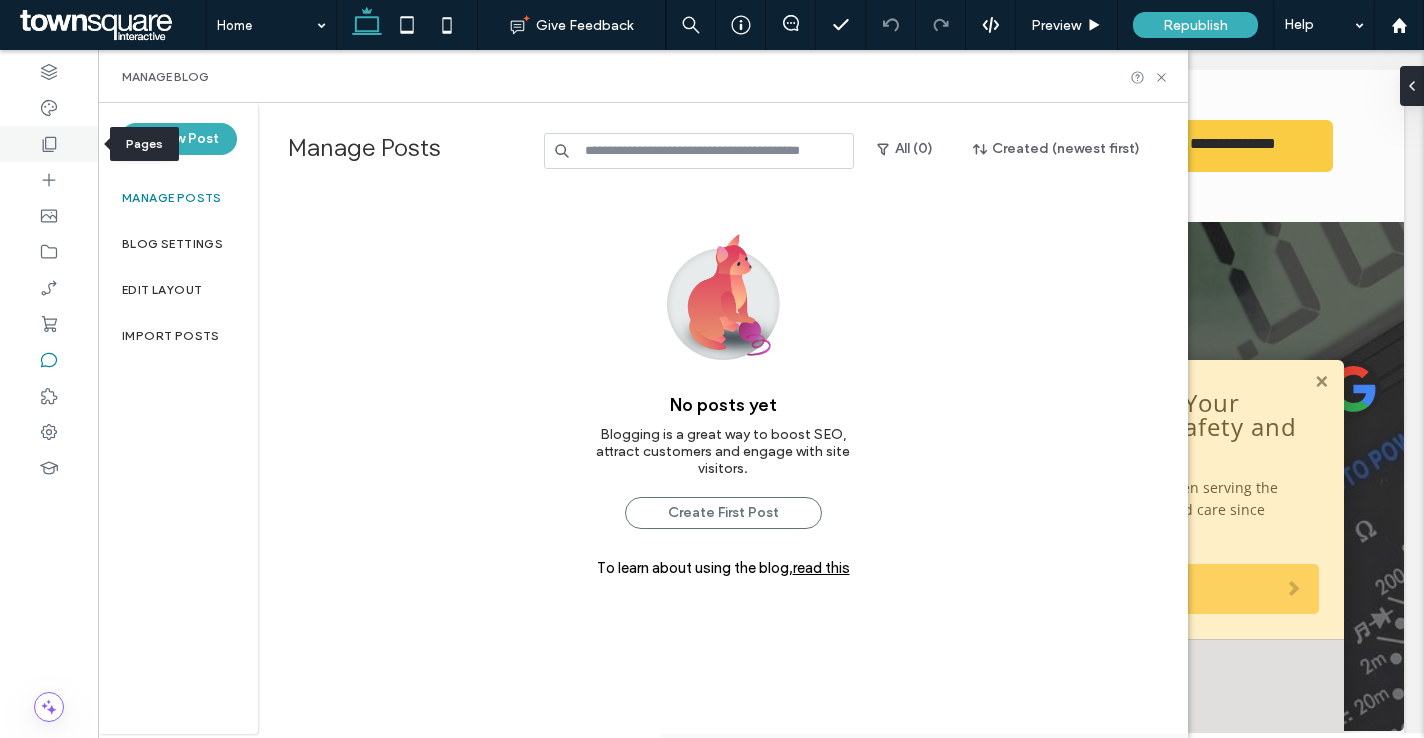 click at bounding box center [49, 144] 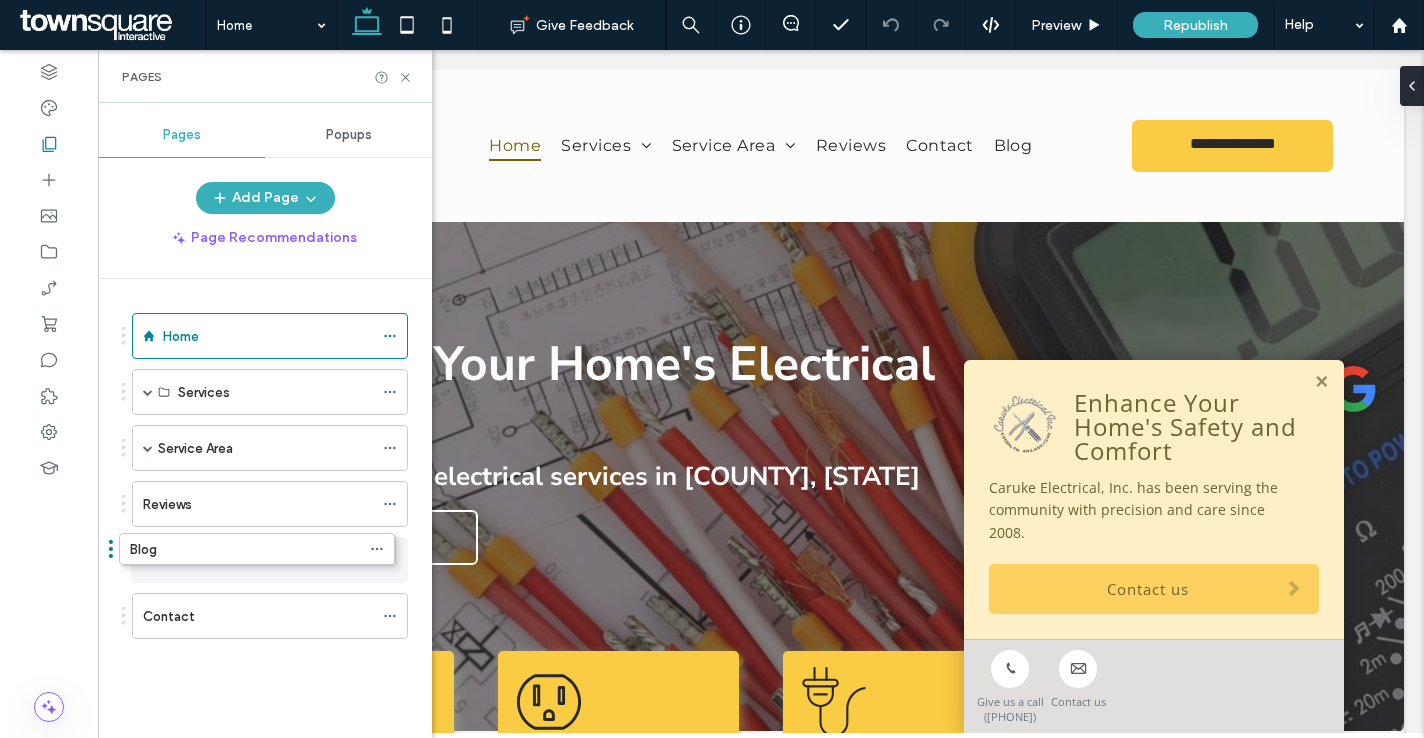 drag, startPoint x: 186, startPoint y: 625, endPoint x: 173, endPoint y: 565, distance: 61.39218 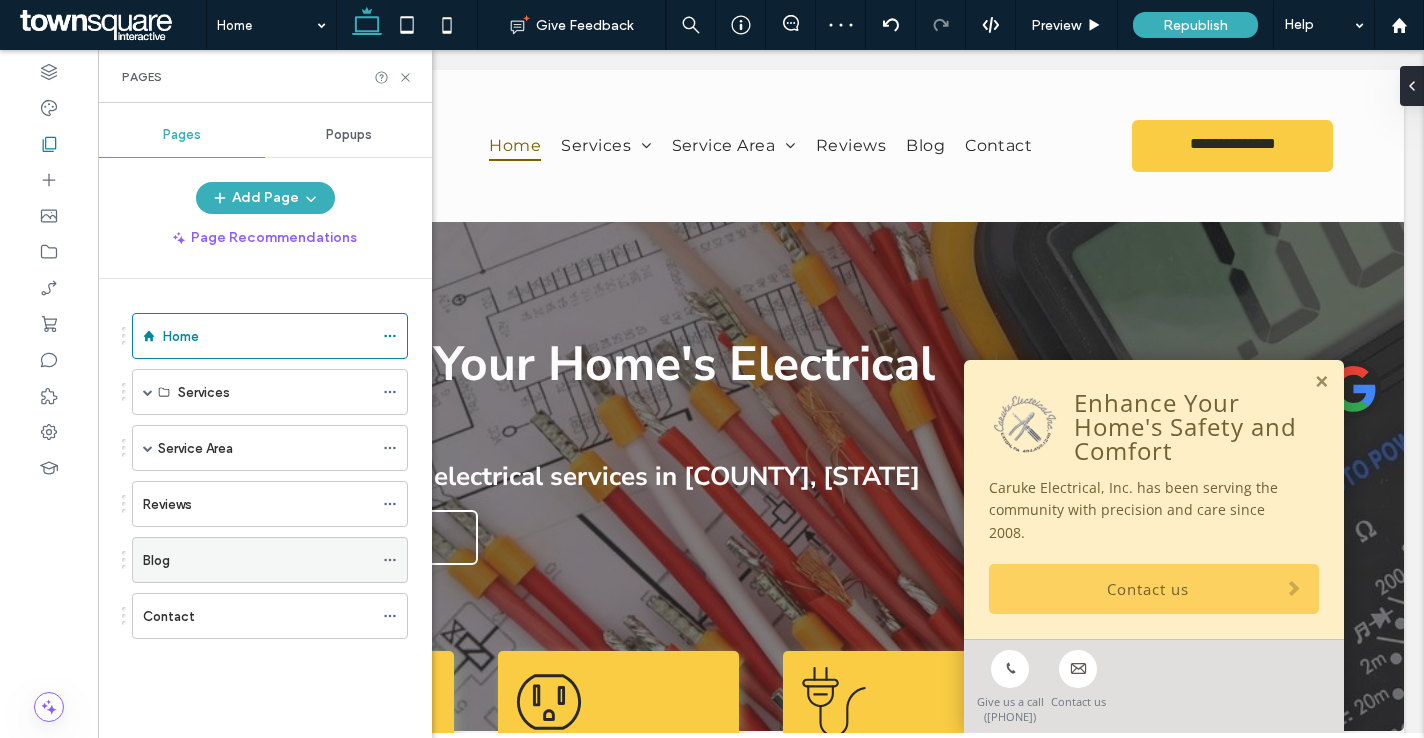 click on "Blog" at bounding box center [258, 560] 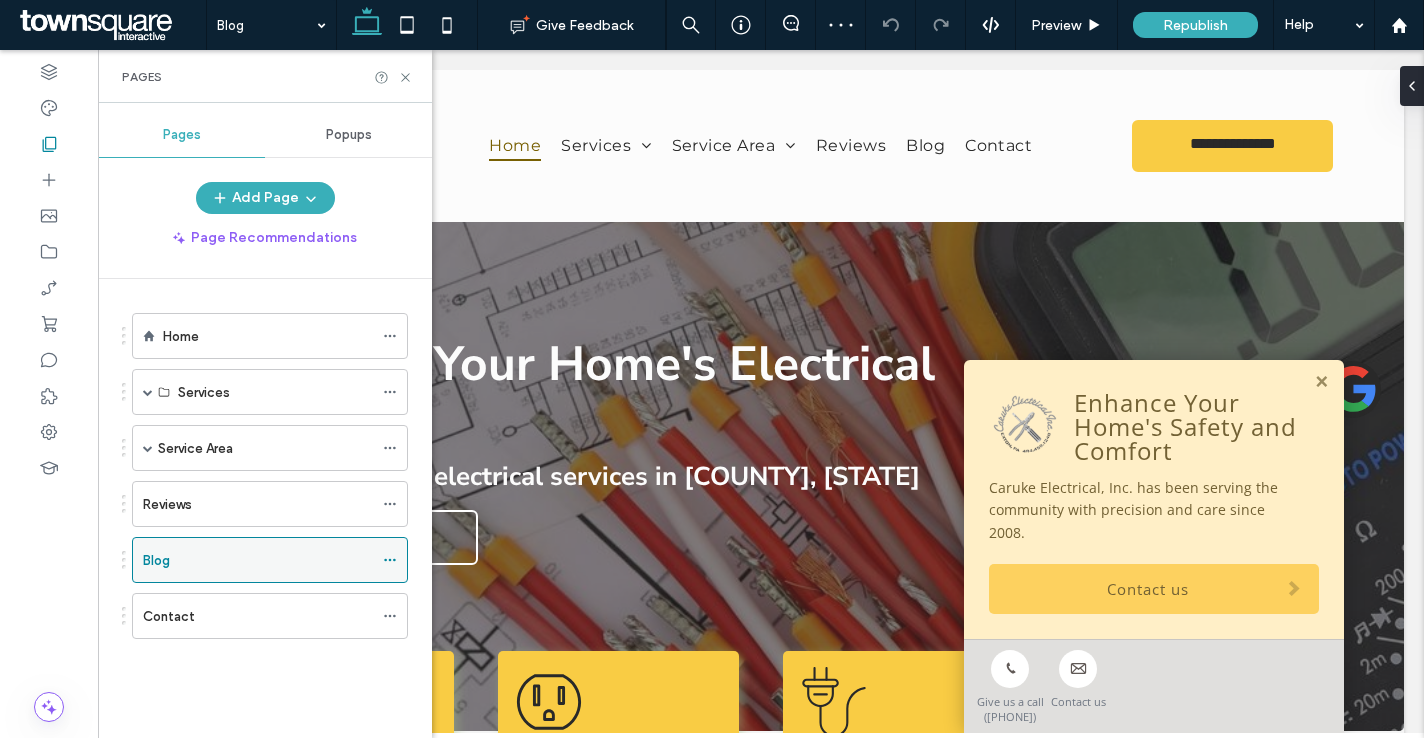 click 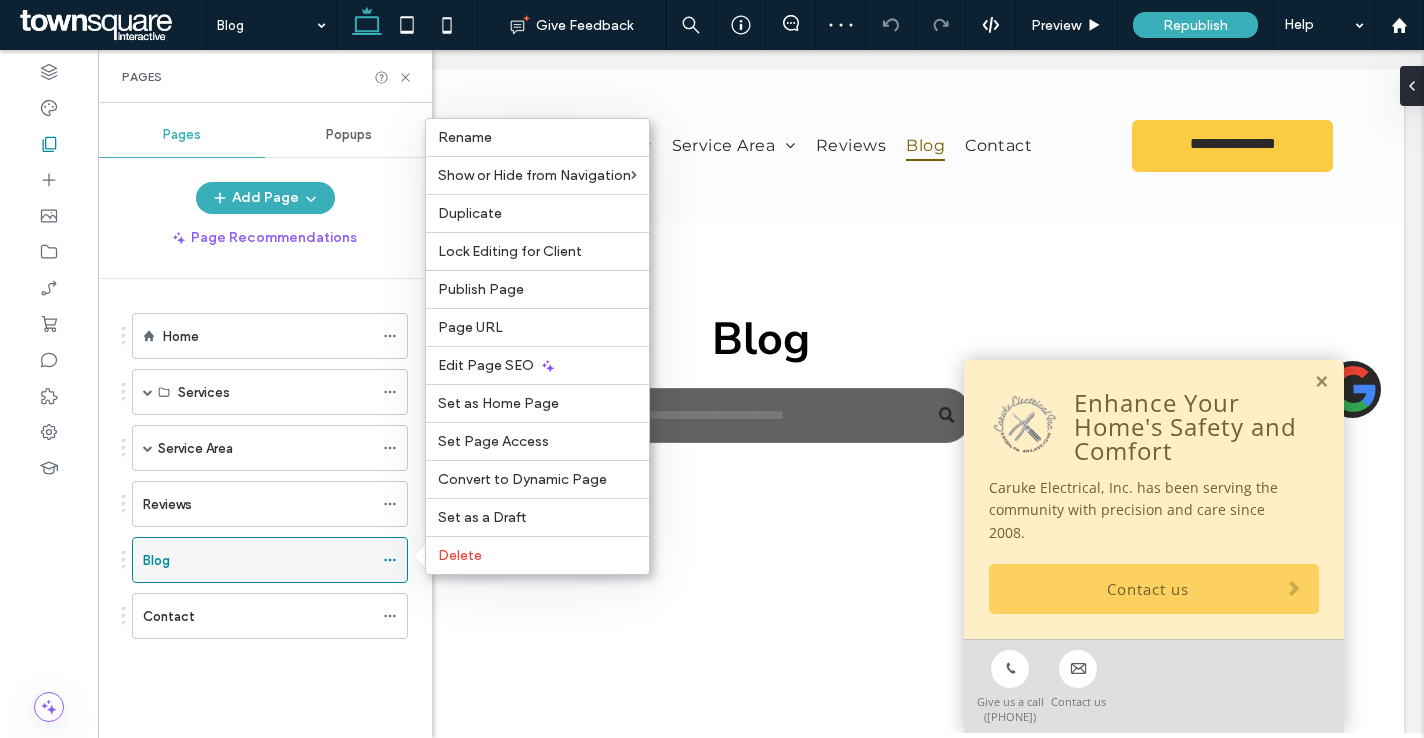 scroll, scrollTop: 0, scrollLeft: 0, axis: both 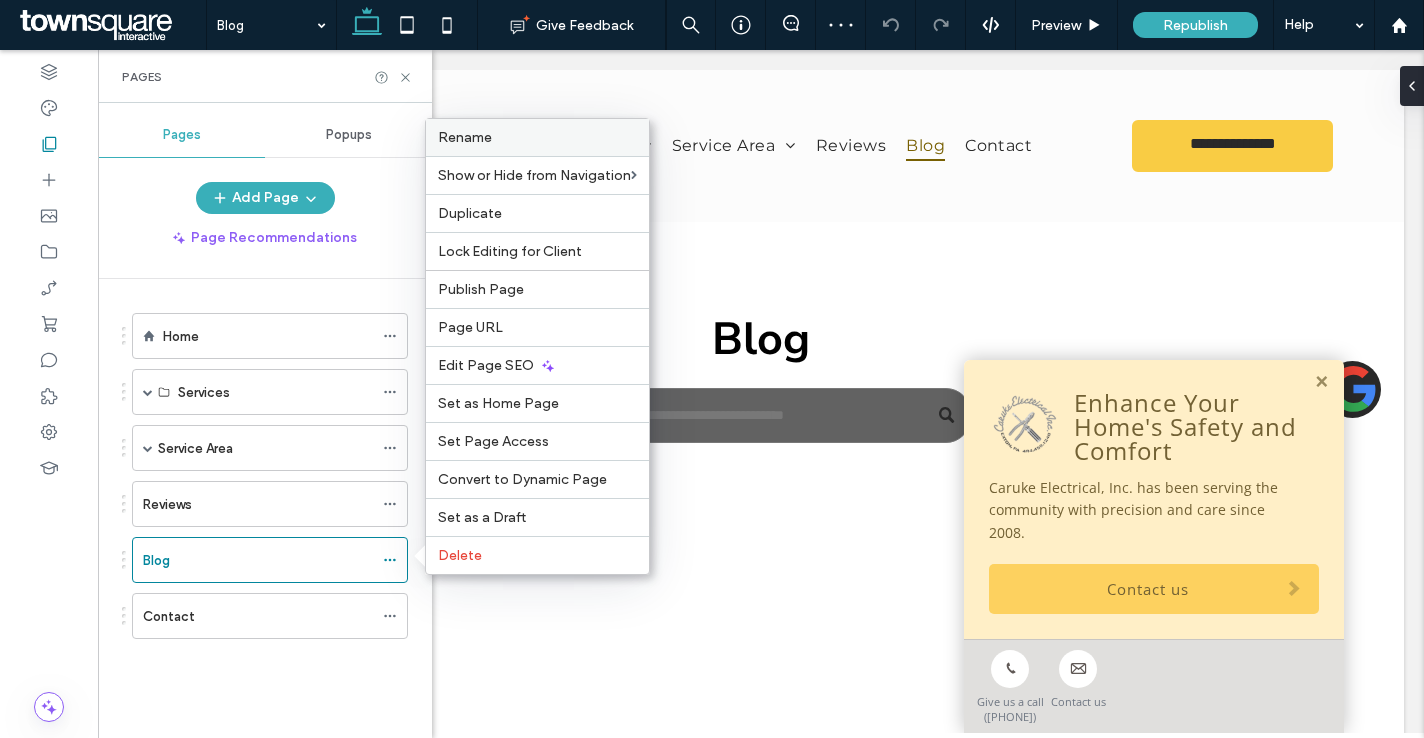 click on "Rename" at bounding box center (537, 137) 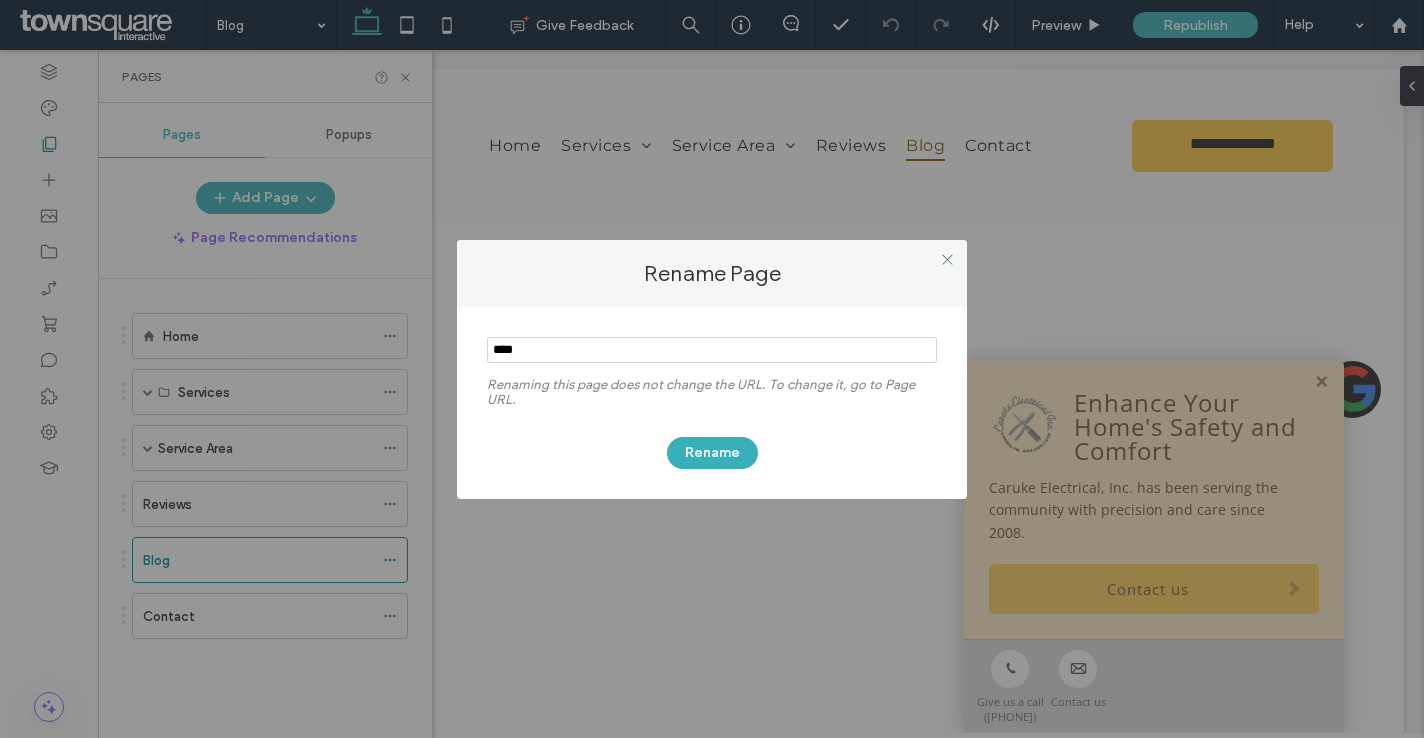 click at bounding box center [712, 350] 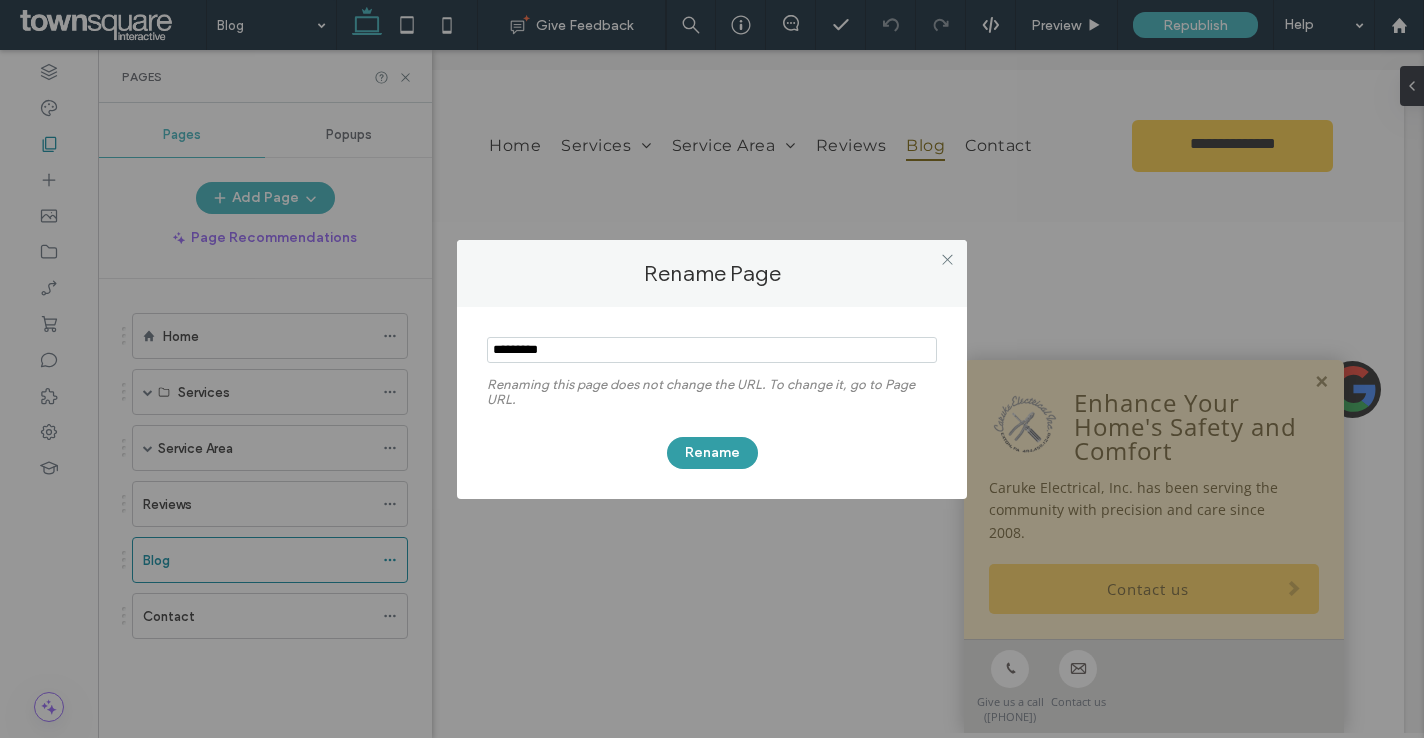 type on "*********" 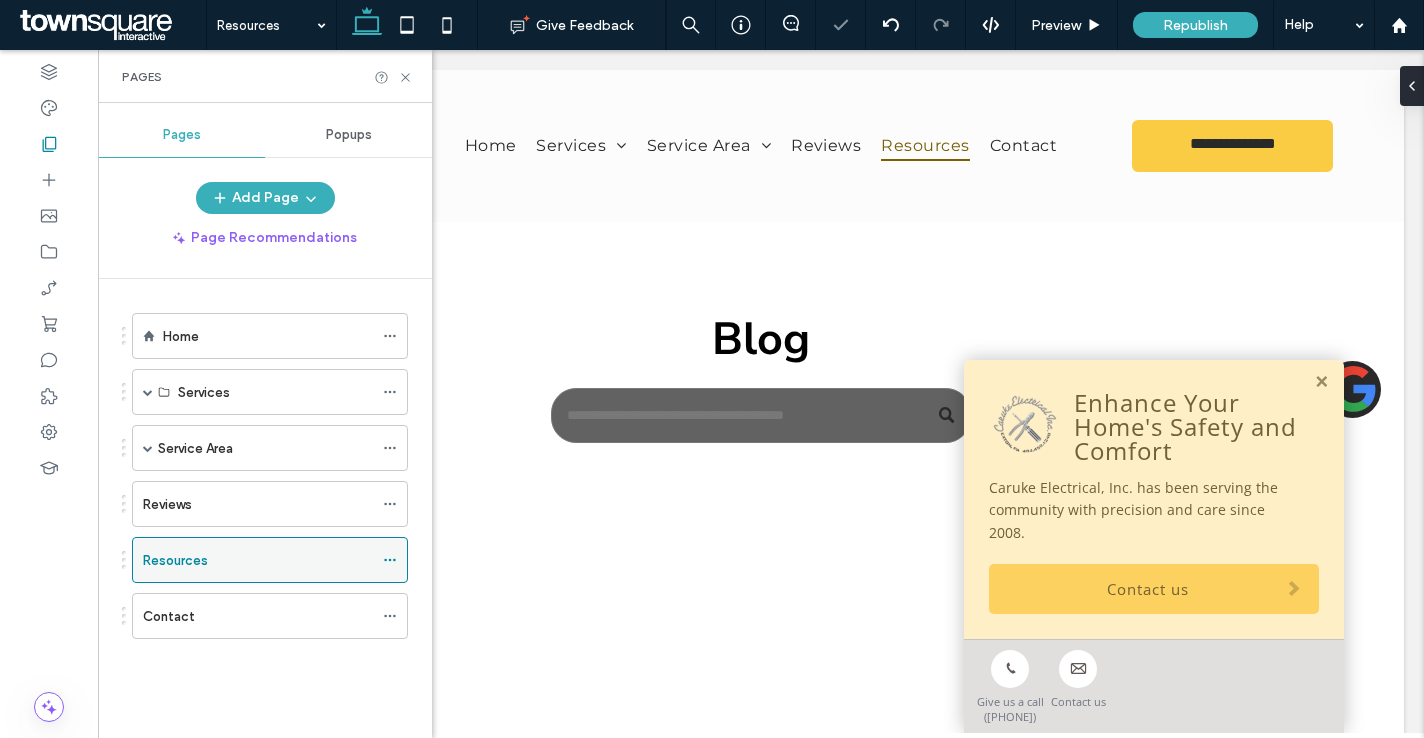 click 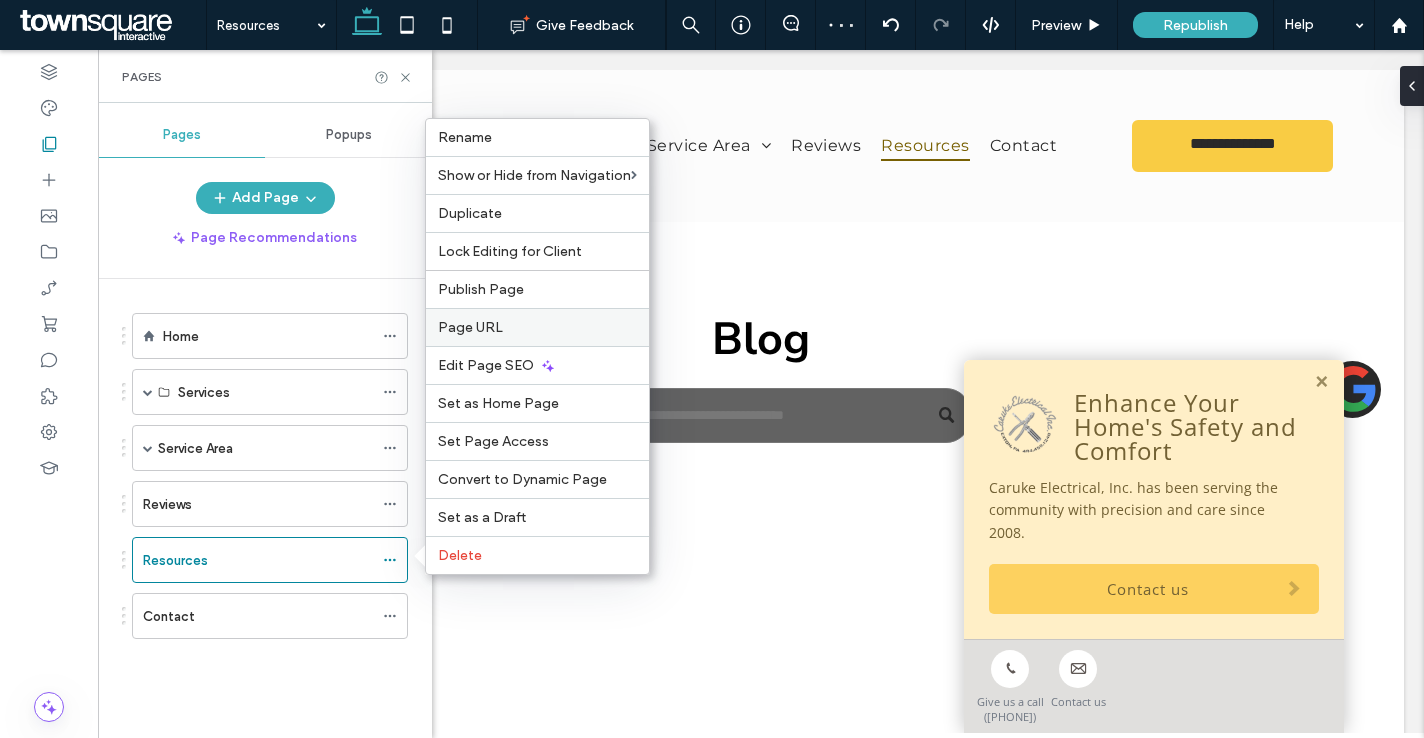 click on "Page URL" at bounding box center (470, 327) 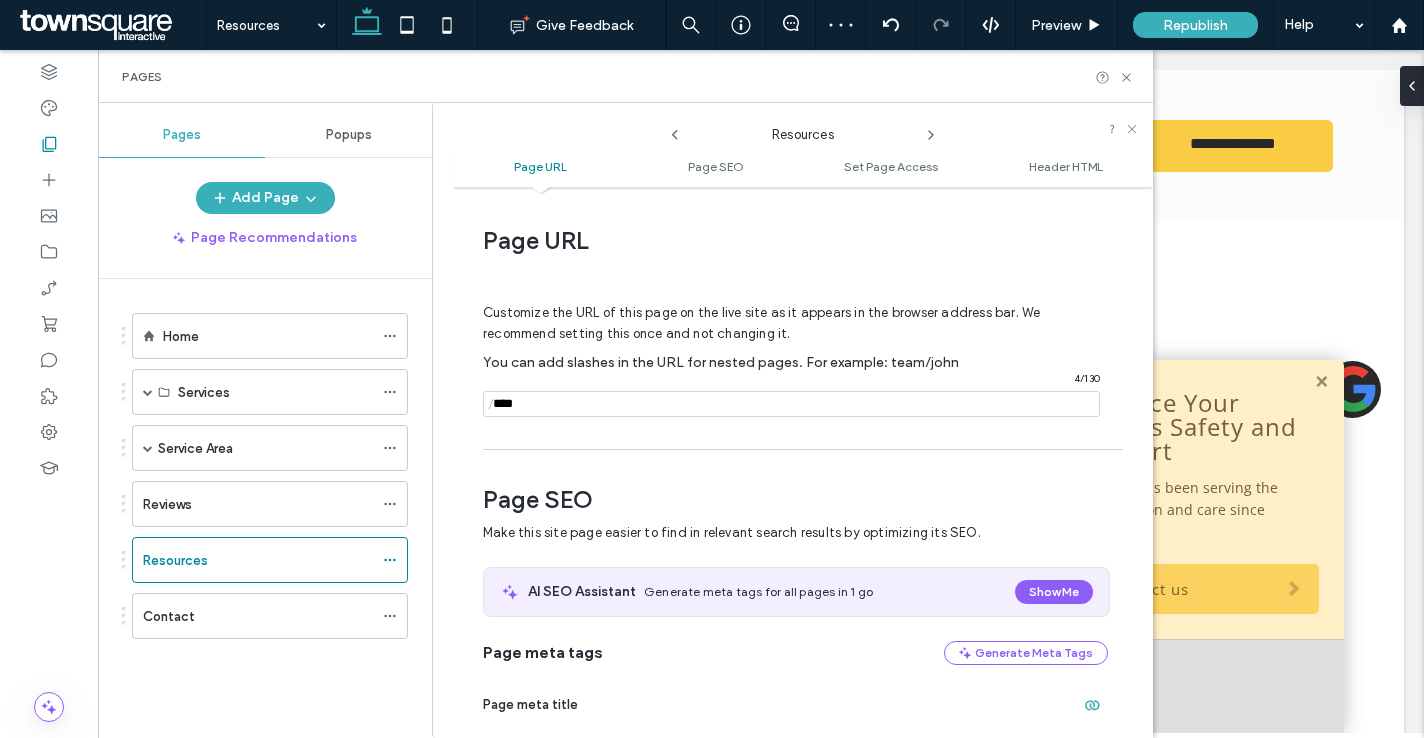 scroll, scrollTop: 10, scrollLeft: 0, axis: vertical 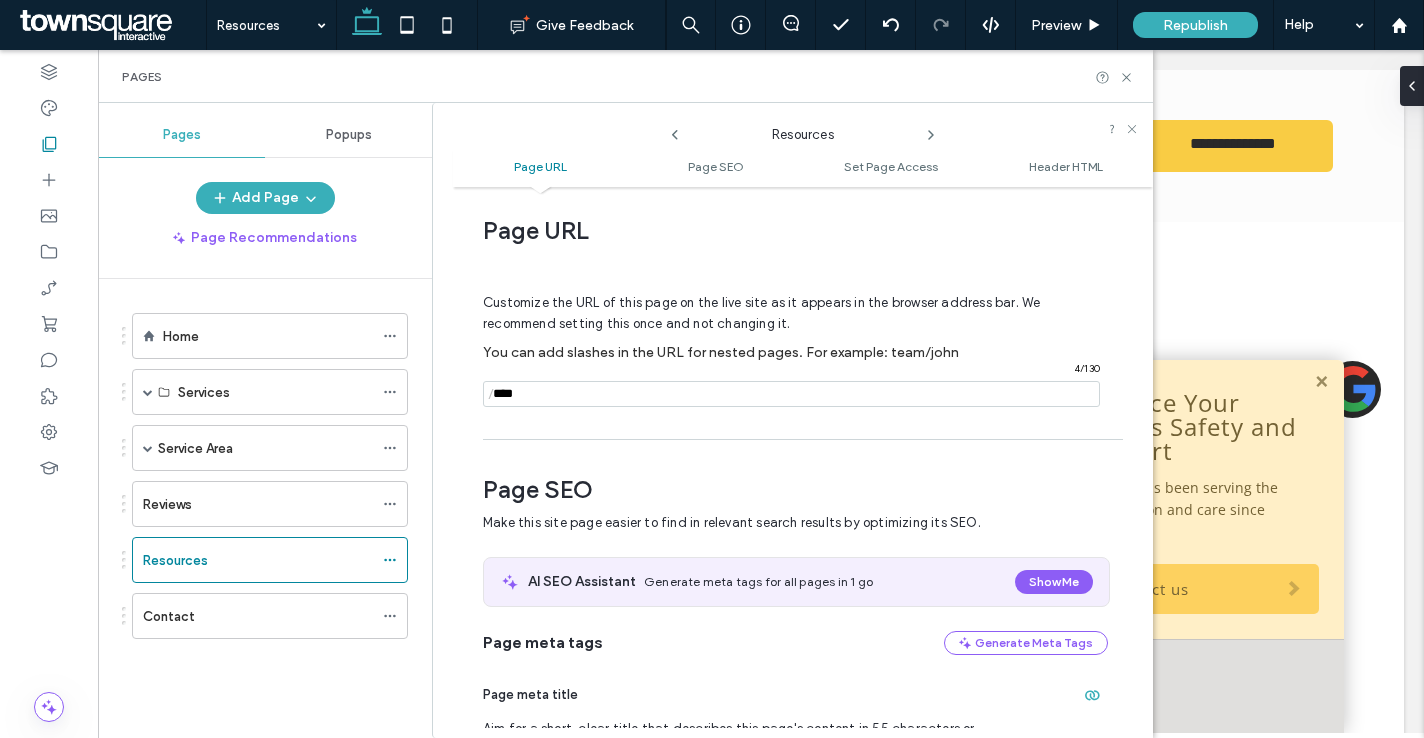 click at bounding box center (791, 394) 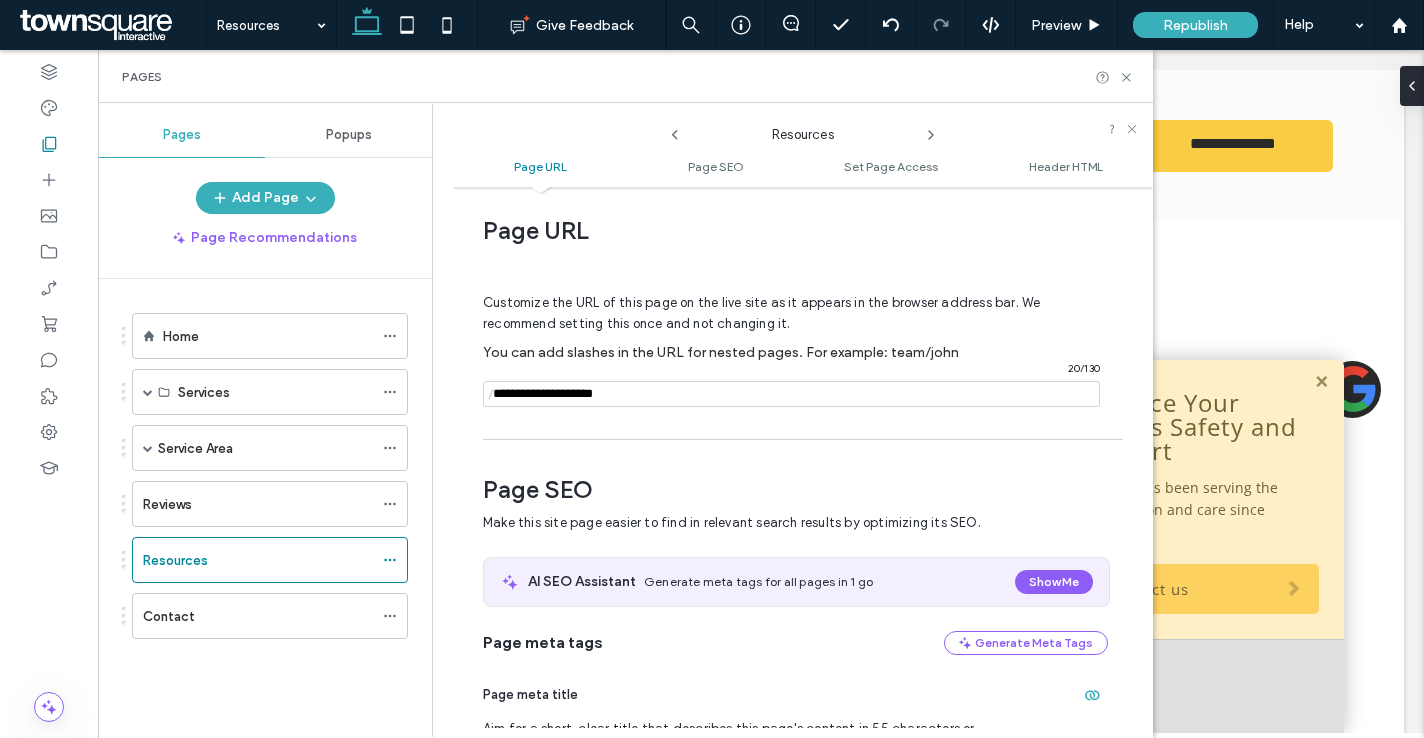click at bounding box center [791, 394] 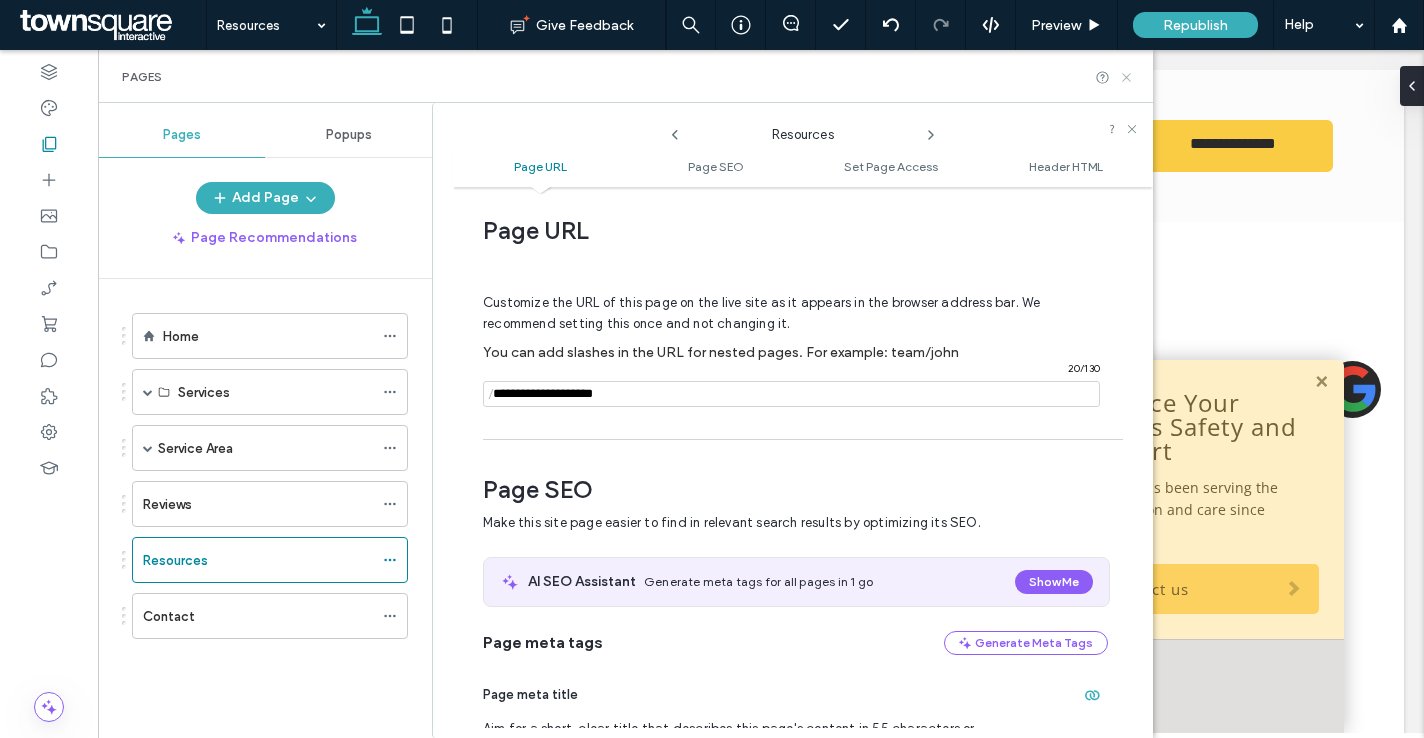 type on "**********" 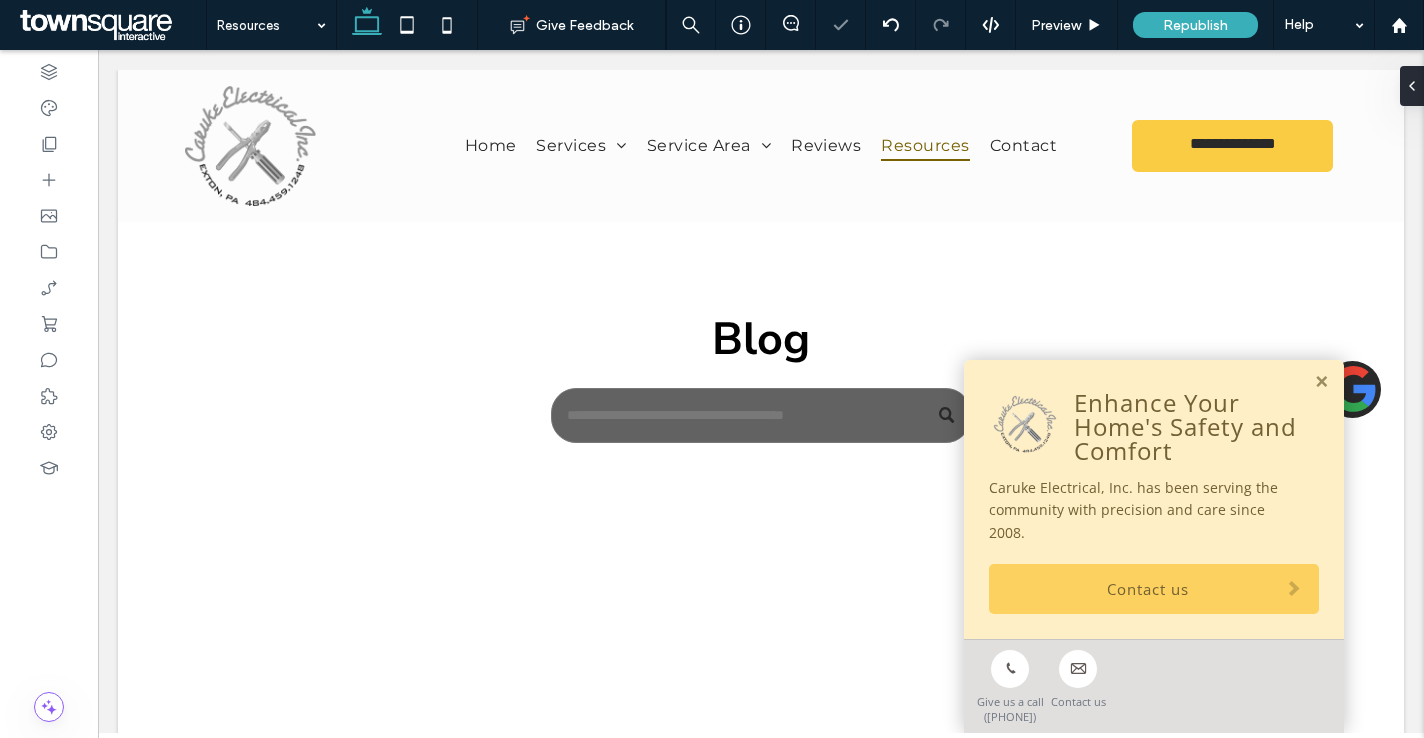 scroll, scrollTop: 0, scrollLeft: 0, axis: both 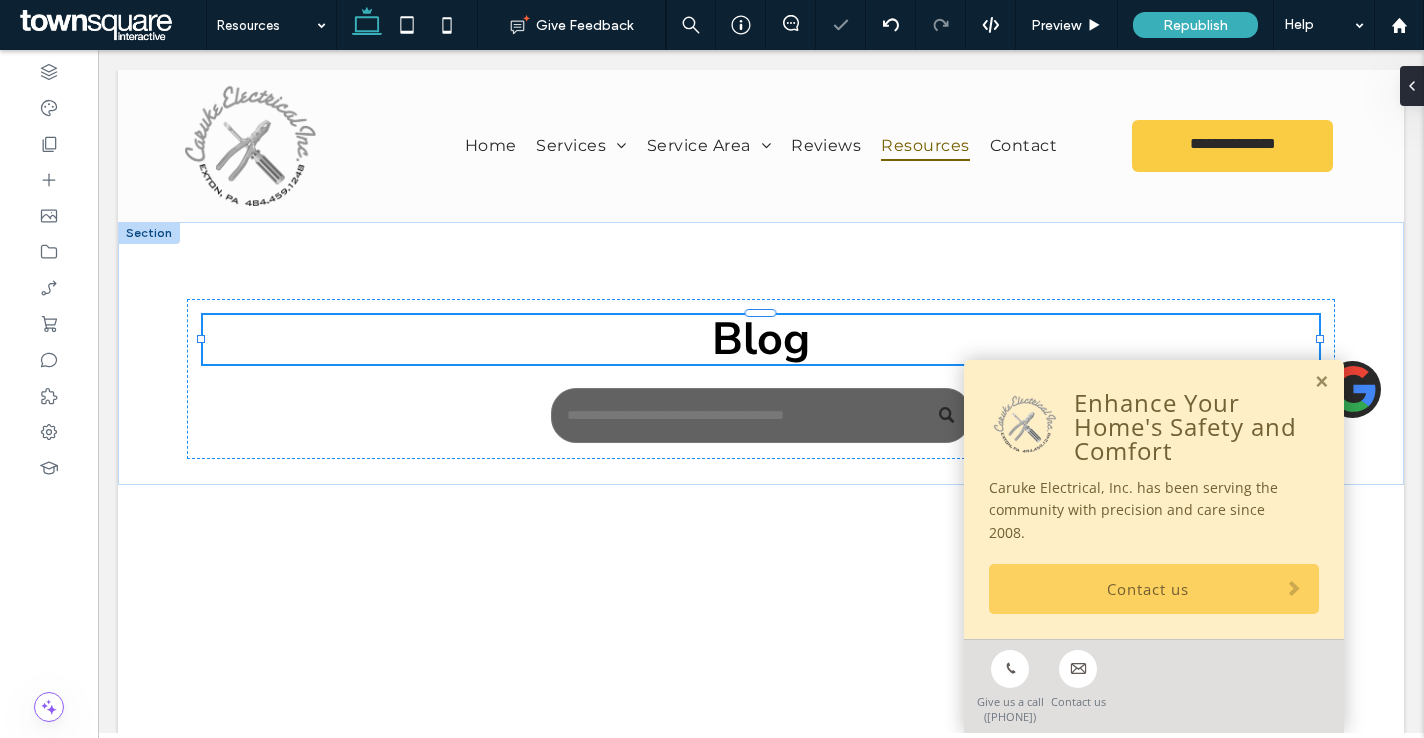 click on "Blog" at bounding box center [761, 340] 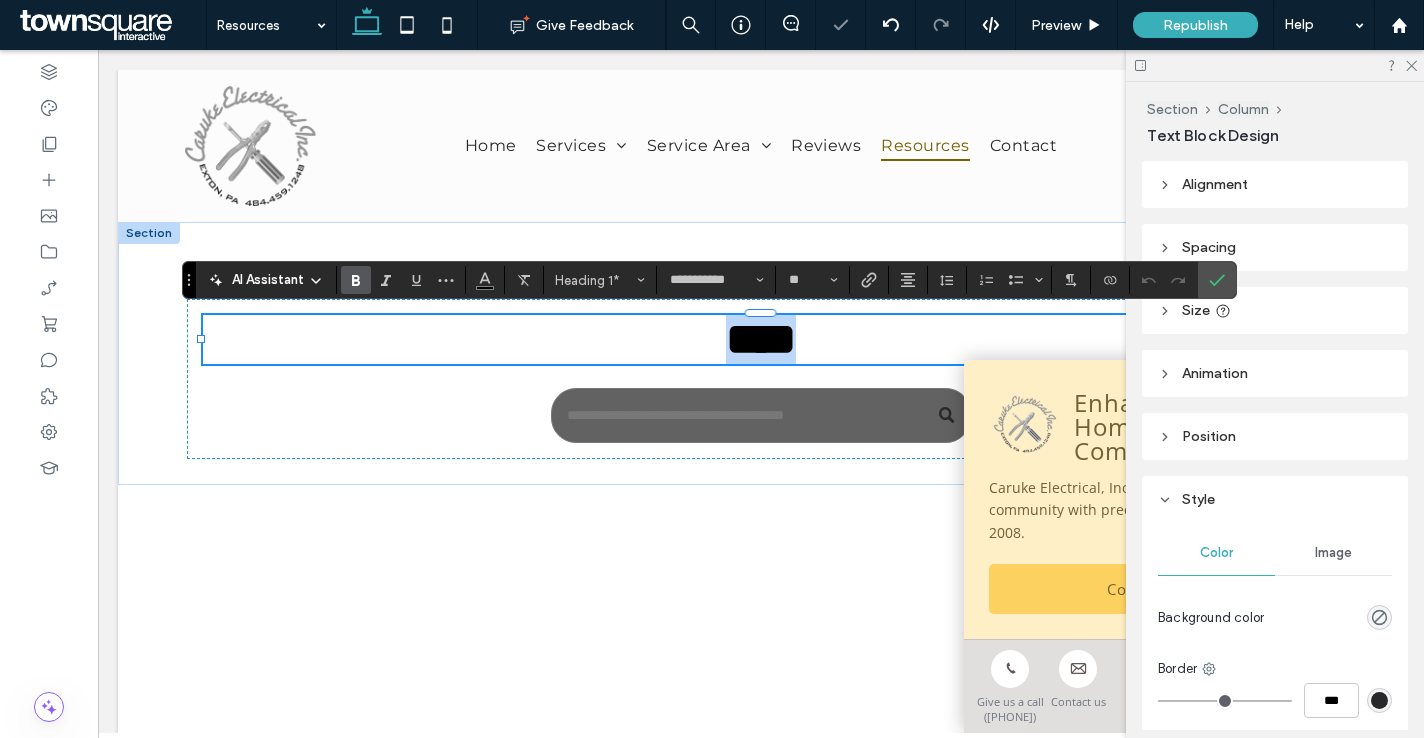 type 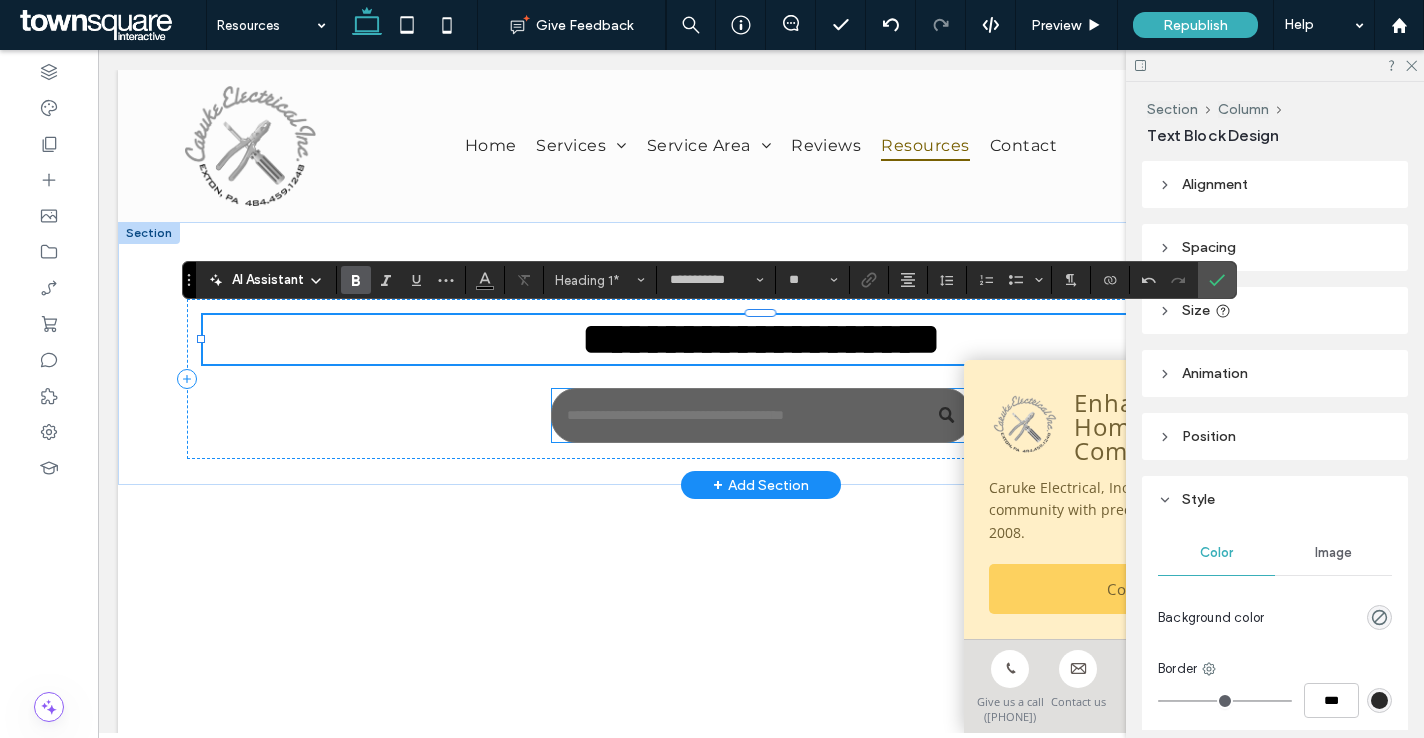click at bounding box center [761, 415] 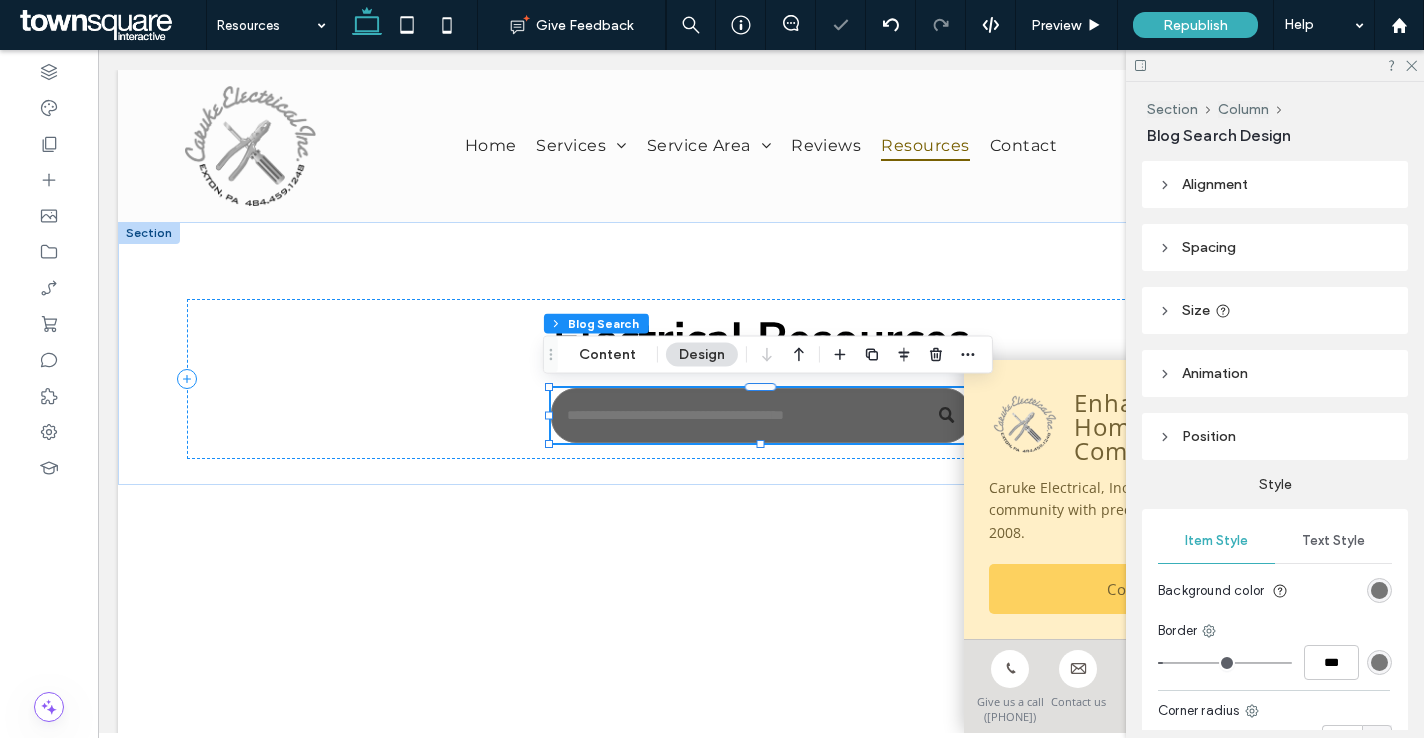 click at bounding box center [1379, 590] 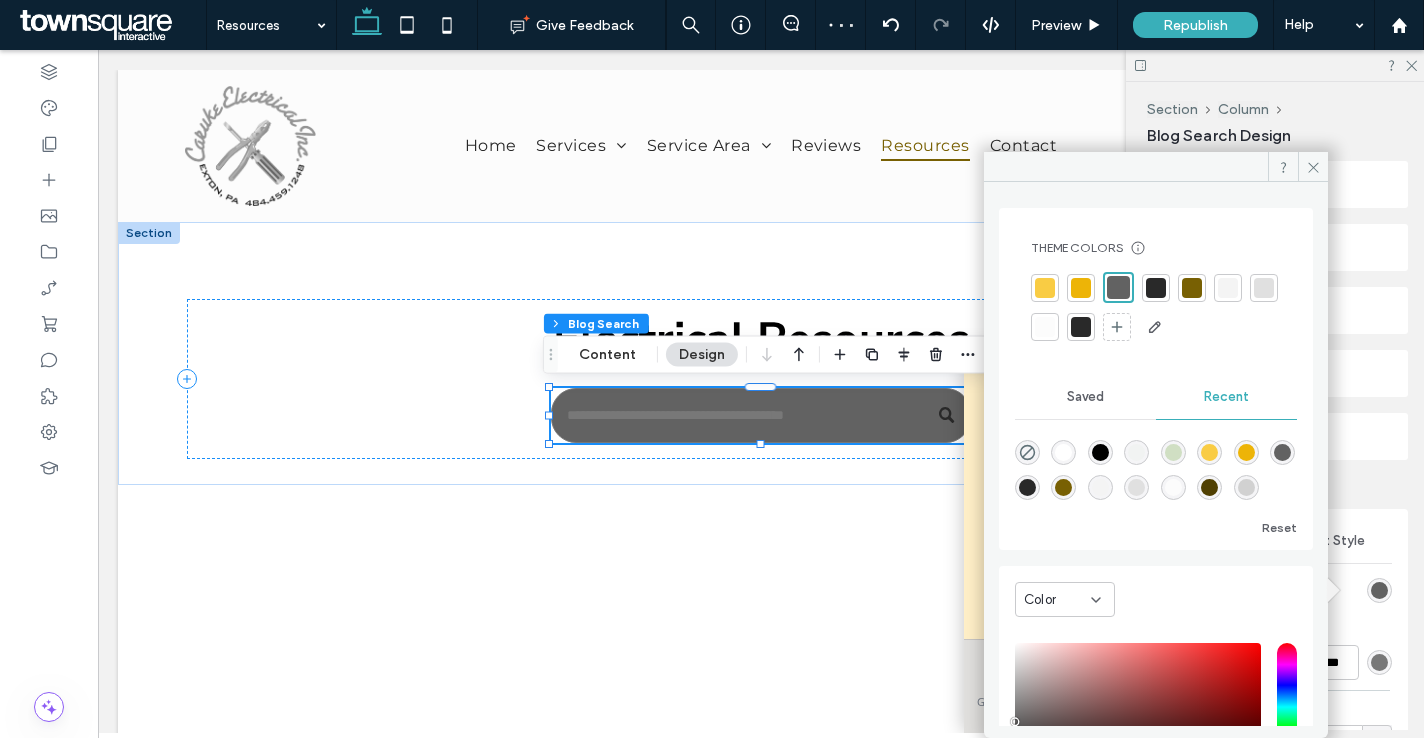 click at bounding box center [1228, 288] 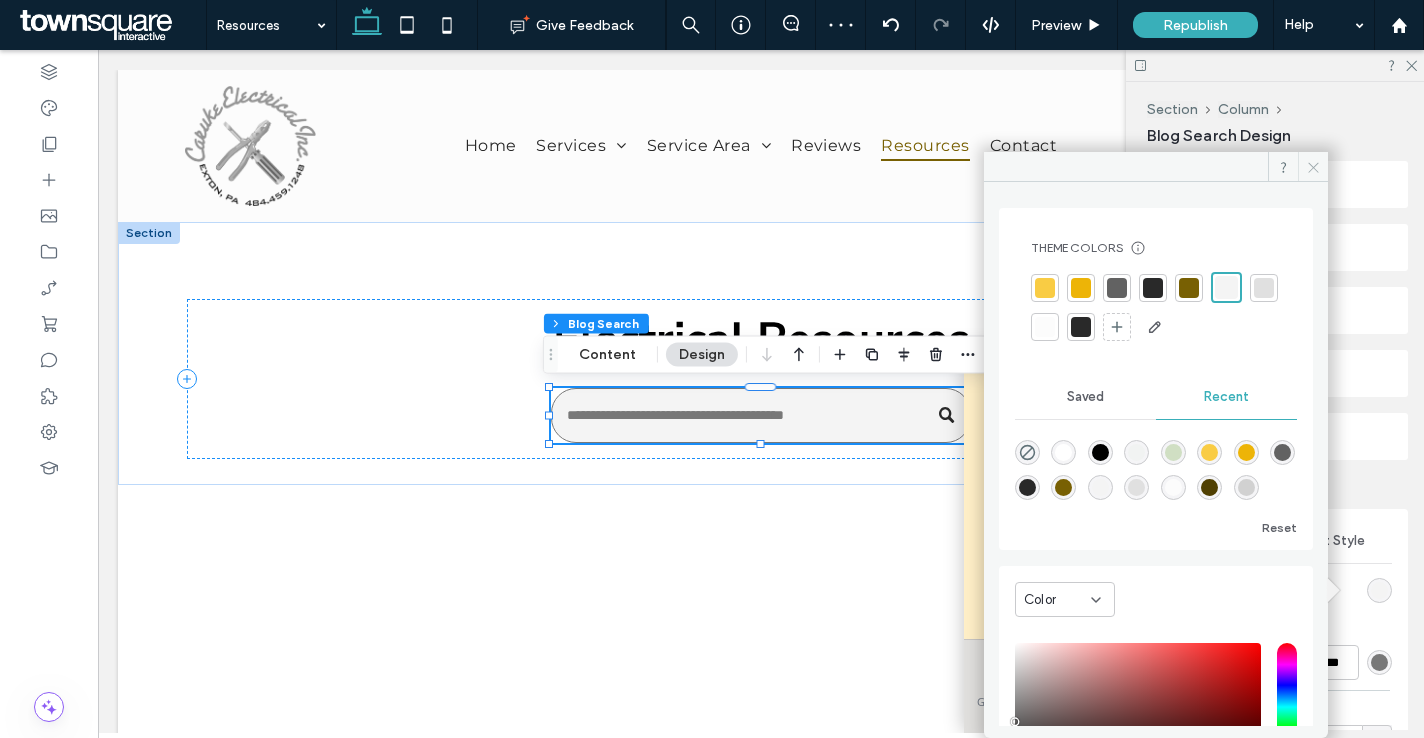 click 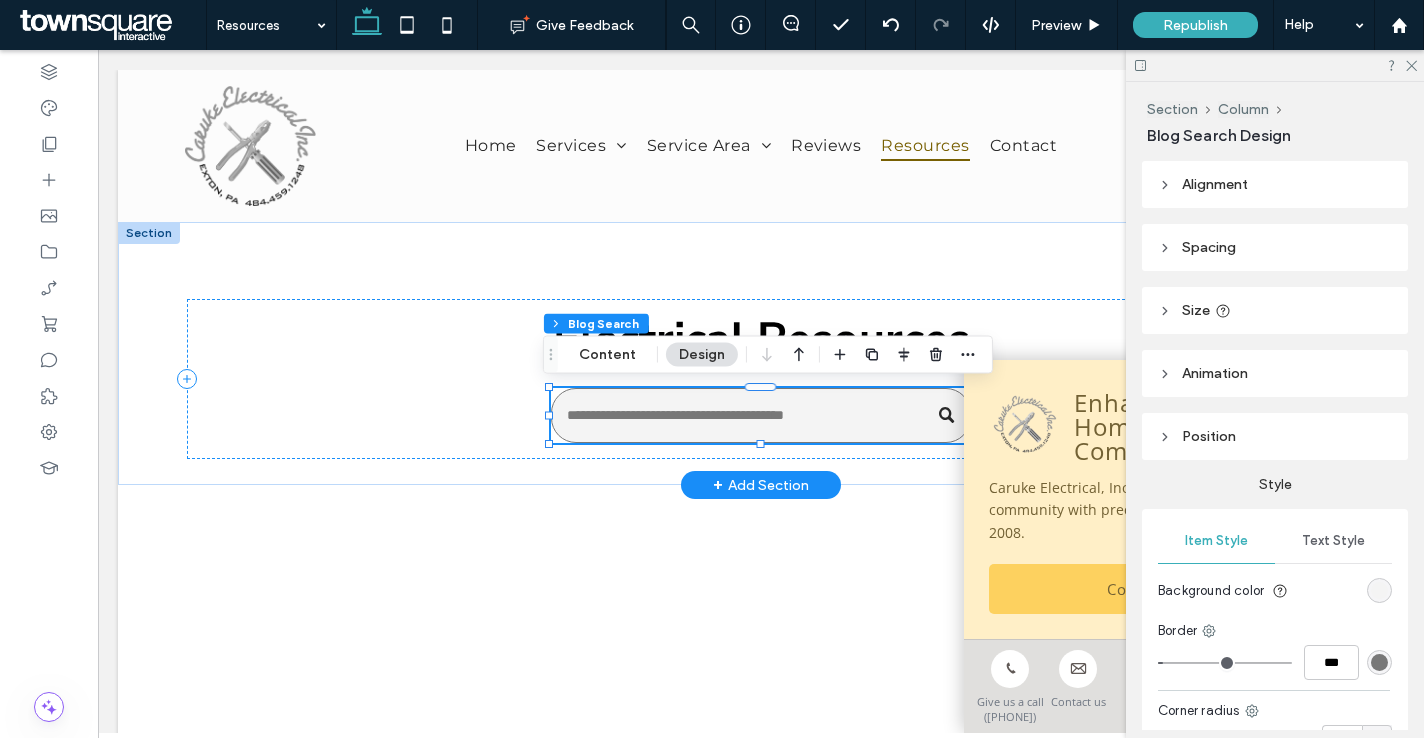 click at bounding box center [761, 415] 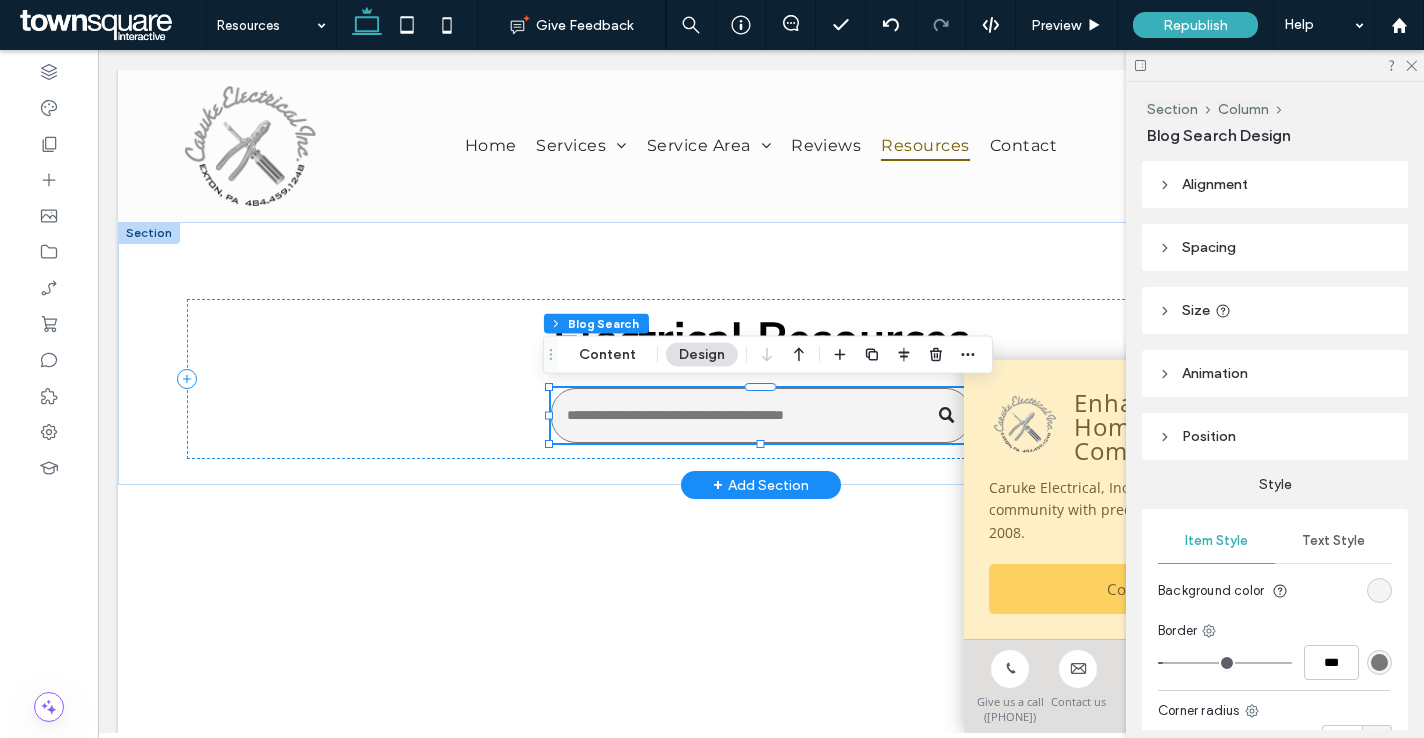 click at bounding box center (761, 415) 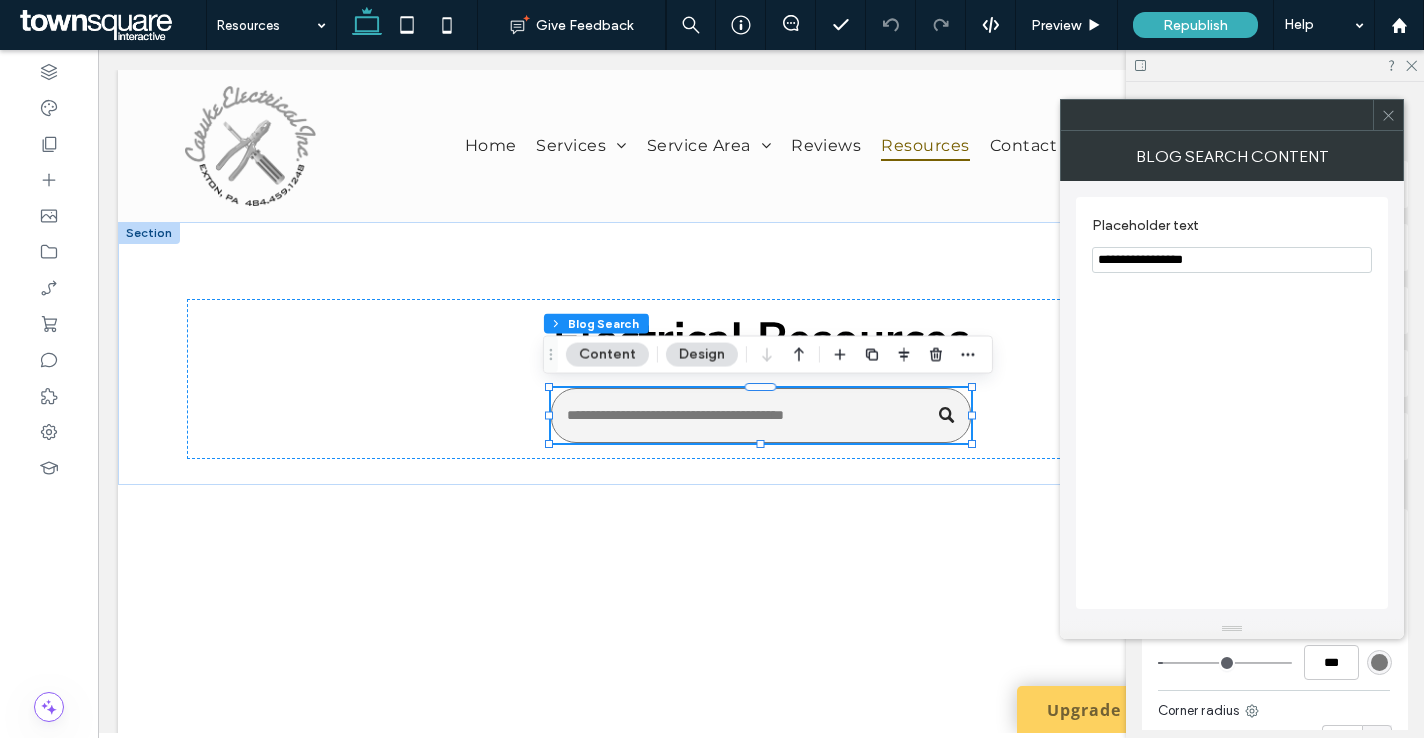 scroll, scrollTop: 0, scrollLeft: 0, axis: both 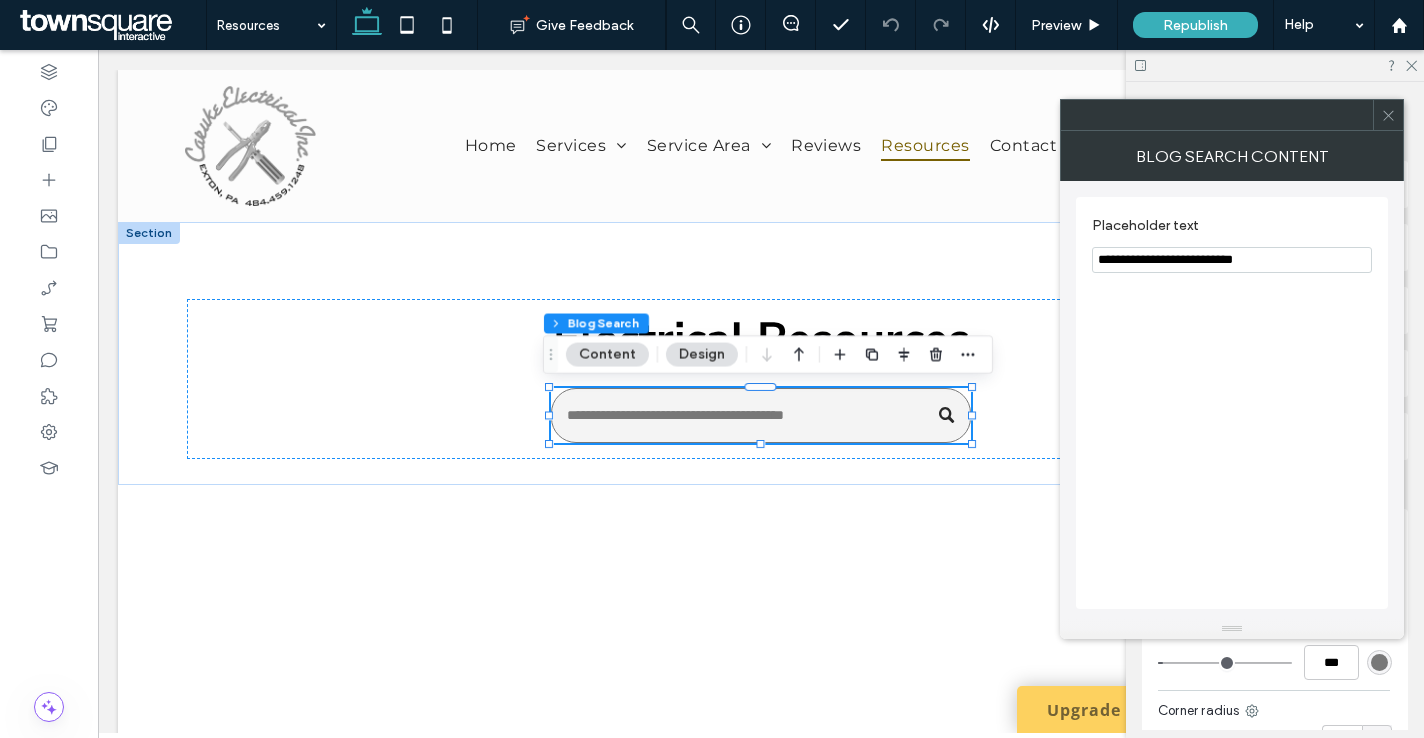 type on "**********" 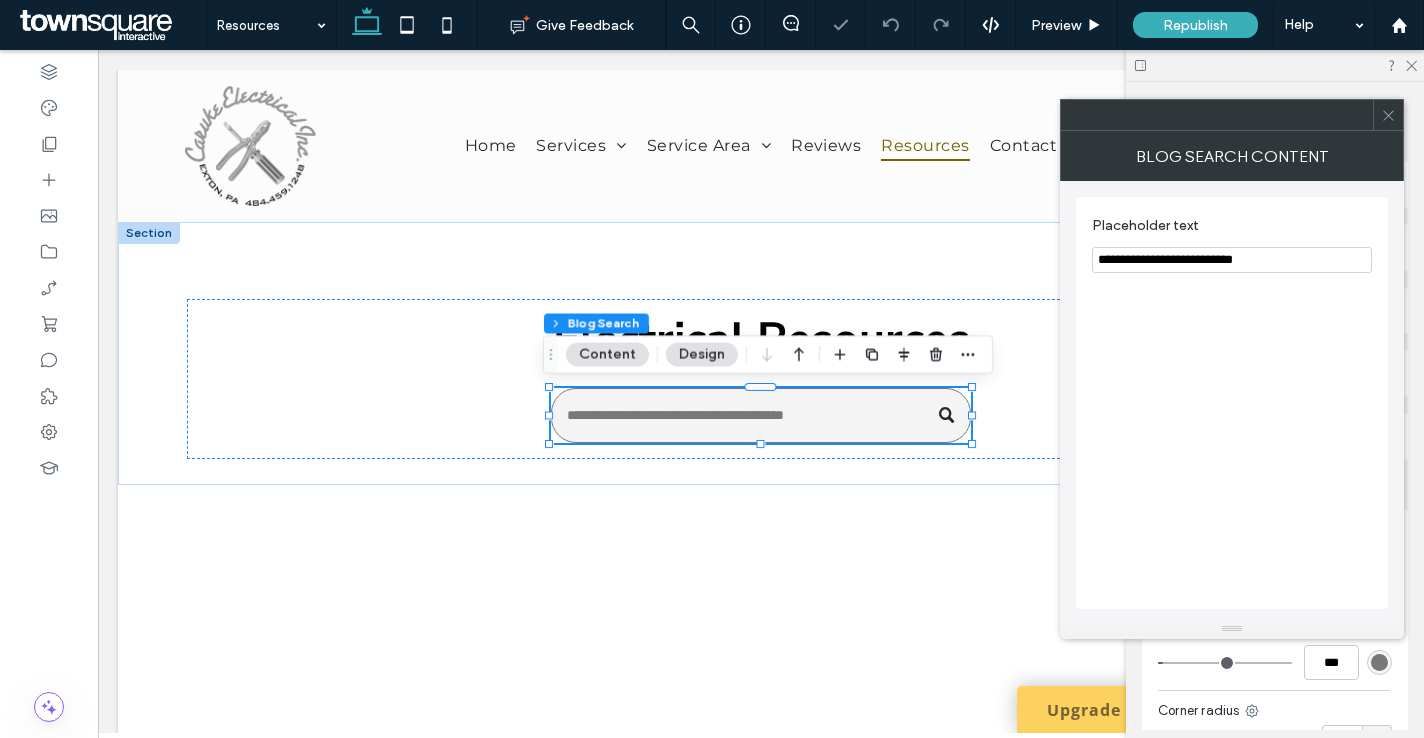 click at bounding box center [1388, 115] 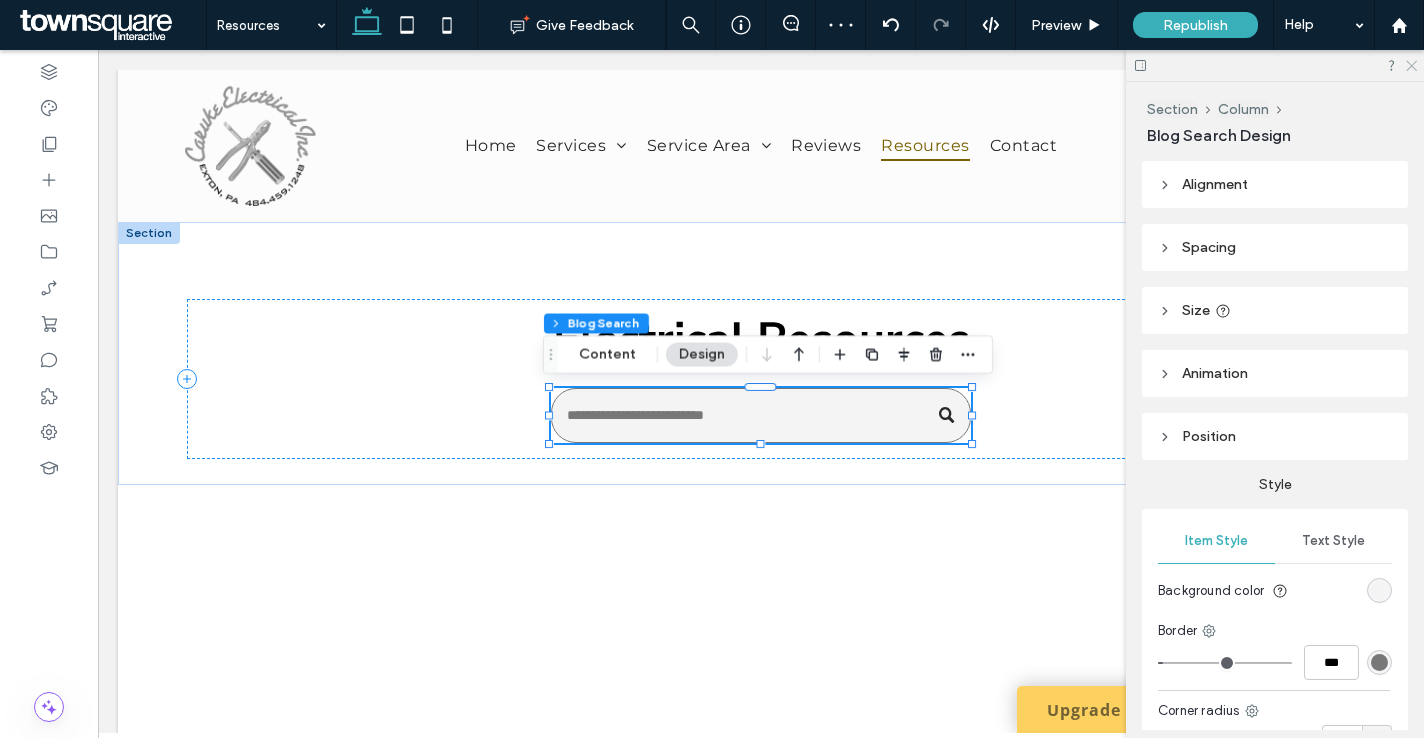 click 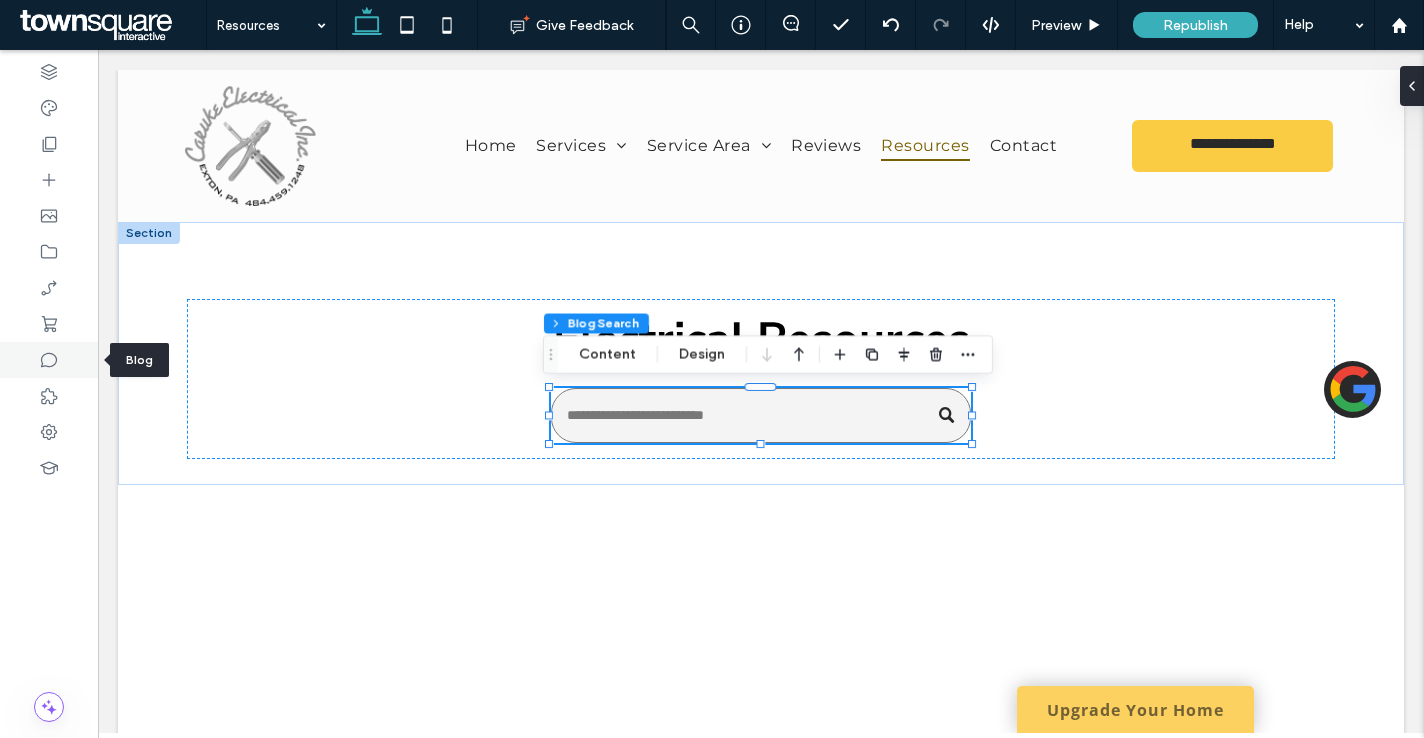 click 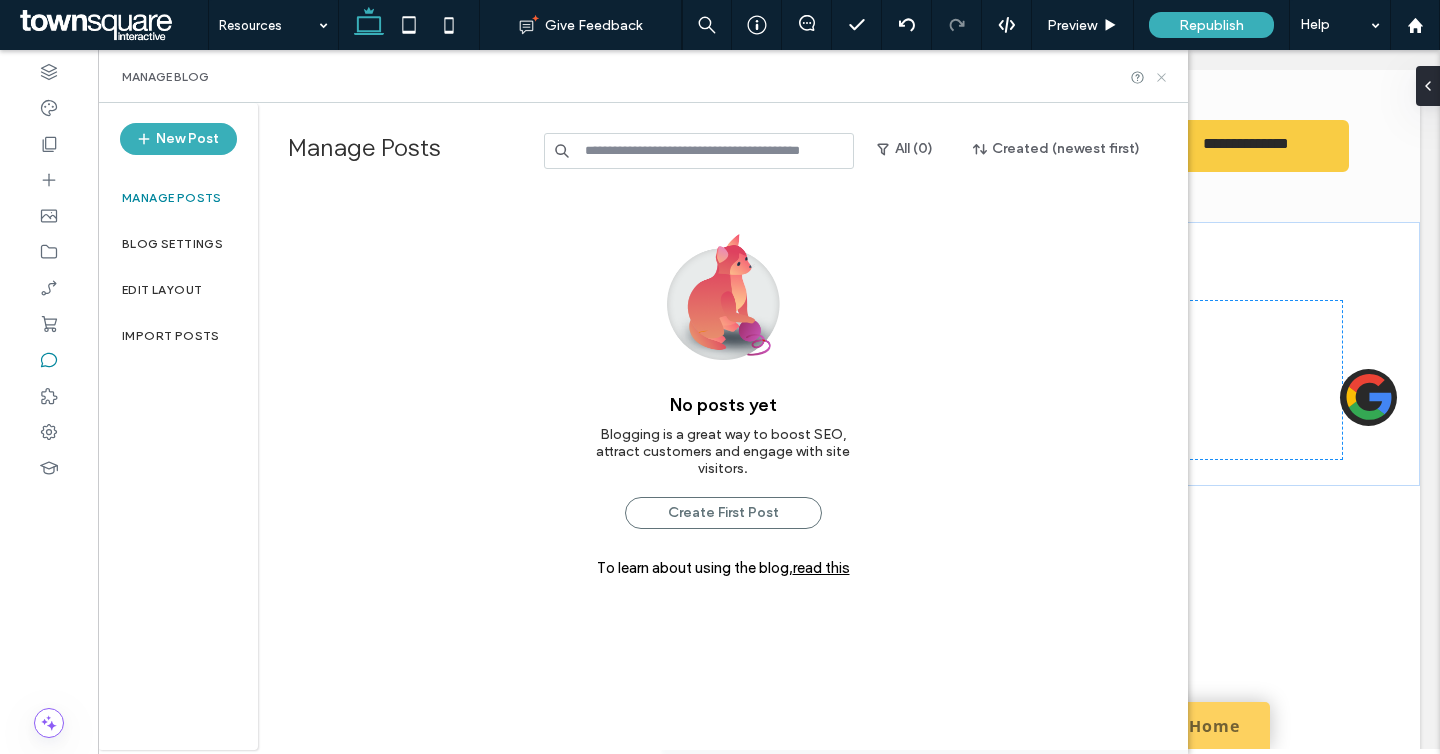 click 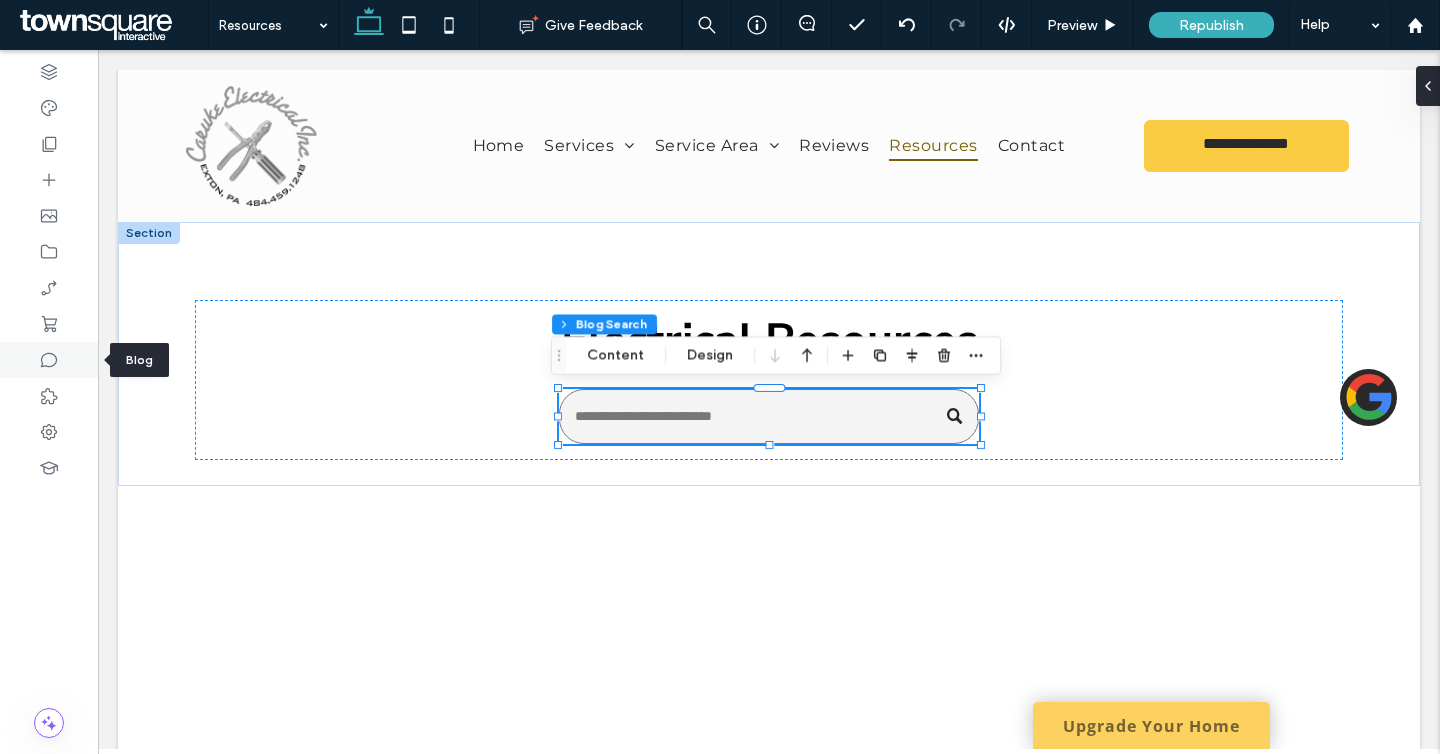 click 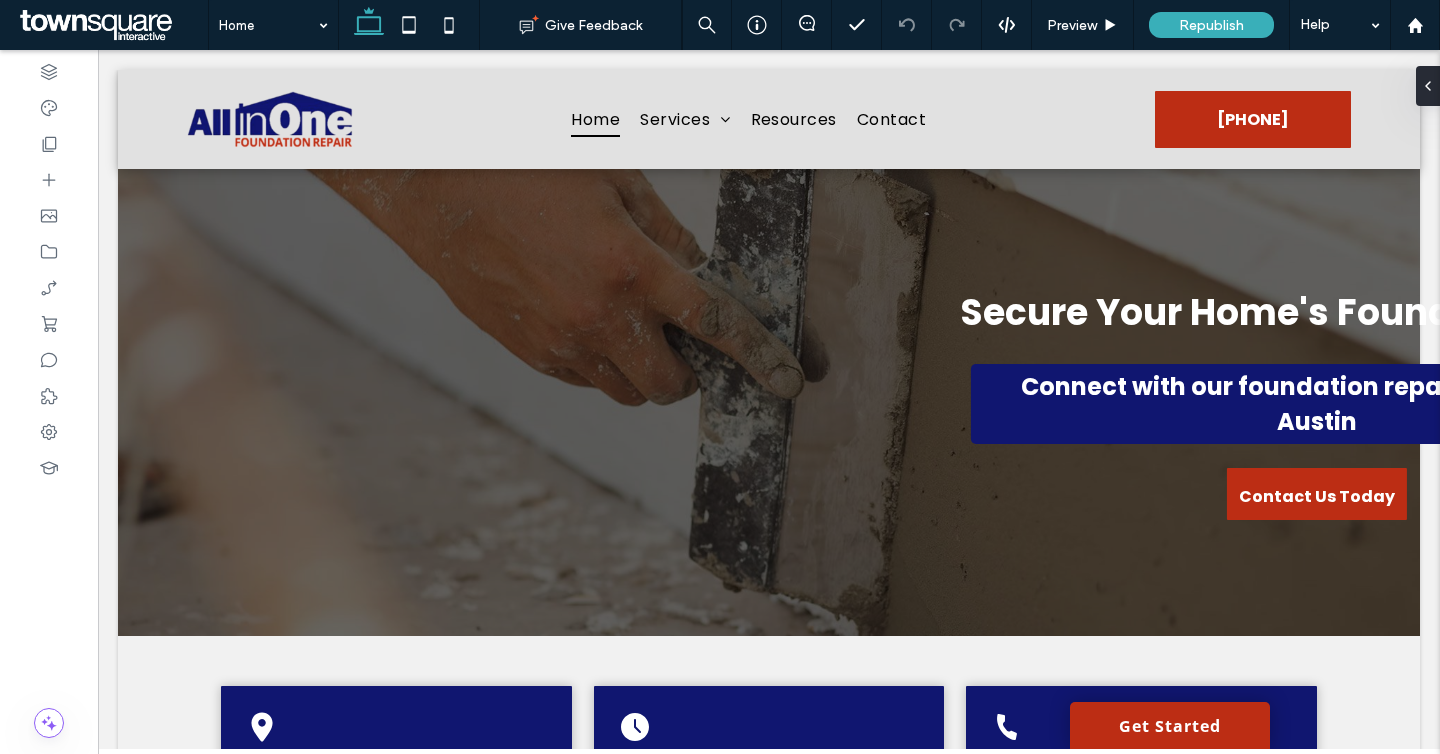 scroll, scrollTop: 0, scrollLeft: 0, axis: both 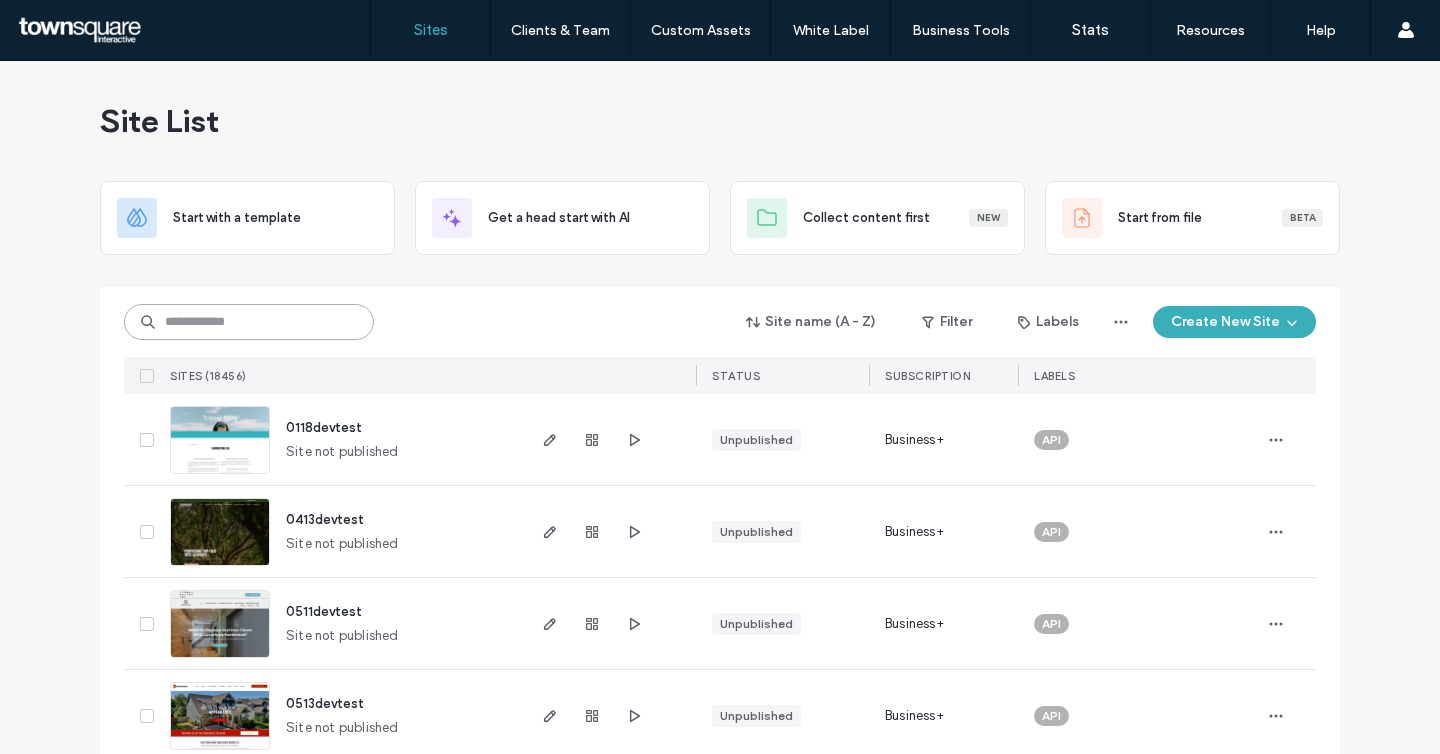 click at bounding box center (249, 322) 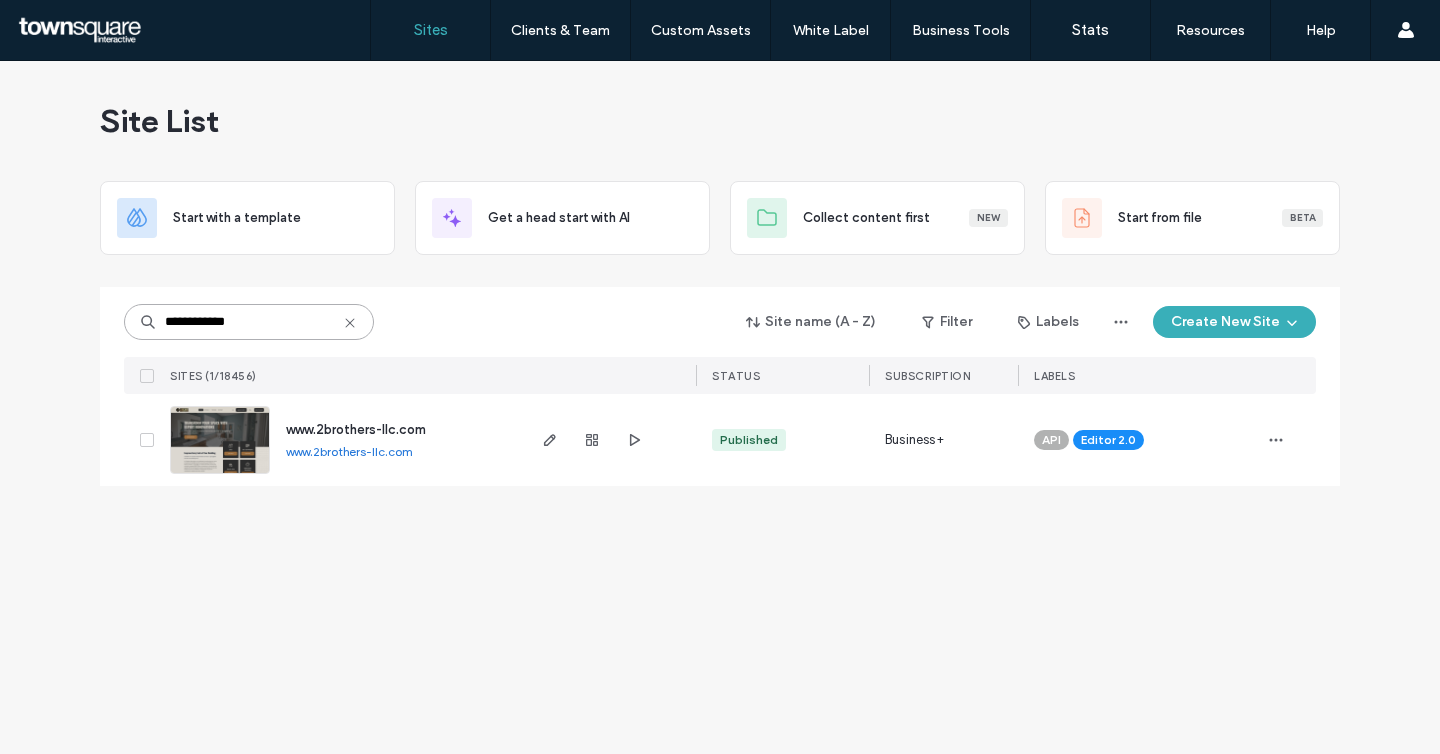 type on "**********" 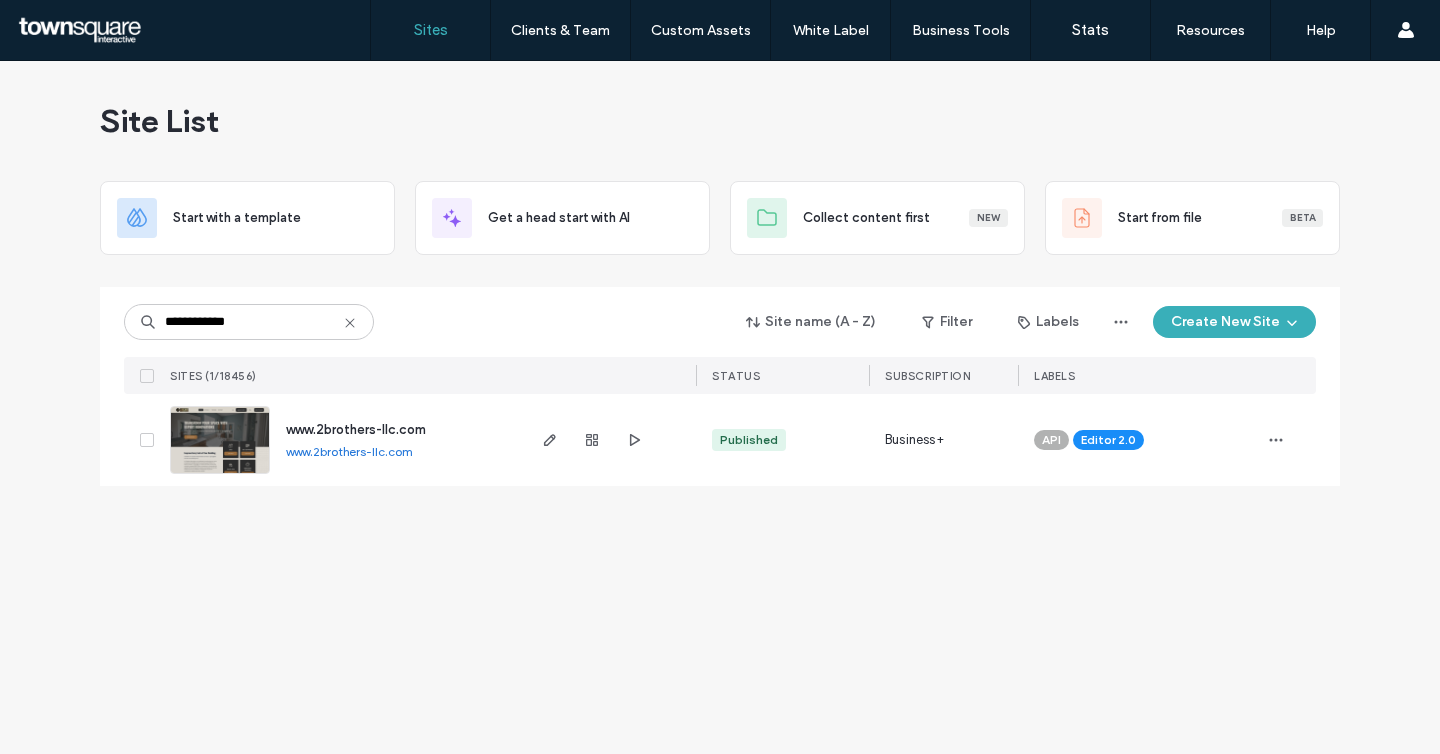 click on "www.2brothers-llc.com" at bounding box center [356, 429] 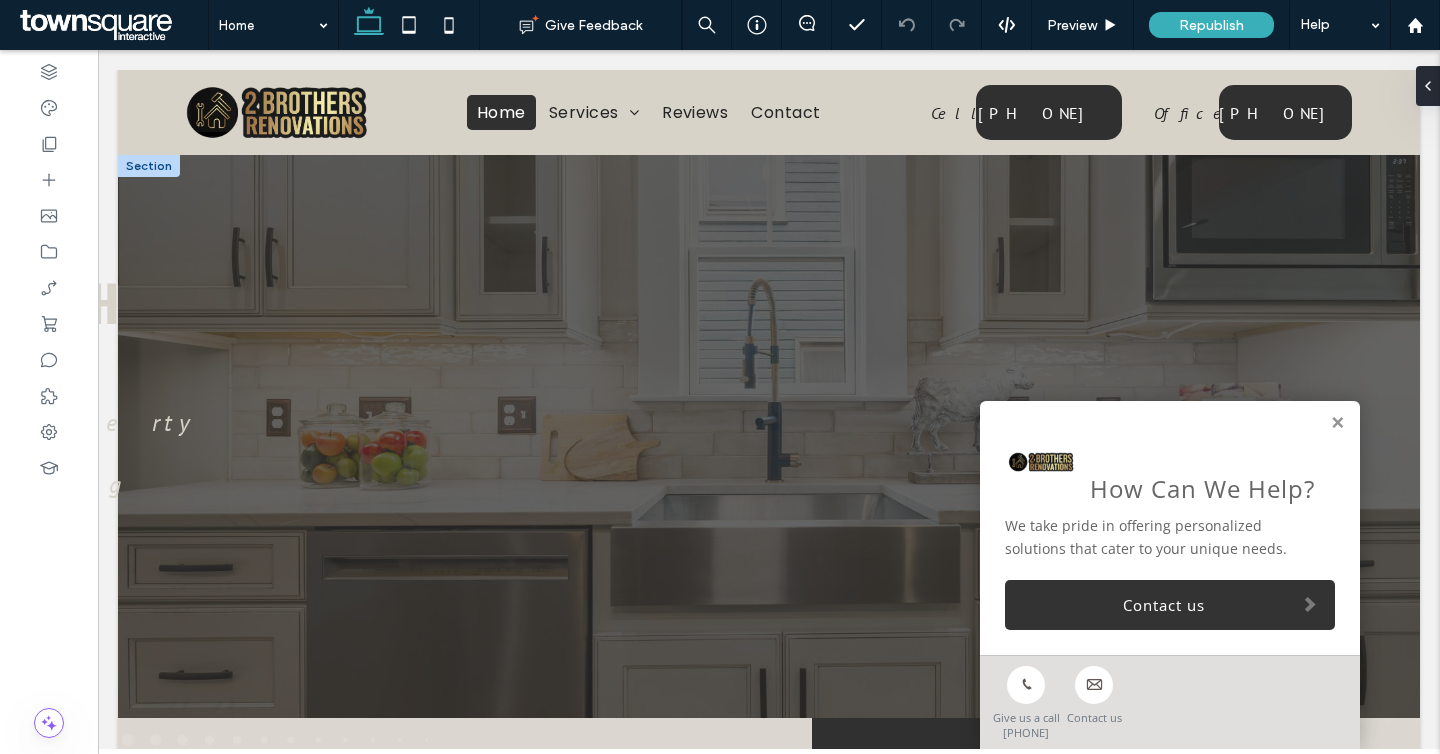 scroll, scrollTop: 0, scrollLeft: 0, axis: both 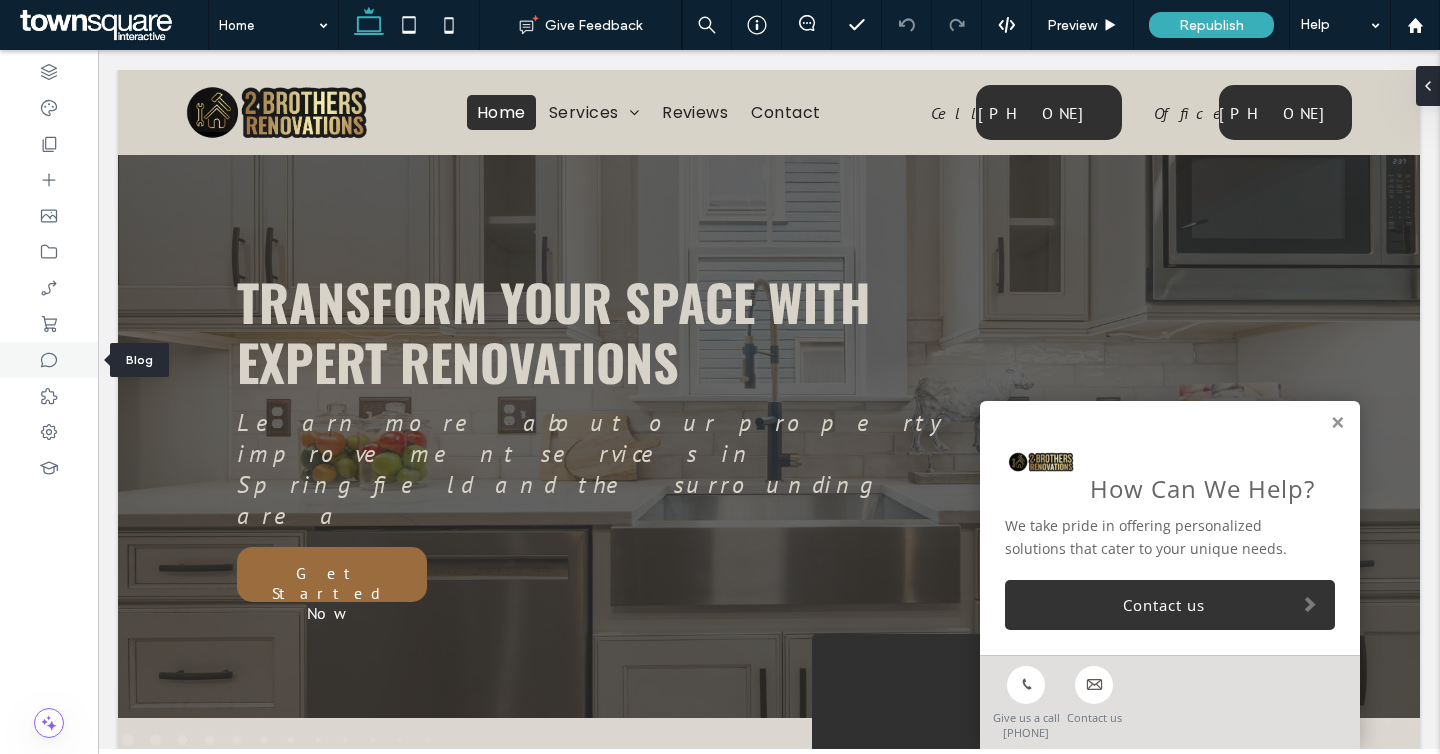 click 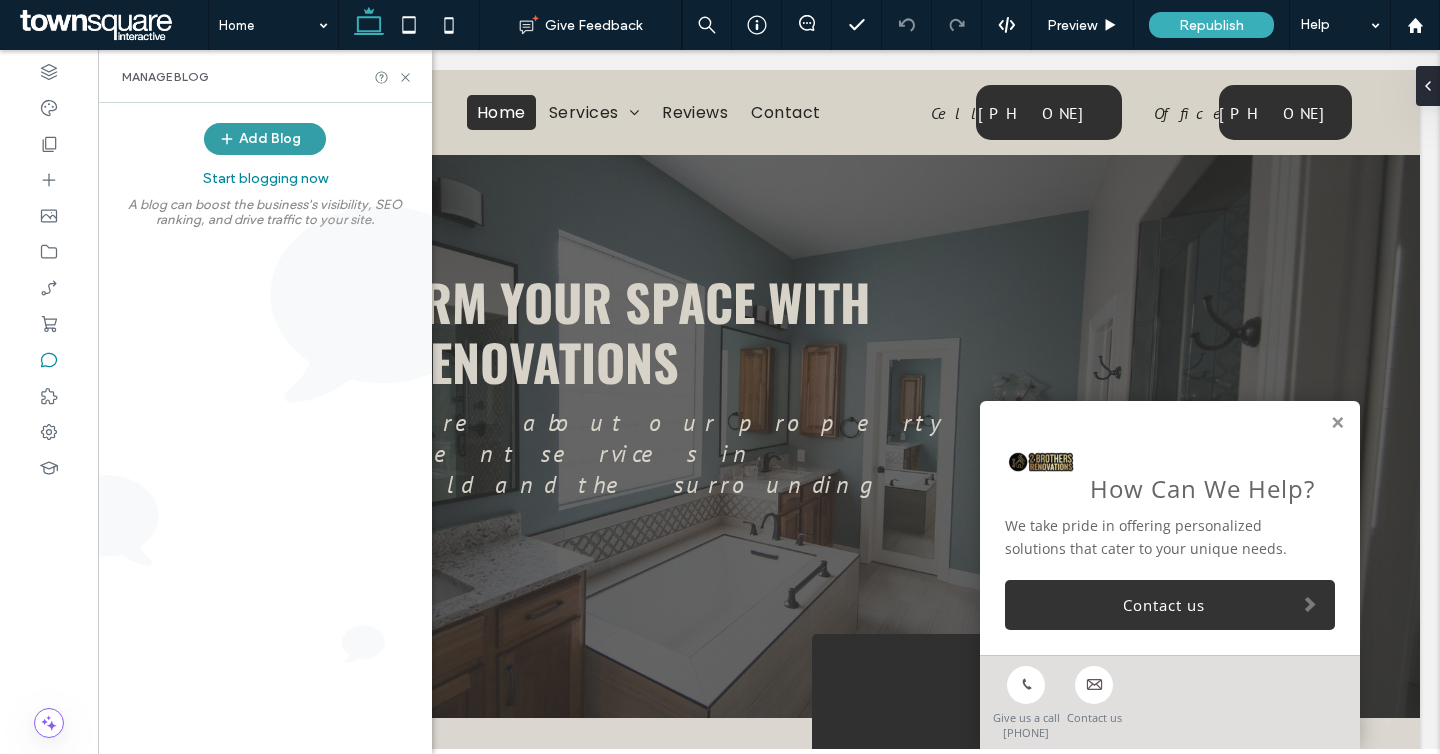 click on "Add Blog" at bounding box center (265, 139) 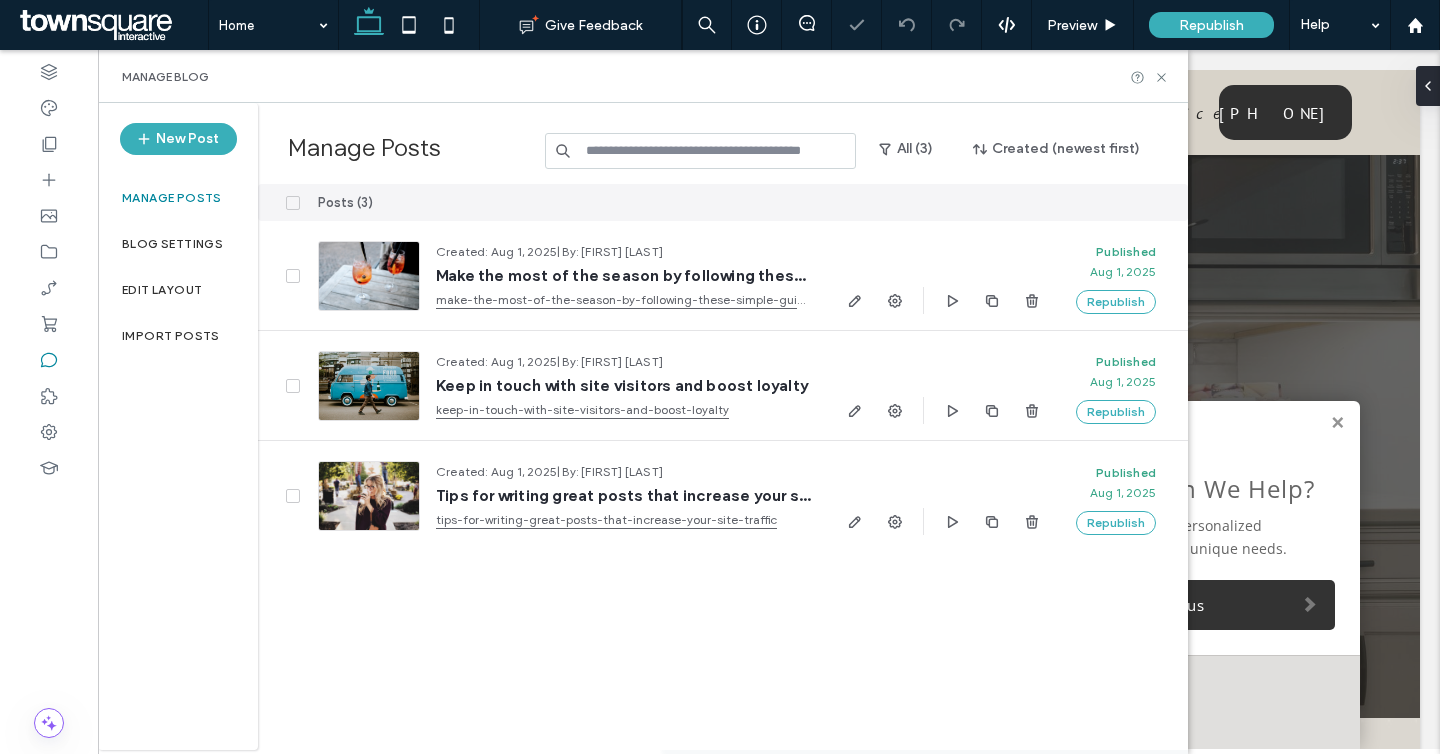 click at bounding box center (280, 202) 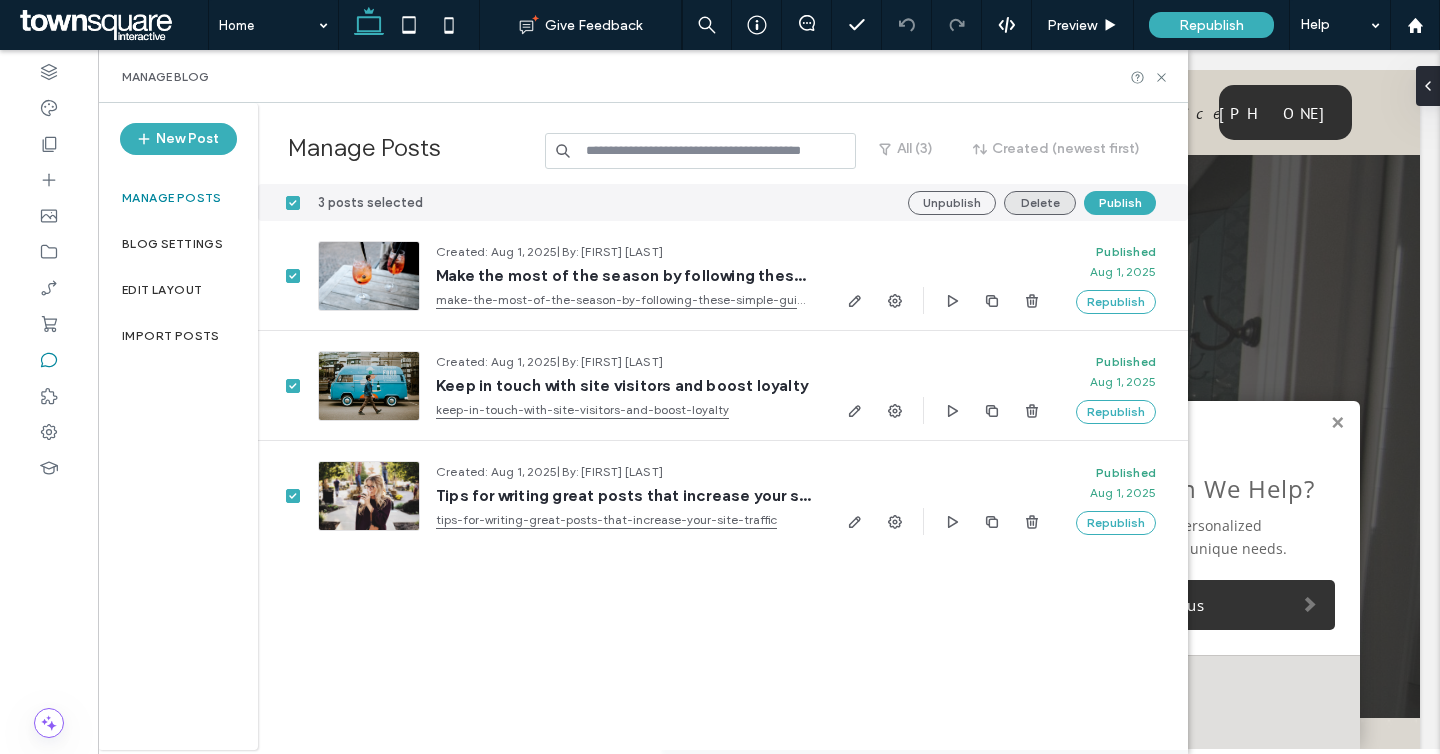 click on "Delete" at bounding box center [1040, 203] 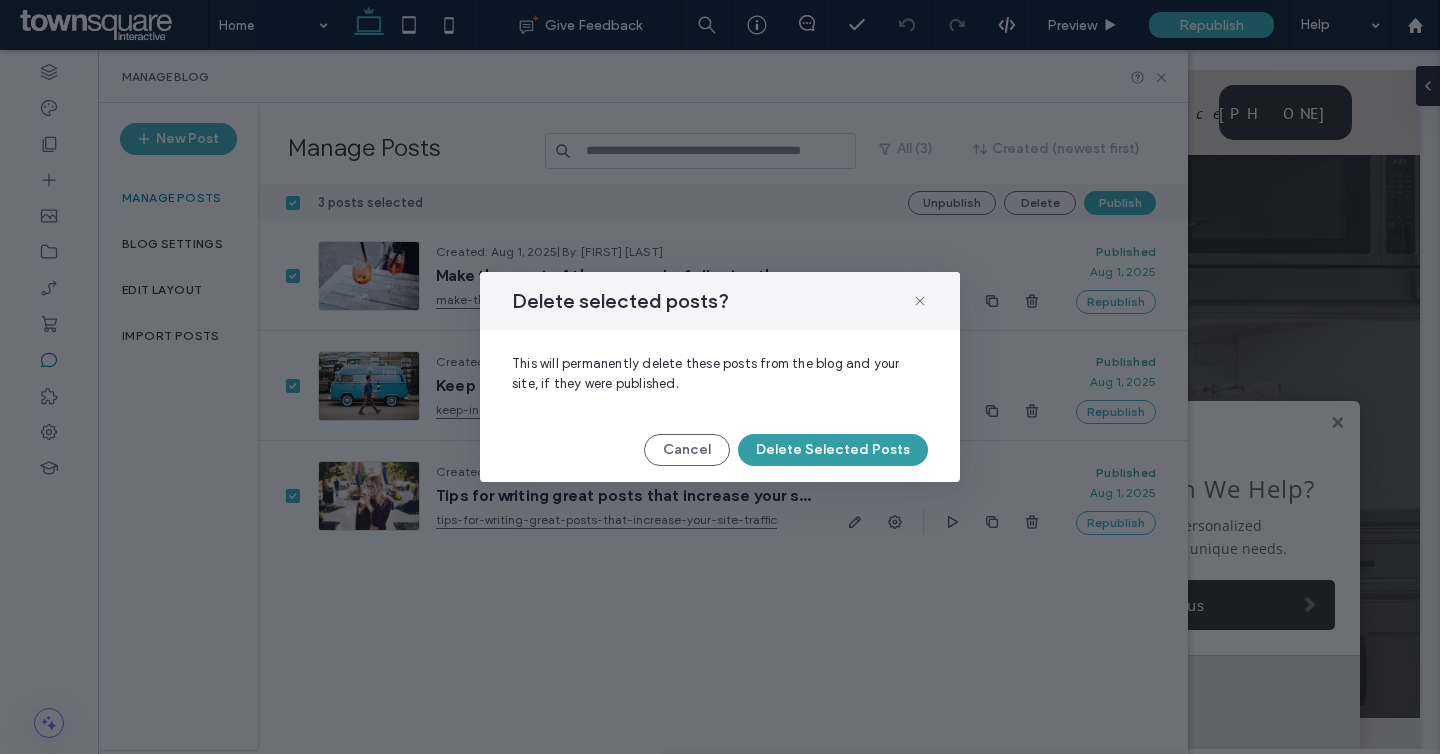 click on "Delete Selected Posts" at bounding box center (833, 450) 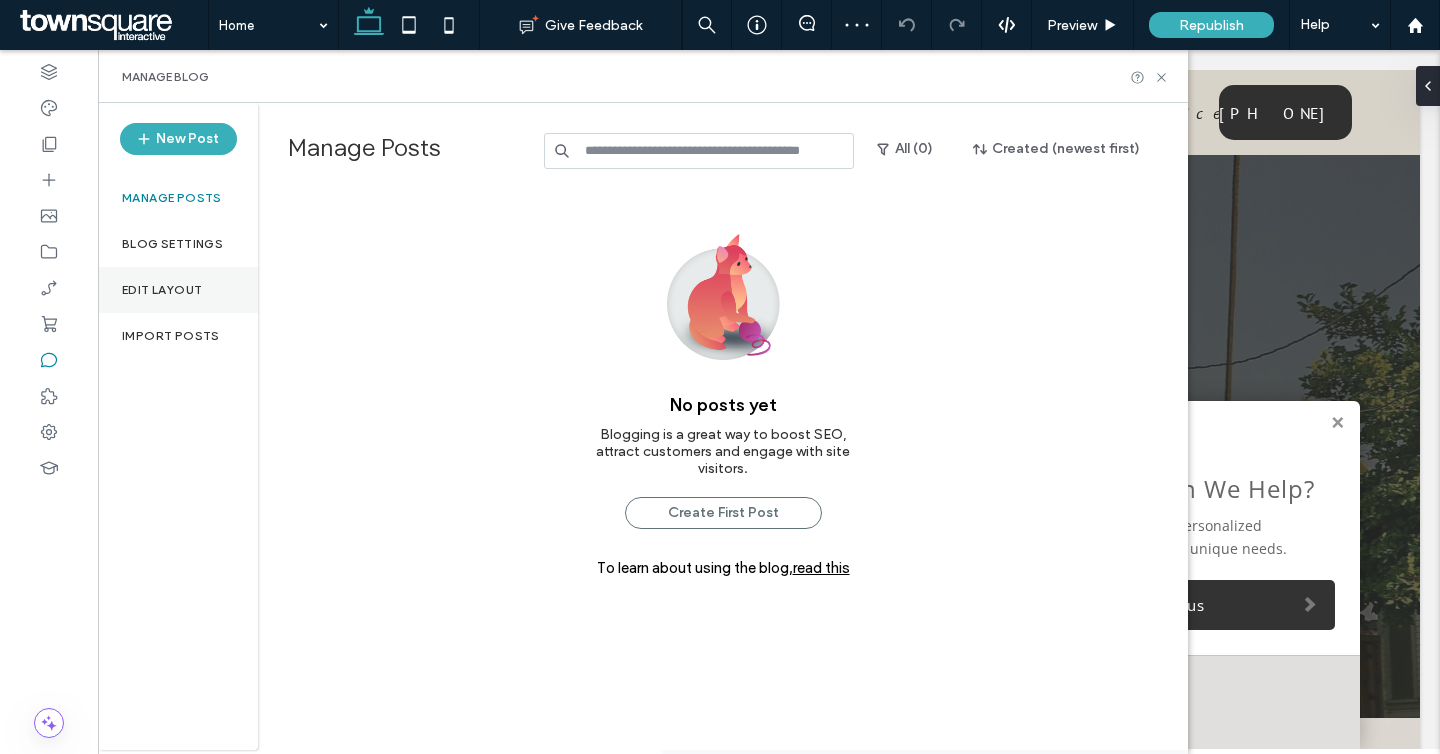 click on "Edit Layout" at bounding box center (162, 290) 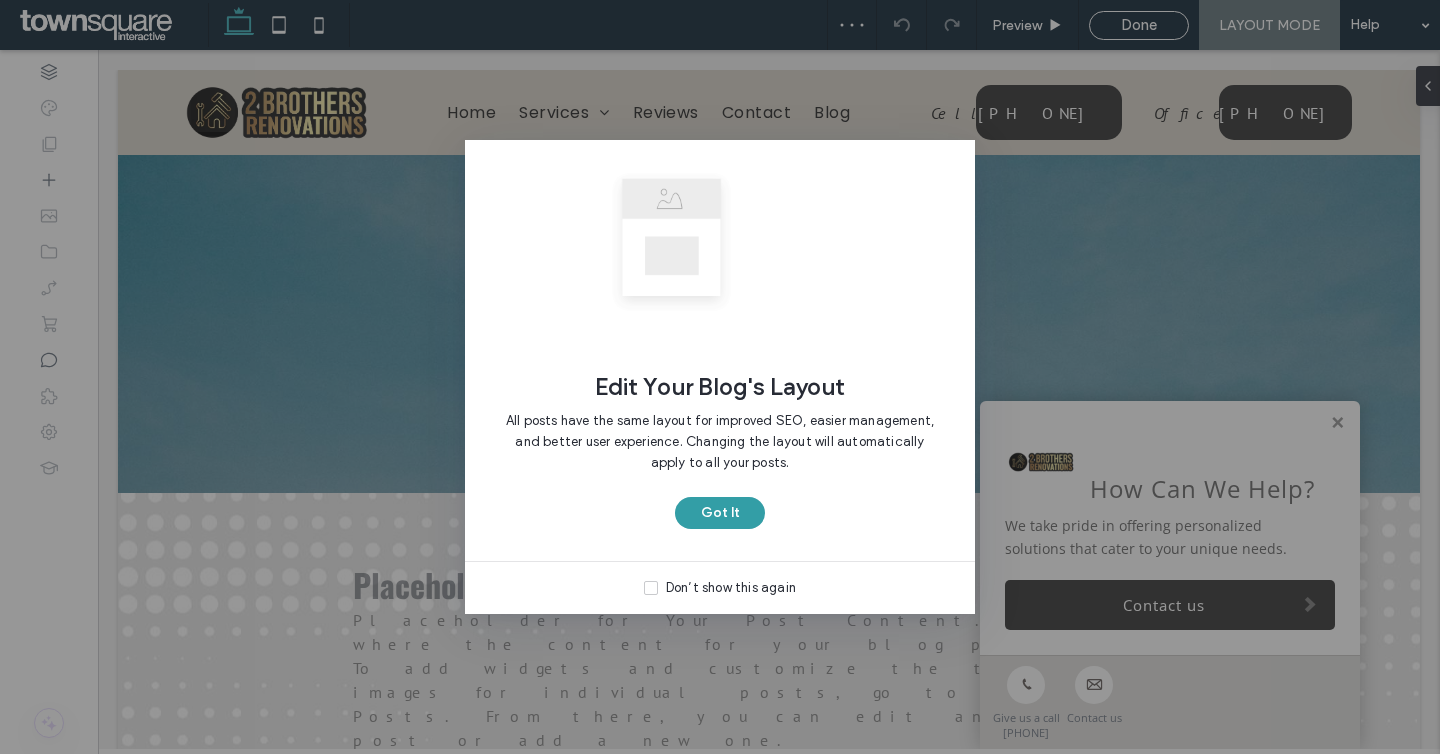scroll, scrollTop: 0, scrollLeft: 0, axis: both 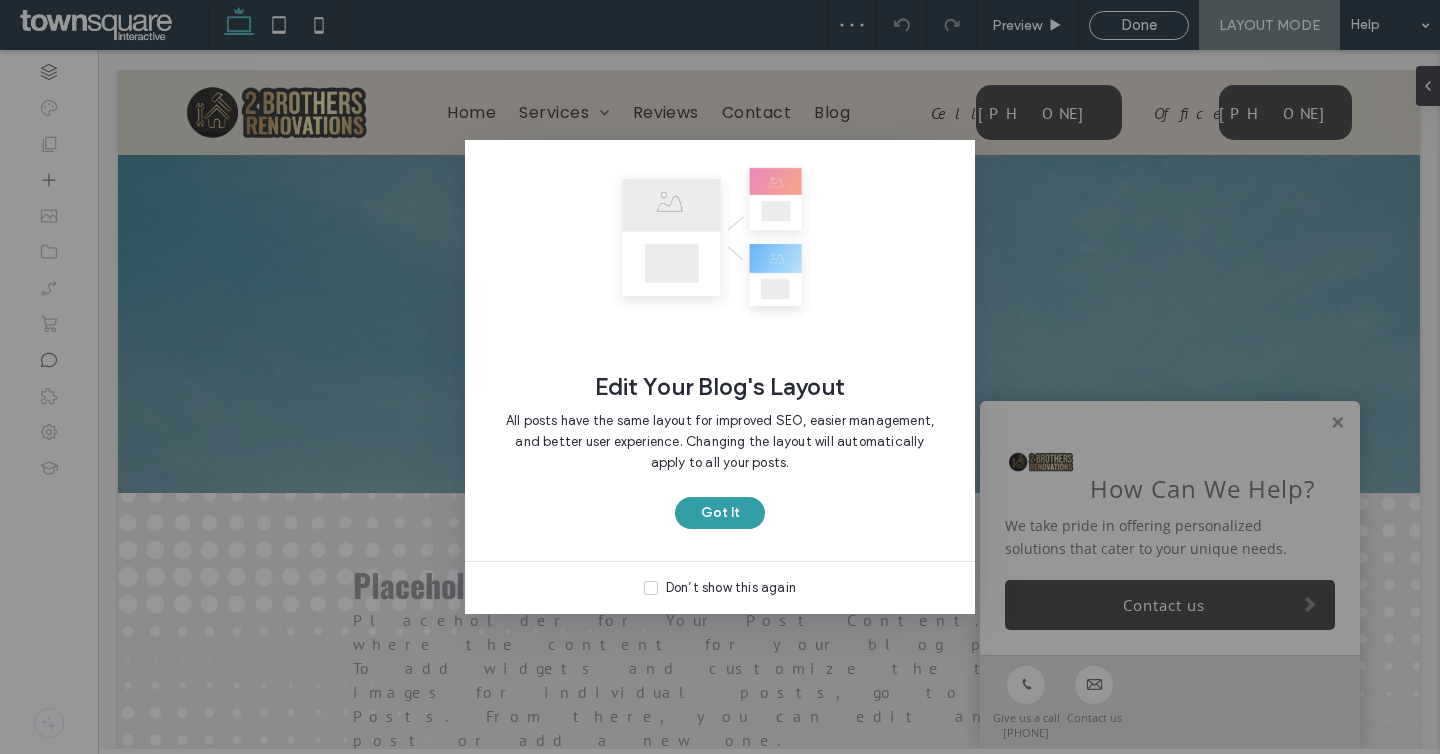 click on "Got It" at bounding box center (720, 513) 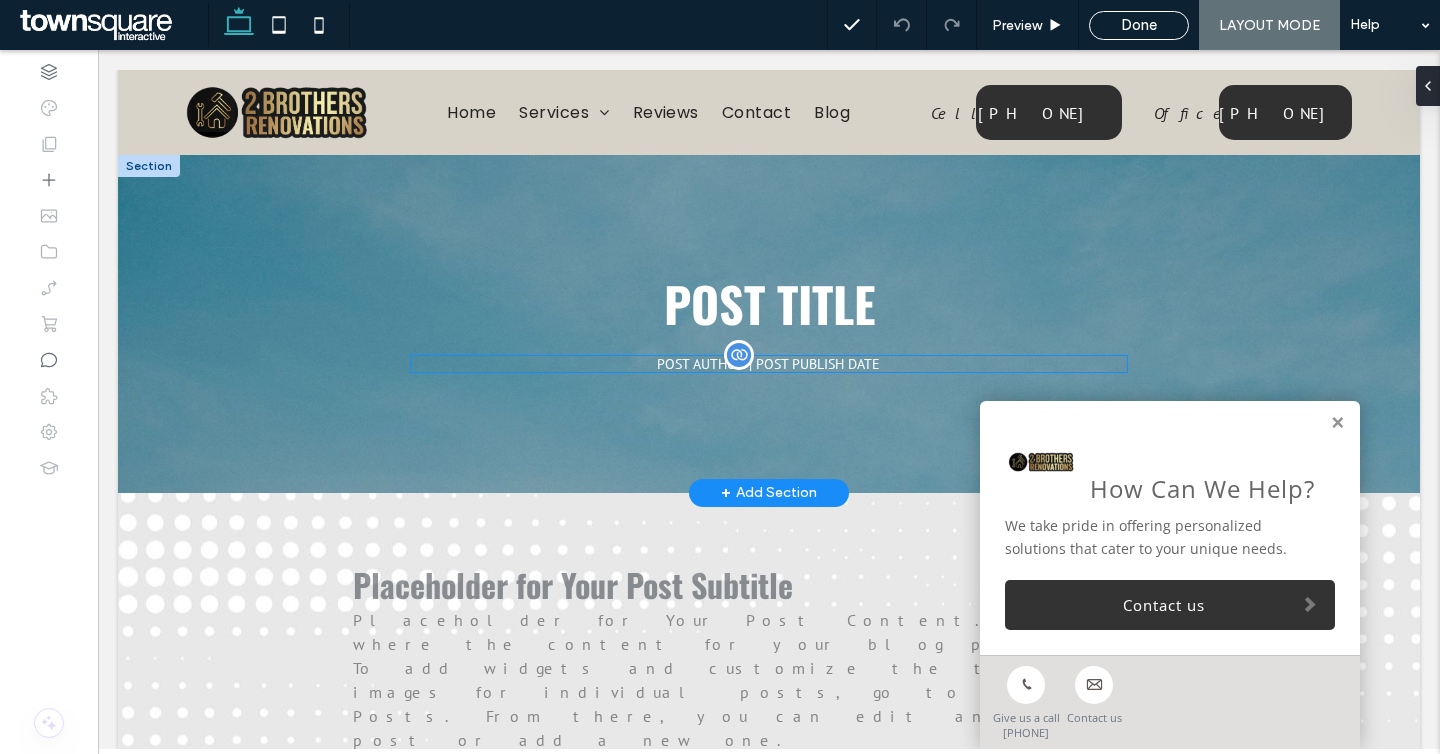 click on "POST AUTHOR | POST PUBLISH DATE" at bounding box center [769, 364] 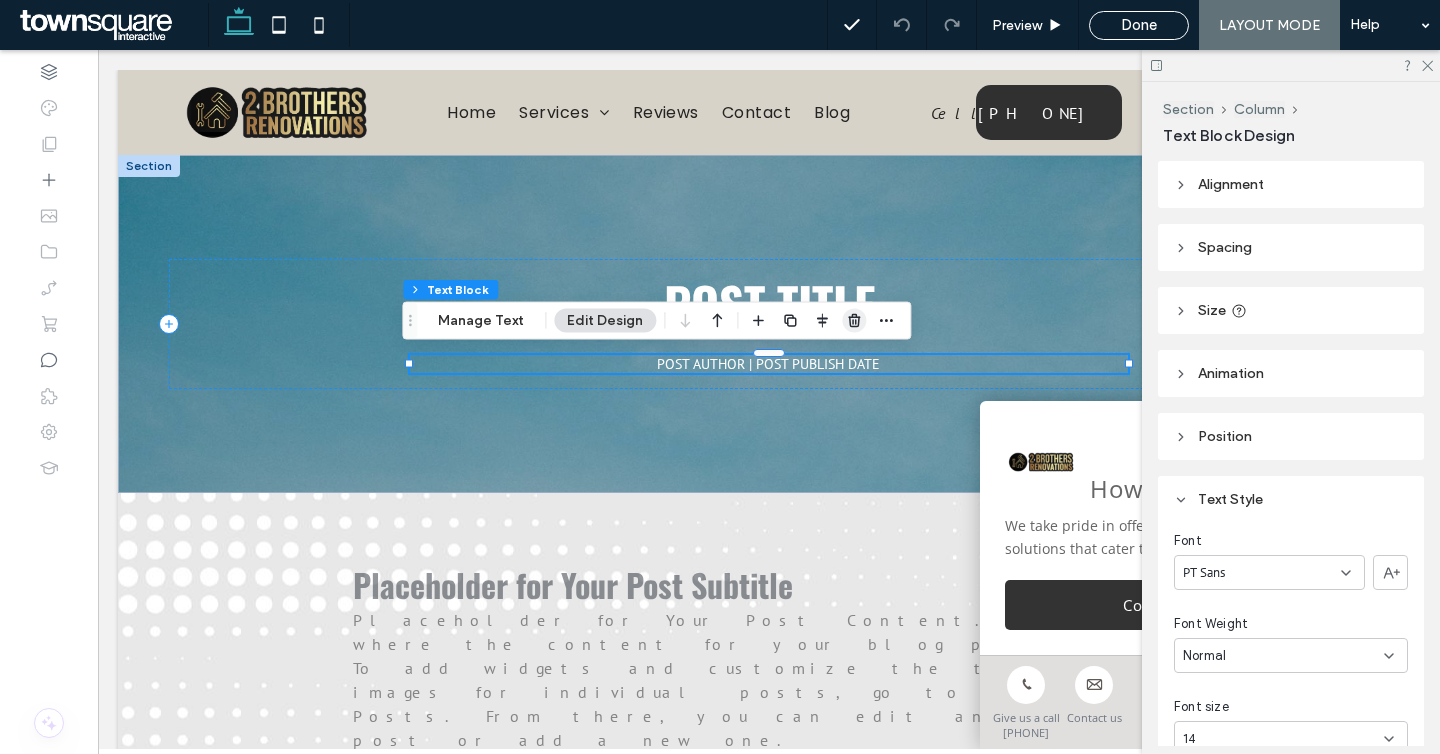 click 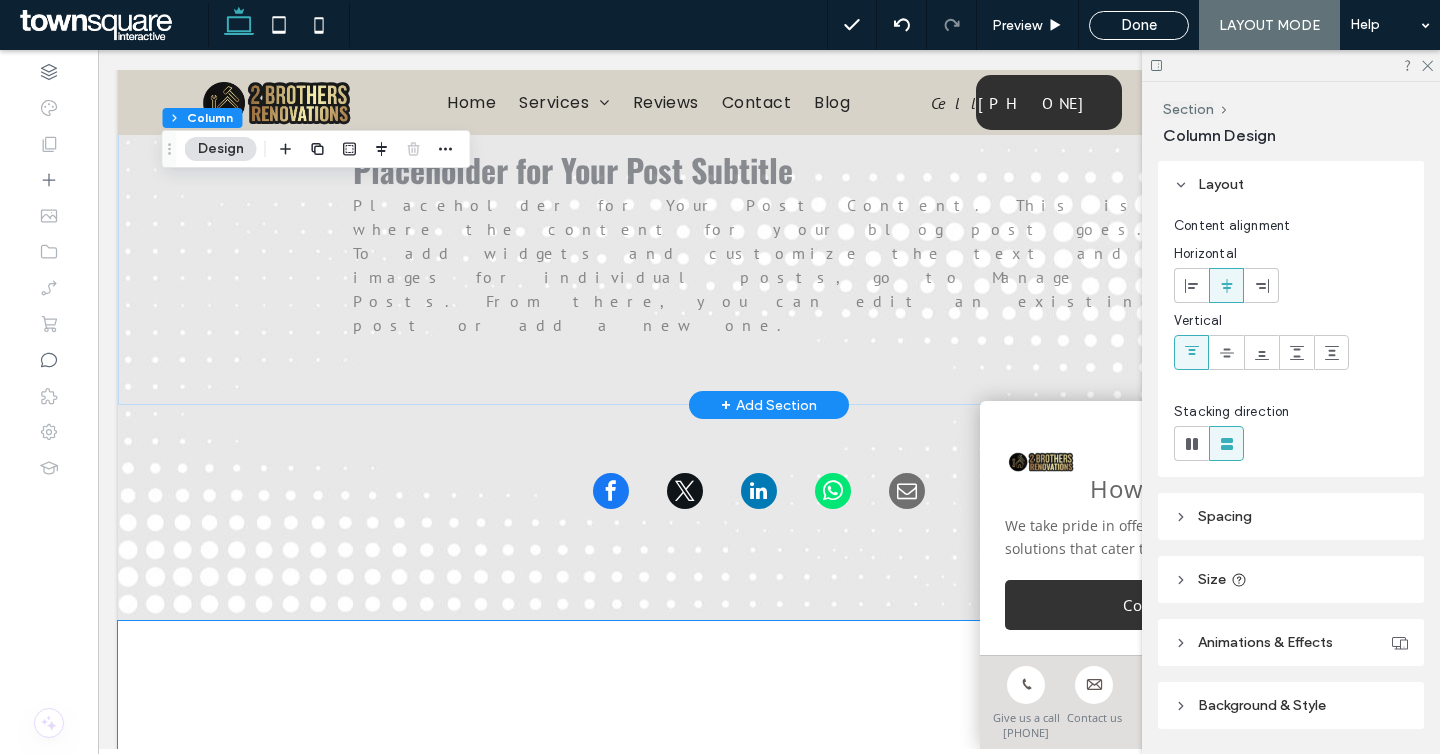 scroll, scrollTop: 380, scrollLeft: 0, axis: vertical 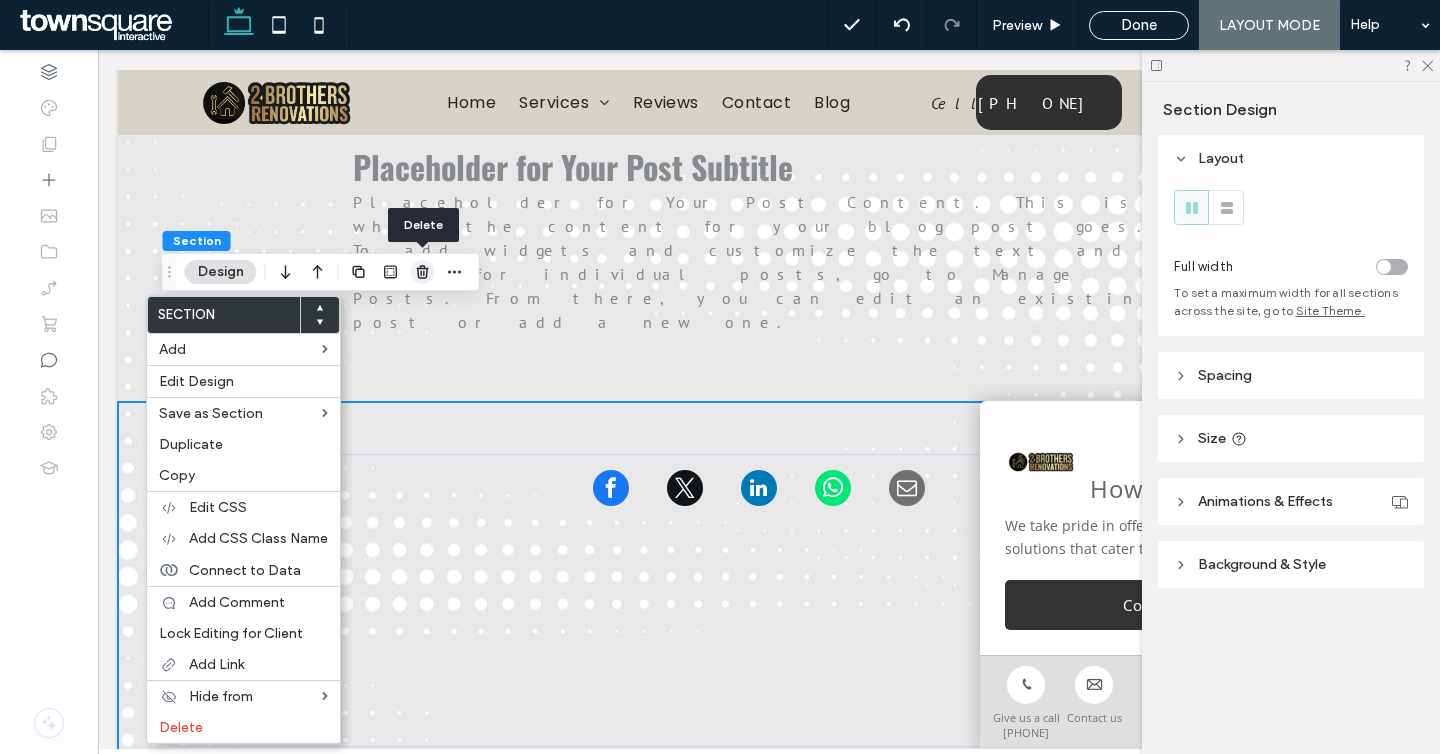 click 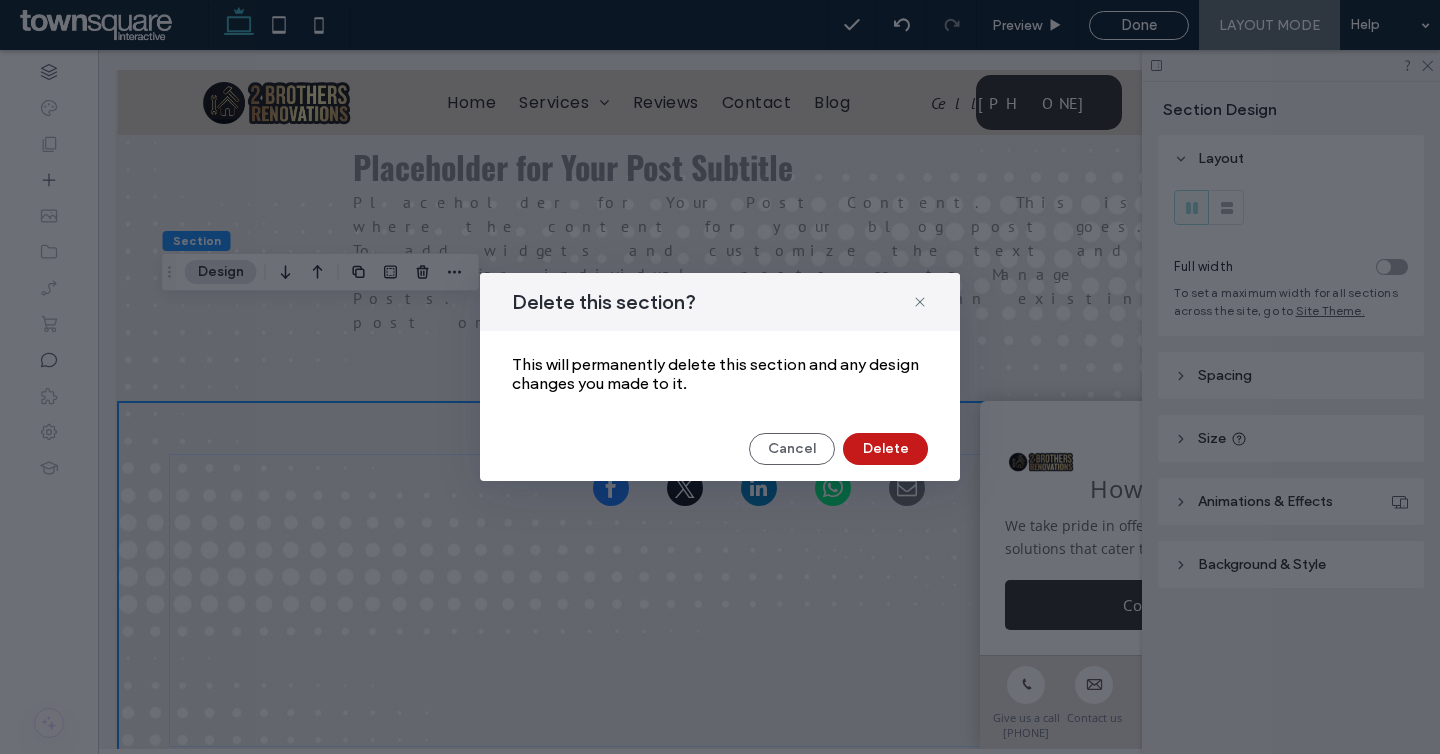 click on "Delete" at bounding box center [885, 449] 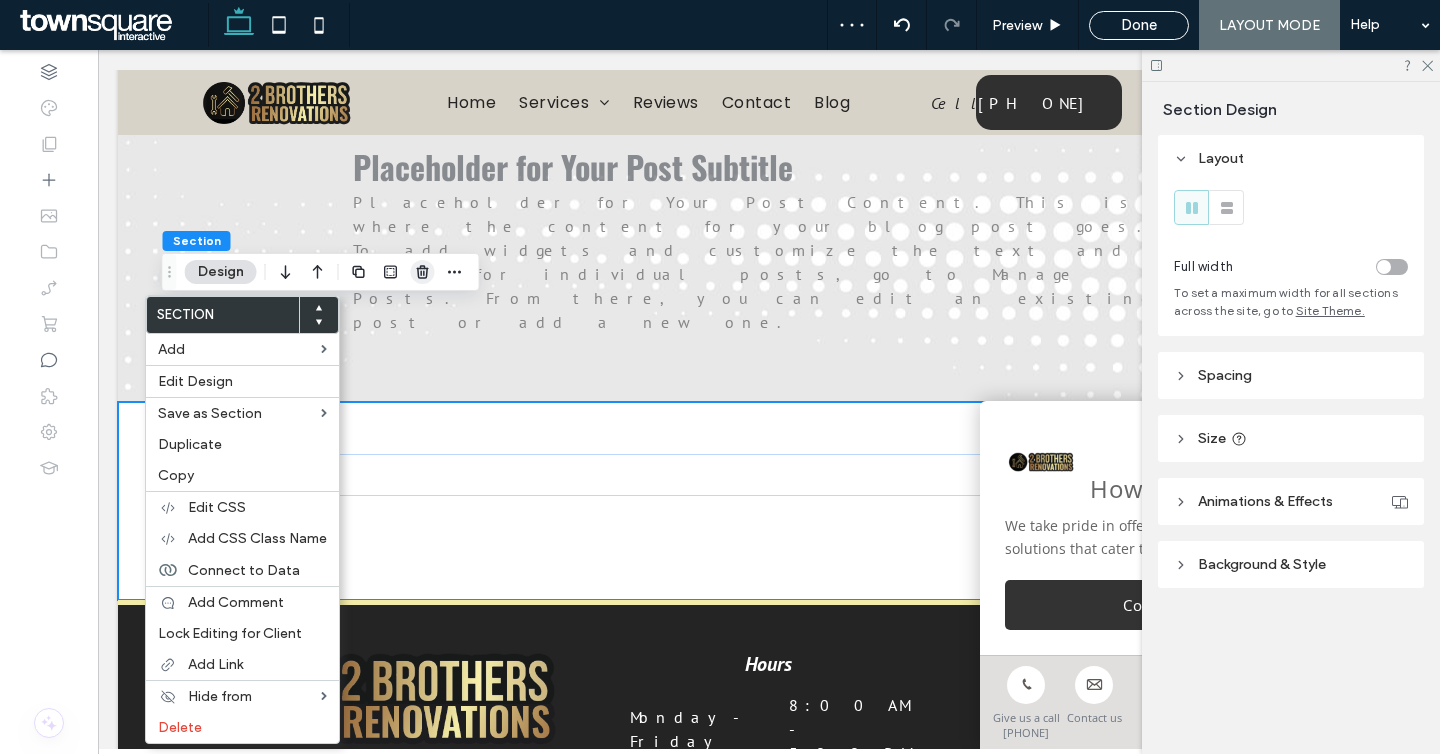 click 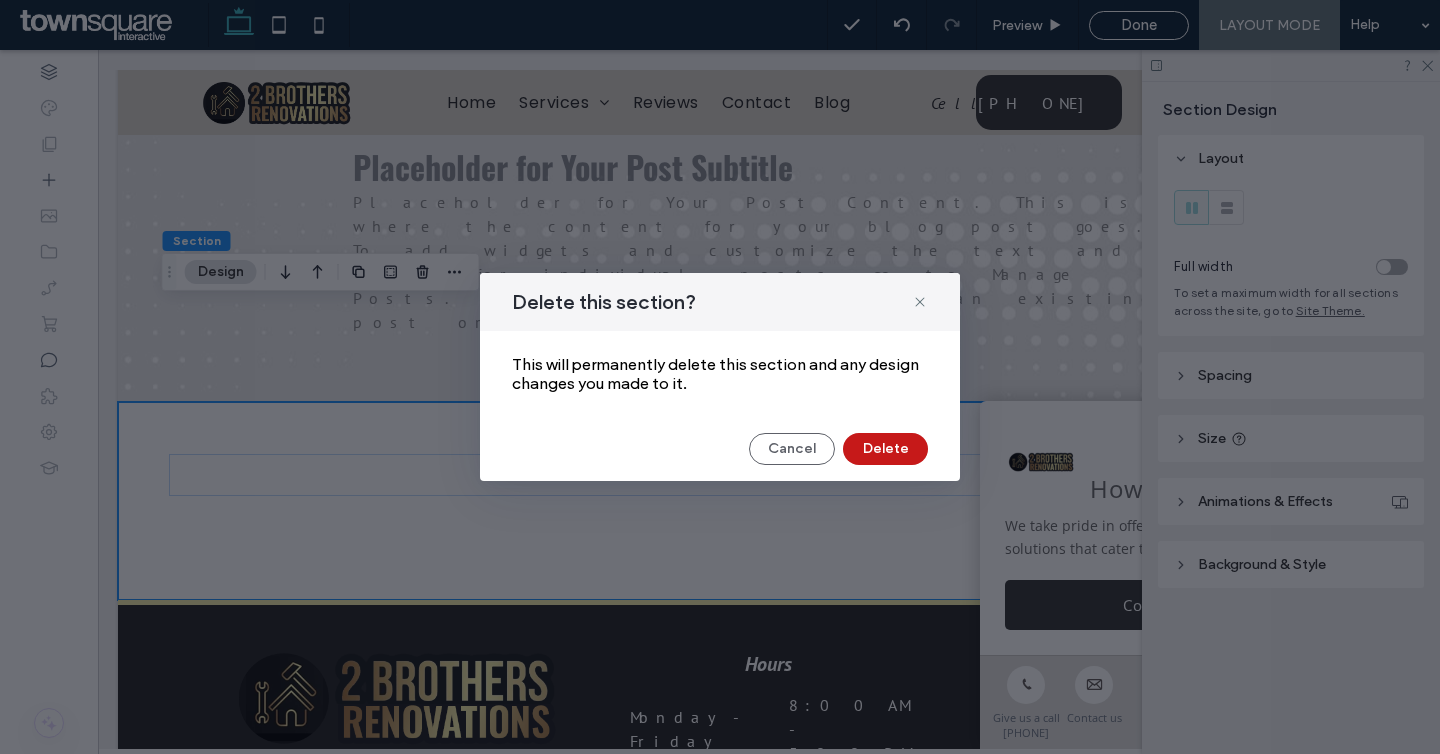 click on "Delete" at bounding box center [885, 449] 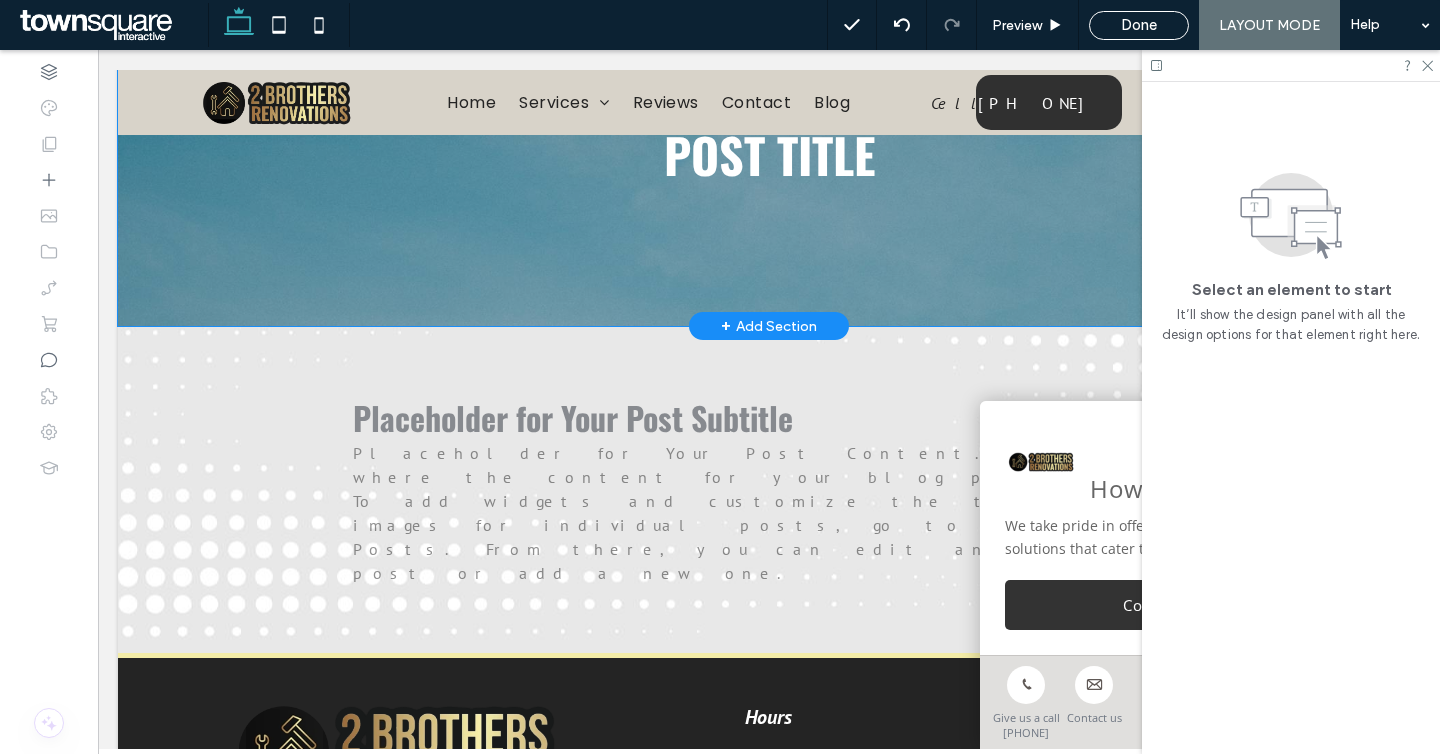 scroll, scrollTop: 0, scrollLeft: 0, axis: both 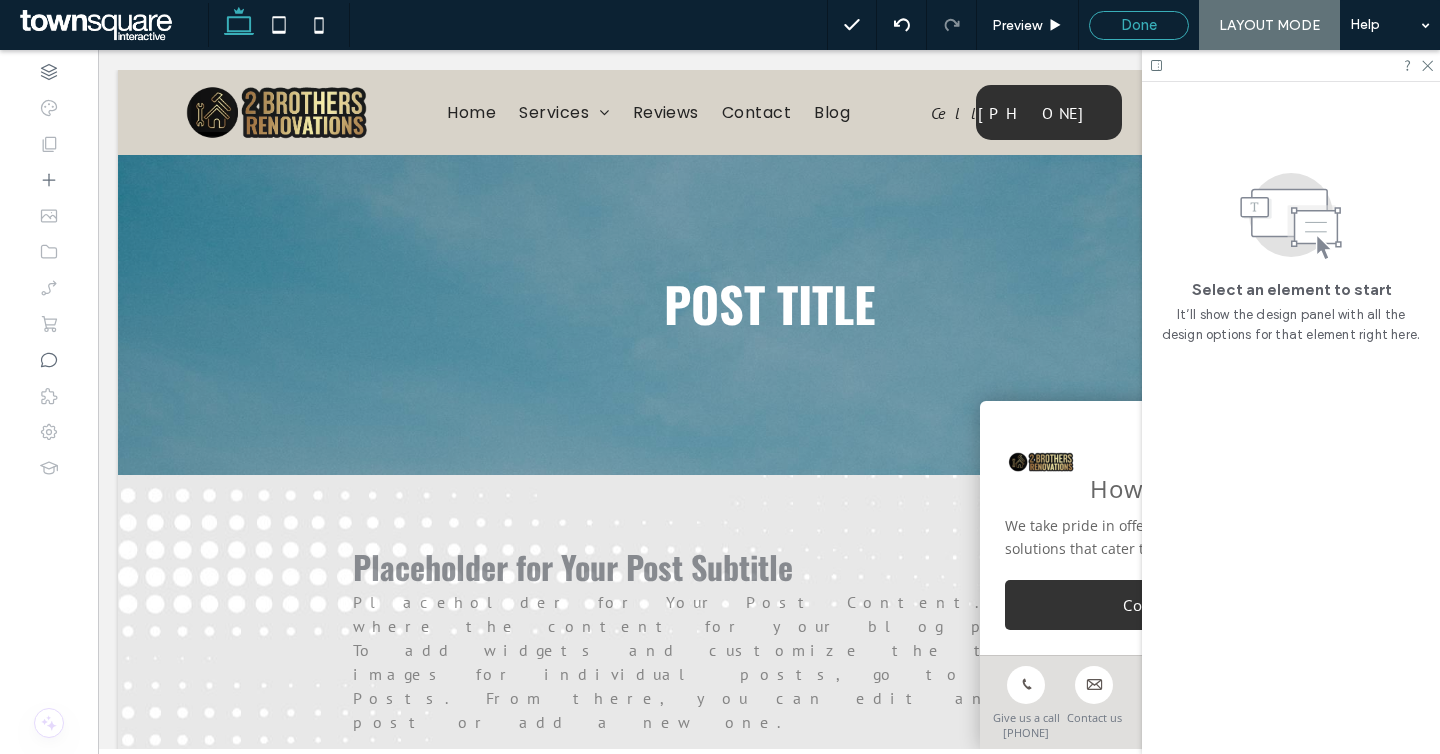 click on "Done" at bounding box center (1139, 25) 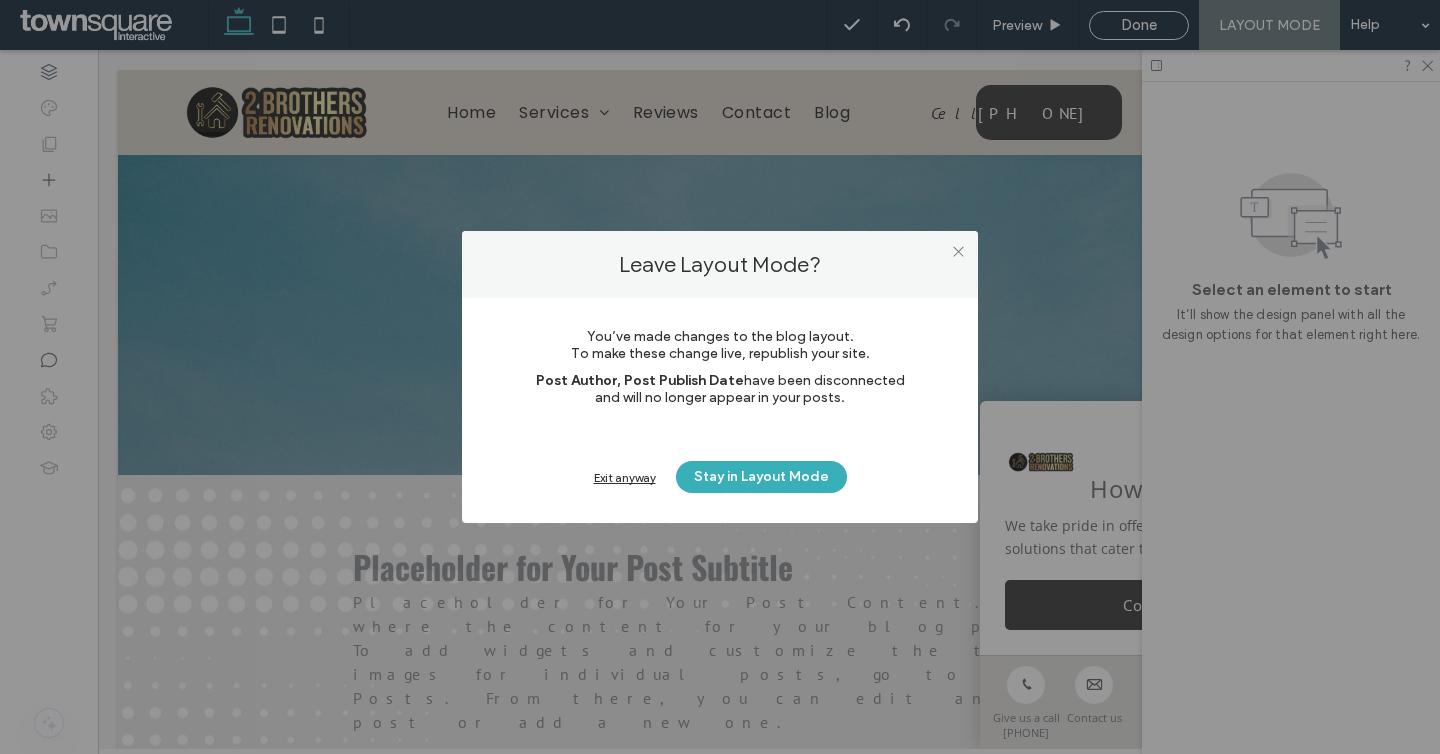 click on "Exit anyway" at bounding box center [625, 477] 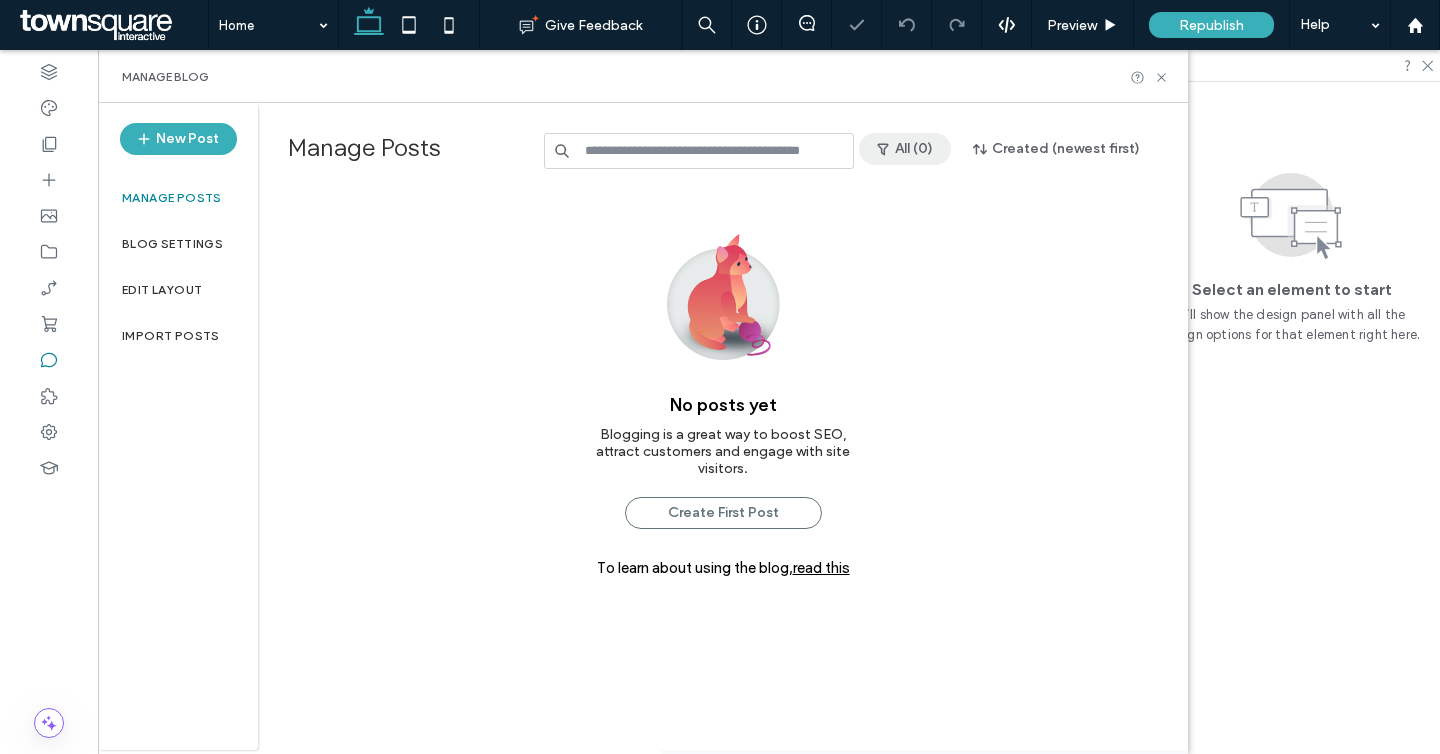 scroll, scrollTop: 0, scrollLeft: 0, axis: both 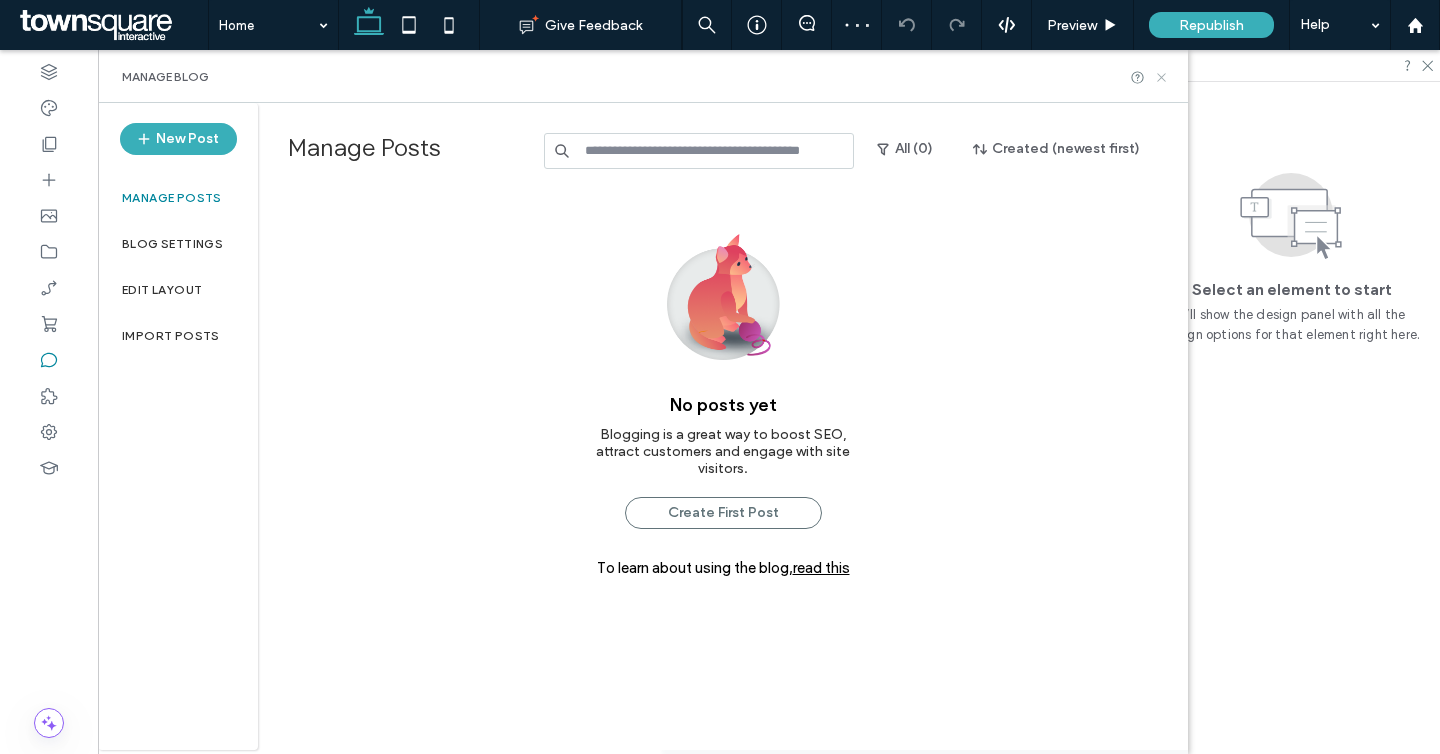 click 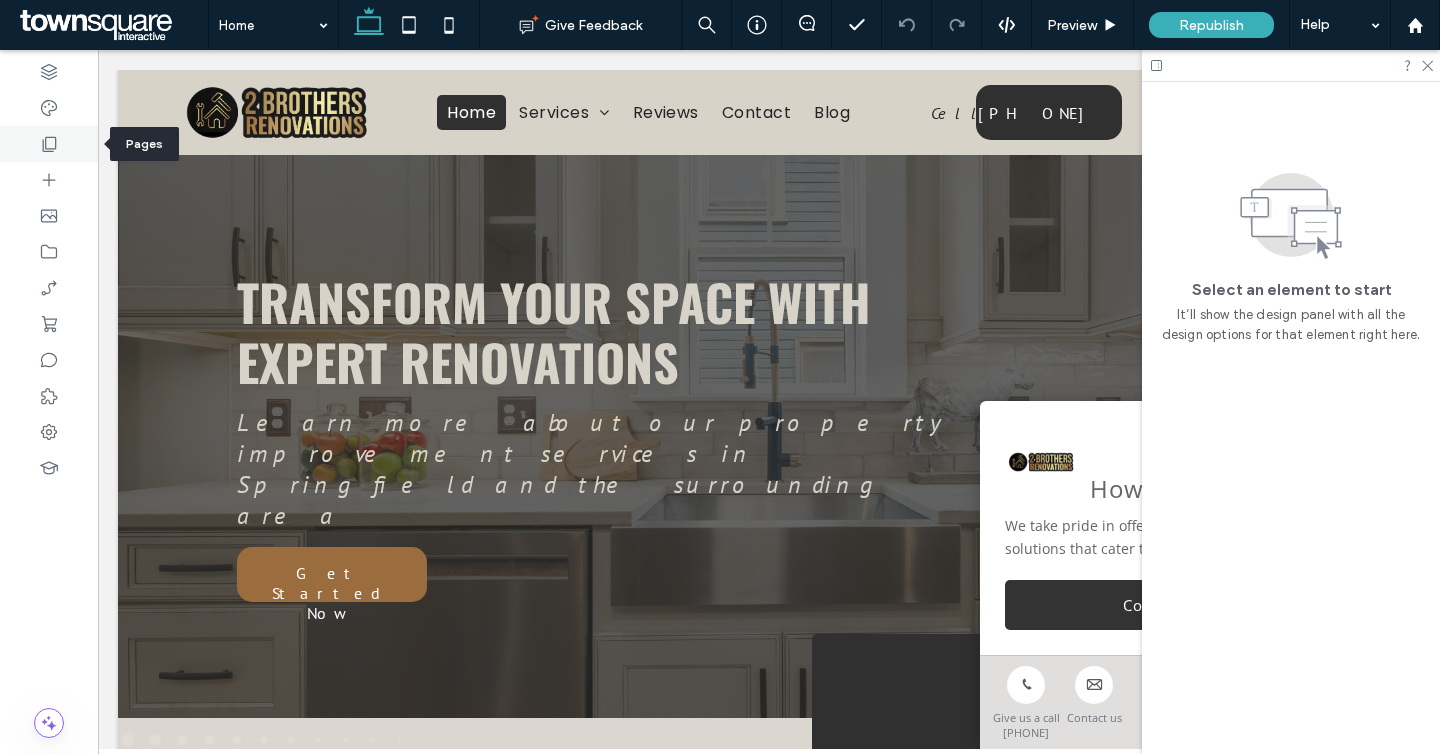 click 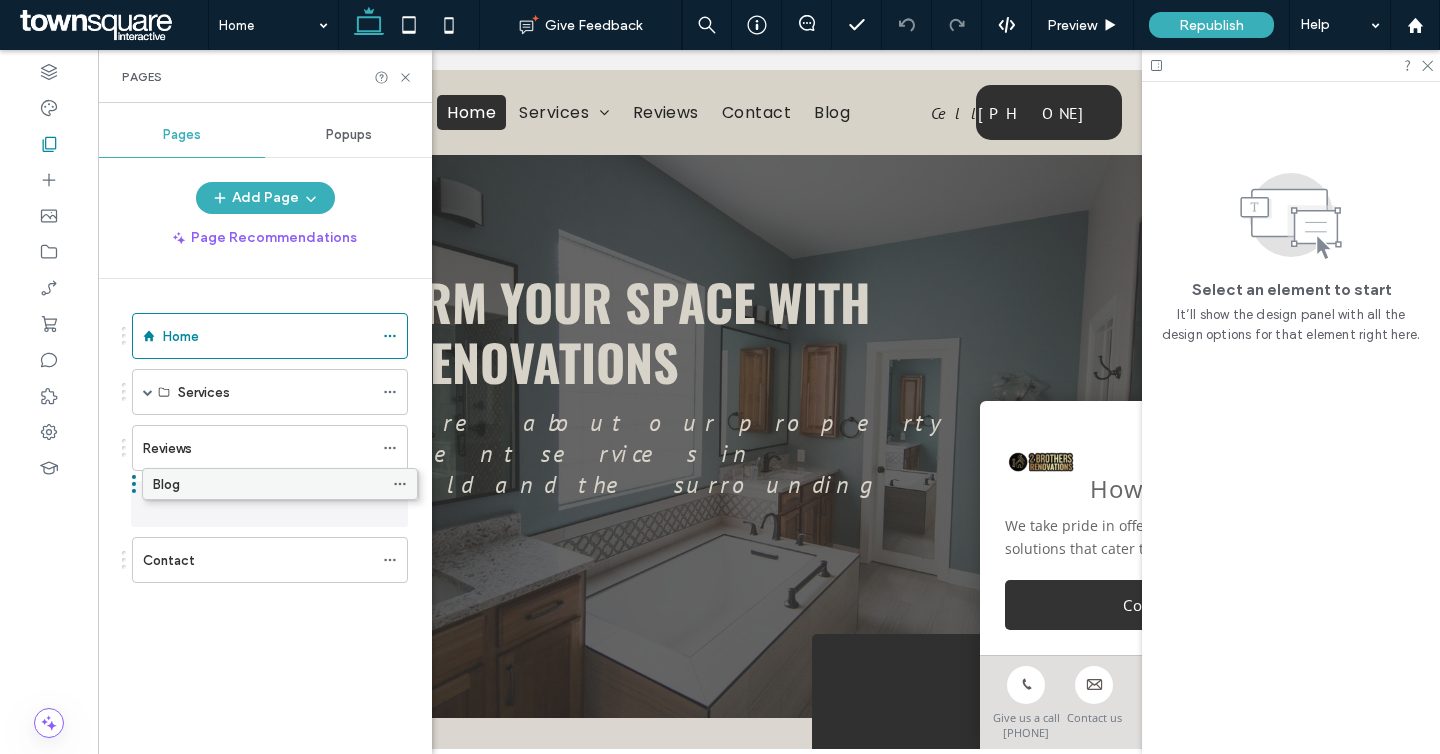 drag, startPoint x: 185, startPoint y: 546, endPoint x: 195, endPoint y: 477, distance: 69.72087 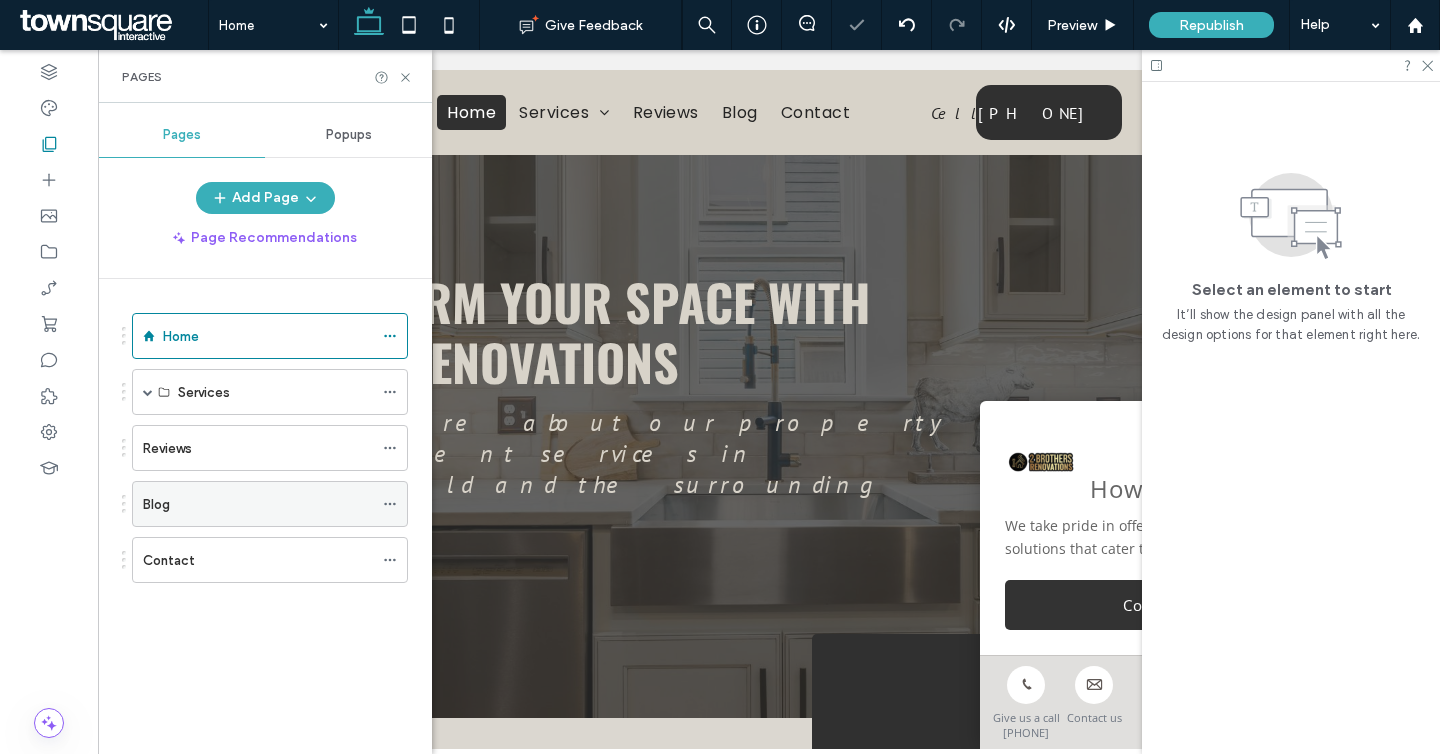 click 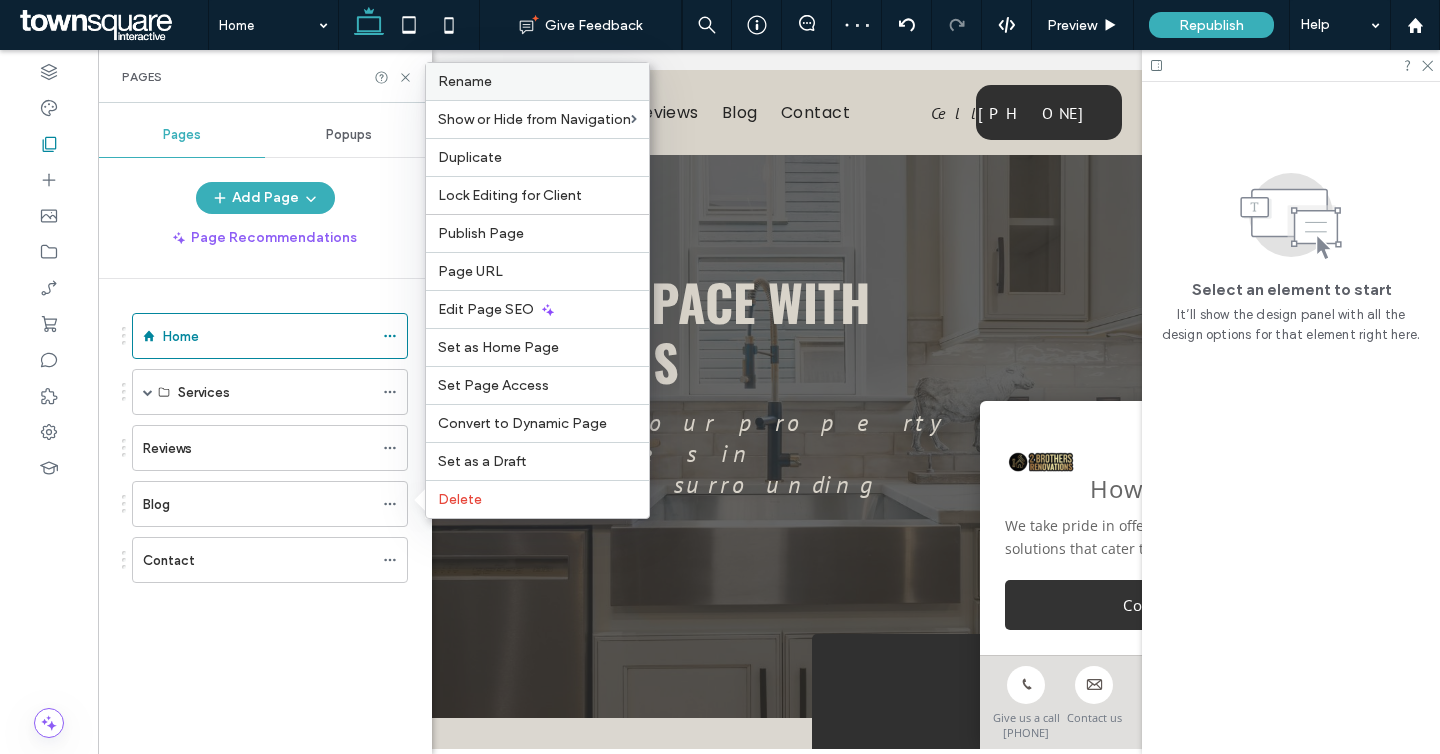 click on "Rename" at bounding box center [537, 81] 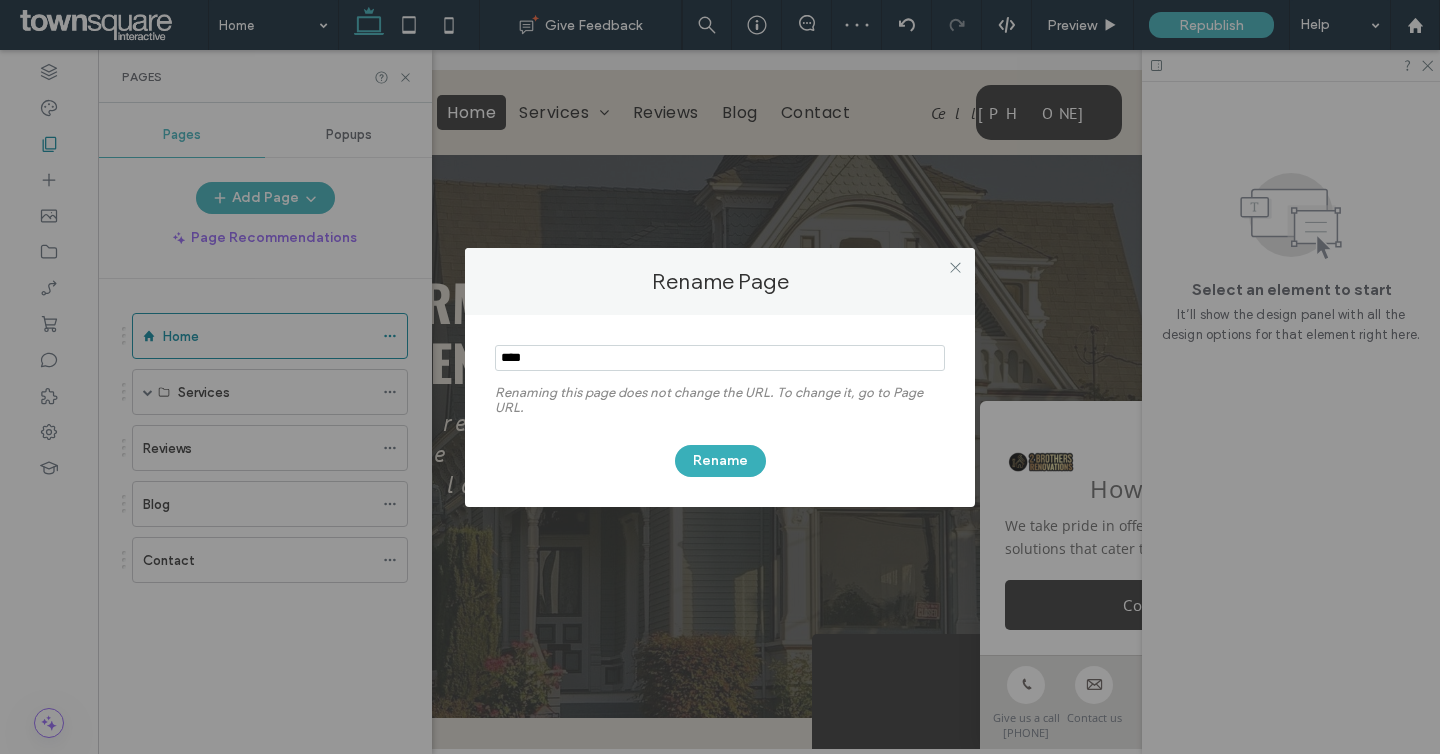 click at bounding box center [720, 358] 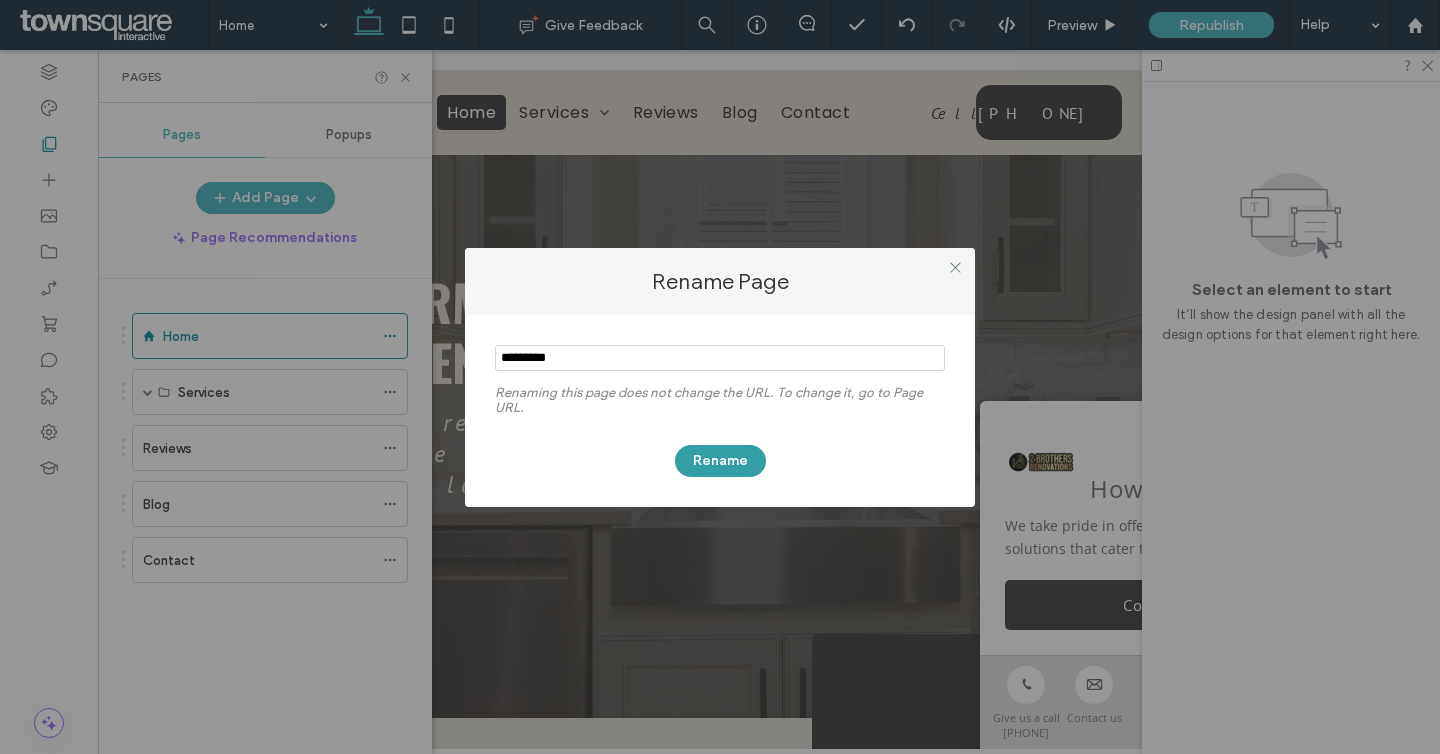 type on "*********" 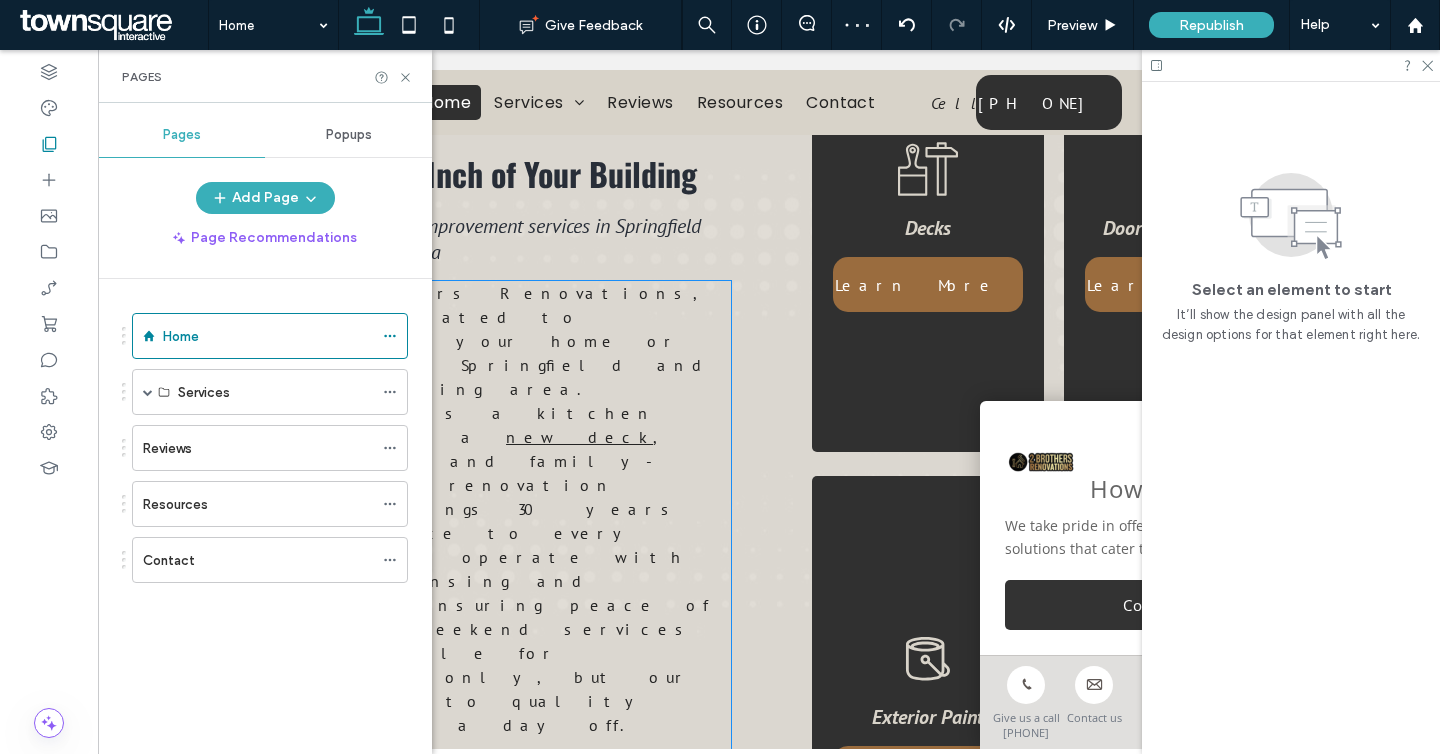 scroll, scrollTop: 639, scrollLeft: 0, axis: vertical 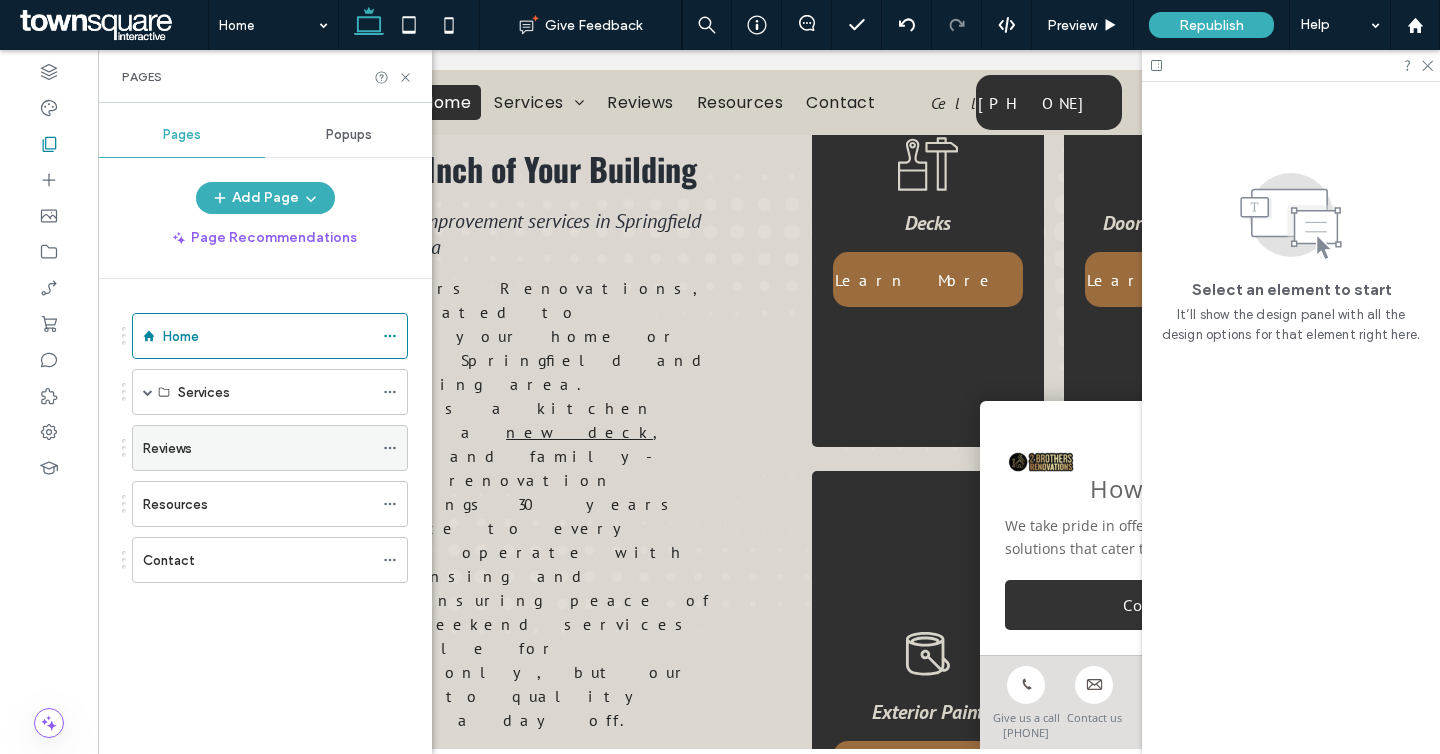 click on "Reviews" at bounding box center [258, 448] 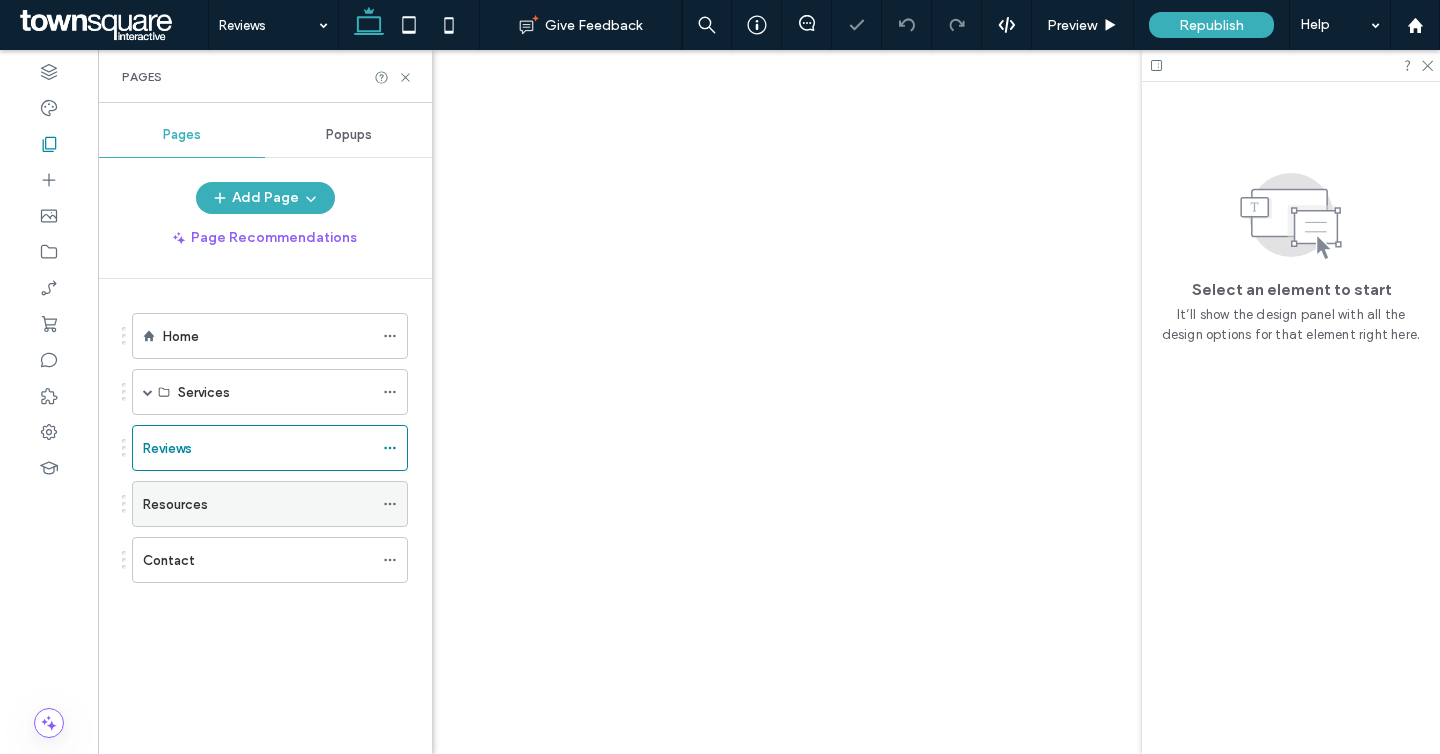 click 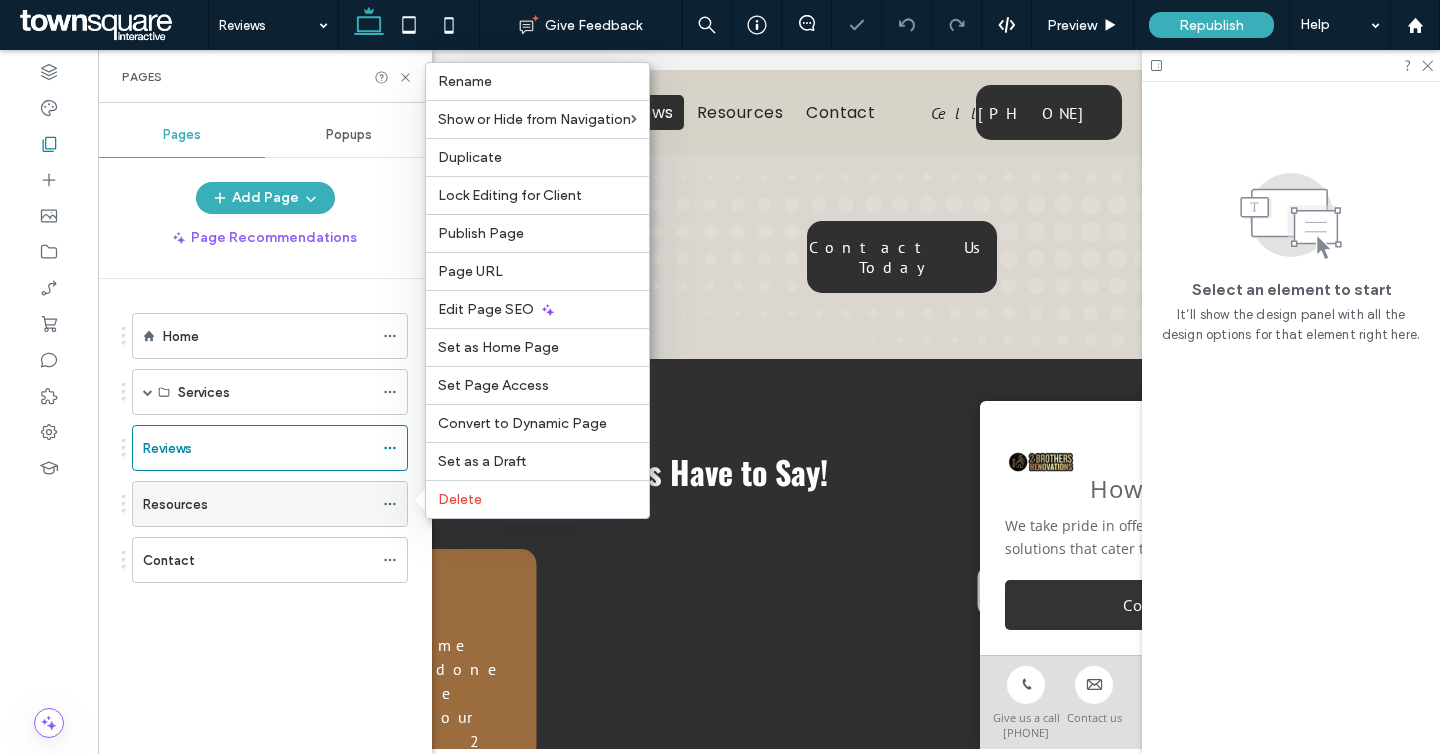 scroll, scrollTop: 0, scrollLeft: 0, axis: both 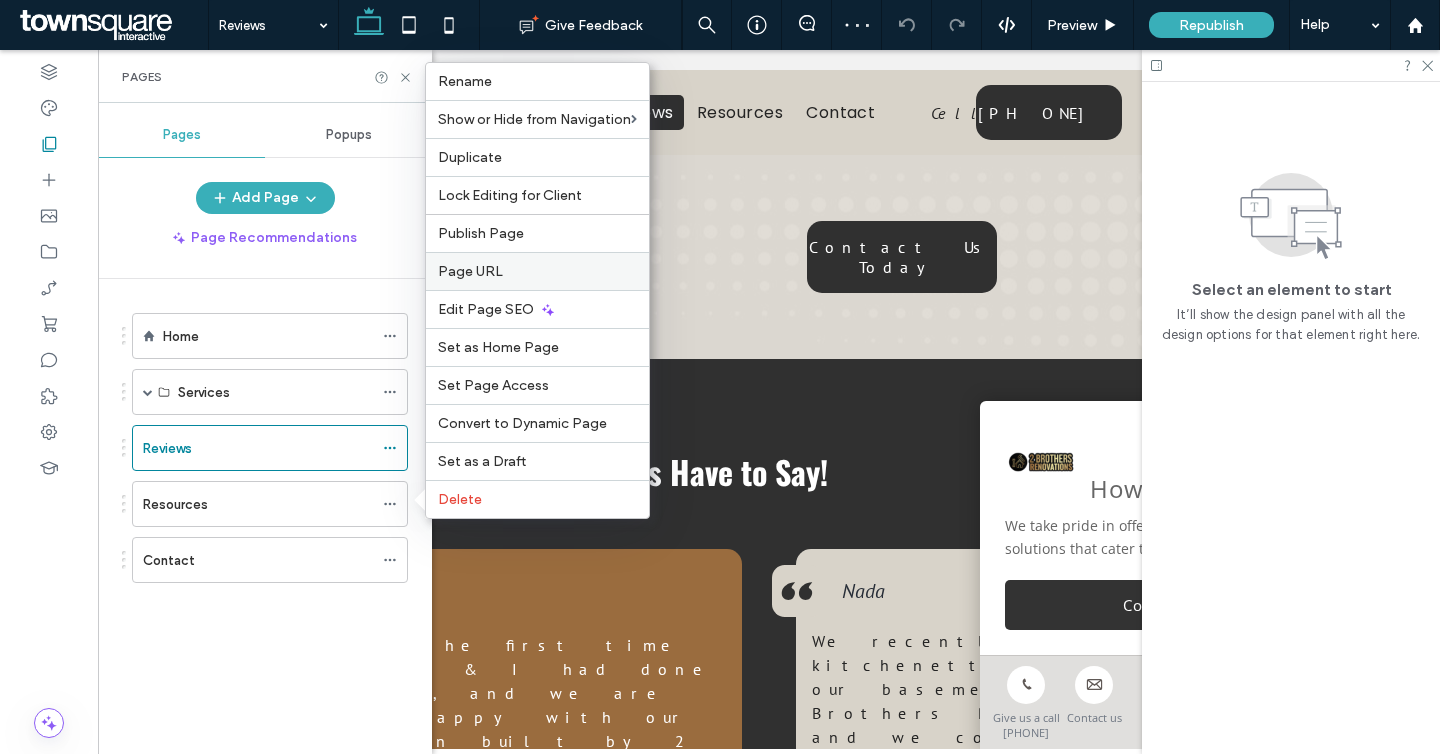 click on "Page URL" at bounding box center [537, 271] 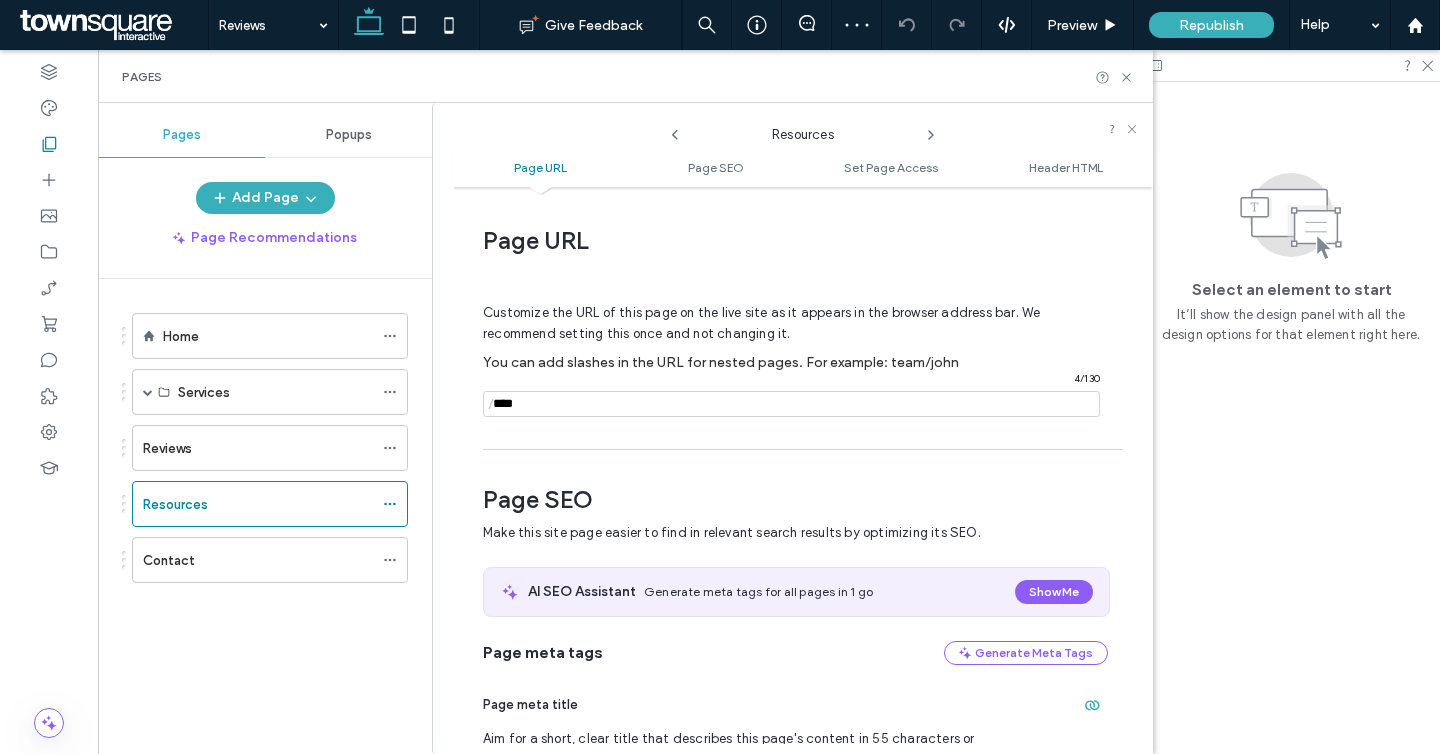 scroll, scrollTop: 10, scrollLeft: 0, axis: vertical 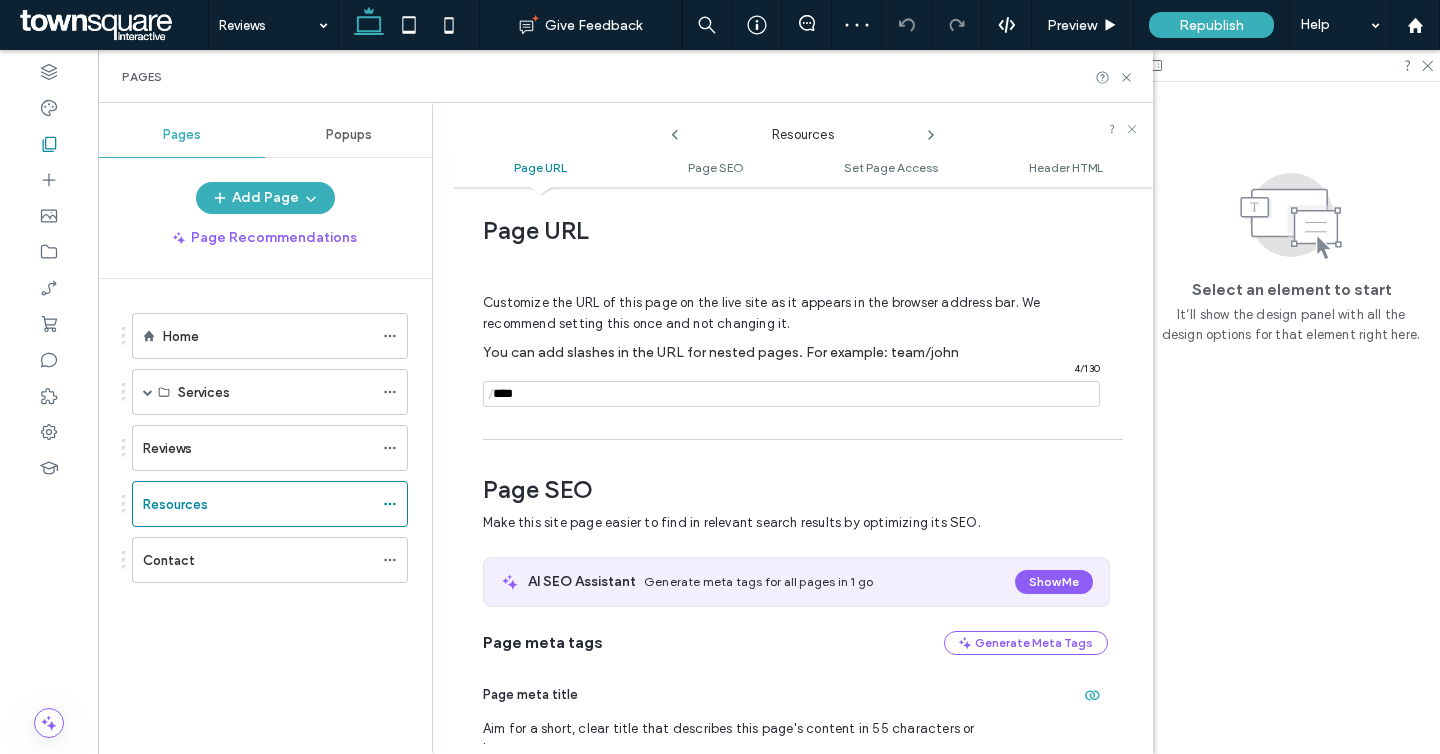 click at bounding box center (791, 394) 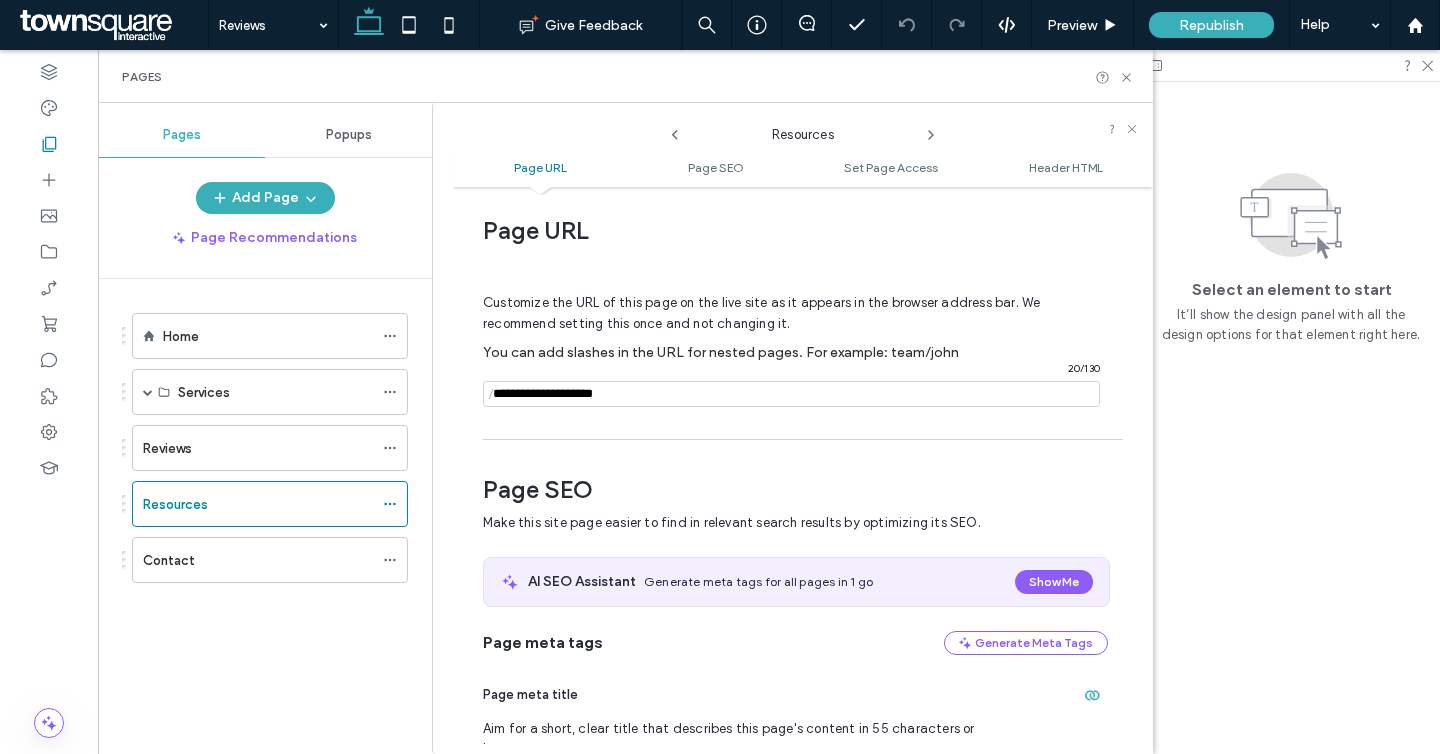 type on "**********" 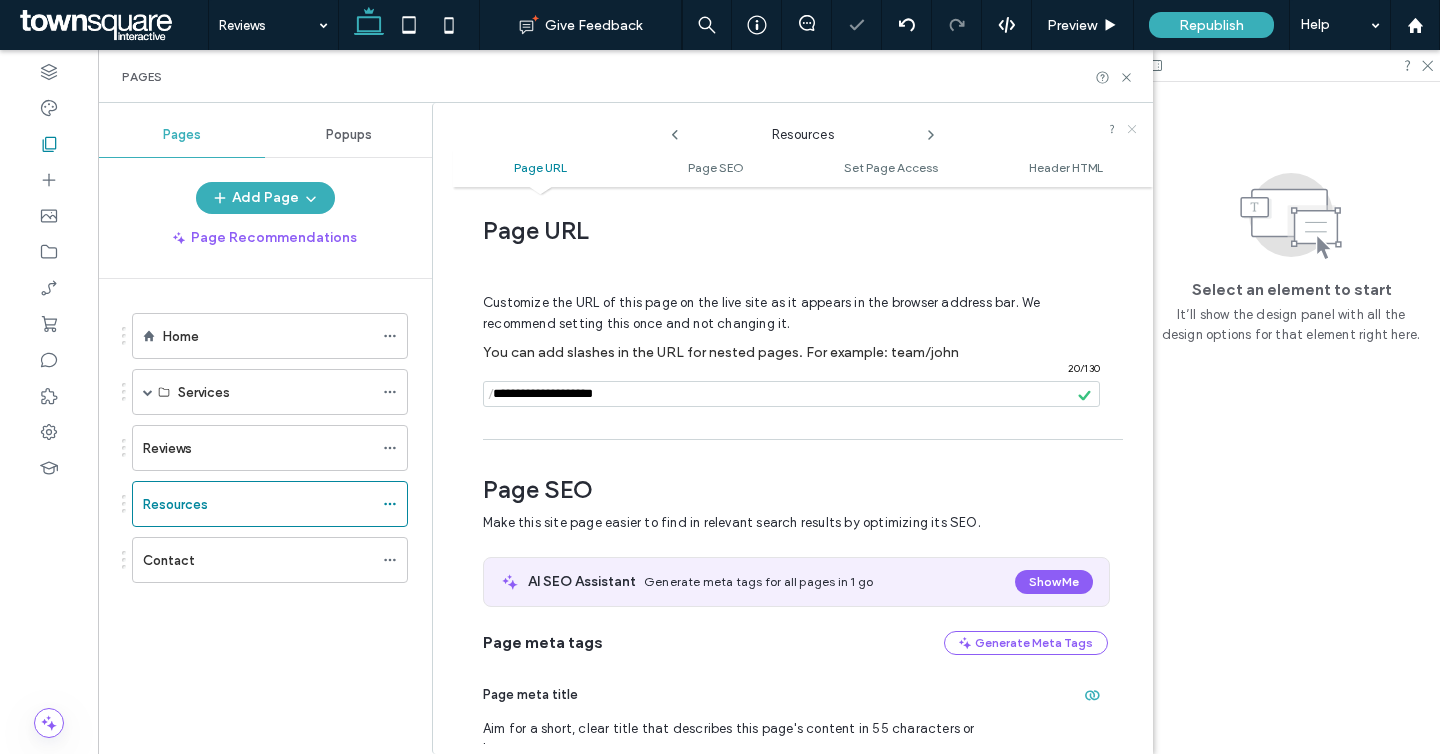 click 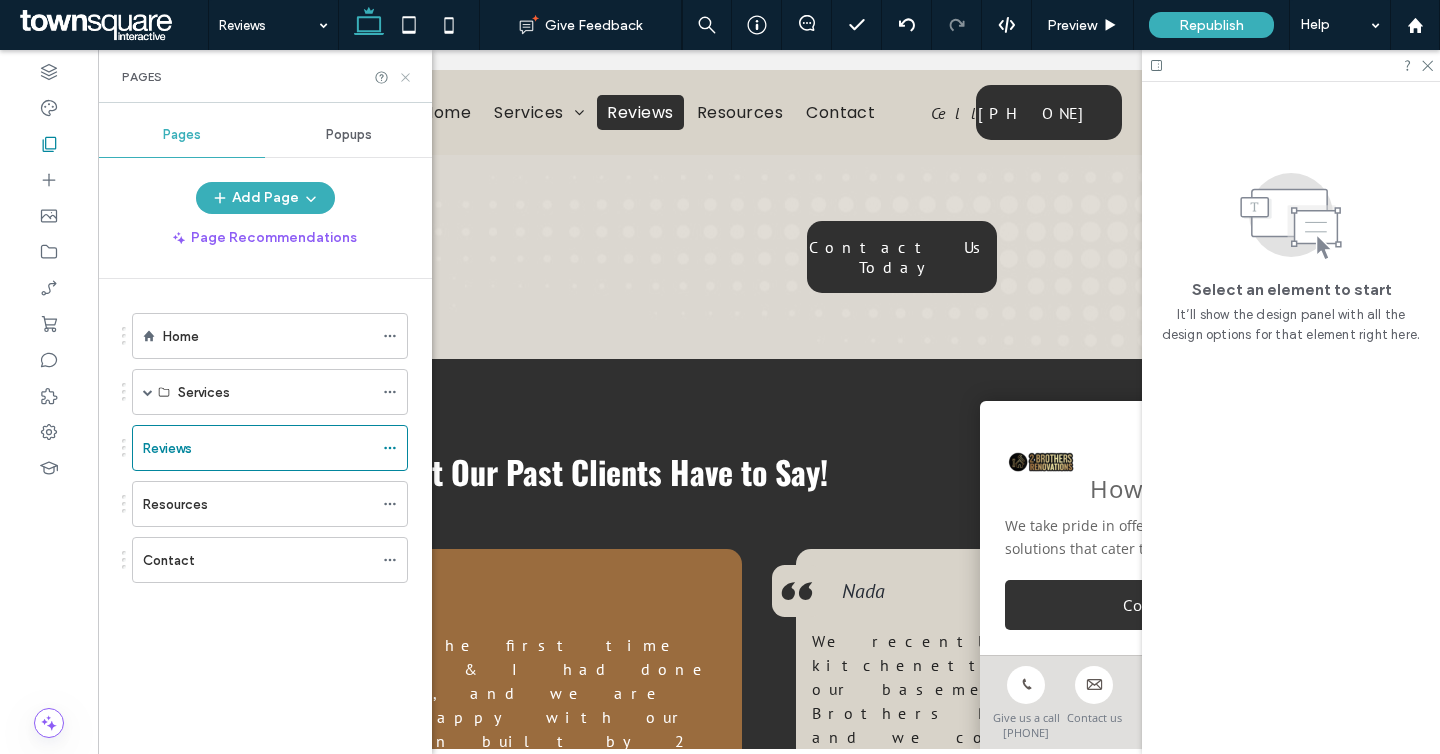 click 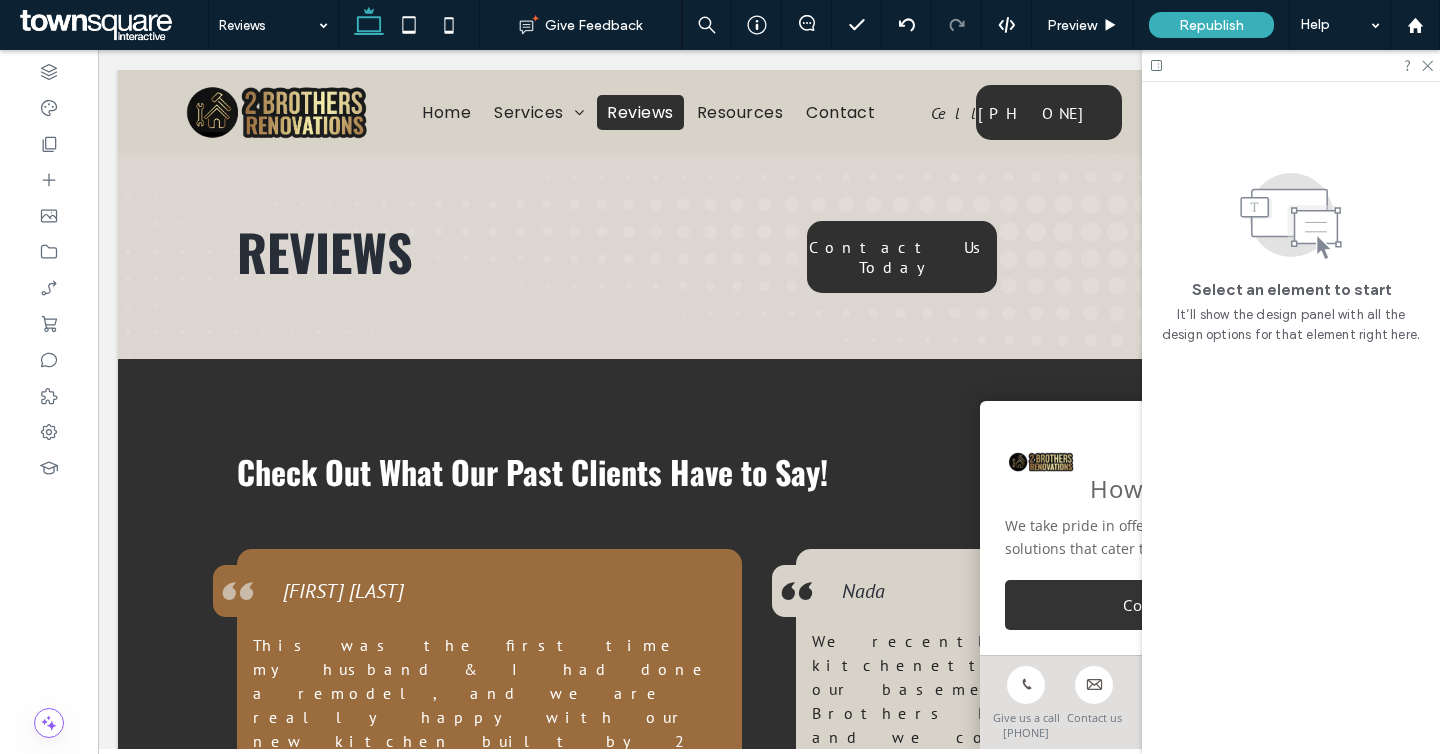 click at bounding box center (1291, 65) 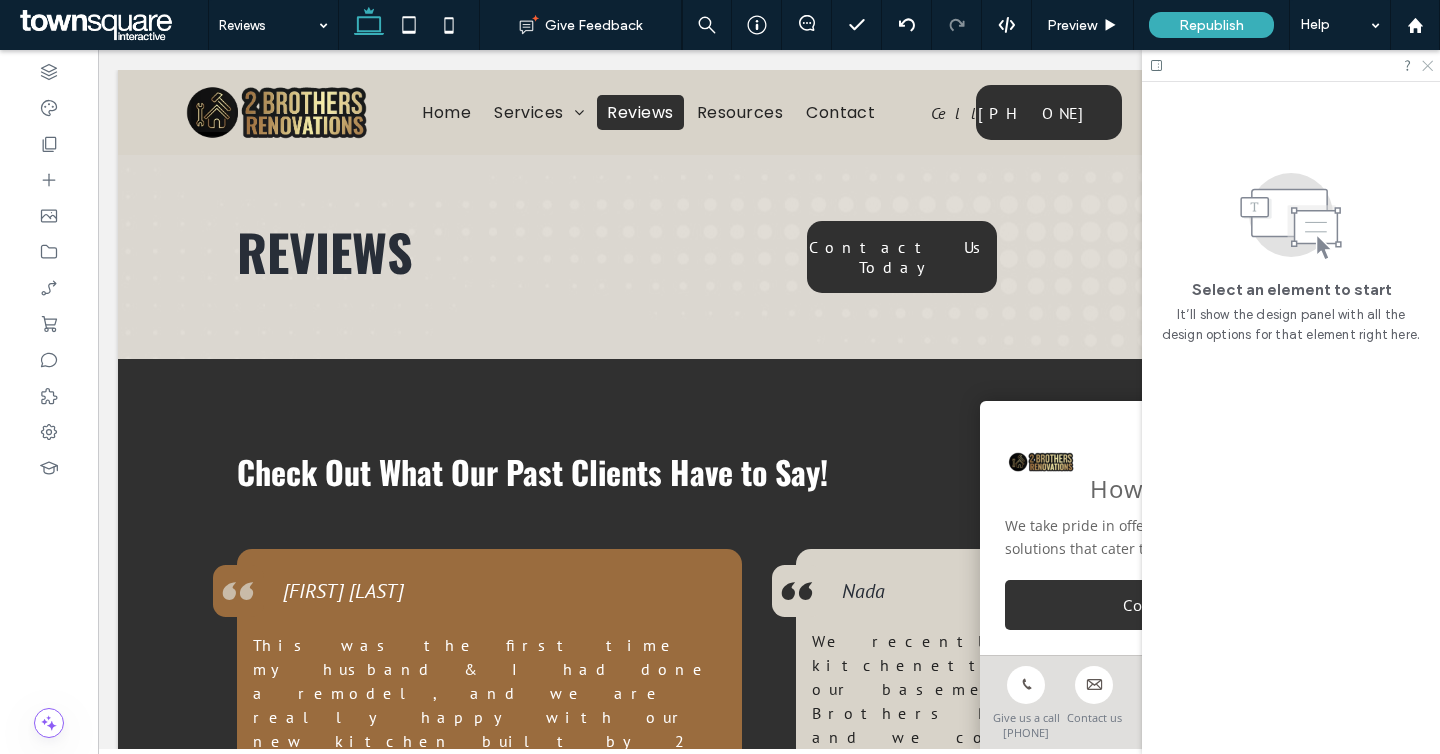 click 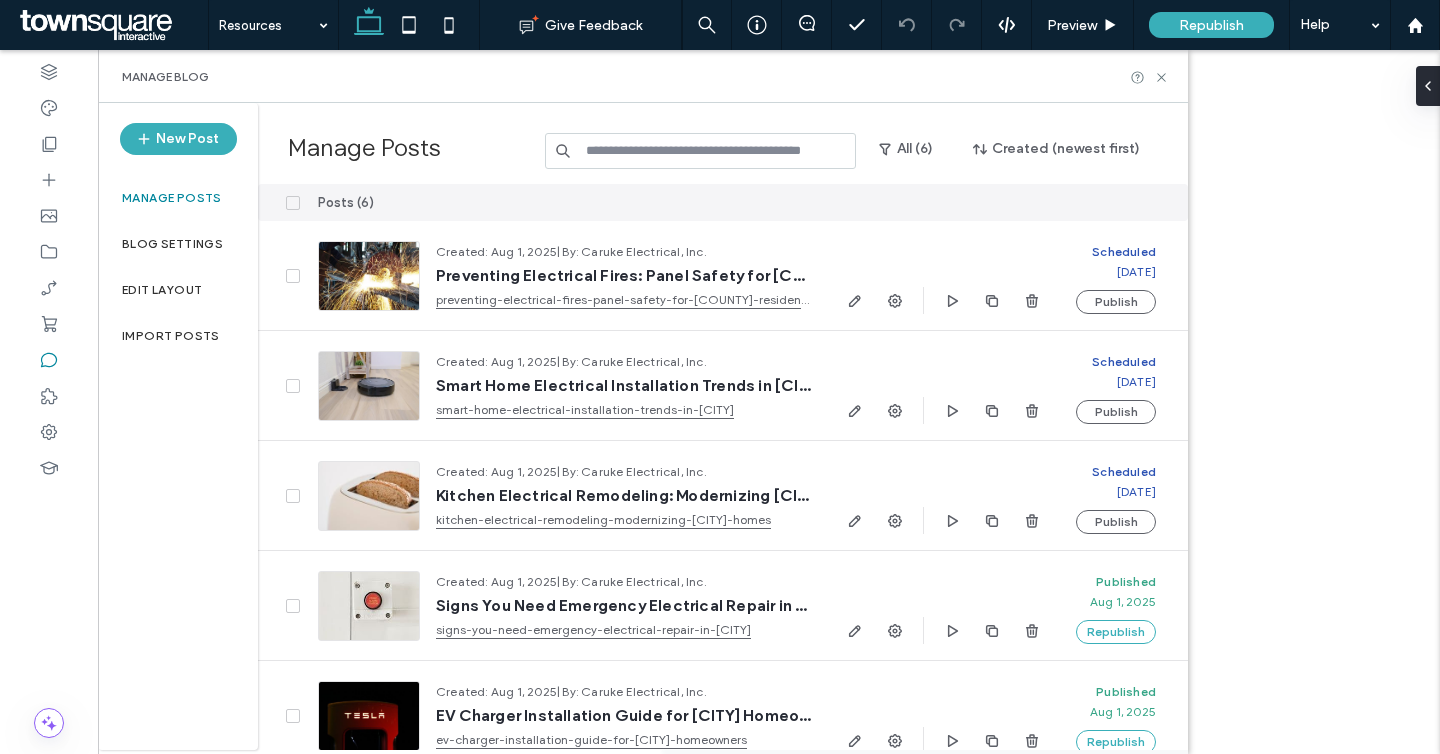 click 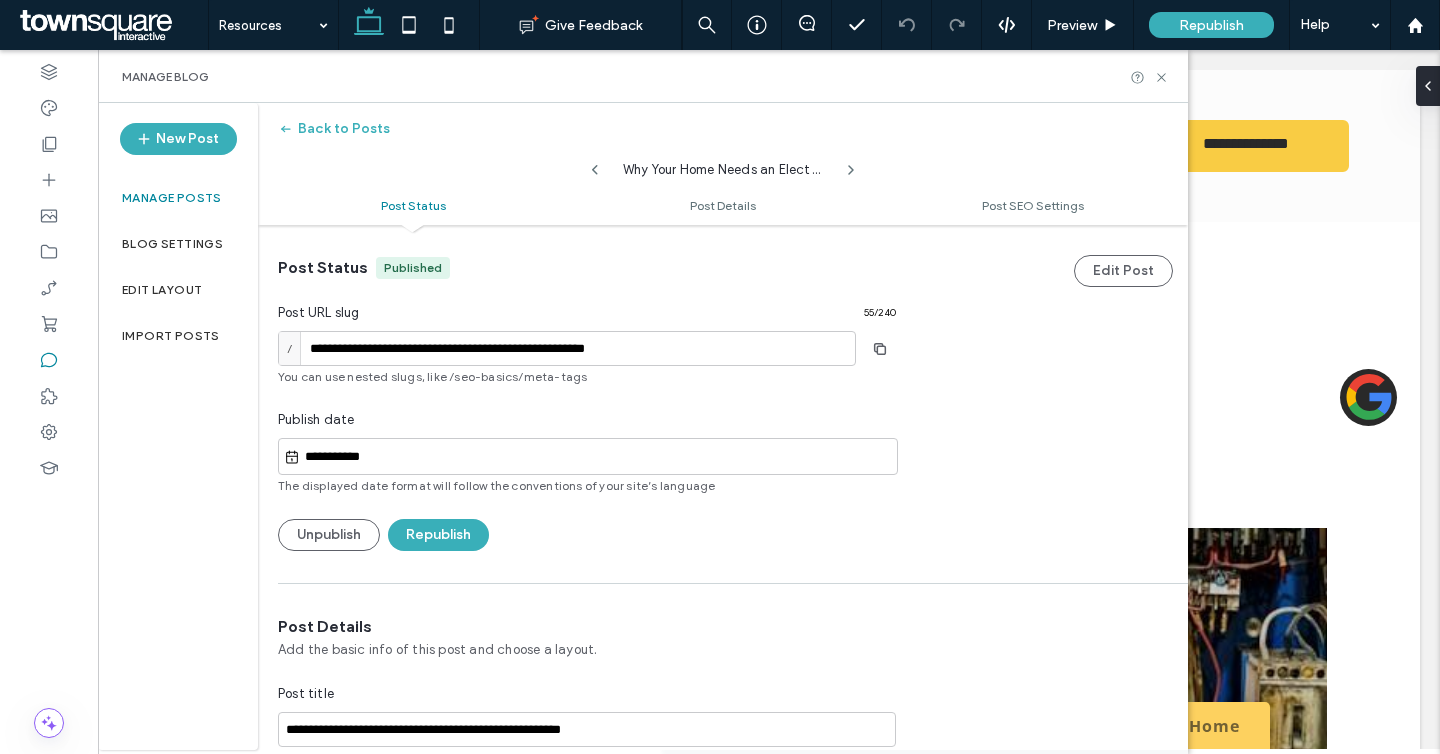 scroll, scrollTop: 0, scrollLeft: 0, axis: both 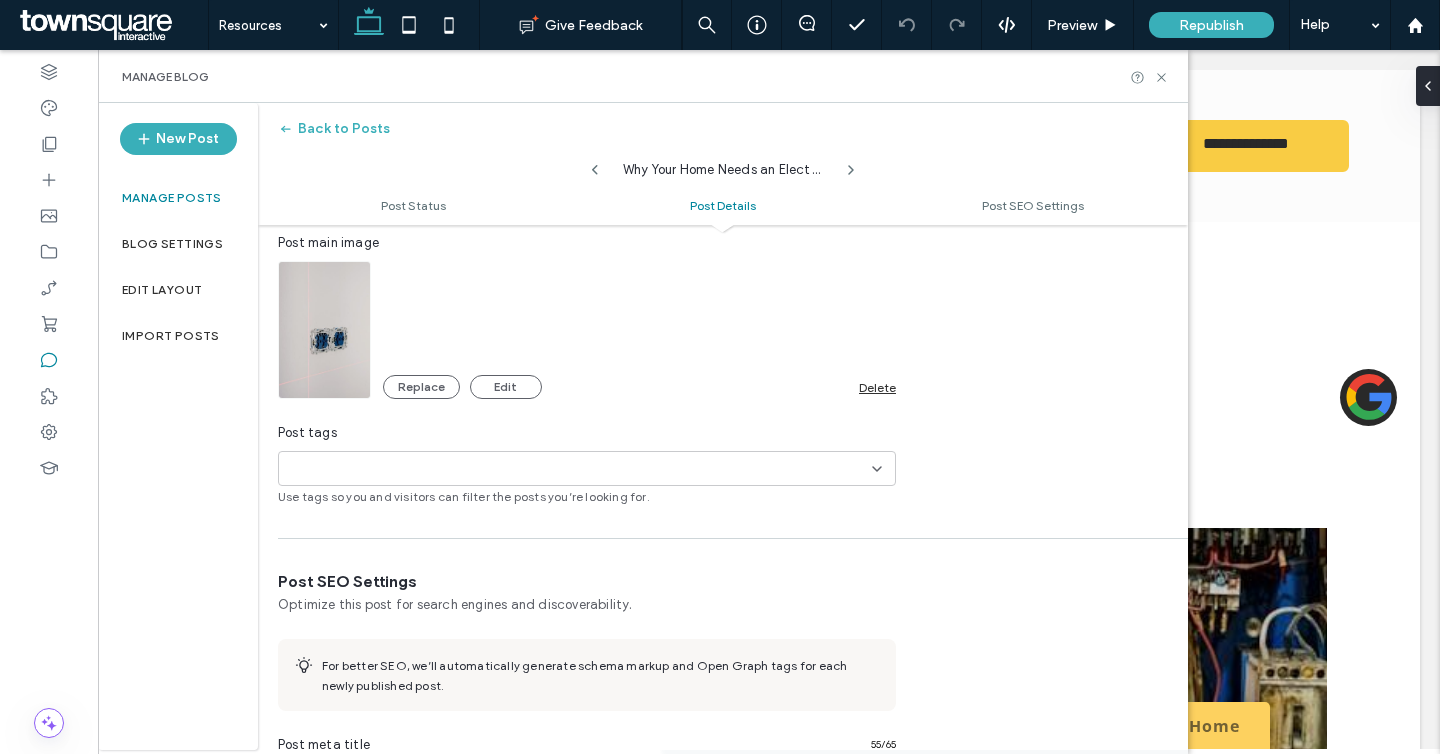 click on "Delete" at bounding box center [877, 387] 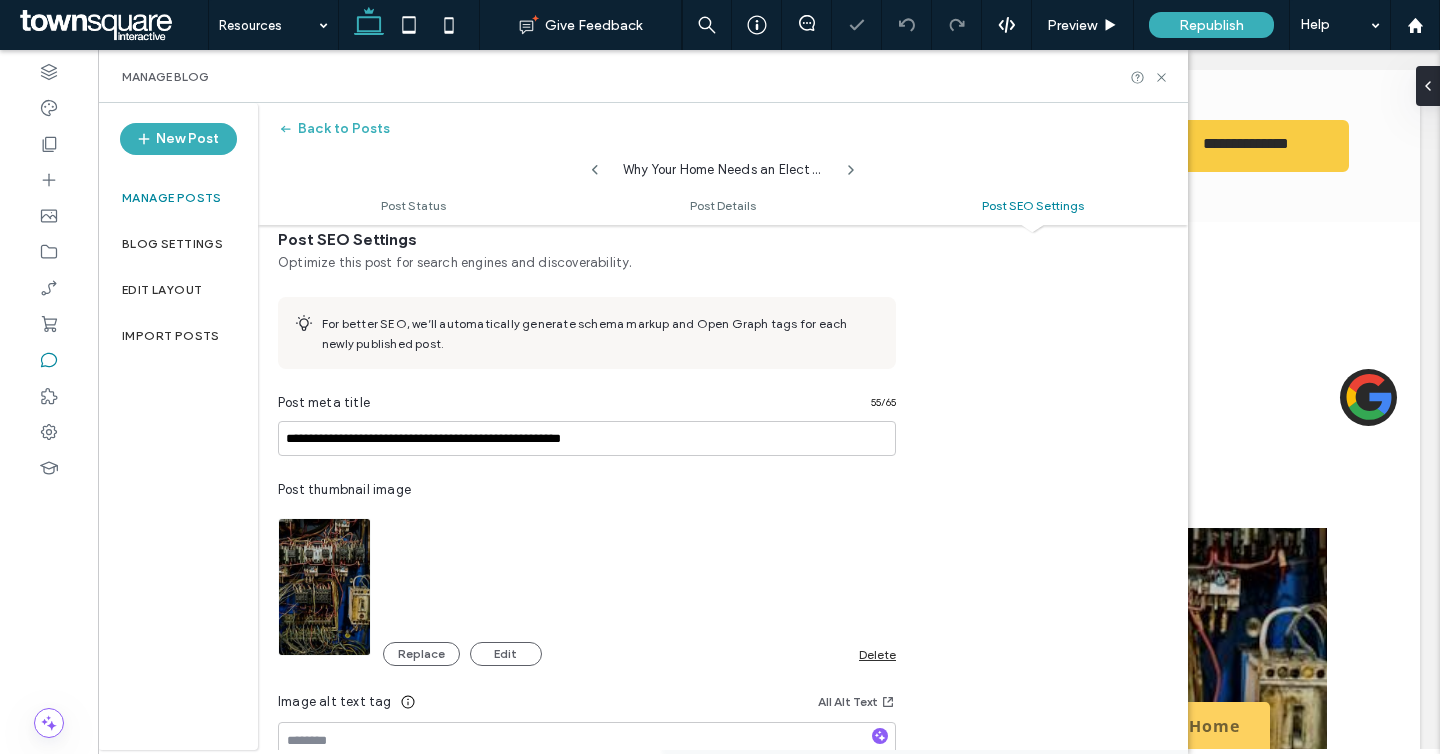 scroll, scrollTop: 1293, scrollLeft: 0, axis: vertical 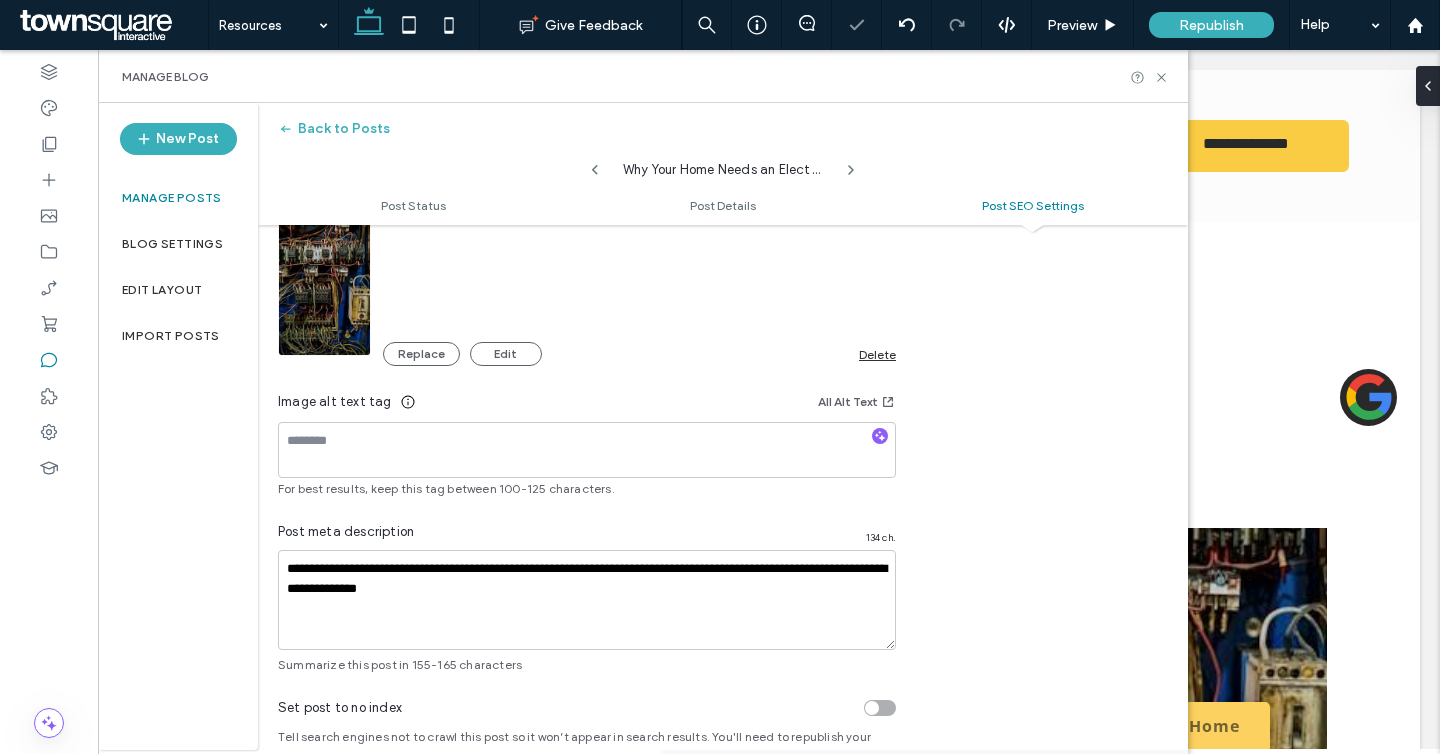 click on "Delete" at bounding box center (877, 354) 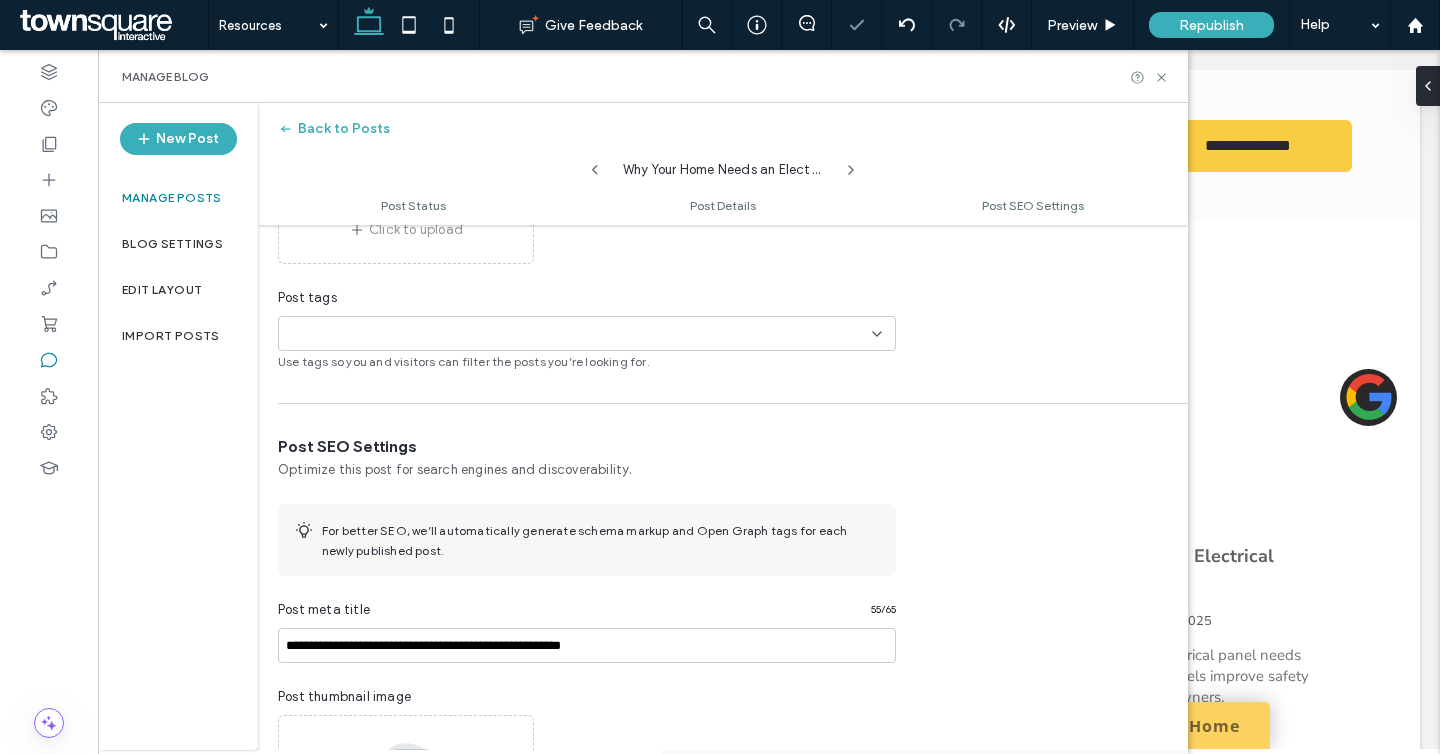 scroll, scrollTop: 38, scrollLeft: 0, axis: vertical 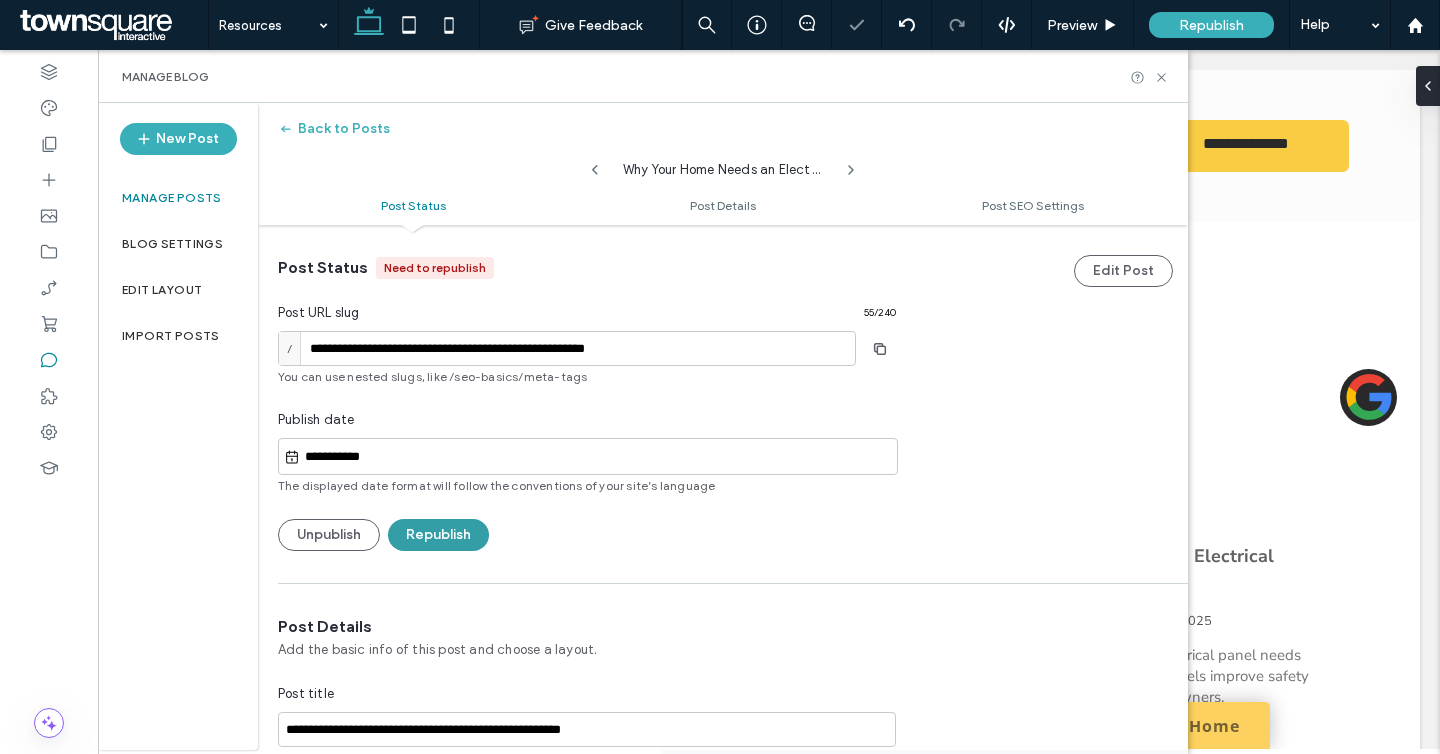 click on "Republish" at bounding box center [438, 535] 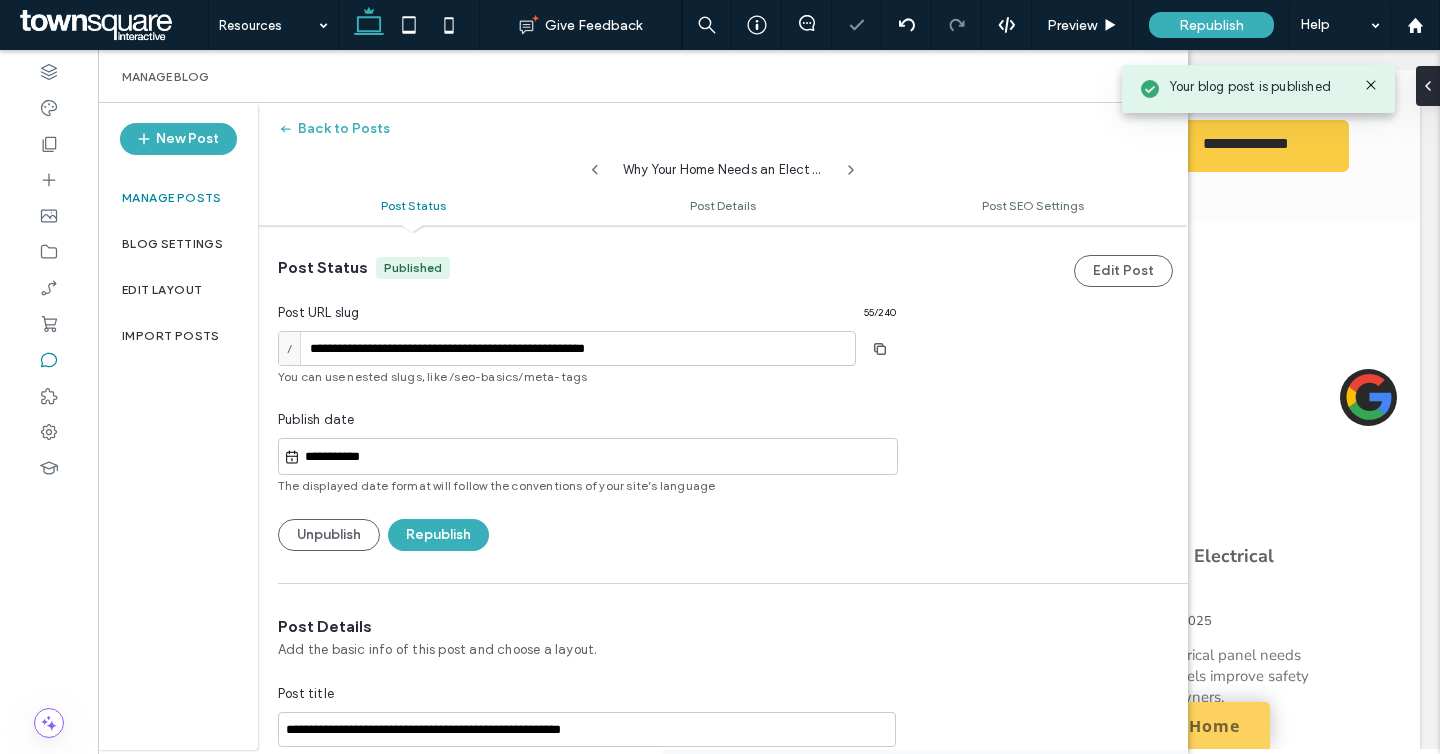click 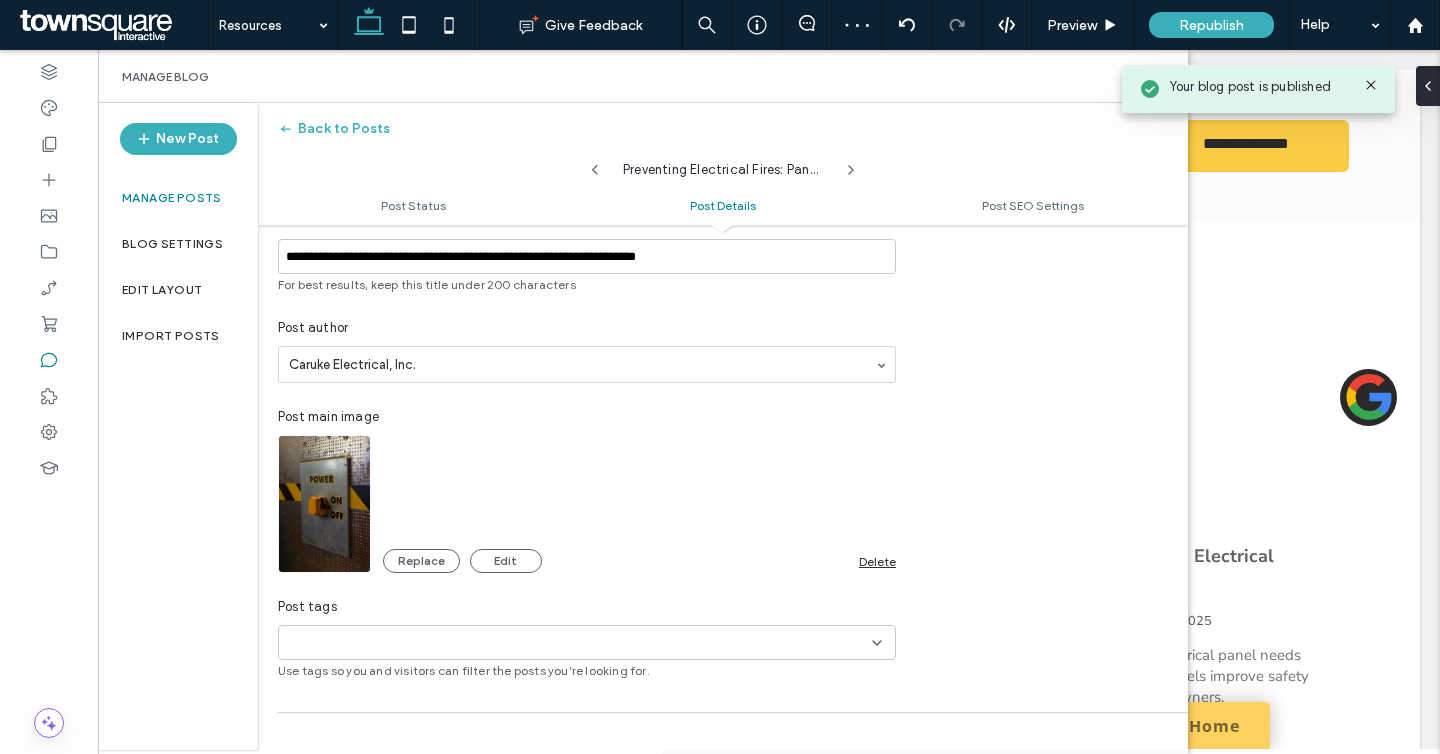scroll, scrollTop: 477, scrollLeft: 0, axis: vertical 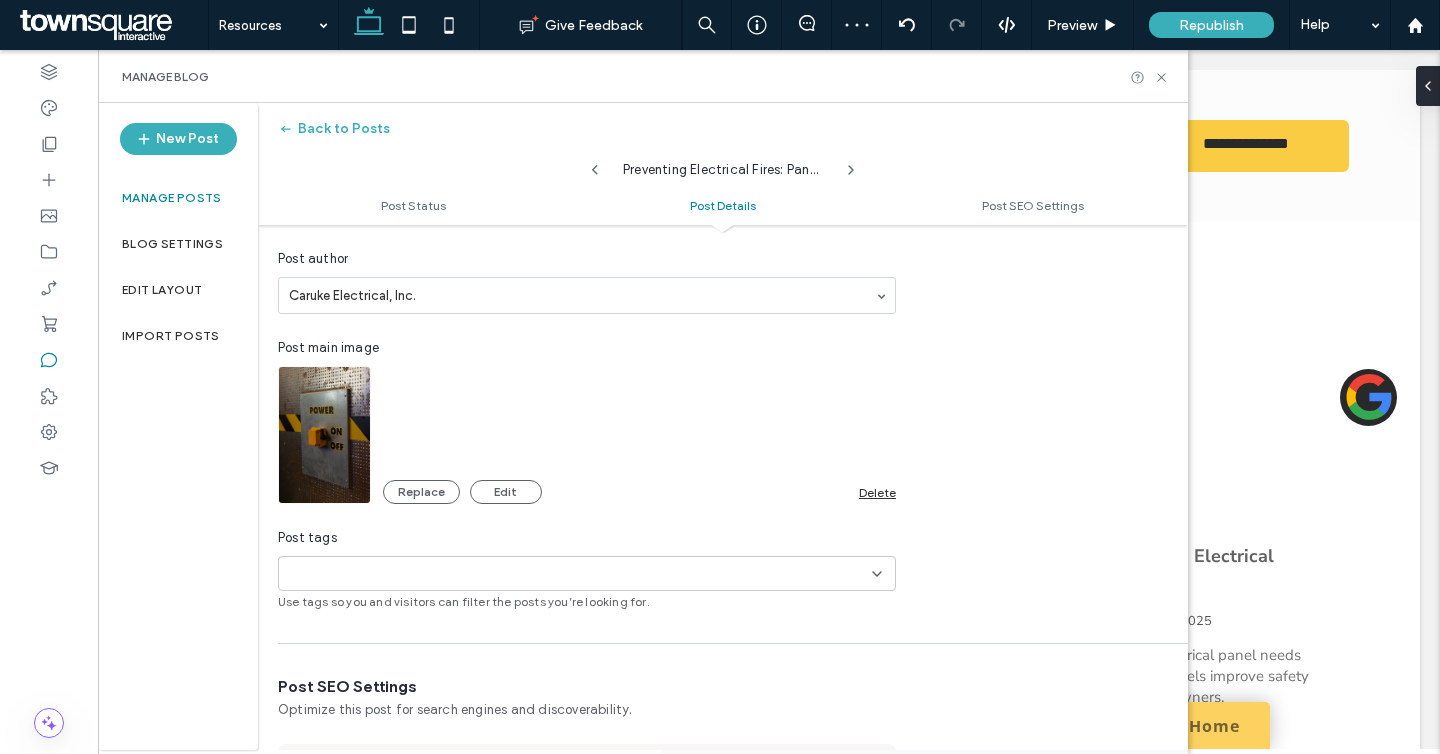 click on "Delete" at bounding box center [877, 492] 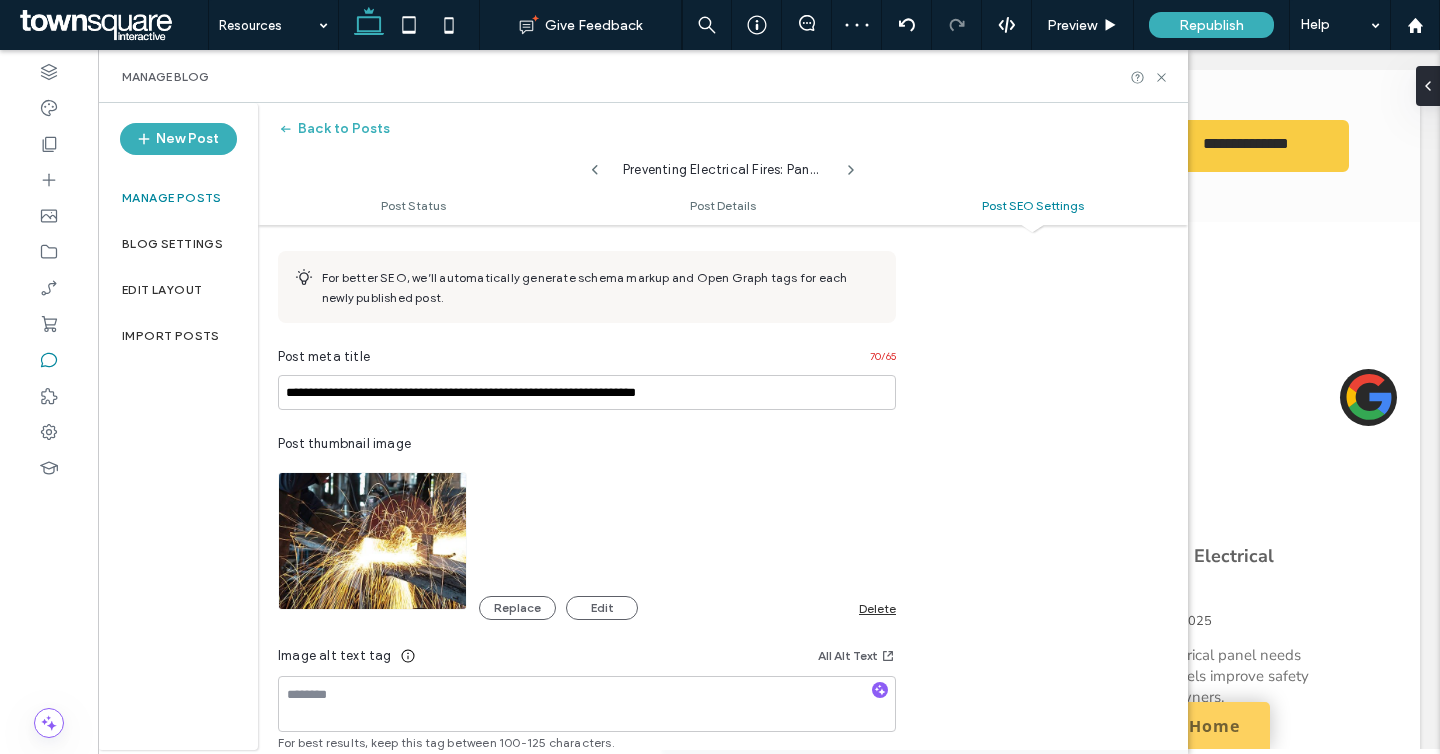 scroll, scrollTop: 1051, scrollLeft: 0, axis: vertical 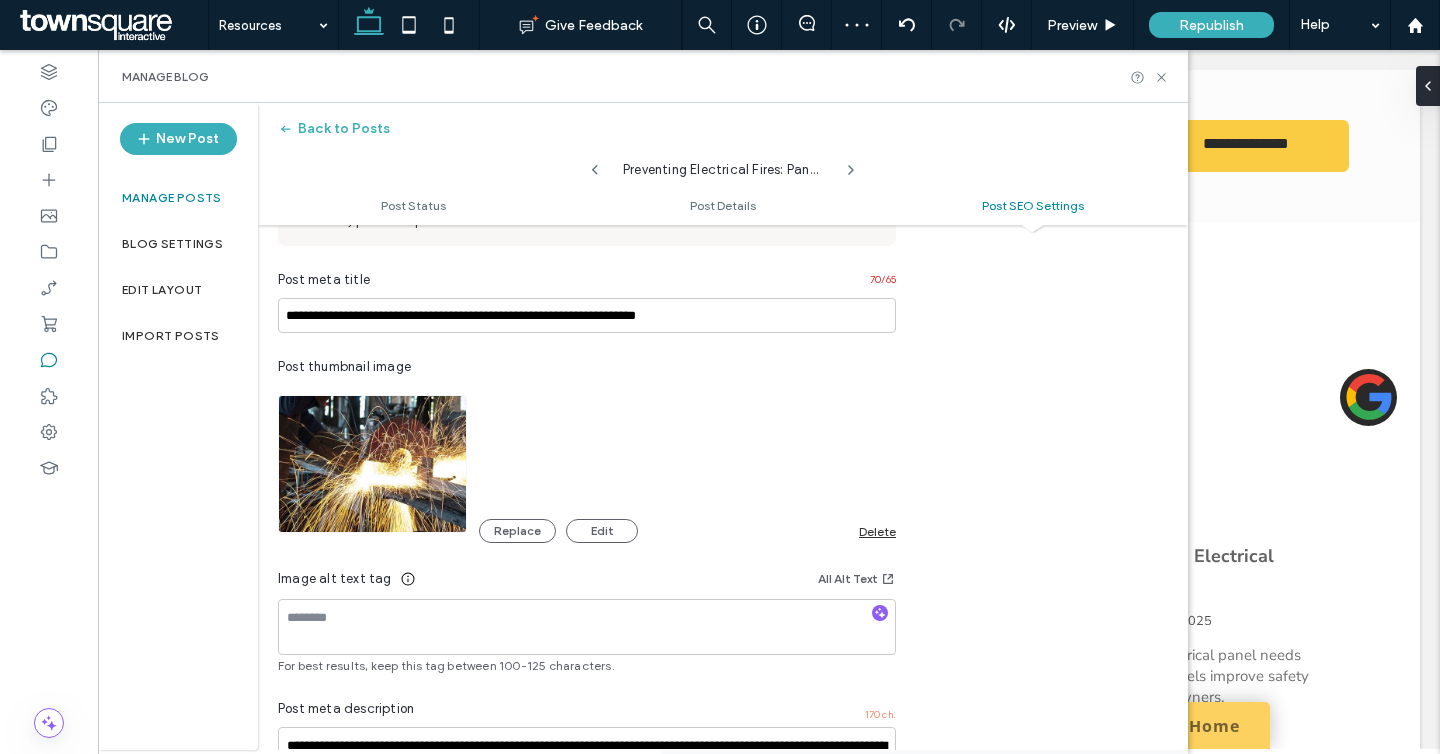 click on "Delete" at bounding box center [877, 531] 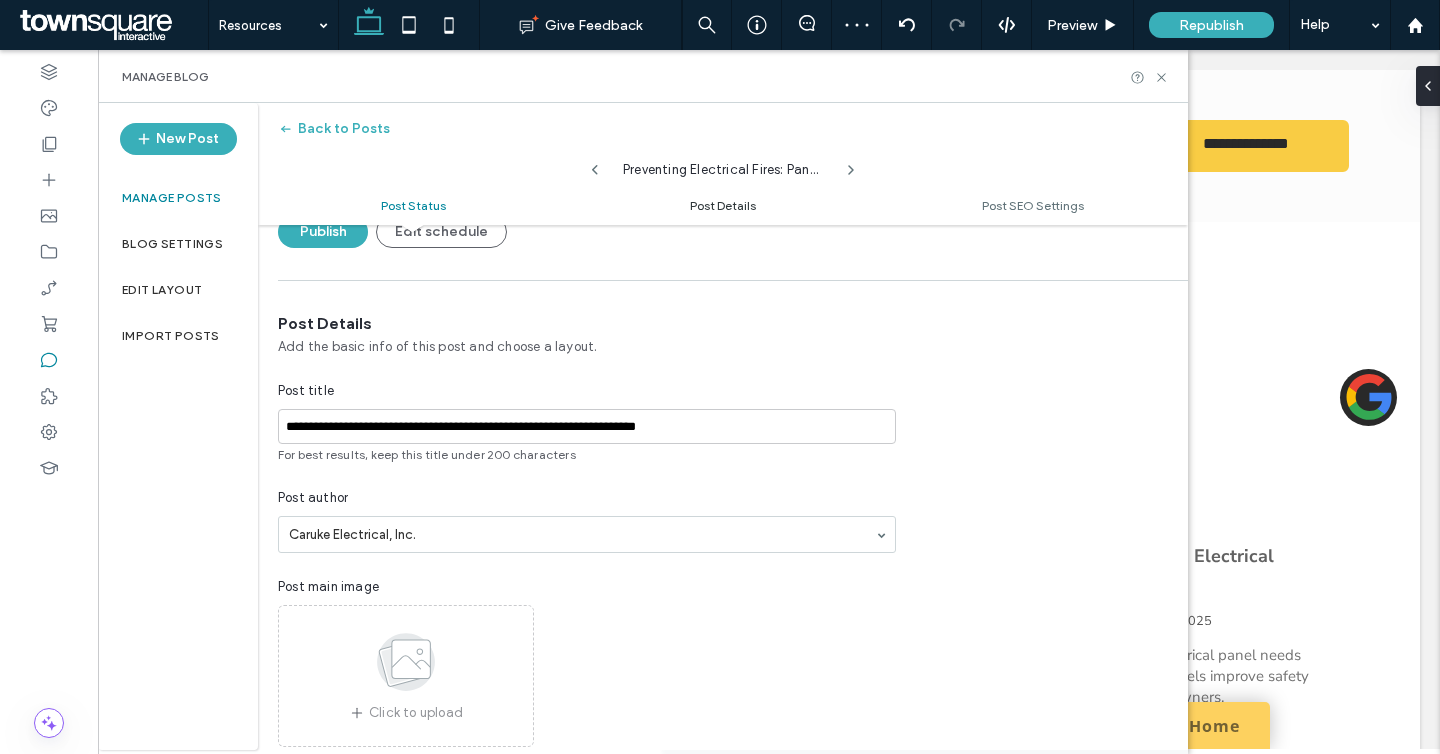 scroll, scrollTop: 0, scrollLeft: 0, axis: both 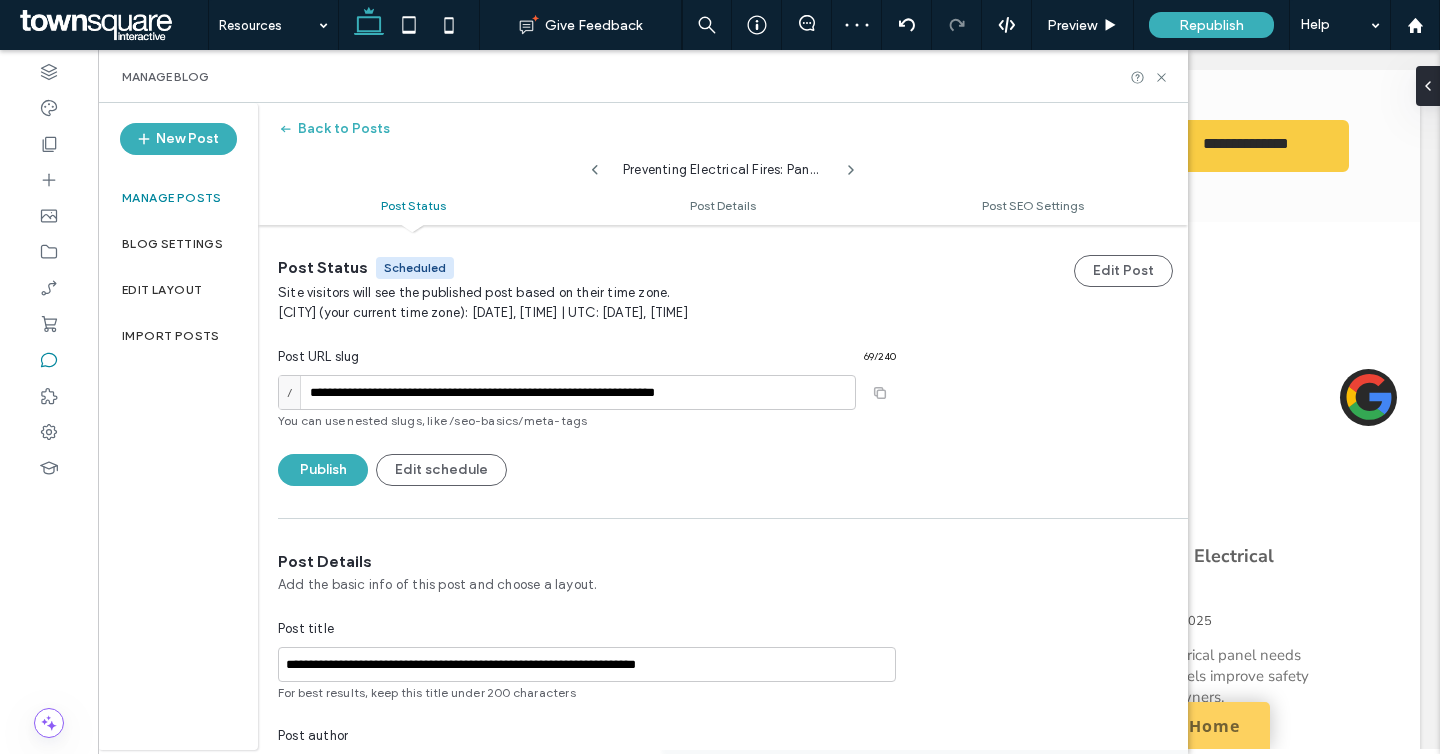 click 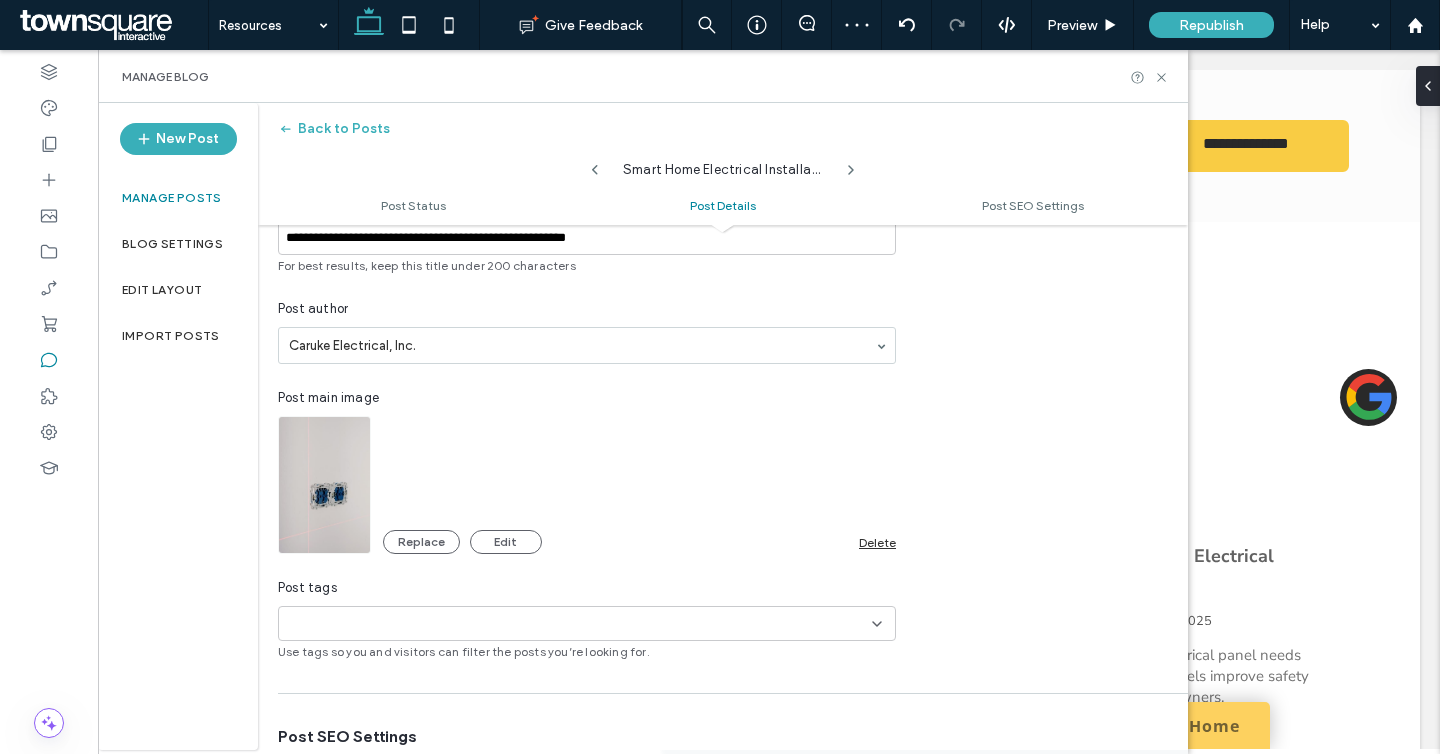 scroll, scrollTop: 512, scrollLeft: 0, axis: vertical 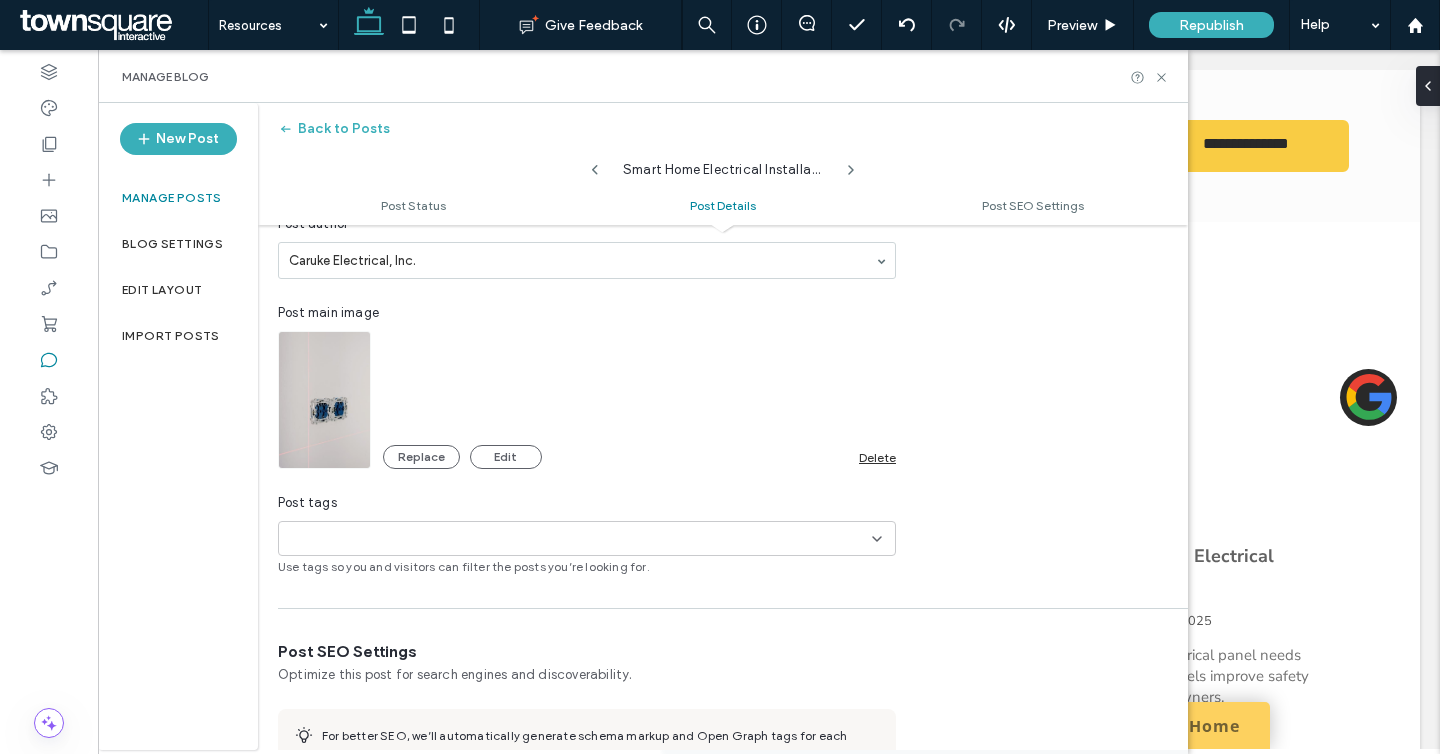 click on "Delete" at bounding box center (877, 457) 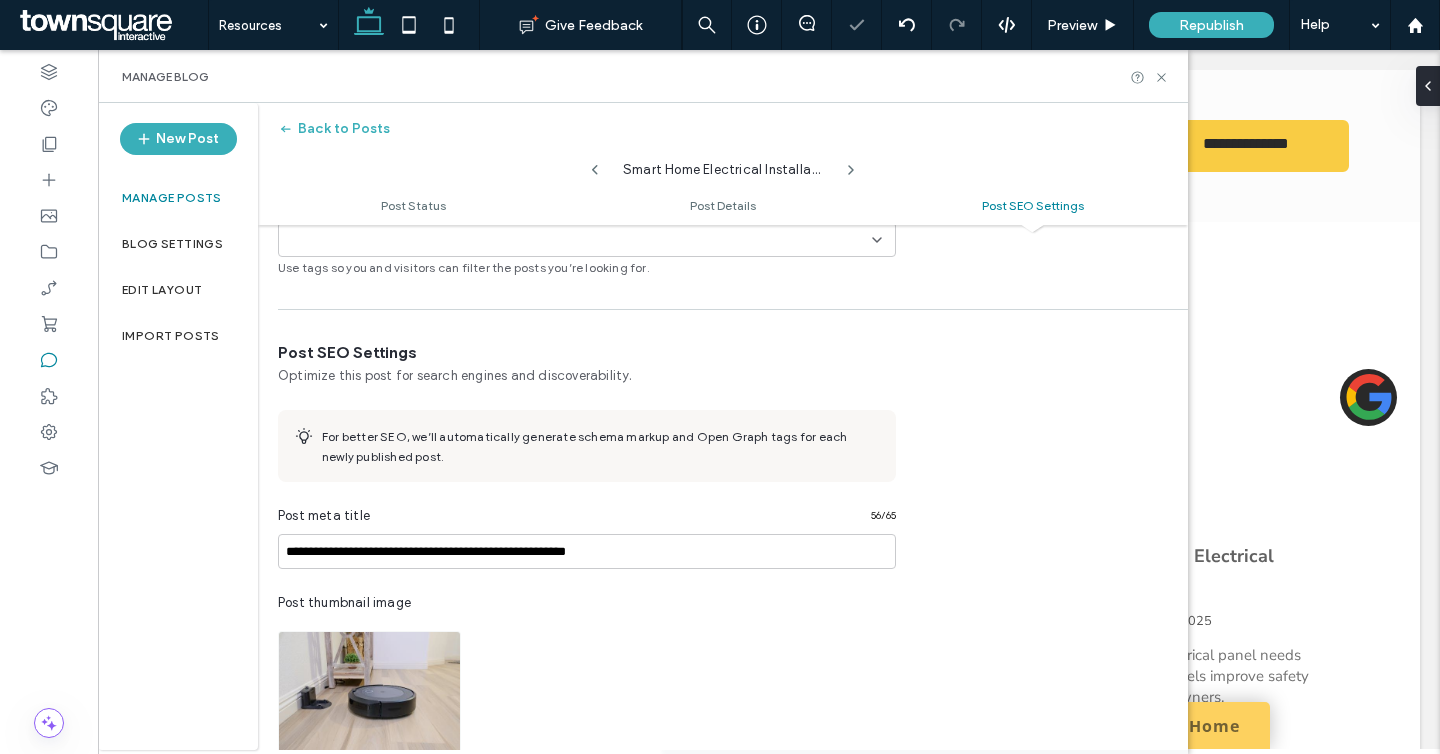 scroll, scrollTop: 972, scrollLeft: 0, axis: vertical 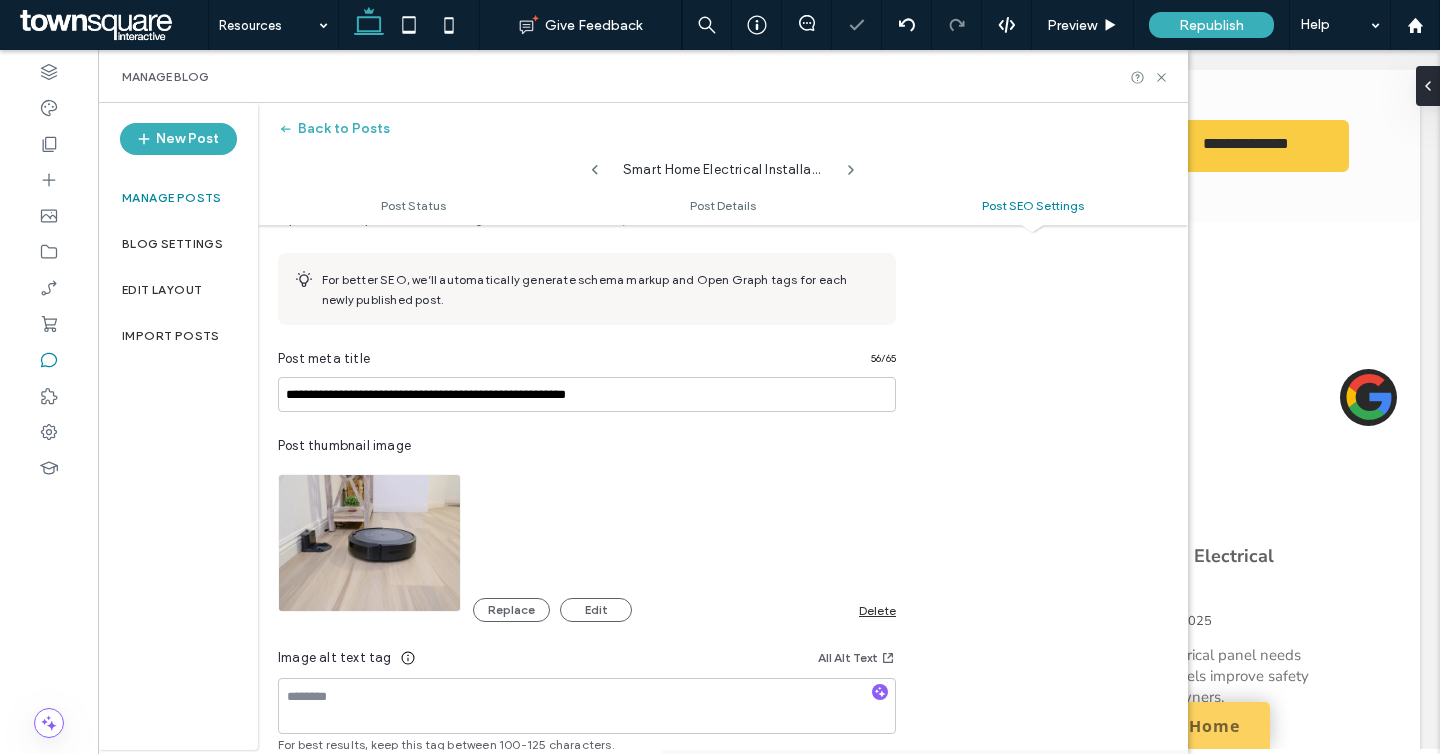 click on "Delete" at bounding box center (877, 610) 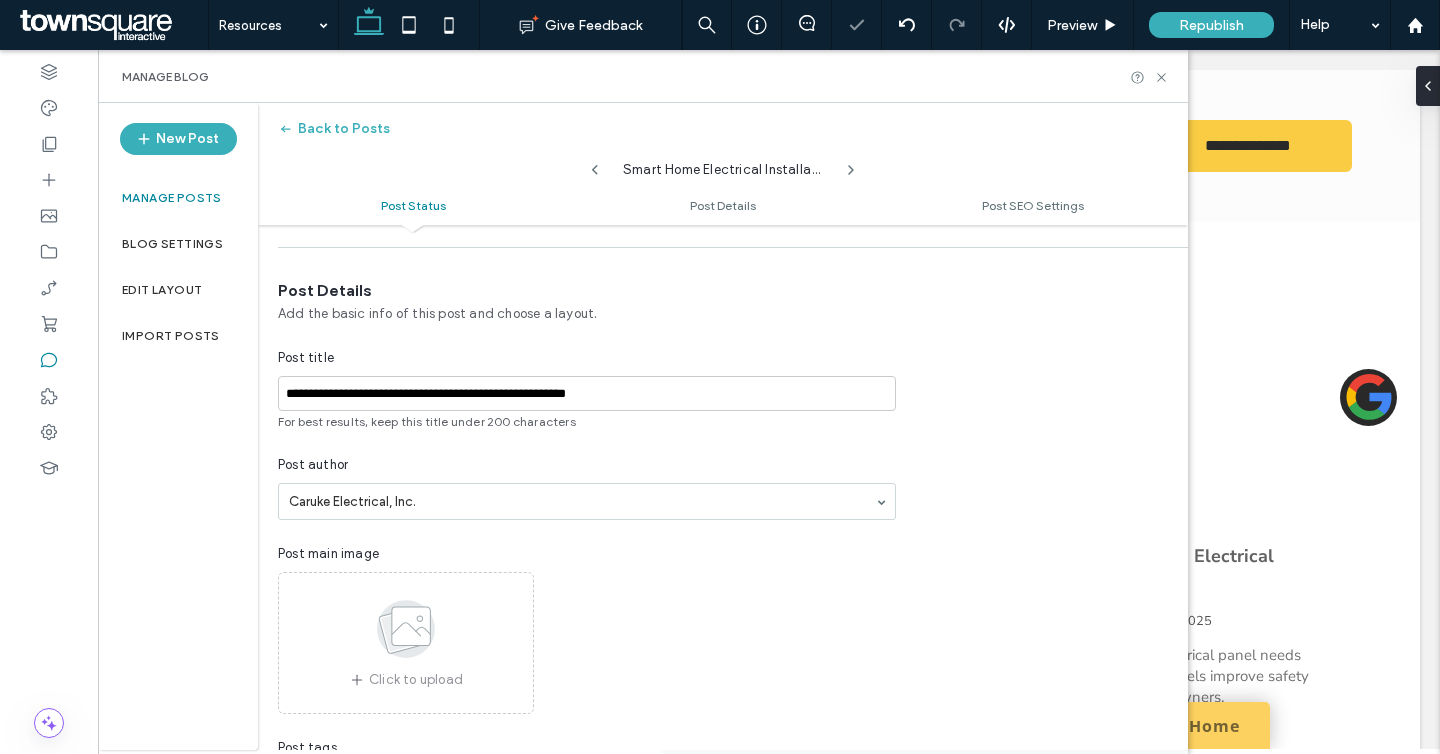 scroll, scrollTop: 0, scrollLeft: 0, axis: both 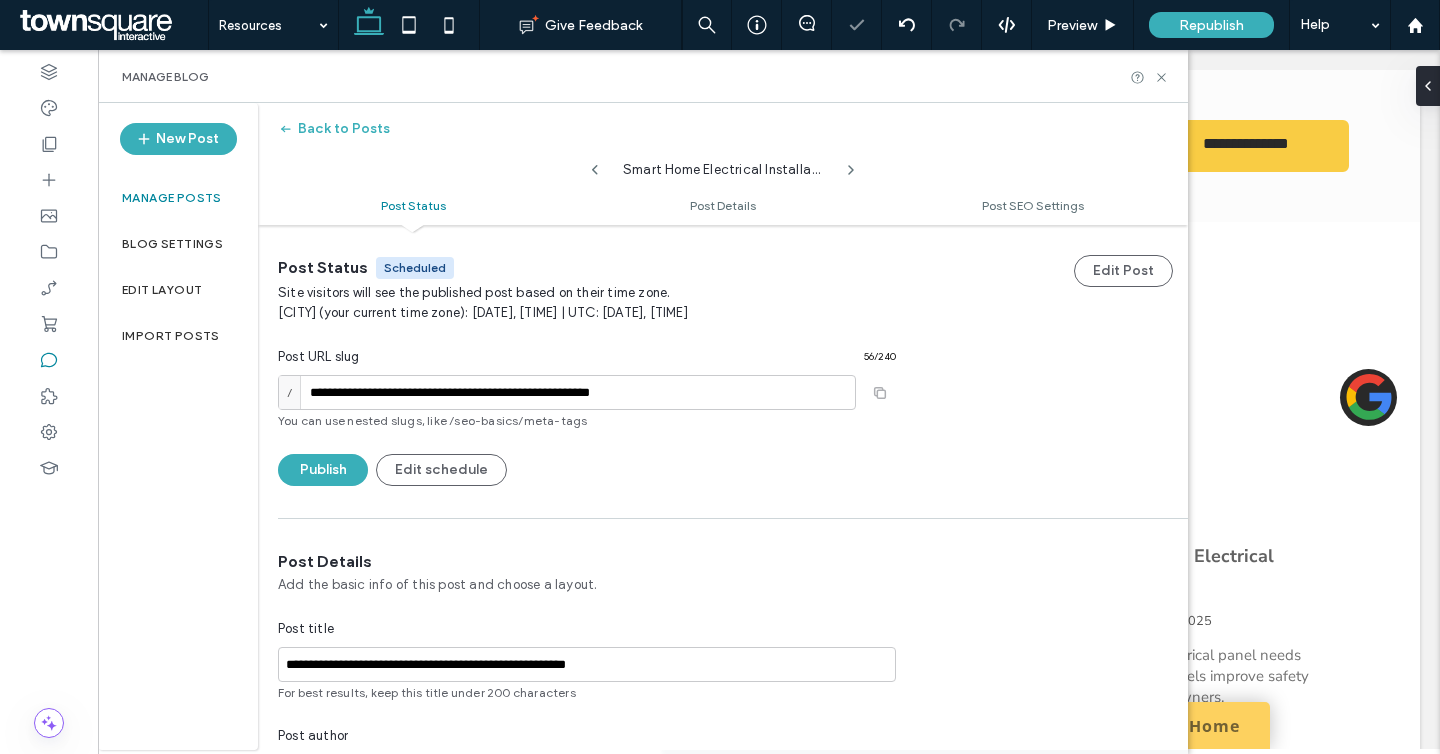 click 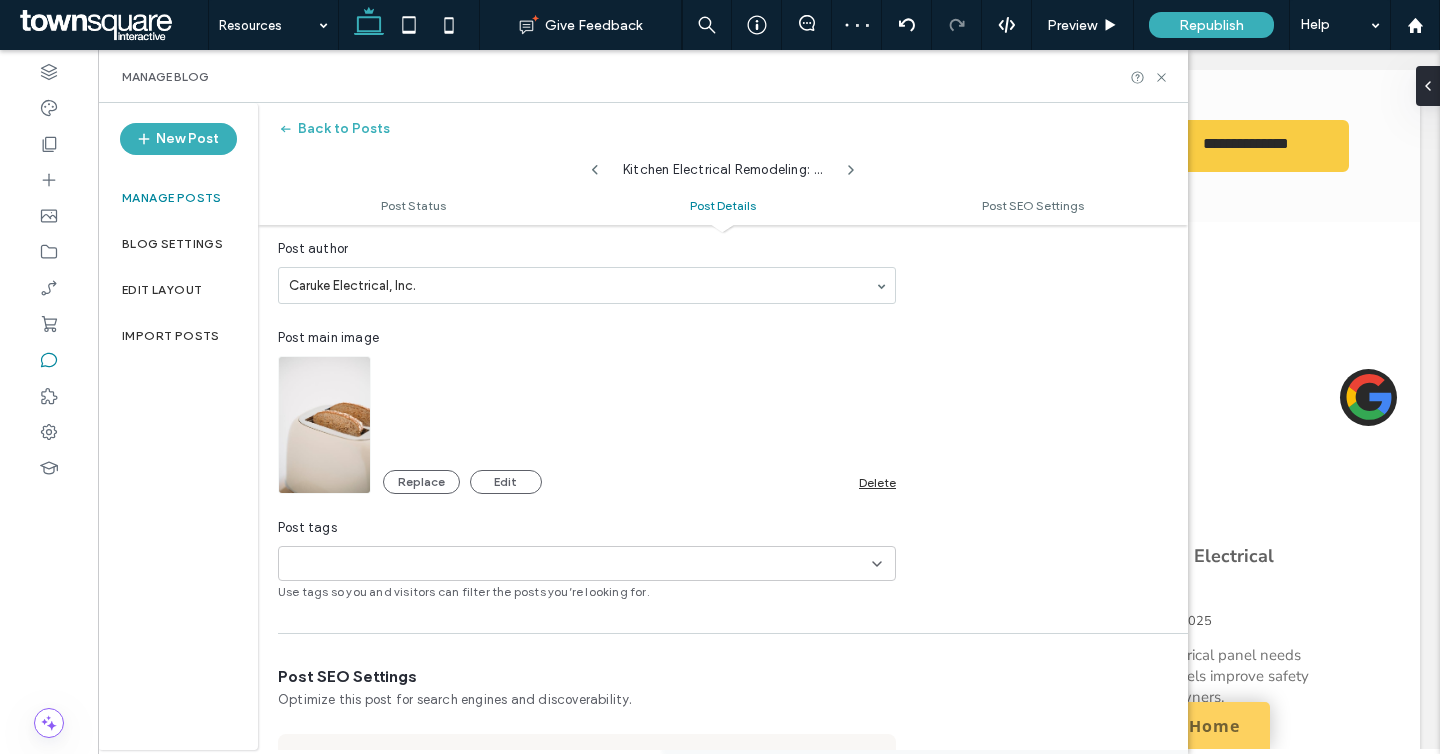 scroll, scrollTop: 497, scrollLeft: 0, axis: vertical 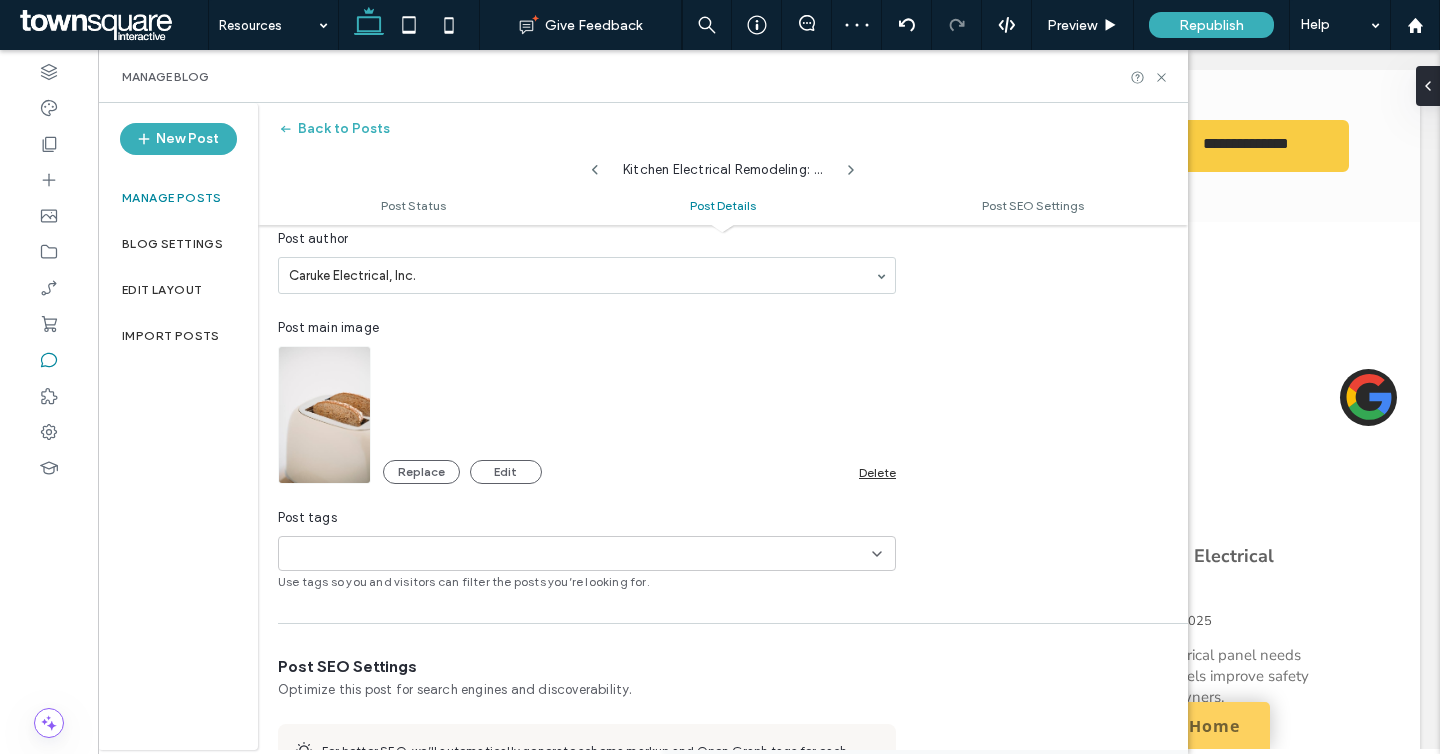 click on "Delete" at bounding box center [877, 472] 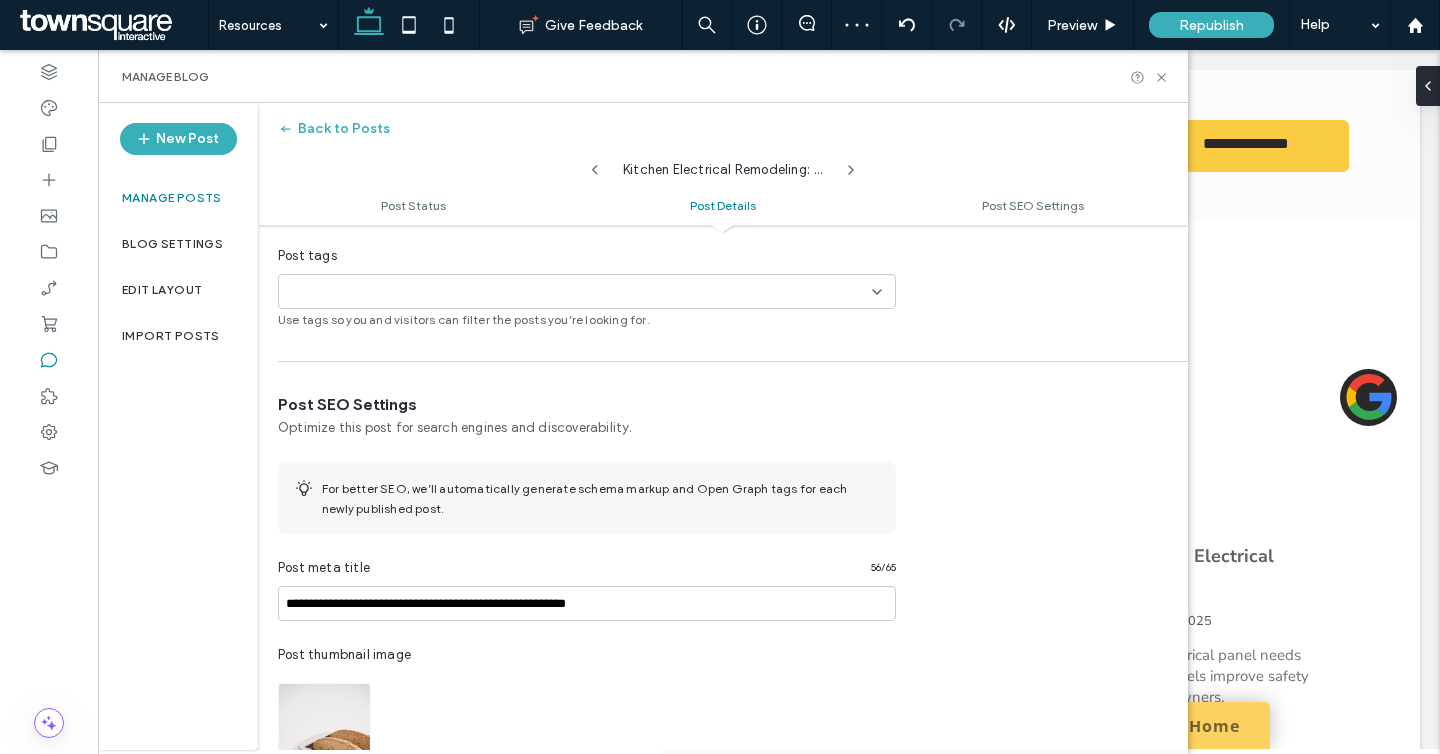 scroll, scrollTop: 778, scrollLeft: 0, axis: vertical 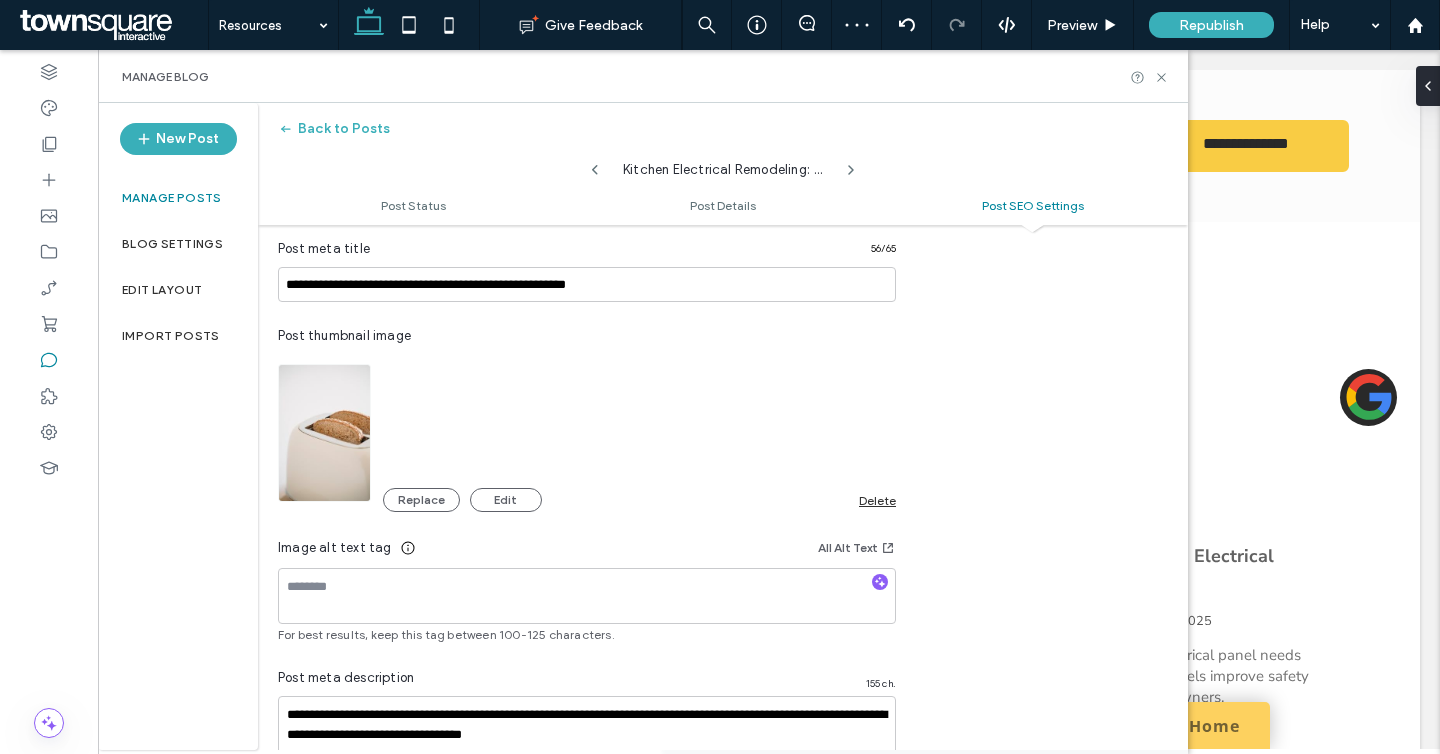 click on "Delete" at bounding box center [877, 500] 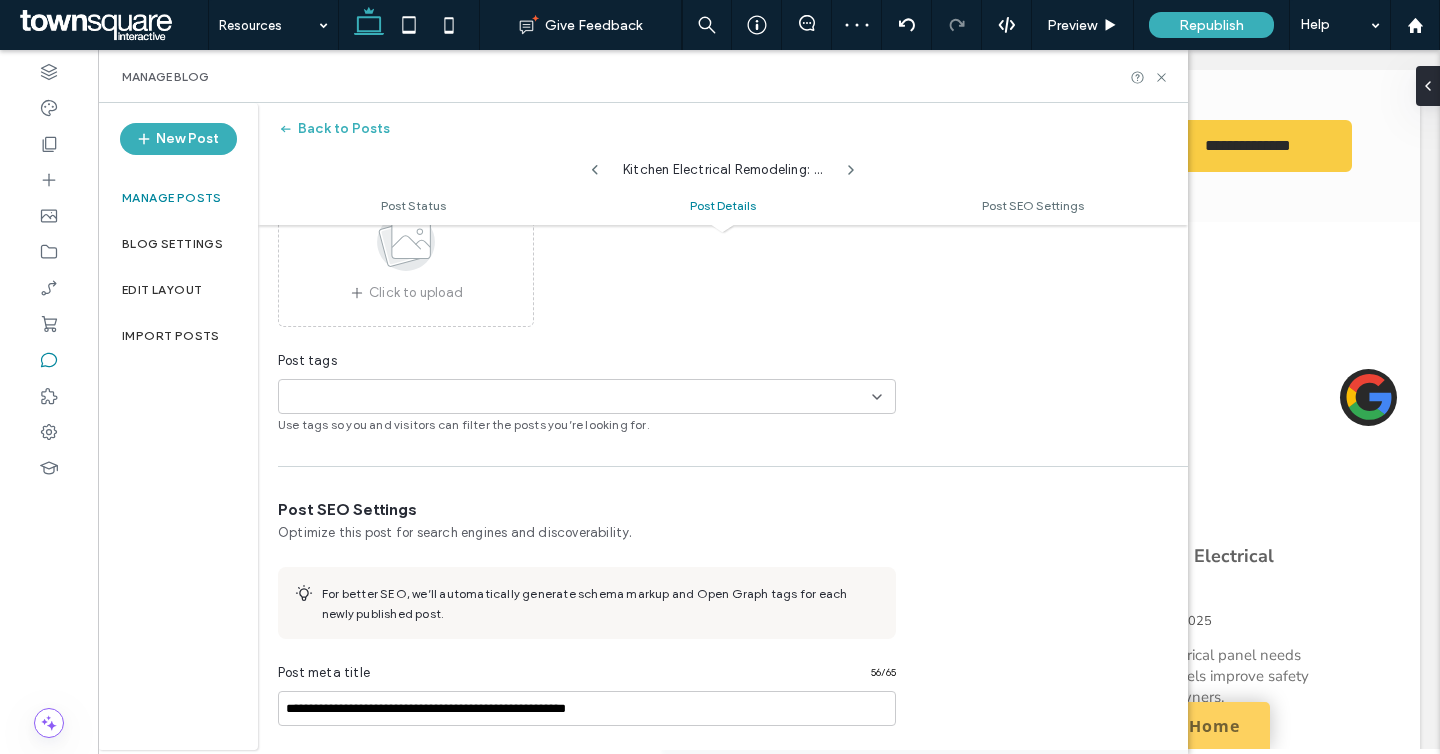 scroll, scrollTop: 249, scrollLeft: 0, axis: vertical 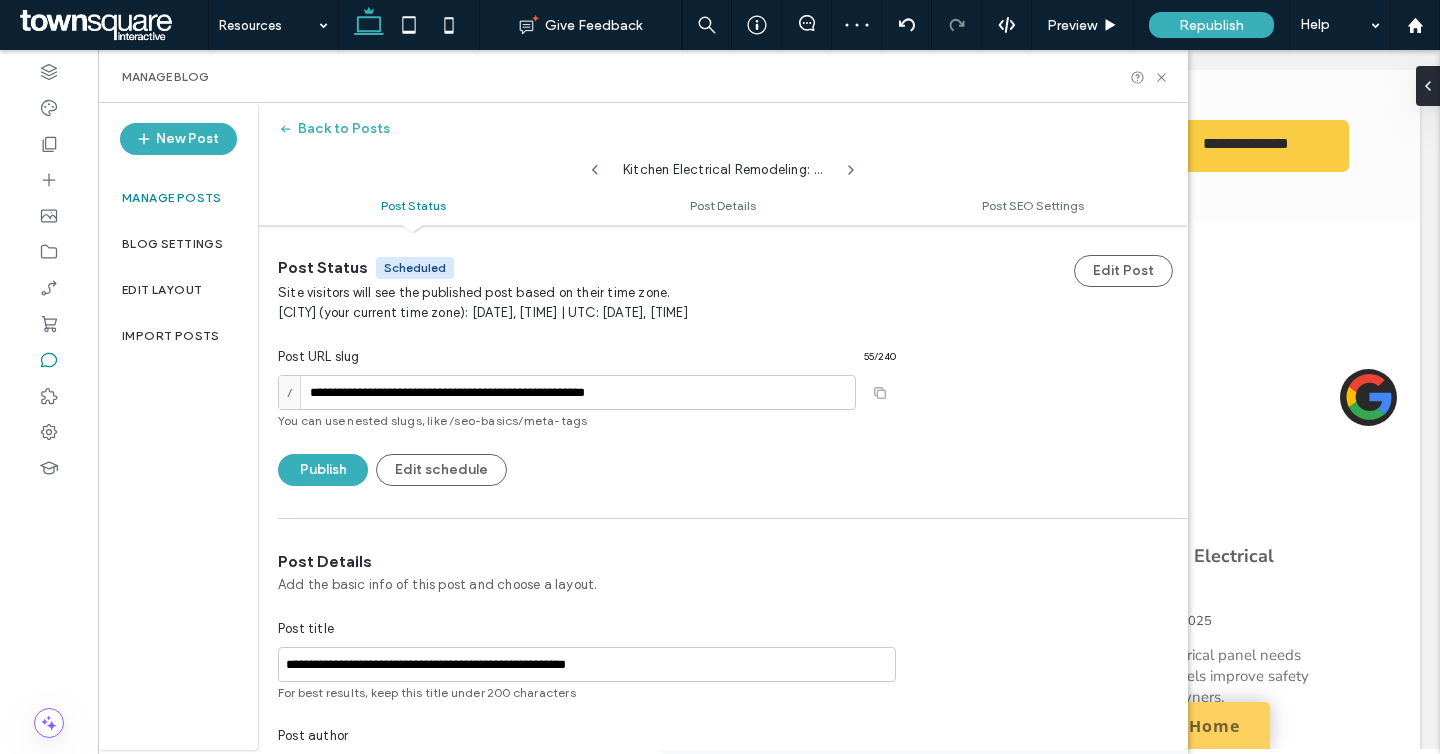 click 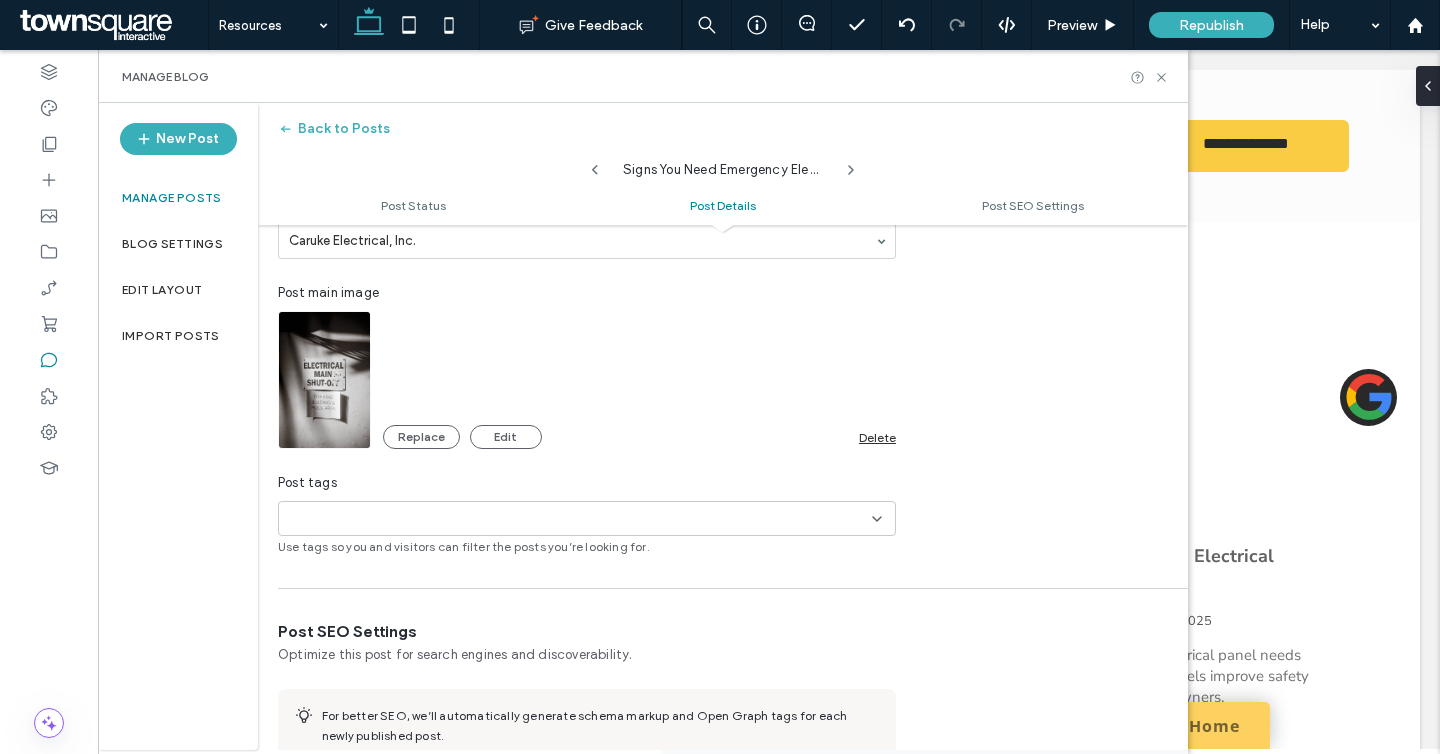 scroll 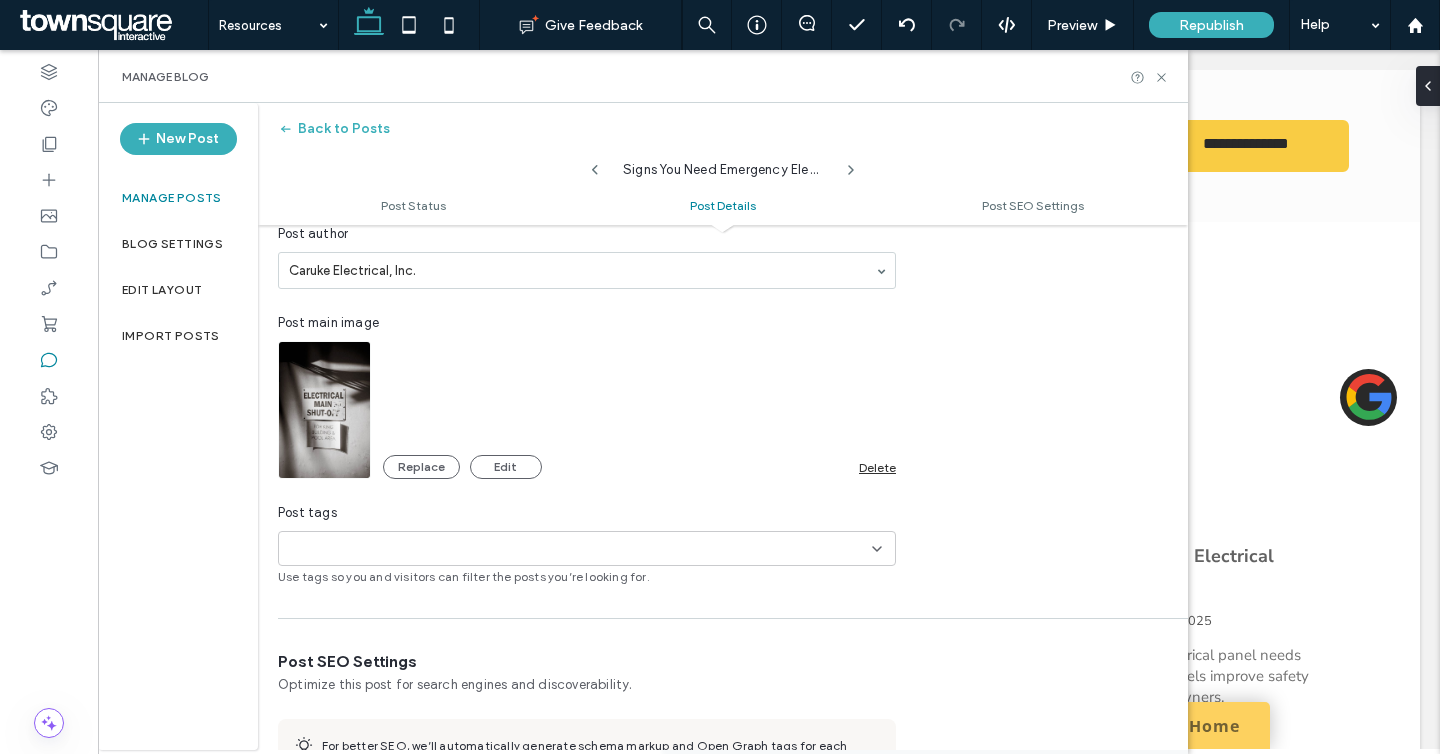 click on "Delete" at bounding box center [877, 467] 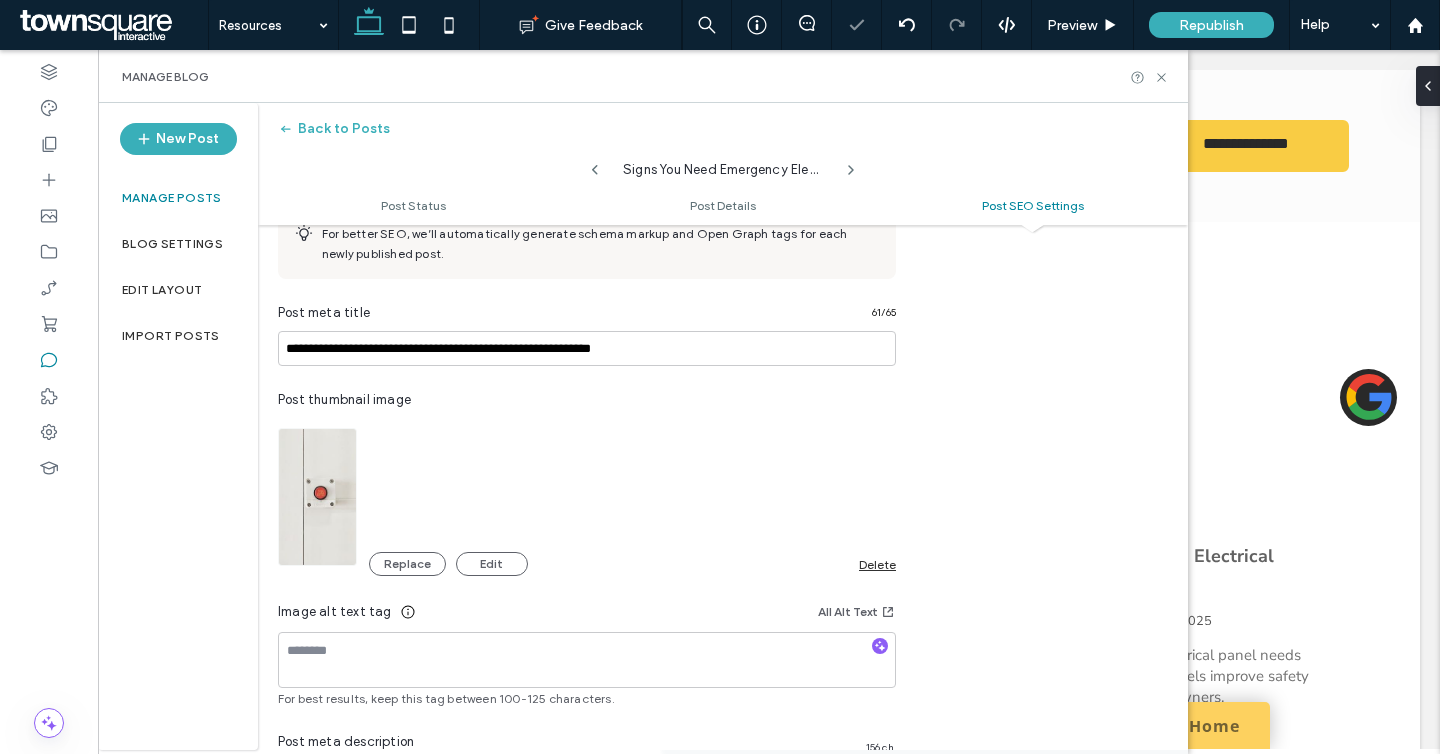 click on "Delete" at bounding box center [877, 564] 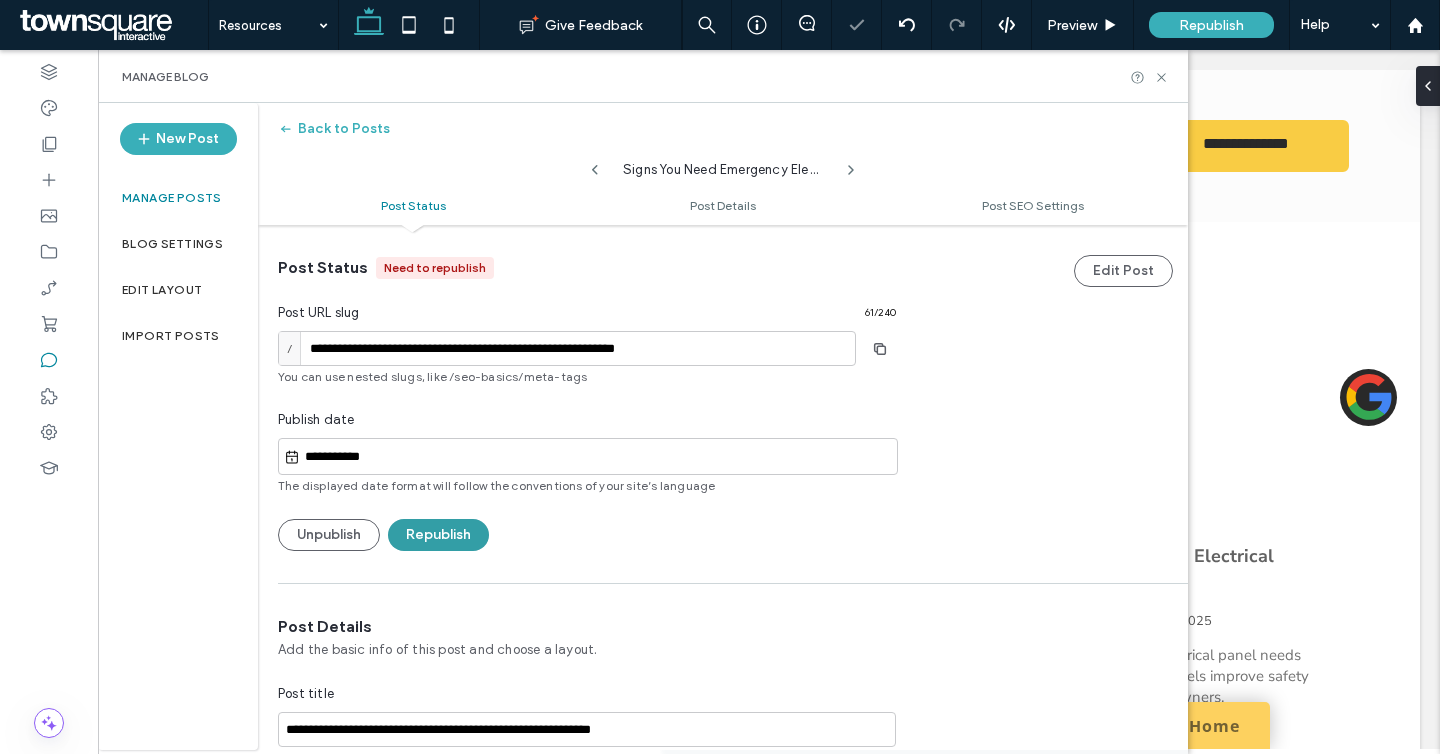 click on "Republish" at bounding box center [438, 535] 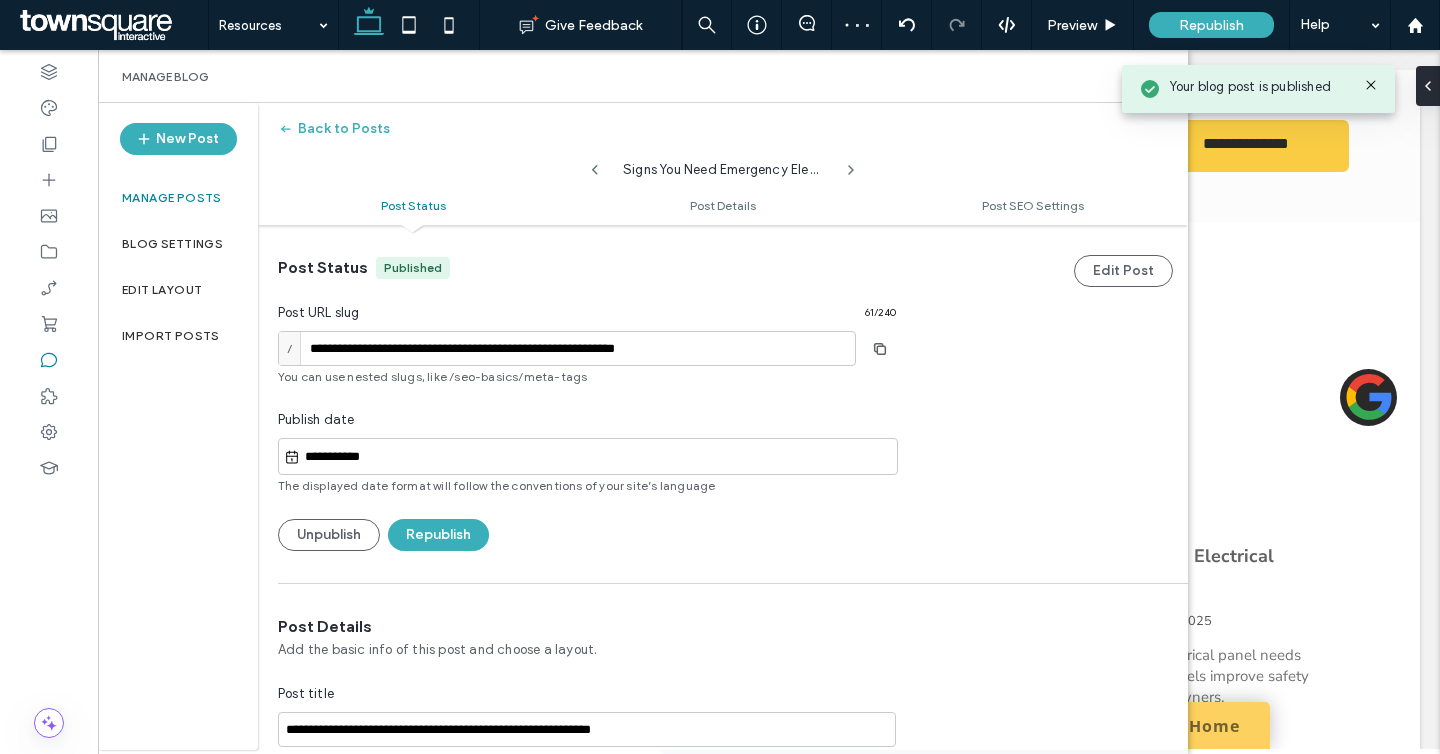 click 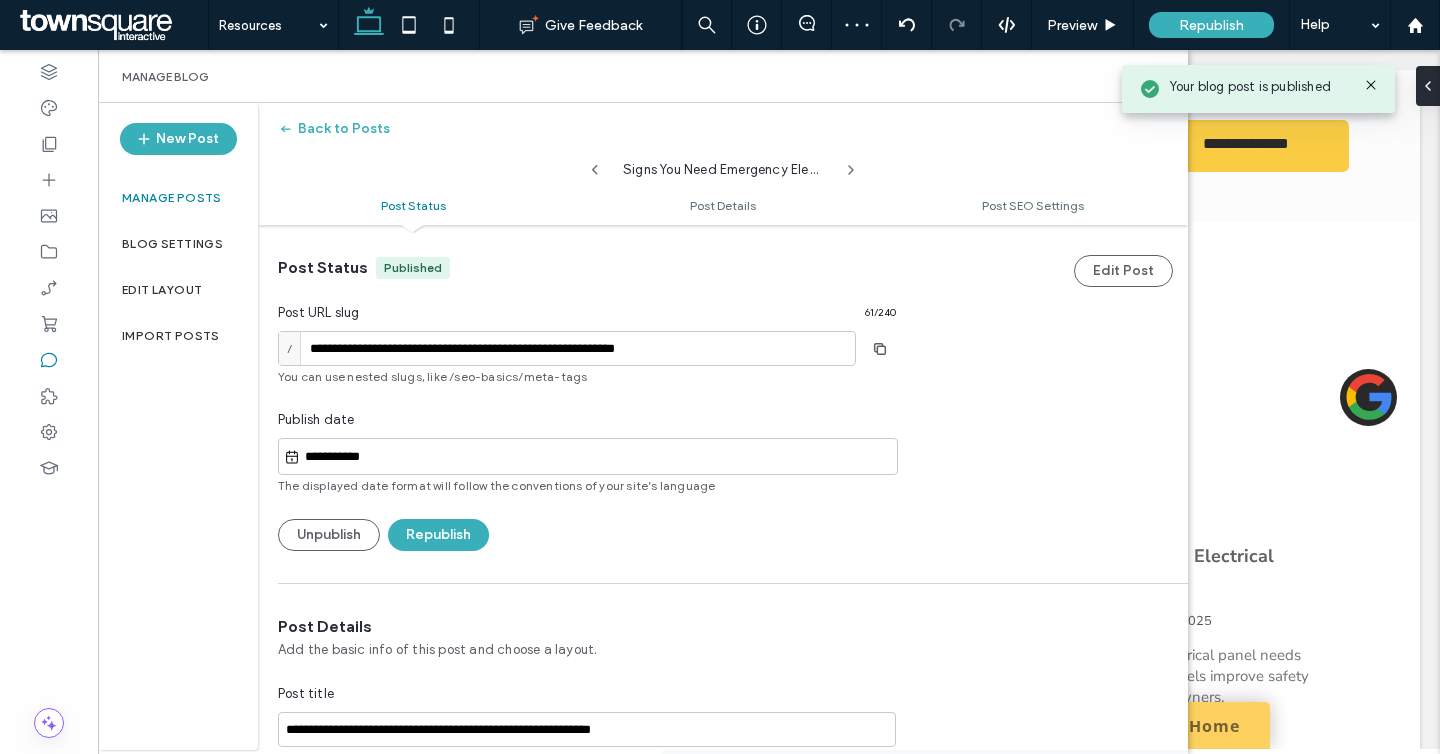 type on "**********" 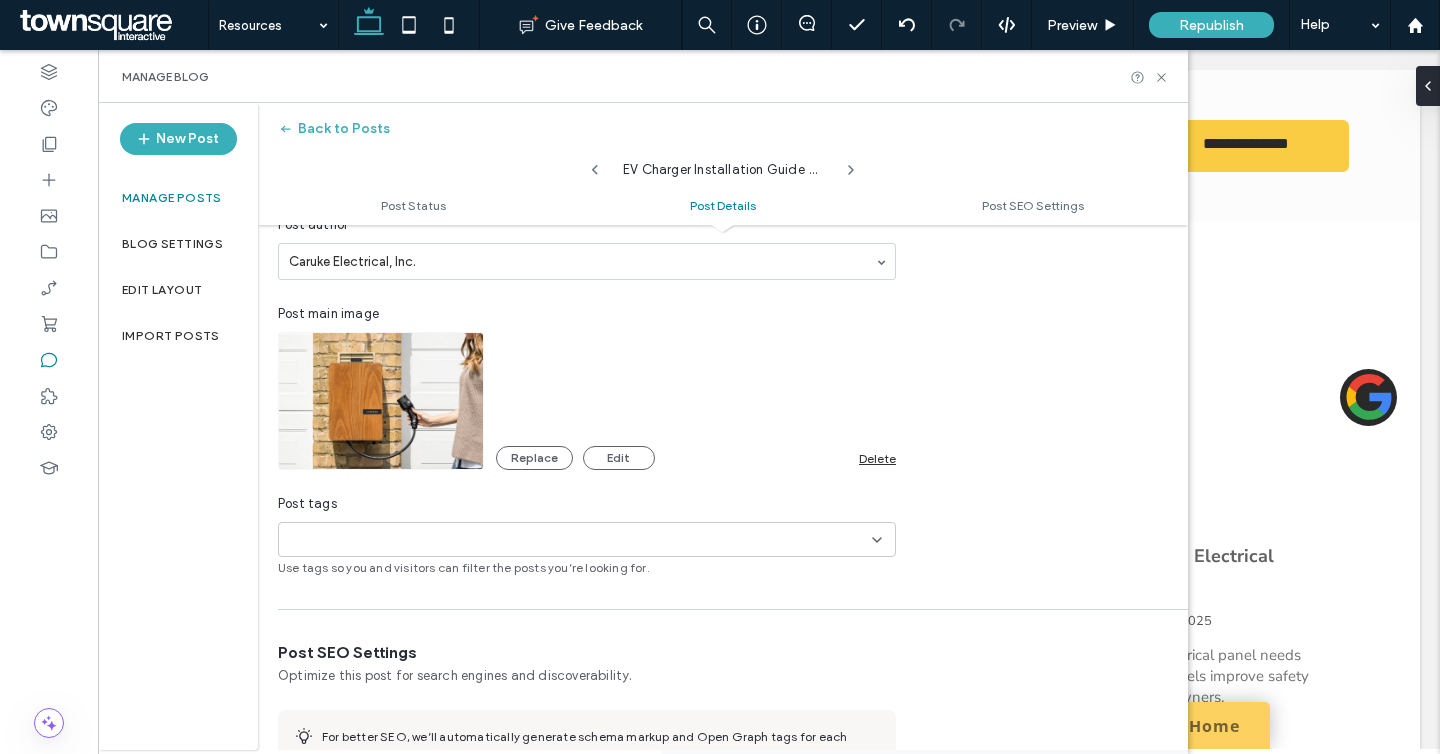 click on "Delete" at bounding box center (877, 458) 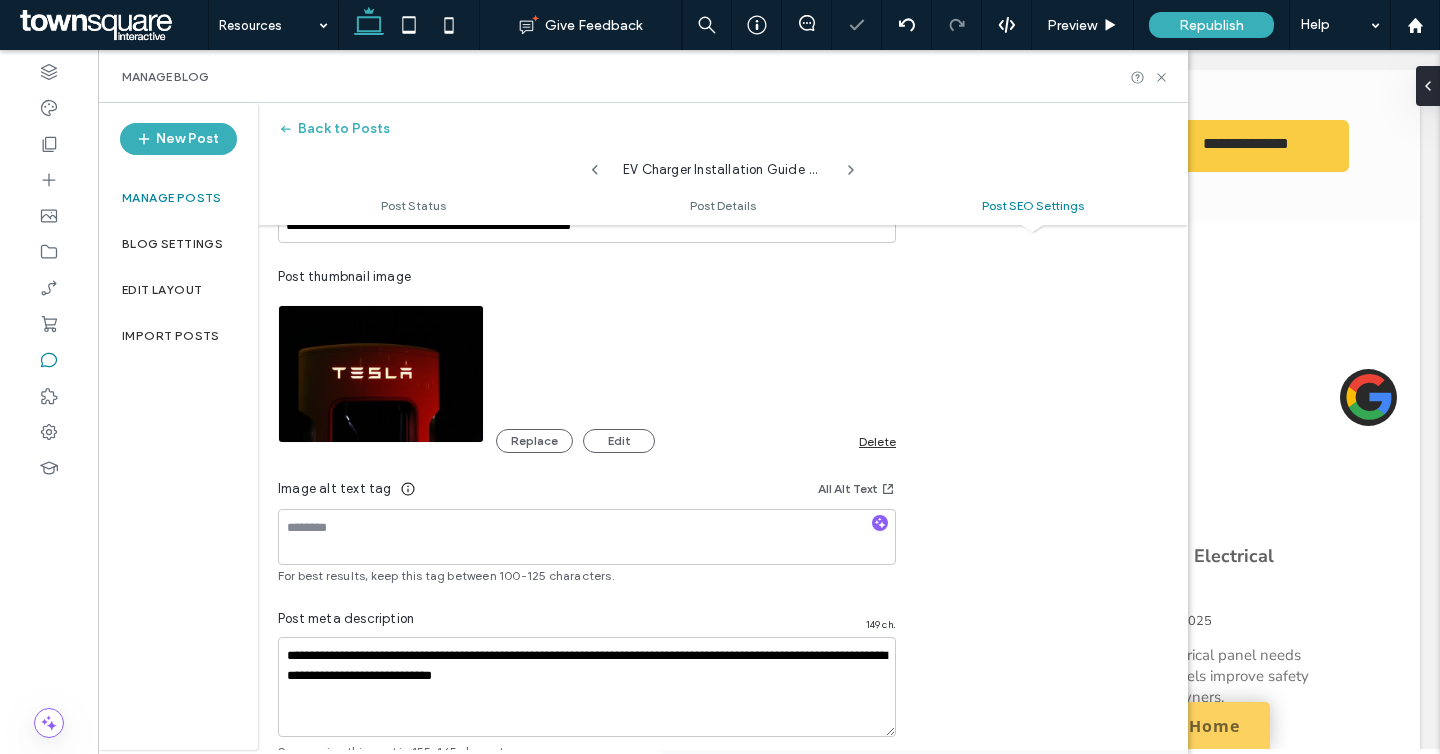 click on "Delete" at bounding box center (877, 441) 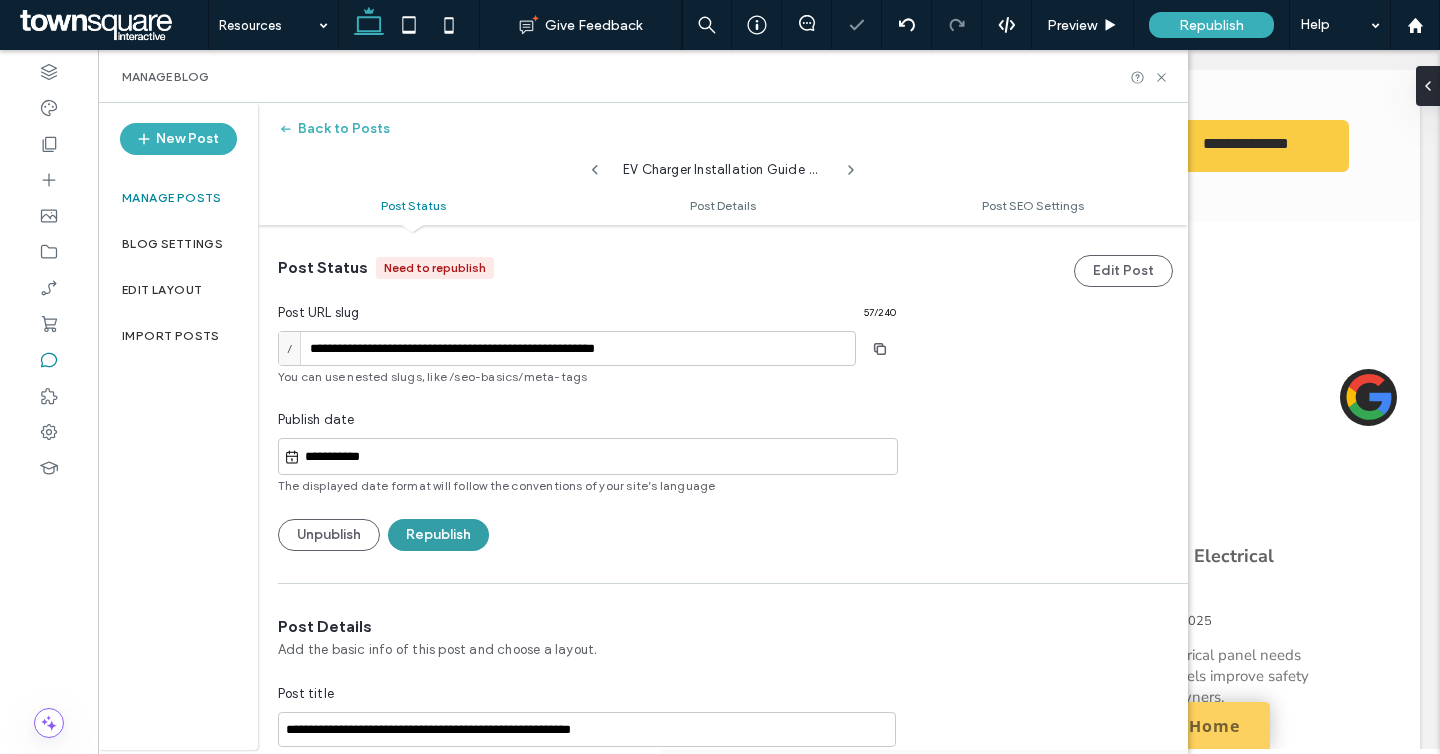 click on "Republish" at bounding box center [438, 535] 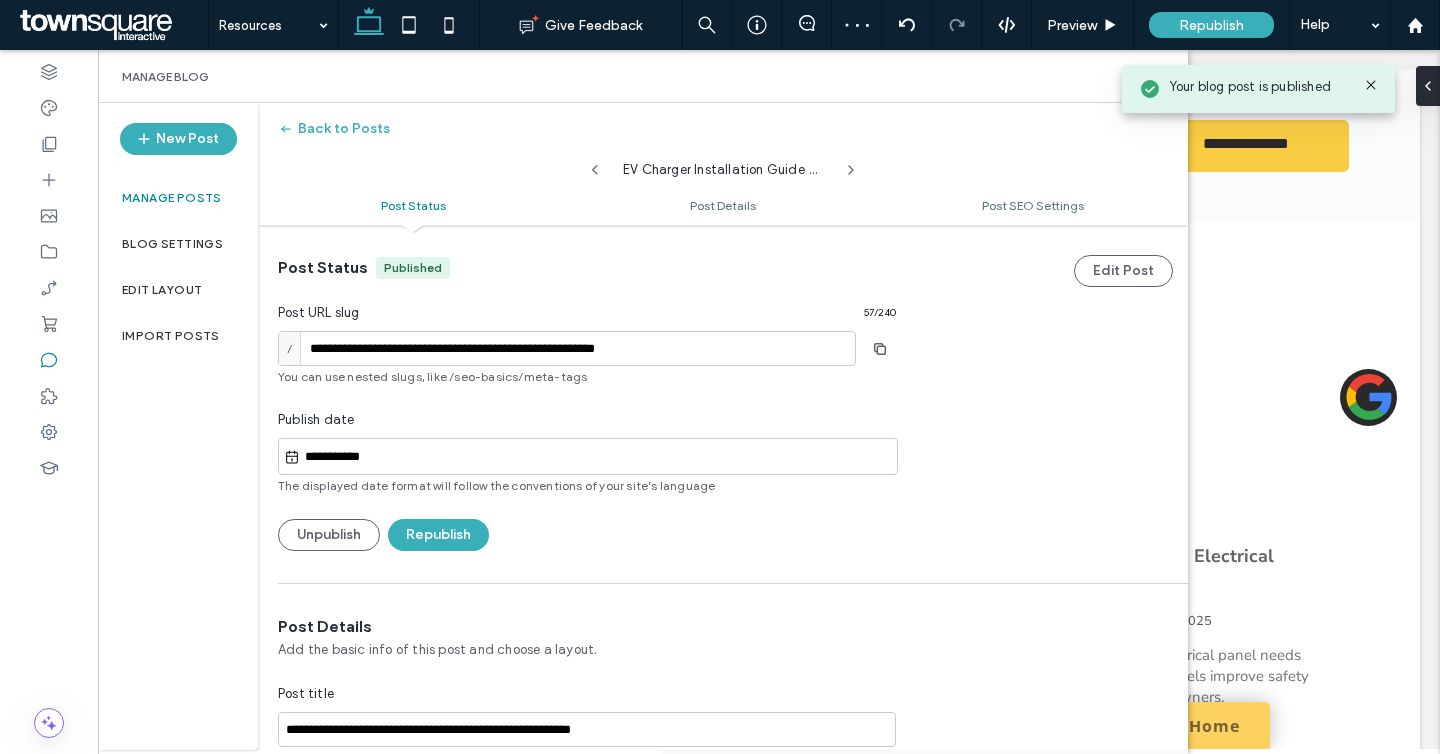 click 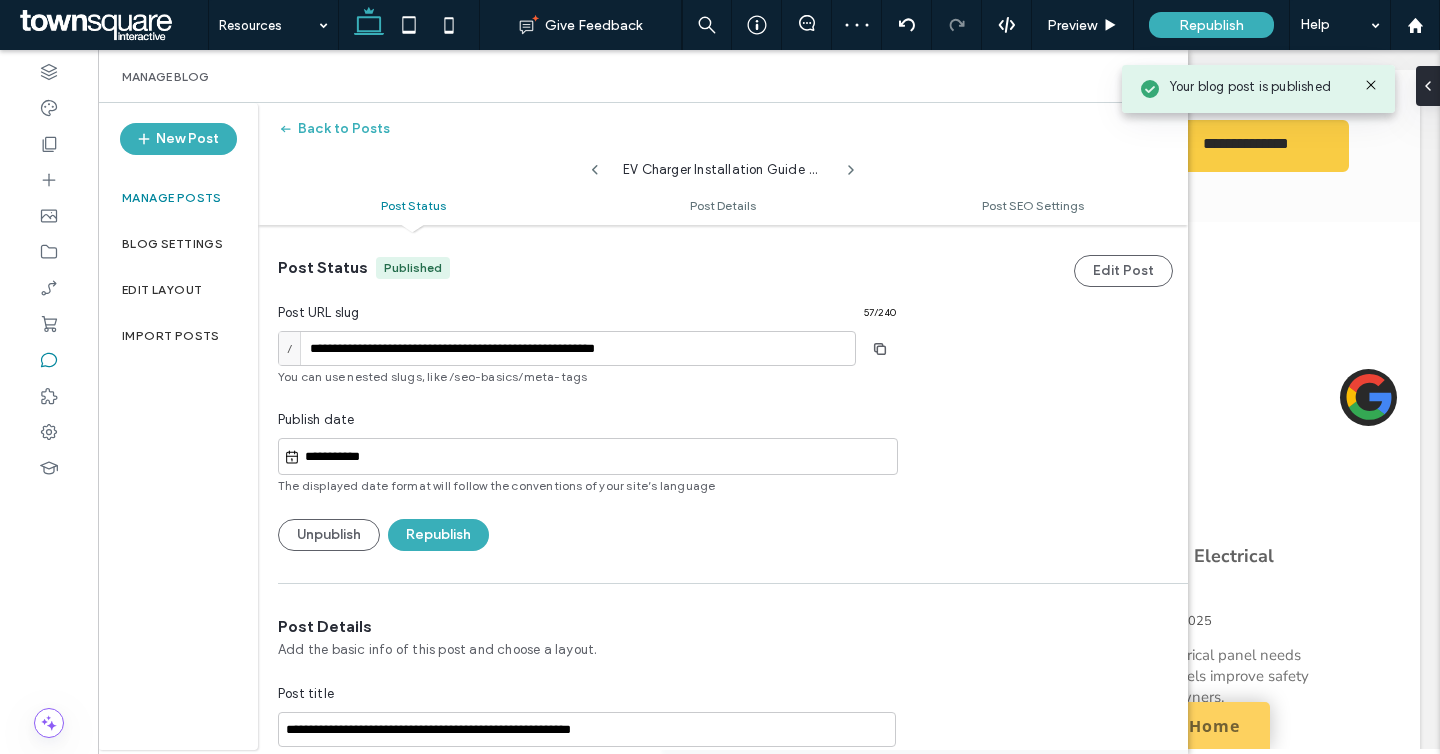 type on "**********" 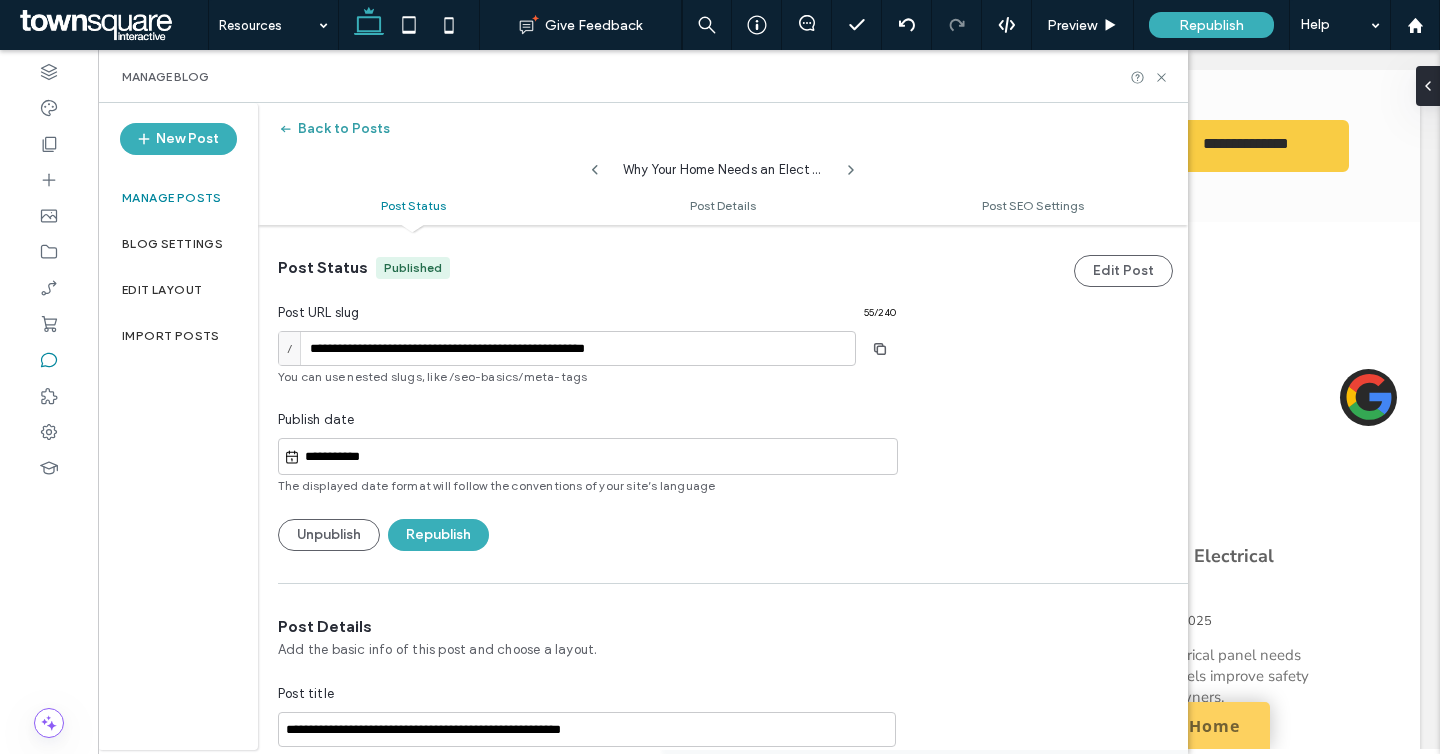 click on "Back to Posts" at bounding box center [334, 129] 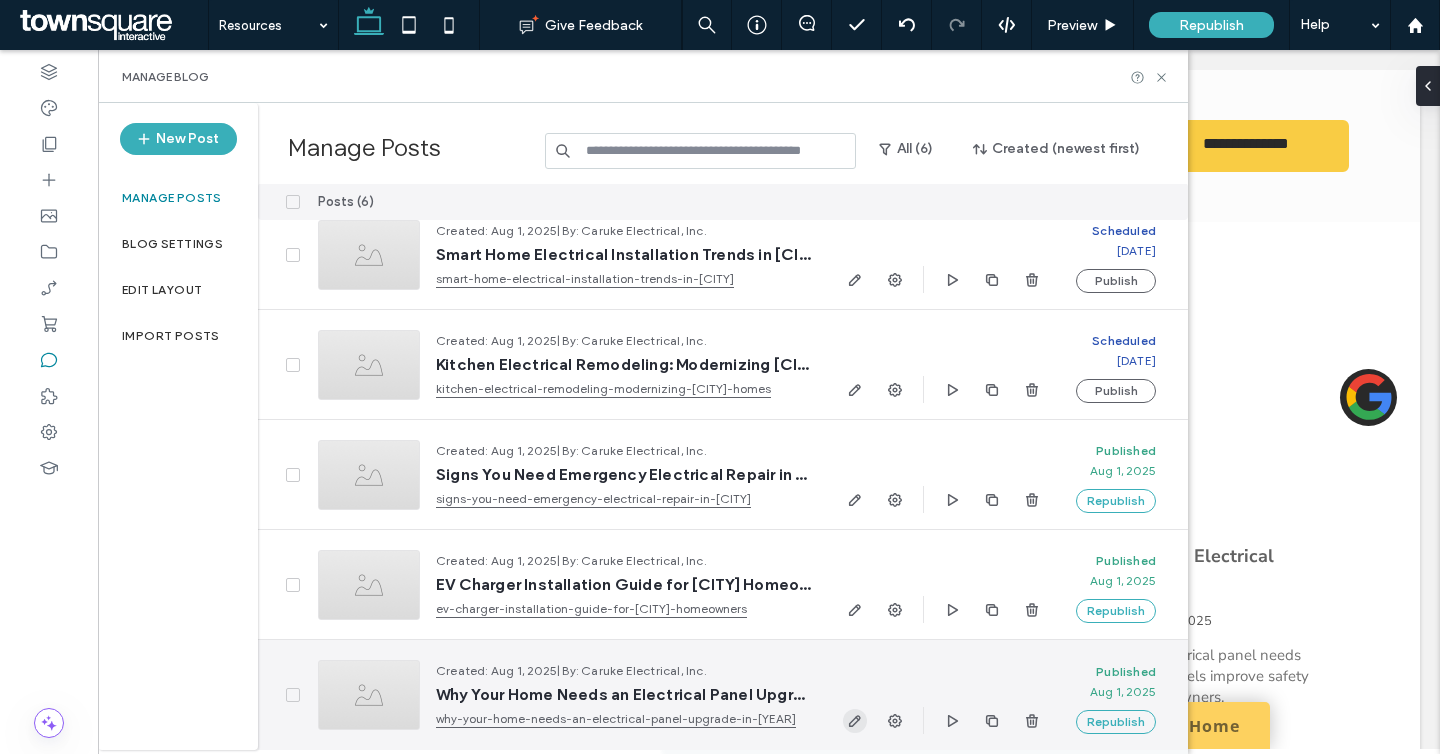 click 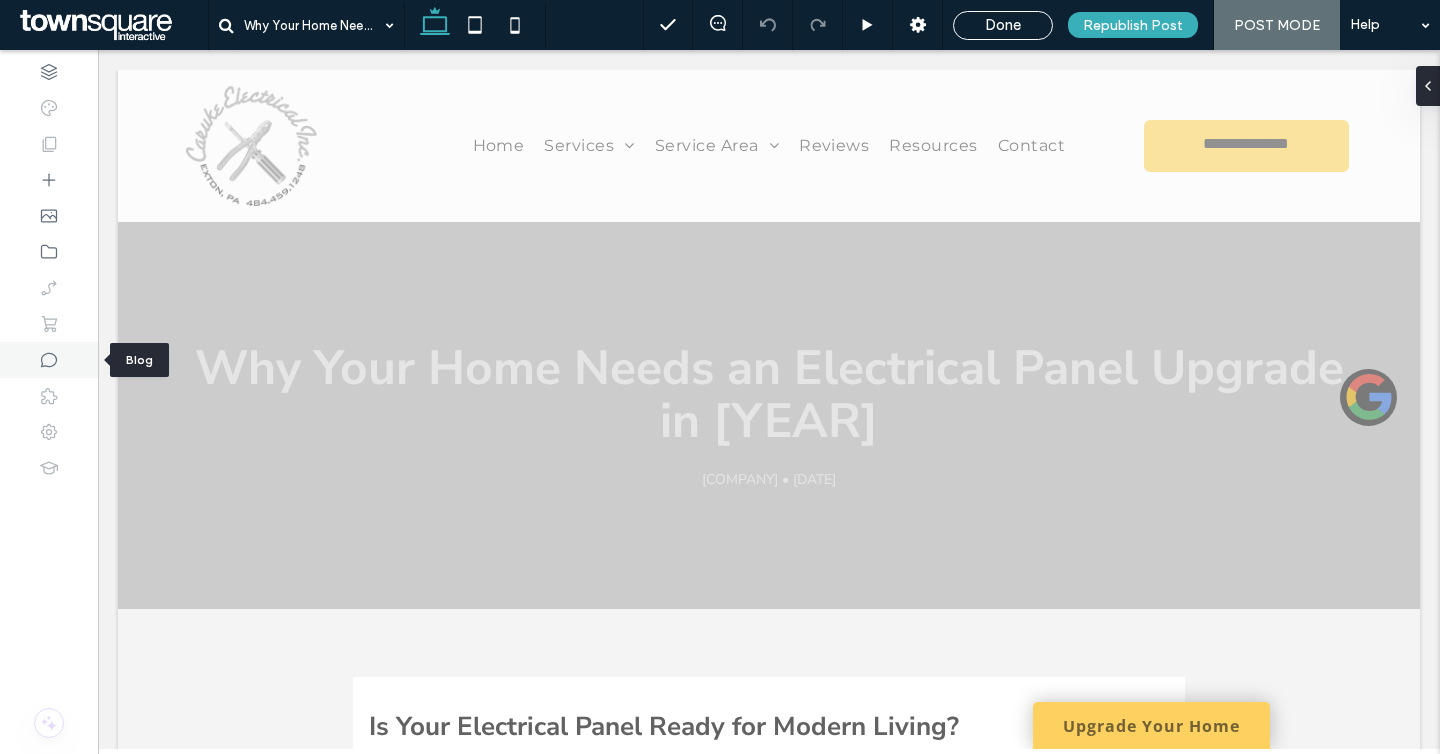 click 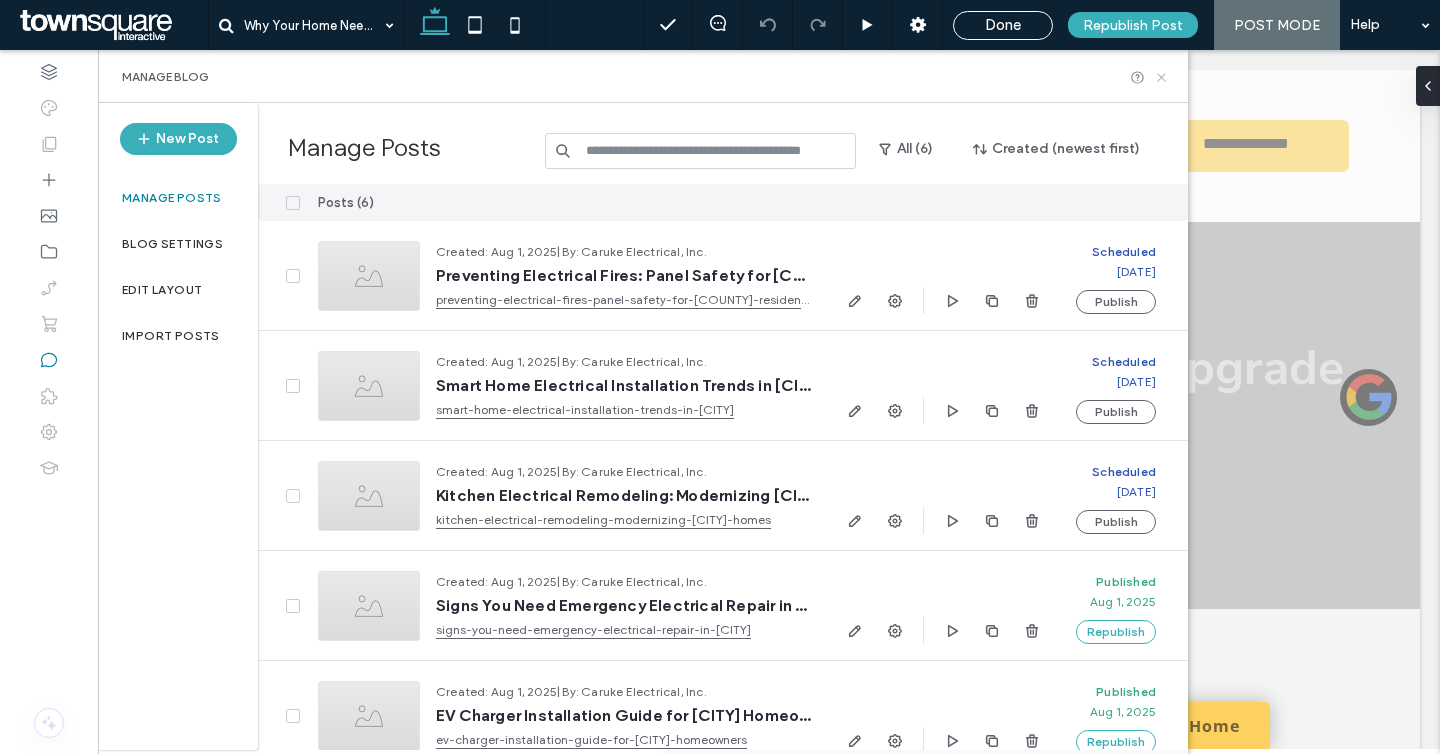 click 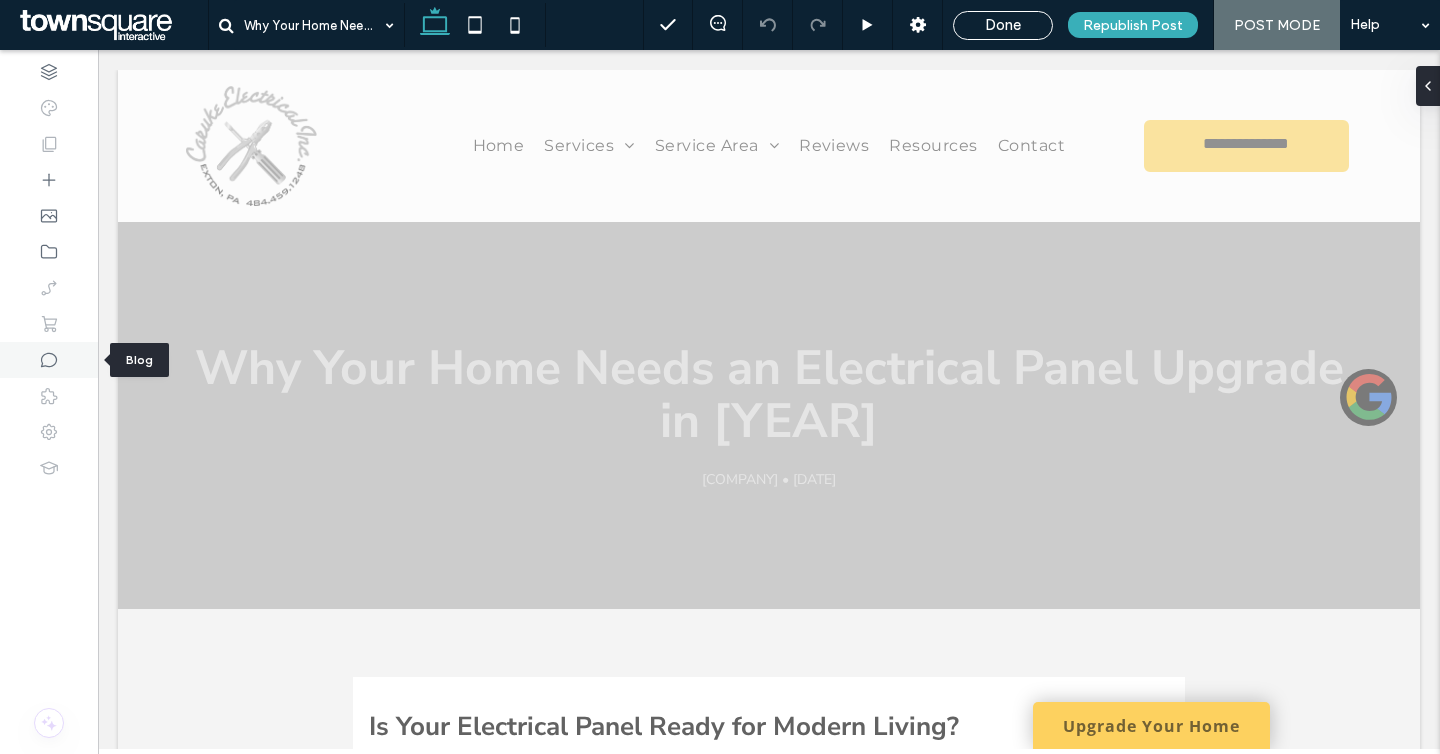 click at bounding box center [49, 360] 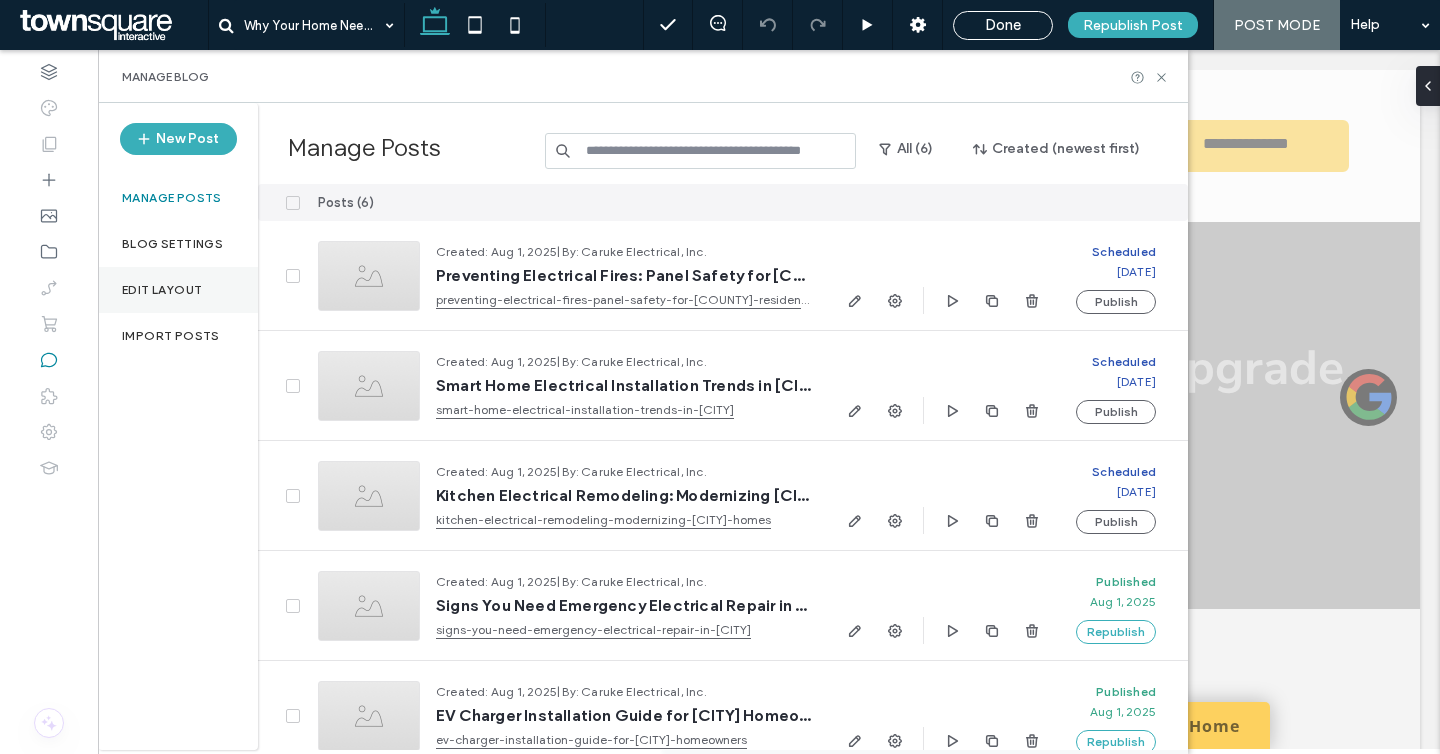 click on "Edit Layout" at bounding box center (162, 290) 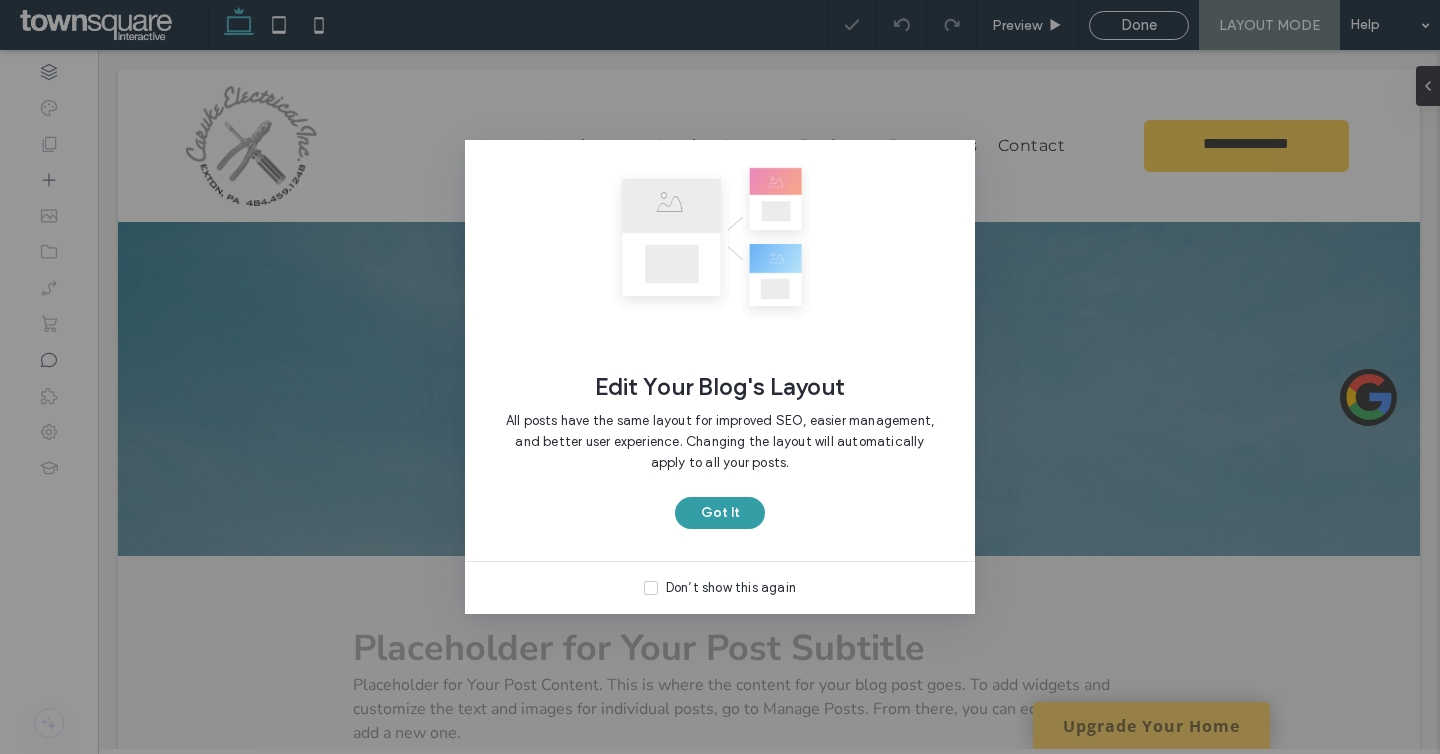 click on "Got It" at bounding box center (720, 513) 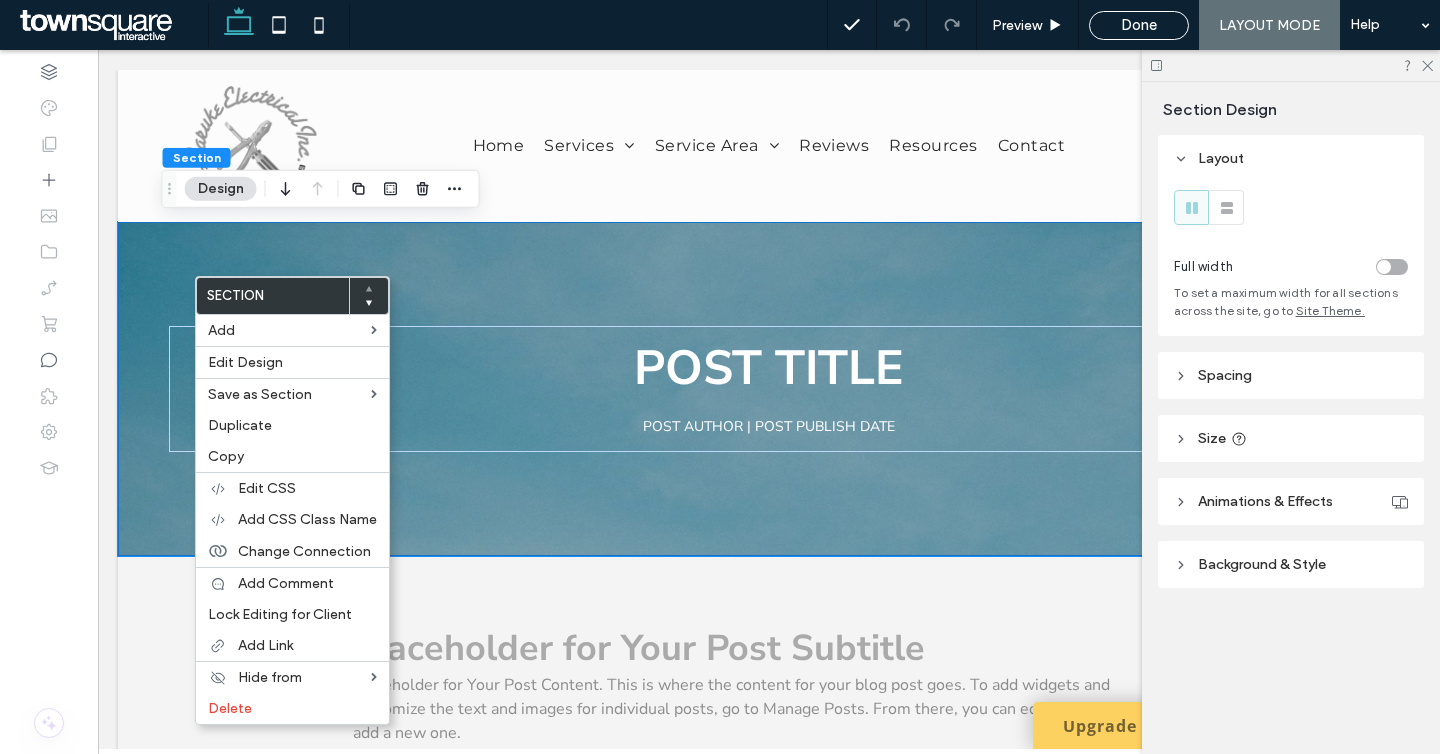 click on "Background & Style" at bounding box center [1291, 564] 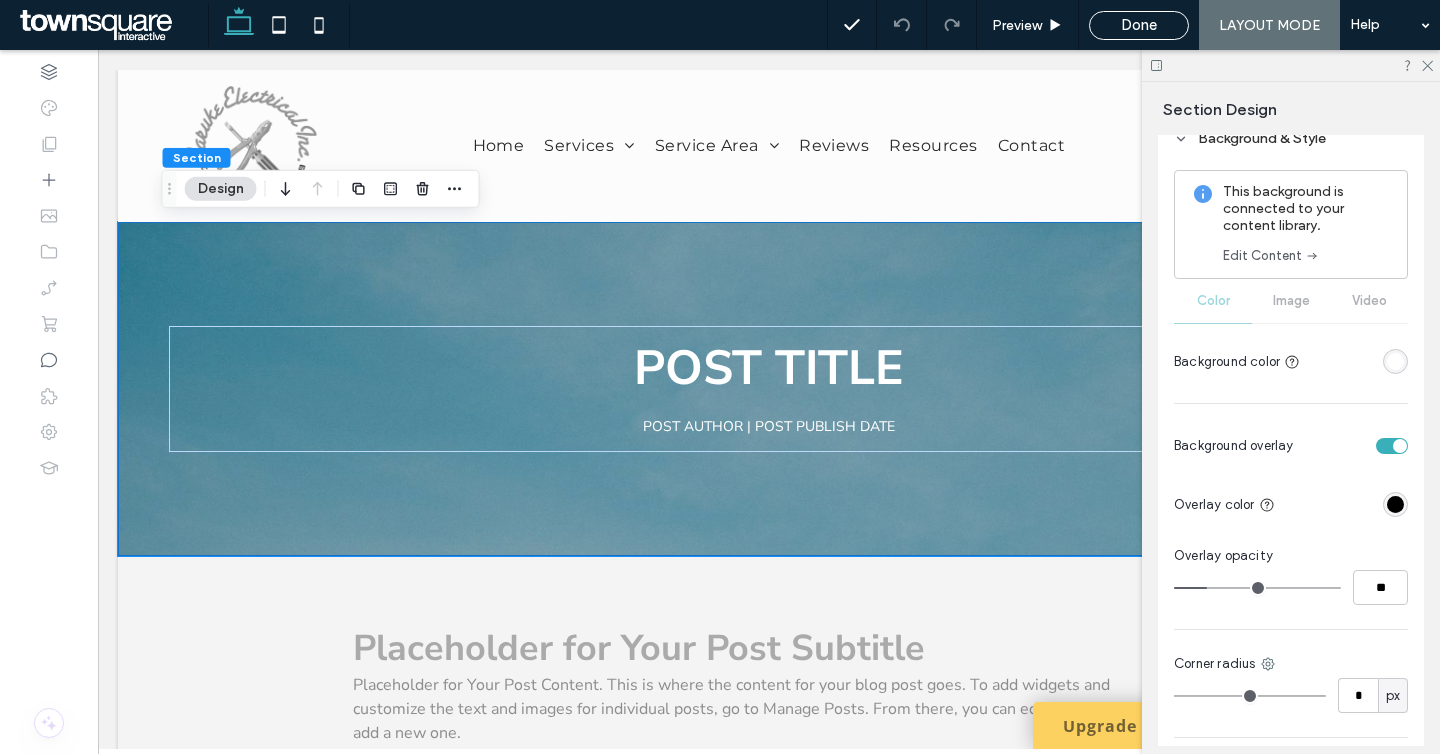 scroll, scrollTop: 439, scrollLeft: 0, axis: vertical 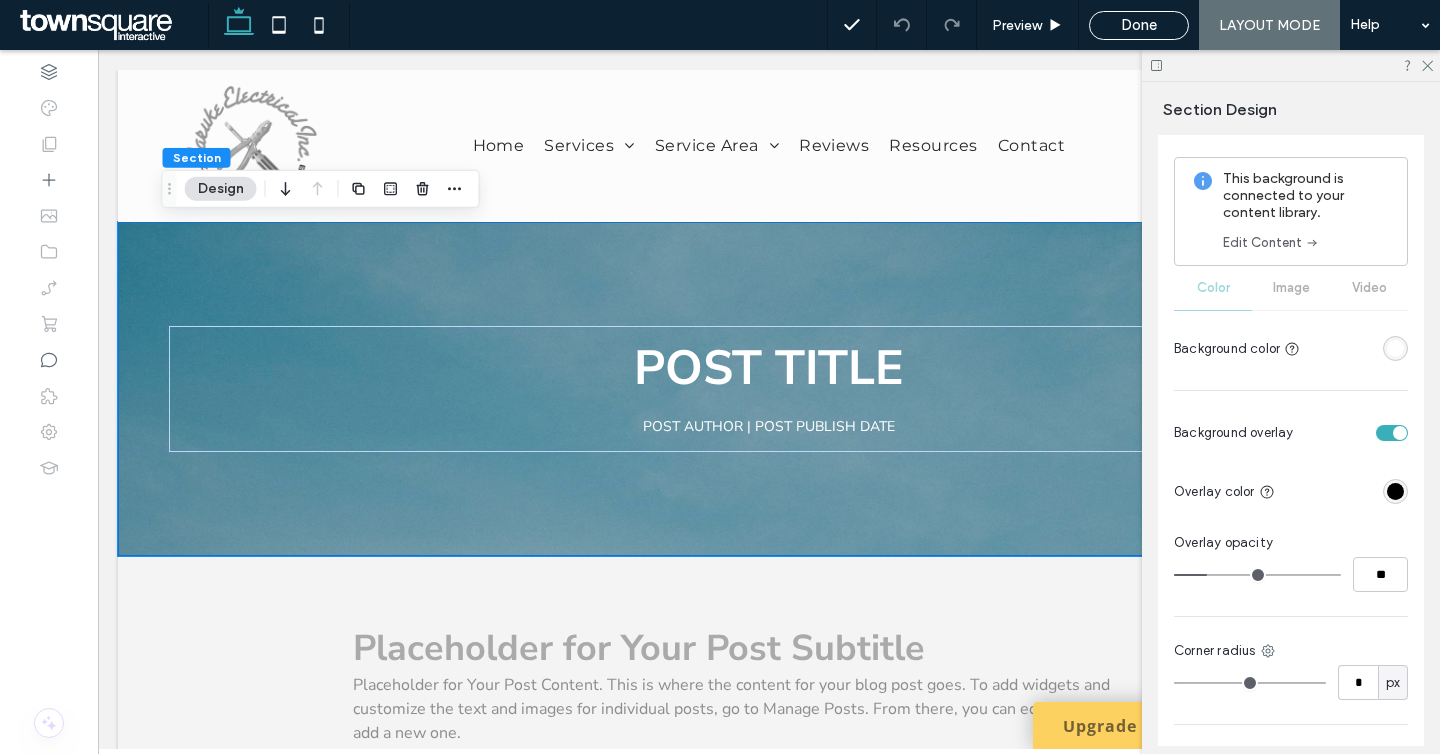 click on "Edit Content" at bounding box center (1271, 243) 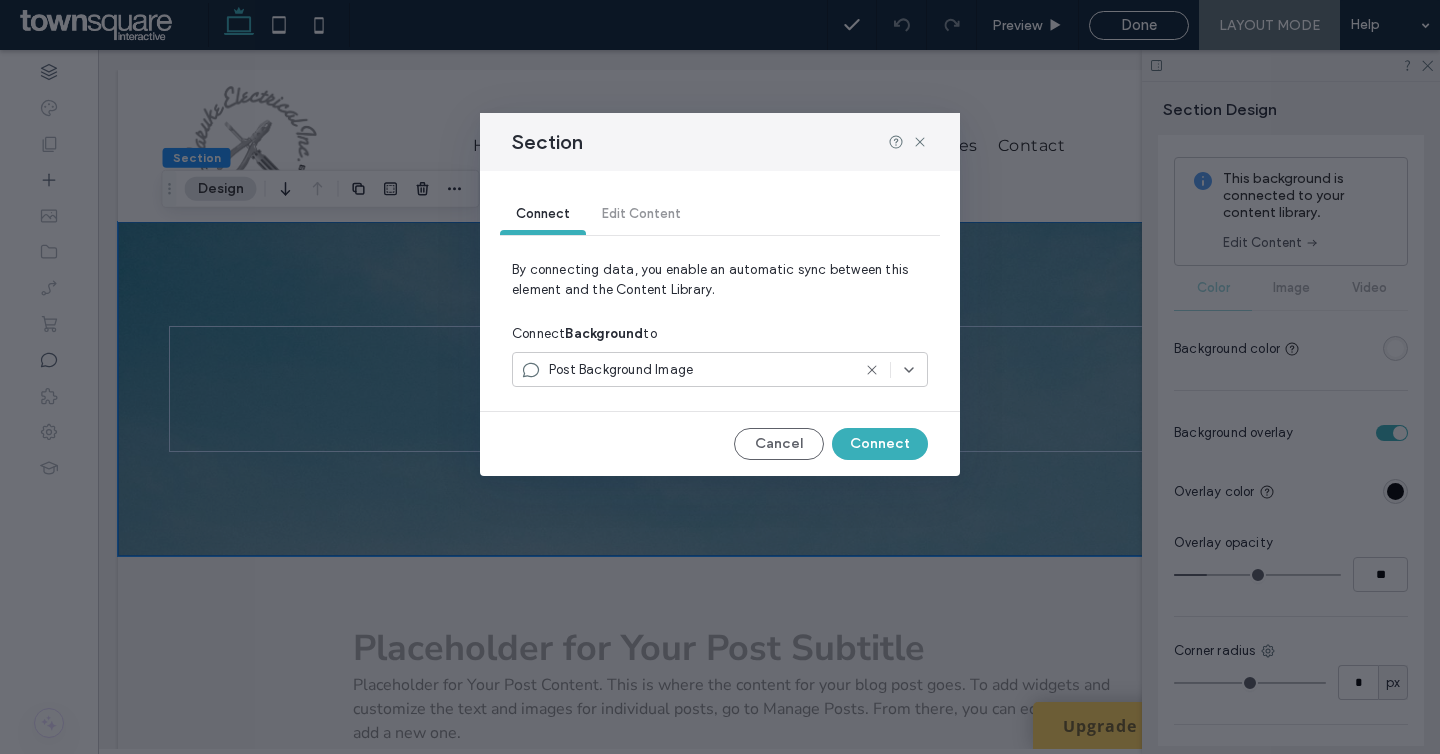 click 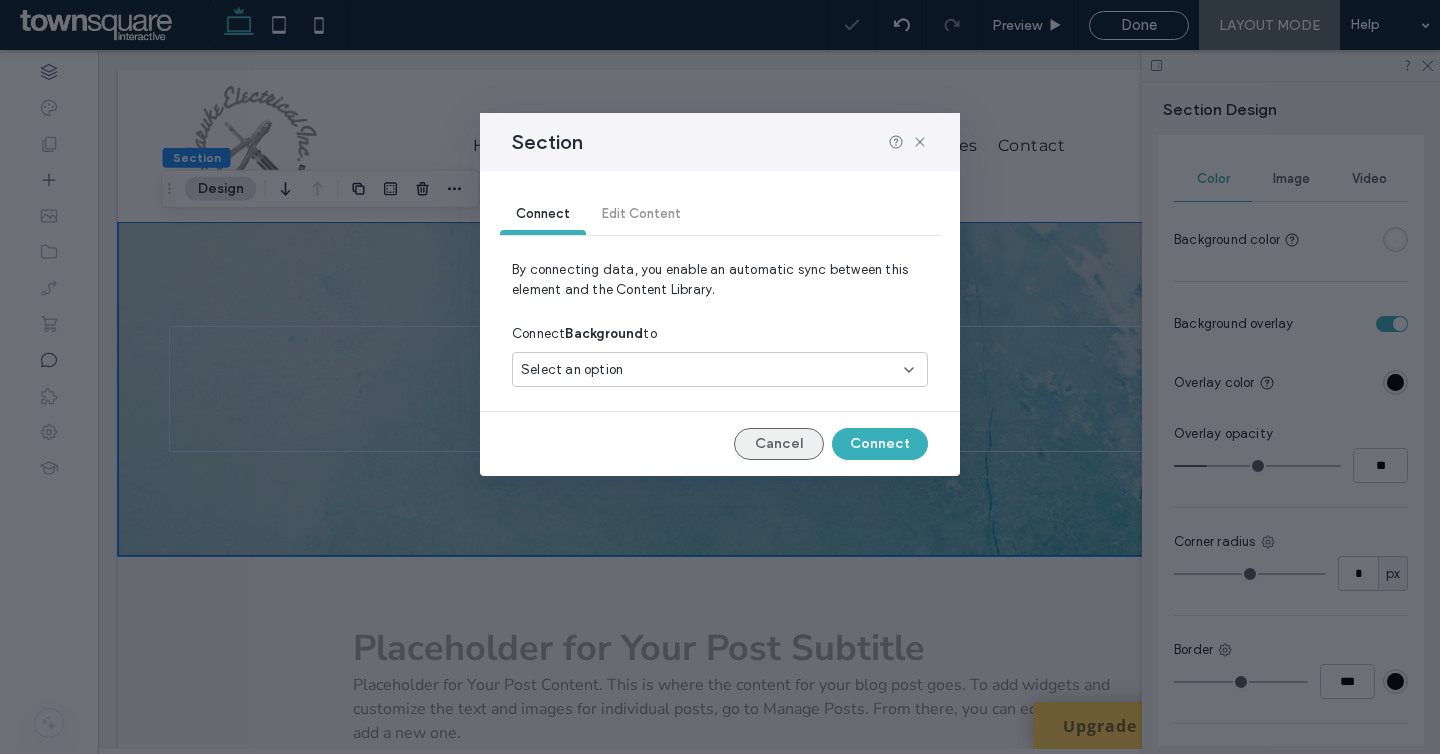 click on "Cancel" at bounding box center [779, 444] 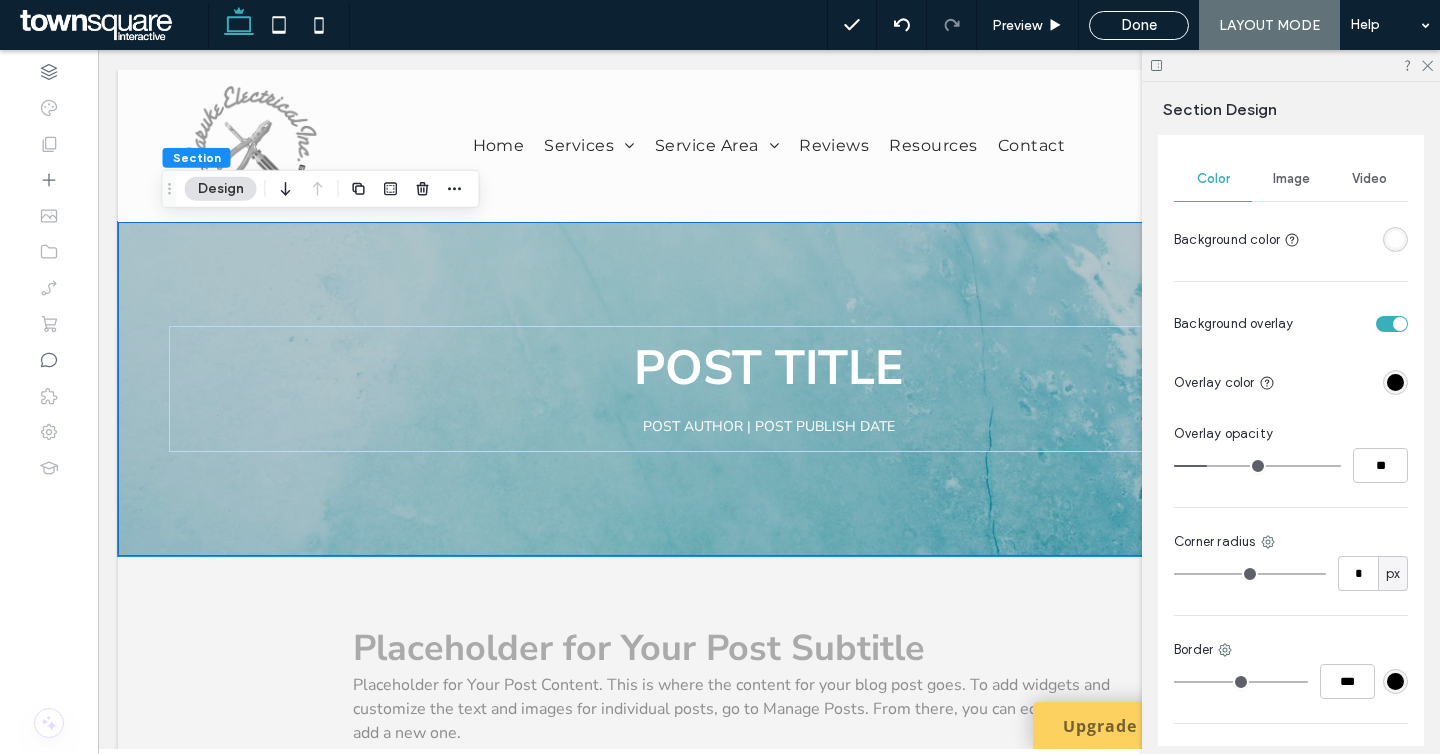 click on "Image" at bounding box center (1291, 179) 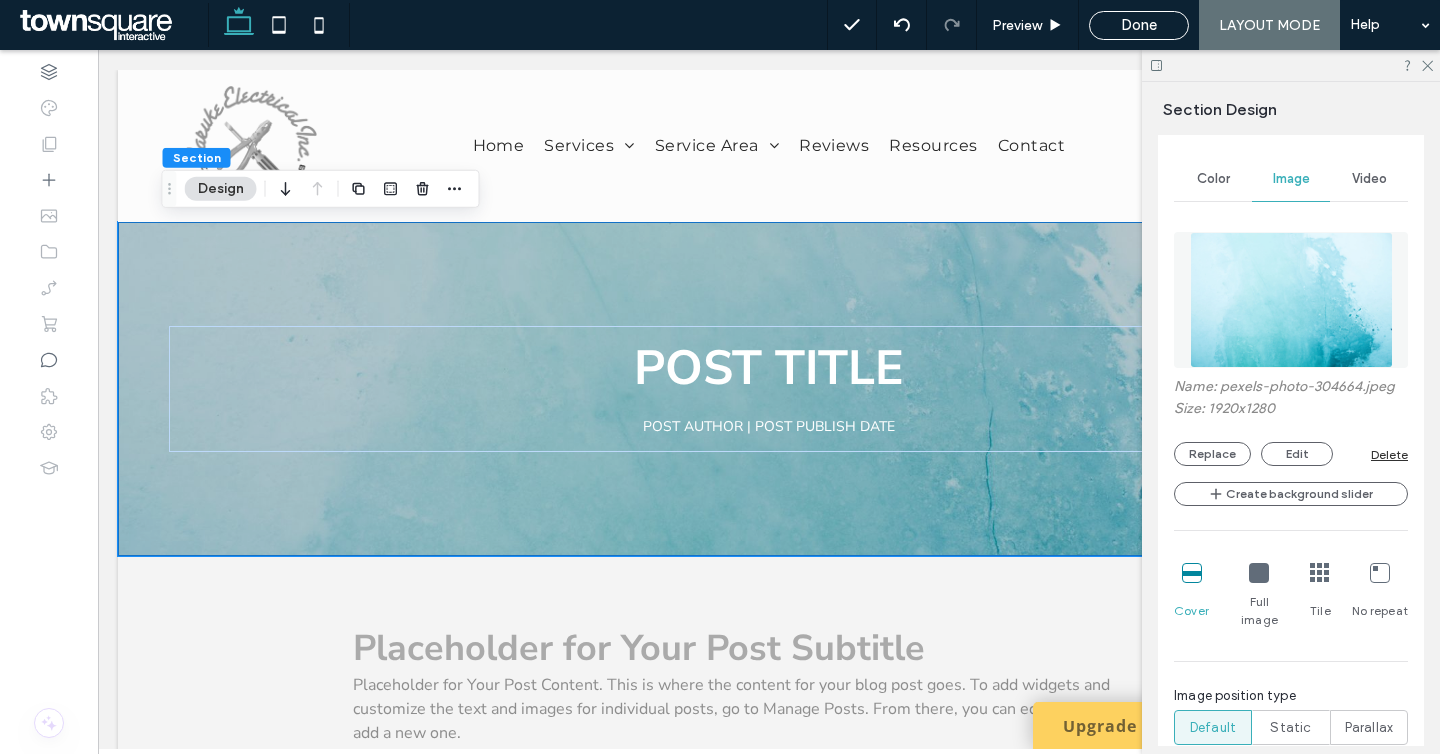 click on "Delete" at bounding box center [1389, 454] 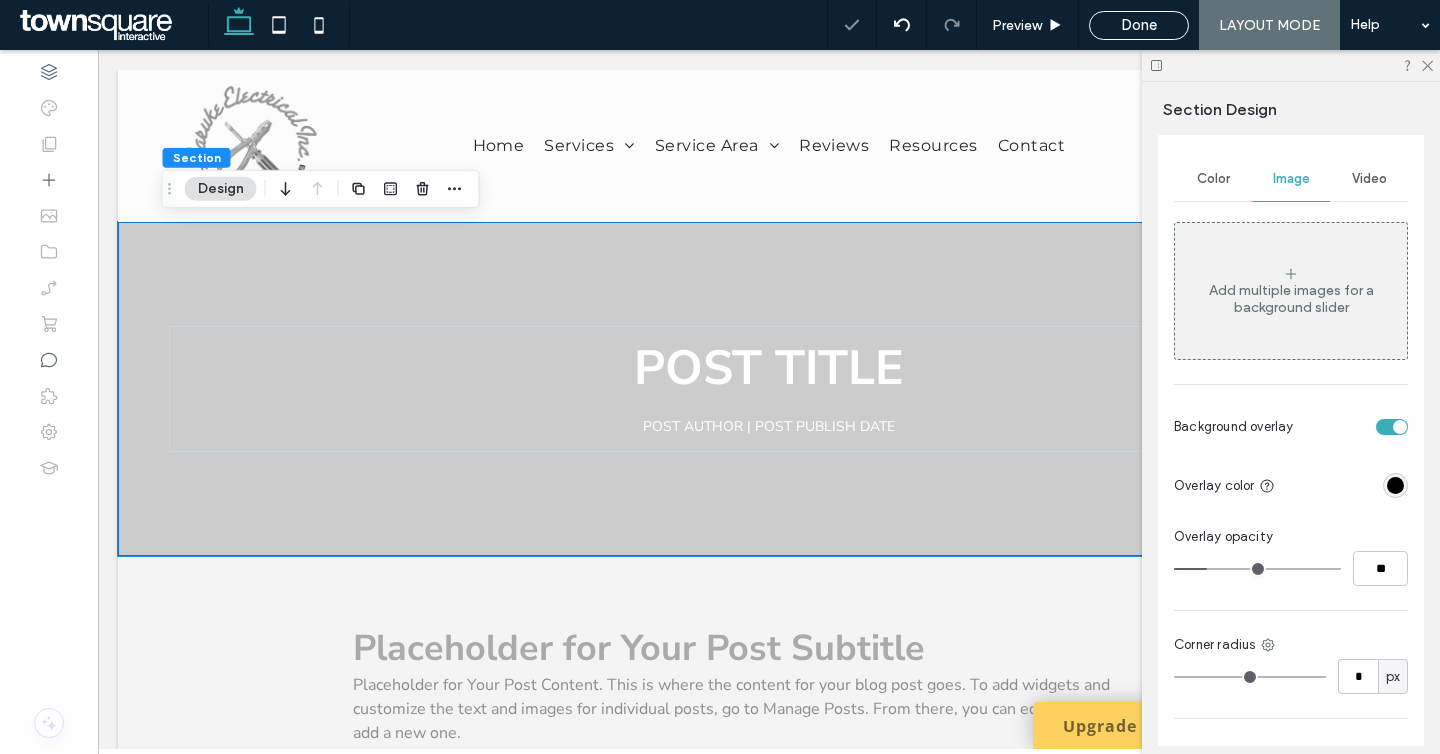 click on "Color" at bounding box center (1213, 179) 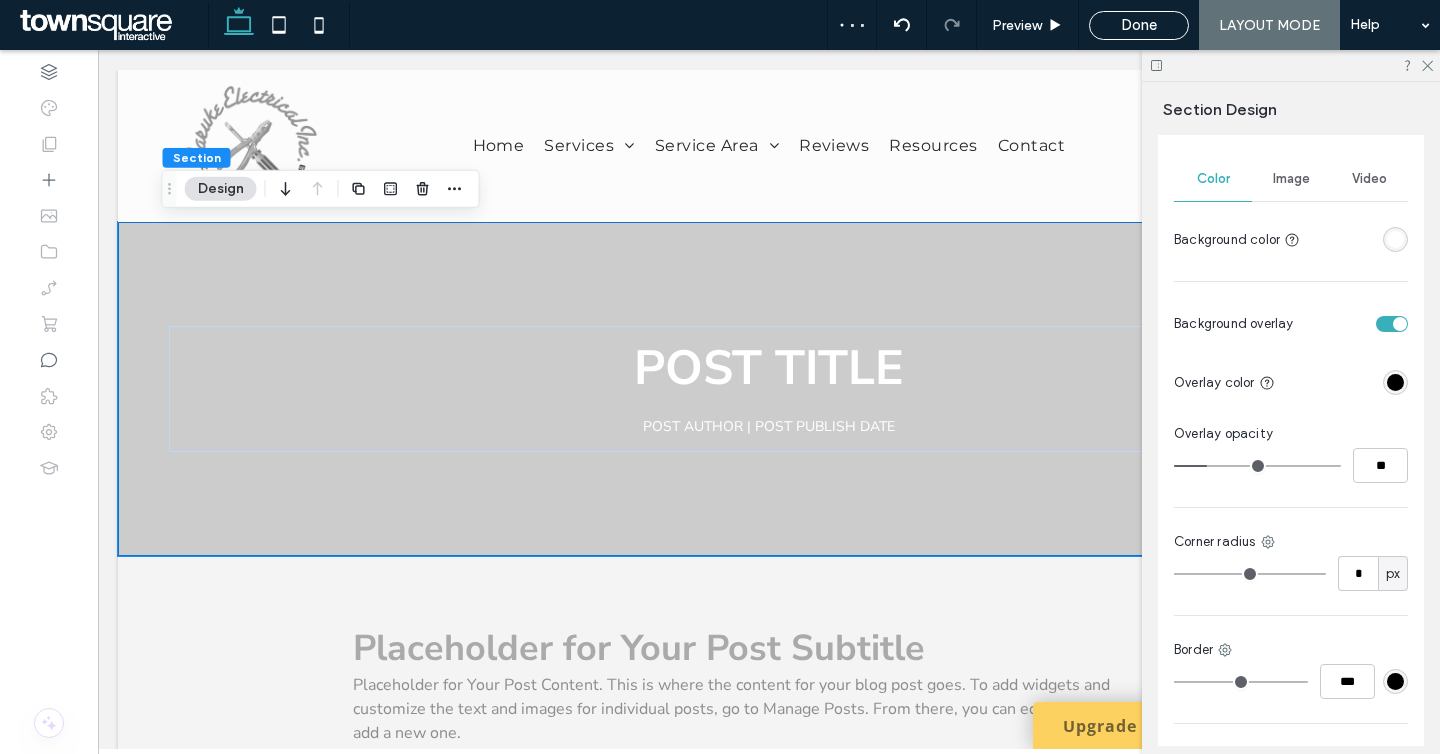 click at bounding box center [1395, 239] 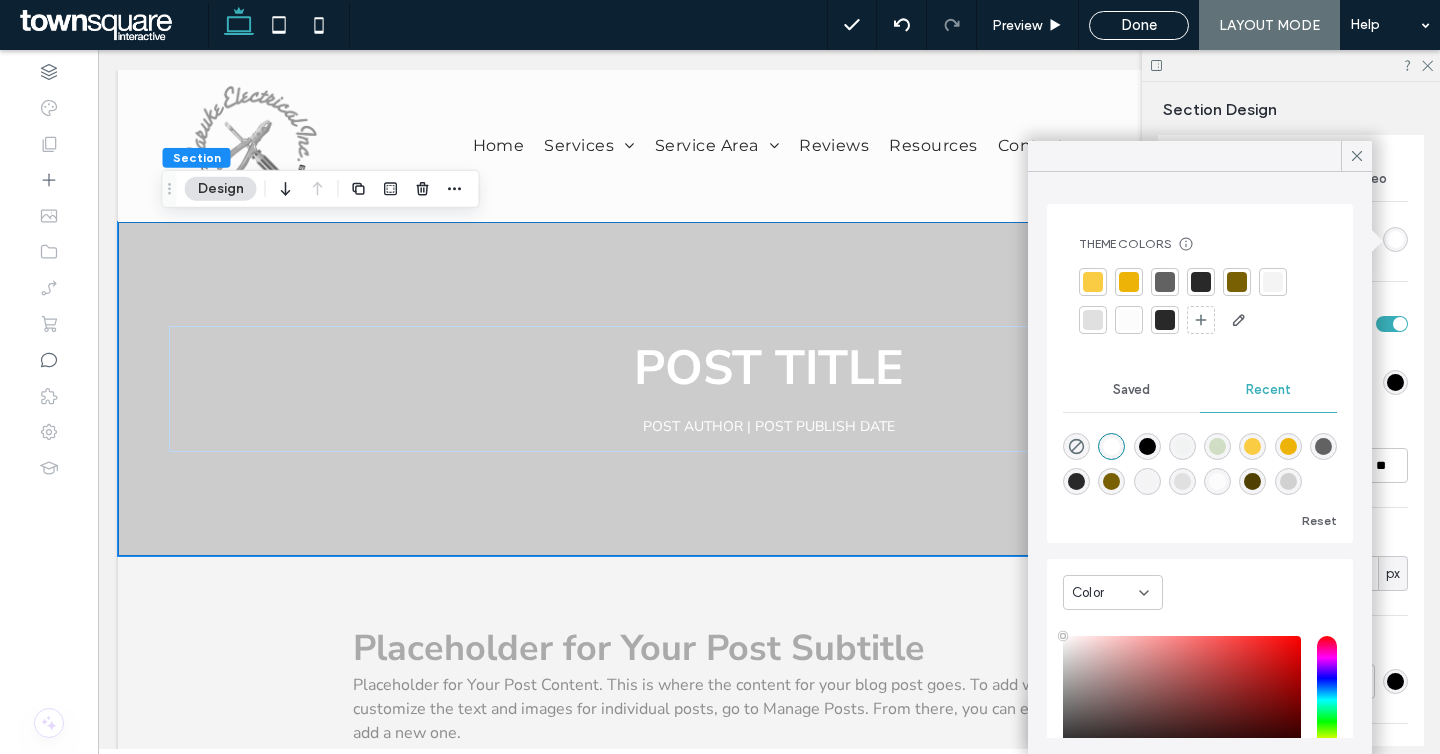 click at bounding box center [1237, 282] 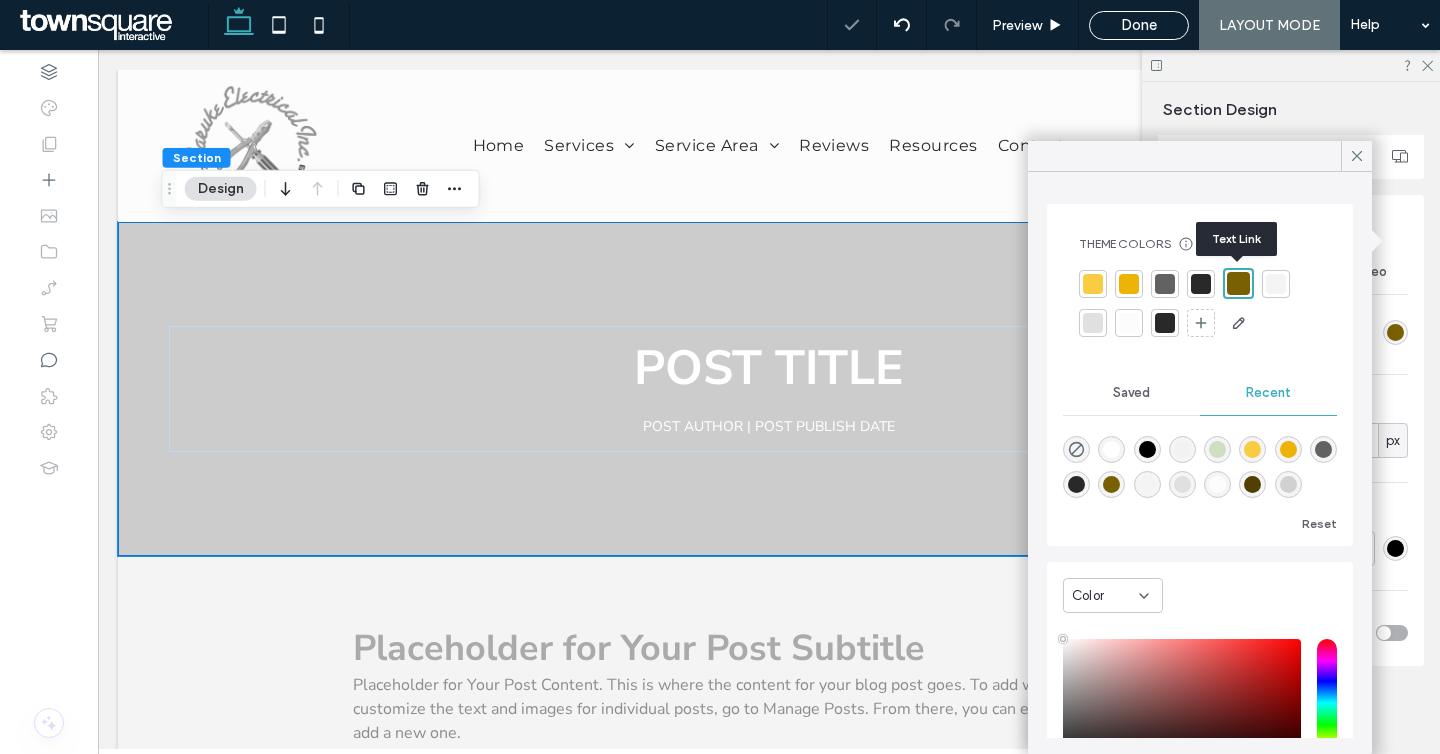 scroll, scrollTop: 347, scrollLeft: 0, axis: vertical 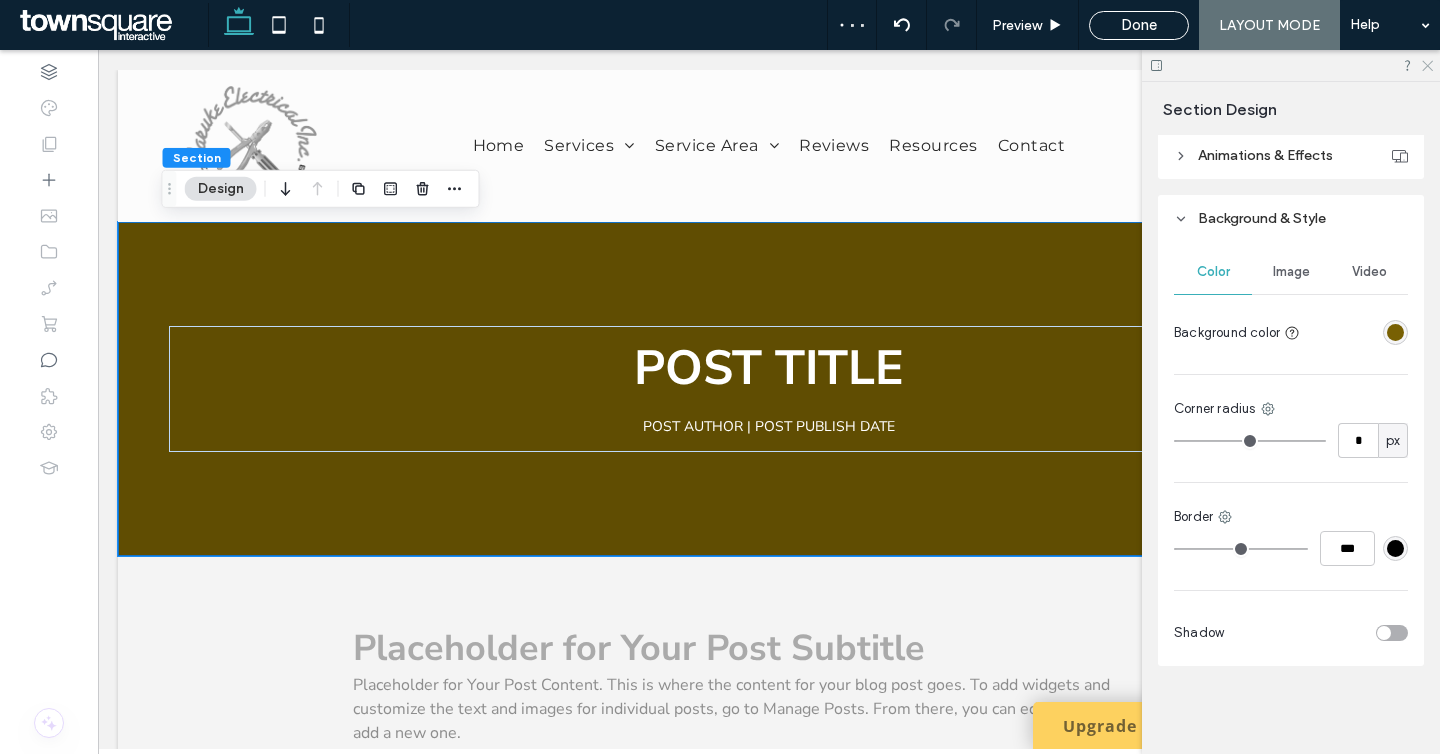 click 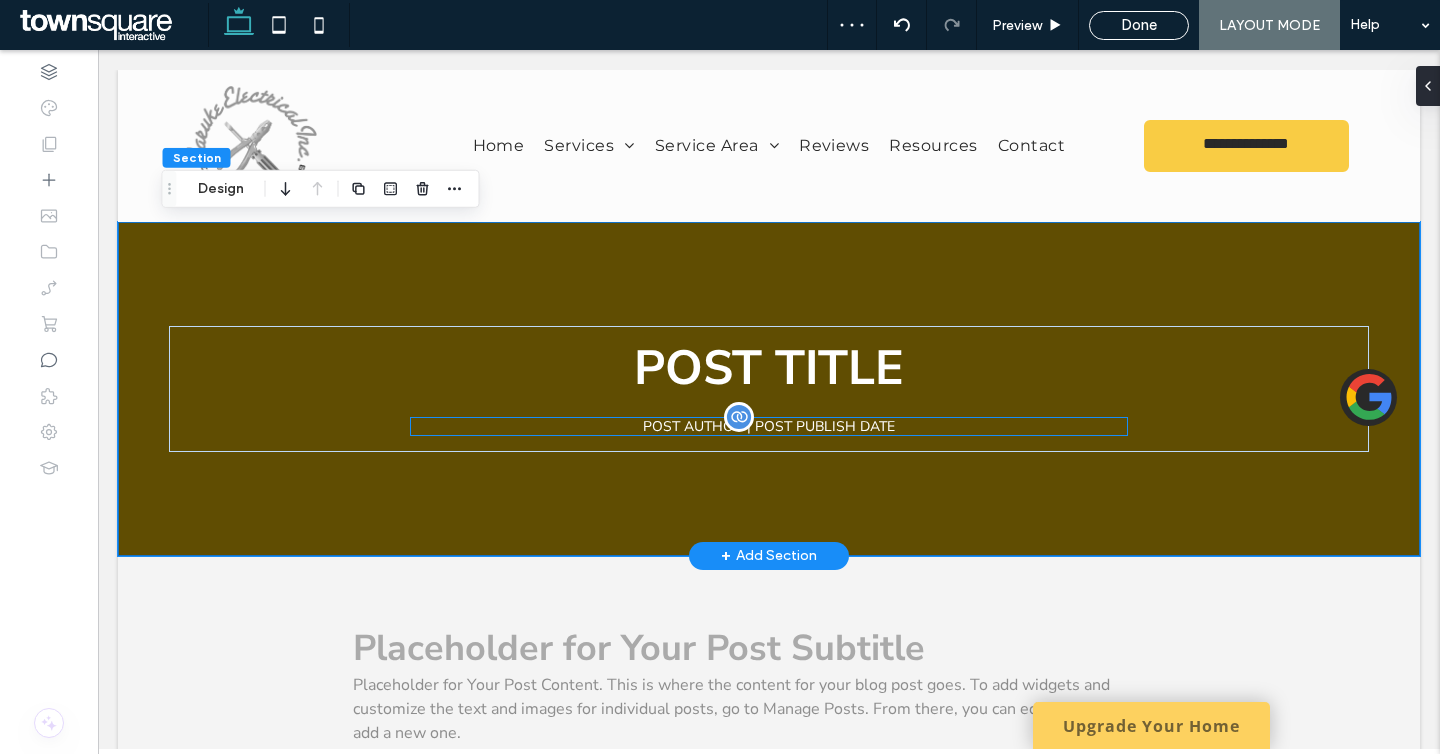 click on "POST AUTHOR | POST PUBLISH DATE" at bounding box center (769, 426) 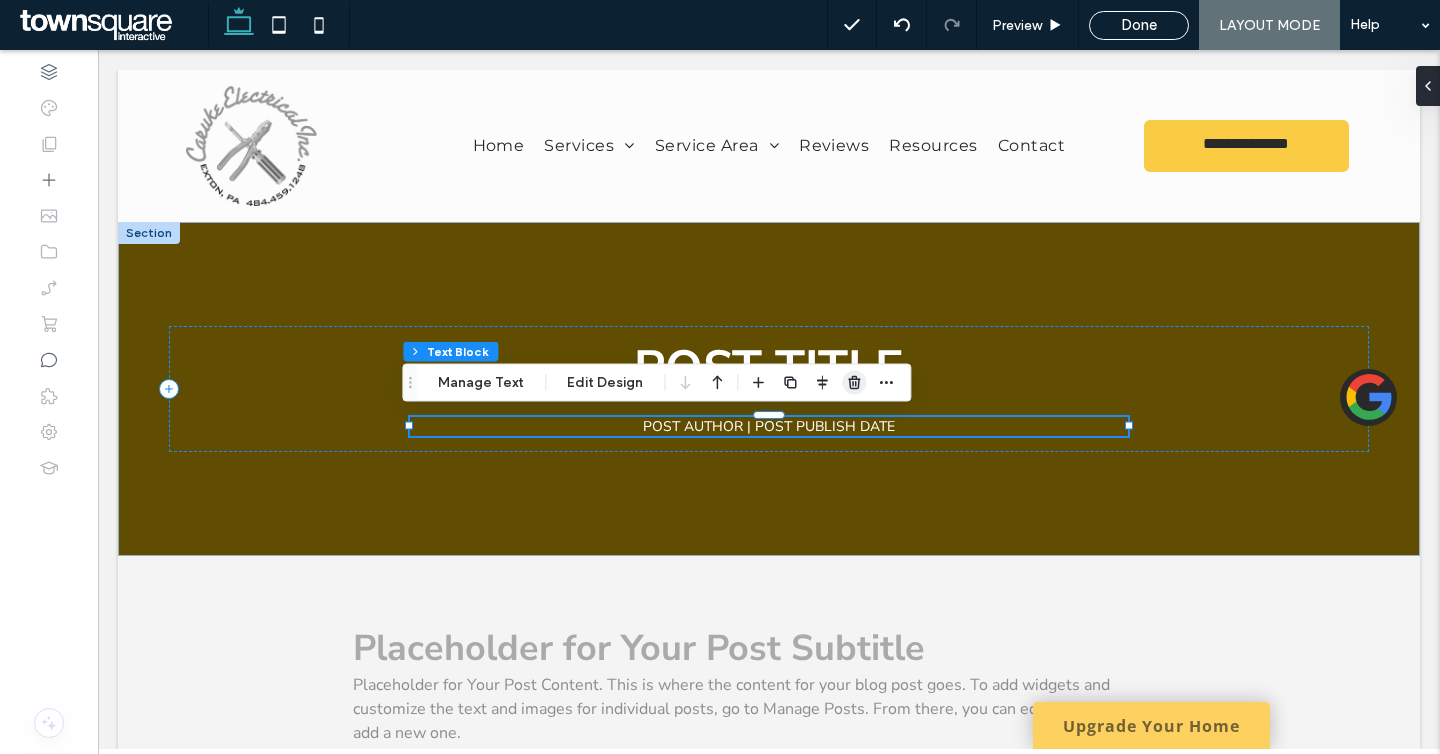 click 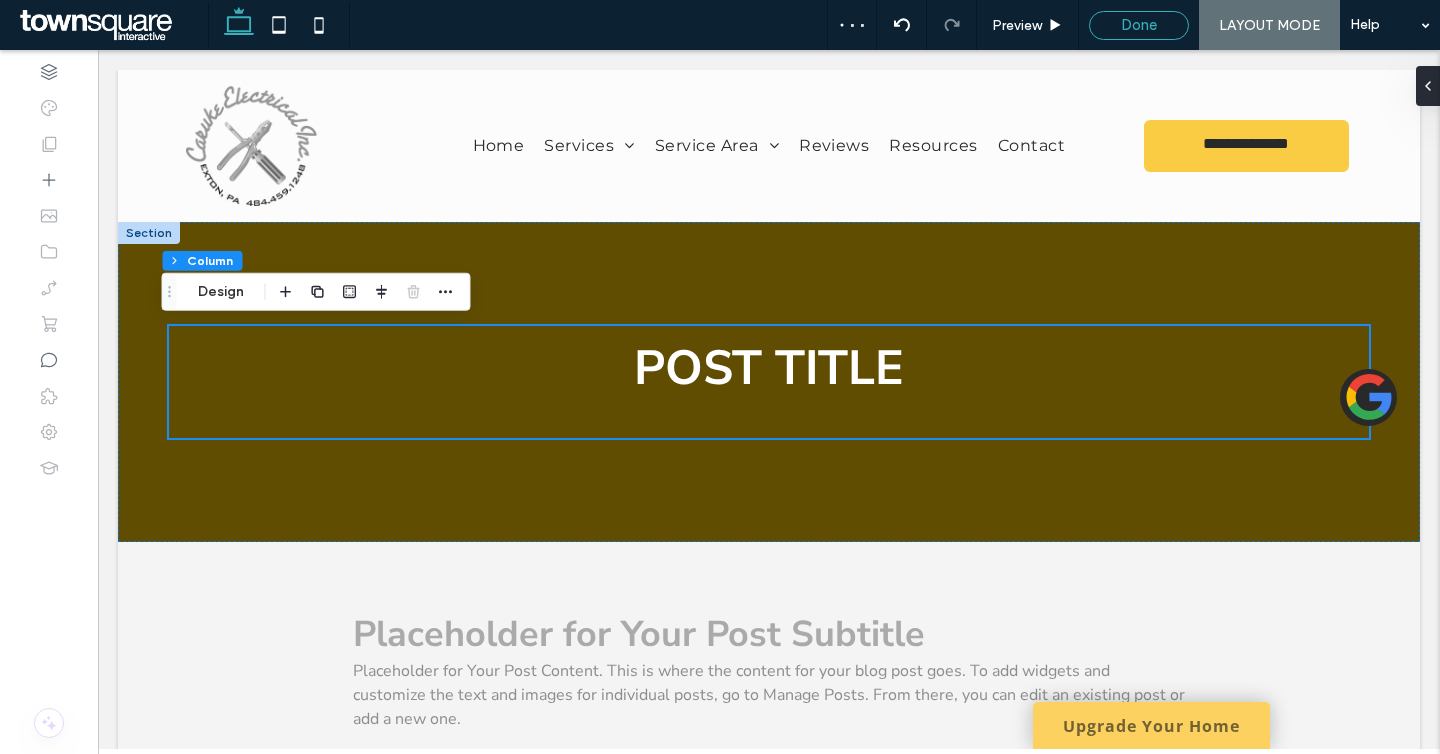 click on "Done" at bounding box center [1139, 25] 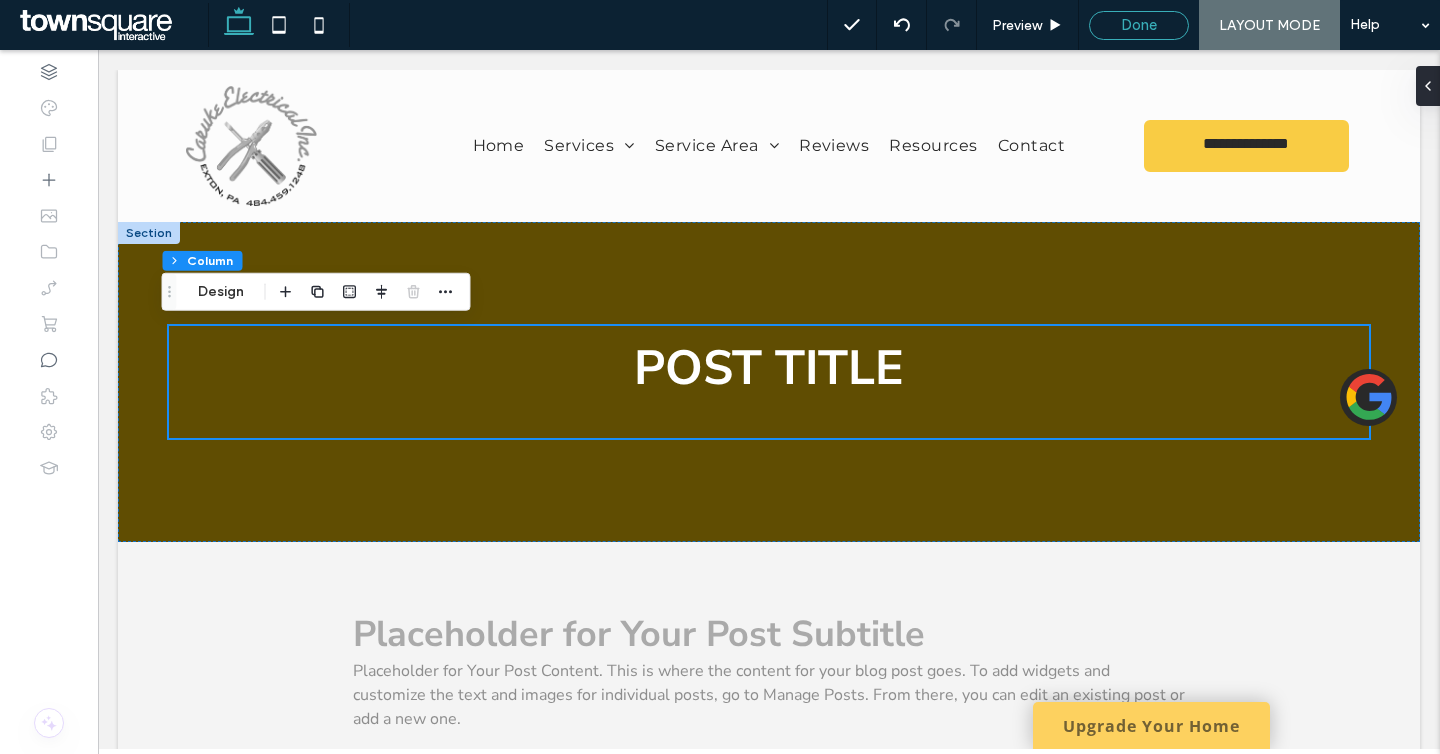 click on "Done" at bounding box center [1139, 25] 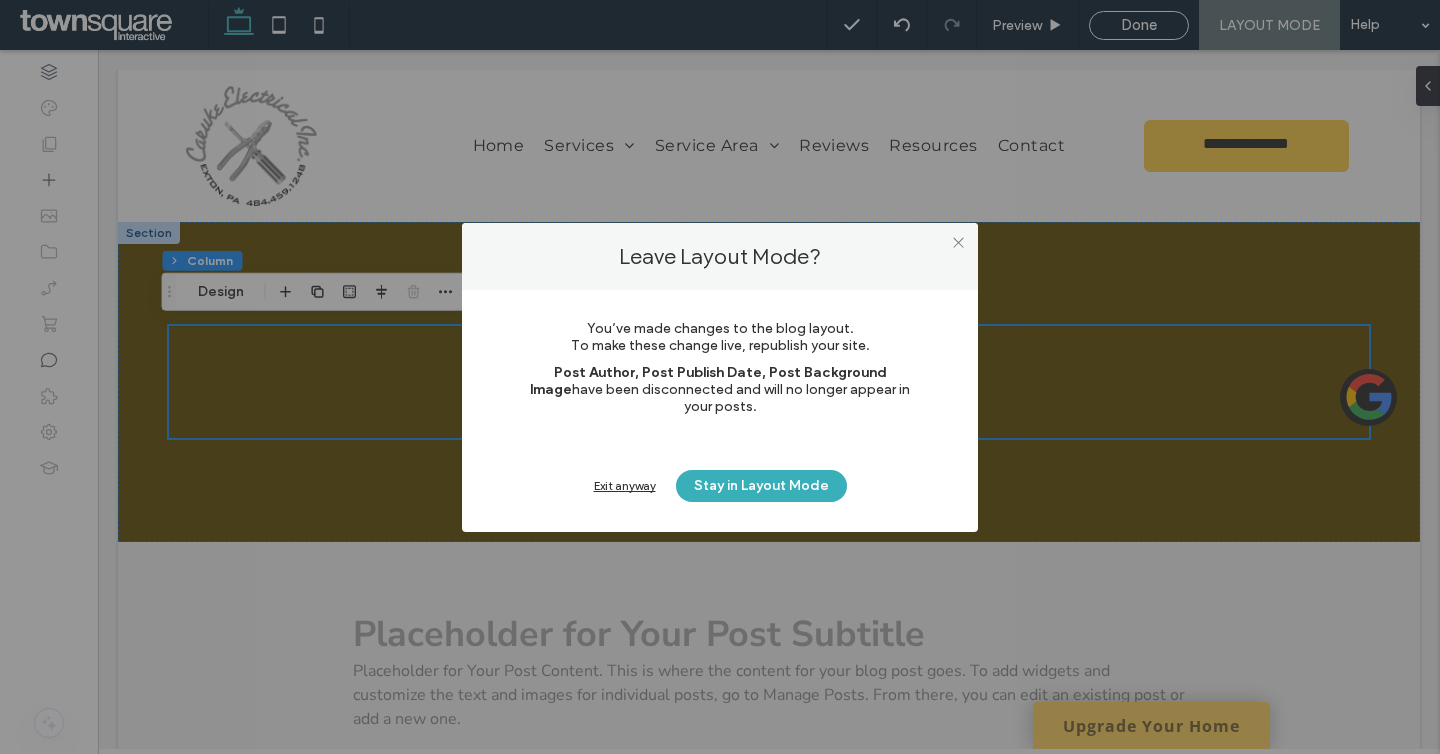 click on "Exit anyway" at bounding box center [625, 485] 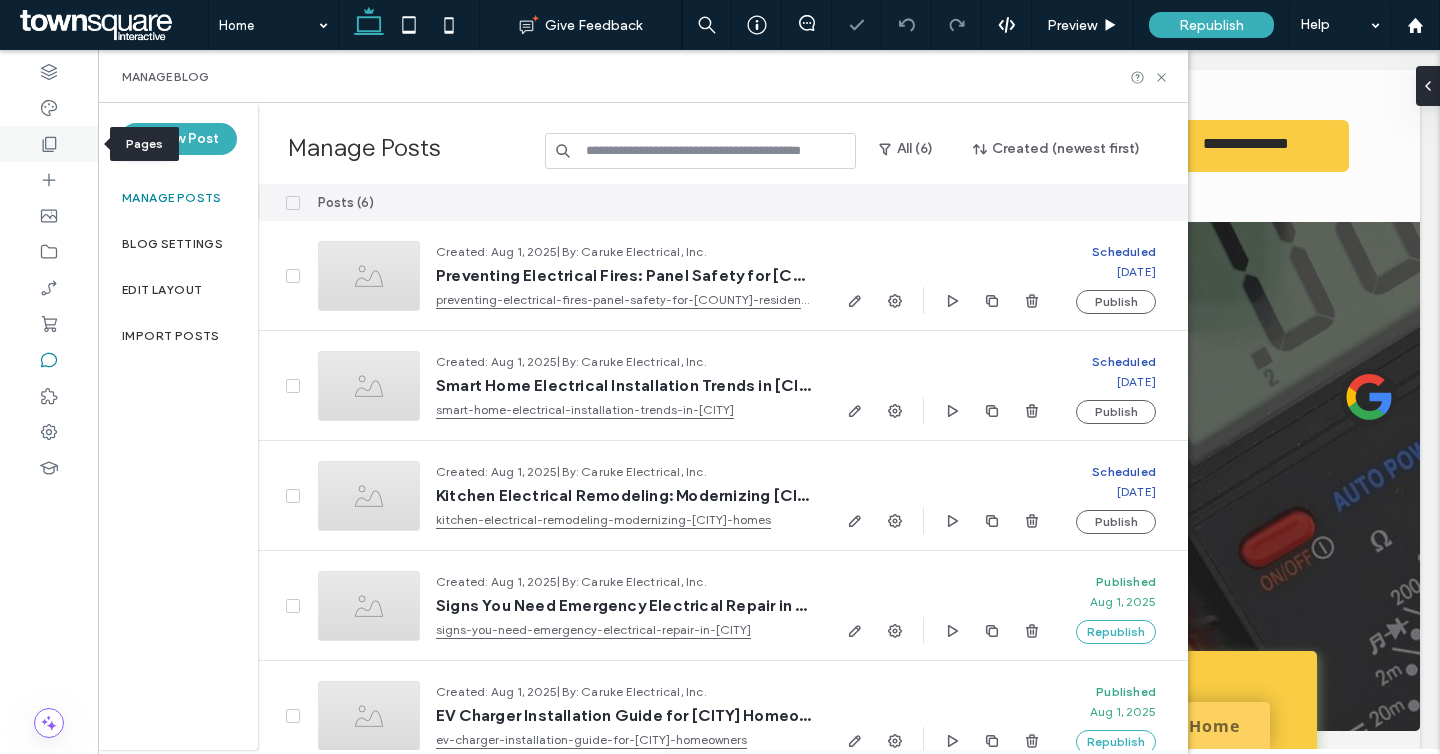 scroll, scrollTop: 0, scrollLeft: 0, axis: both 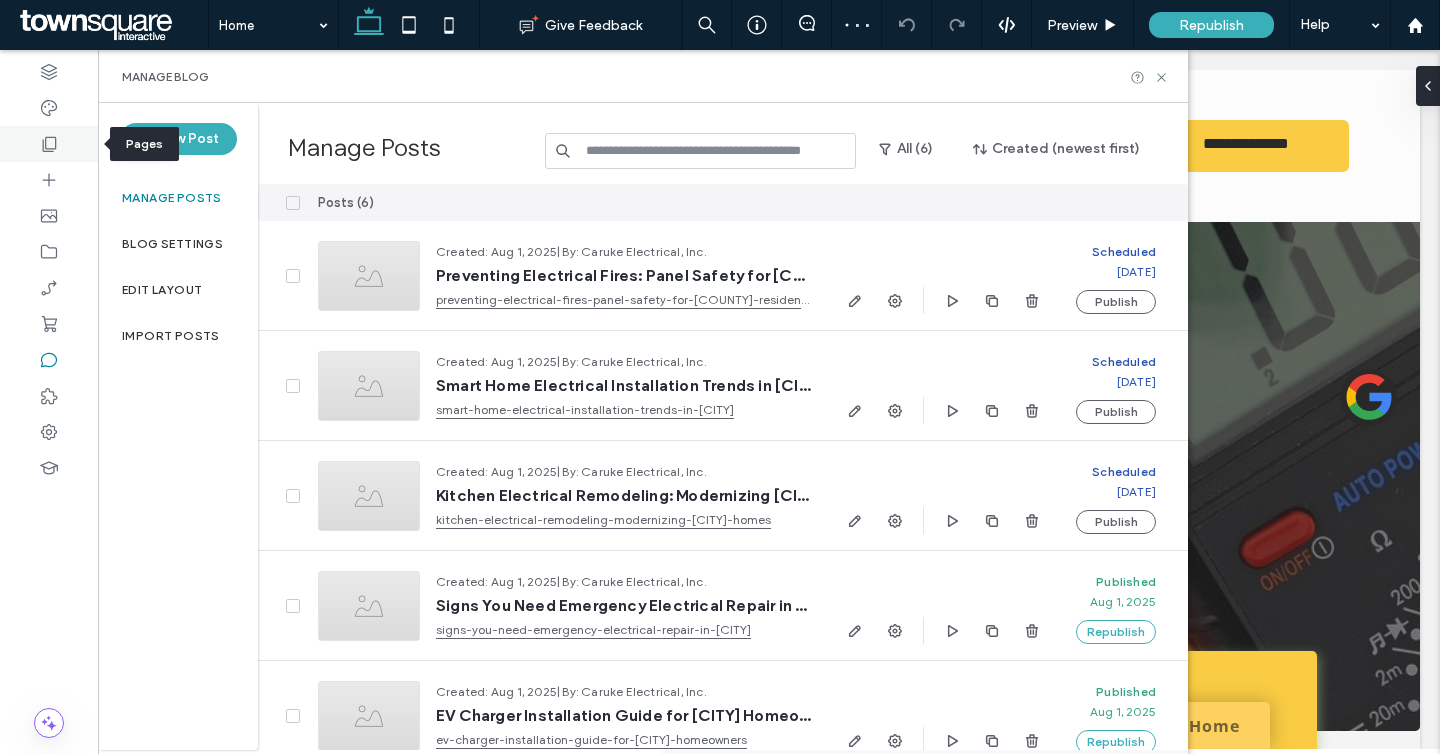 click 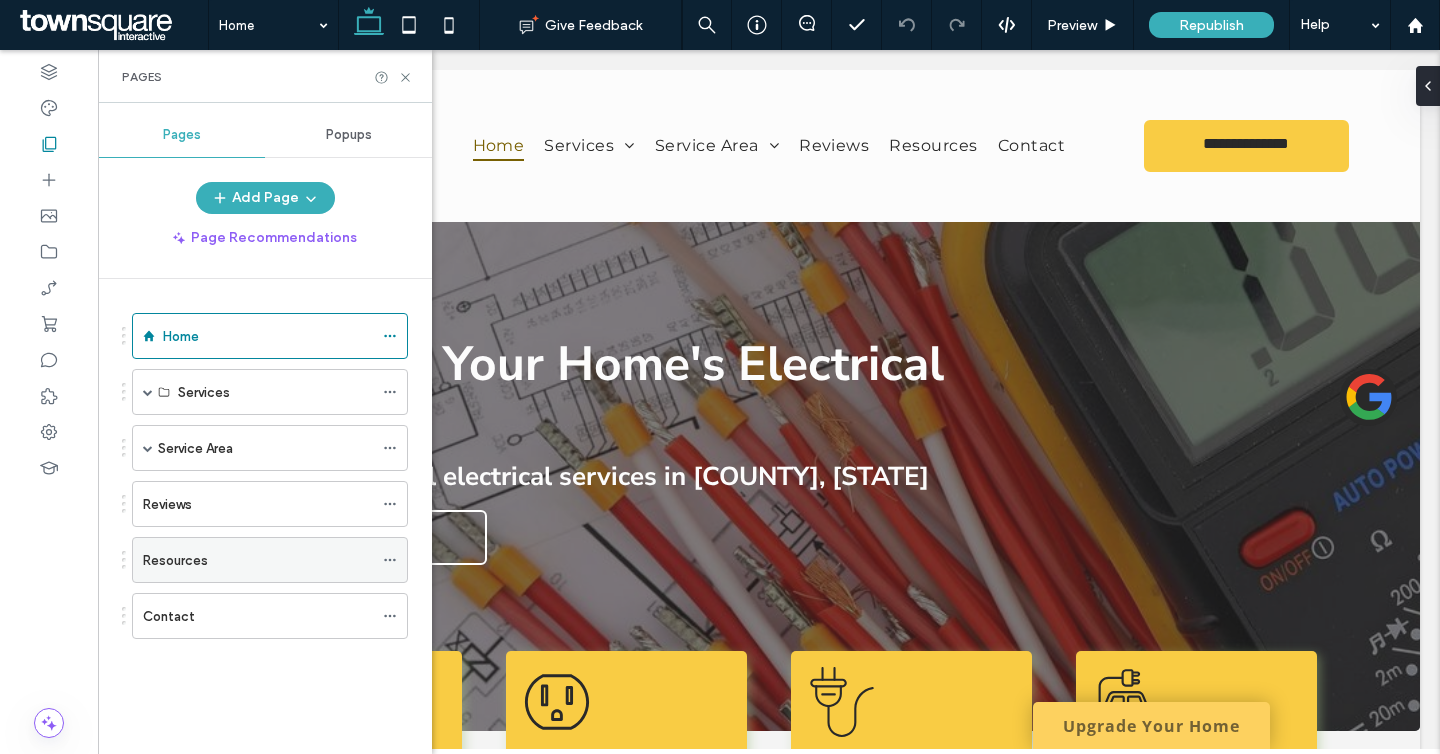 click on "Resources" at bounding box center [175, 560] 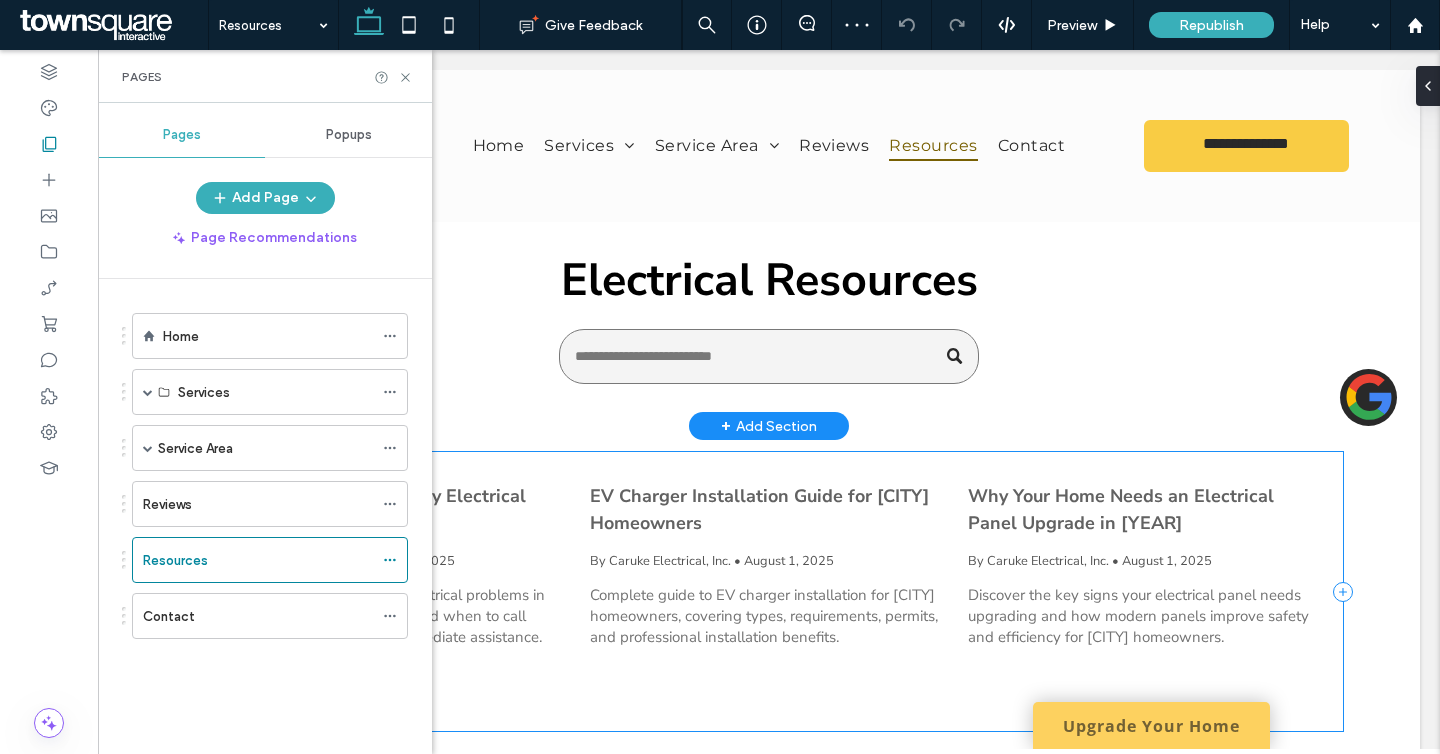 scroll, scrollTop: 0, scrollLeft: 0, axis: both 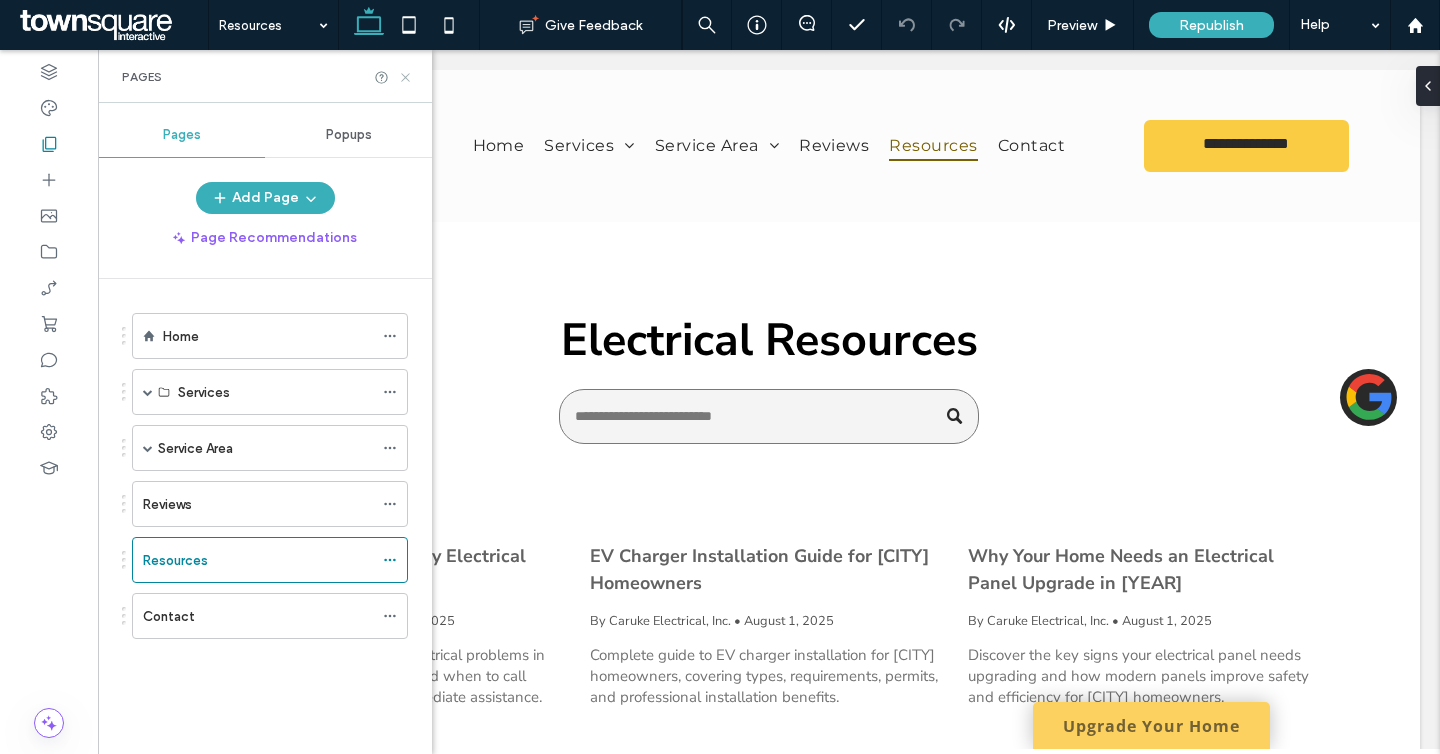 click 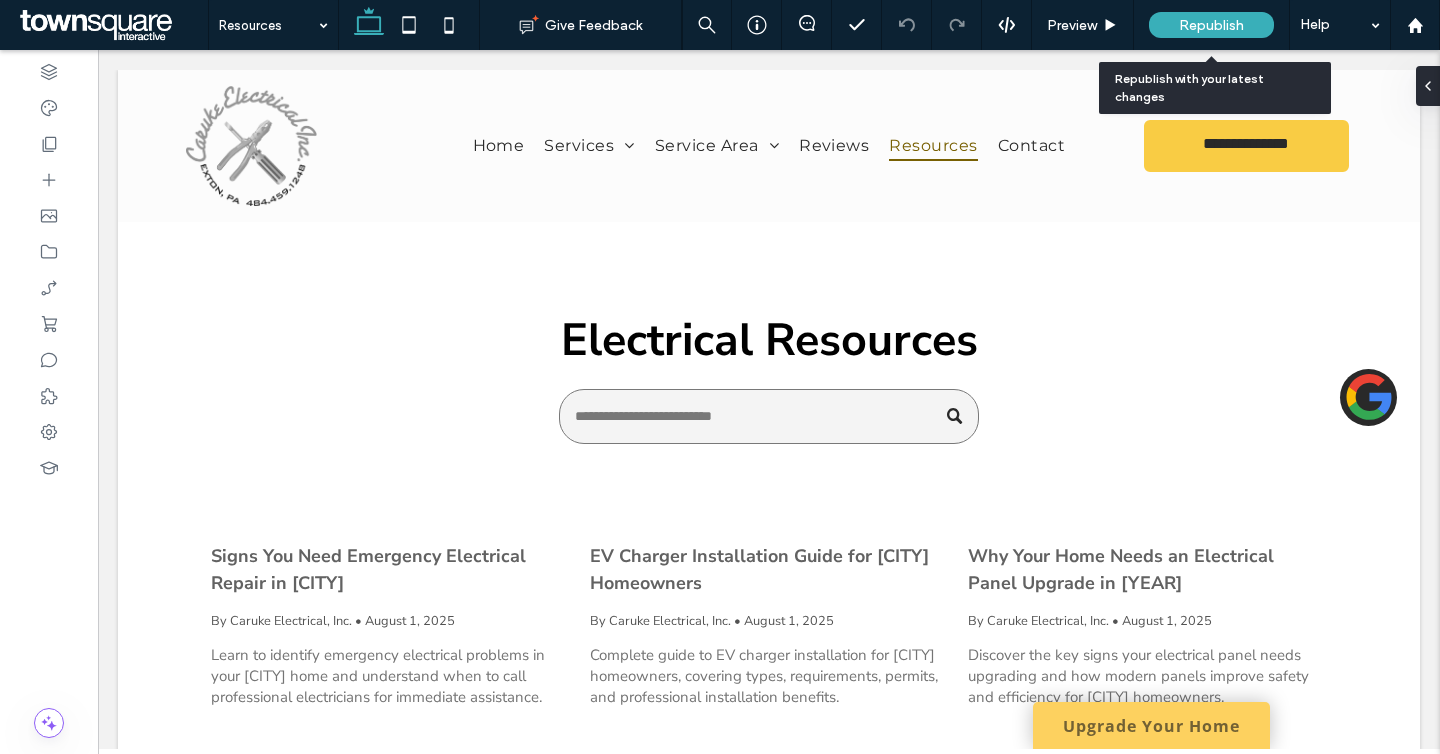 click on "Republish" at bounding box center (1211, 25) 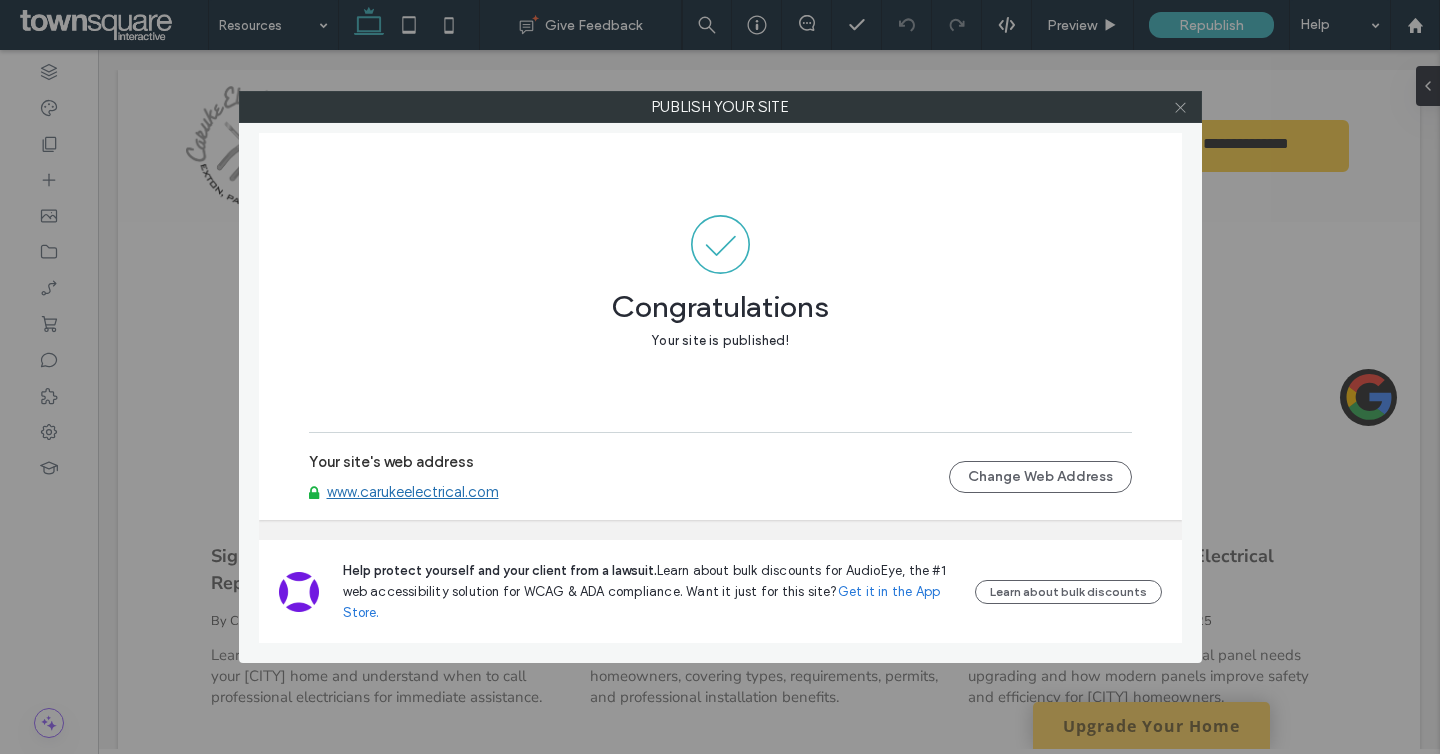 click 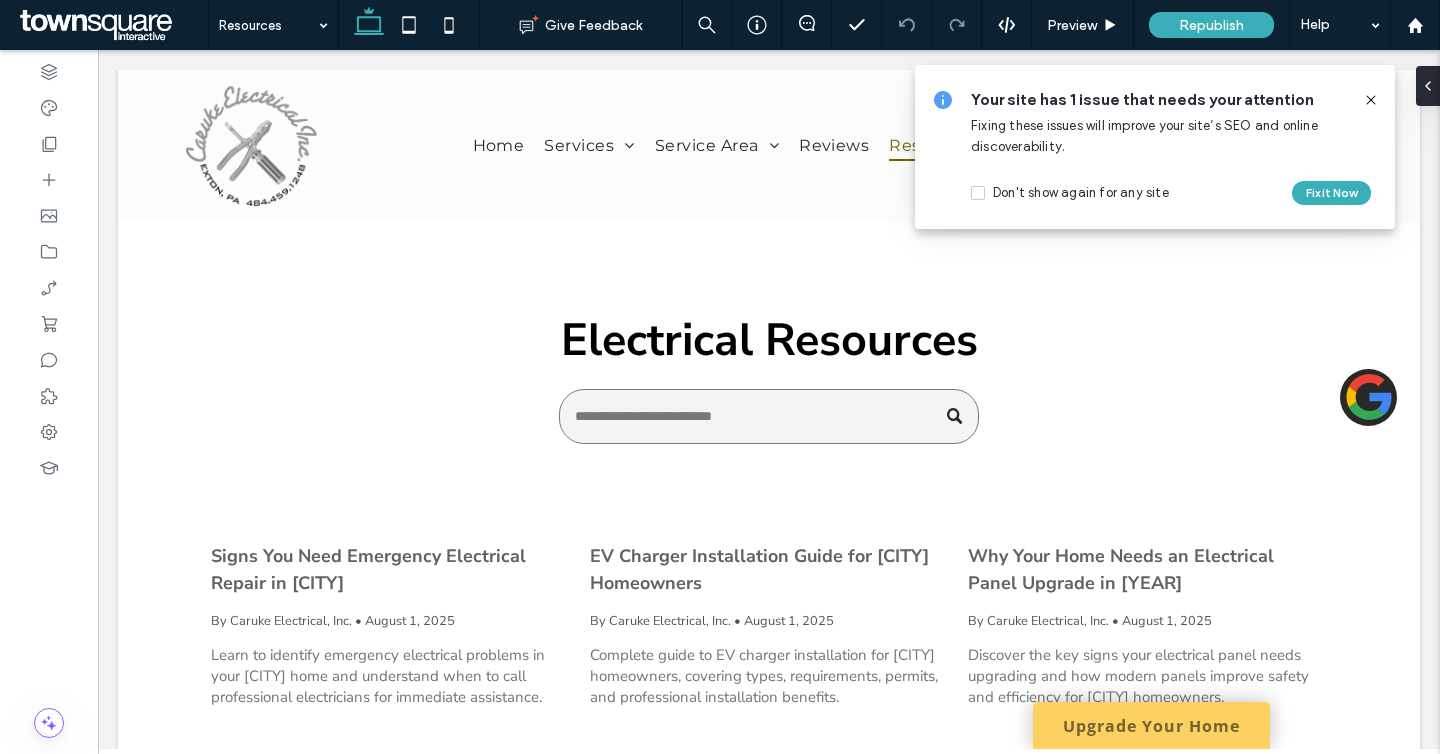 click 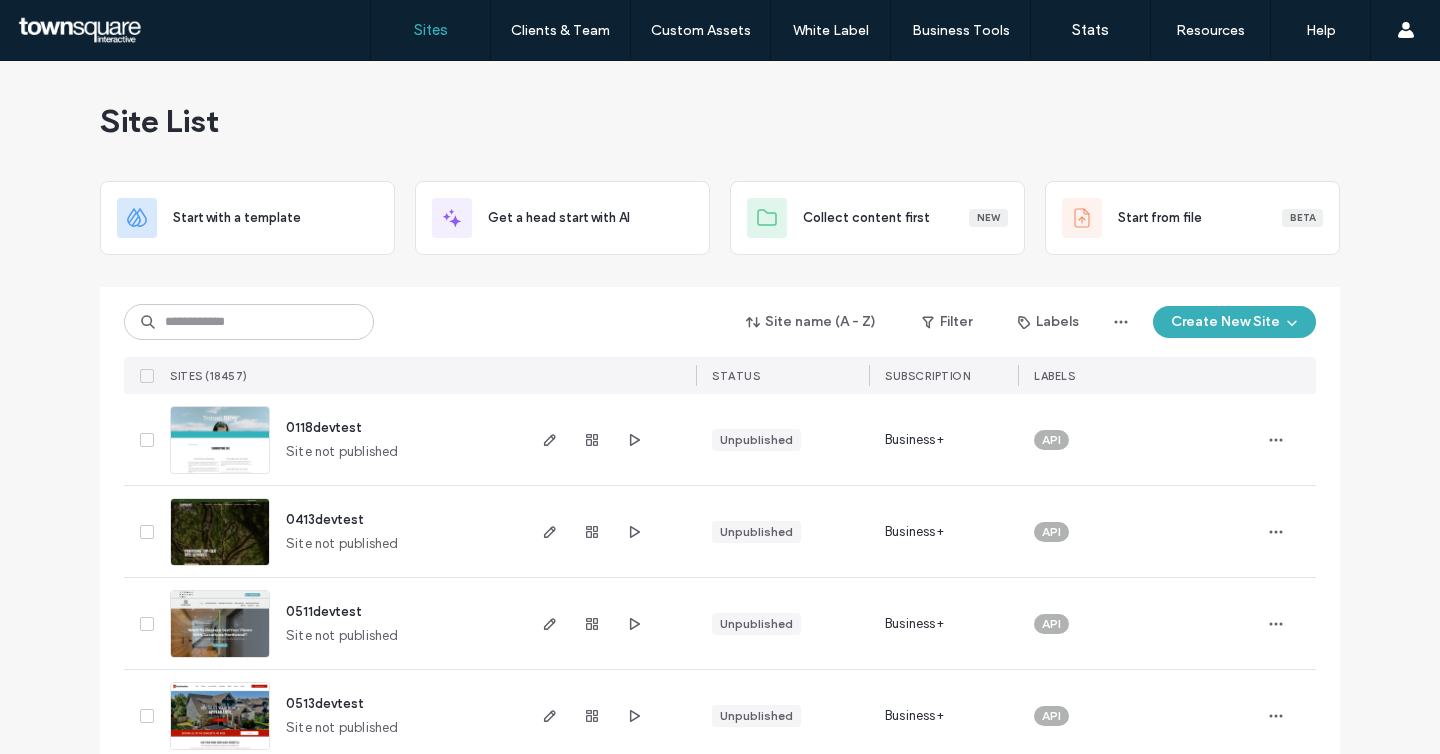 scroll, scrollTop: 0, scrollLeft: 0, axis: both 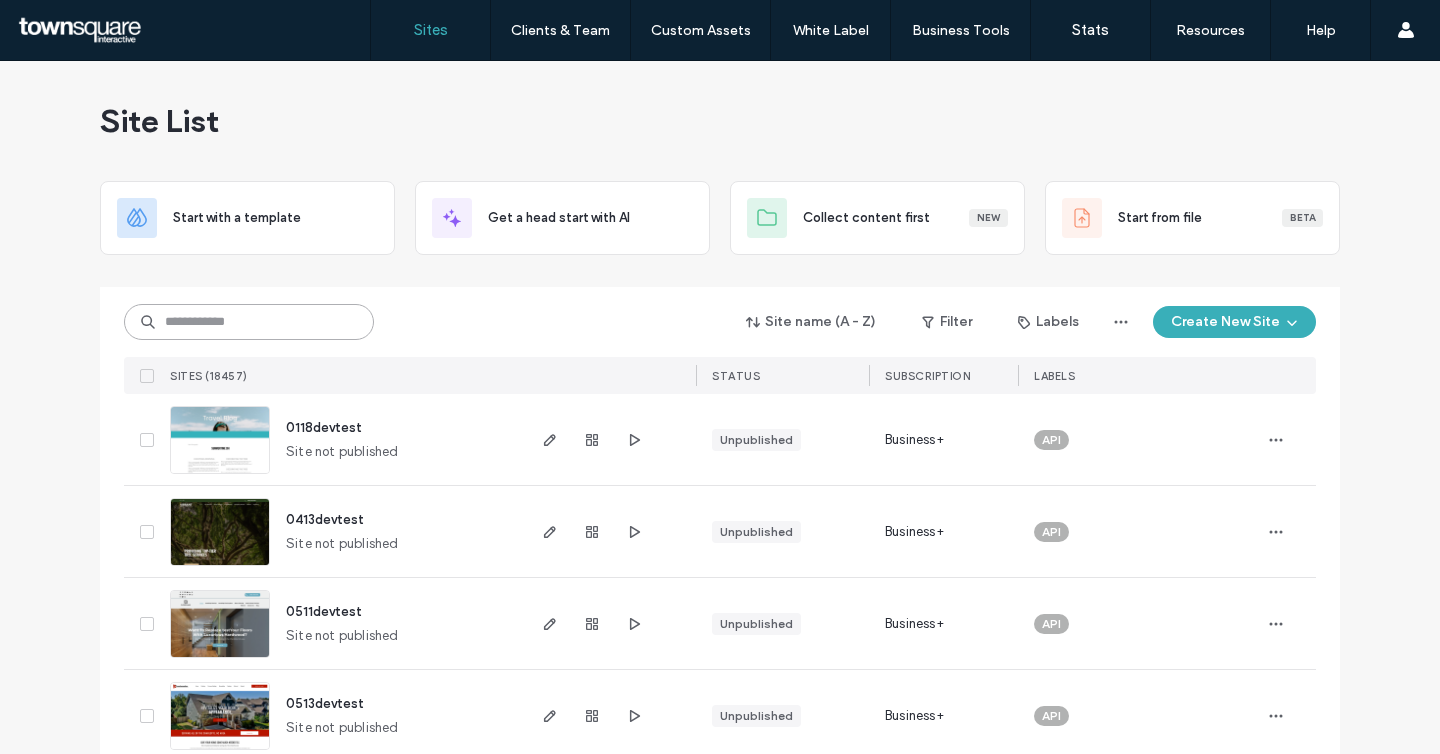 click at bounding box center (249, 322) 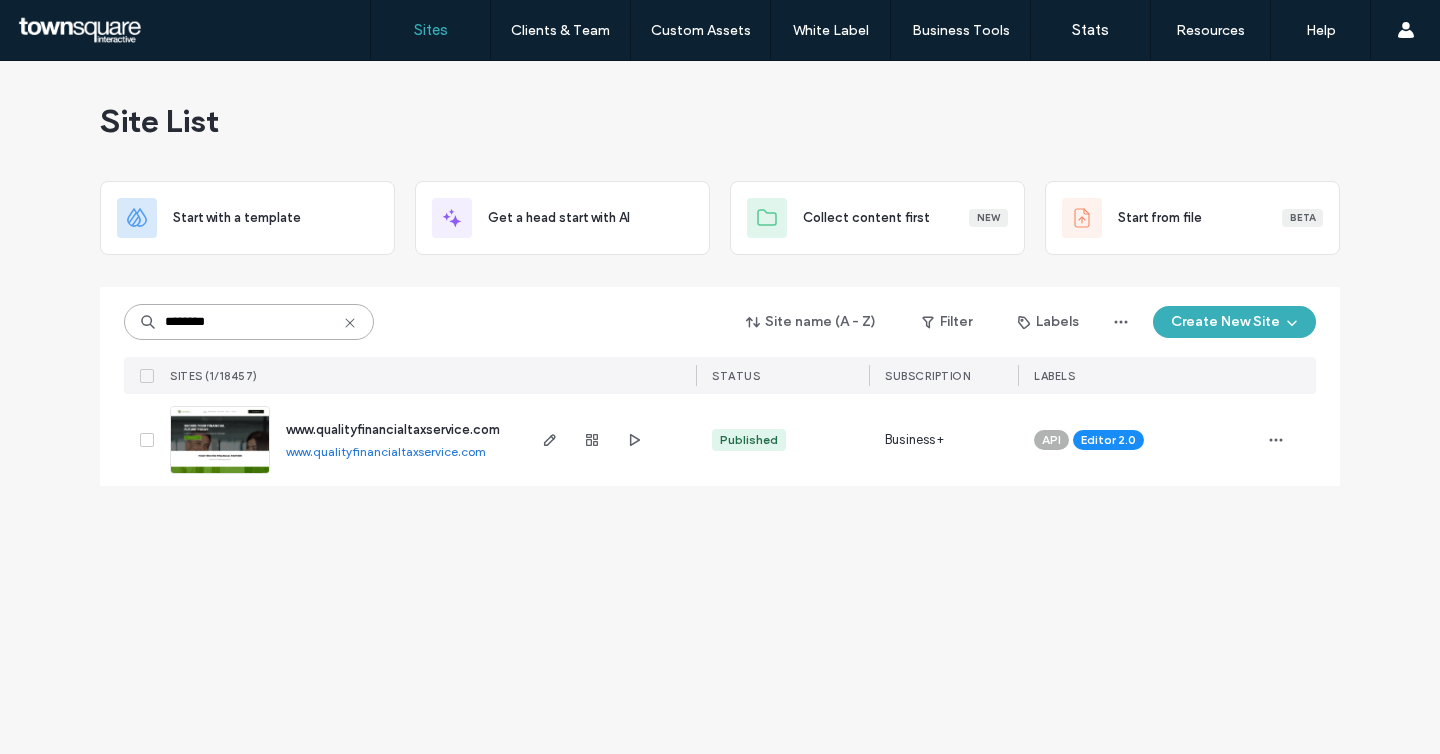 type on "********" 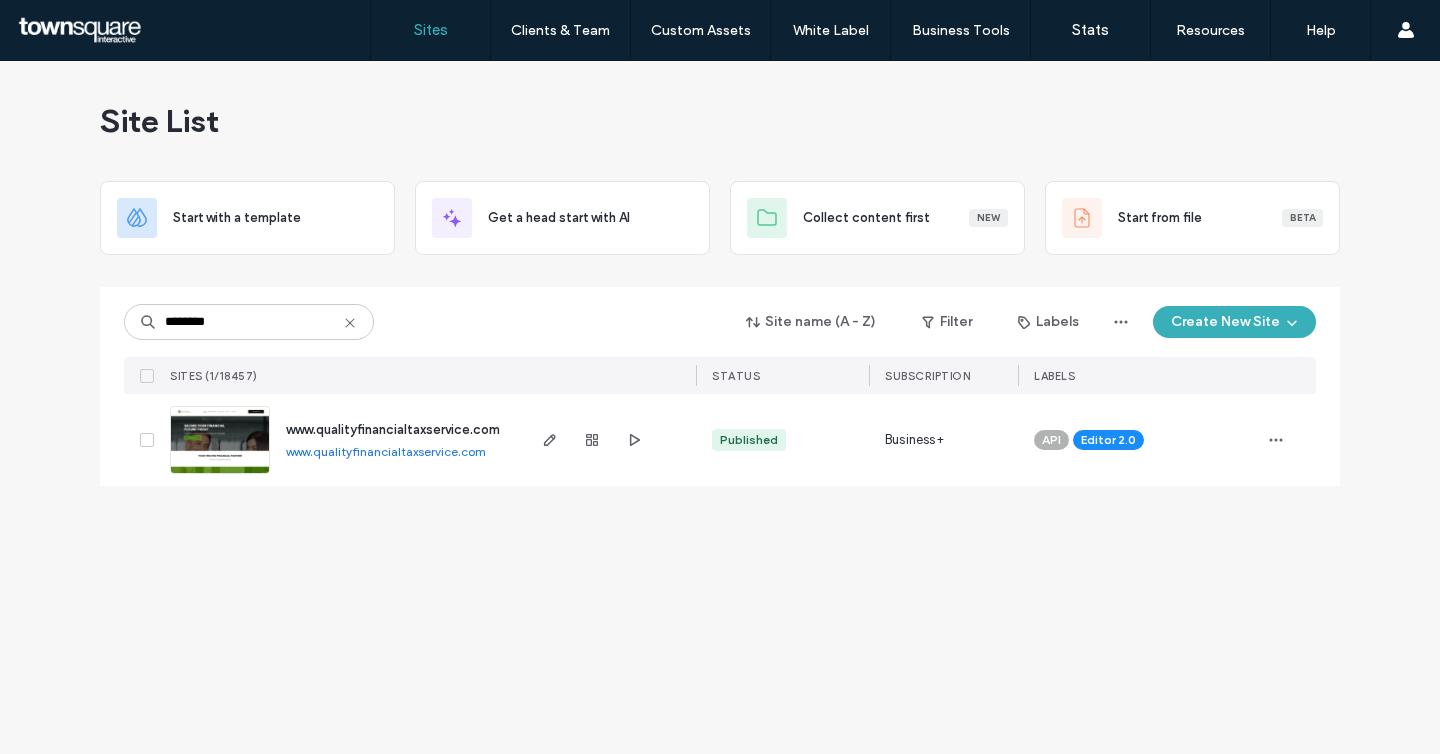 click on "www.qualityfinancialtaxservice.com" at bounding box center (393, 429) 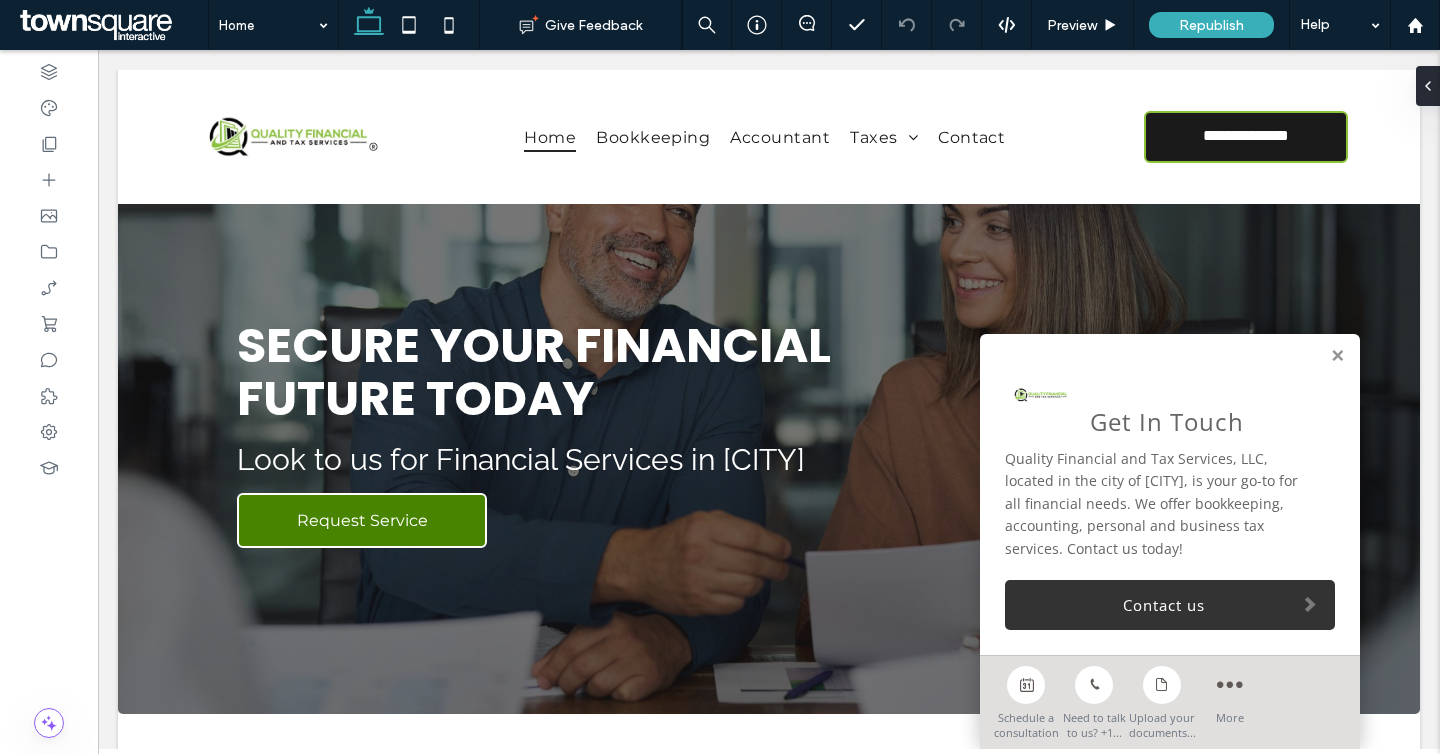 scroll, scrollTop: 0, scrollLeft: 0, axis: both 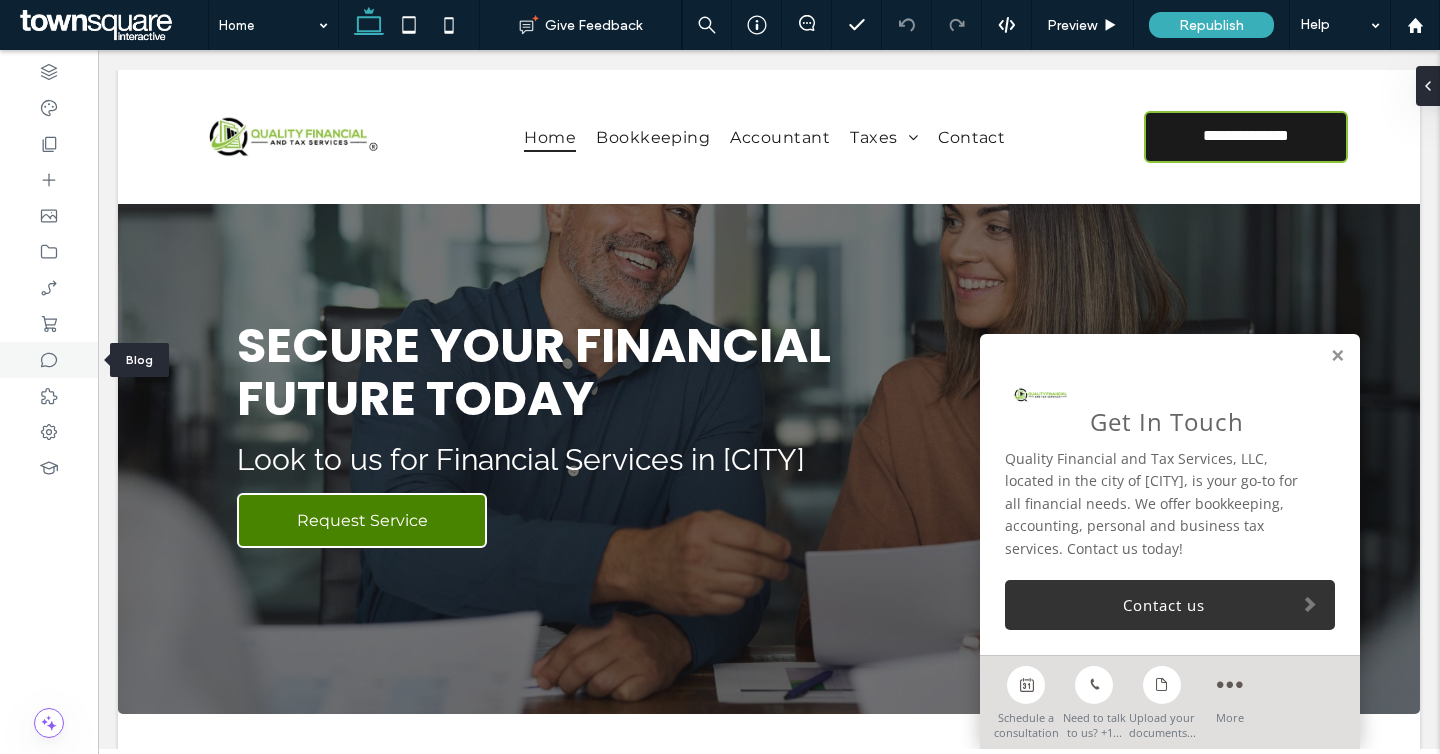 click 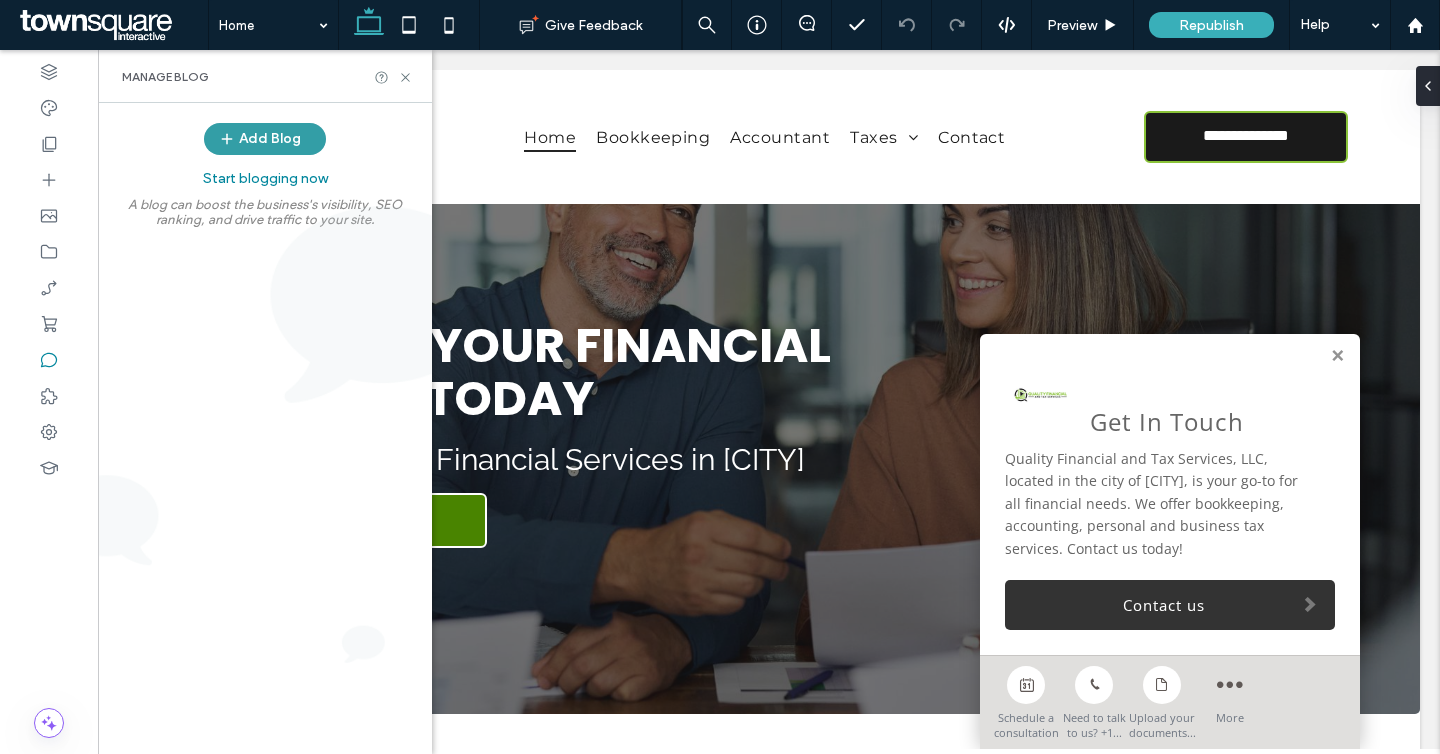 click on "Add Blog" at bounding box center [265, 139] 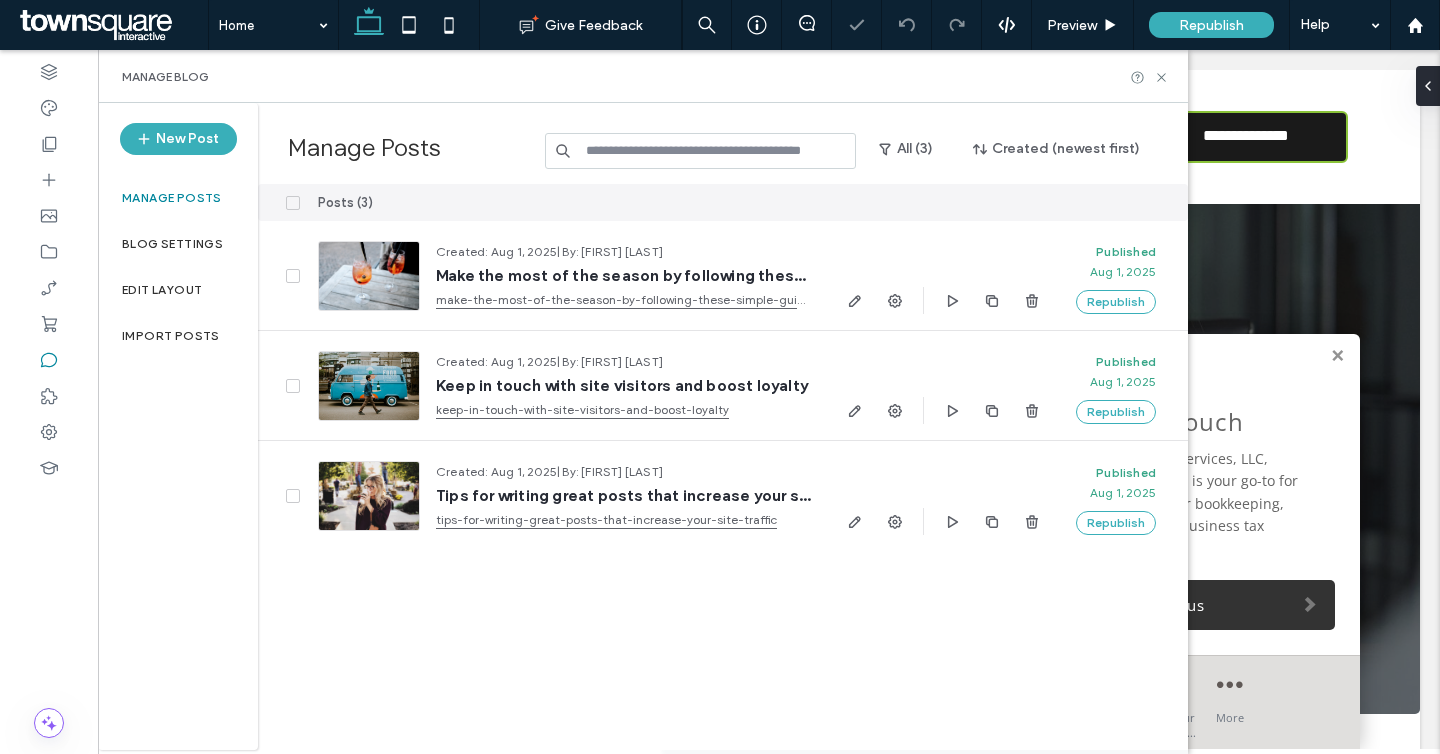 click 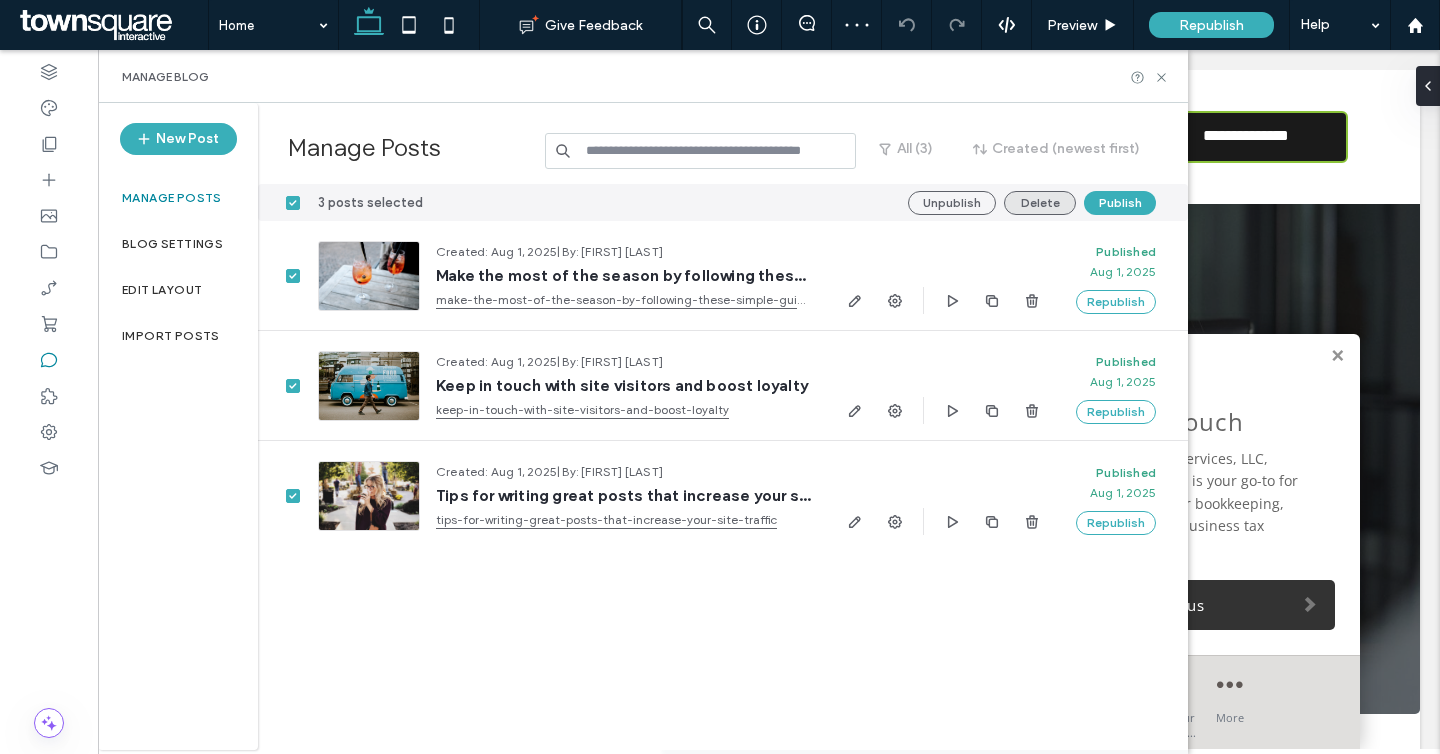 click on "Delete" at bounding box center (1040, 203) 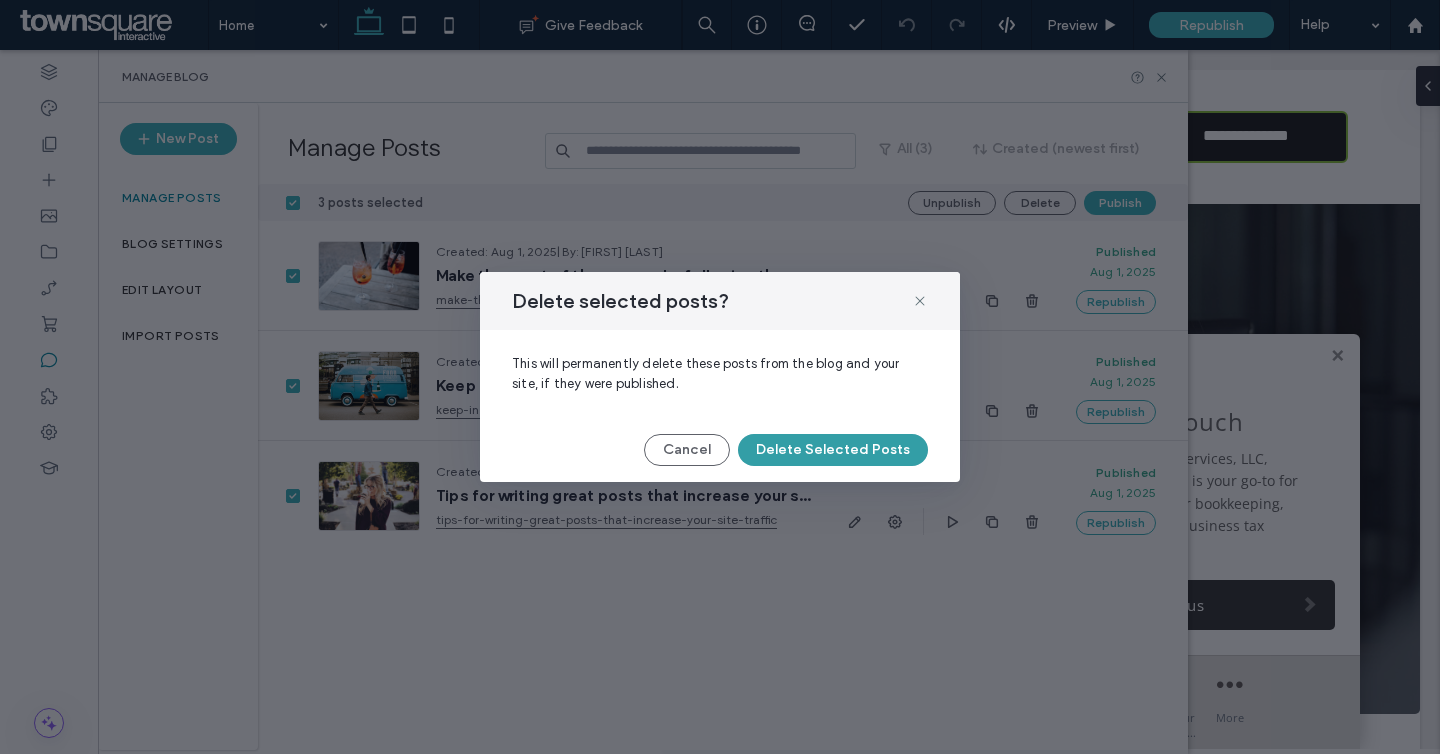 click on "Delete Selected Posts" at bounding box center (833, 450) 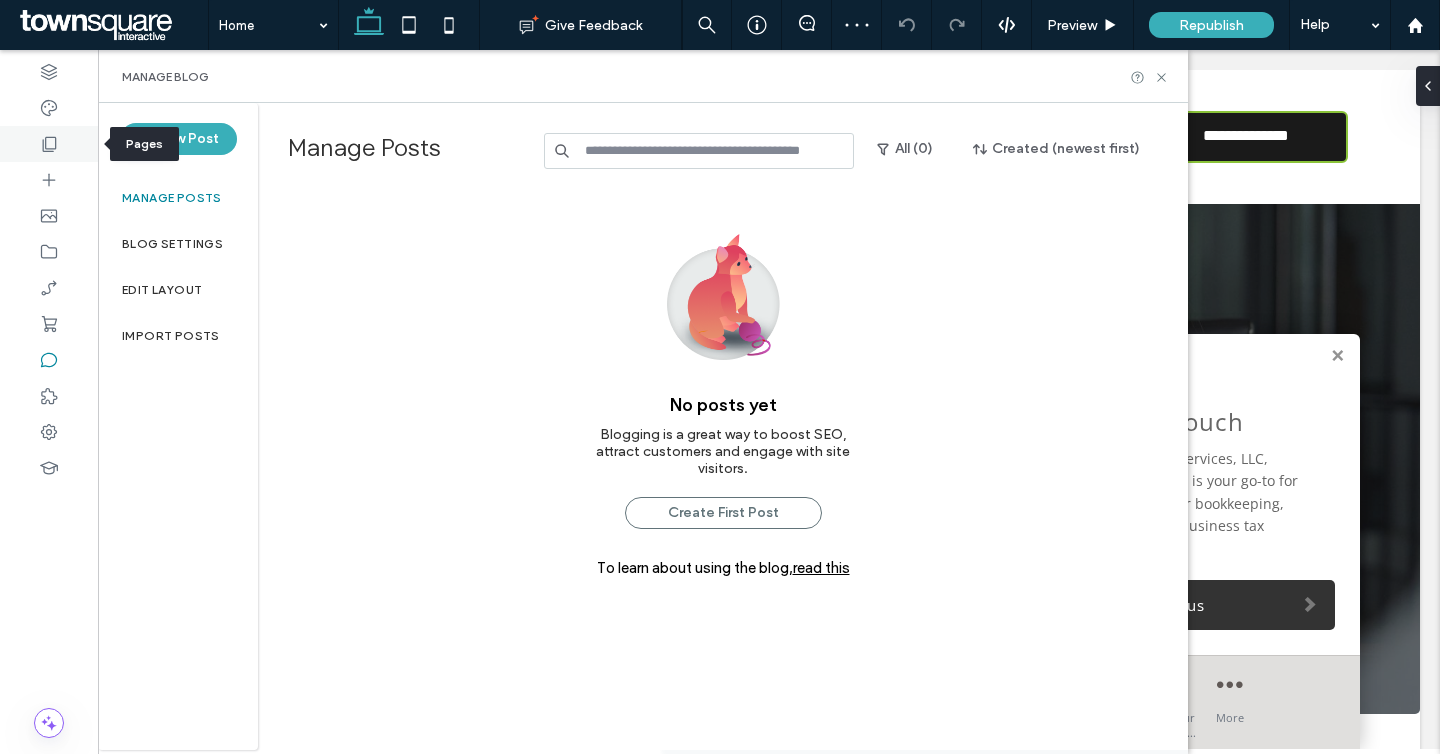 click 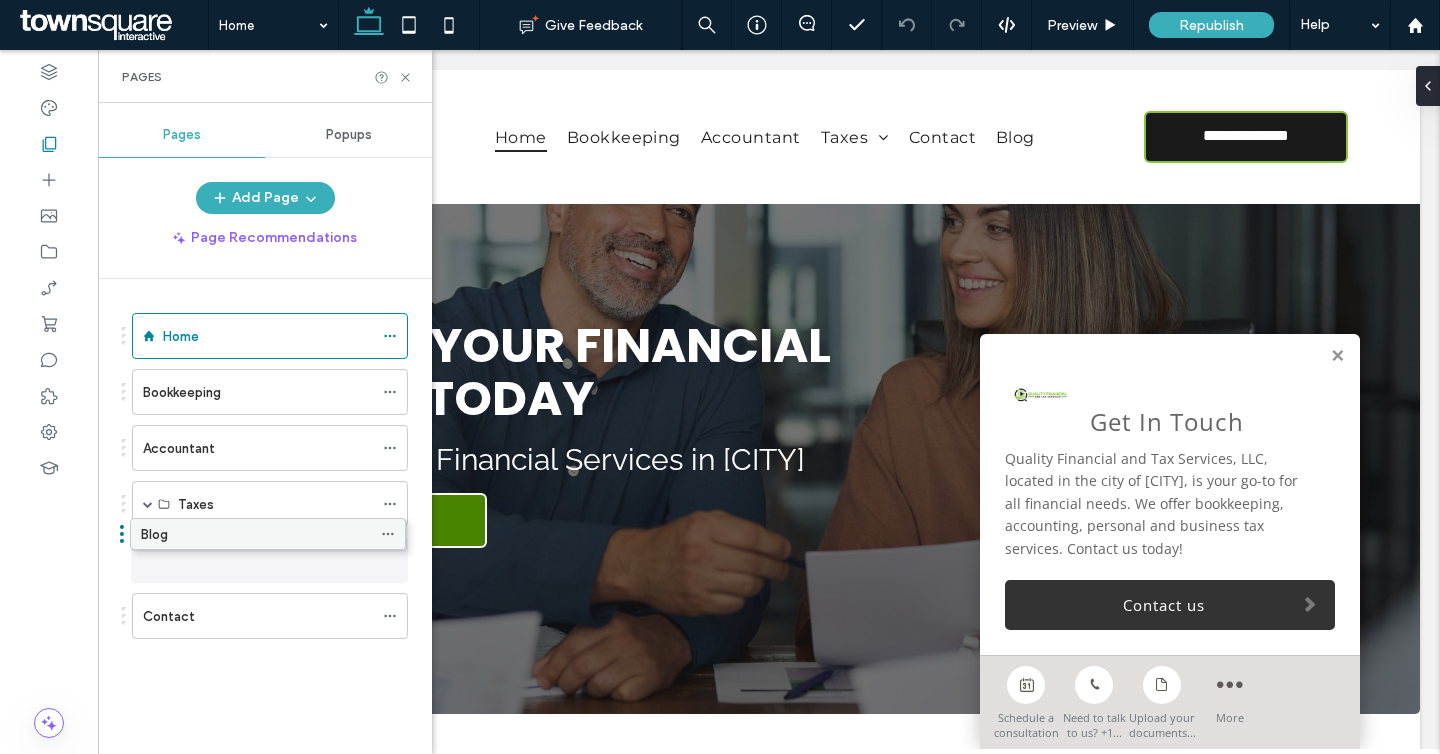 drag, startPoint x: 193, startPoint y: 612, endPoint x: 191, endPoint y: 537, distance: 75.026665 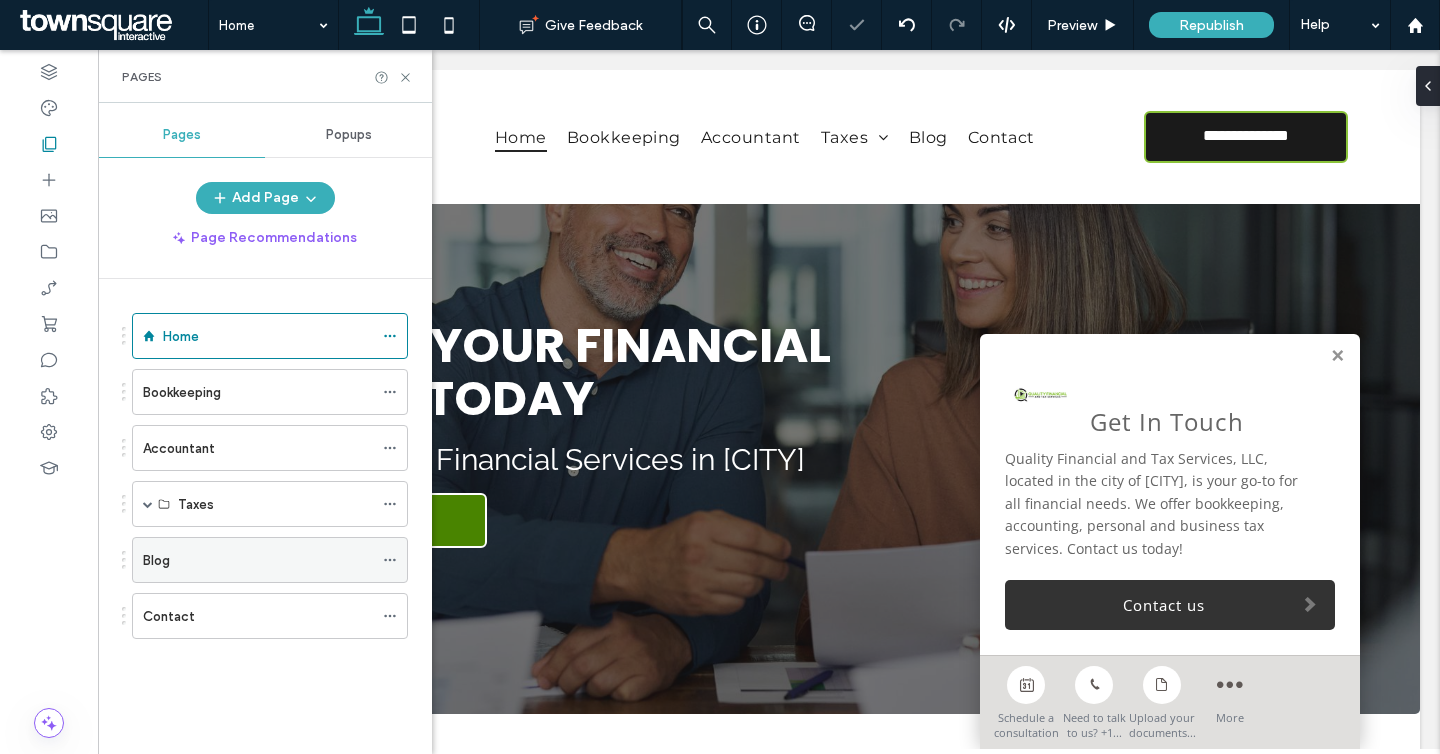 click 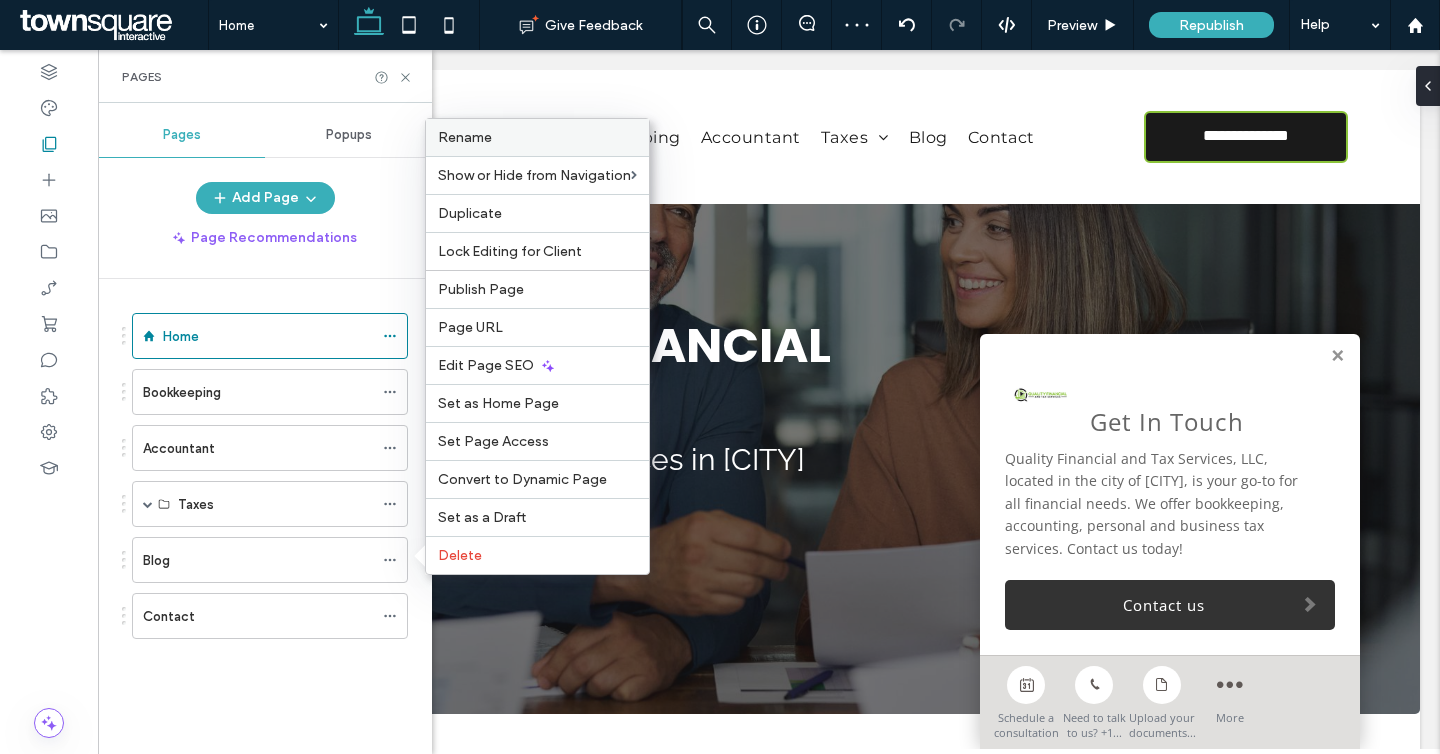 click on "Rename" at bounding box center [537, 137] 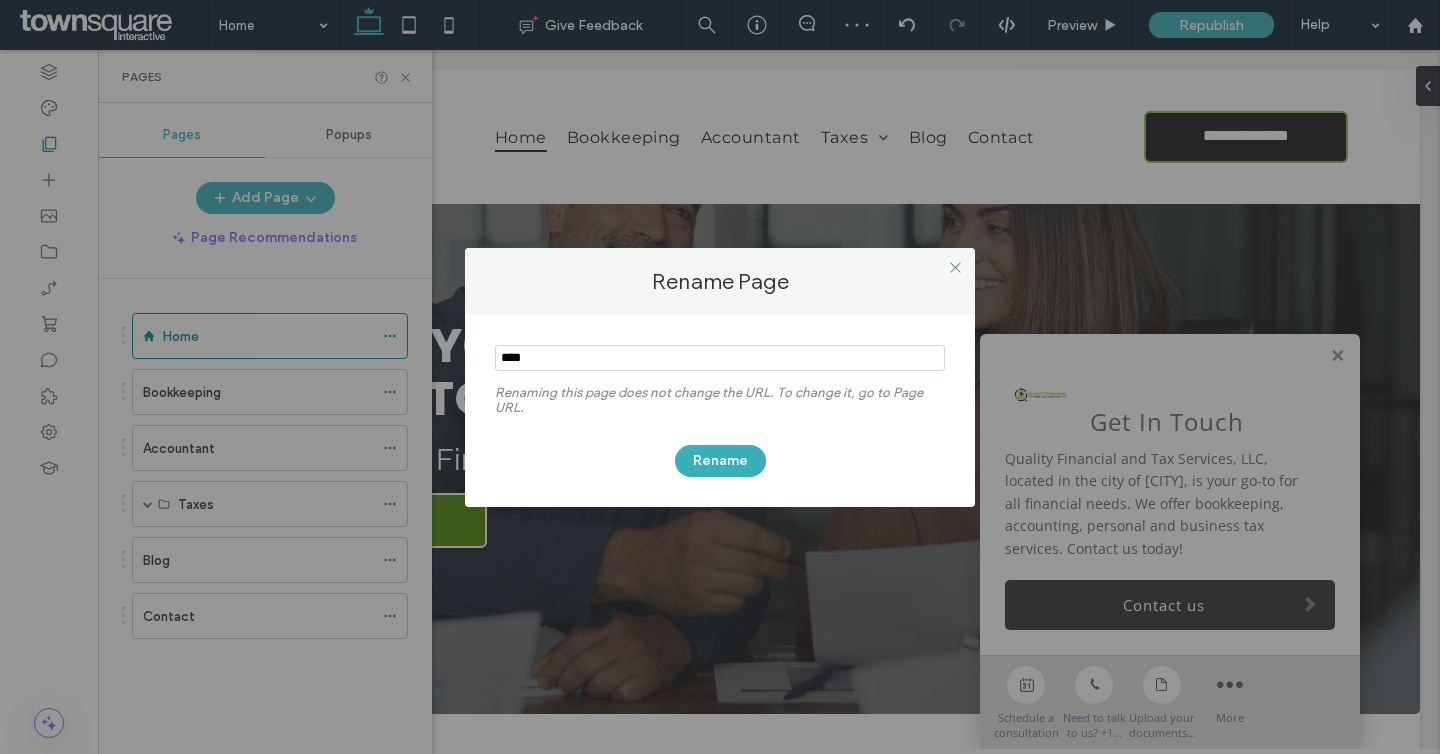 click at bounding box center [720, 358] 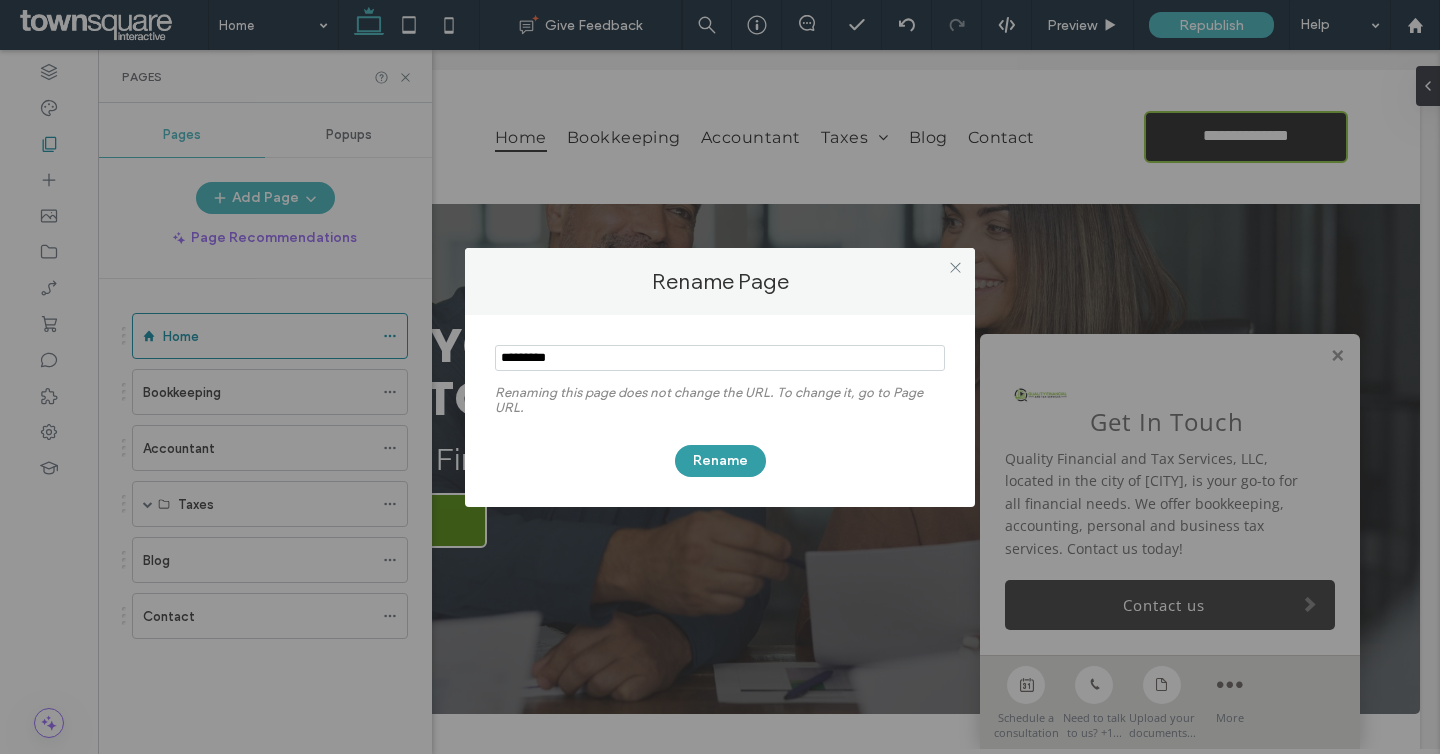 type on "*********" 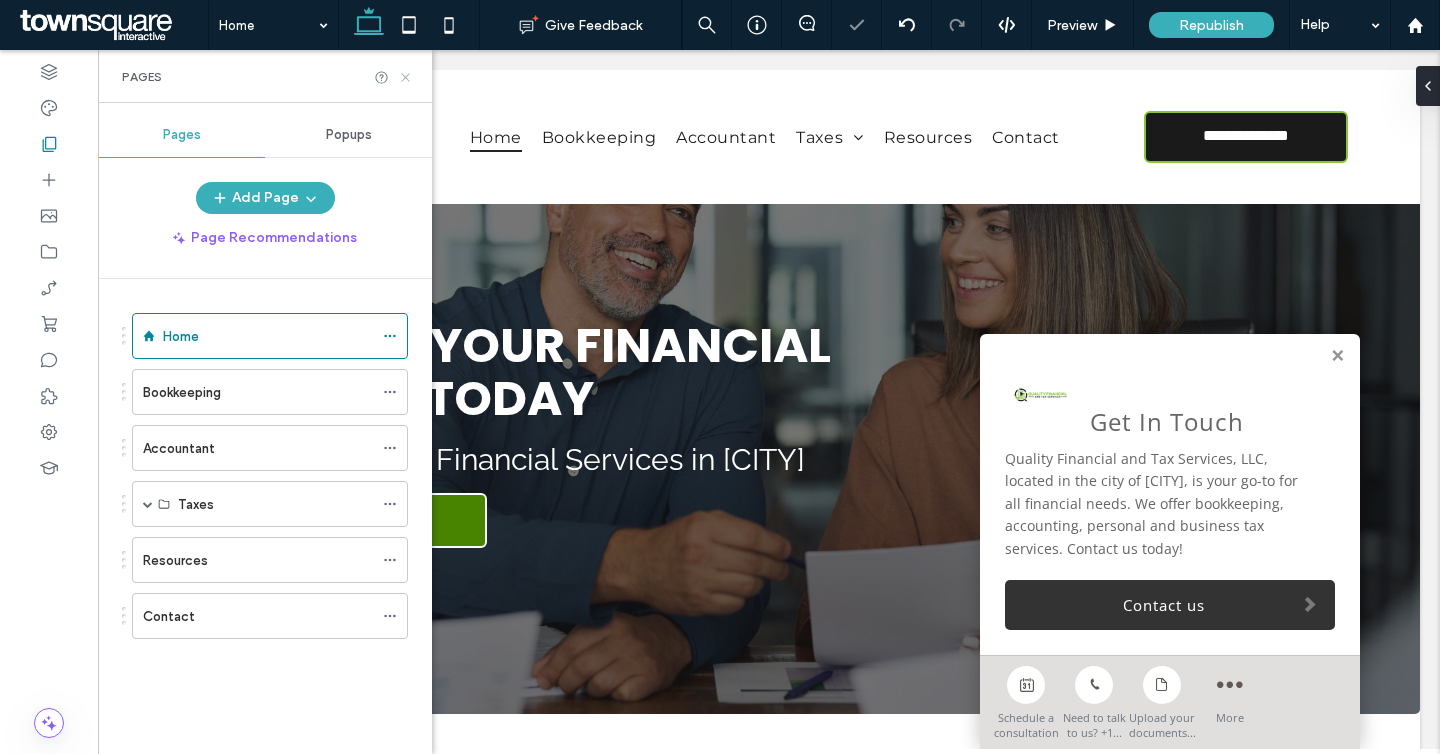 click 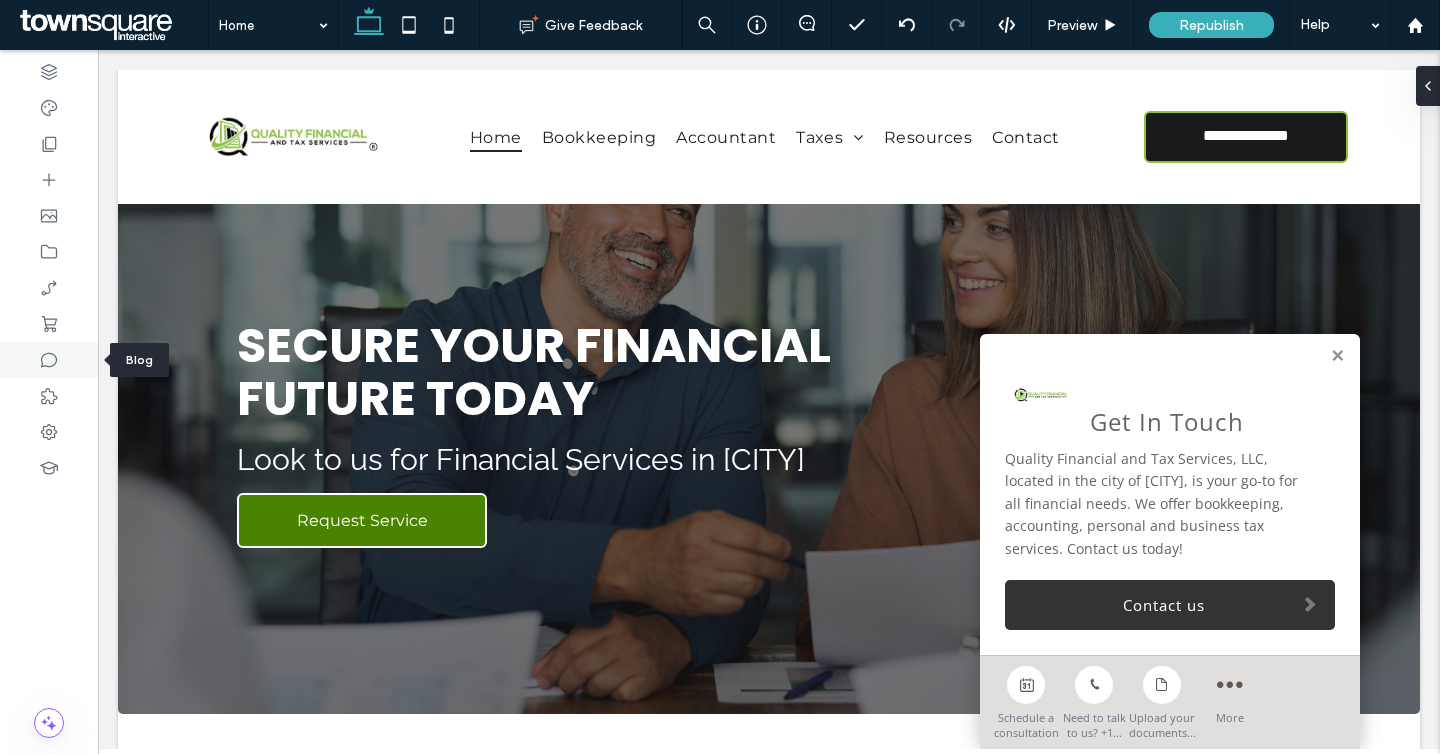 click 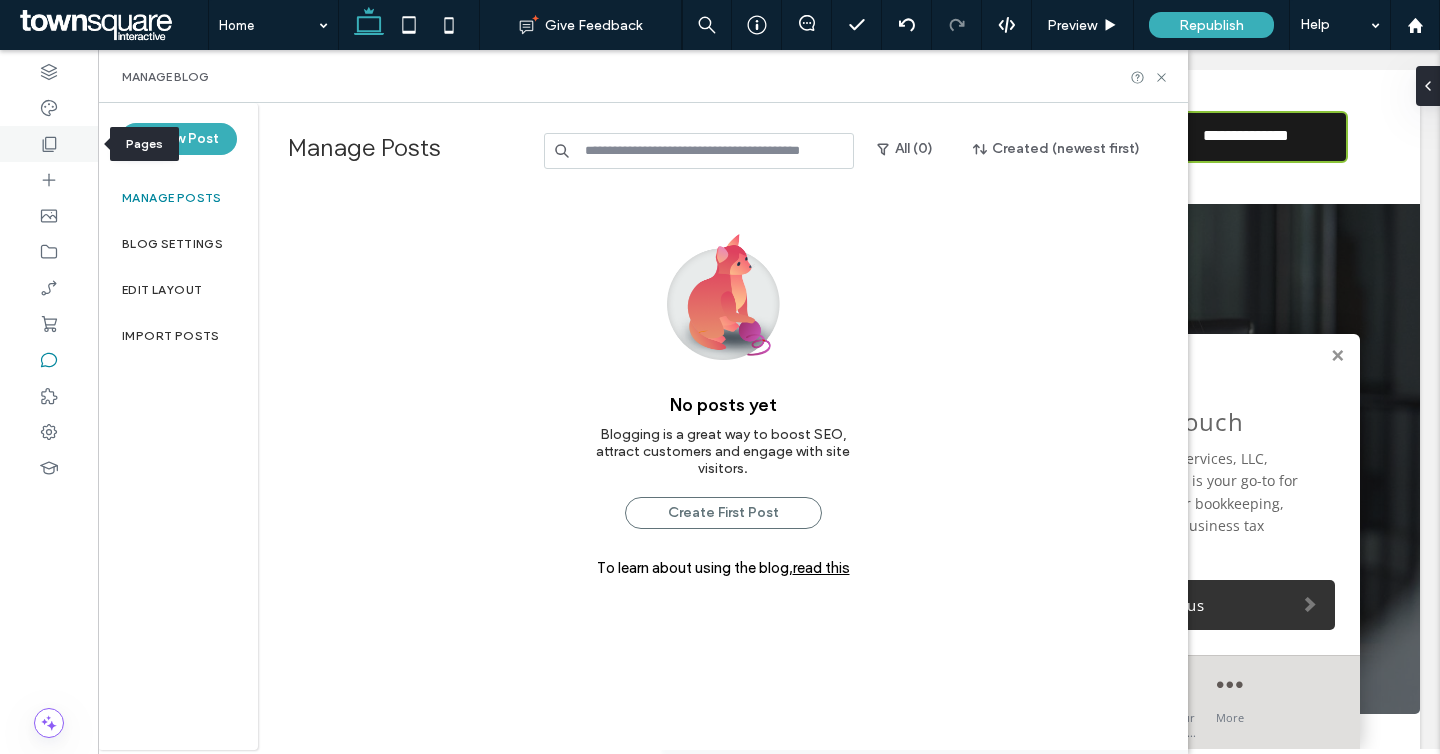 click at bounding box center (49, 144) 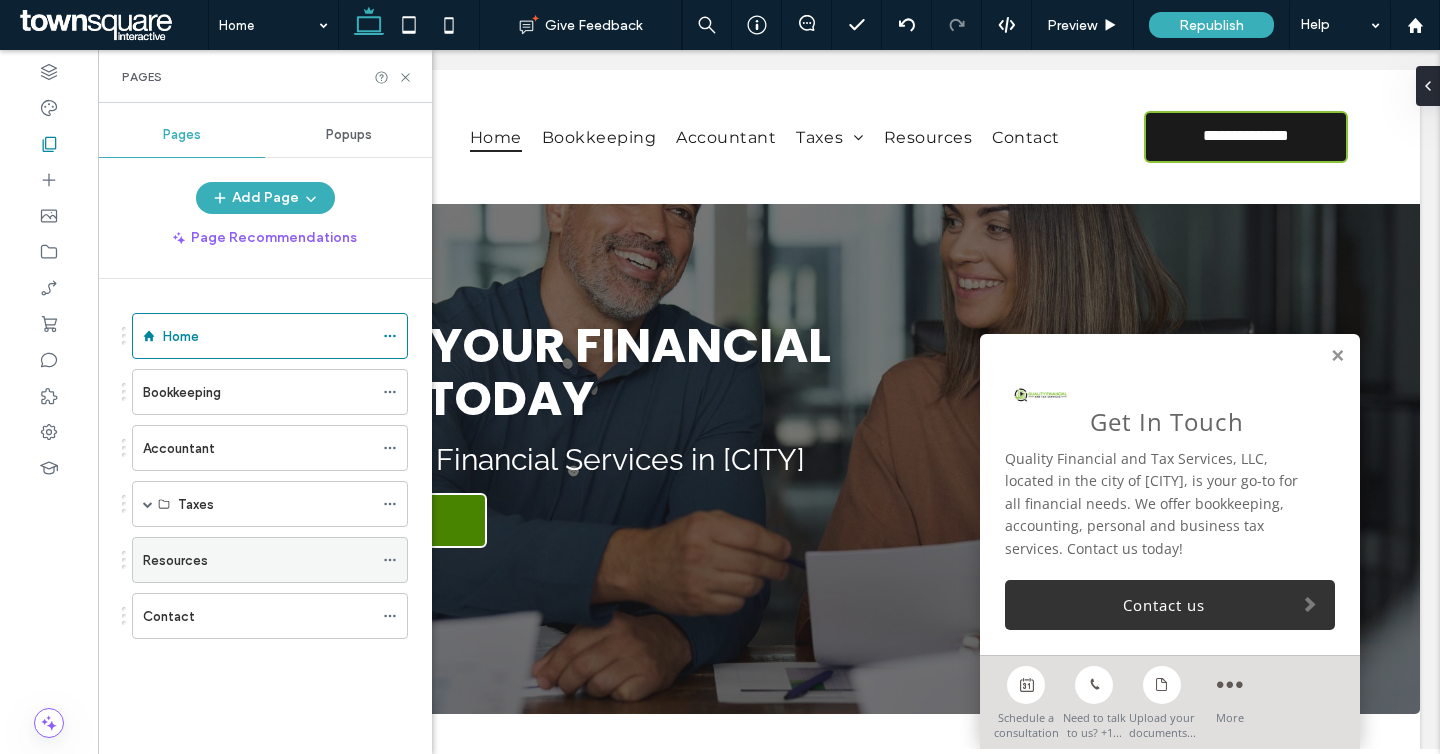 click 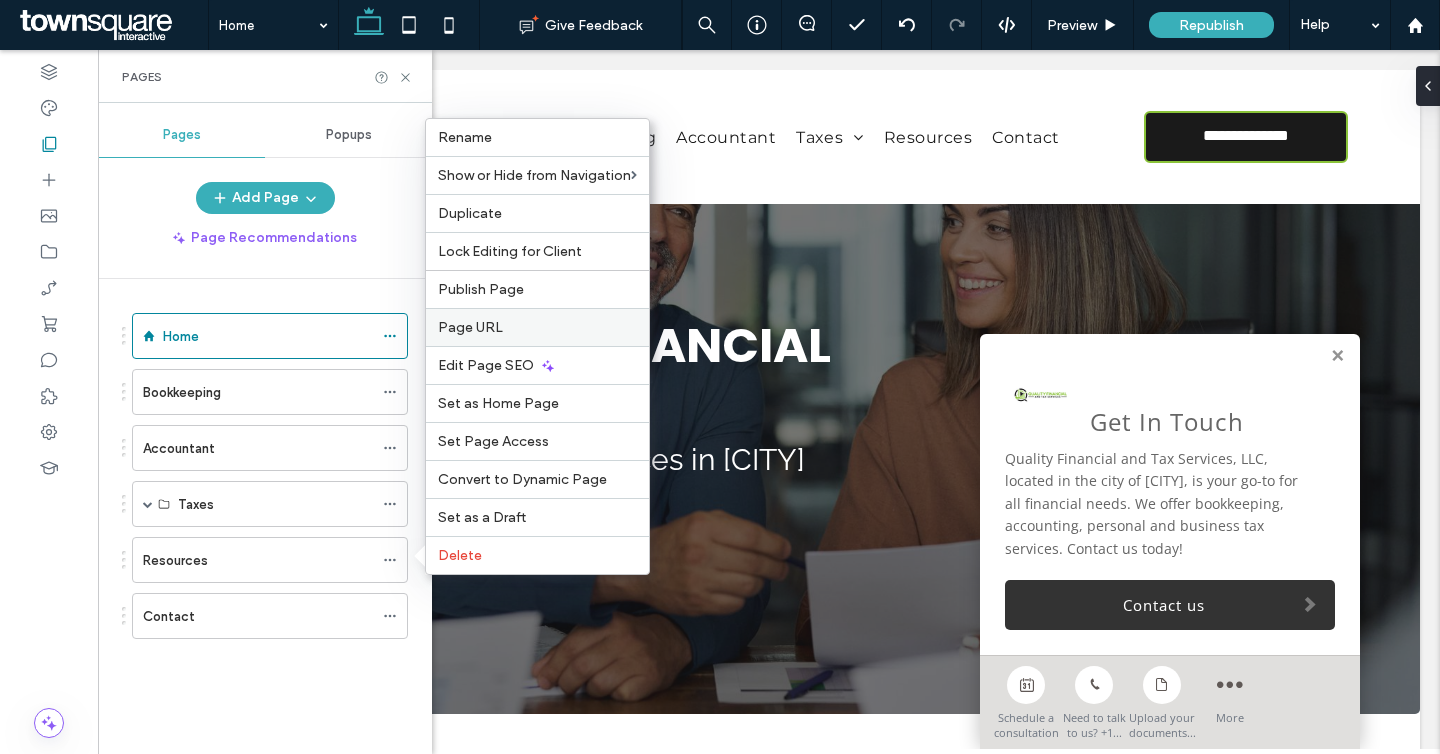 click on "Page URL" at bounding box center (470, 327) 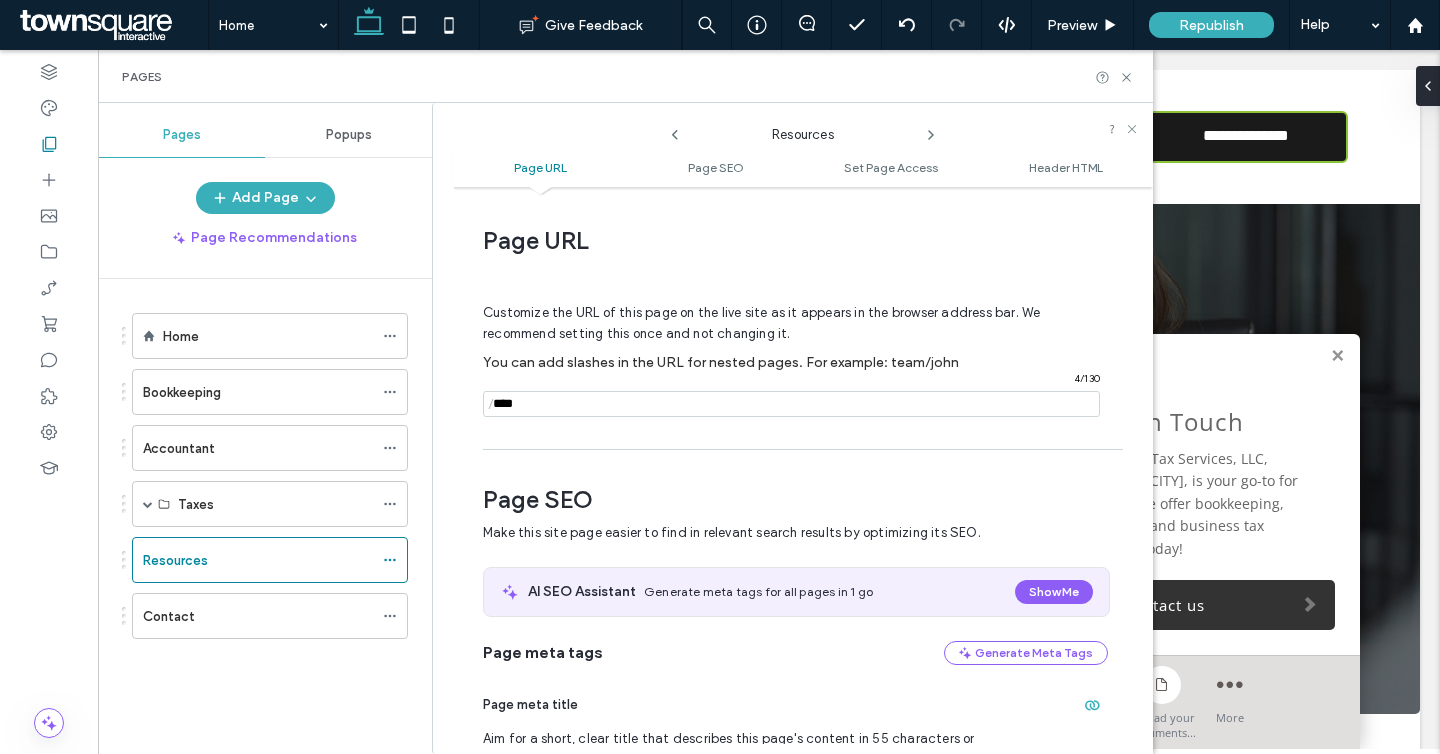 scroll, scrollTop: 10, scrollLeft: 0, axis: vertical 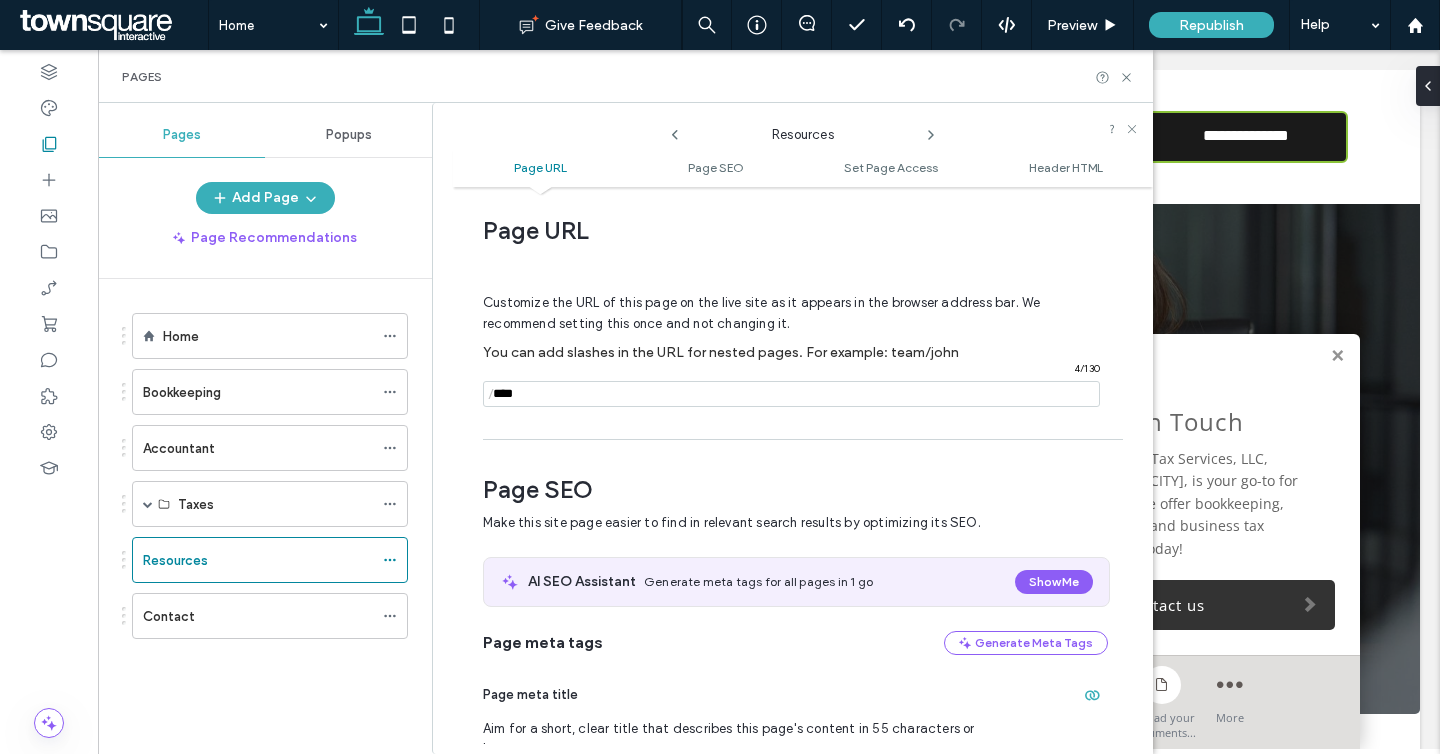 click at bounding box center [791, 394] 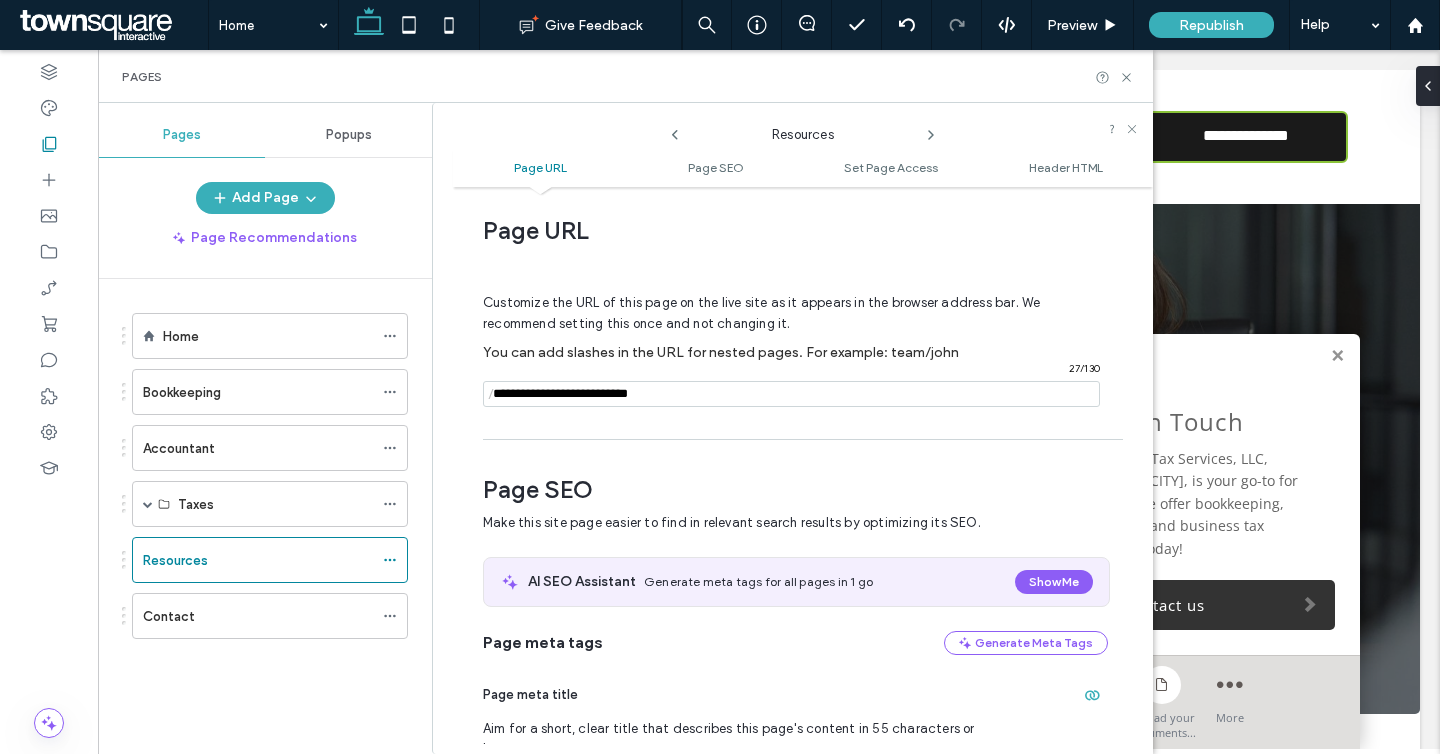 type on "**********" 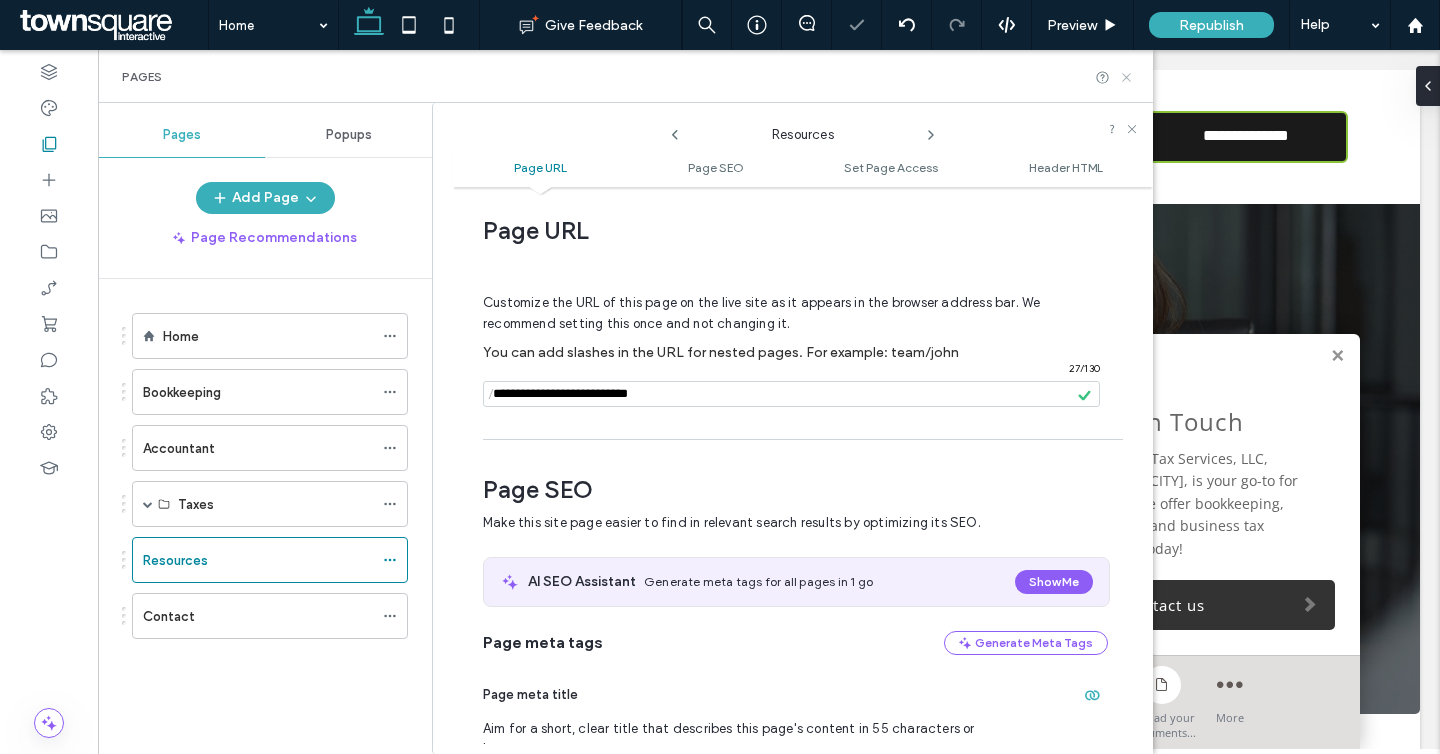 click 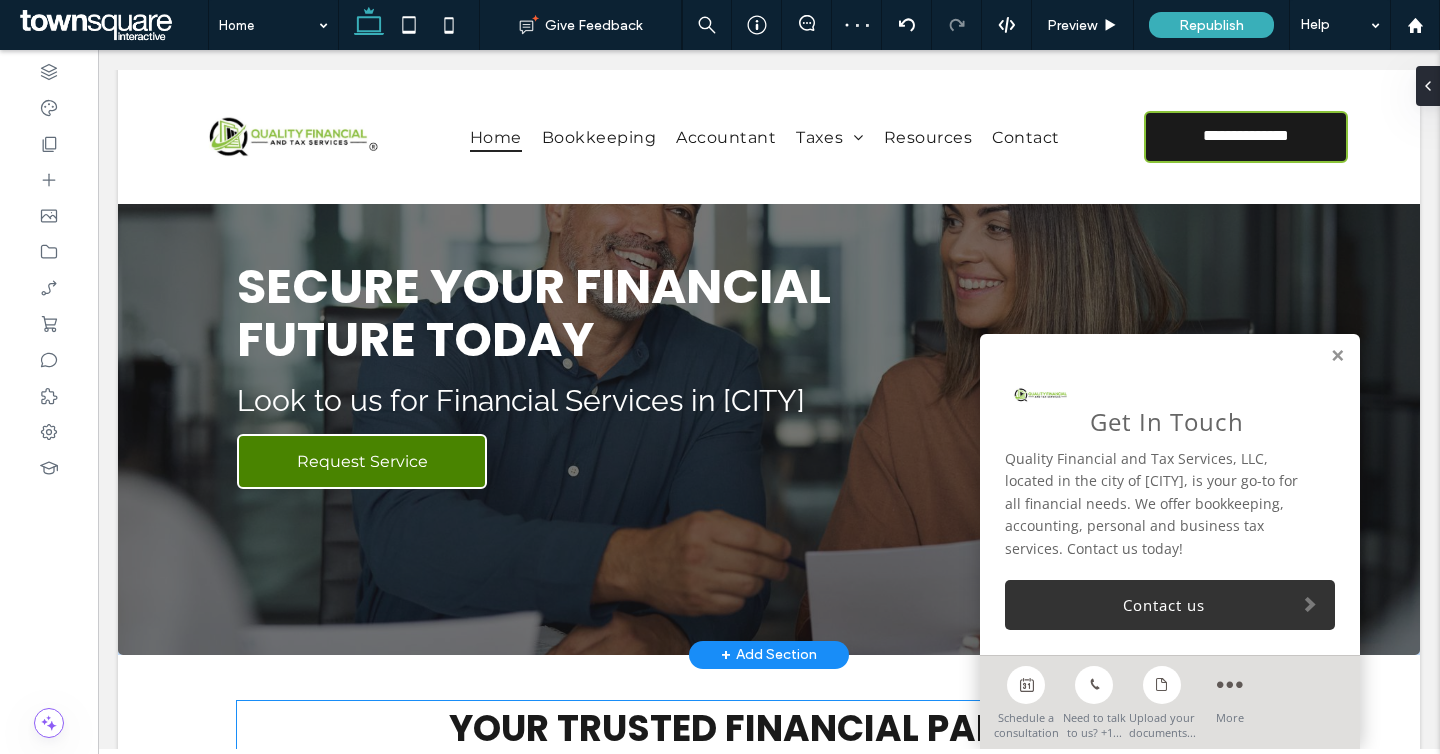 scroll, scrollTop: 0, scrollLeft: 0, axis: both 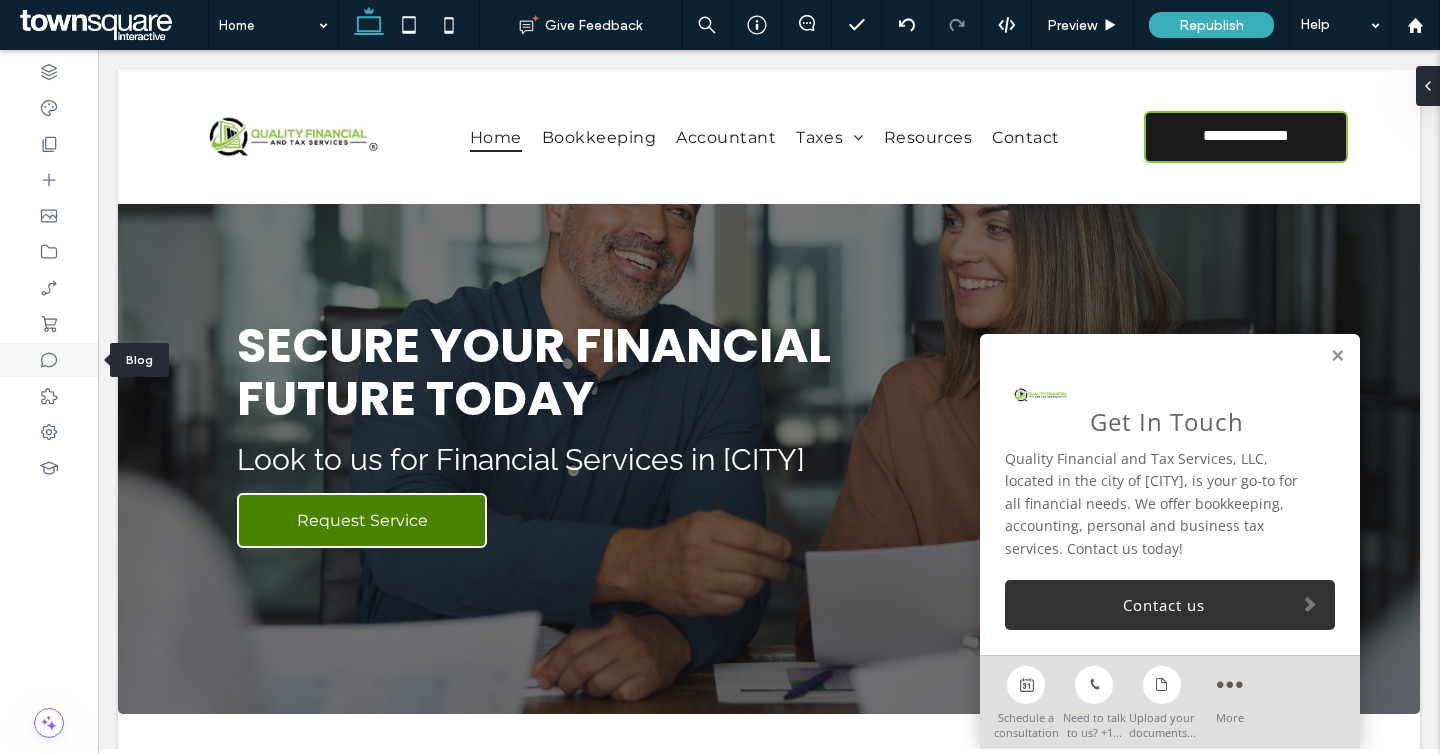 click at bounding box center [49, 360] 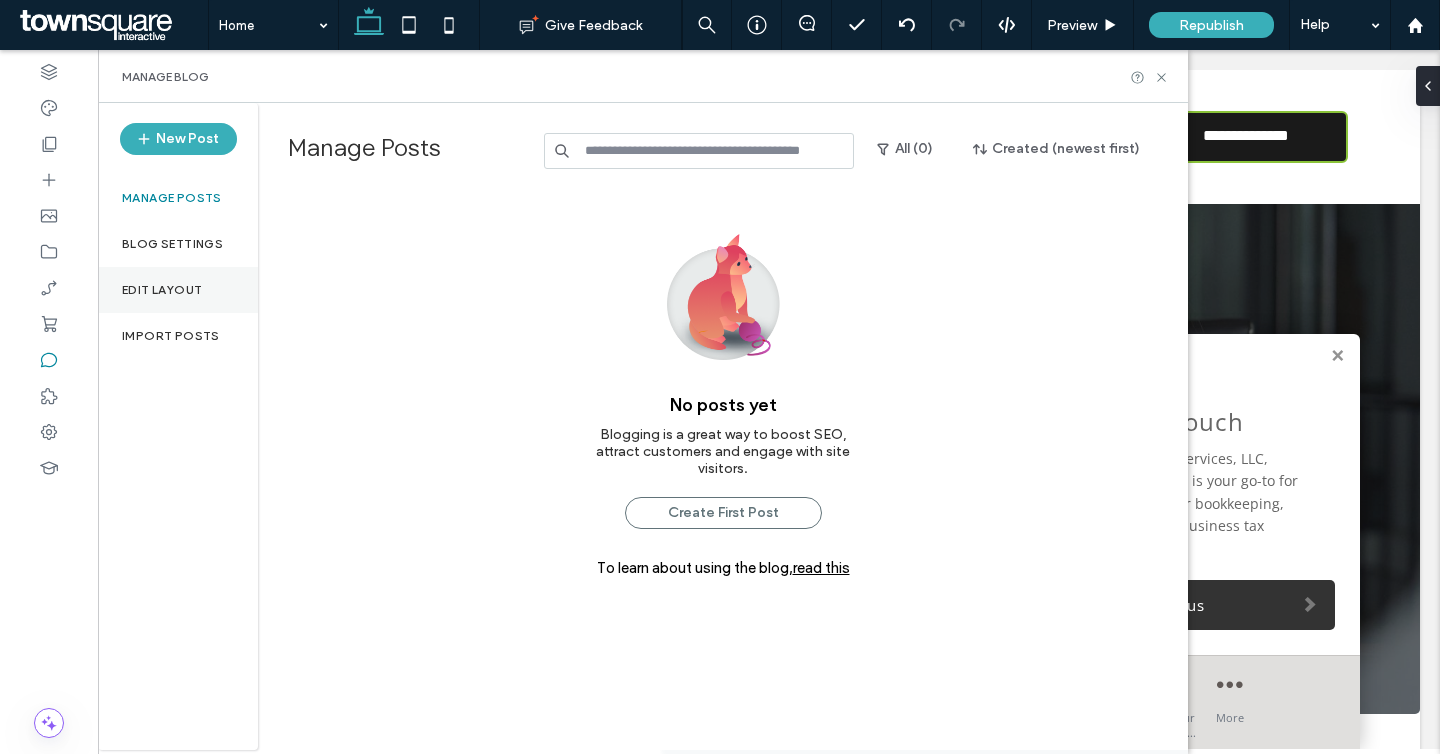 click on "Edit Layout" at bounding box center (162, 290) 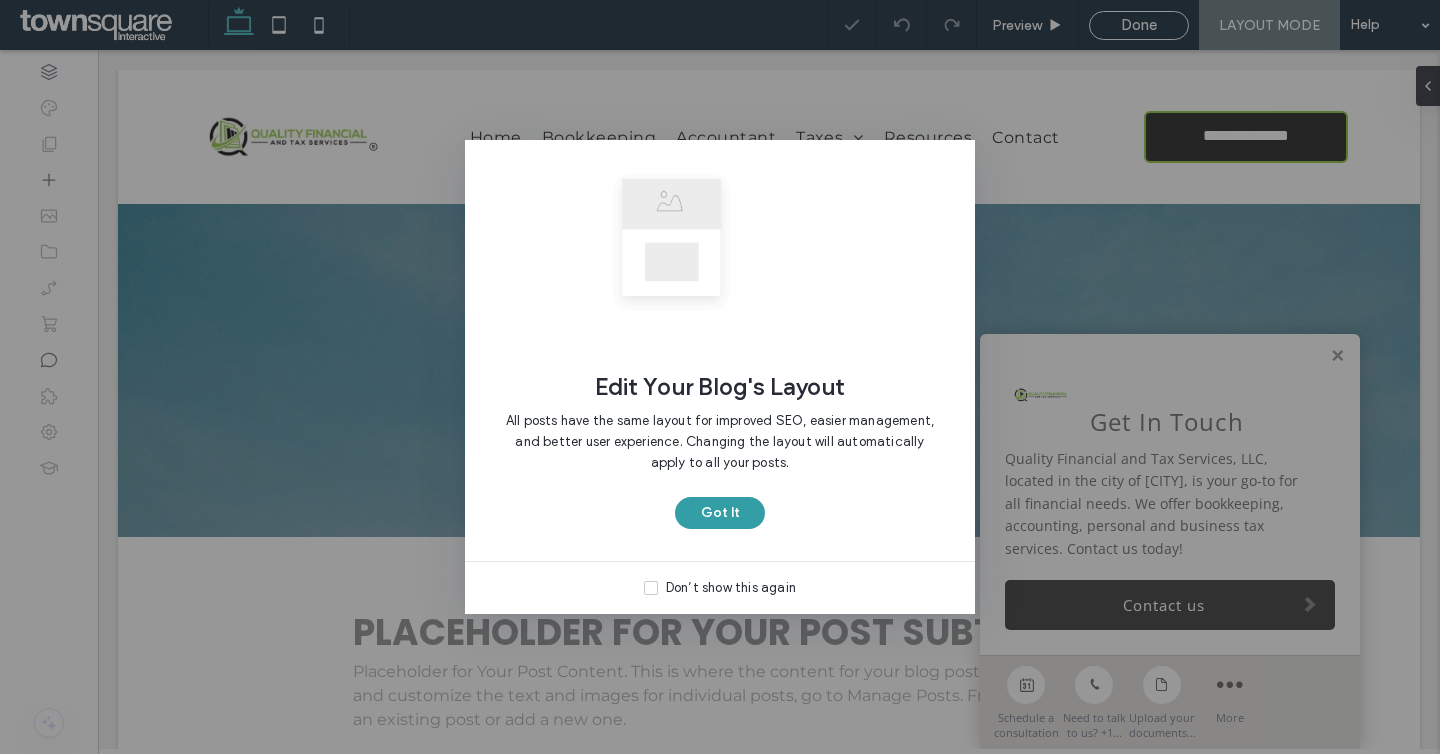 scroll, scrollTop: 0, scrollLeft: 0, axis: both 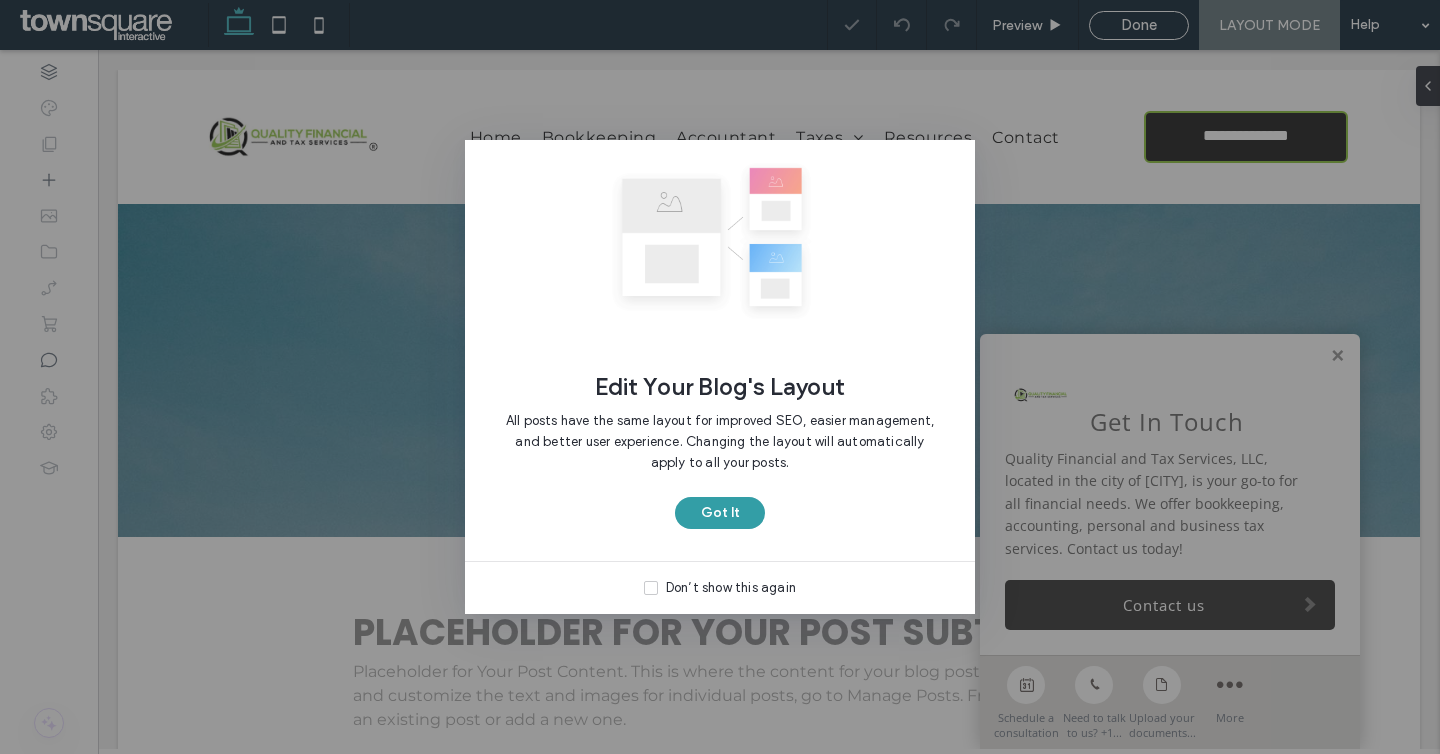 click on "Got It" at bounding box center (720, 513) 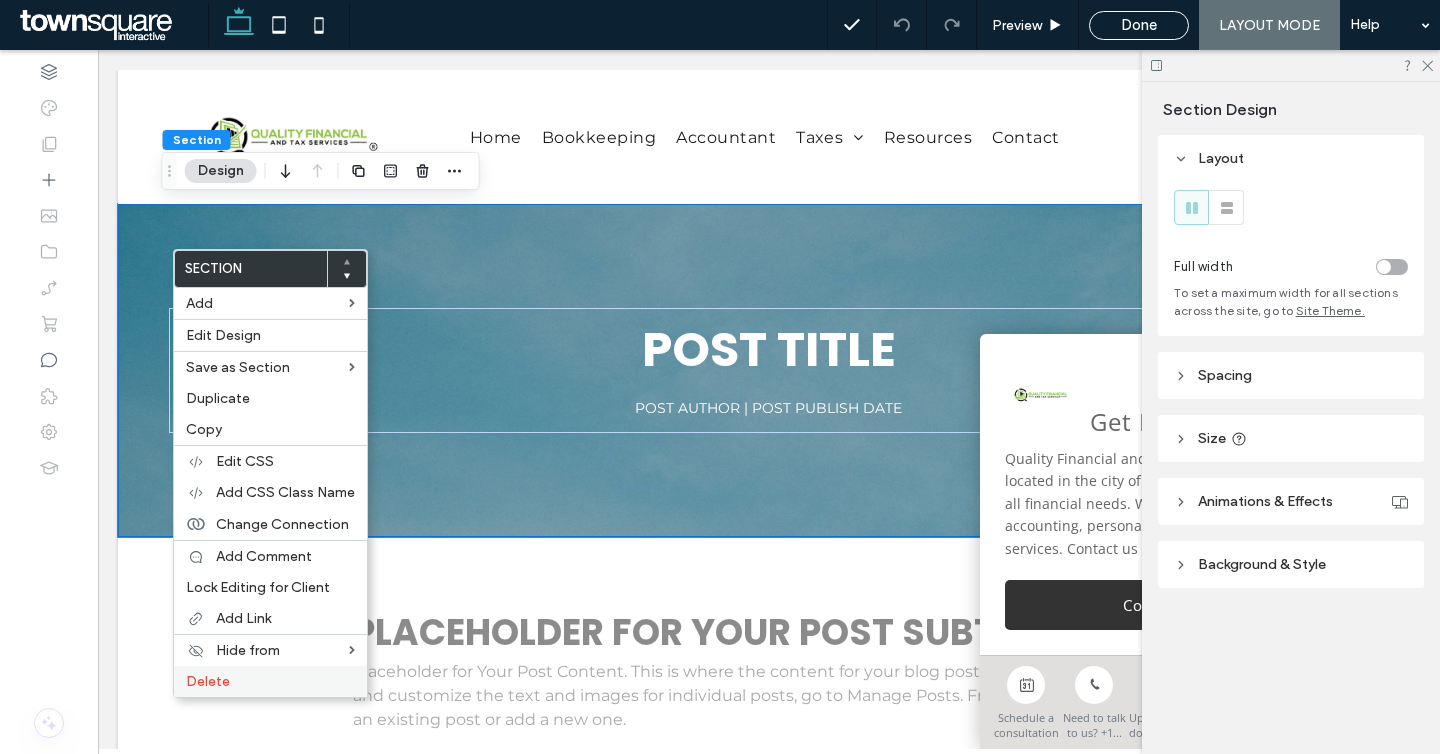 click on "Delete" at bounding box center [208, 681] 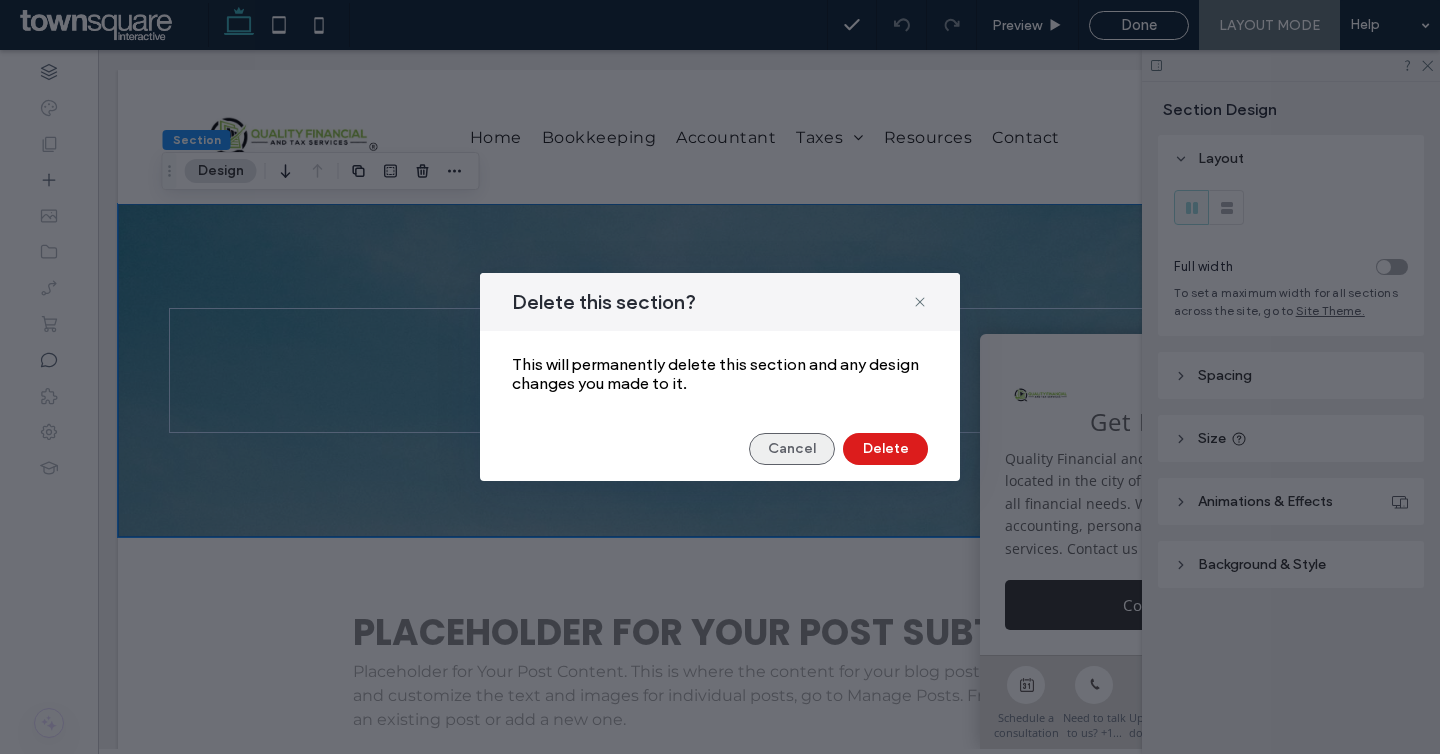 click on "Cancel" at bounding box center [792, 449] 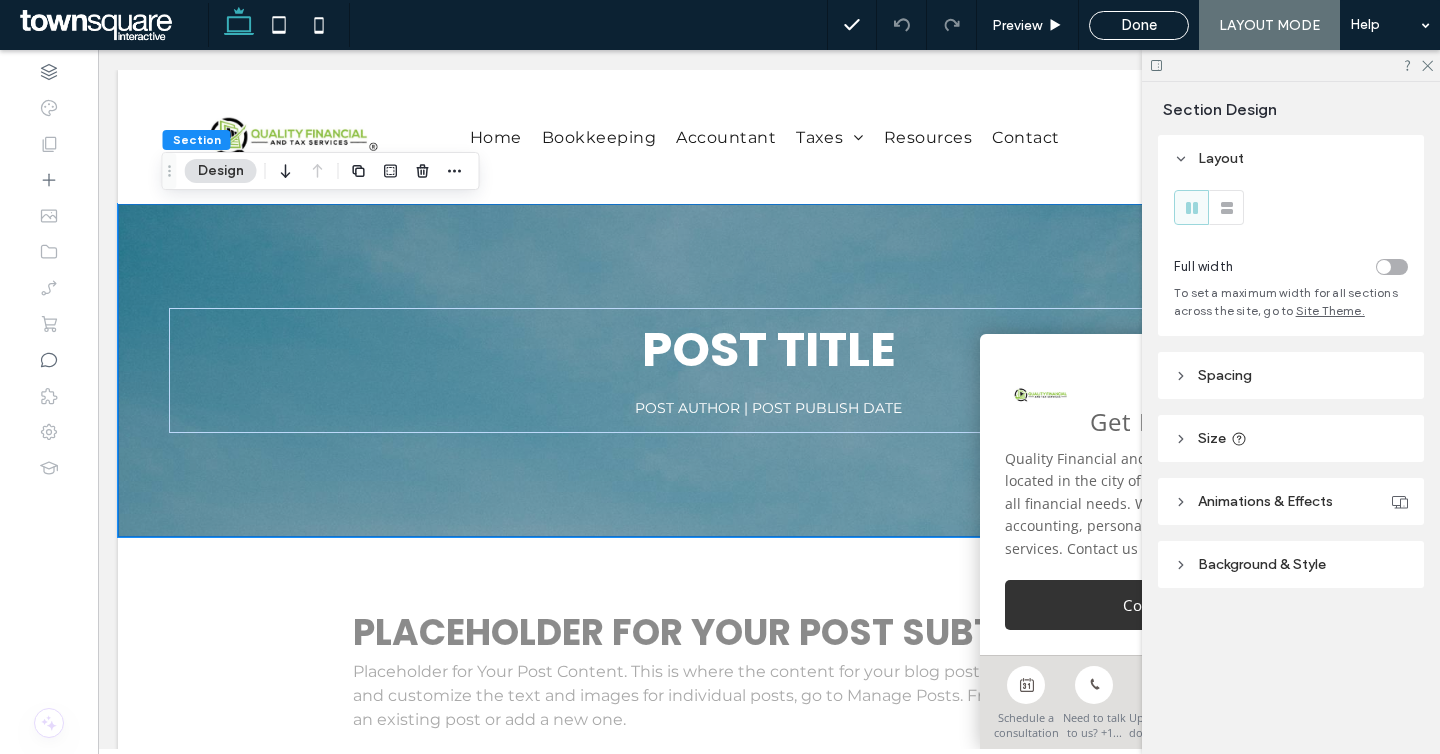 click on "Background & Style" at bounding box center [1262, 564] 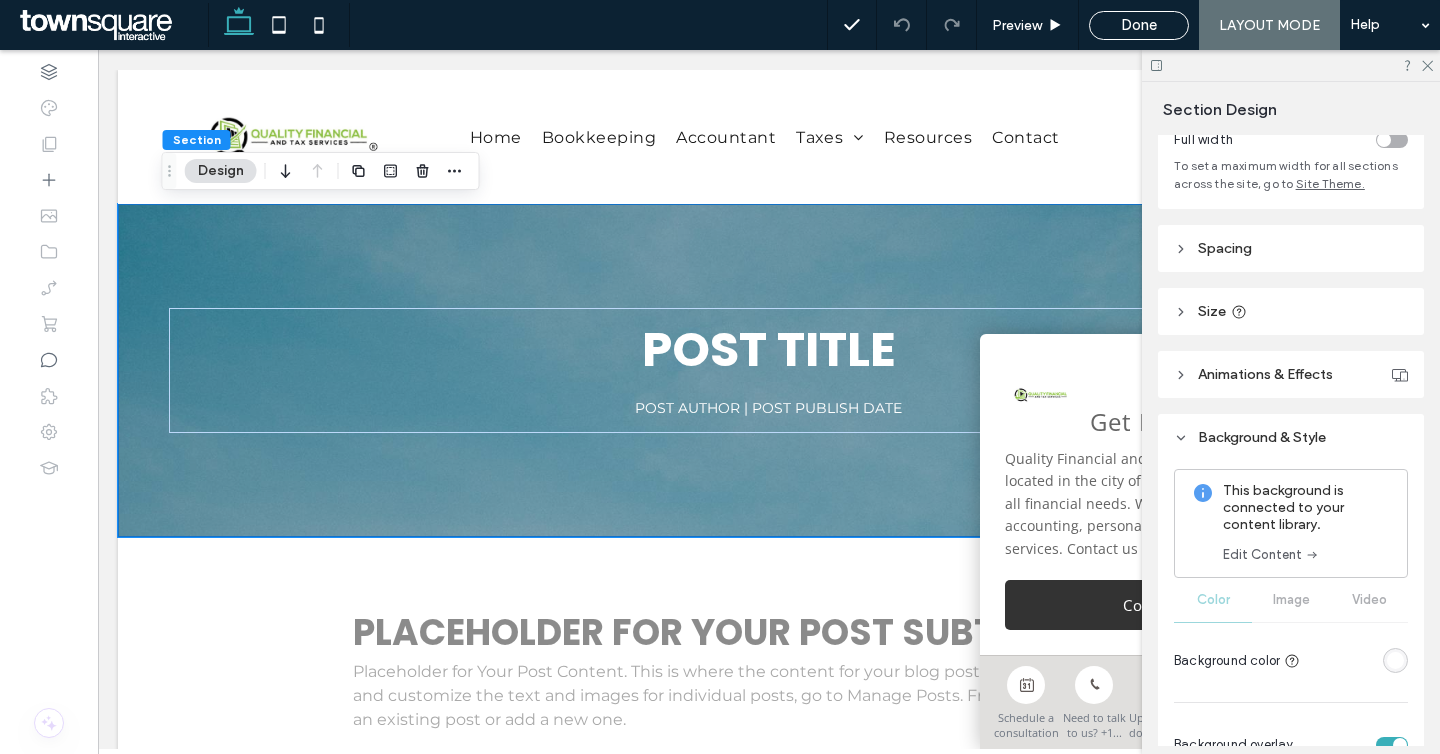 scroll, scrollTop: 192, scrollLeft: 0, axis: vertical 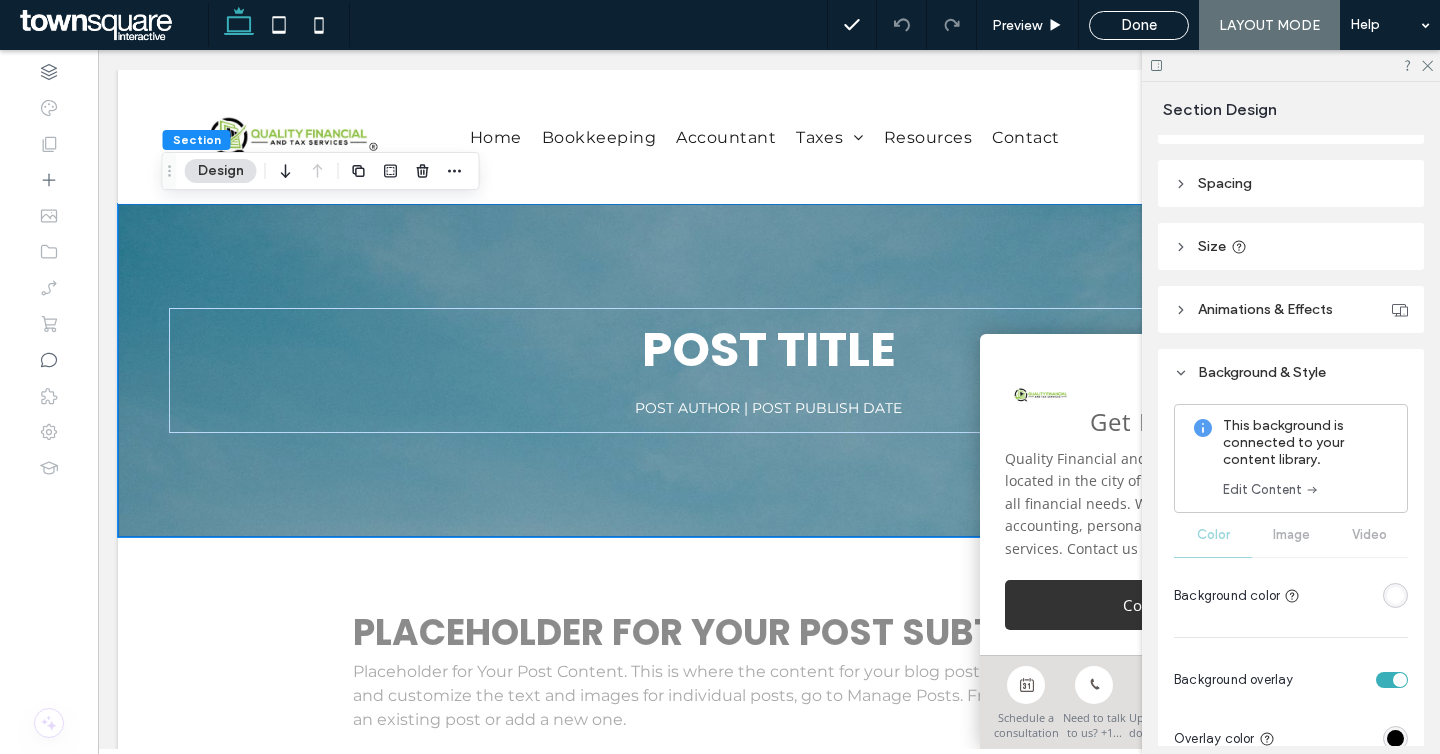 click on "Edit Content" at bounding box center (1271, 490) 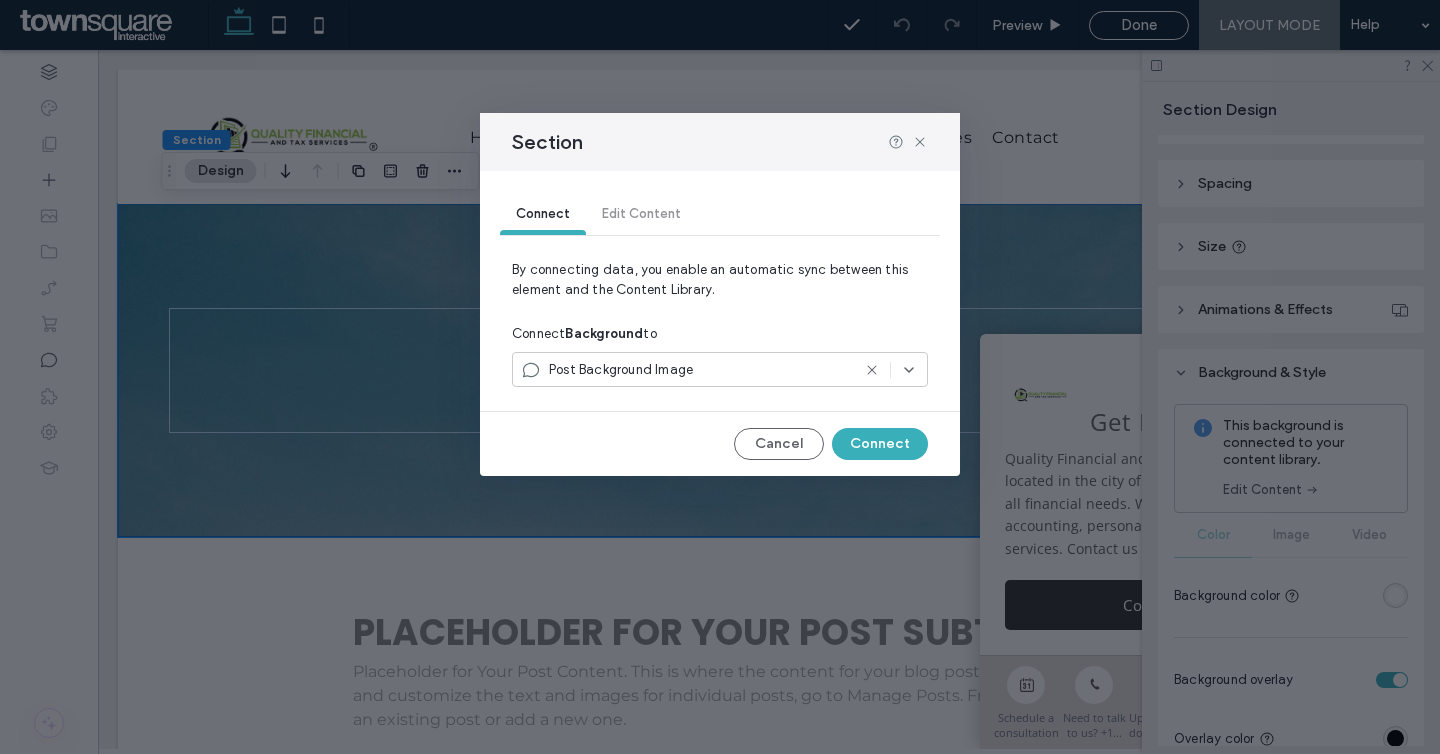 click 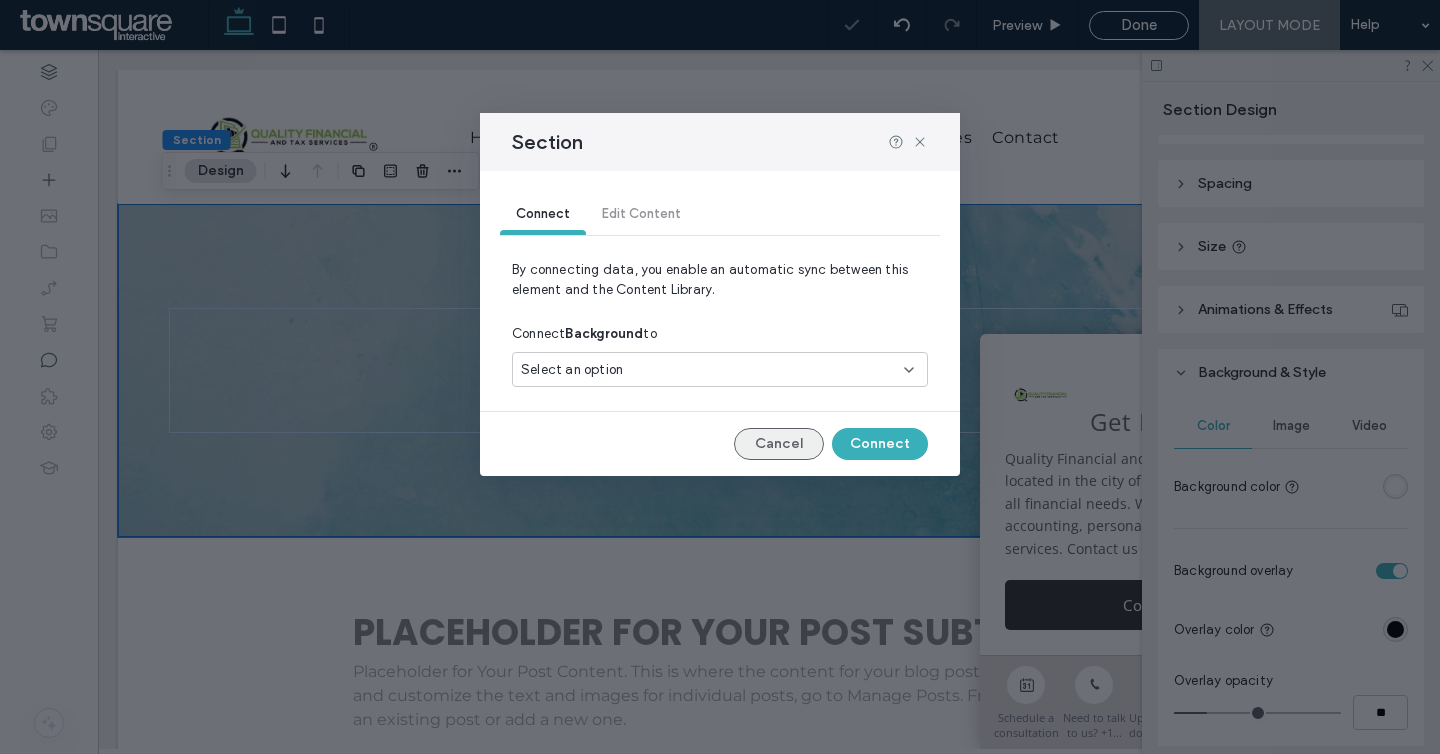 click on "Cancel" at bounding box center [779, 444] 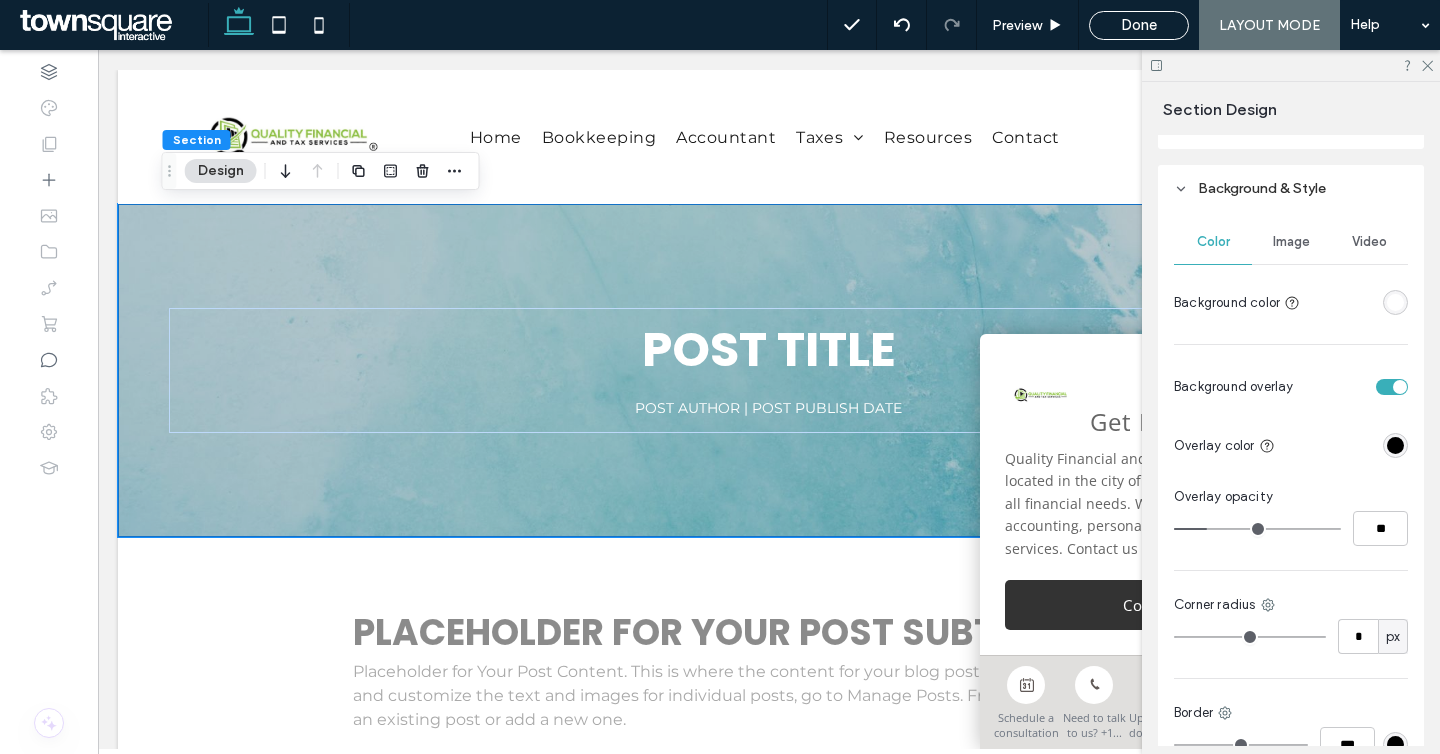 scroll, scrollTop: 418, scrollLeft: 0, axis: vertical 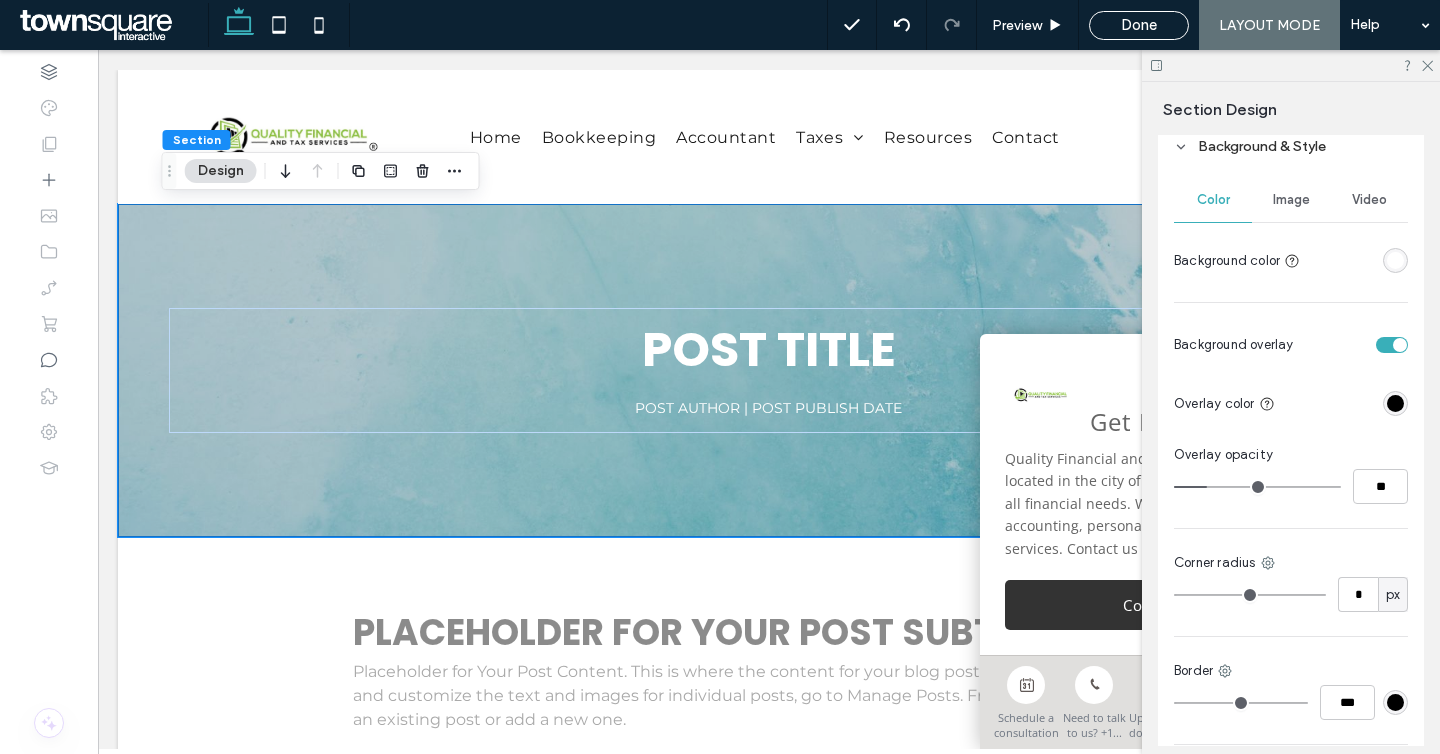 click on "Image" at bounding box center (1291, 200) 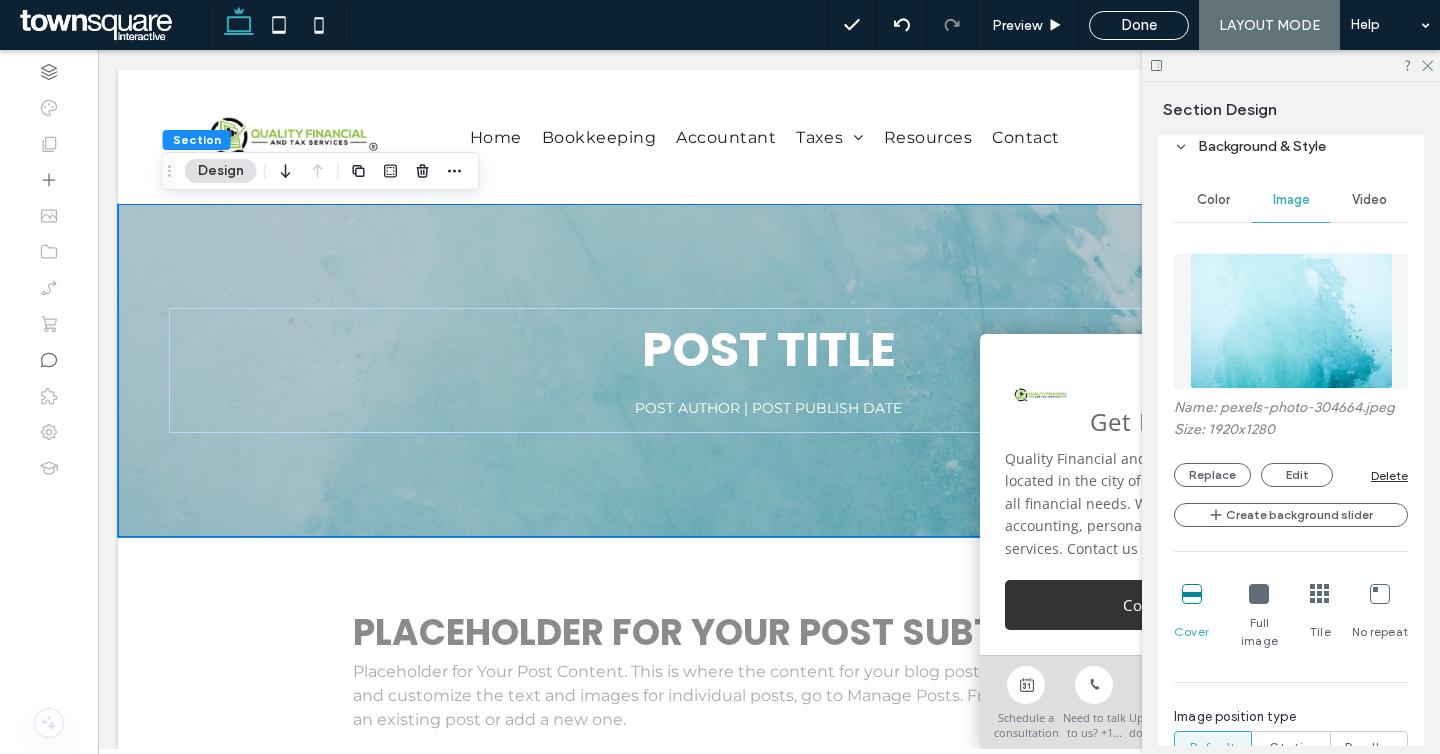 click on "Delete" at bounding box center (1389, 475) 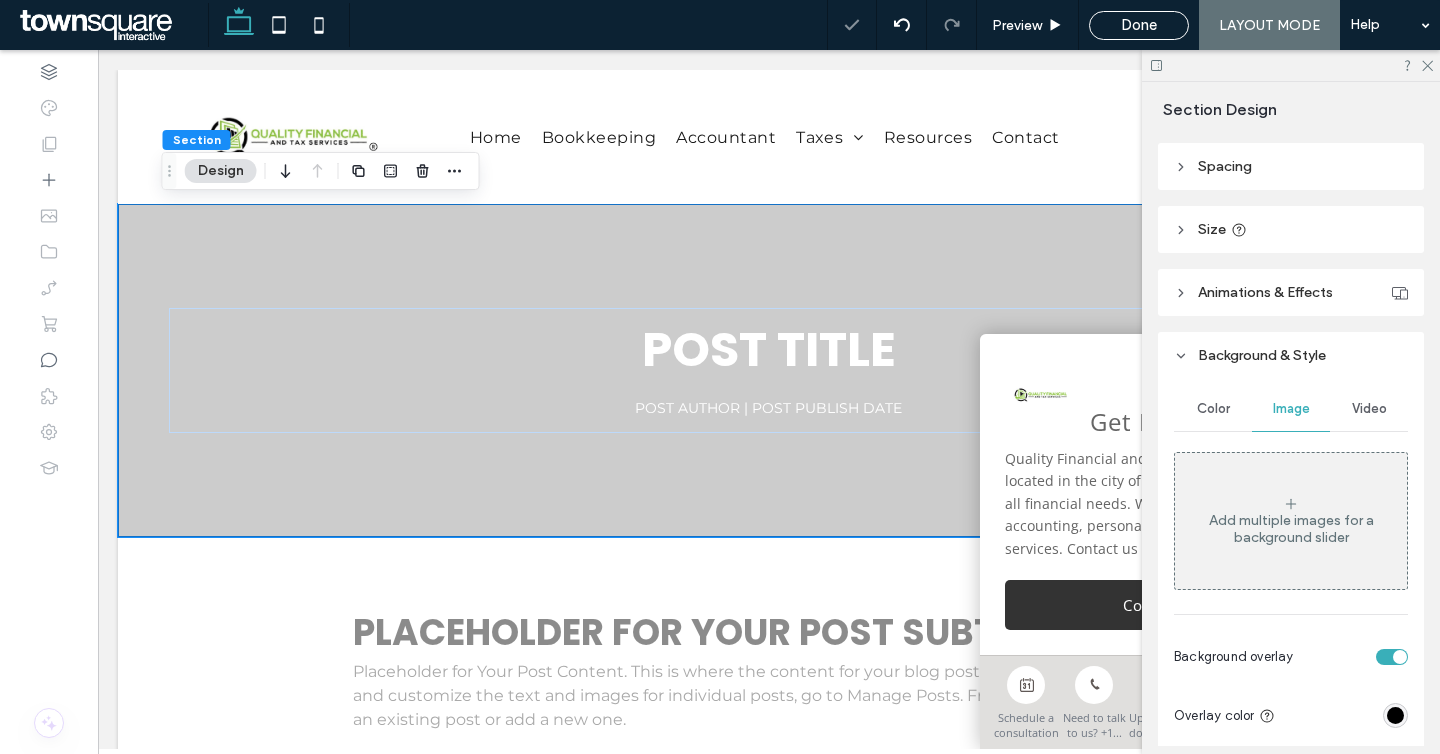 scroll, scrollTop: 122, scrollLeft: 0, axis: vertical 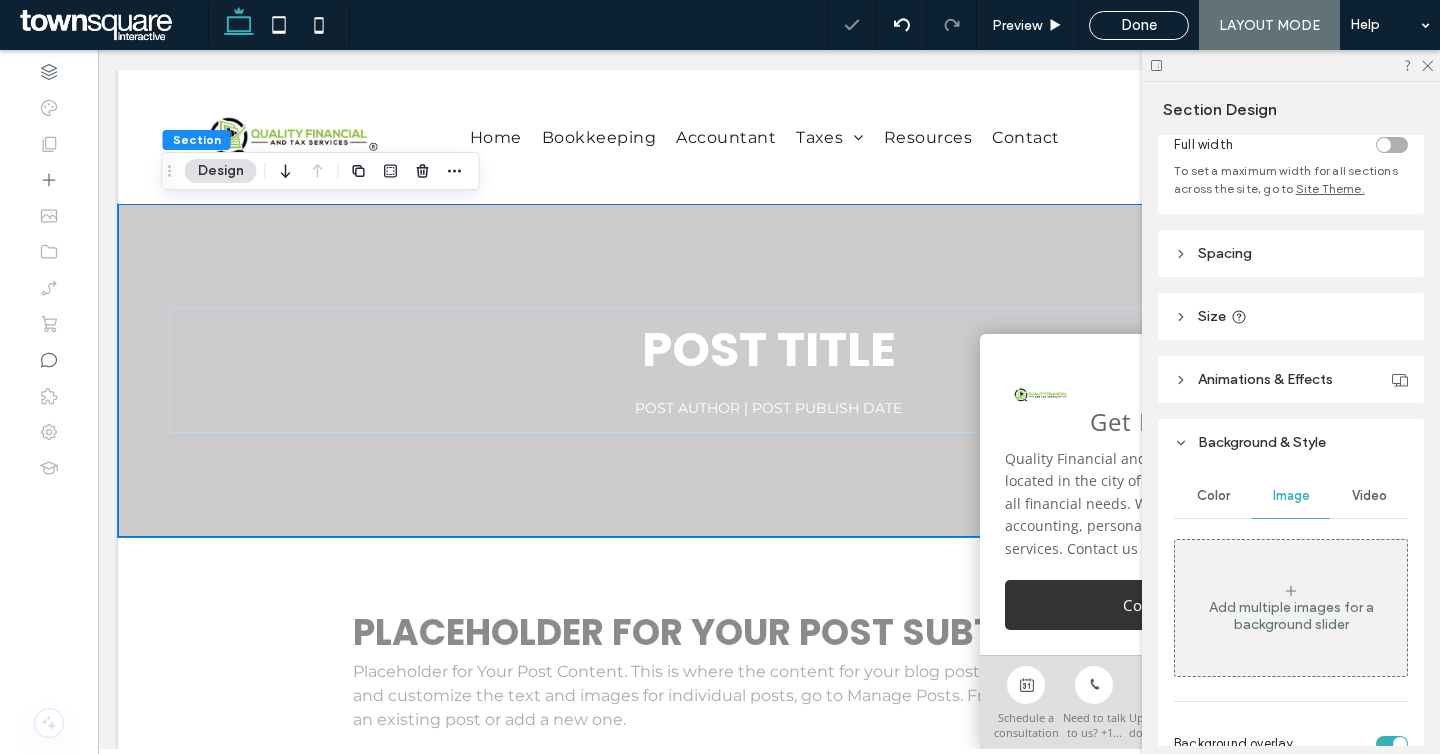 click on "Color" at bounding box center (1213, 496) 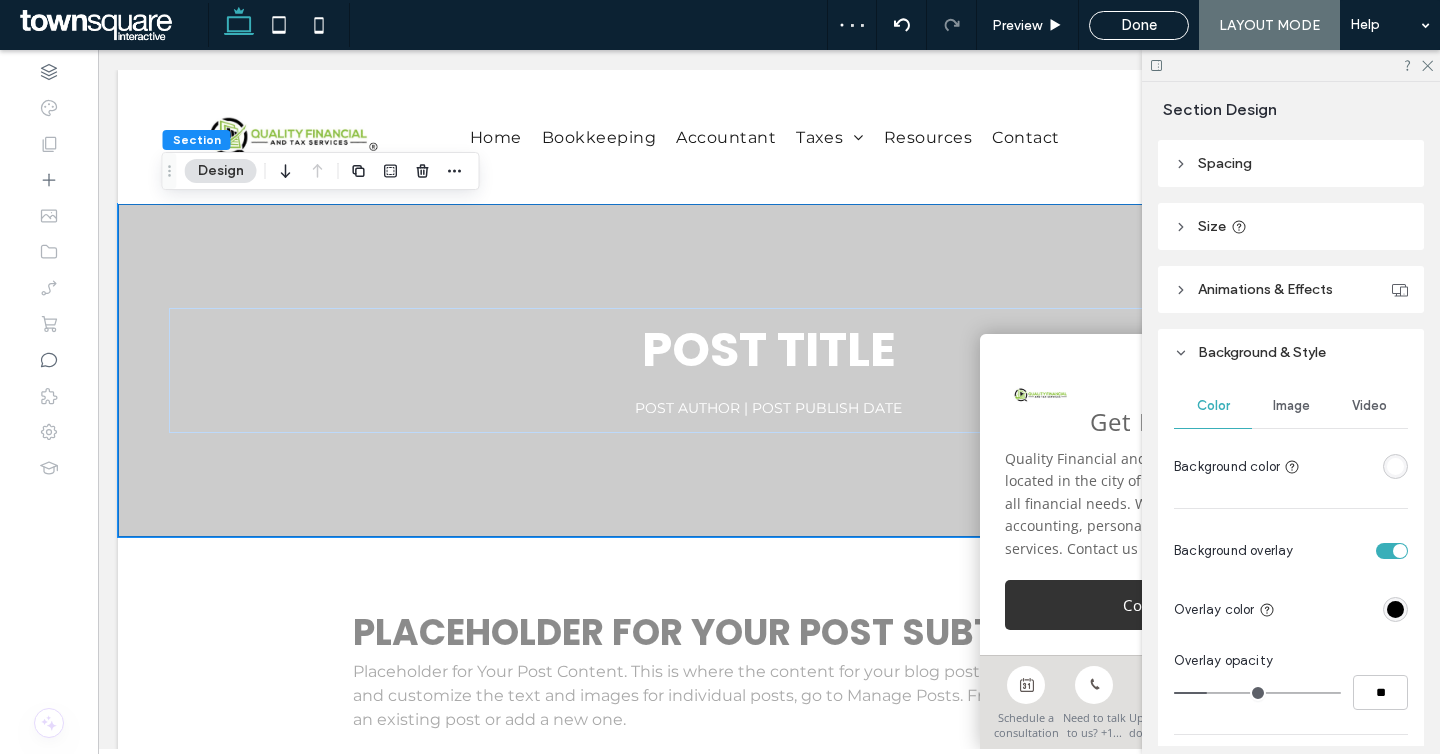 scroll, scrollTop: 229, scrollLeft: 0, axis: vertical 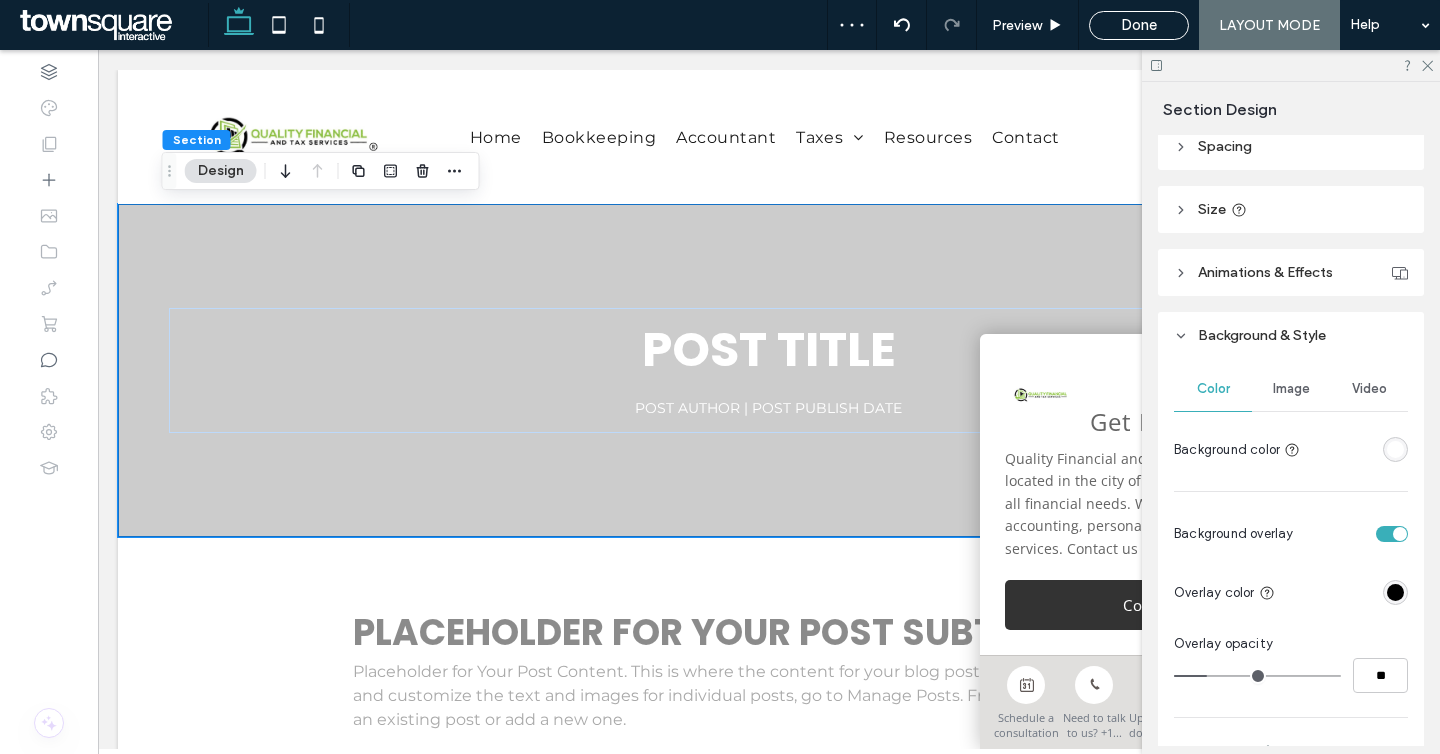 click at bounding box center (1395, 449) 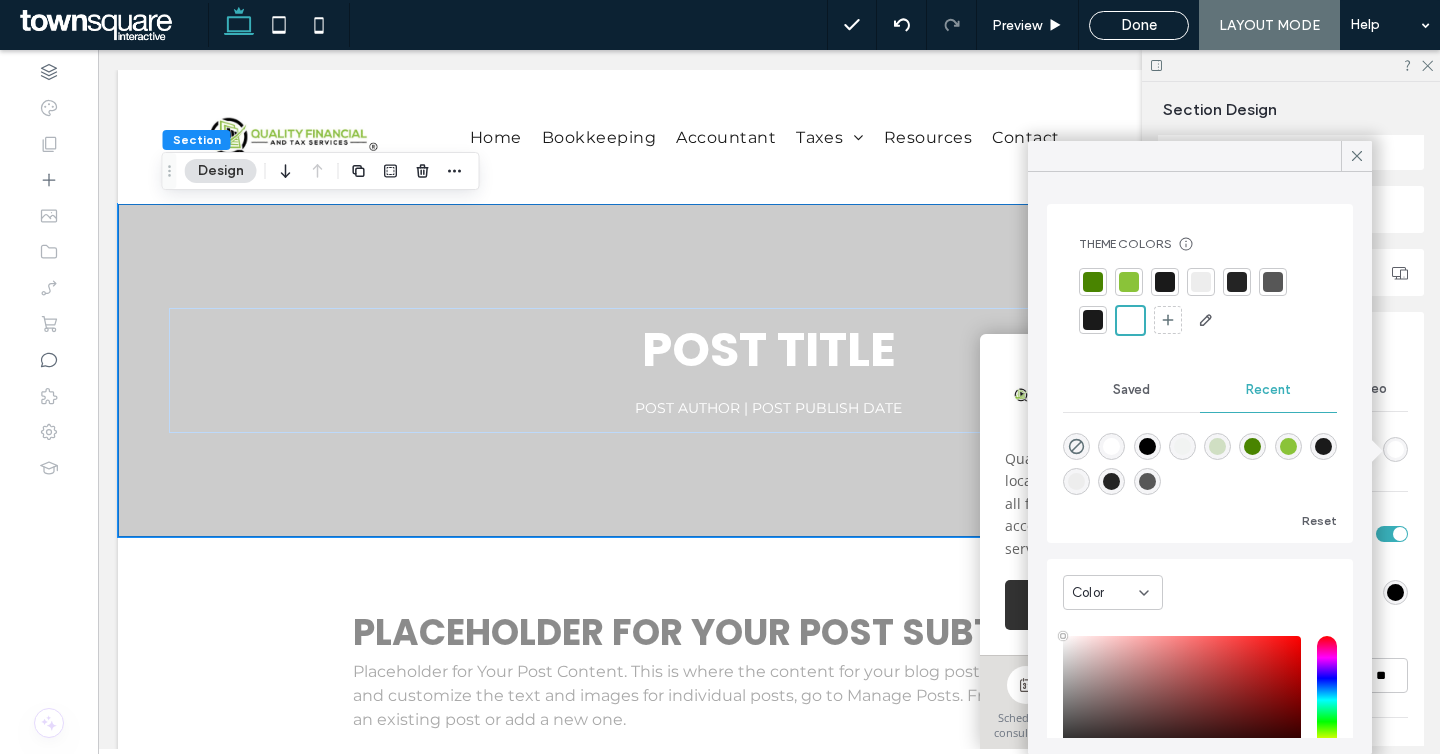click at bounding box center [1129, 282] 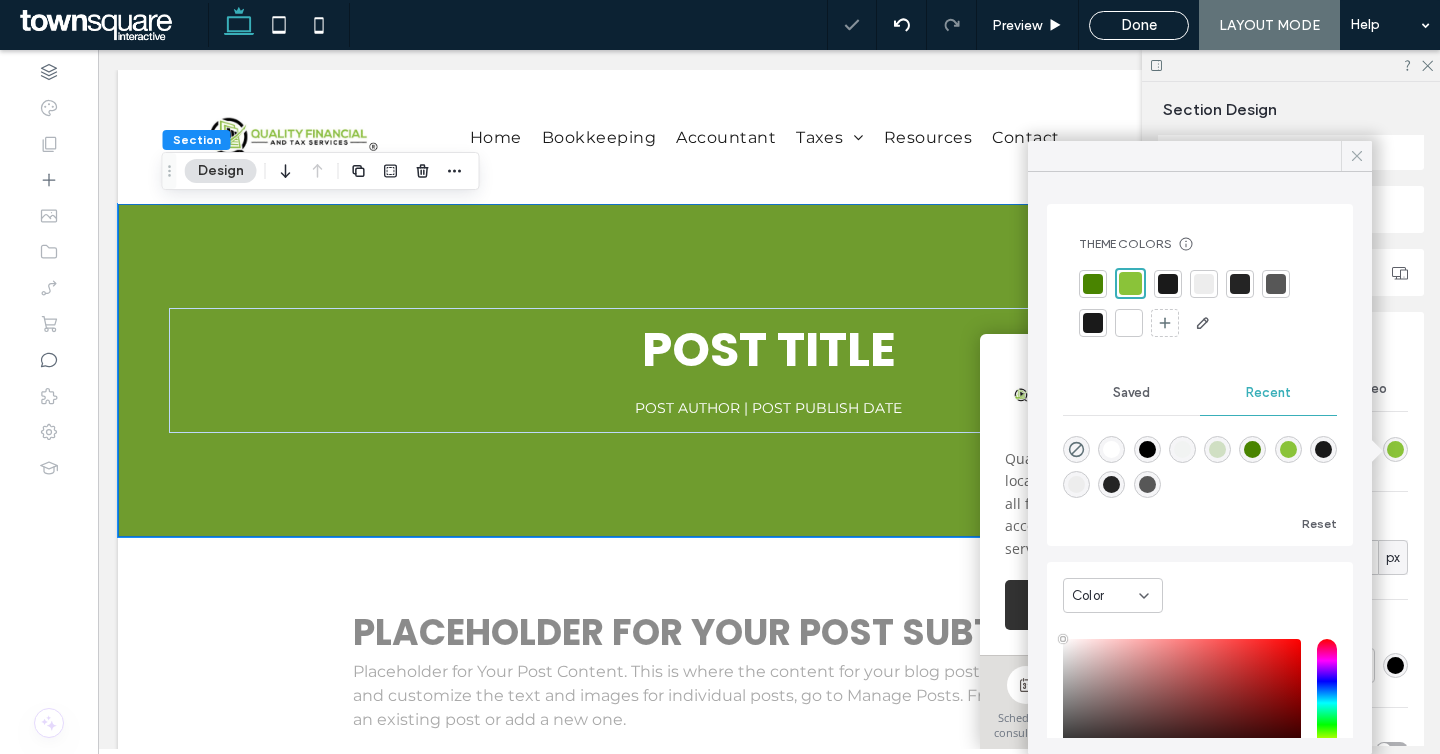 click 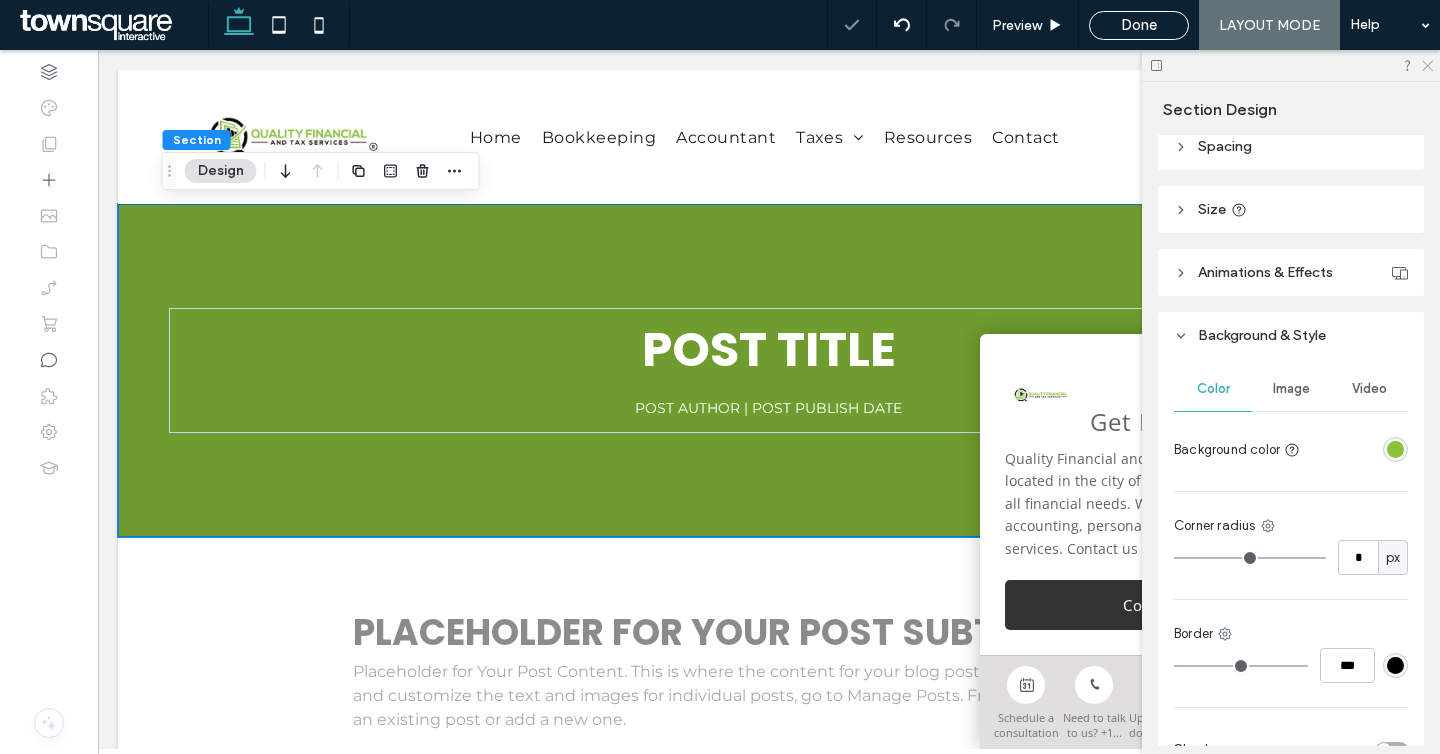 click 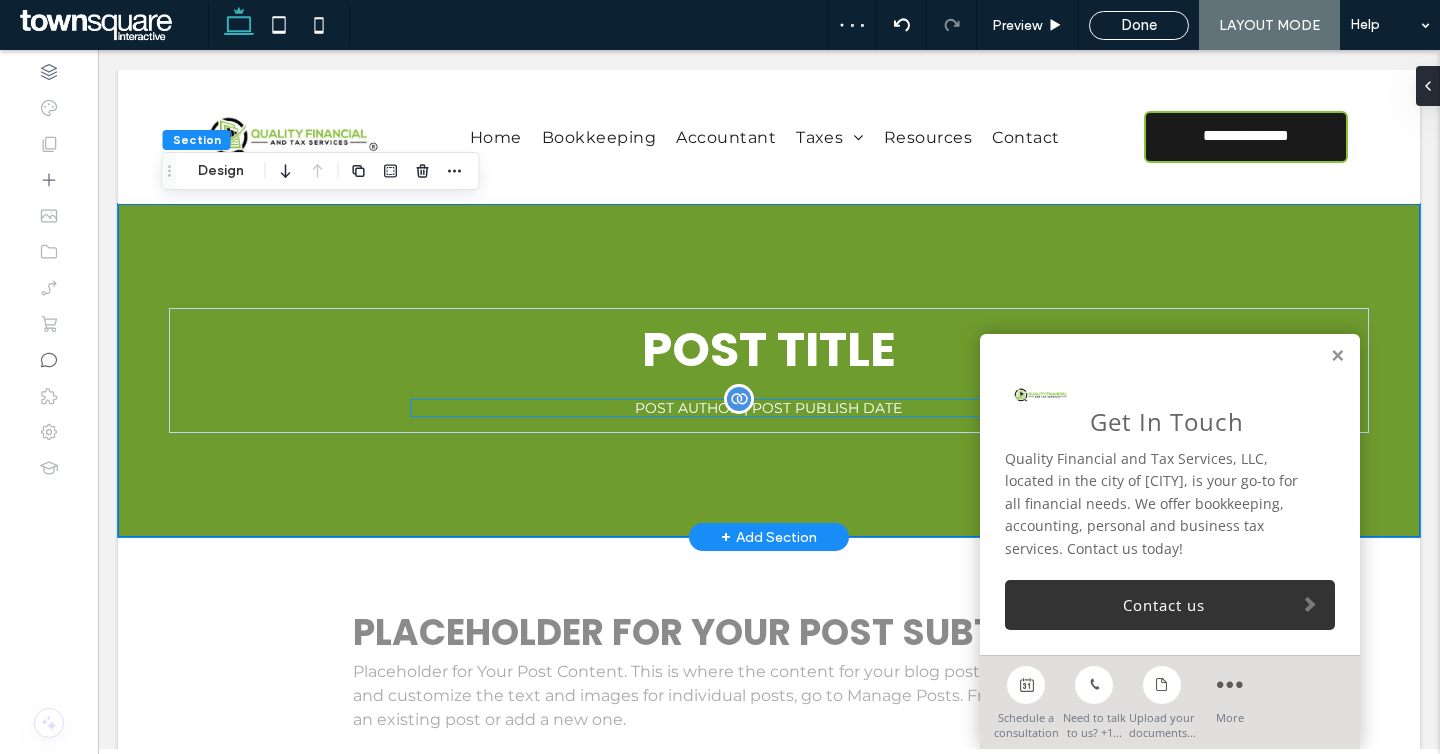 click on "POST AUTHOR | POST PUBLISH DATE" at bounding box center [769, 408] 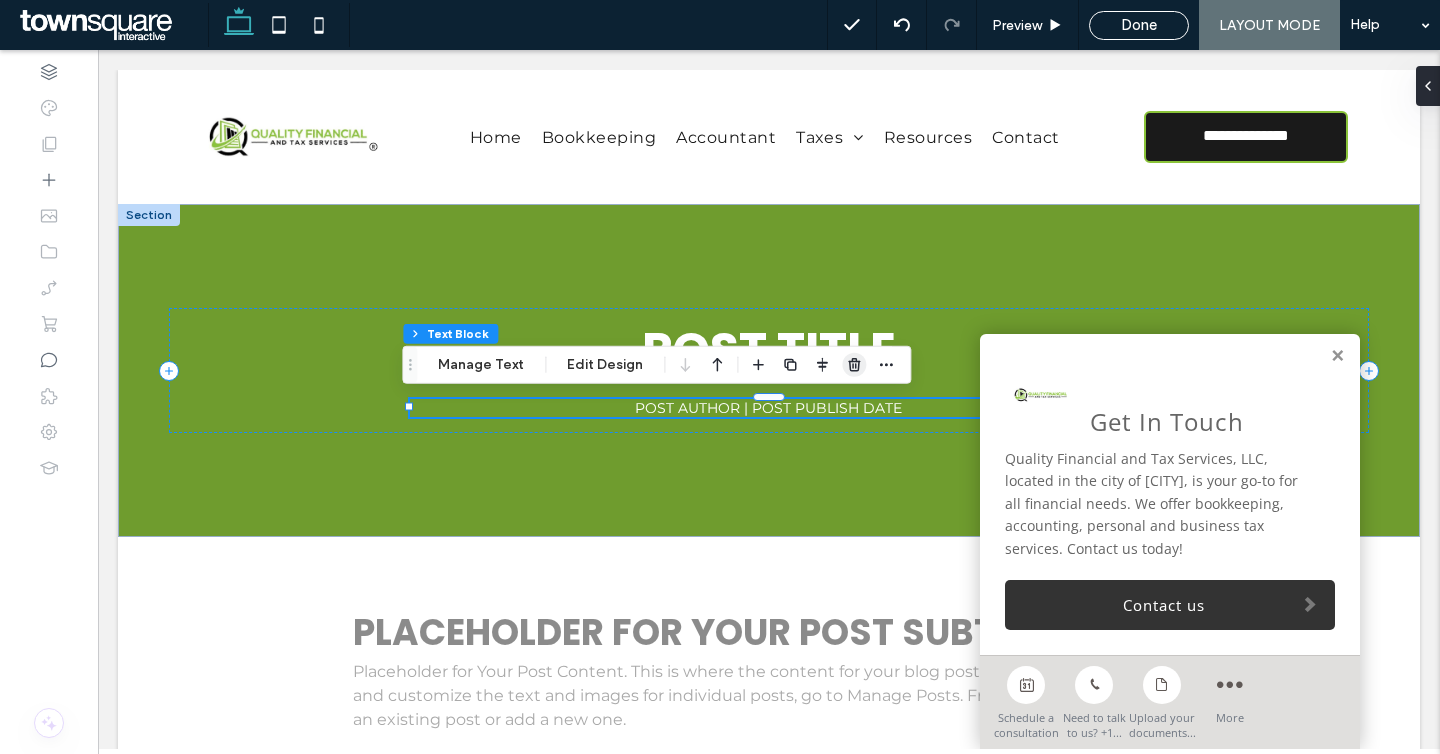 click 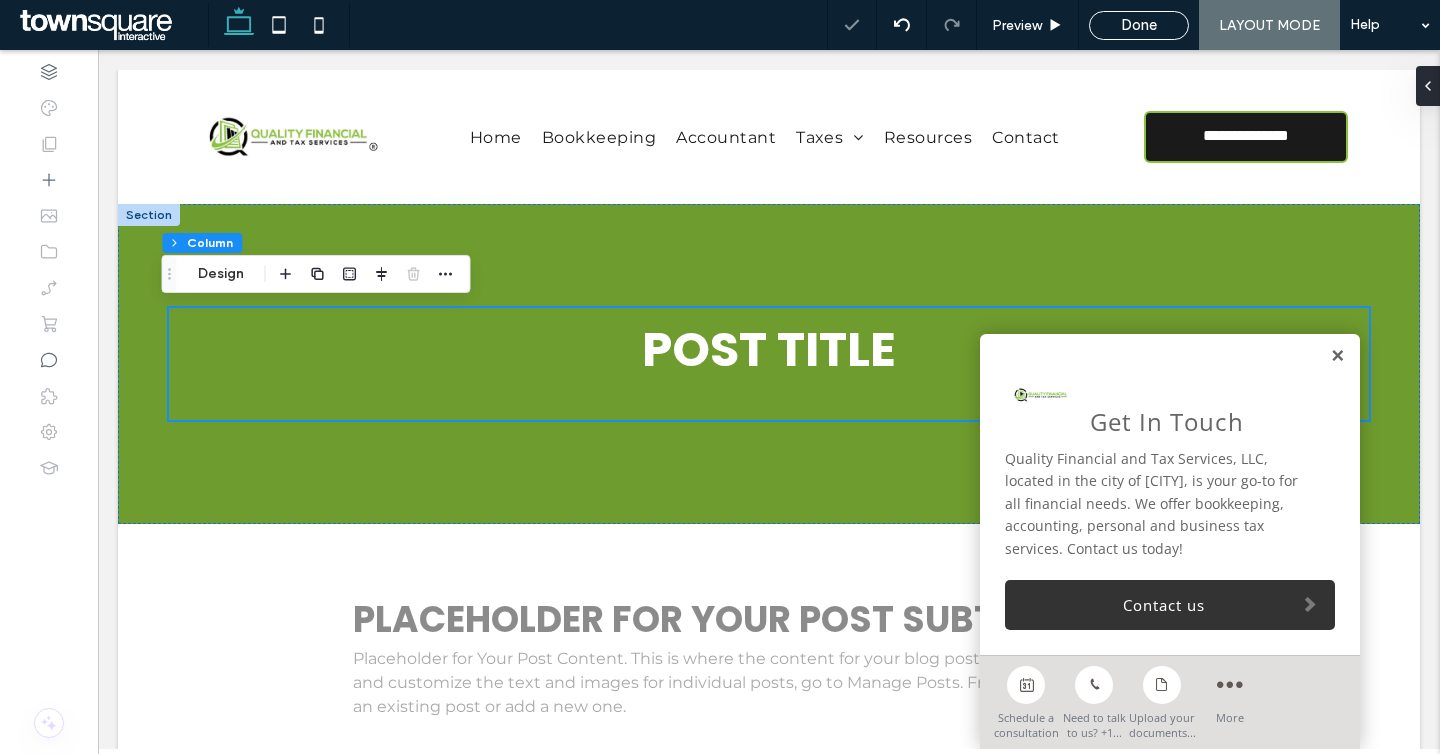 click at bounding box center [1337, 356] 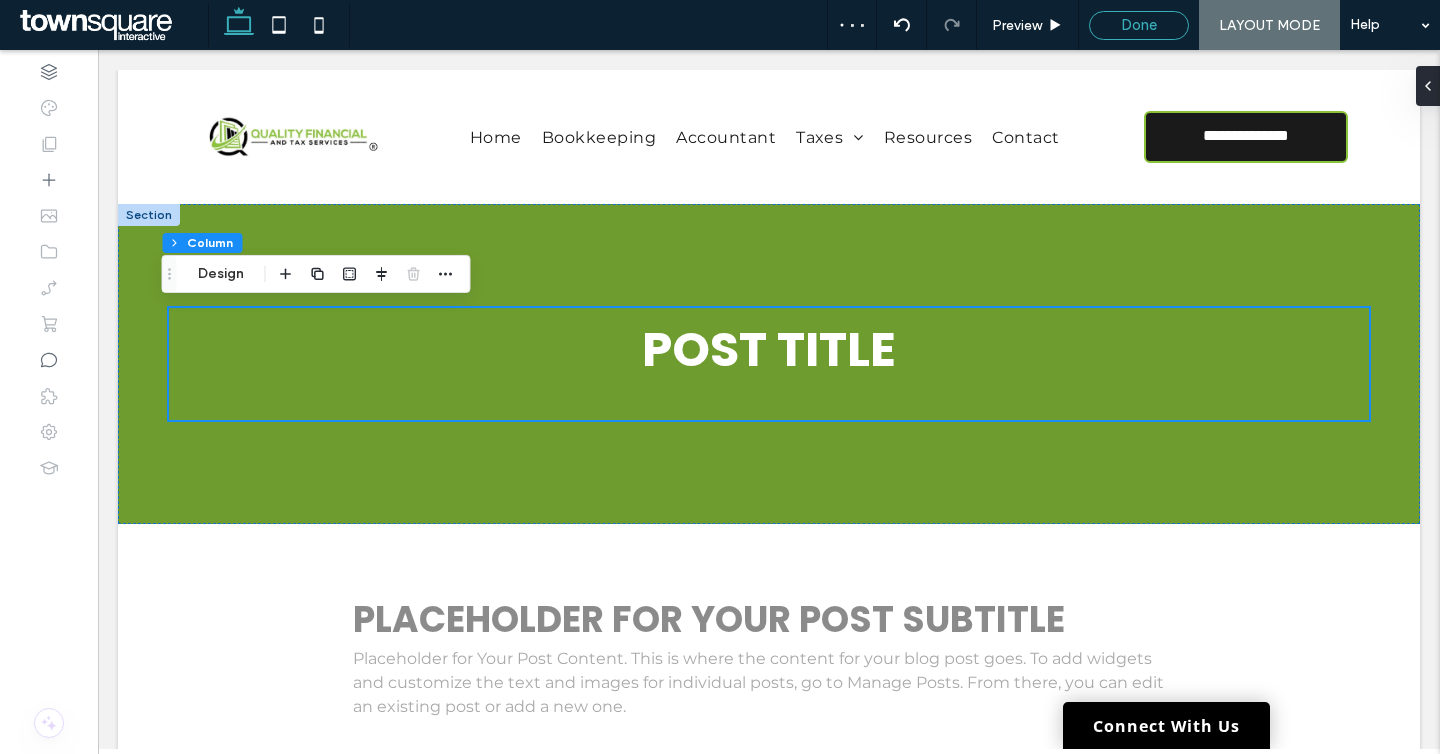 click on "Done" at bounding box center (1139, 25) 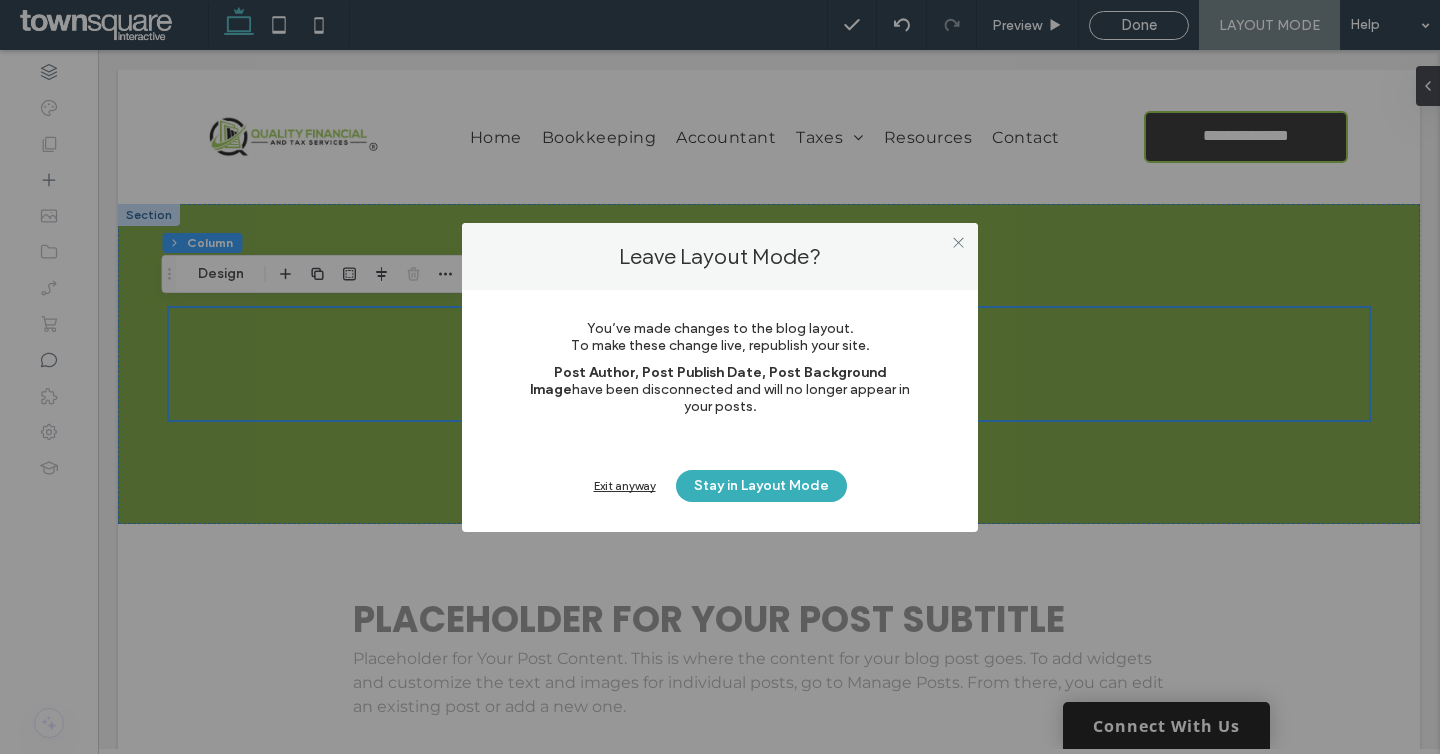 click on "Exit anyway" at bounding box center [625, 485] 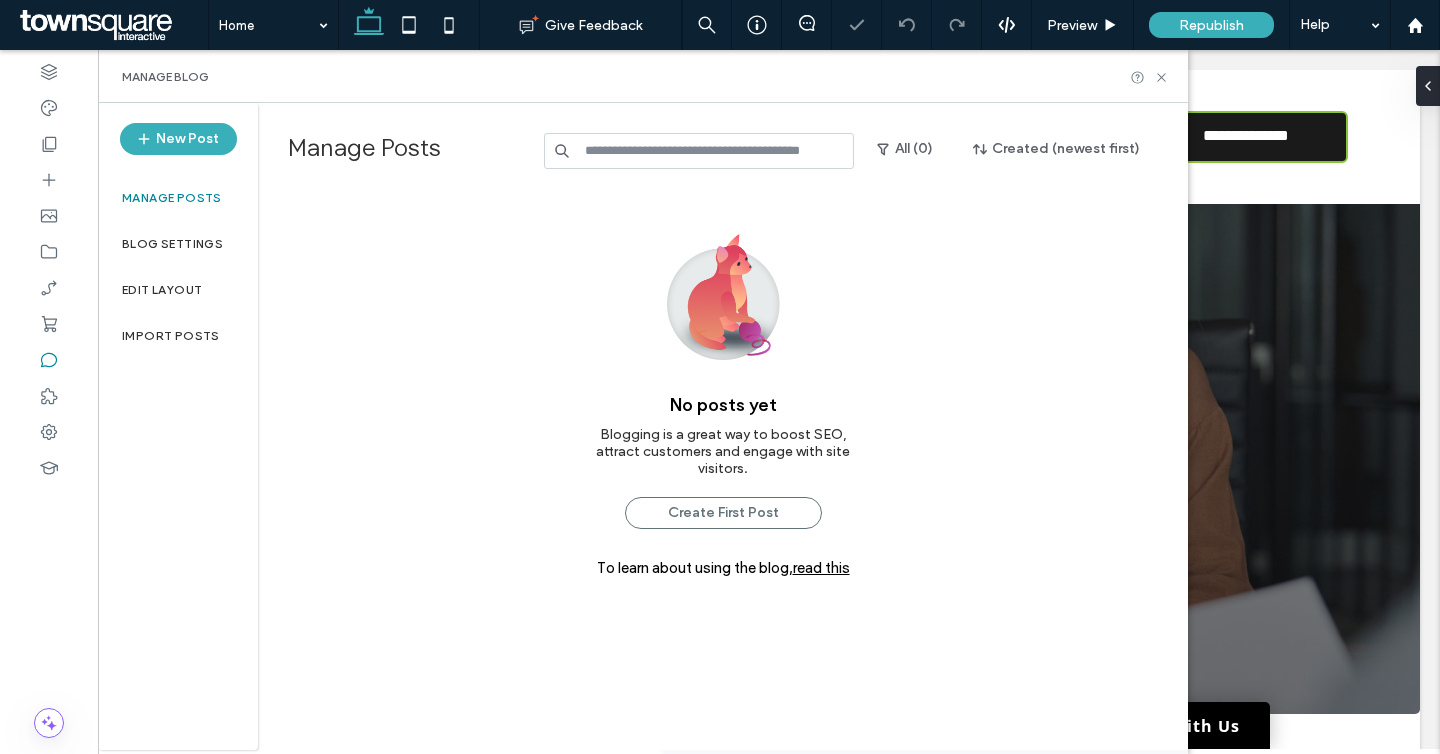 scroll, scrollTop: 0, scrollLeft: 0, axis: both 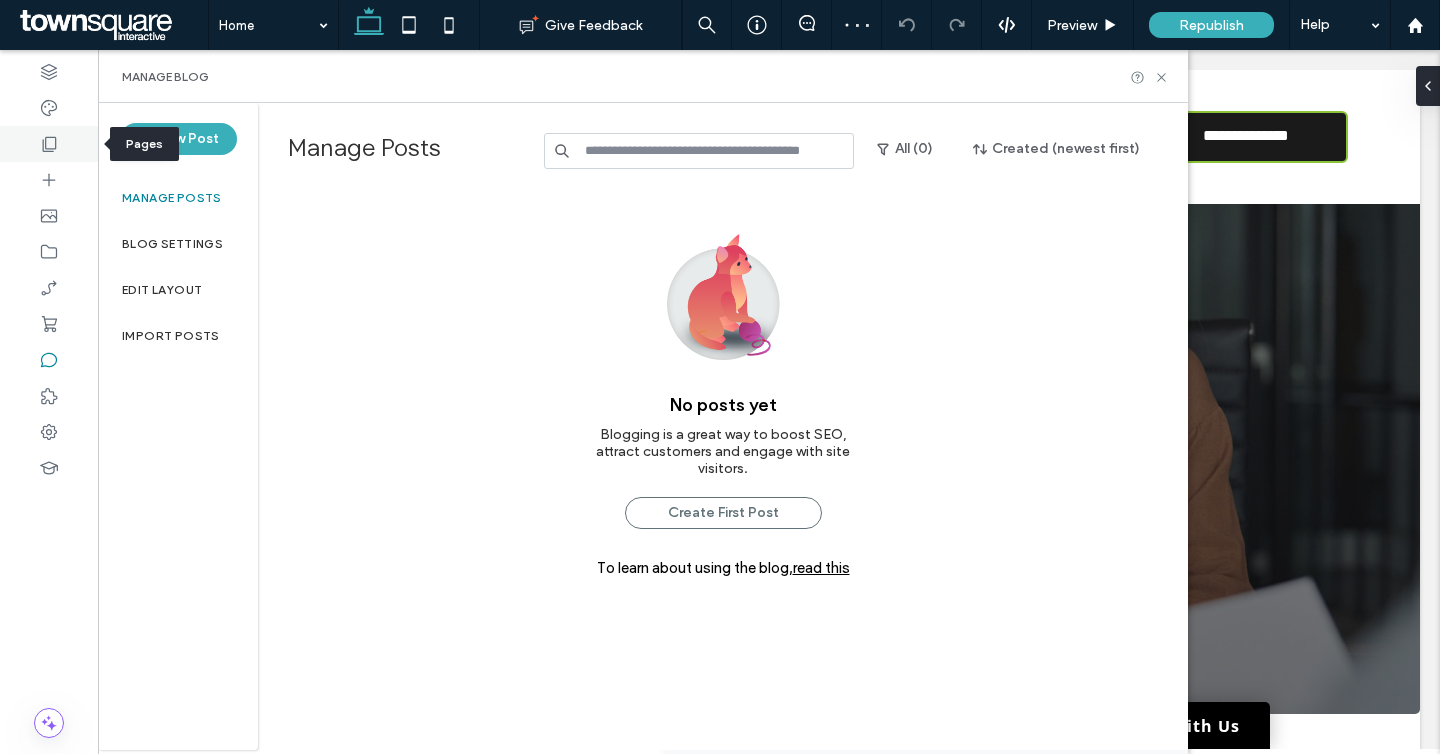 click 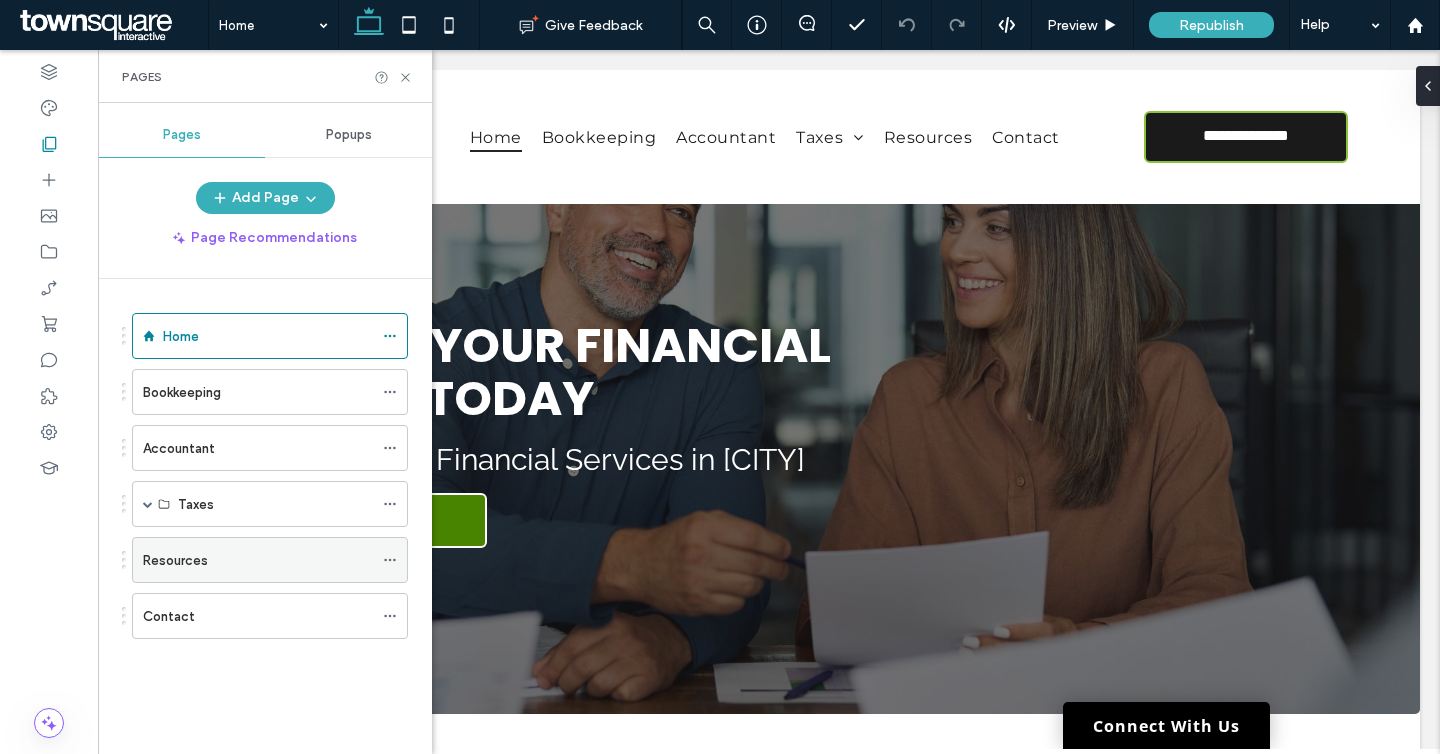 click 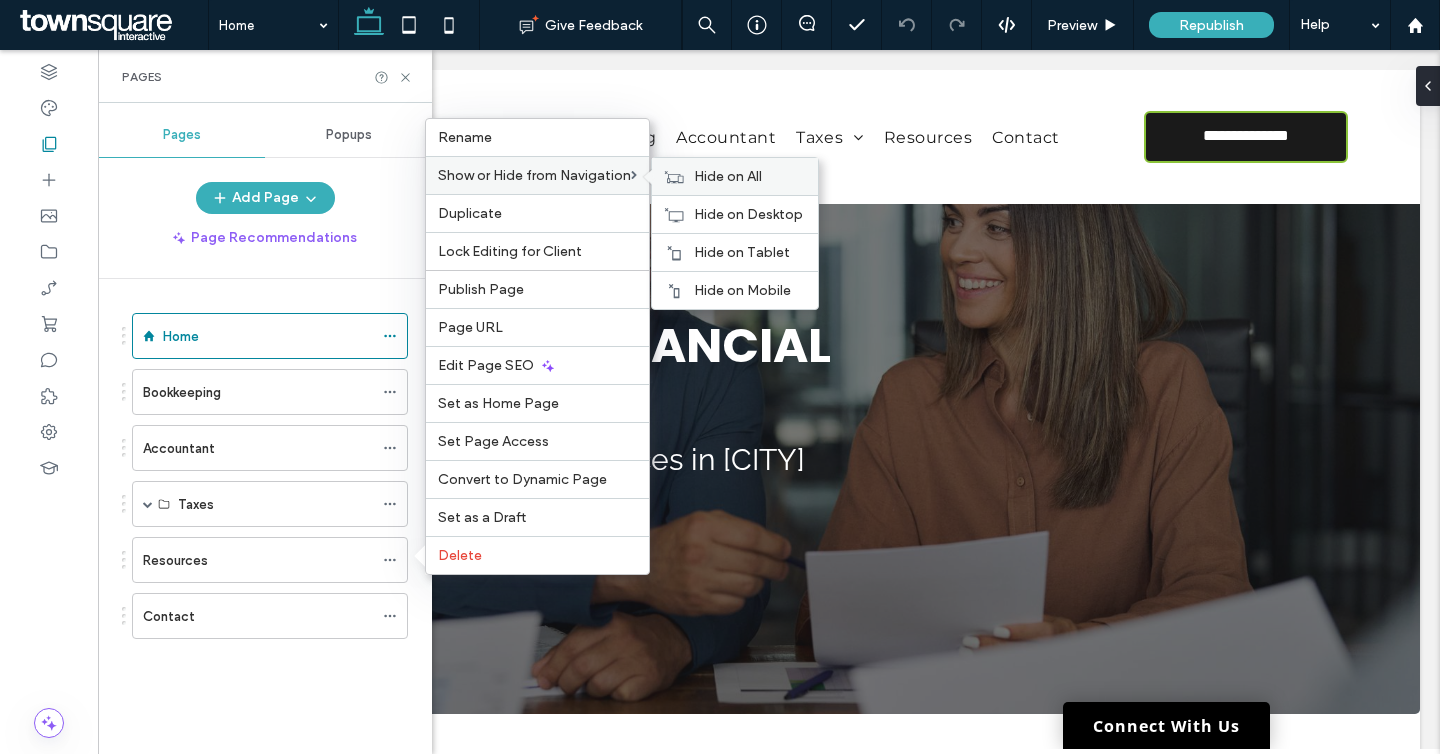 click on "Hide on All" at bounding box center [728, 176] 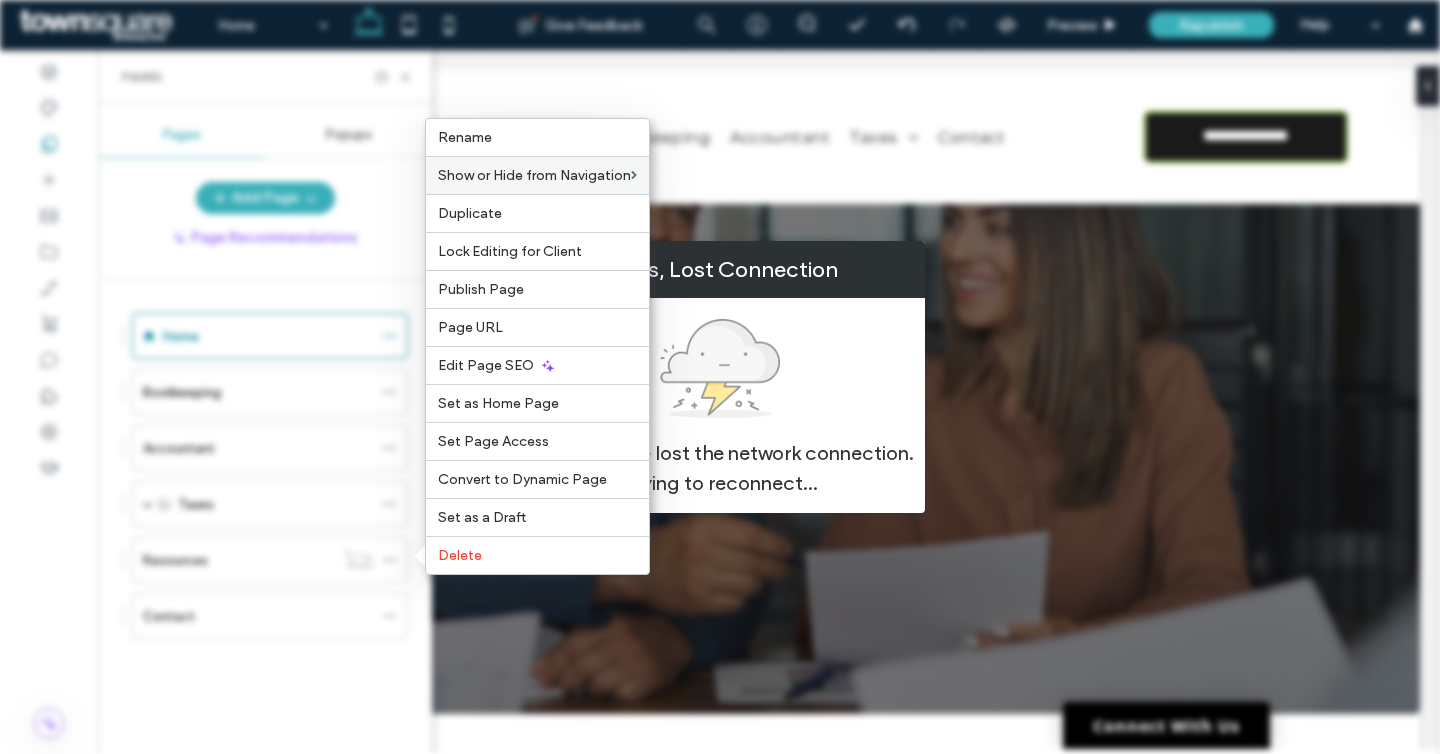 click on "Oops, Lost Connection
Seems like we lost the network connection. Trying to reconnect..." at bounding box center [720, 377] 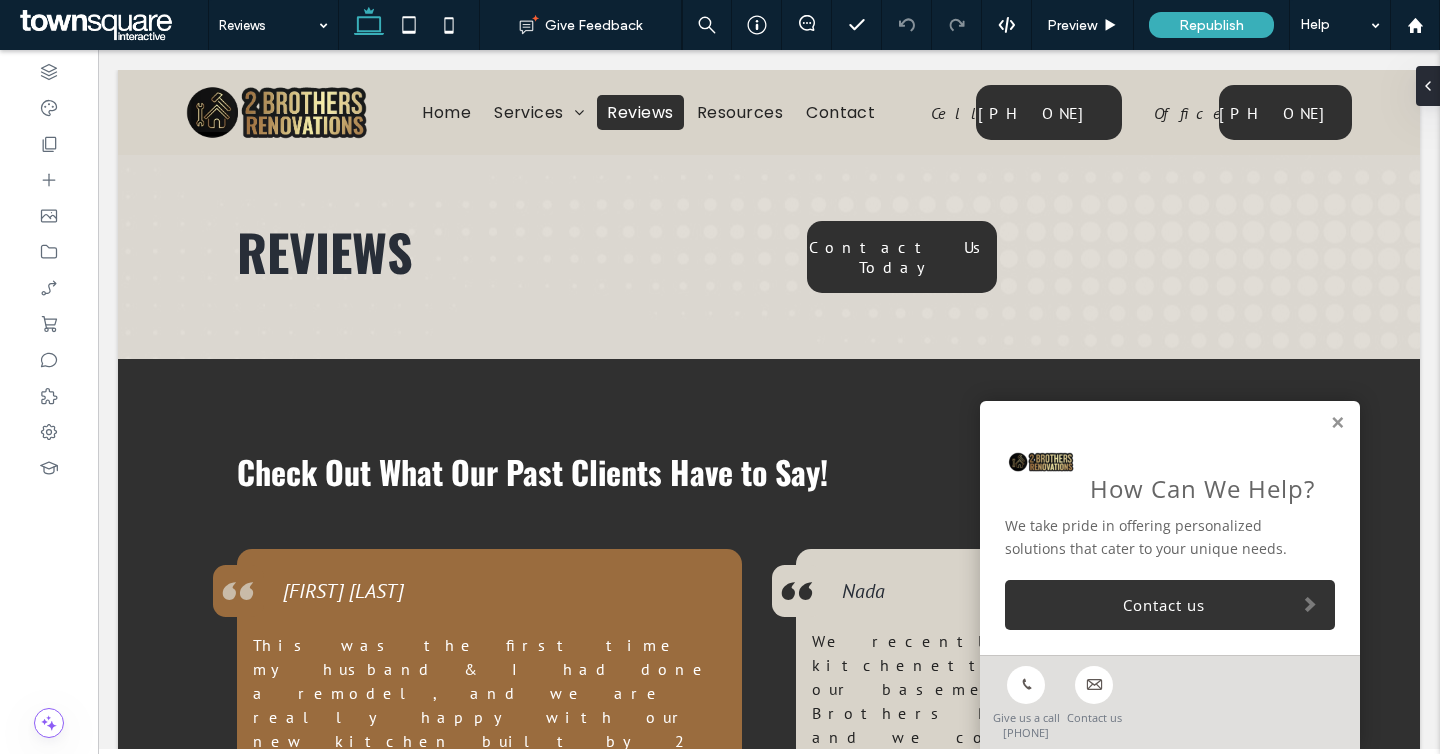 scroll, scrollTop: 0, scrollLeft: 0, axis: both 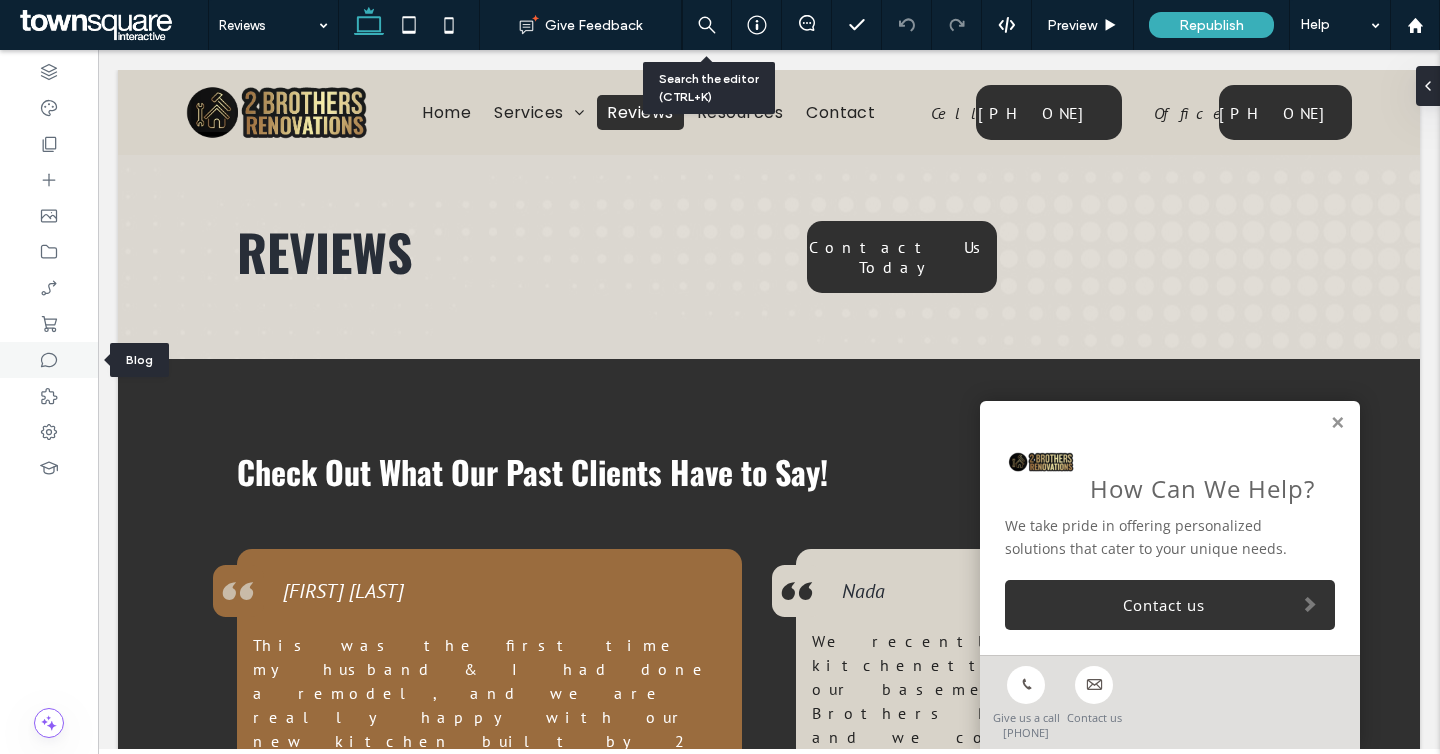click 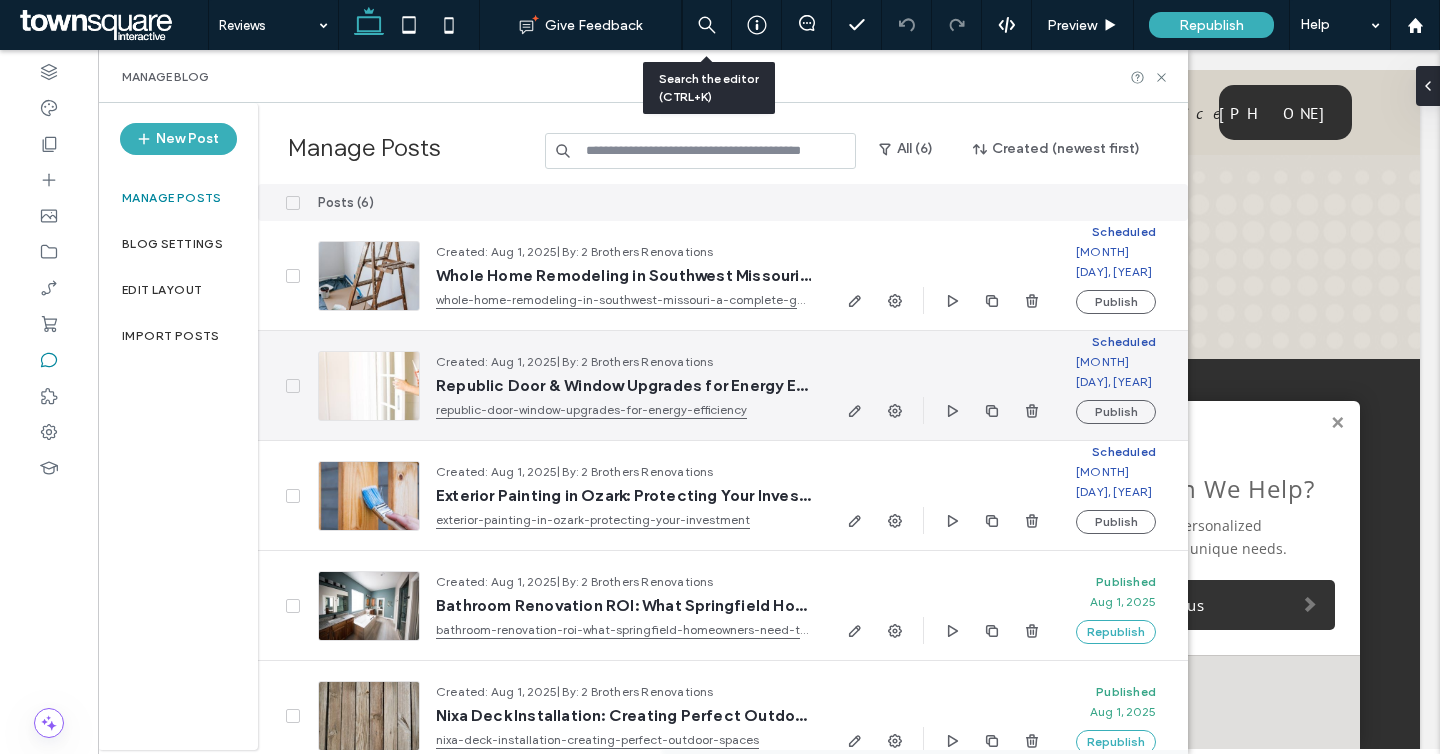 scroll, scrollTop: 131, scrollLeft: 0, axis: vertical 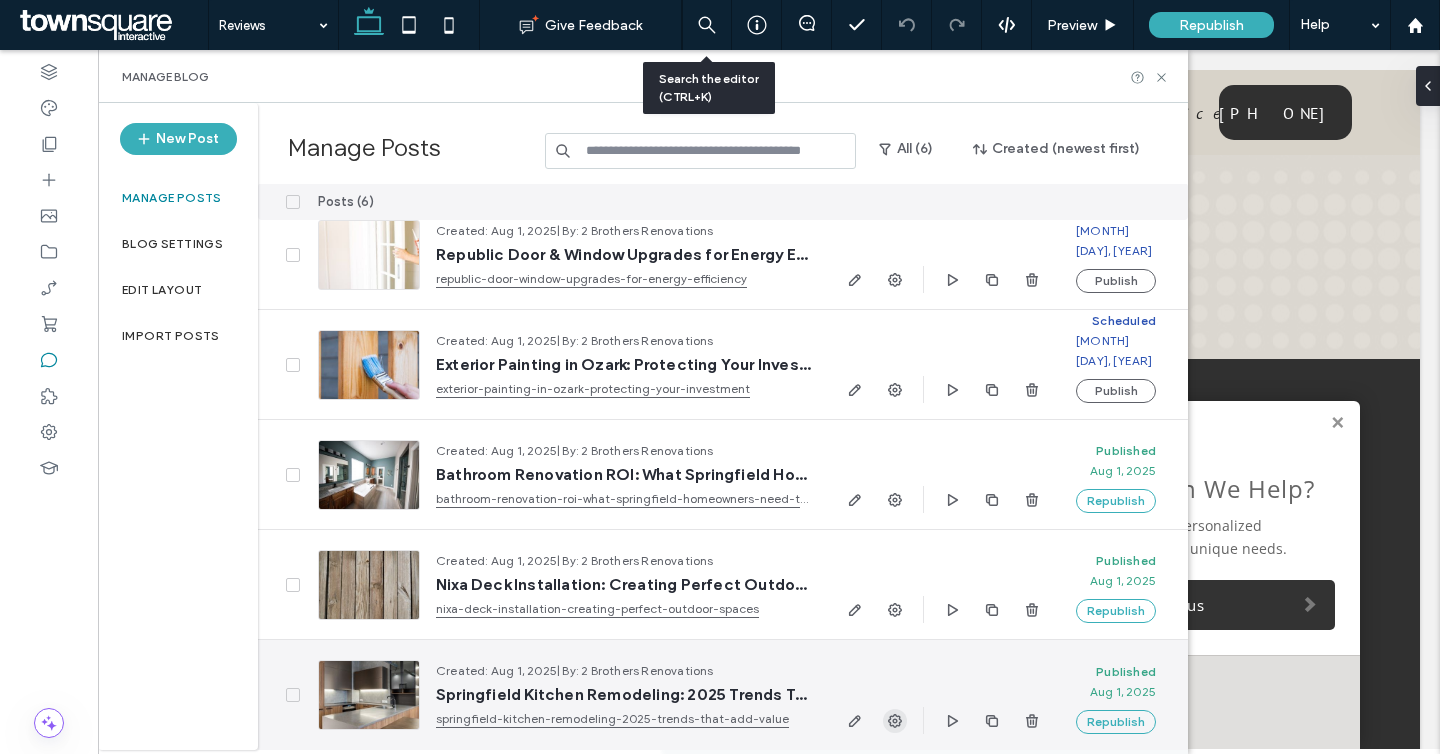 click 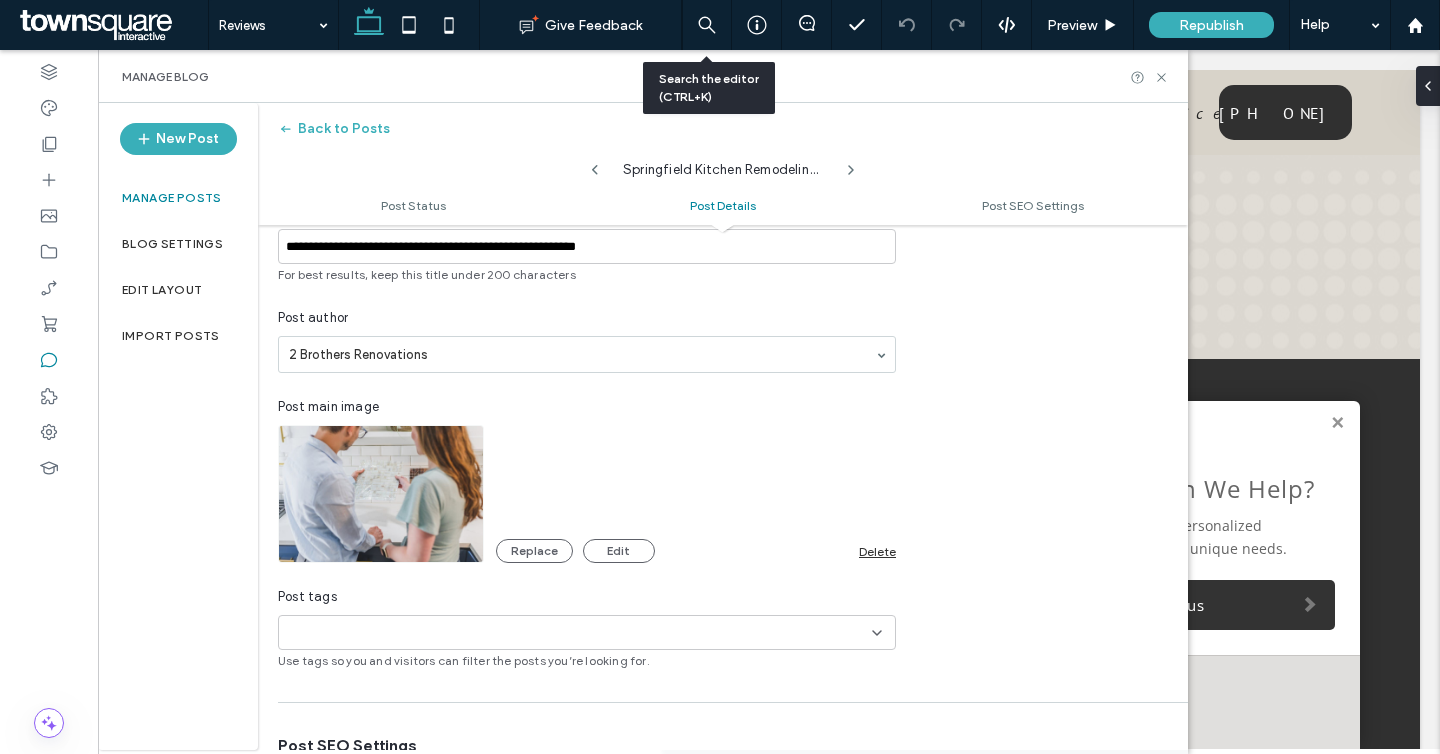 scroll, scrollTop: 497, scrollLeft: 0, axis: vertical 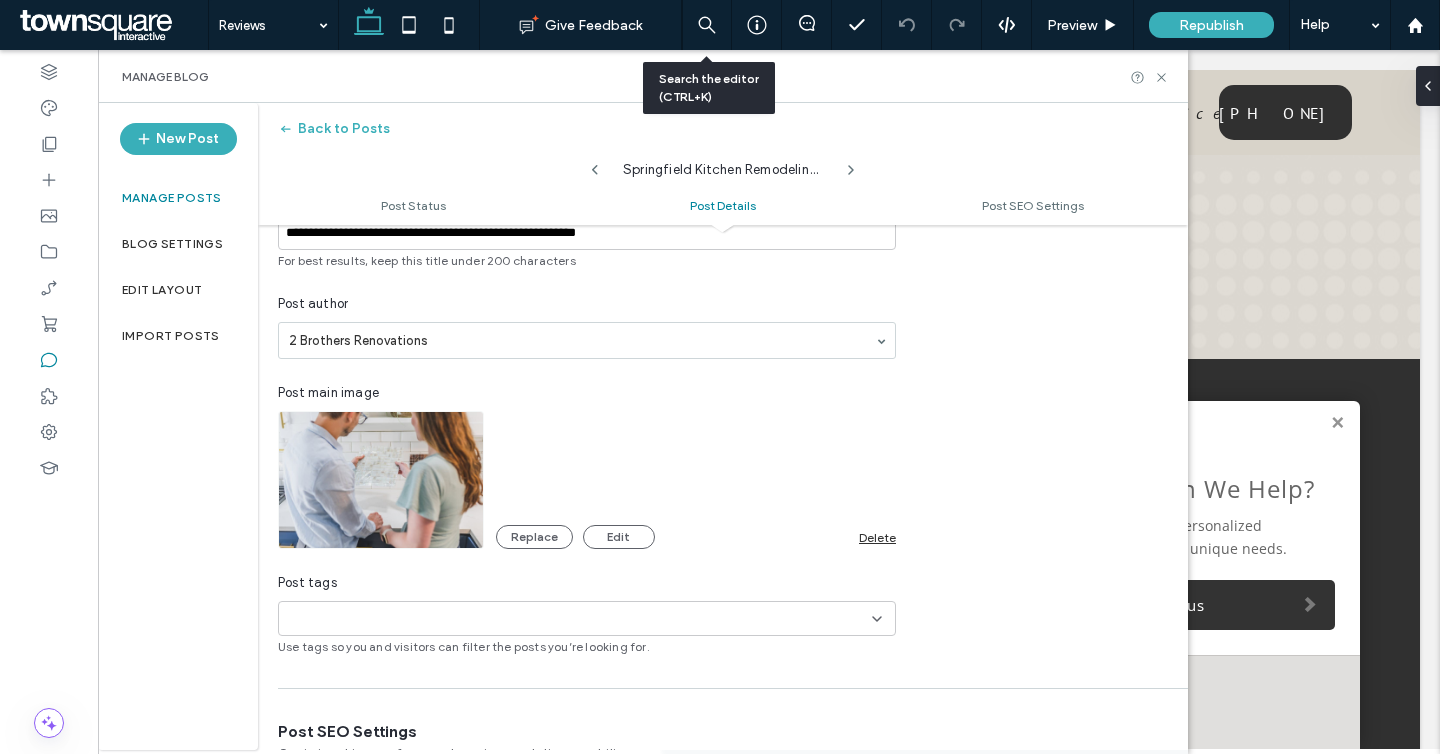click on "Replace Edit Delete" at bounding box center (696, 537) 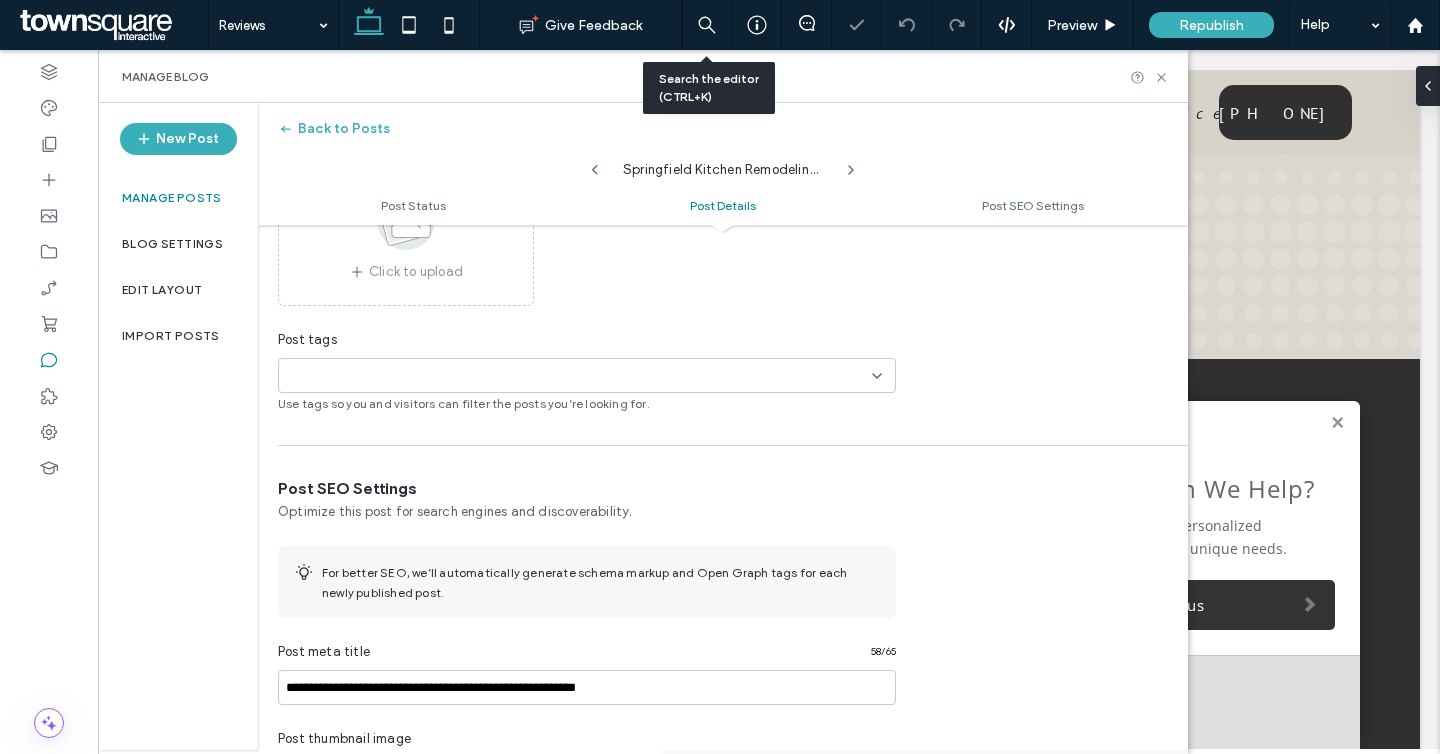 scroll, scrollTop: 963, scrollLeft: 0, axis: vertical 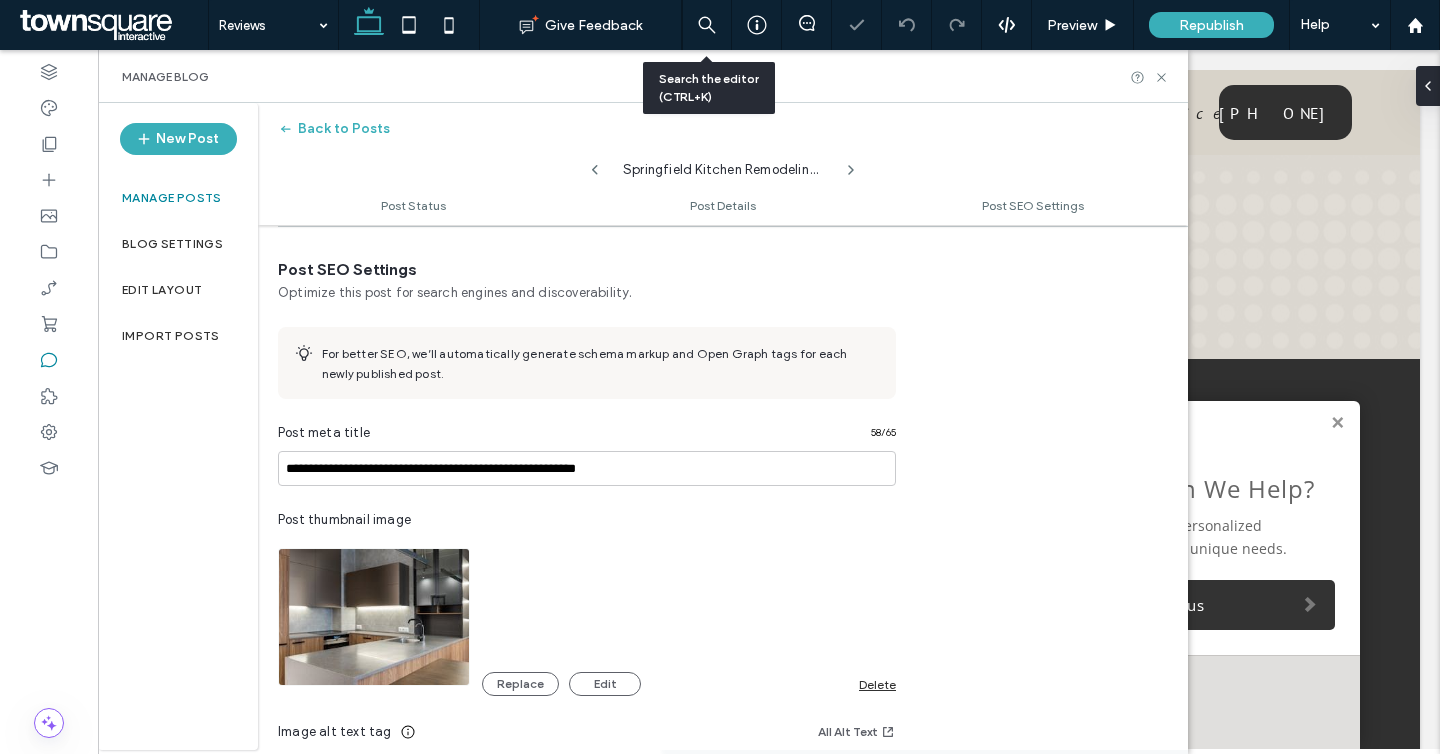 click on "Delete" at bounding box center [877, 684] 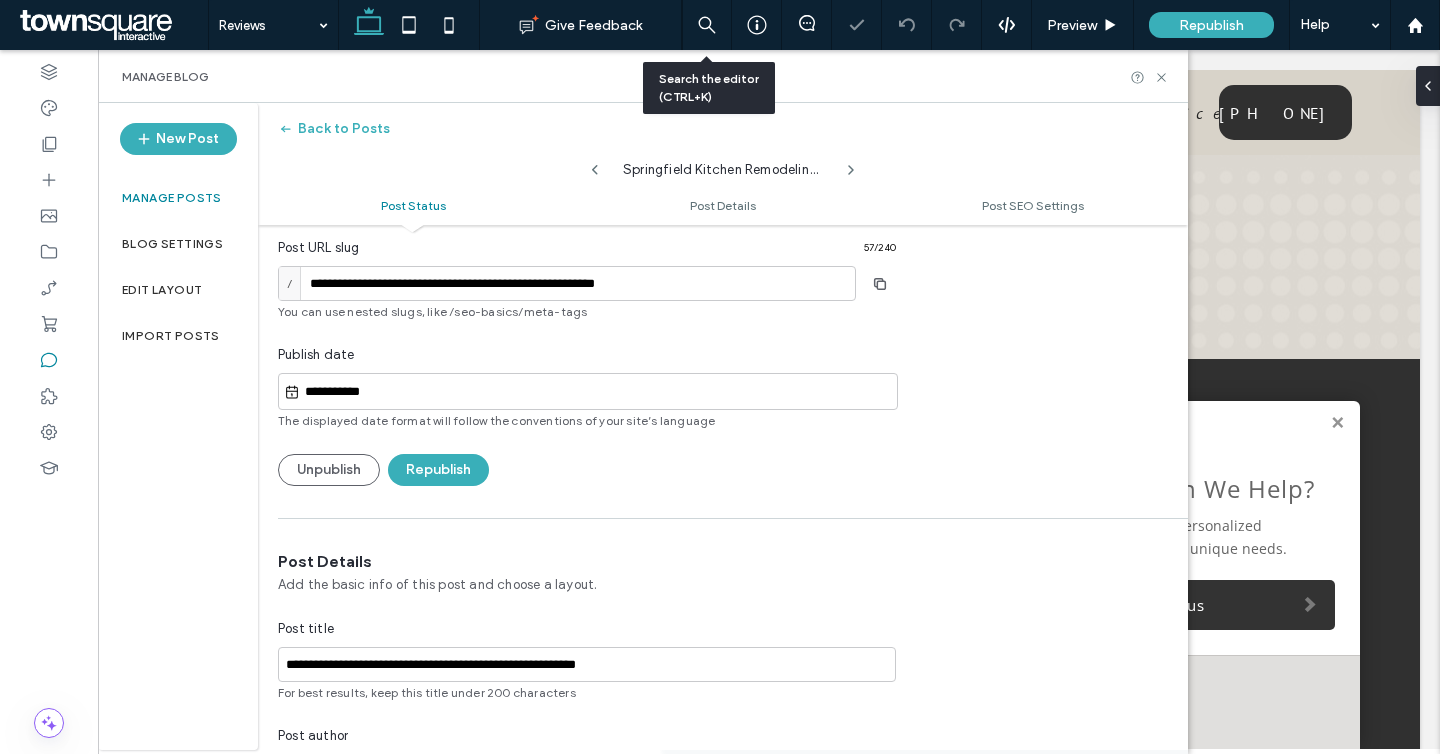 scroll, scrollTop: 0, scrollLeft: 0, axis: both 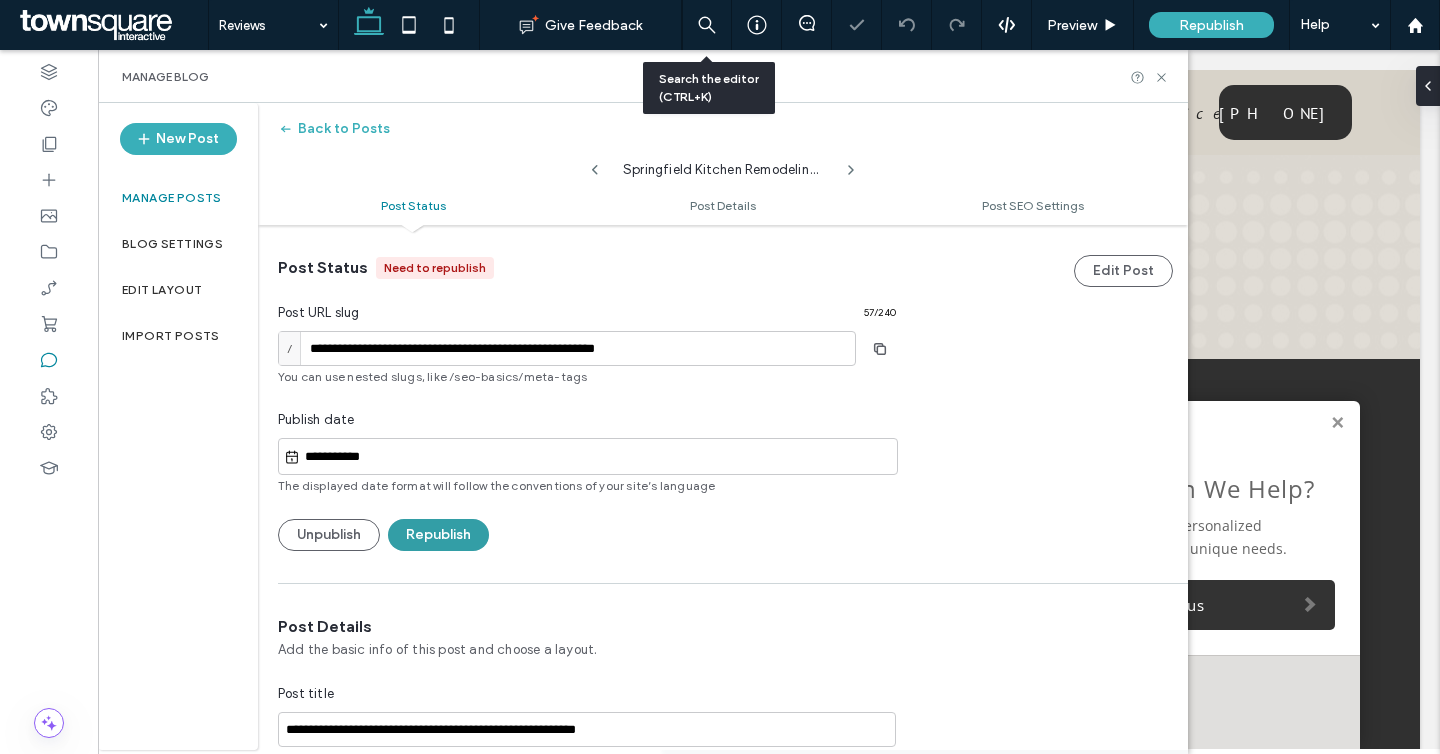 click on "Republish" at bounding box center [438, 535] 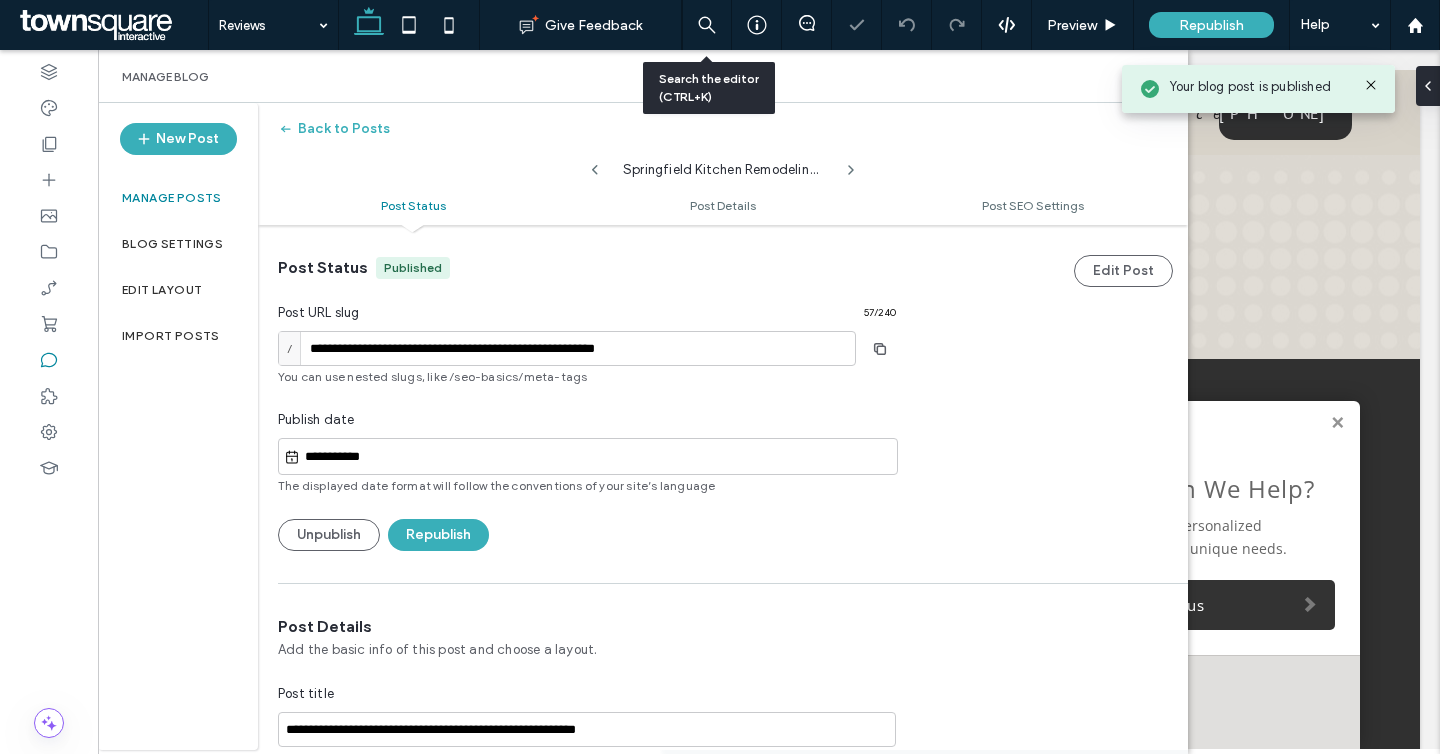 click 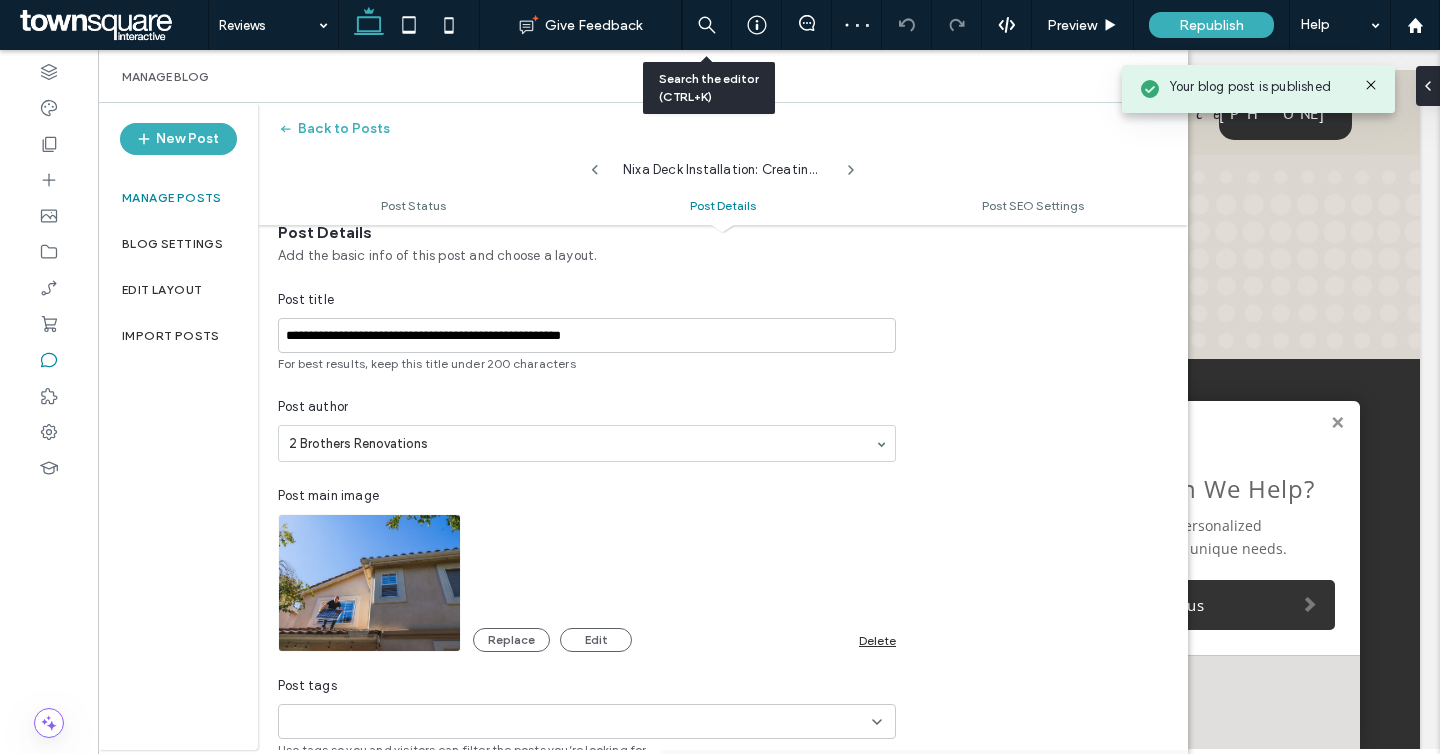 scroll, scrollTop: 636, scrollLeft: 0, axis: vertical 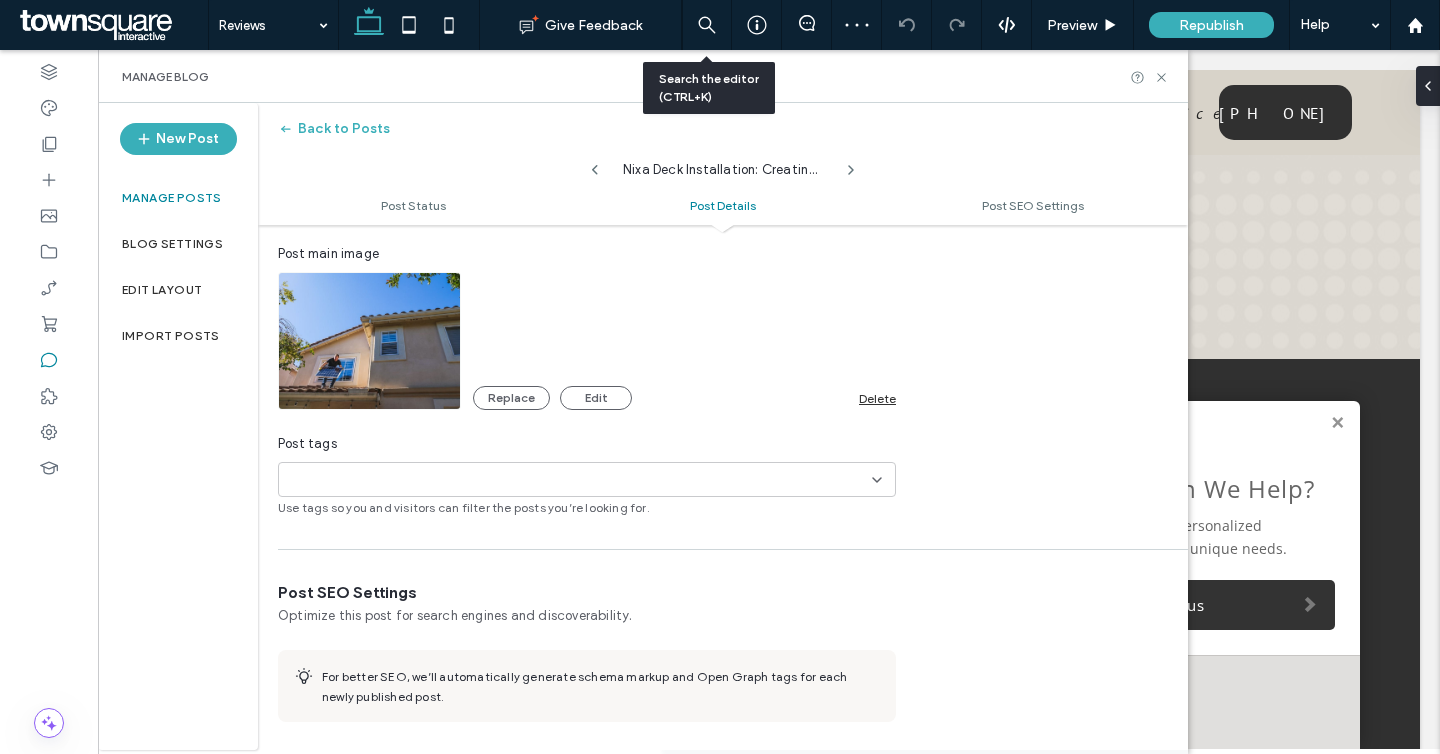 click on "Delete" at bounding box center [877, 398] 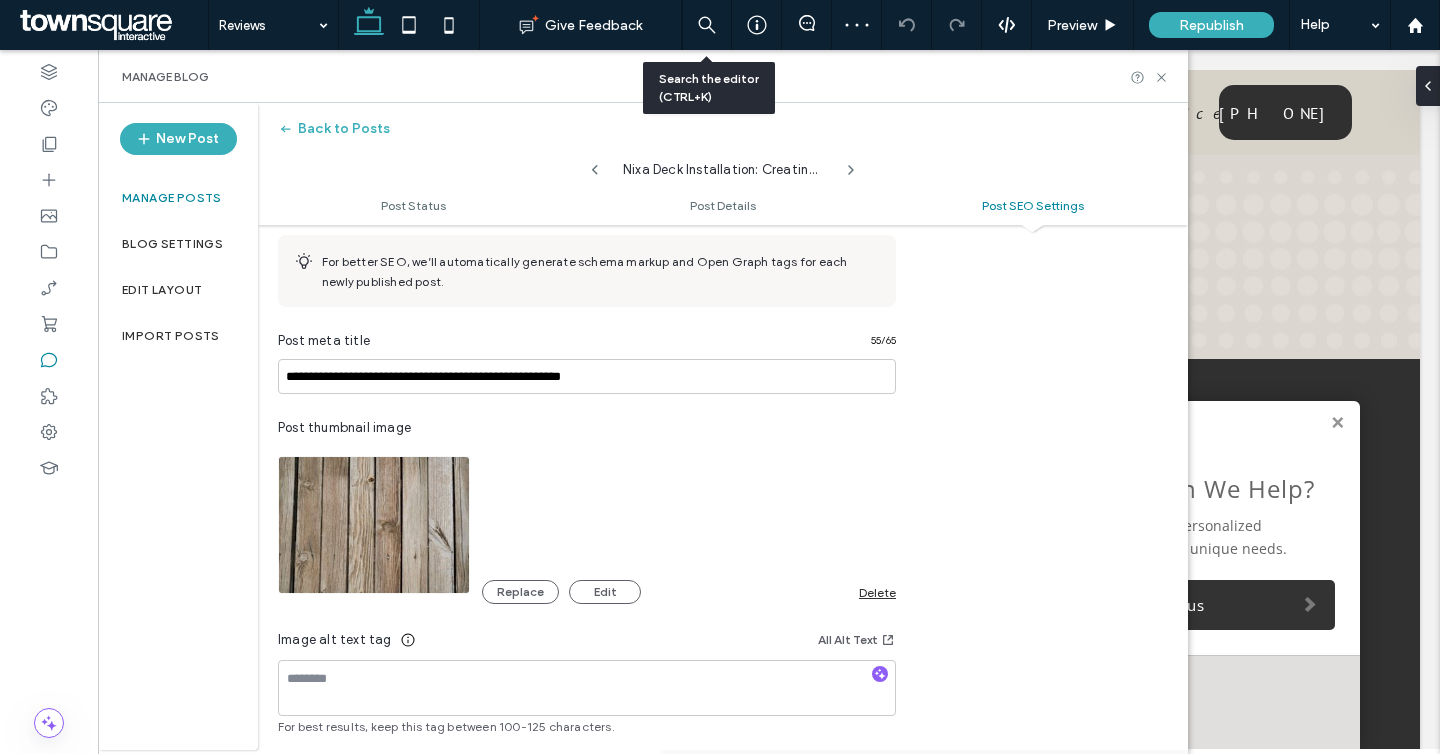 scroll, scrollTop: 1100, scrollLeft: 0, axis: vertical 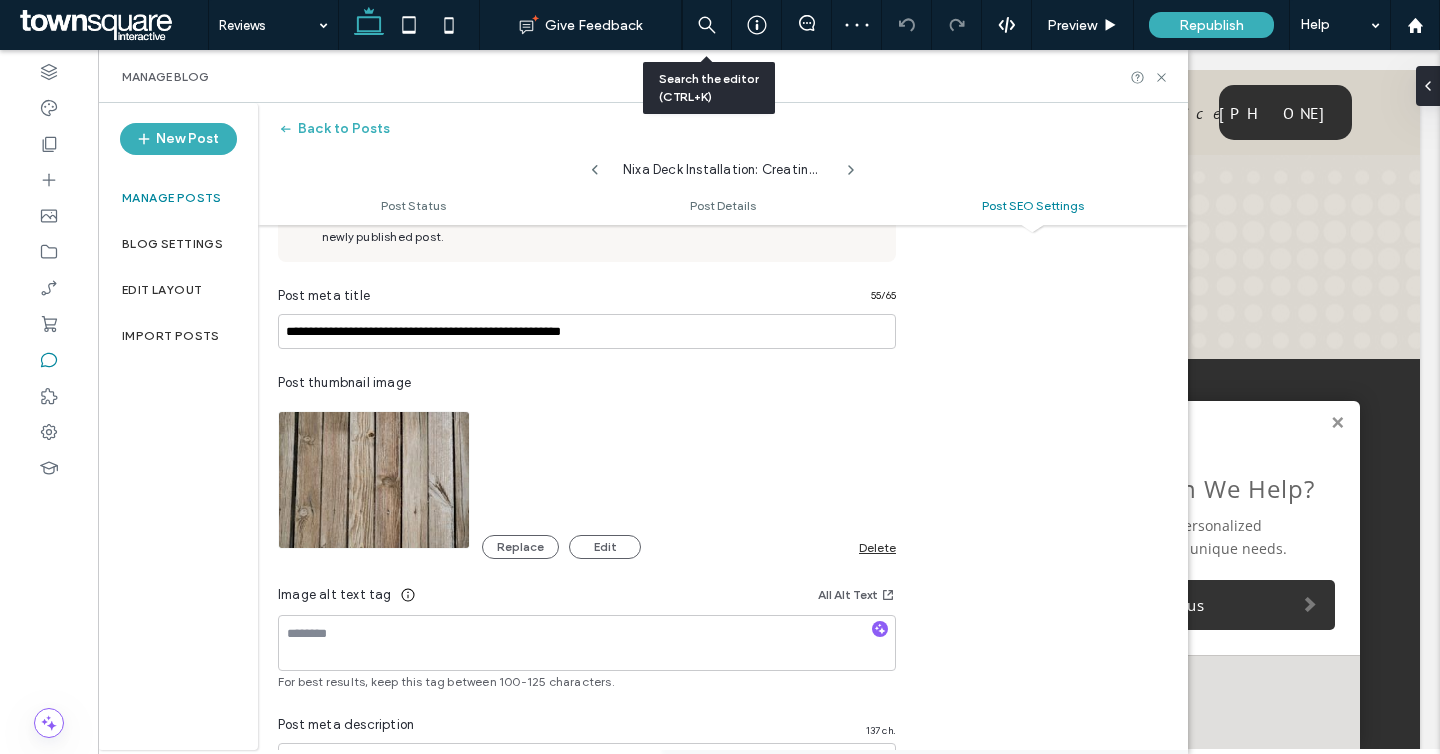 click on "Delete" at bounding box center [877, 547] 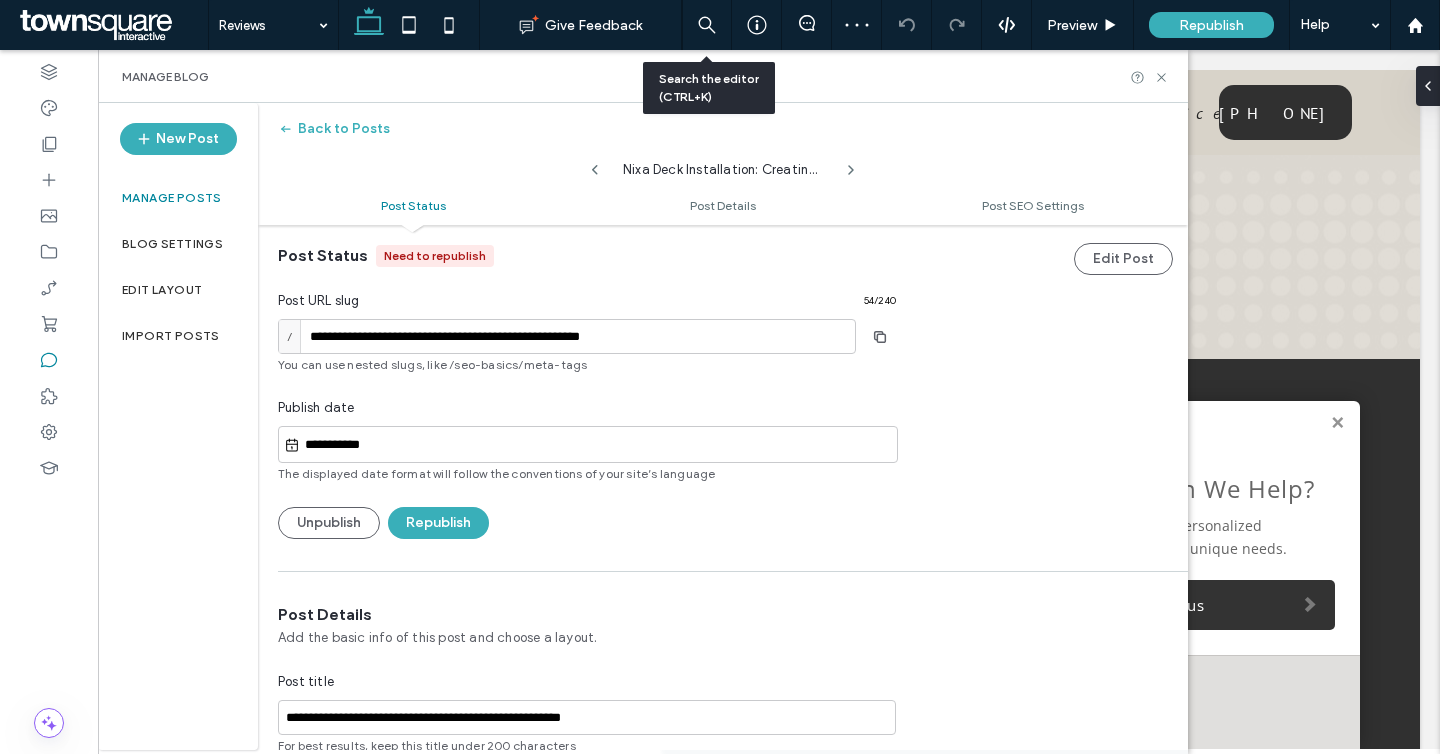 scroll, scrollTop: 0, scrollLeft: 0, axis: both 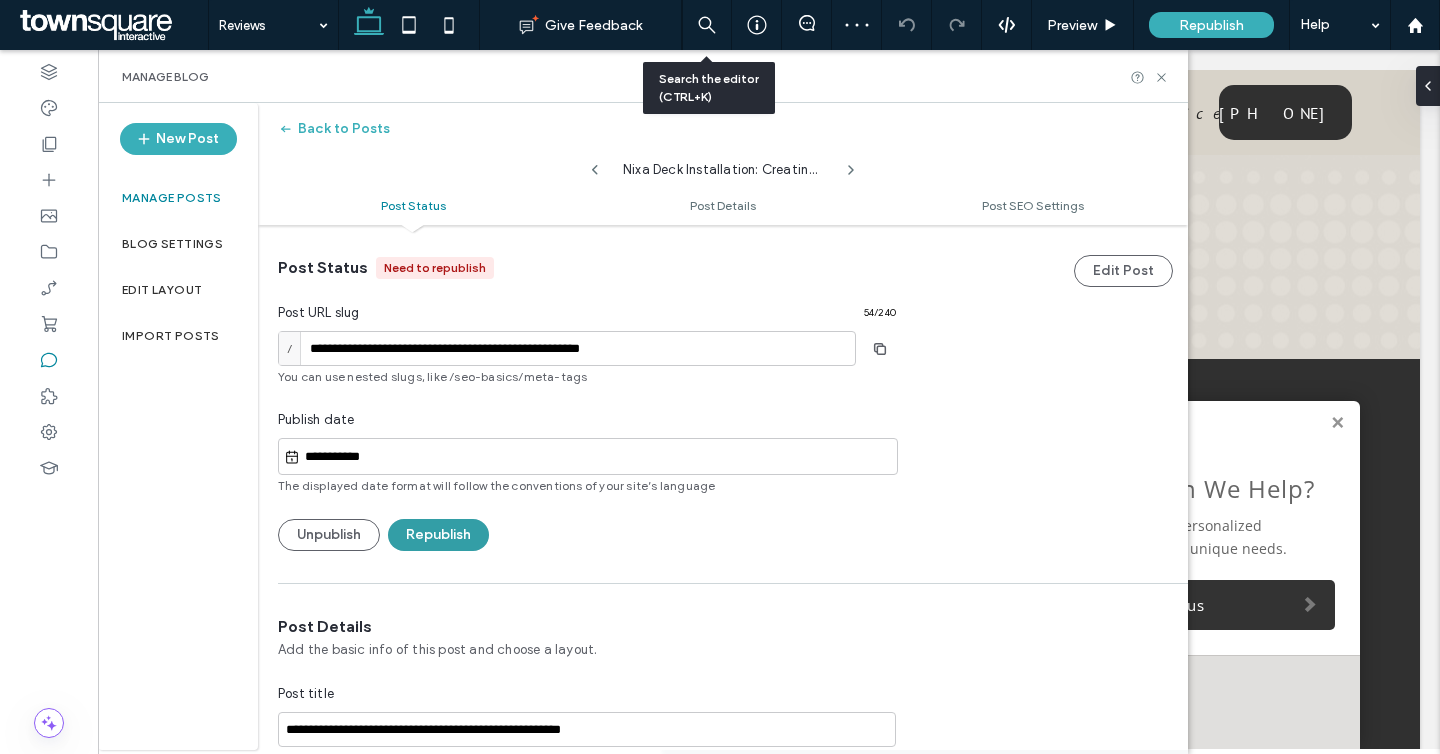 click on "Republish" at bounding box center (438, 535) 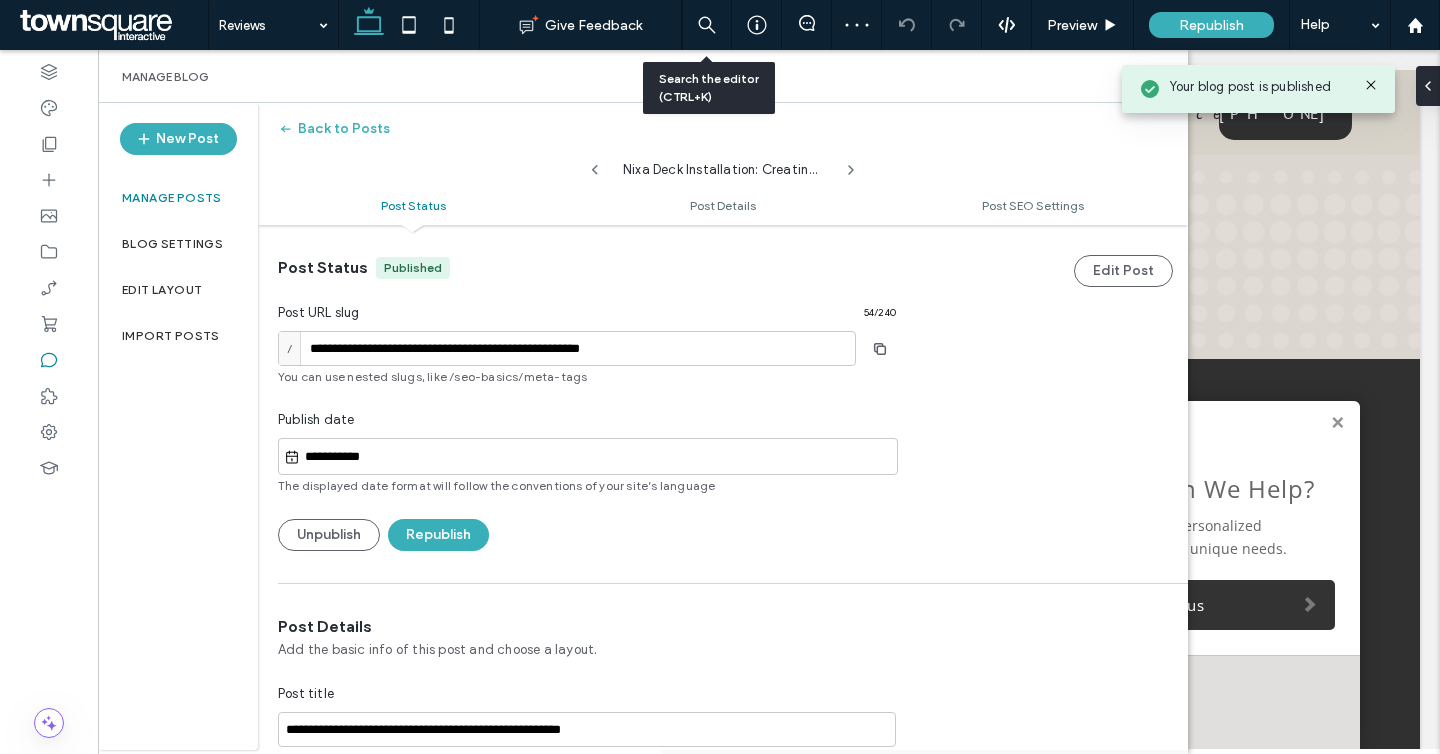 click 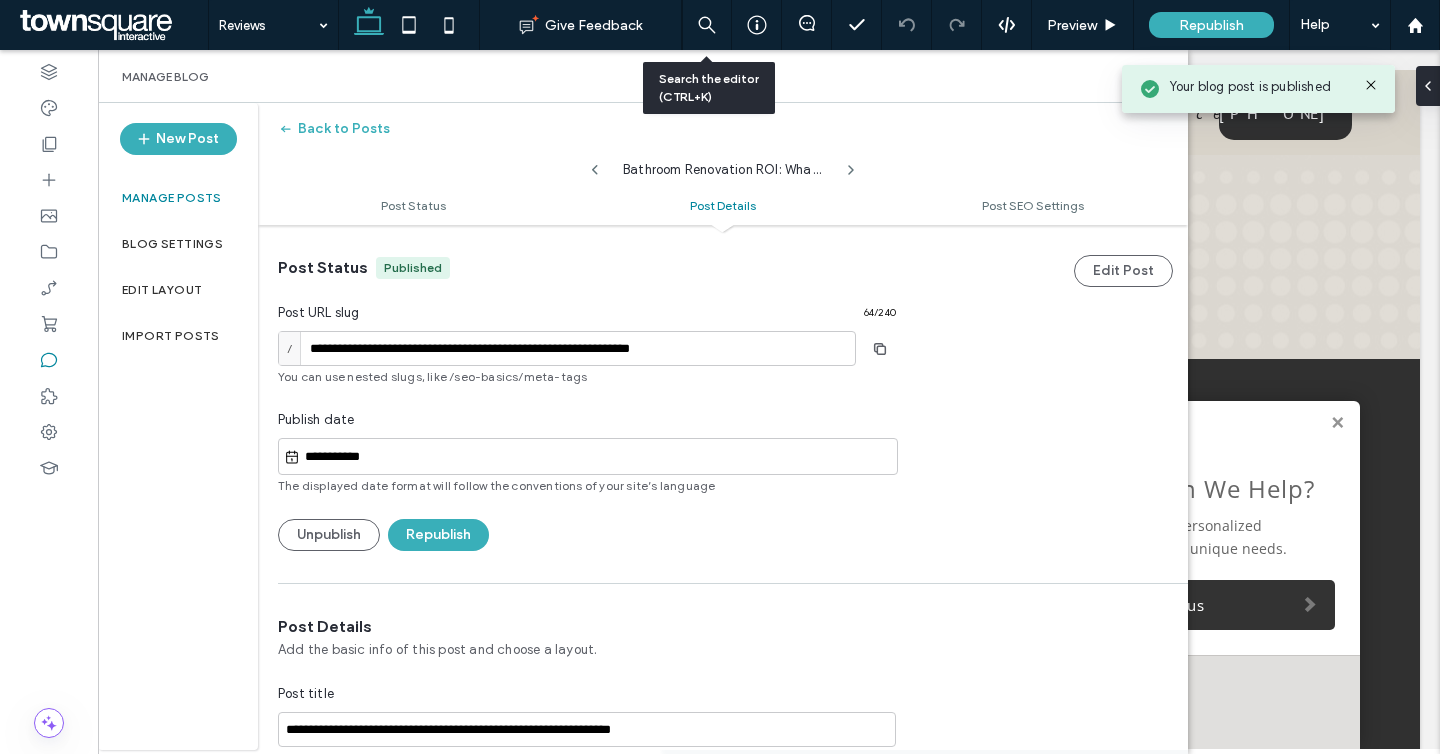 scroll, scrollTop: 549, scrollLeft: 0, axis: vertical 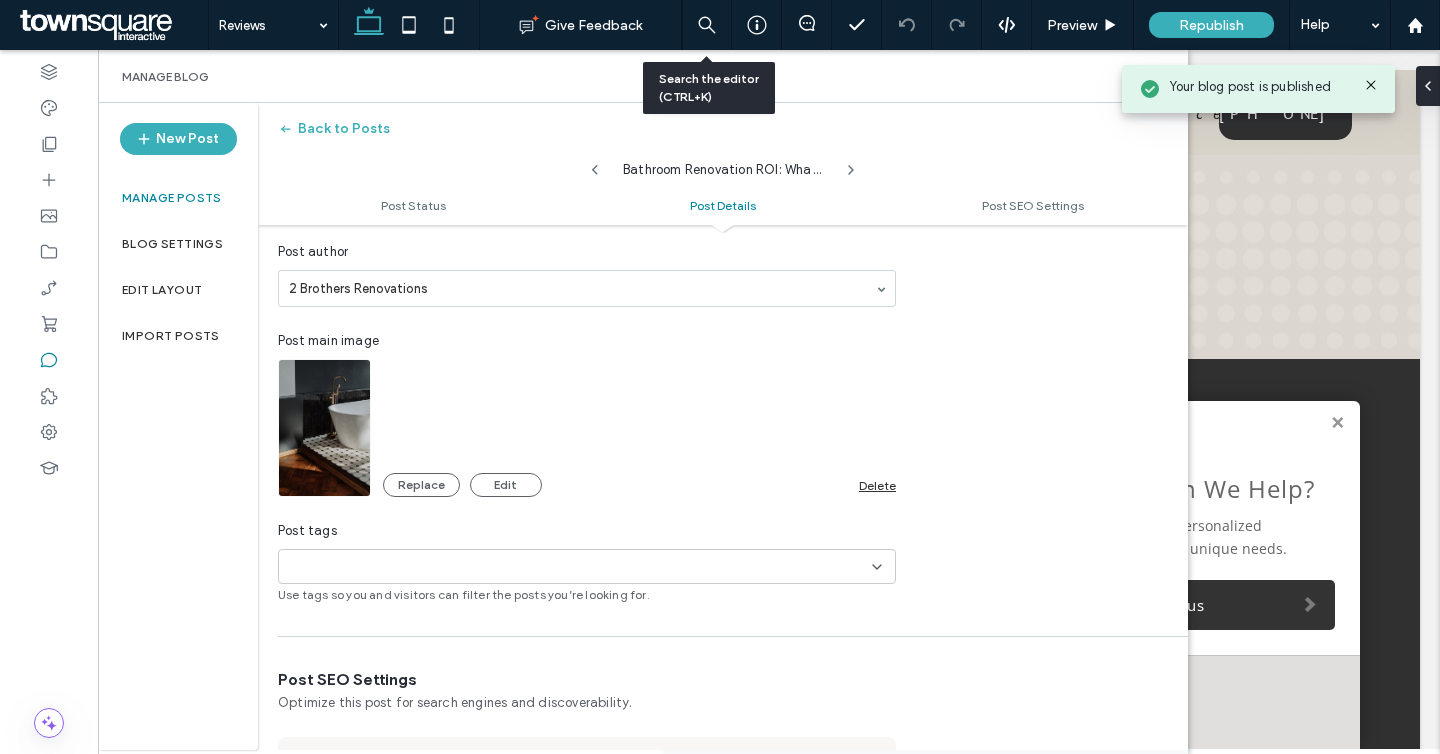 click on "Delete" at bounding box center [877, 485] 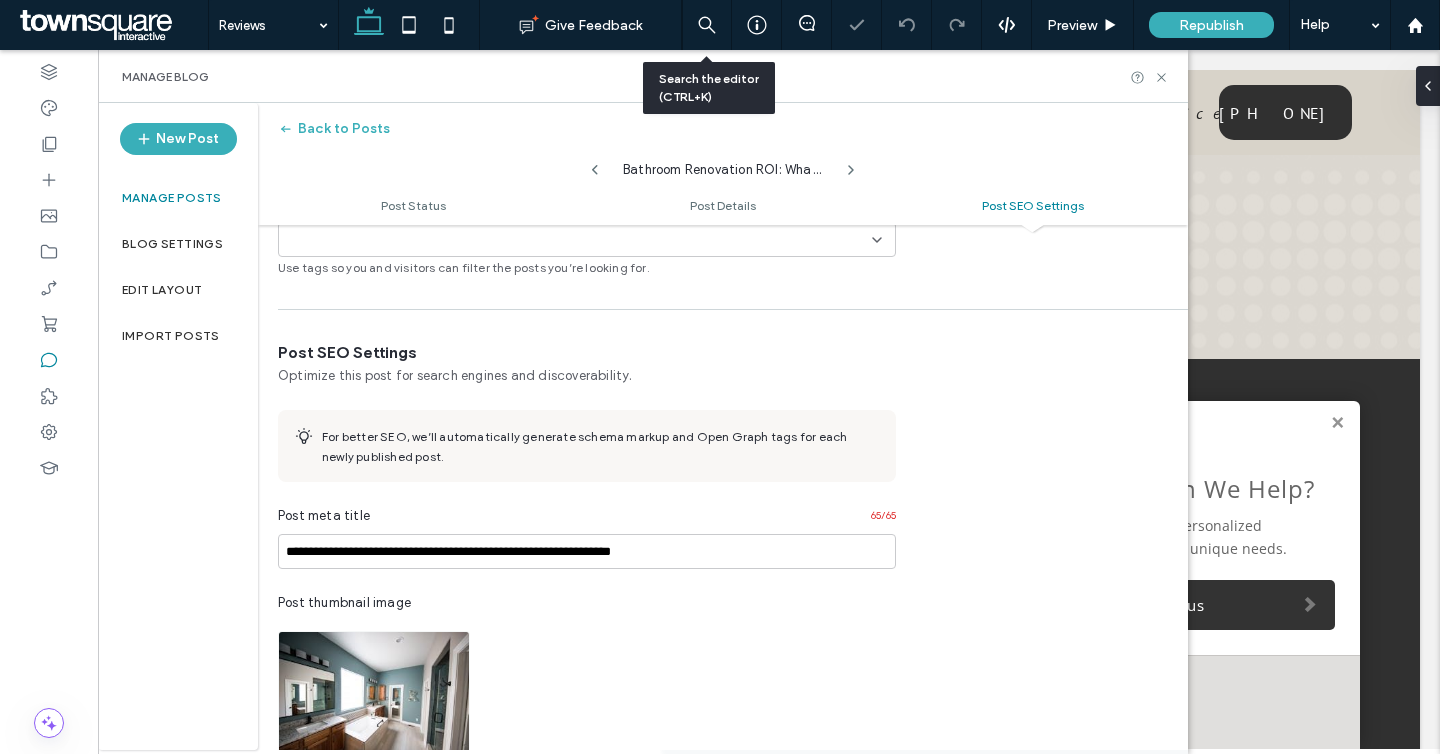 scroll, scrollTop: 1099, scrollLeft: 0, axis: vertical 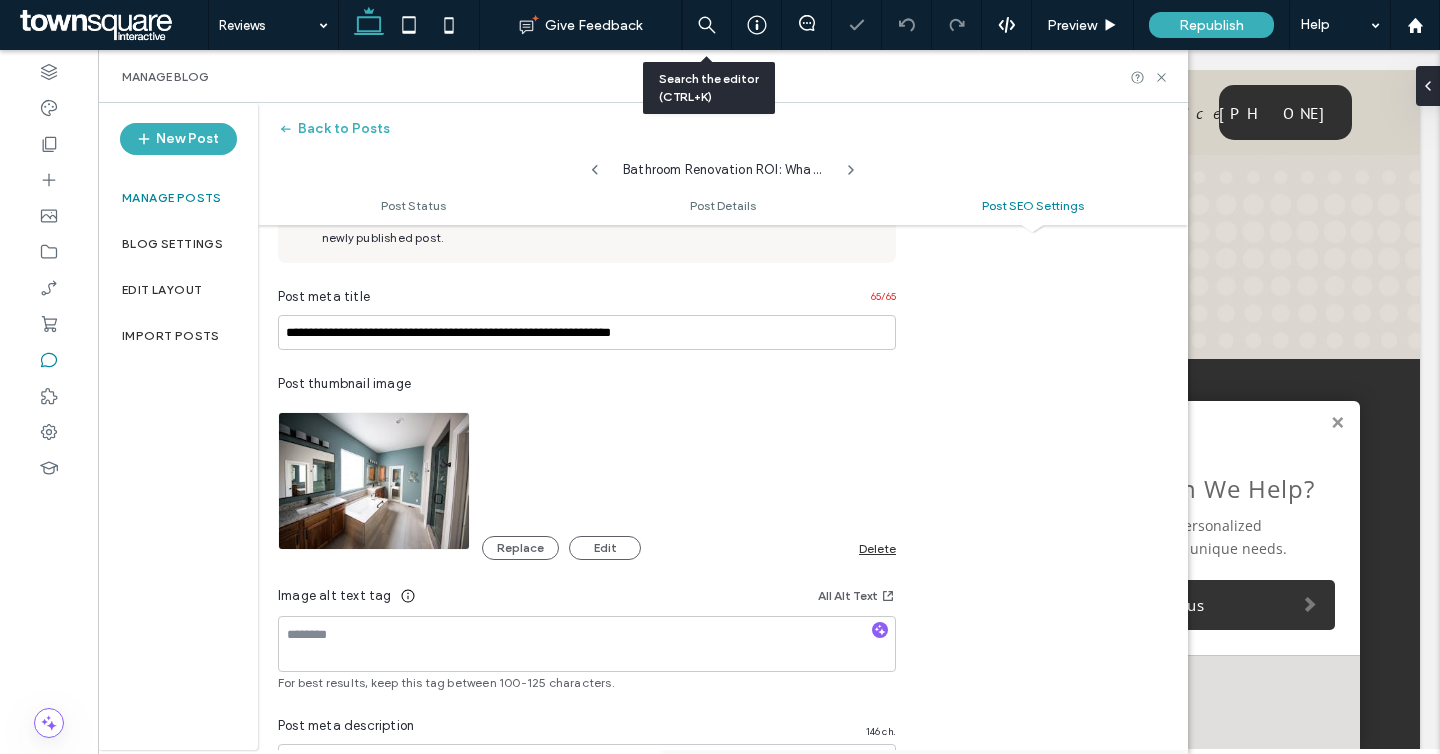 click on "Delete" at bounding box center (877, 548) 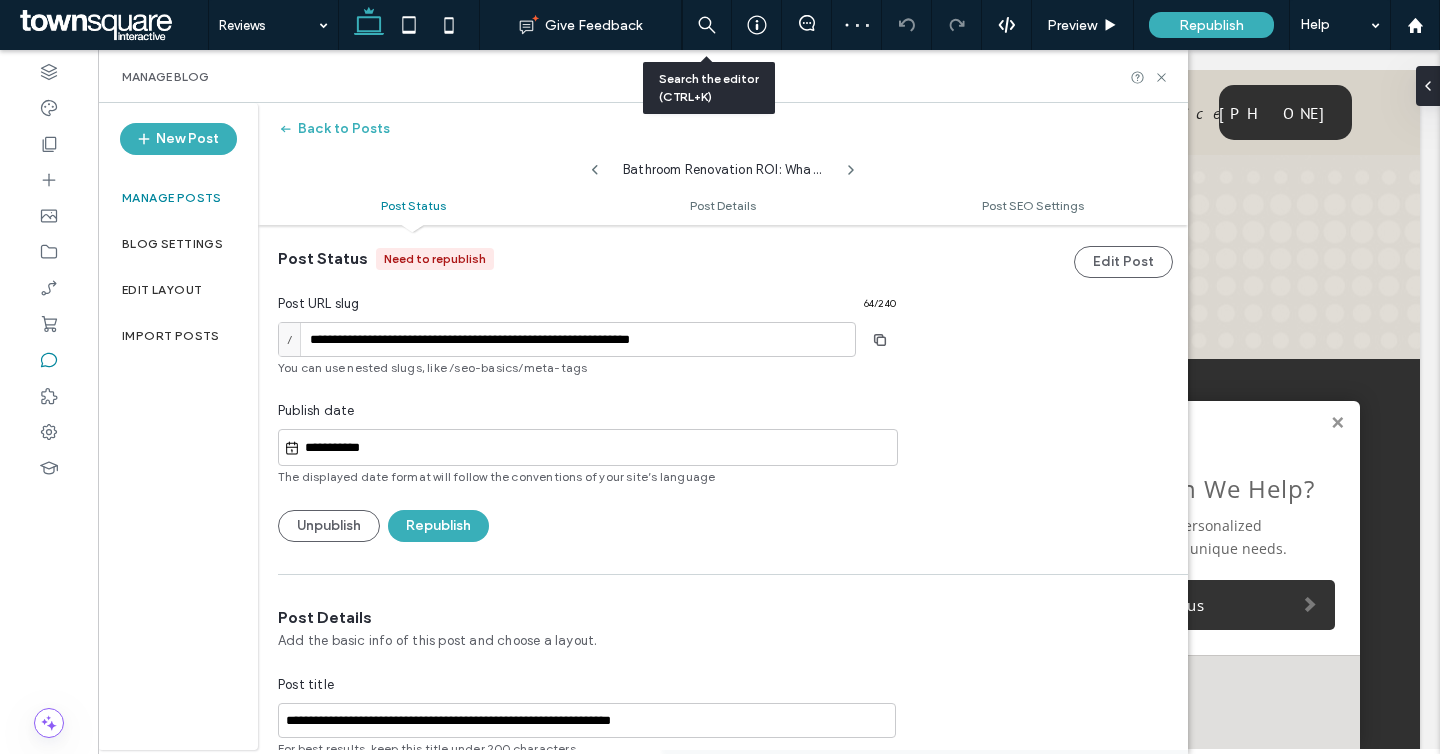 scroll, scrollTop: 0, scrollLeft: 0, axis: both 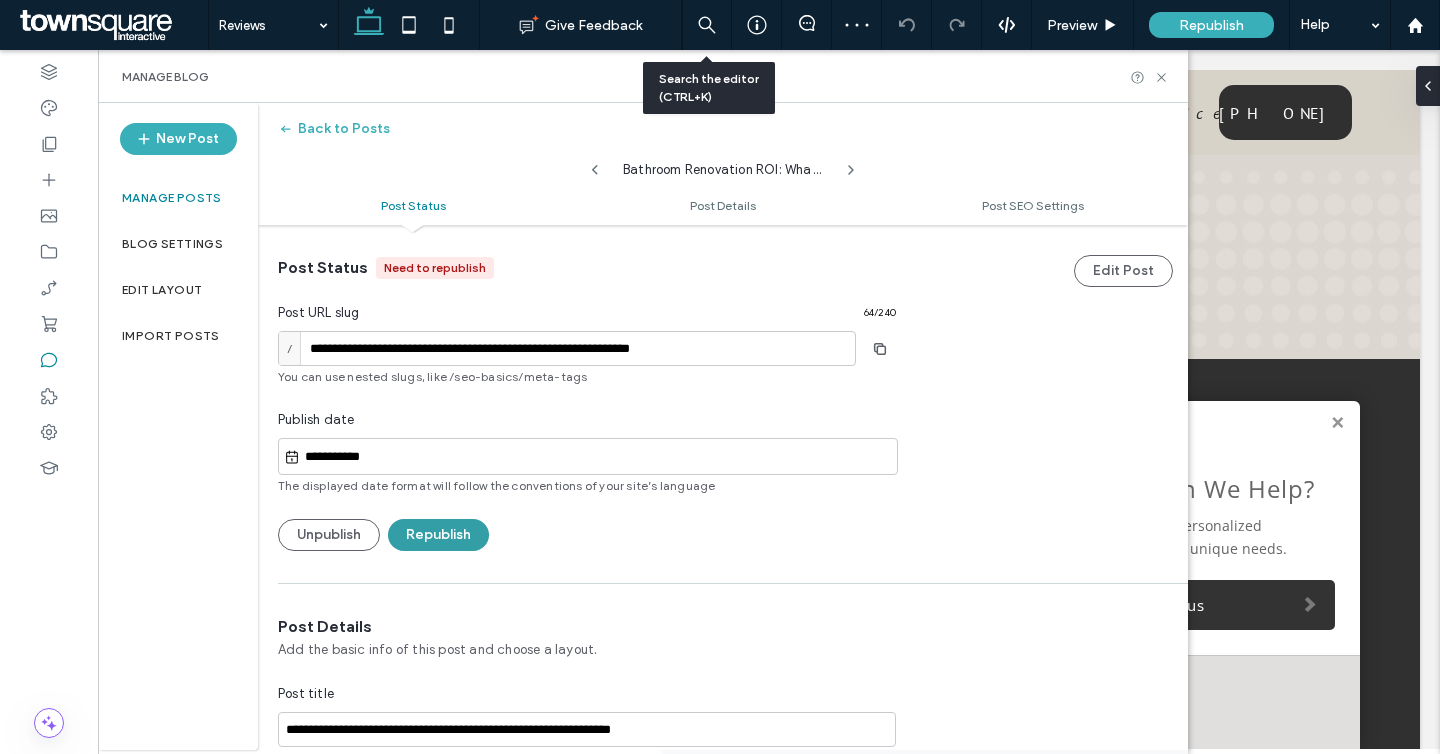 click on "Republish" at bounding box center (438, 535) 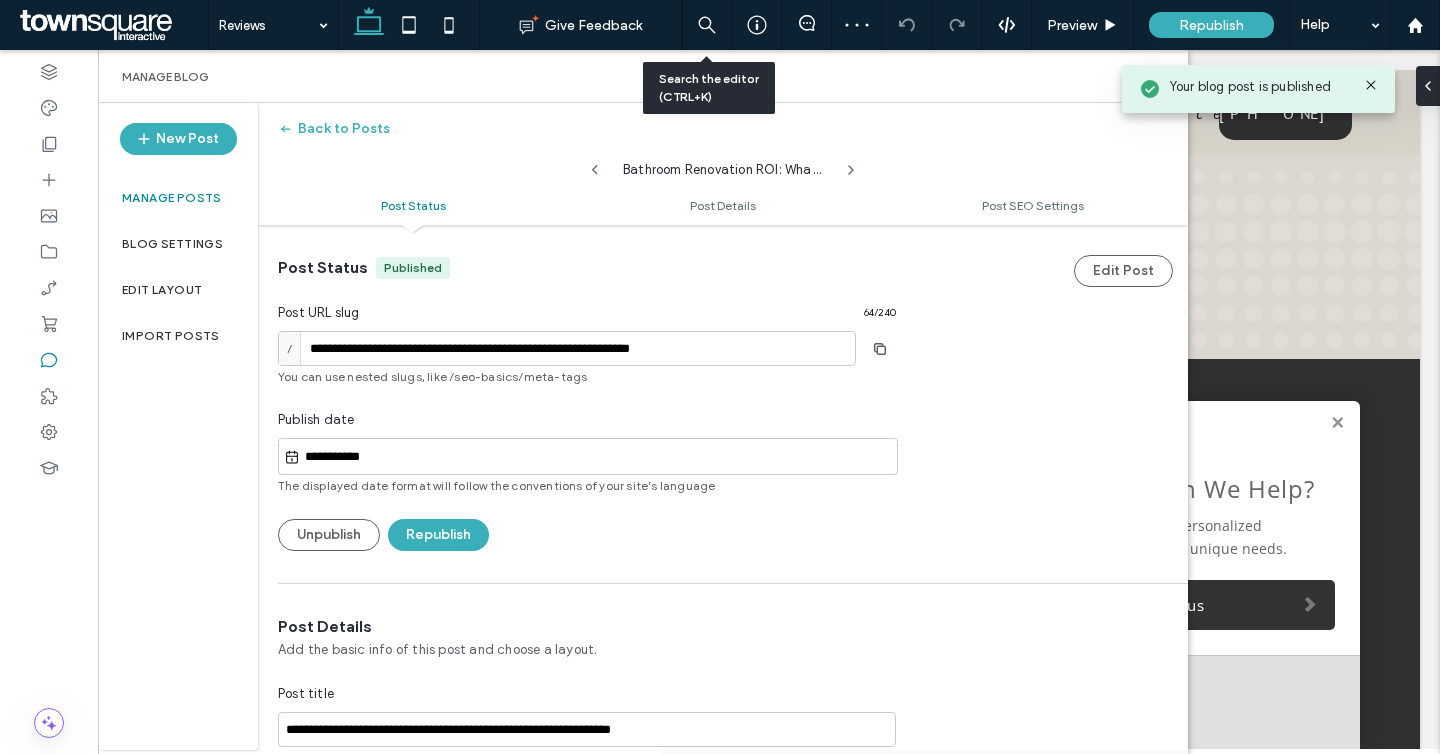 click 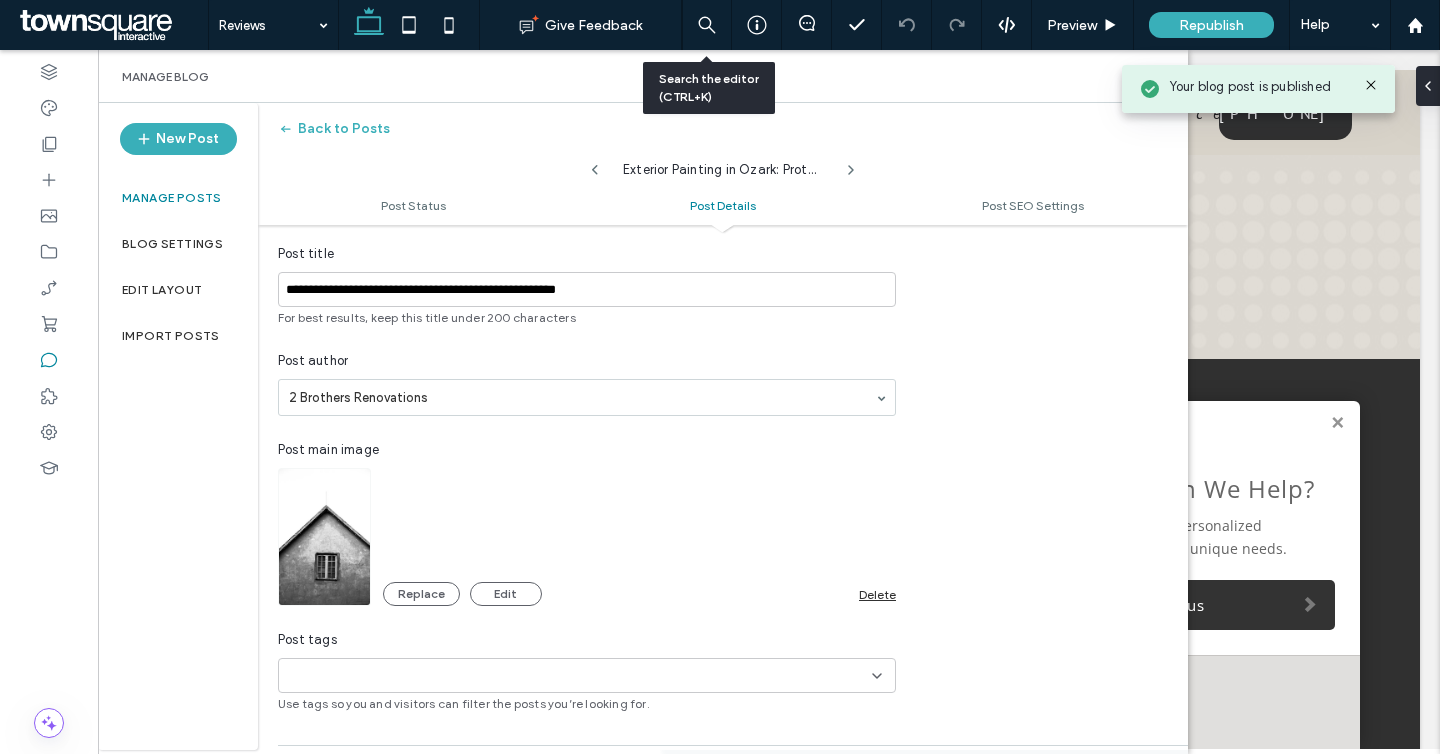 scroll, scrollTop: 563, scrollLeft: 0, axis: vertical 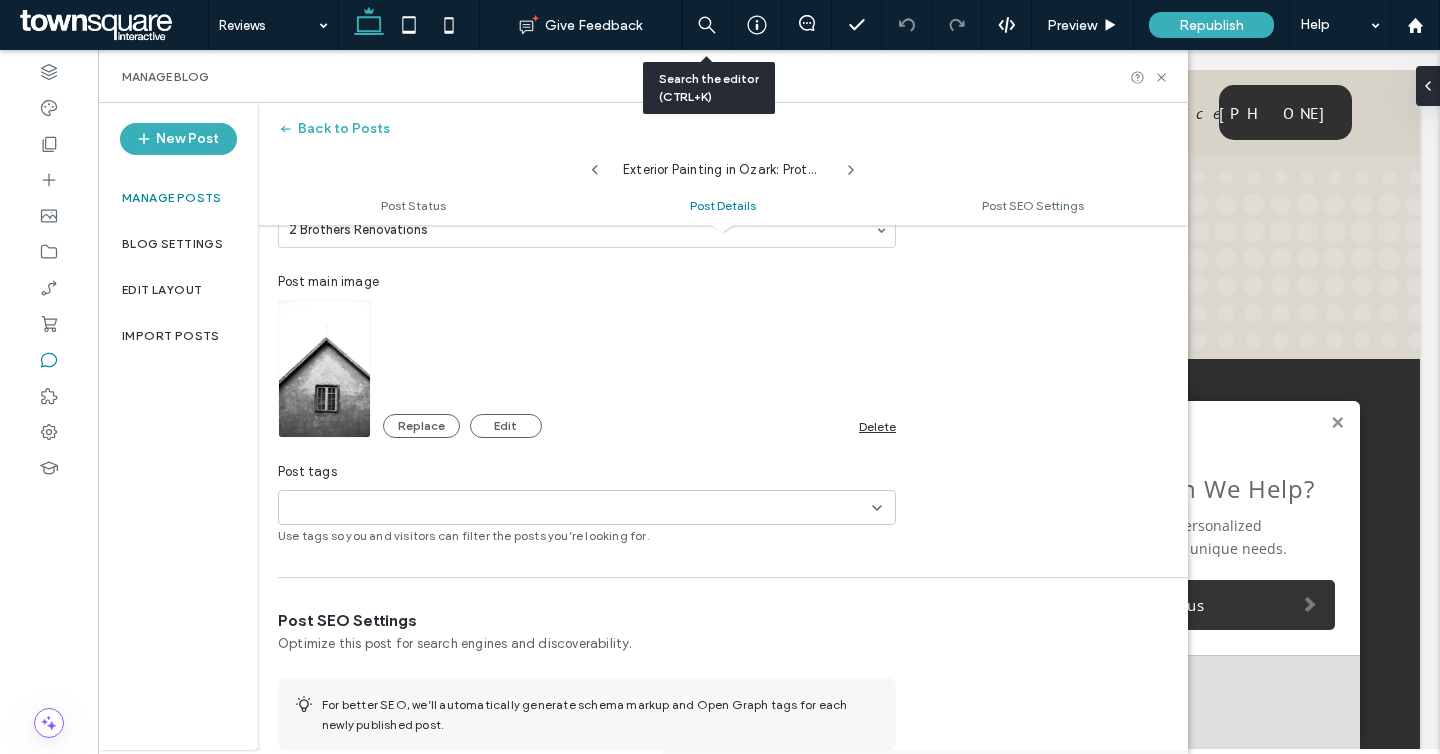 click on "Delete" at bounding box center [877, 426] 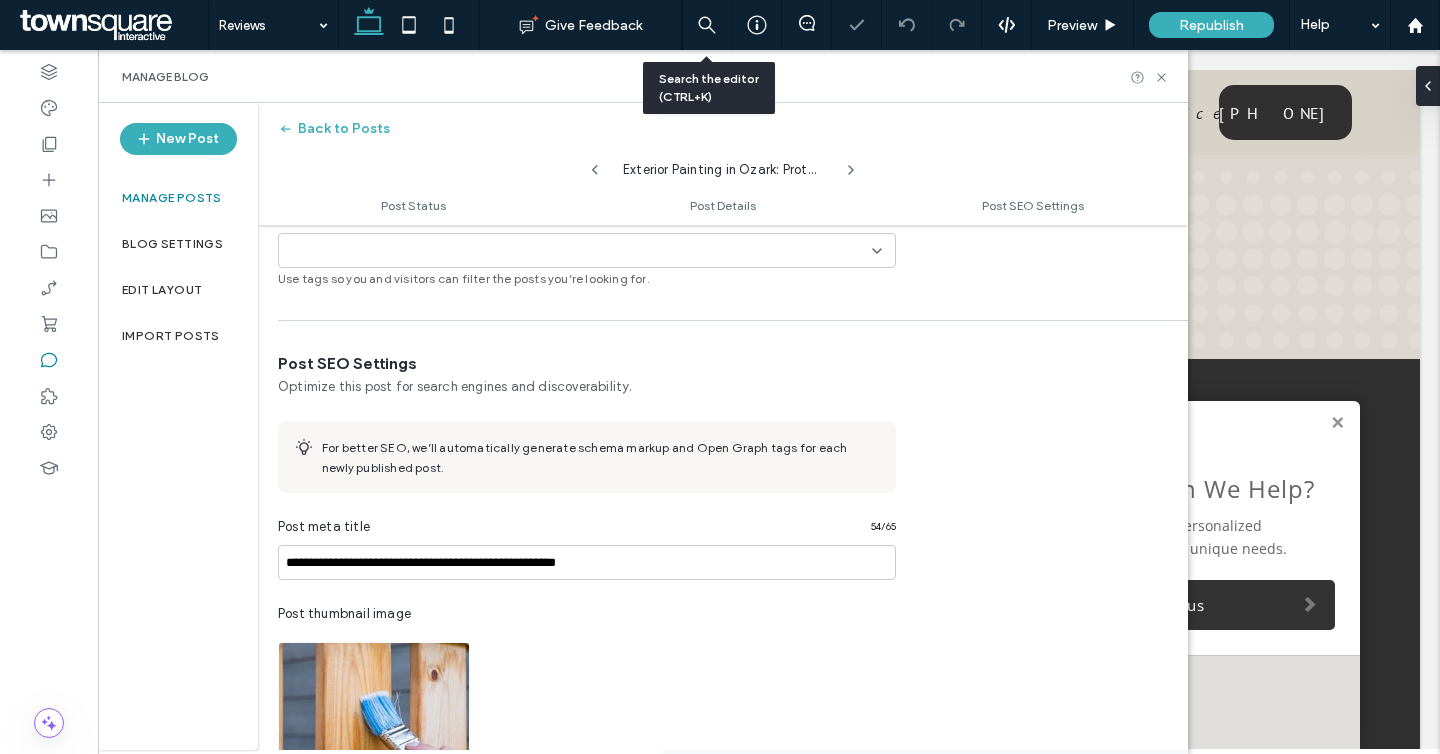 scroll, scrollTop: 890, scrollLeft: 0, axis: vertical 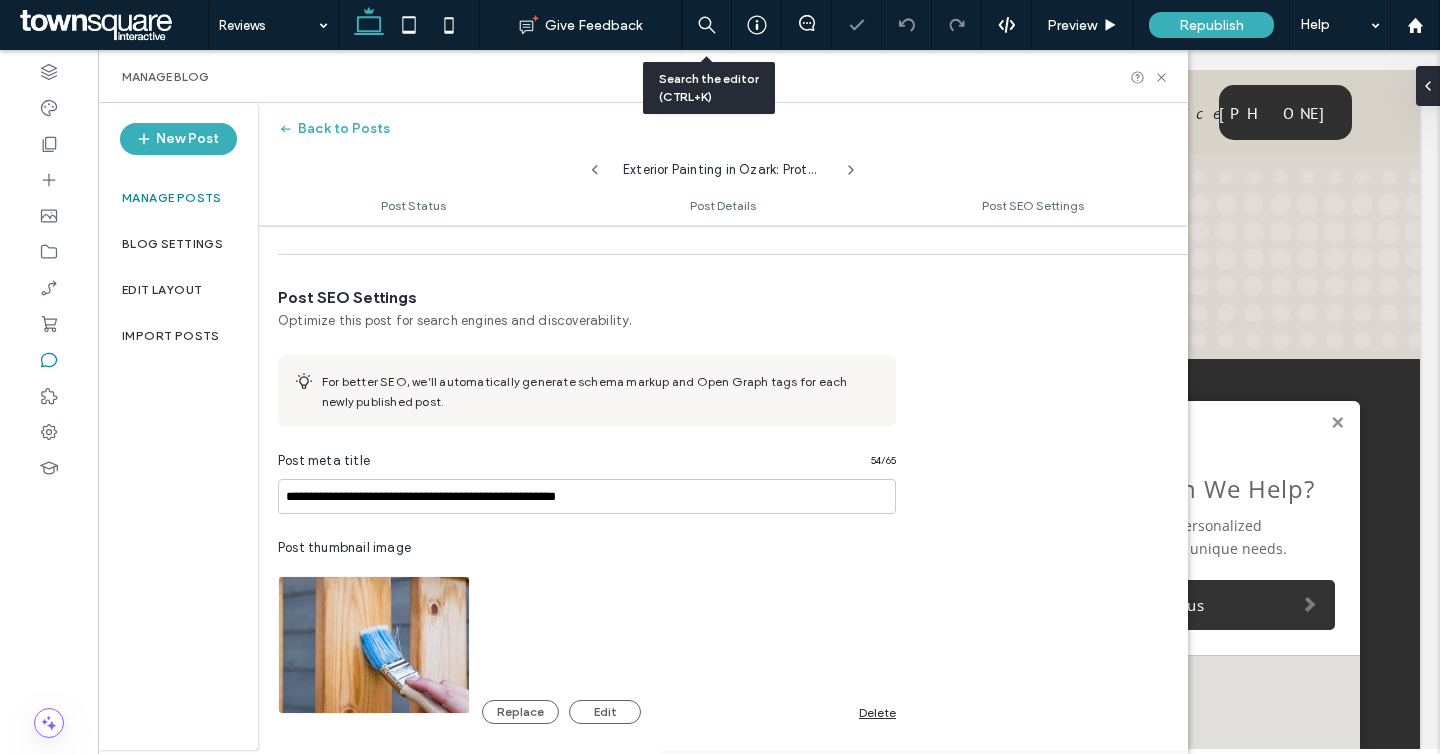 click on "Delete" at bounding box center [877, 712] 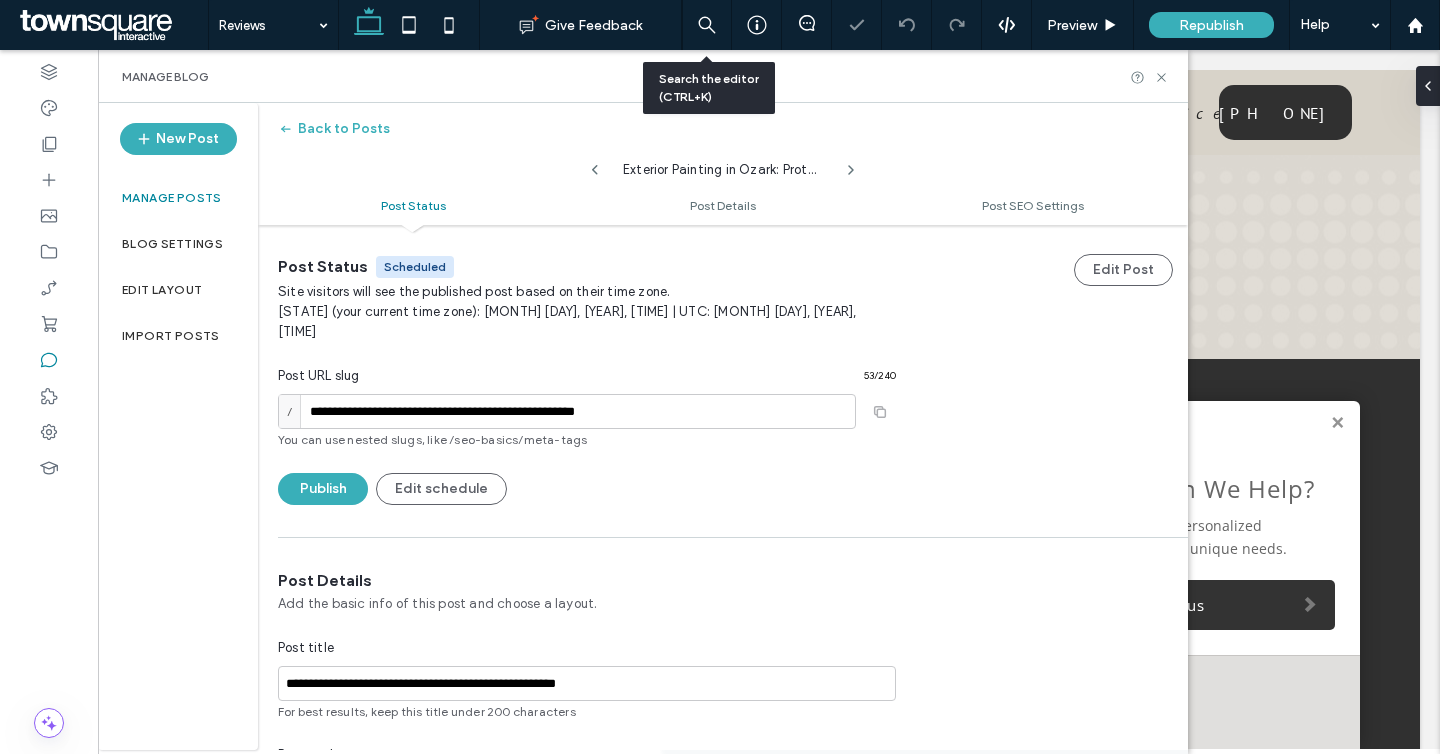 scroll, scrollTop: 0, scrollLeft: 0, axis: both 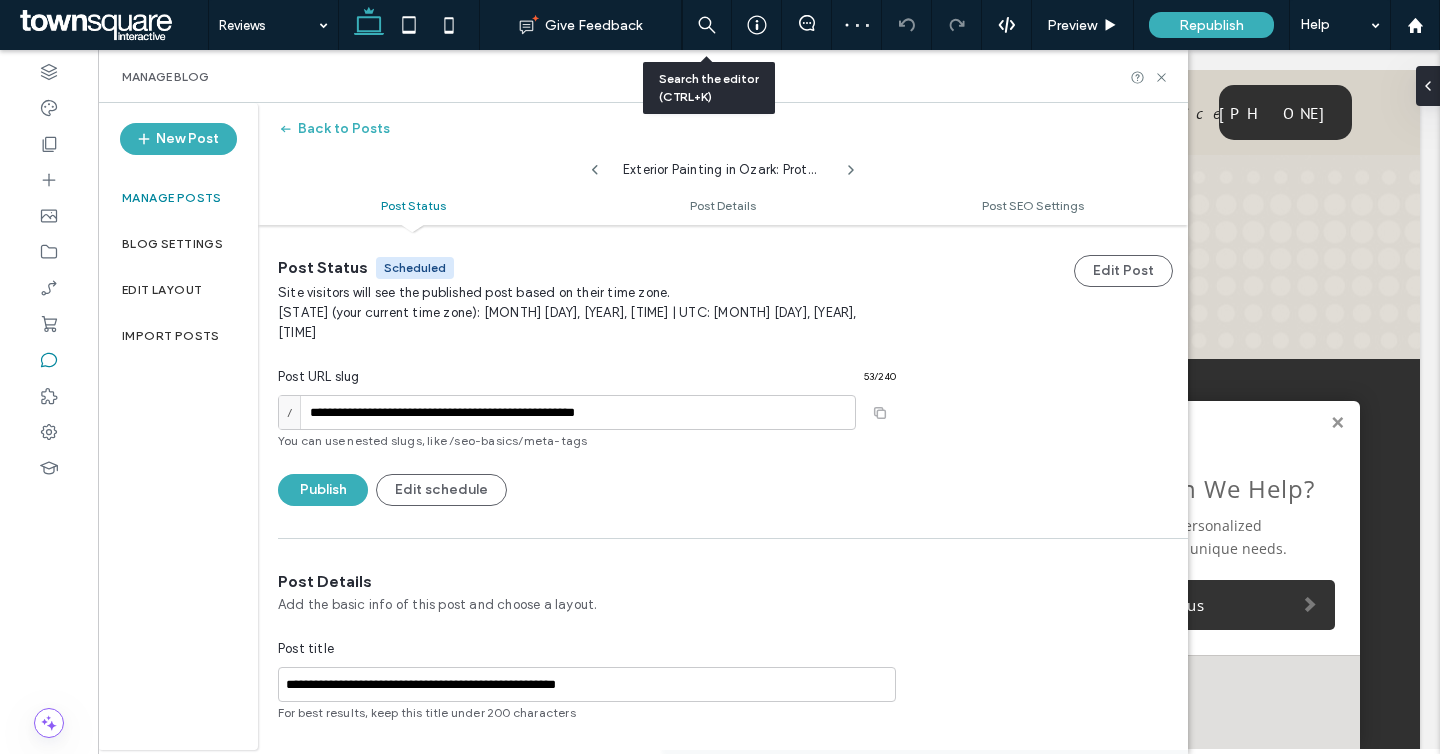 click 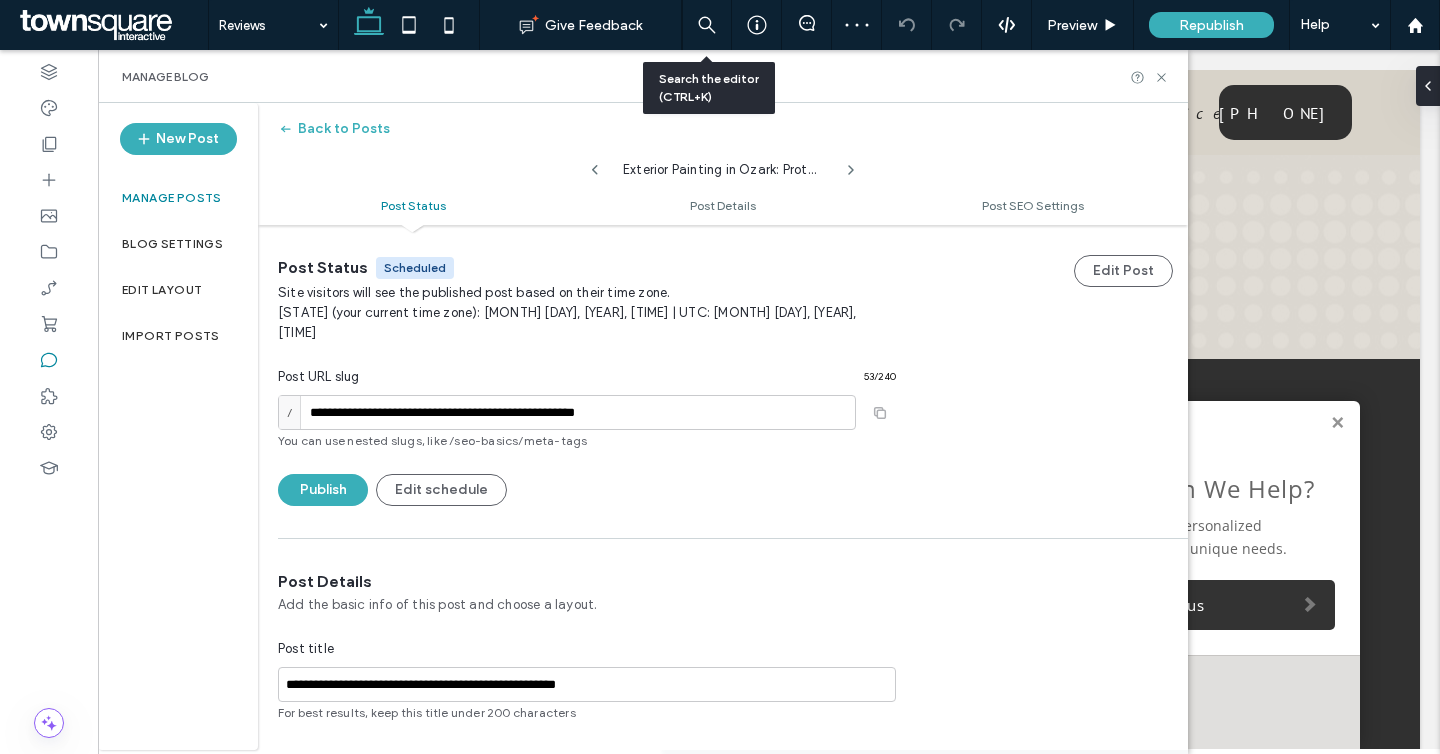 type on "**********" 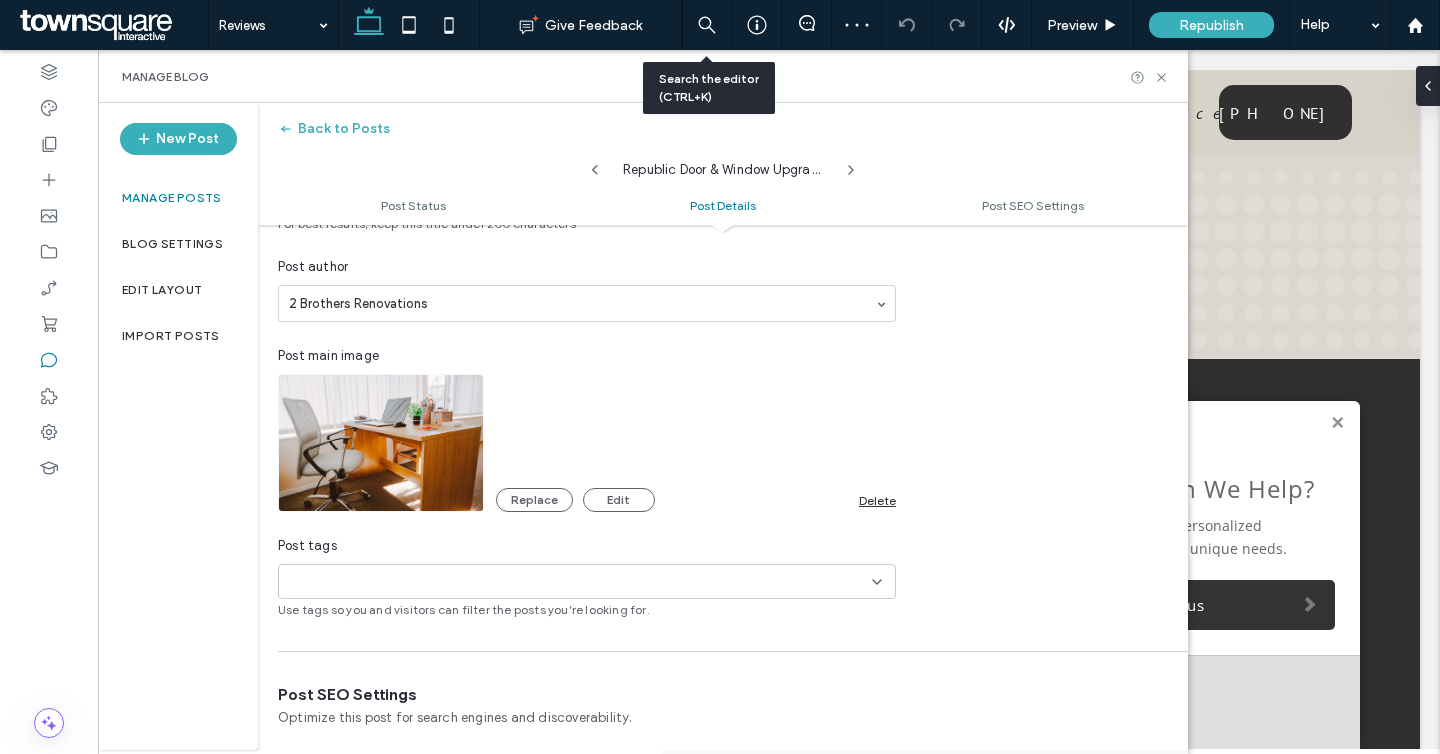 scroll, scrollTop: 536, scrollLeft: 0, axis: vertical 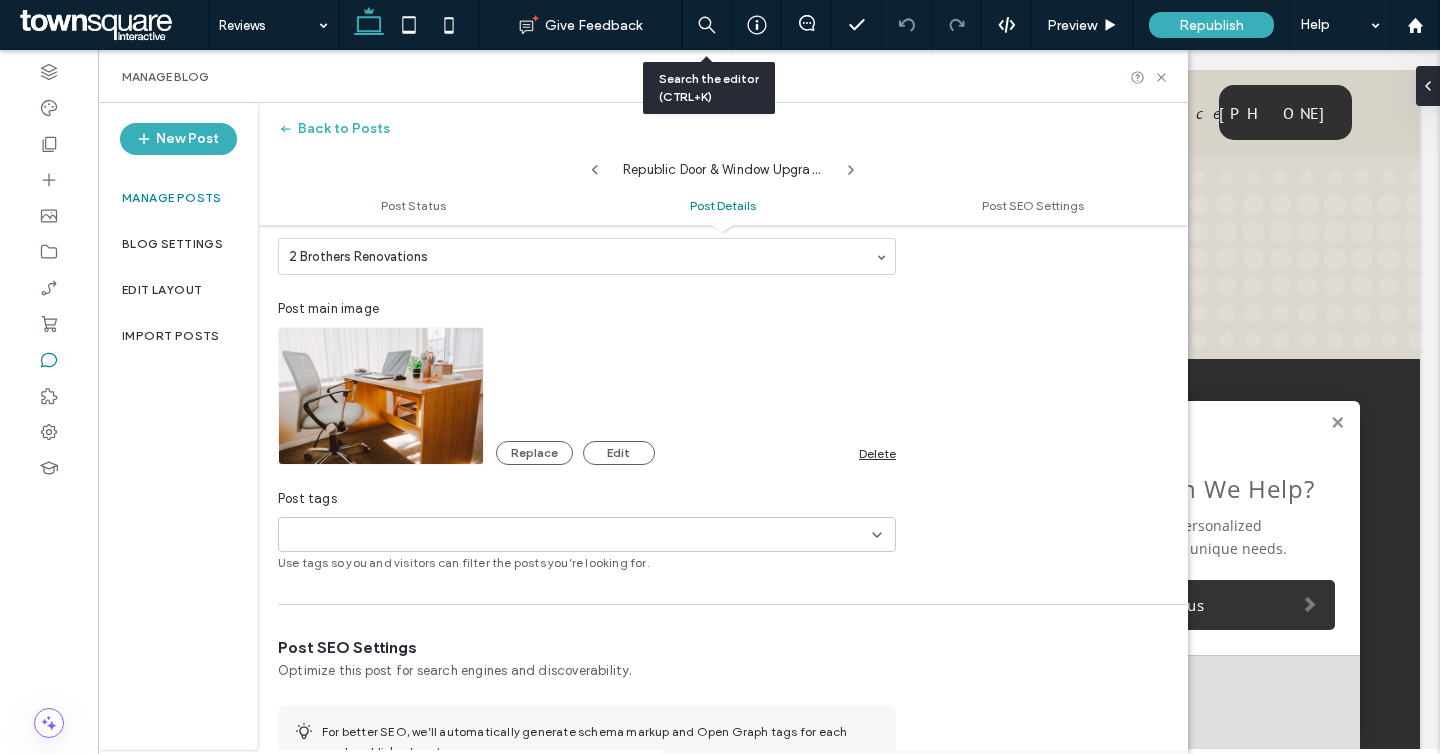 click on "Delete" at bounding box center (877, 453) 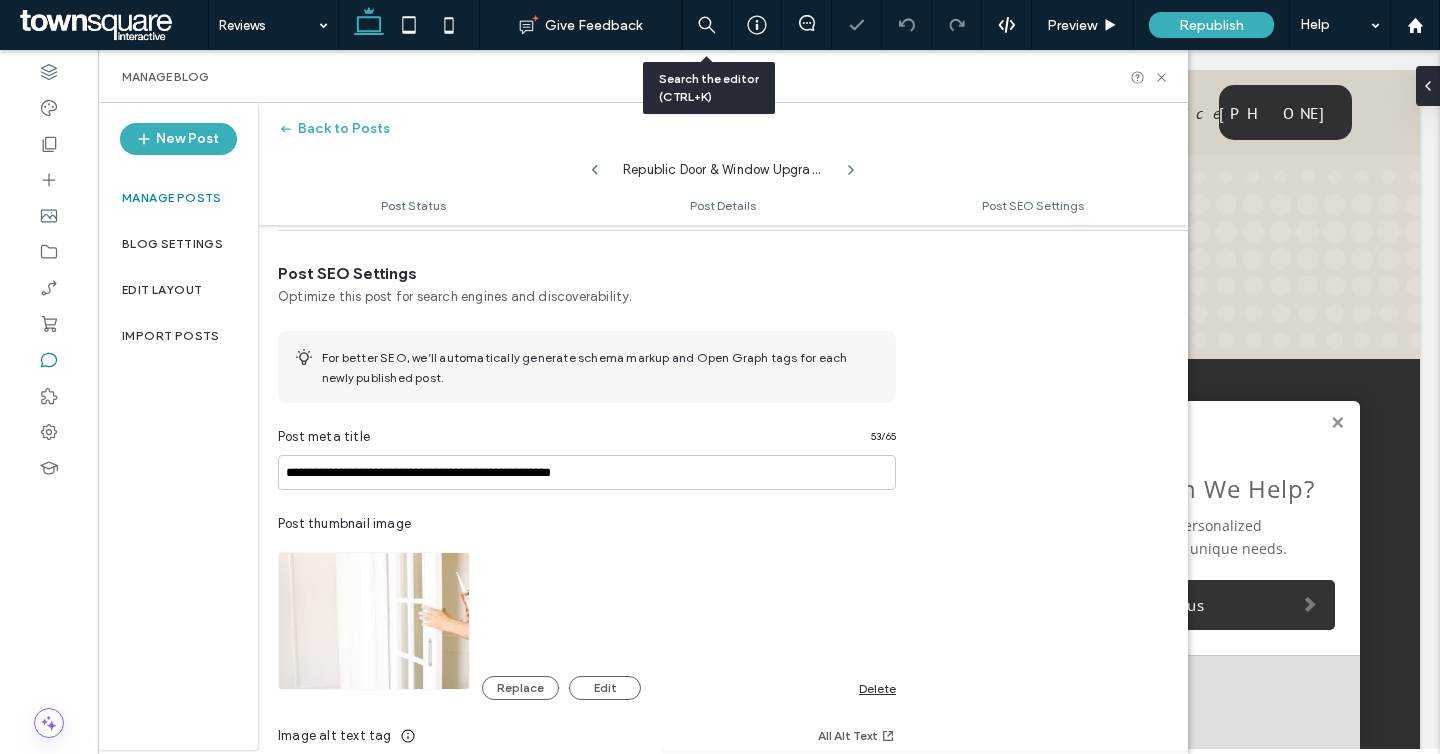scroll, scrollTop: 974, scrollLeft: 0, axis: vertical 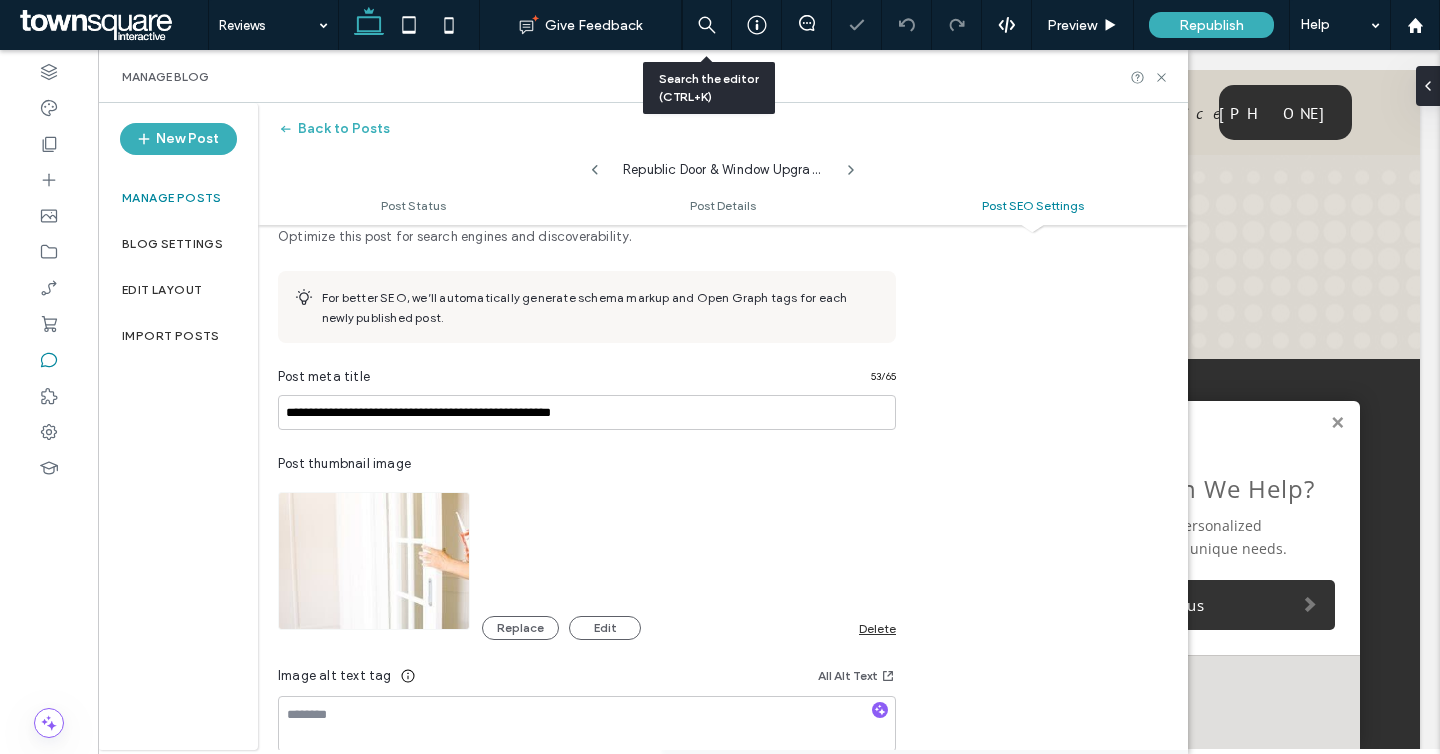 click on "Delete" at bounding box center [877, 628] 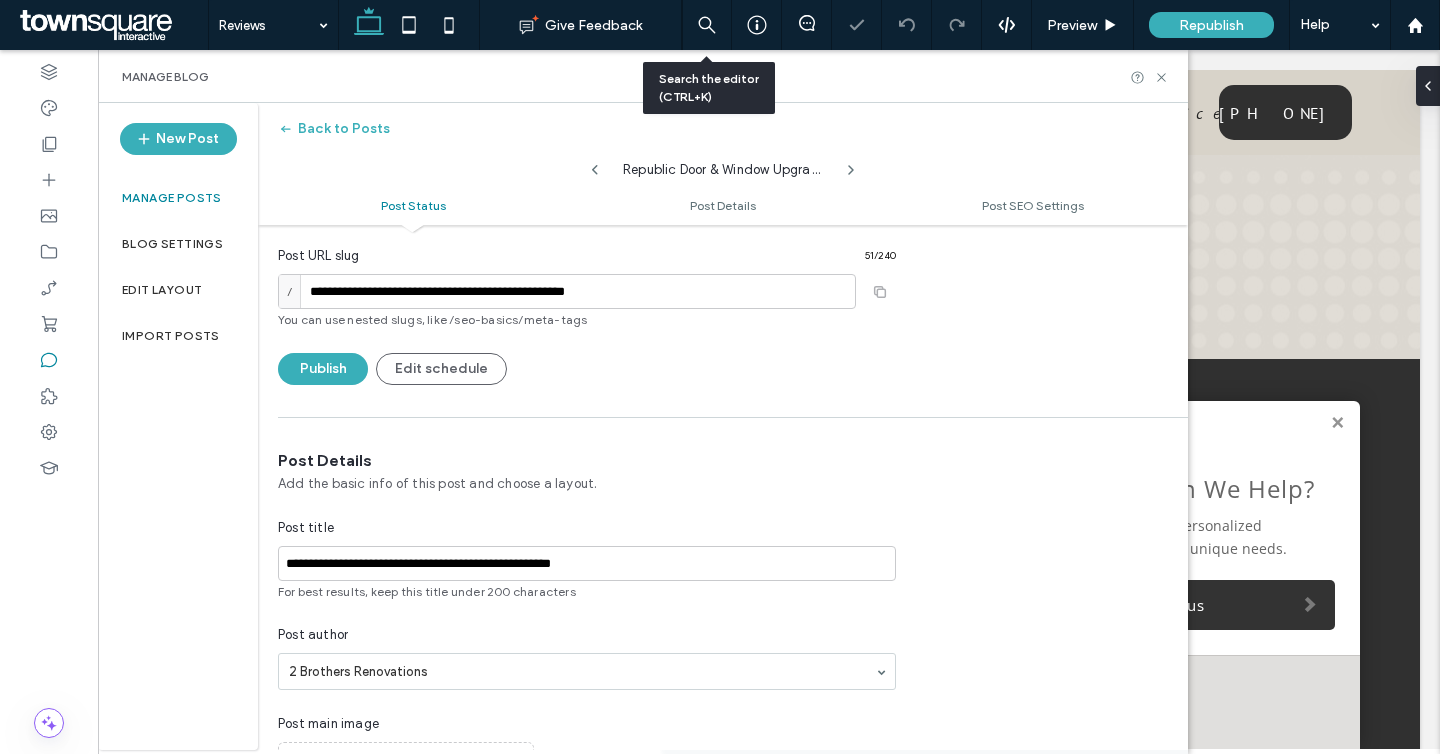 scroll, scrollTop: 0, scrollLeft: 0, axis: both 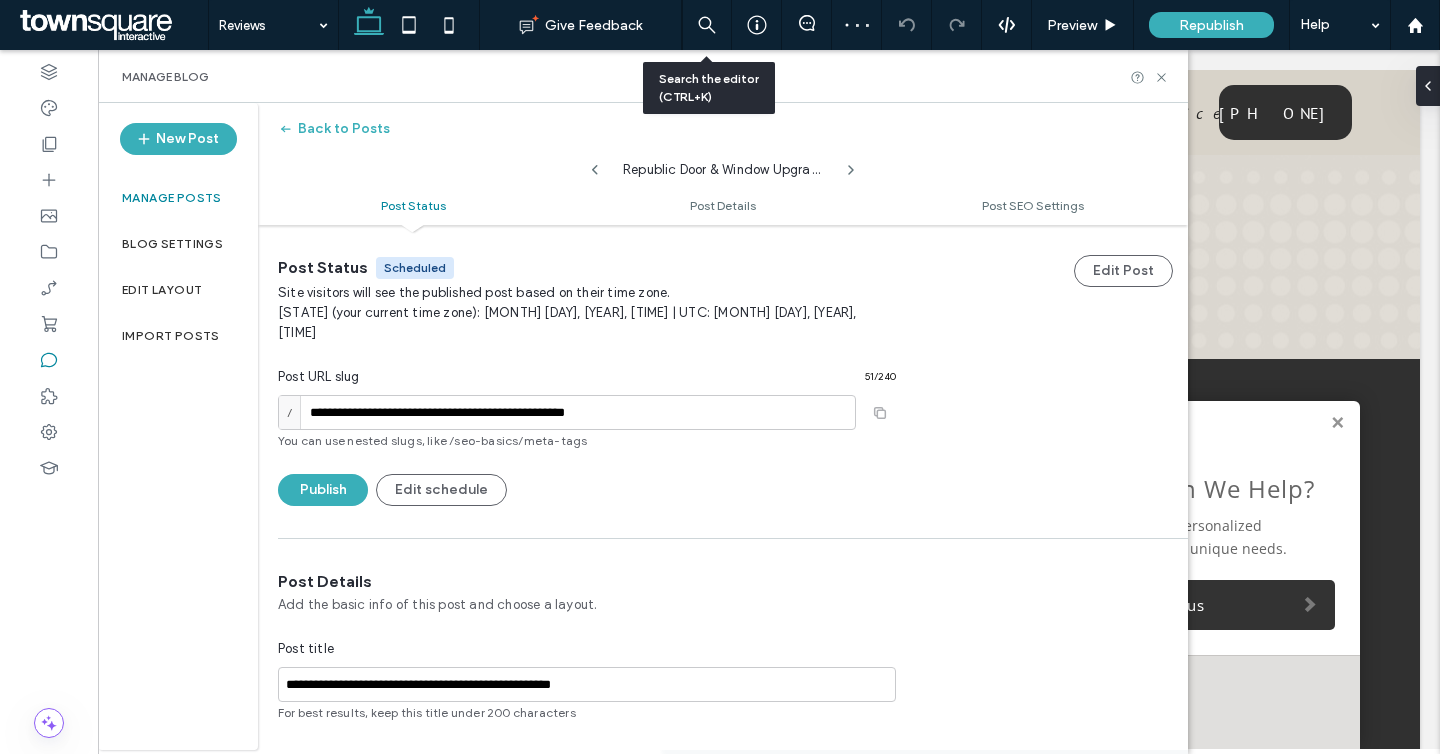 click 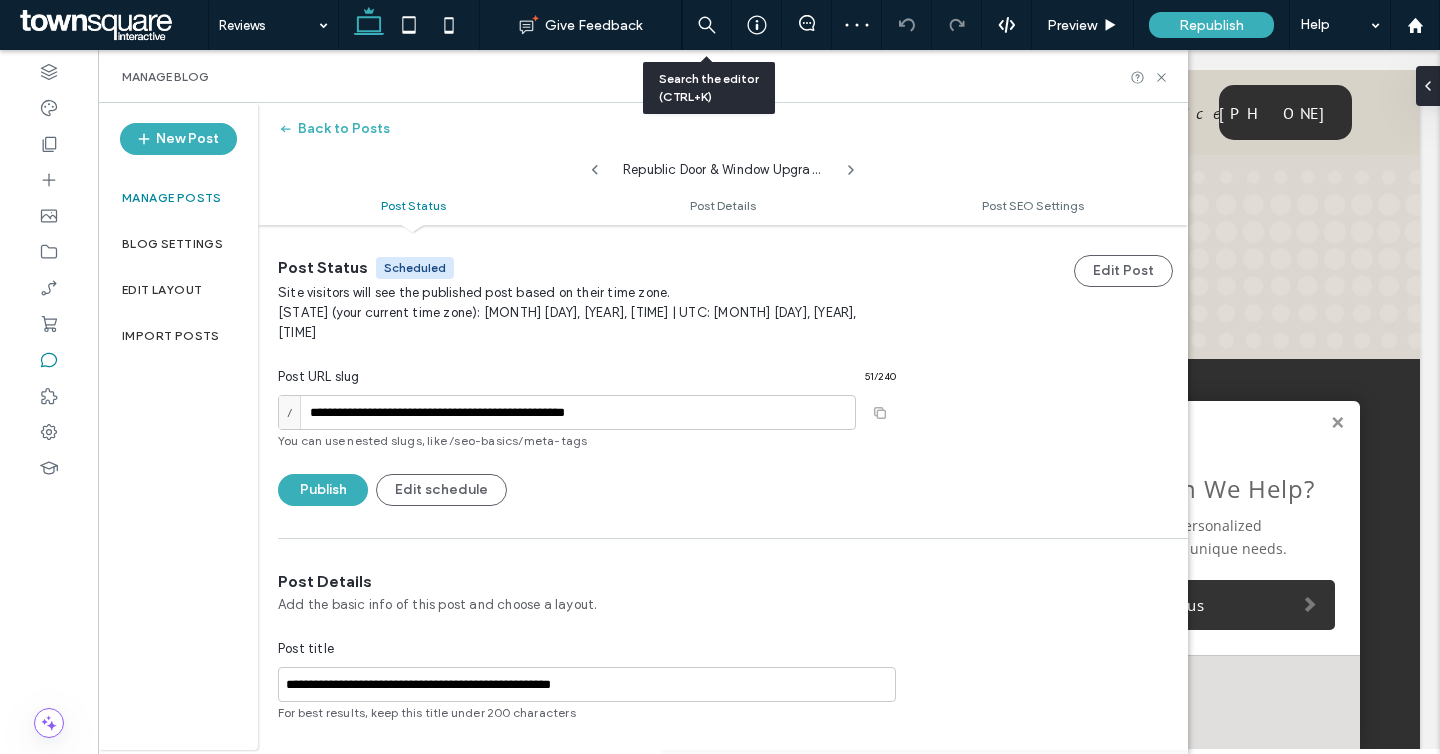 type on "**********" 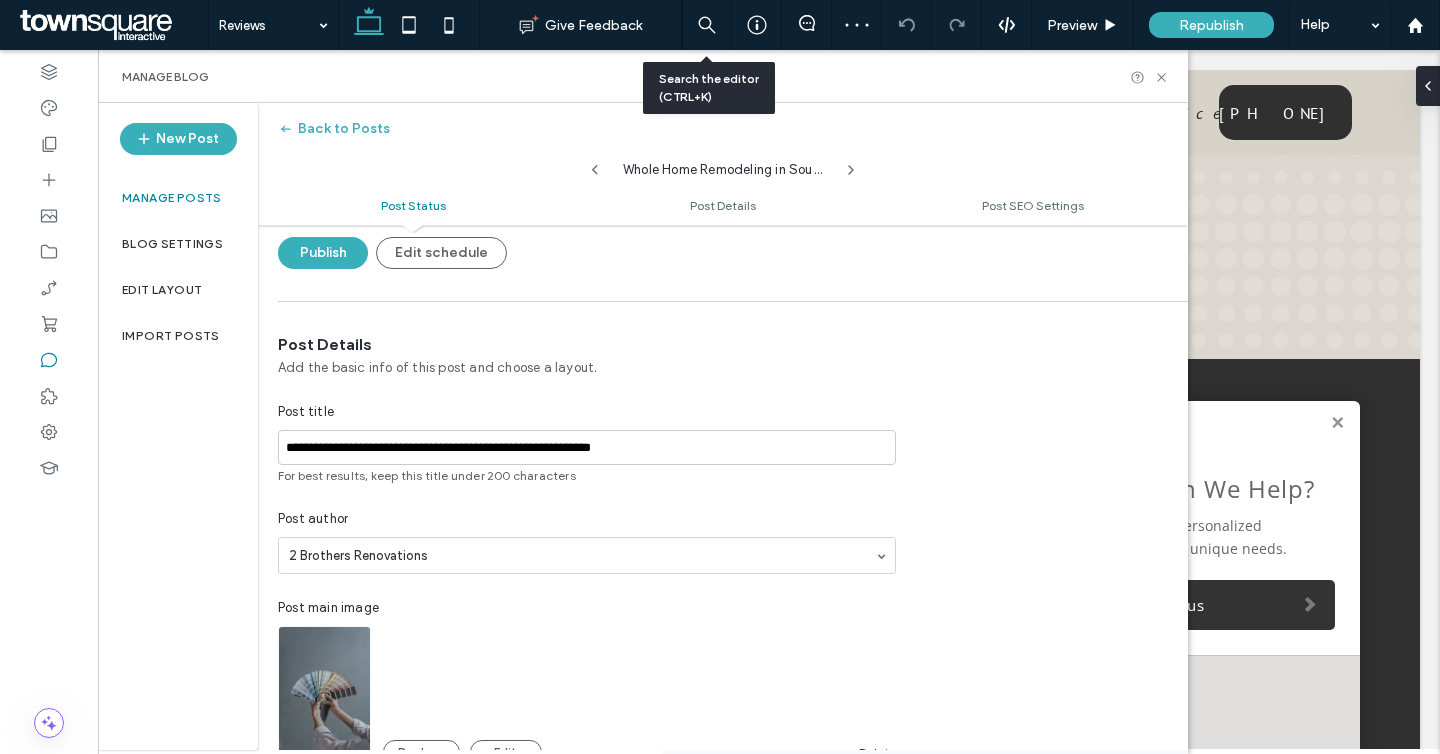 scroll, scrollTop: 381, scrollLeft: 0, axis: vertical 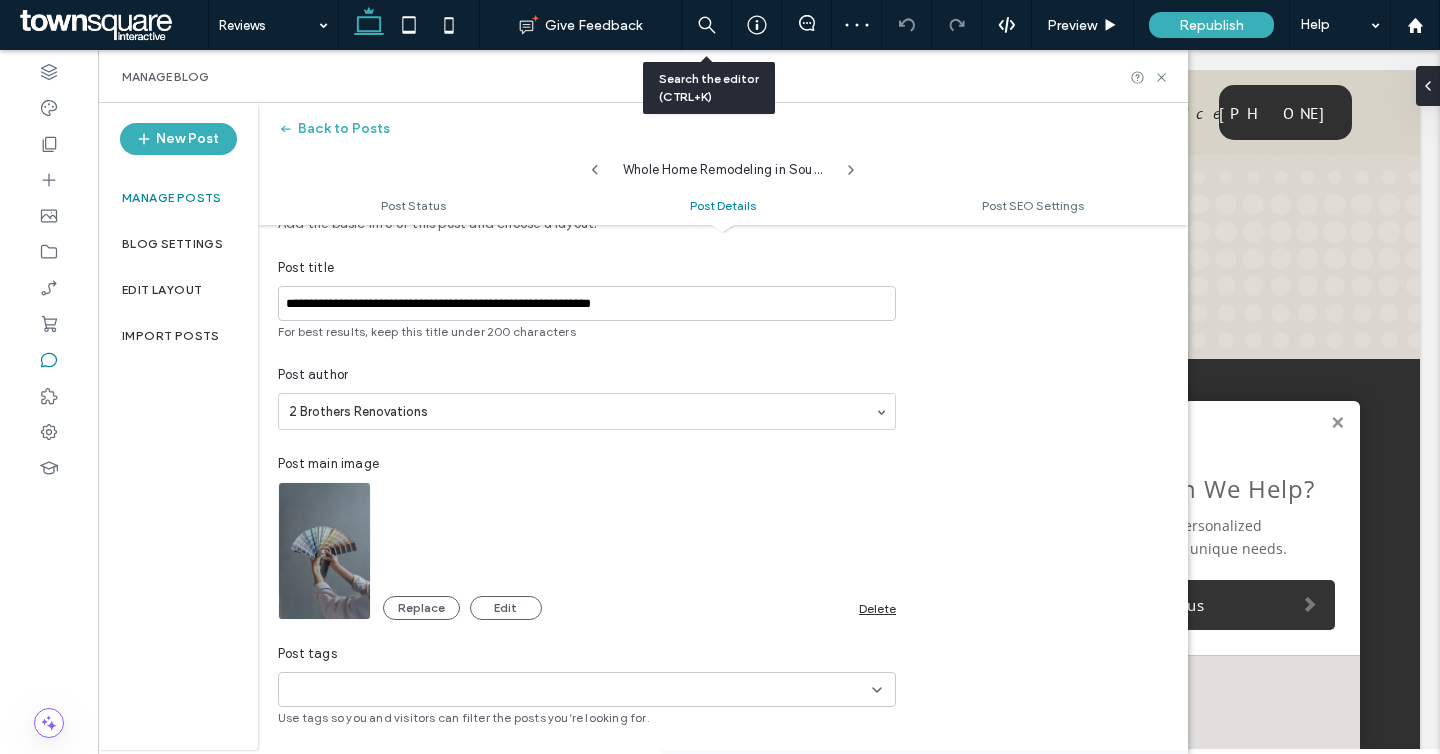 click on "Delete" at bounding box center (877, 608) 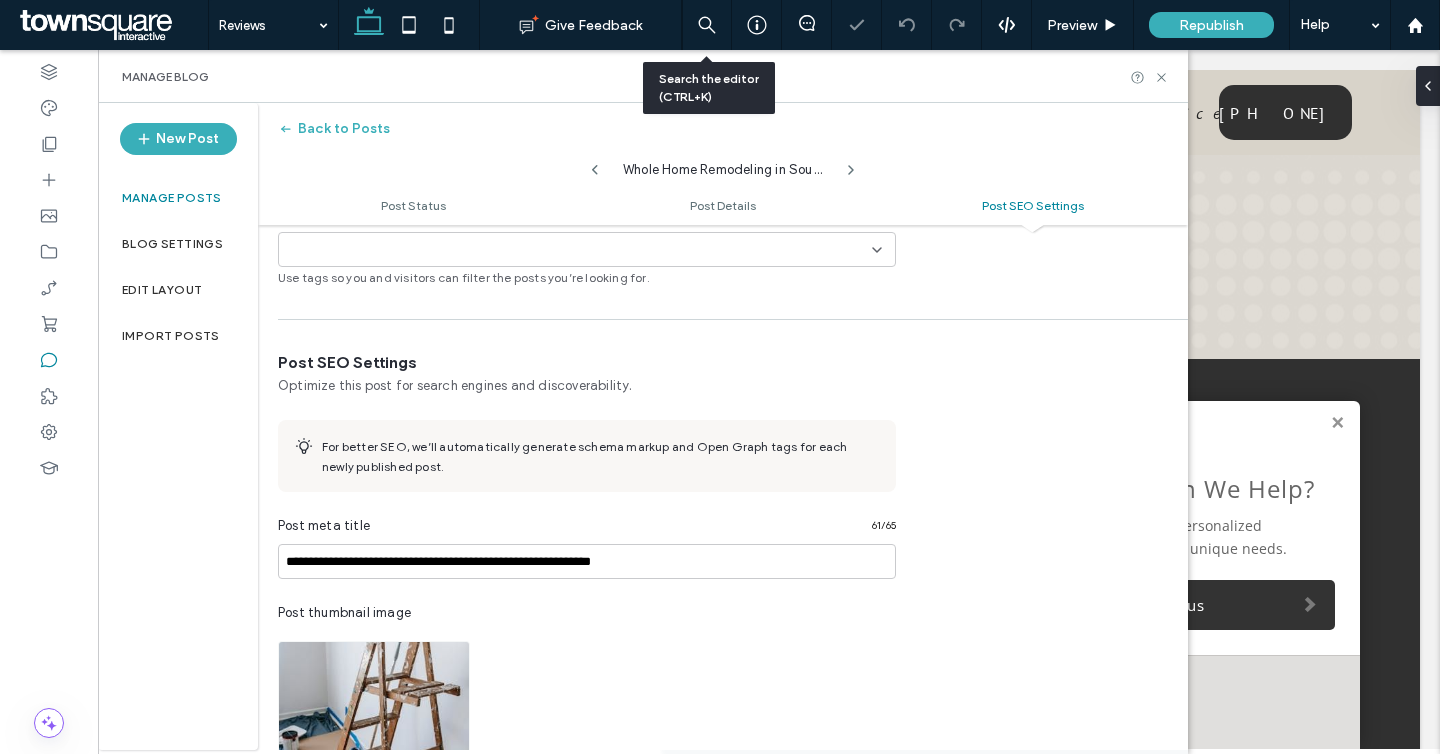 scroll, scrollTop: 1135, scrollLeft: 0, axis: vertical 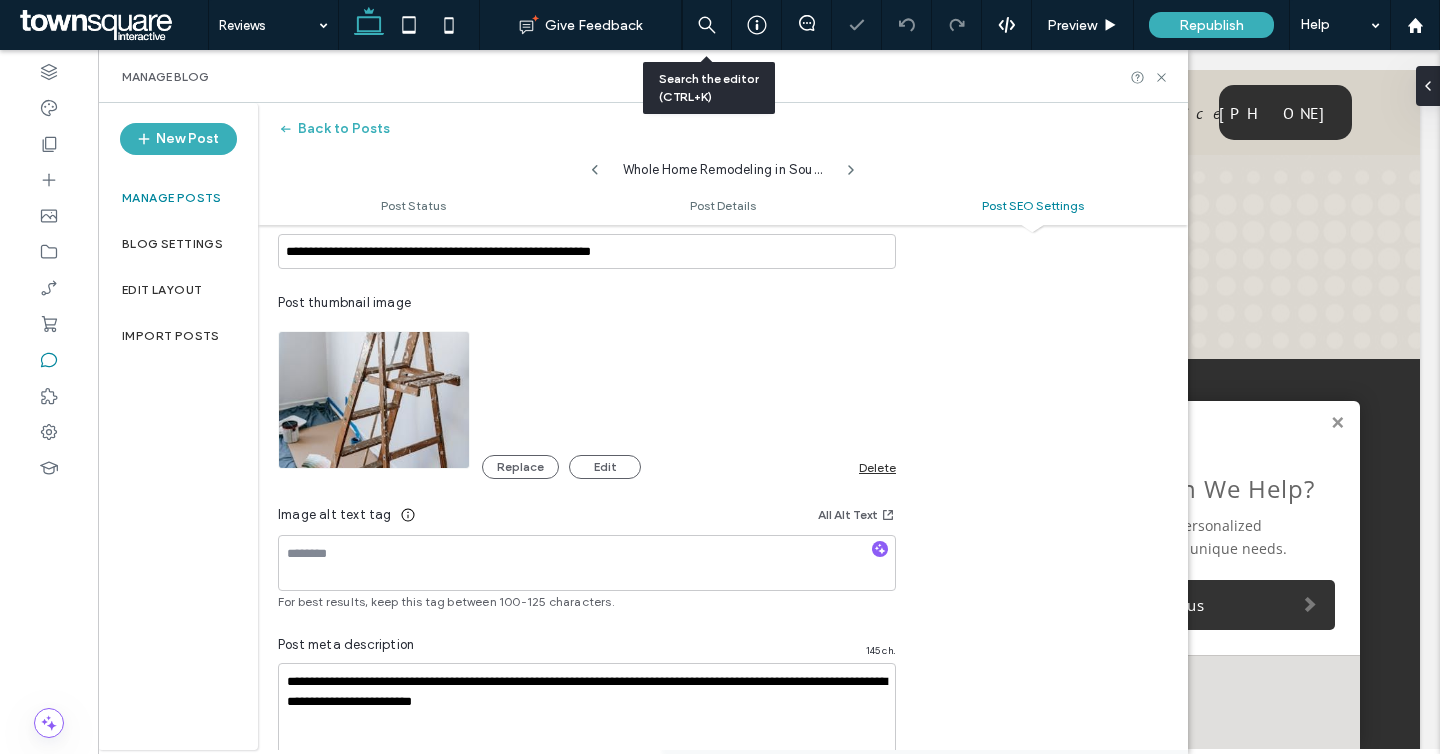 click on "Replace Edit Delete" at bounding box center (689, 467) 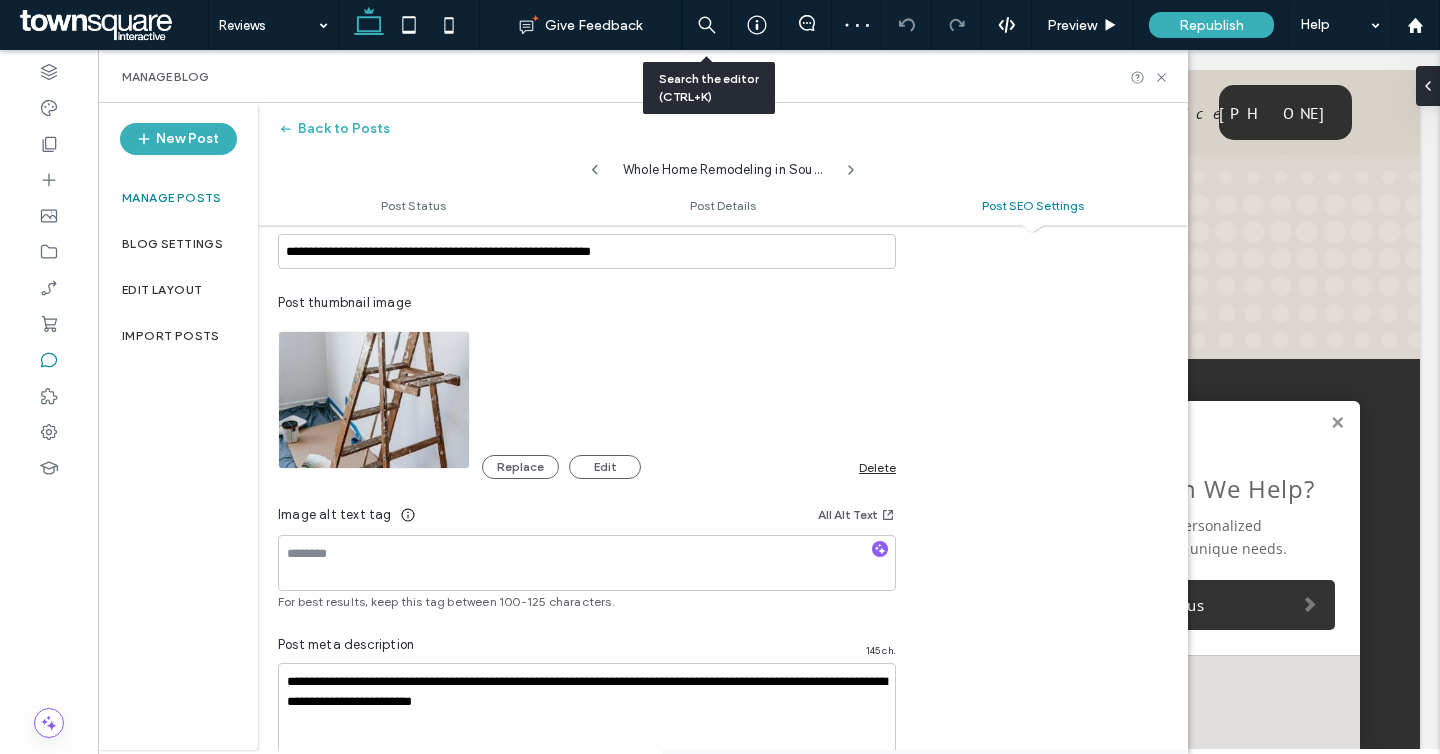 click on "Delete" at bounding box center [877, 467] 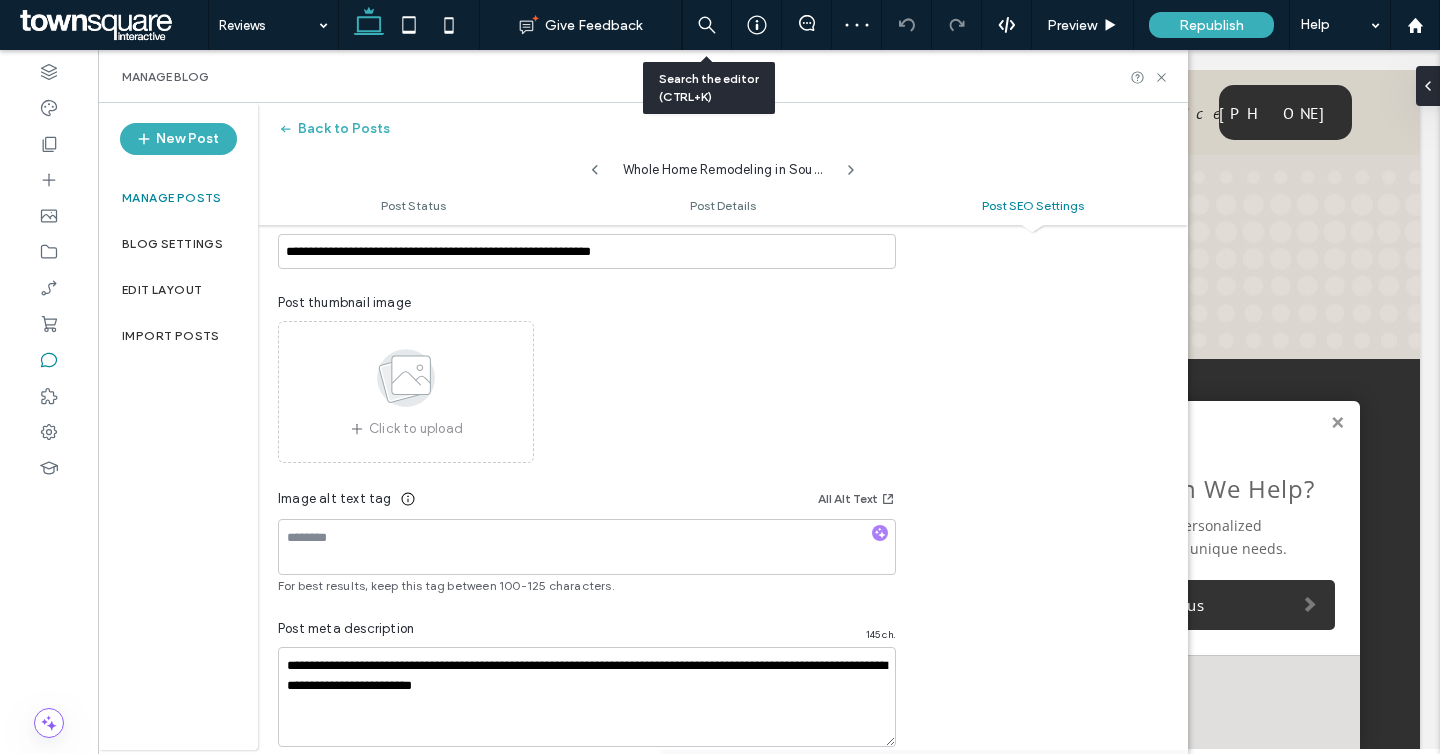 click 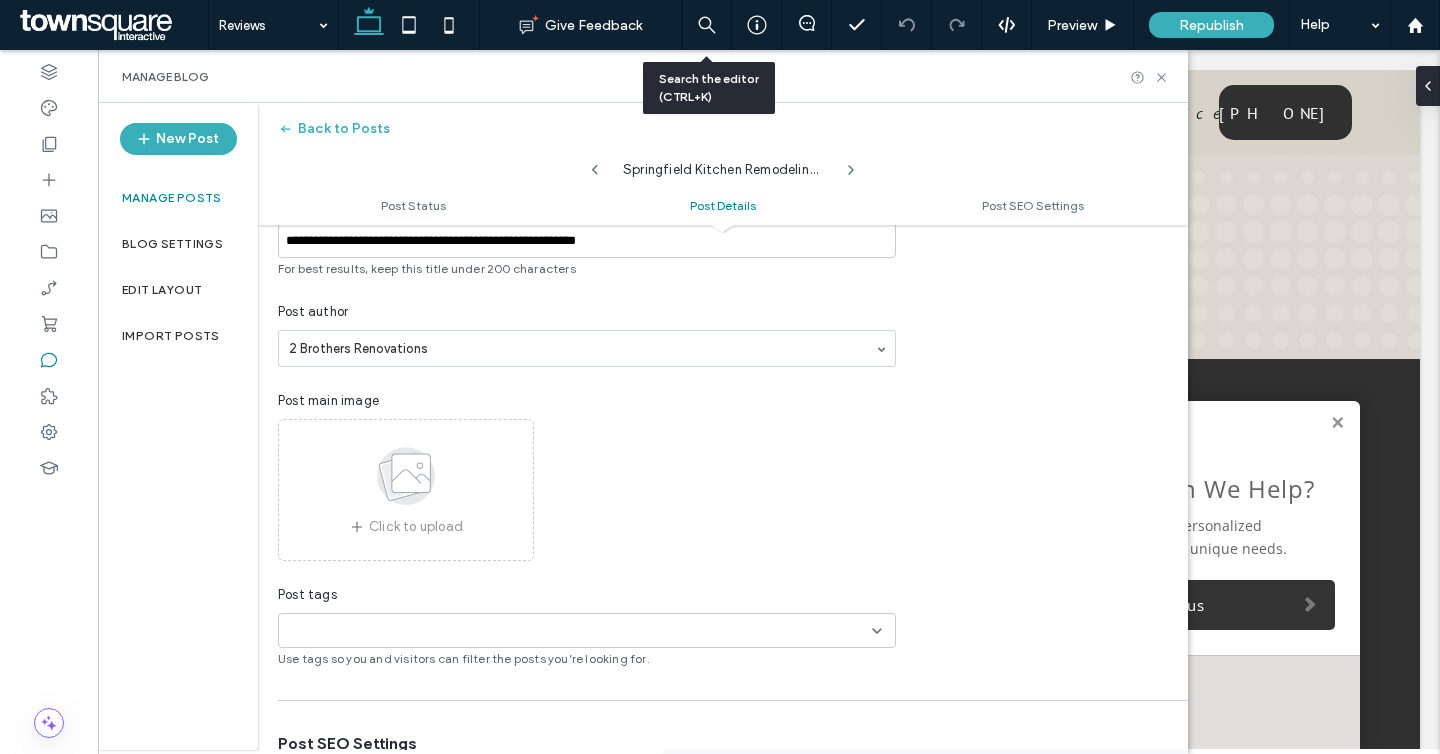 scroll, scrollTop: 0, scrollLeft: 0, axis: both 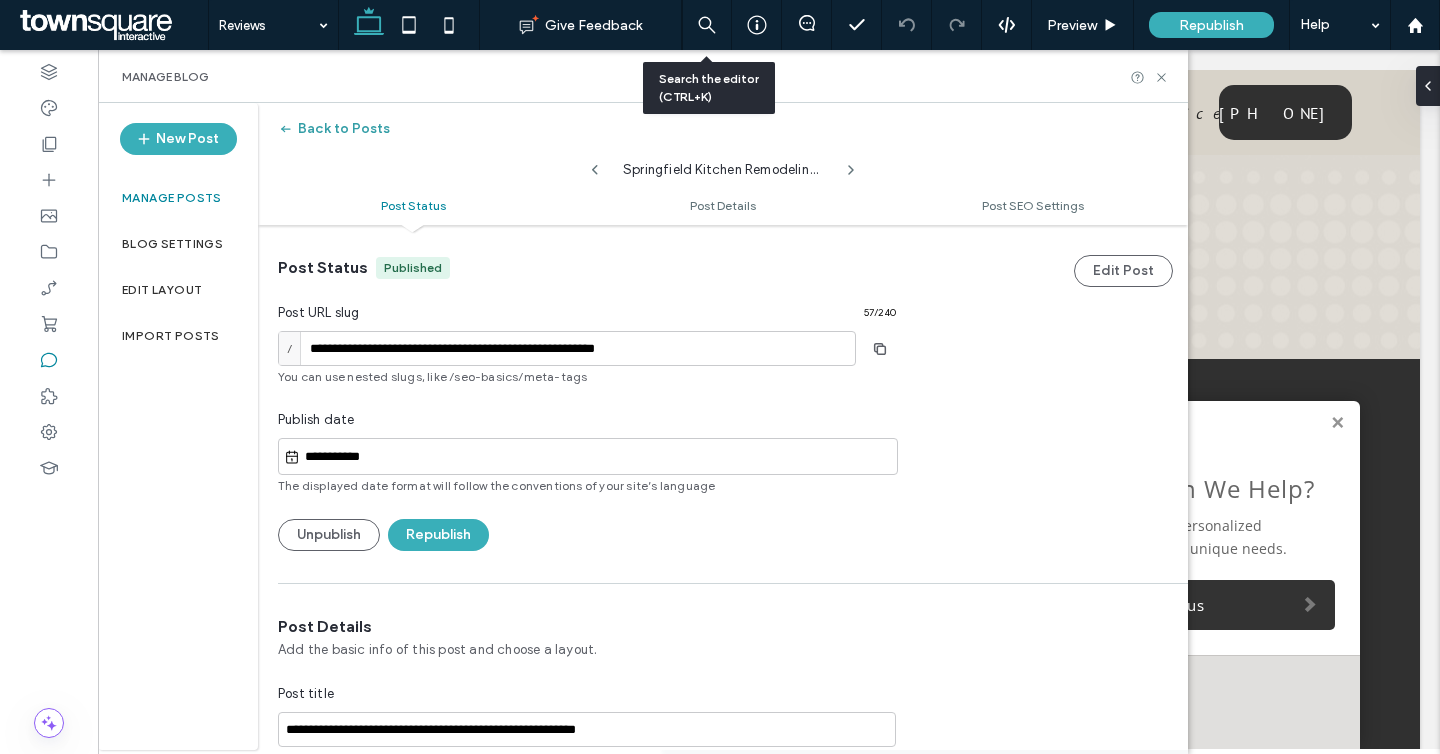click on "Back to Posts" at bounding box center (334, 129) 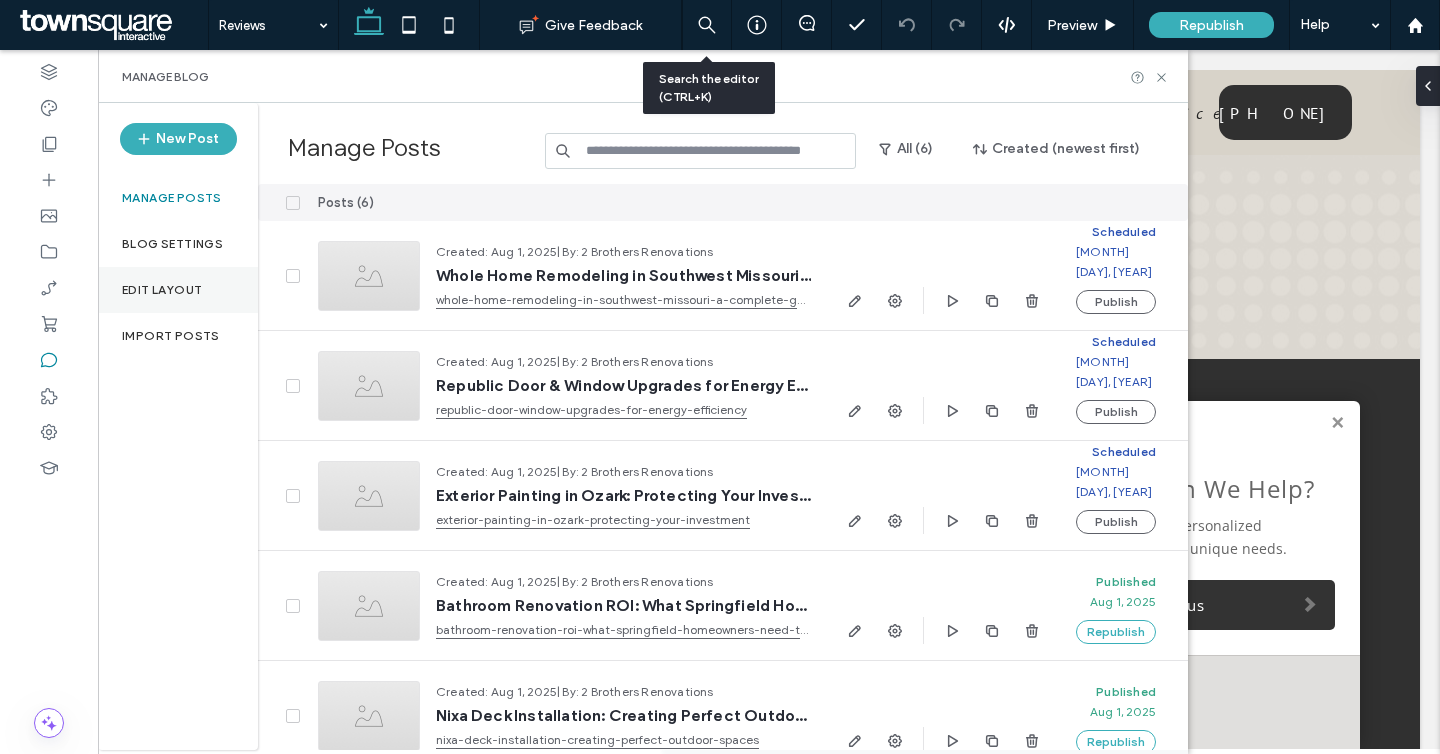 click on "Edit Layout" at bounding box center [162, 290] 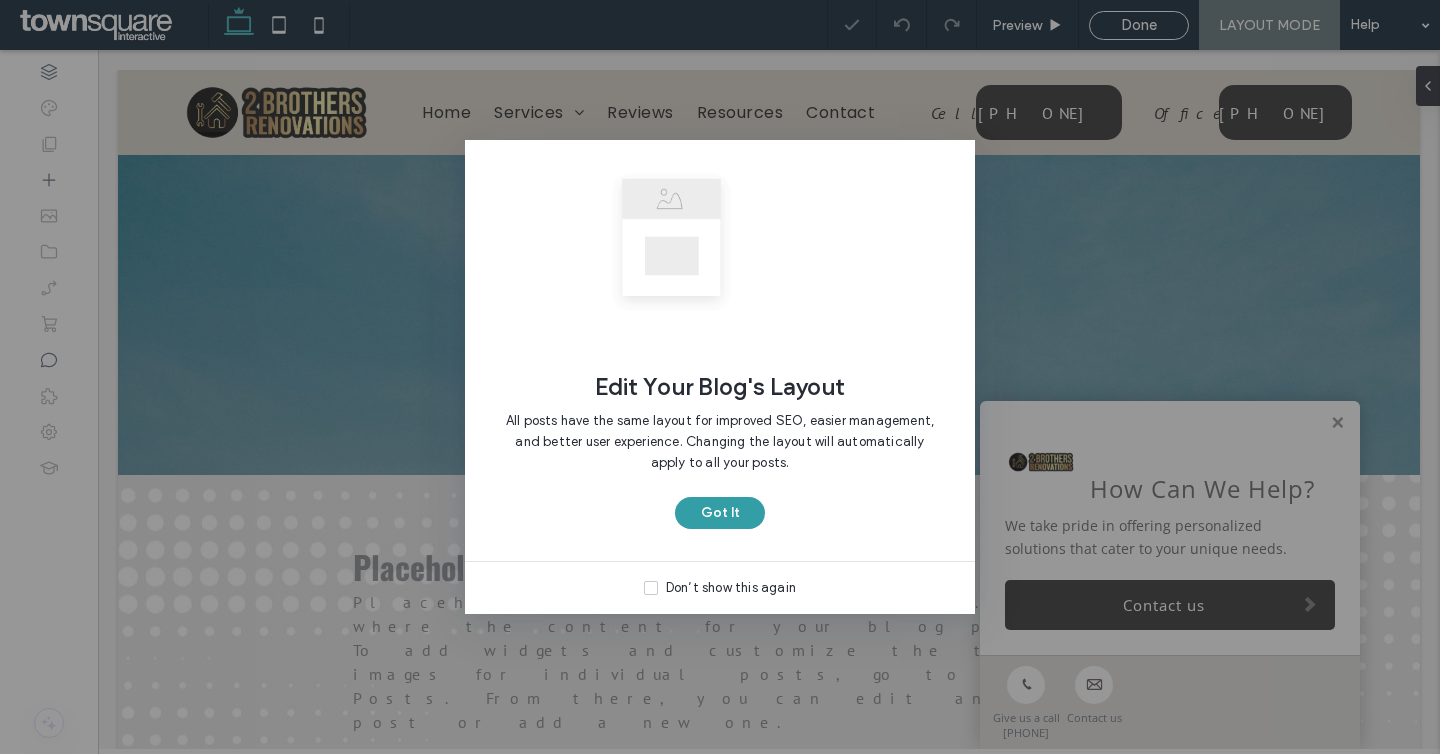 scroll, scrollTop: 0, scrollLeft: 0, axis: both 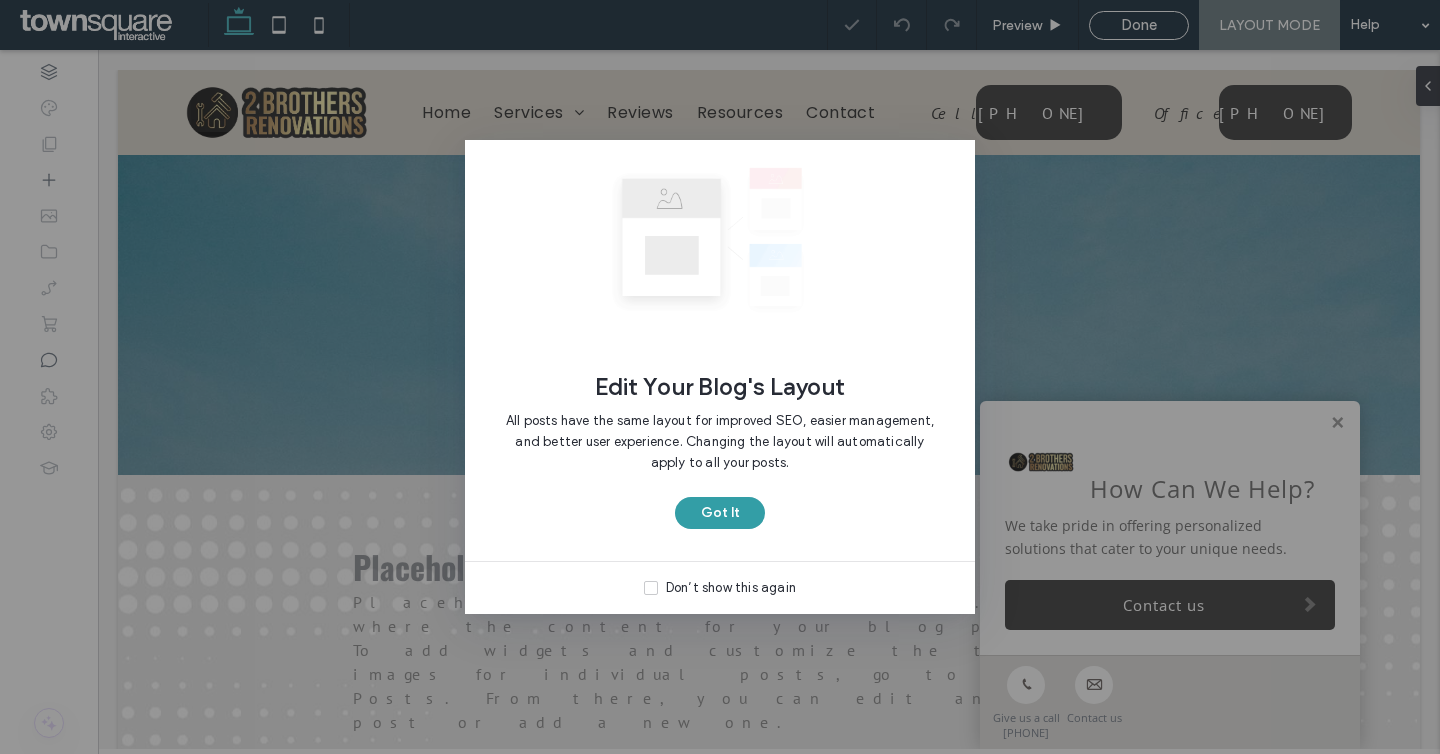 click on "Got It" at bounding box center (720, 513) 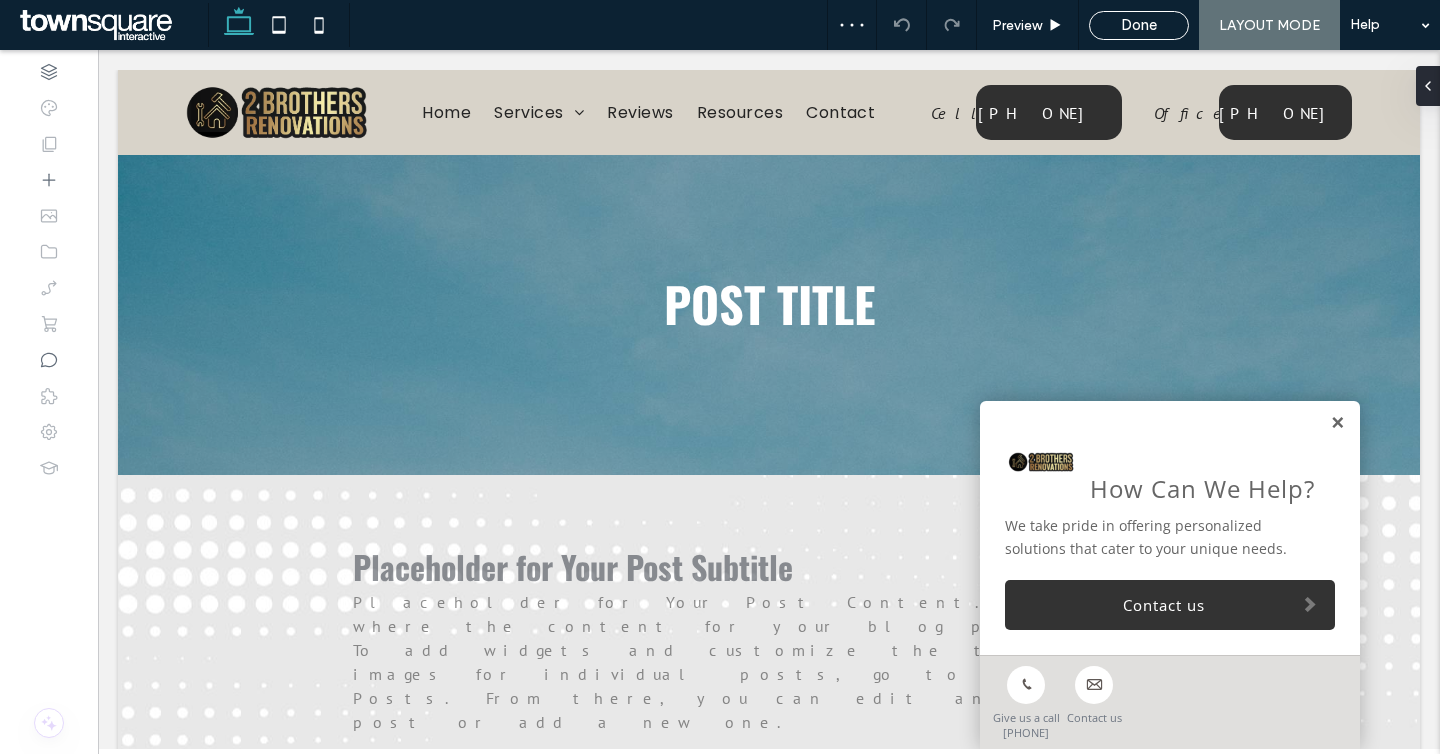 click at bounding box center (1337, 423) 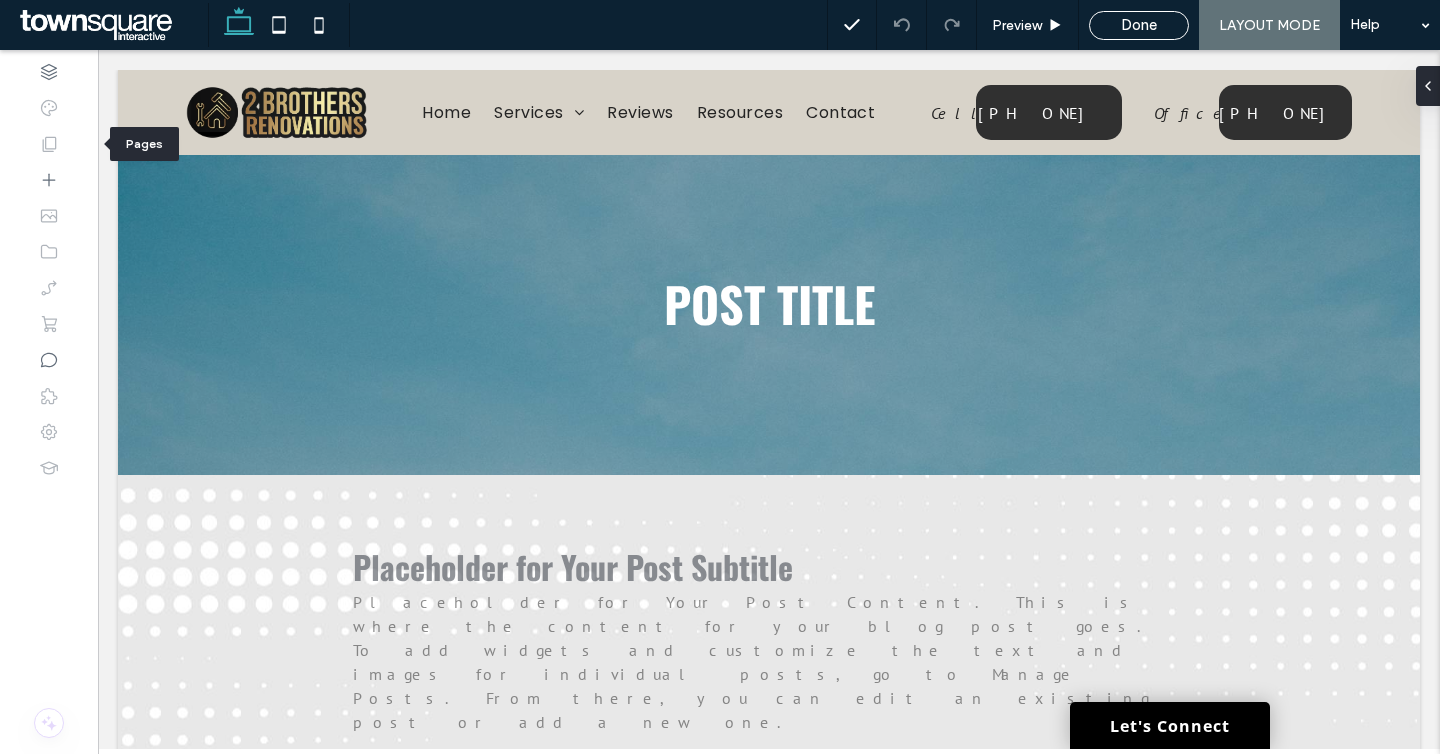 click 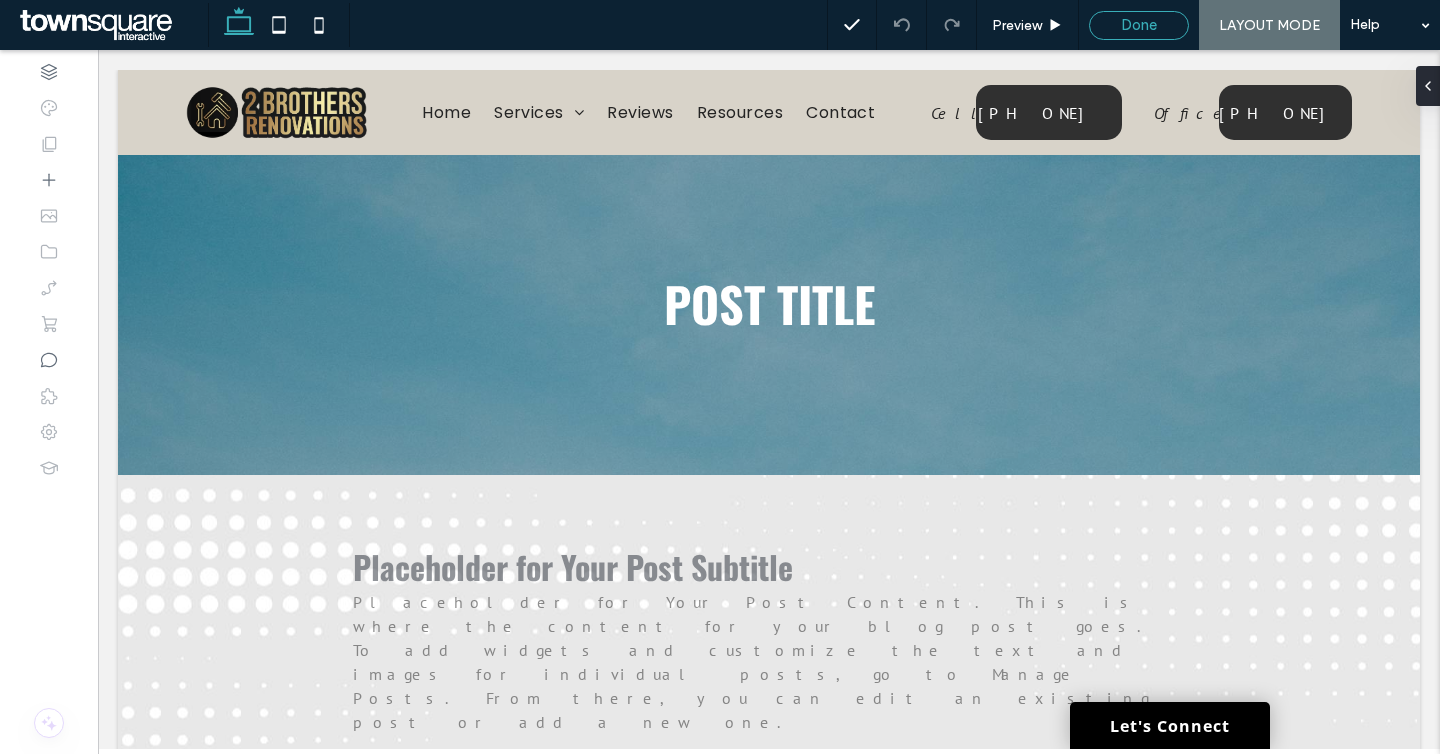 click on "Done" at bounding box center (1139, 25) 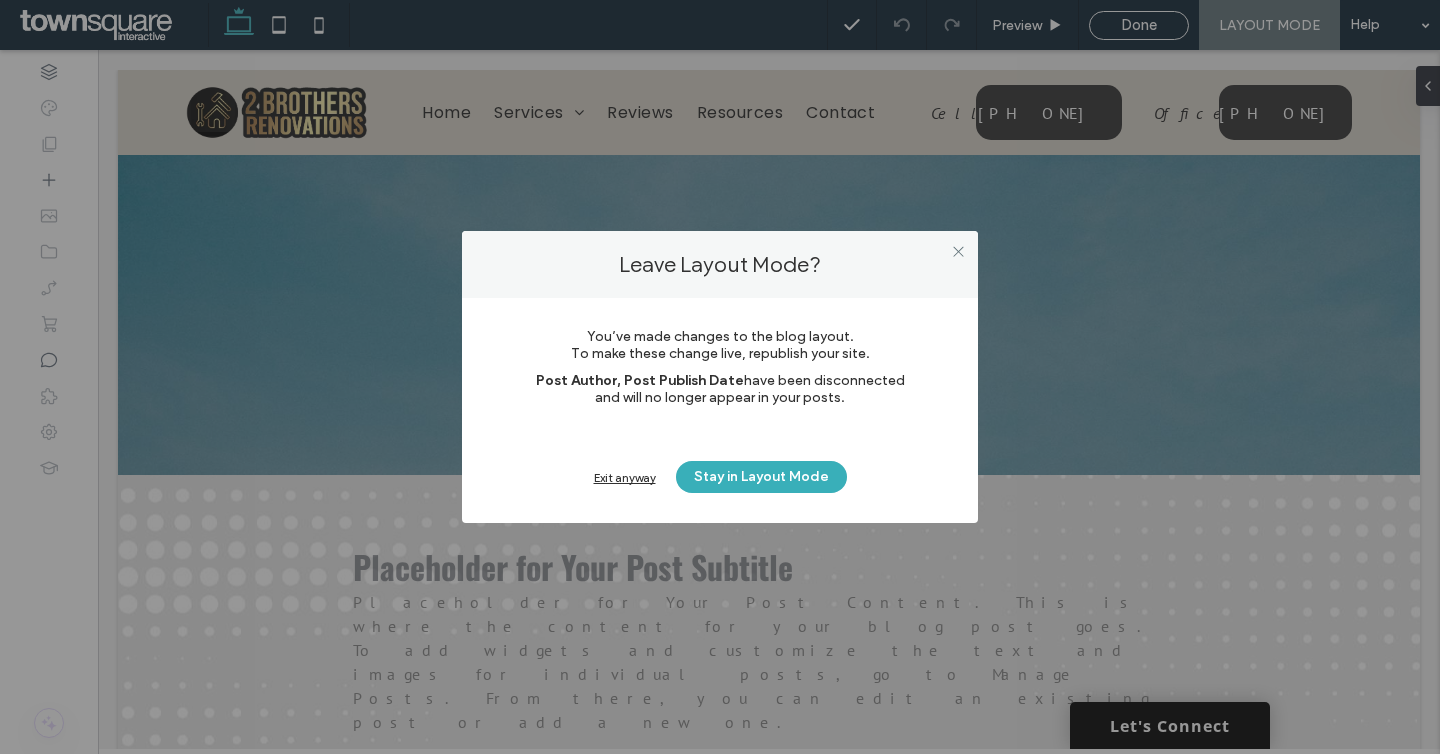 click on "Exit anyway" at bounding box center [625, 477] 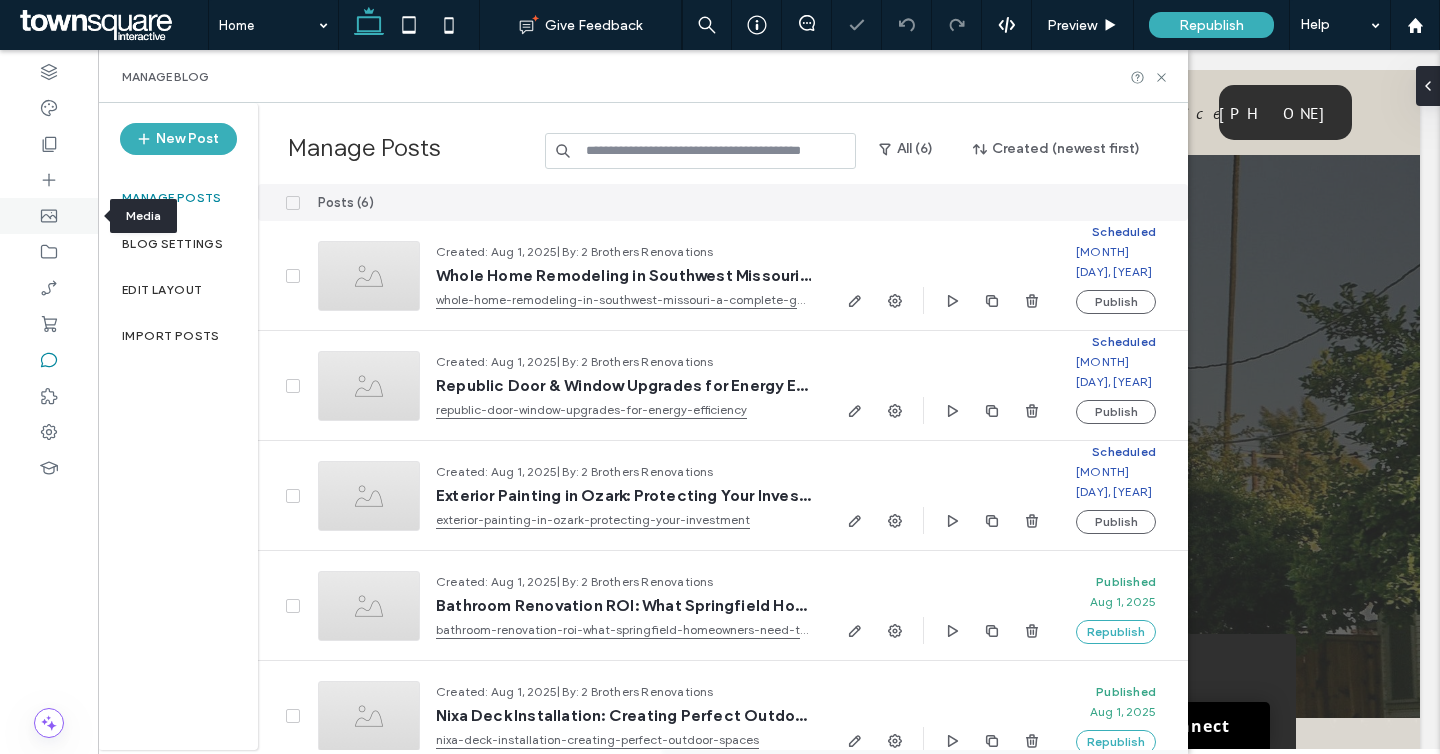 scroll, scrollTop: 0, scrollLeft: 0, axis: both 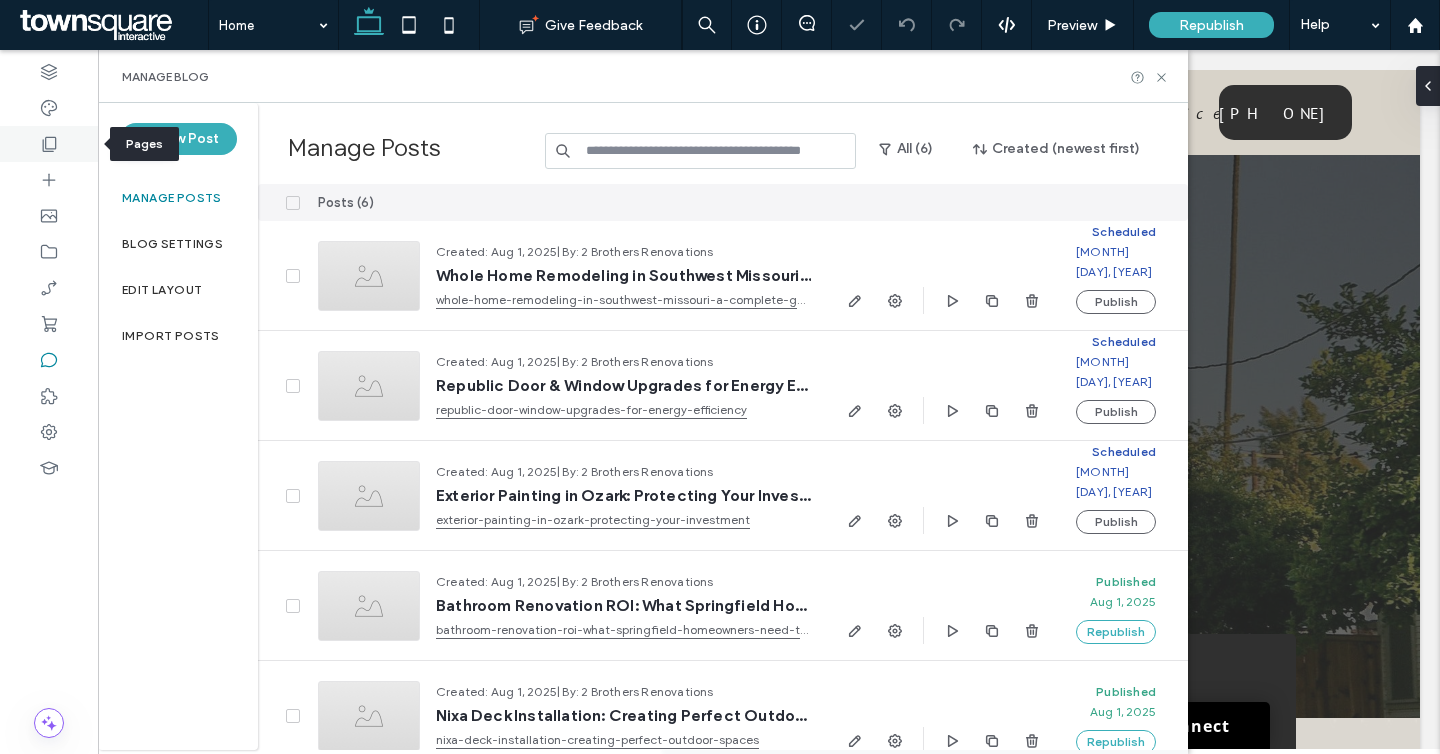 click 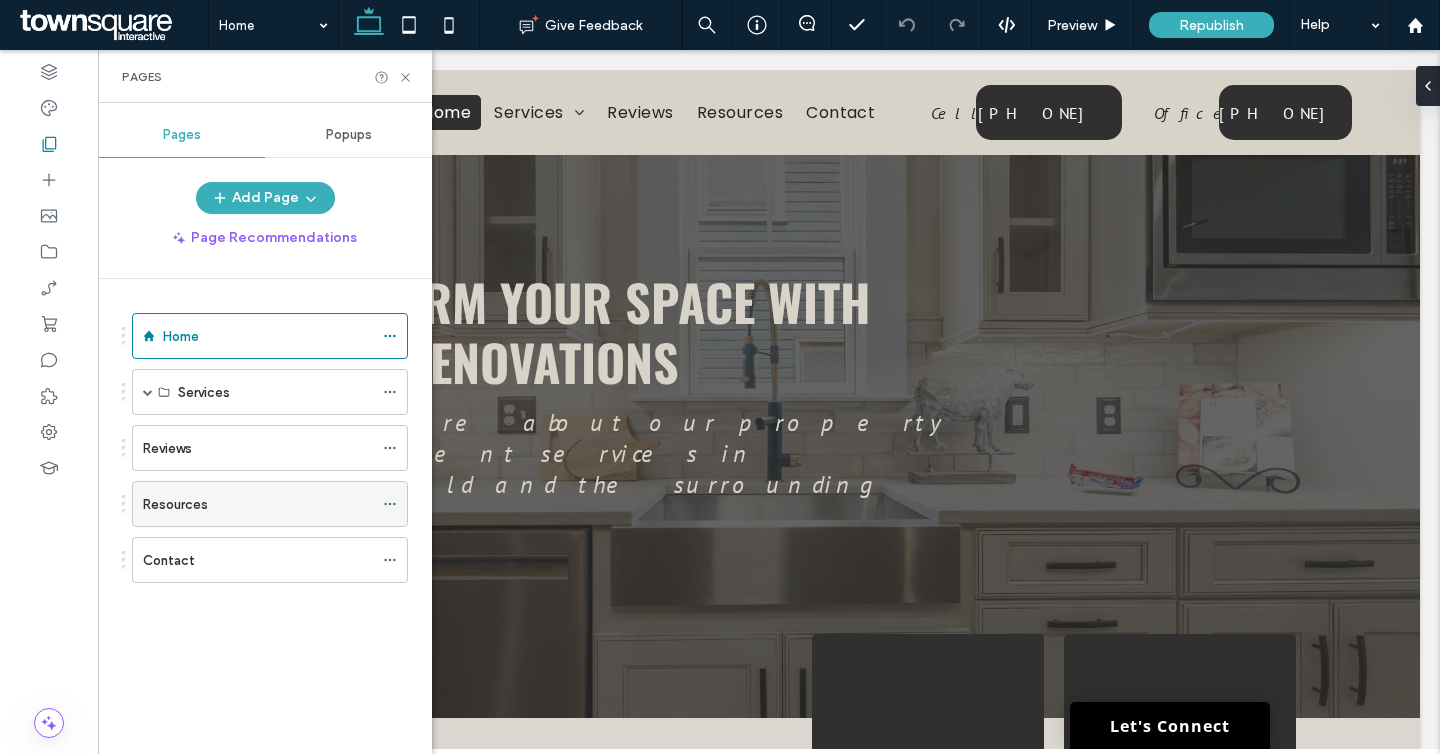 click on "Resources" at bounding box center [175, 504] 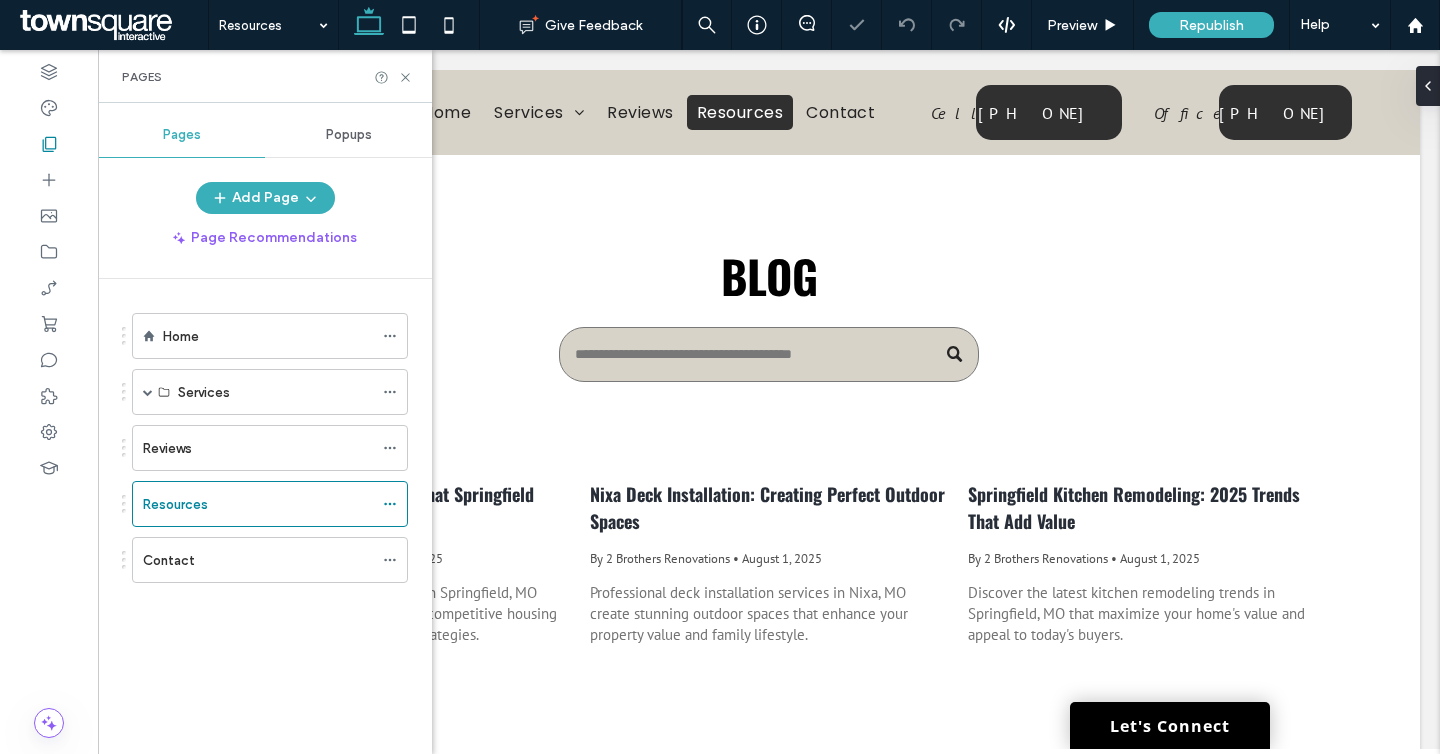 scroll, scrollTop: 0, scrollLeft: 0, axis: both 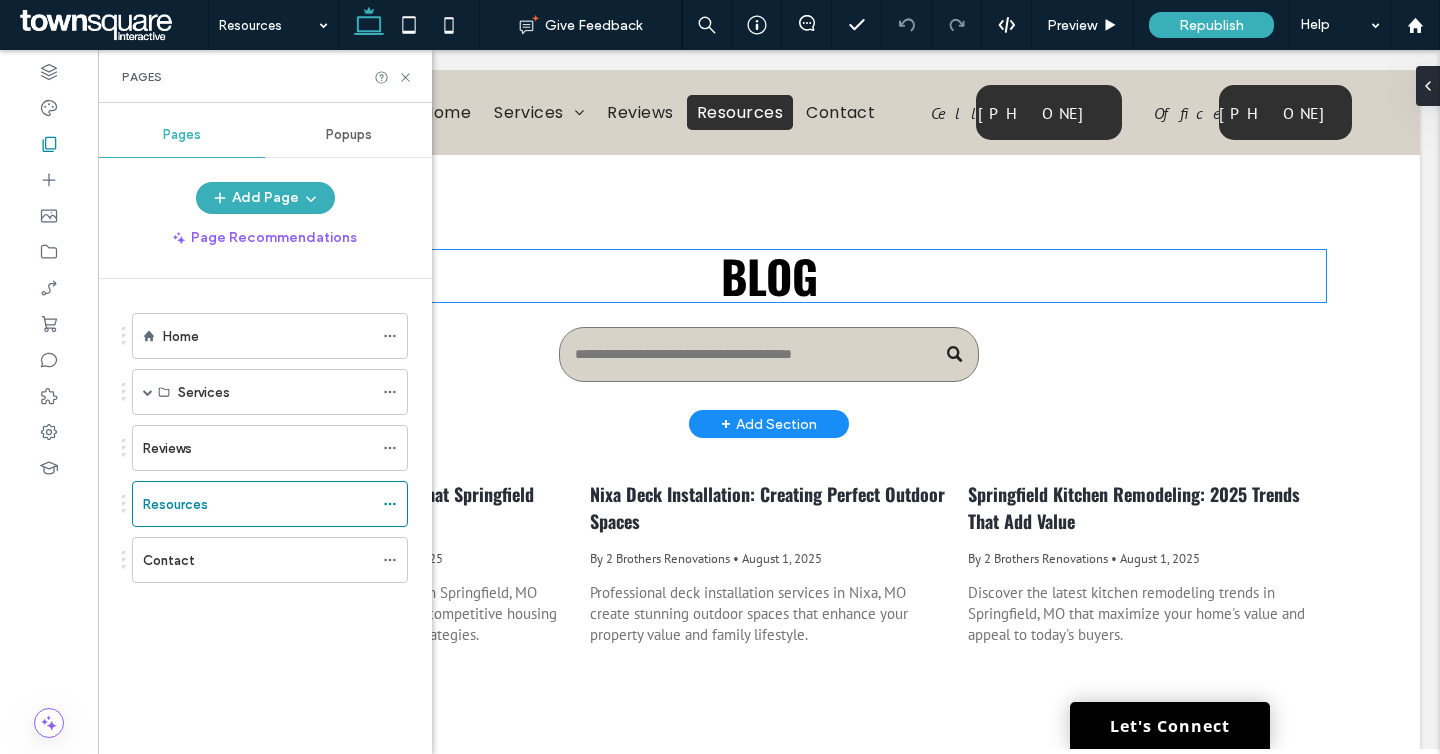 click on "Blog" at bounding box center (769, 275) 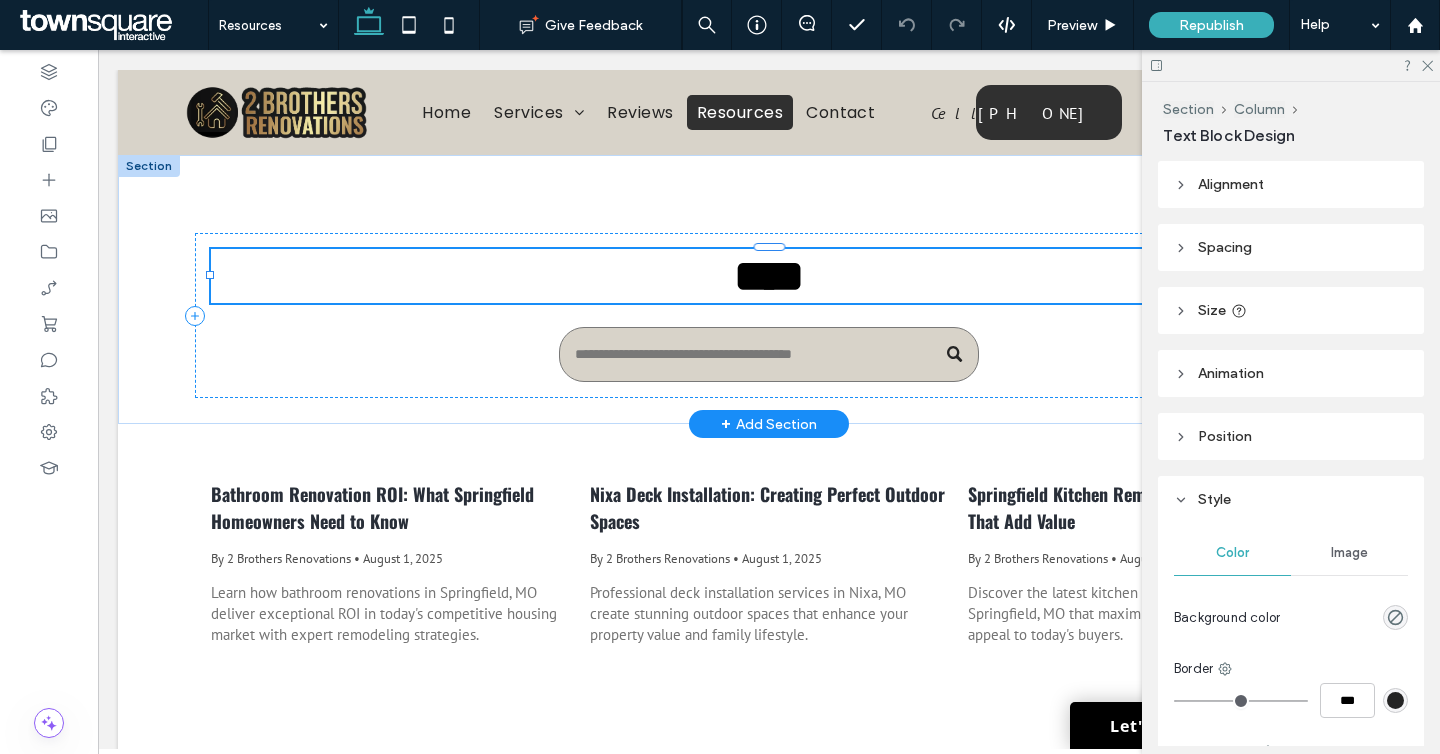type on "******" 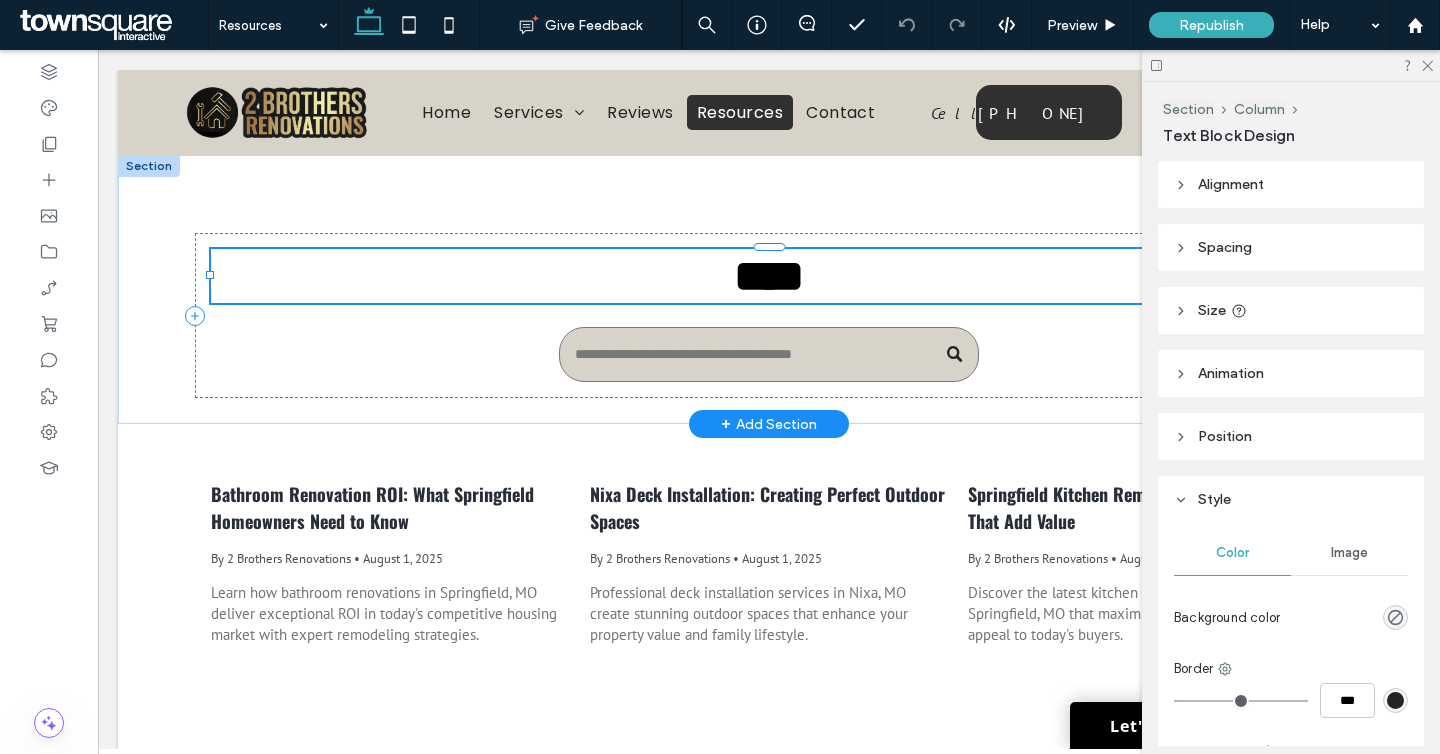type on "**" 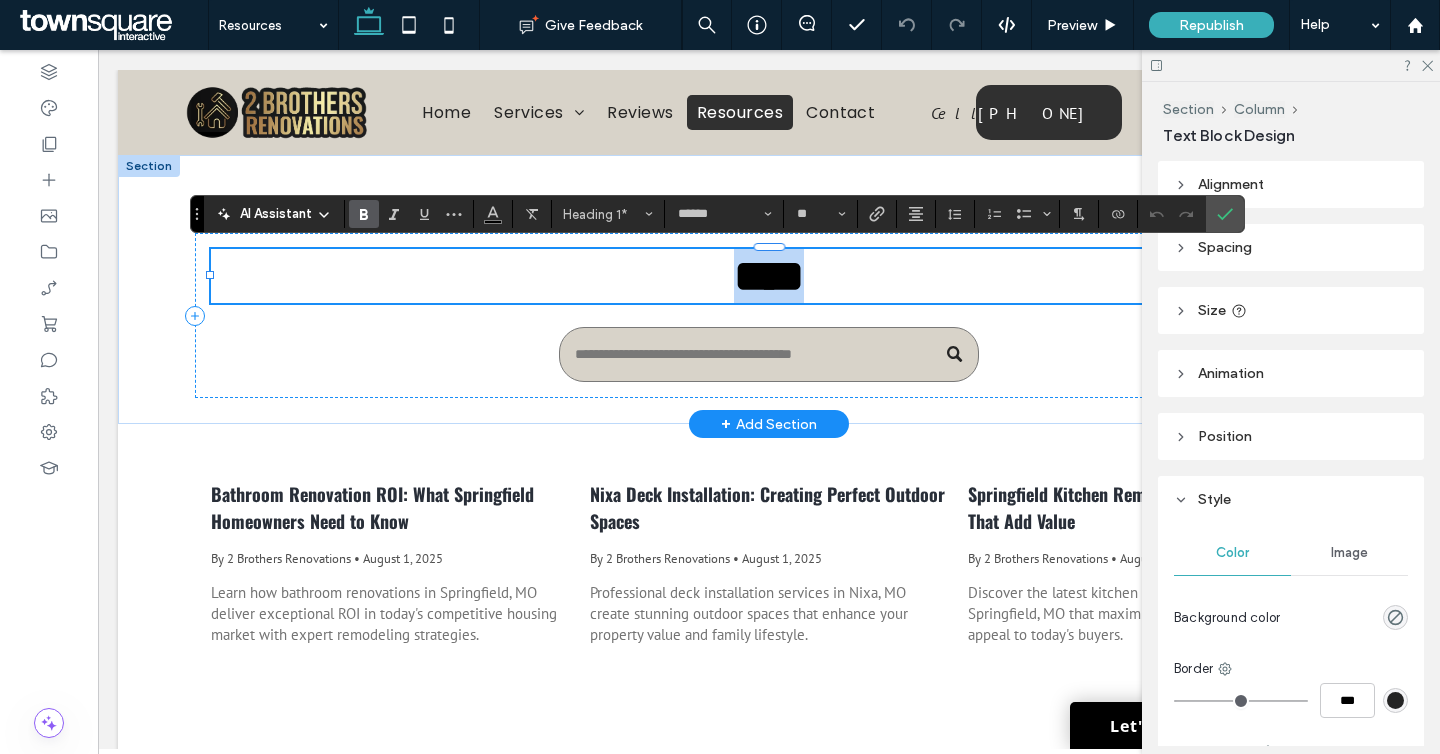 type 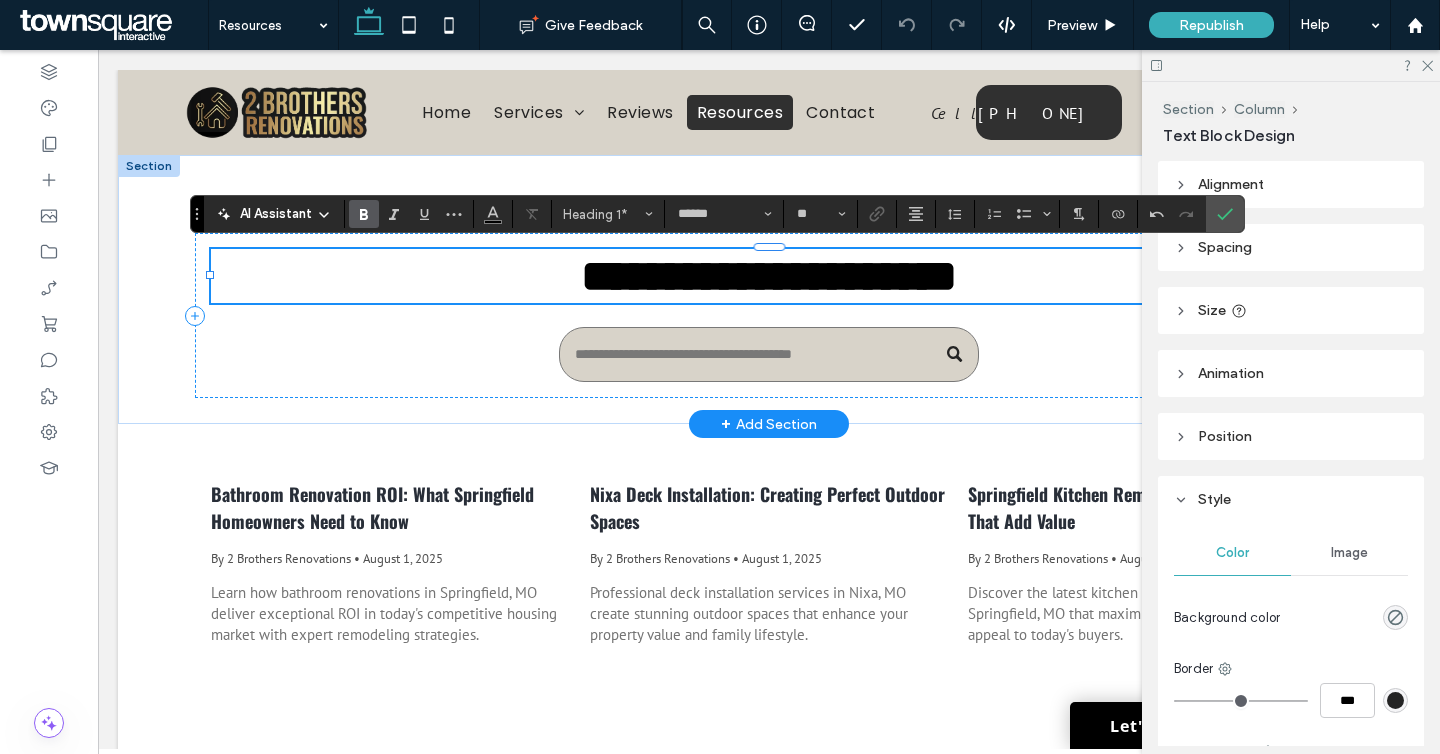 click on "**********" at bounding box center (769, 276) 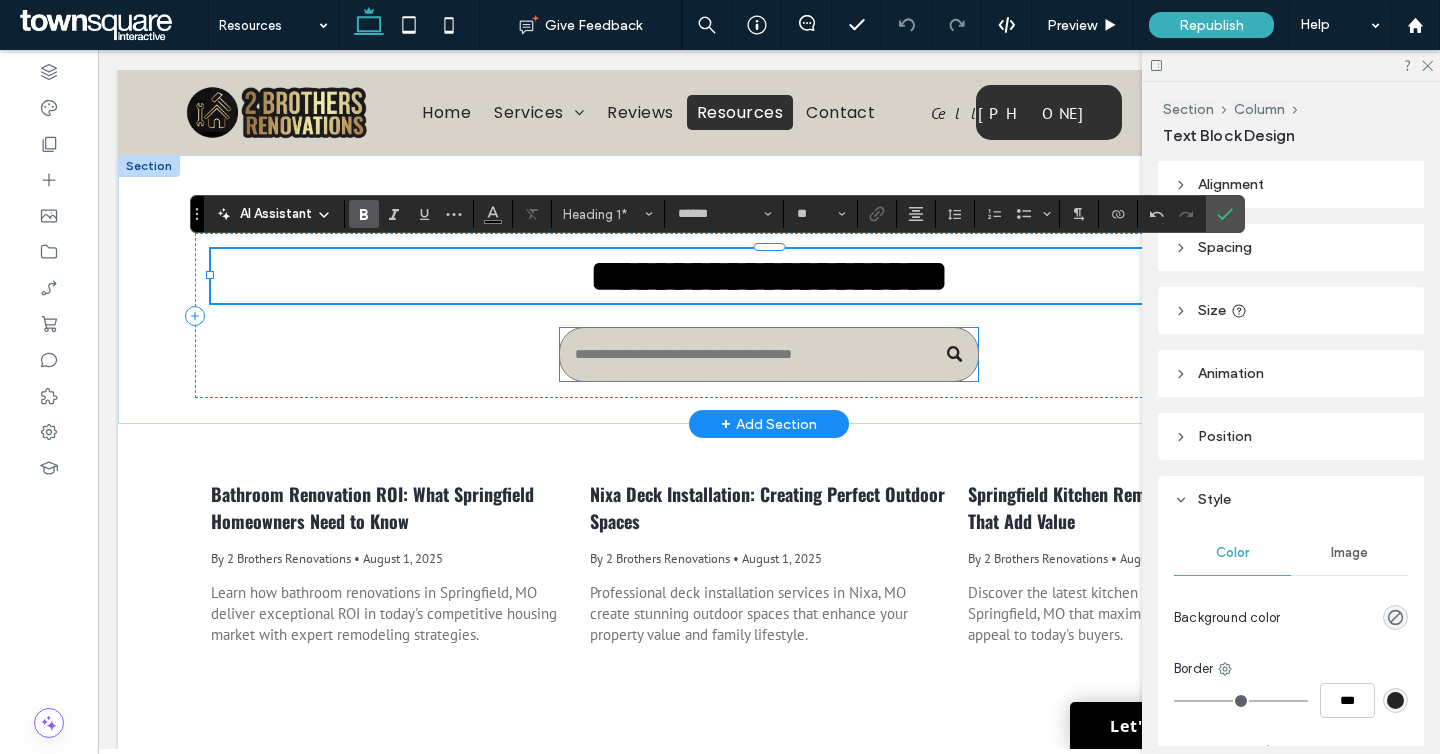 click at bounding box center (769, 354) 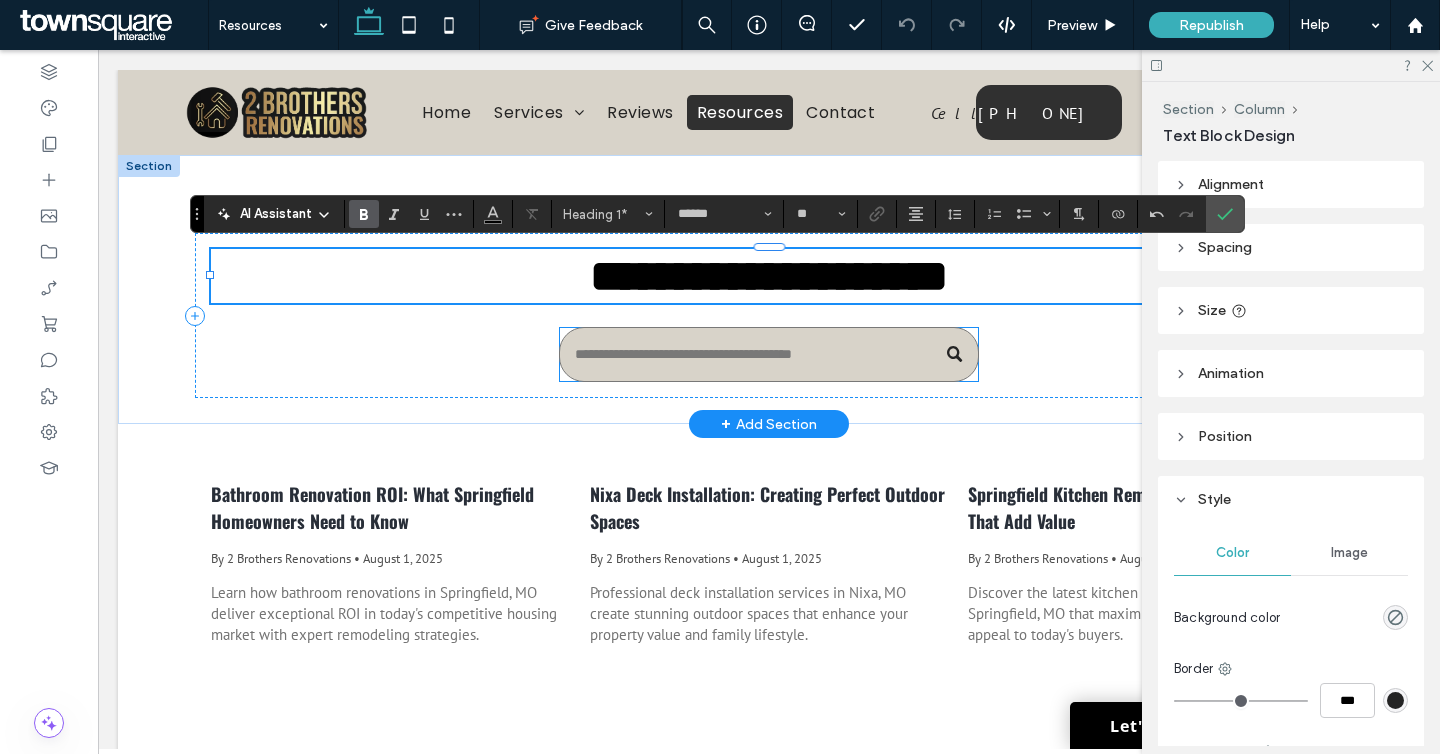 click at bounding box center (769, 354) 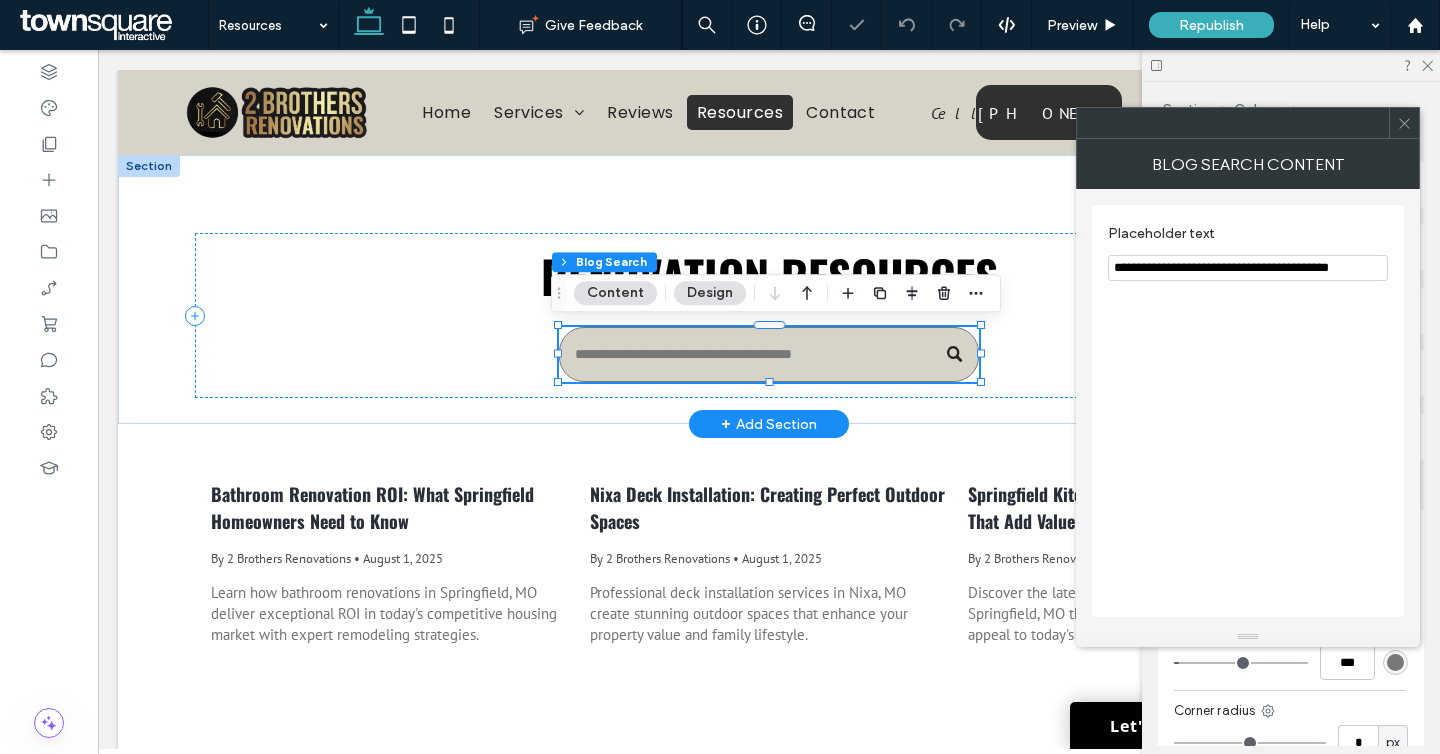 type on "**" 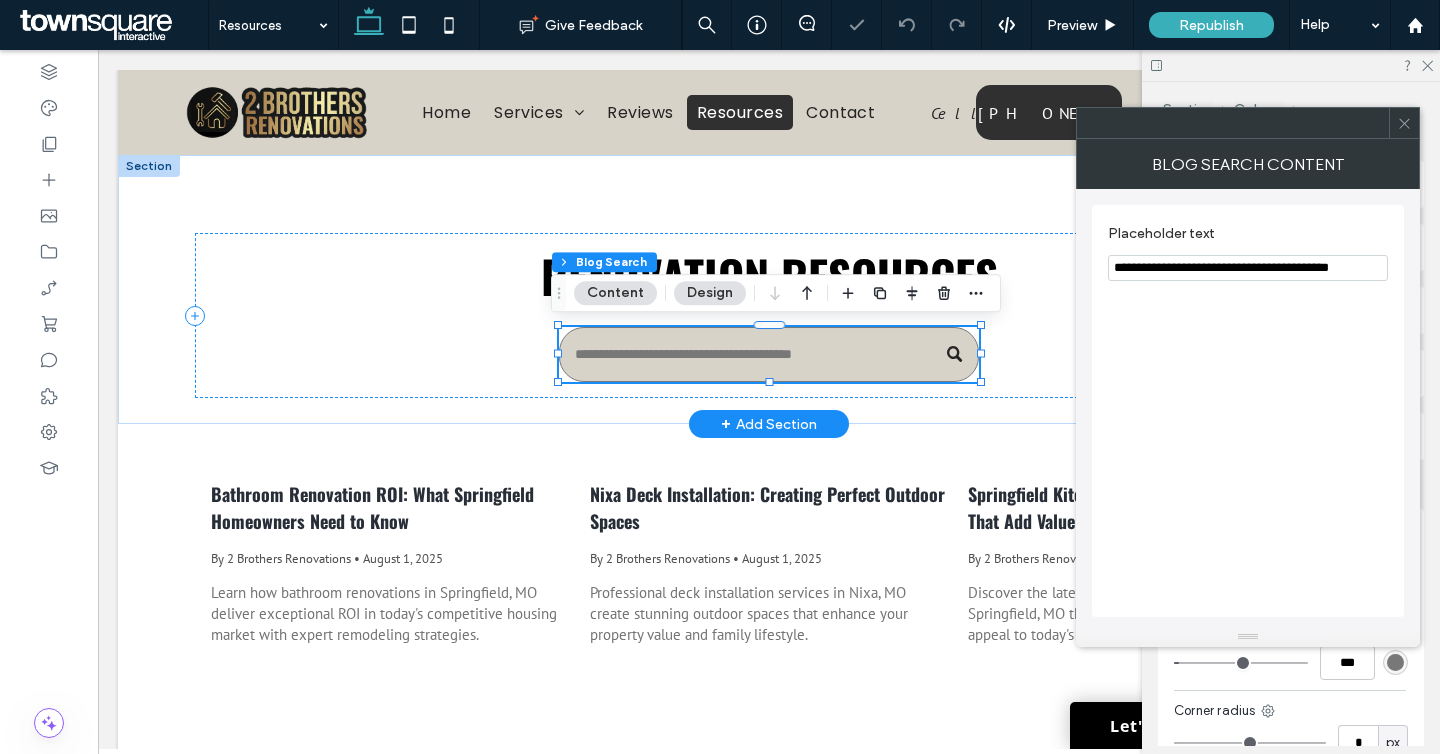 type on "**" 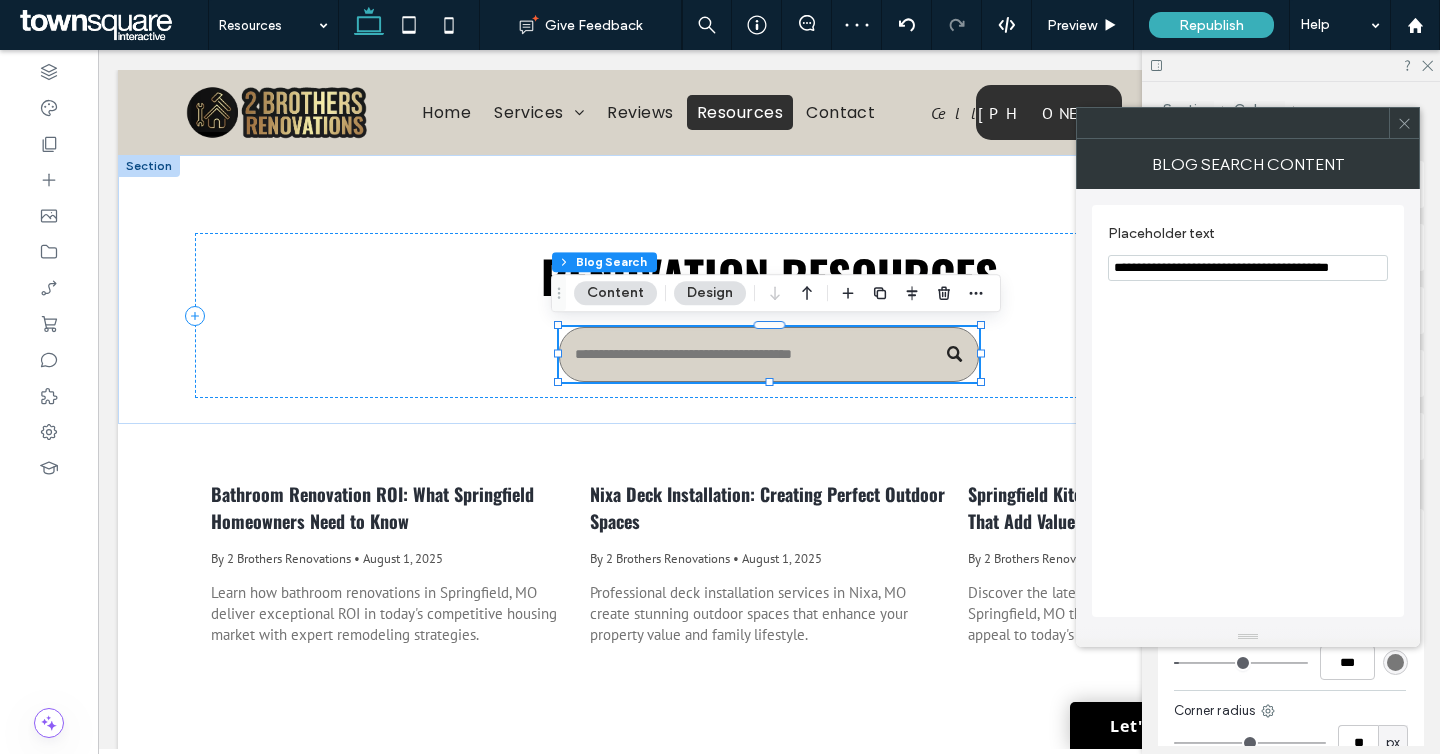 drag, startPoint x: 1364, startPoint y: 271, endPoint x: 1154, endPoint y: 273, distance: 210.00952 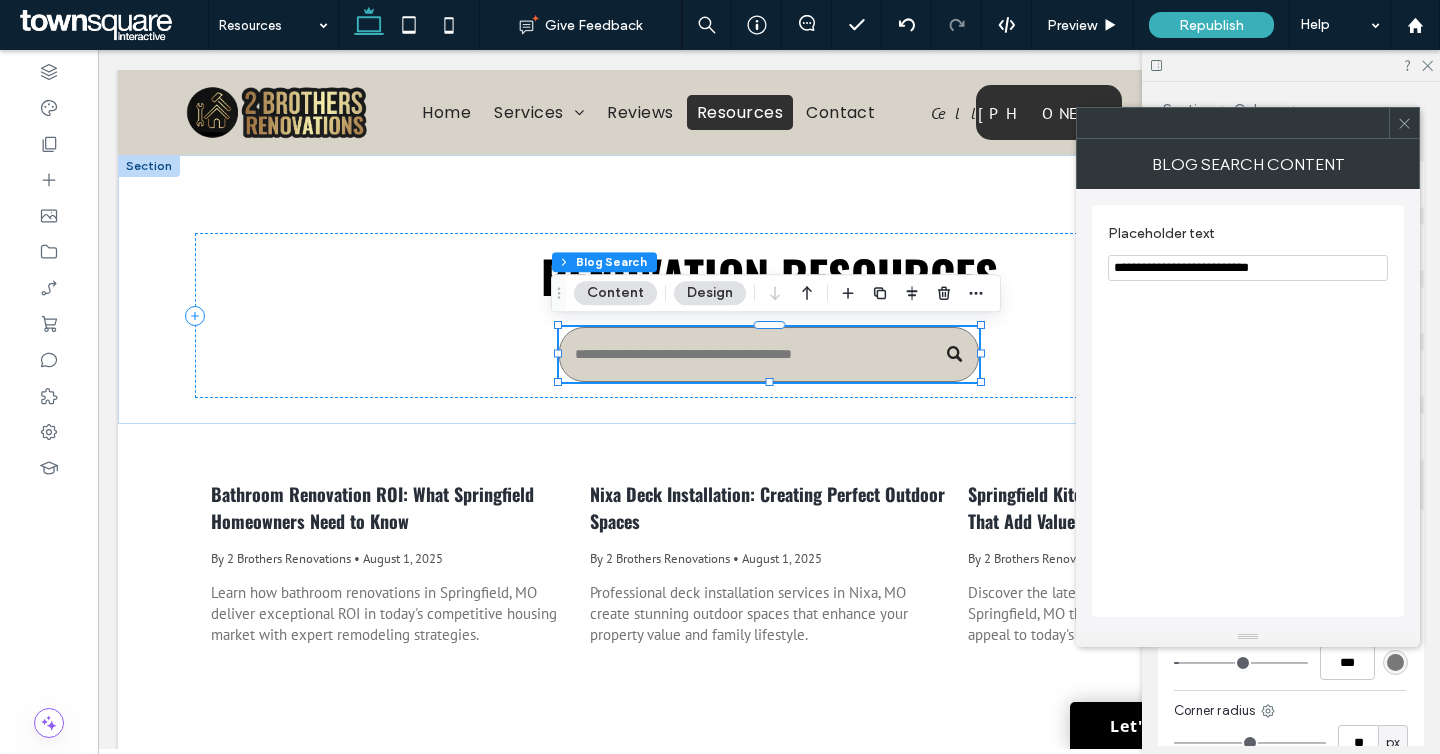 type on "**********" 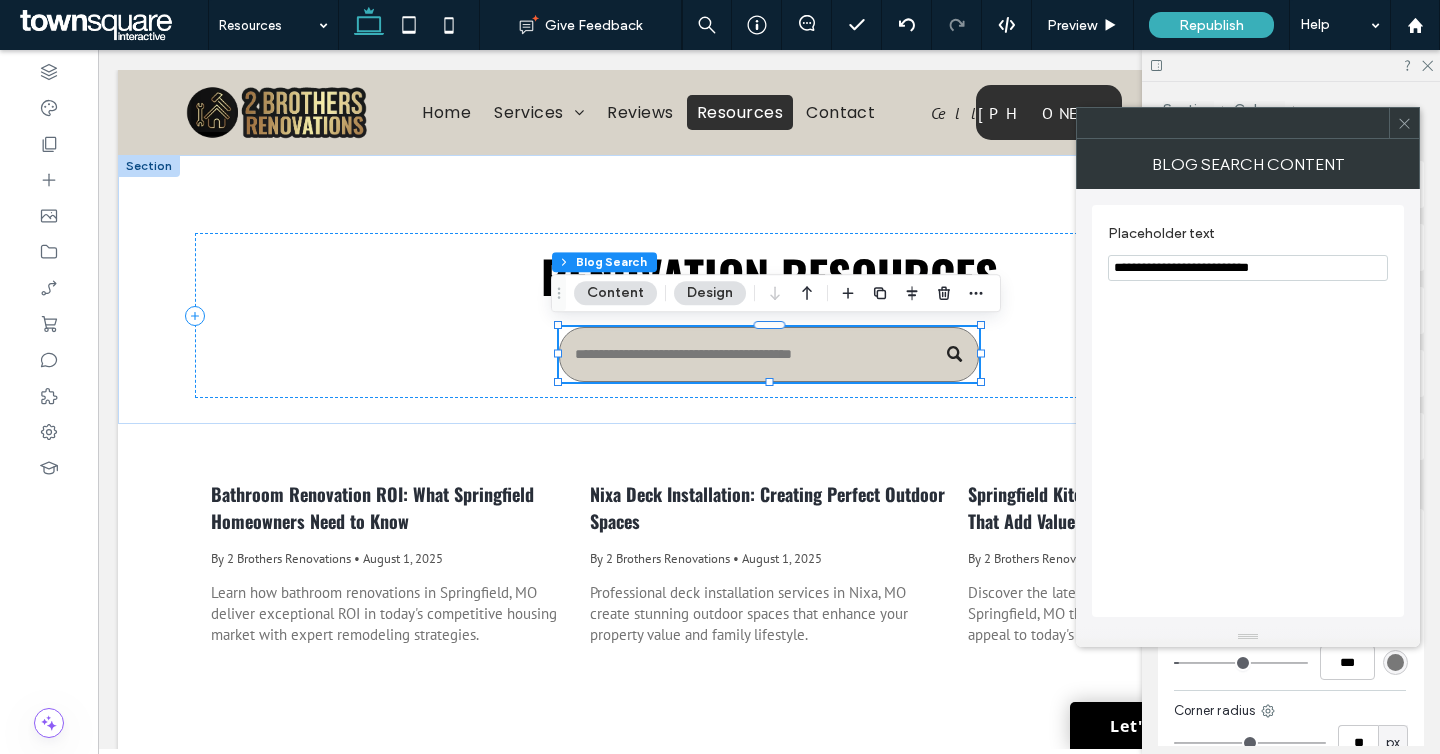 click 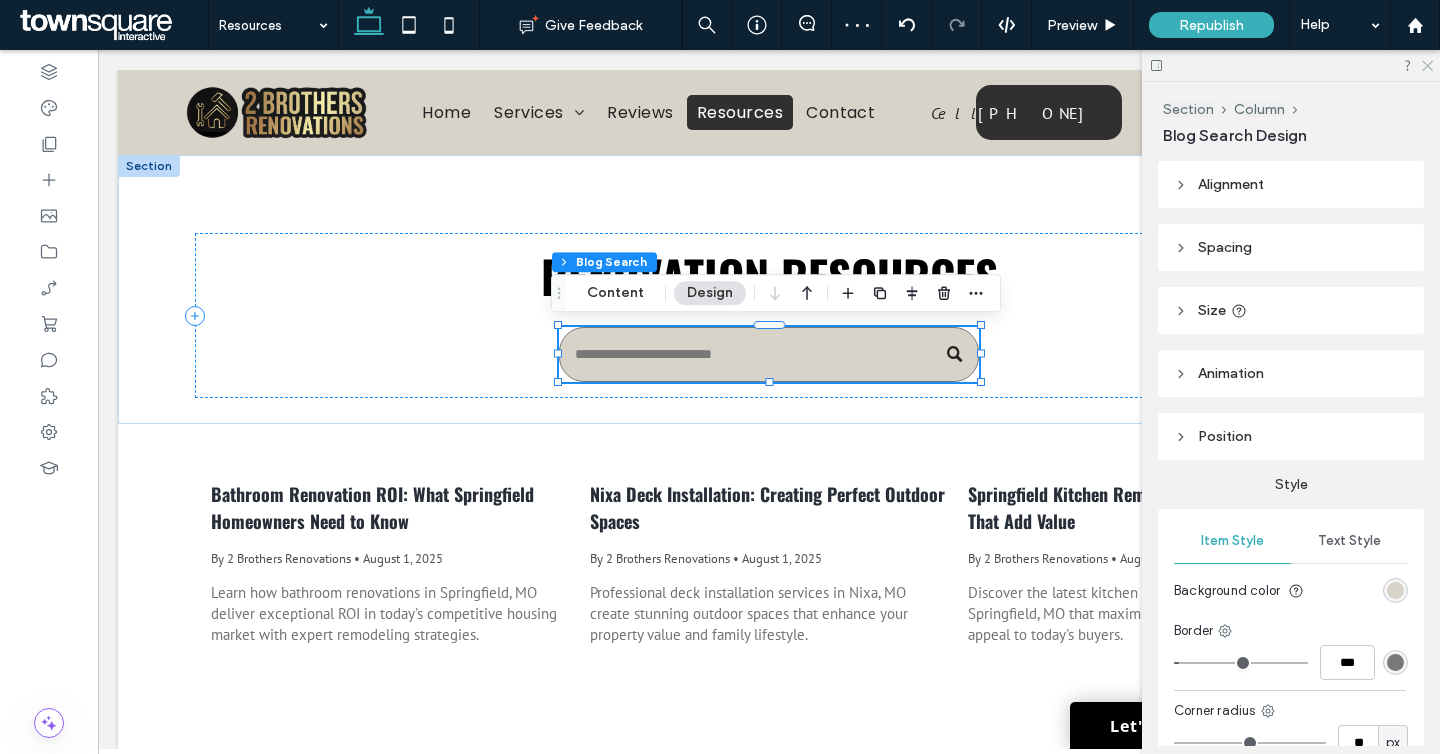 click 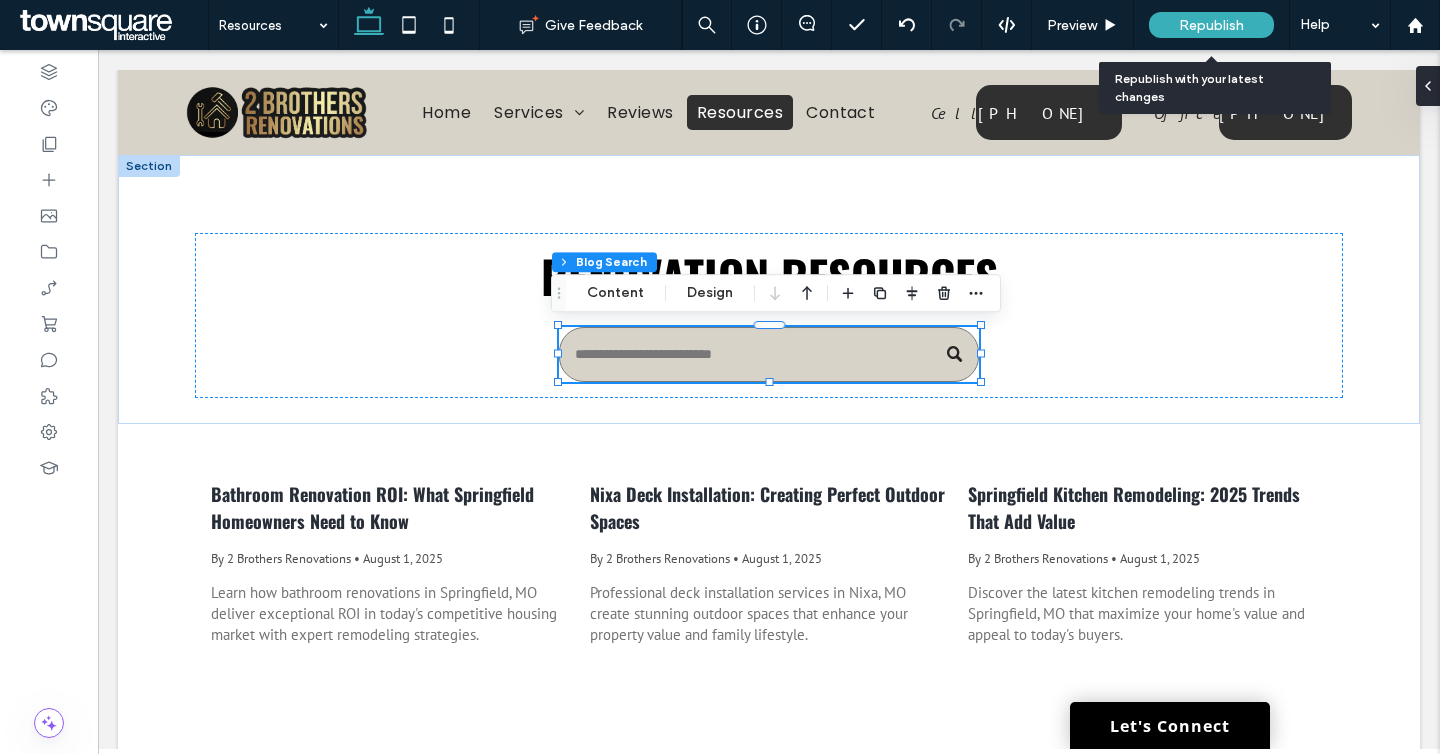 click on "Republish" at bounding box center [1211, 25] 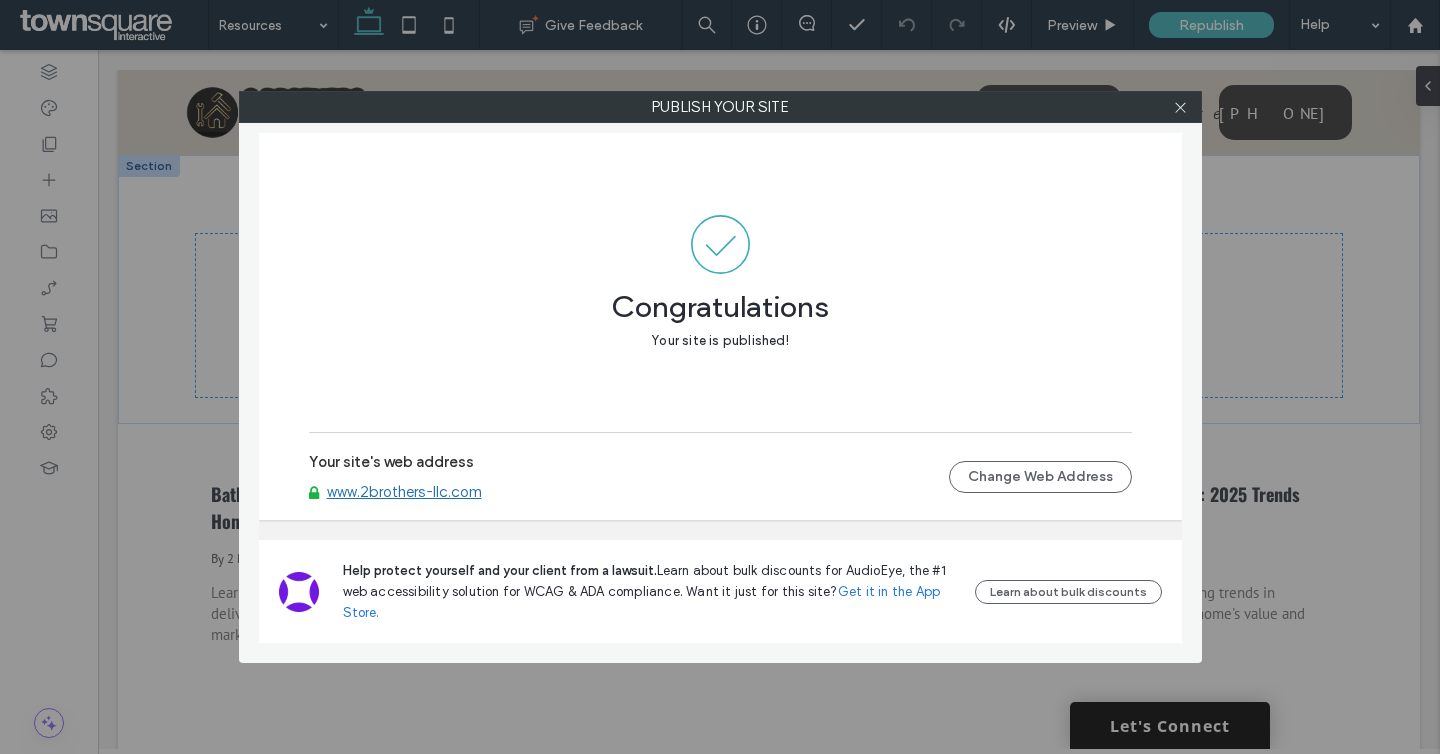 click on "www.2brothers-llc.com" at bounding box center (404, 492) 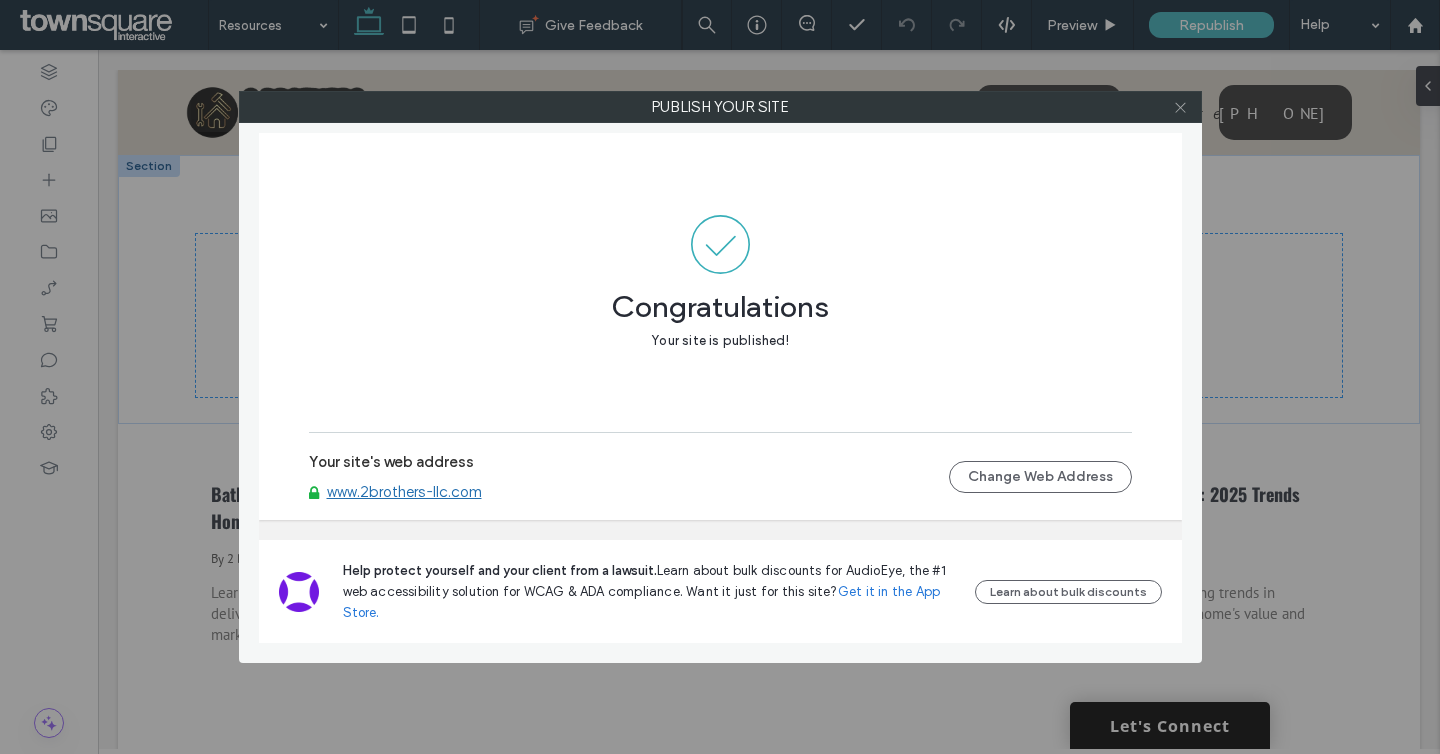 click 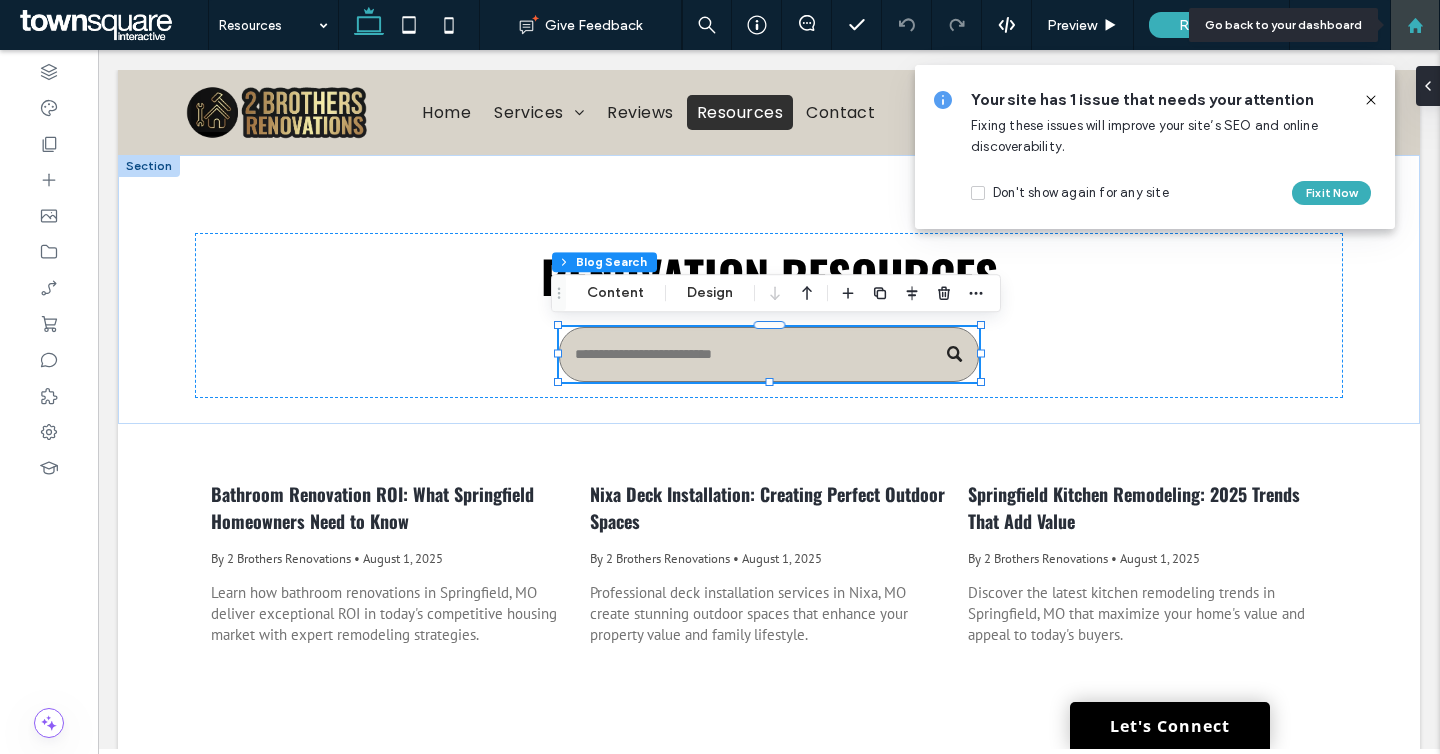 click 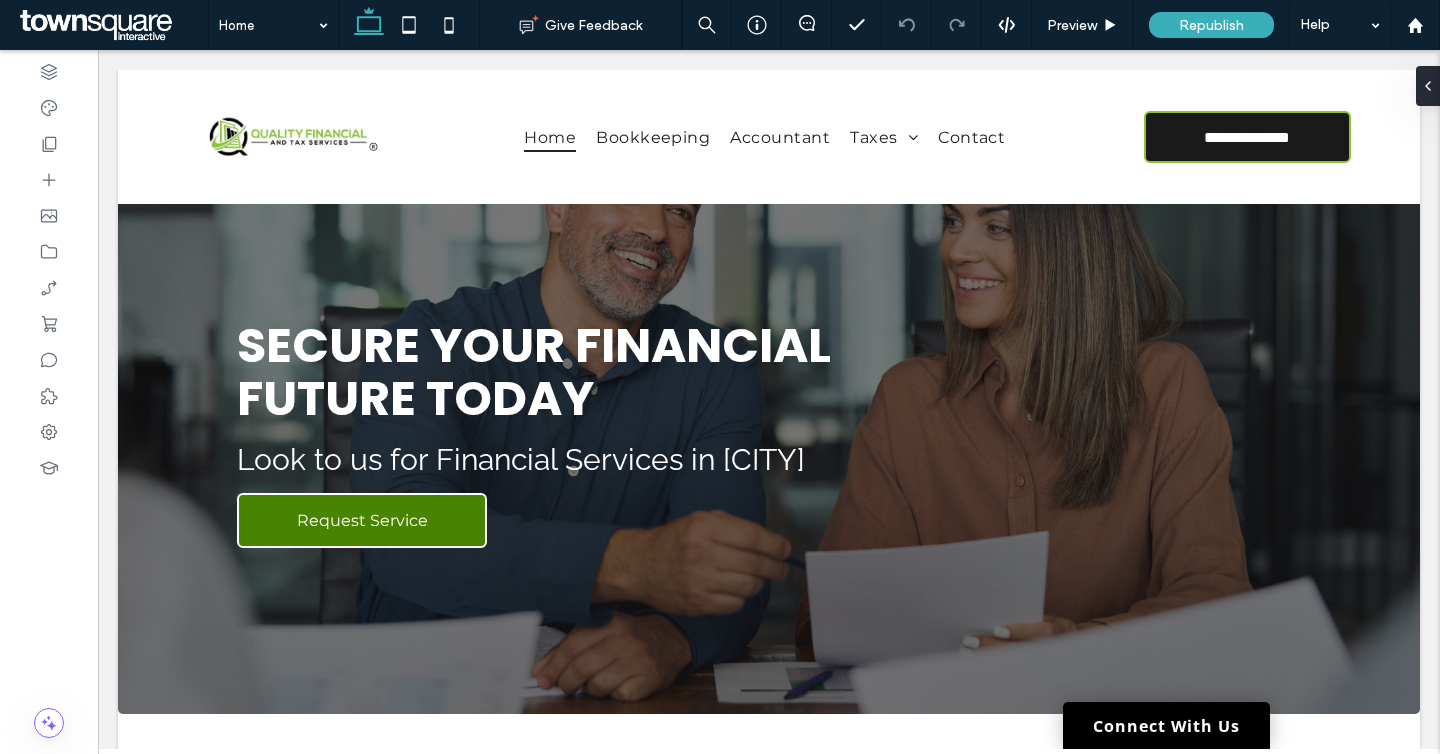 scroll, scrollTop: 0, scrollLeft: 0, axis: both 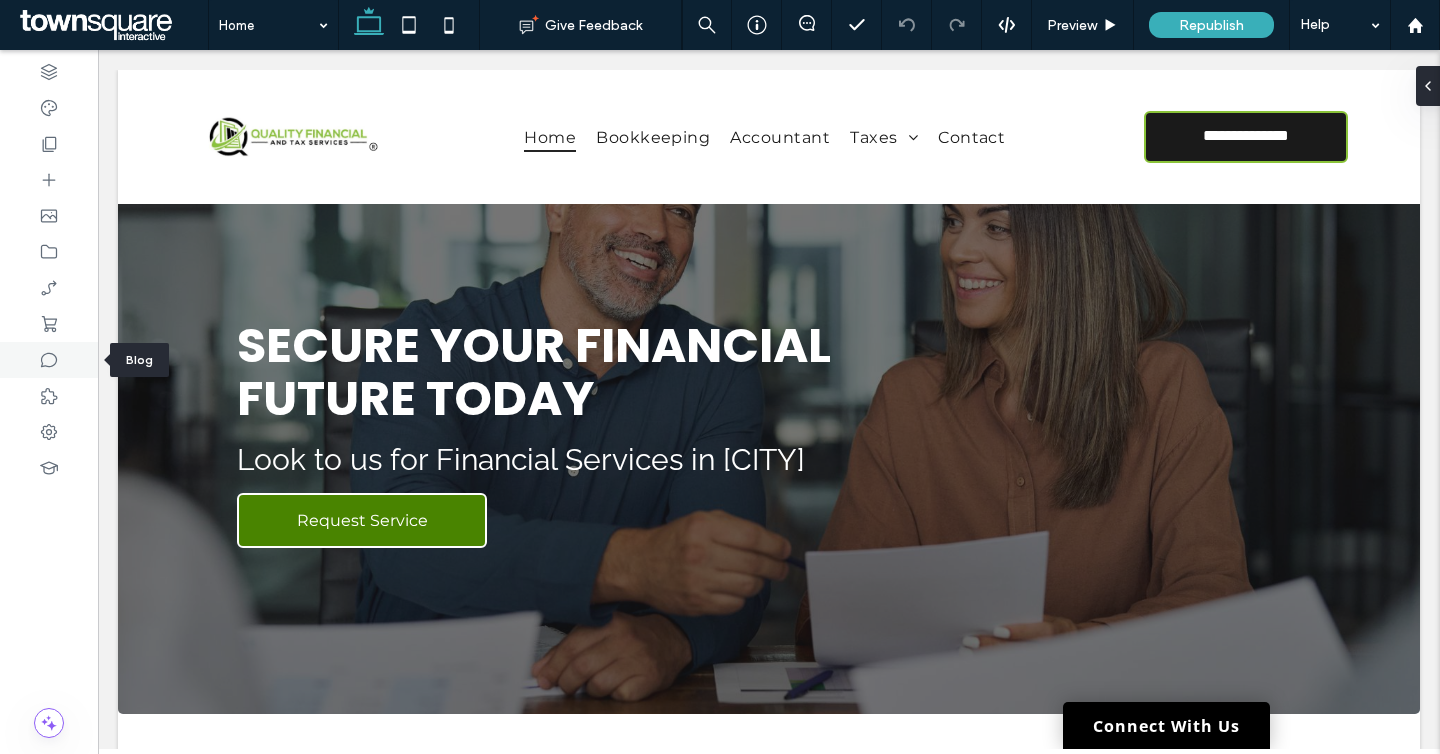 click 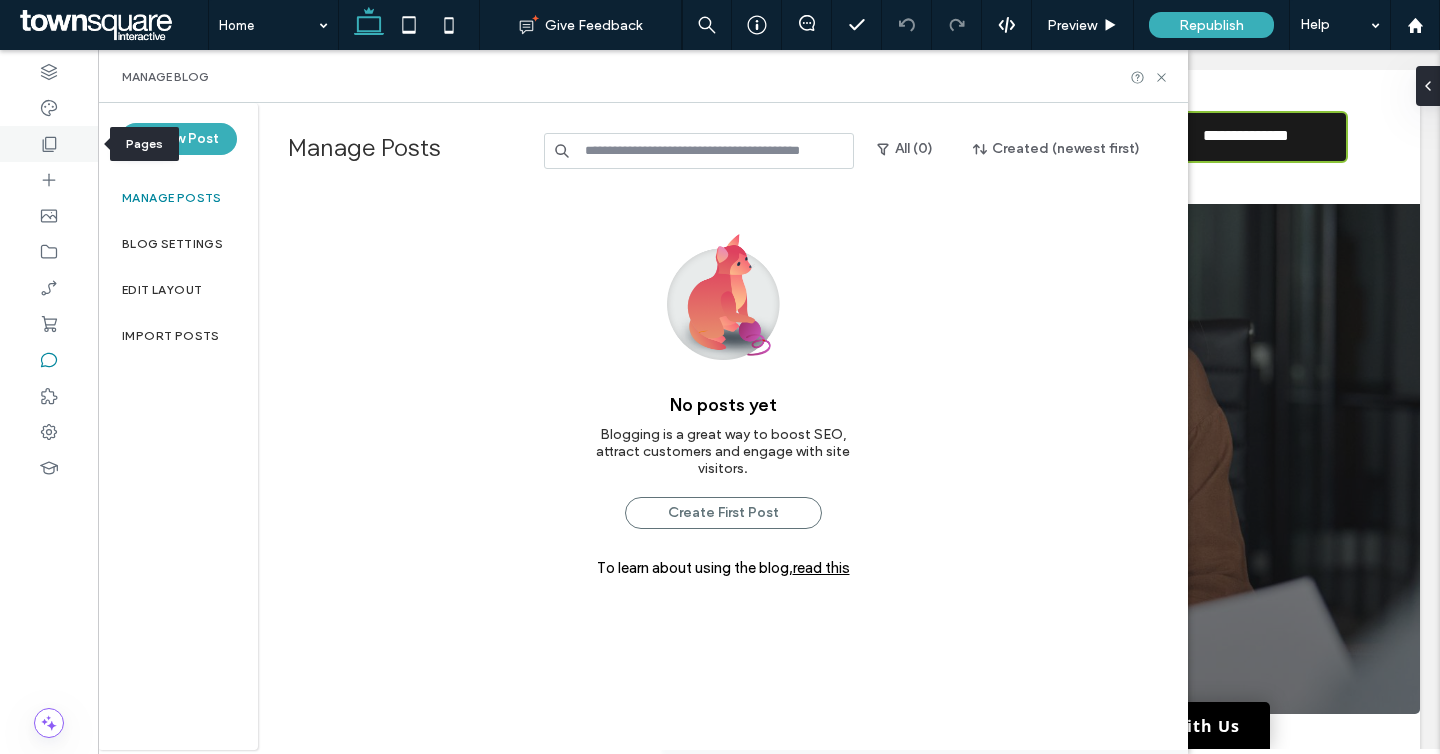 click 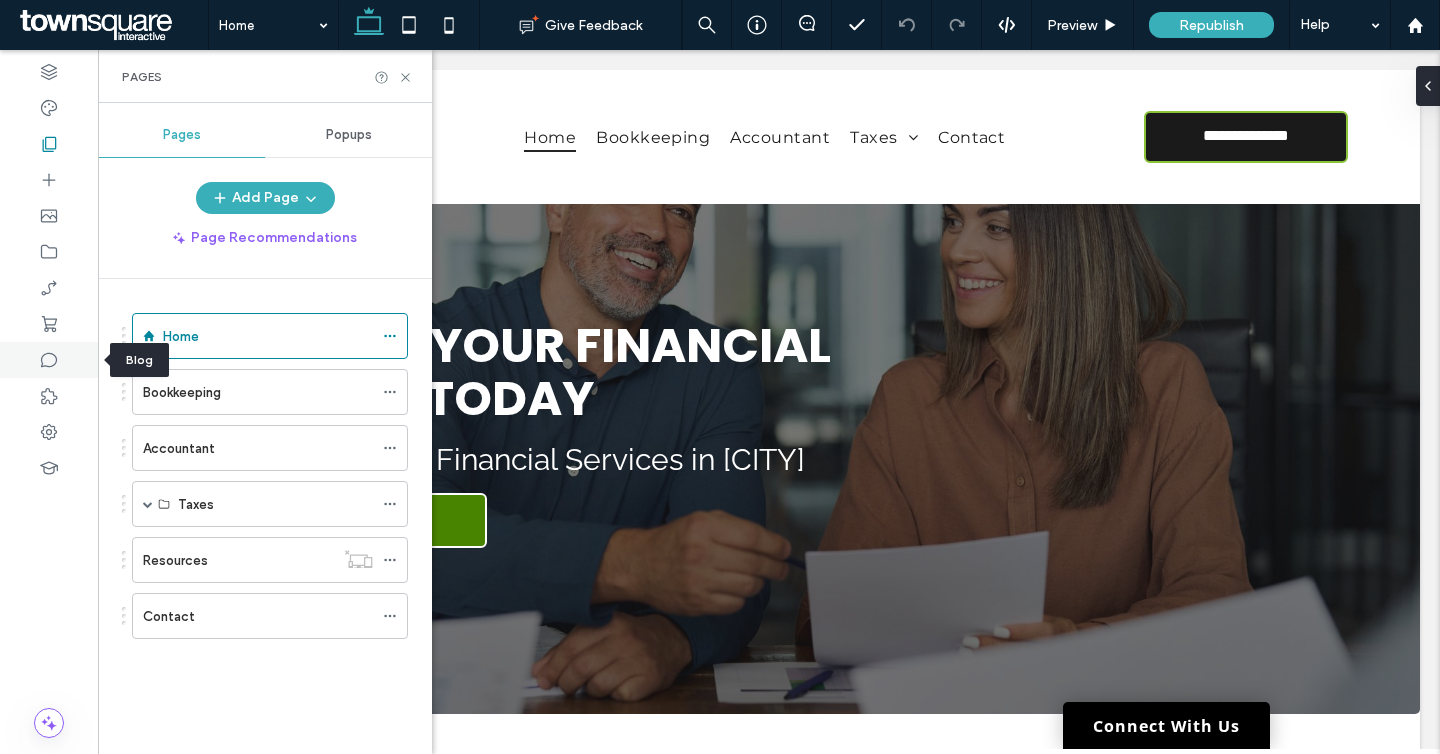 click 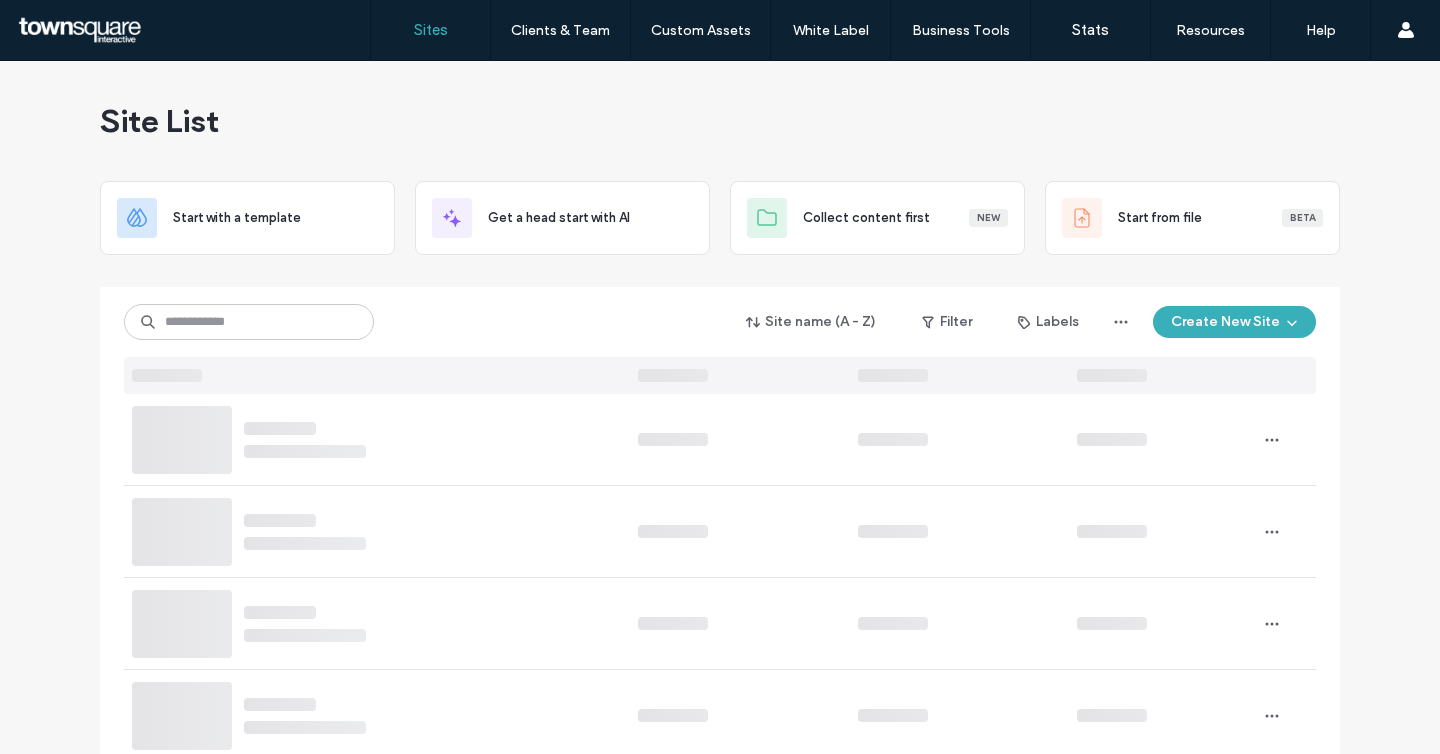 scroll, scrollTop: 0, scrollLeft: 0, axis: both 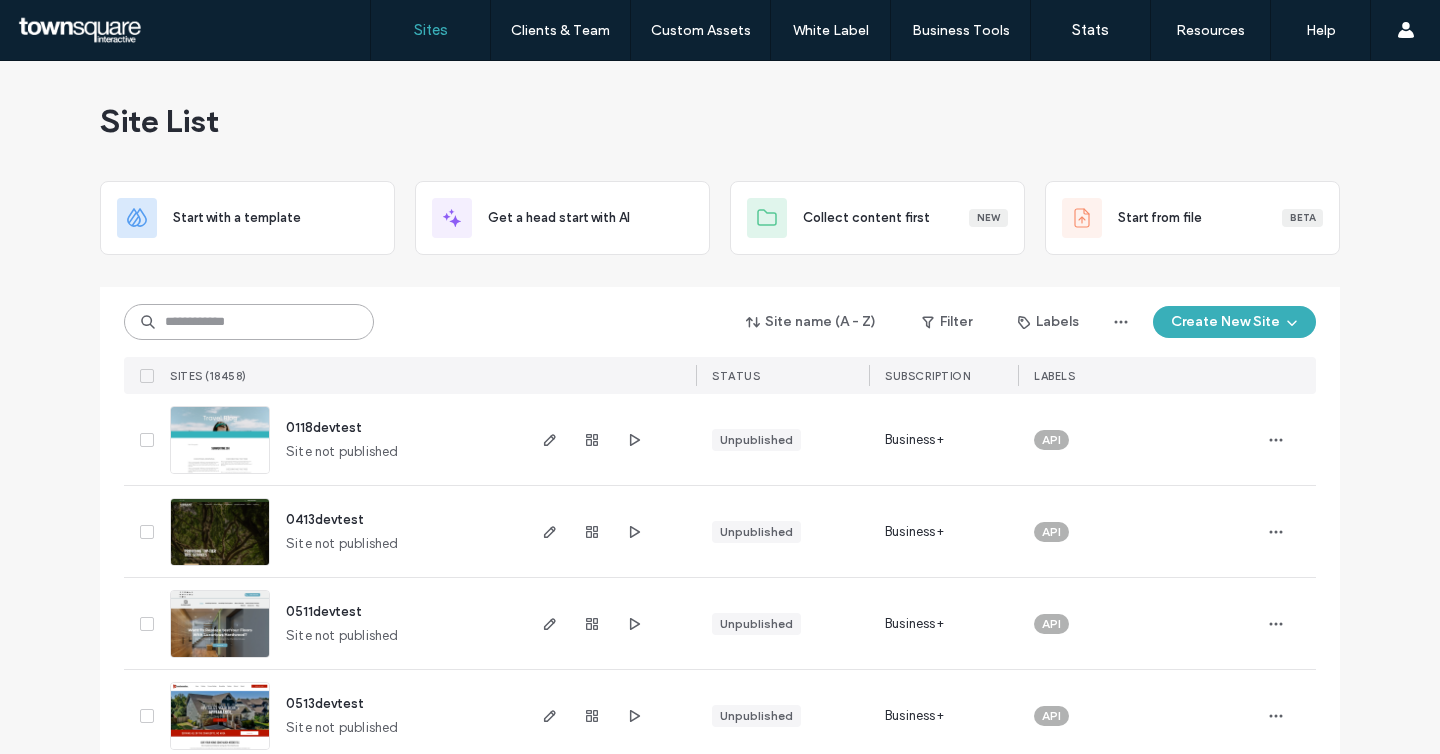 click at bounding box center (249, 322) 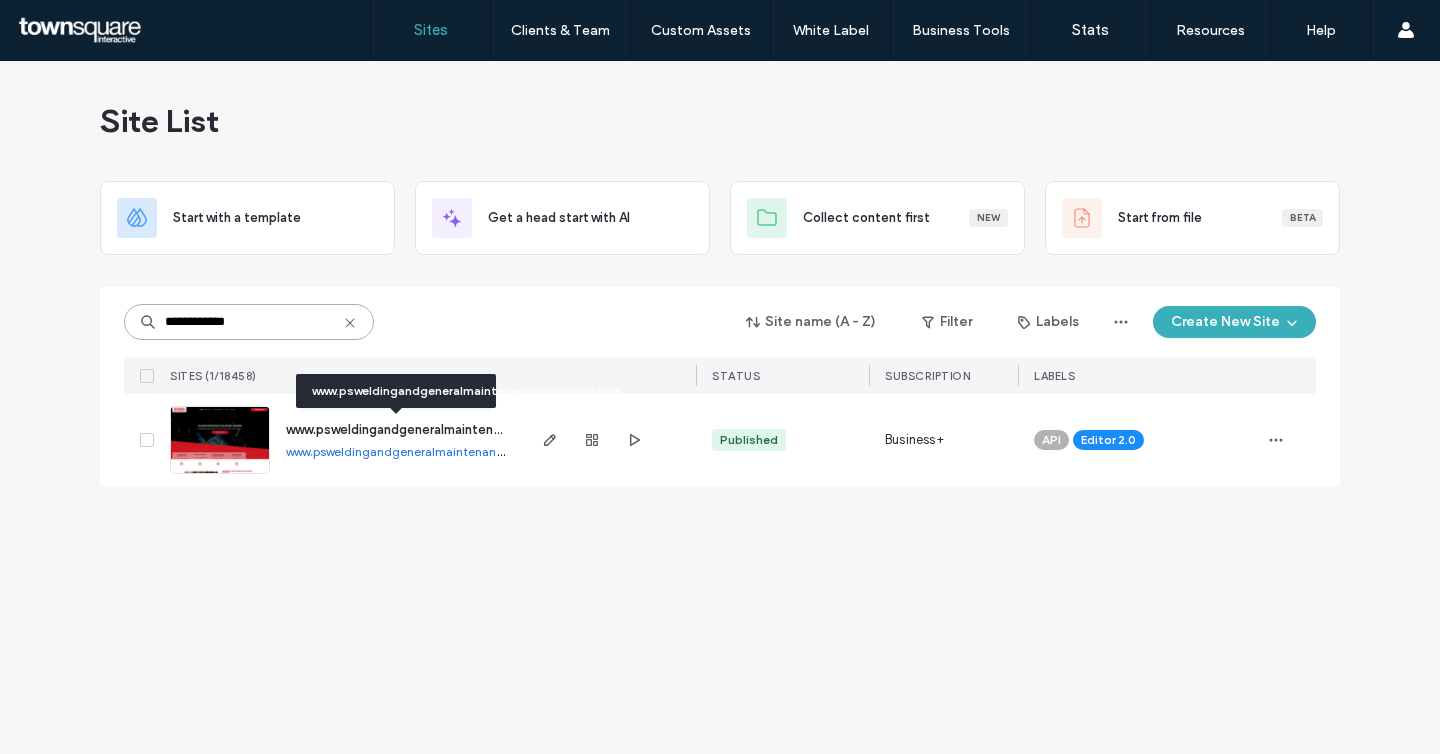 type on "**********" 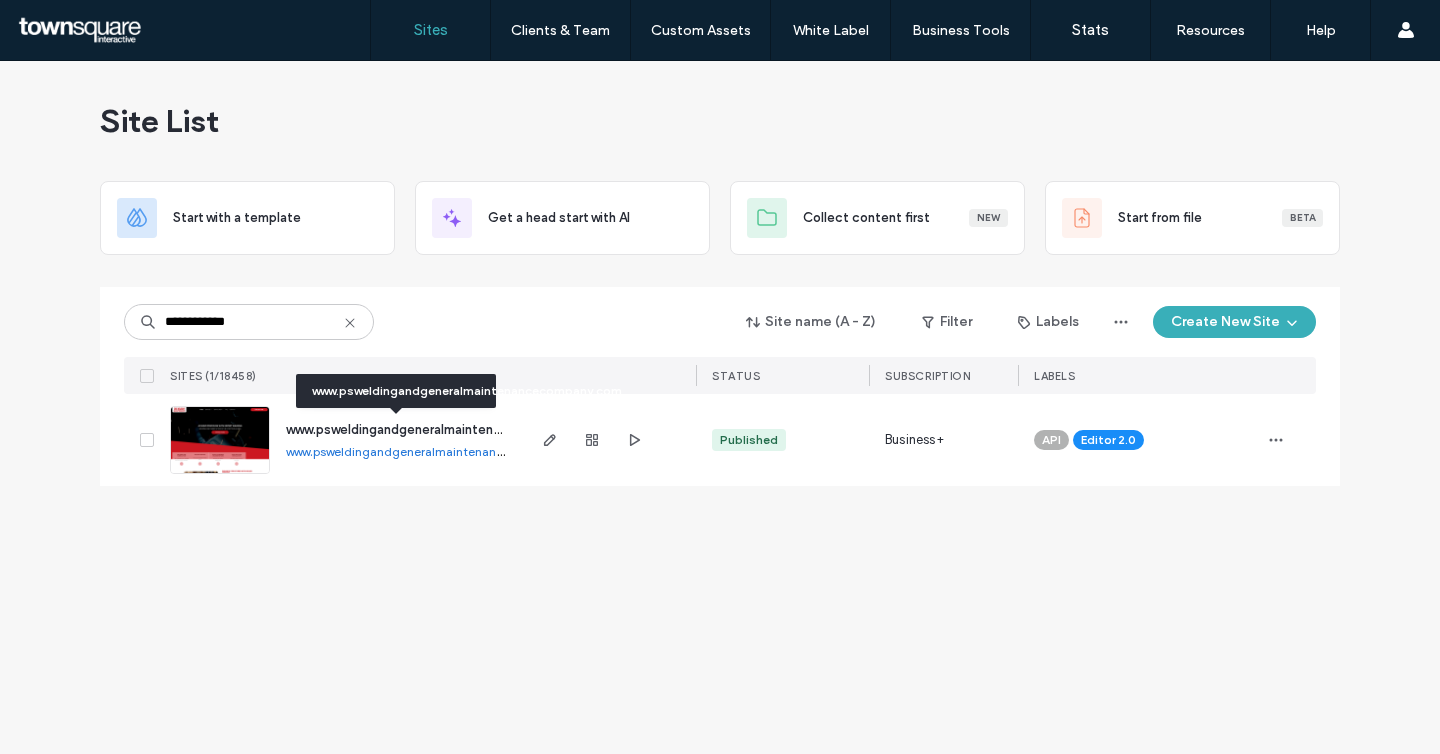 click on "www.psweldingandgeneralmaintenancecompany.com" at bounding box center (447, 429) 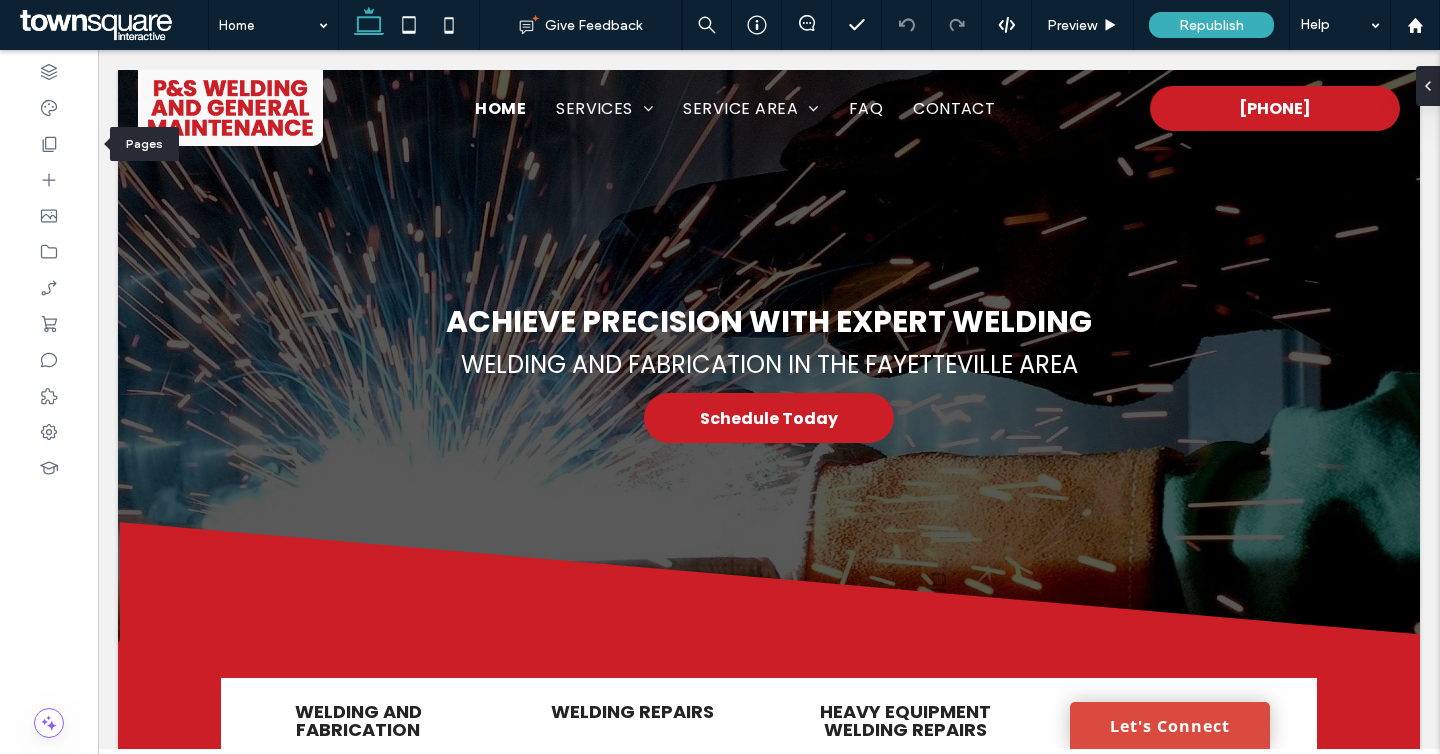 scroll, scrollTop: 0, scrollLeft: 0, axis: both 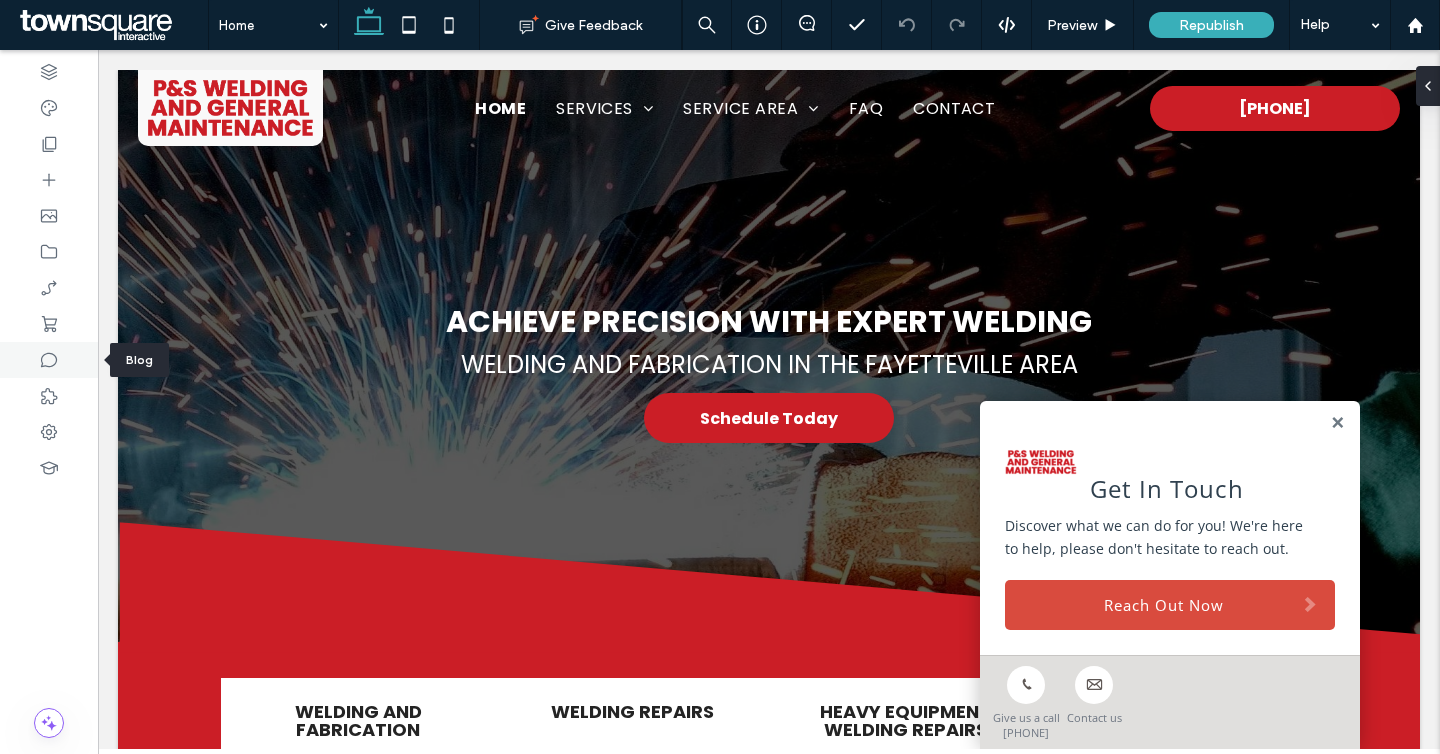 click 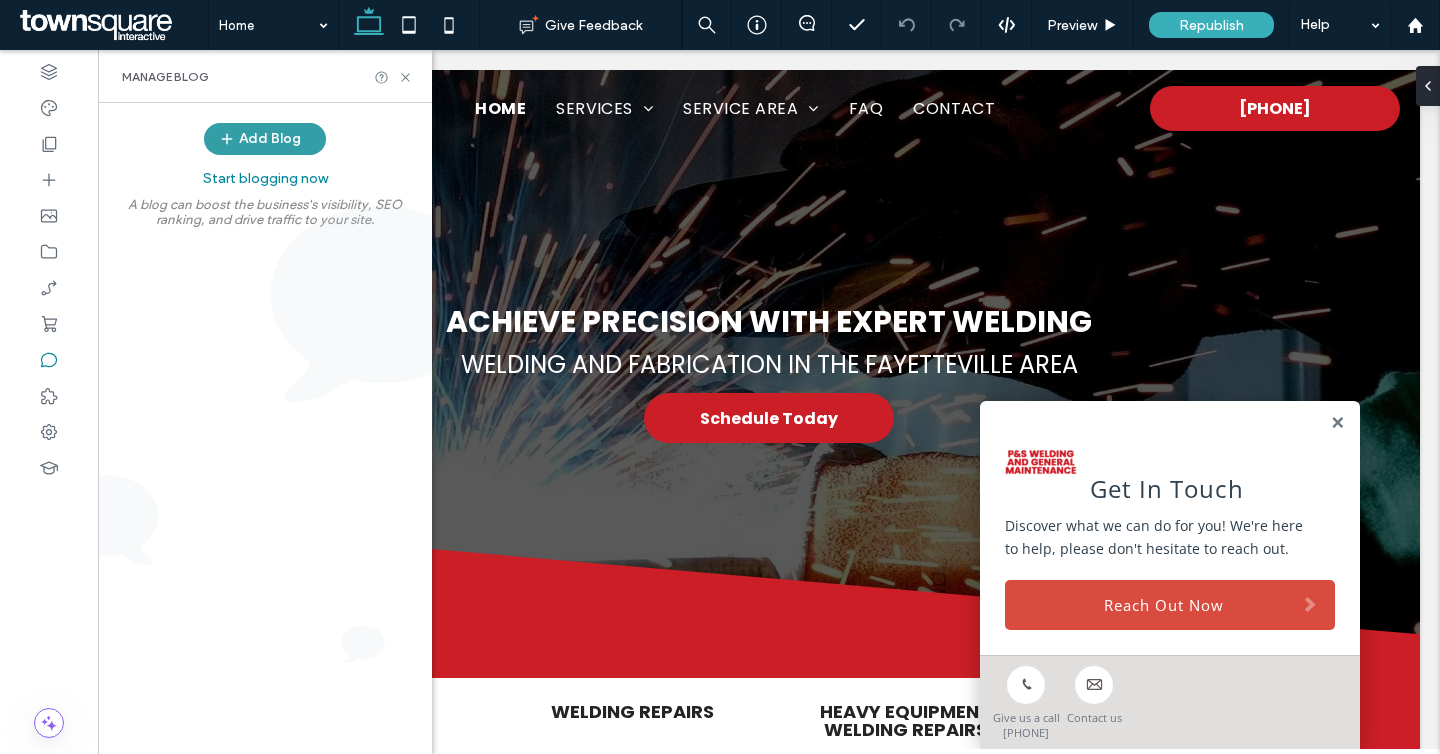 click on "Add Blog" at bounding box center [265, 139] 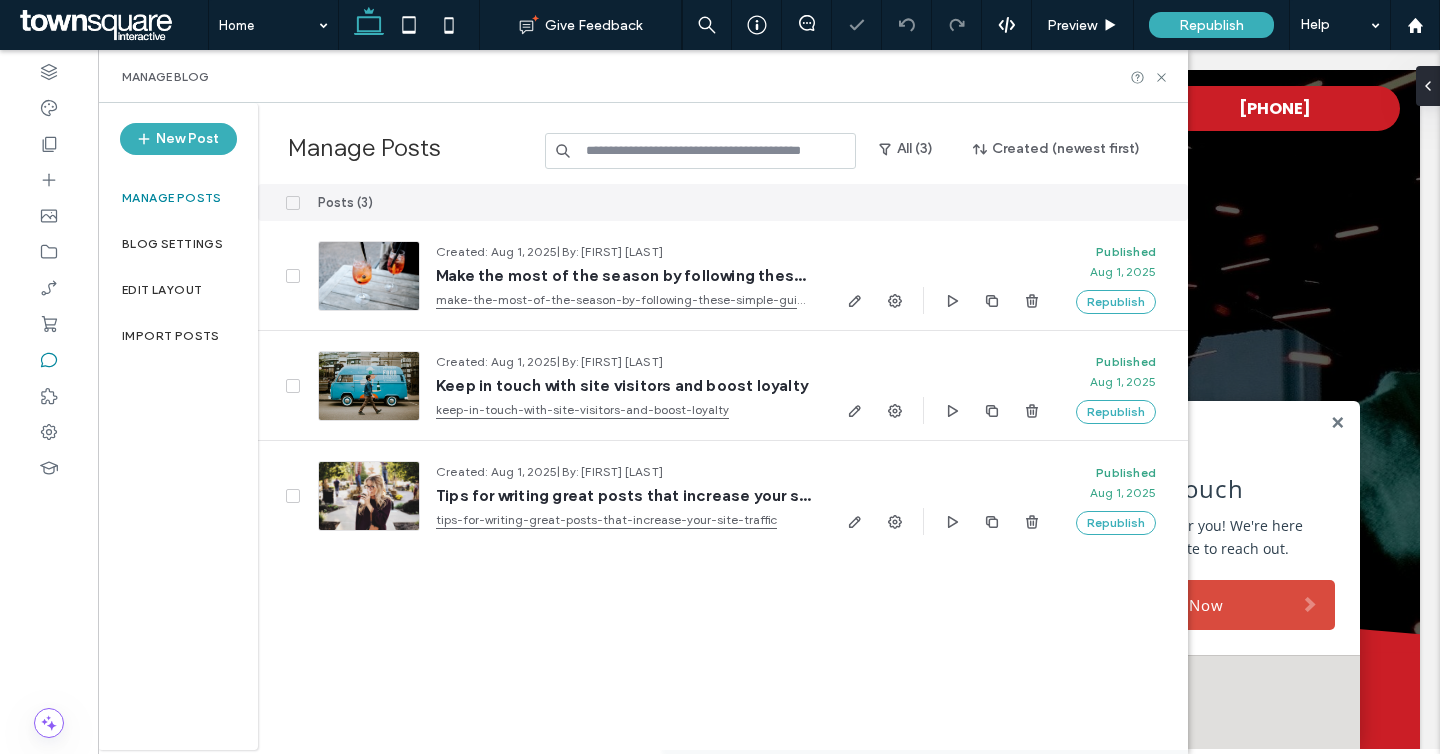 click 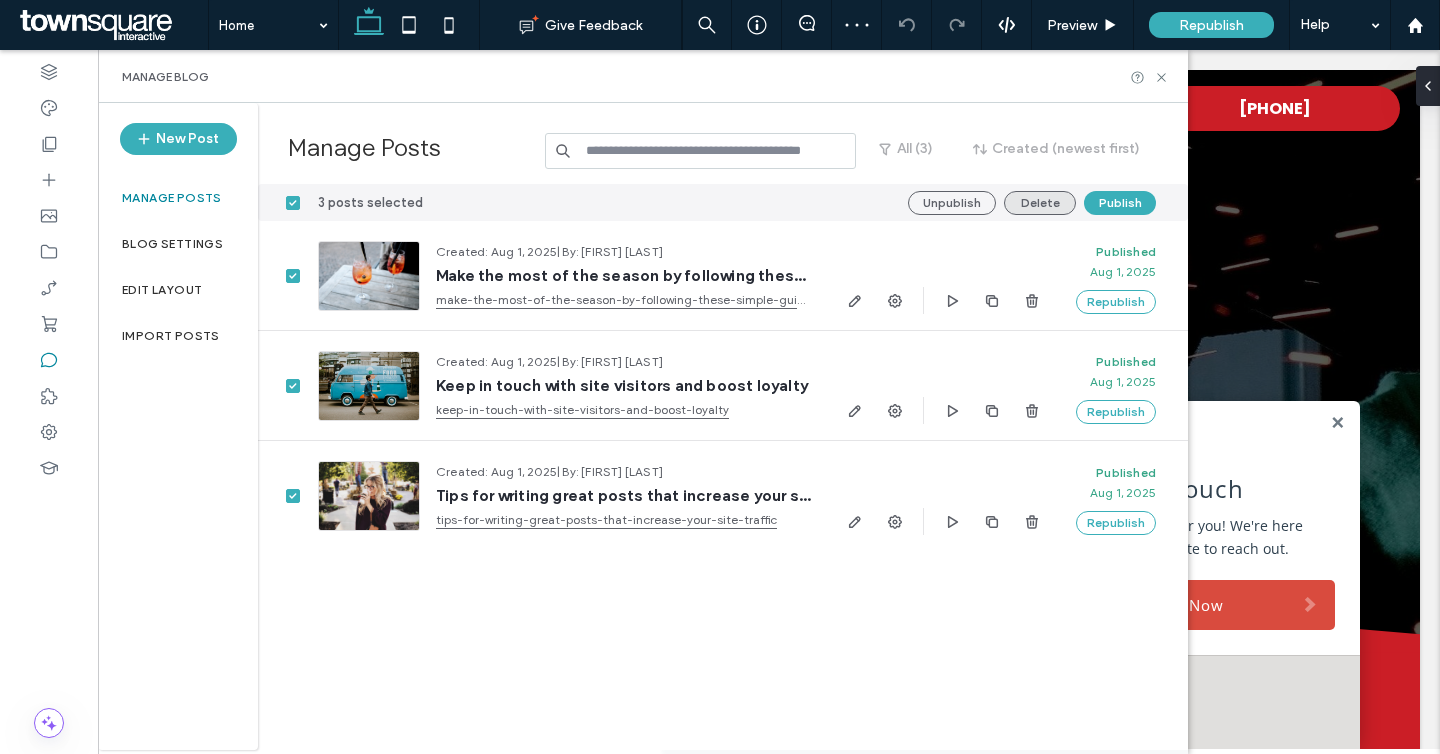 click on "Delete" at bounding box center (1040, 203) 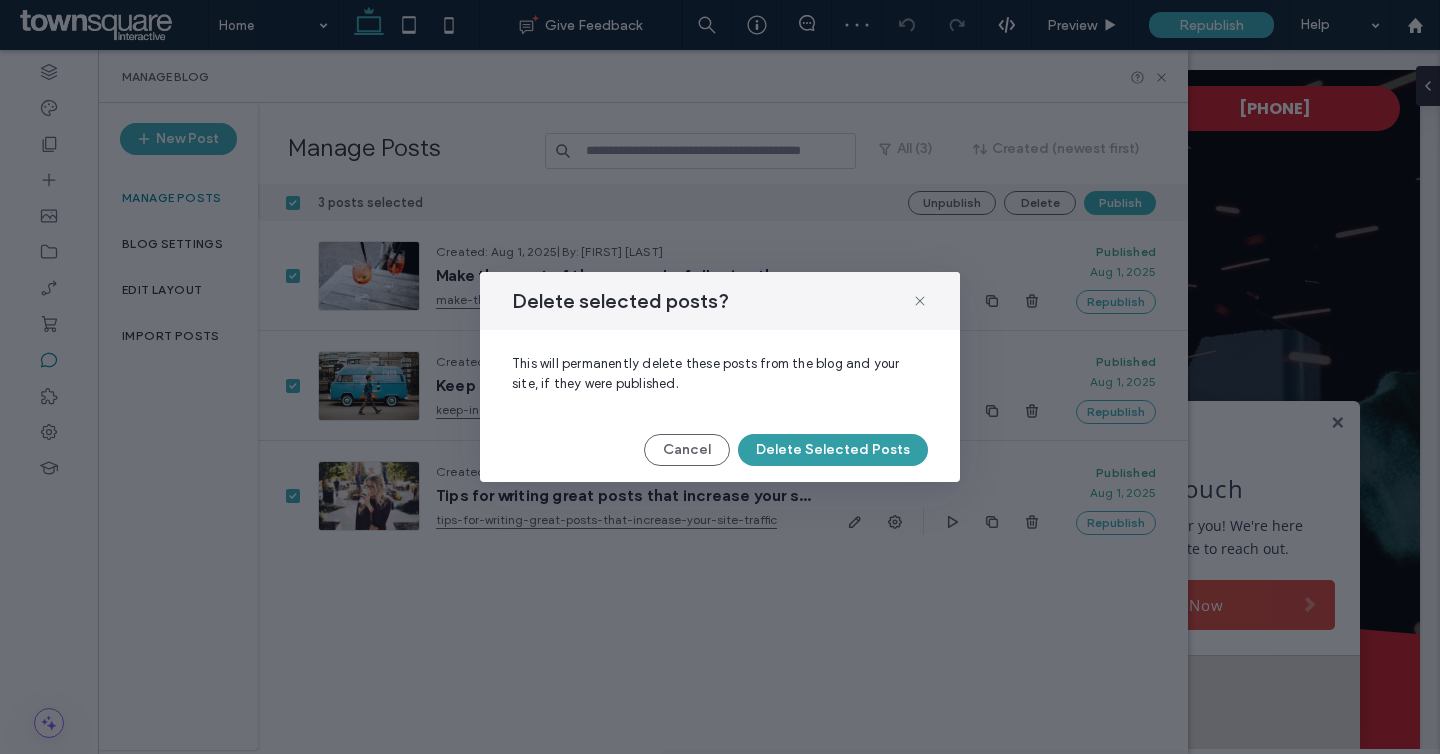 click on "Delete Selected Posts" at bounding box center (833, 450) 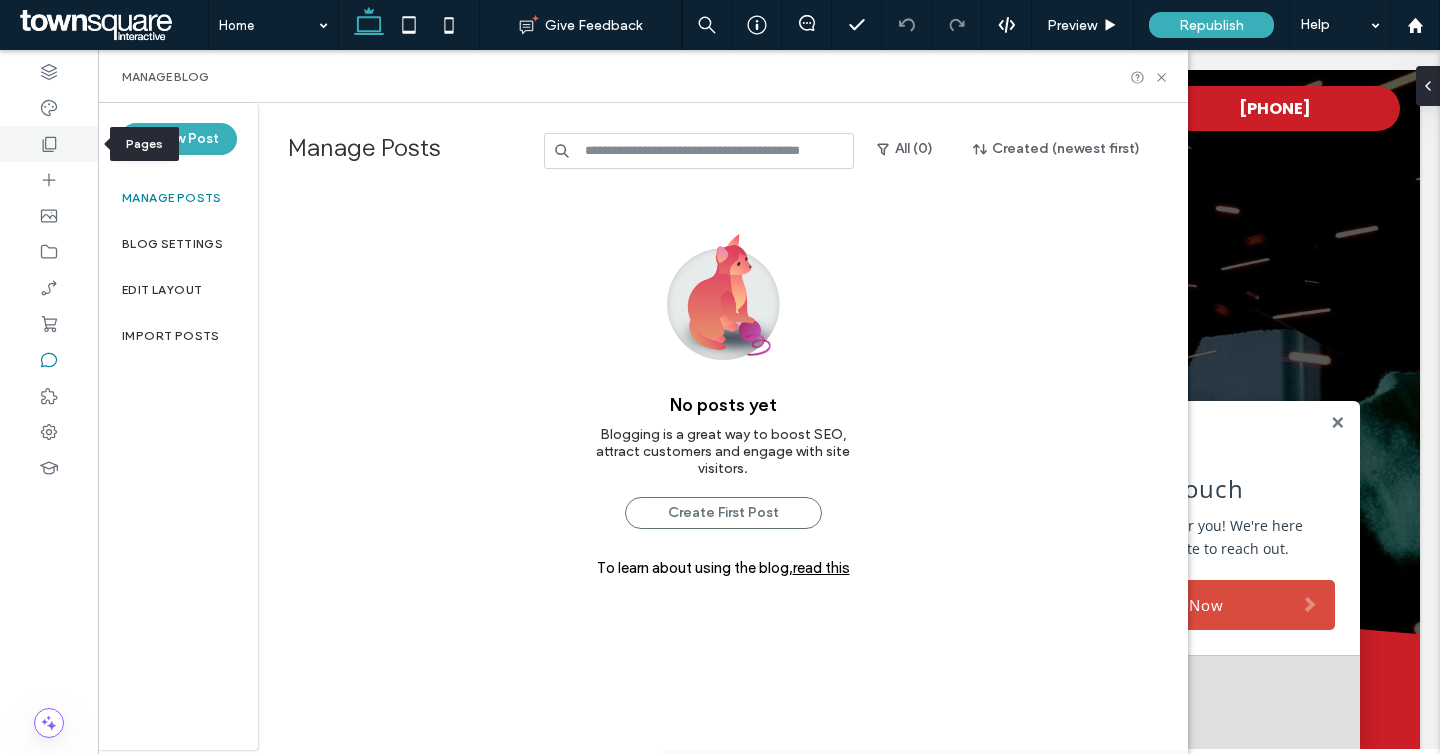 click 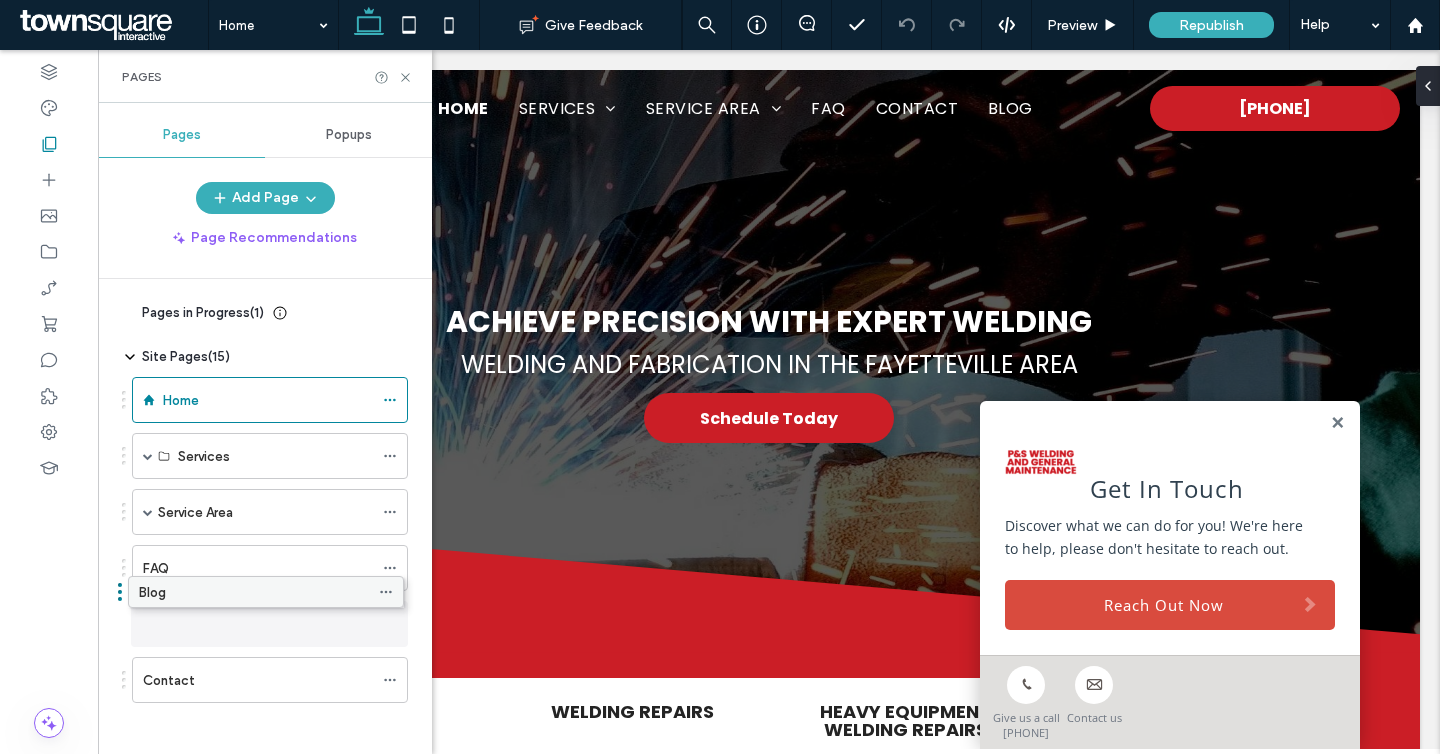 drag, startPoint x: 203, startPoint y: 673, endPoint x: 199, endPoint y: 595, distance: 78.10249 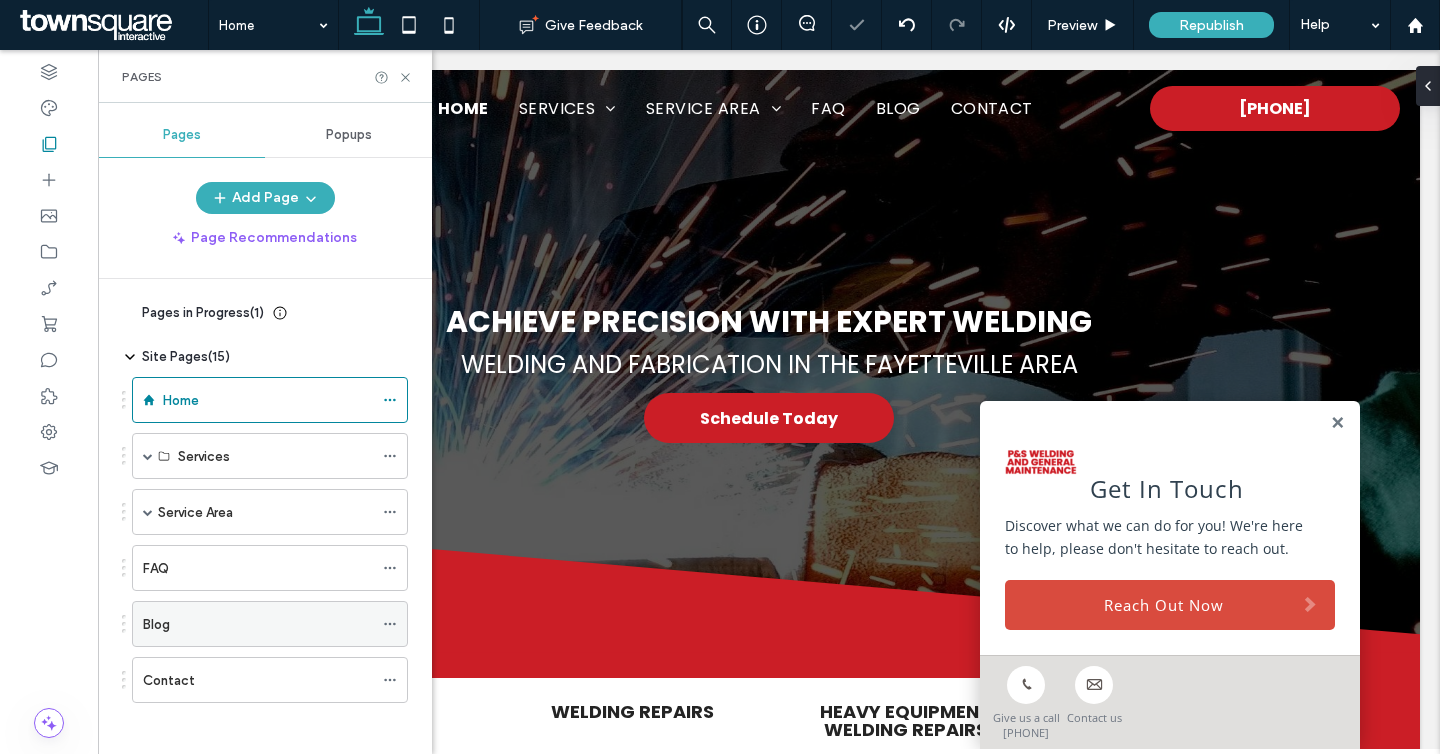 click 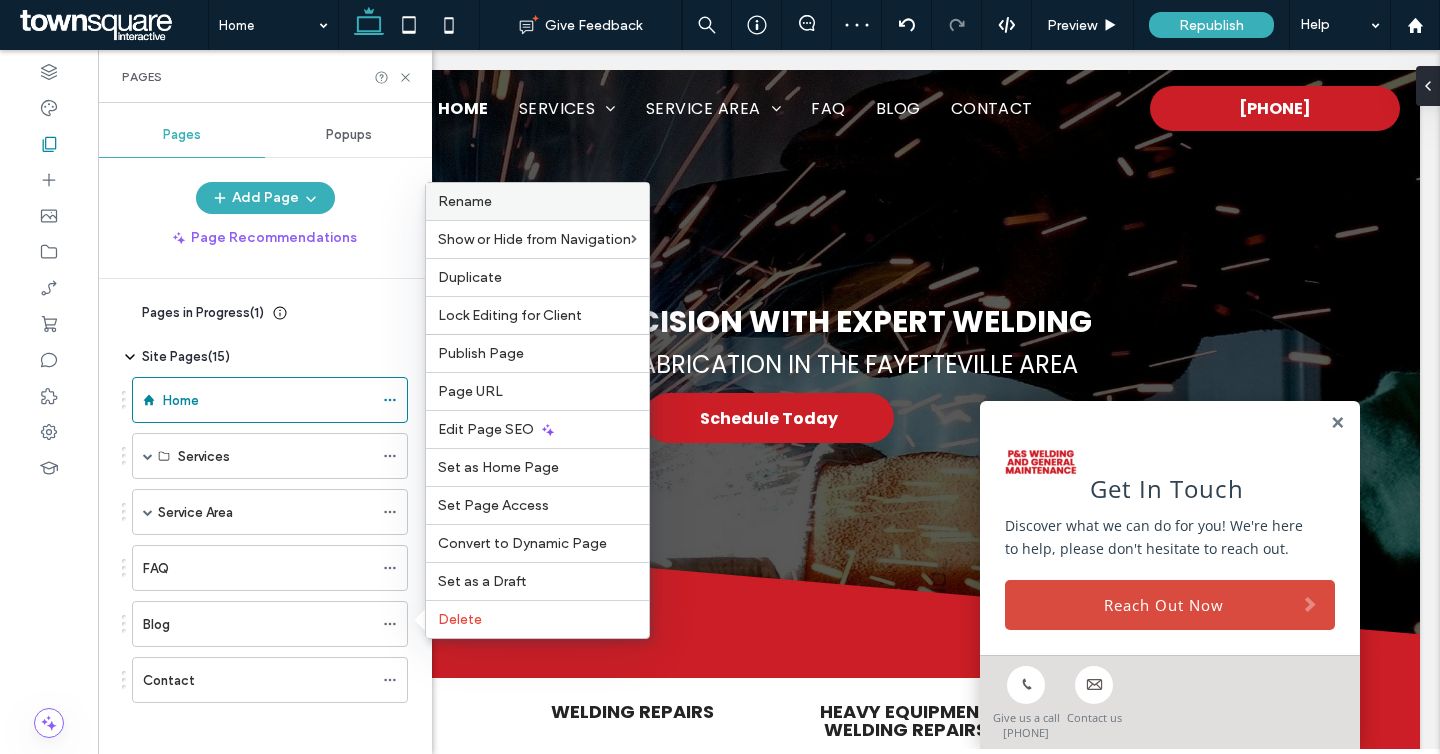 click on "Rename" at bounding box center [537, 201] 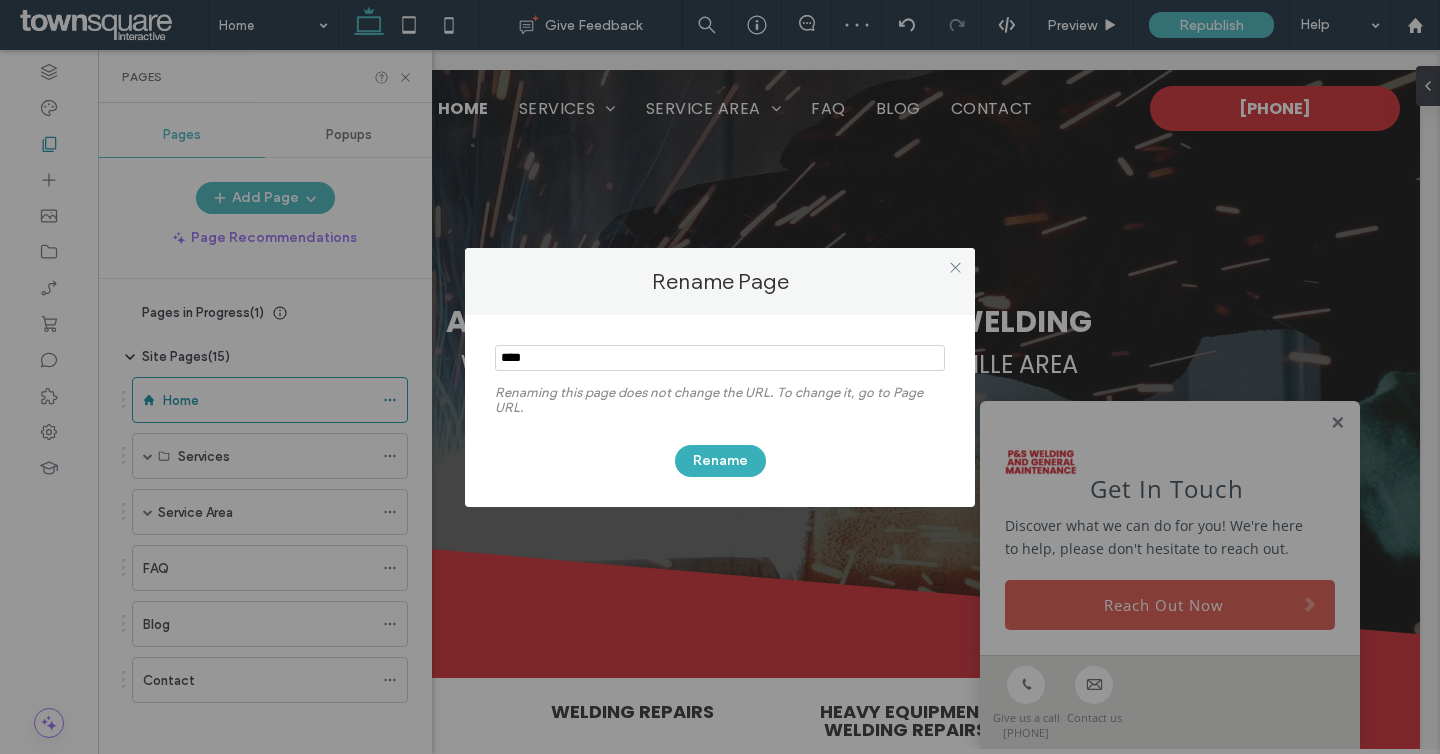 click at bounding box center [720, 358] 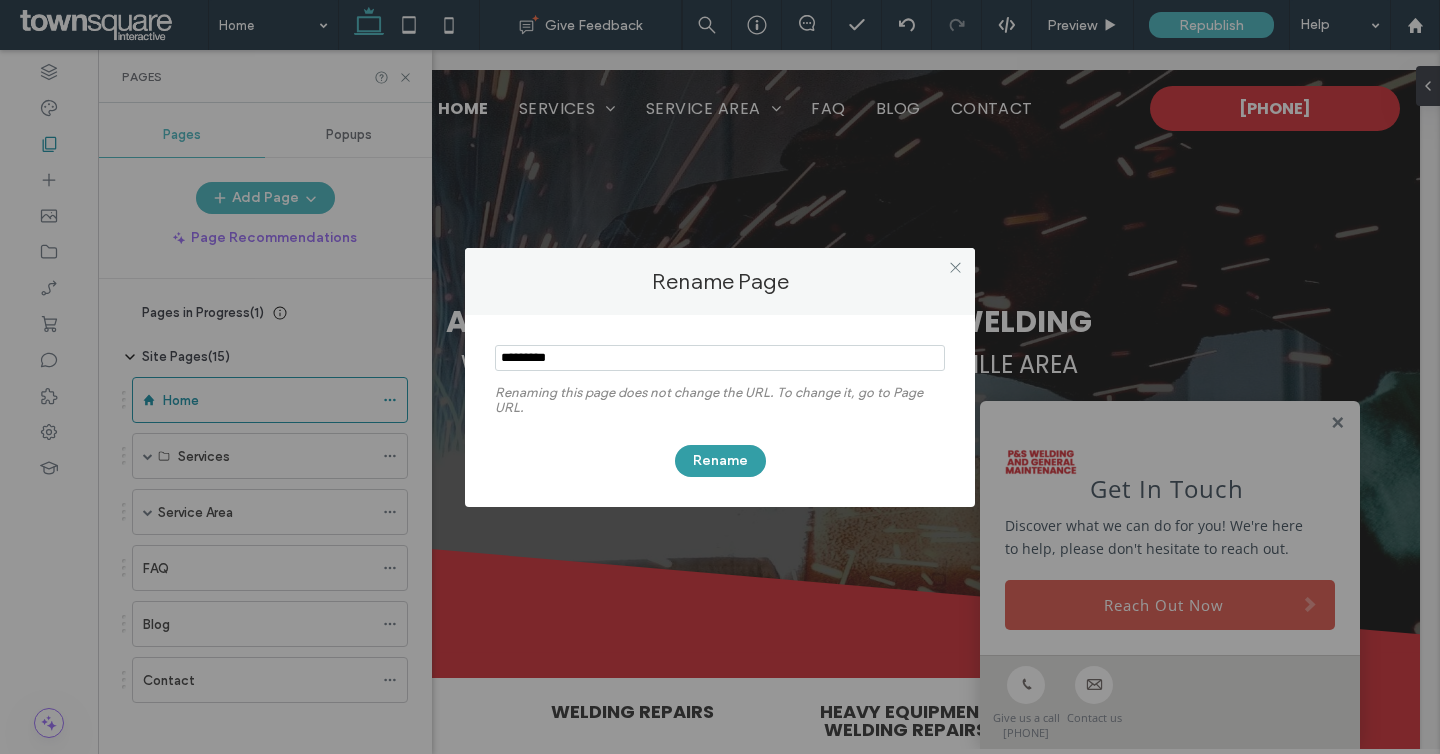type on "*********" 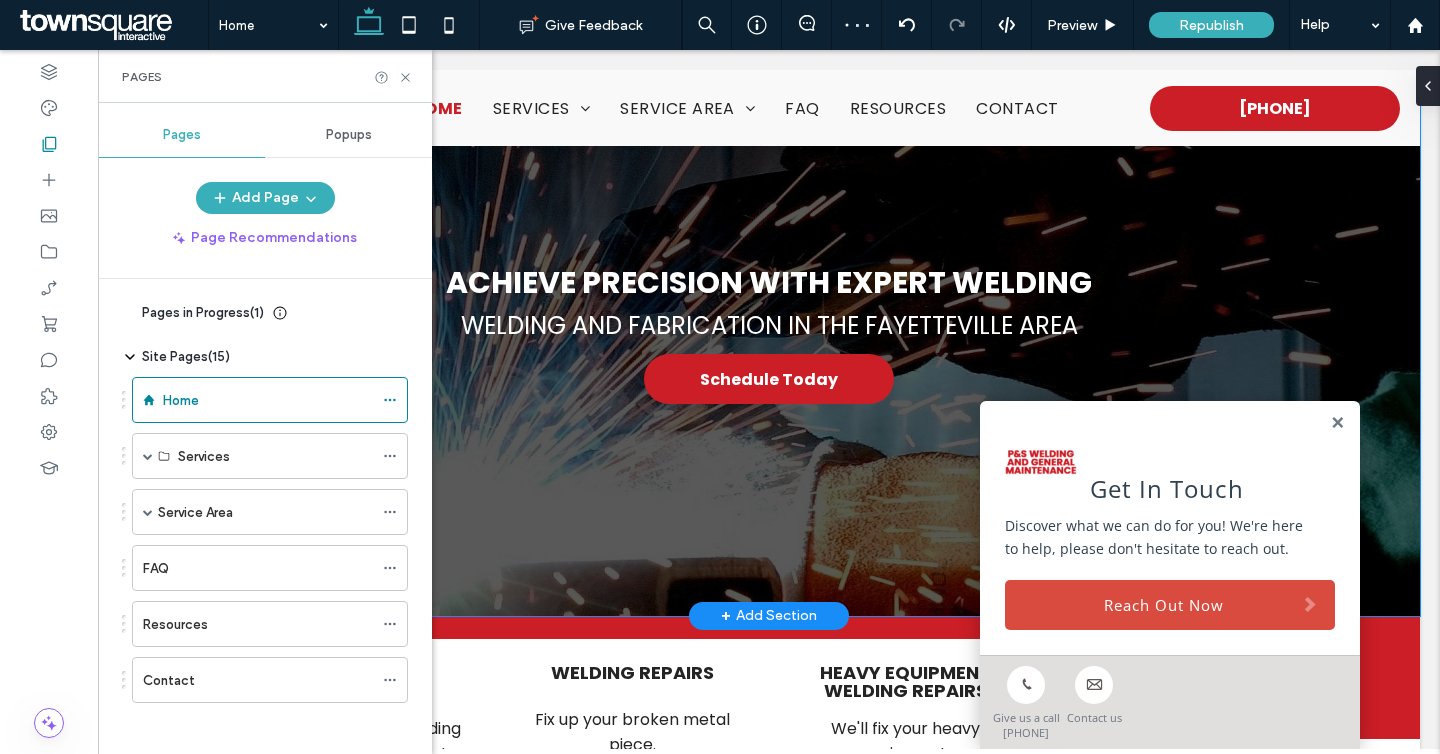 scroll, scrollTop: 42, scrollLeft: 0, axis: vertical 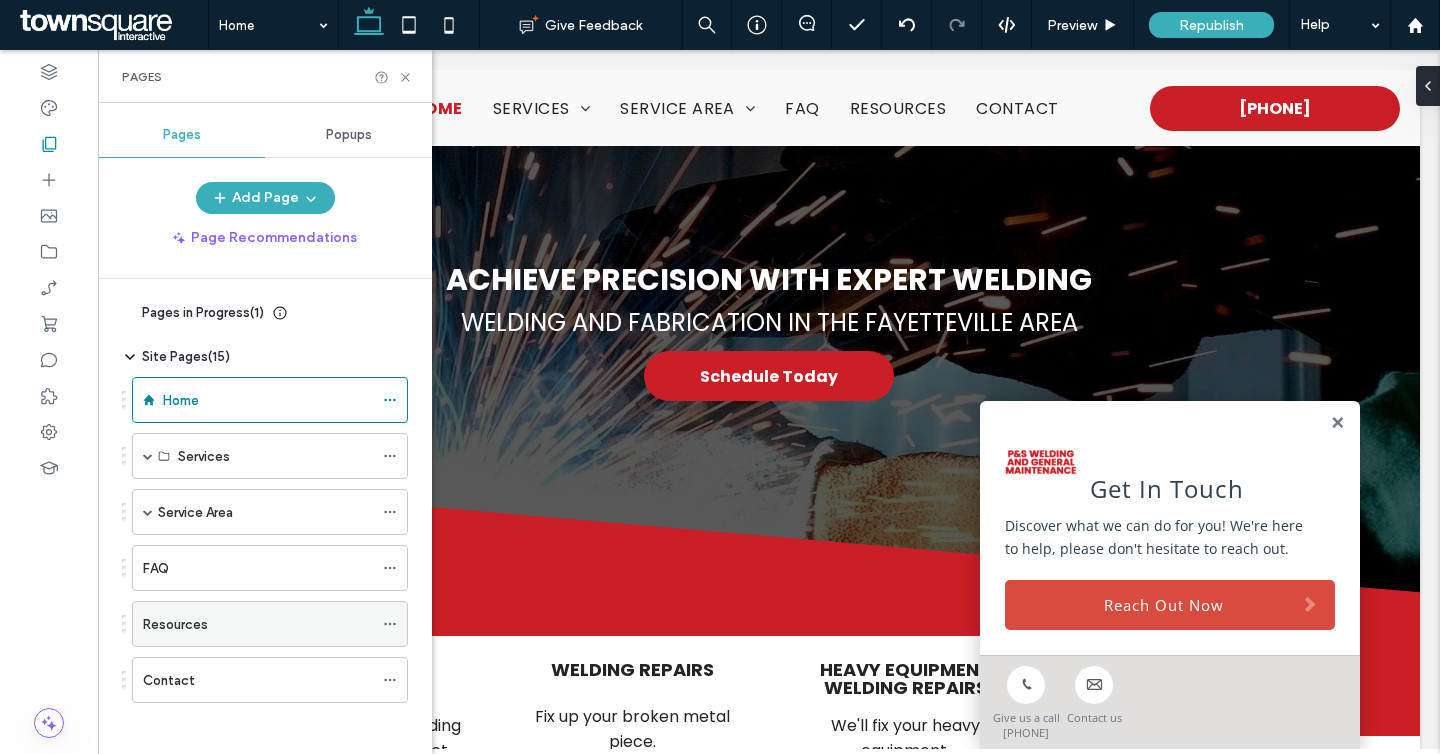 click at bounding box center [395, 624] 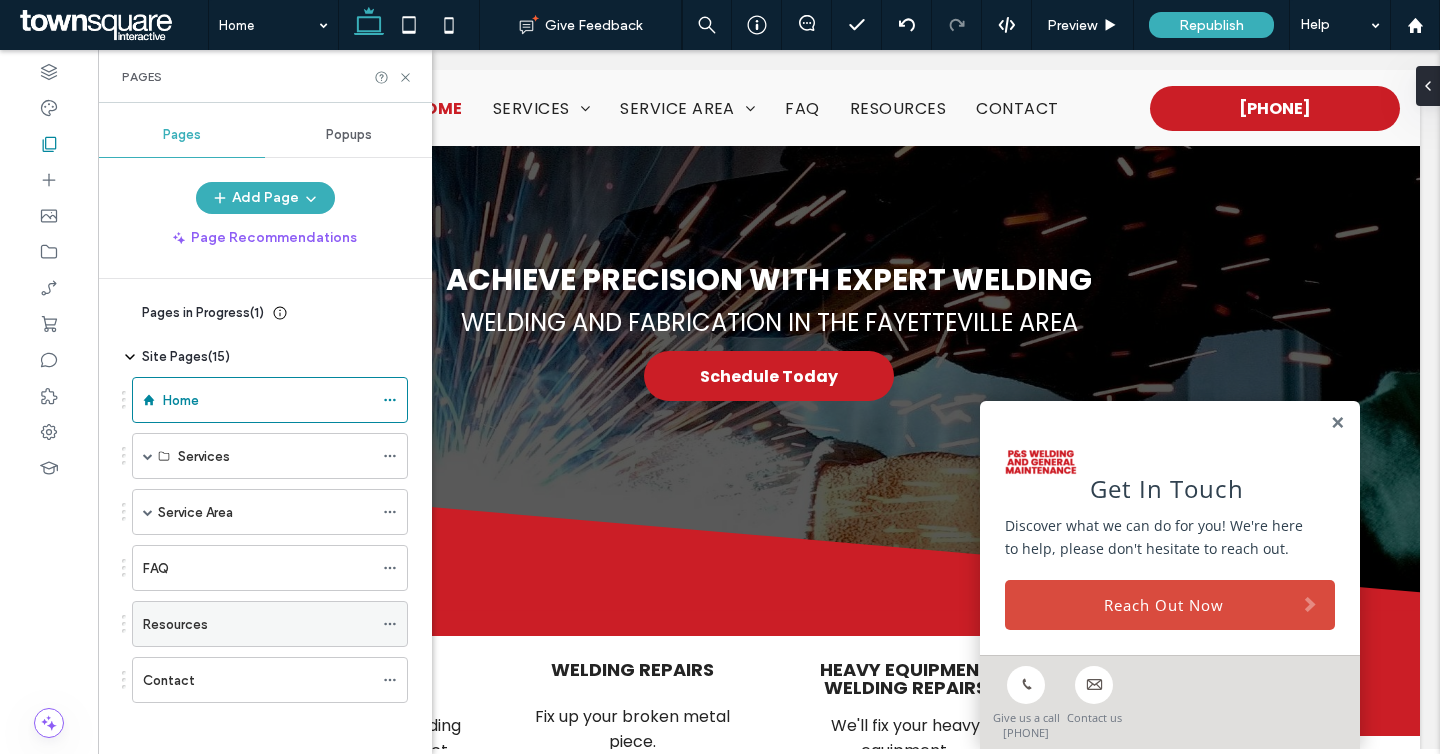 click 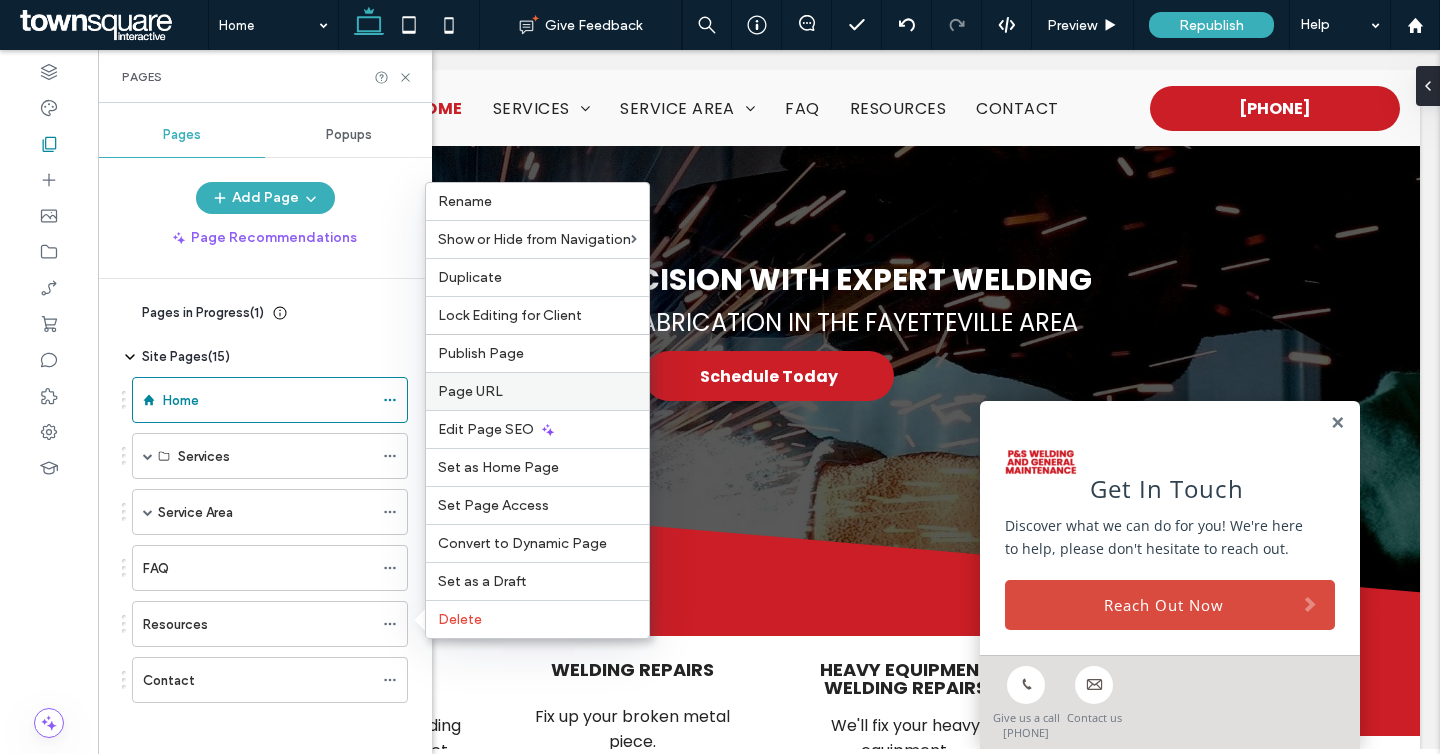 click on "Page URL" at bounding box center [470, 391] 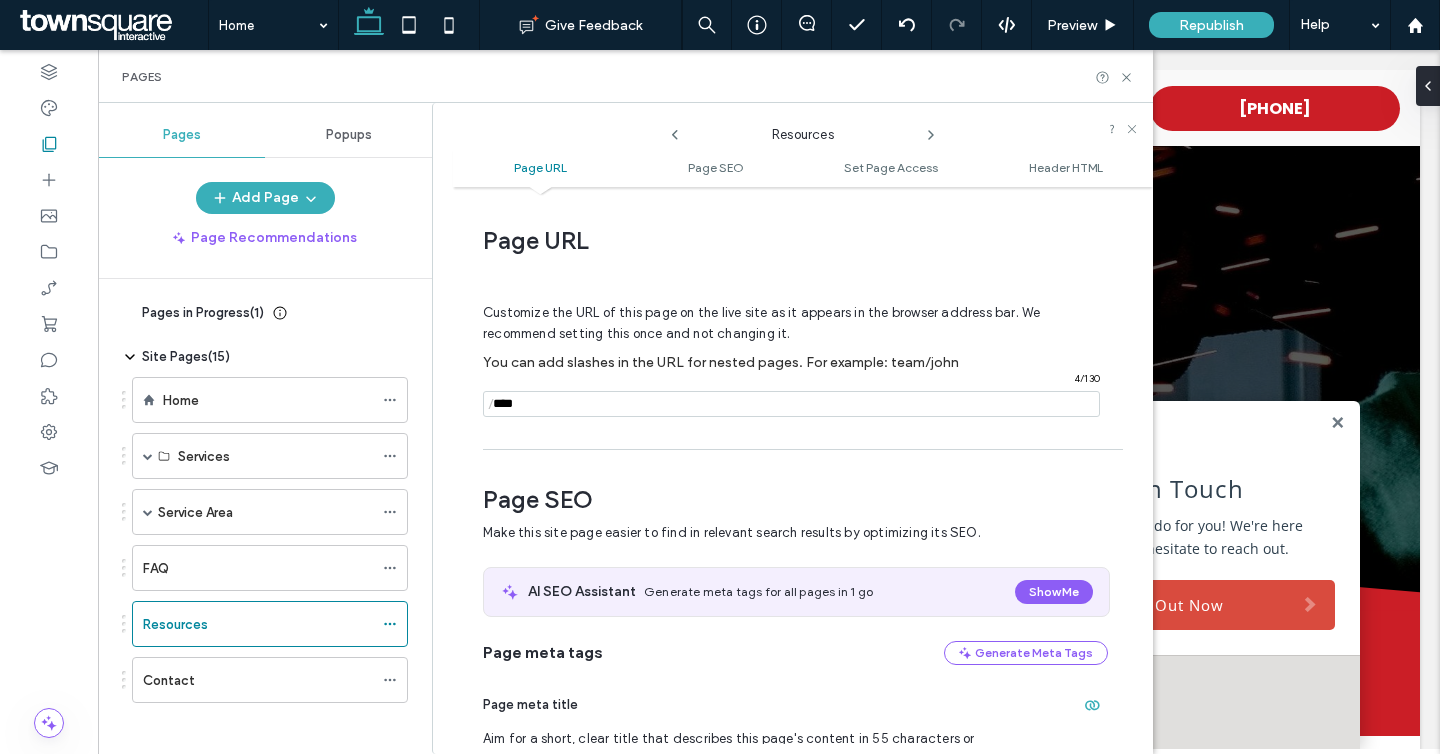 scroll, scrollTop: 10, scrollLeft: 0, axis: vertical 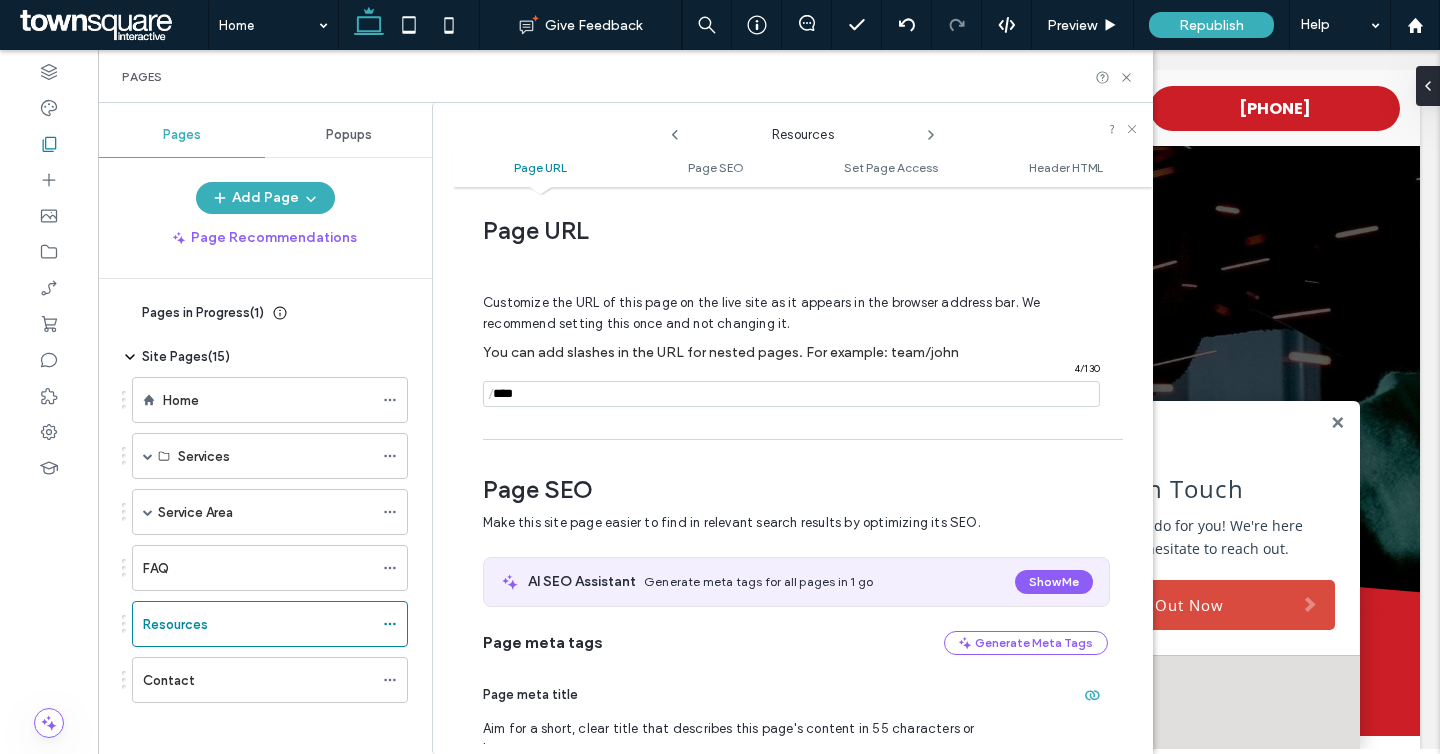 click at bounding box center (791, 394) 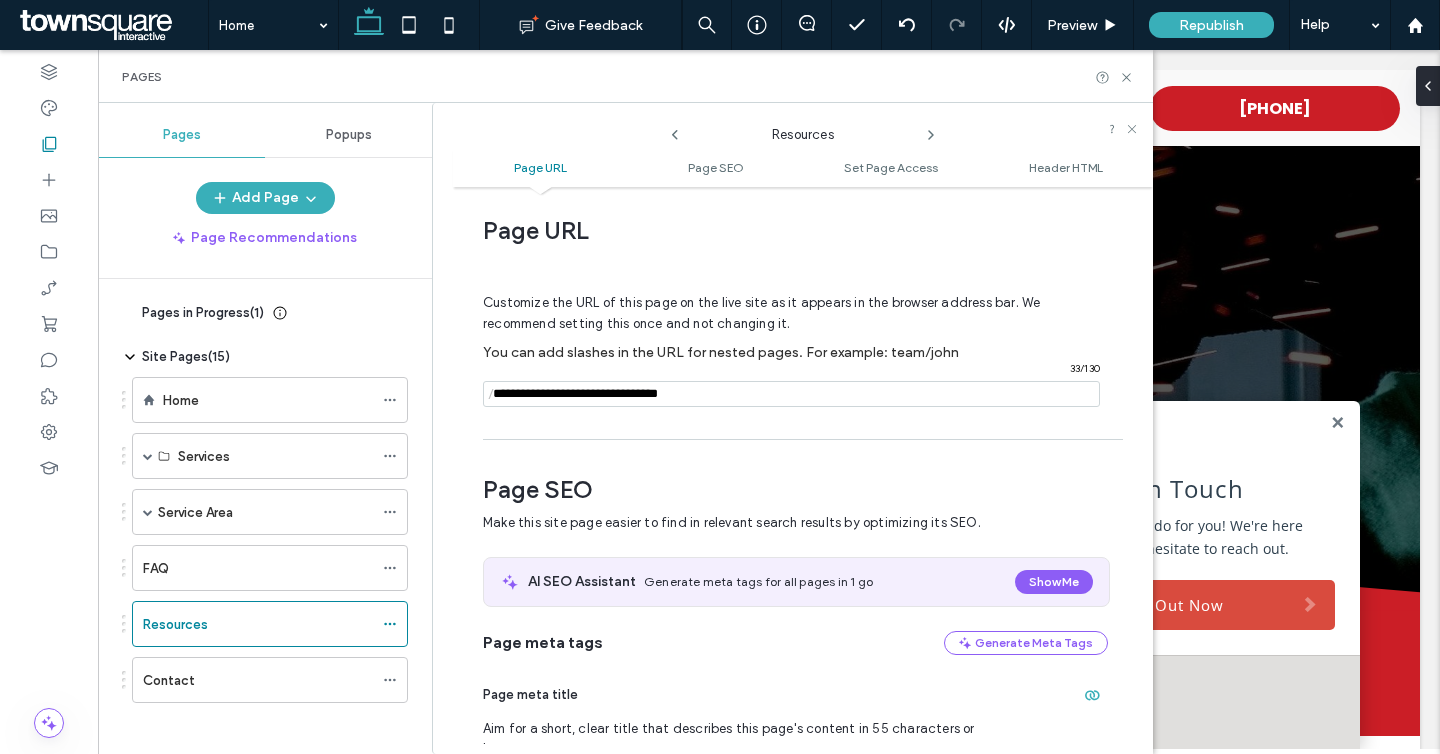 type on "**********" 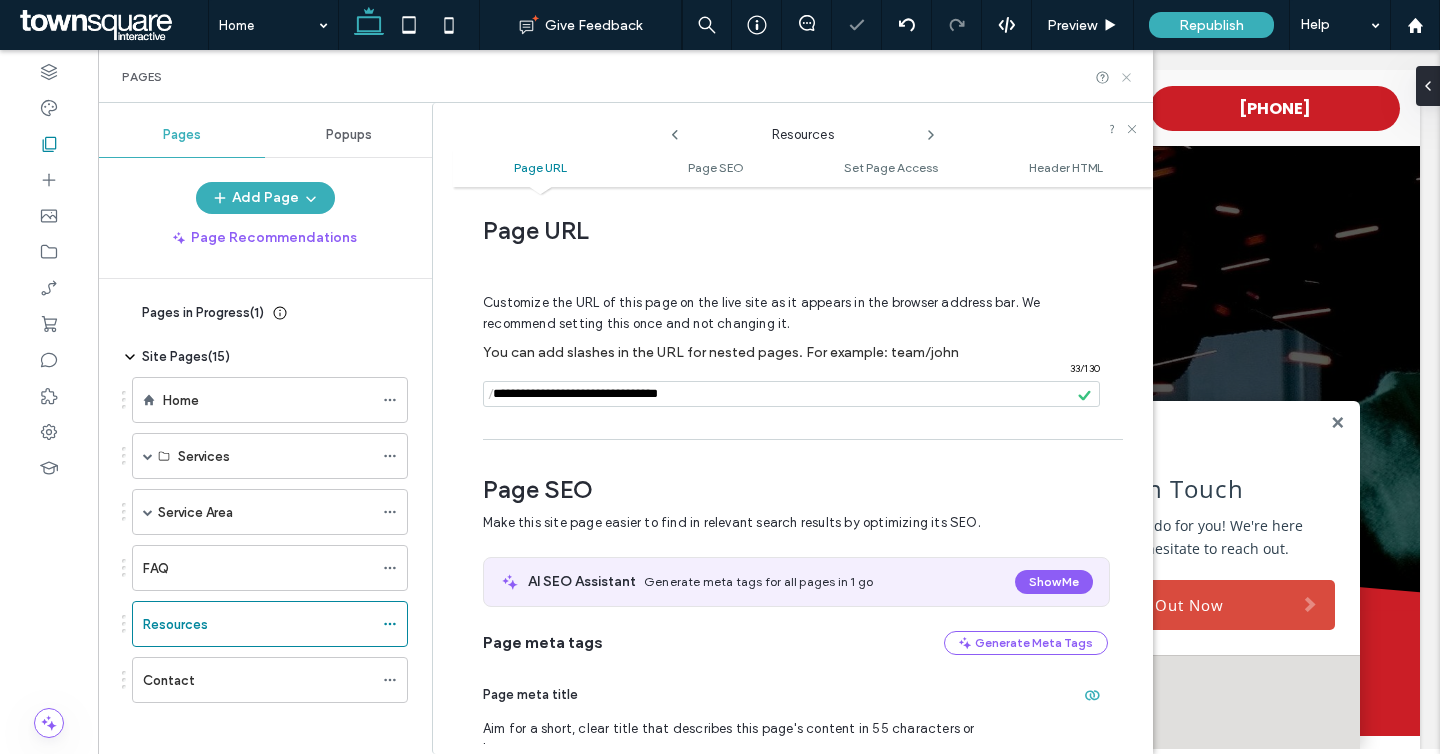 click 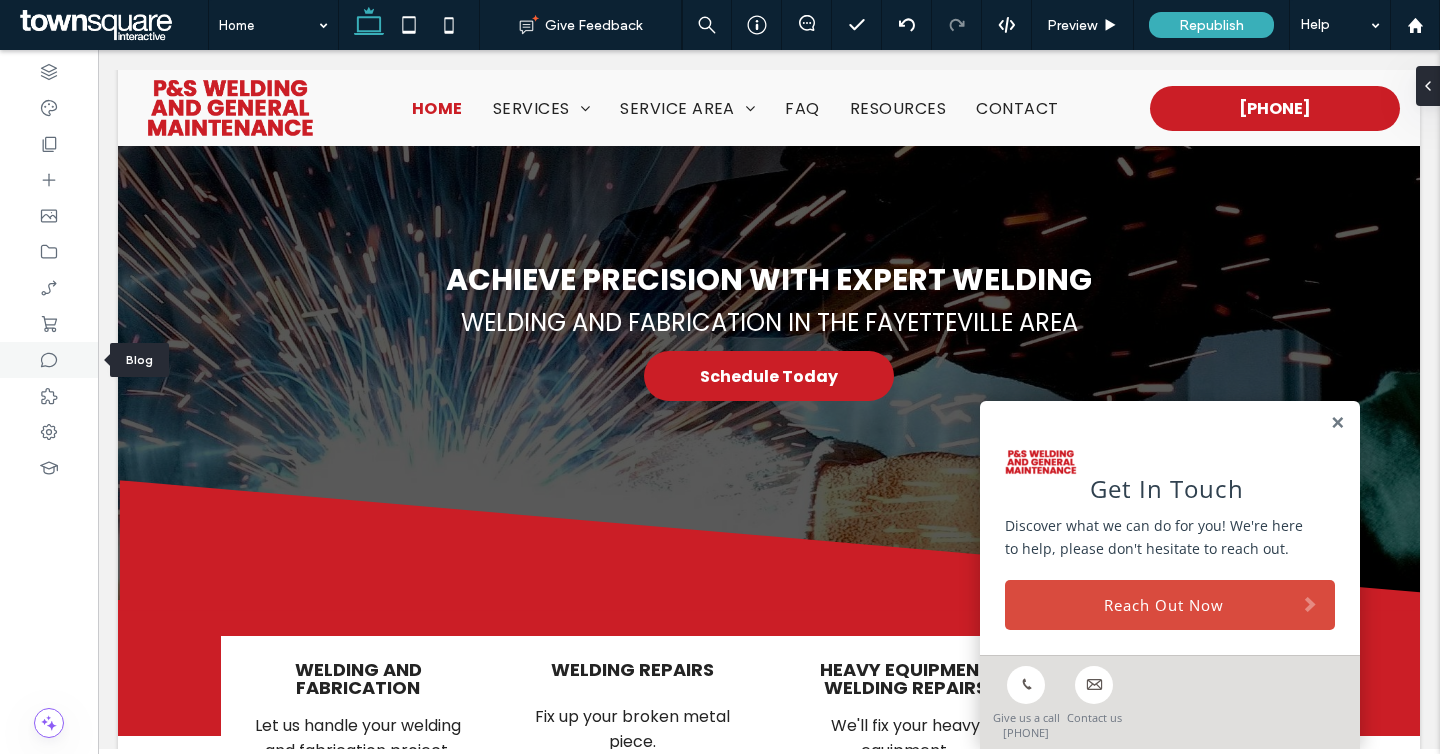 click 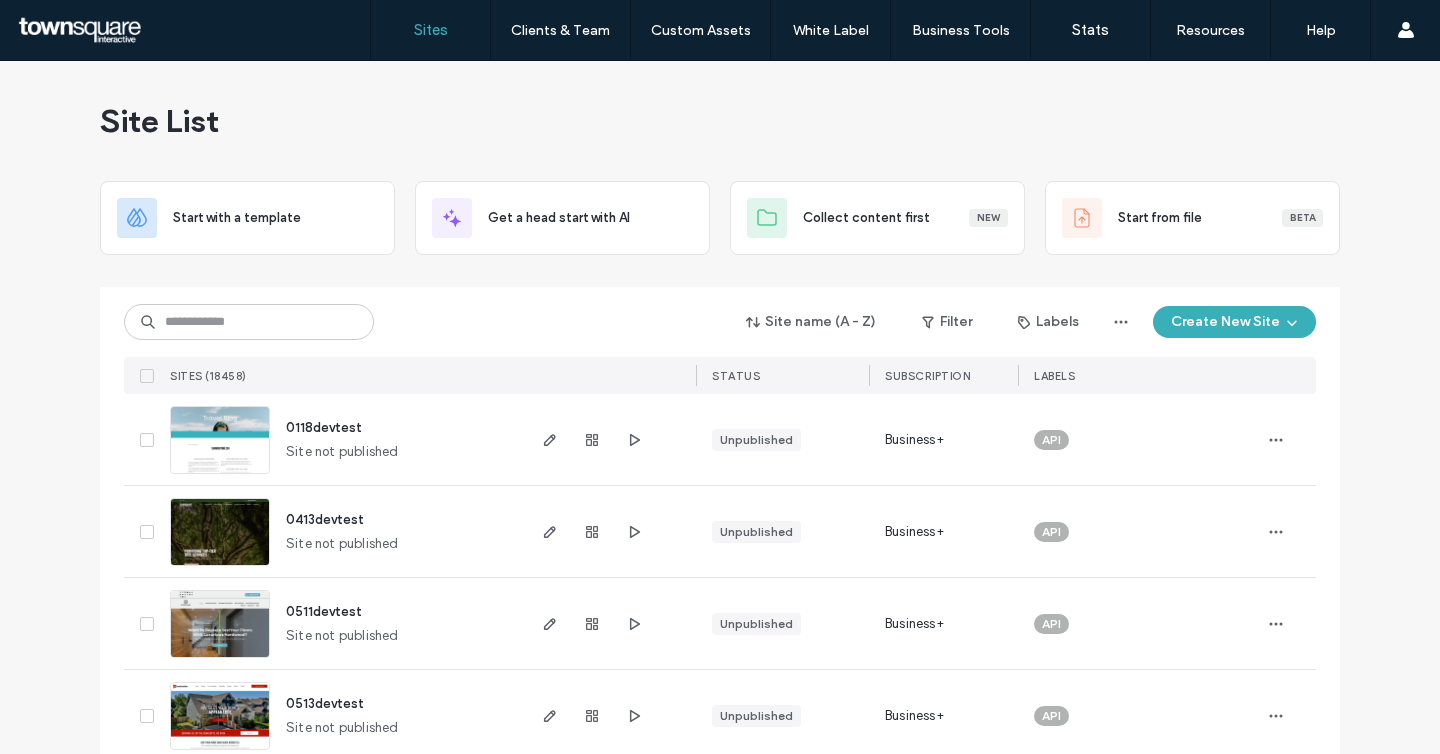 scroll, scrollTop: 0, scrollLeft: 0, axis: both 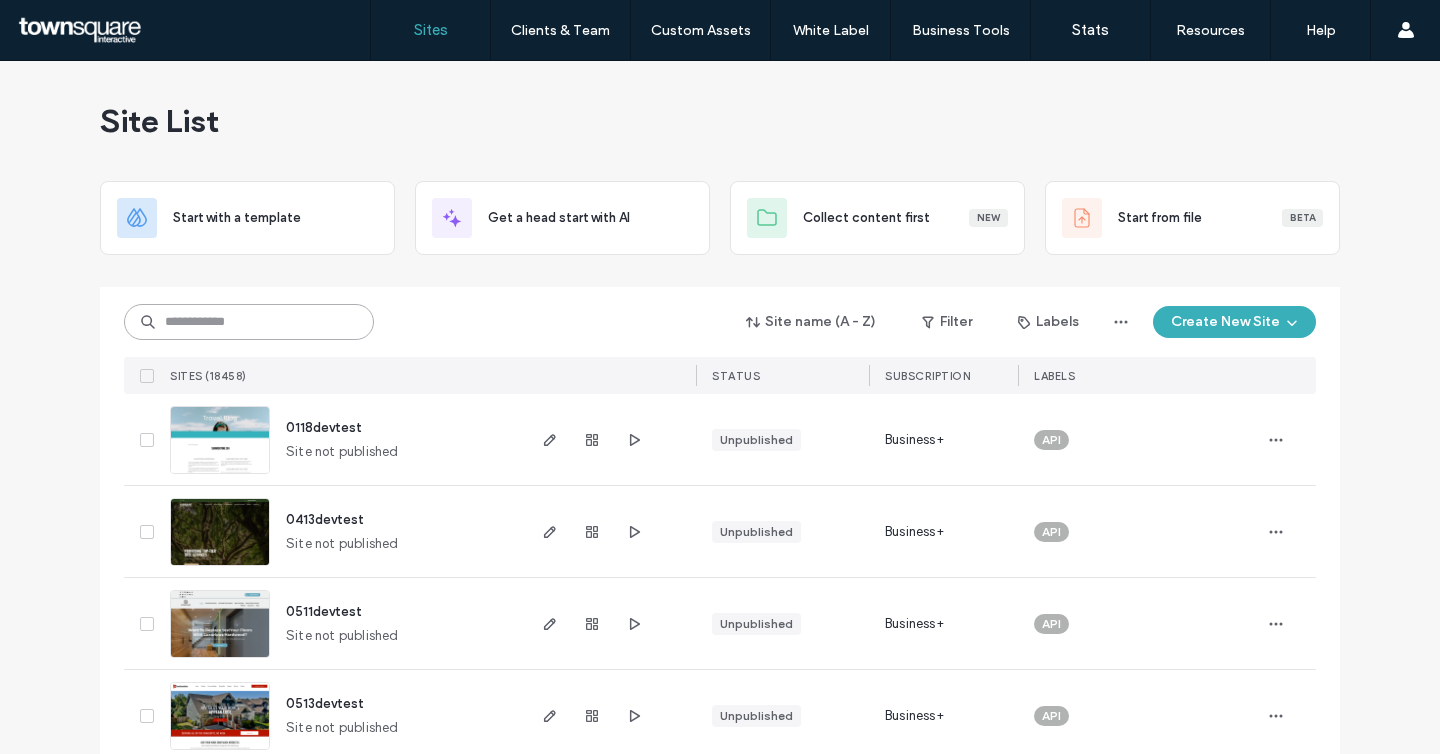 click at bounding box center [249, 322] 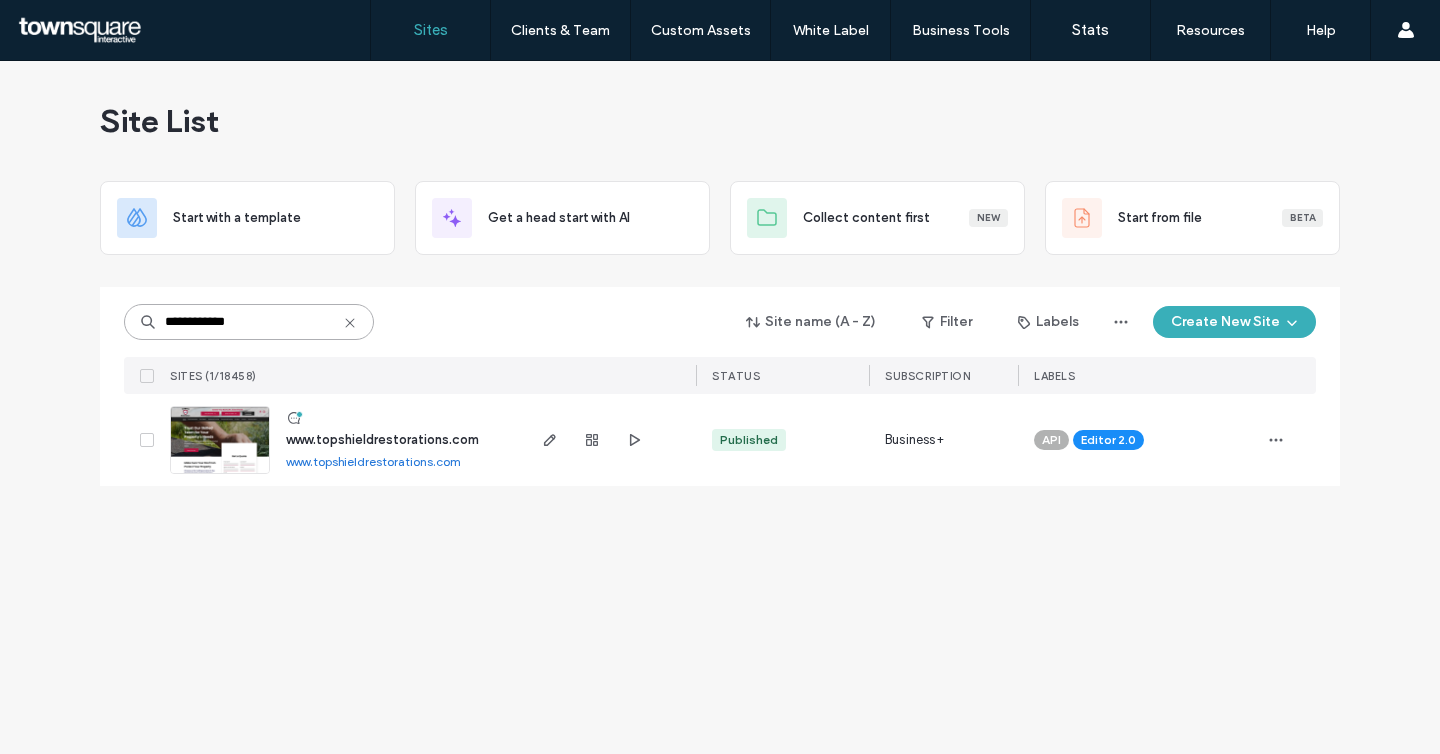 type on "**********" 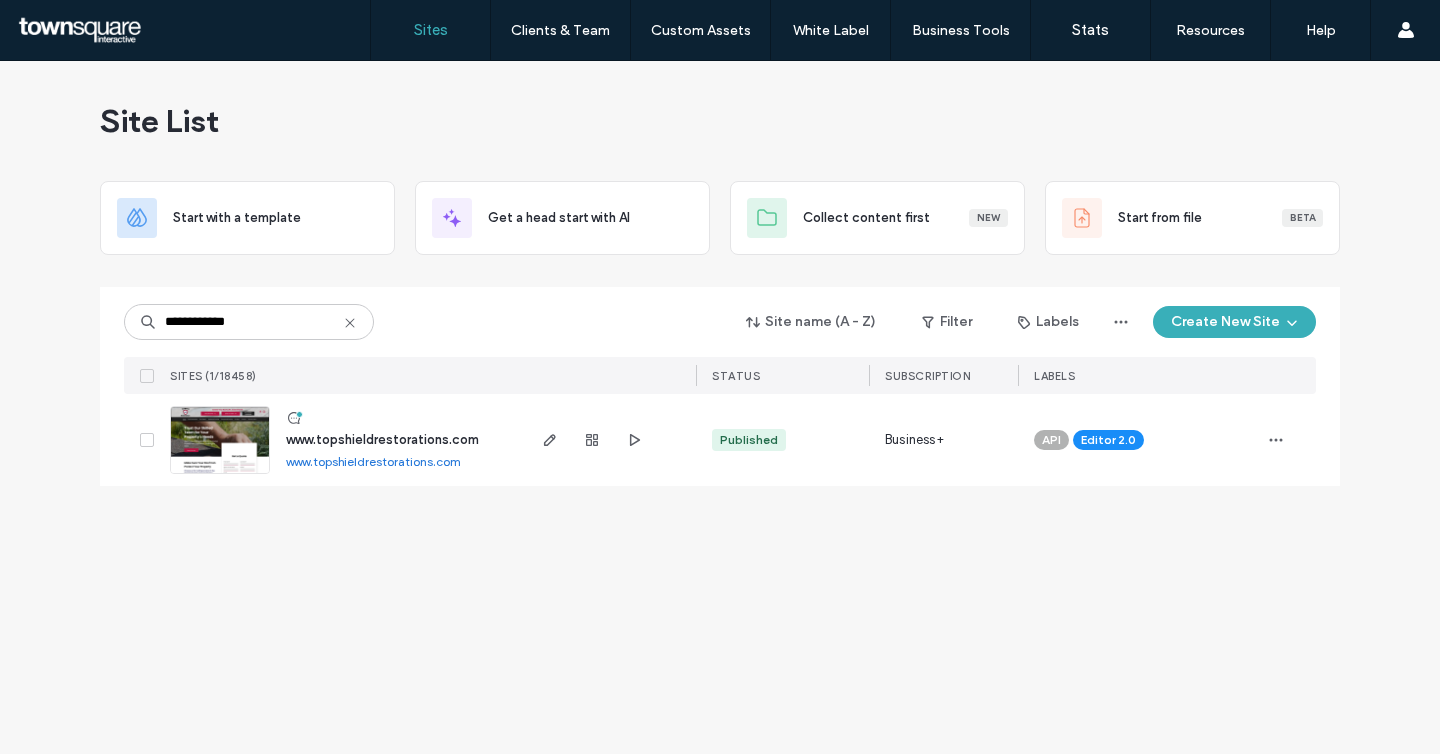 click on "www.topshieldrestorations.com" at bounding box center [382, 439] 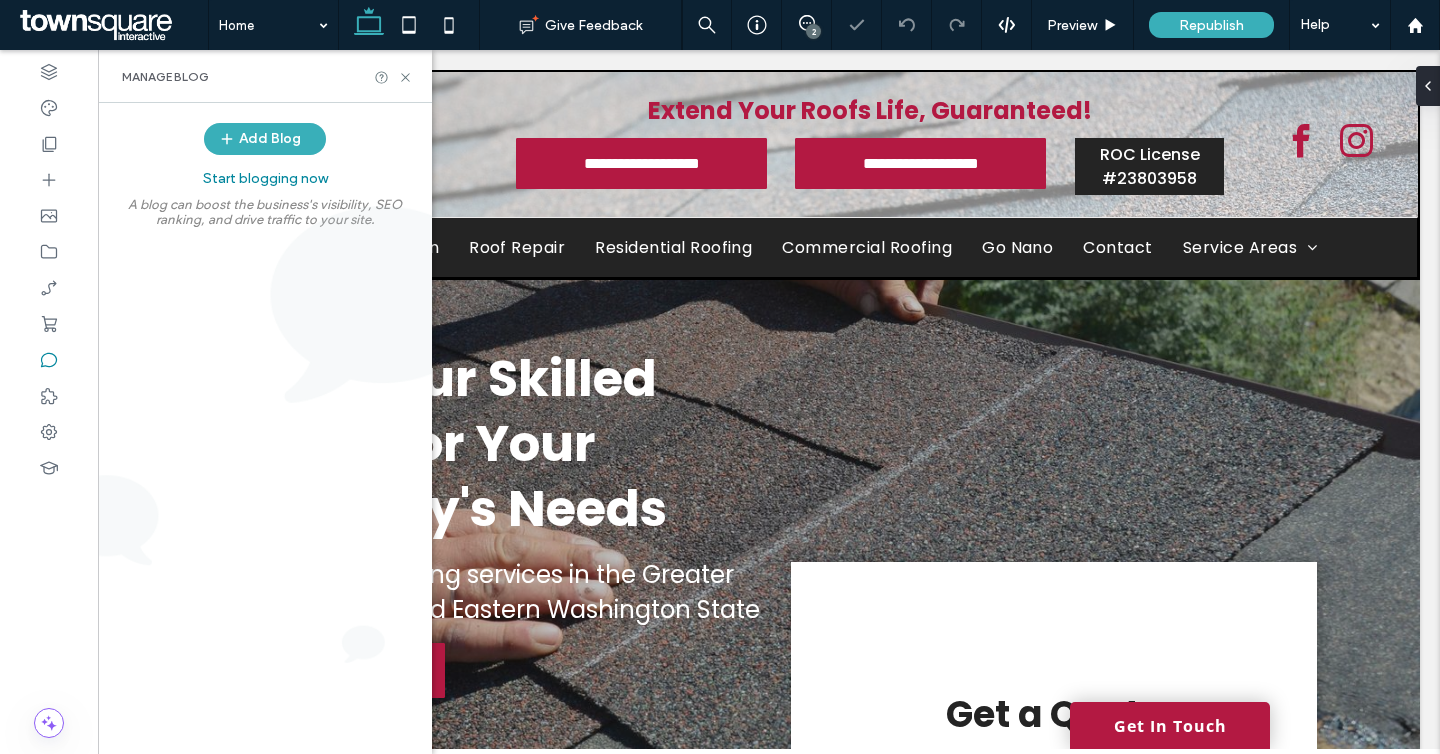 scroll, scrollTop: 0, scrollLeft: 0, axis: both 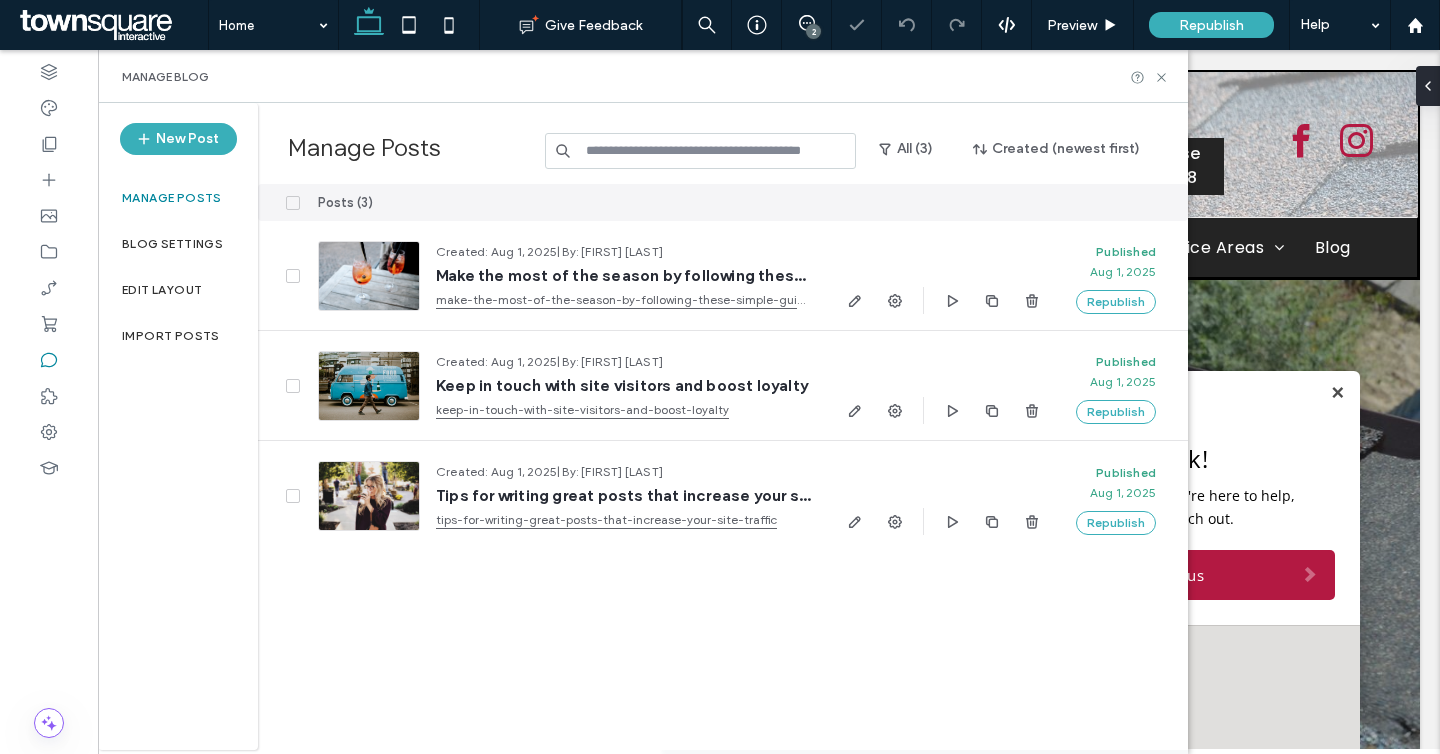 click 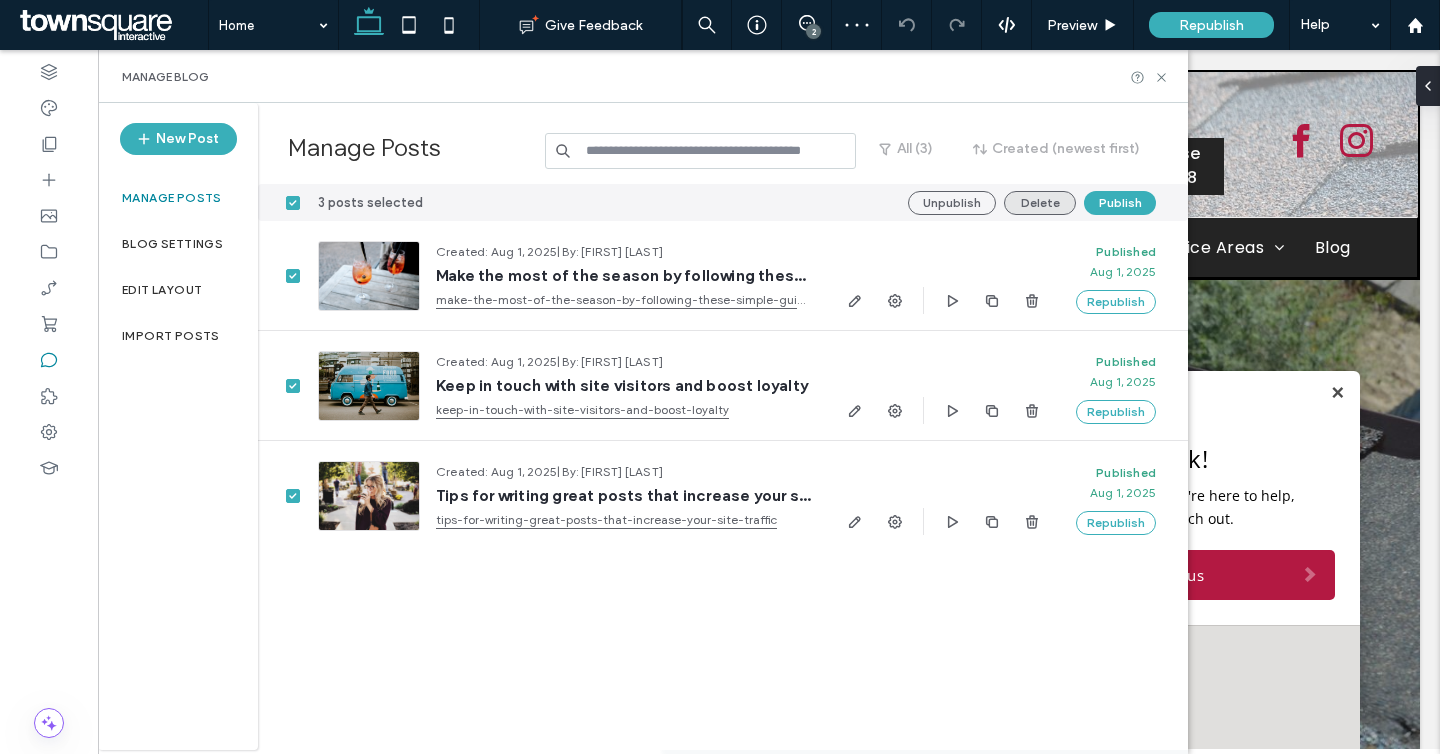 click on "Delete" at bounding box center (1040, 203) 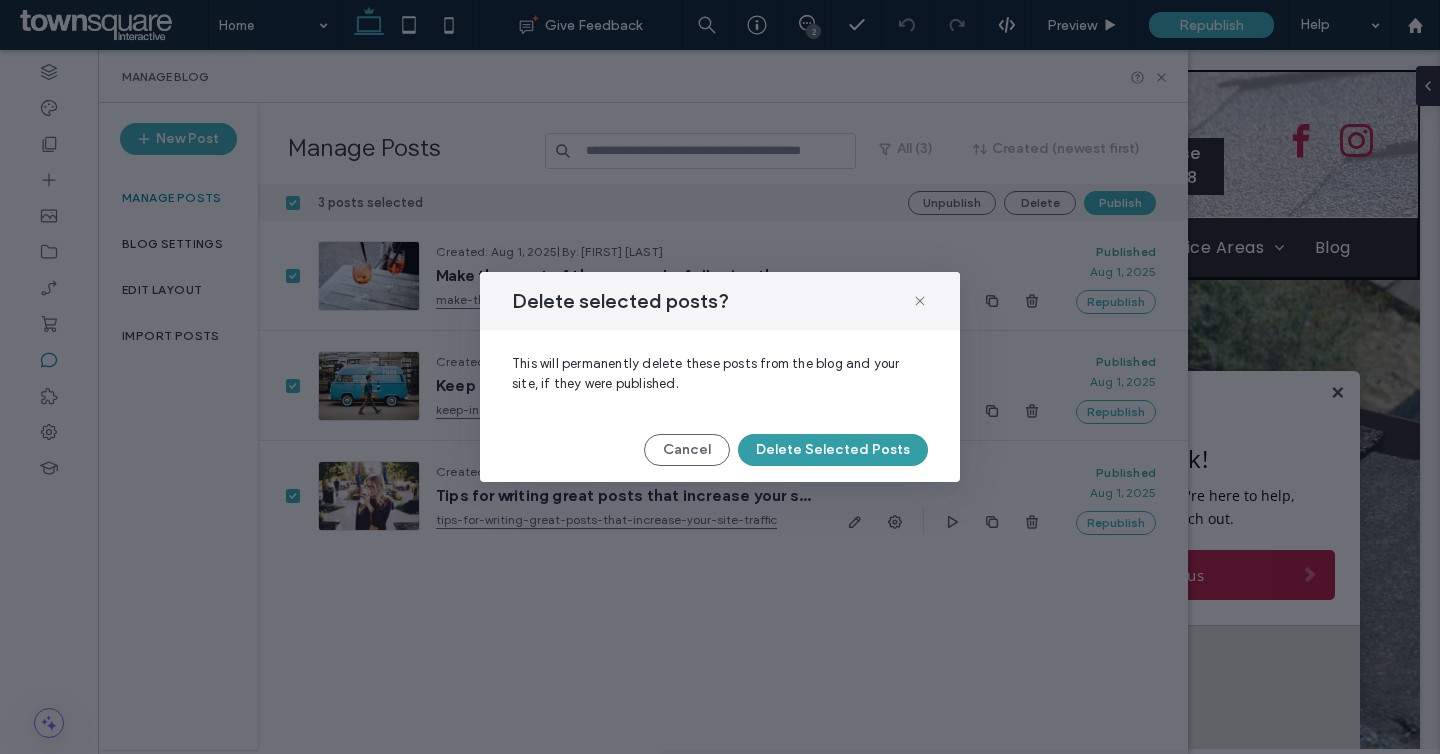 click on "Delete Selected Posts" at bounding box center (833, 450) 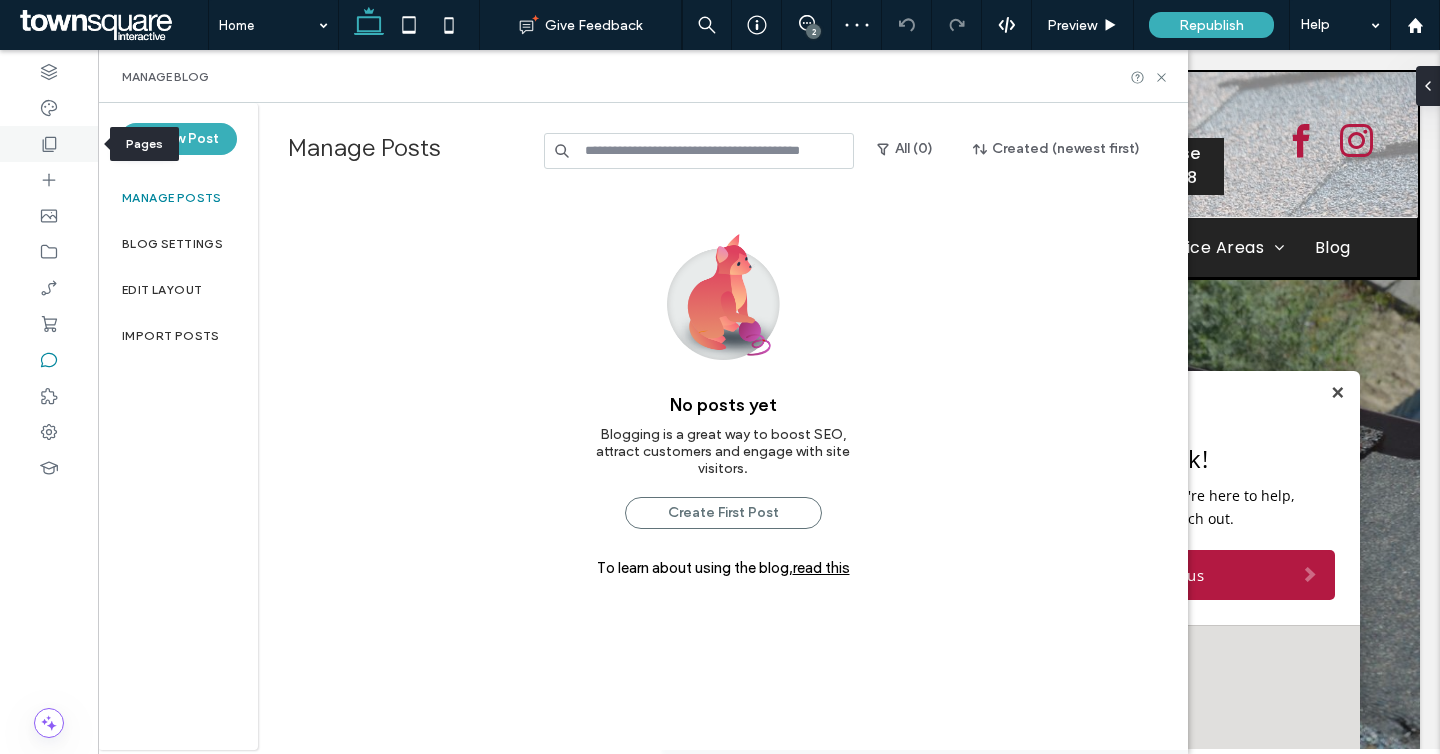 click 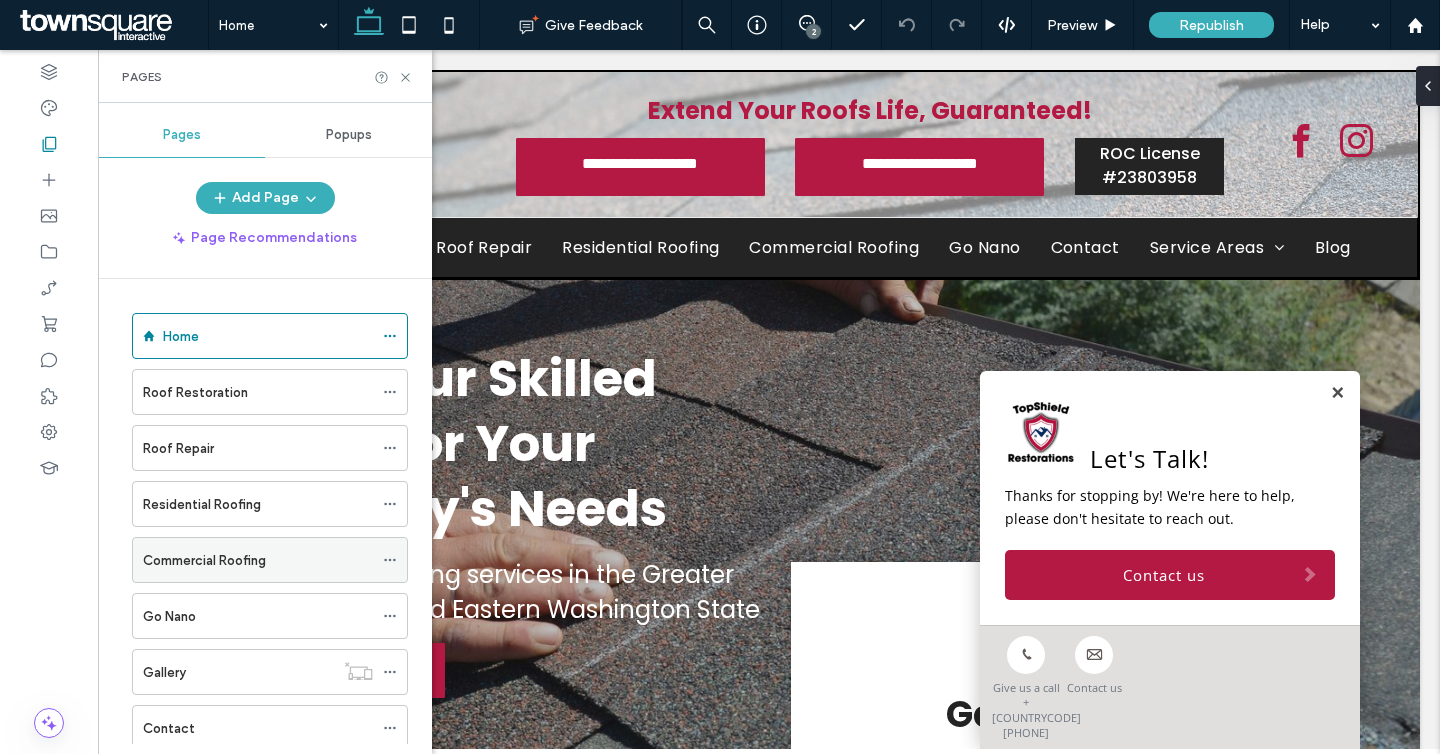 scroll, scrollTop: 169, scrollLeft: 0, axis: vertical 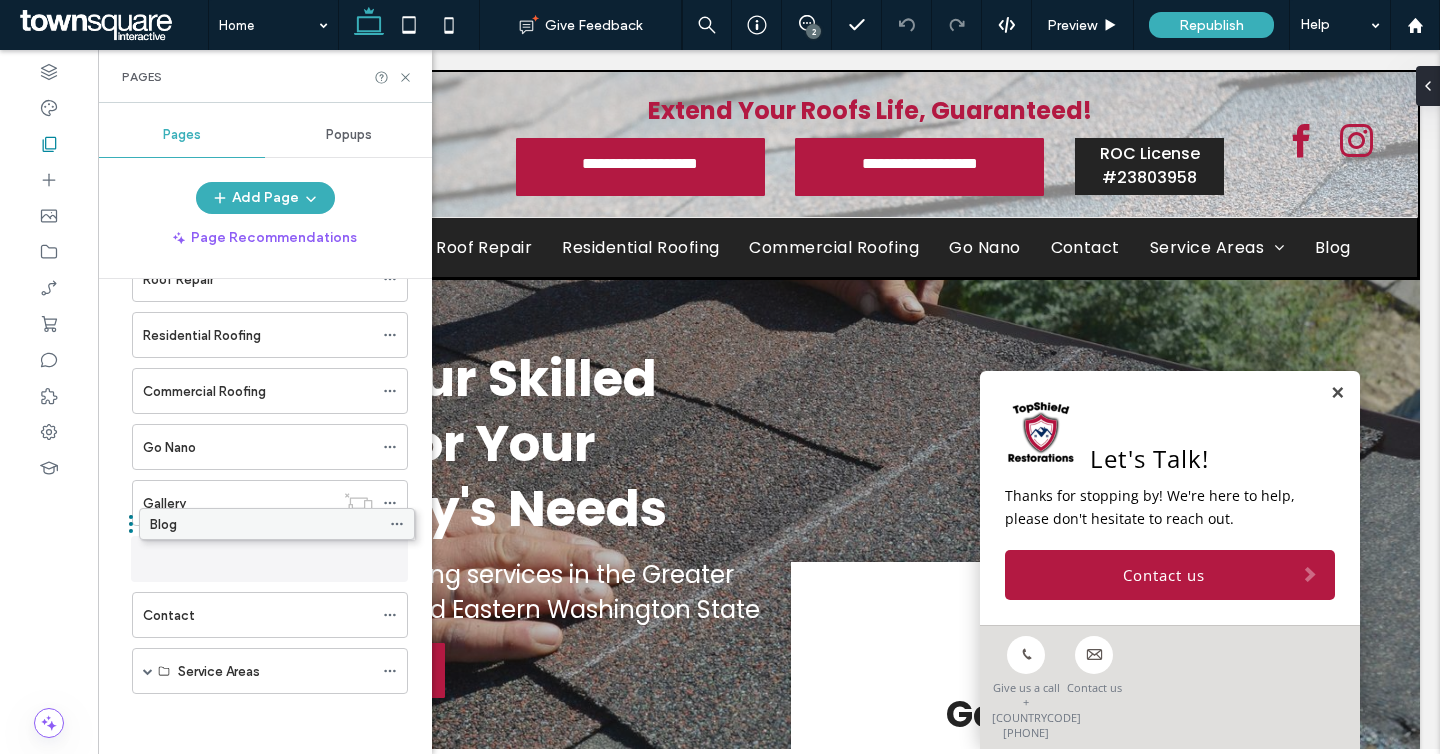 drag, startPoint x: 199, startPoint y: 674, endPoint x: 203, endPoint y: 543, distance: 131.06105 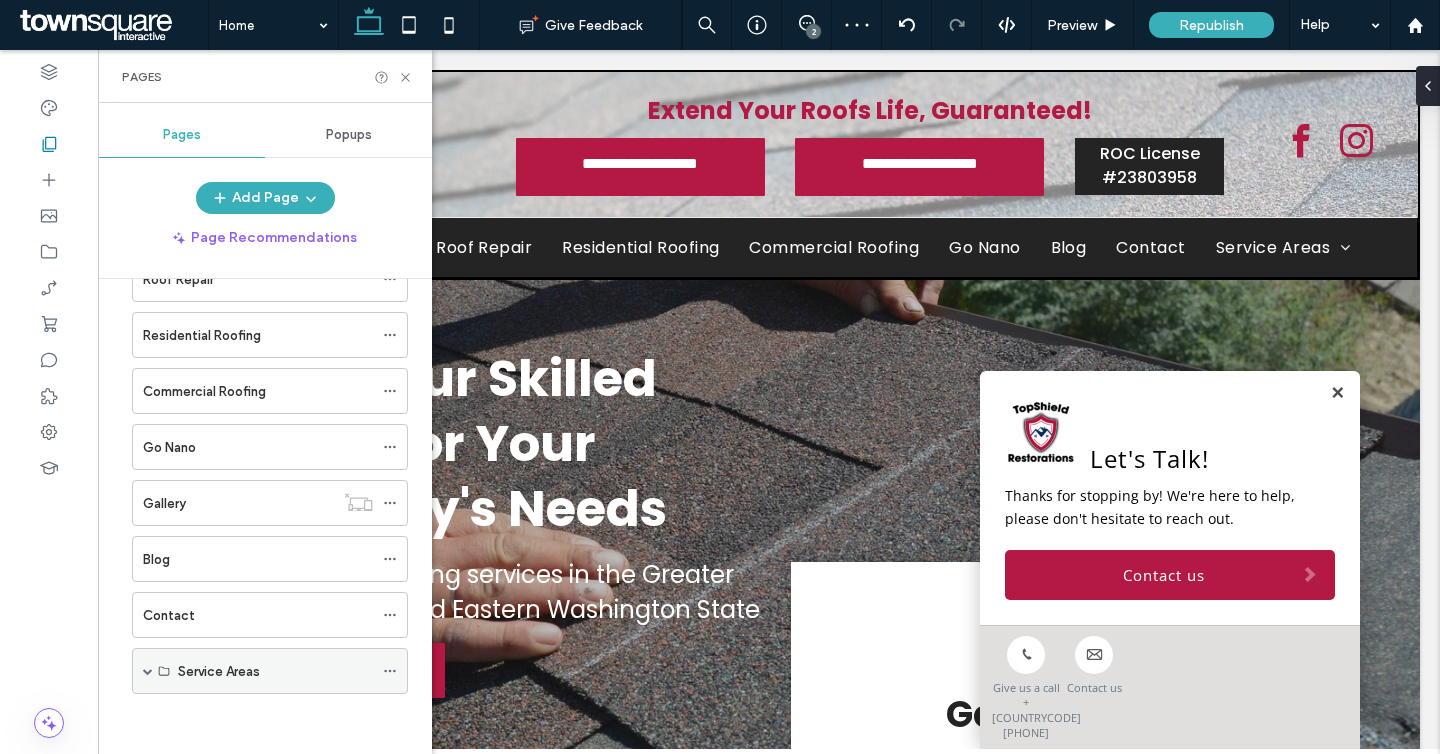 click on "Service Areas" at bounding box center [275, 671] 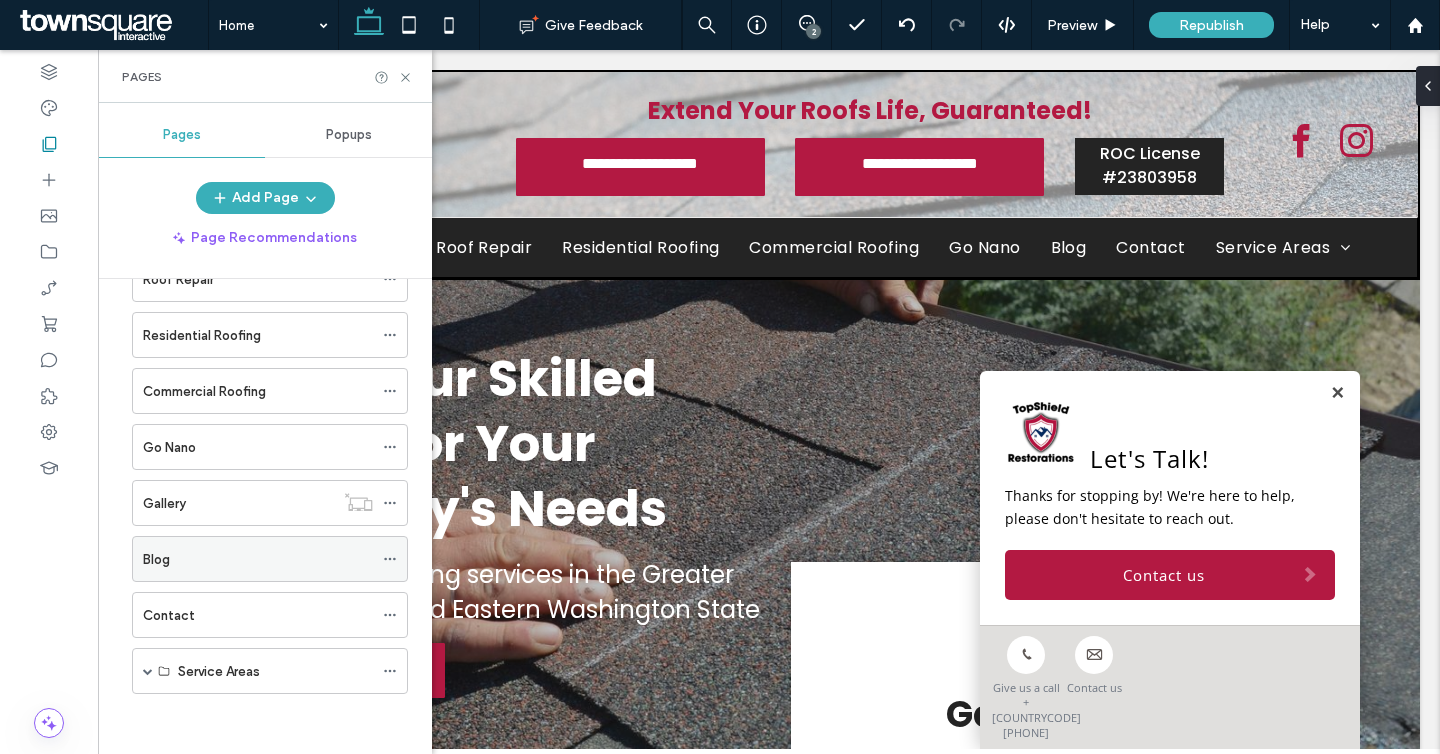 click 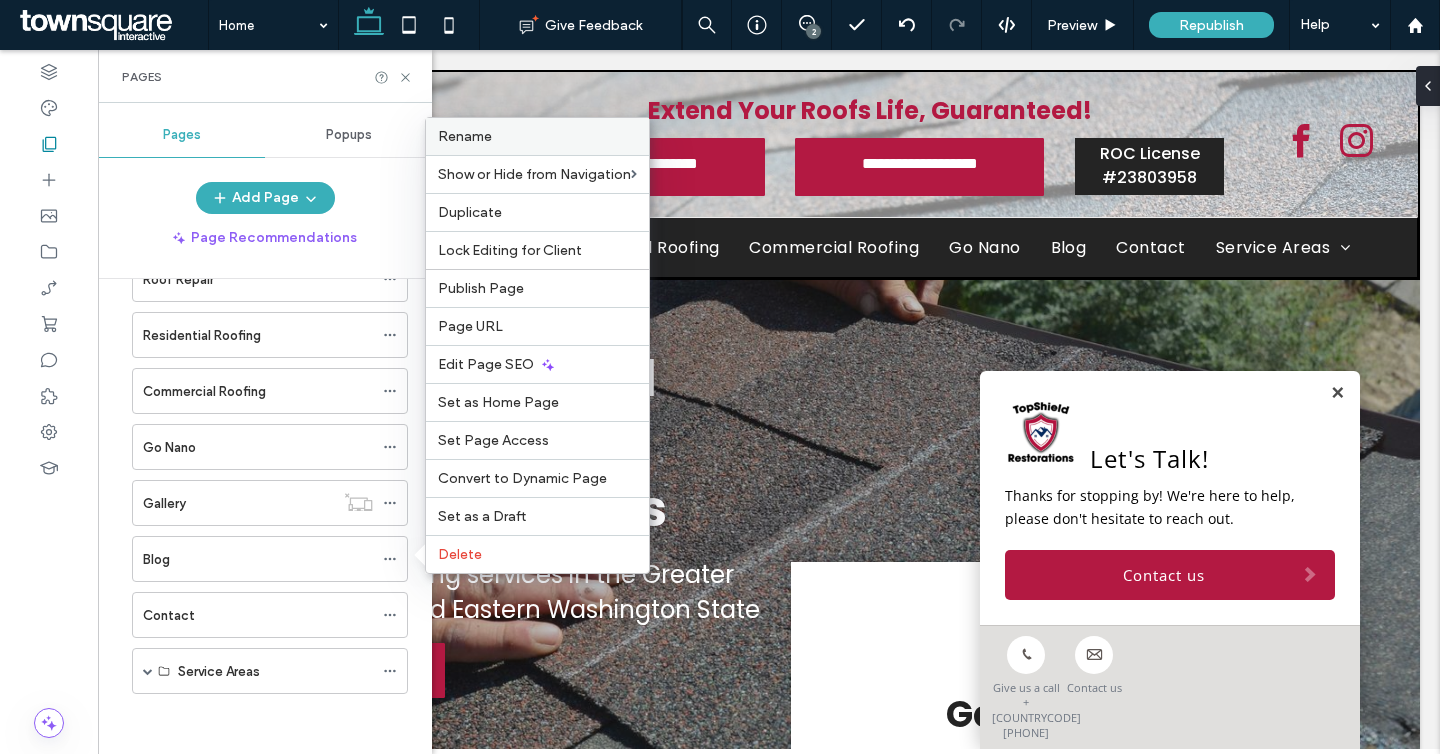 click on "Rename" at bounding box center [537, 136] 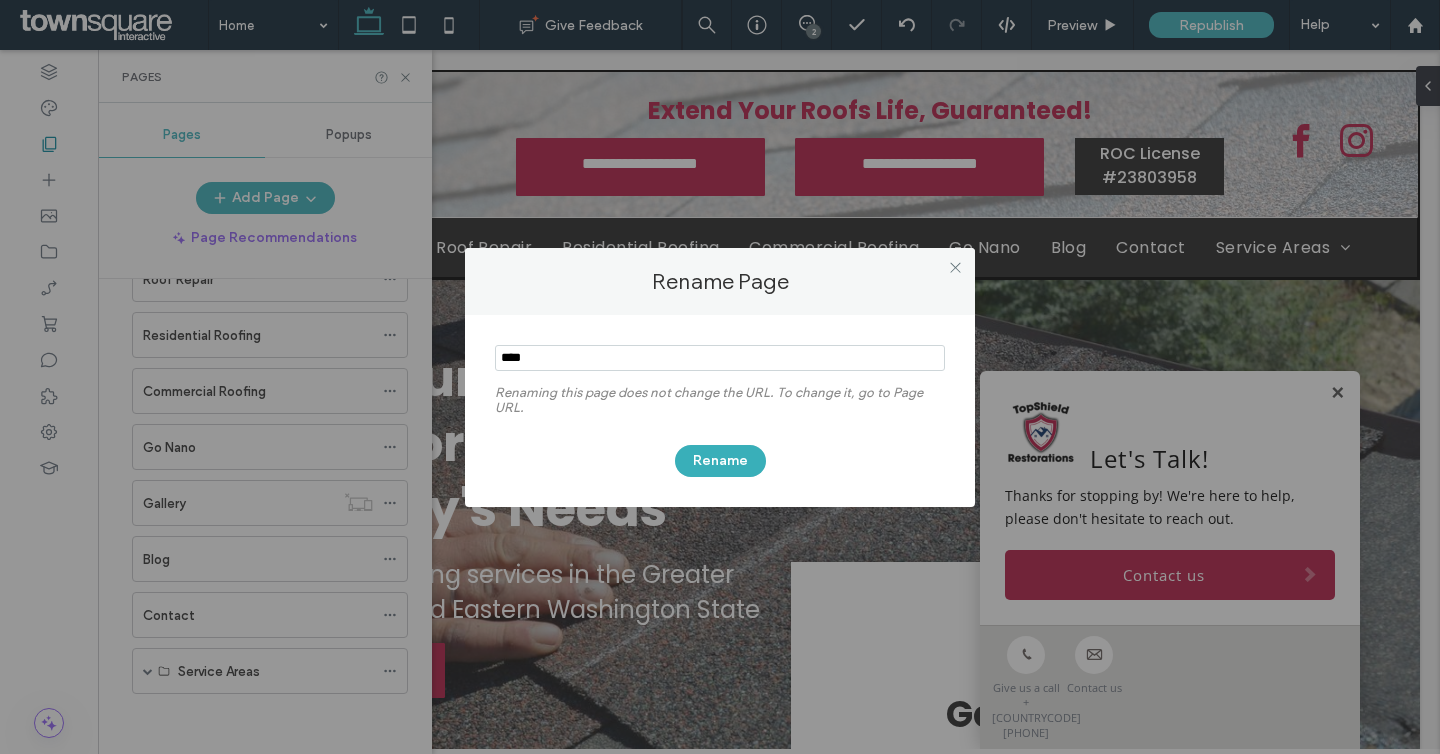 click at bounding box center (720, 358) 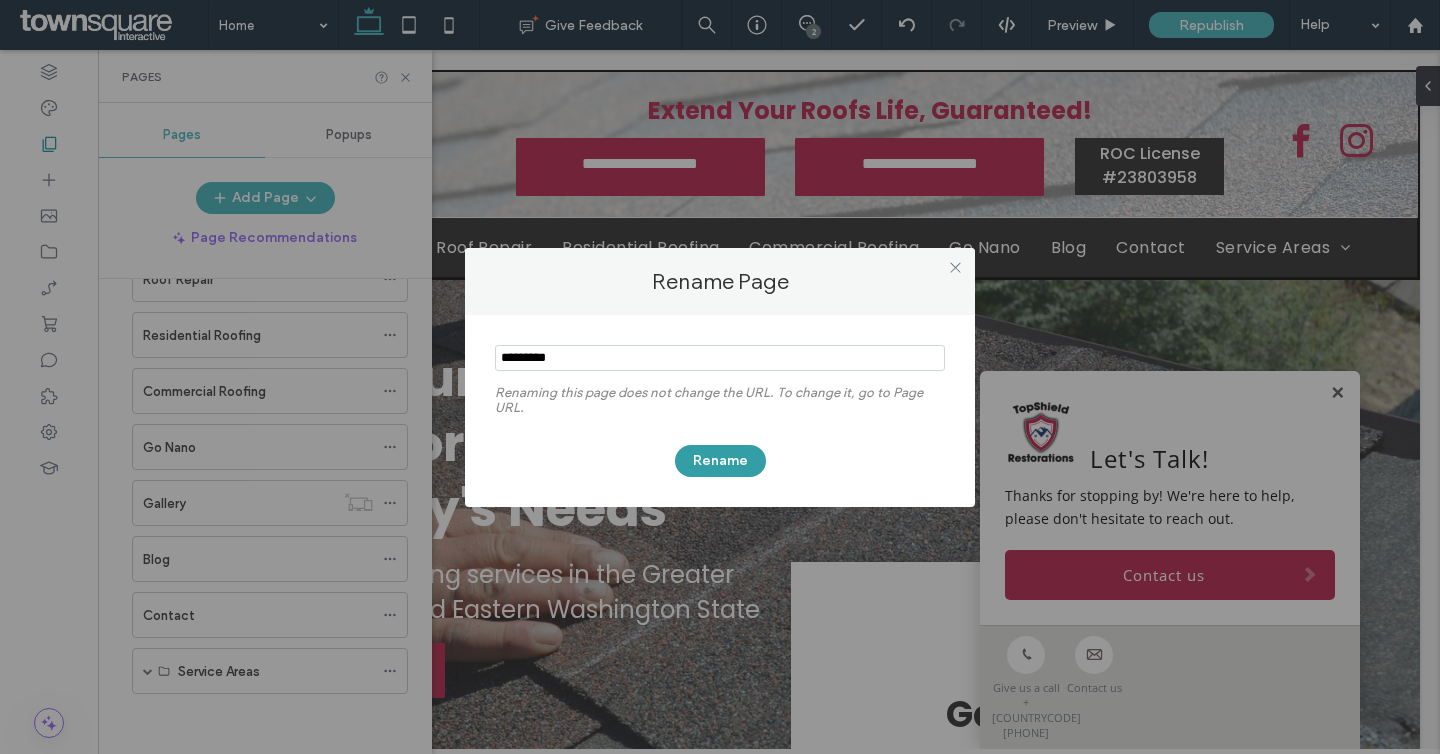 type on "*********" 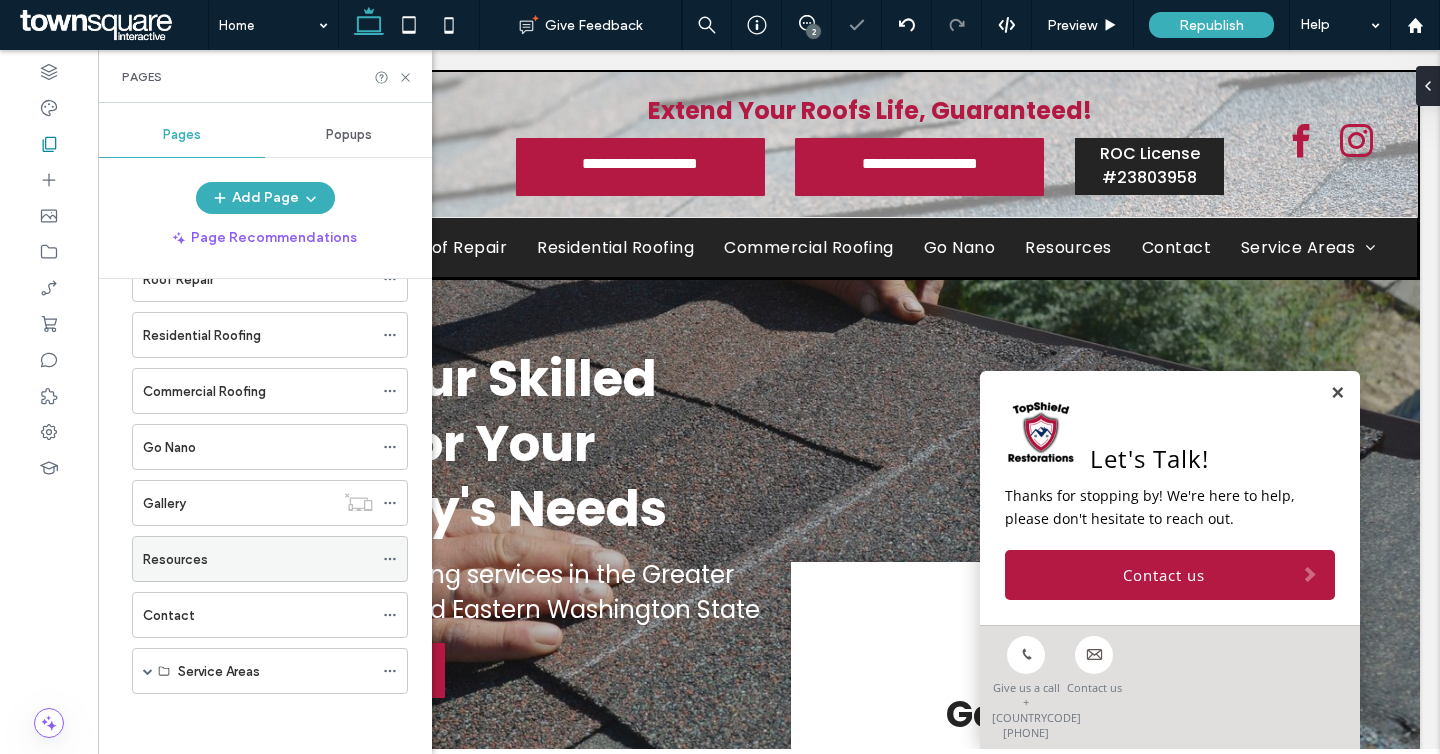 click 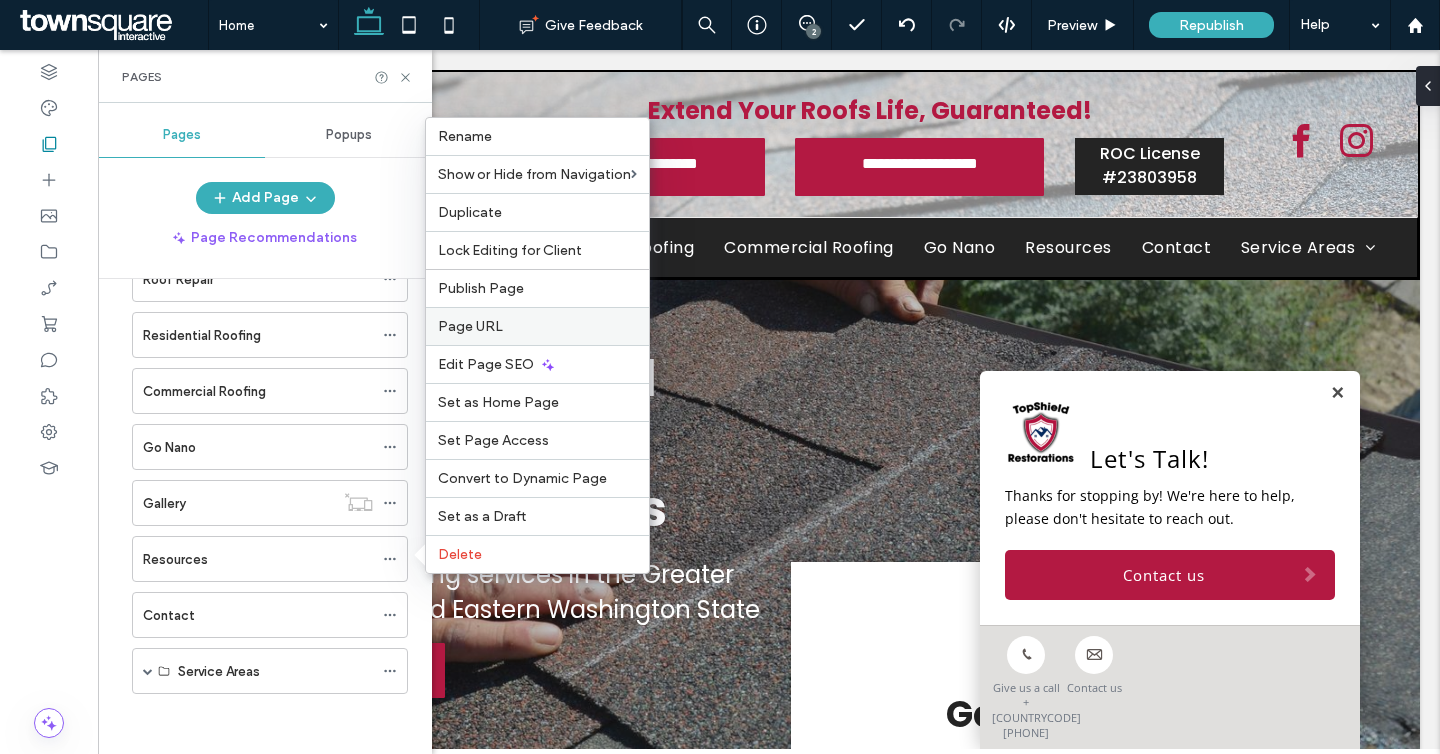 click on "Page URL" at bounding box center [470, 326] 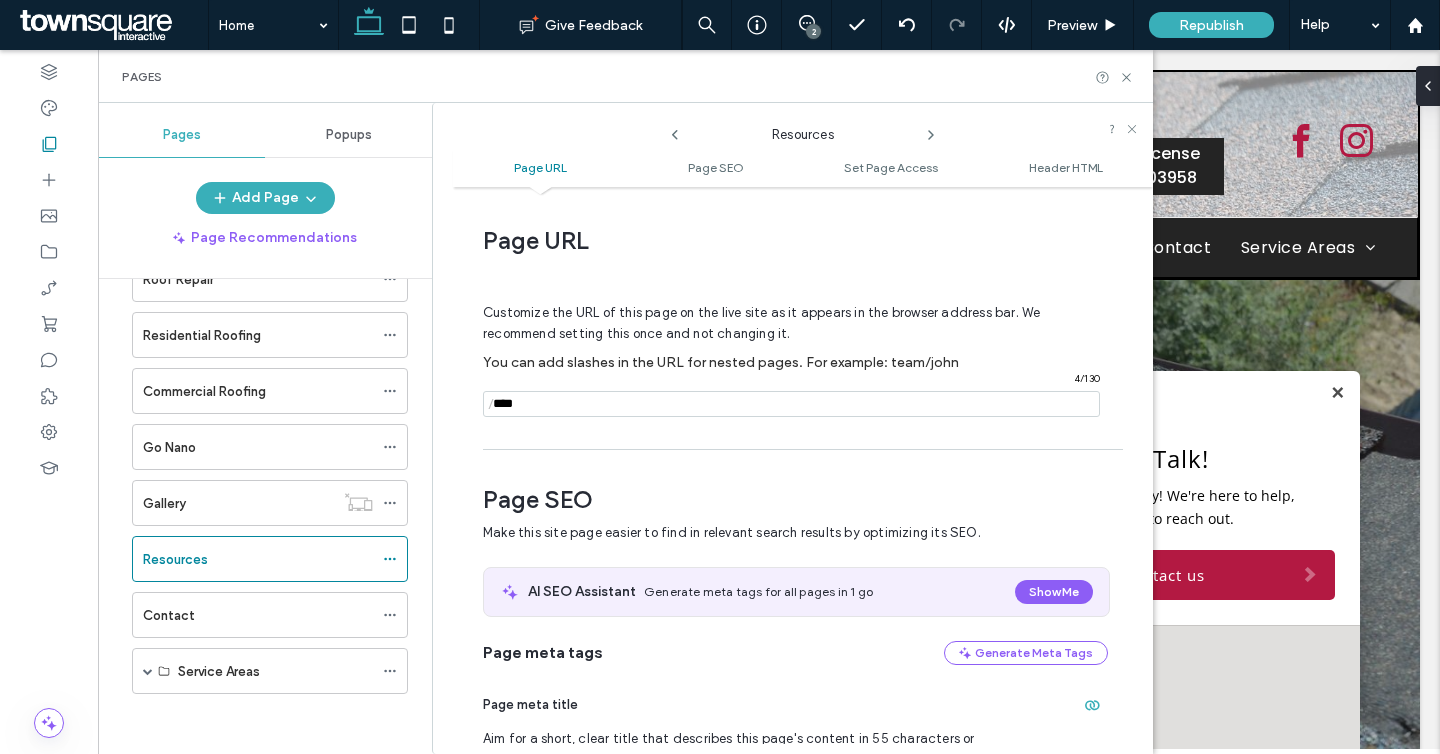 scroll, scrollTop: 10, scrollLeft: 0, axis: vertical 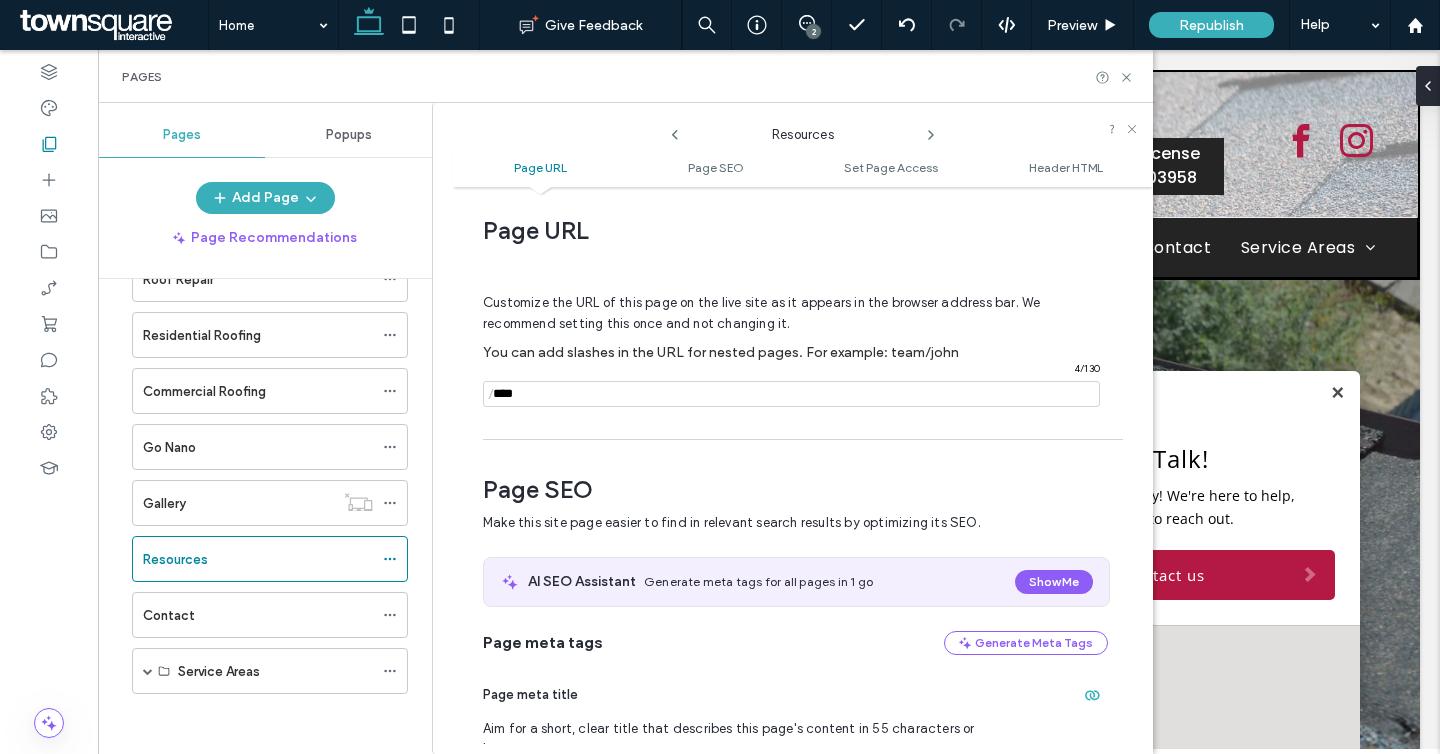 click at bounding box center (791, 394) 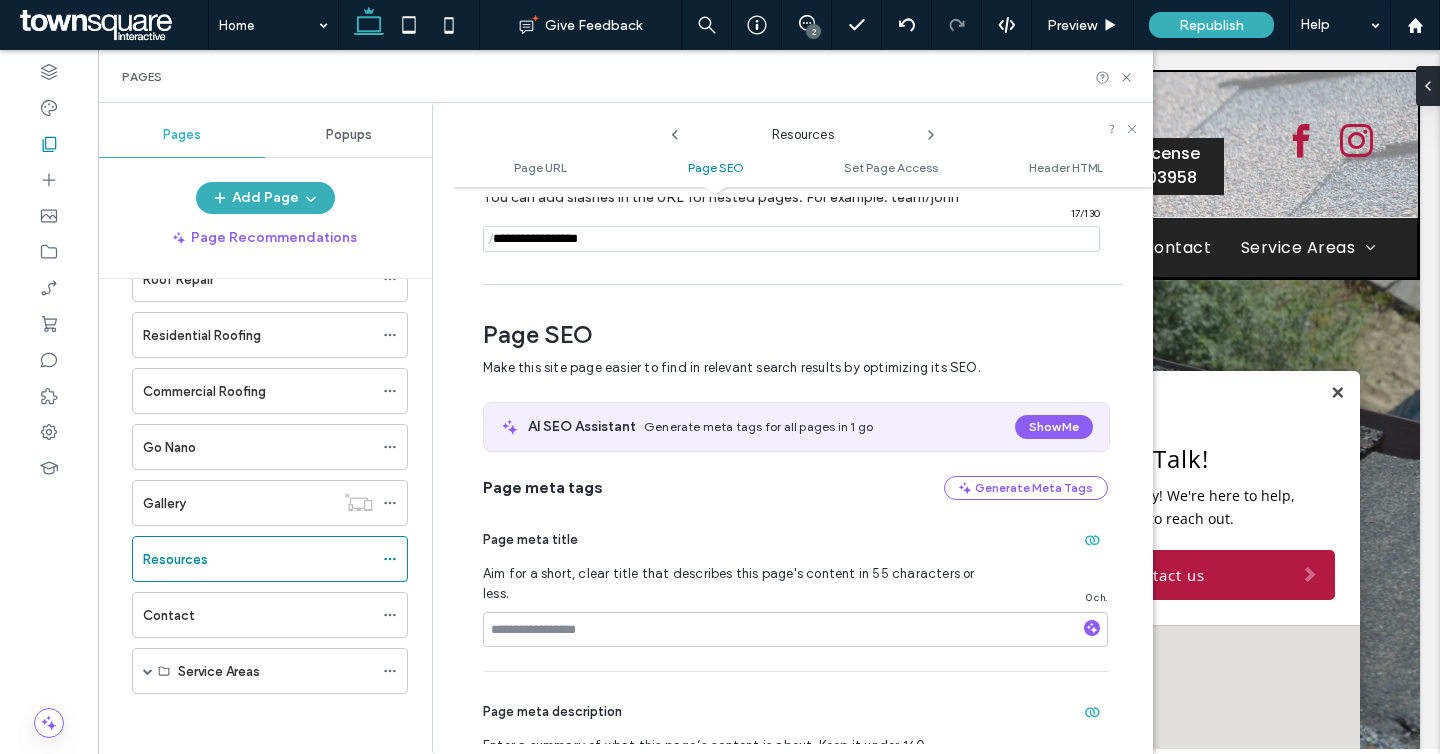 scroll, scrollTop: 0, scrollLeft: 0, axis: both 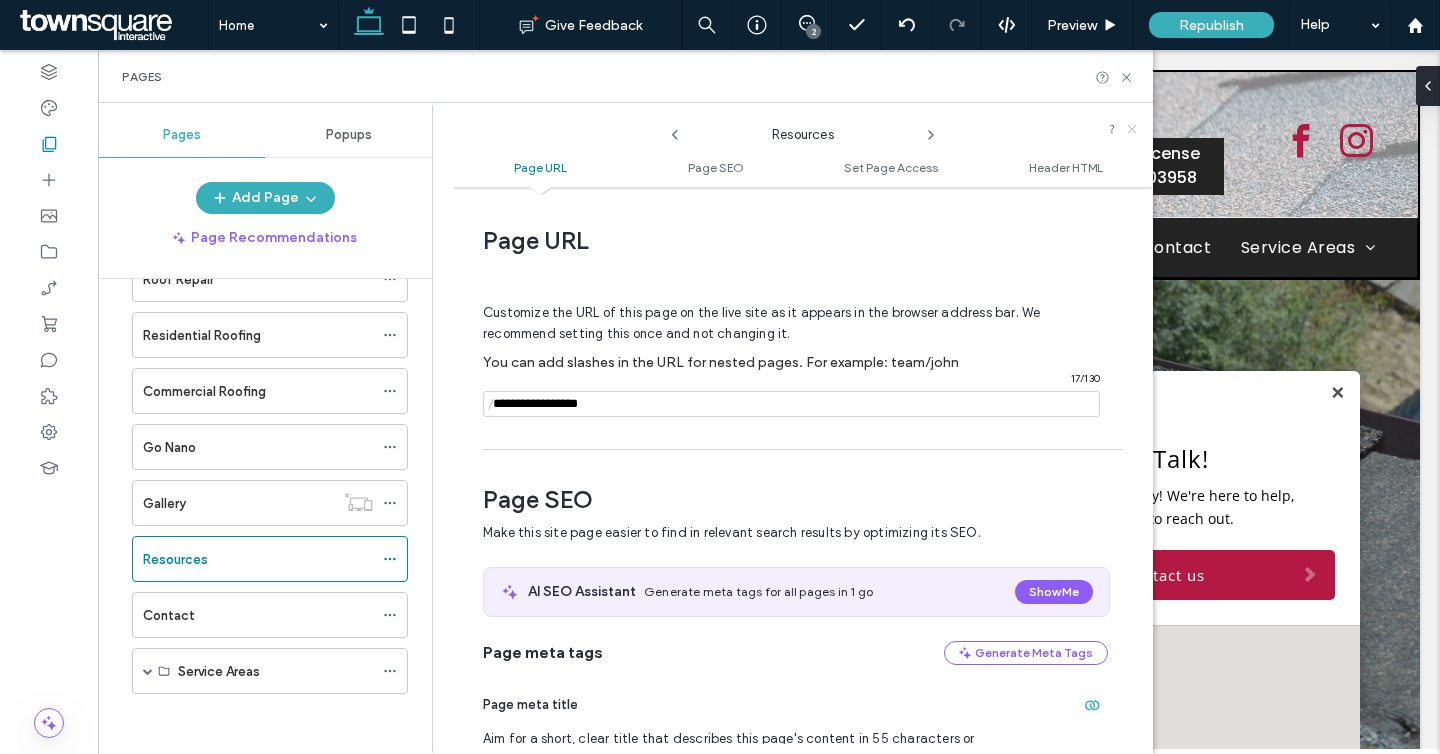 type on "**********" 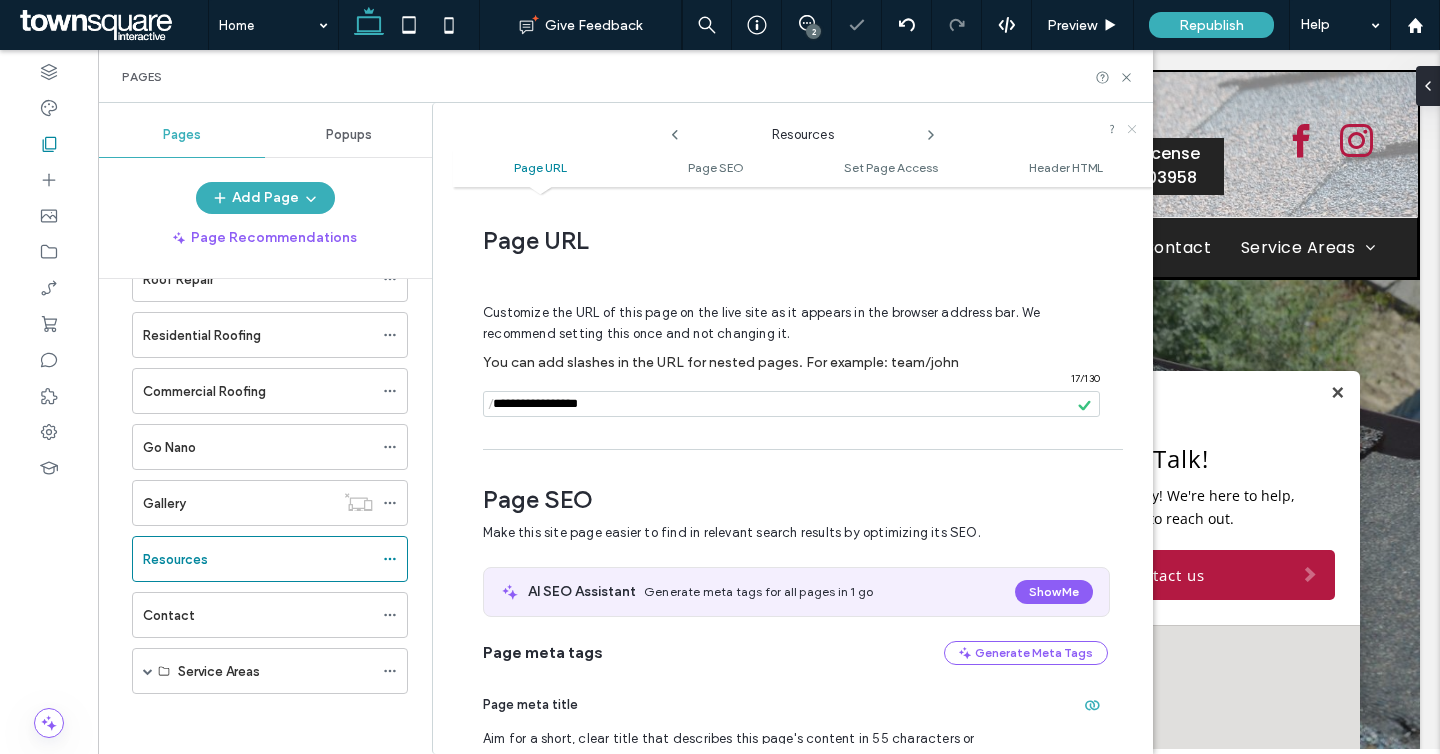 click 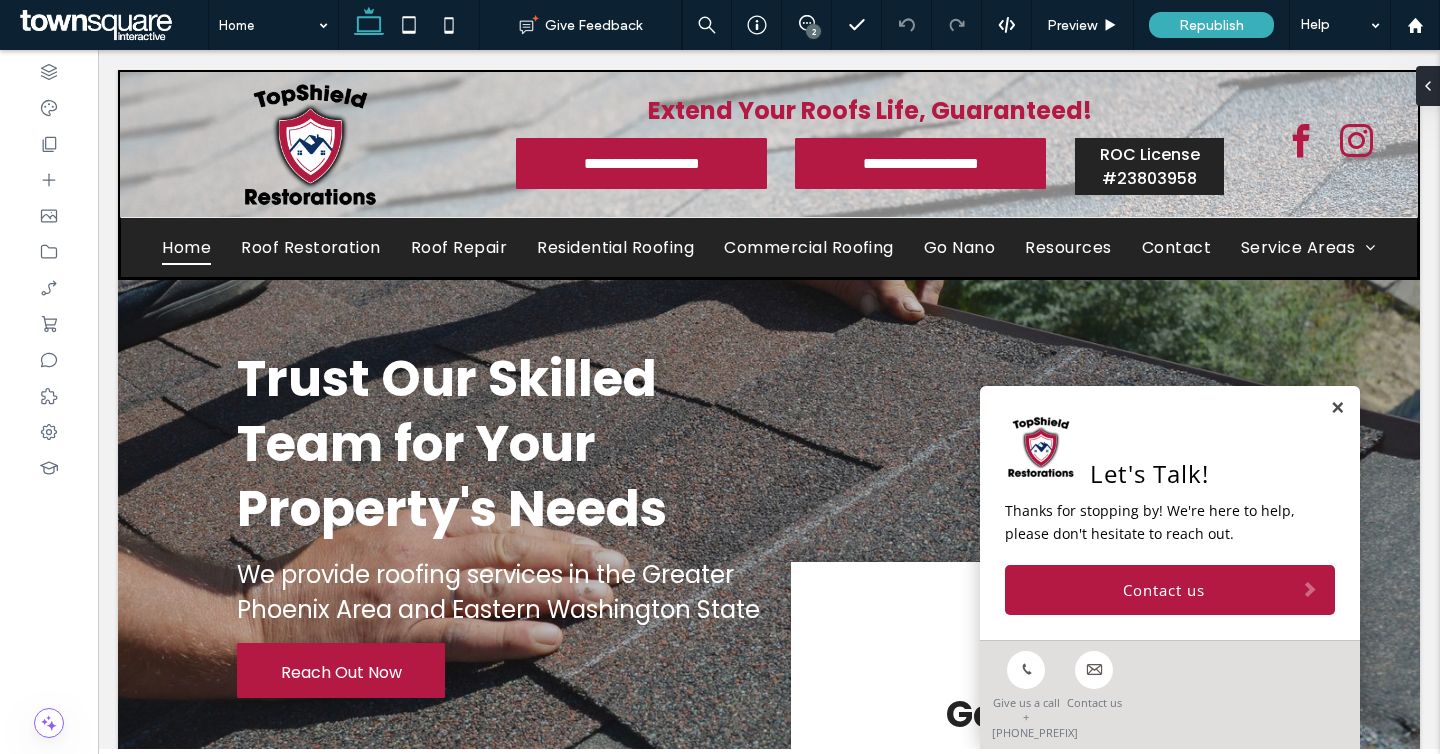 scroll, scrollTop: 0, scrollLeft: 0, axis: both 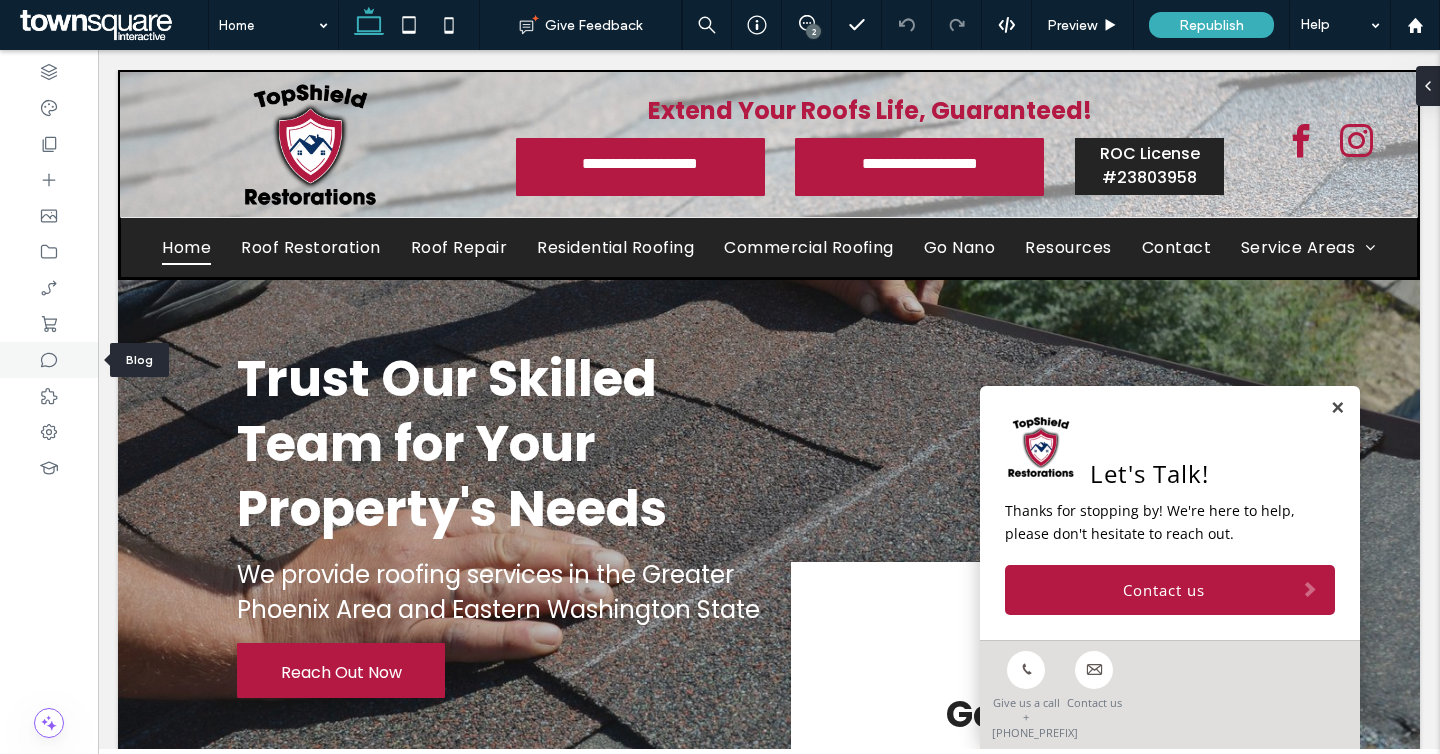 click 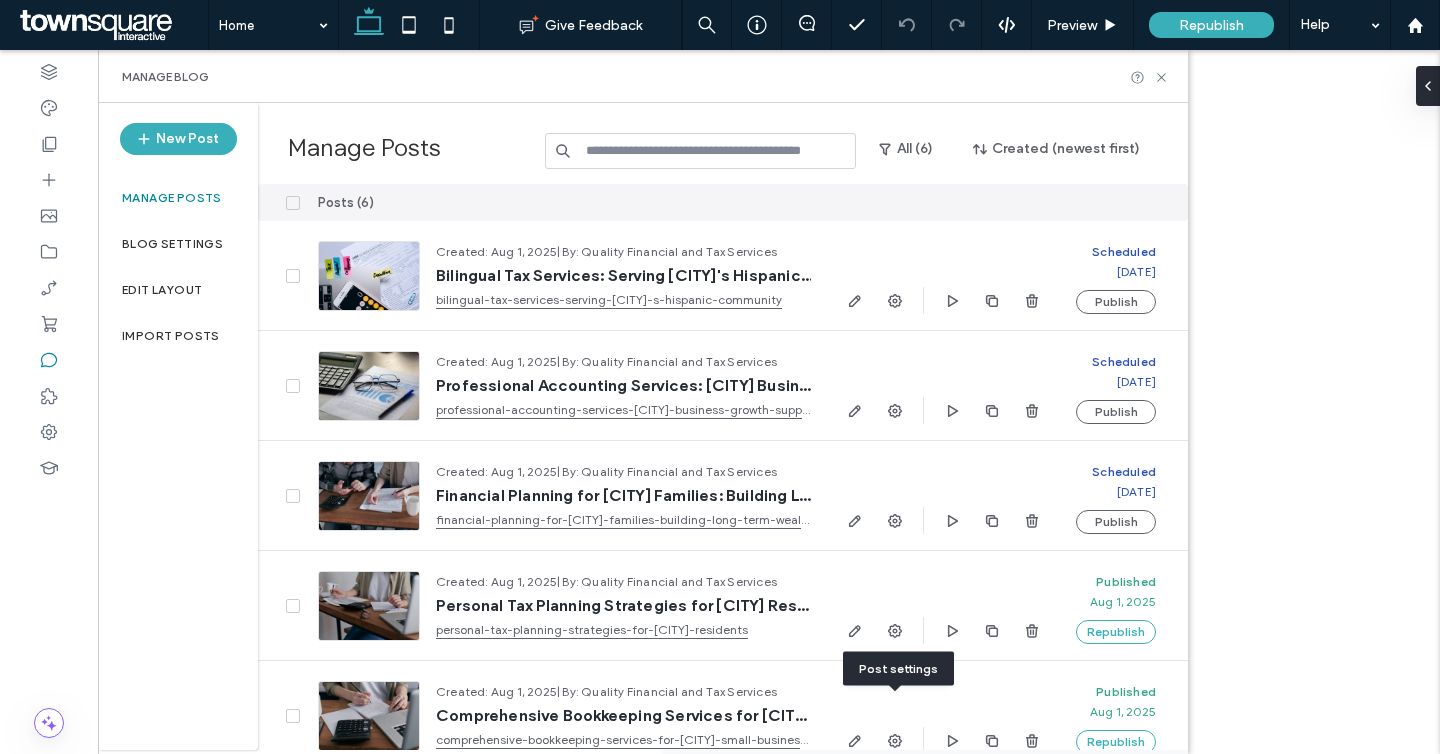 click 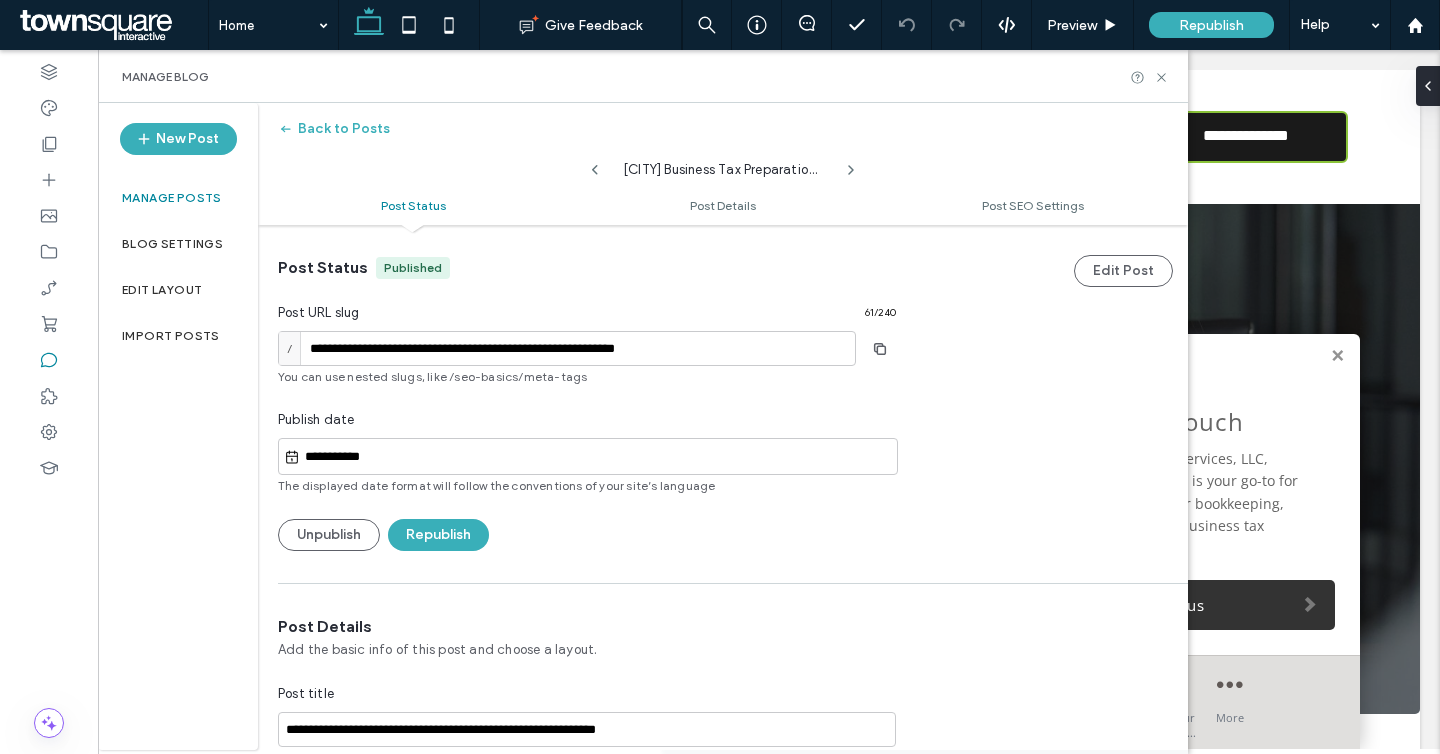 scroll, scrollTop: 0, scrollLeft: 0, axis: both 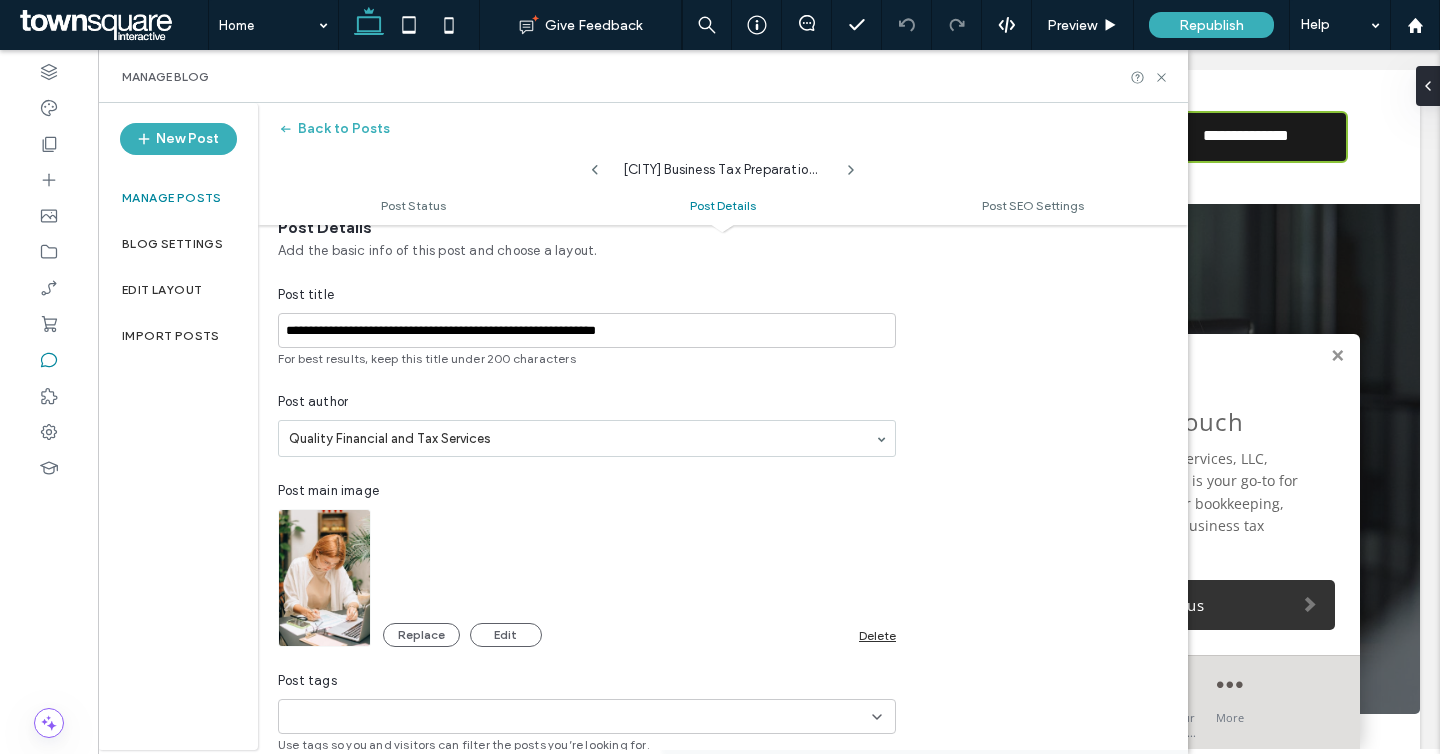 click on "Delete" at bounding box center (877, 635) 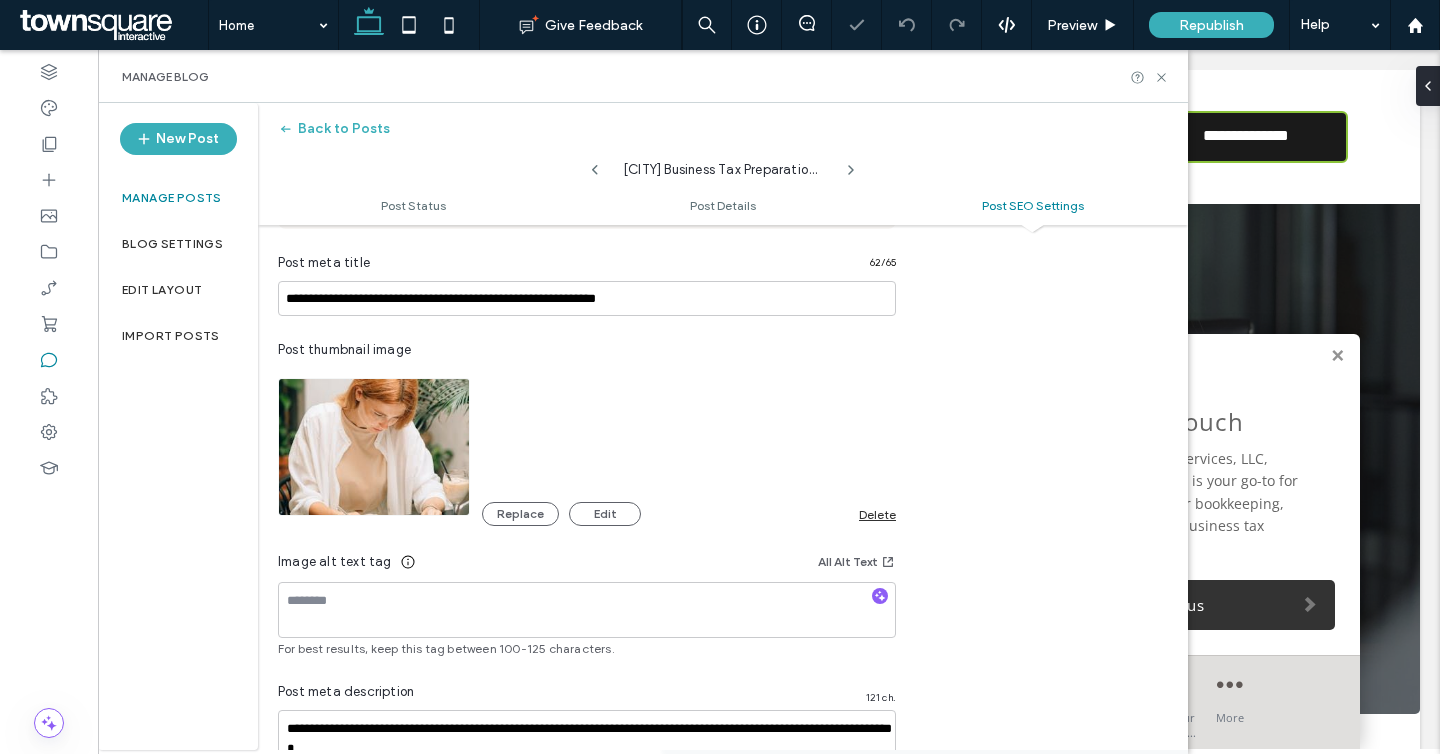 scroll, scrollTop: 1210, scrollLeft: 0, axis: vertical 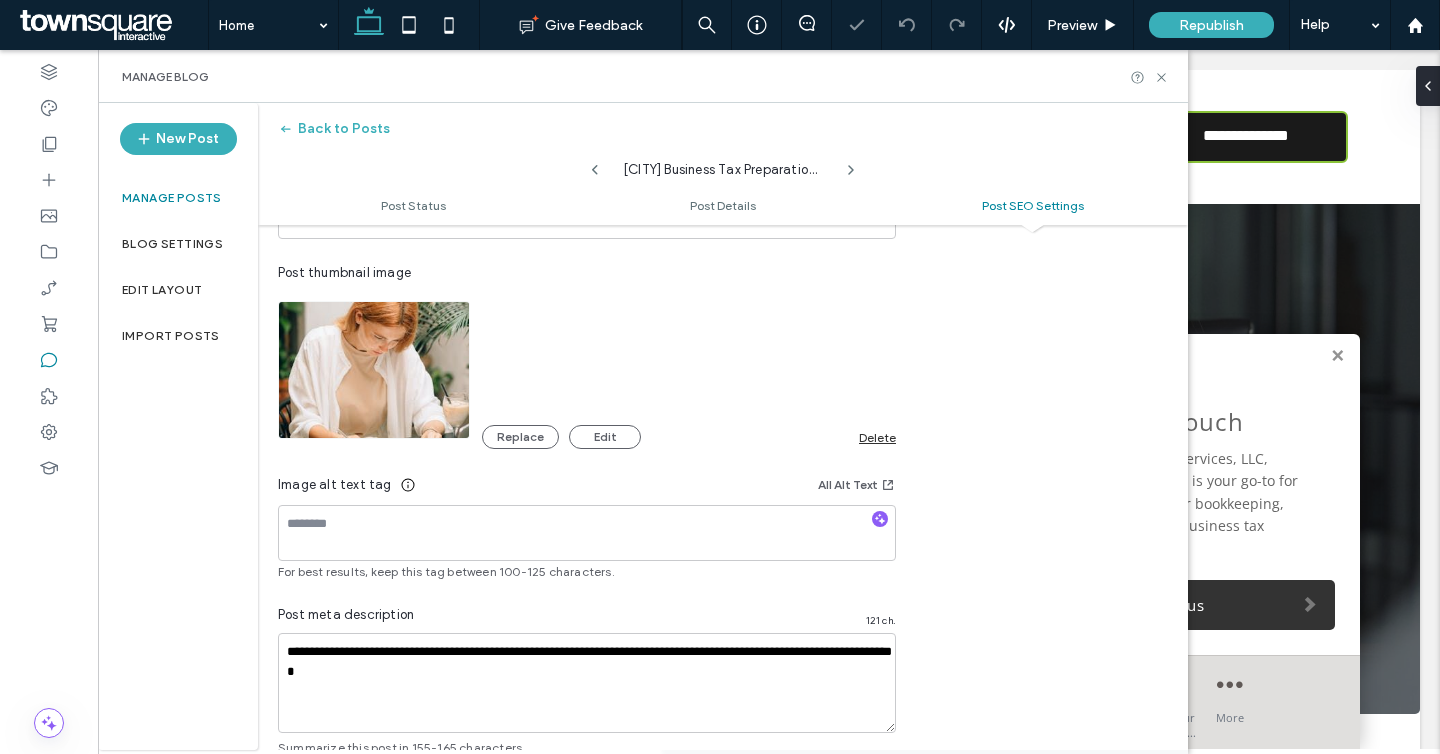 click on "Delete" at bounding box center [877, 437] 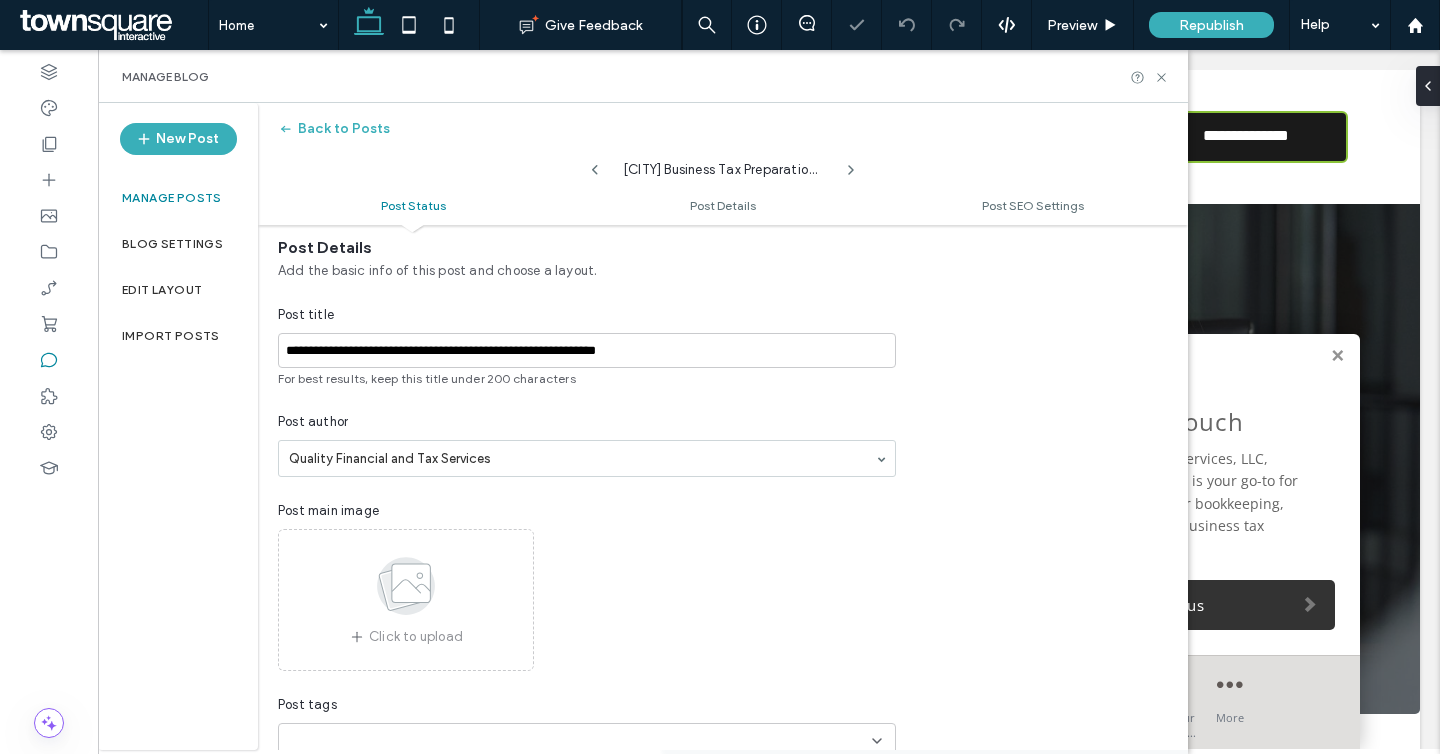 scroll, scrollTop: 0, scrollLeft: 0, axis: both 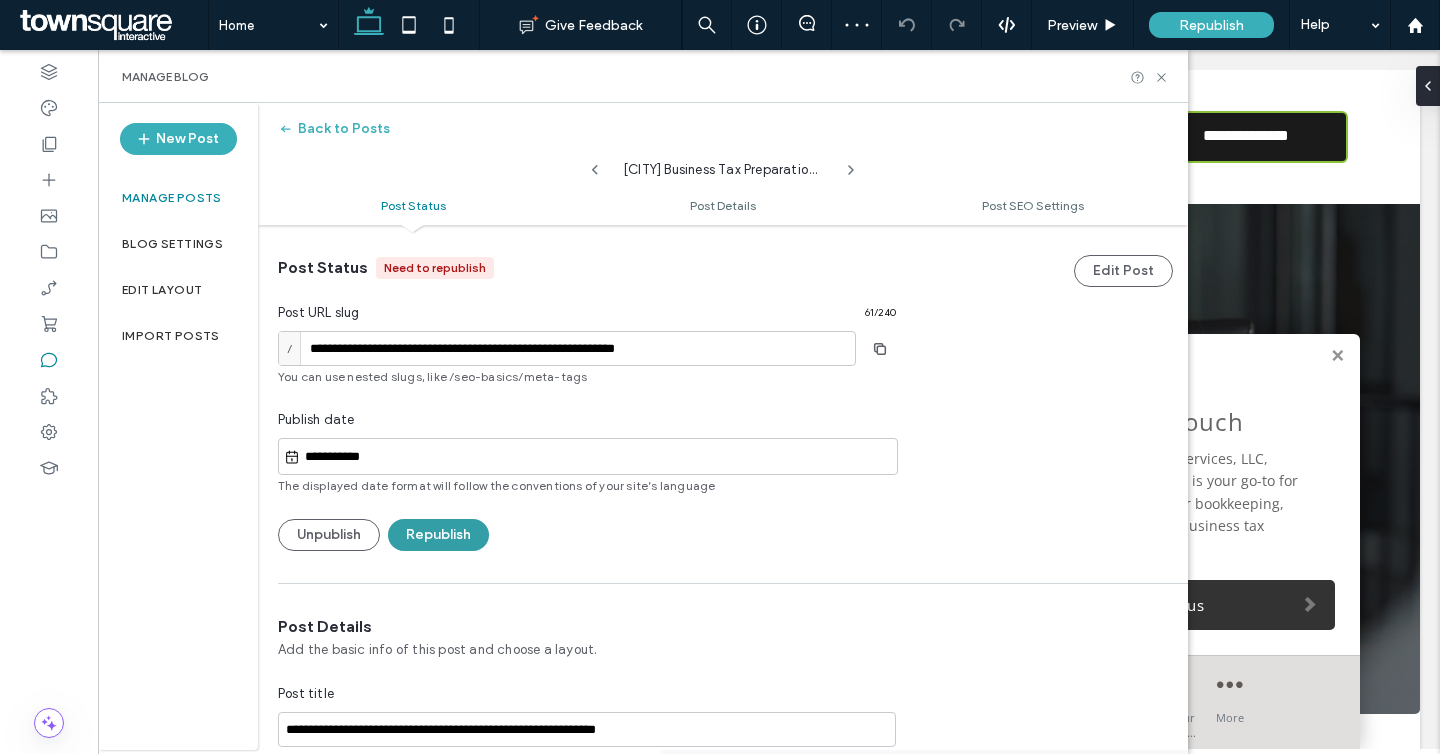 click on "Republish" at bounding box center (438, 535) 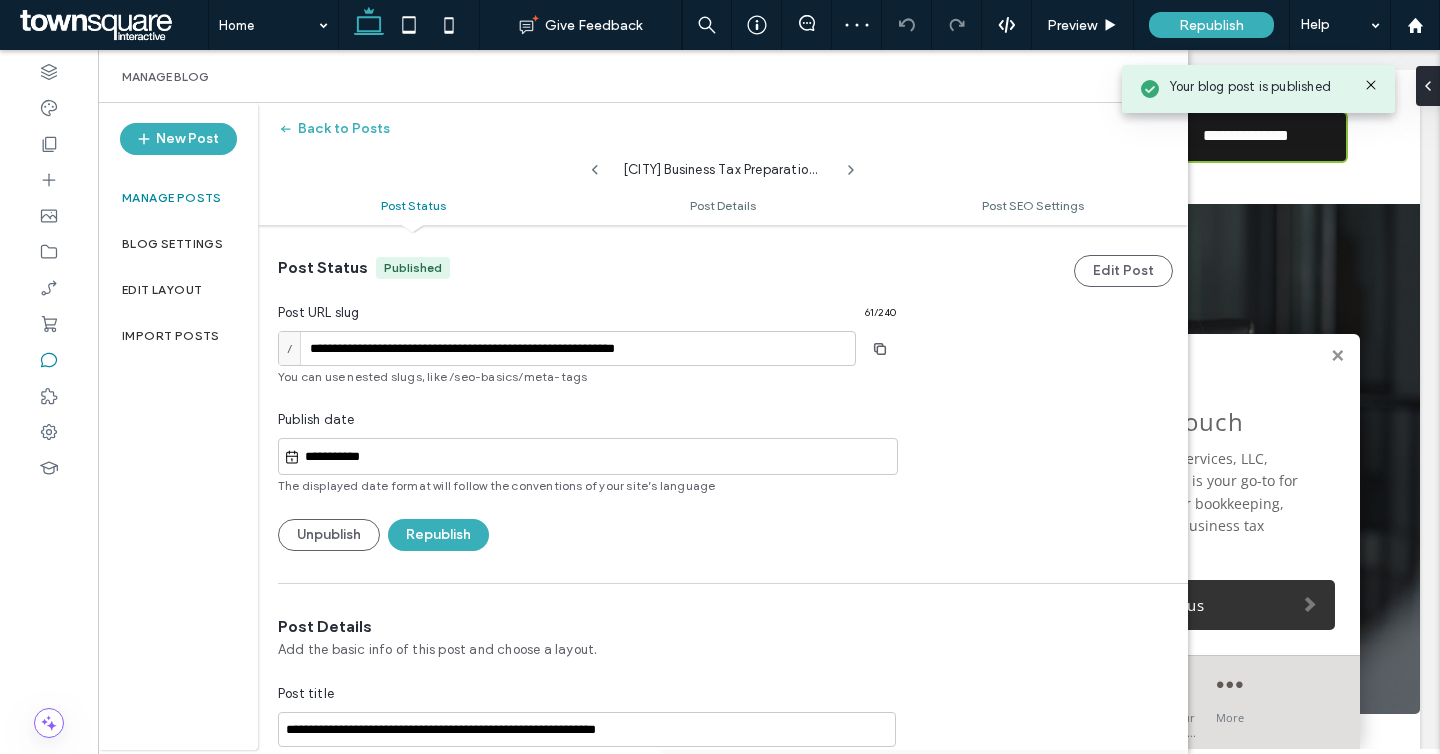 click 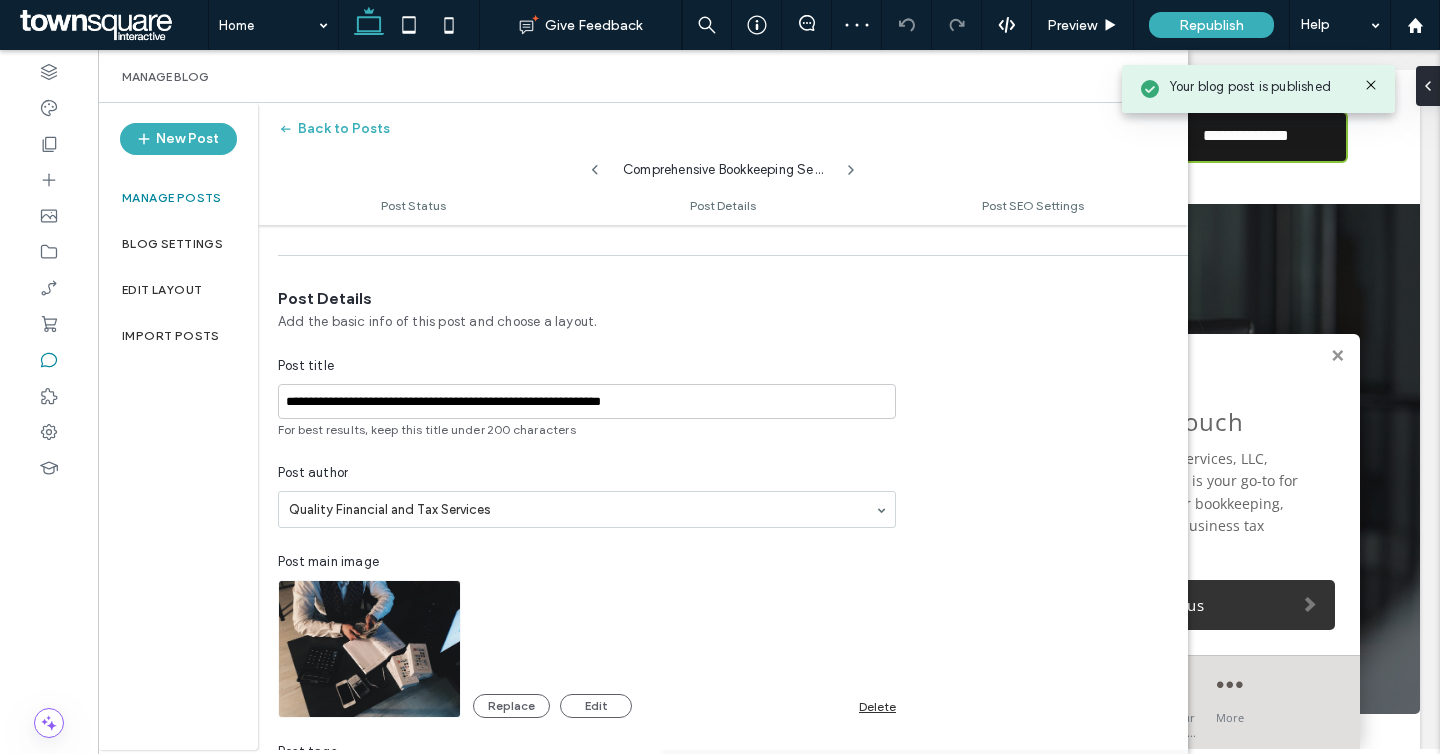 scroll, scrollTop: 388, scrollLeft: 0, axis: vertical 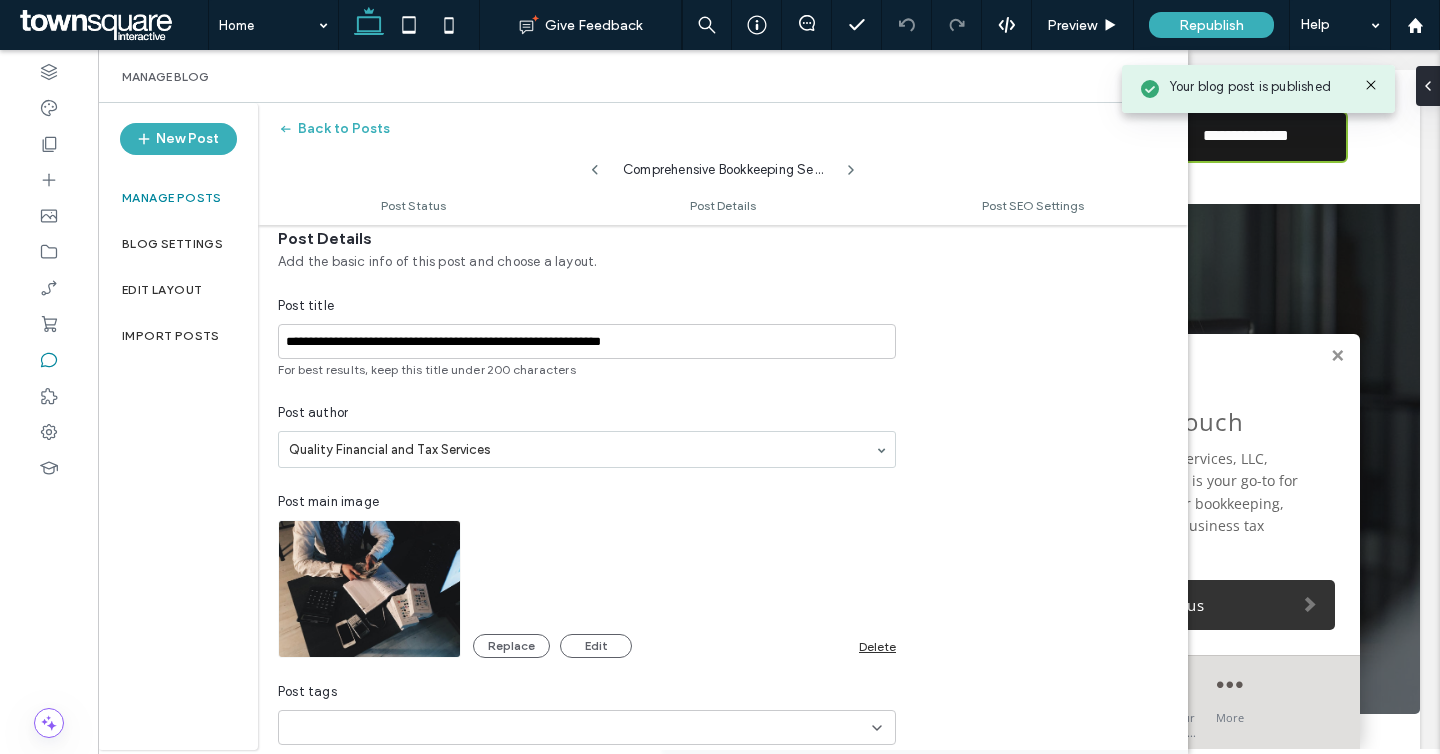 click on "Delete" at bounding box center [877, 646] 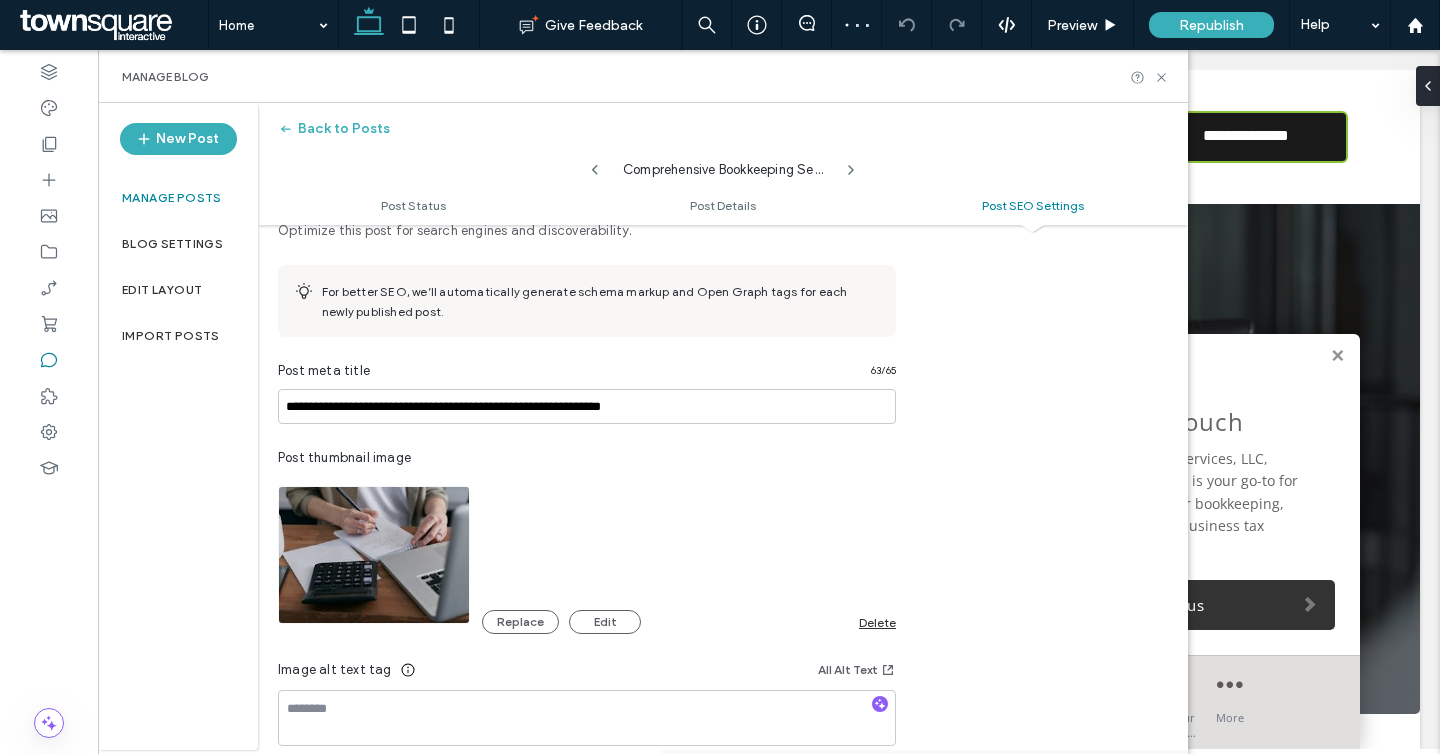 scroll, scrollTop: 1035, scrollLeft: 0, axis: vertical 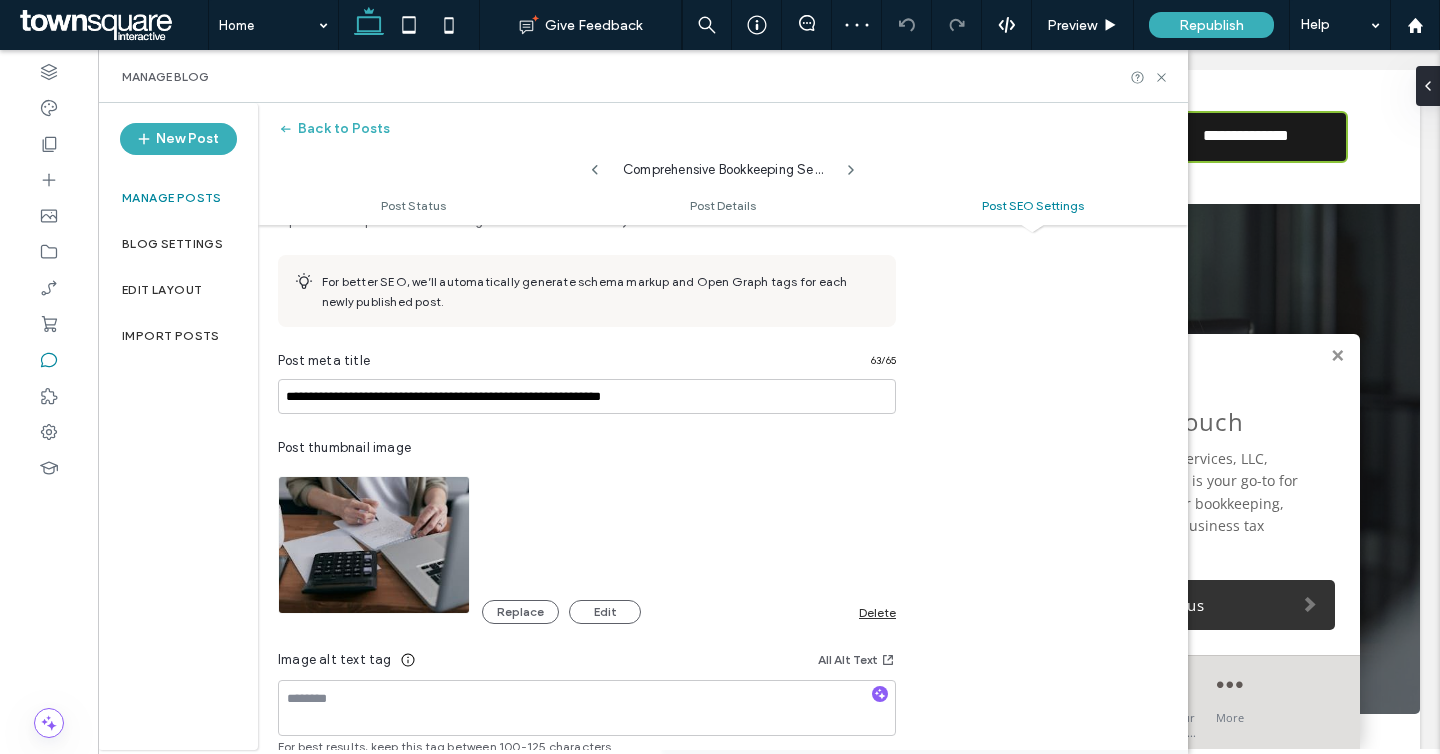 click on "Delete" at bounding box center (877, 612) 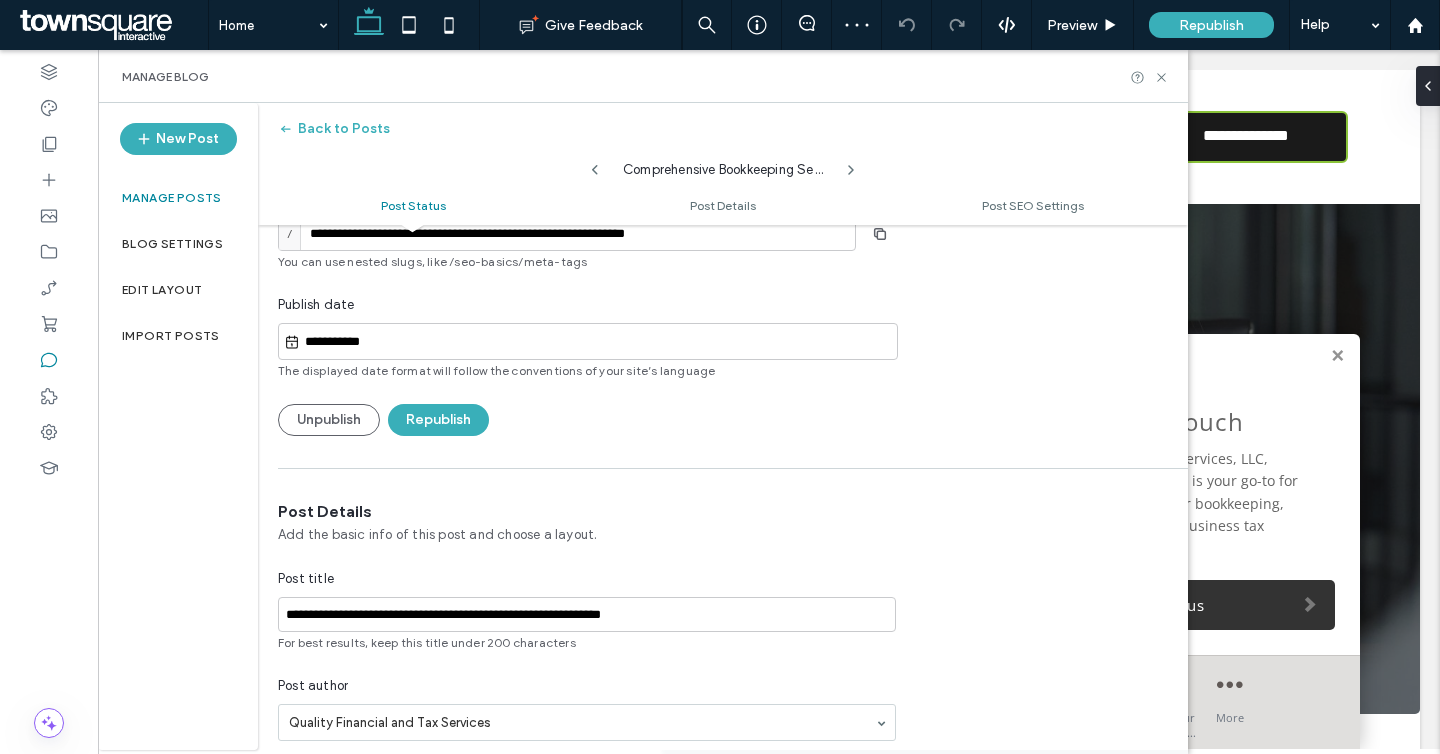 scroll, scrollTop: 0, scrollLeft: 0, axis: both 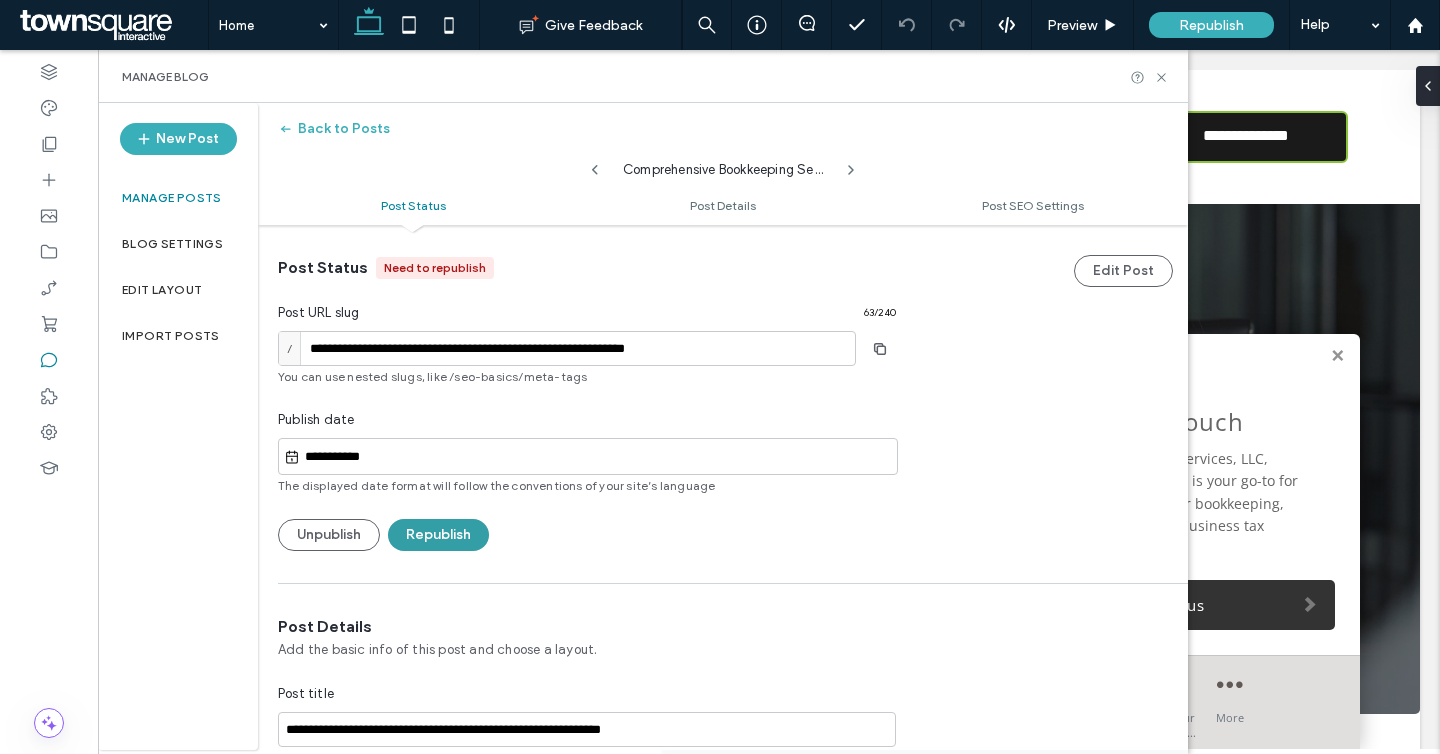 click on "Republish" at bounding box center (438, 535) 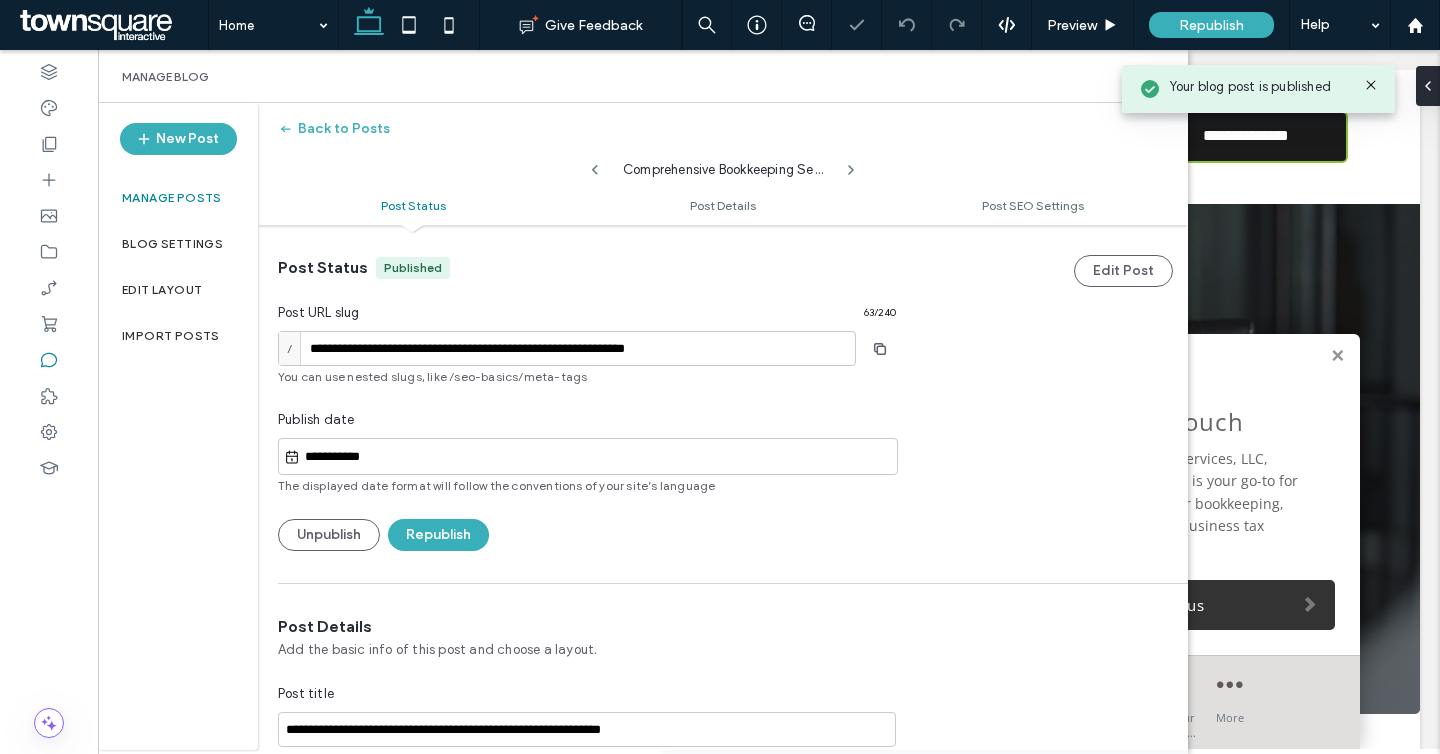 click 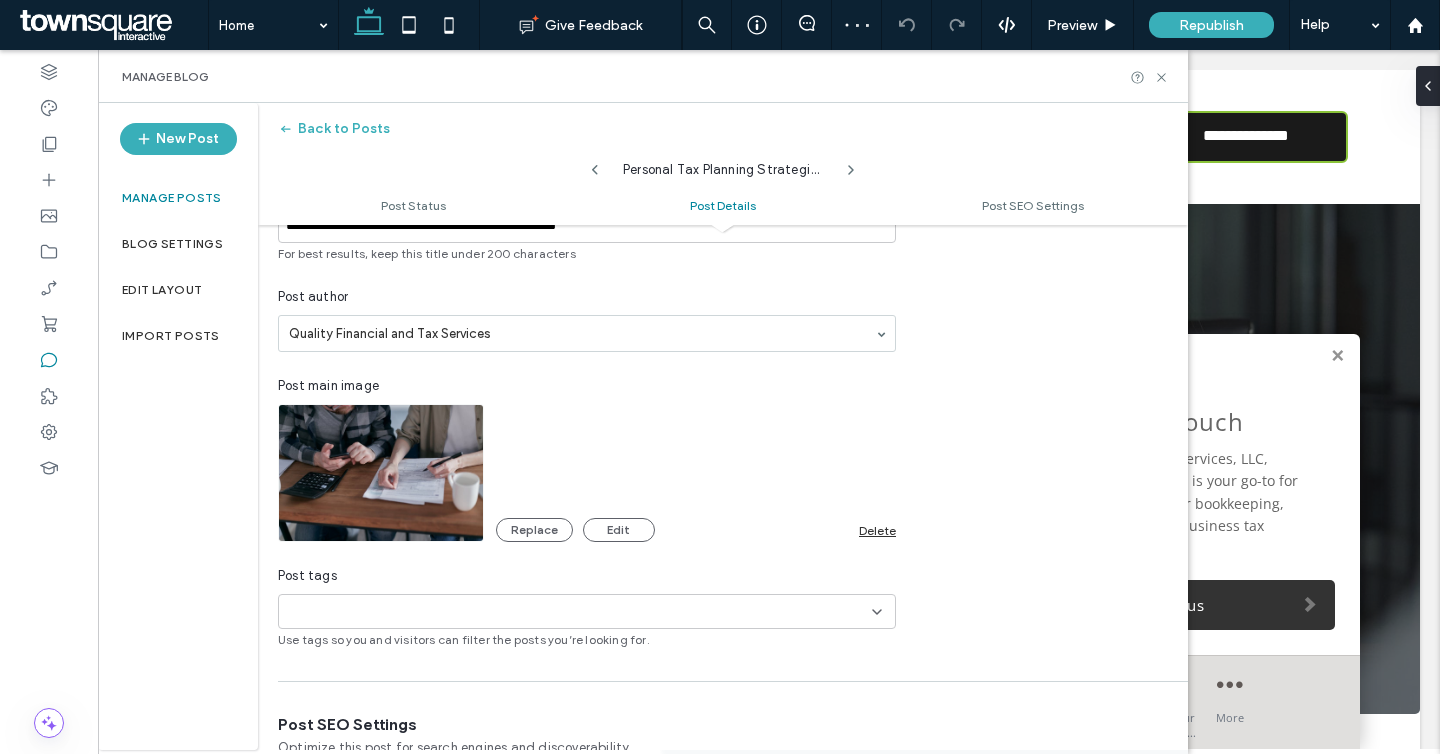 scroll, scrollTop: 505, scrollLeft: 0, axis: vertical 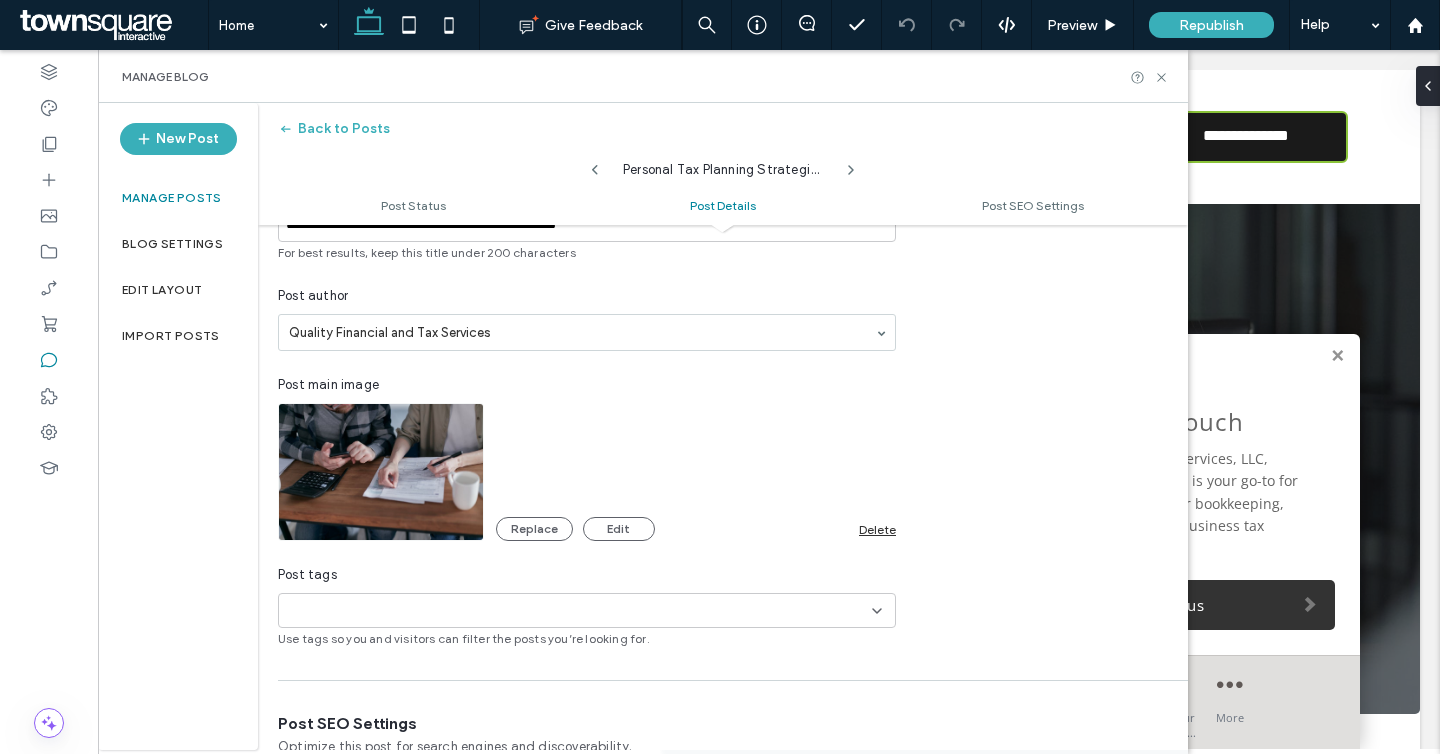 click on "Delete" at bounding box center (877, 529) 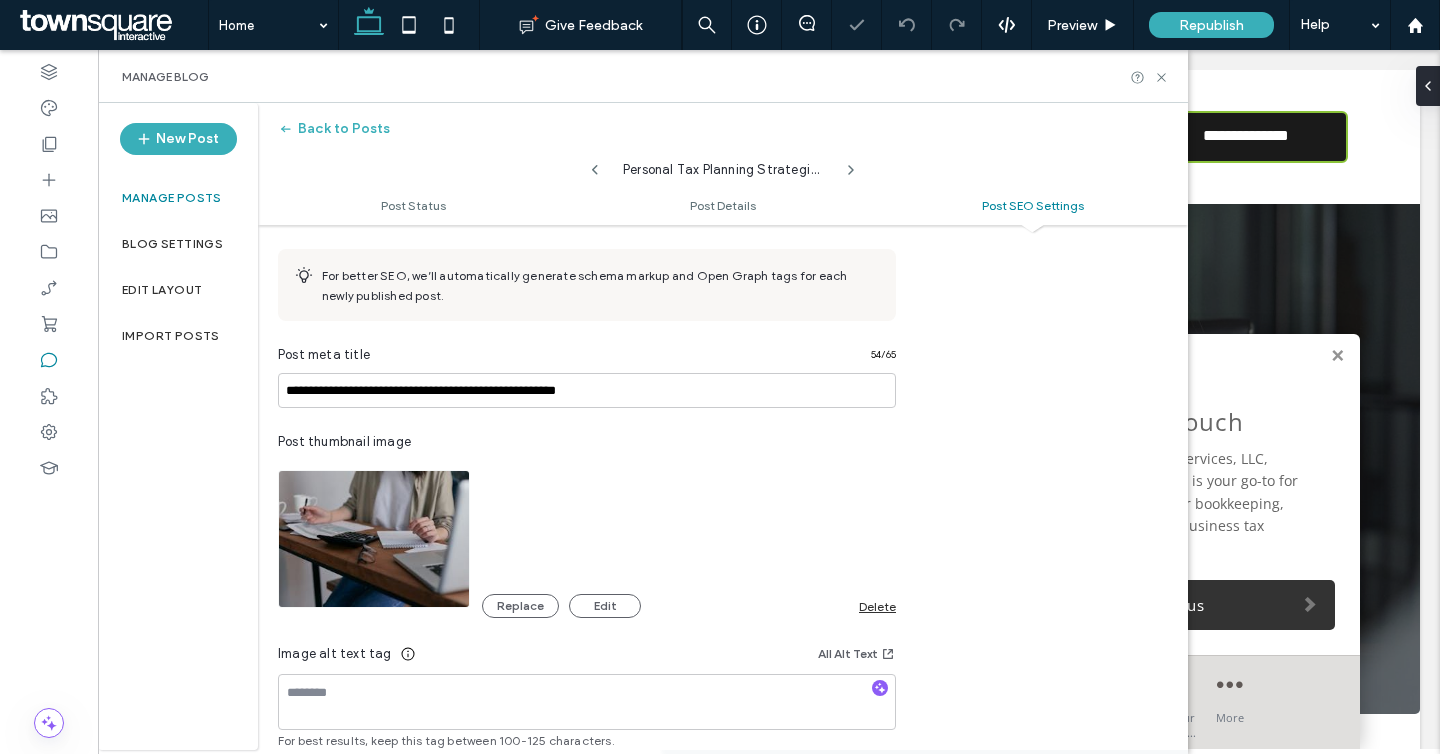 scroll, scrollTop: 1155, scrollLeft: 0, axis: vertical 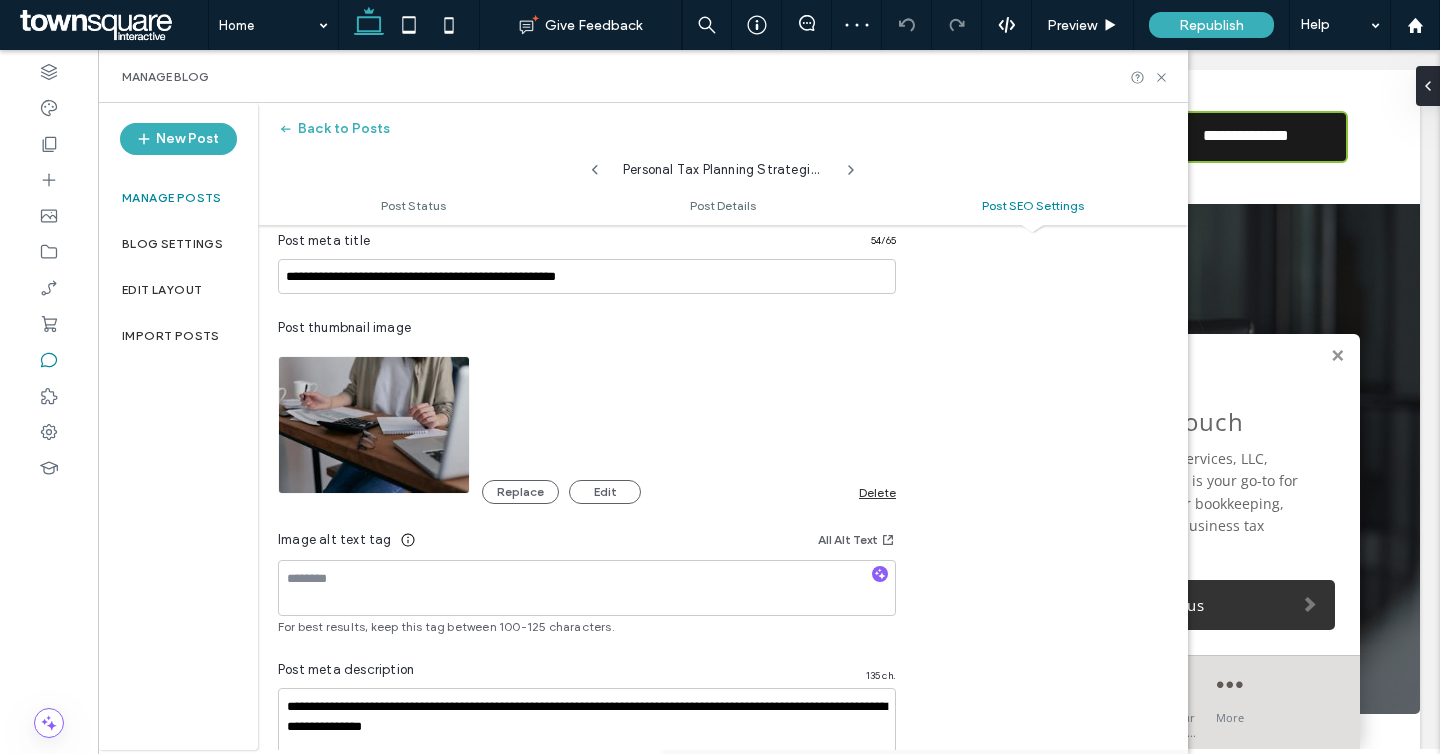 click on "Delete" at bounding box center (877, 492) 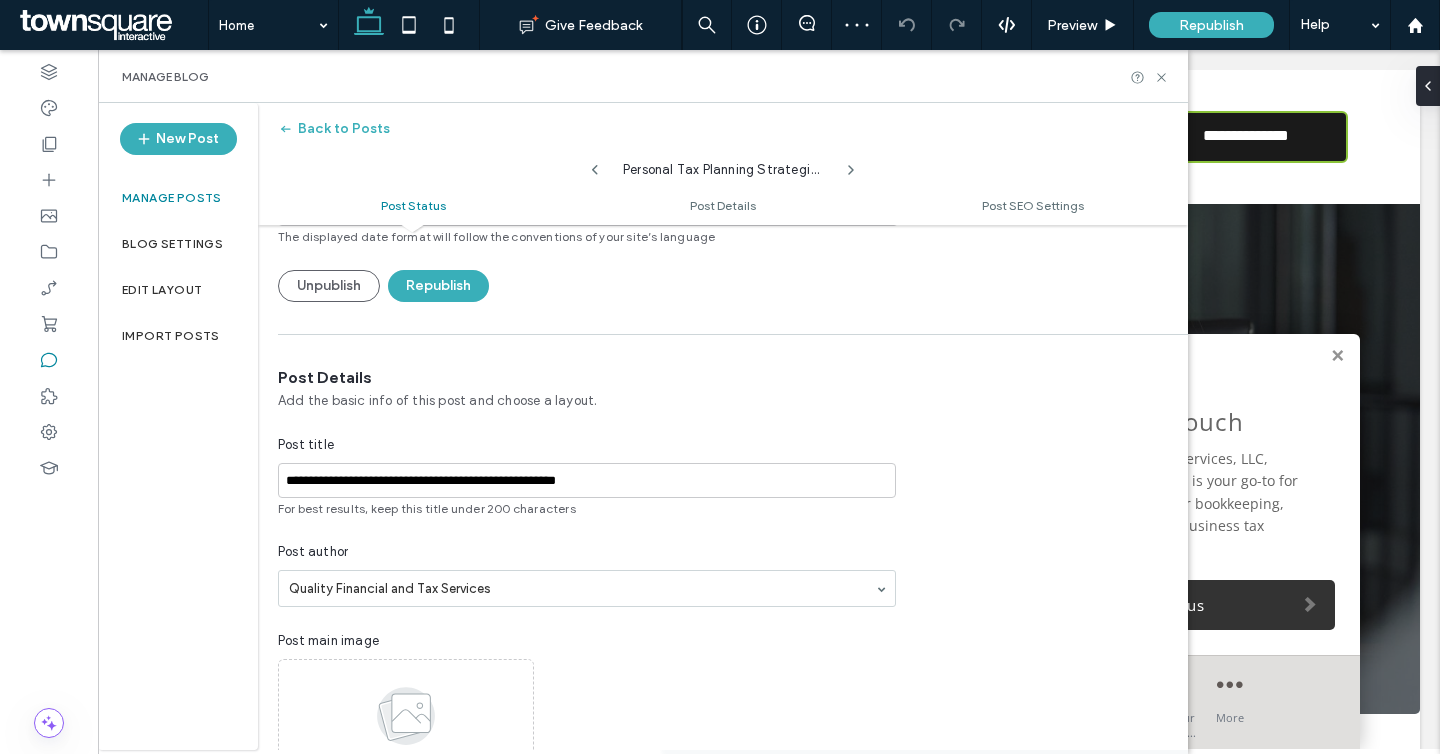 scroll, scrollTop: 0, scrollLeft: 0, axis: both 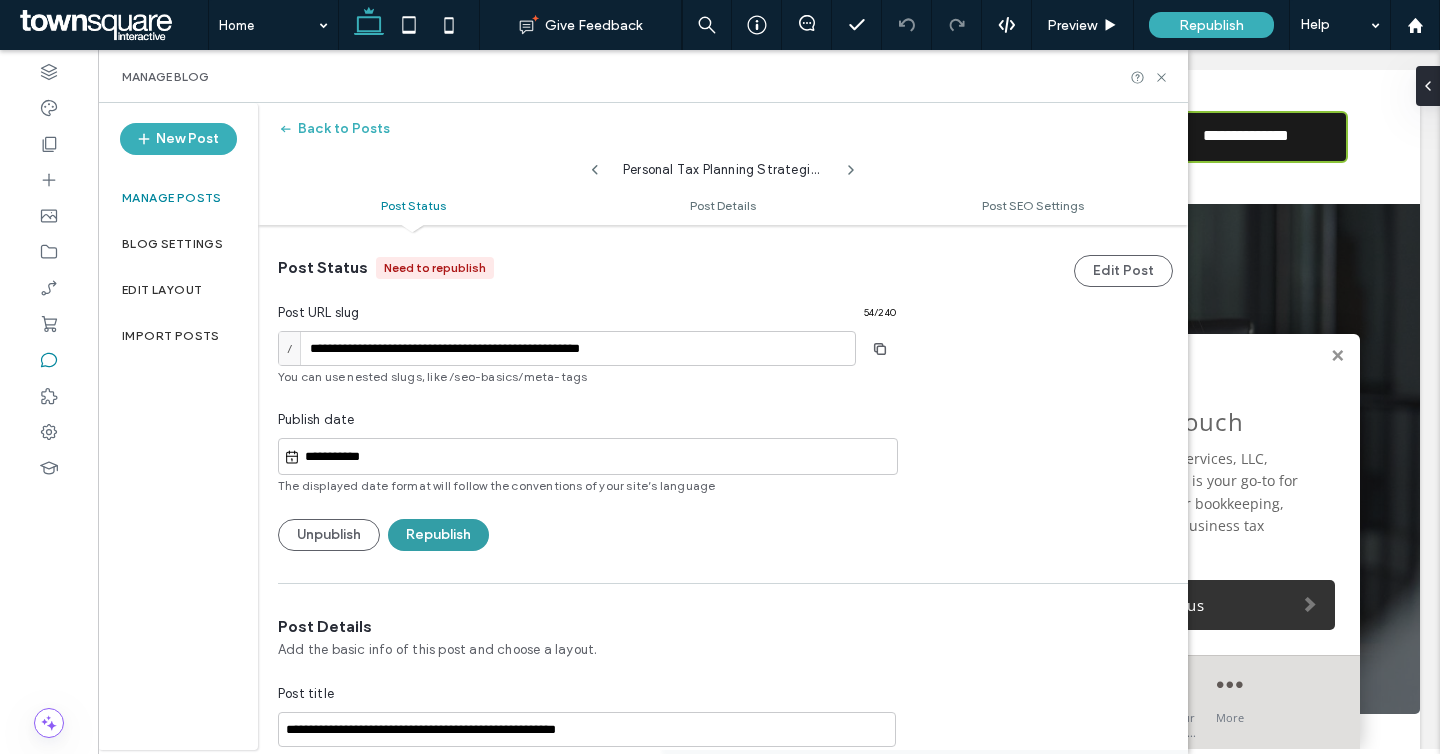 click on "Republish" at bounding box center [438, 535] 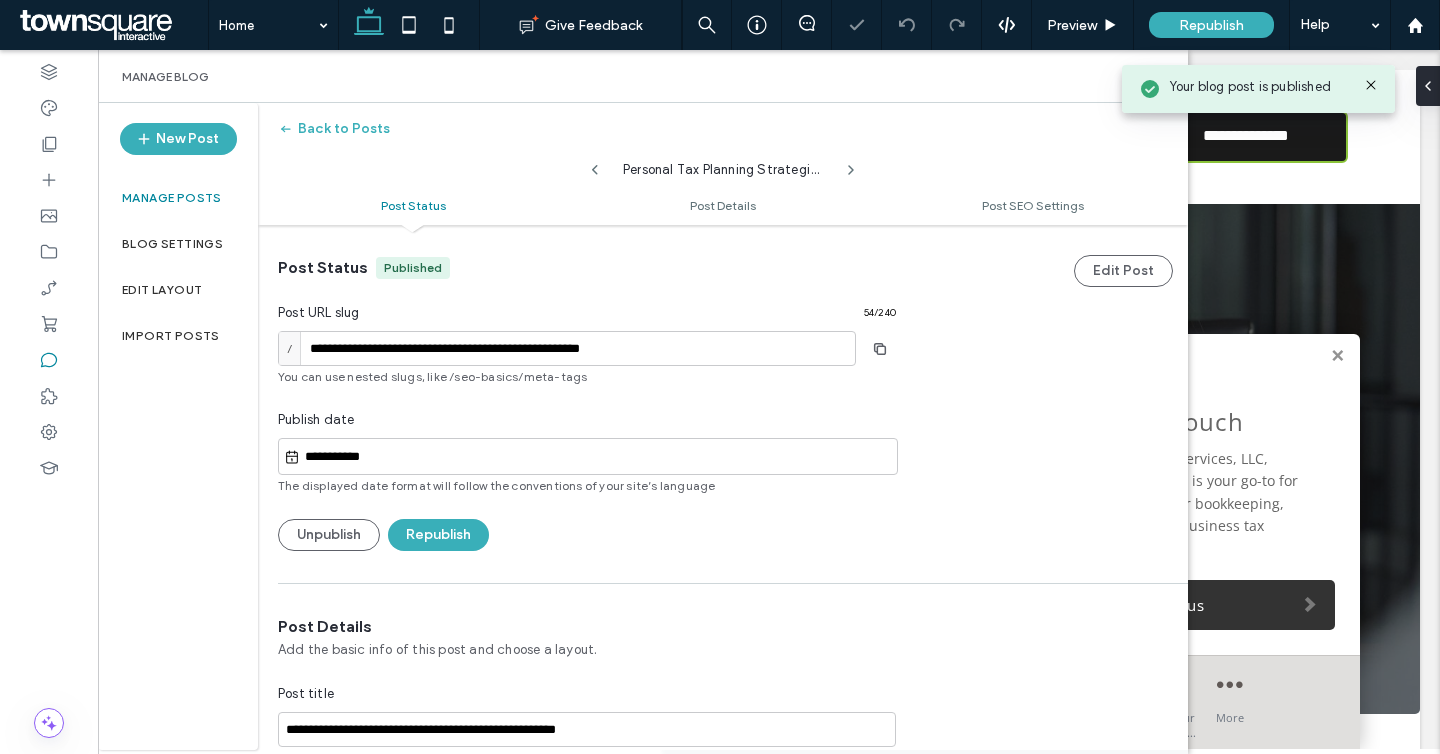 click 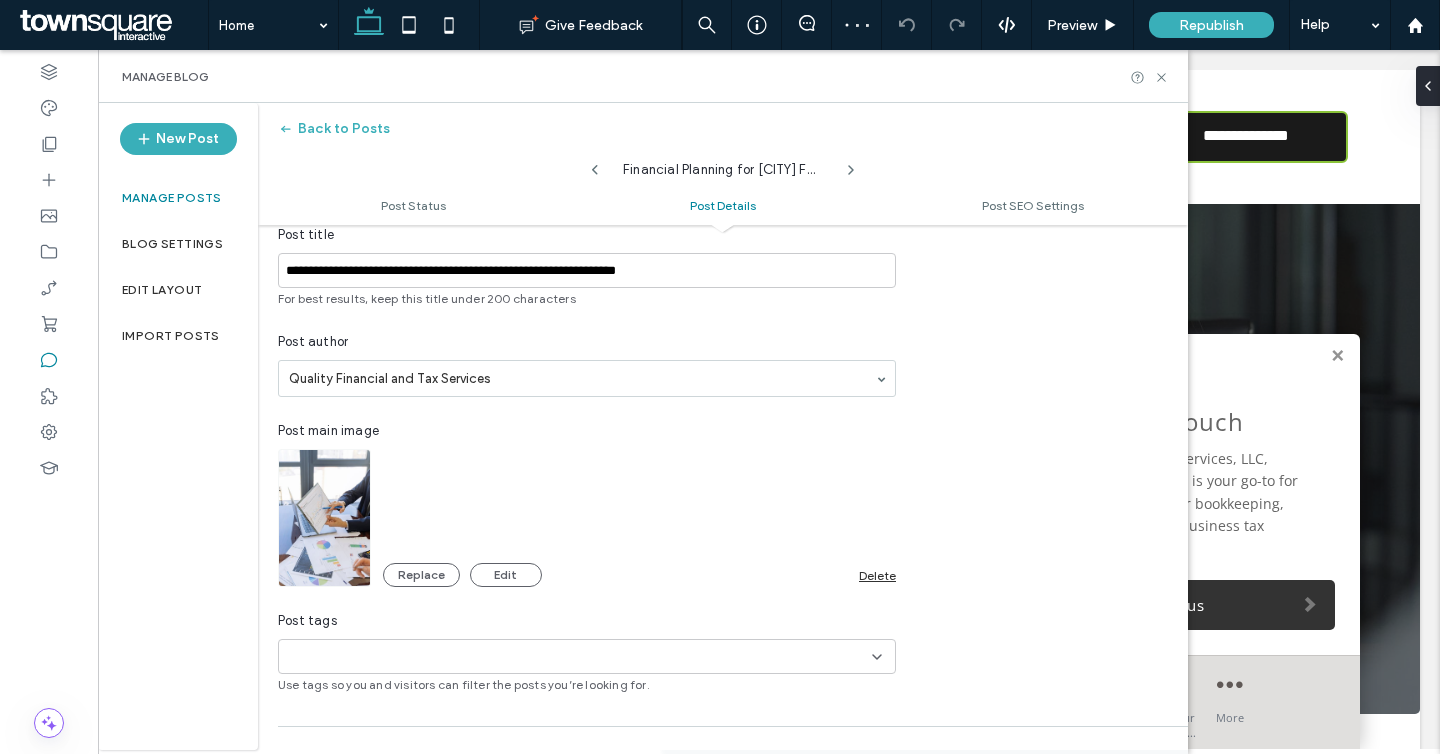 scroll, scrollTop: 449, scrollLeft: 0, axis: vertical 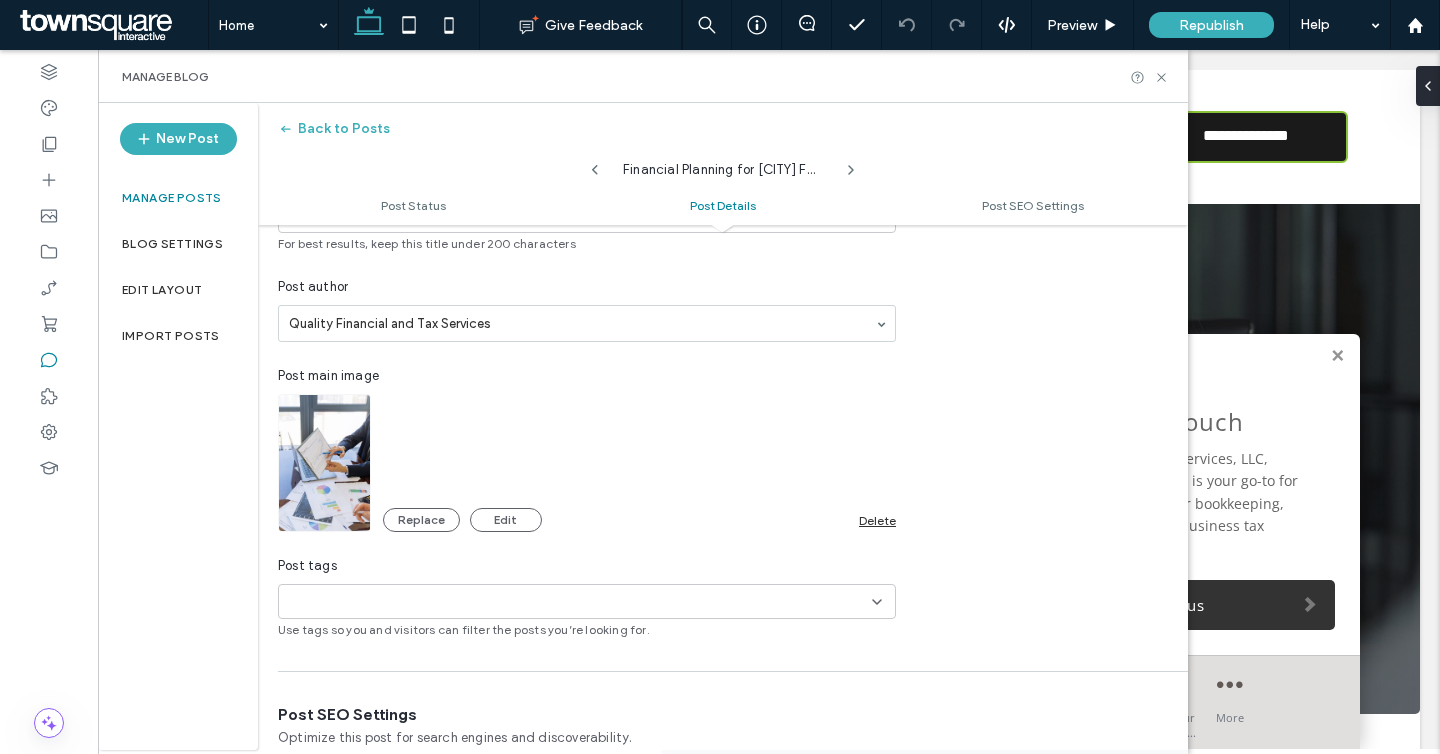 click on "Delete" at bounding box center (877, 520) 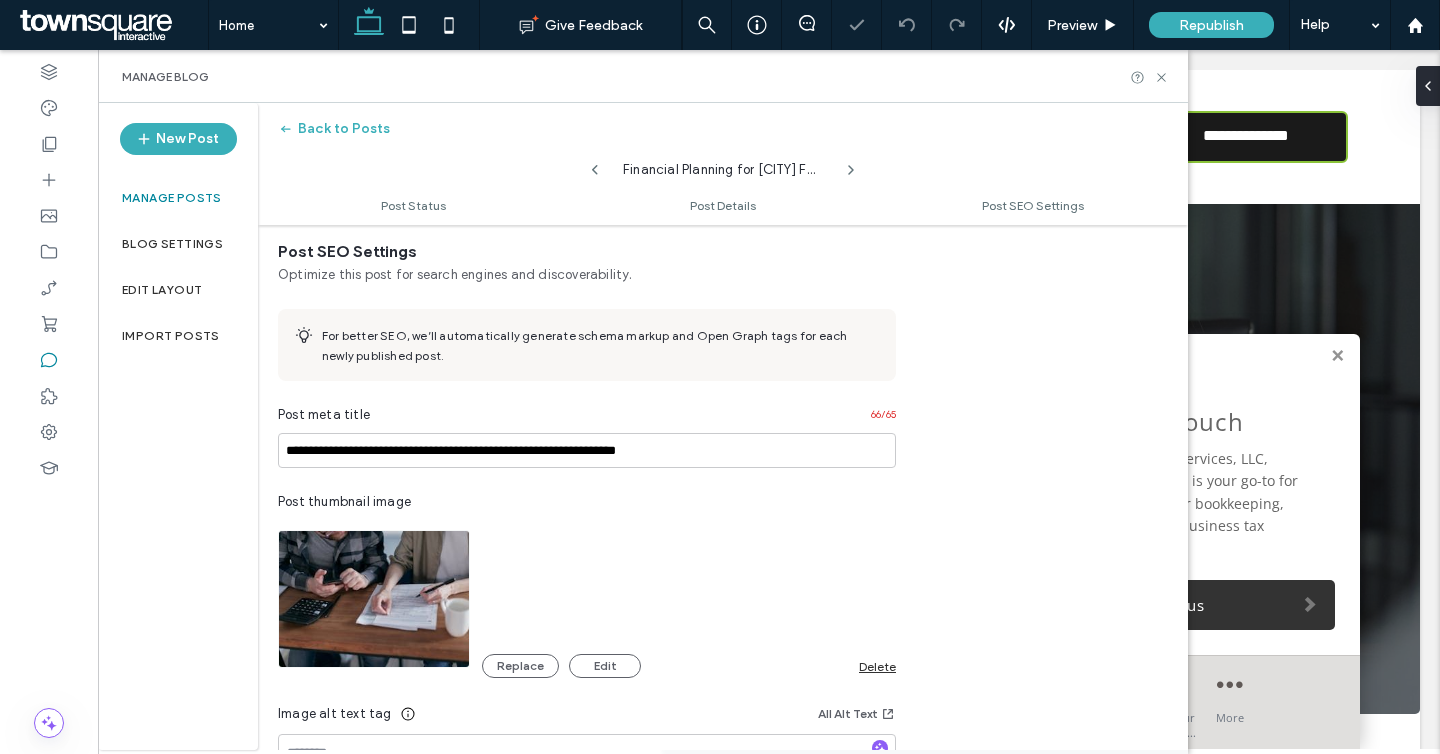 scroll, scrollTop: 958, scrollLeft: 0, axis: vertical 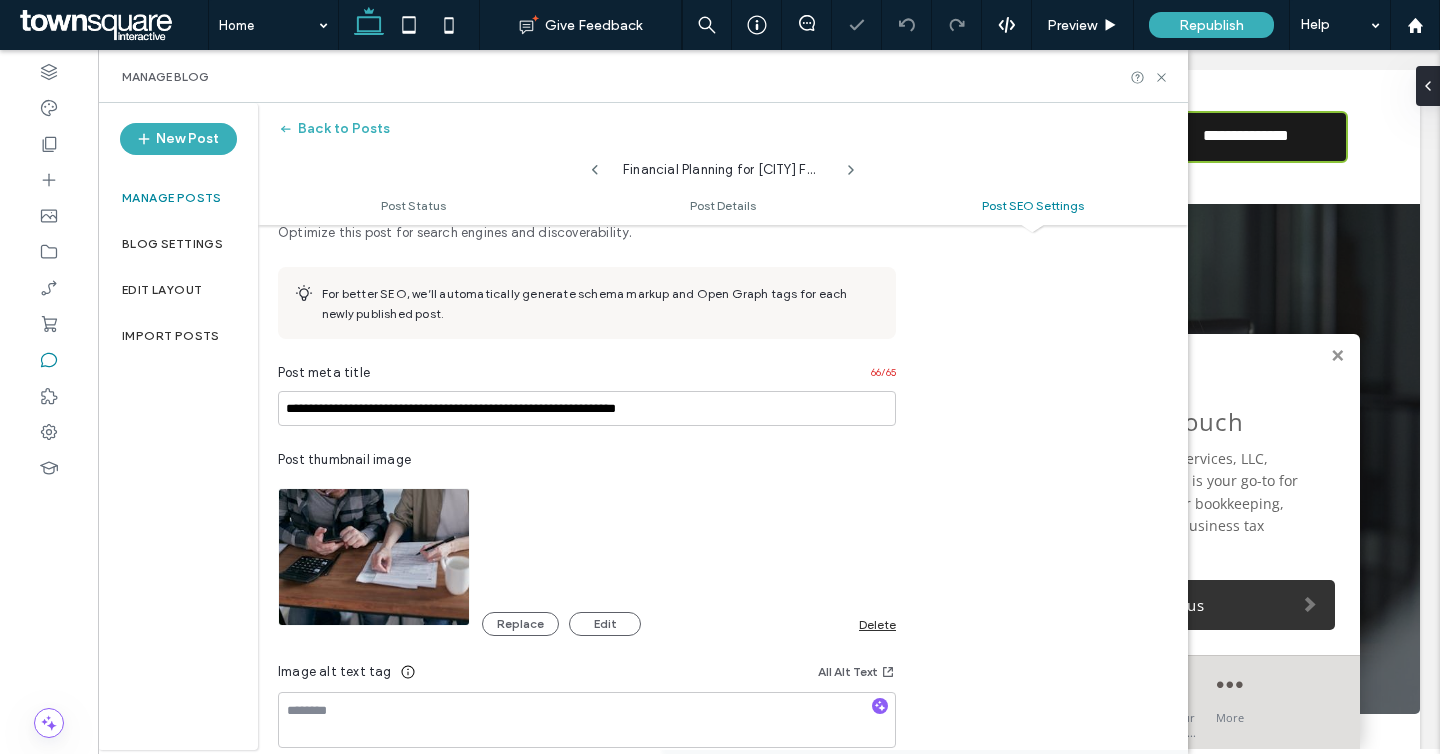 click on "Delete" at bounding box center [877, 624] 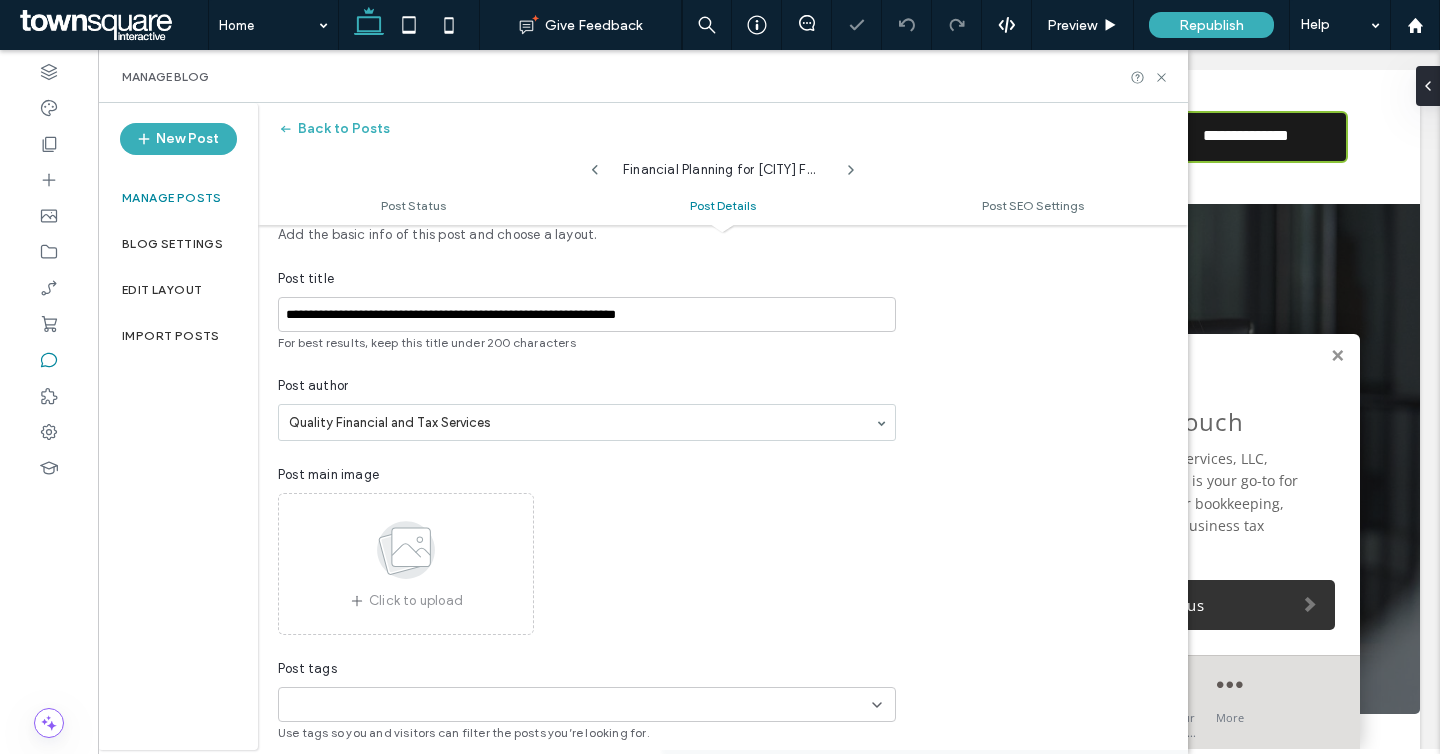 scroll, scrollTop: 0, scrollLeft: 0, axis: both 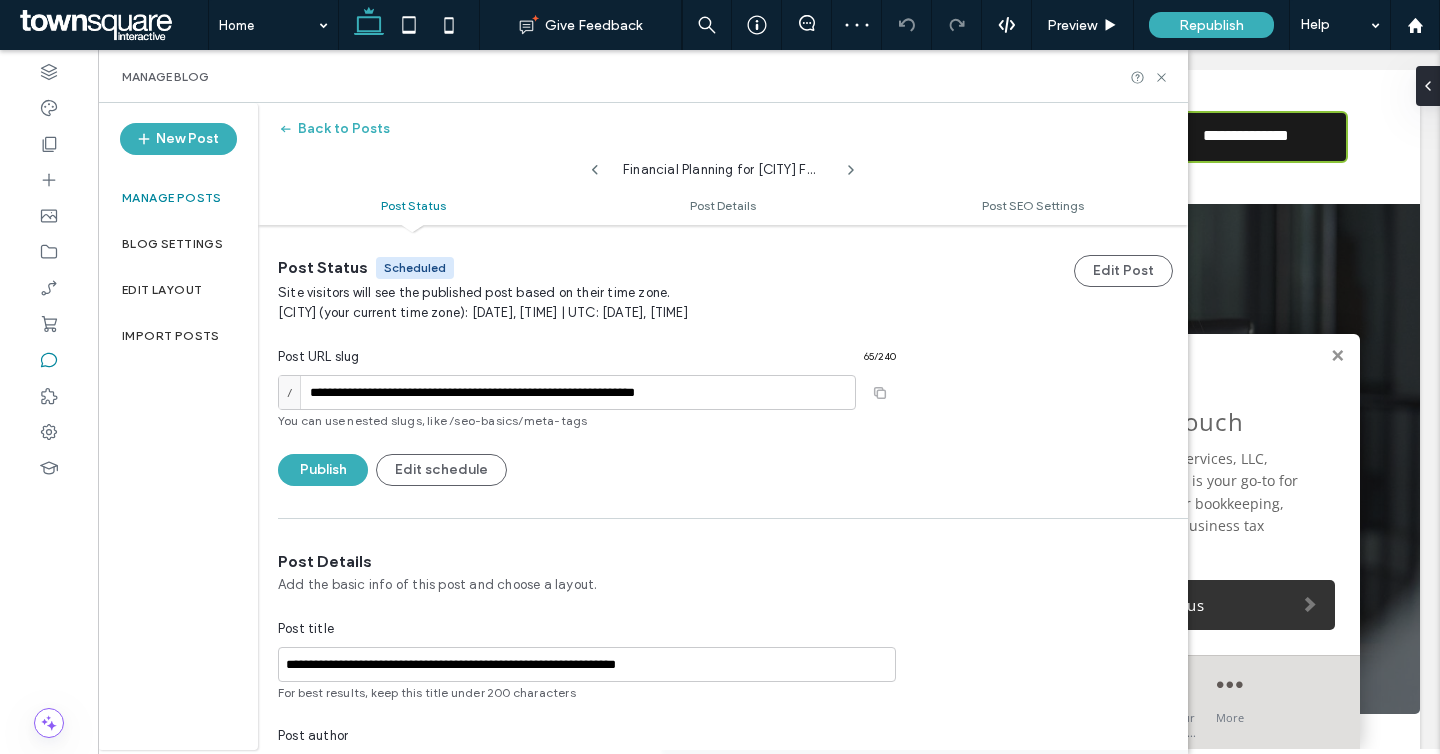 click 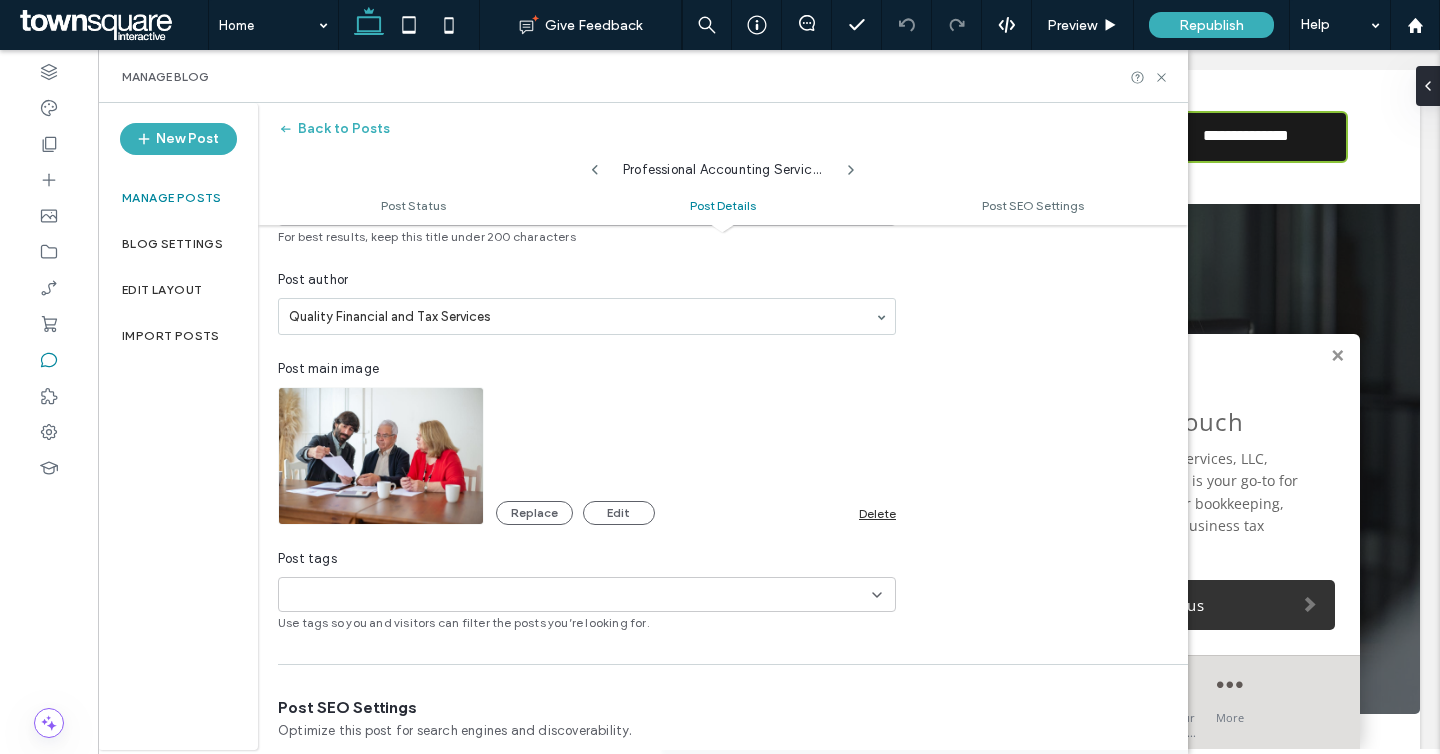 scroll, scrollTop: 547, scrollLeft: 0, axis: vertical 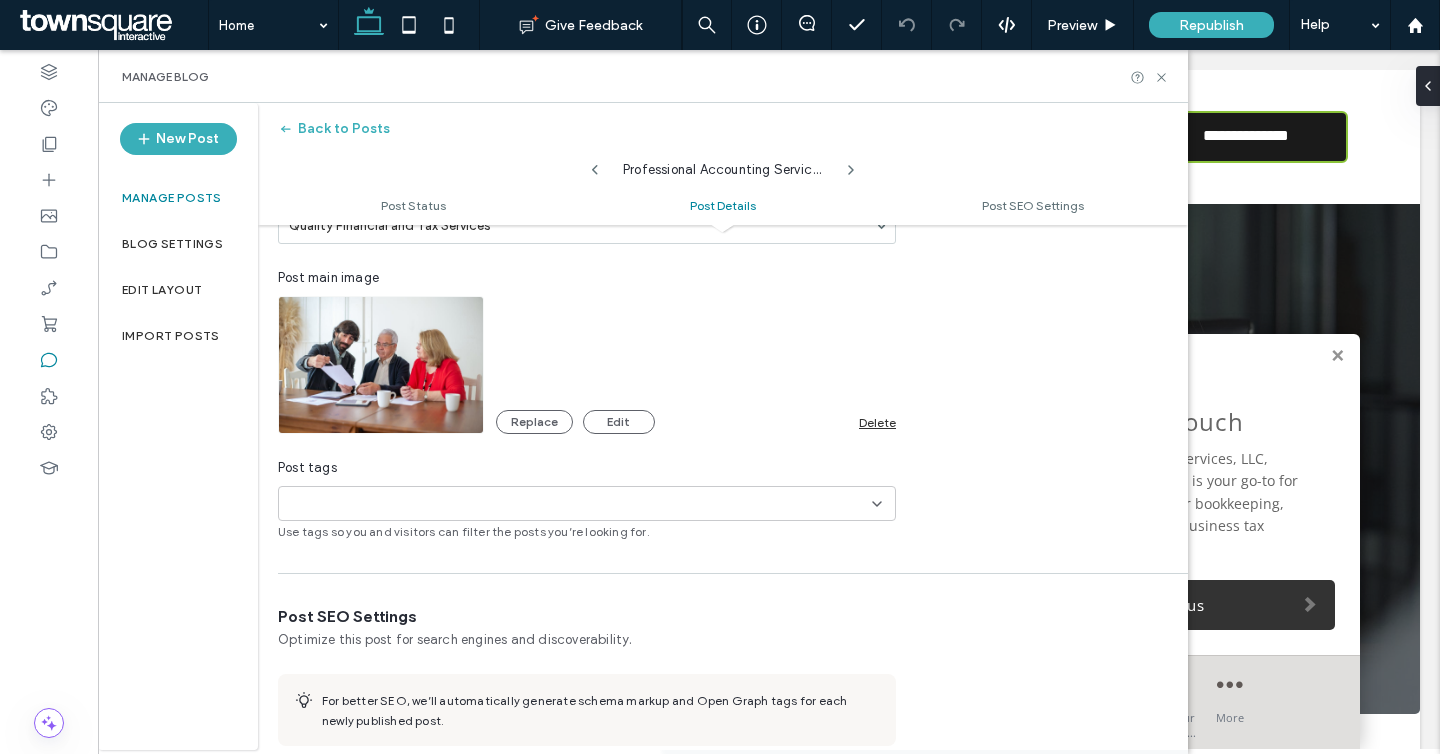 click on "Delete" at bounding box center [877, 422] 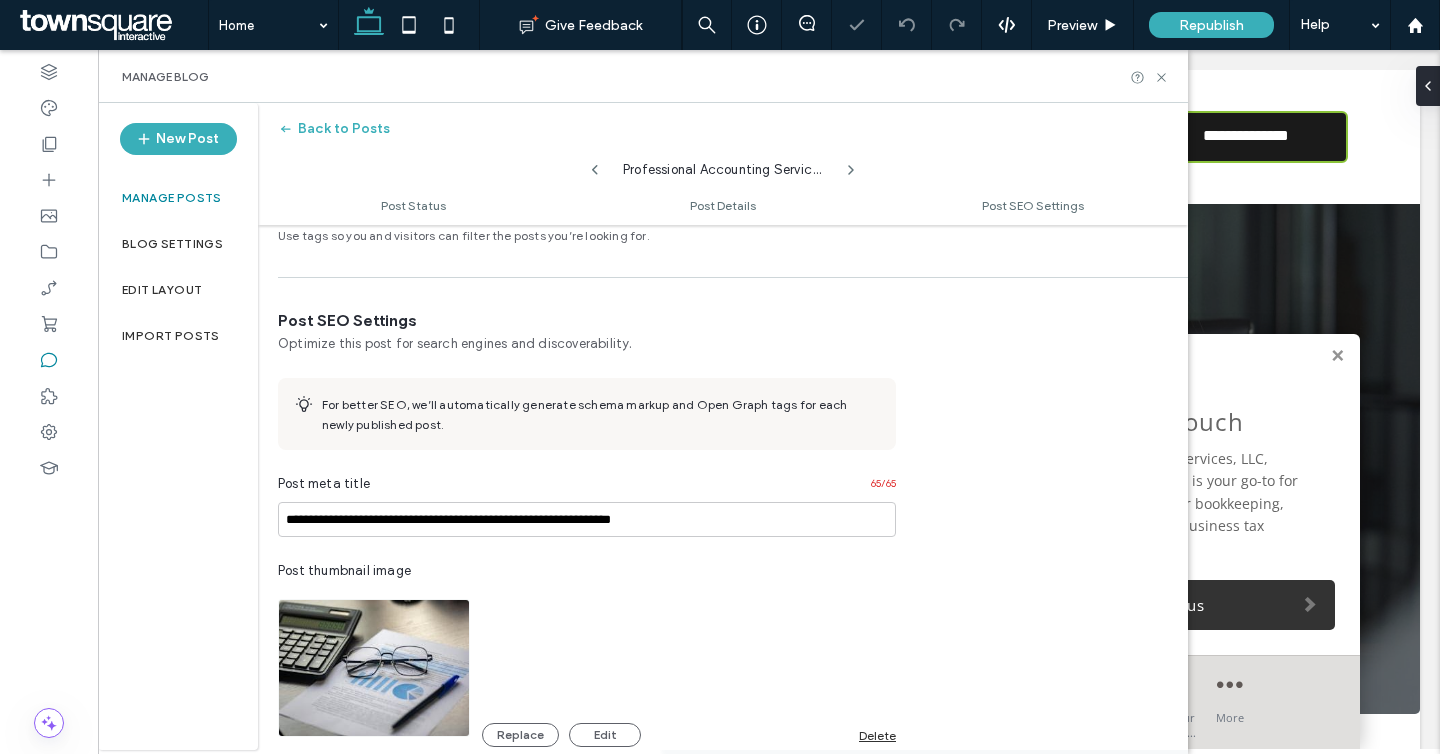 scroll, scrollTop: 887, scrollLeft: 0, axis: vertical 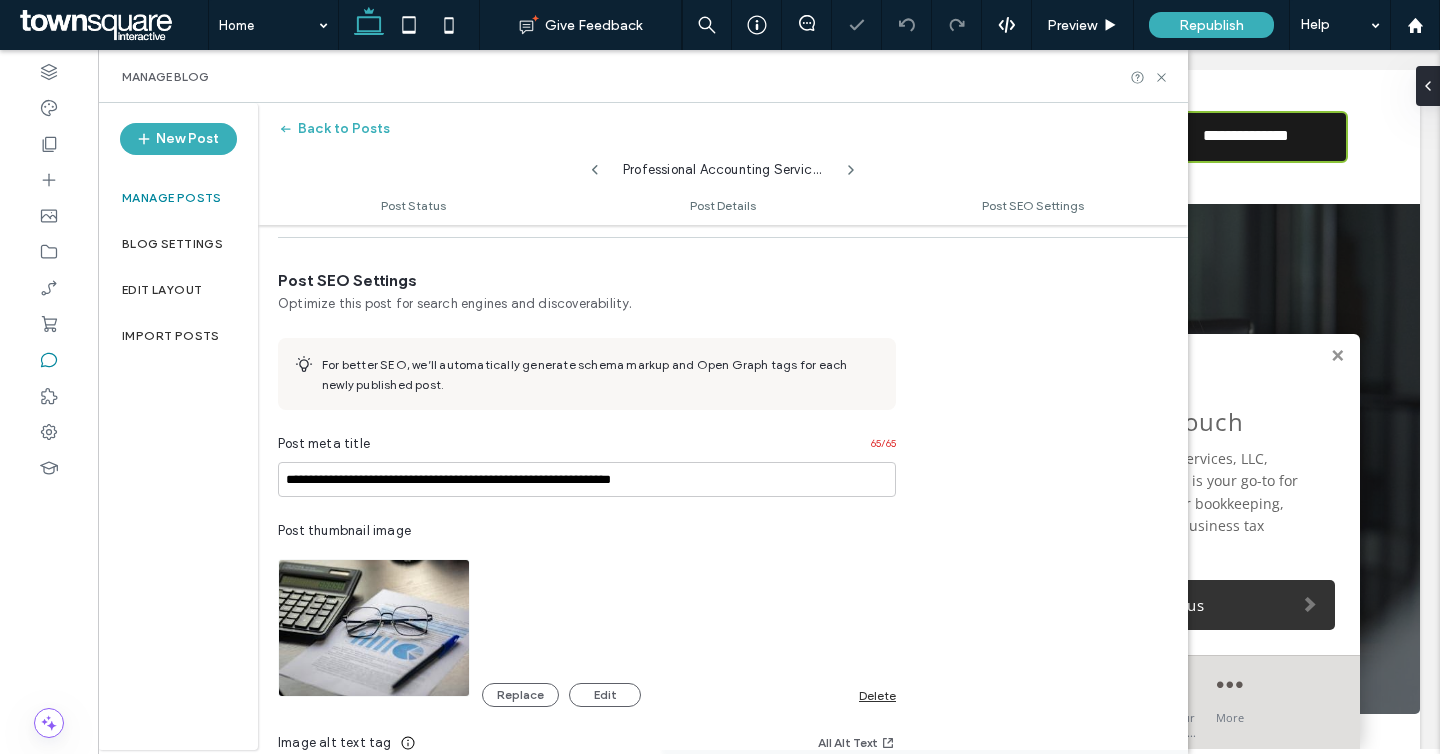 click on "Delete" at bounding box center (877, 695) 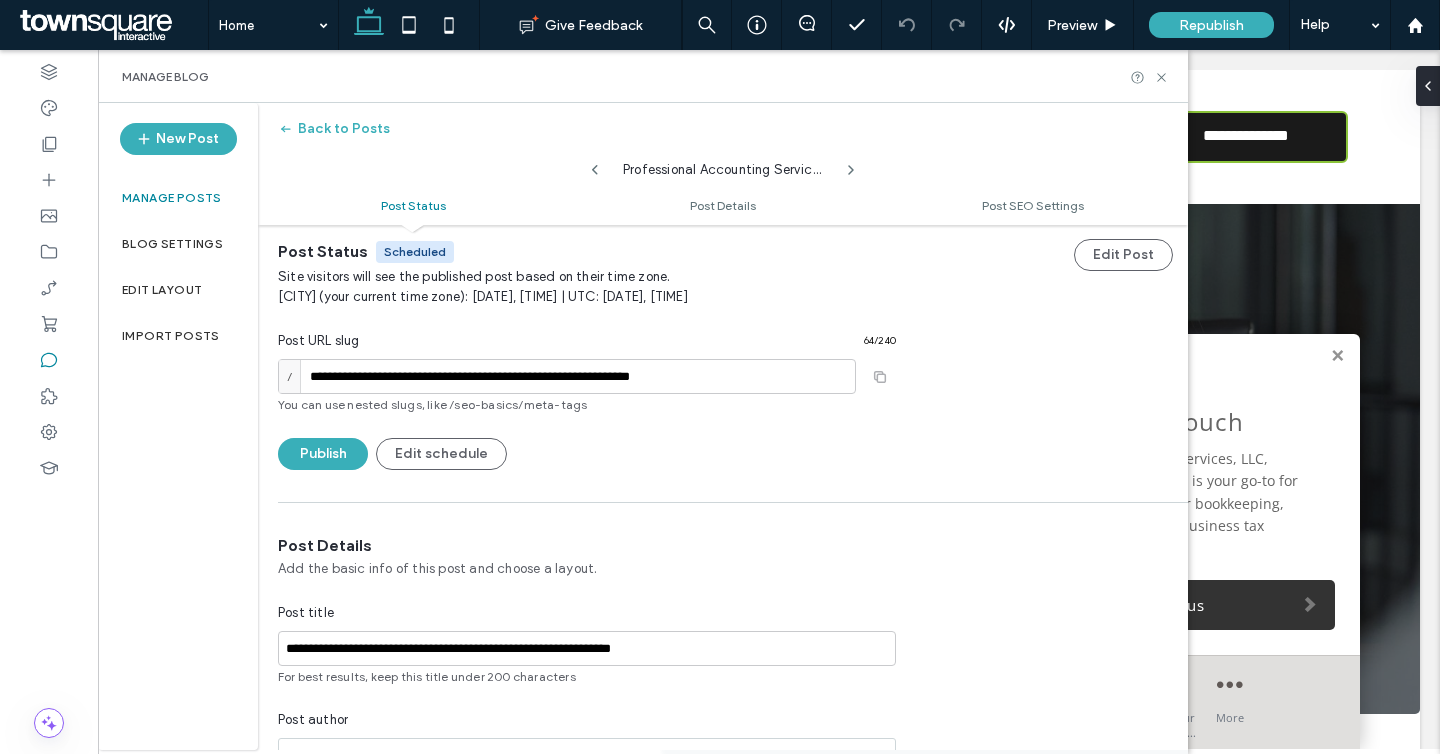 scroll, scrollTop: 0, scrollLeft: 0, axis: both 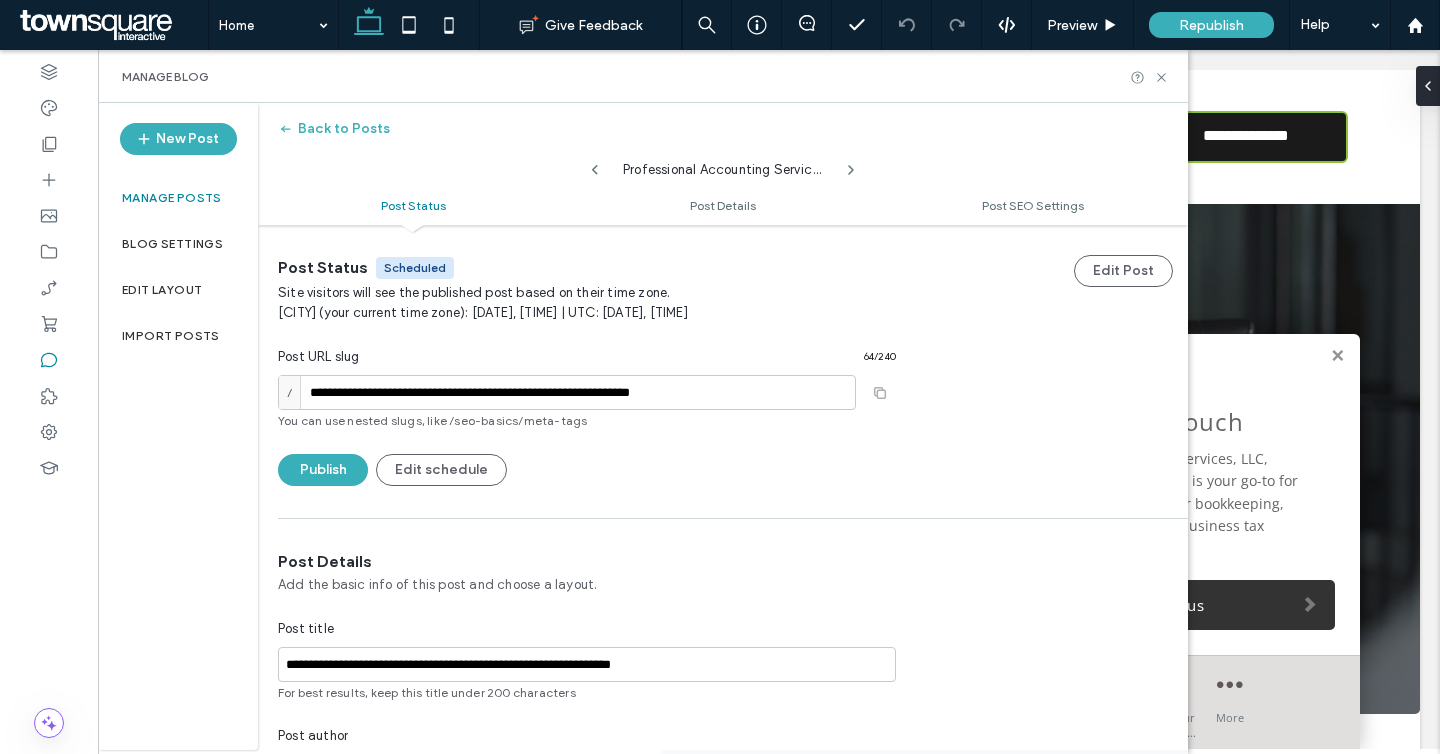 click 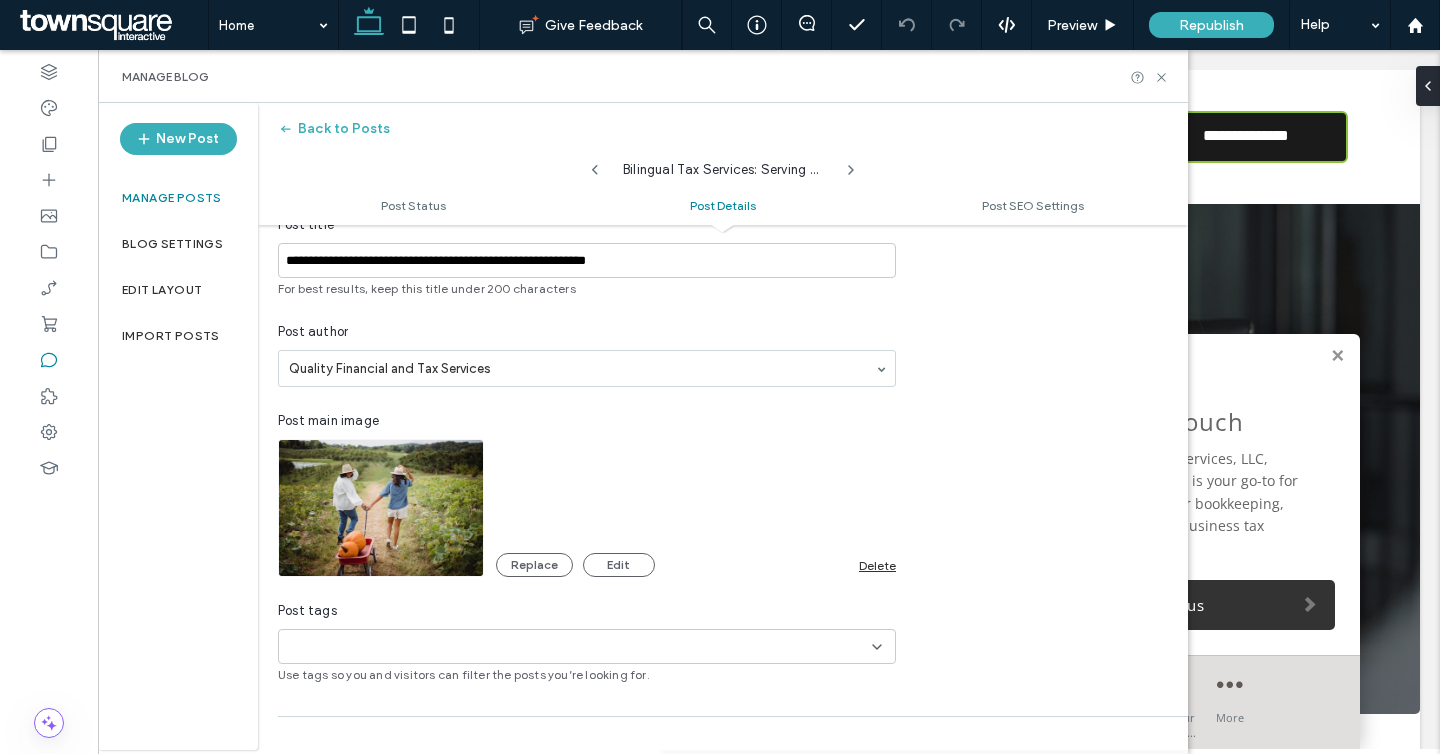 scroll, scrollTop: 408, scrollLeft: 0, axis: vertical 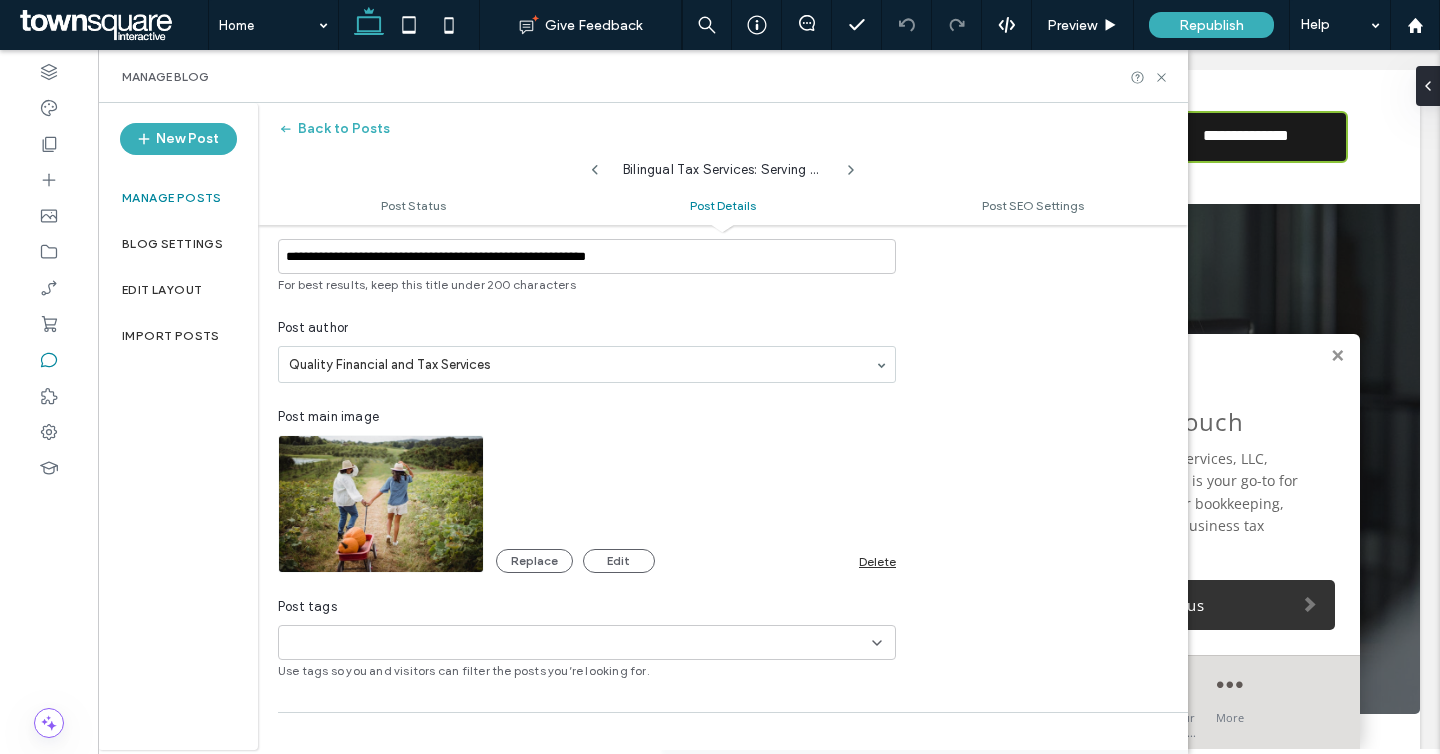 click on "Delete" at bounding box center [877, 561] 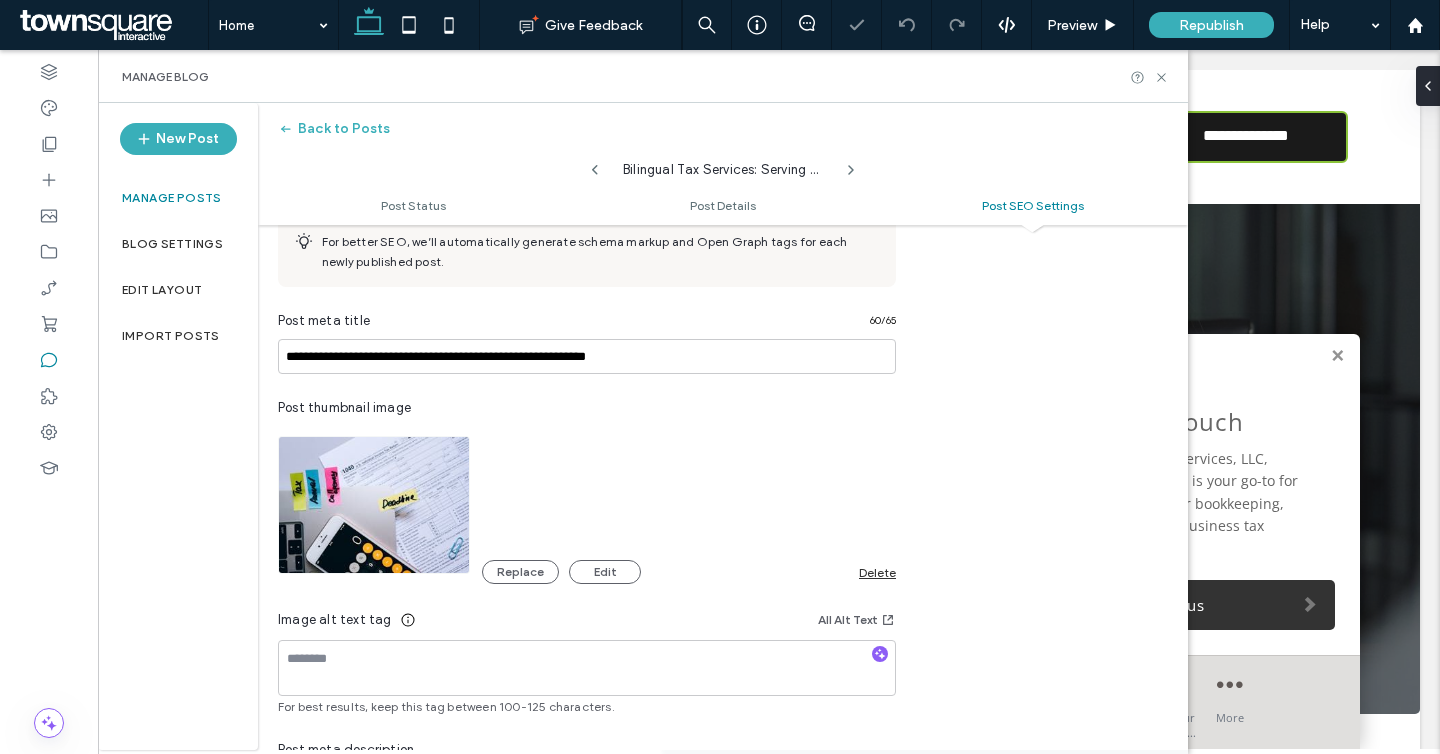 scroll, scrollTop: 1053, scrollLeft: 0, axis: vertical 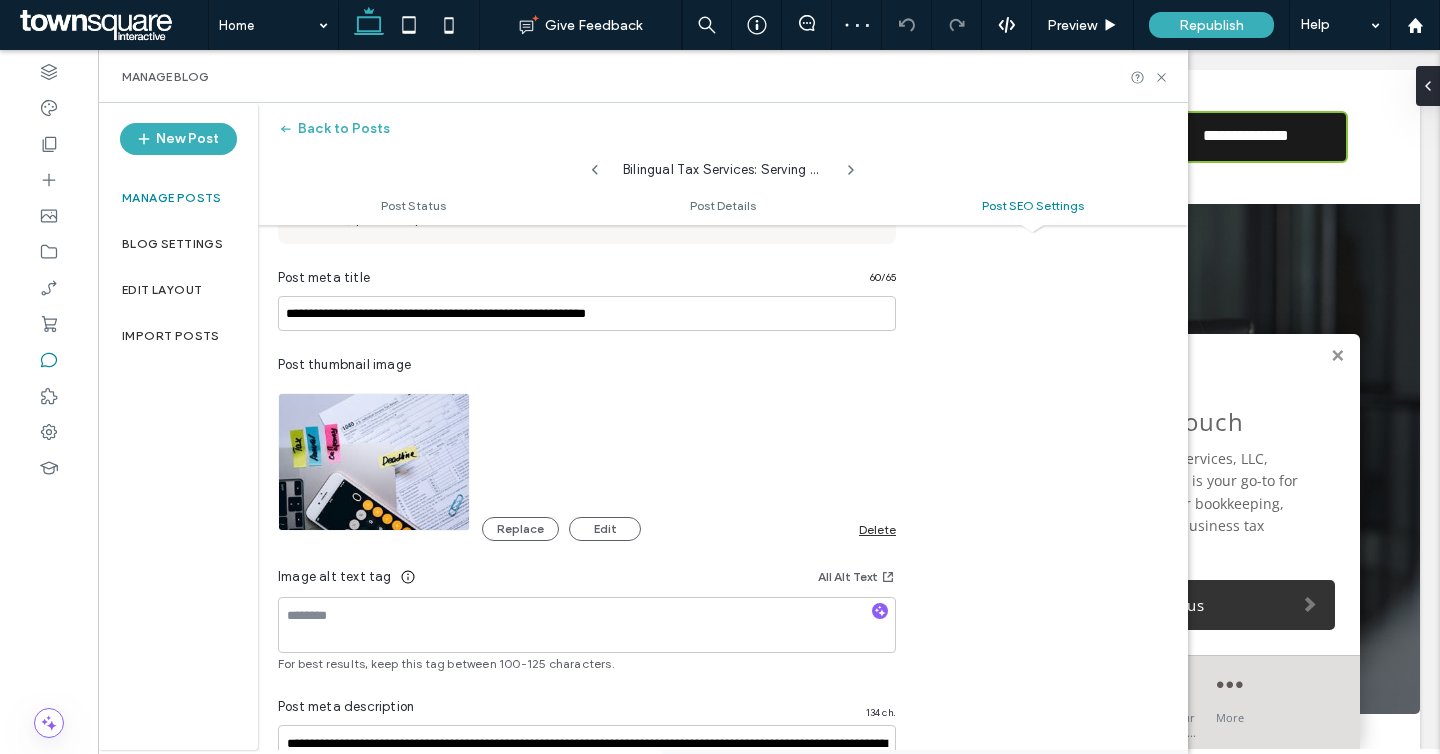 click on "Delete" at bounding box center [877, 529] 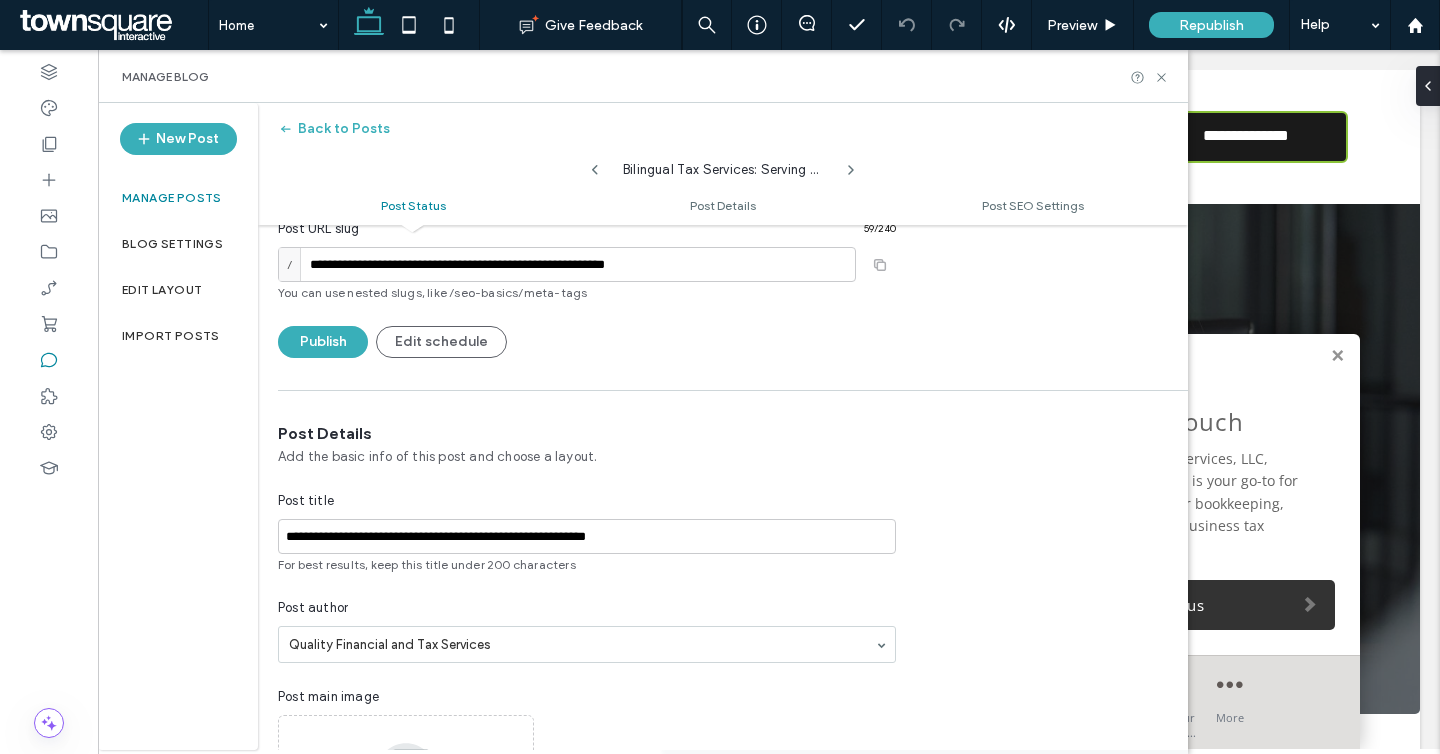 scroll, scrollTop: 0, scrollLeft: 0, axis: both 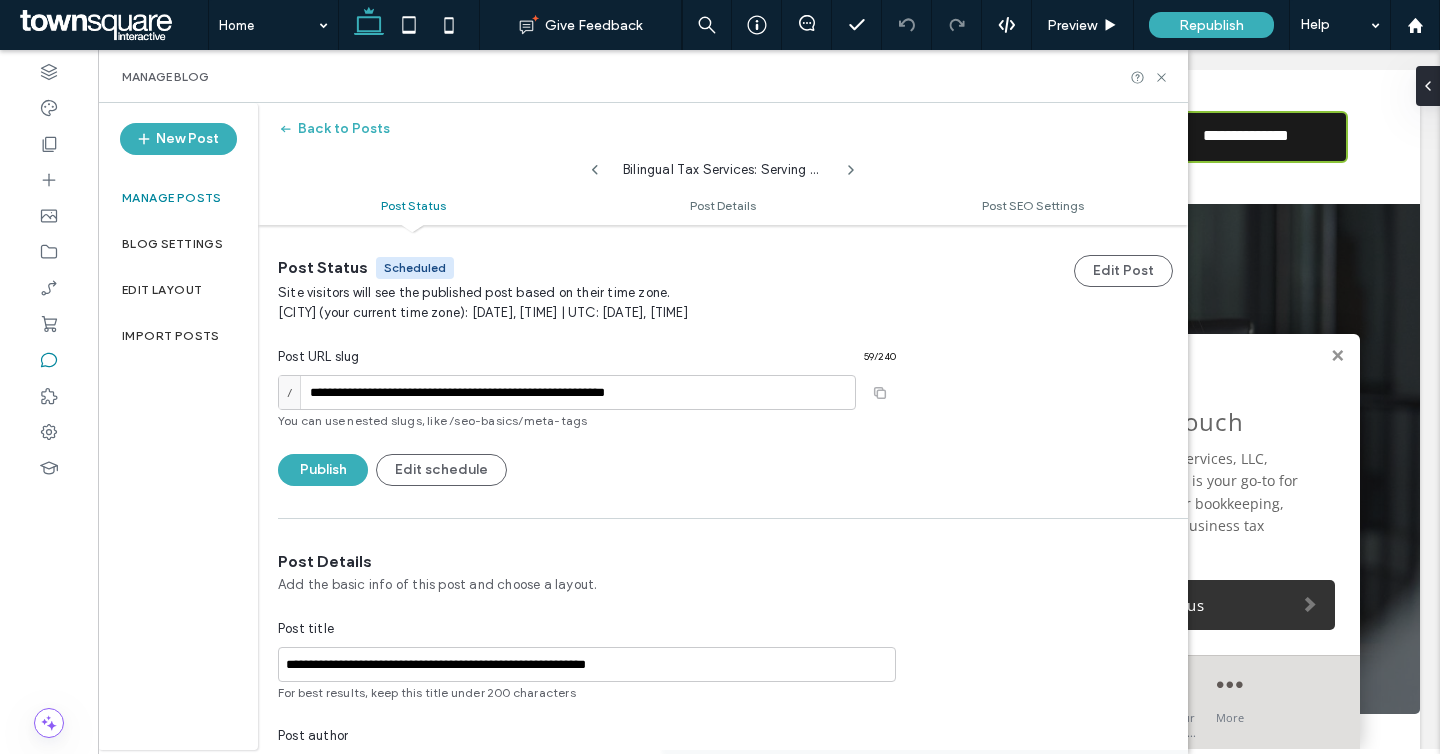 click 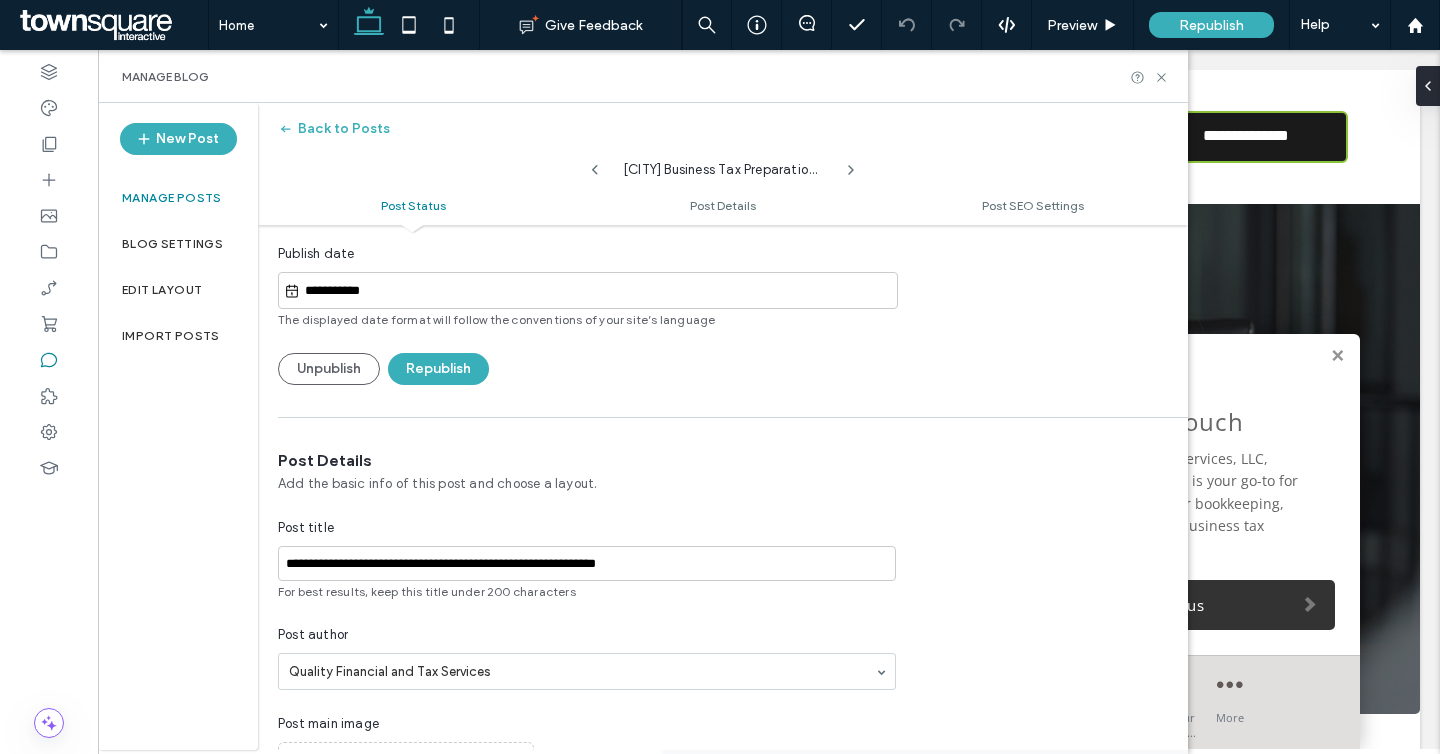 scroll, scrollTop: 0, scrollLeft: 0, axis: both 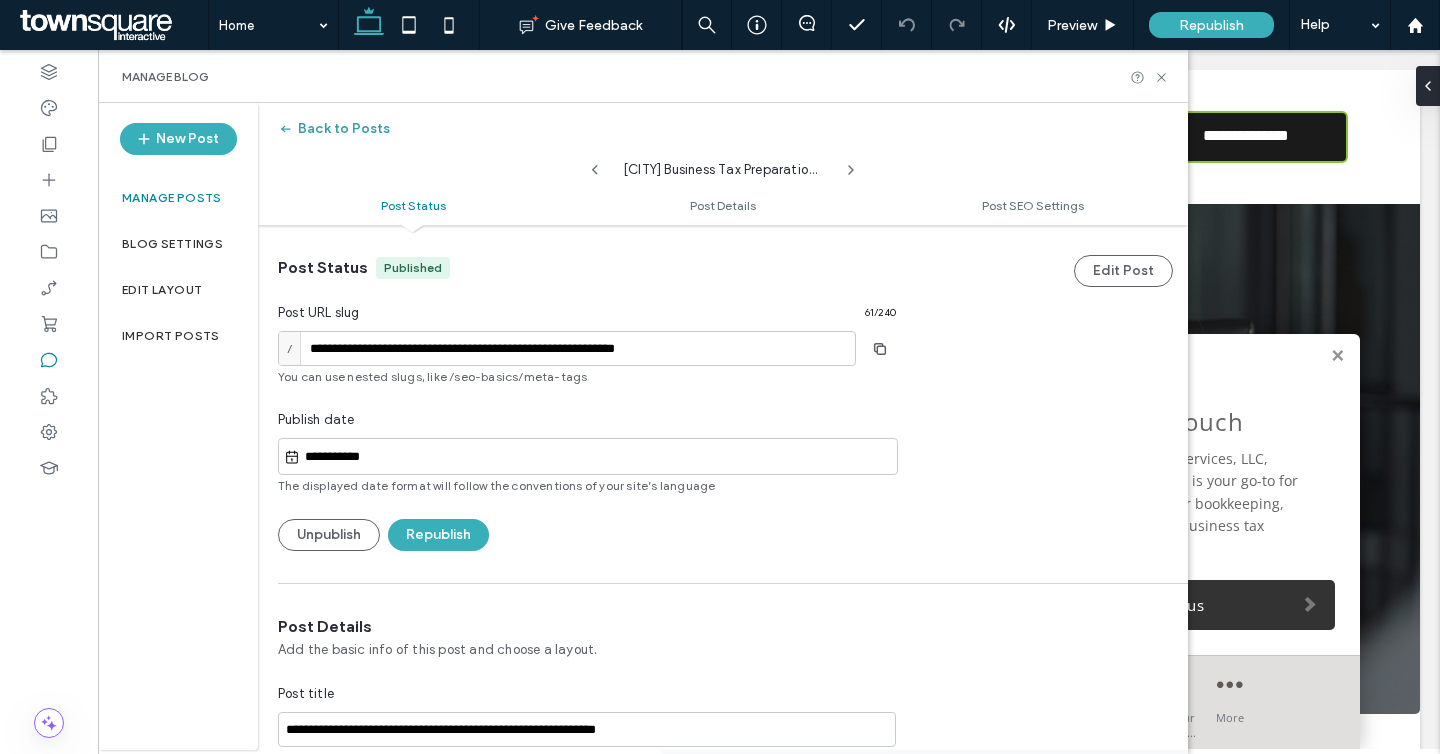 click on "Back to Posts" at bounding box center [334, 129] 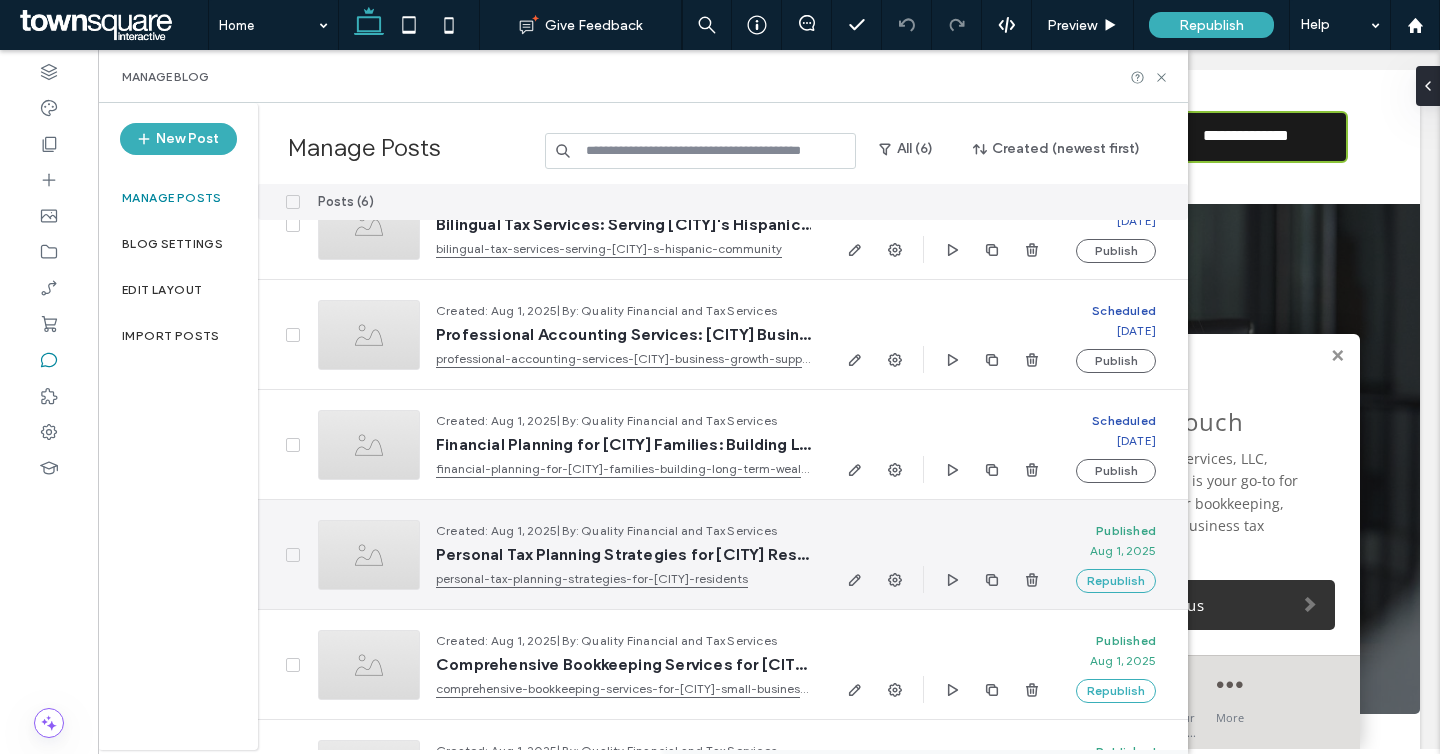 scroll, scrollTop: 0, scrollLeft: 0, axis: both 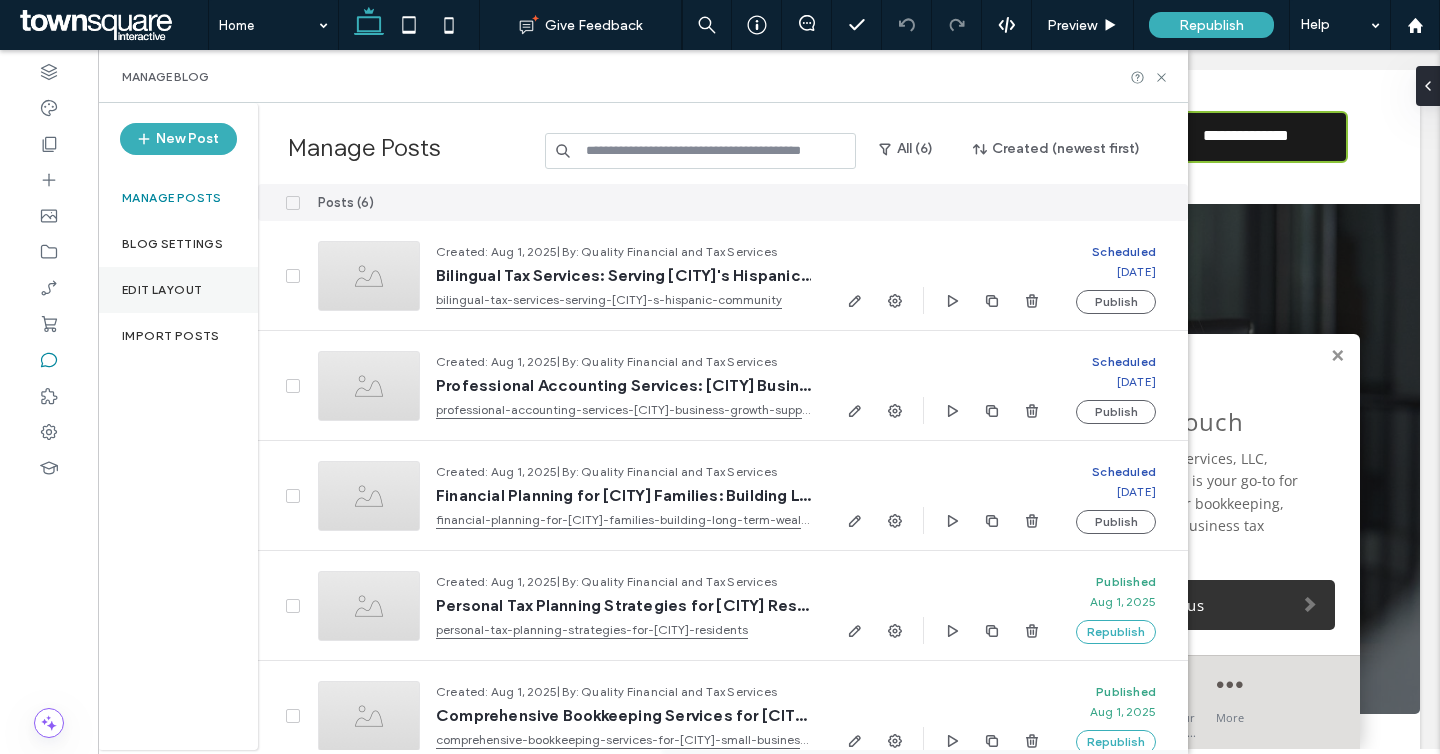 click on "Edit Layout" at bounding box center [162, 290] 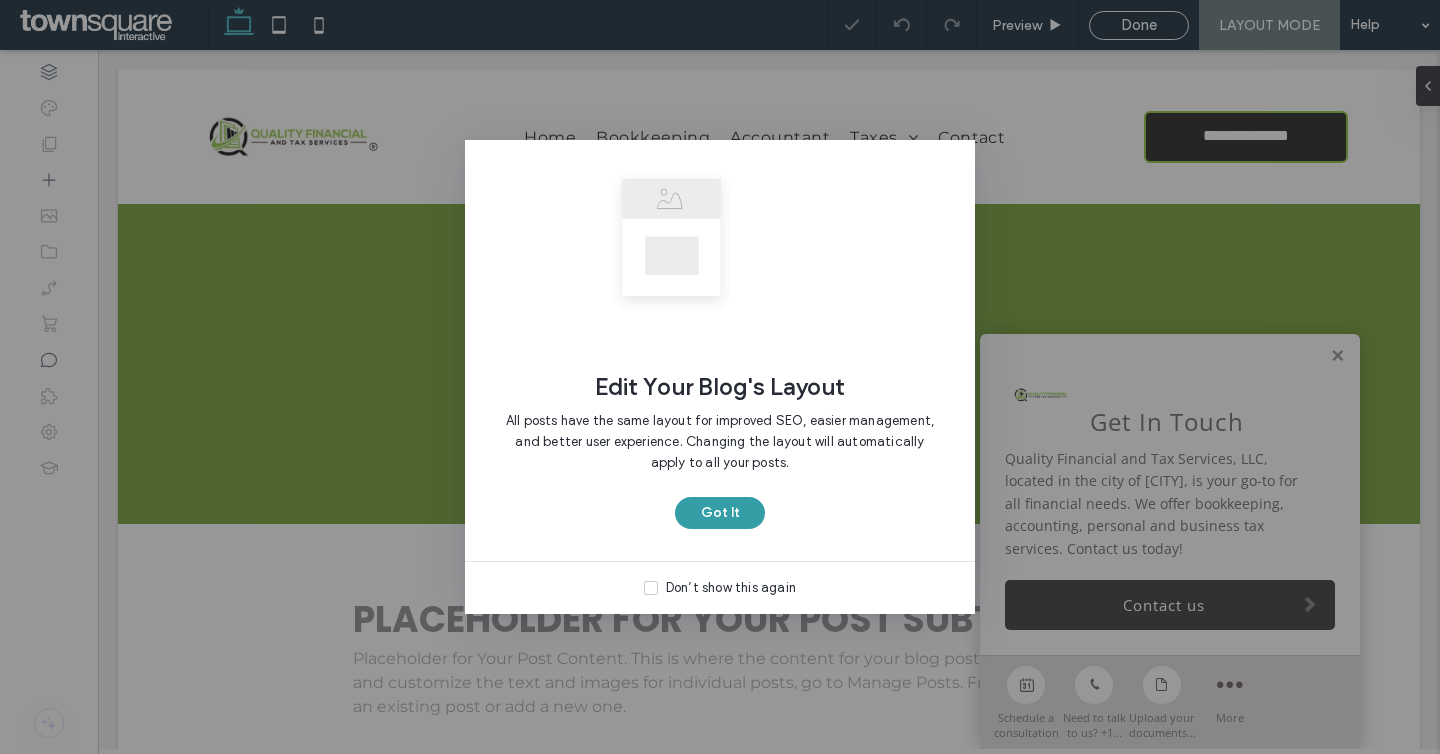 scroll, scrollTop: 0, scrollLeft: 0, axis: both 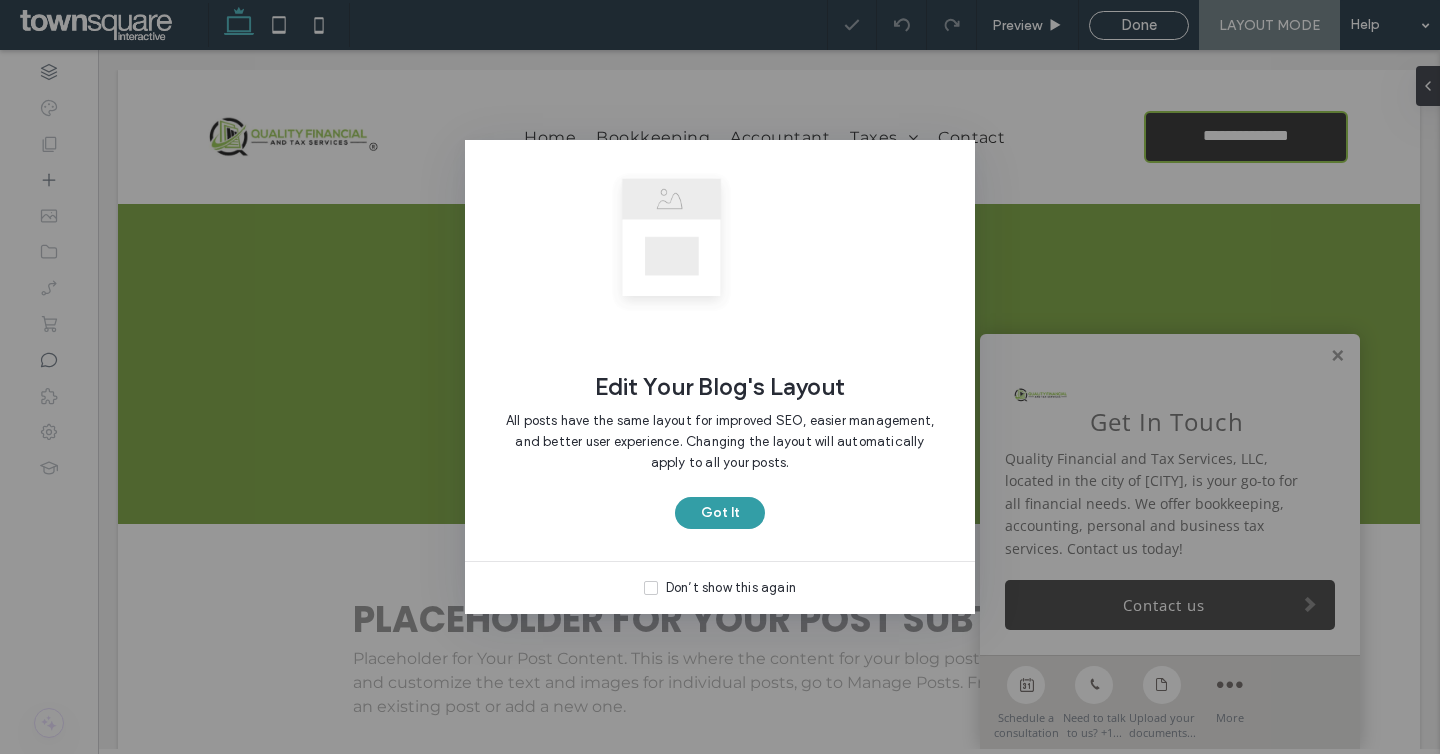 click on "Got It" at bounding box center [720, 513] 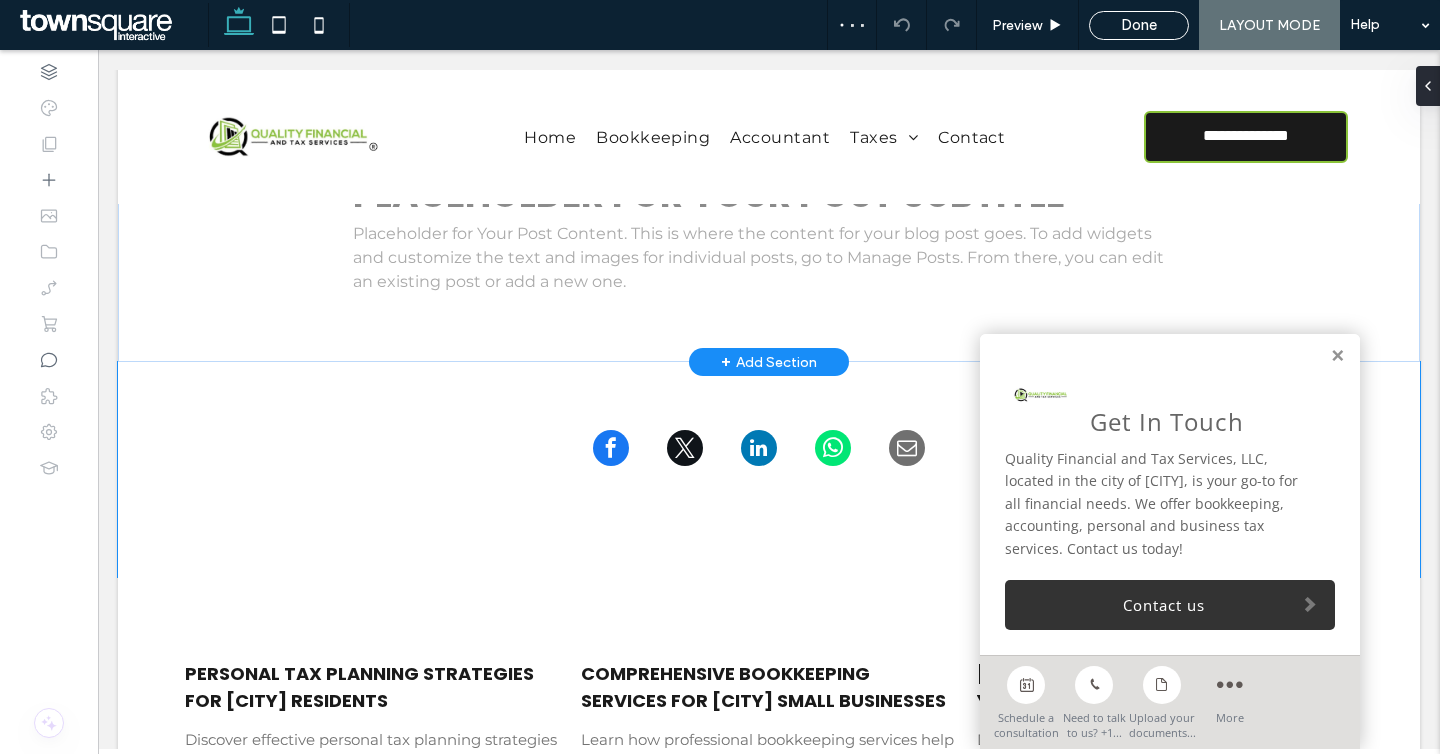 scroll, scrollTop: 429, scrollLeft: 0, axis: vertical 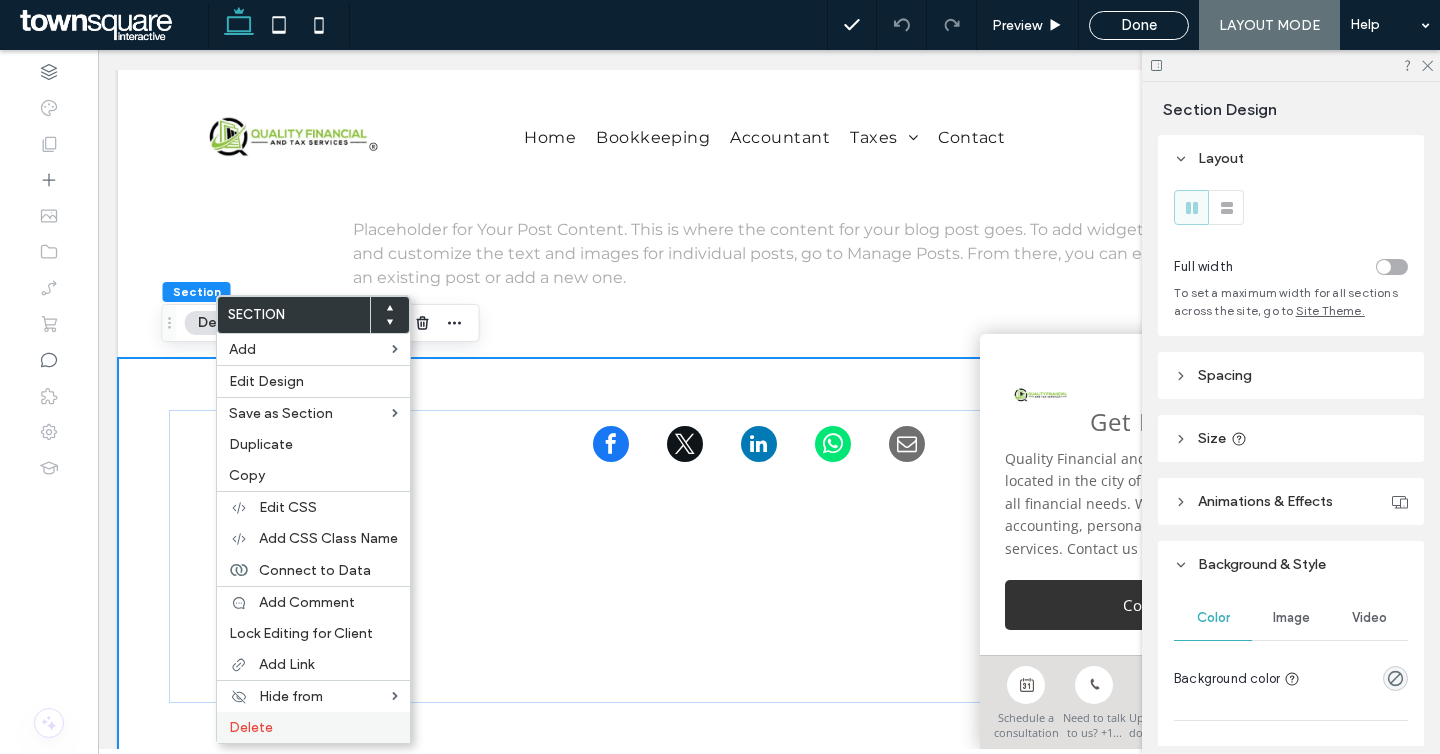 click on "Delete" at bounding box center (251, 727) 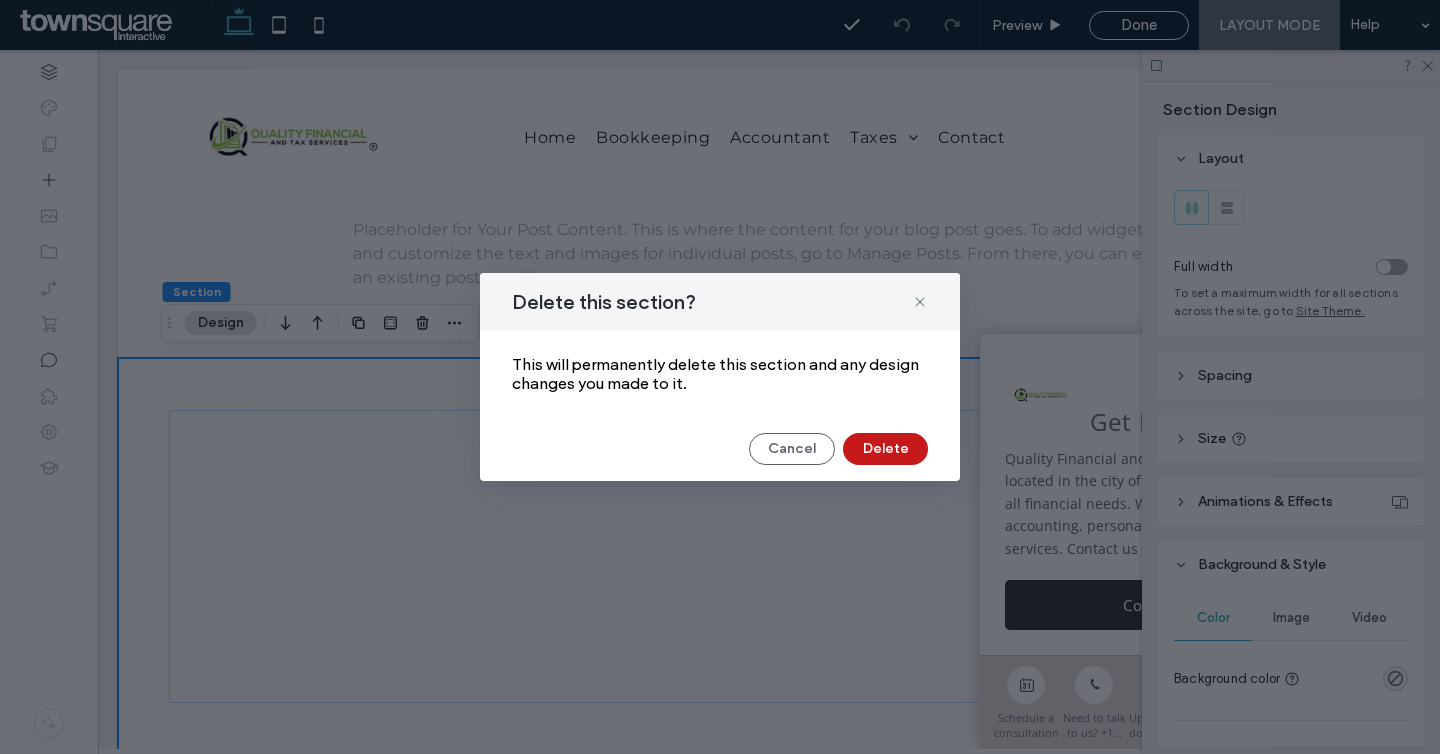 click on "Delete" at bounding box center [885, 449] 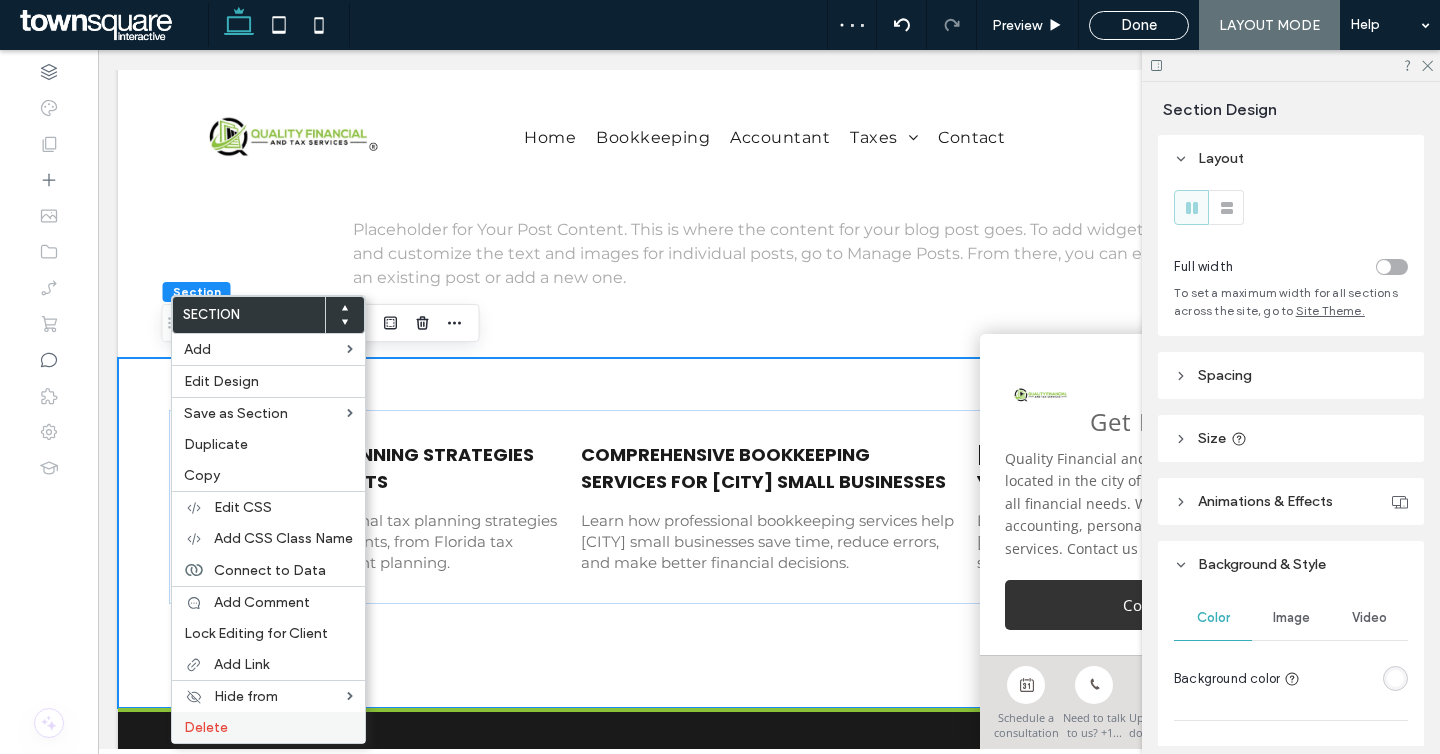 click on "Delete" at bounding box center [268, 727] 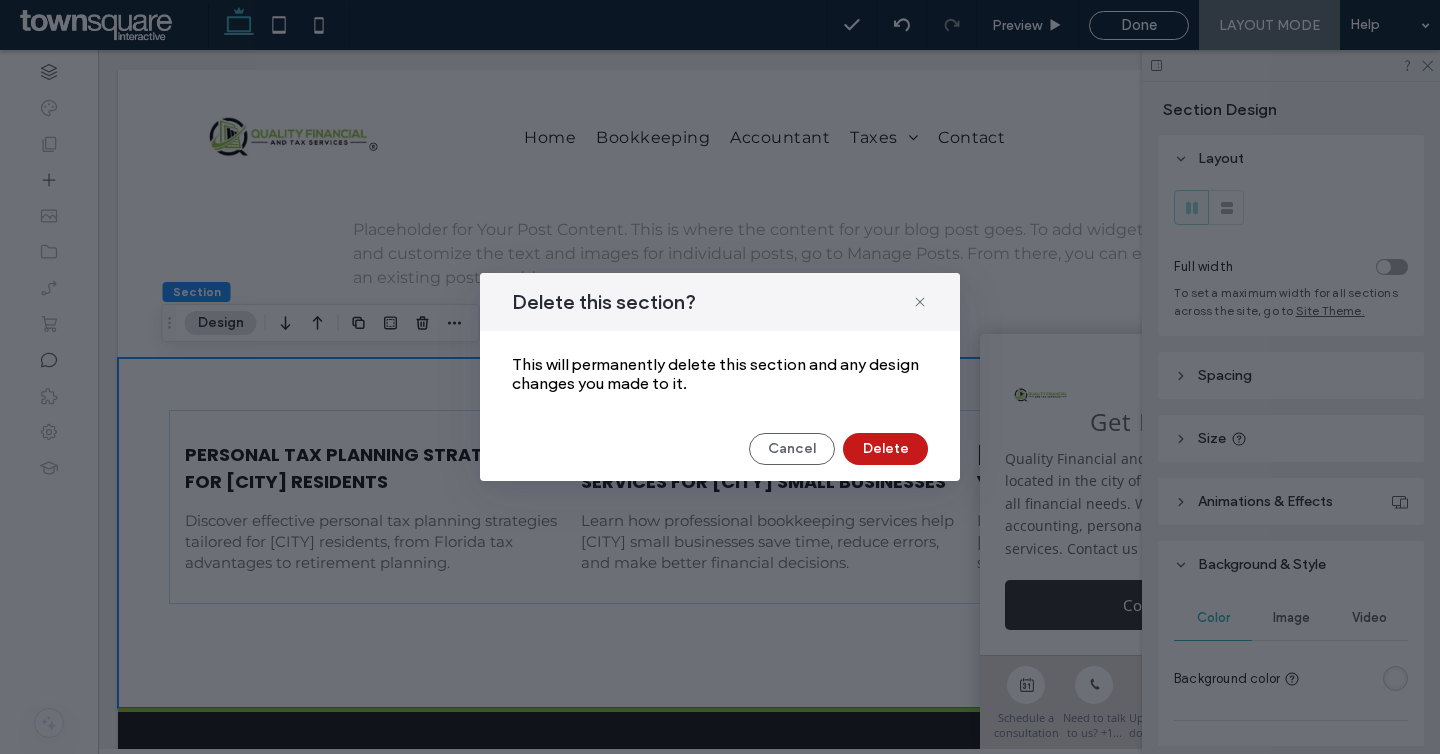 click on "Delete" at bounding box center (885, 449) 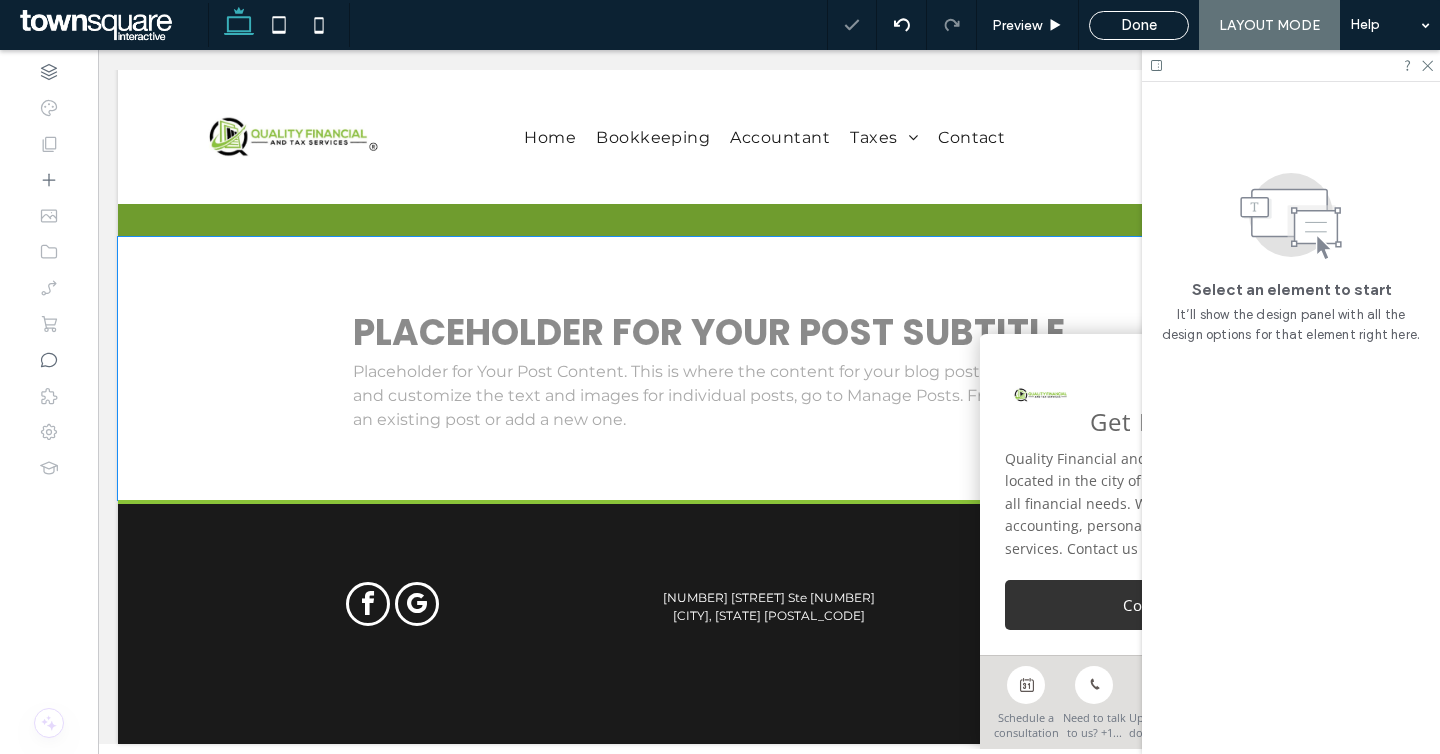 scroll, scrollTop: 300, scrollLeft: 0, axis: vertical 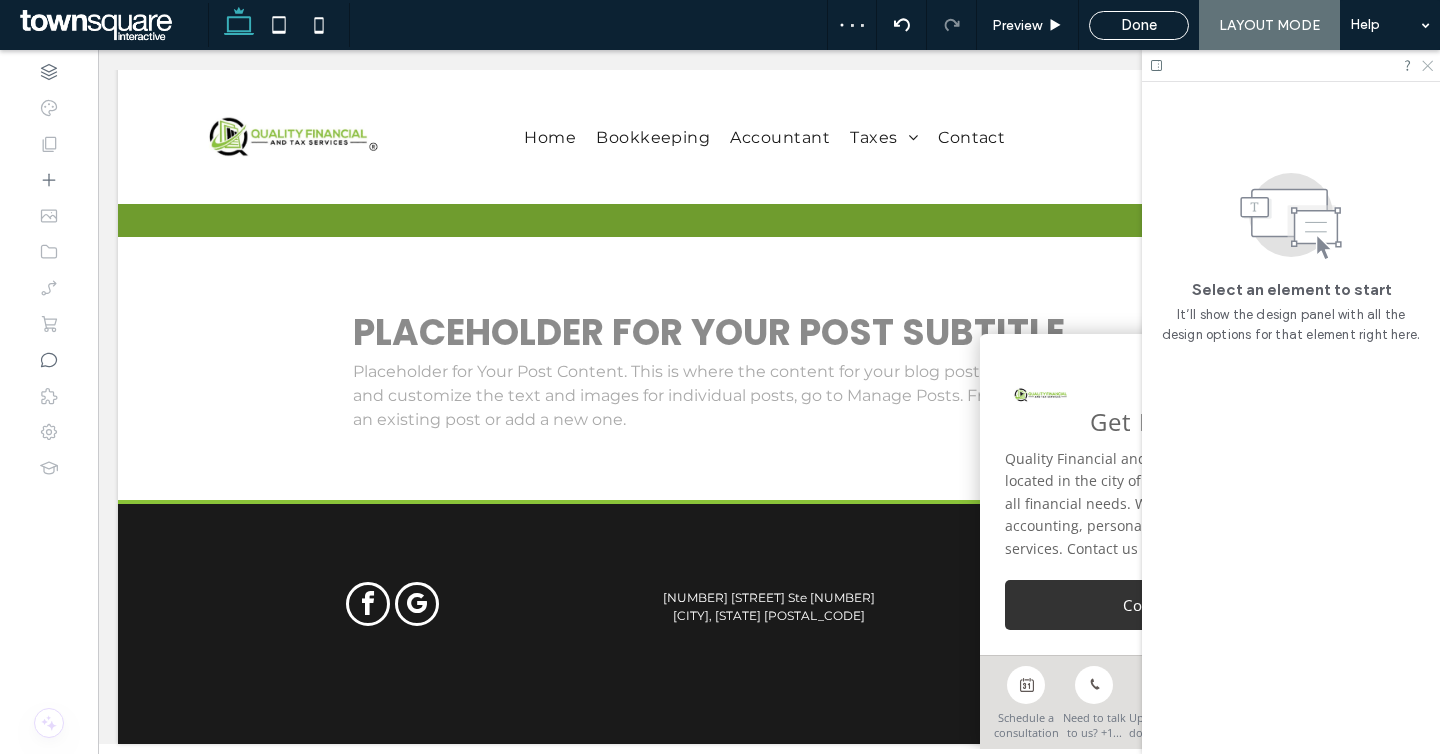 click 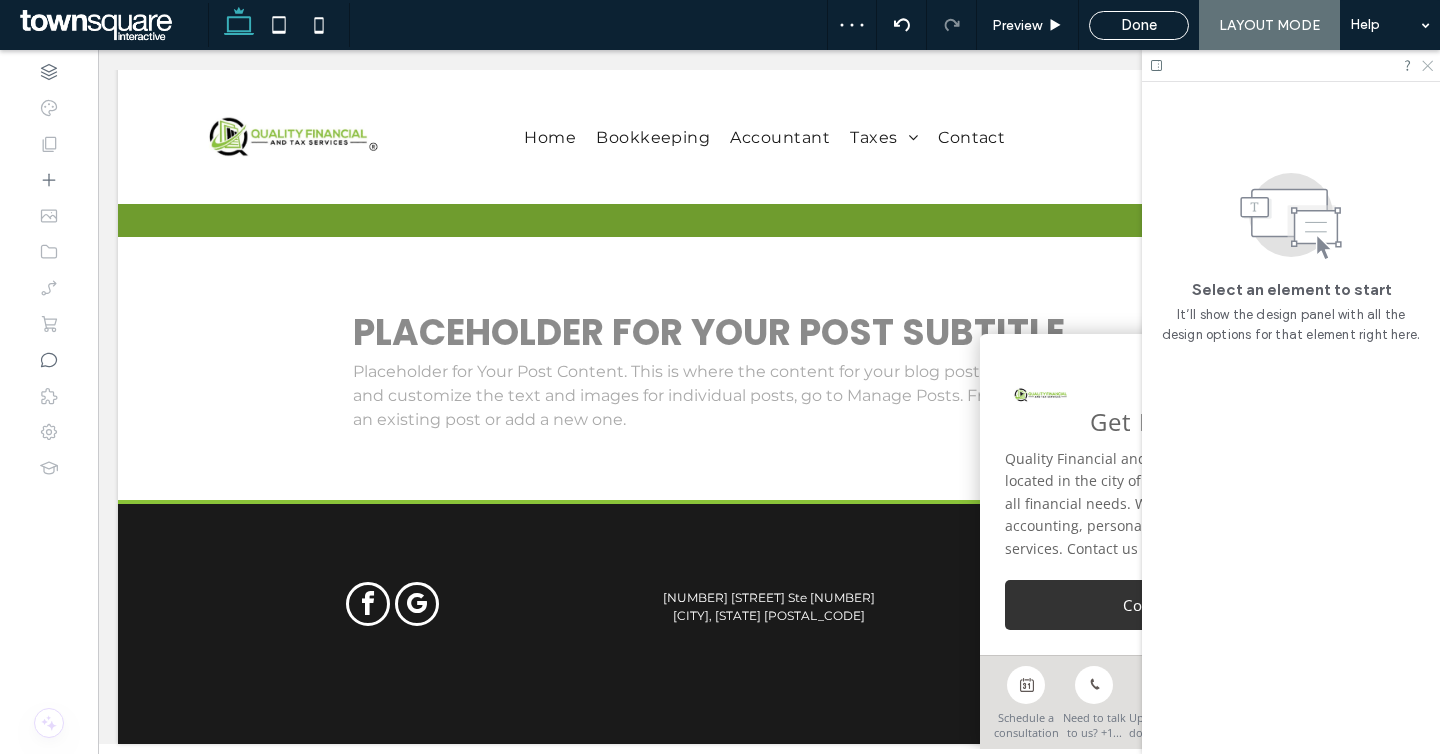 scroll, scrollTop: 285, scrollLeft: 0, axis: vertical 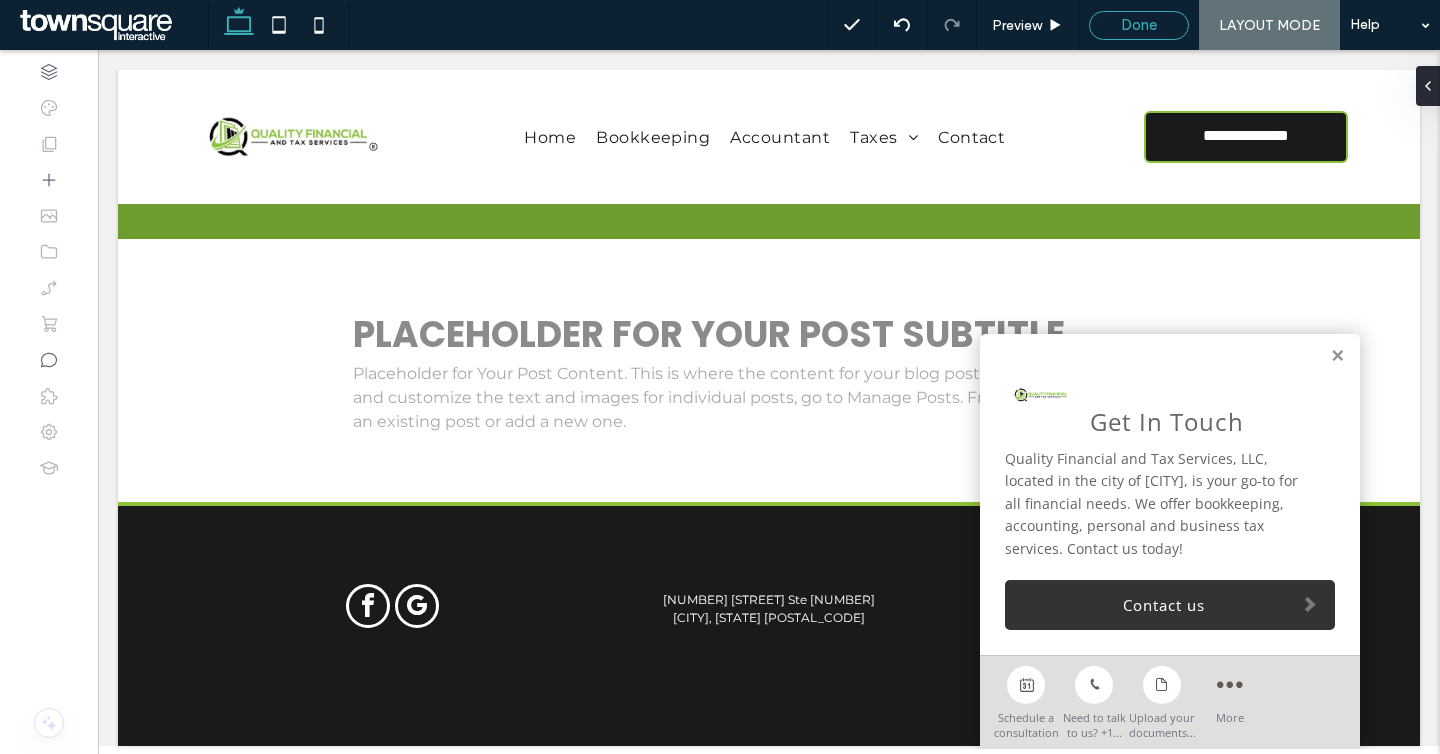 click on "Done" at bounding box center [1139, 25] 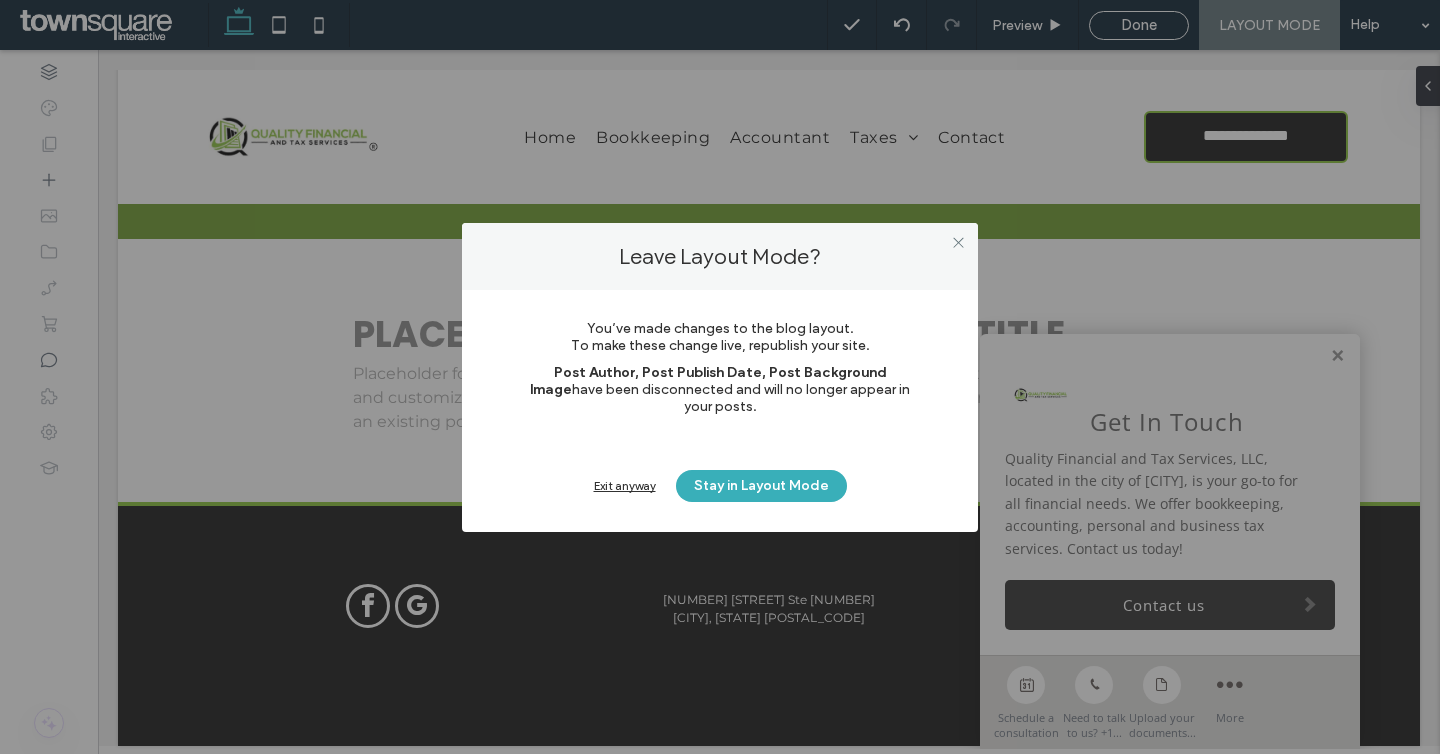 click on "Exit anyway" at bounding box center [625, 485] 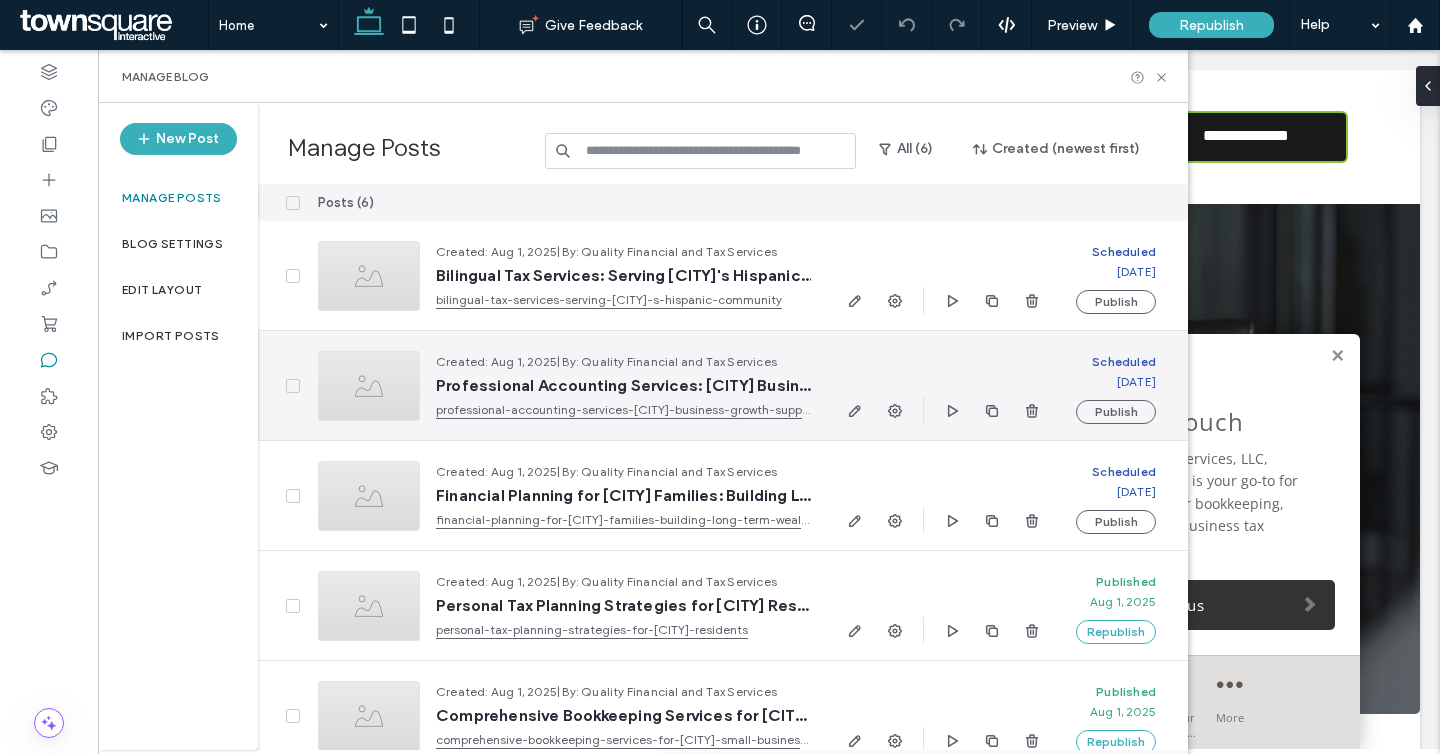 scroll, scrollTop: 0, scrollLeft: 0, axis: both 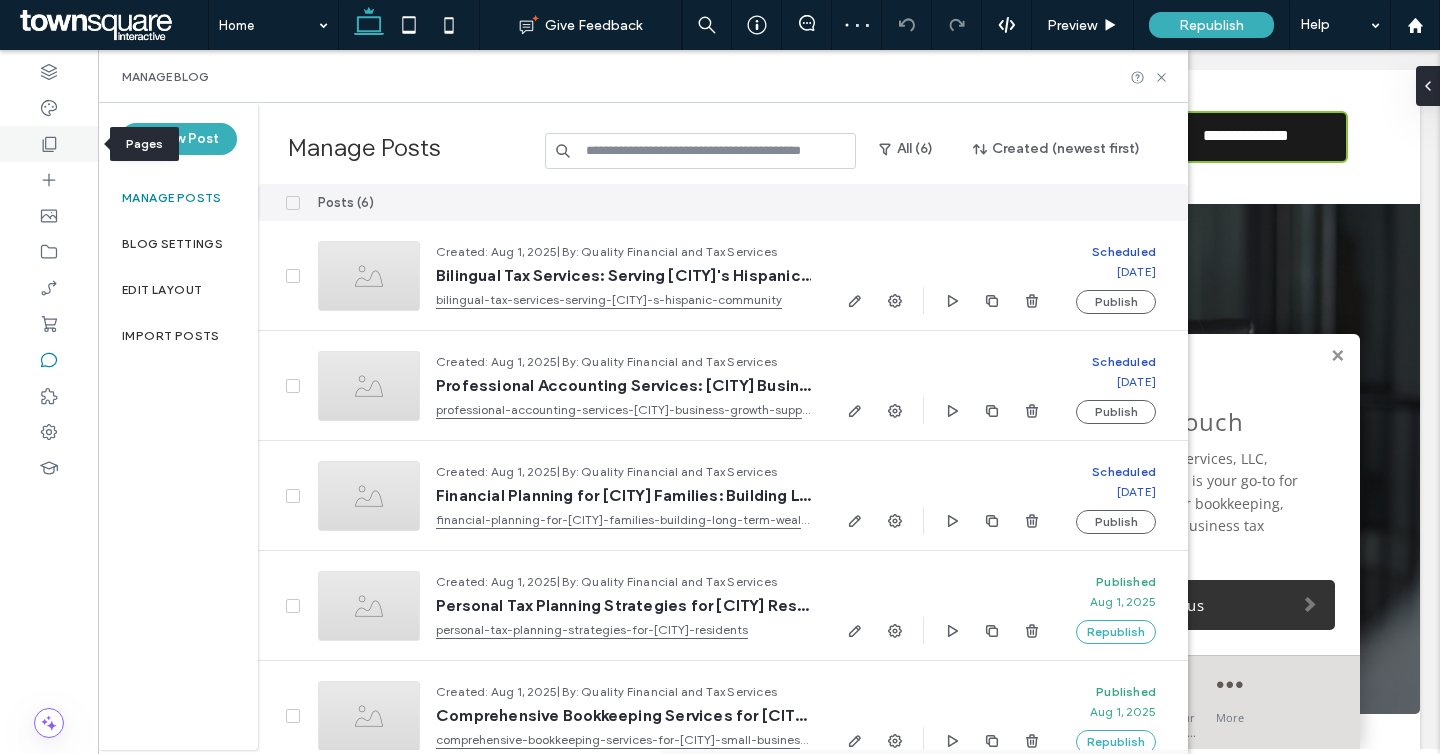 click at bounding box center [49, 144] 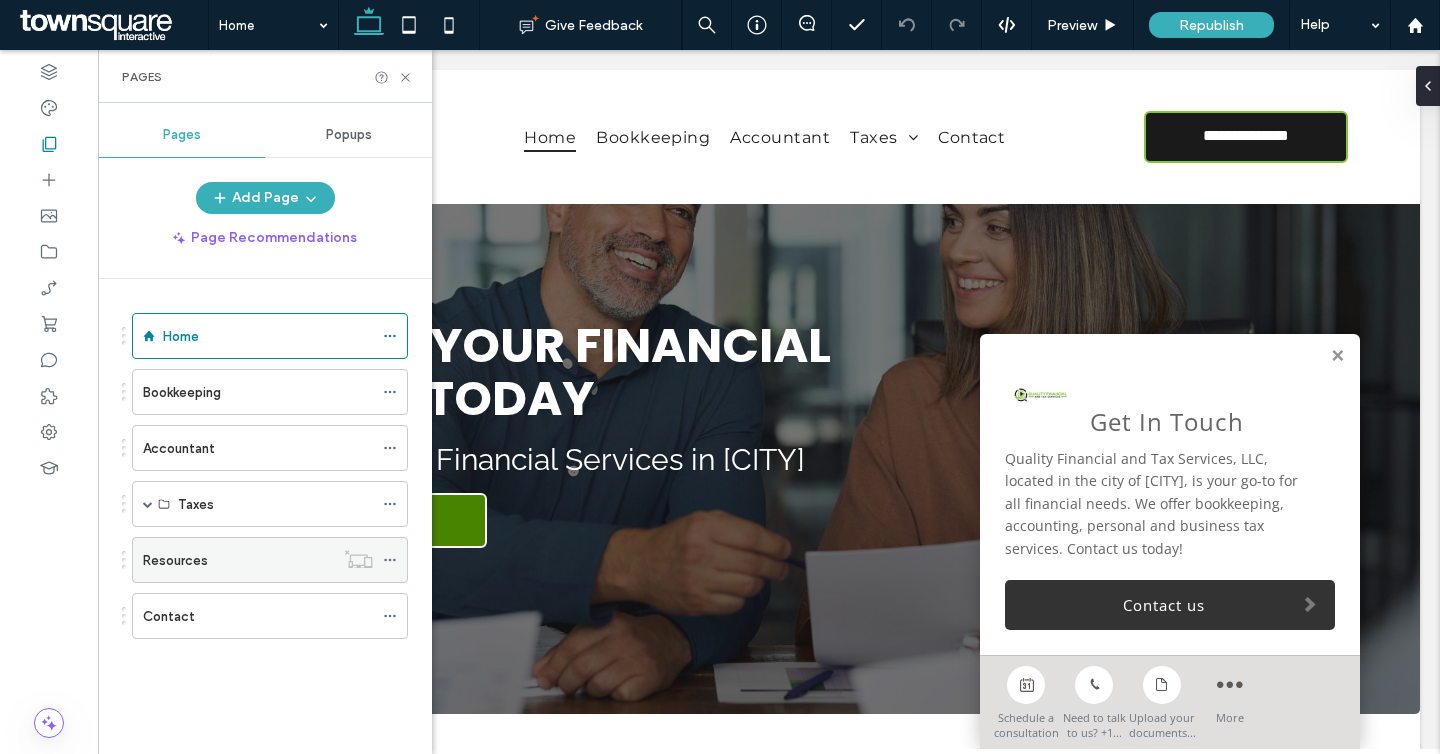 click on "Resources" at bounding box center (238, 560) 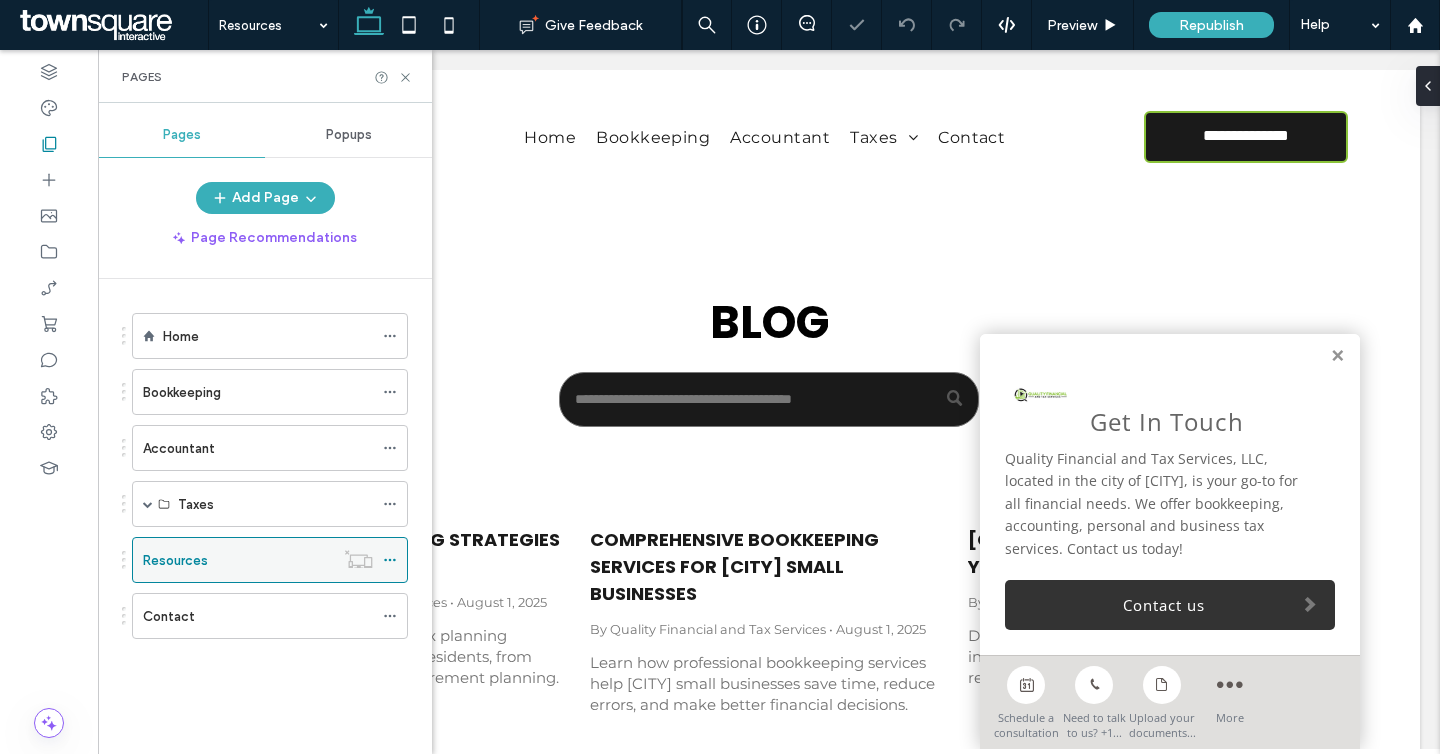 scroll, scrollTop: 0, scrollLeft: 0, axis: both 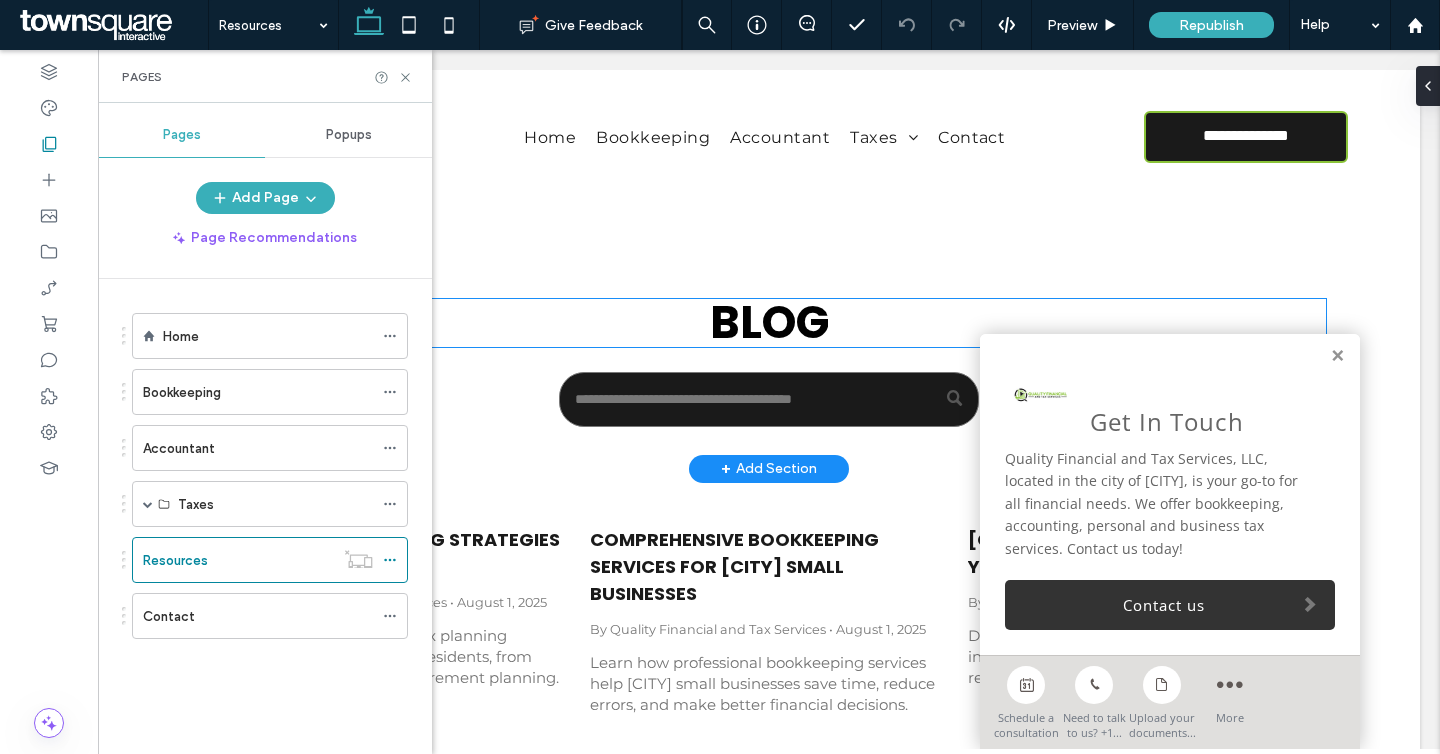 click on "Blog" at bounding box center [769, 322] 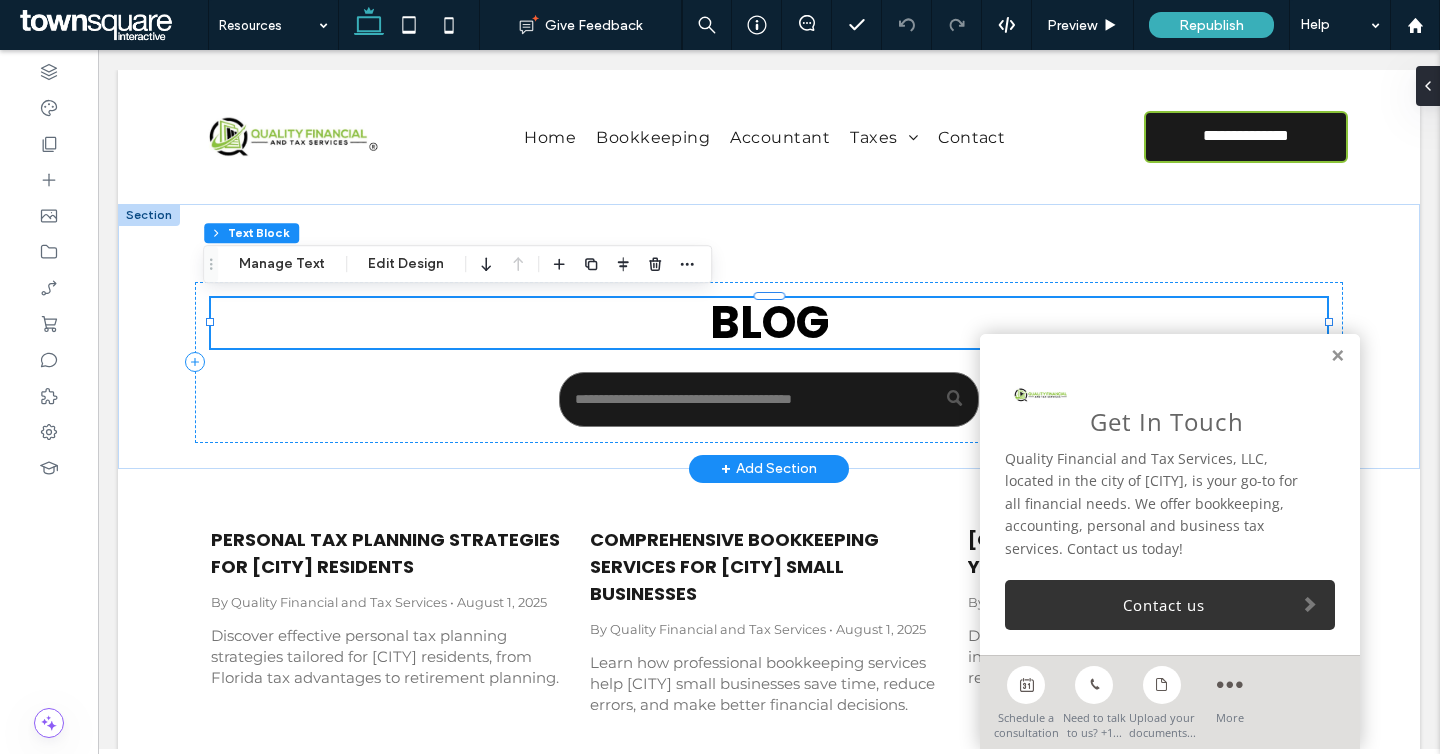 click on "Blog" at bounding box center [769, 322] 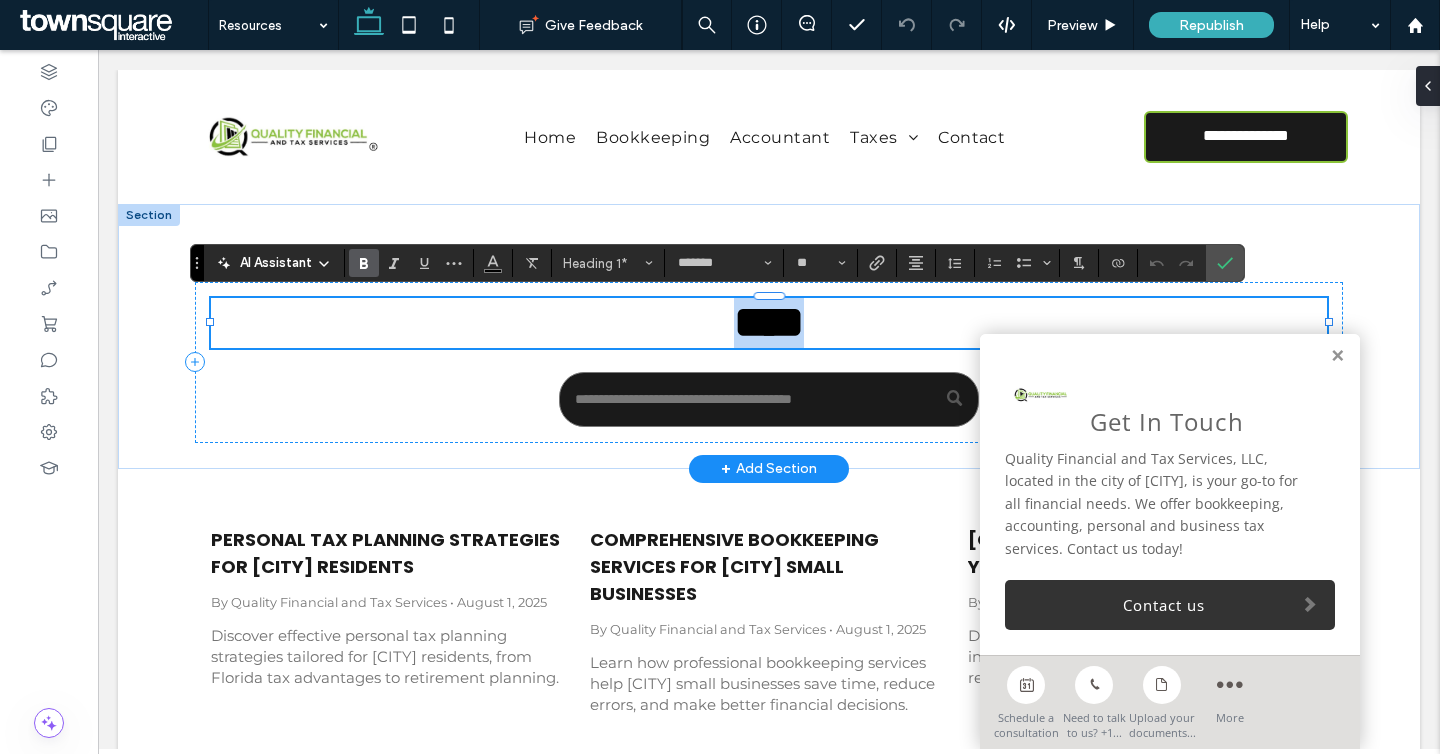 type 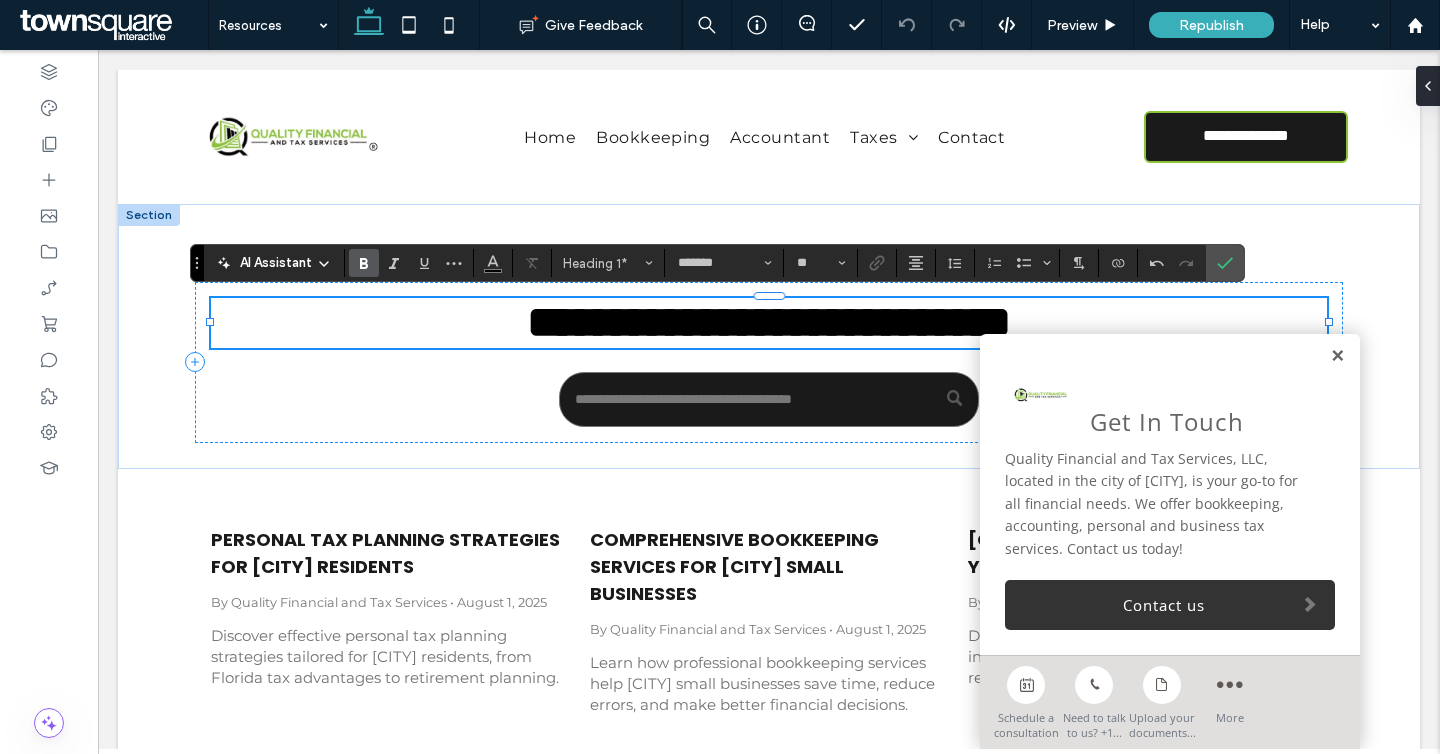 click at bounding box center (1337, 356) 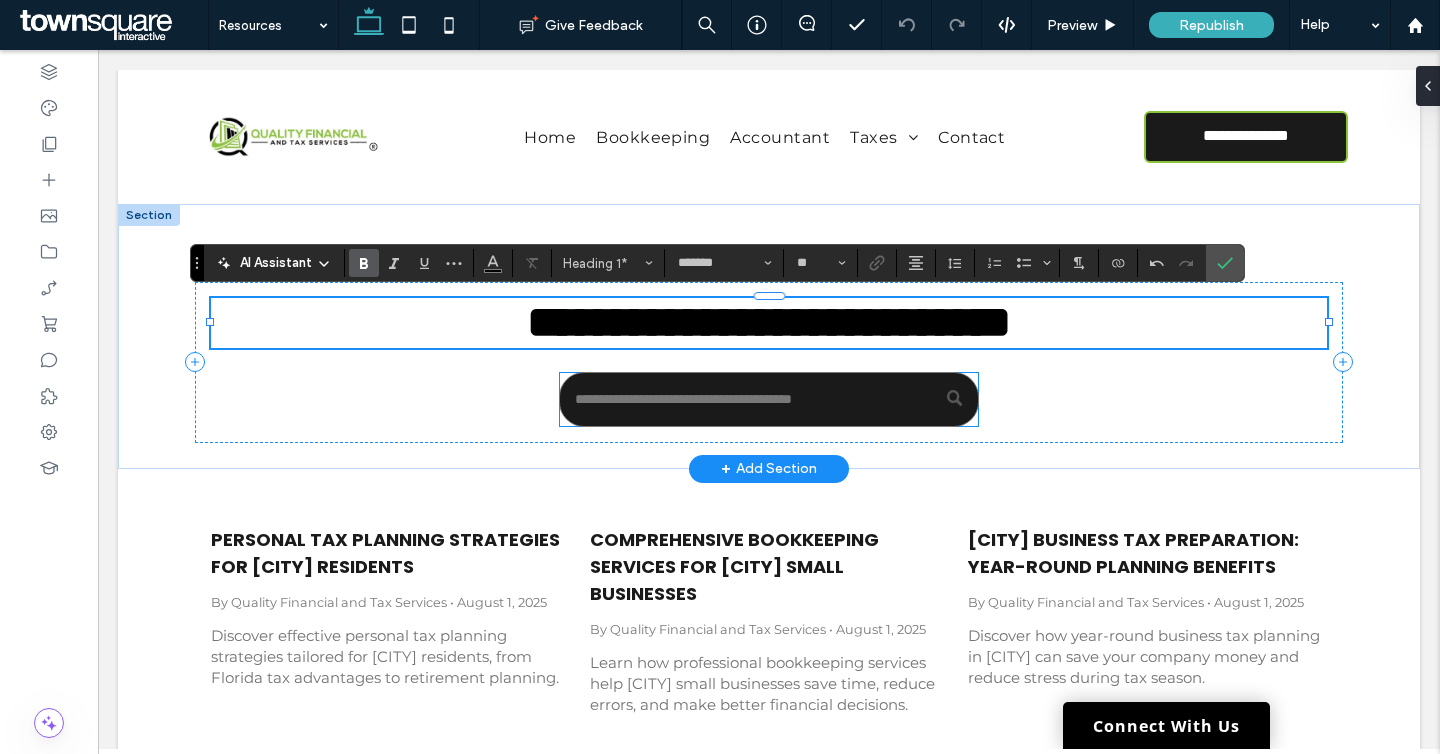 click at bounding box center (769, 399) 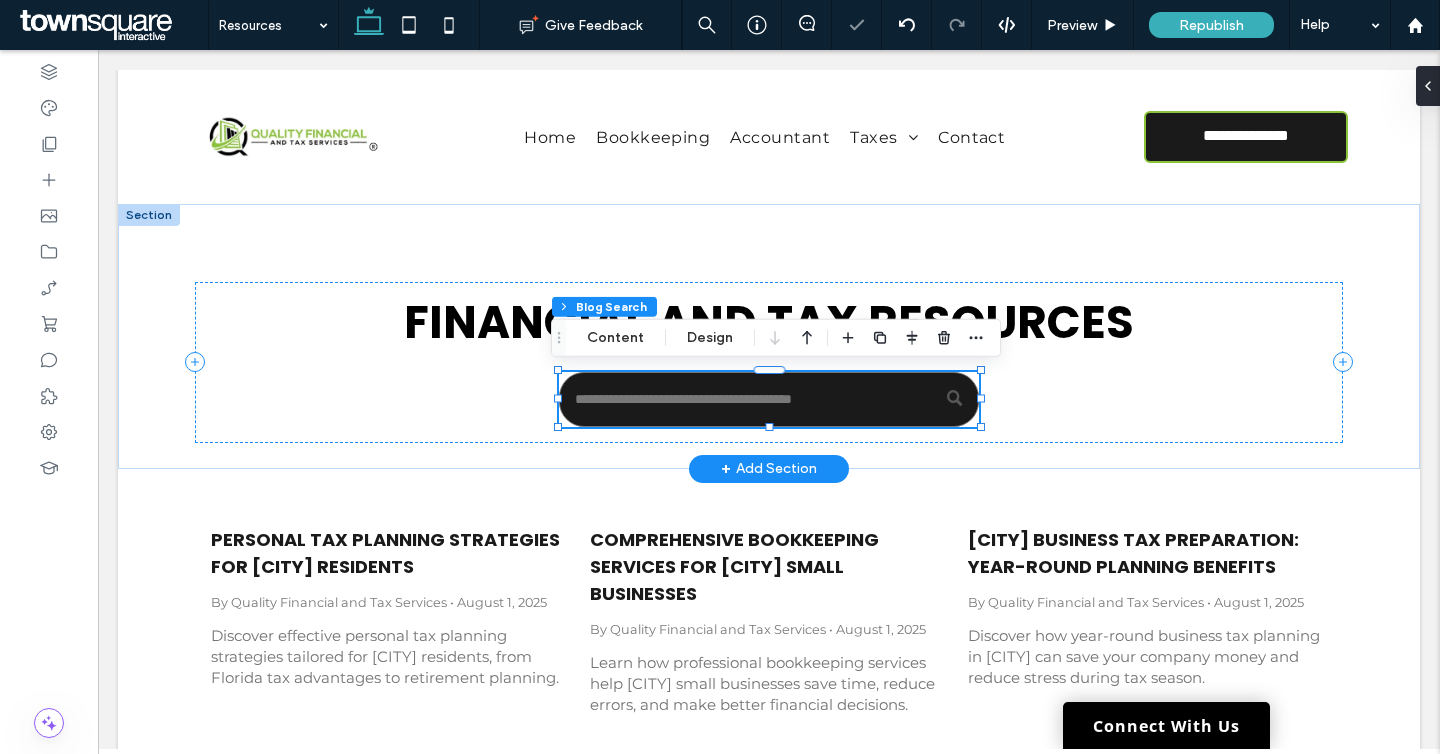 click at bounding box center [769, 399] 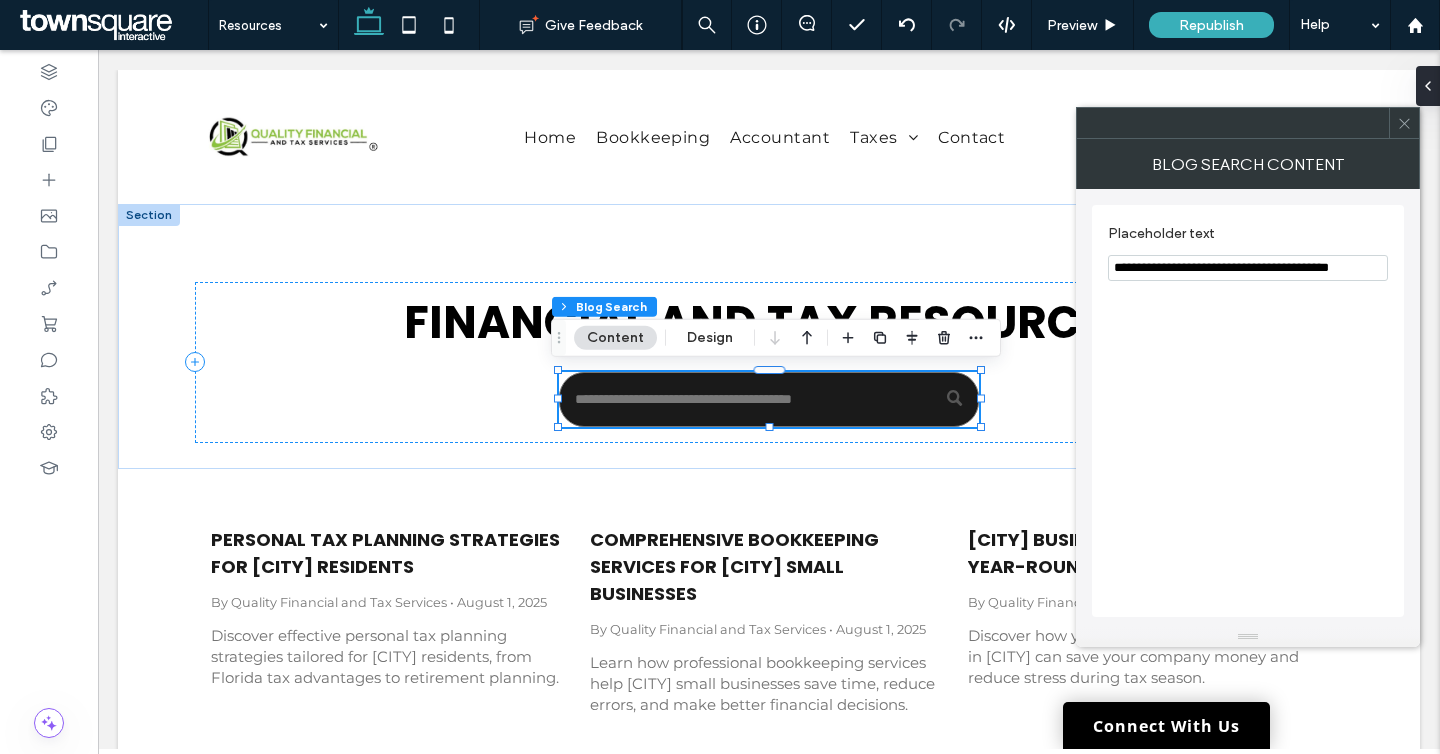 drag, startPoint x: 1376, startPoint y: 271, endPoint x: 1156, endPoint y: 267, distance: 220.03636 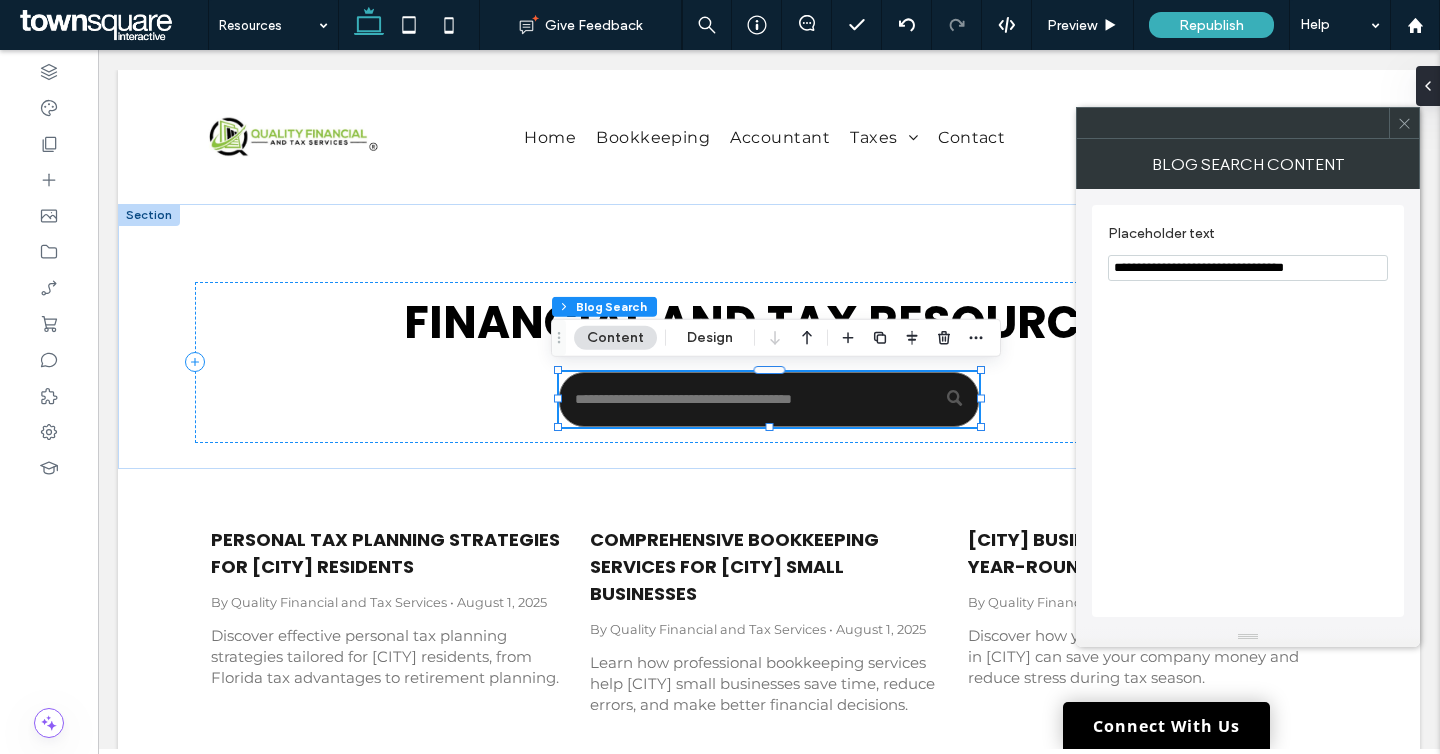 type on "**********" 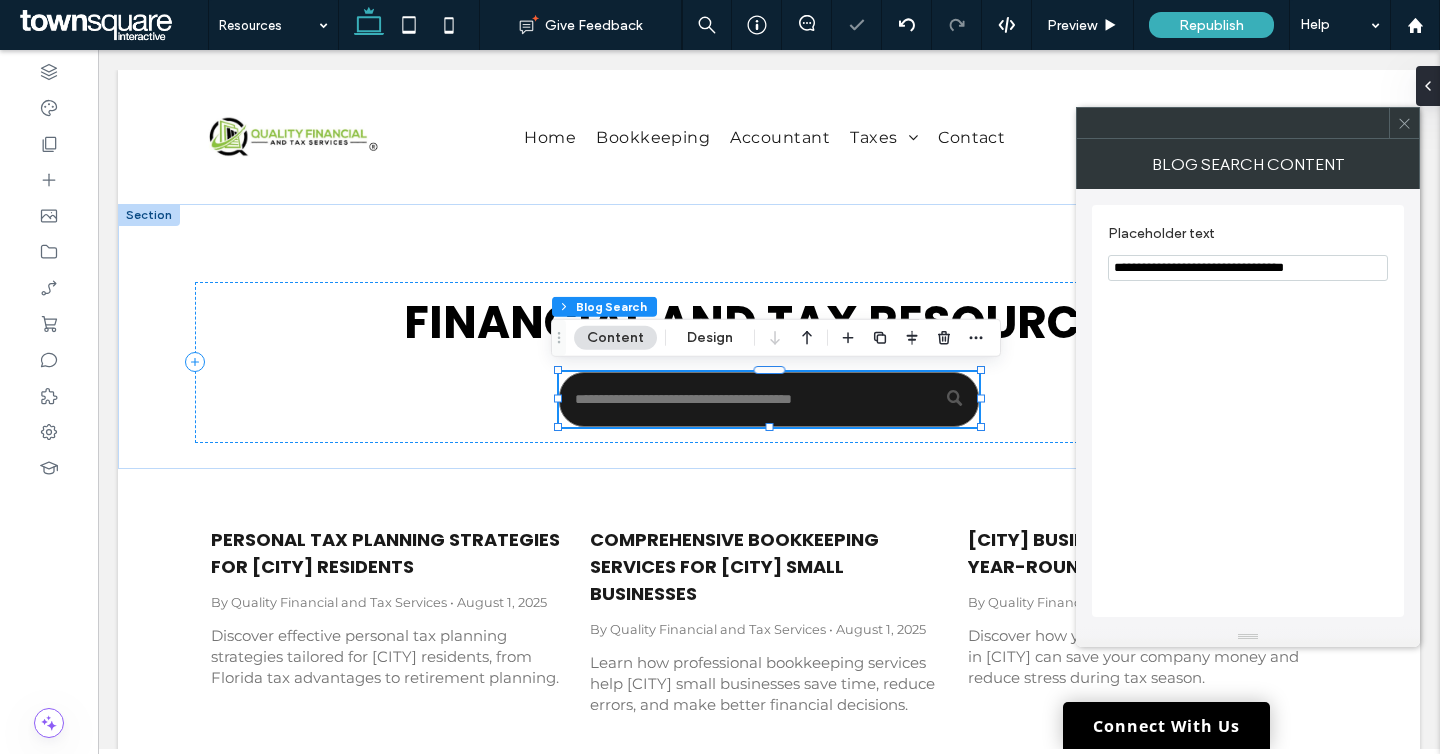 click 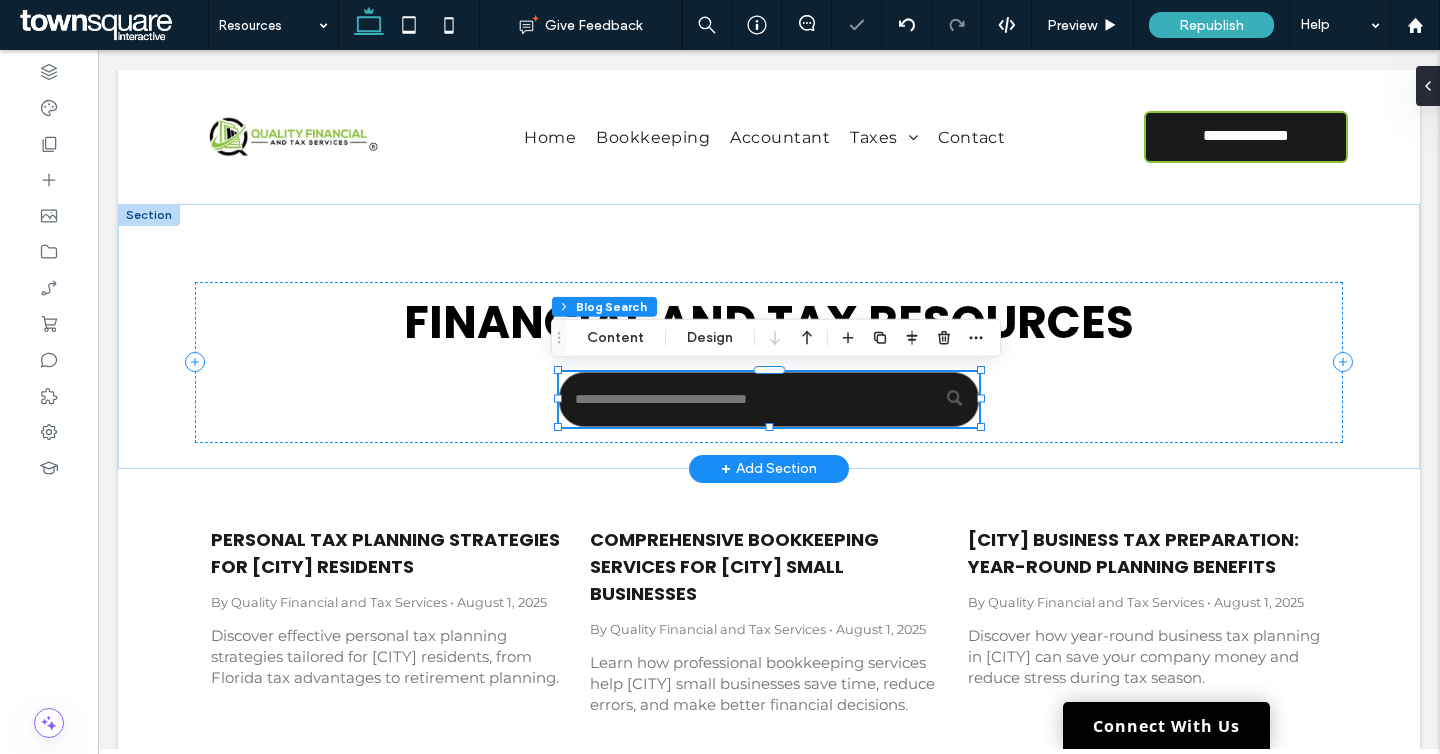 click at bounding box center (769, 399) 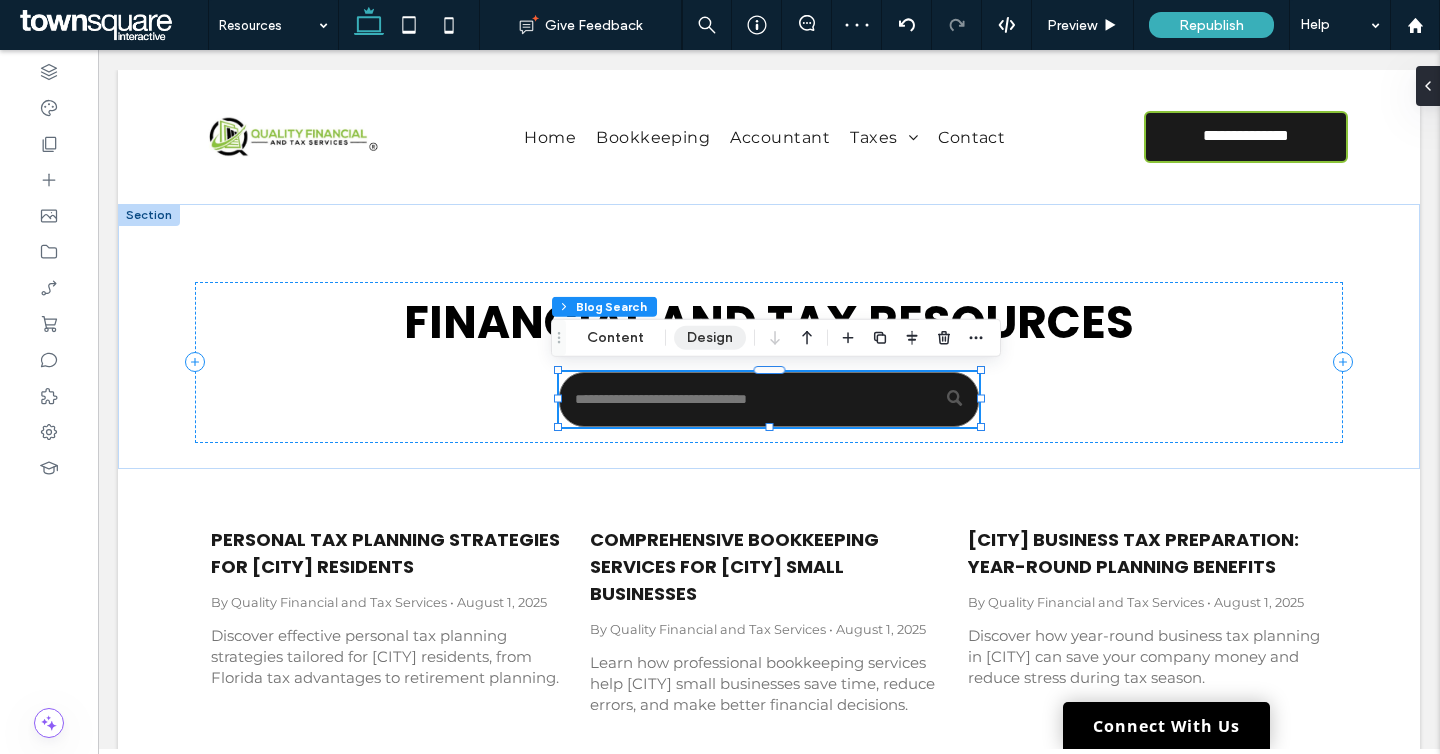 click on "Design" at bounding box center [710, 338] 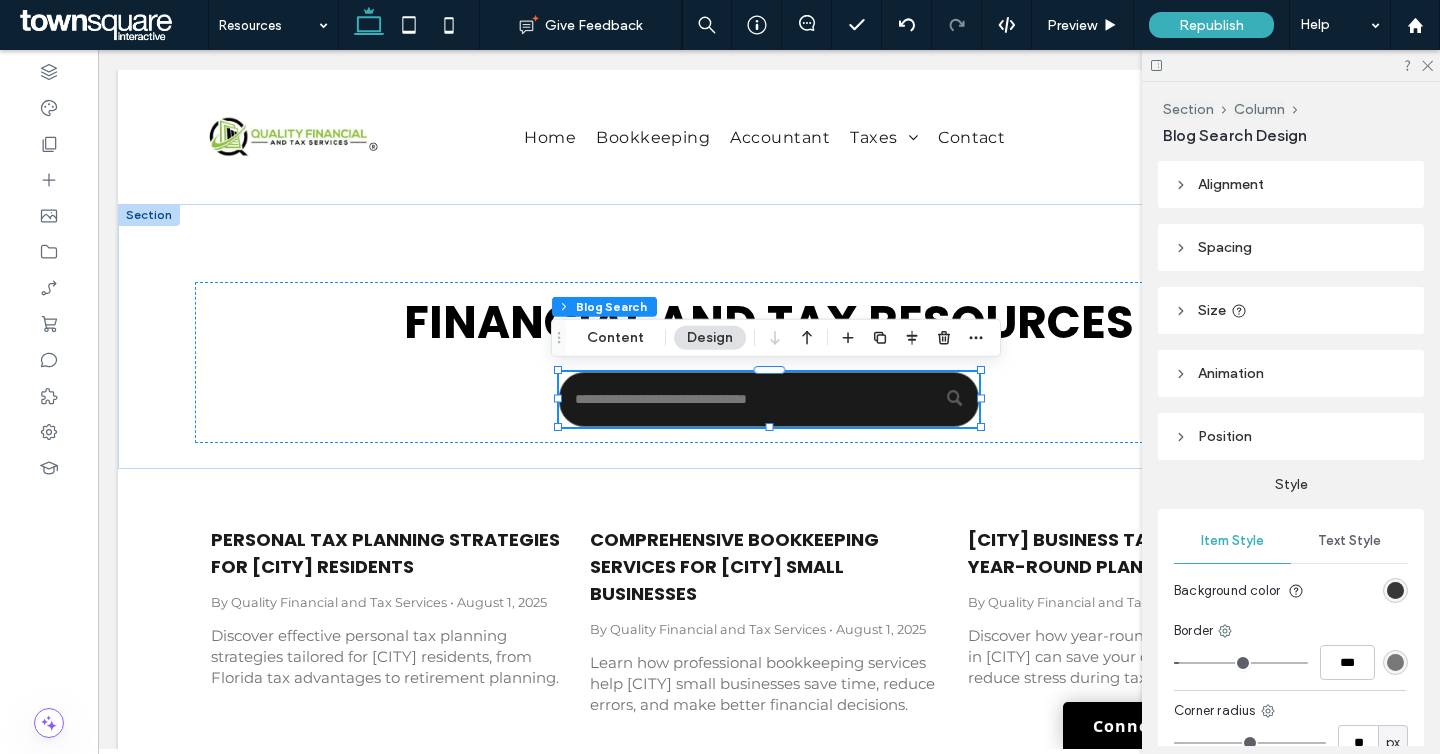 click at bounding box center [1395, 590] 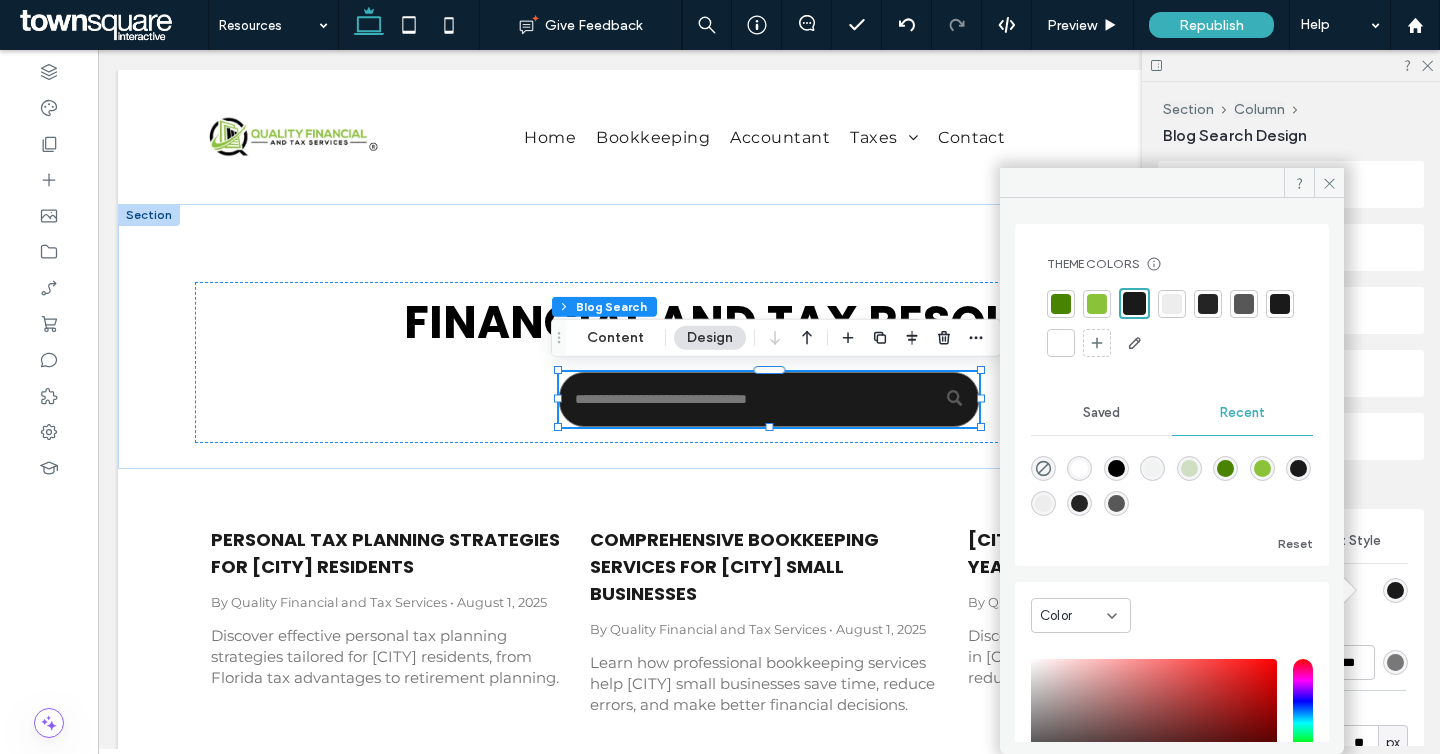 click at bounding box center (1172, 304) 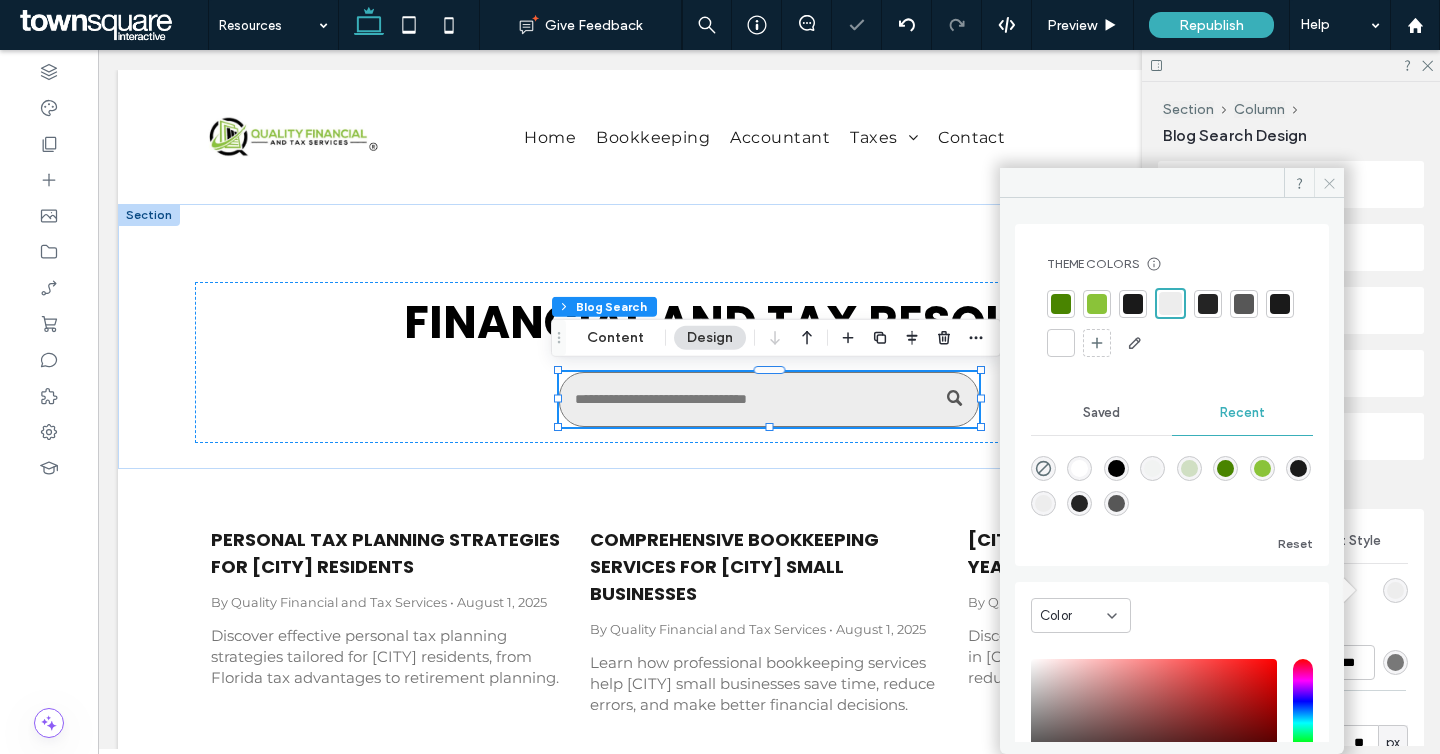 click 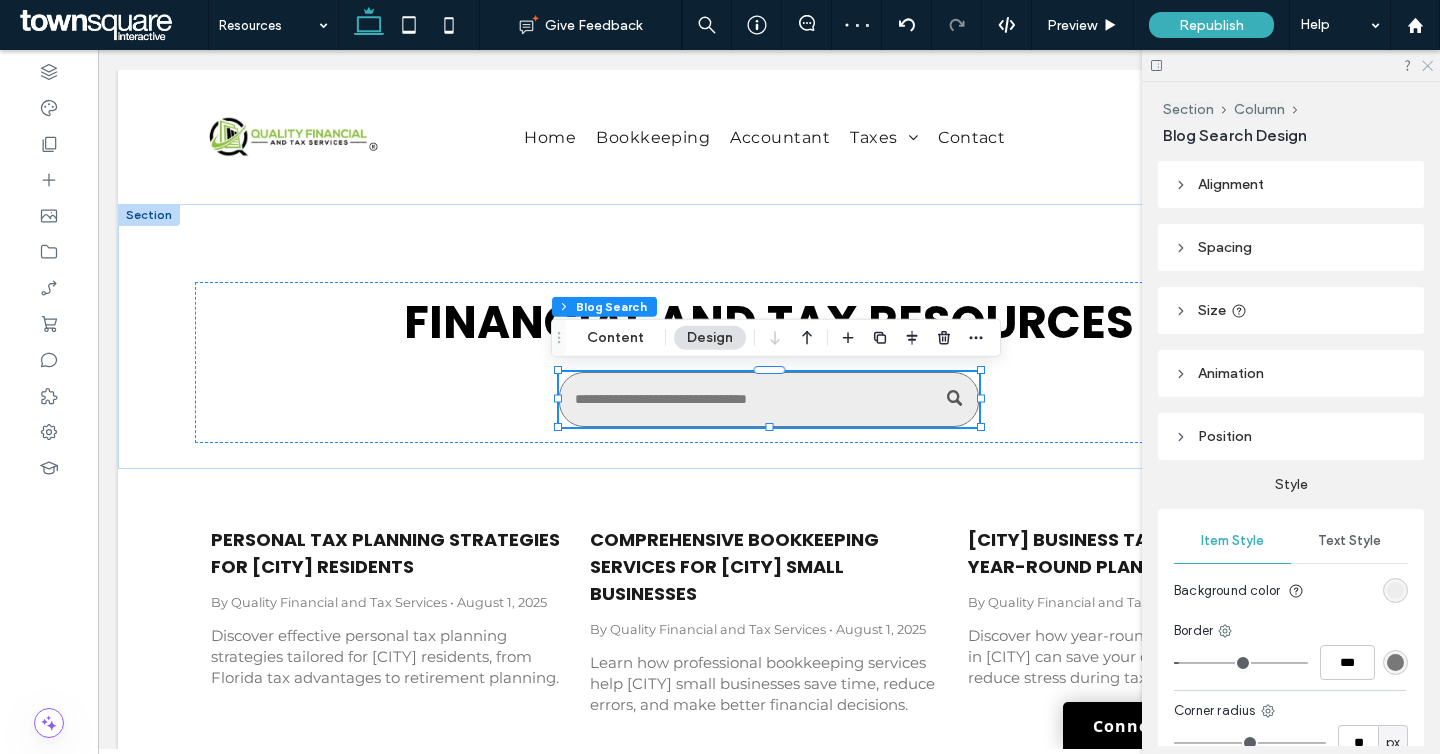 drag, startPoint x: 1427, startPoint y: 64, endPoint x: 1323, endPoint y: 14, distance: 115.39497 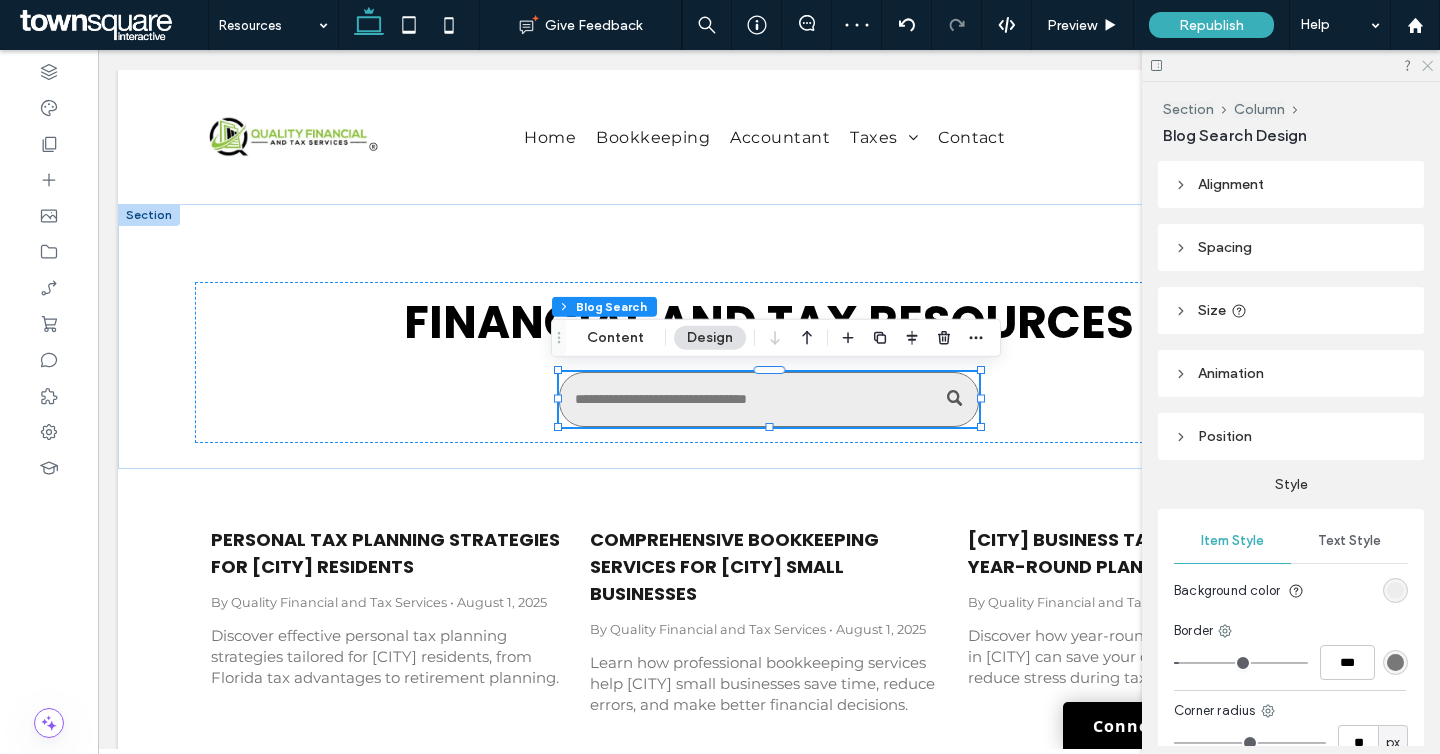 click 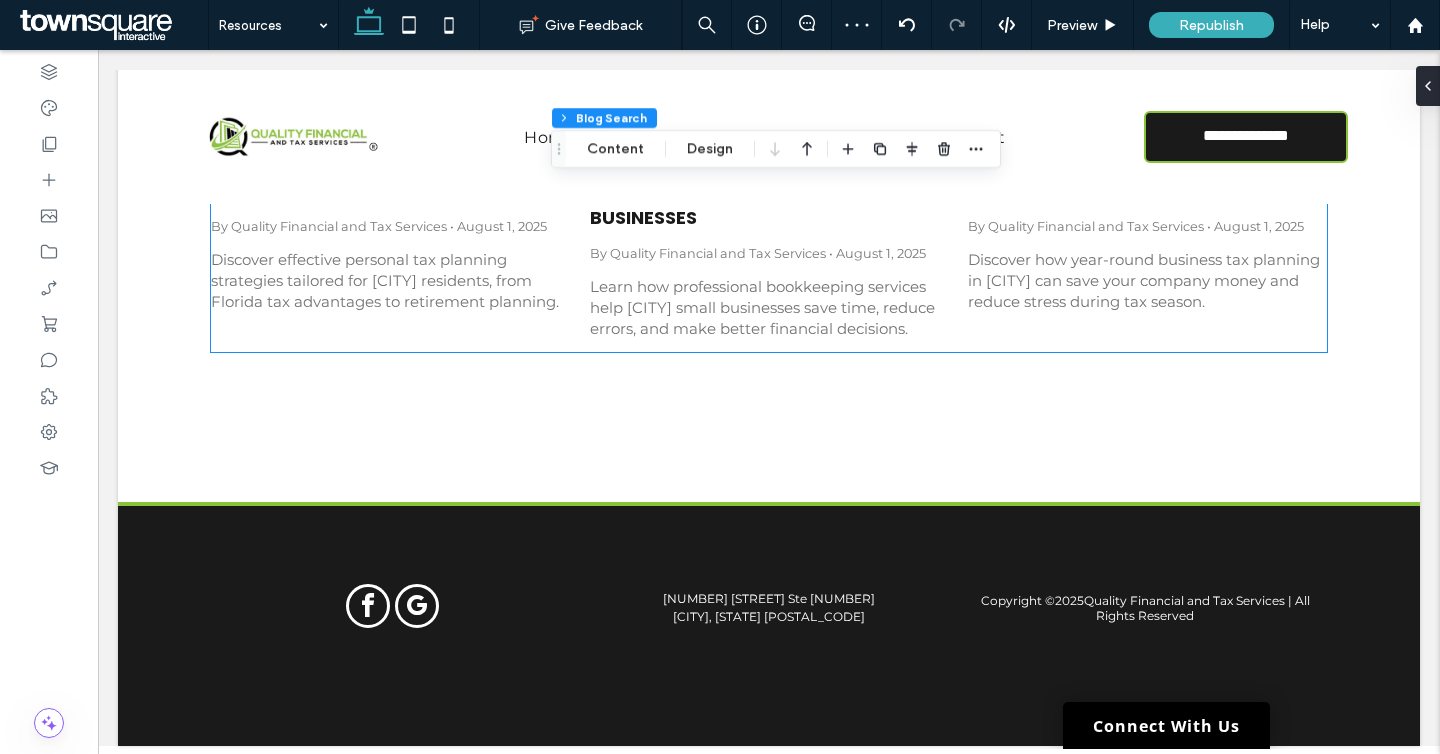 scroll, scrollTop: 0, scrollLeft: 0, axis: both 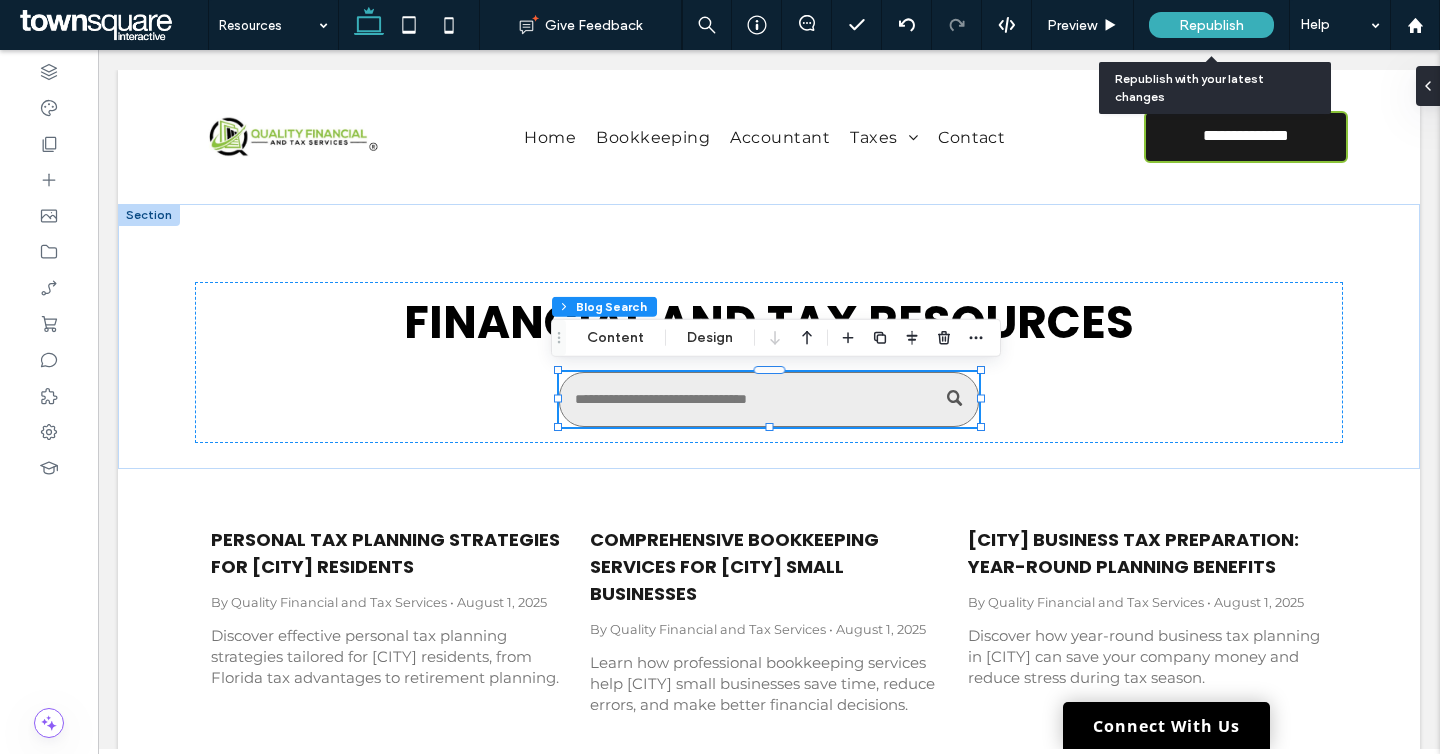 click on "Republish" at bounding box center (1211, 25) 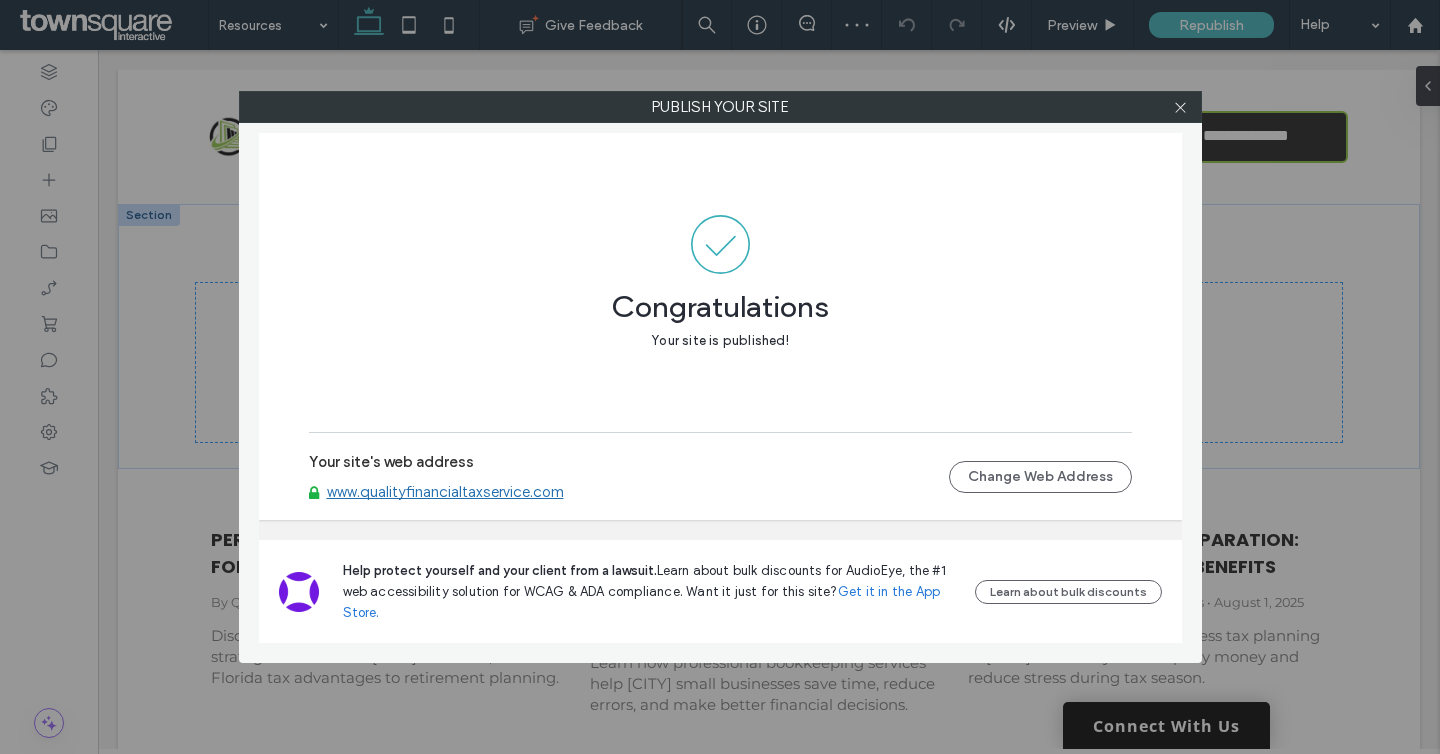 click on "www.qualityfinancialtaxservice.com" at bounding box center [445, 492] 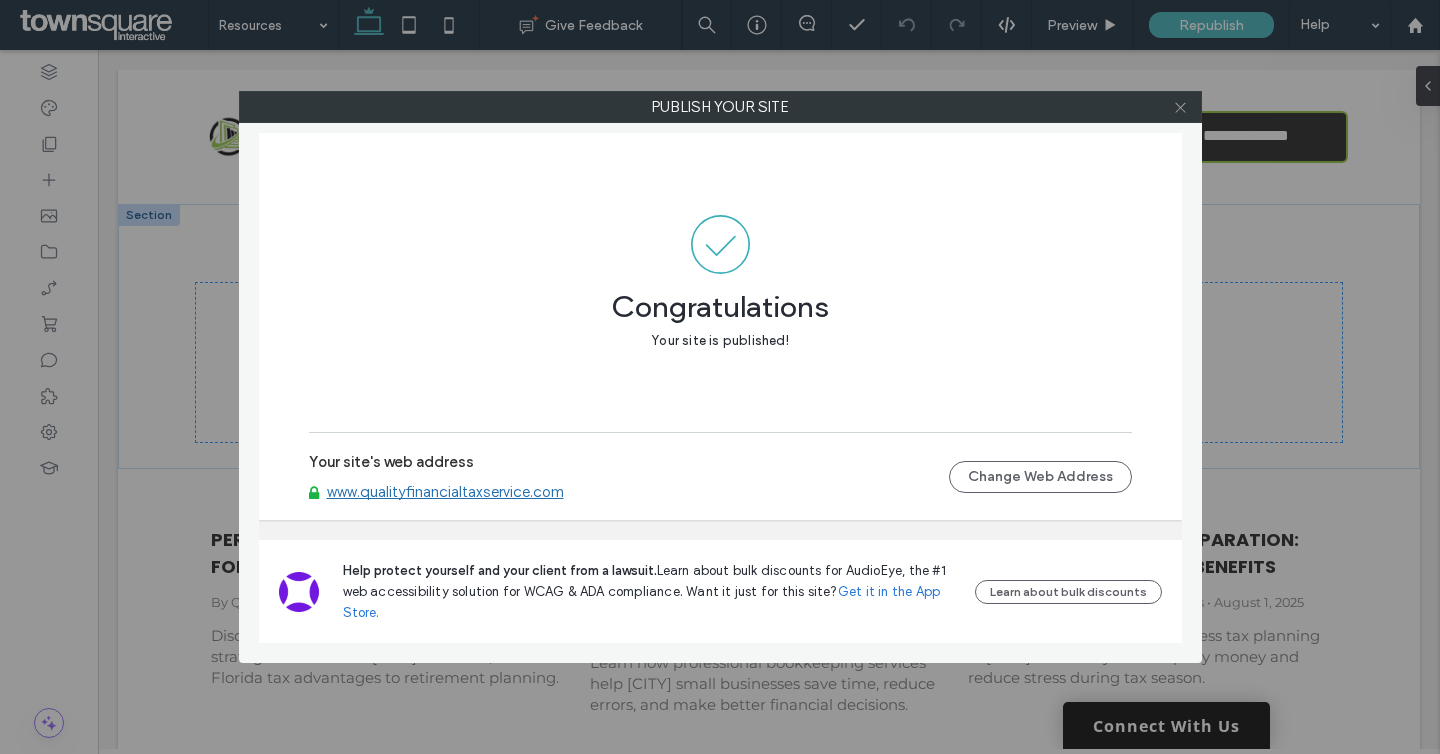 click 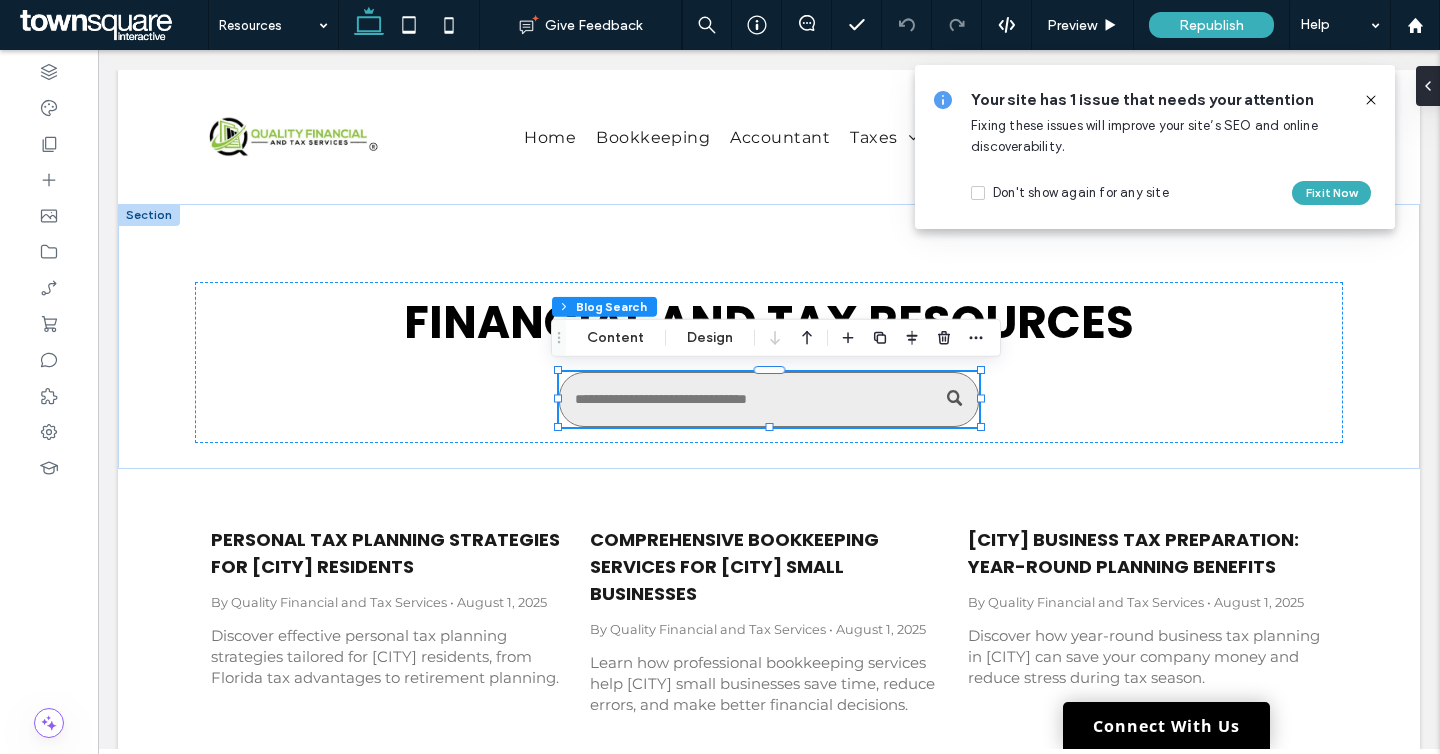 click 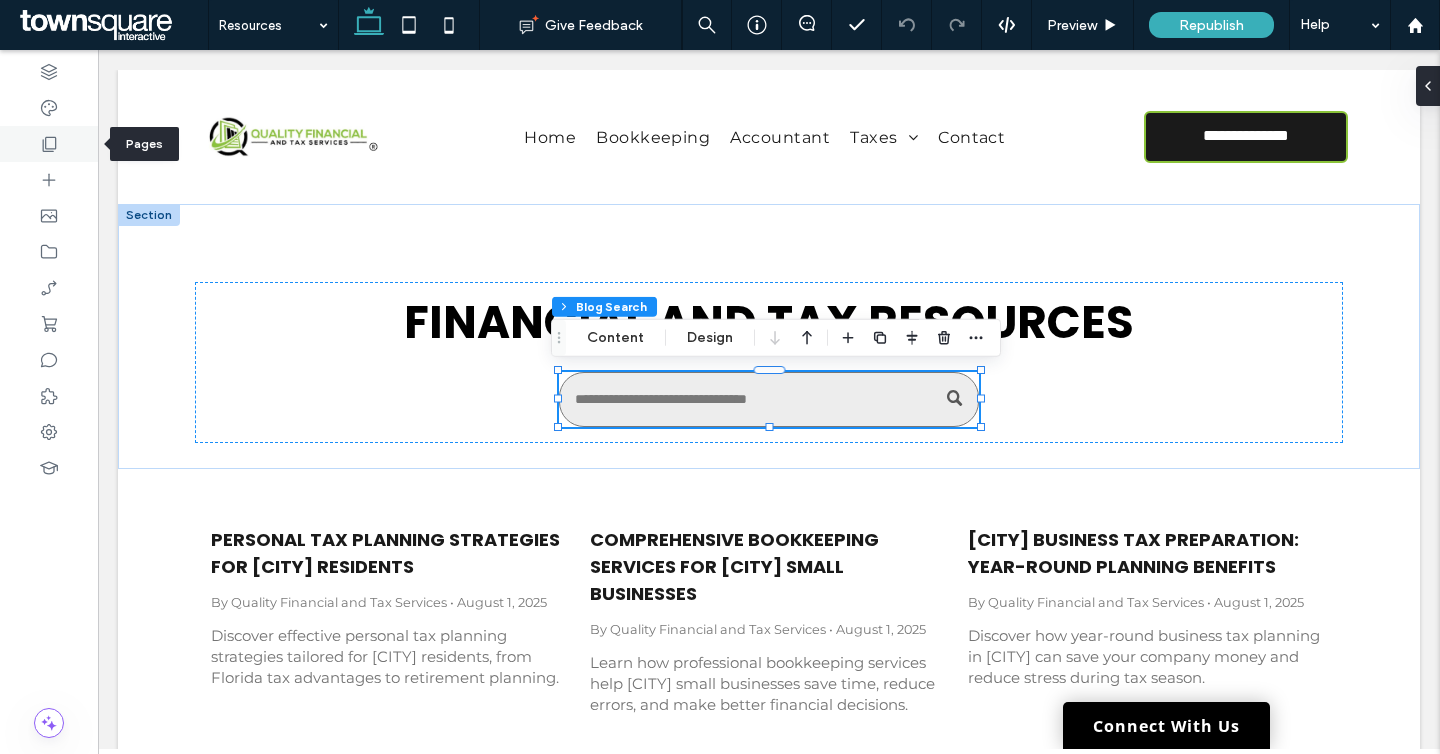 click 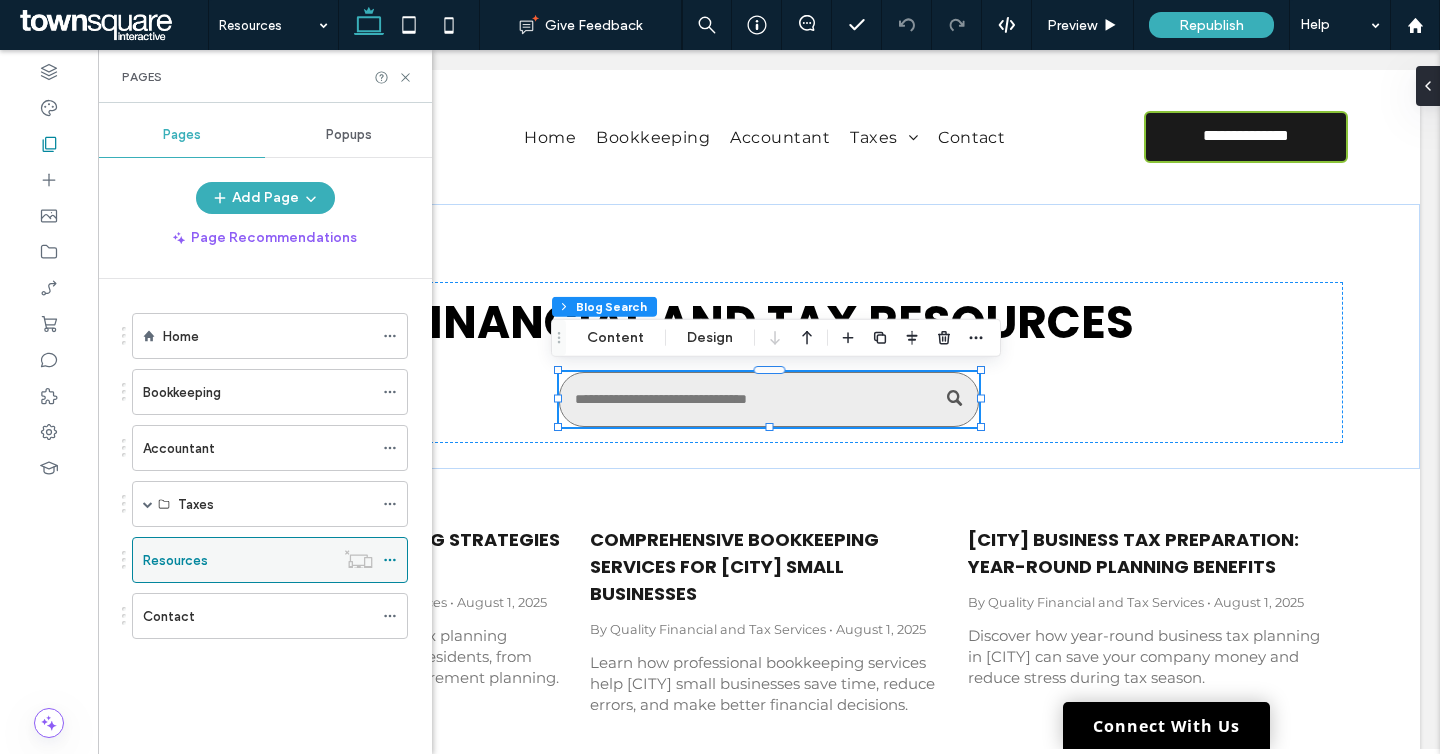 click 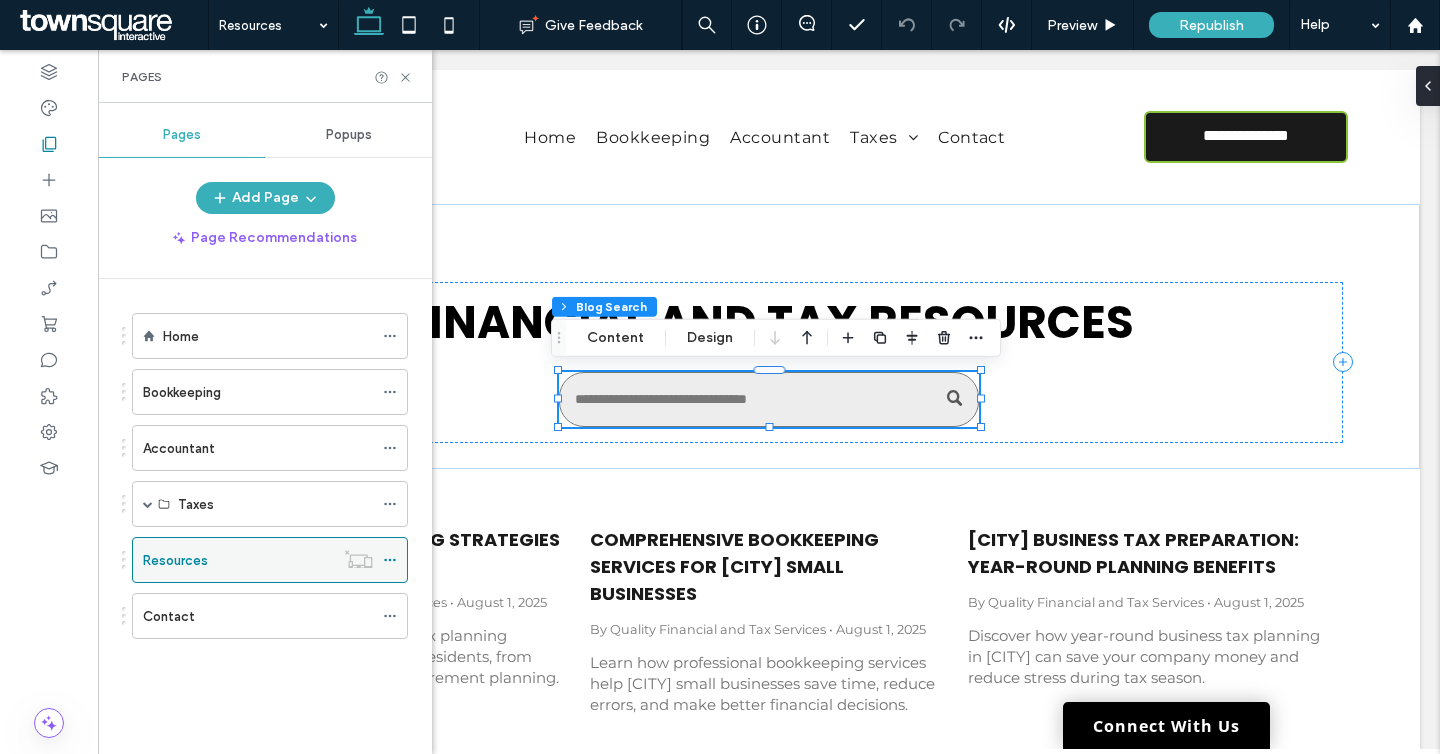 click 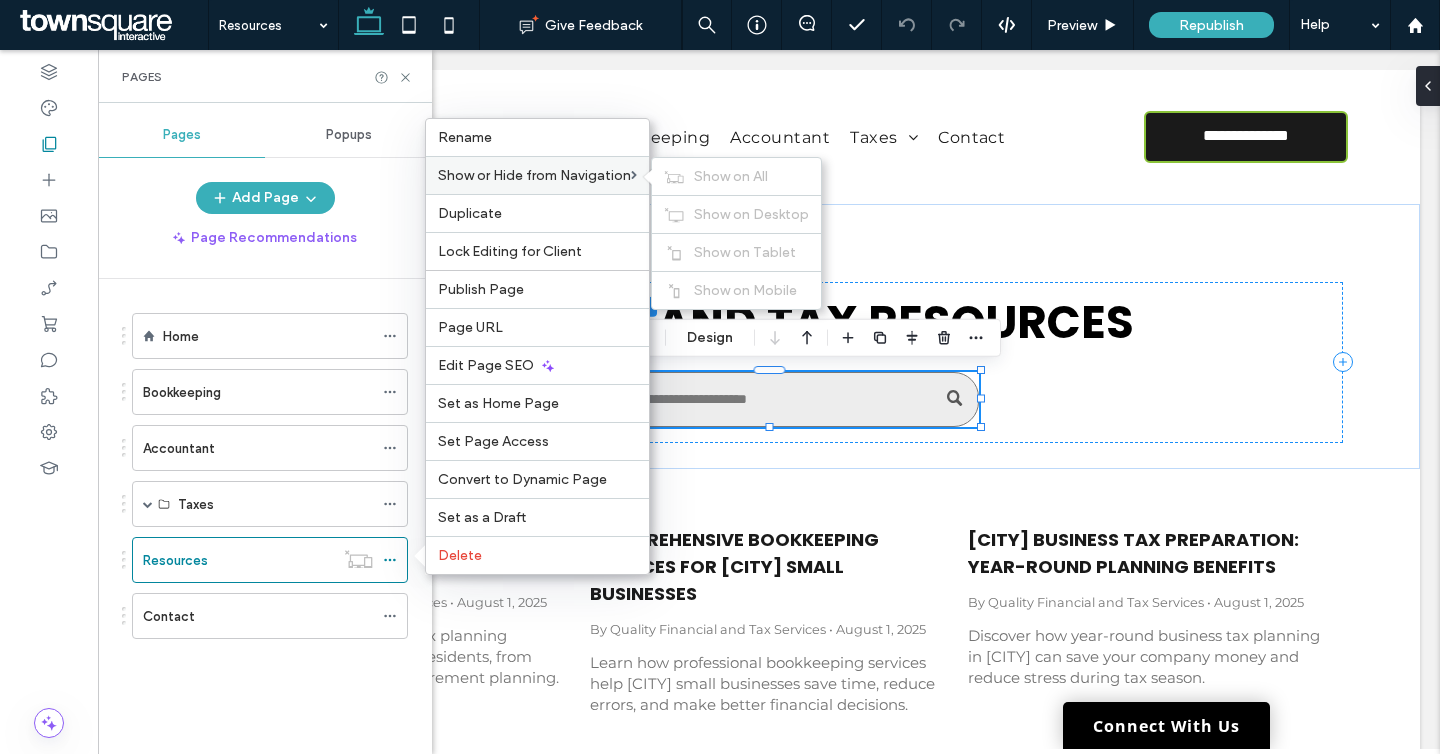 click on "Show or Hide from Navigation" at bounding box center (534, 175) 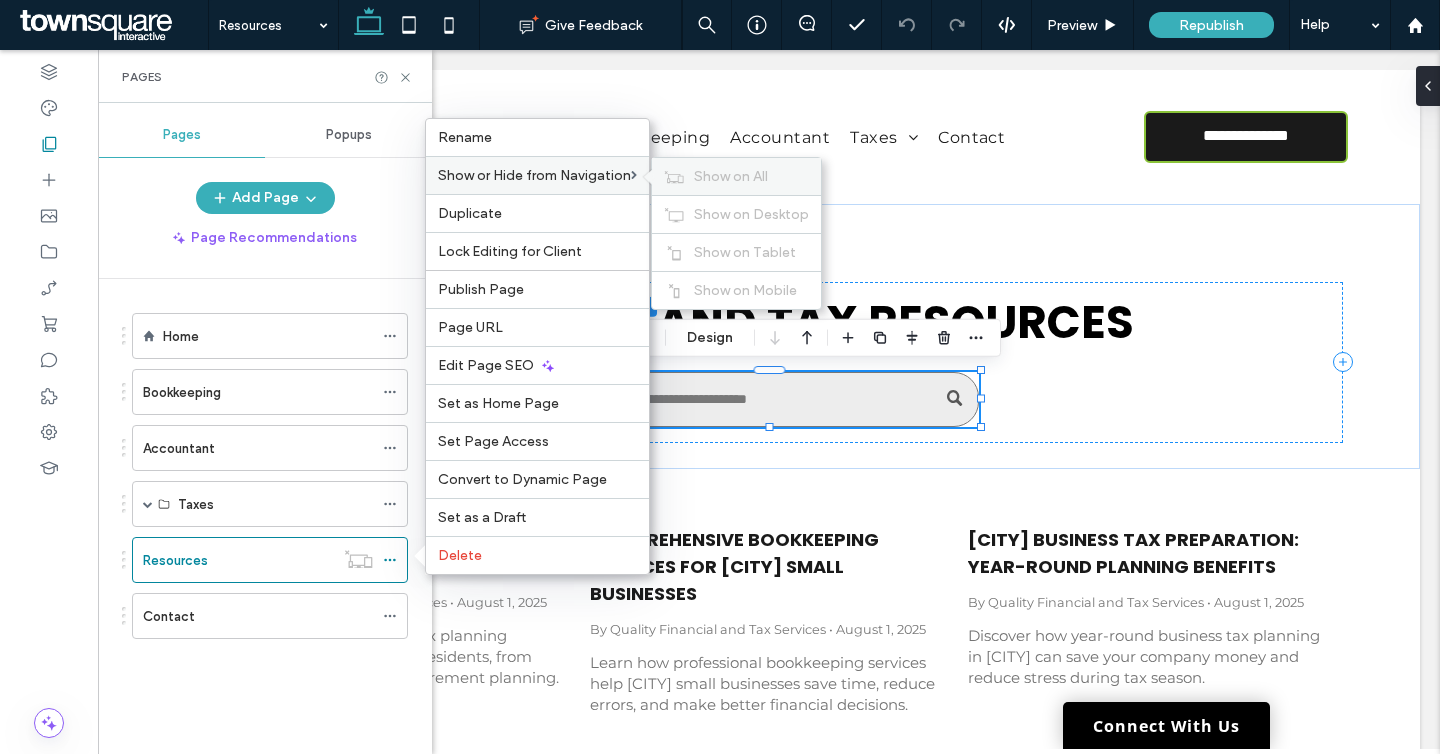 click on "Show on All" at bounding box center [736, 176] 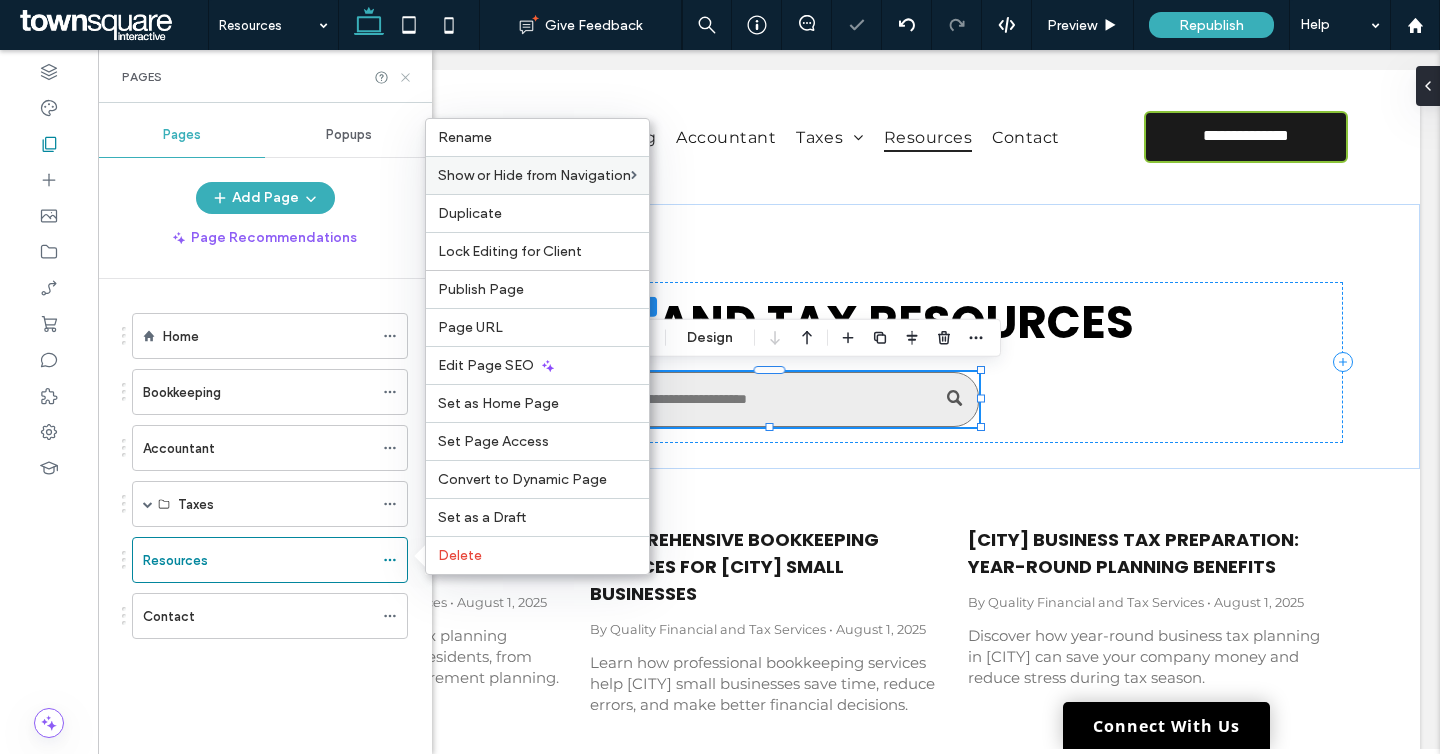 click 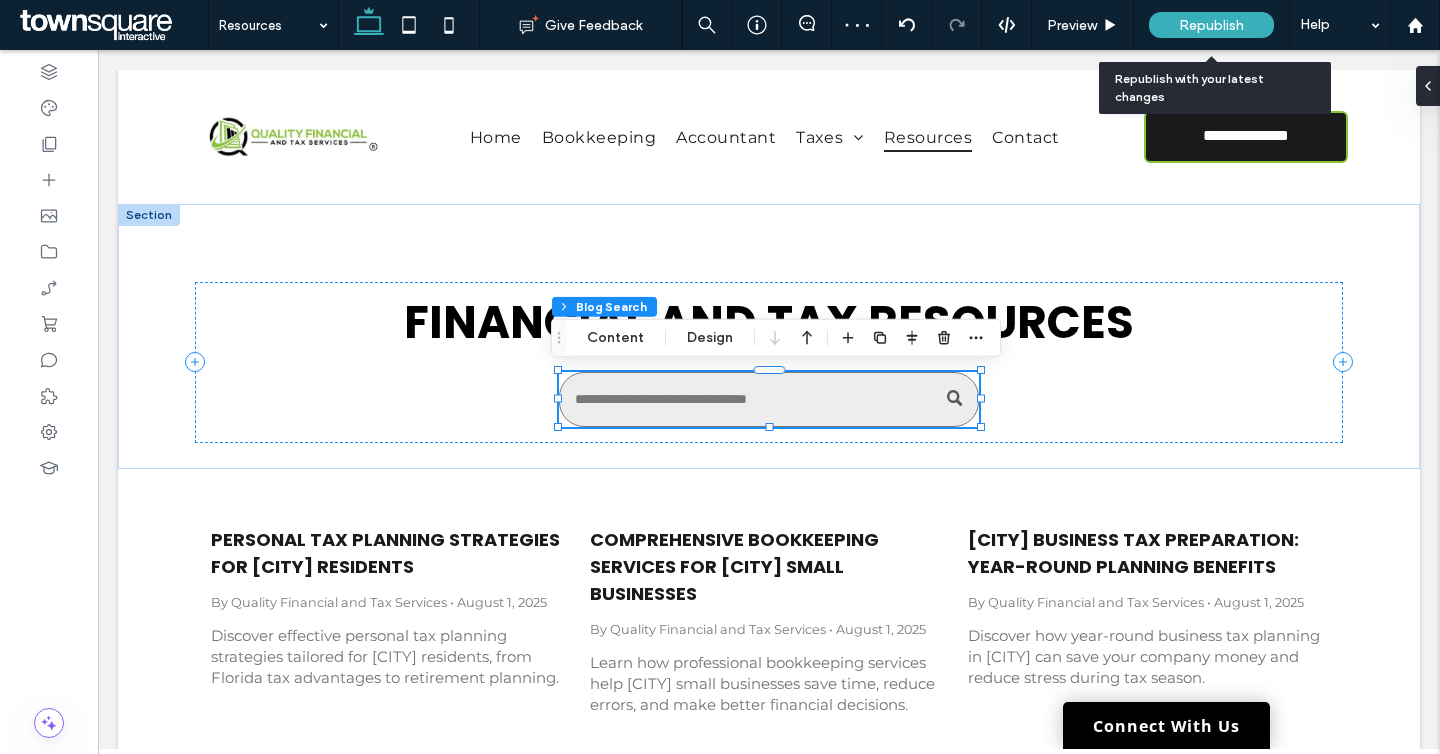 click on "Republish" at bounding box center (1211, 25) 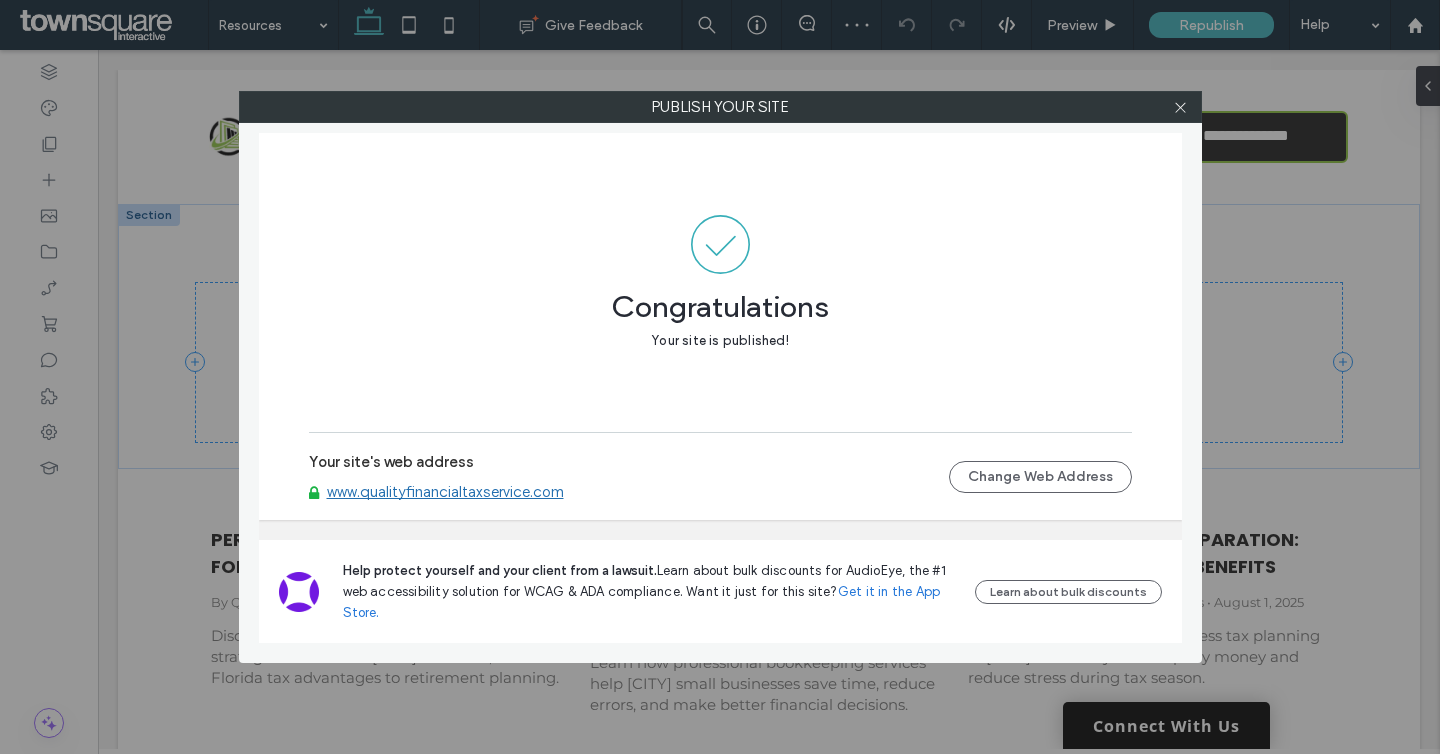 click on "www.qualityfinancialtaxservice.com" at bounding box center (445, 492) 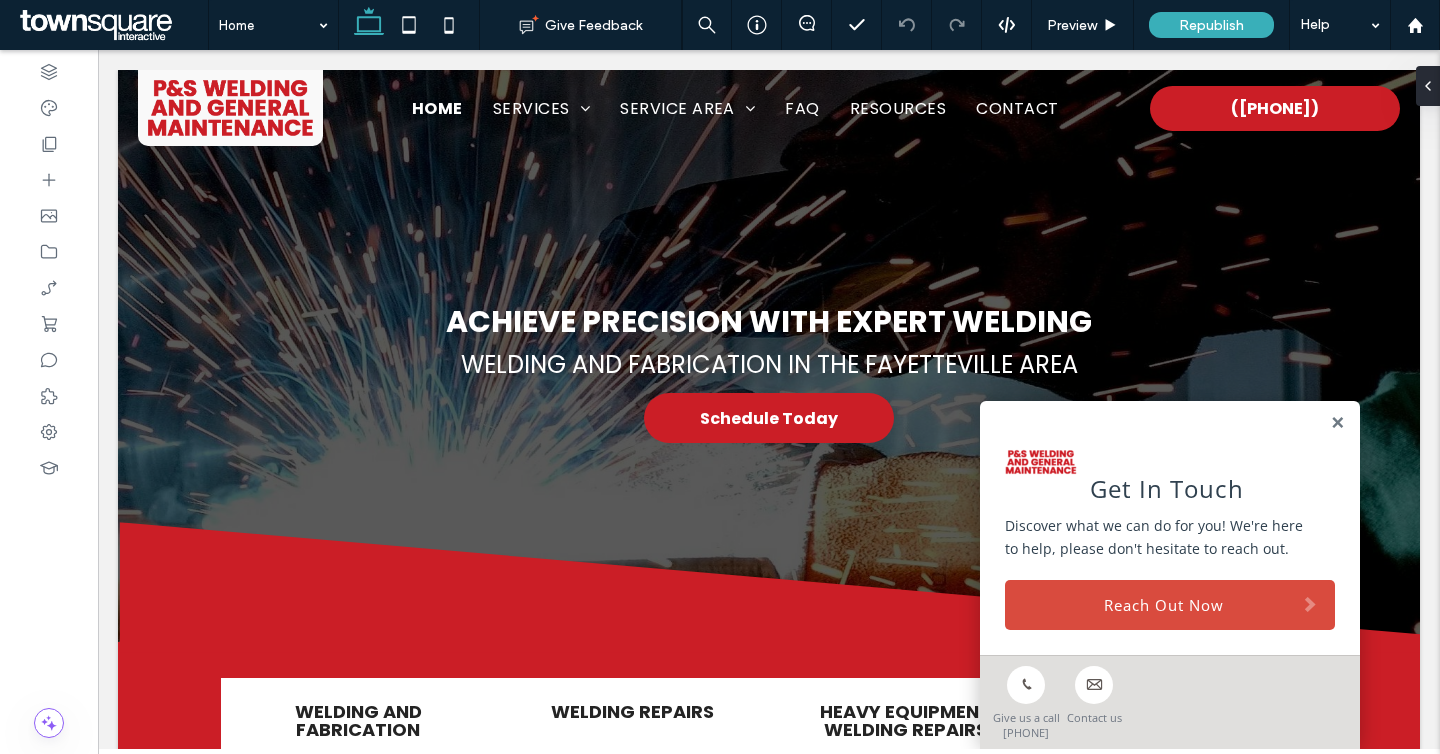 scroll, scrollTop: 0, scrollLeft: 0, axis: both 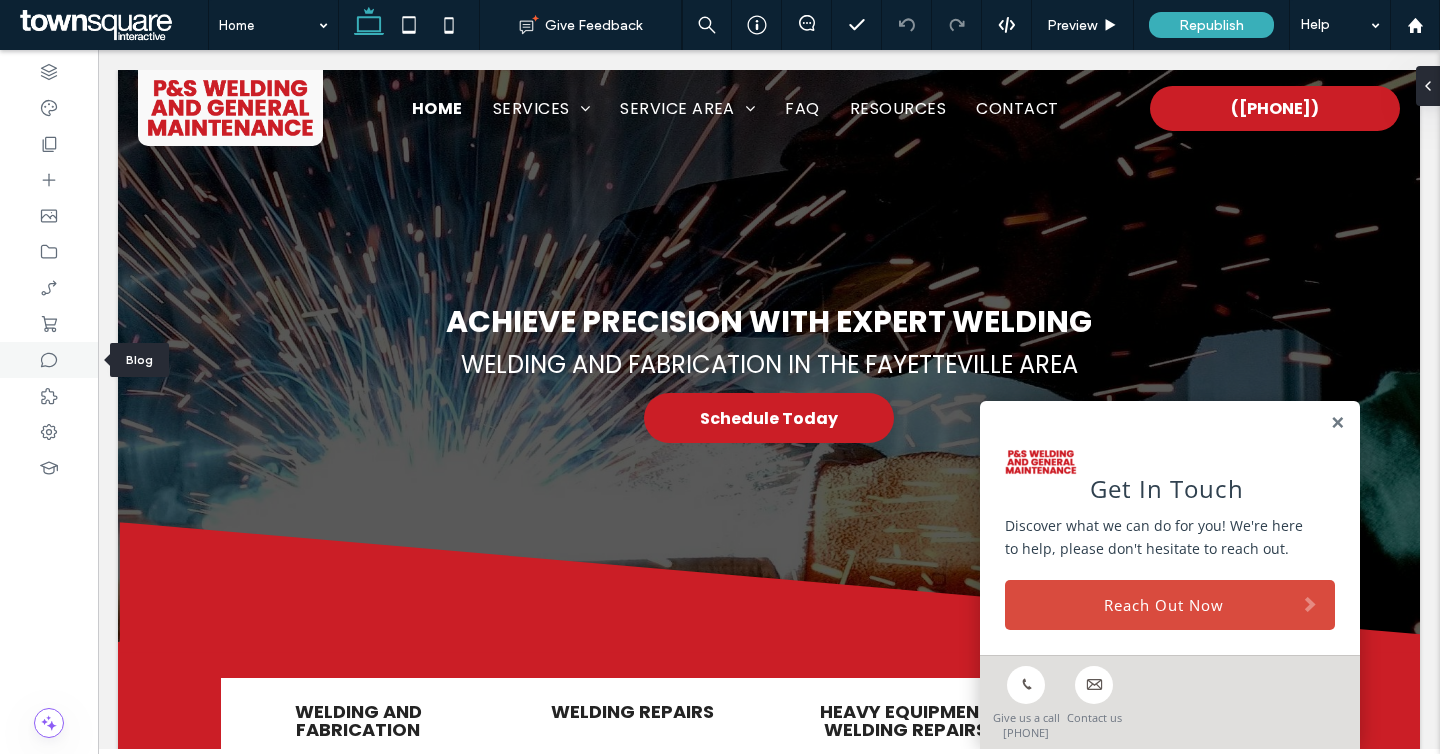 click 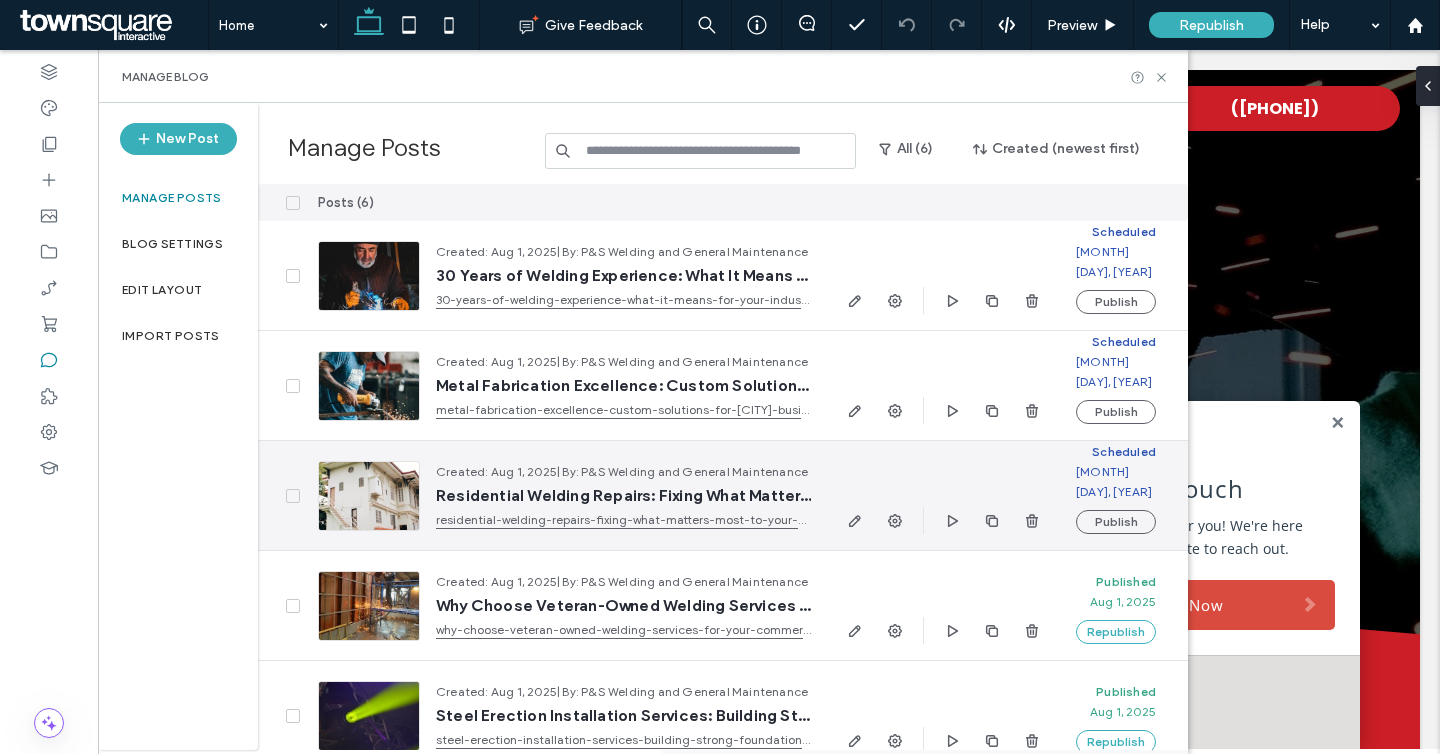 scroll, scrollTop: 131, scrollLeft: 0, axis: vertical 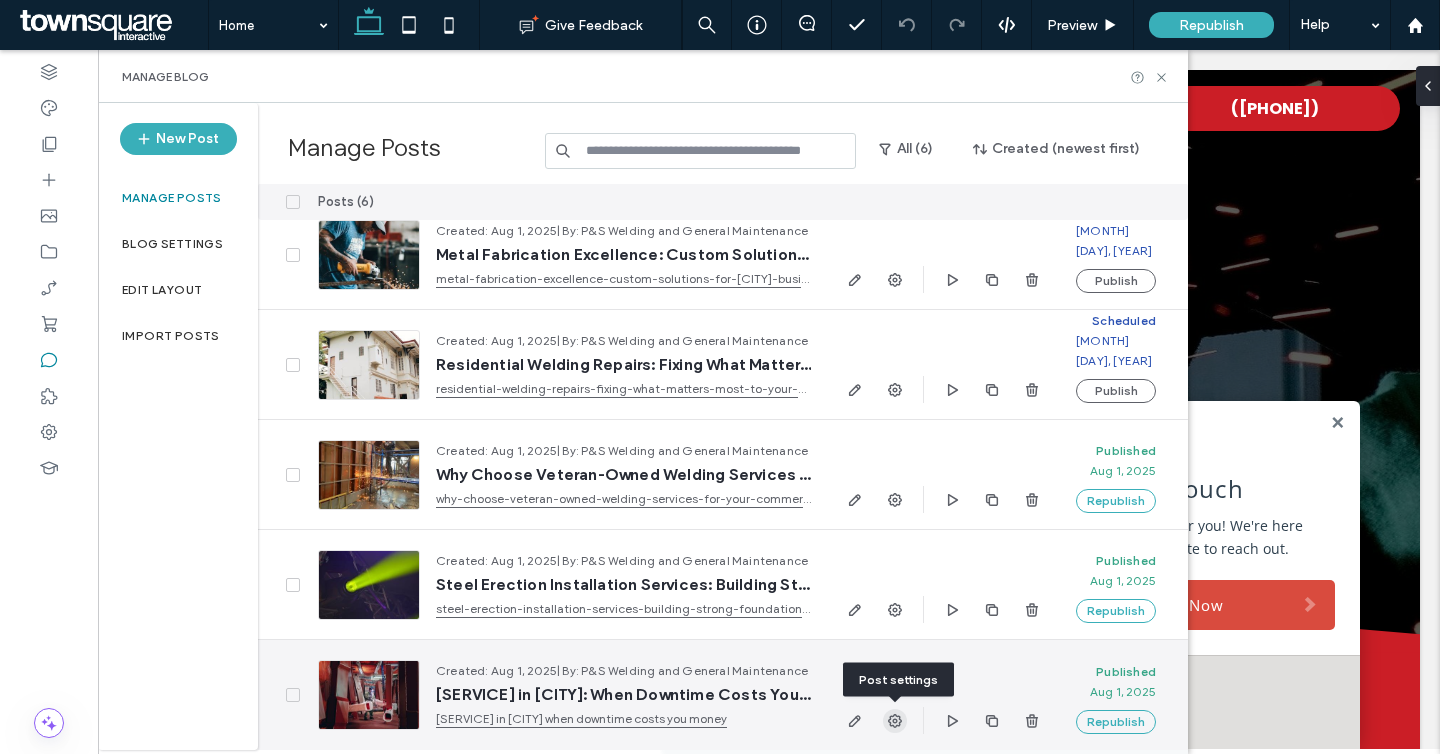 click 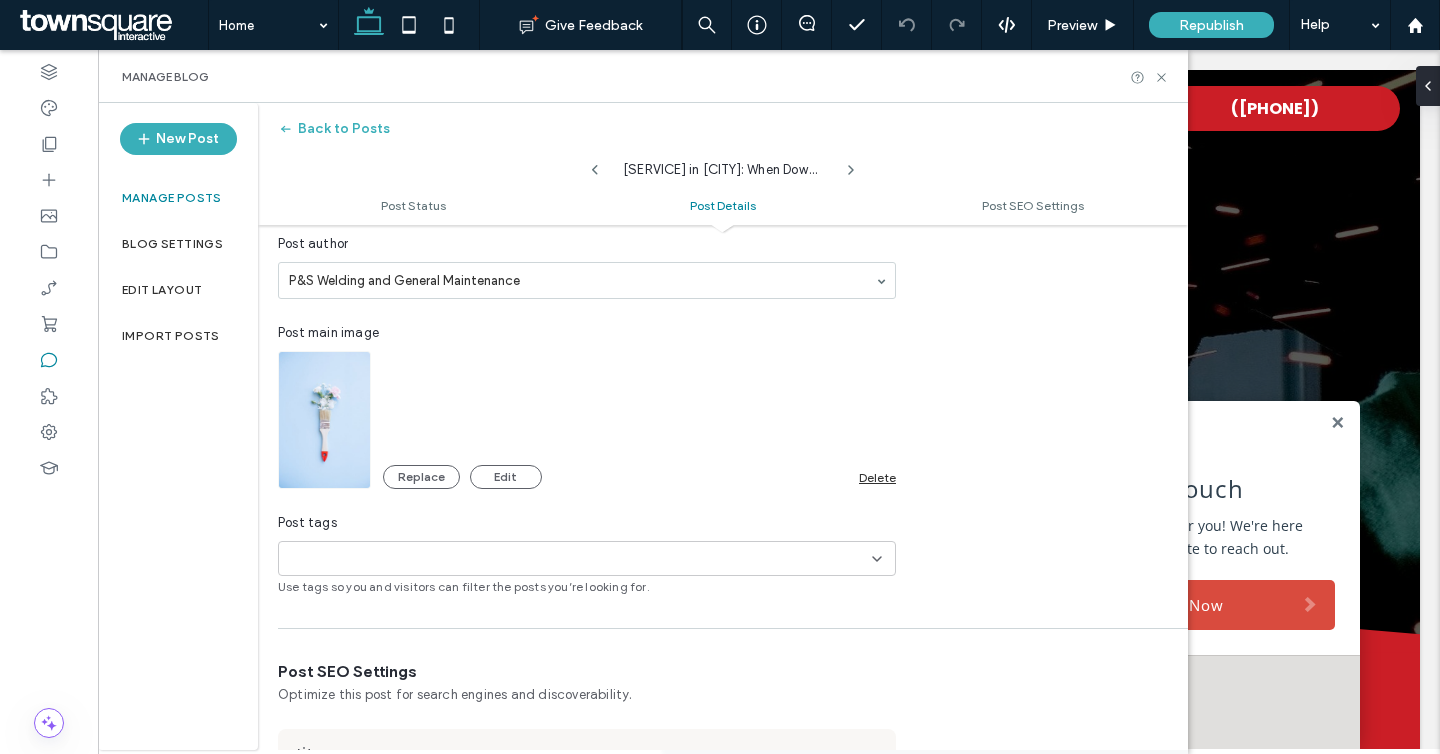 scroll, scrollTop: 593, scrollLeft: 0, axis: vertical 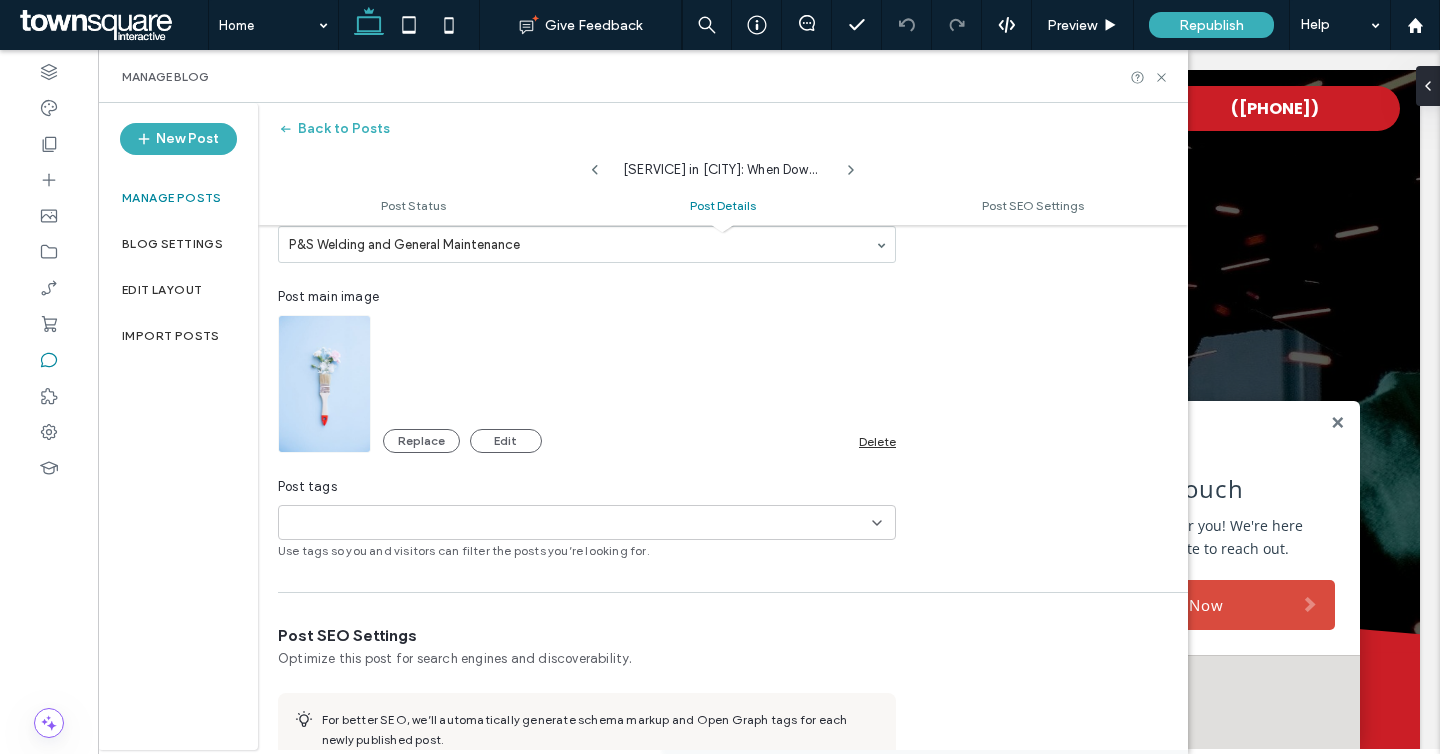 click on "Delete" at bounding box center (877, 441) 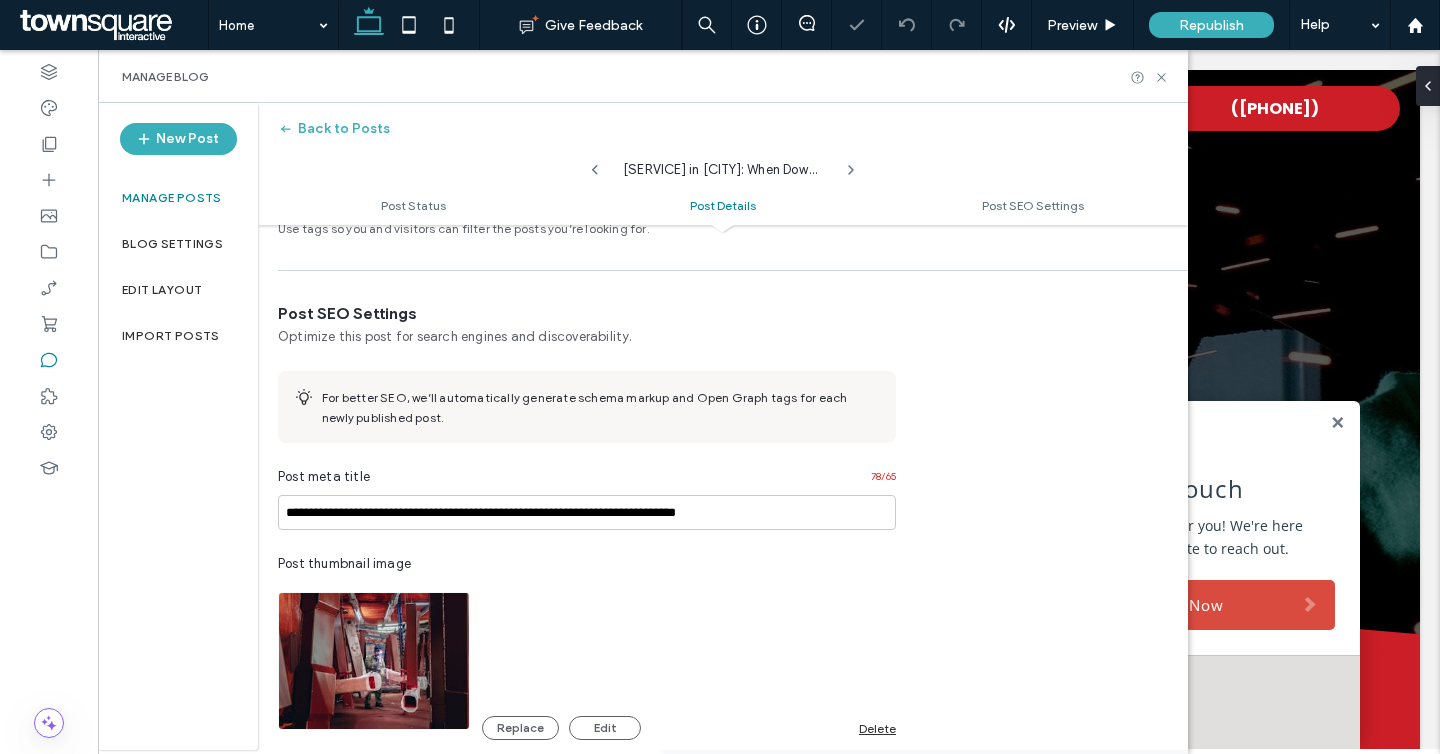 scroll, scrollTop: 1061, scrollLeft: 0, axis: vertical 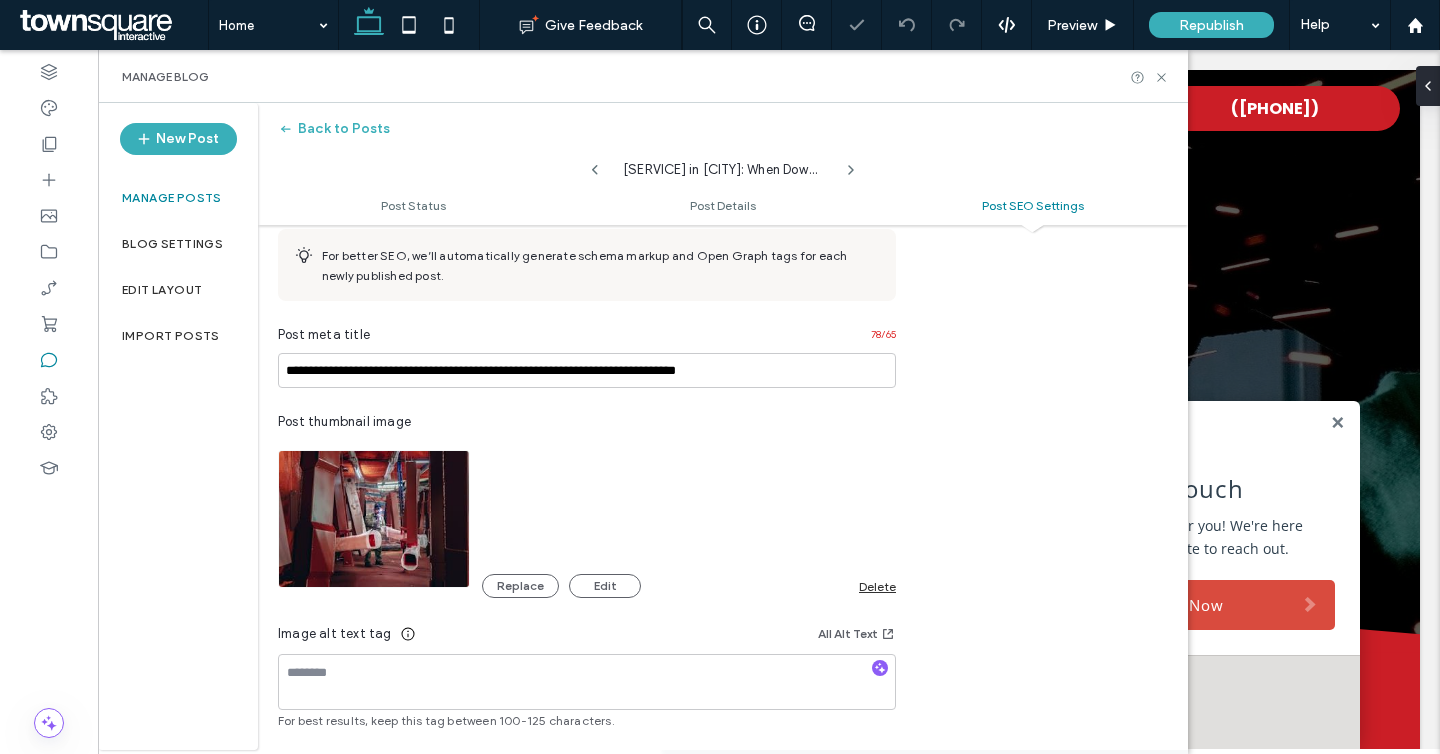 click on "Delete" at bounding box center (877, 586) 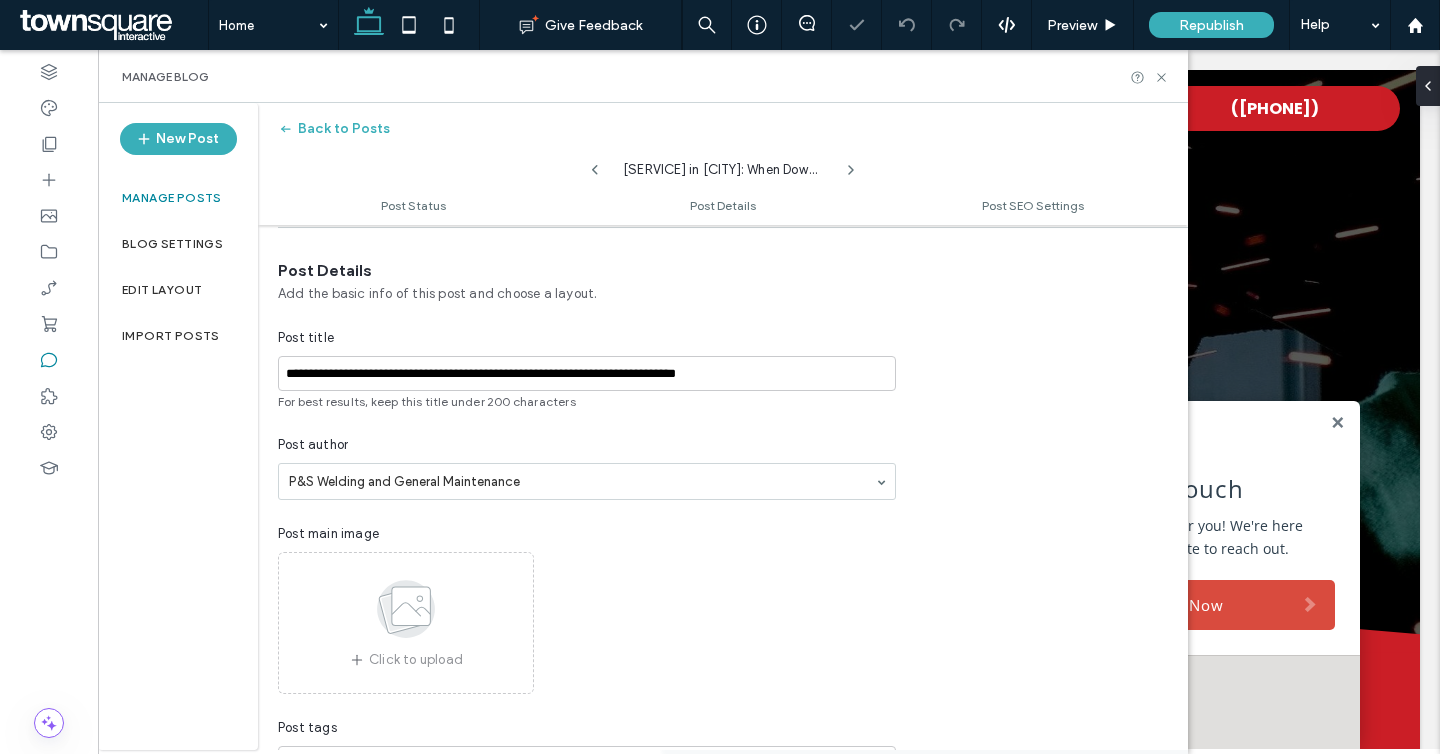 scroll, scrollTop: 0, scrollLeft: 0, axis: both 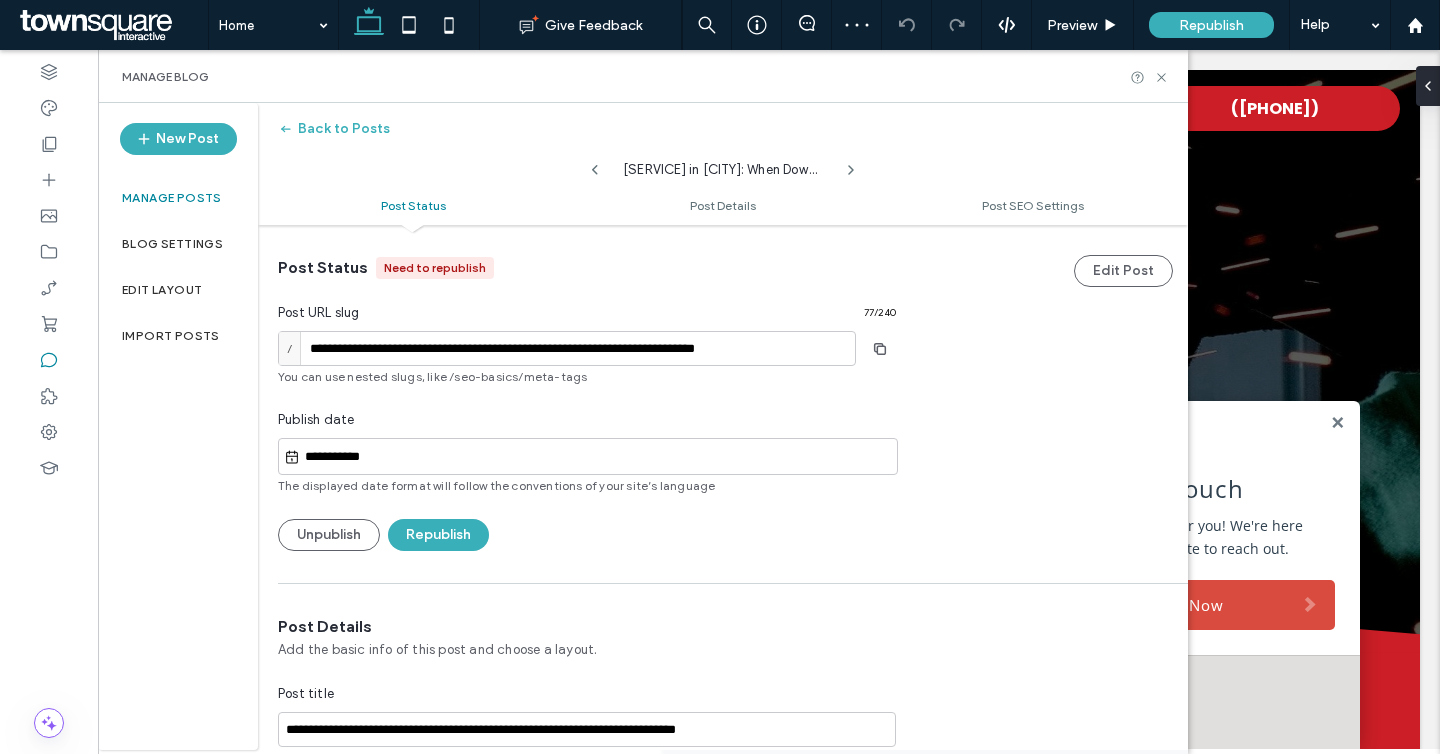 click on "**********" at bounding box center (723, 487) 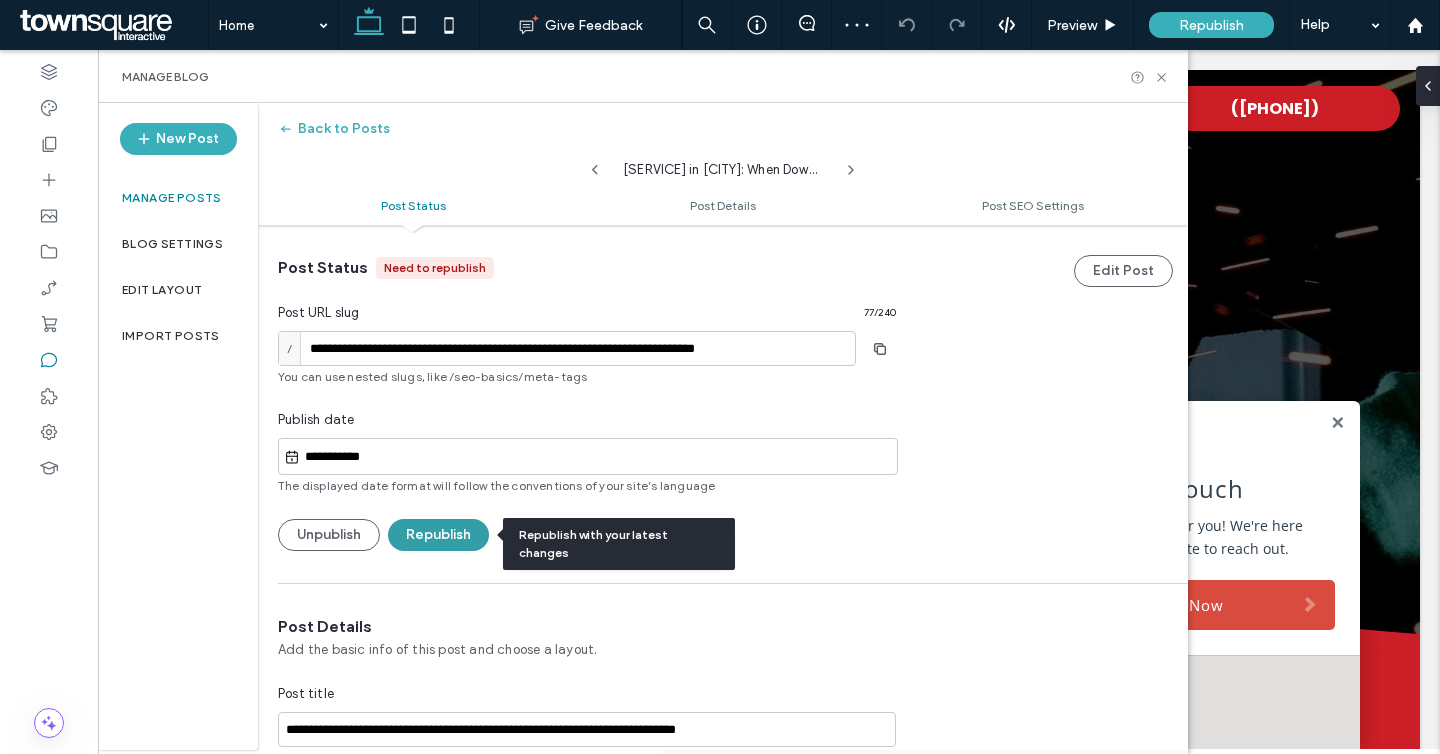 click on "Republish" at bounding box center [438, 535] 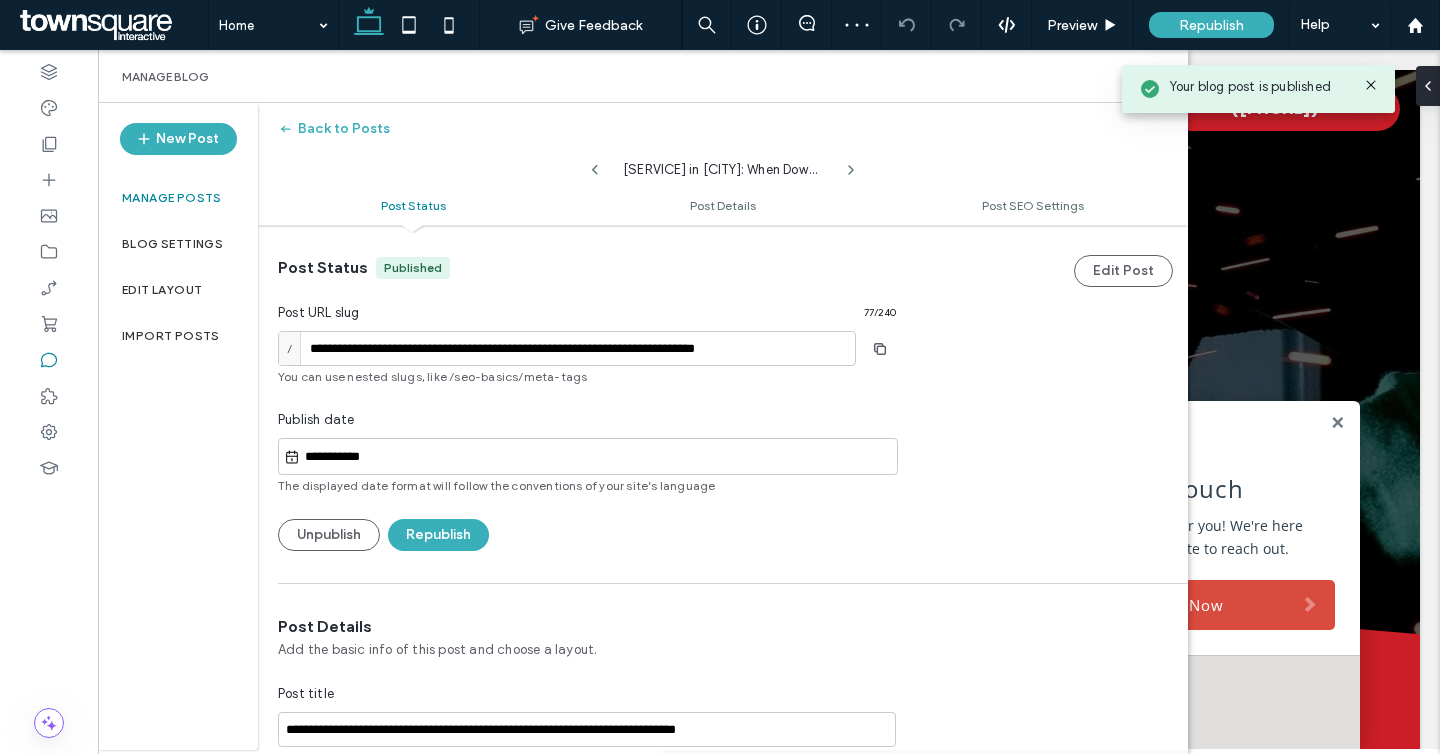 click 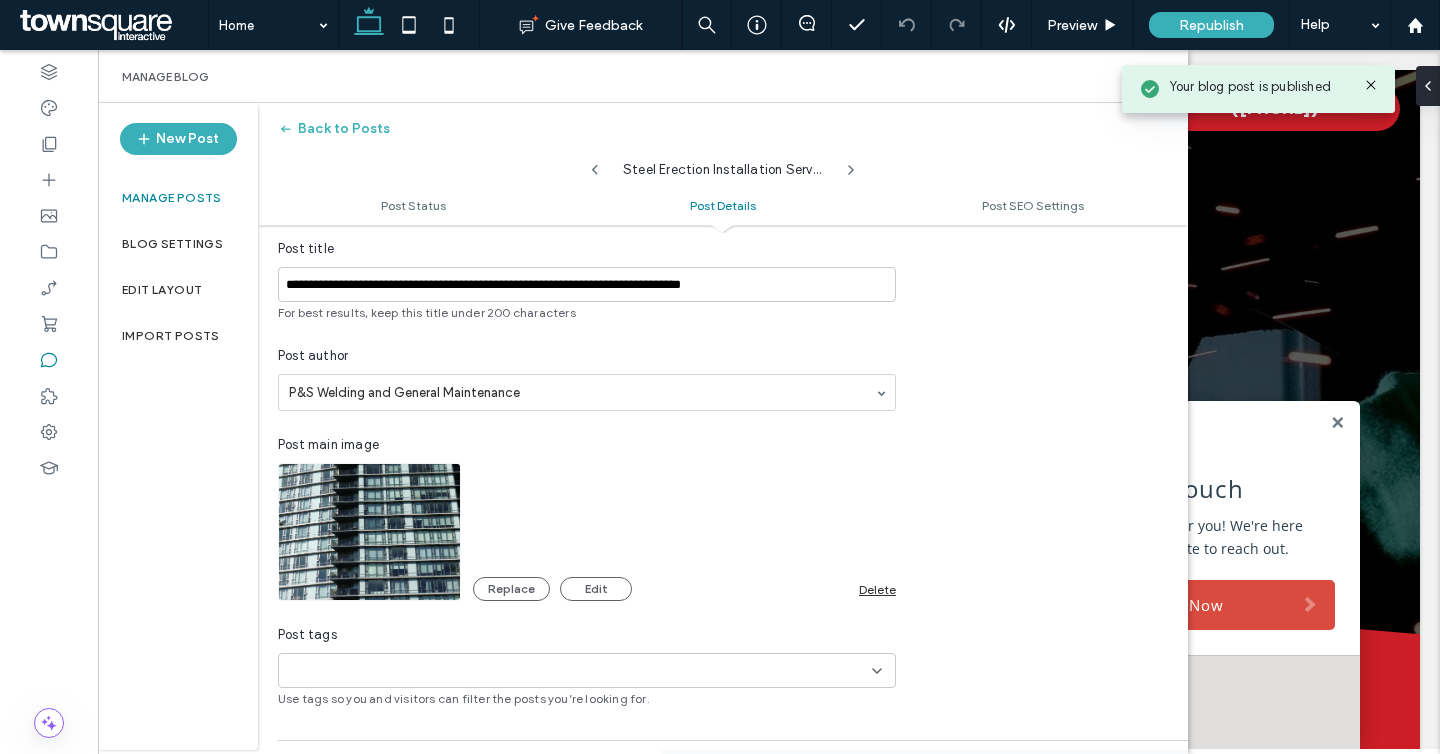 scroll, scrollTop: 484, scrollLeft: 0, axis: vertical 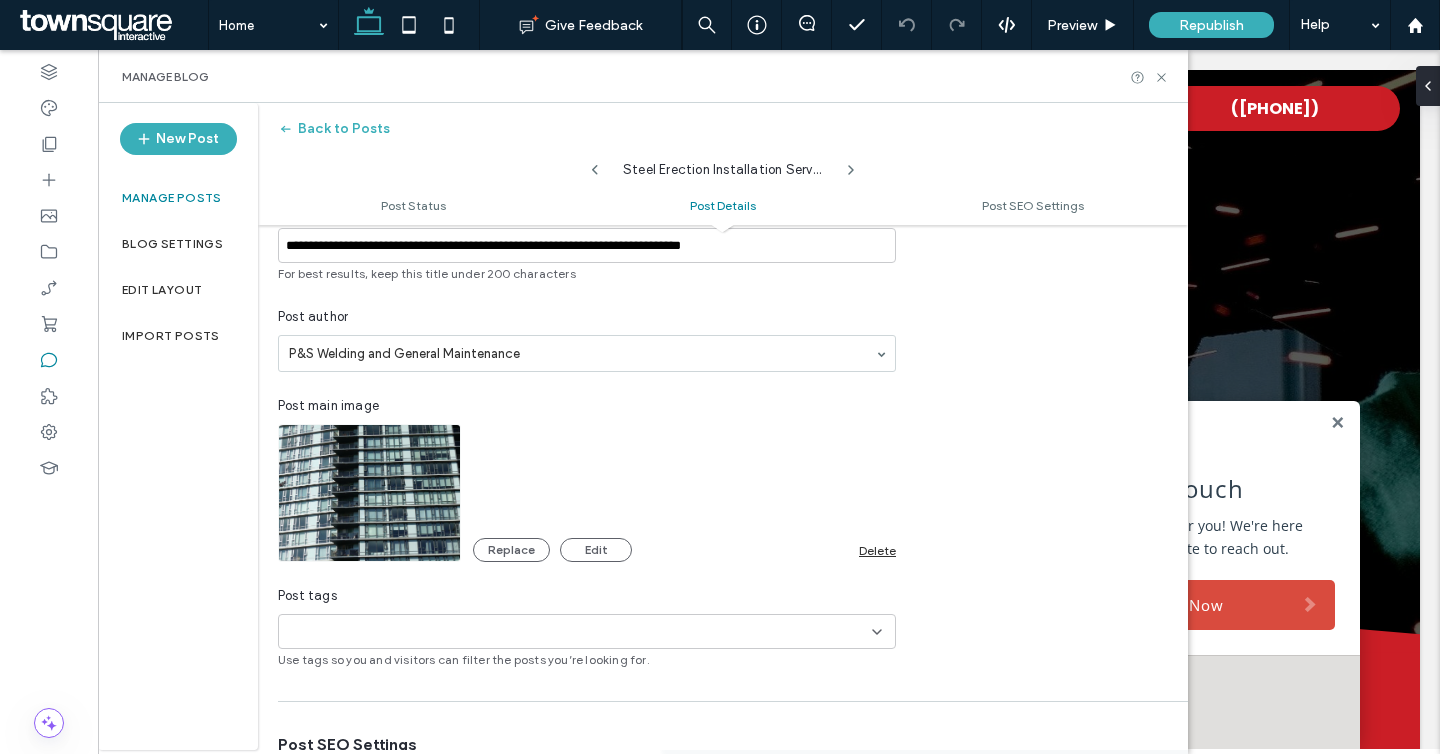 click on "Delete" at bounding box center [877, 550] 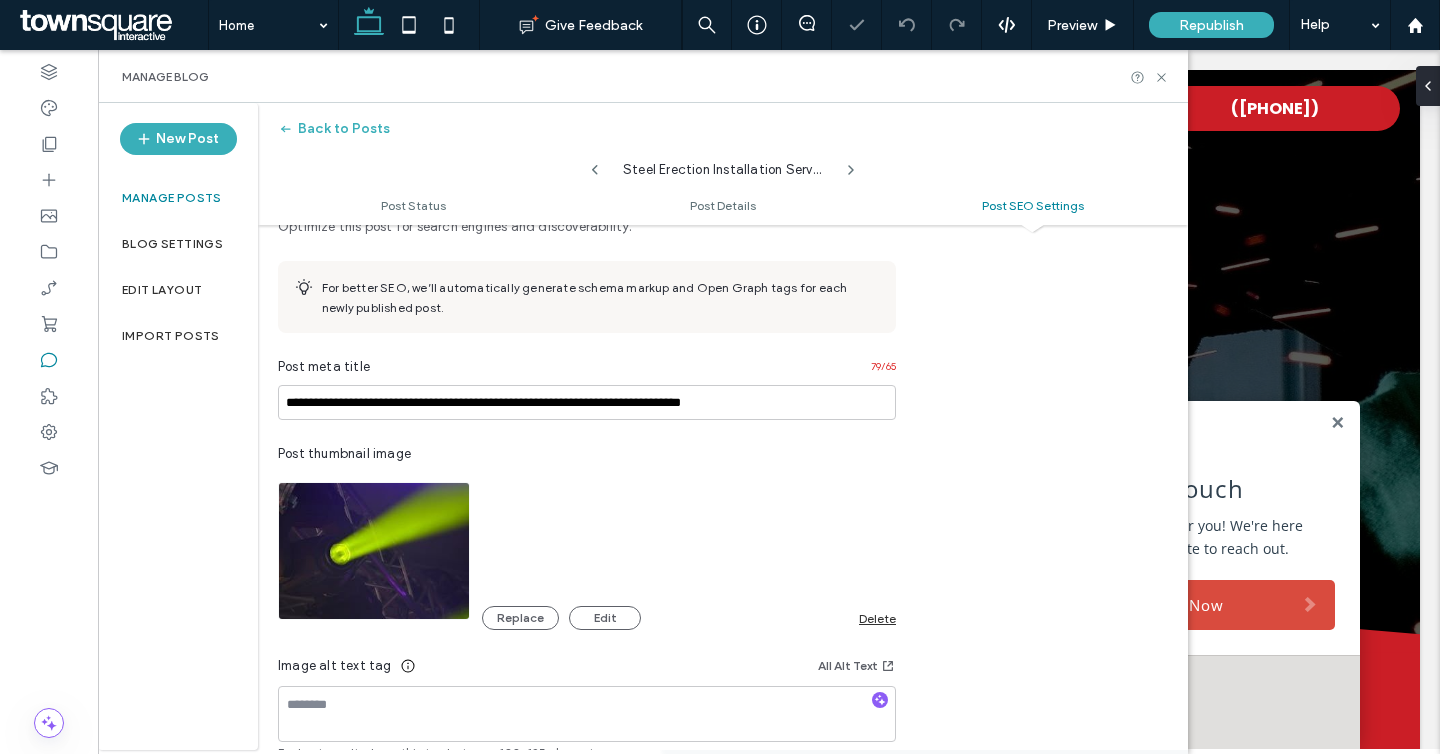 scroll, scrollTop: 1131, scrollLeft: 0, axis: vertical 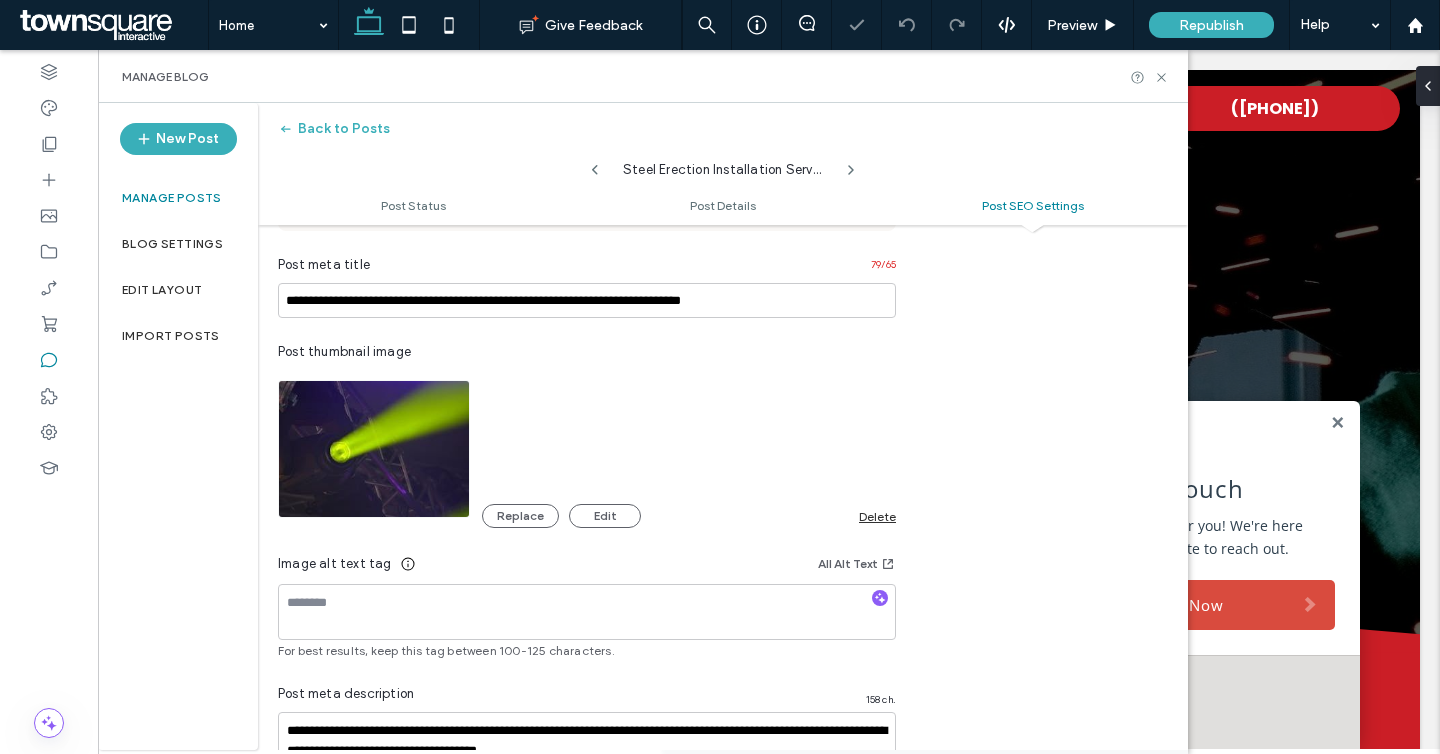 click on "Delete" at bounding box center (877, 516) 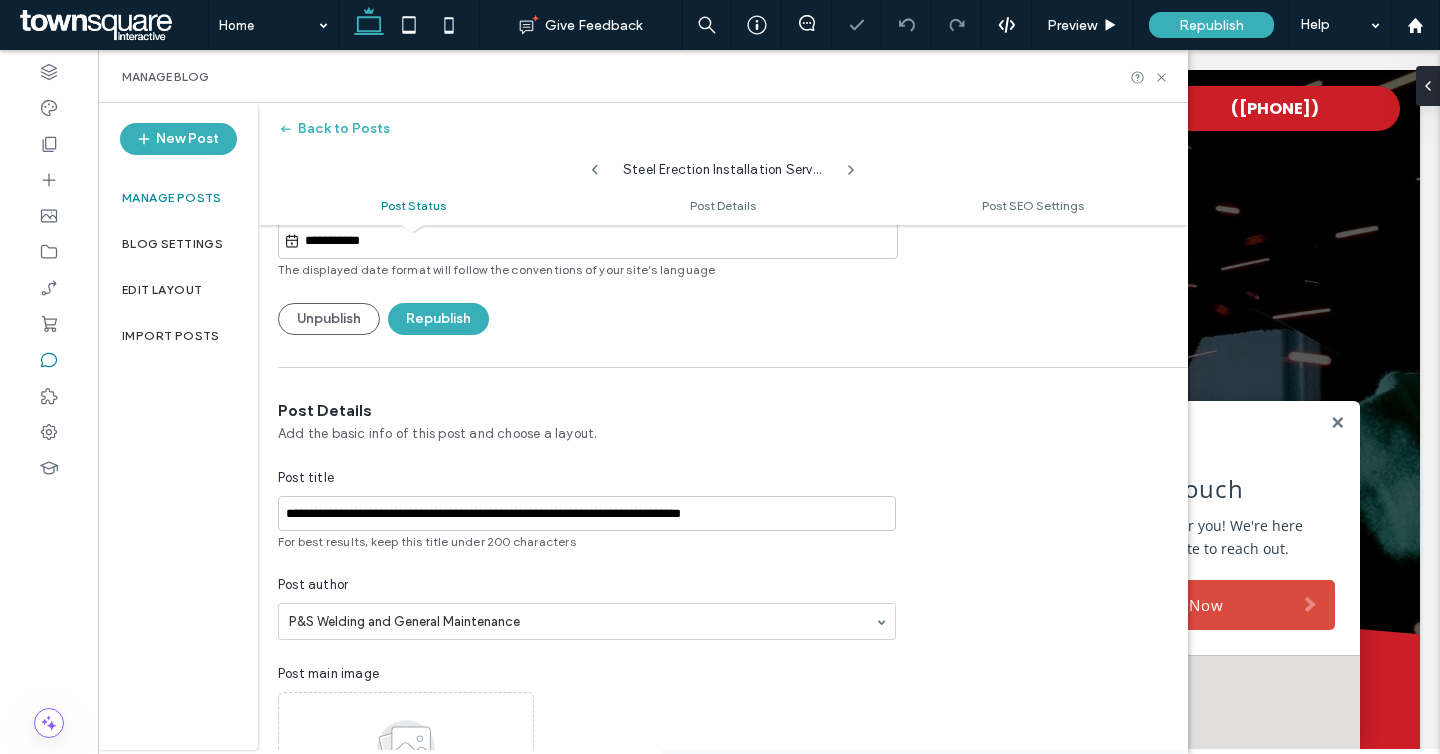 scroll, scrollTop: 0, scrollLeft: 0, axis: both 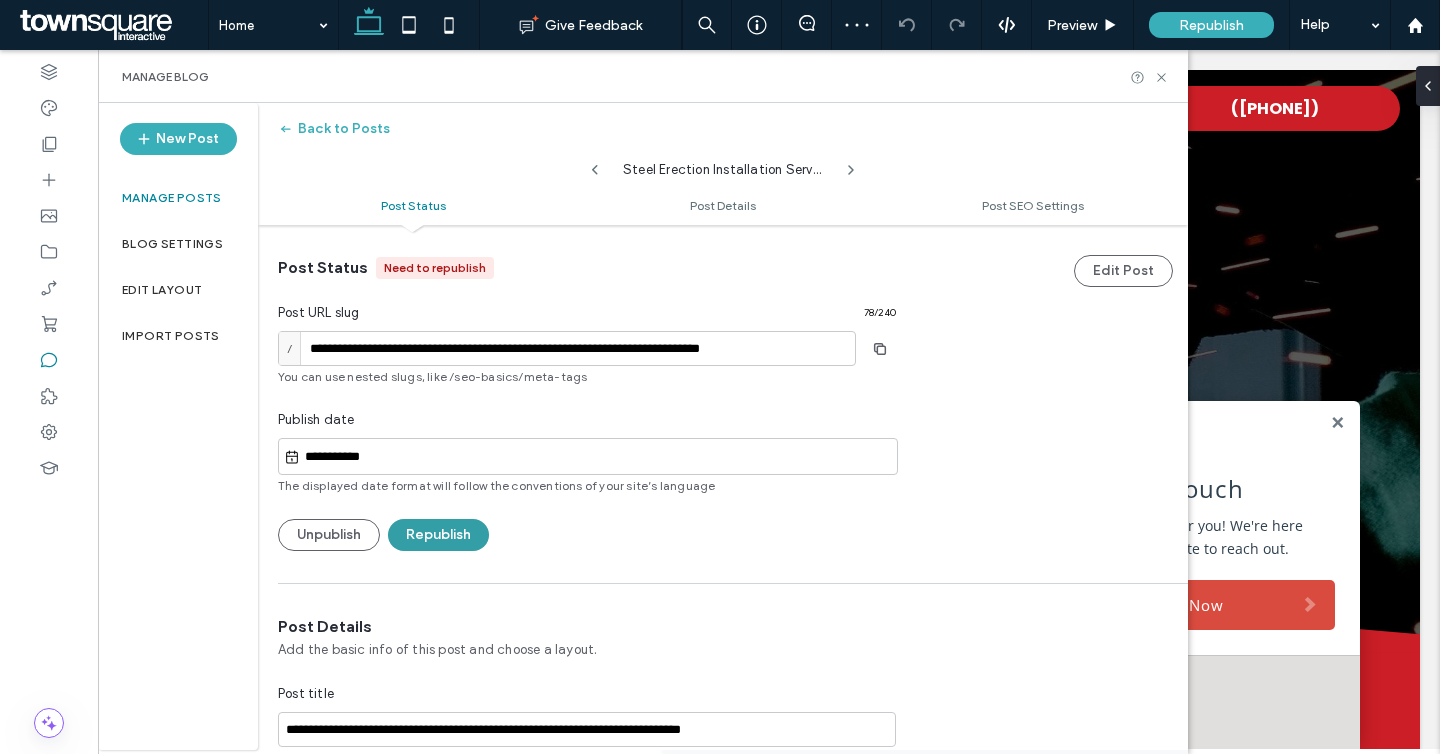 click on "Republish" at bounding box center [438, 535] 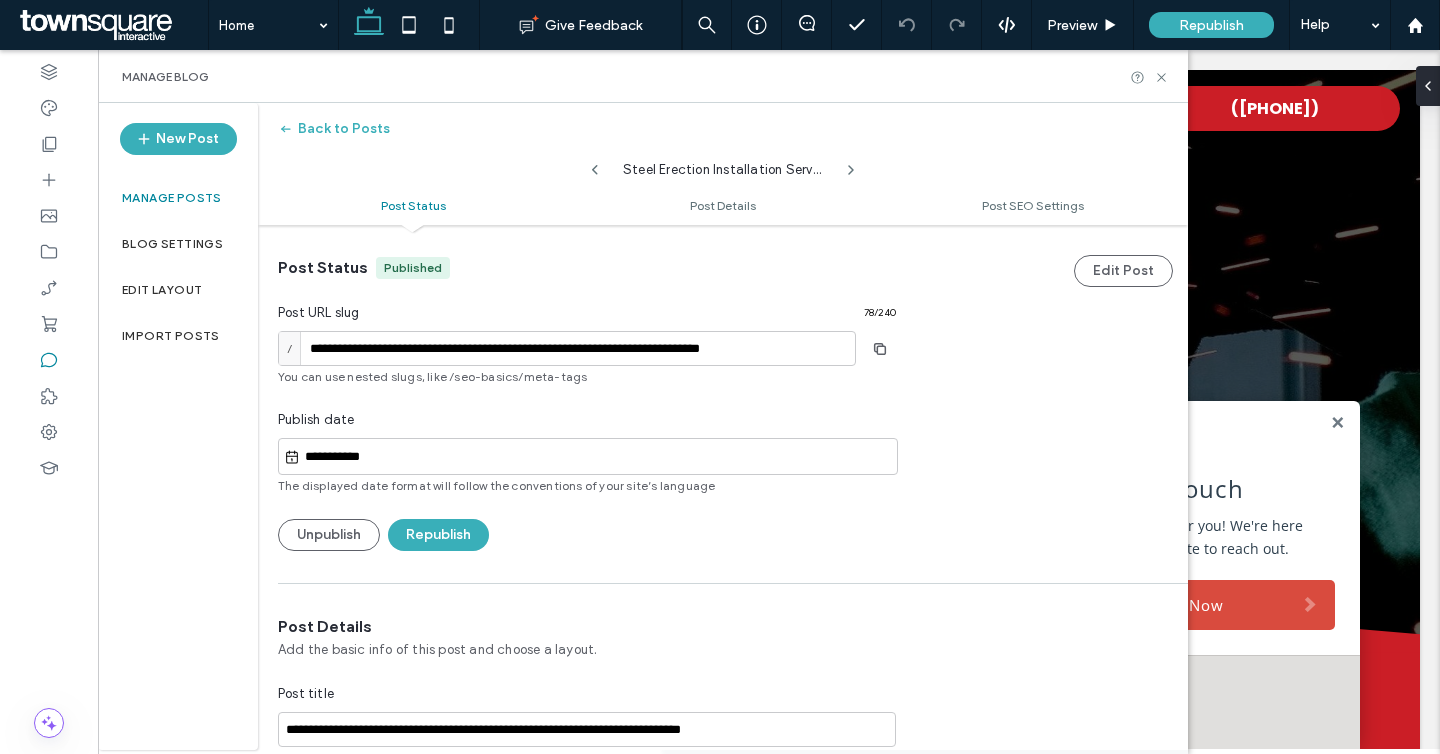 click 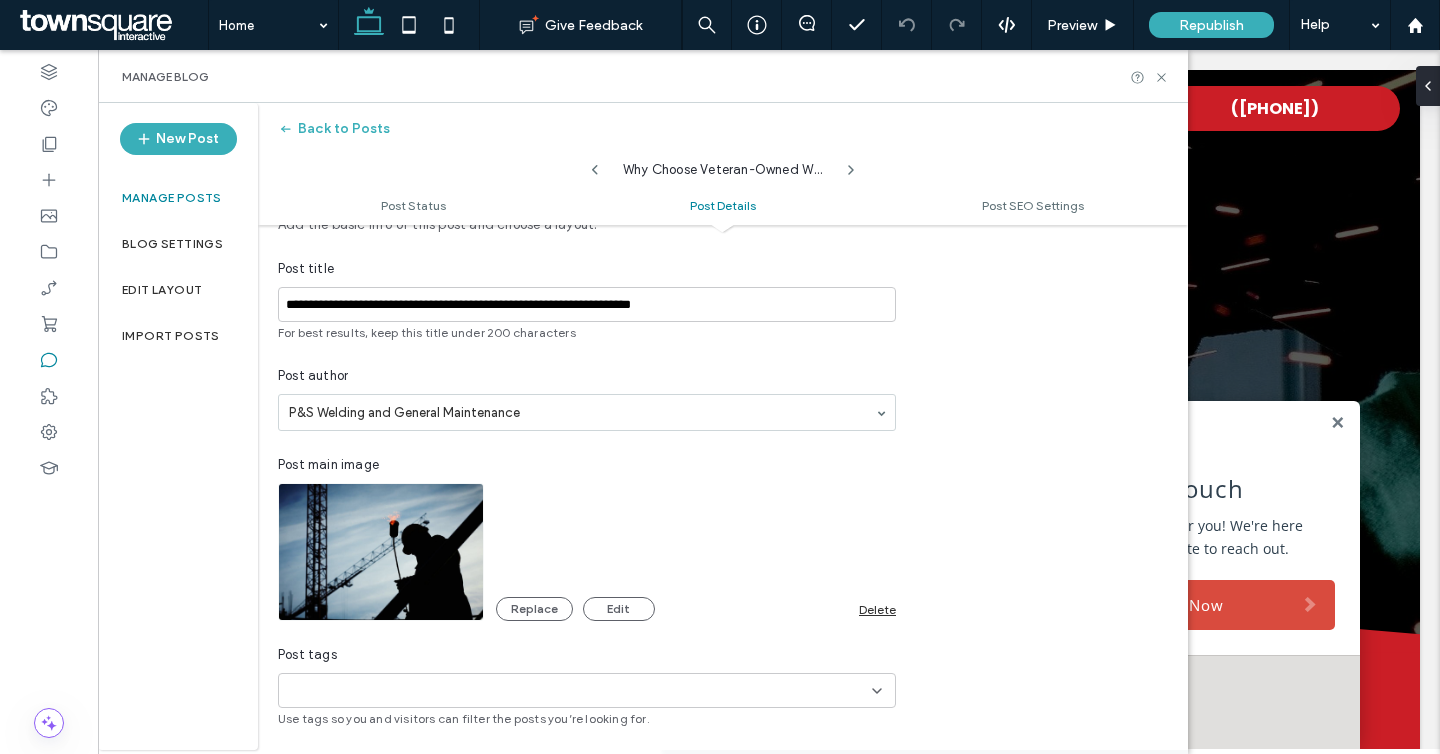 scroll, scrollTop: 751, scrollLeft: 0, axis: vertical 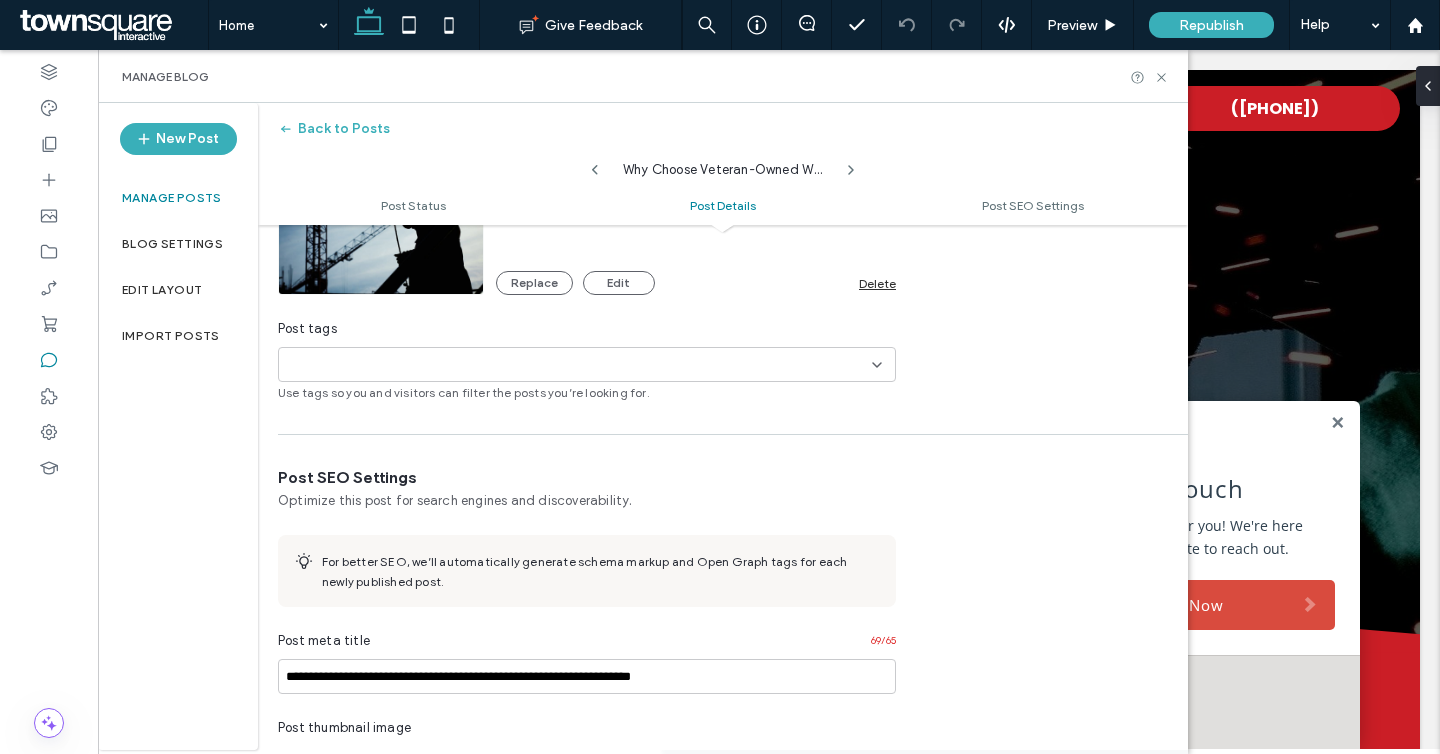 click on "Delete" at bounding box center (877, 283) 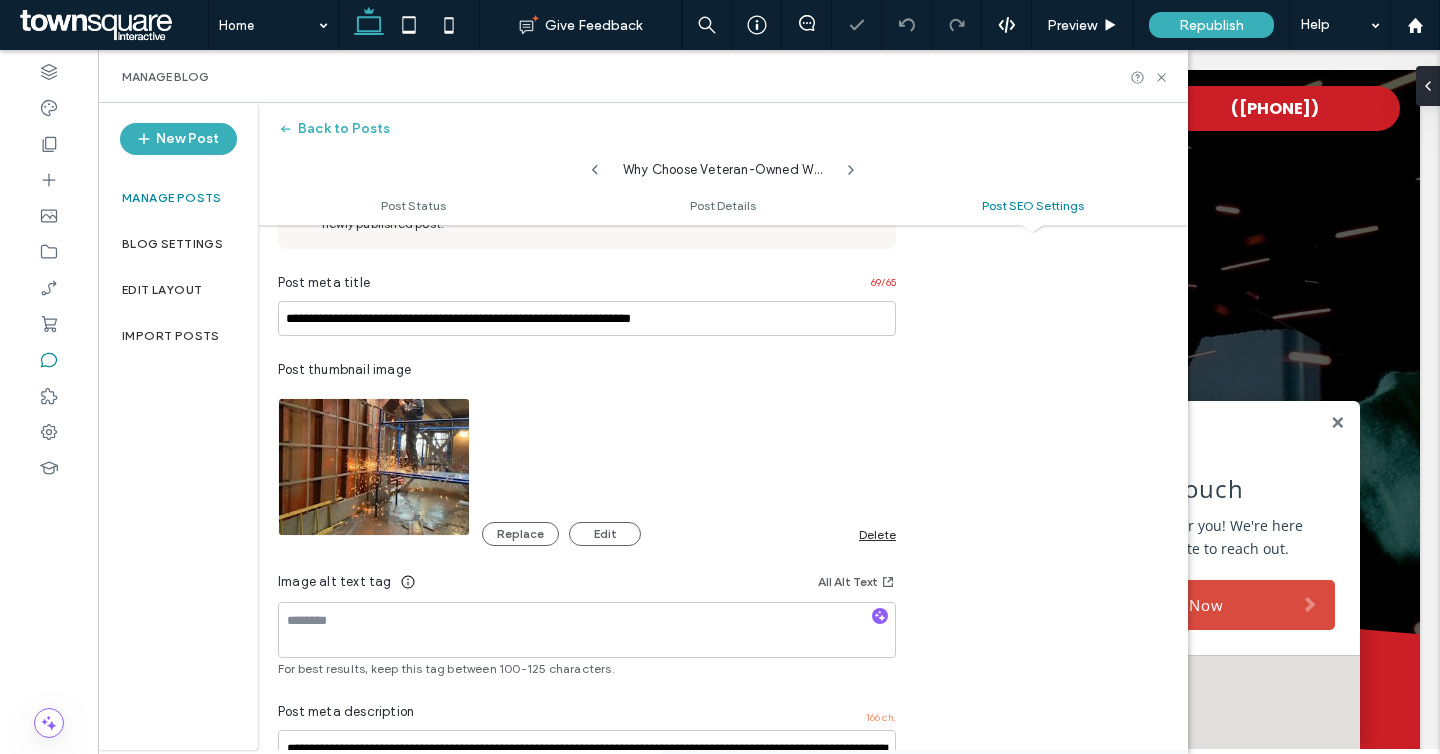 scroll, scrollTop: 1185, scrollLeft: 0, axis: vertical 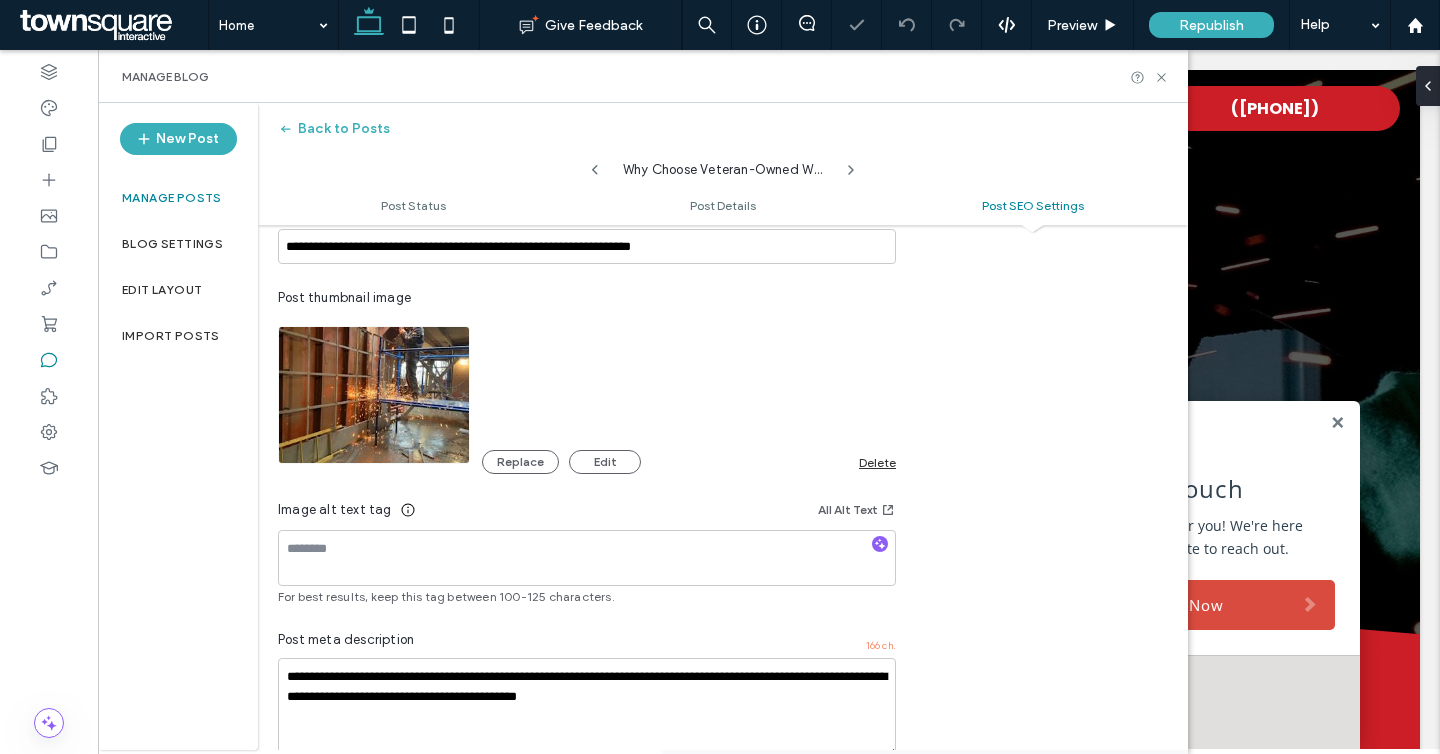 click on "Delete" at bounding box center [877, 462] 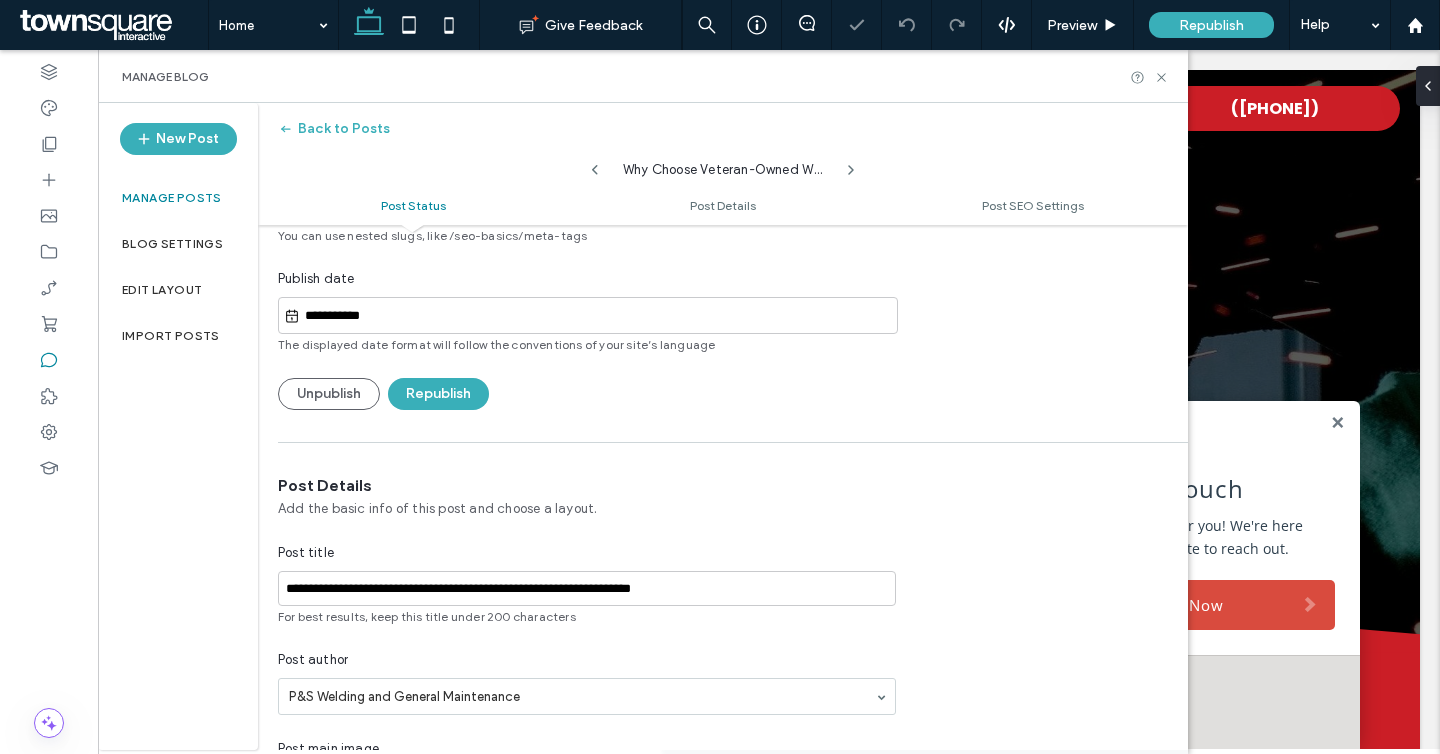 scroll, scrollTop: 0, scrollLeft: 0, axis: both 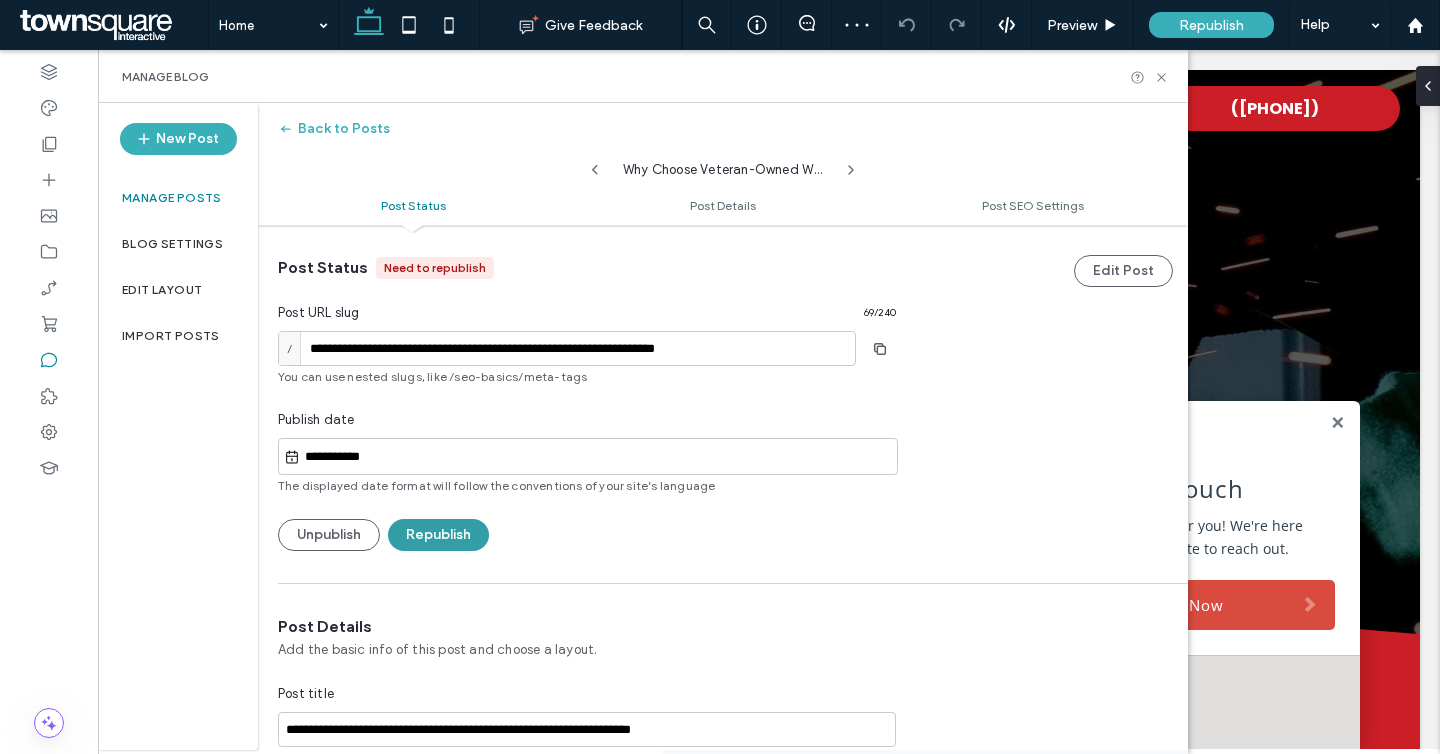 click on "Republish" at bounding box center [438, 535] 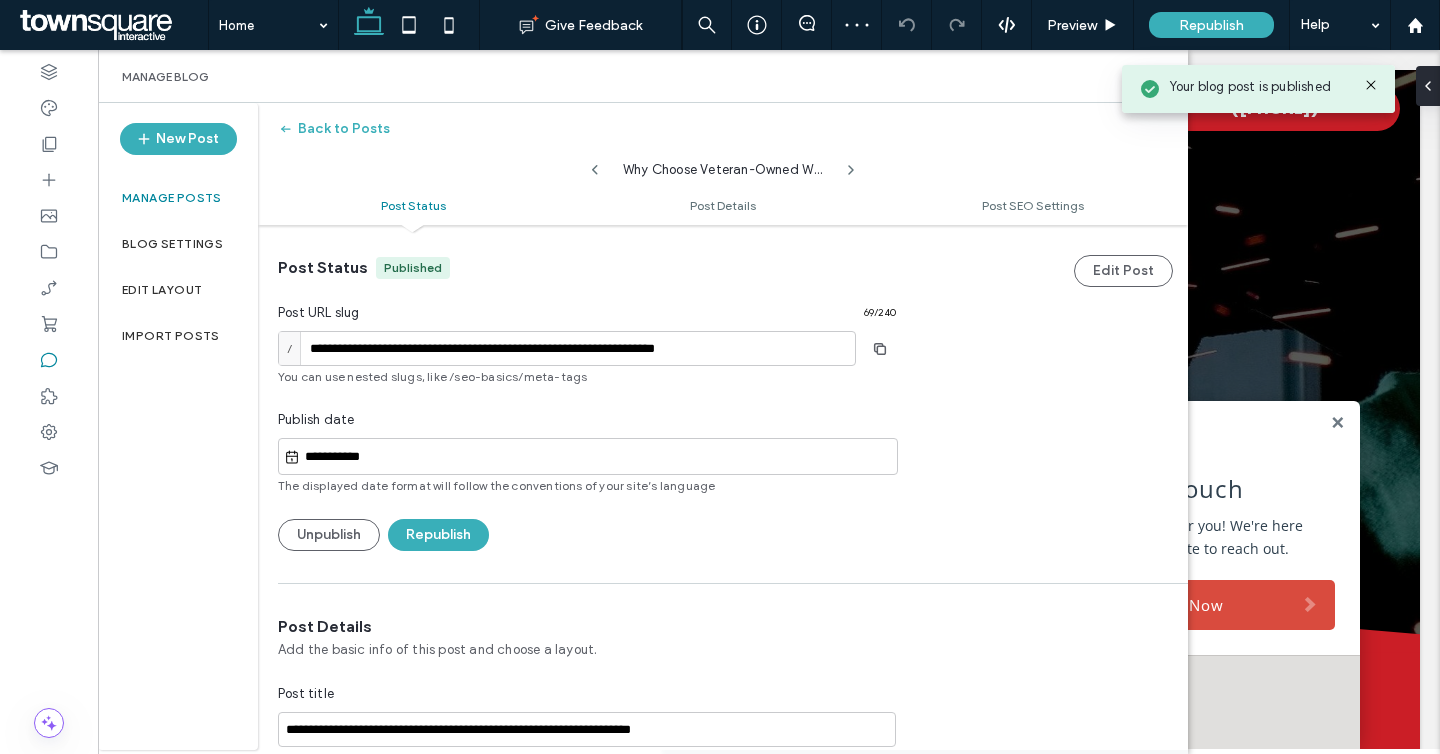click 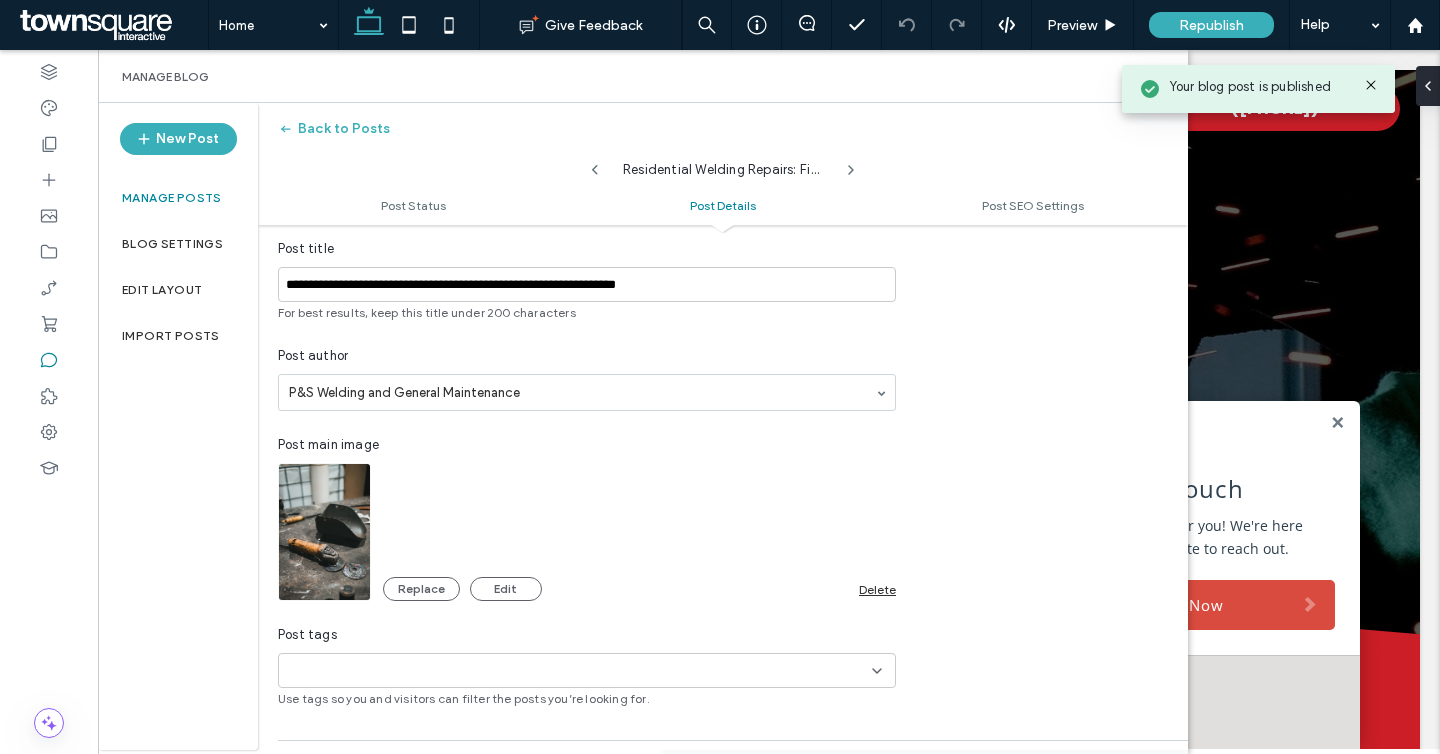 scroll, scrollTop: 567, scrollLeft: 0, axis: vertical 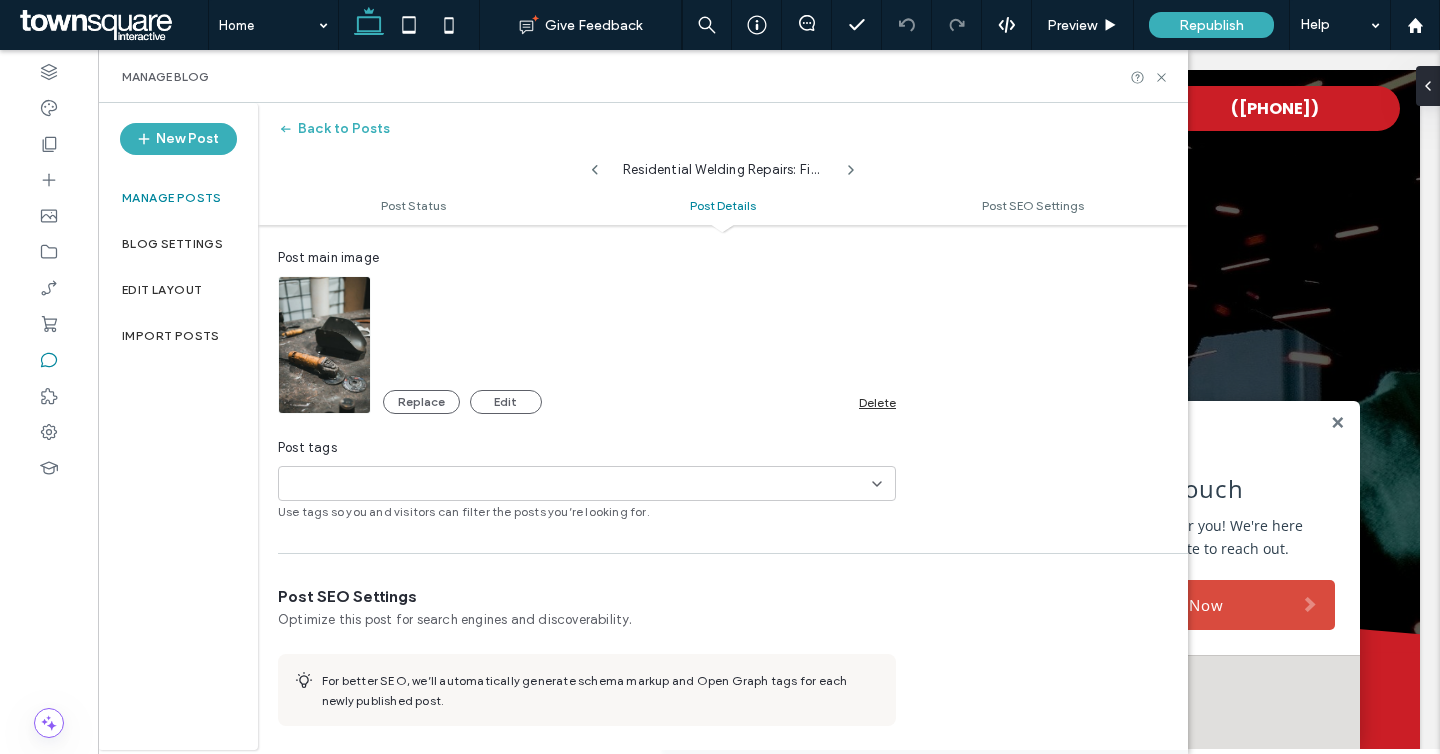 click on "Delete" at bounding box center (877, 402) 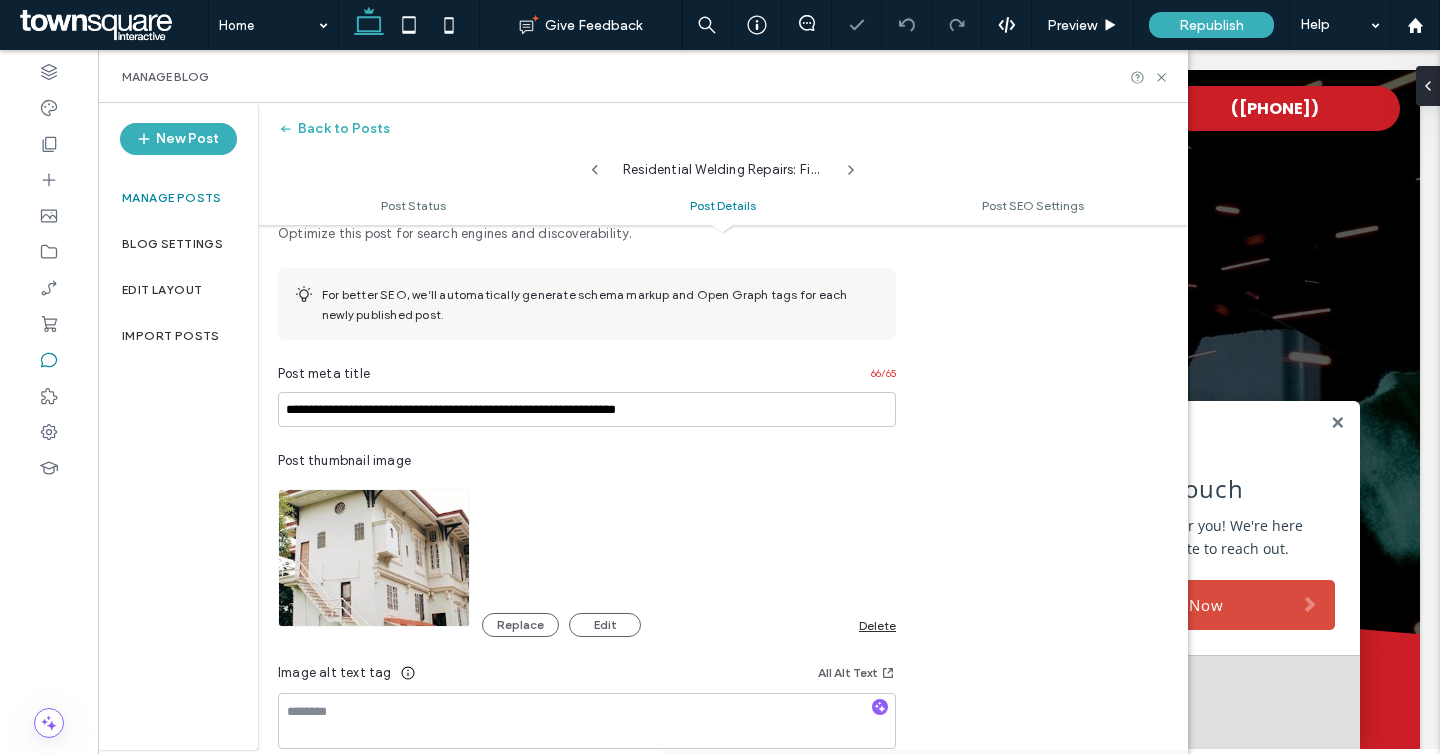 scroll, scrollTop: 1068, scrollLeft: 0, axis: vertical 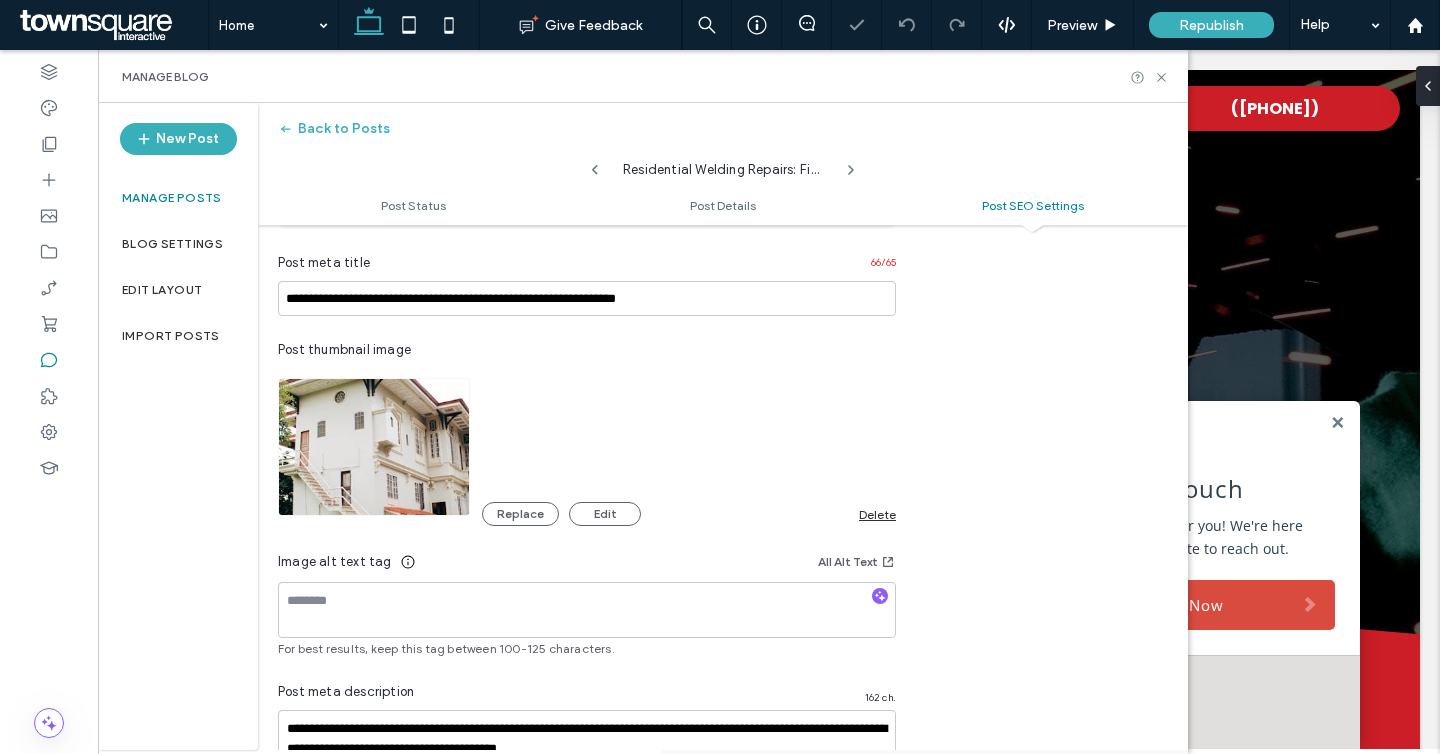 click on "Delete" at bounding box center (877, 514) 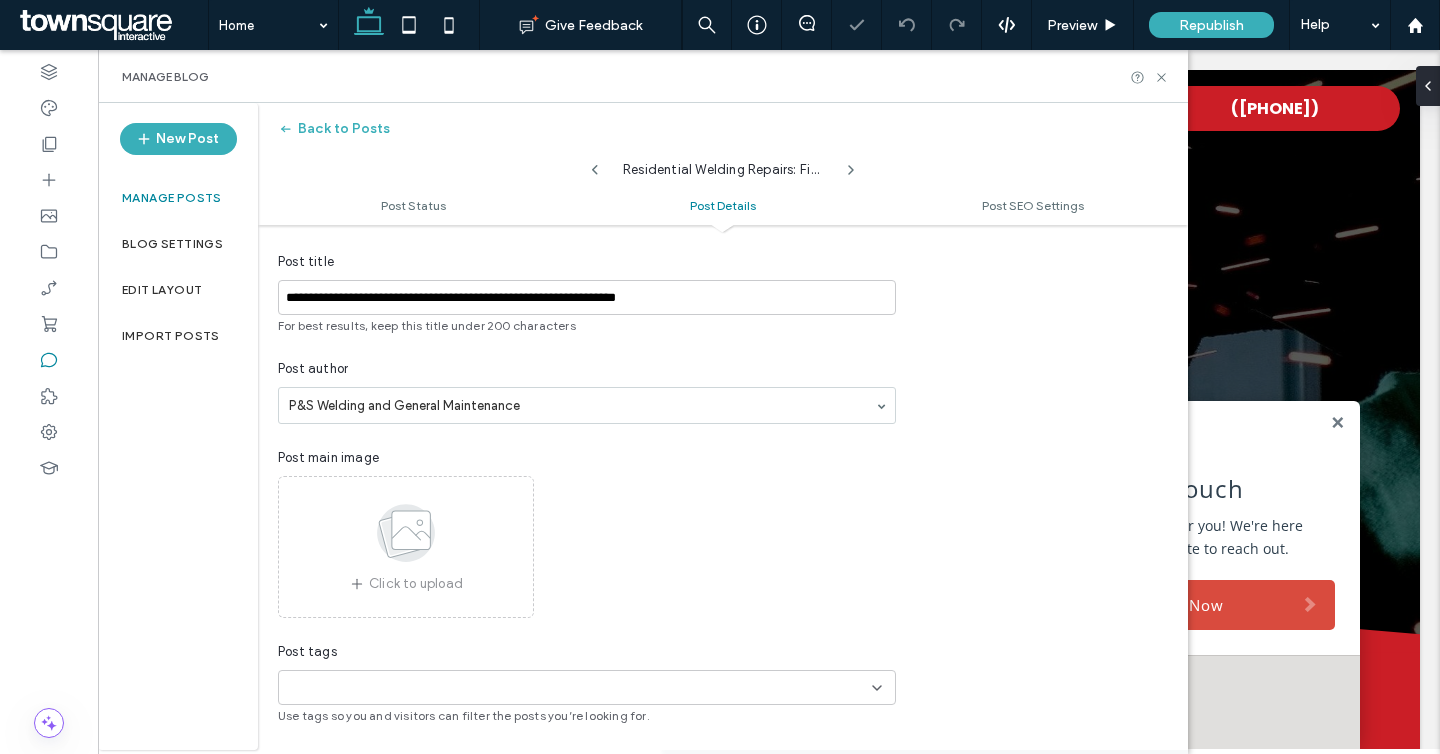scroll, scrollTop: 0, scrollLeft: 0, axis: both 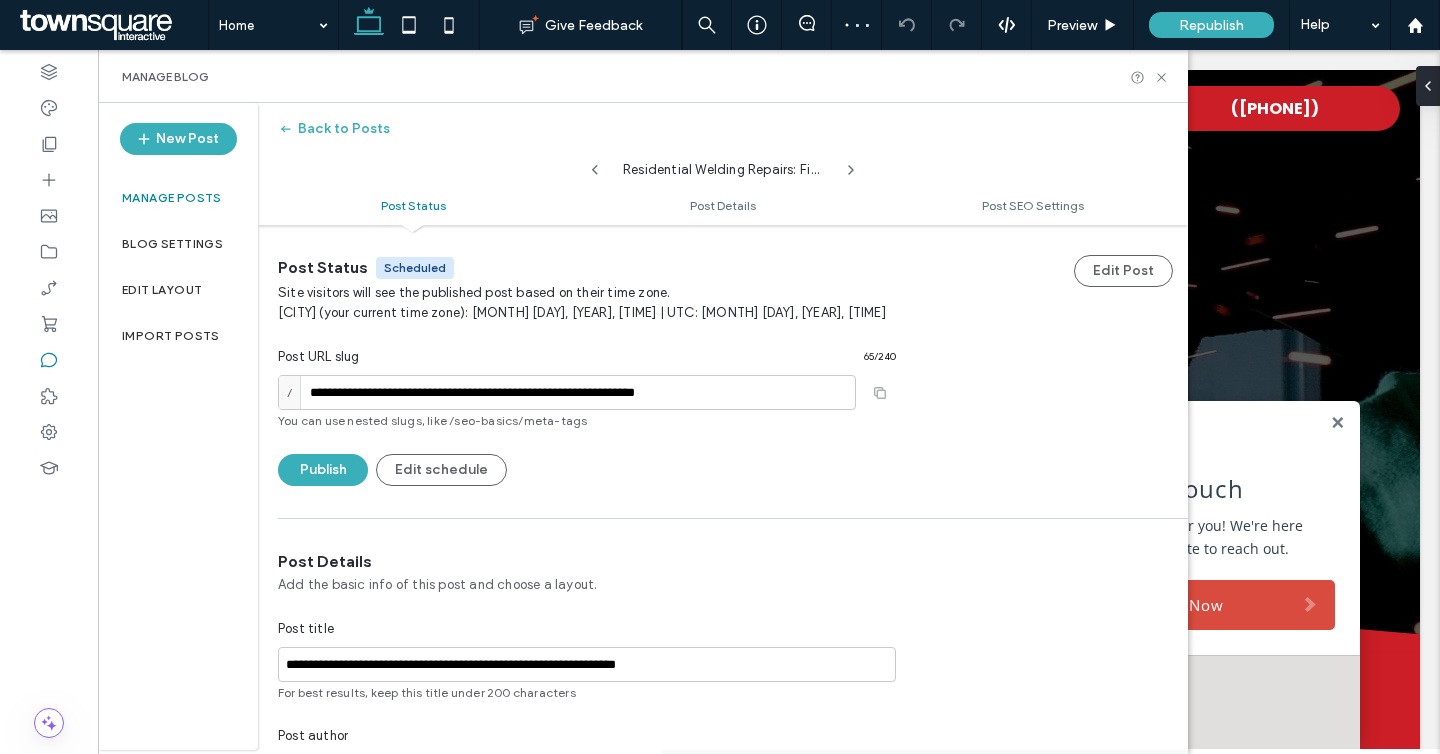 click 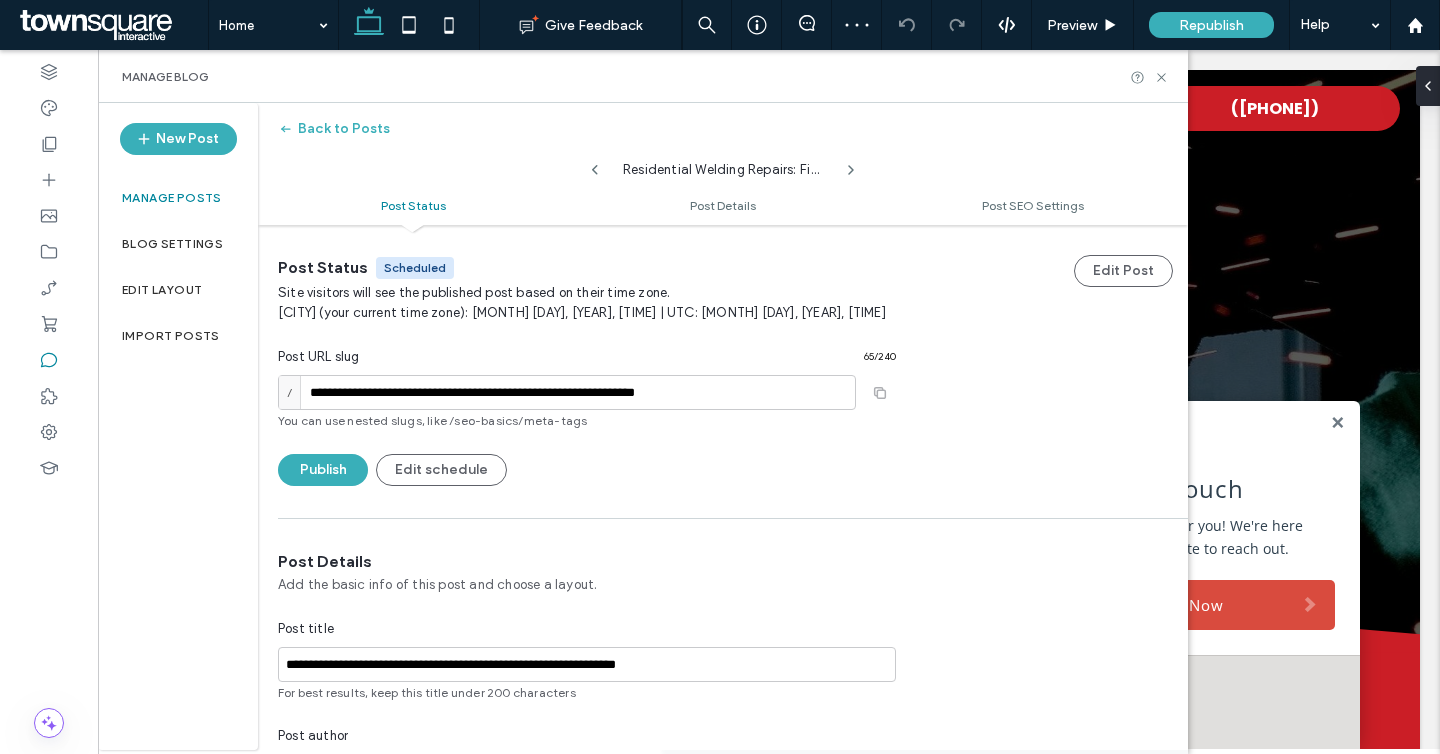 type on "**********" 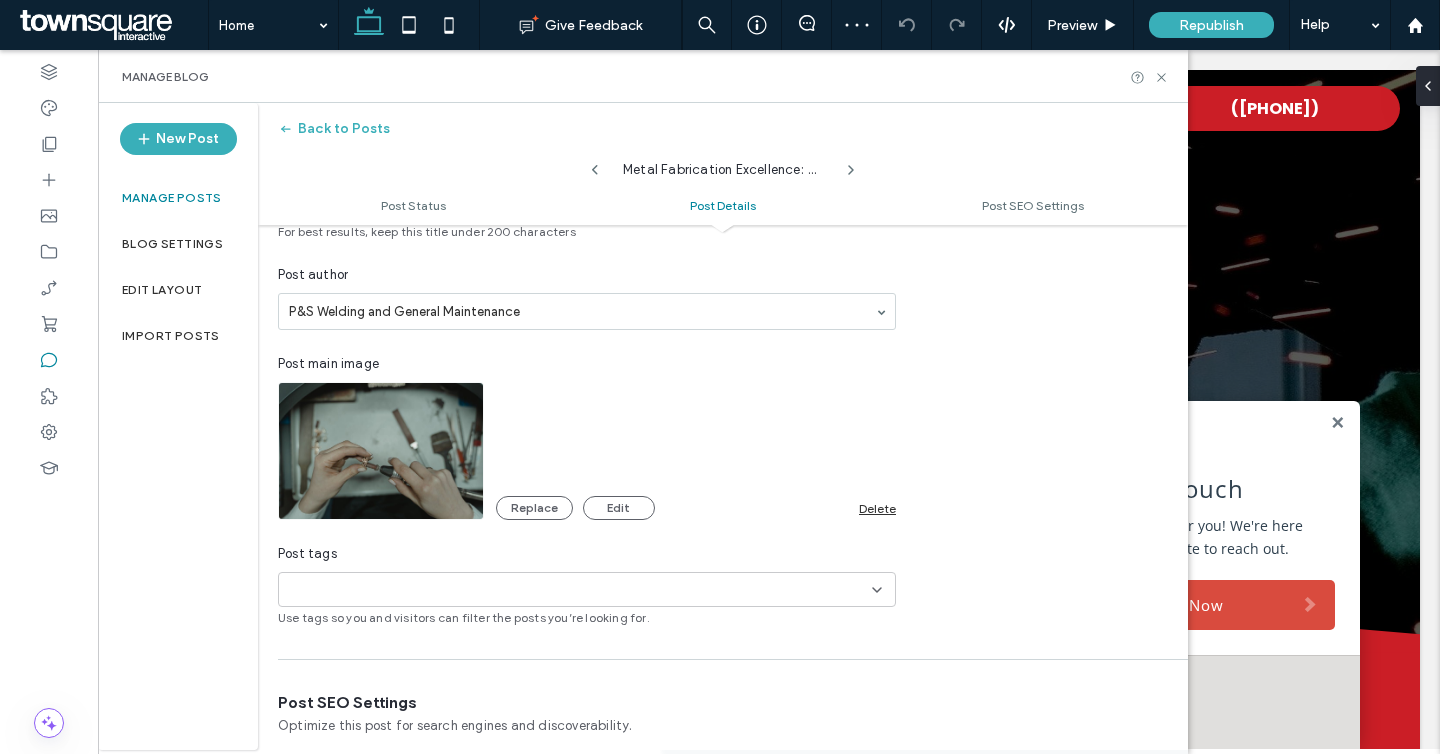 scroll, scrollTop: 506, scrollLeft: 0, axis: vertical 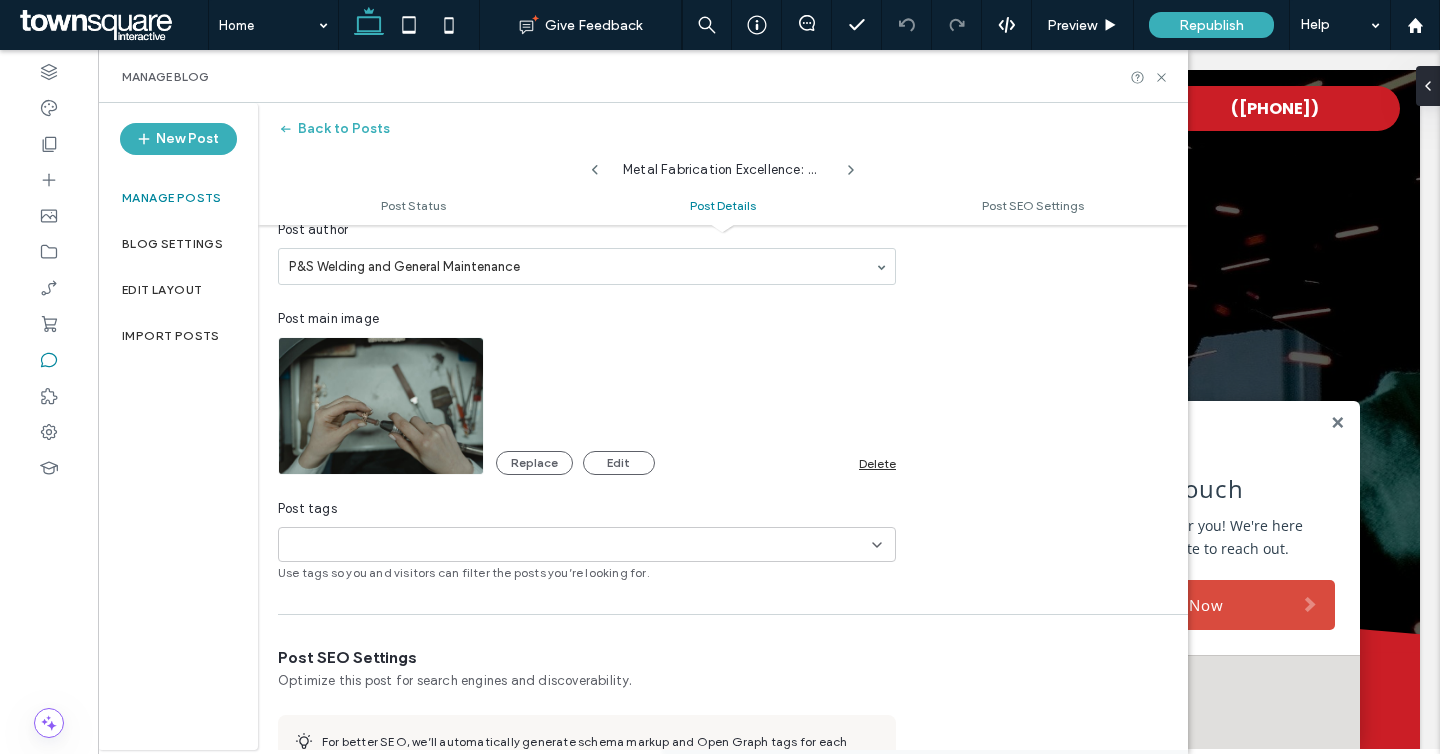 click on "Delete" at bounding box center [877, 463] 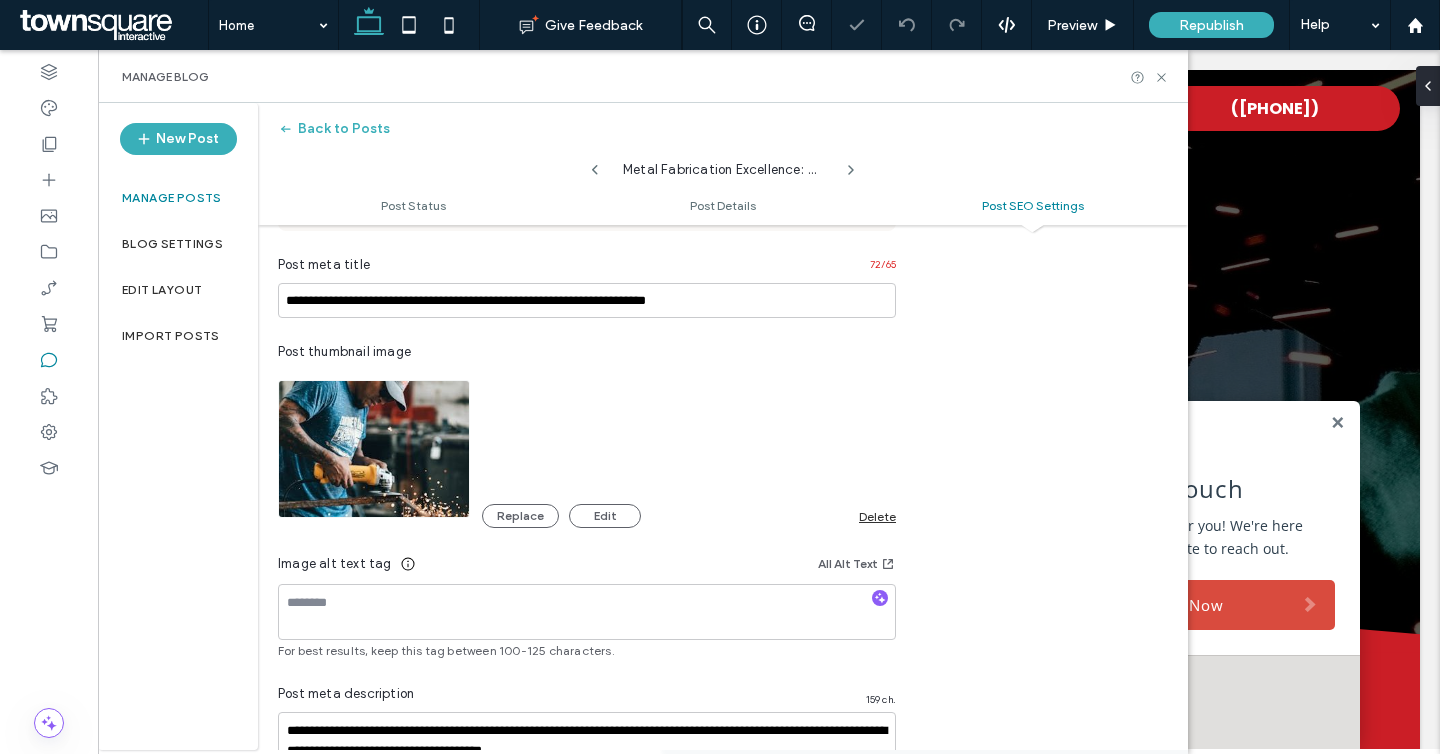 scroll, scrollTop: 1098, scrollLeft: 0, axis: vertical 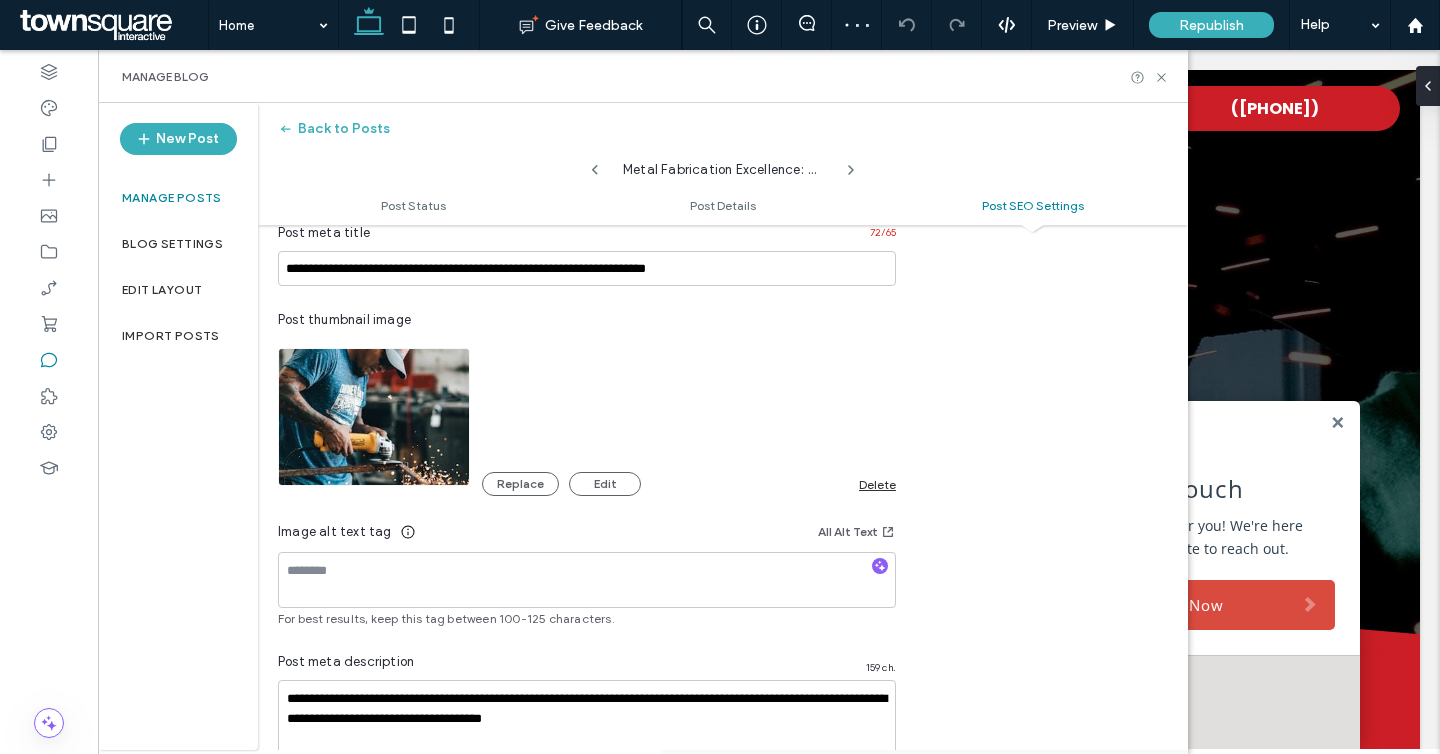 click on "Delete" at bounding box center [877, 484] 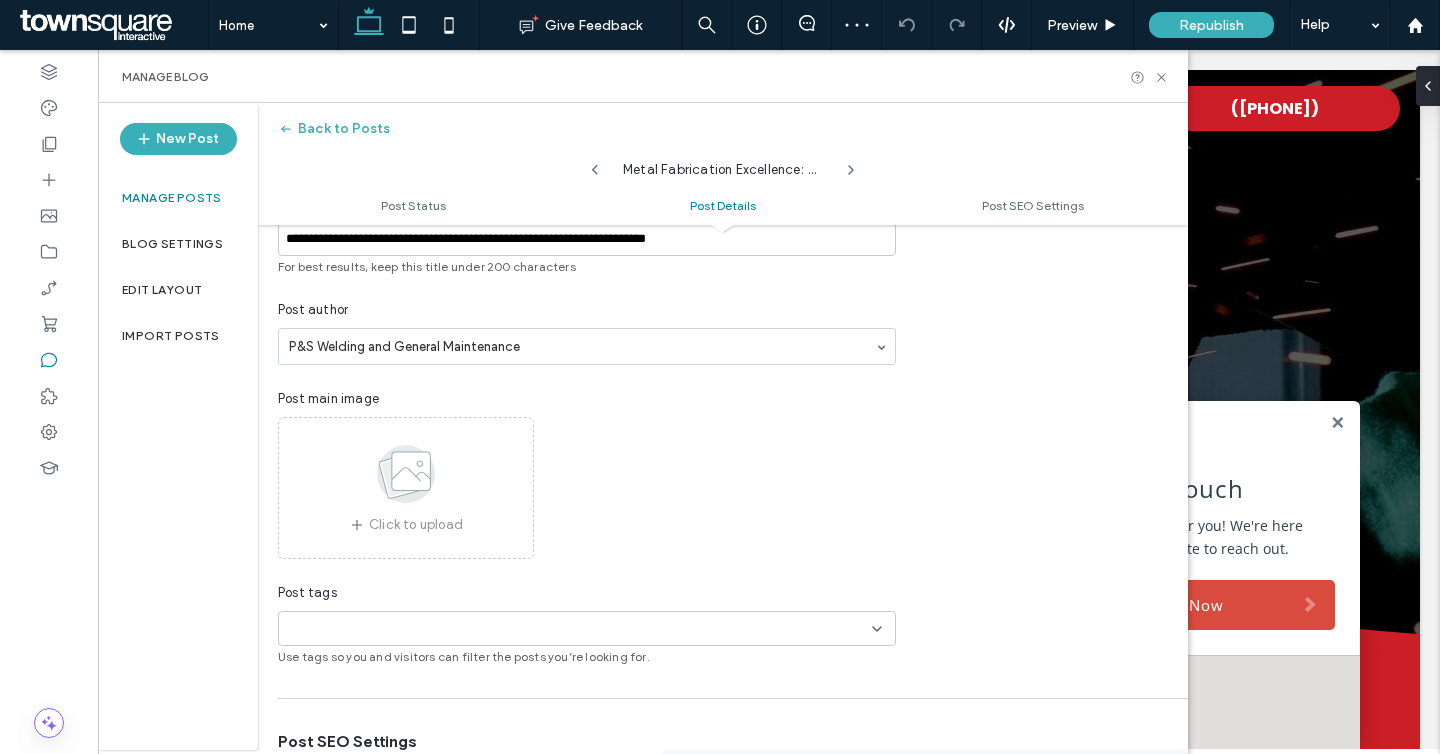 scroll, scrollTop: 0, scrollLeft: 0, axis: both 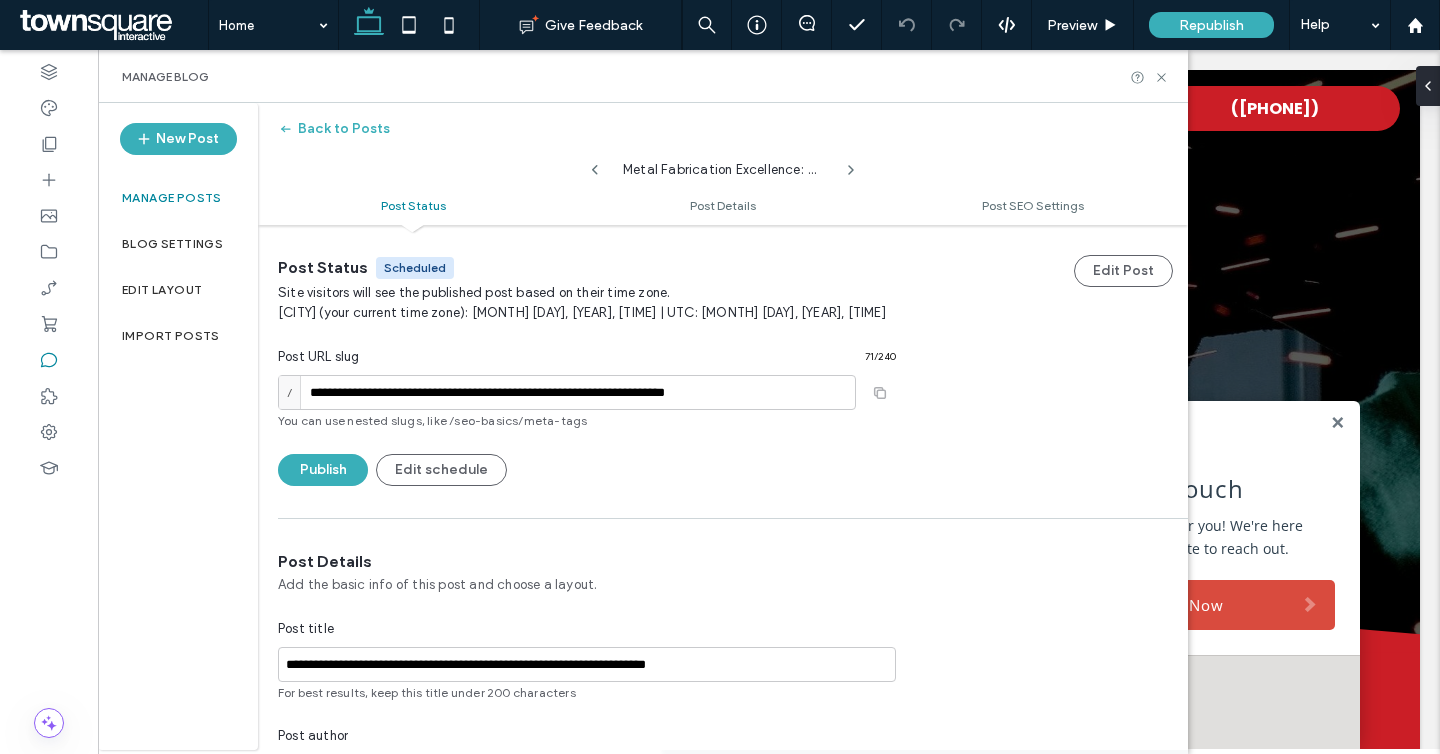 click 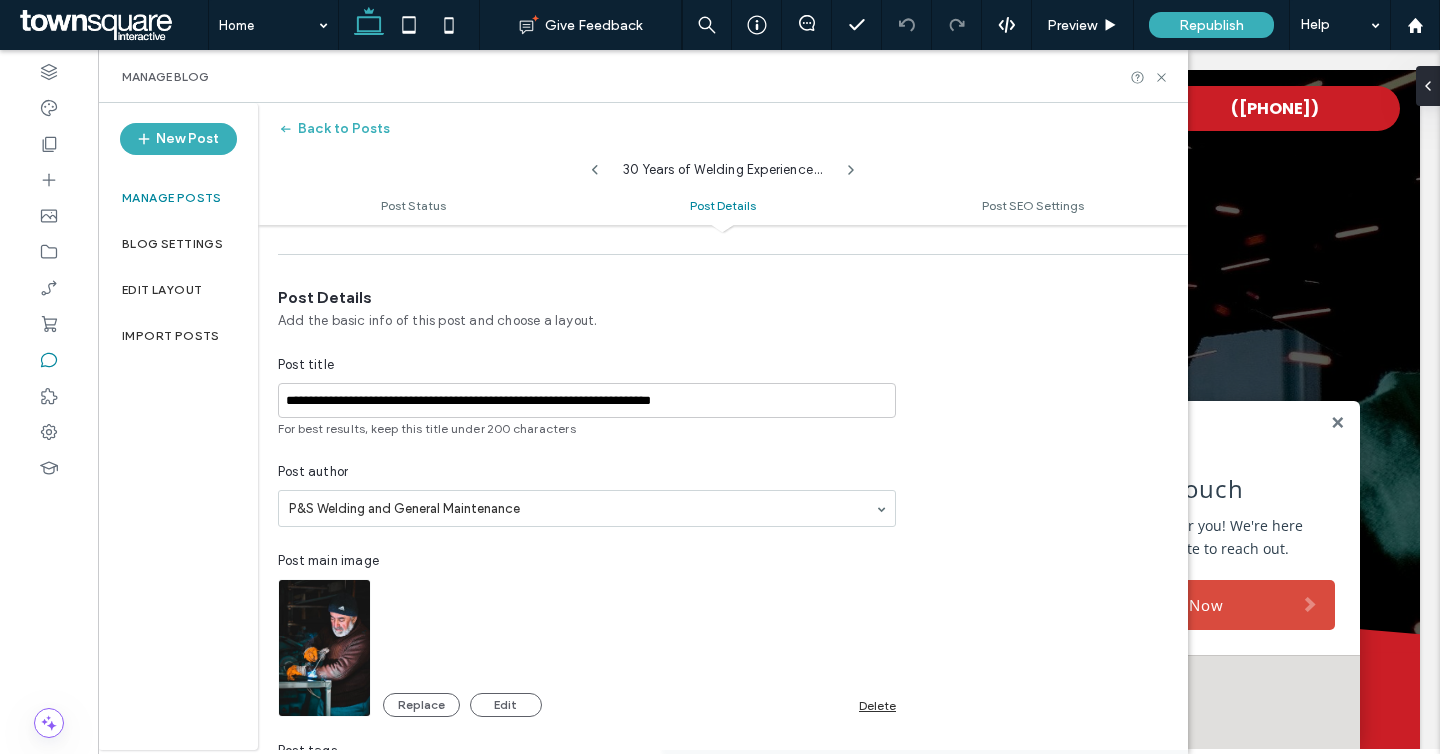 scroll, scrollTop: 423, scrollLeft: 0, axis: vertical 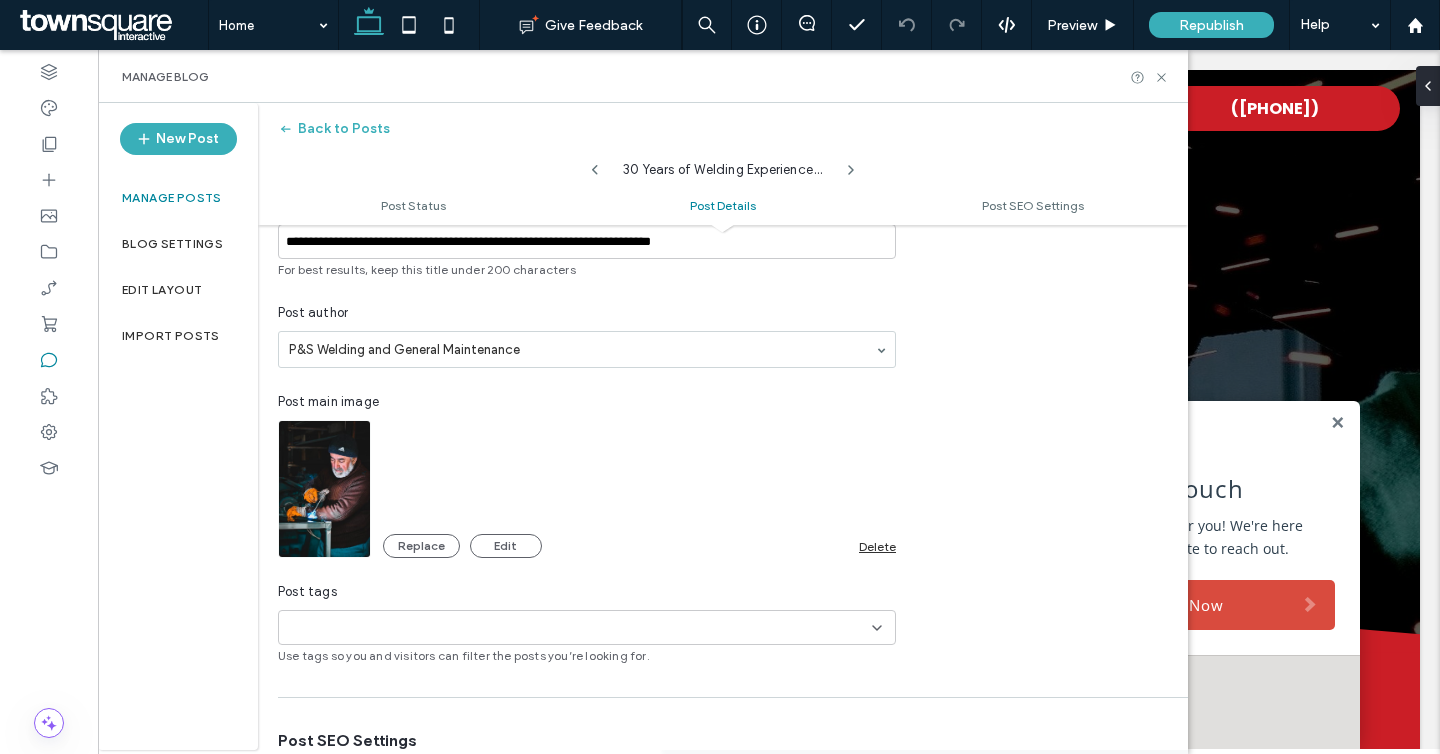 click on "Delete" at bounding box center [877, 546] 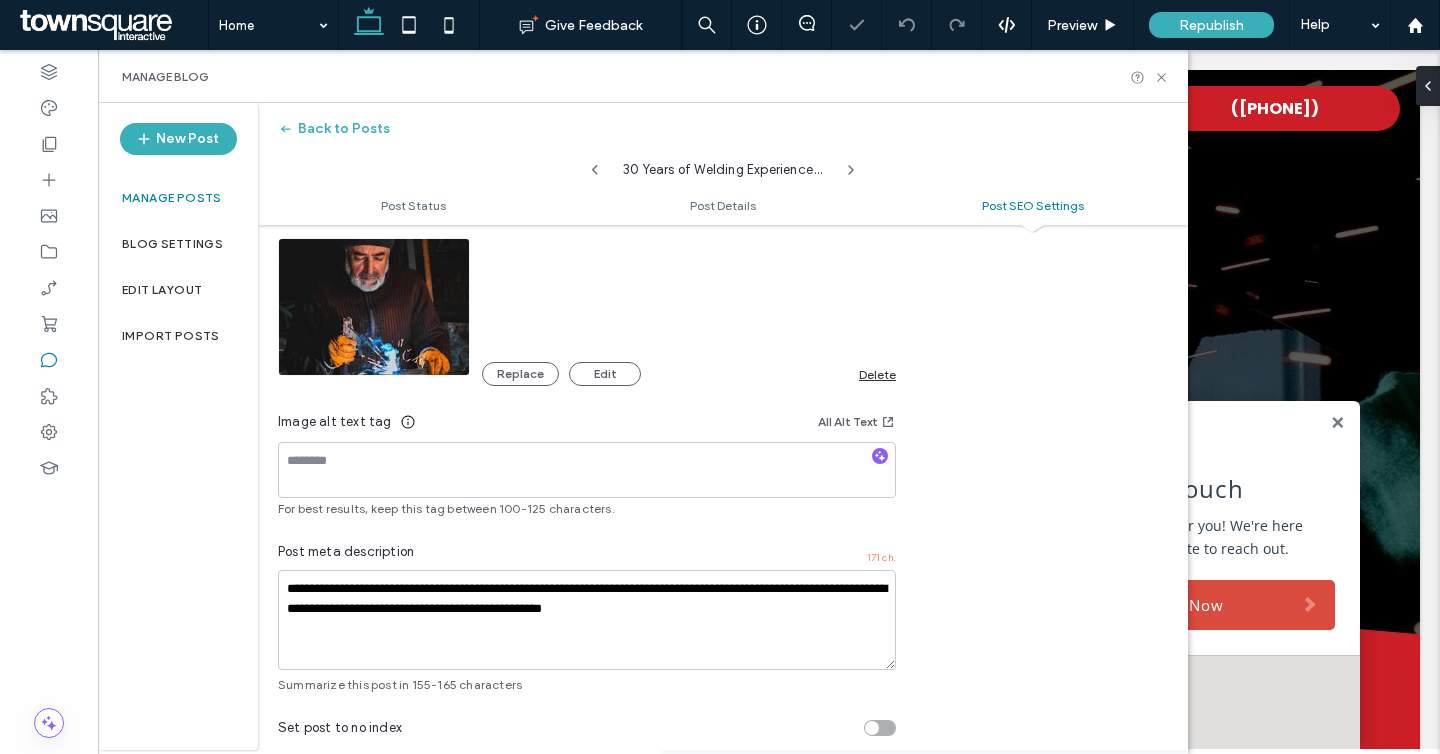 scroll, scrollTop: 1222, scrollLeft: 0, axis: vertical 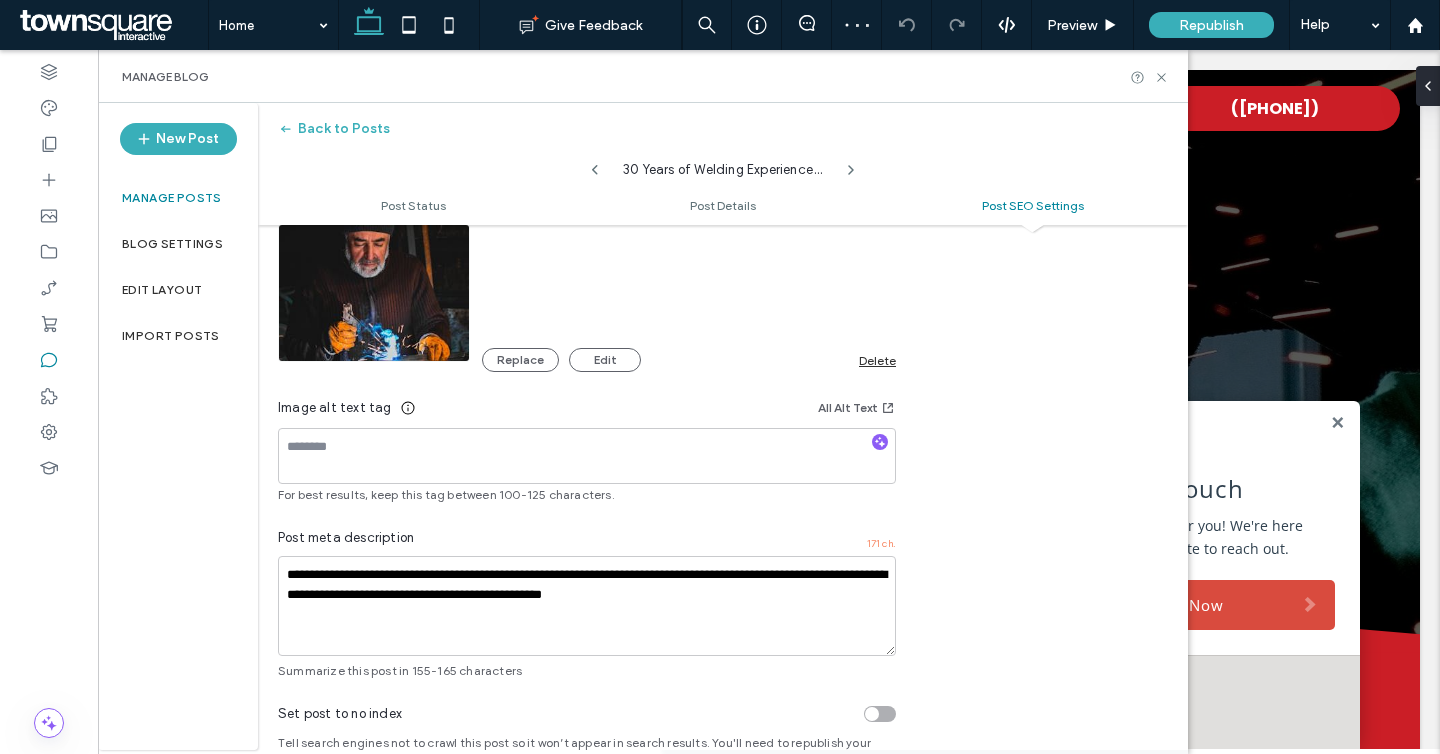click on "Delete" at bounding box center [877, 360] 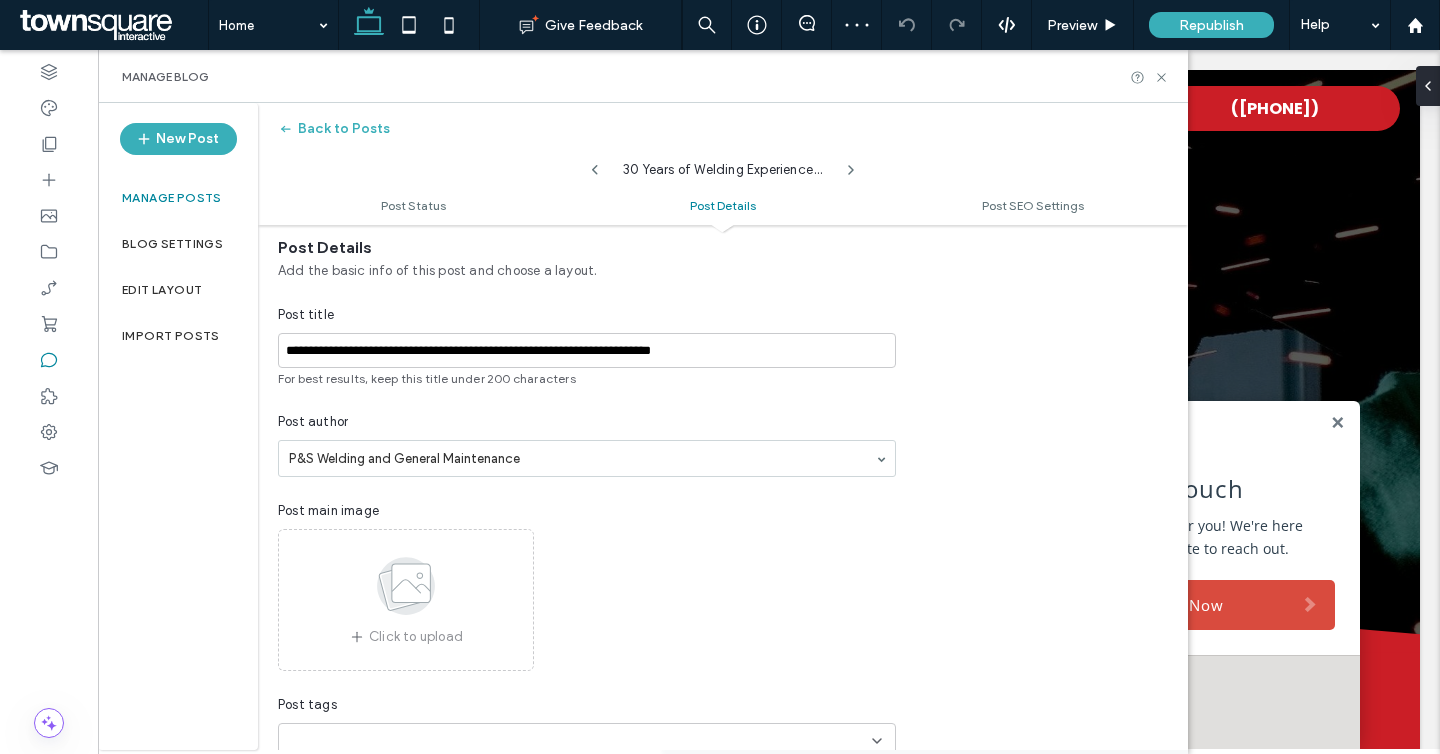 scroll, scrollTop: 0, scrollLeft: 0, axis: both 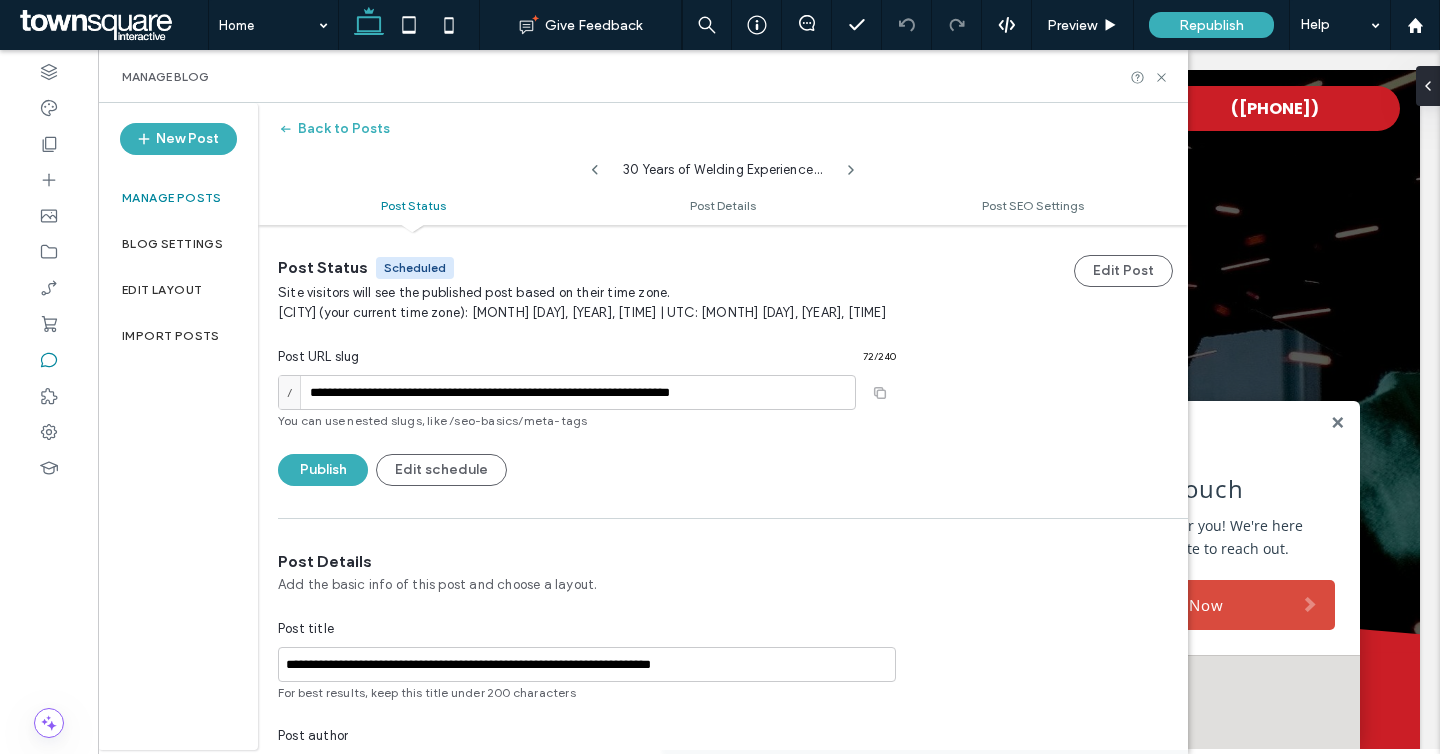 click 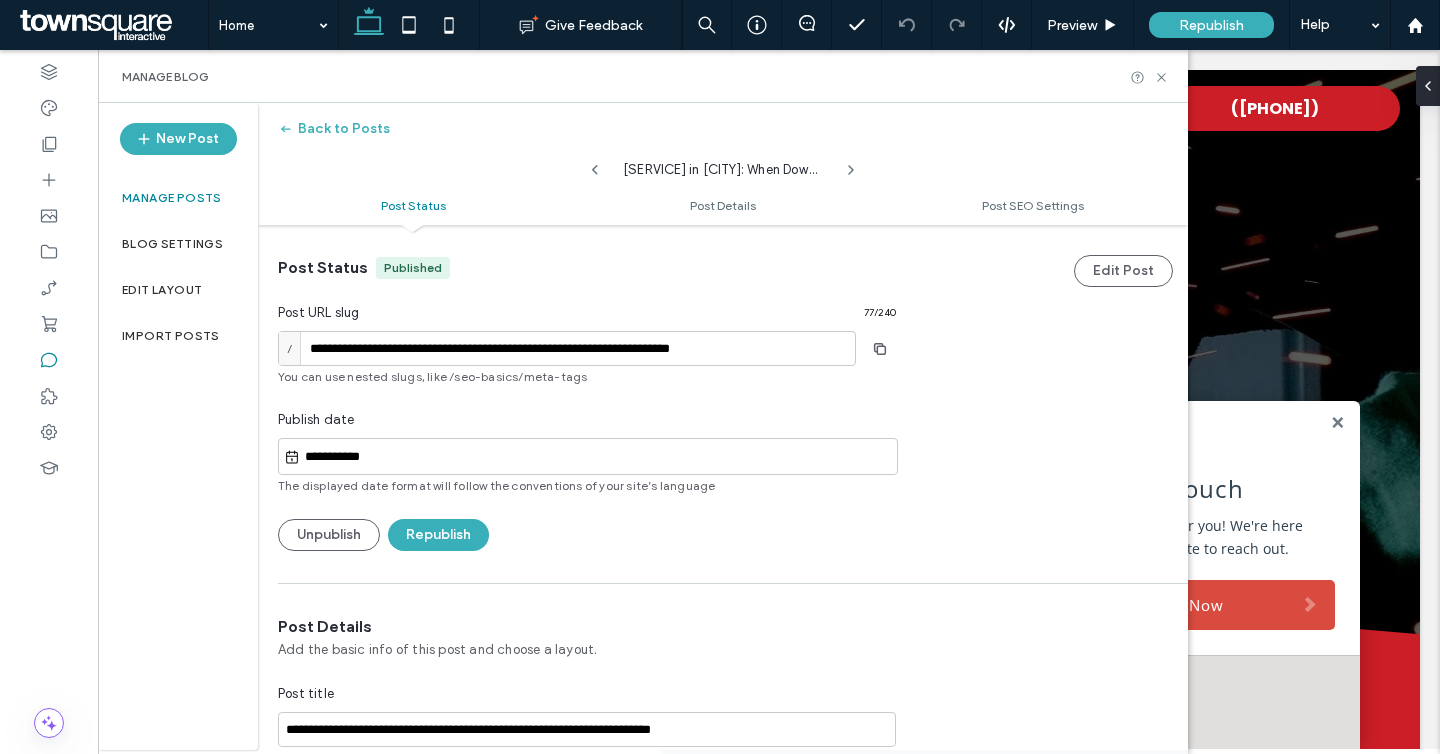 type on "**********" 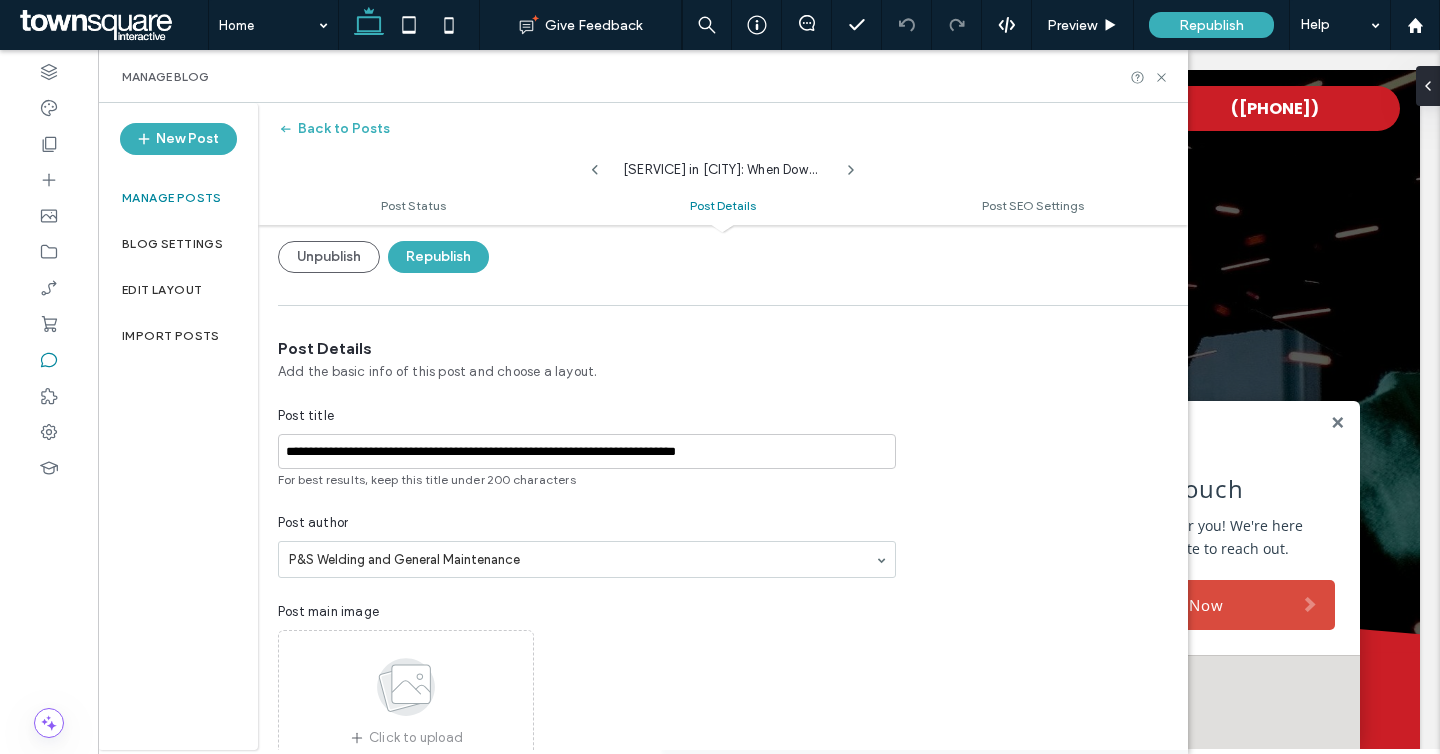 scroll, scrollTop: 0, scrollLeft: 0, axis: both 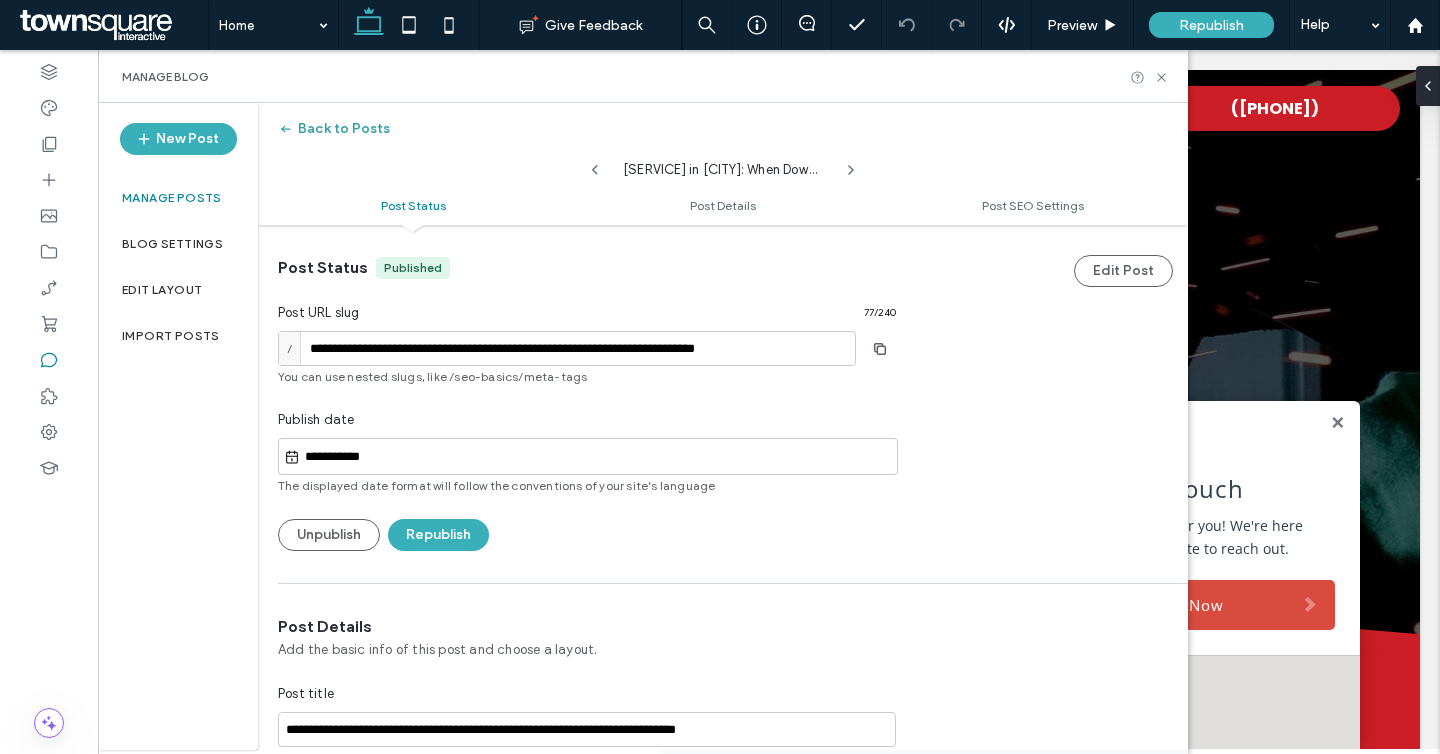 click on "Back to Posts" at bounding box center (334, 129) 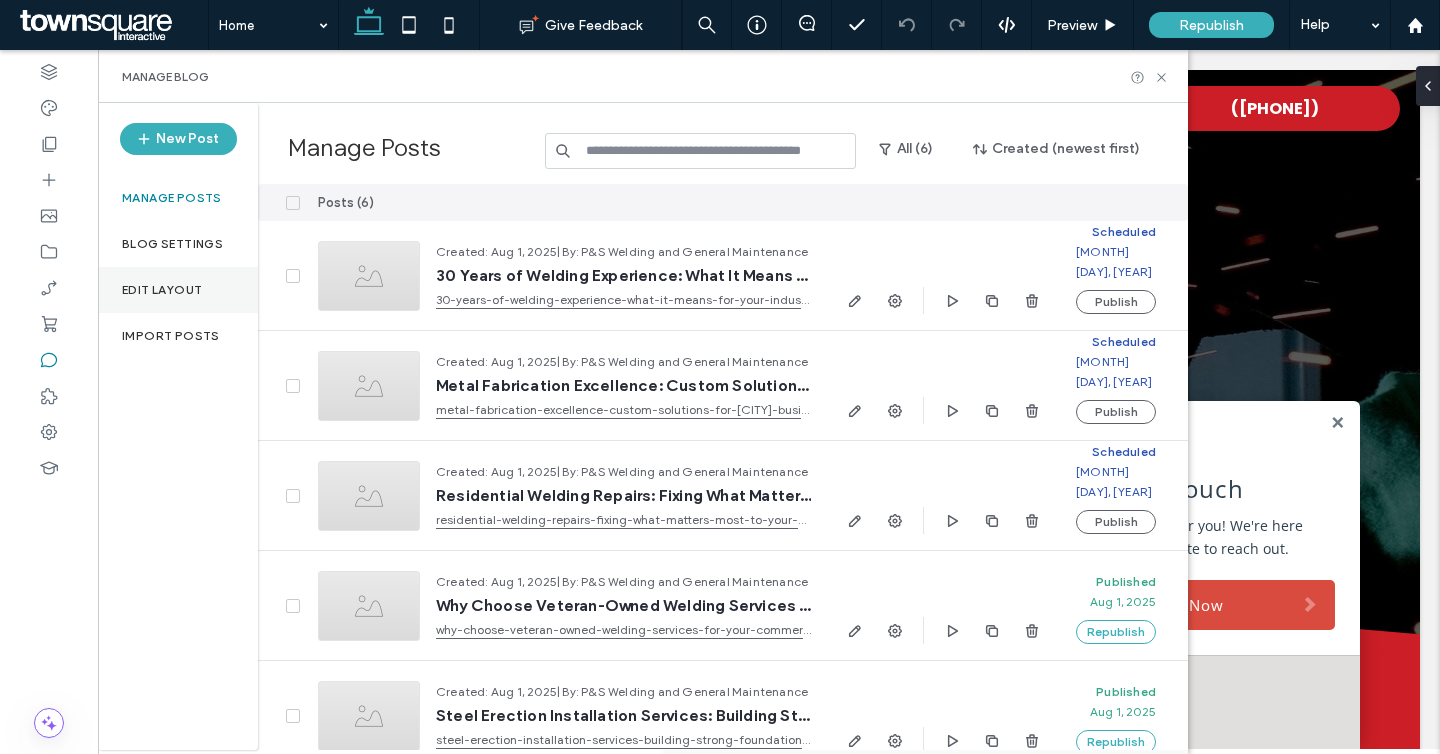 click on "Edit Layout" at bounding box center [162, 290] 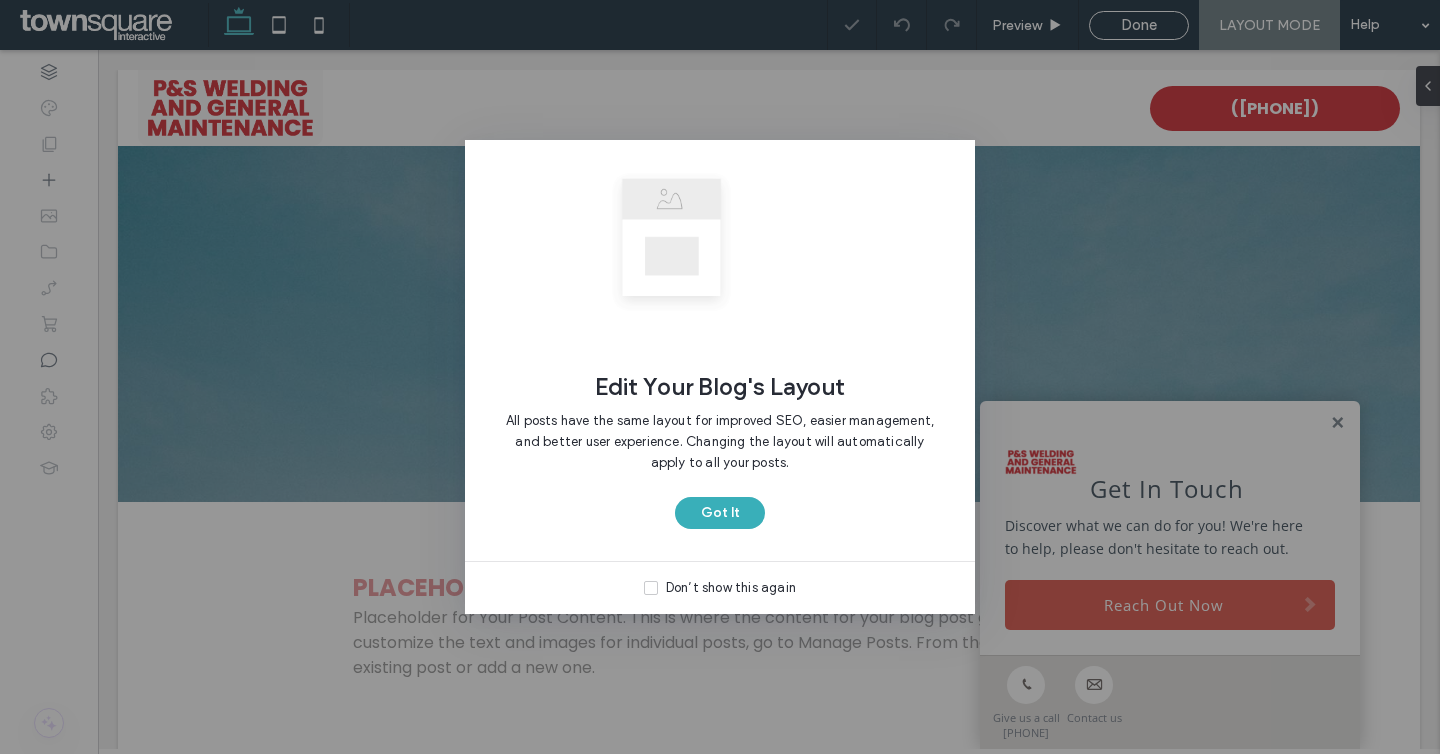 scroll, scrollTop: 0, scrollLeft: 0, axis: both 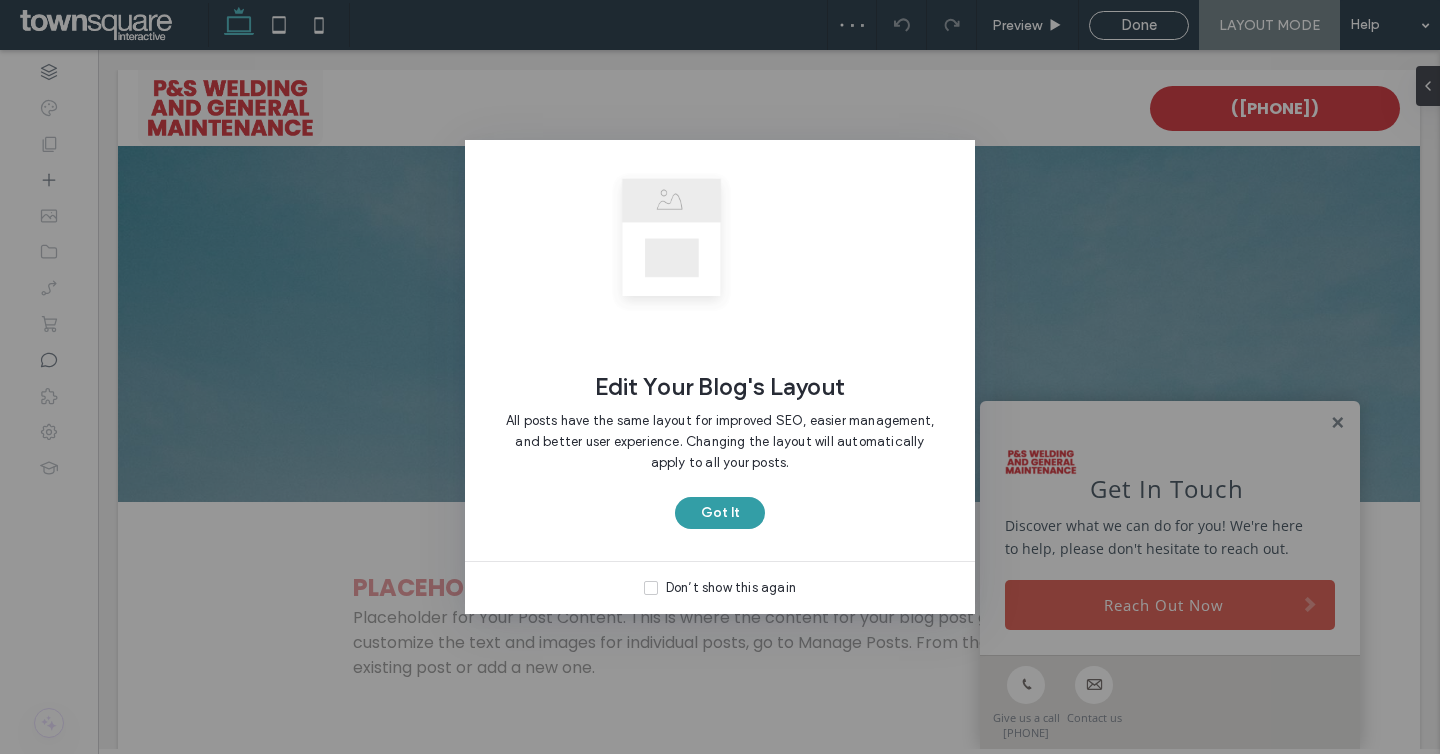click on "Got It" at bounding box center [720, 513] 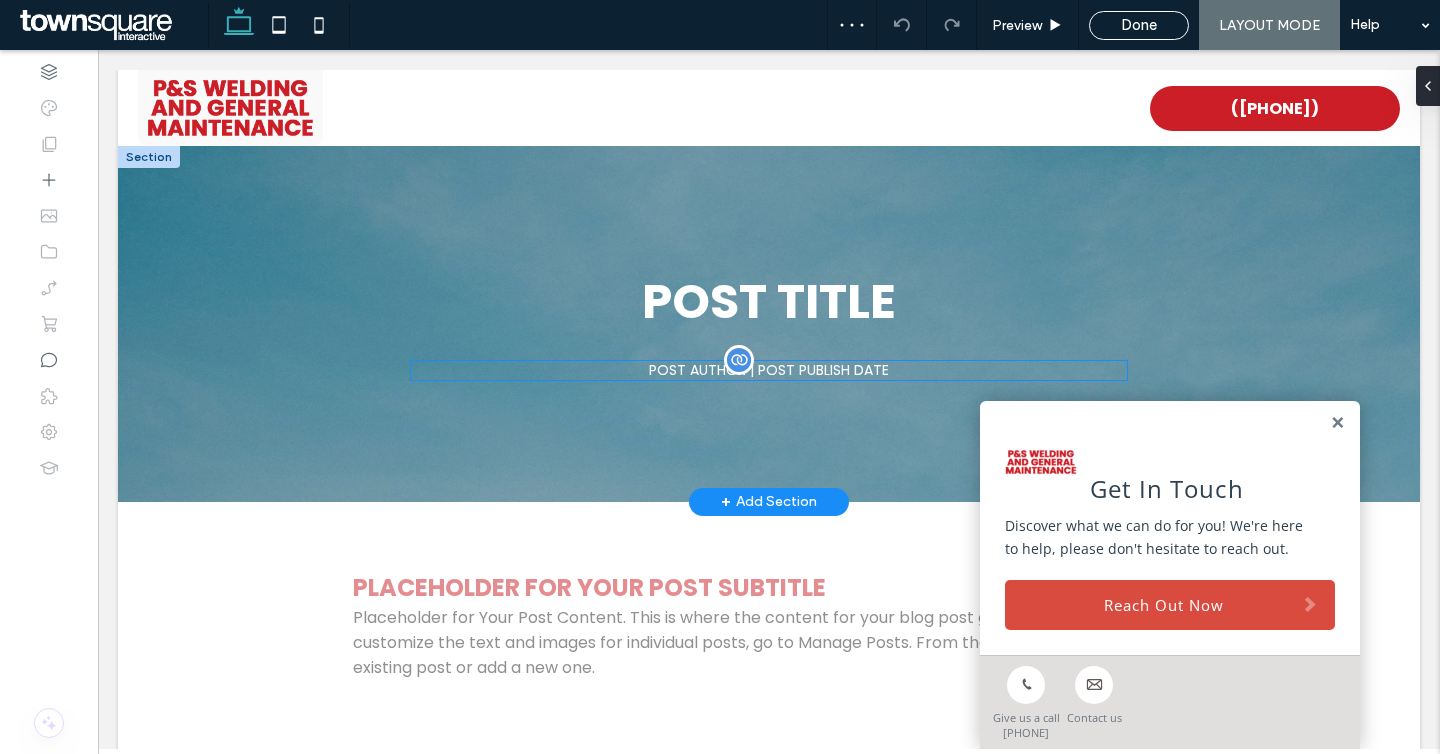click on "POST AUTHOR | POST PUBLISH DATE" at bounding box center (769, 370) 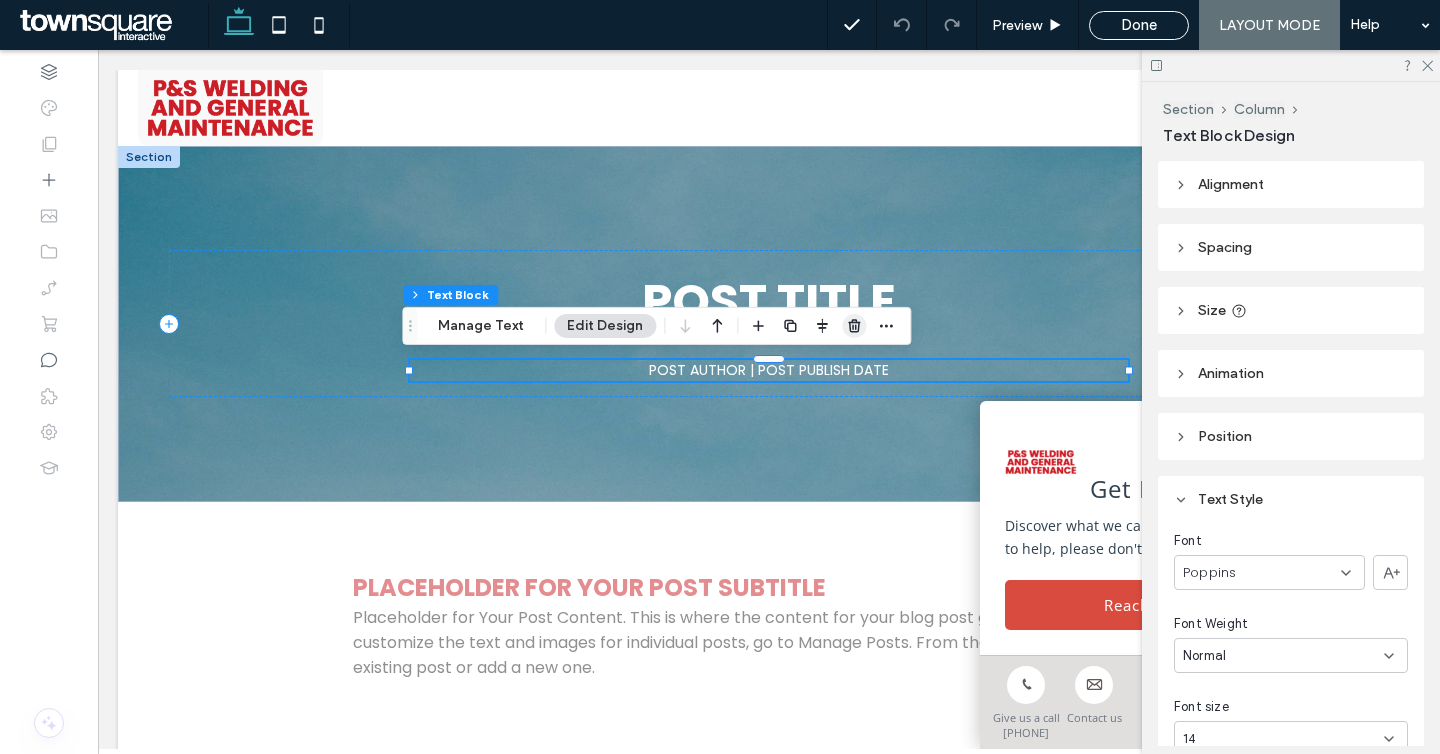 click 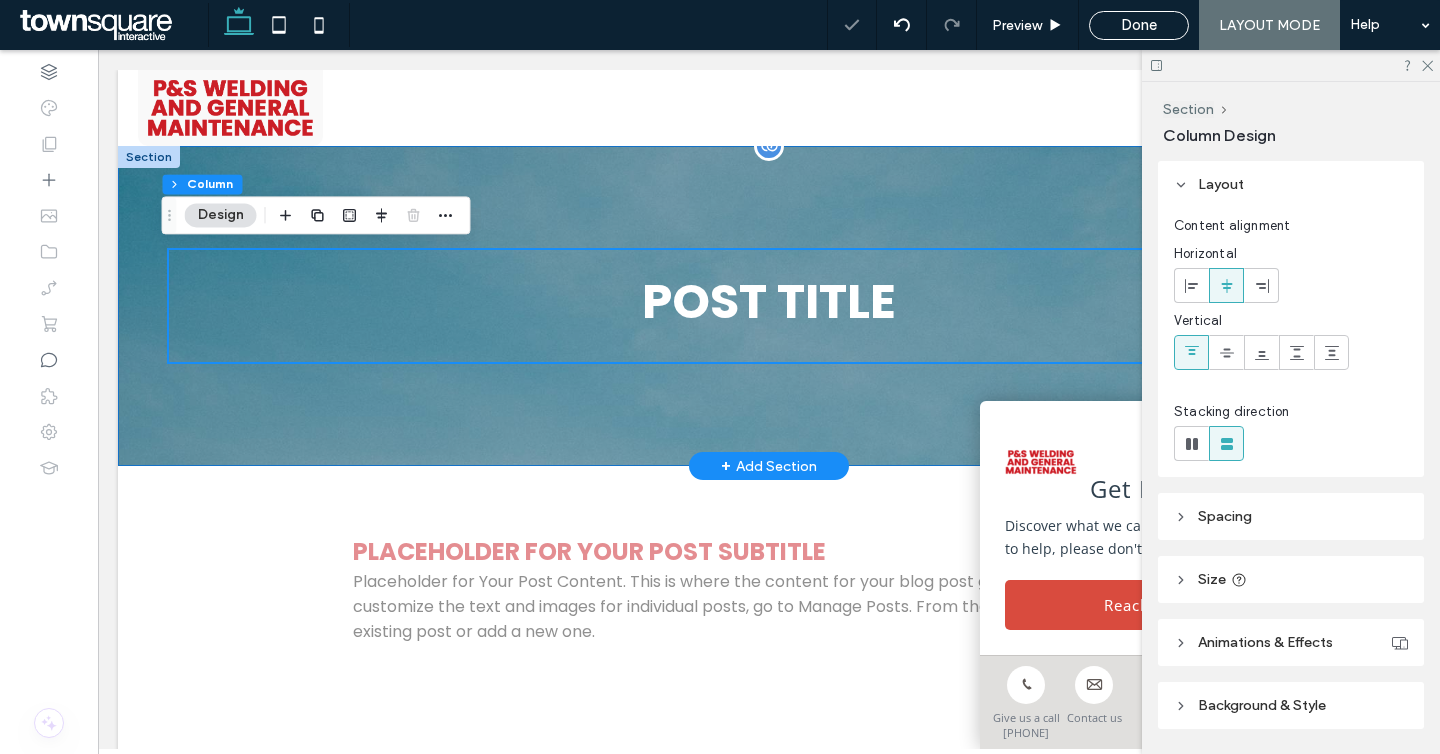 click on "POST TITLE" at bounding box center (769, 306) 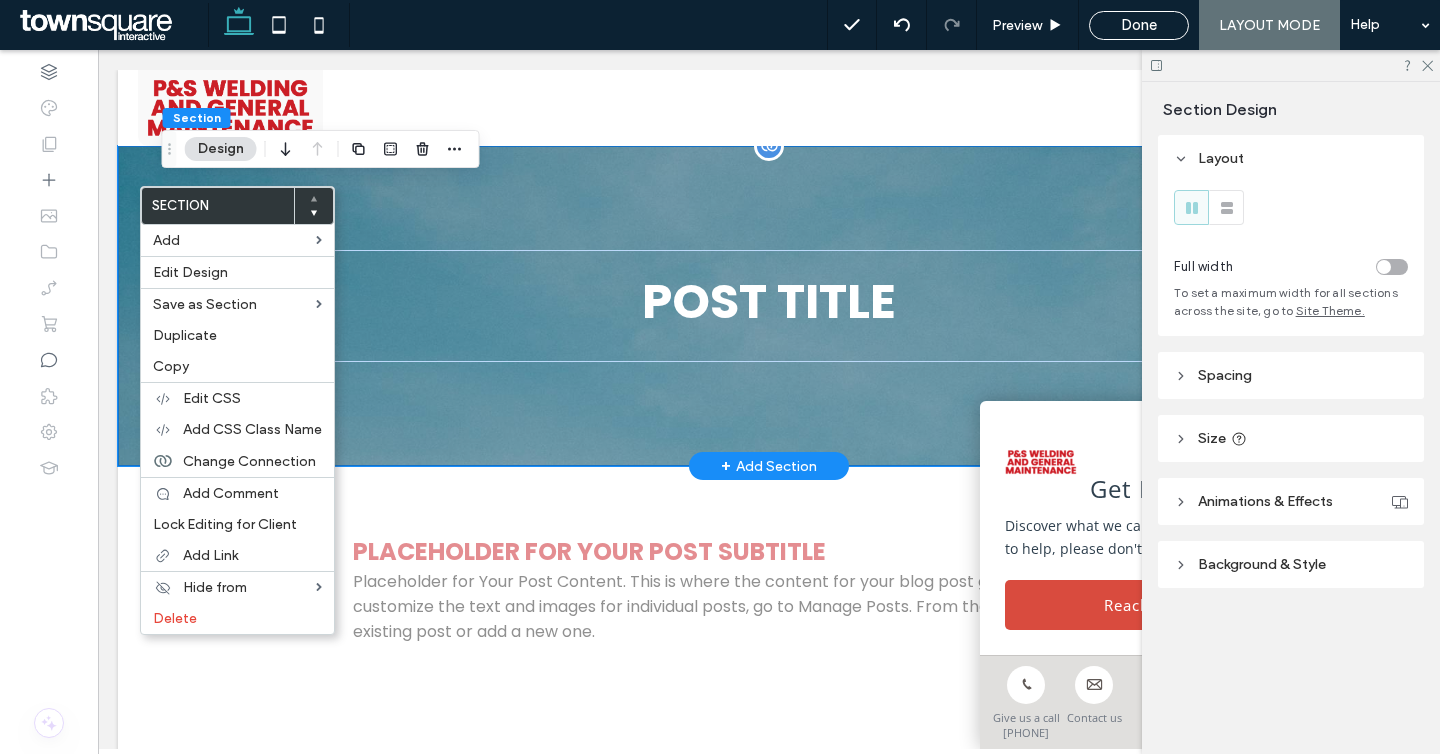 click on "POST TITLE" at bounding box center [769, 306] 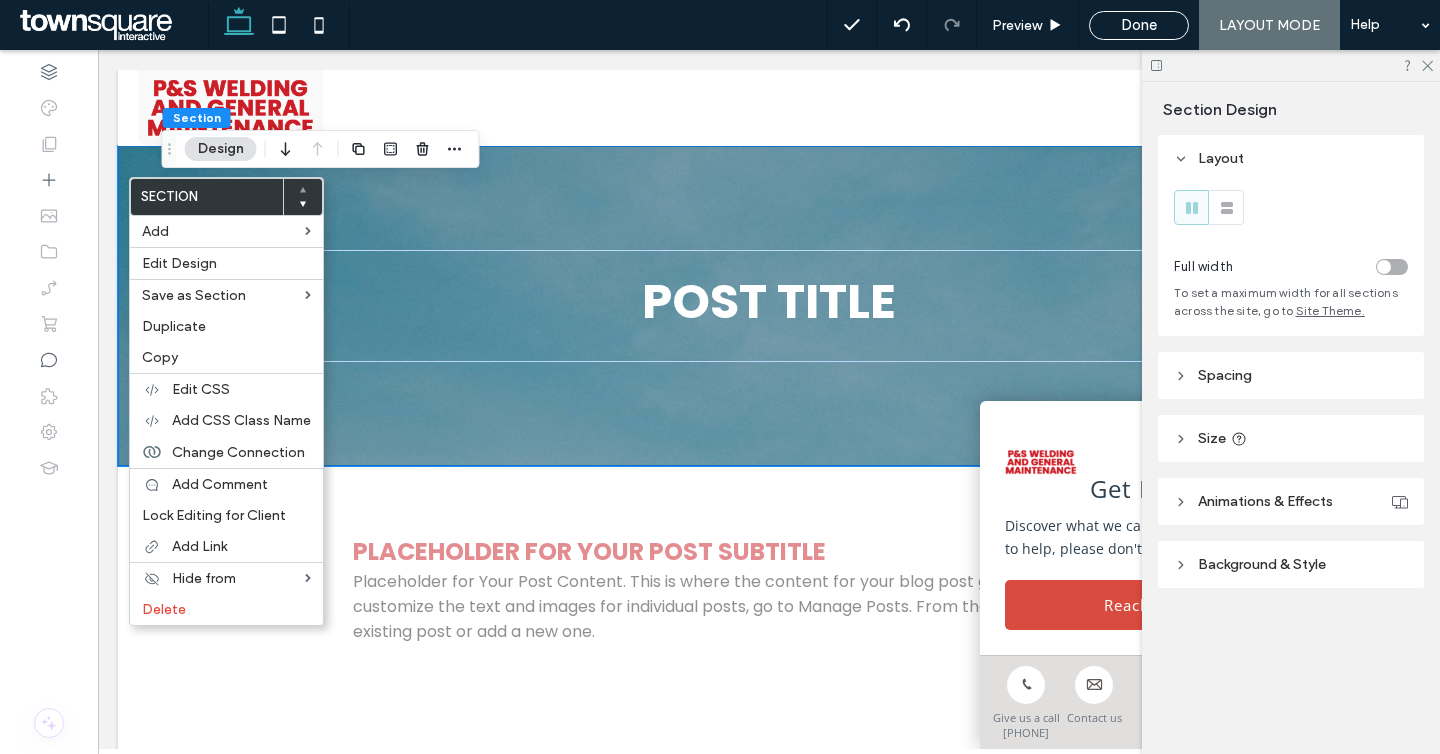 click on "Background & Style" at bounding box center (1291, 564) 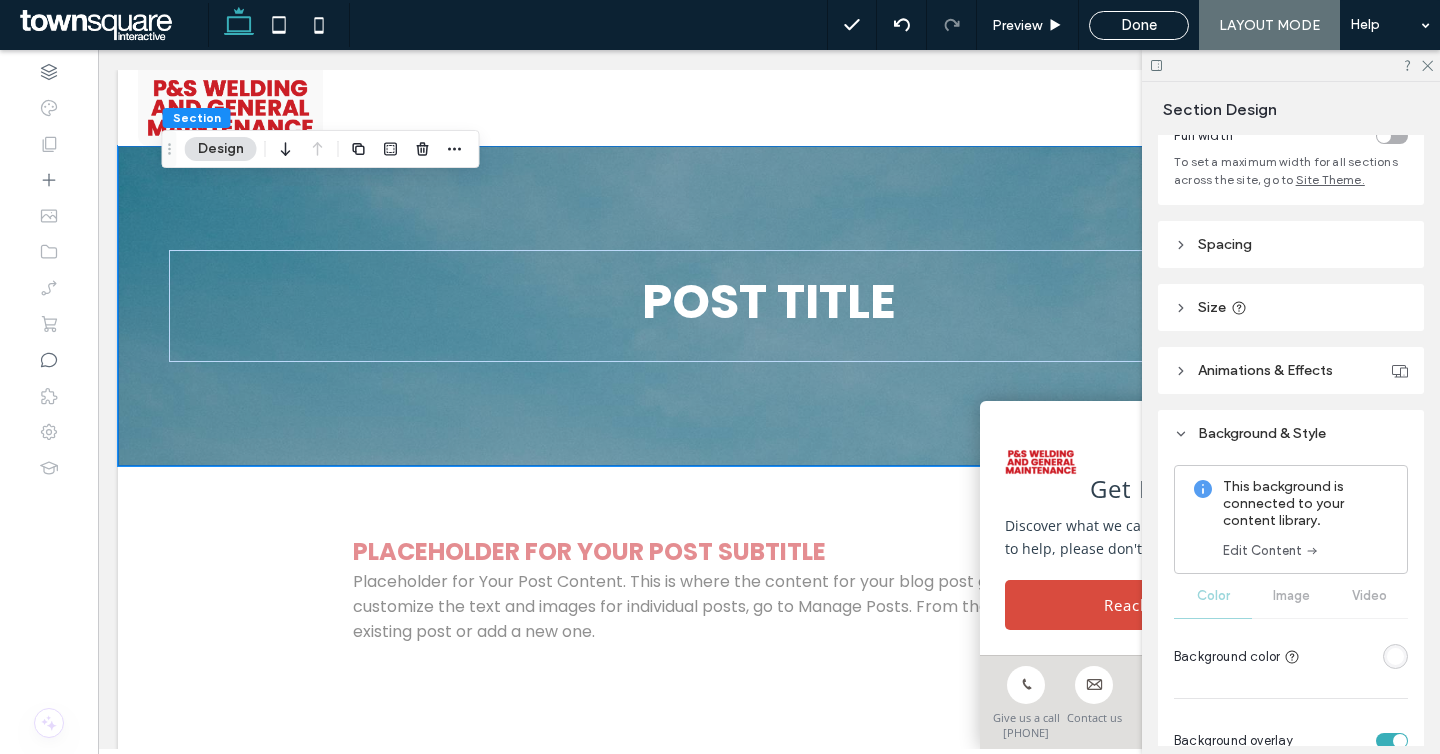 scroll, scrollTop: 248, scrollLeft: 0, axis: vertical 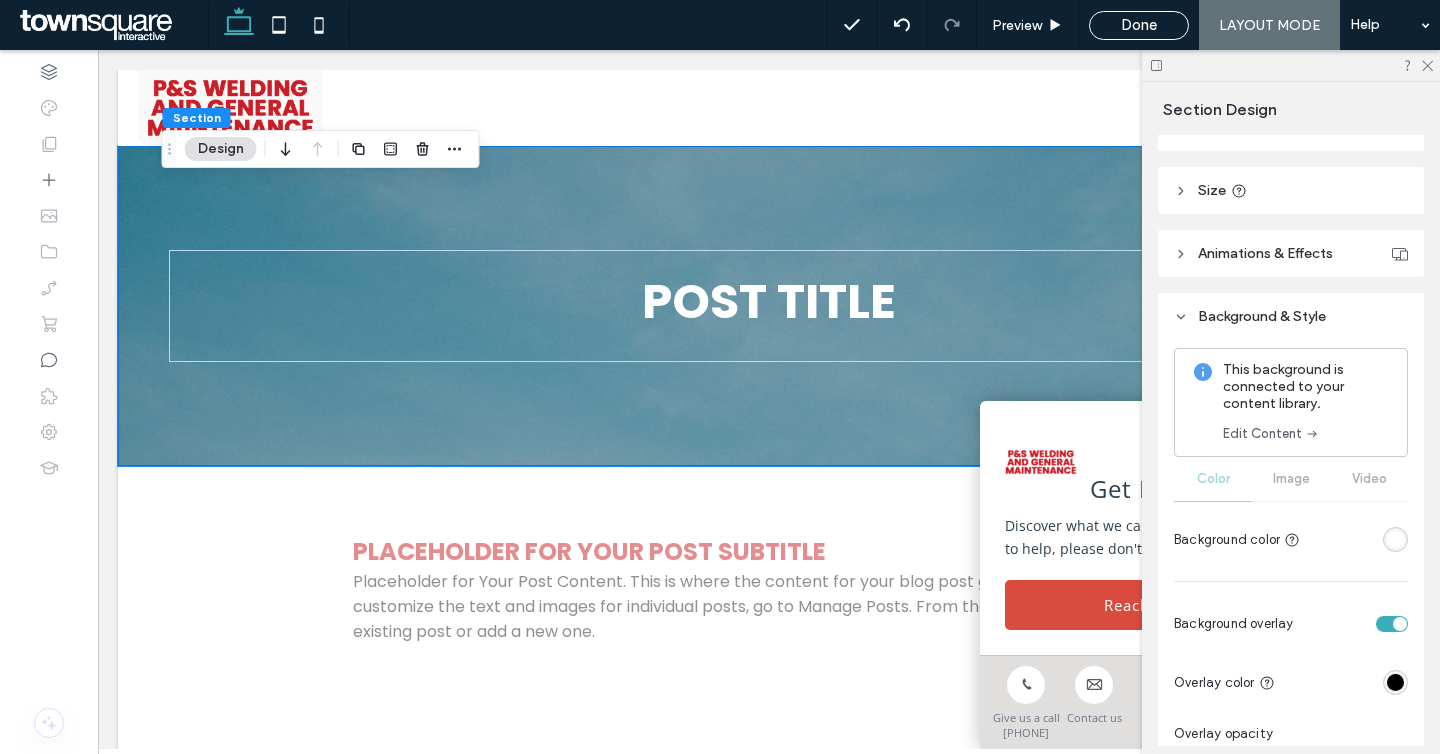 click on "Edit Content" at bounding box center [1271, 434] 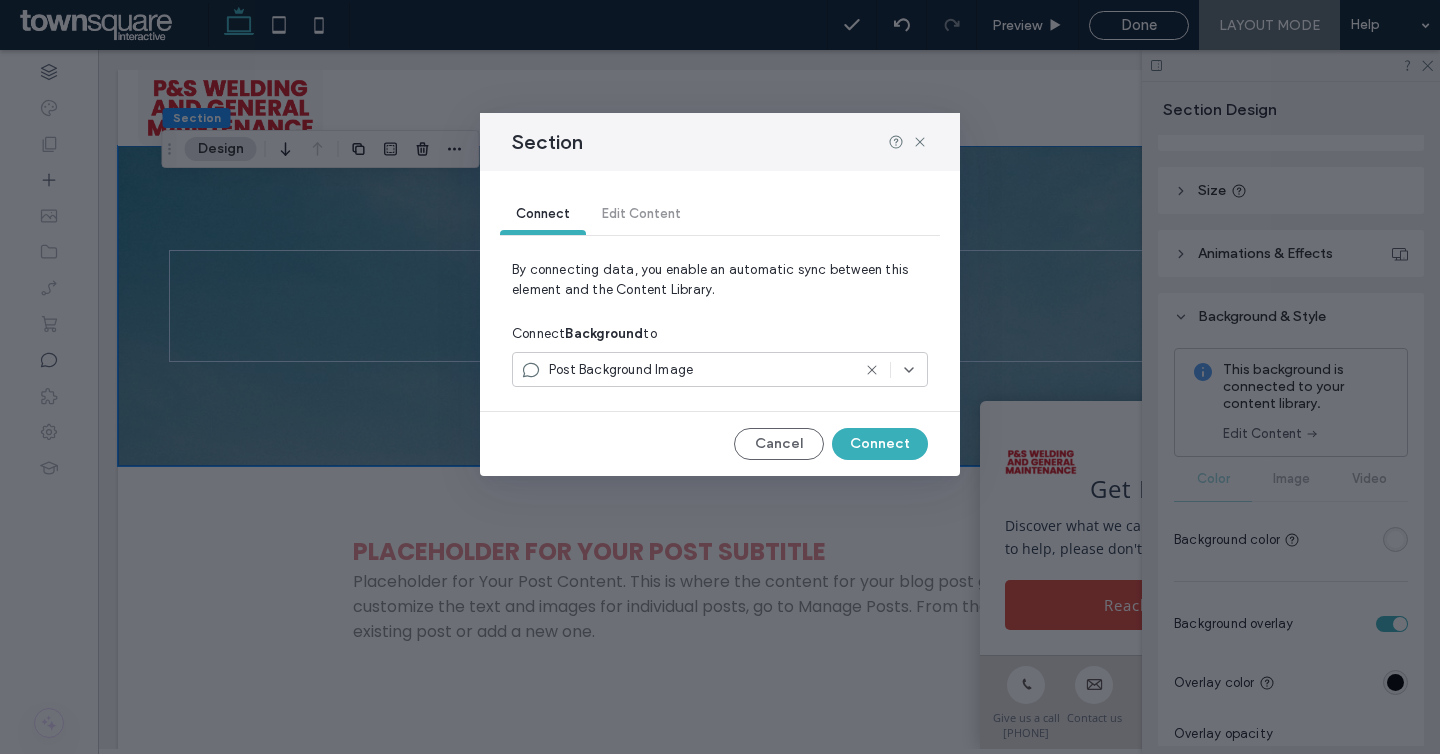 click 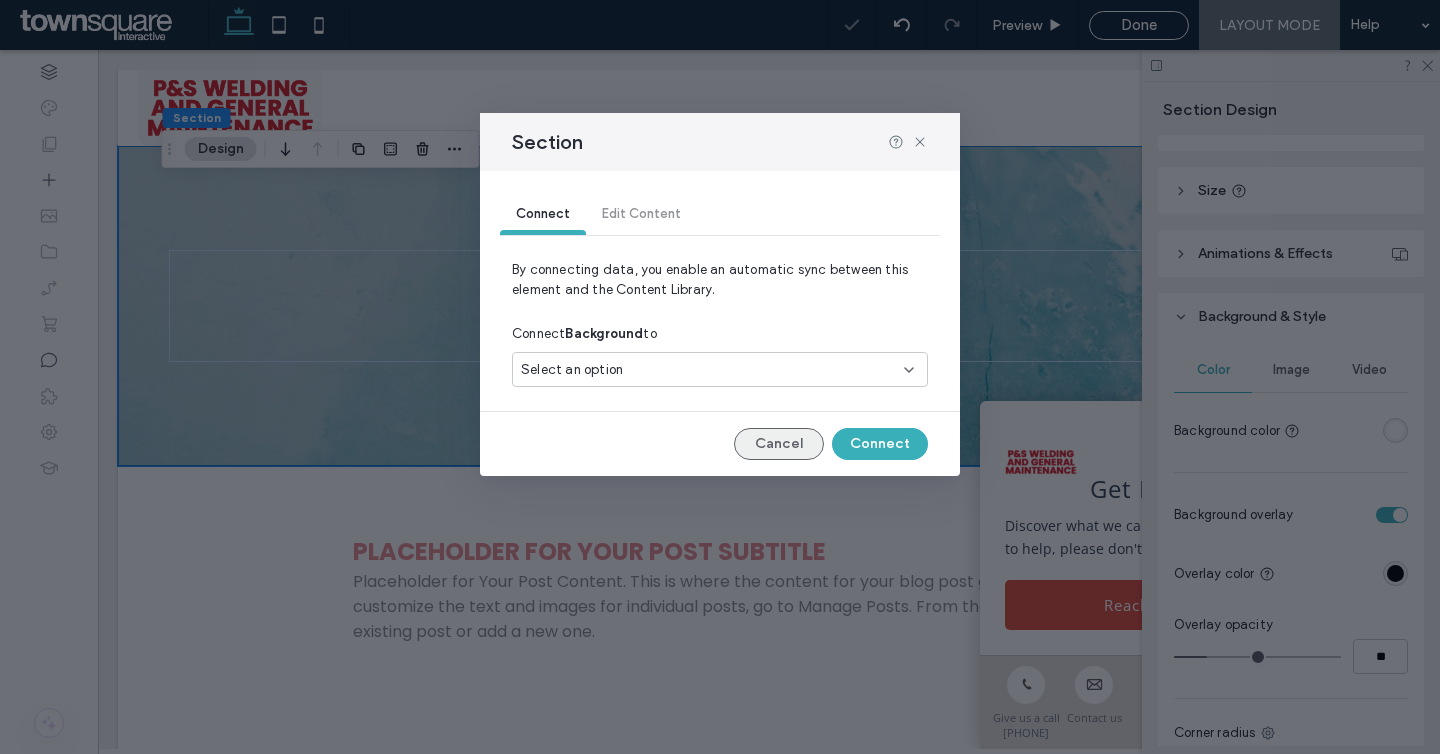click on "Cancel" at bounding box center (779, 444) 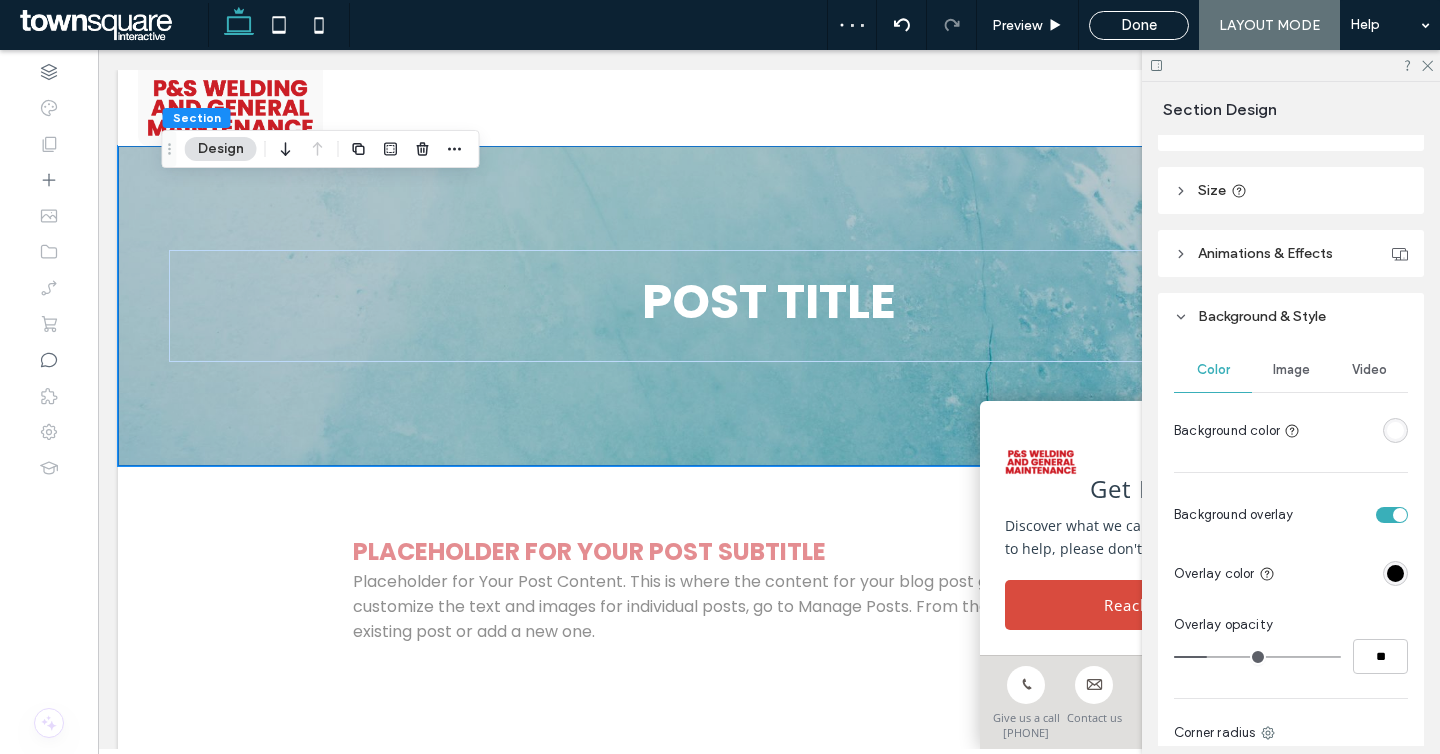 click on "Image" at bounding box center [1291, 370] 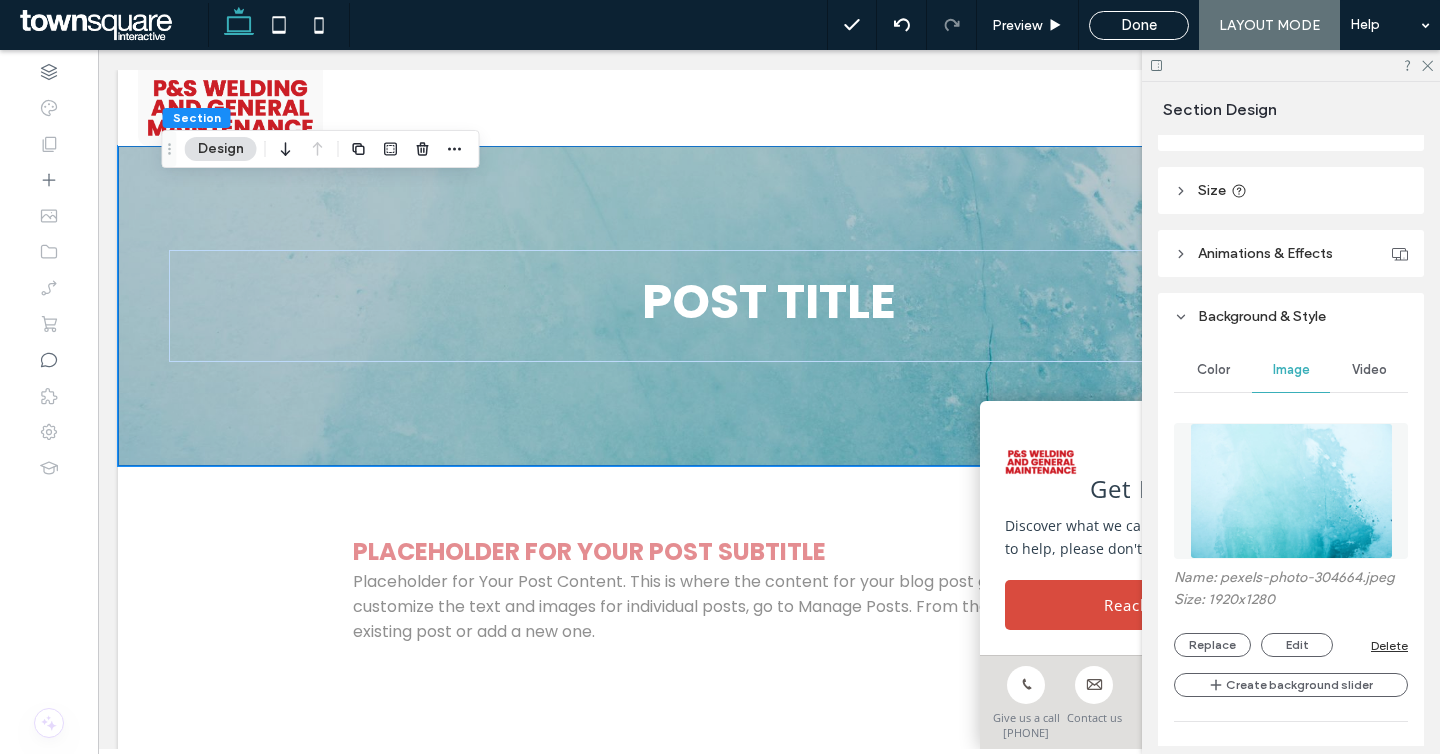click on "Delete" at bounding box center [1389, 645] 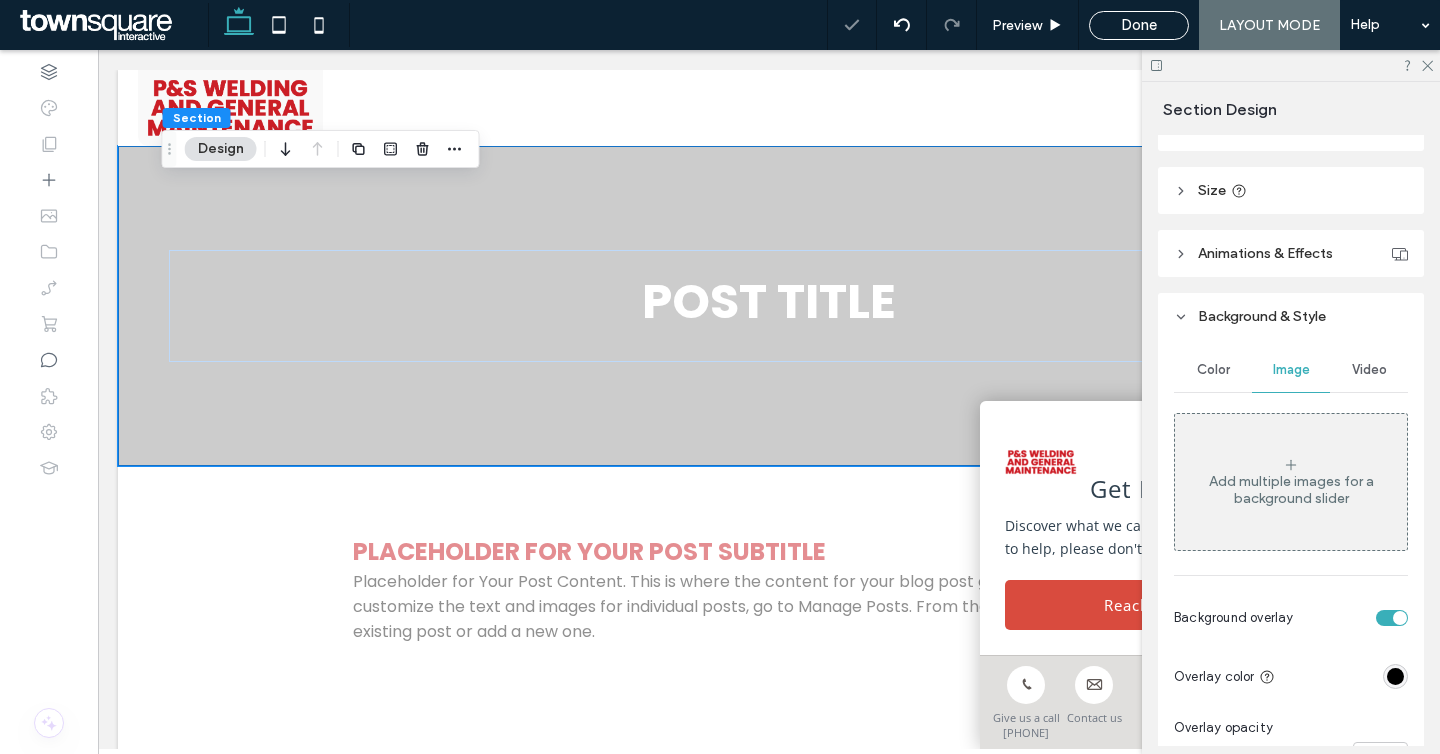 click on "Color" at bounding box center (1213, 370) 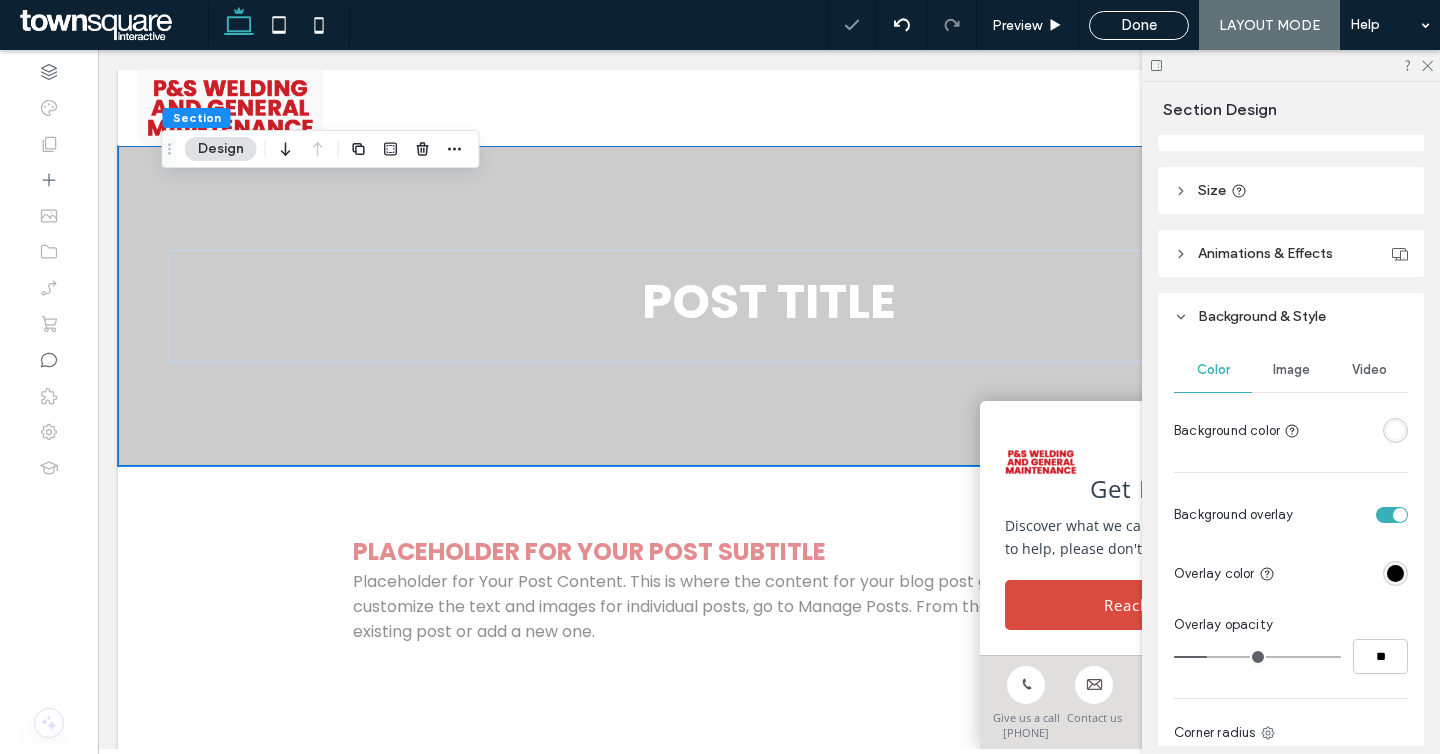 click at bounding box center [1395, 430] 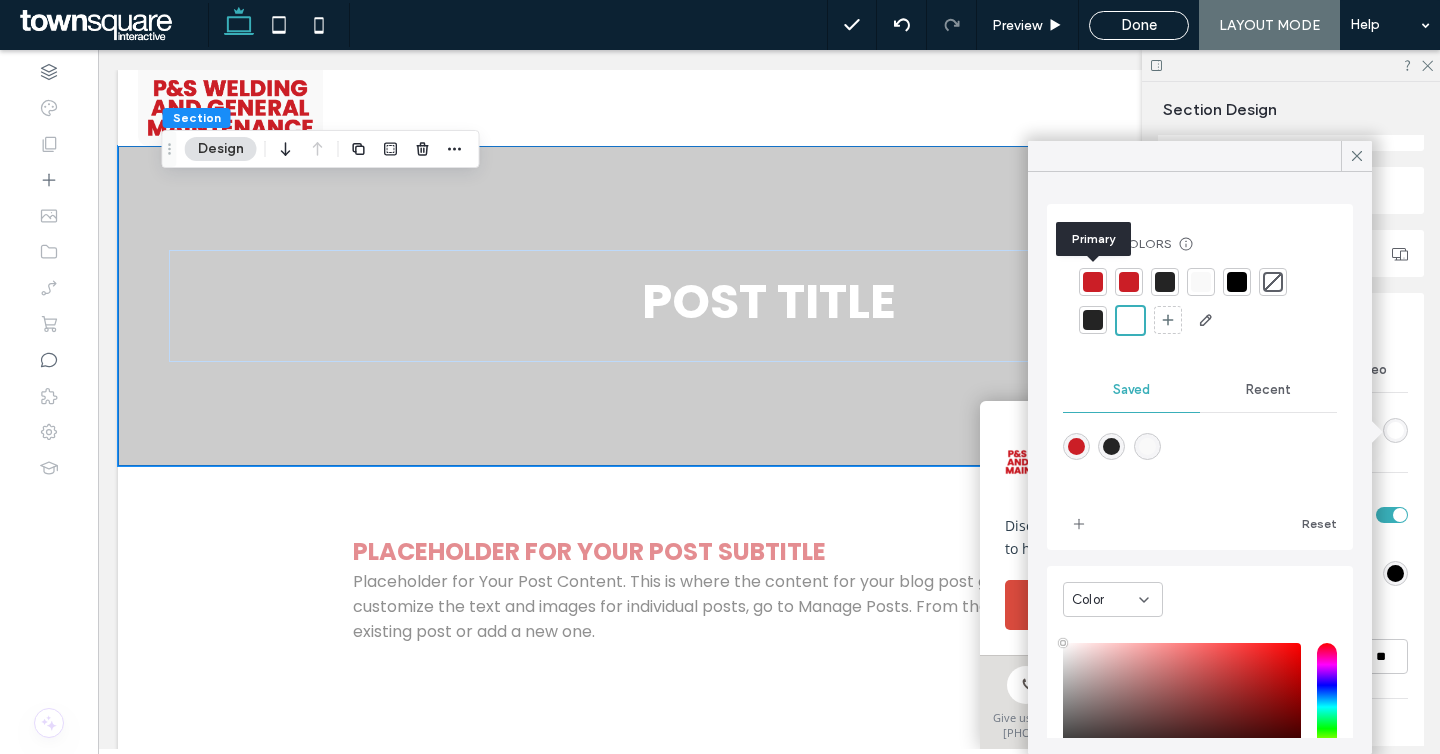 click at bounding box center [1093, 282] 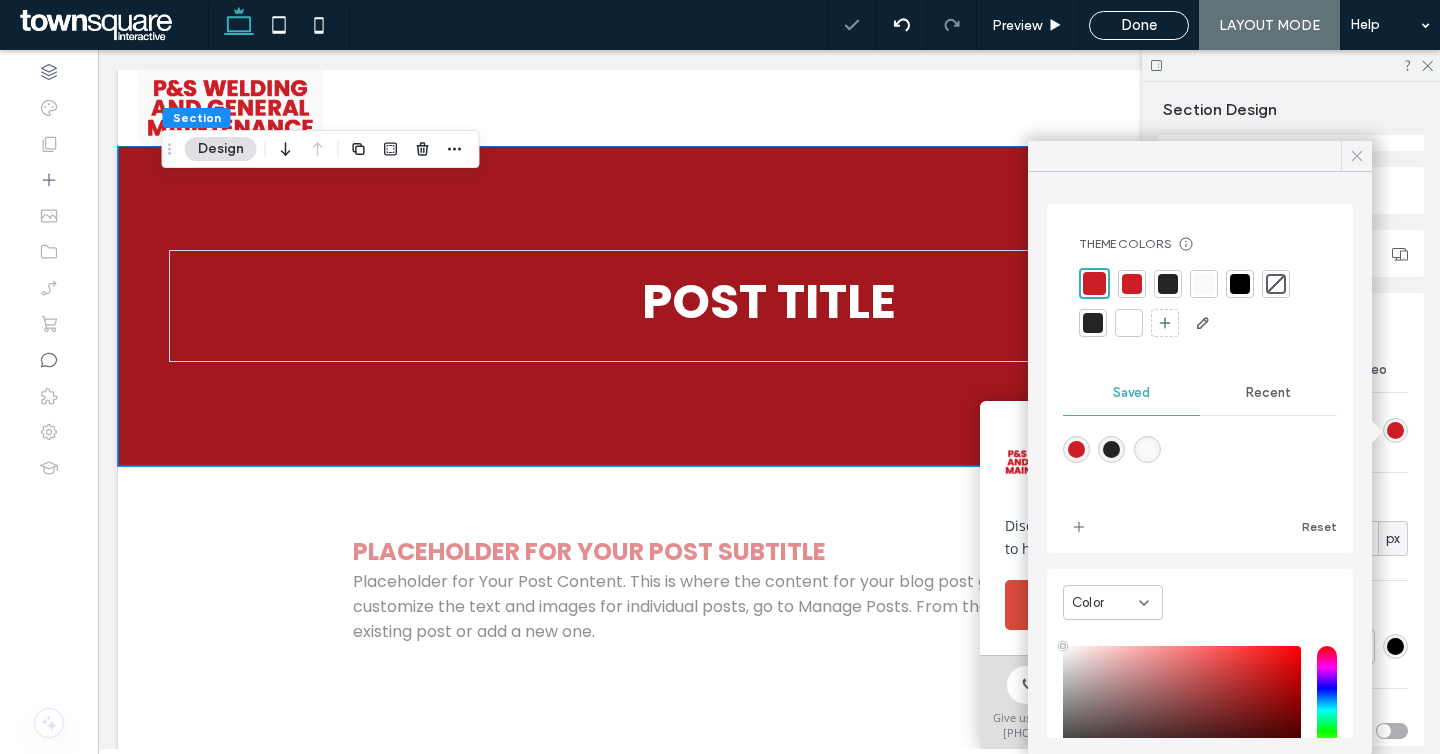 click 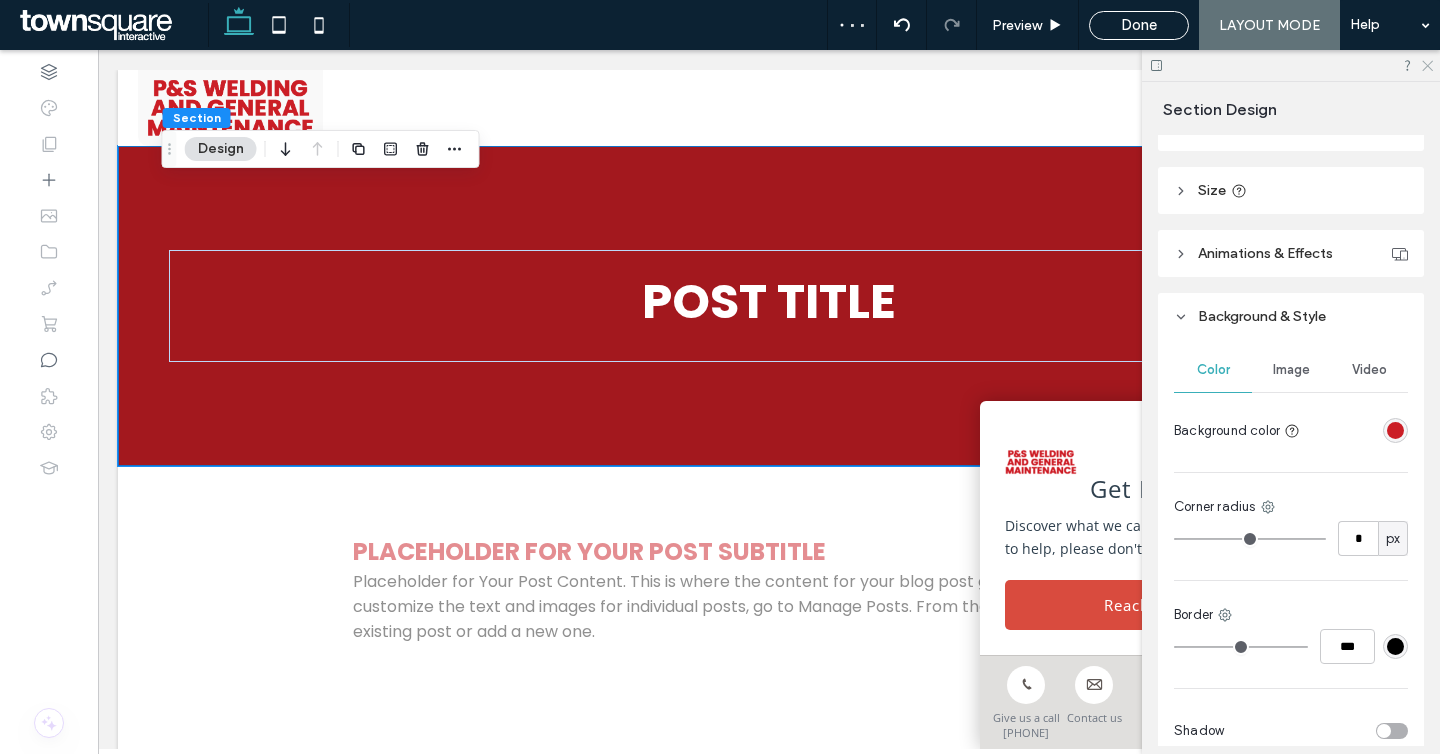 click 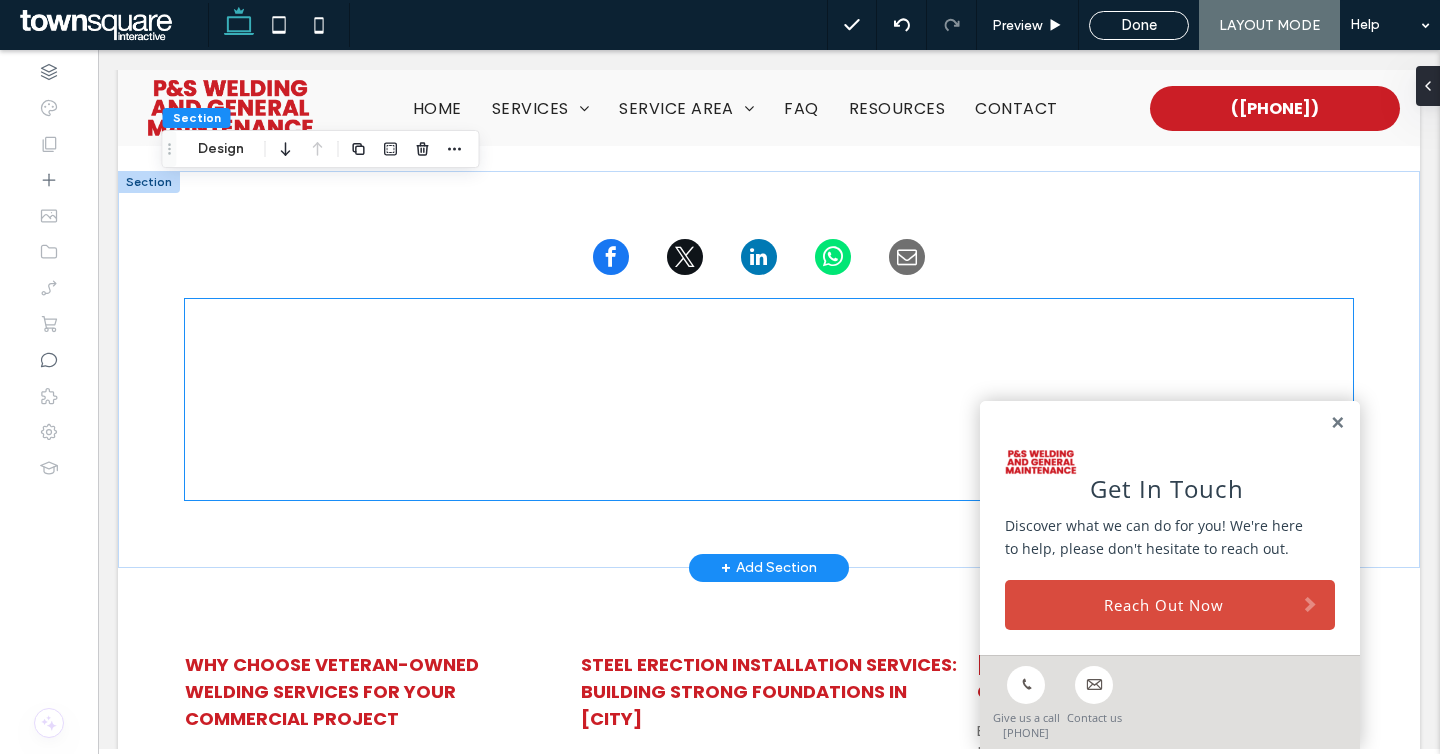 scroll, scrollTop: 533, scrollLeft: 0, axis: vertical 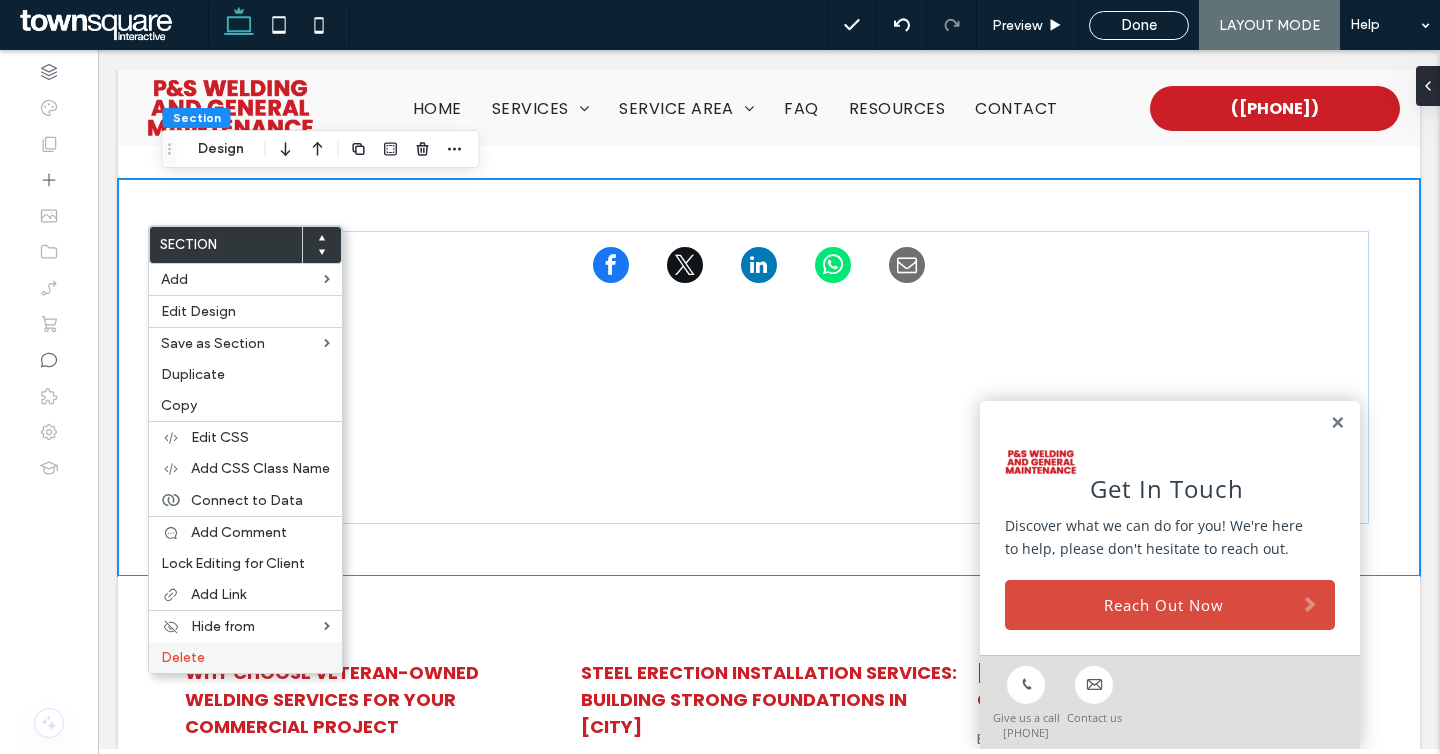 click on "Delete" at bounding box center [245, 657] 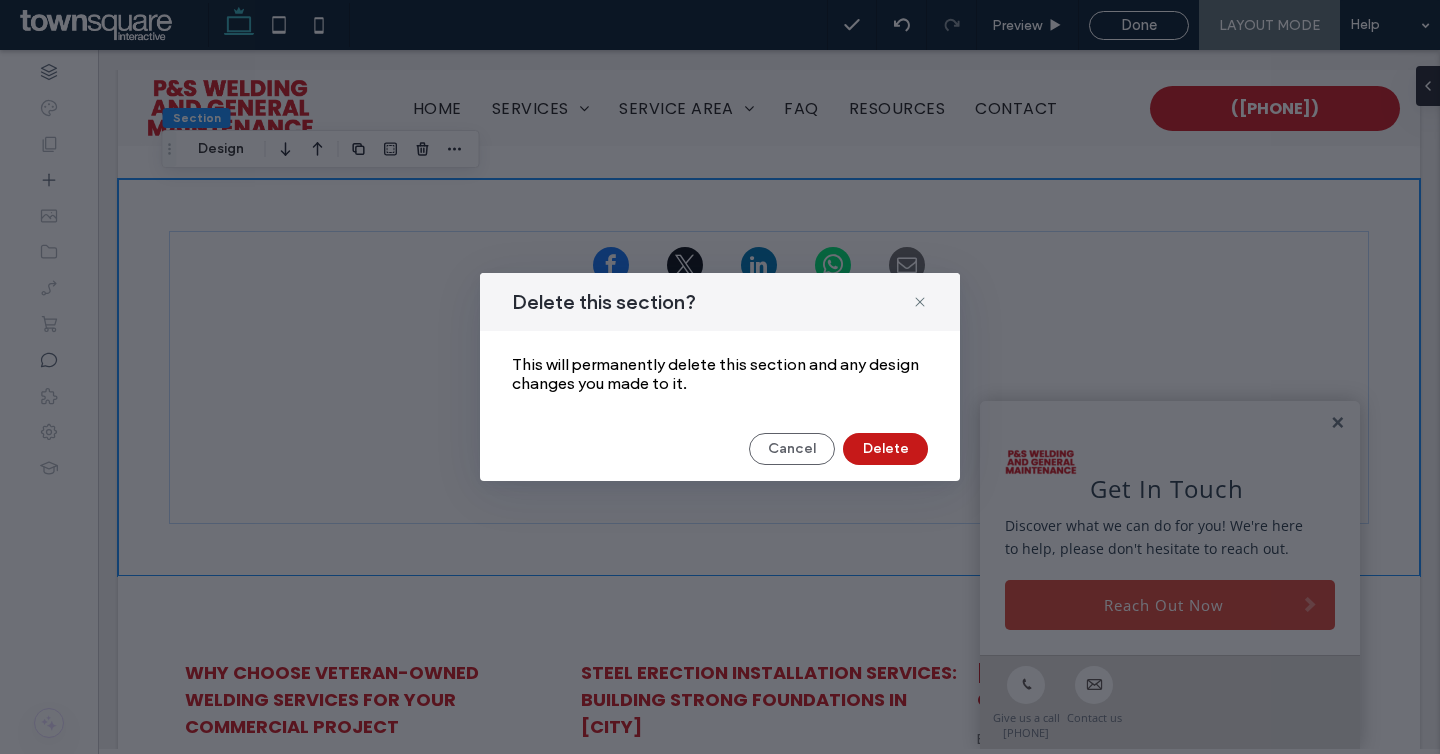 click on "Delete" at bounding box center (885, 449) 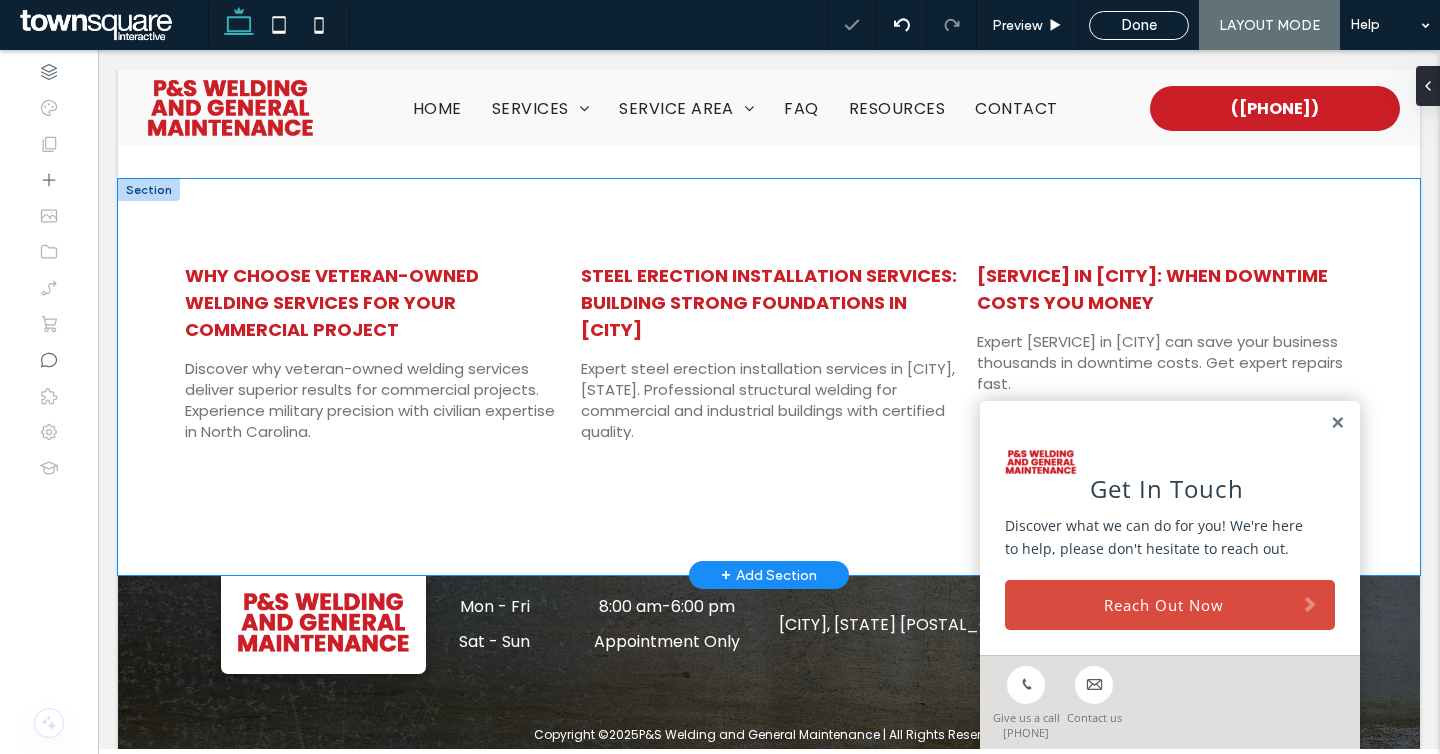 scroll, scrollTop: 505, scrollLeft: 0, axis: vertical 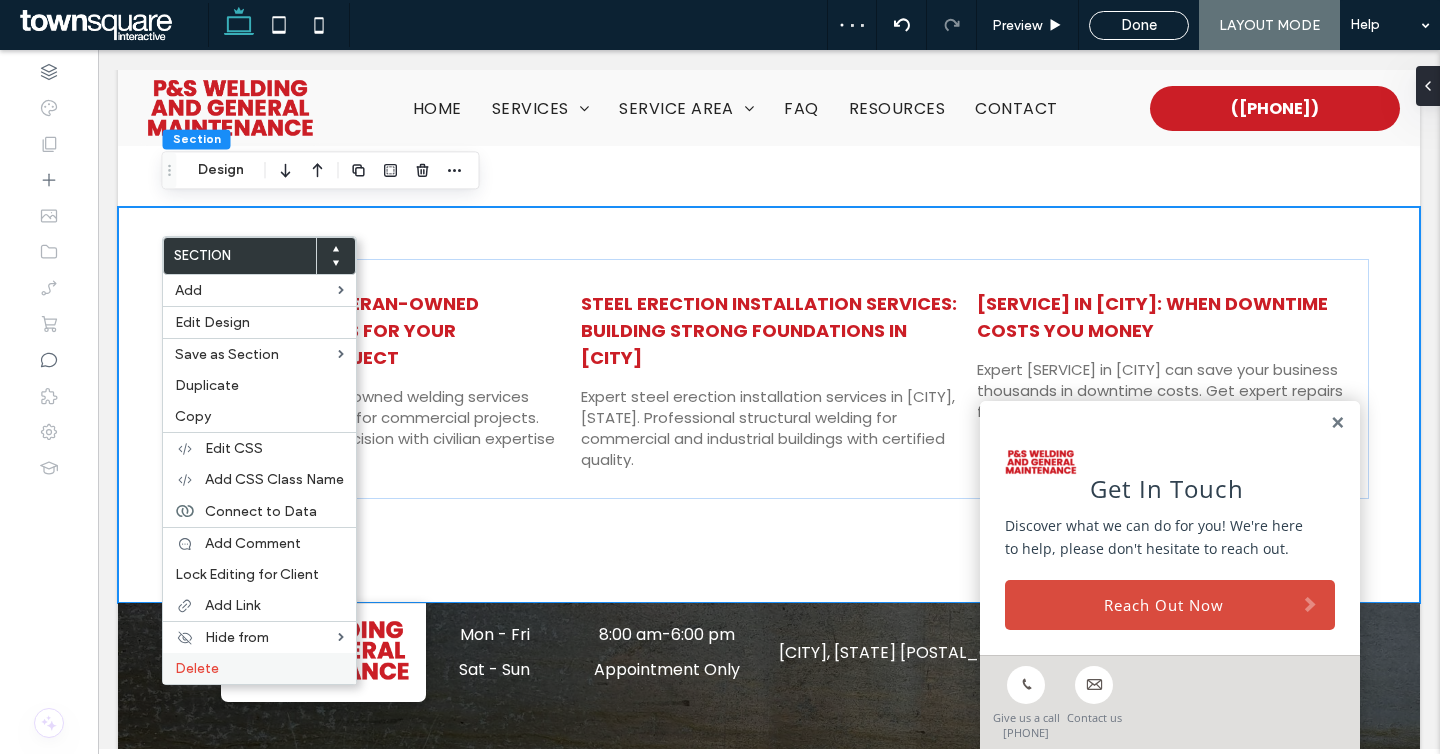 click on "Delete" at bounding box center (197, 668) 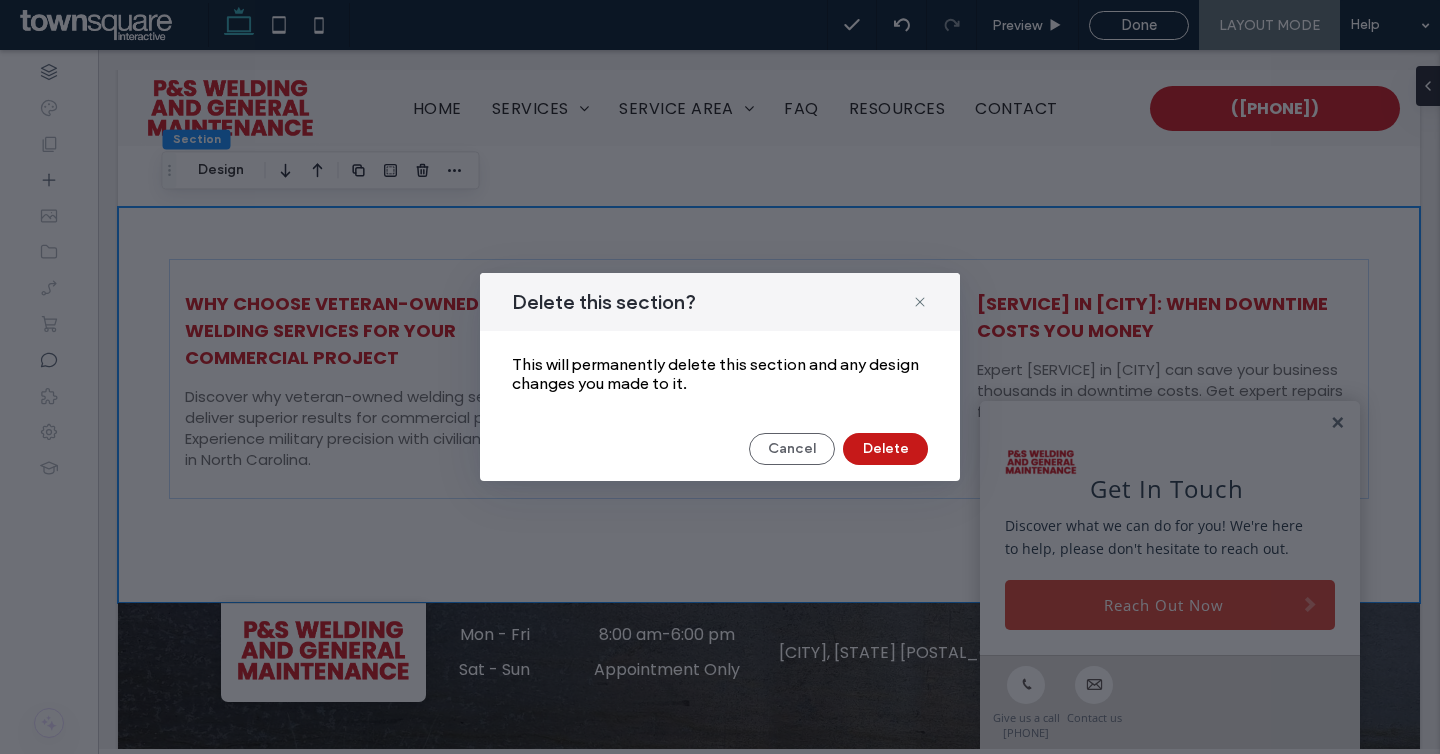 click on "Delete" at bounding box center (885, 449) 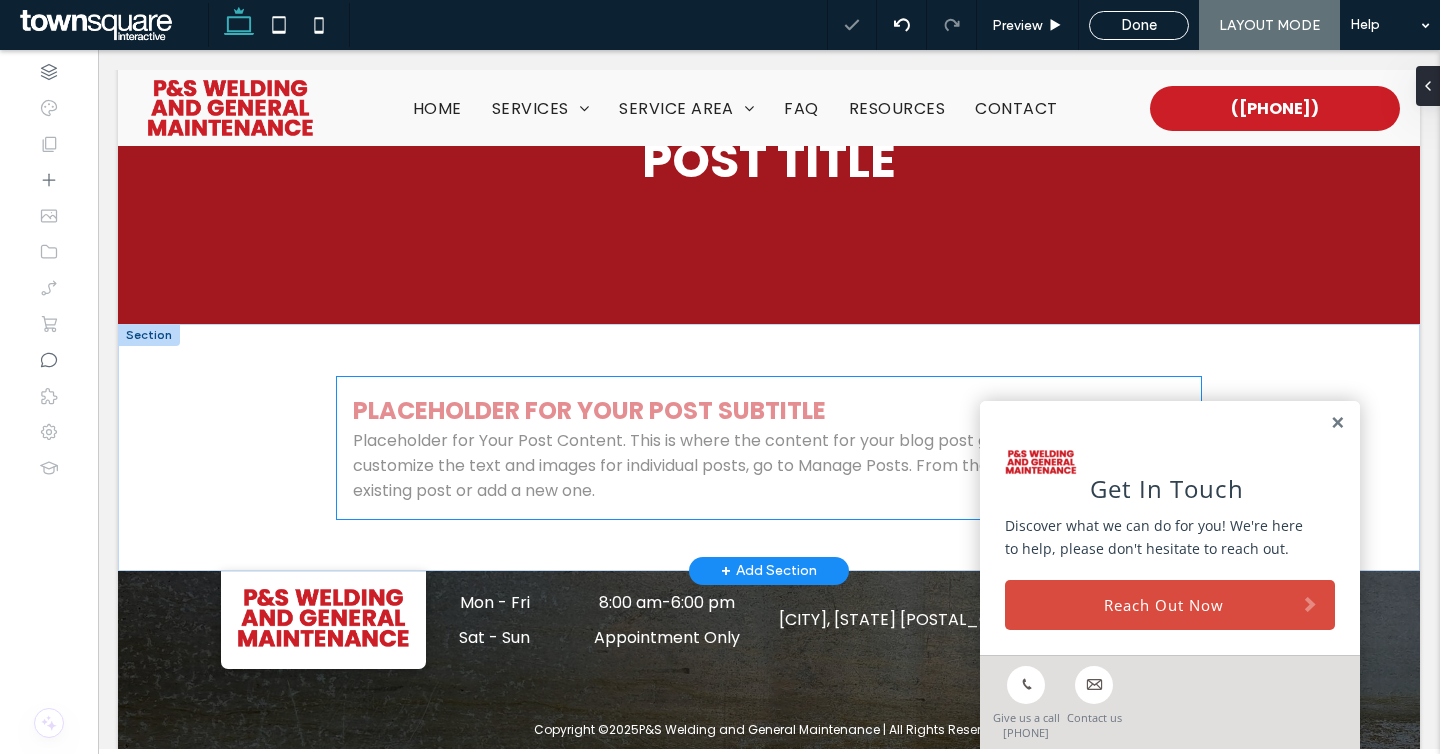 scroll, scrollTop: 0, scrollLeft: 0, axis: both 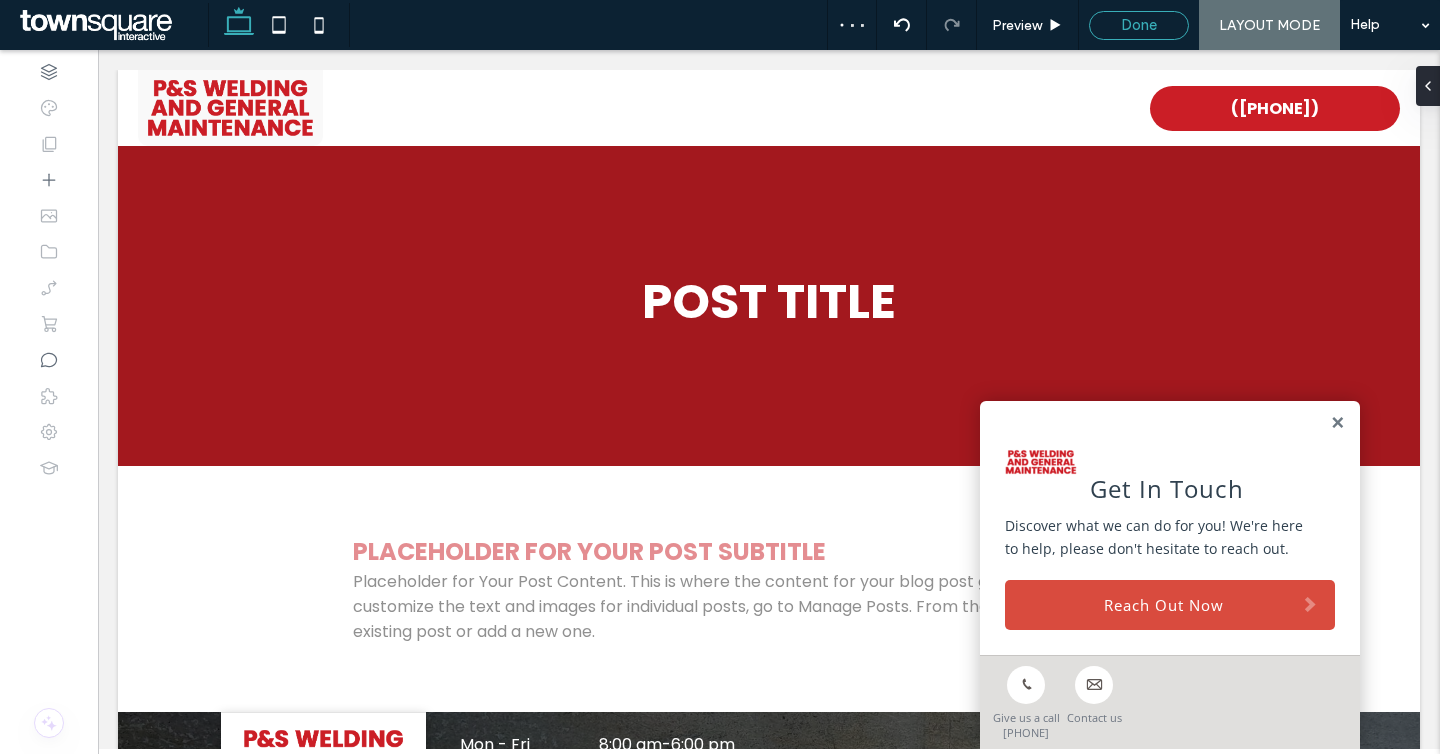 click on "Done" at bounding box center (1139, 25) 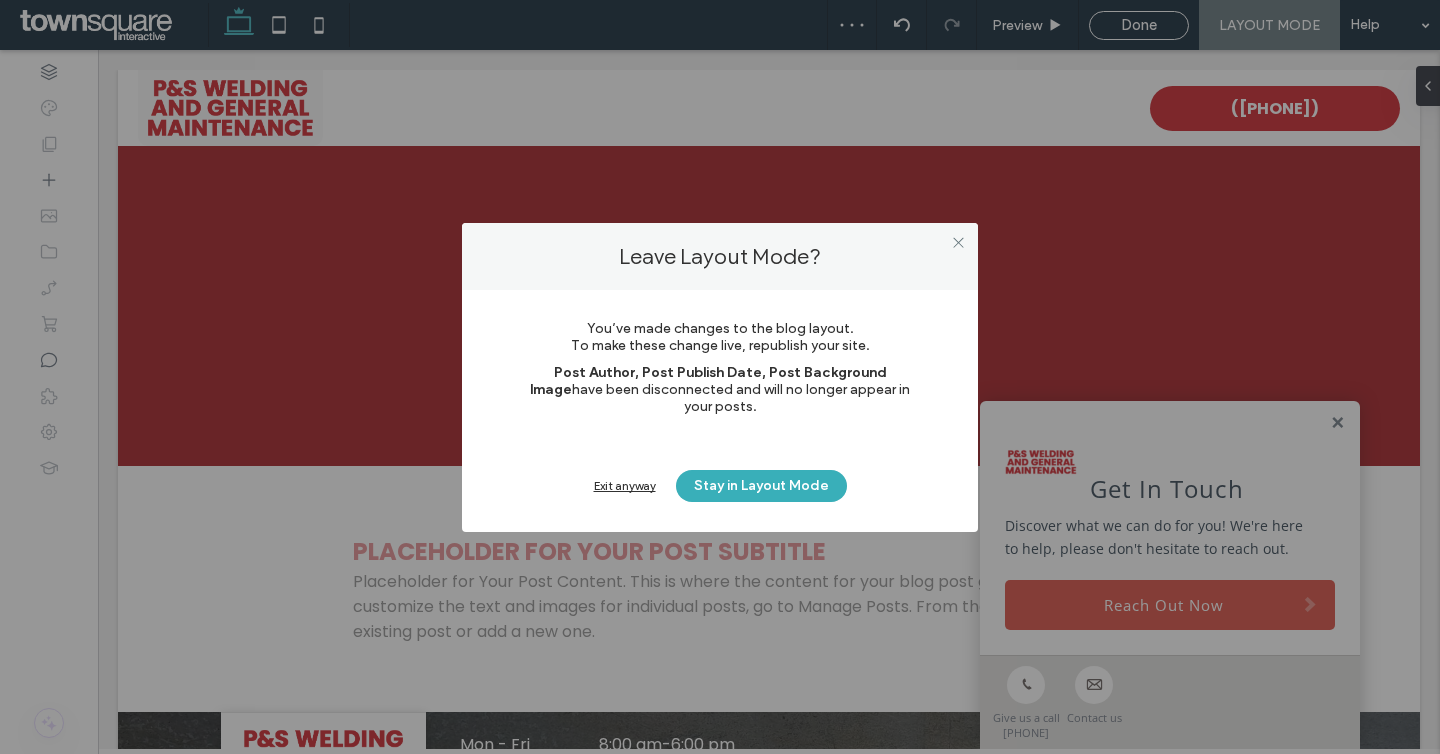 click on "Exit anyway" at bounding box center (625, 485) 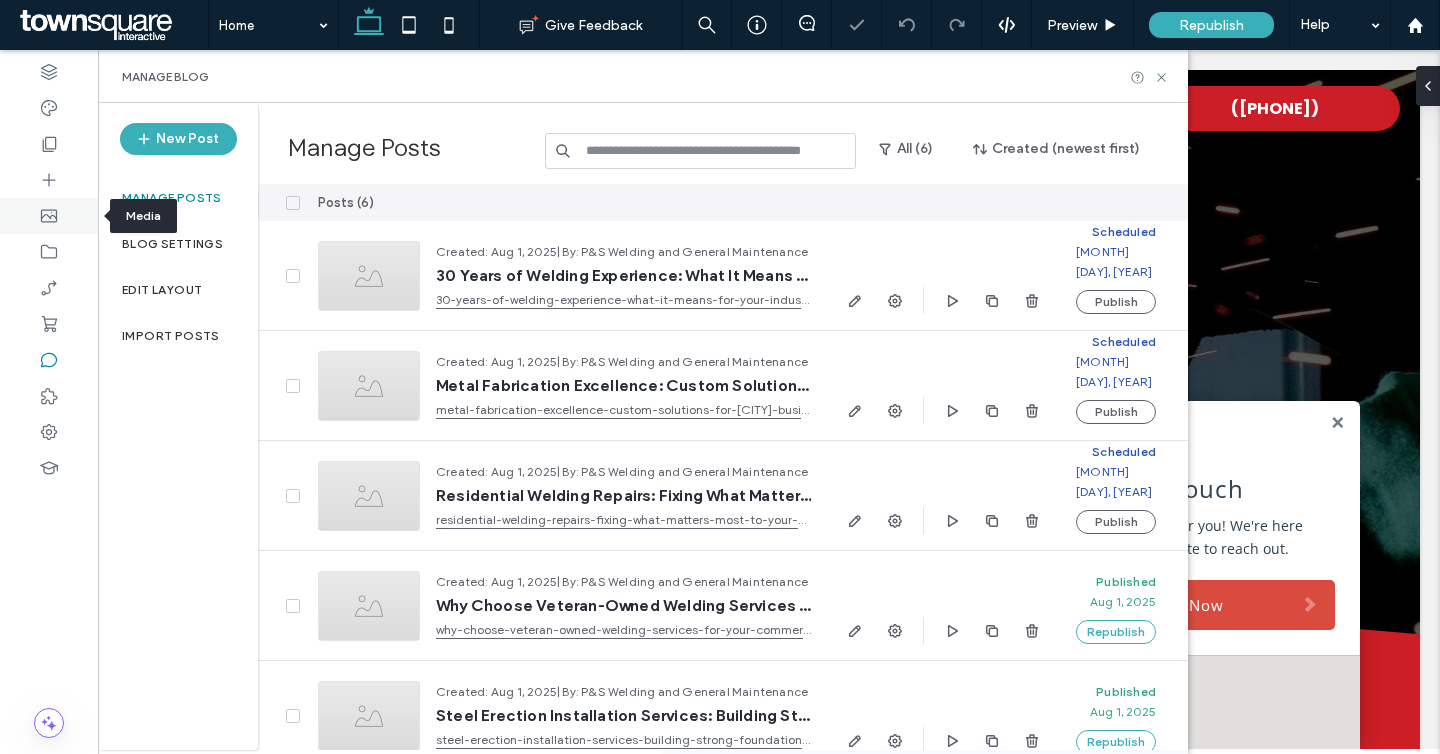 scroll, scrollTop: 0, scrollLeft: 0, axis: both 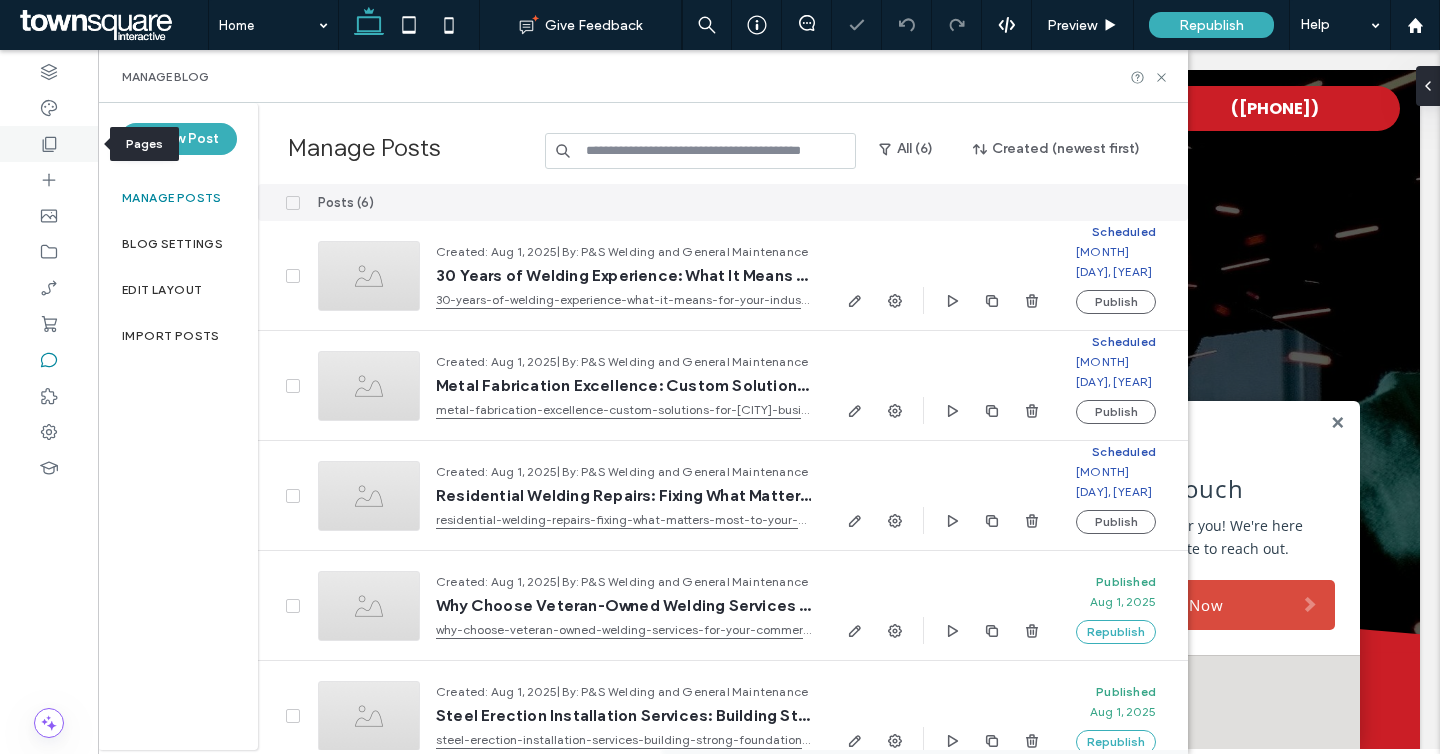 click at bounding box center [49, 144] 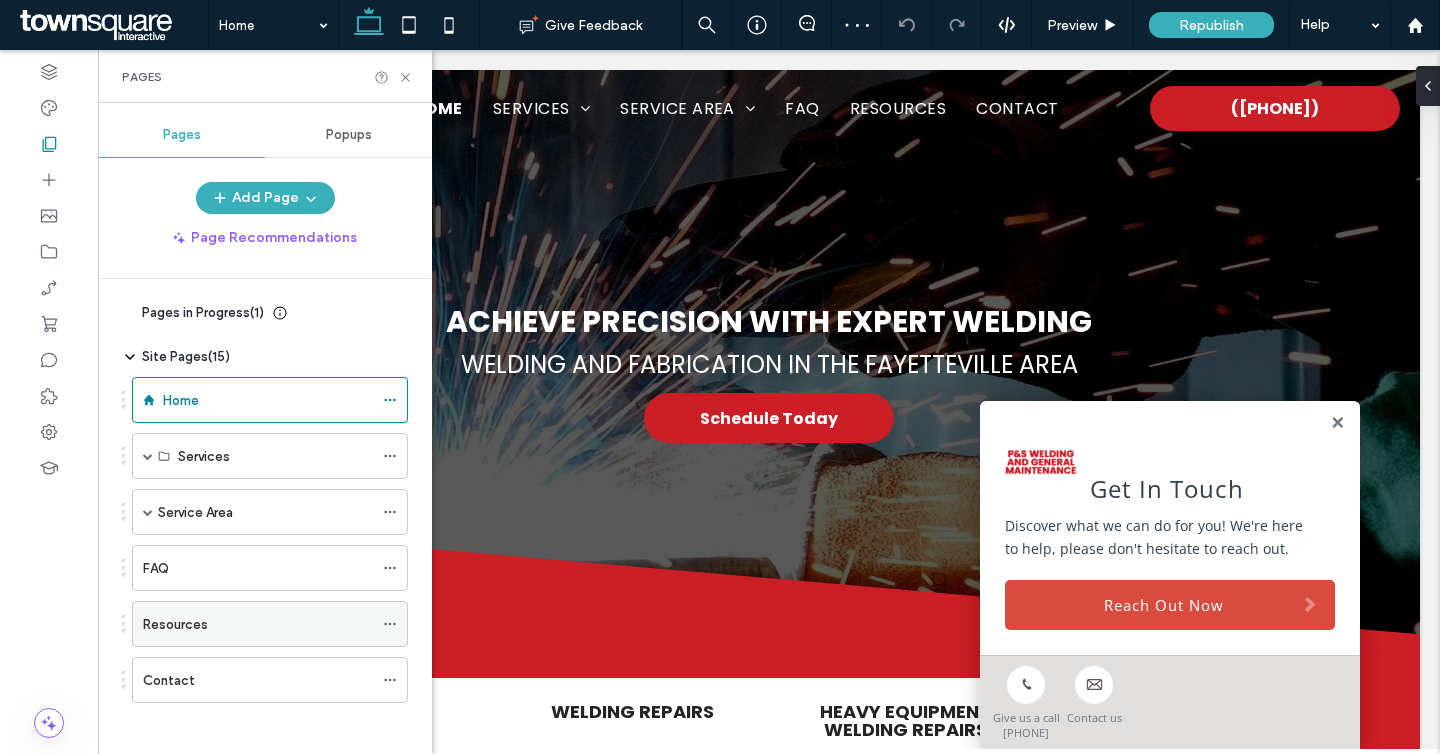 click on "Resources" at bounding box center (175, 624) 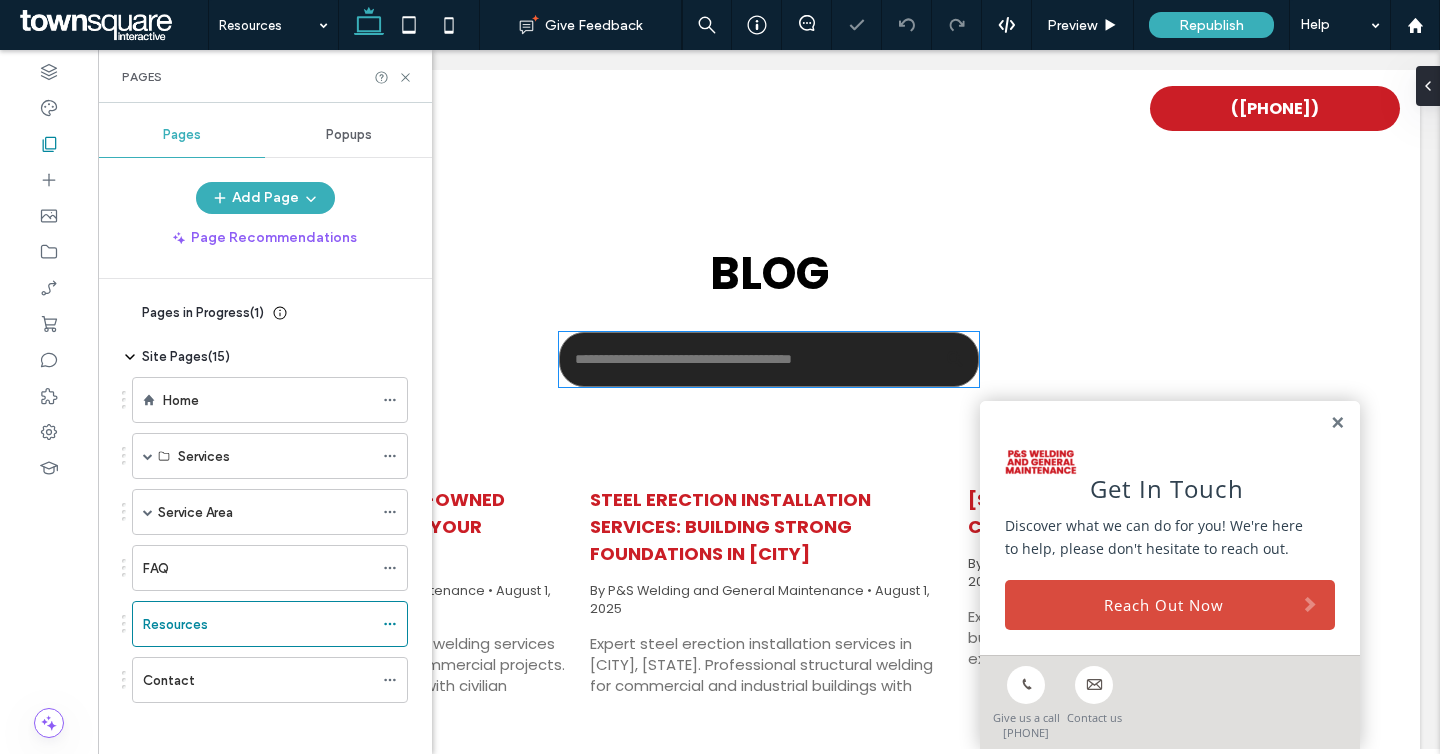 scroll, scrollTop: 0, scrollLeft: 0, axis: both 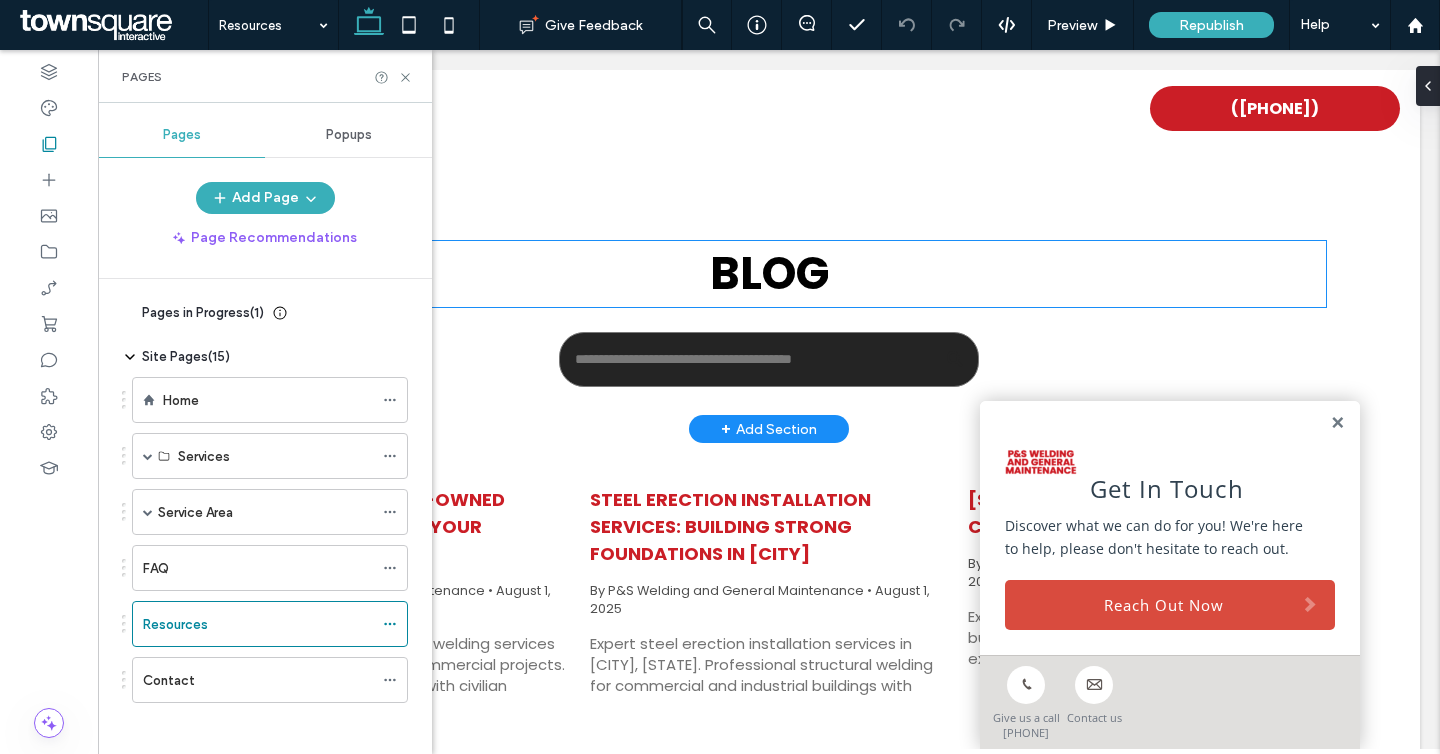 click on "Blog" at bounding box center (769, 273) 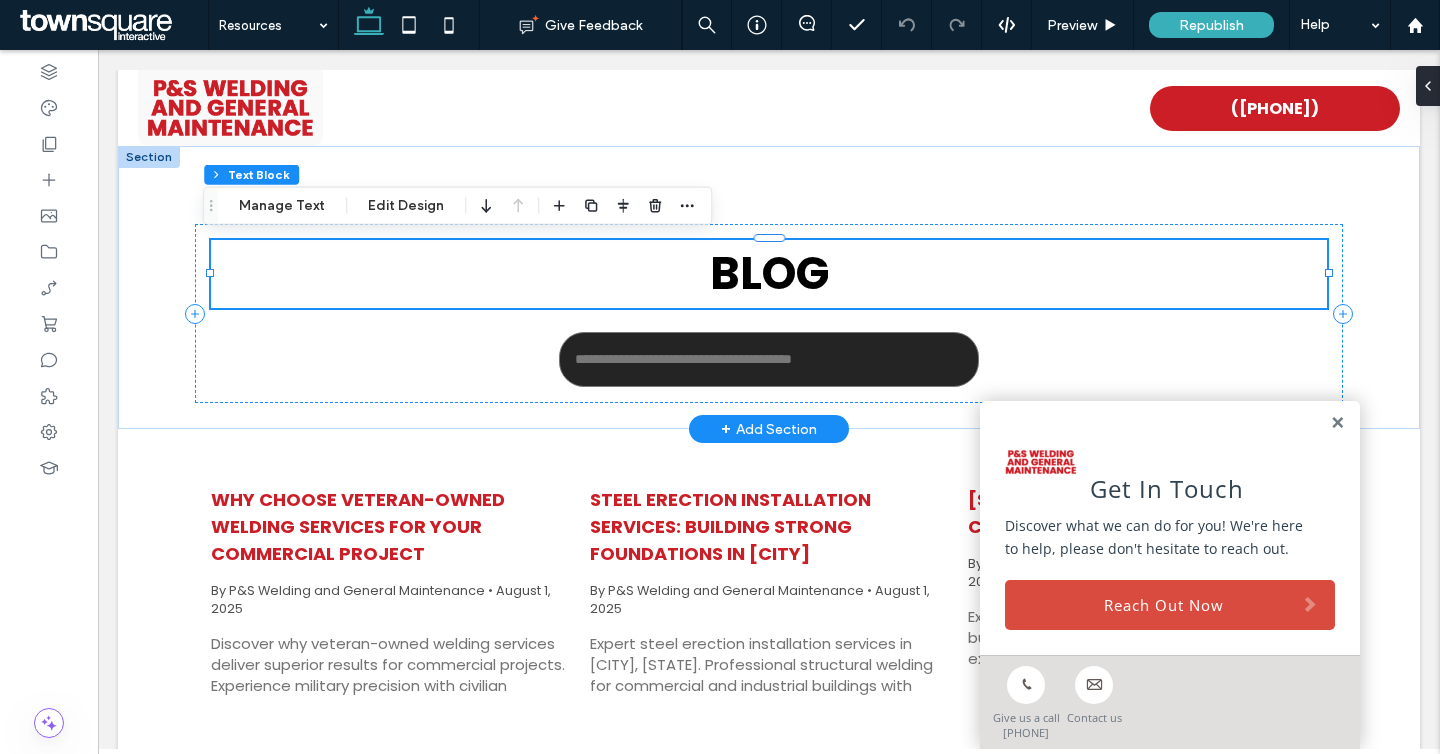 click on "Blog" at bounding box center (769, 273) 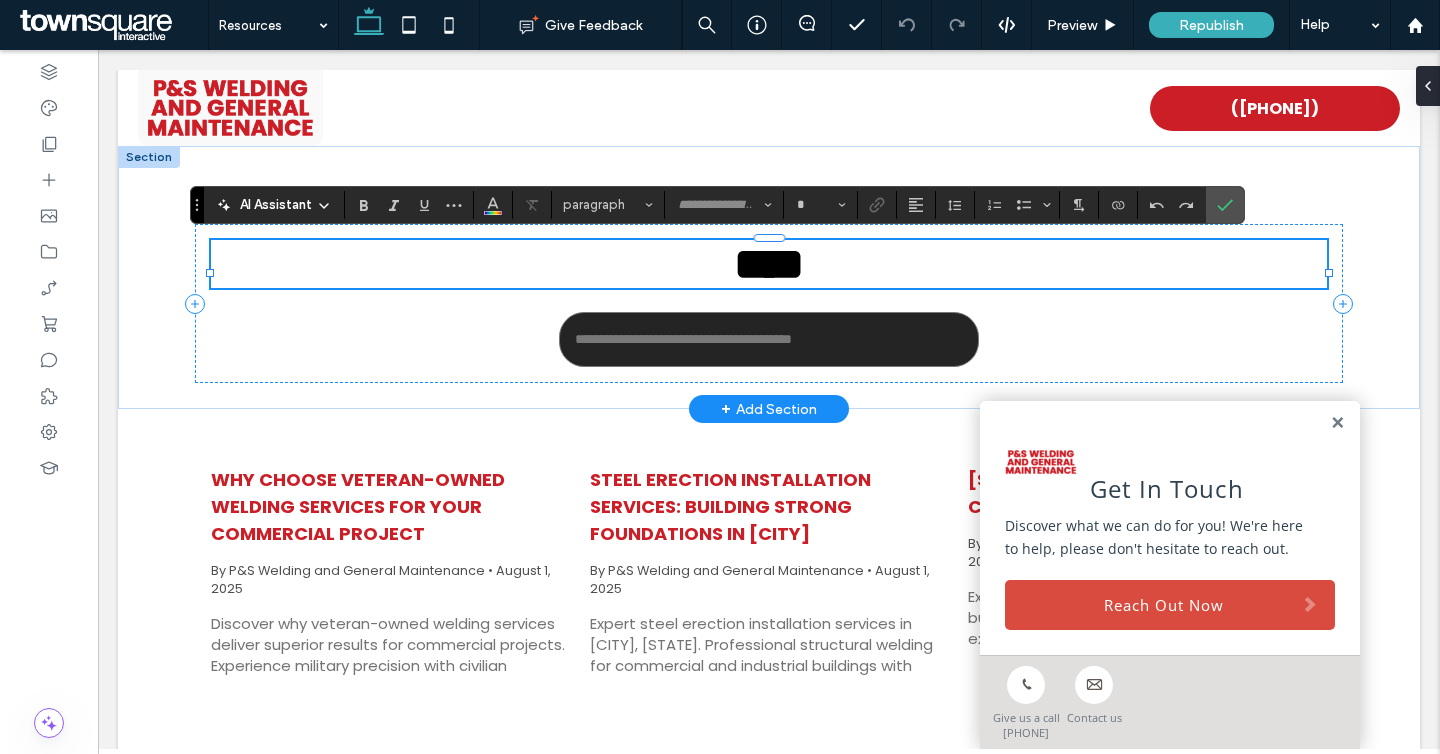 type on "*******" 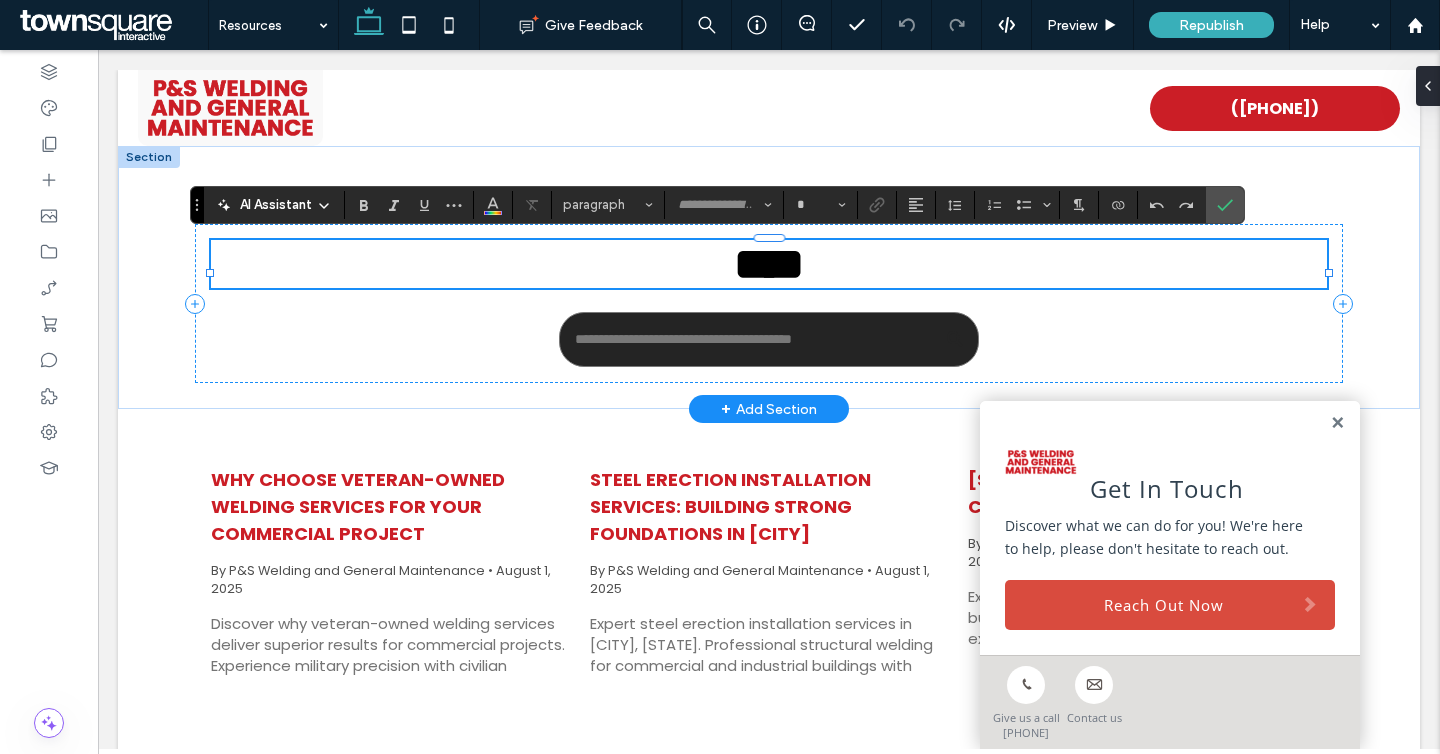 type on "**" 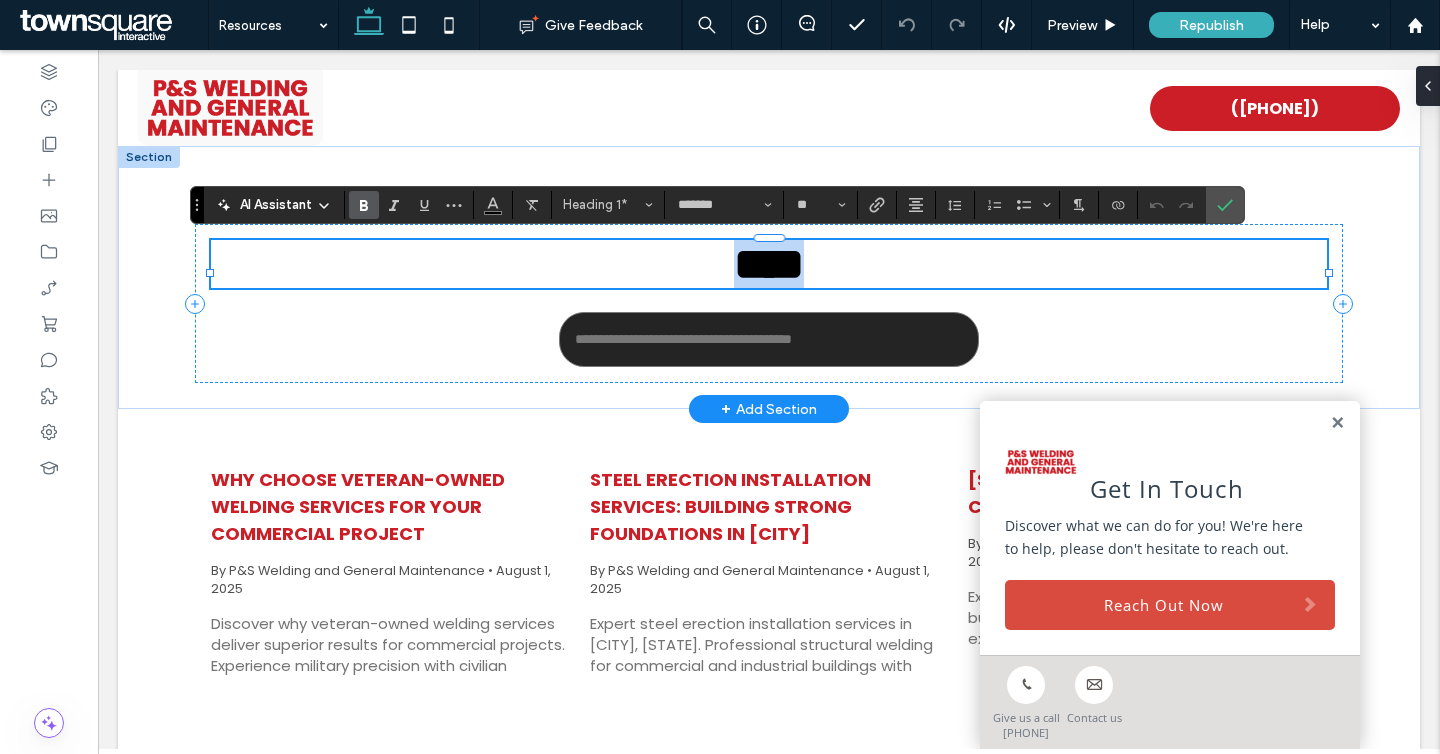 type 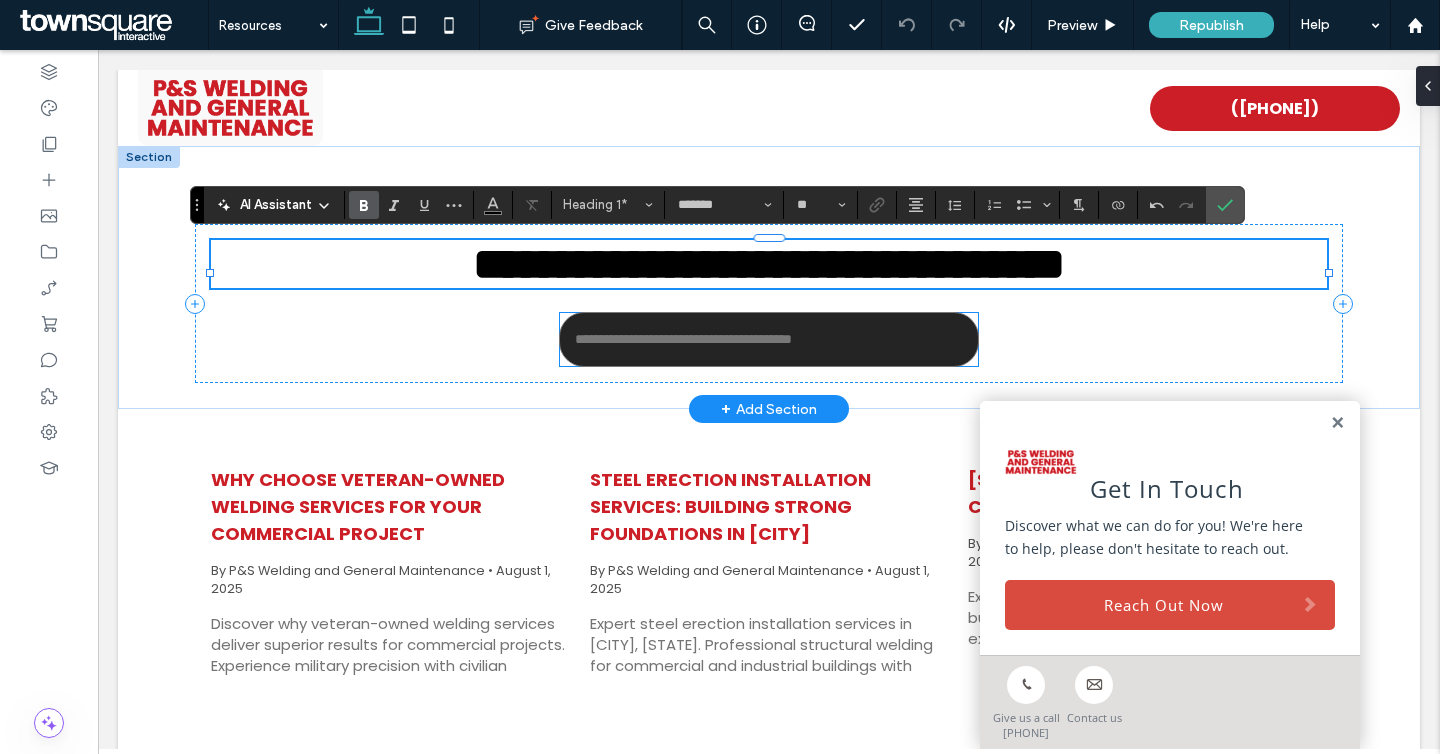 click at bounding box center (769, 339) 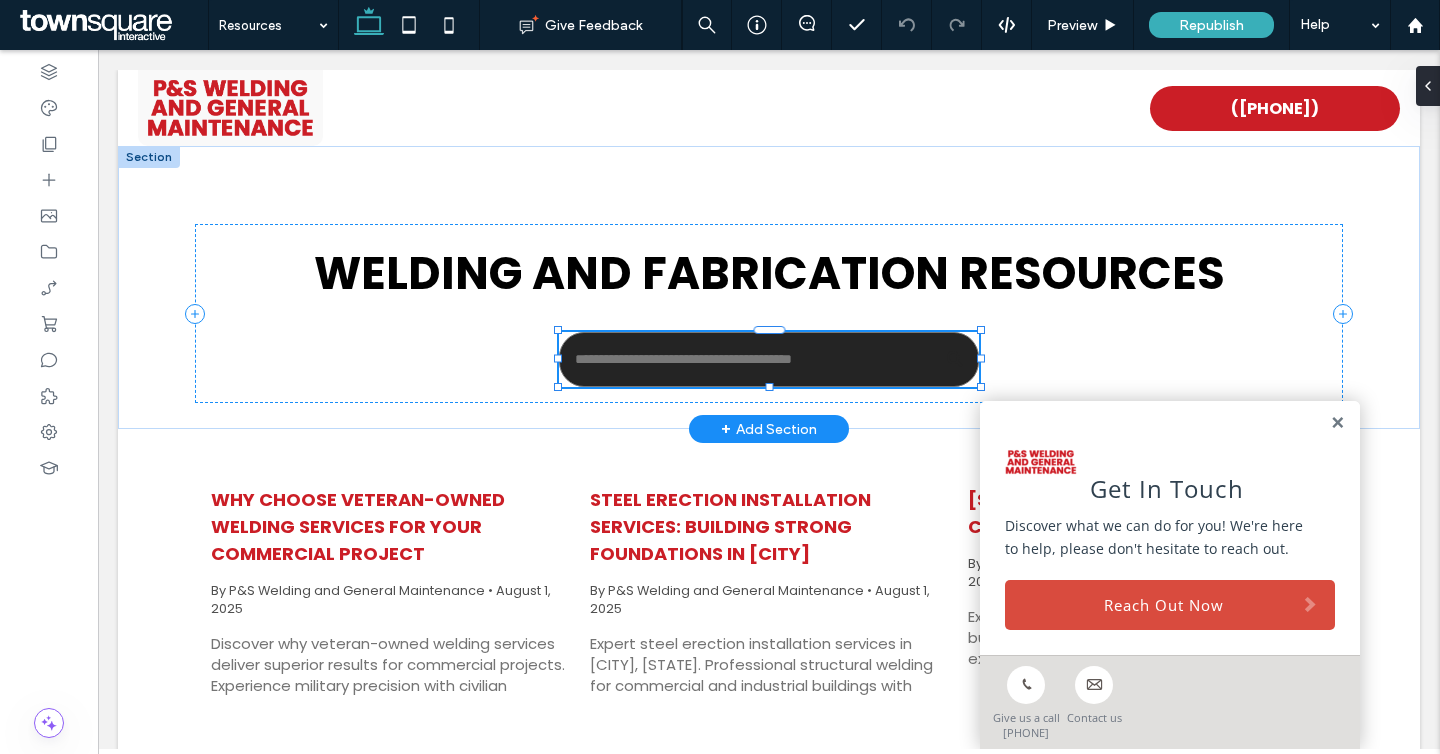 click at bounding box center (769, 359) 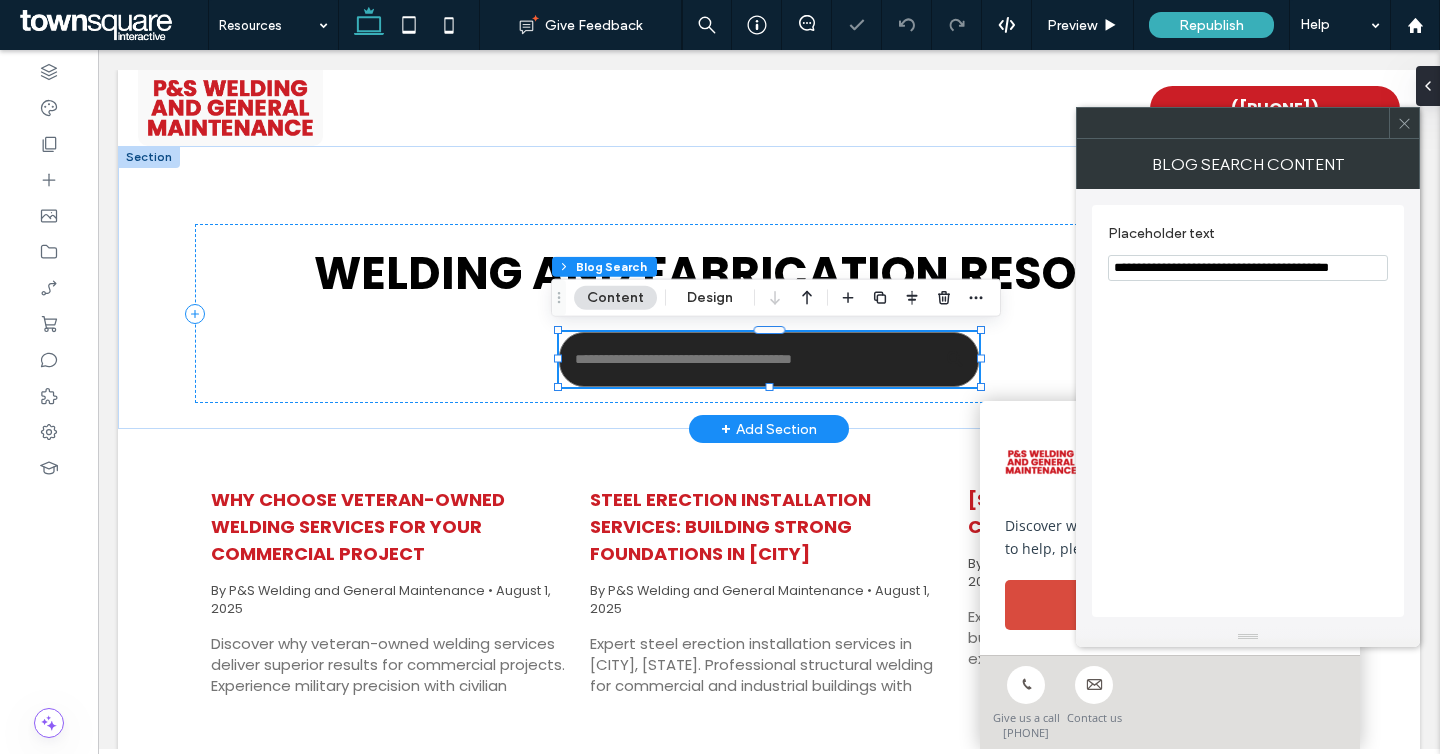 type on "**" 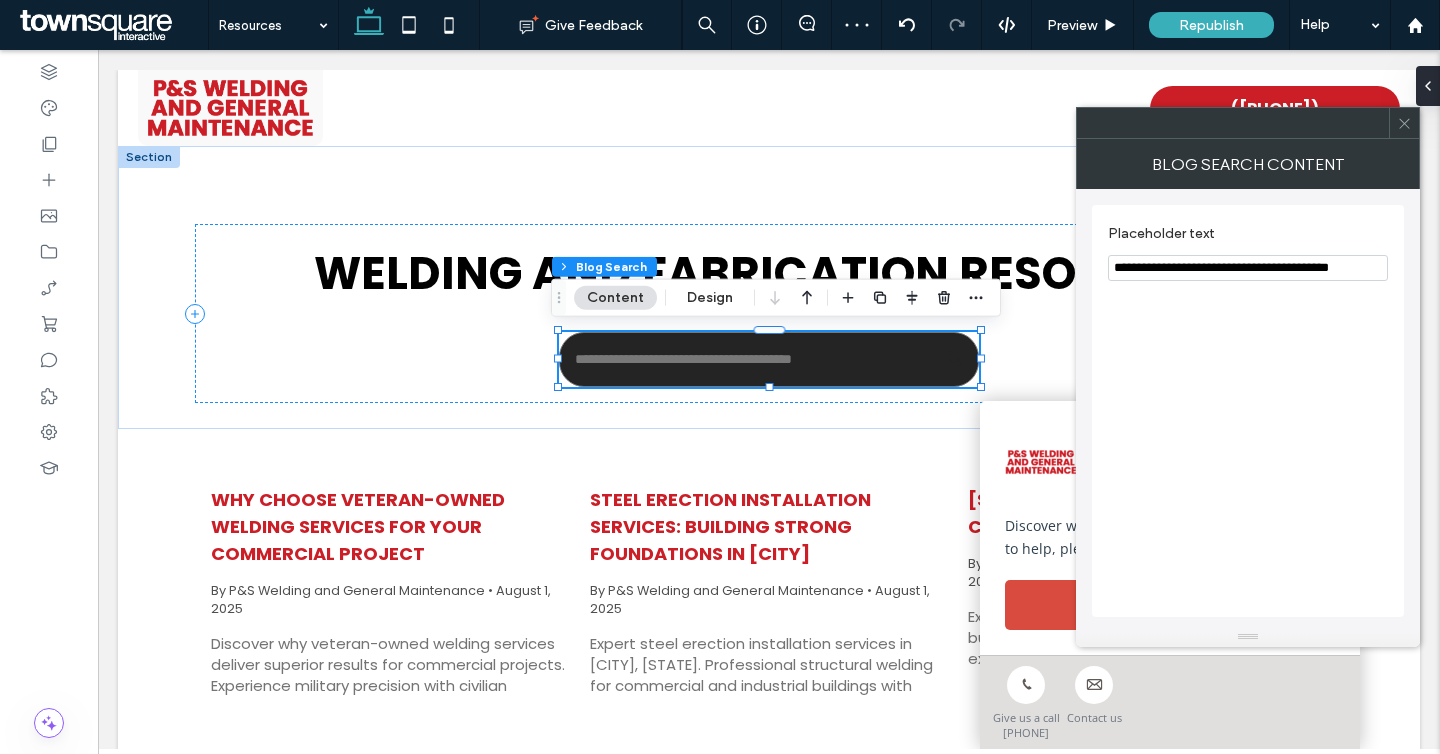 drag, startPoint x: 1158, startPoint y: 269, endPoint x: 1386, endPoint y: 275, distance: 228.07893 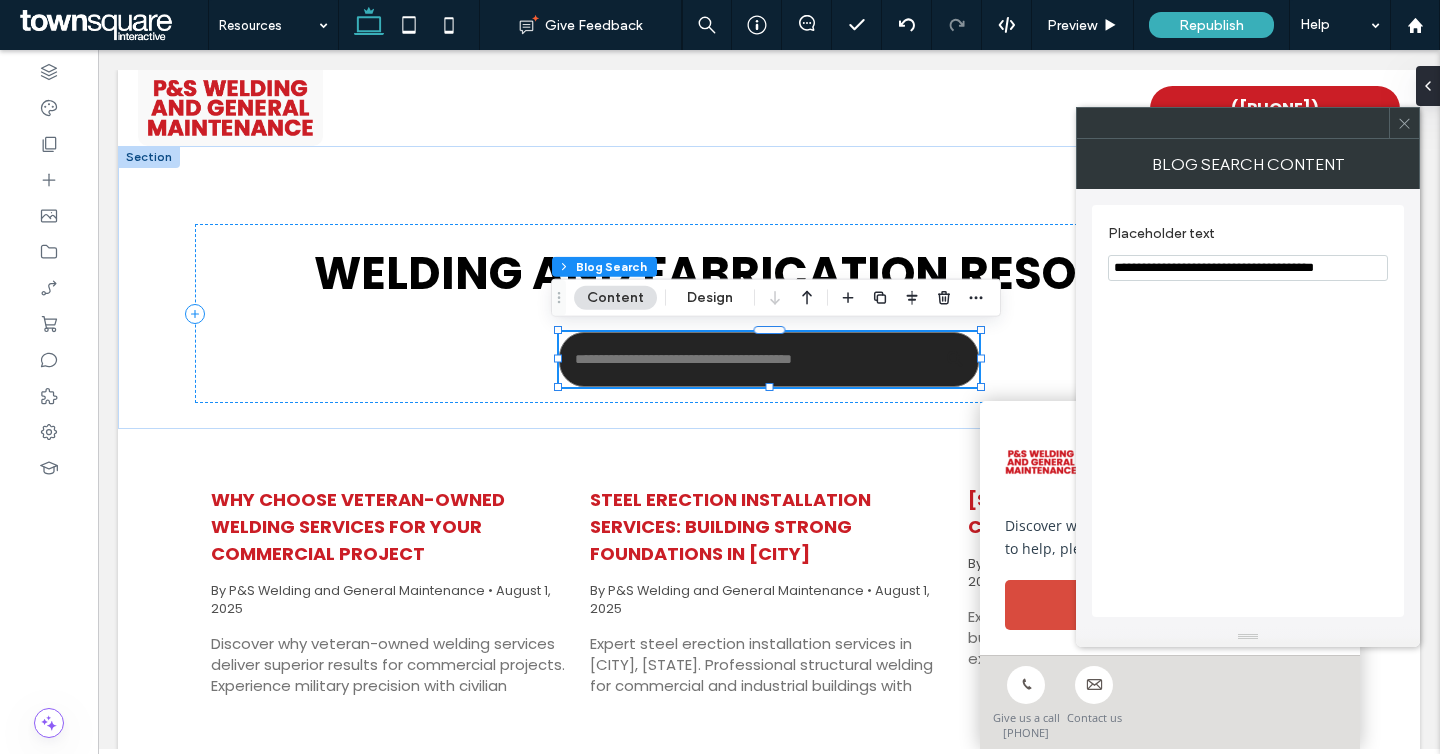 type on "**********" 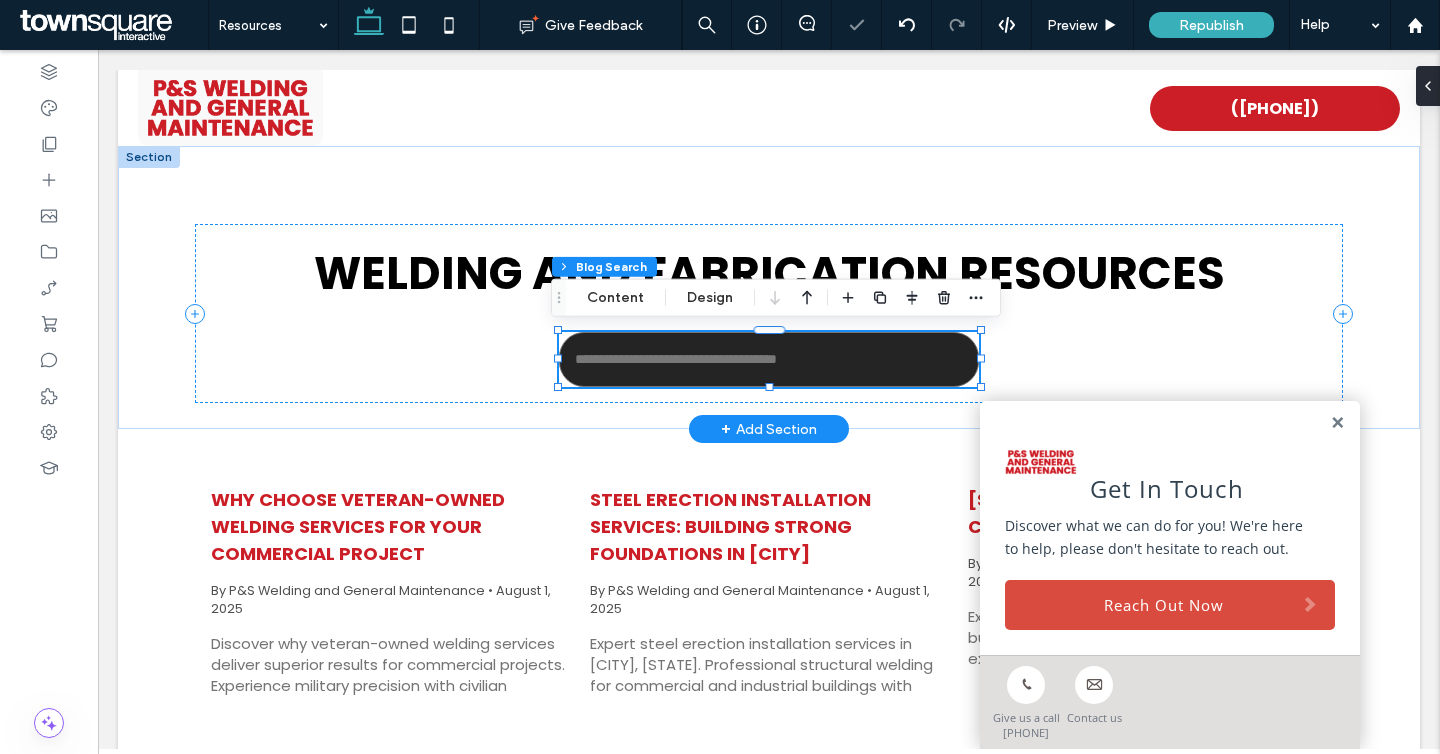 click at bounding box center (769, 359) 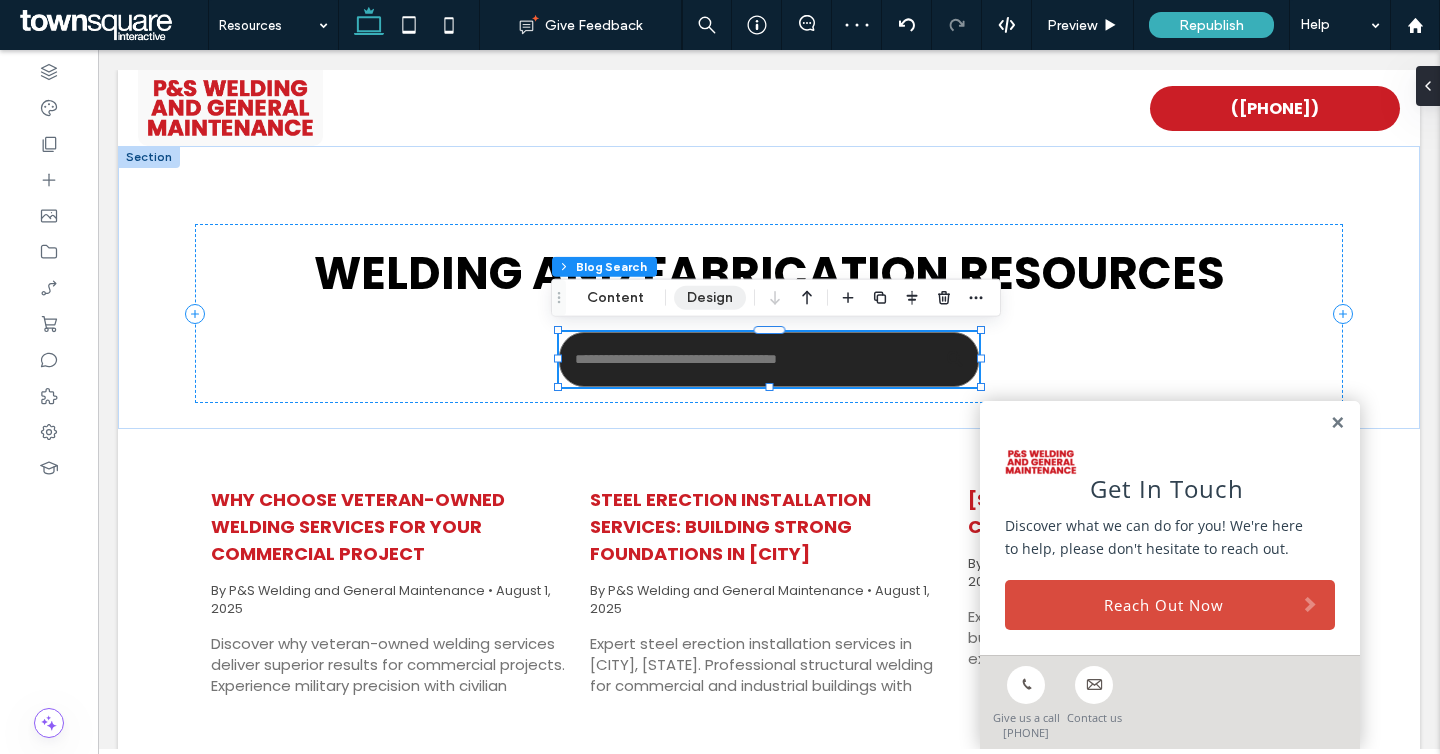 click on "Design" at bounding box center (710, 298) 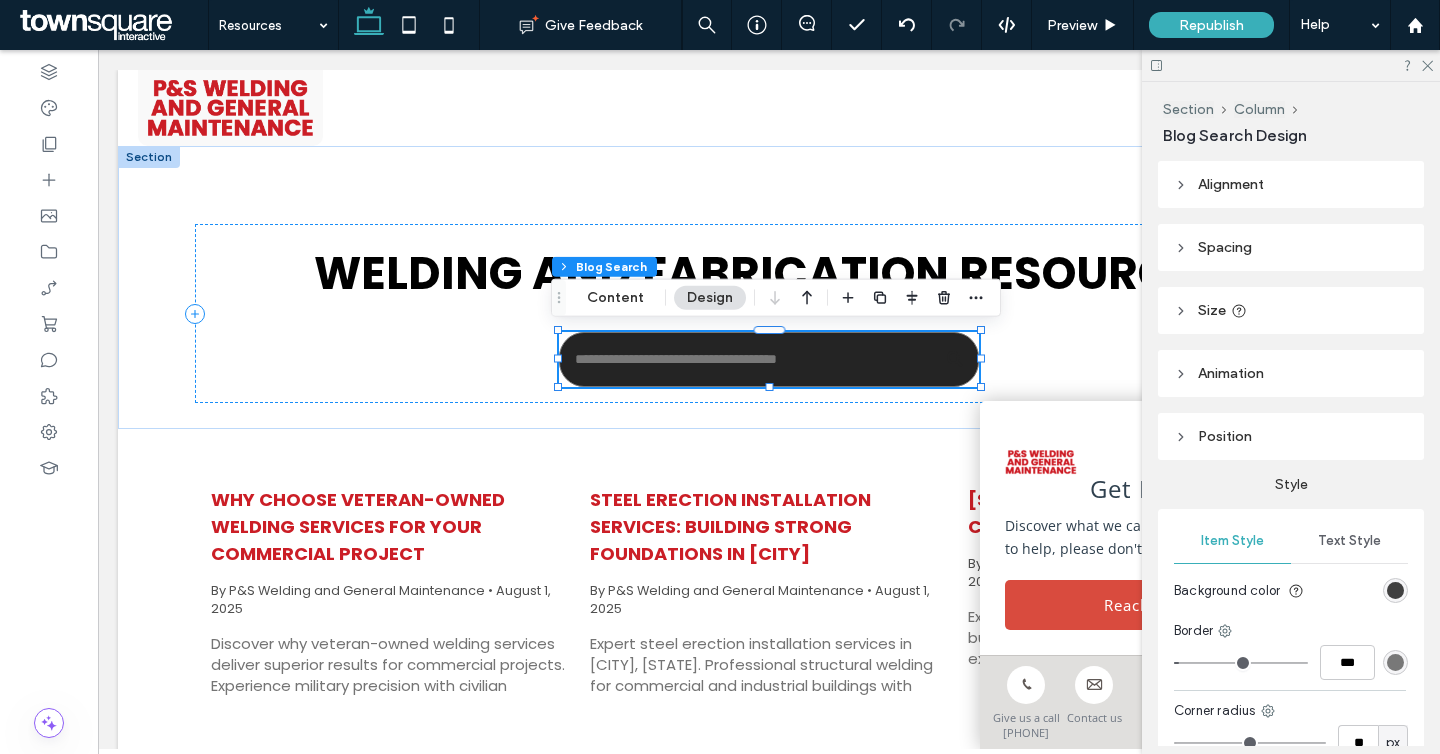 click at bounding box center (1395, 590) 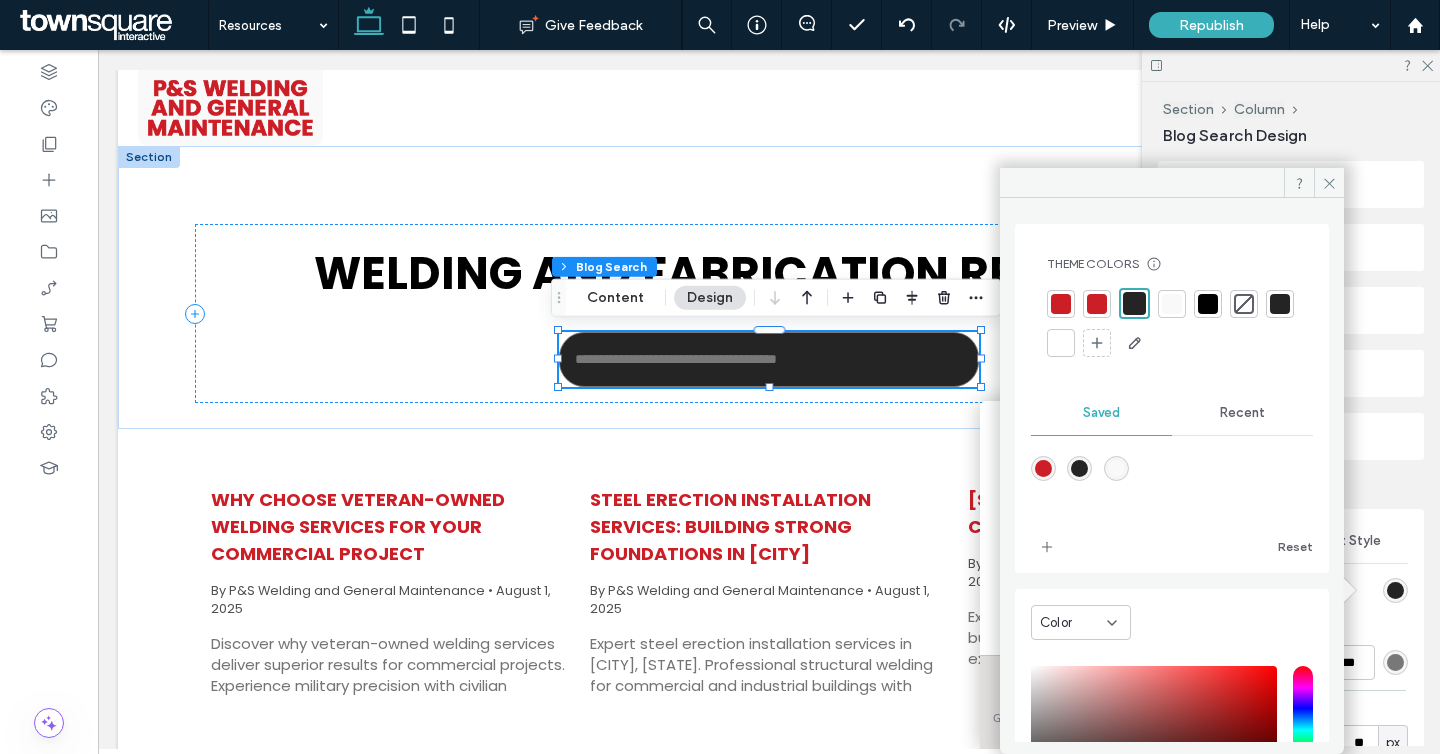 click at bounding box center (1172, 304) 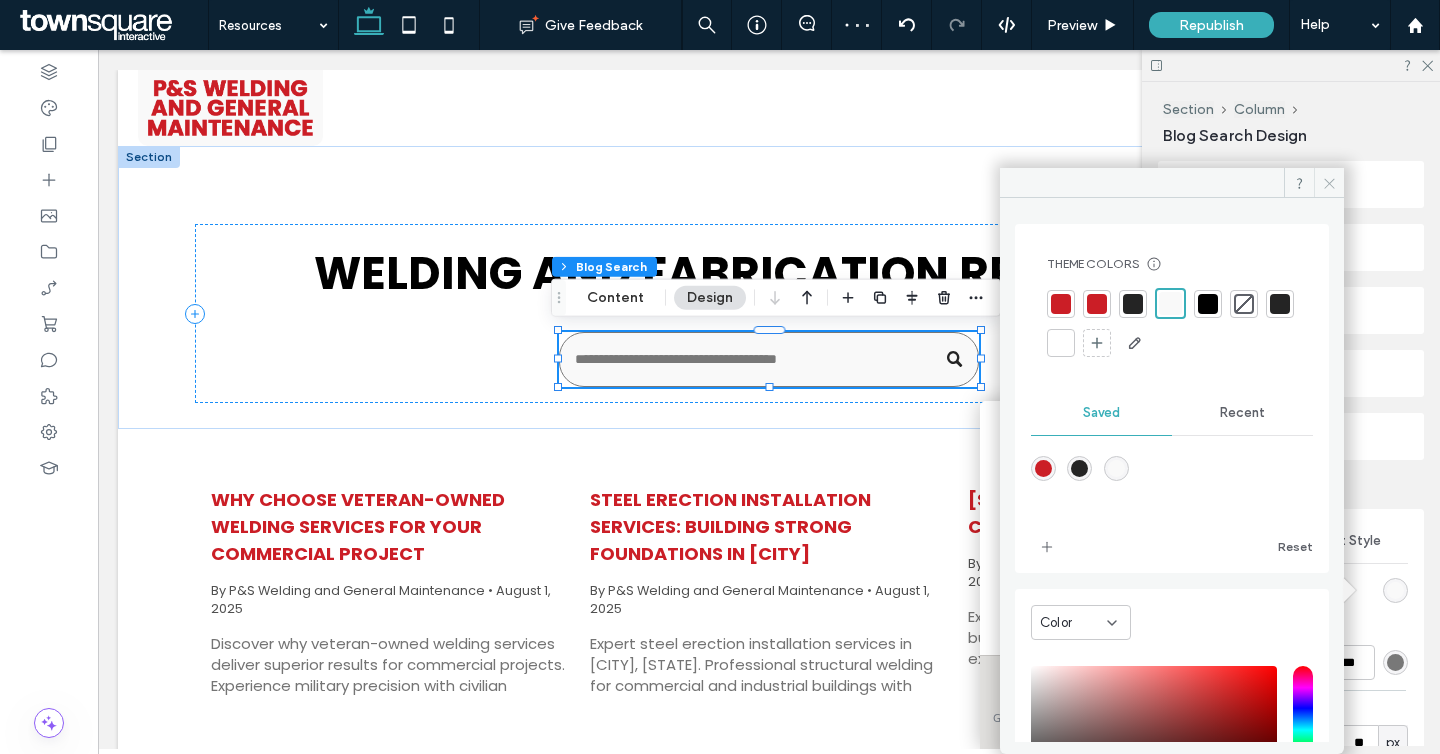 click 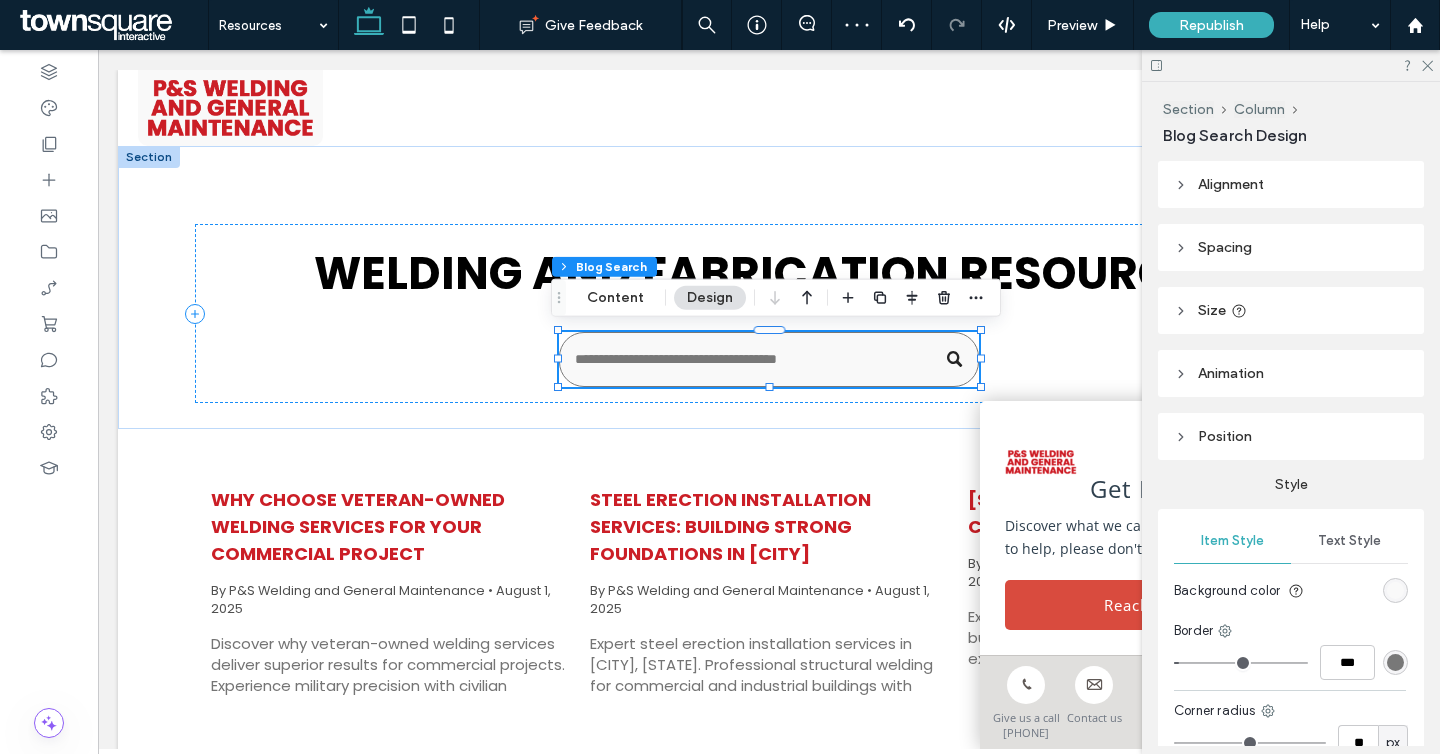 click at bounding box center [1291, 65] 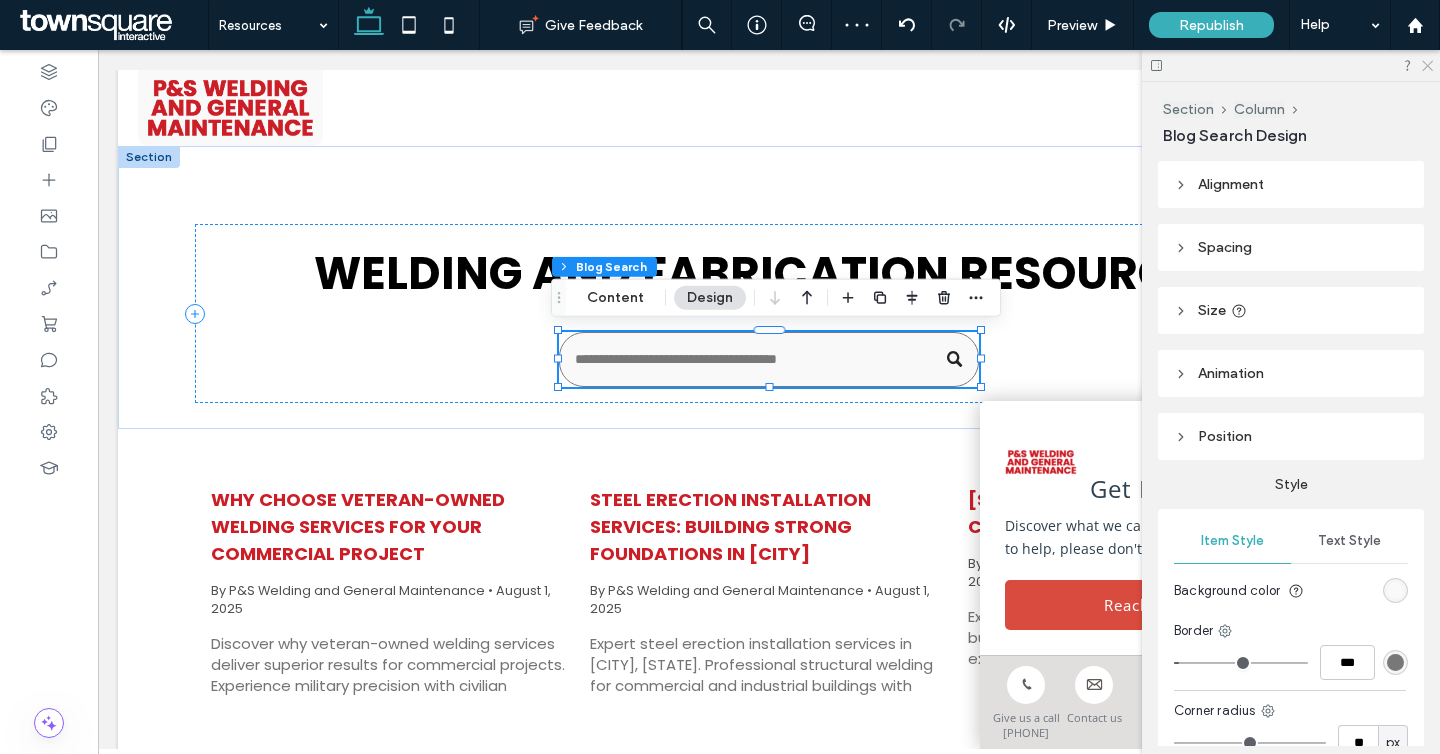 click 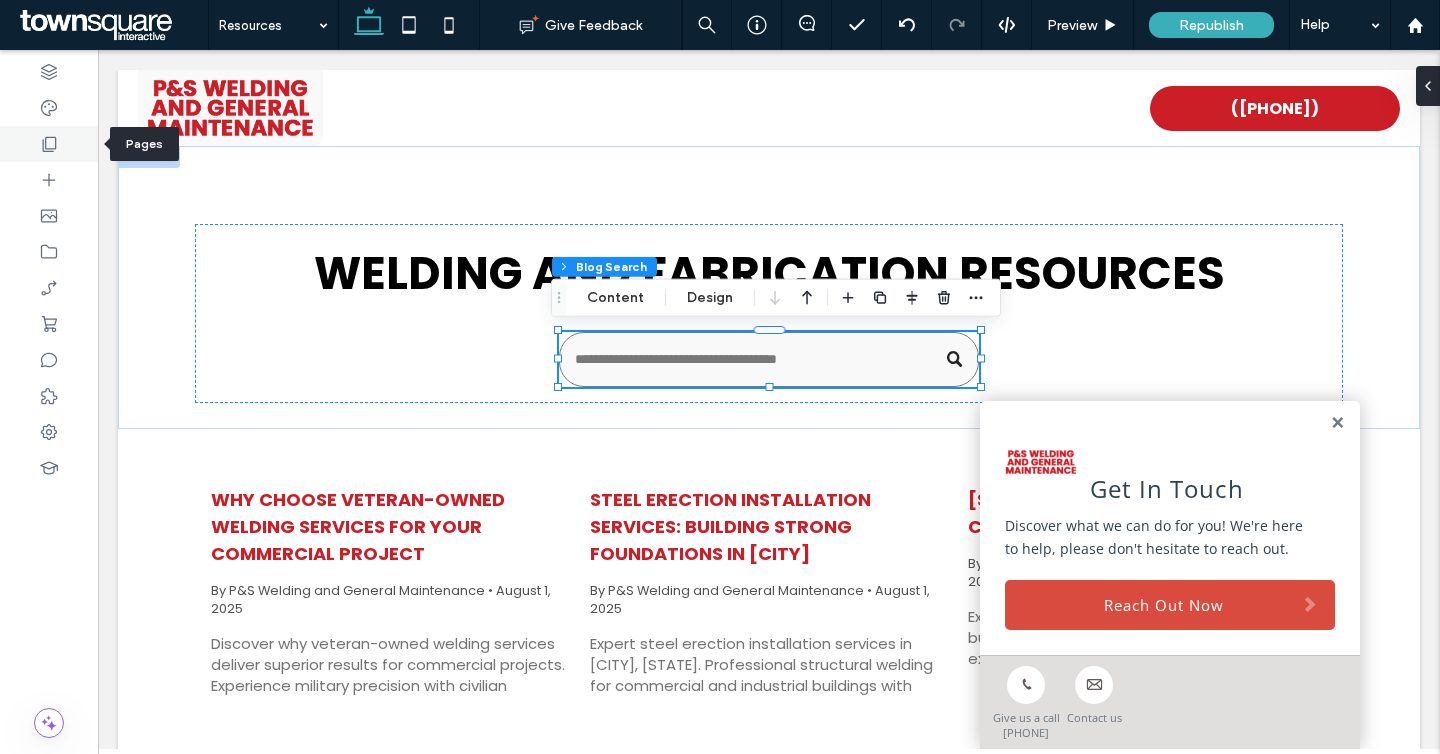 click 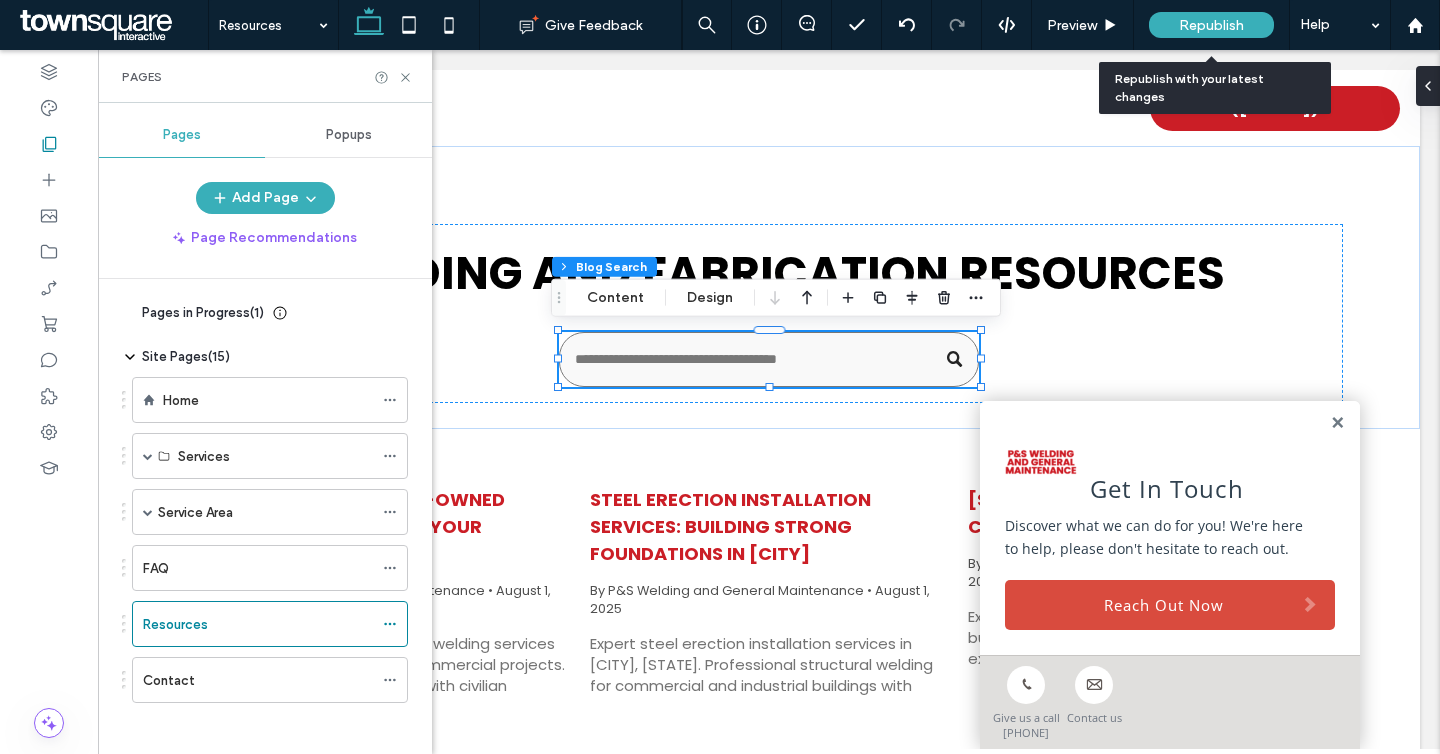 click on "Republish" at bounding box center (1211, 25) 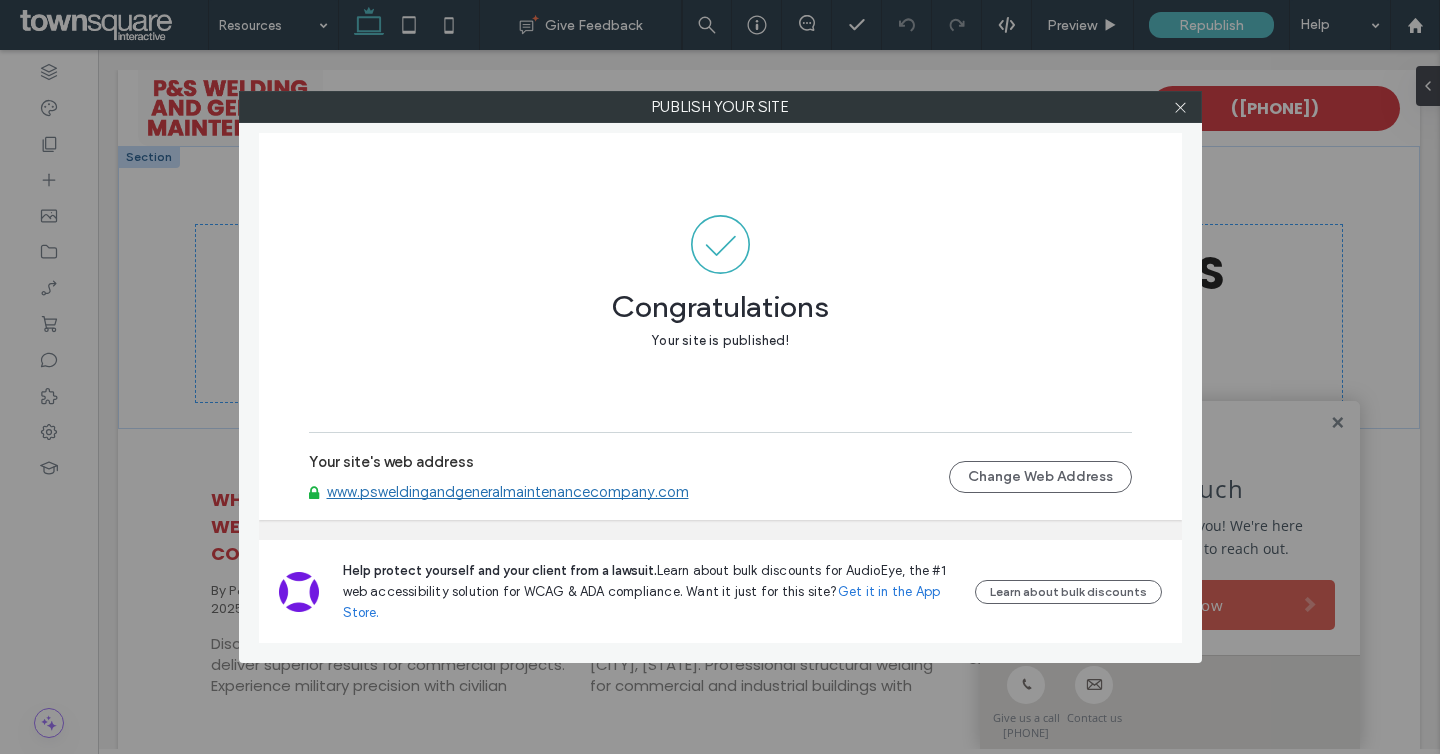 click on "www.psweldingandgeneralmaintenancecompany.com" at bounding box center [508, 492] 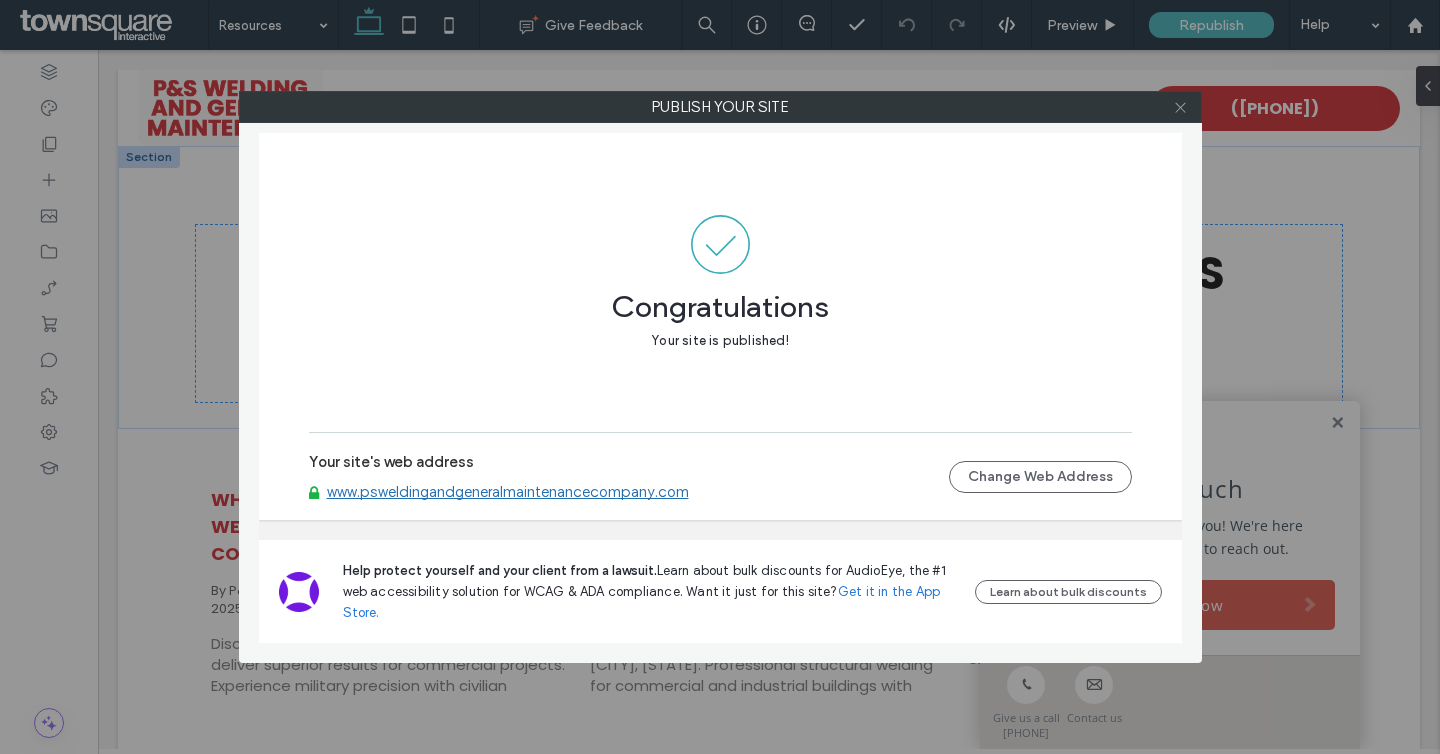 click 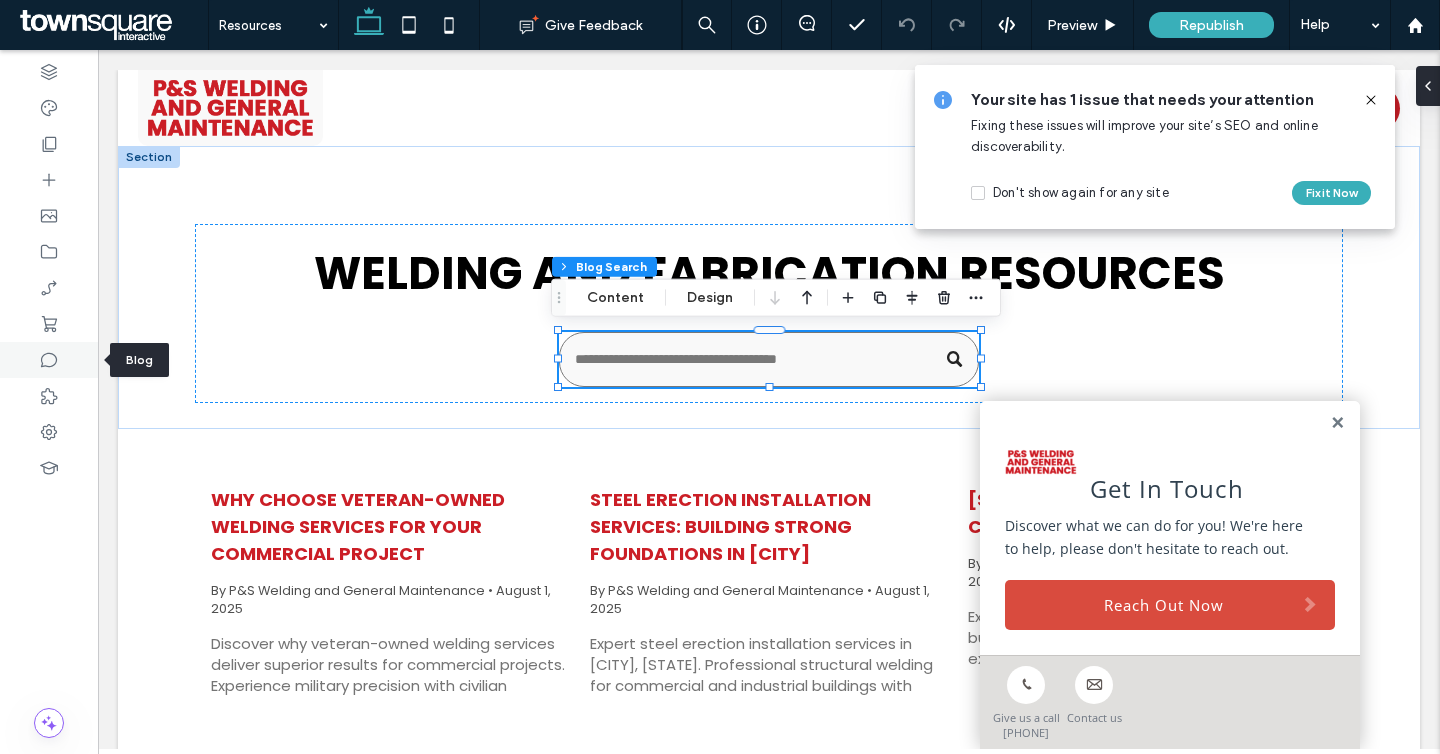 click 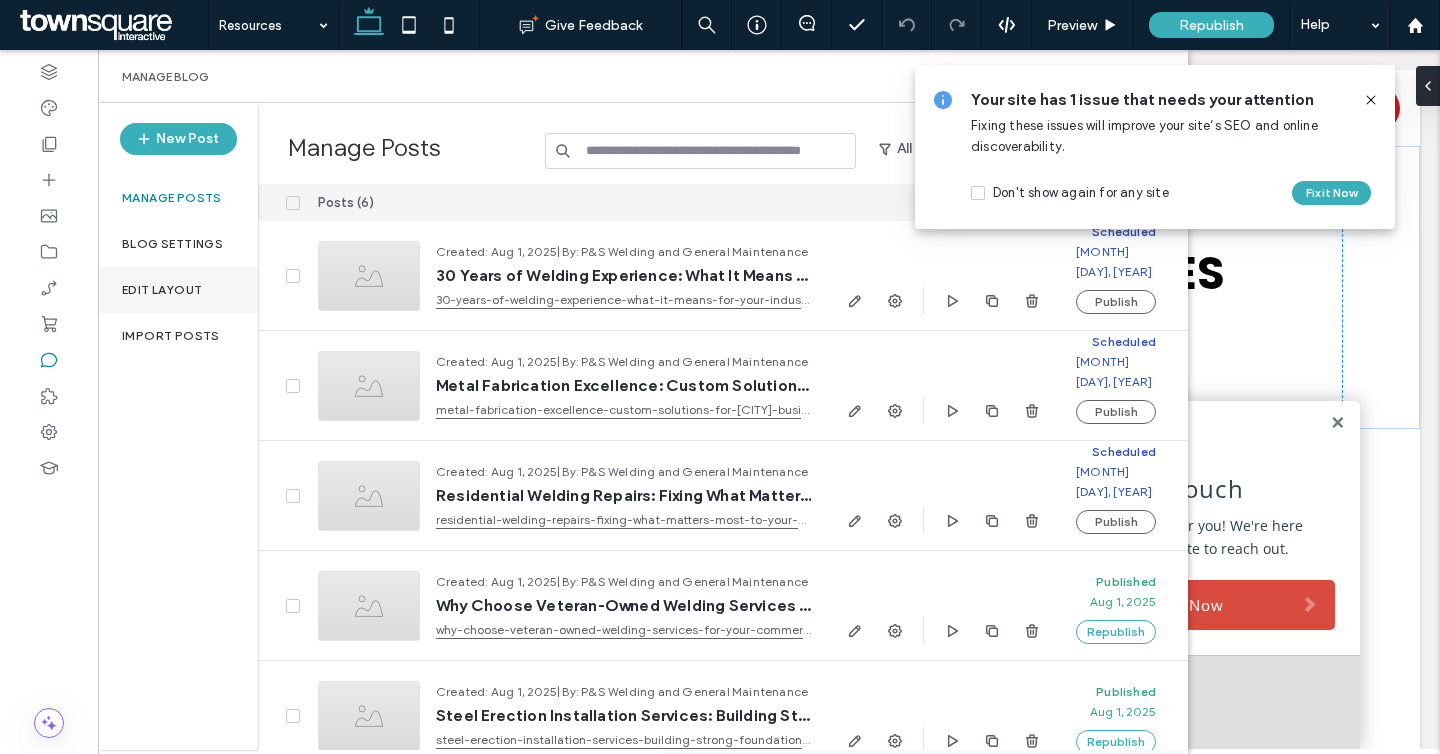 click on "Edit Layout" at bounding box center (162, 290) 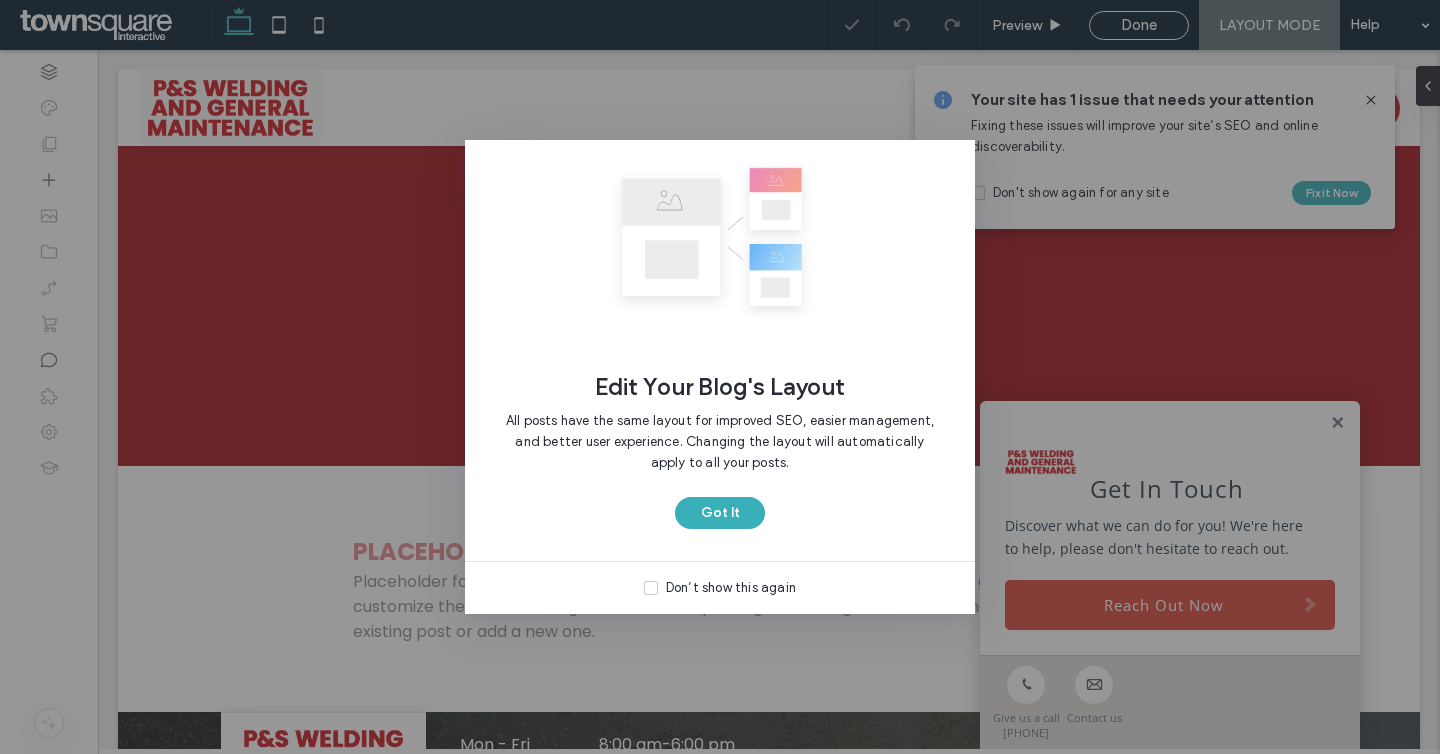 scroll, scrollTop: 0, scrollLeft: 0, axis: both 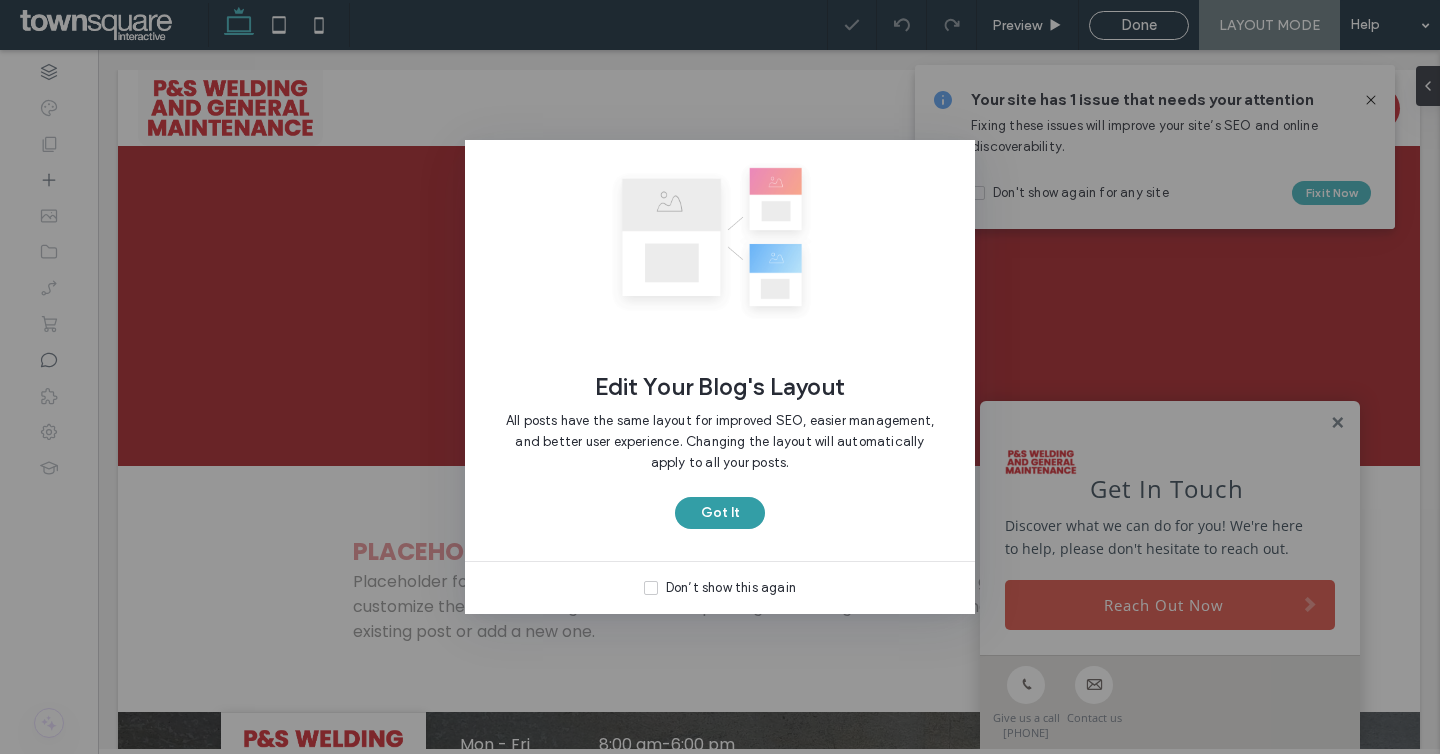click on "Got It" at bounding box center (720, 513) 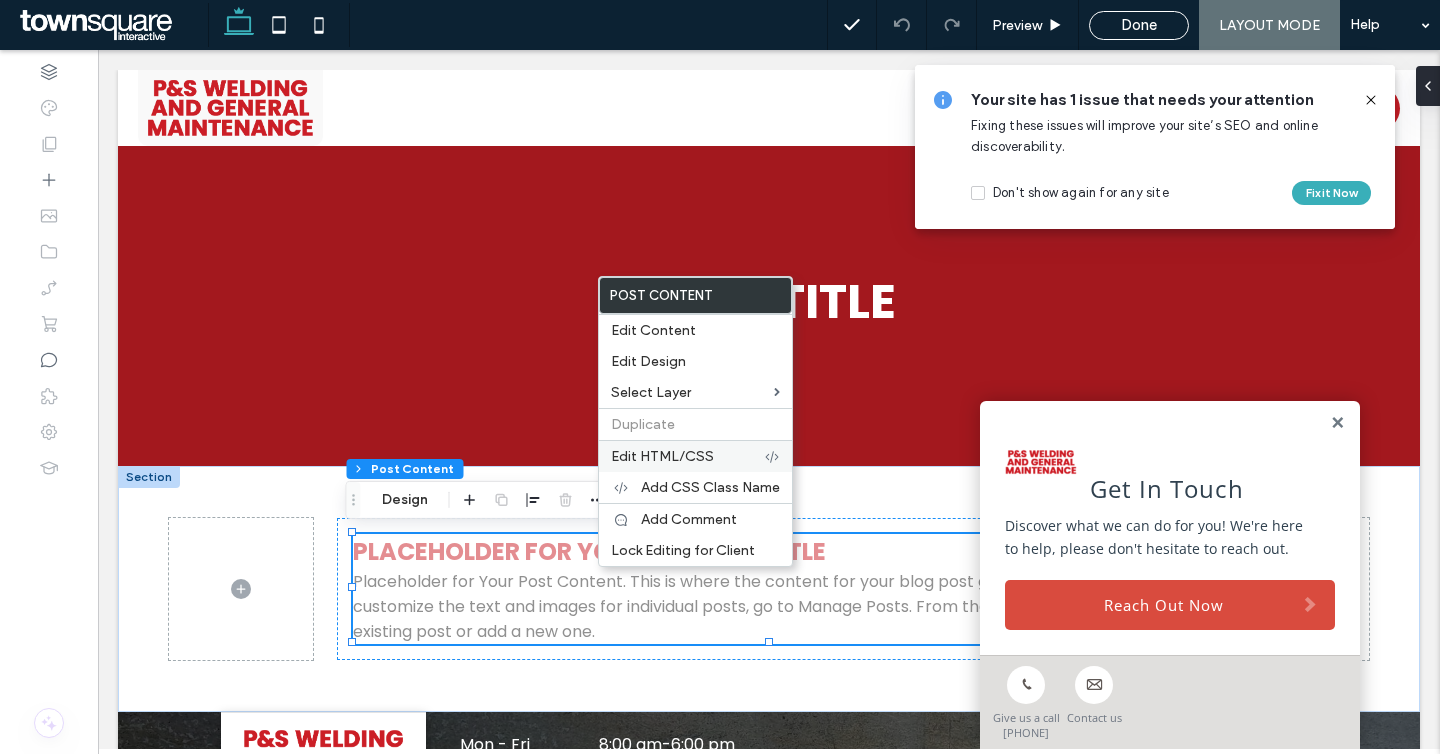 click on "Edit HTML/CSS" at bounding box center (662, 456) 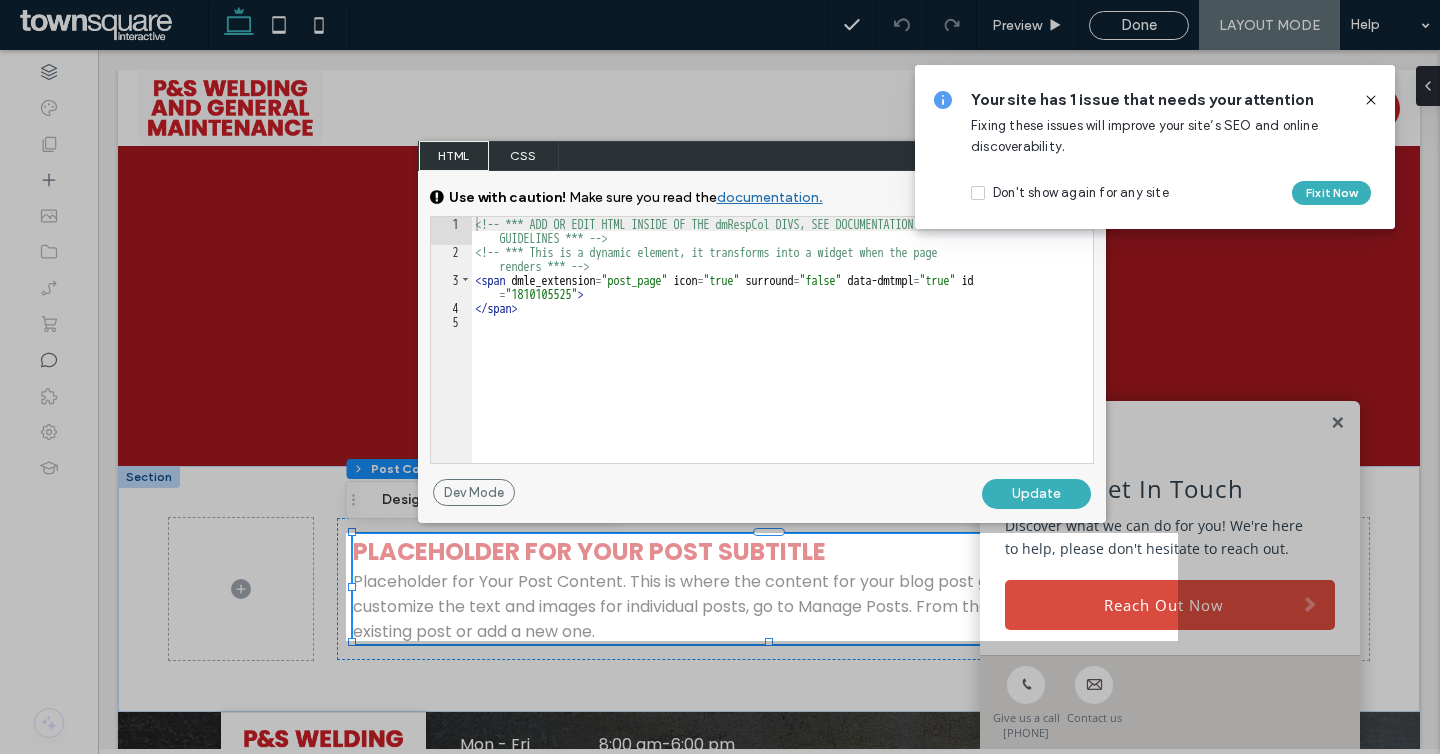 click on "CSS" at bounding box center [524, 156] 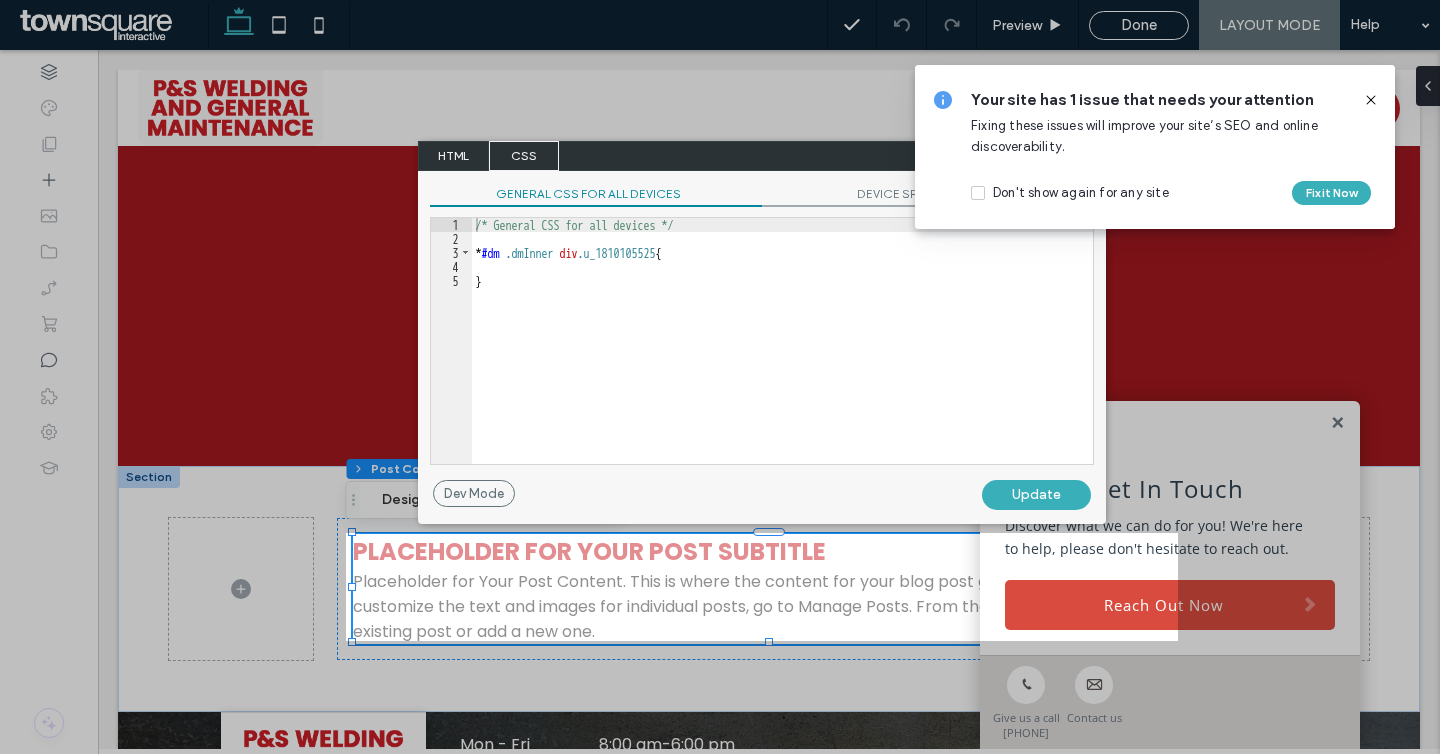scroll, scrollTop: 2, scrollLeft: 0, axis: vertical 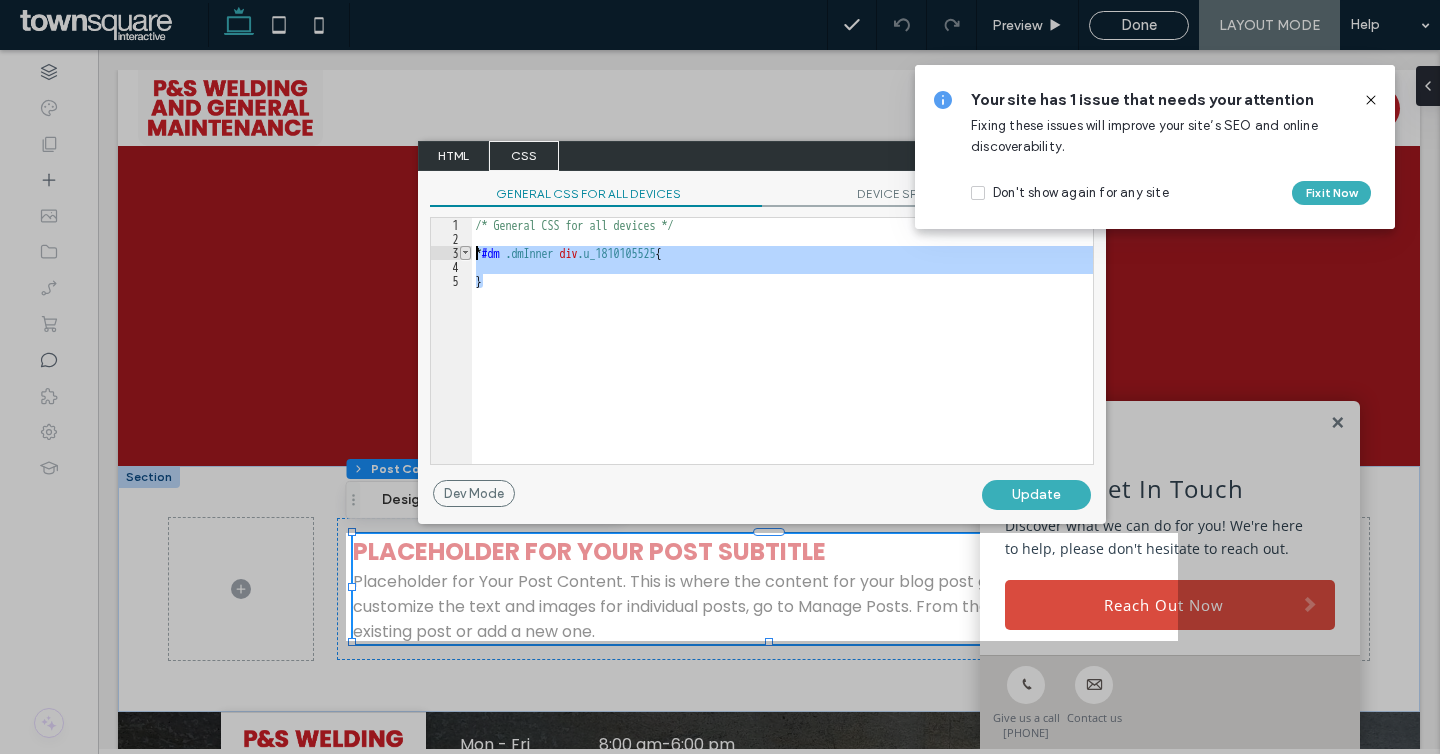 drag, startPoint x: 538, startPoint y: 304, endPoint x: 467, endPoint y: 248, distance: 90.426765 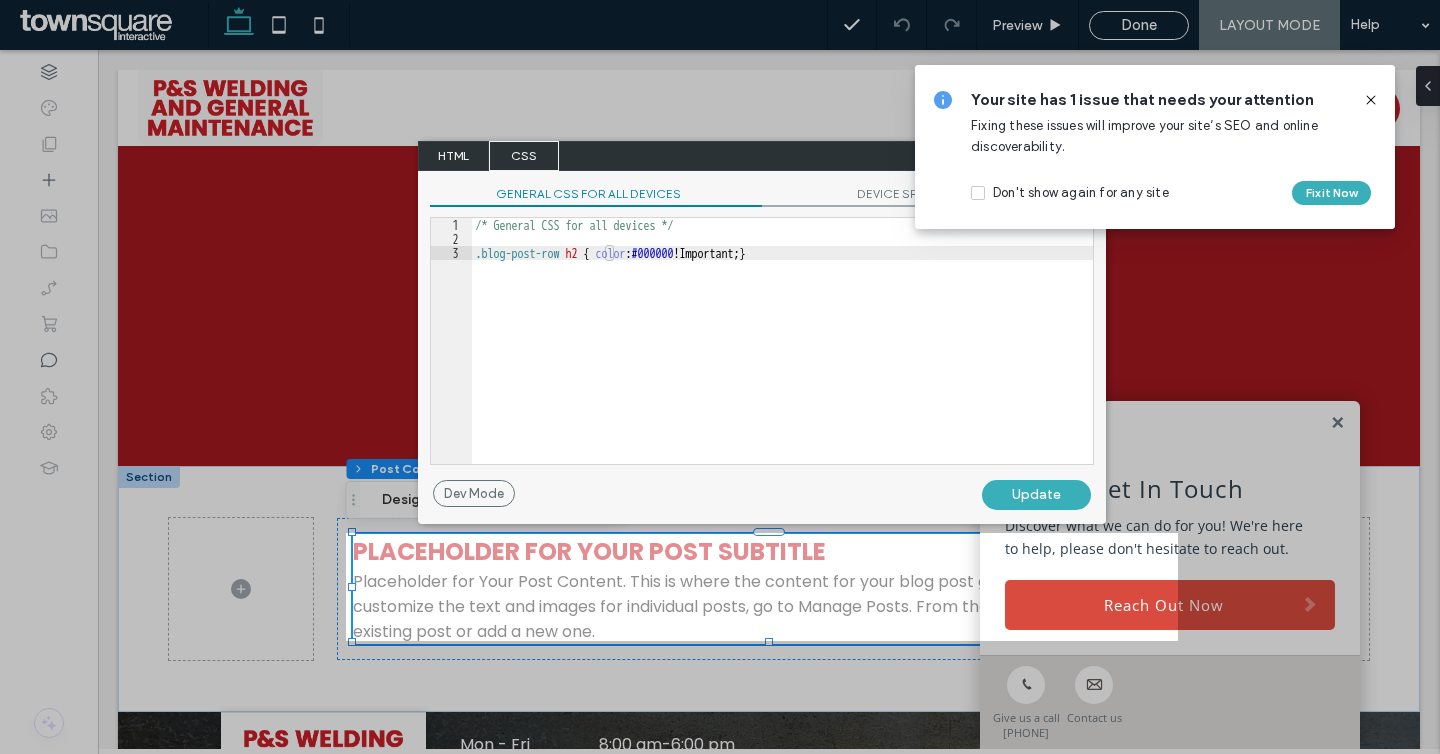 click on "Update" at bounding box center [1036, 495] 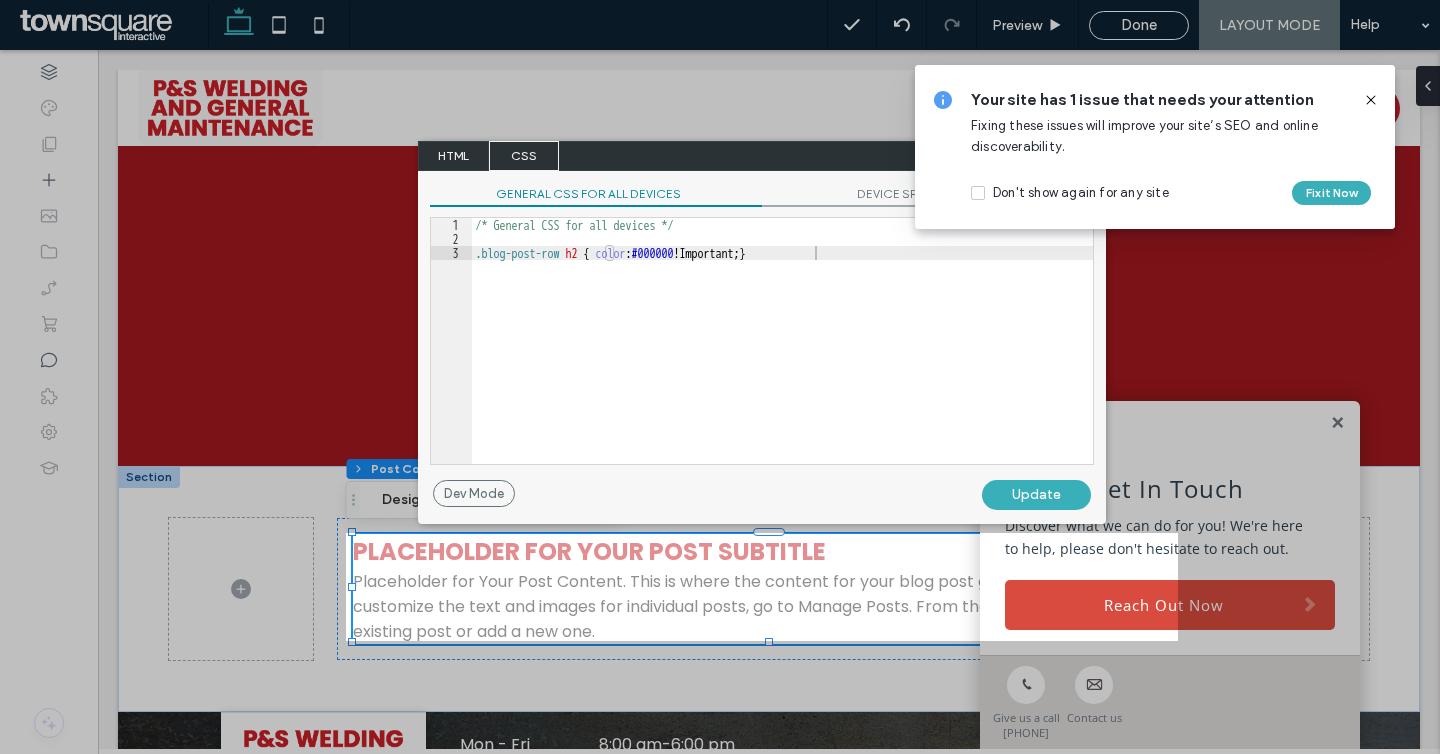click 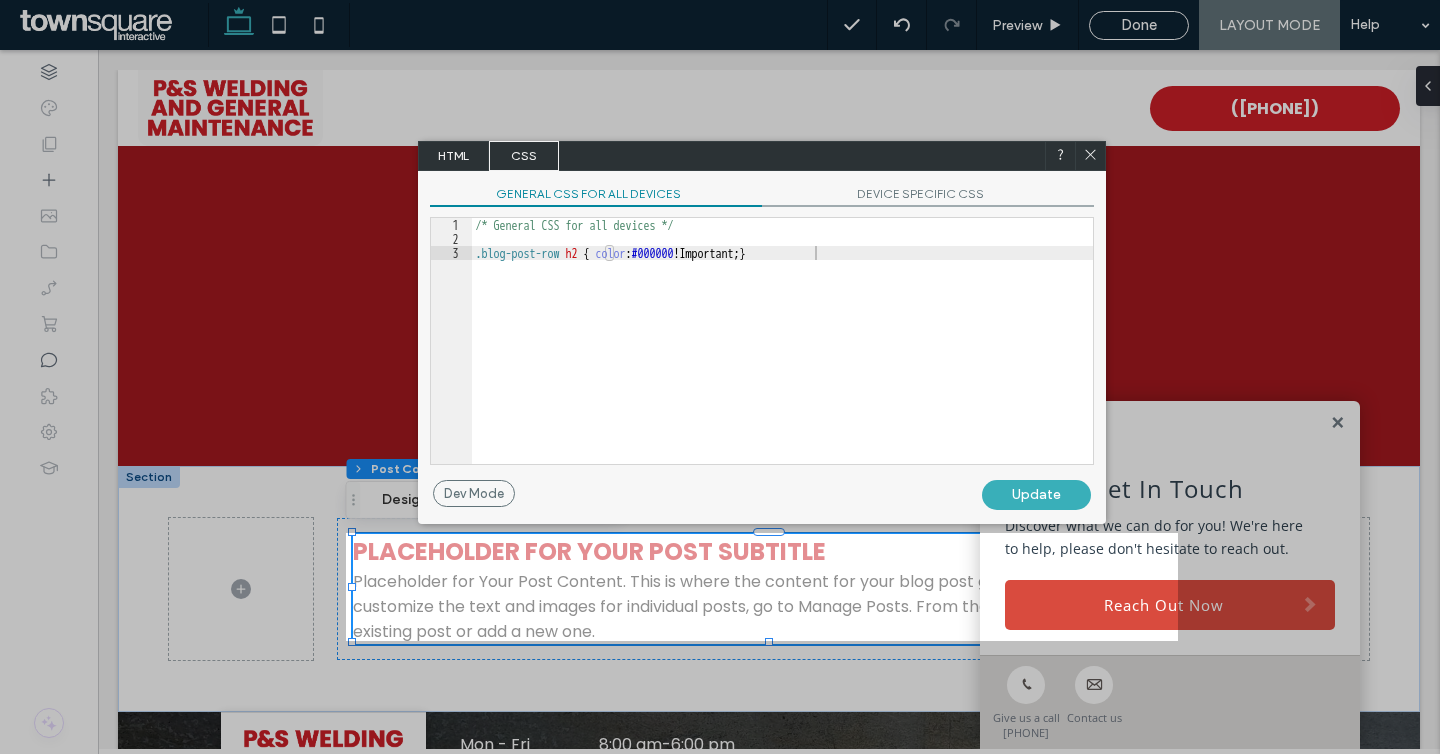 click 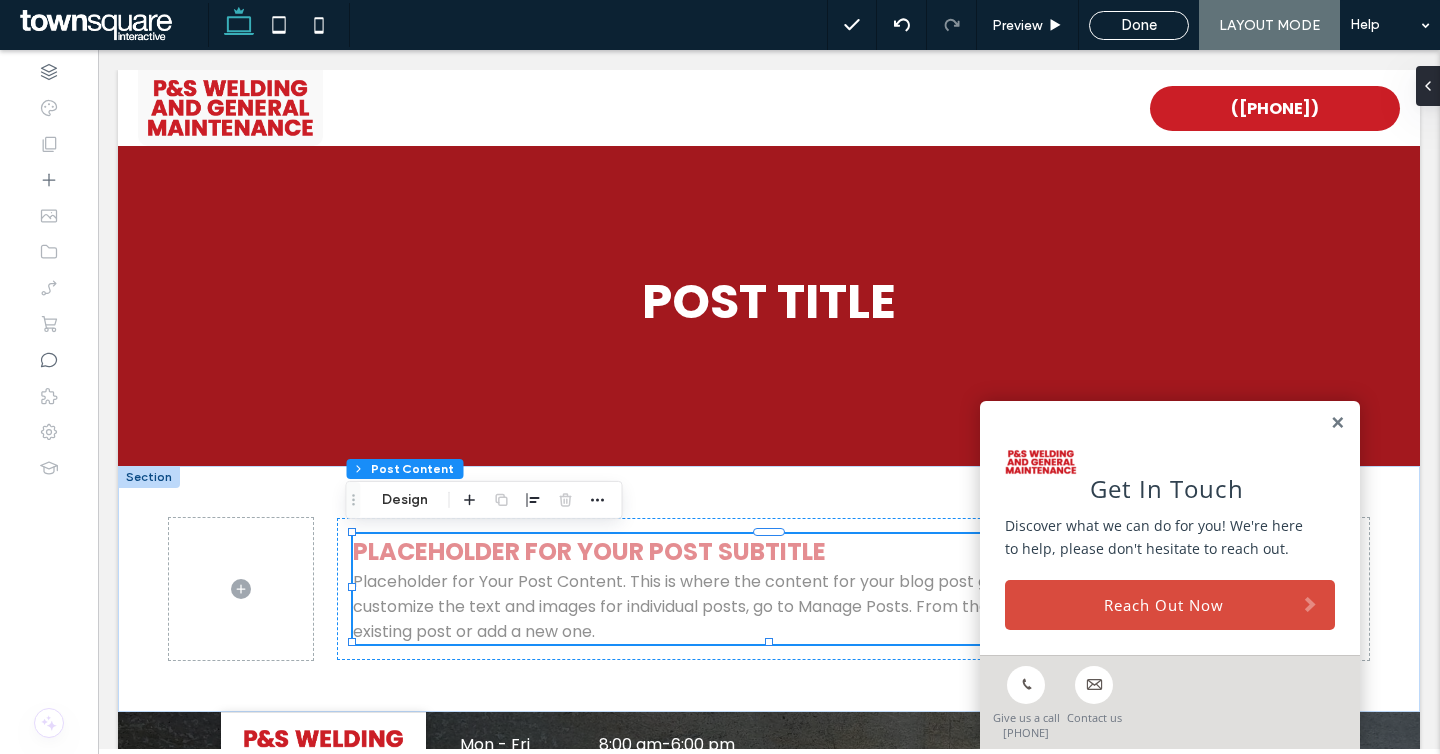 click on "Preview Done LAYOUT MODE Help" at bounding box center [1133, 25] 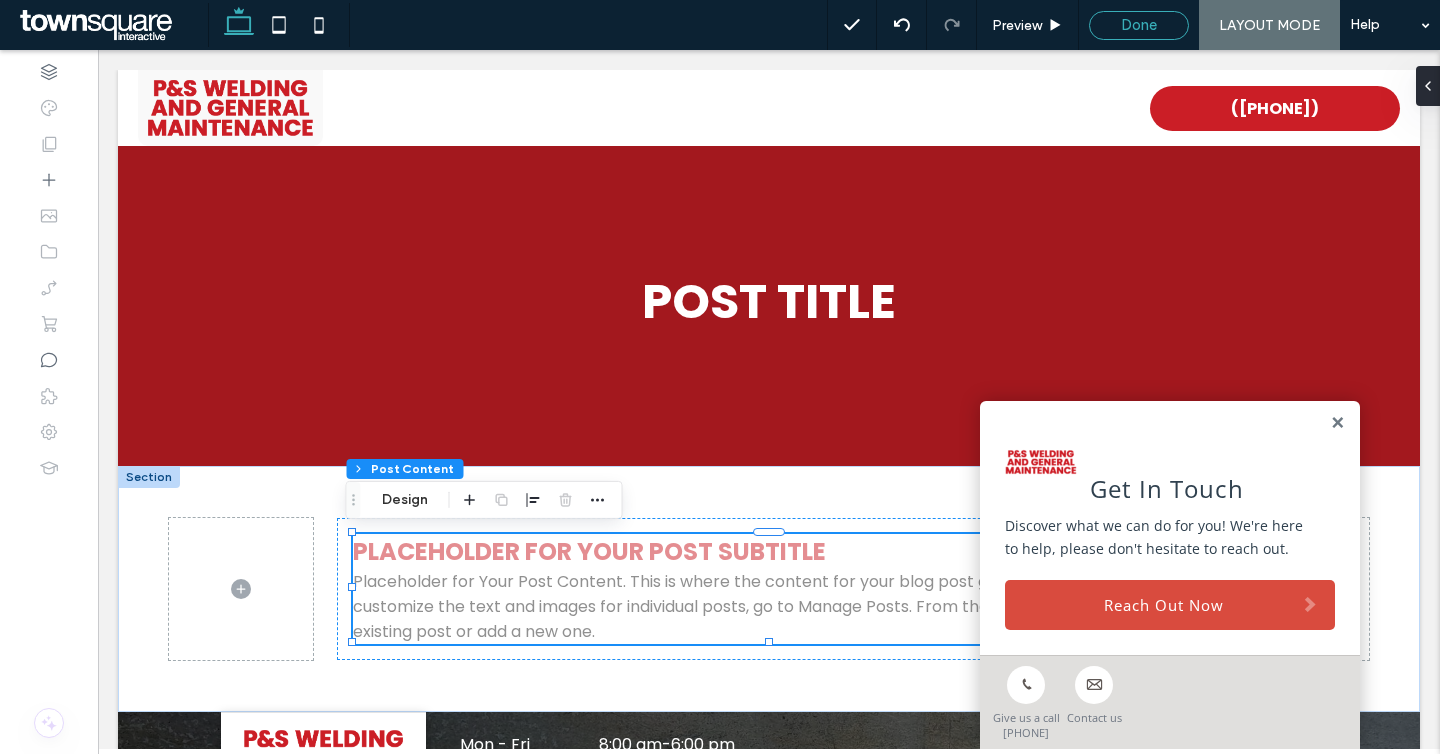 click on "Done" at bounding box center (1139, 25) 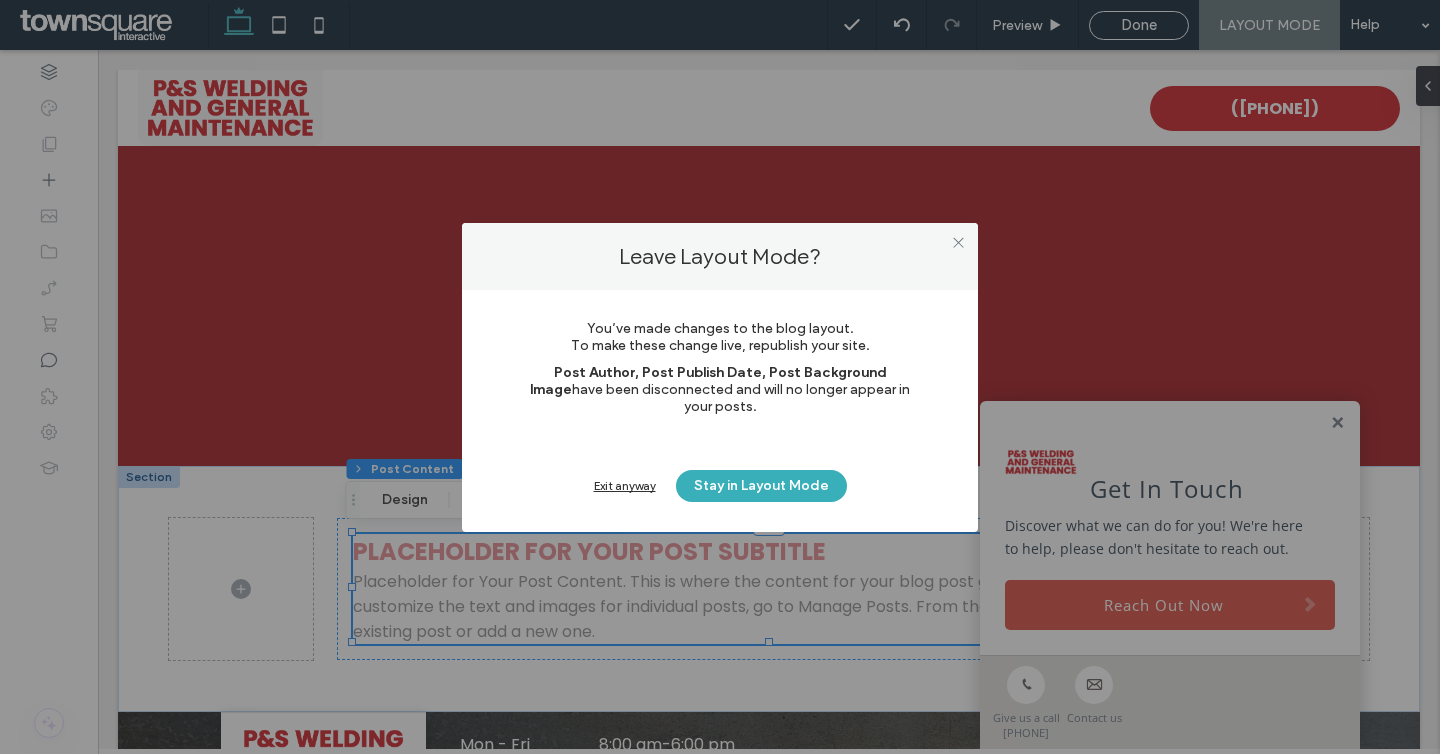 click on "Exit anyway" at bounding box center [625, 485] 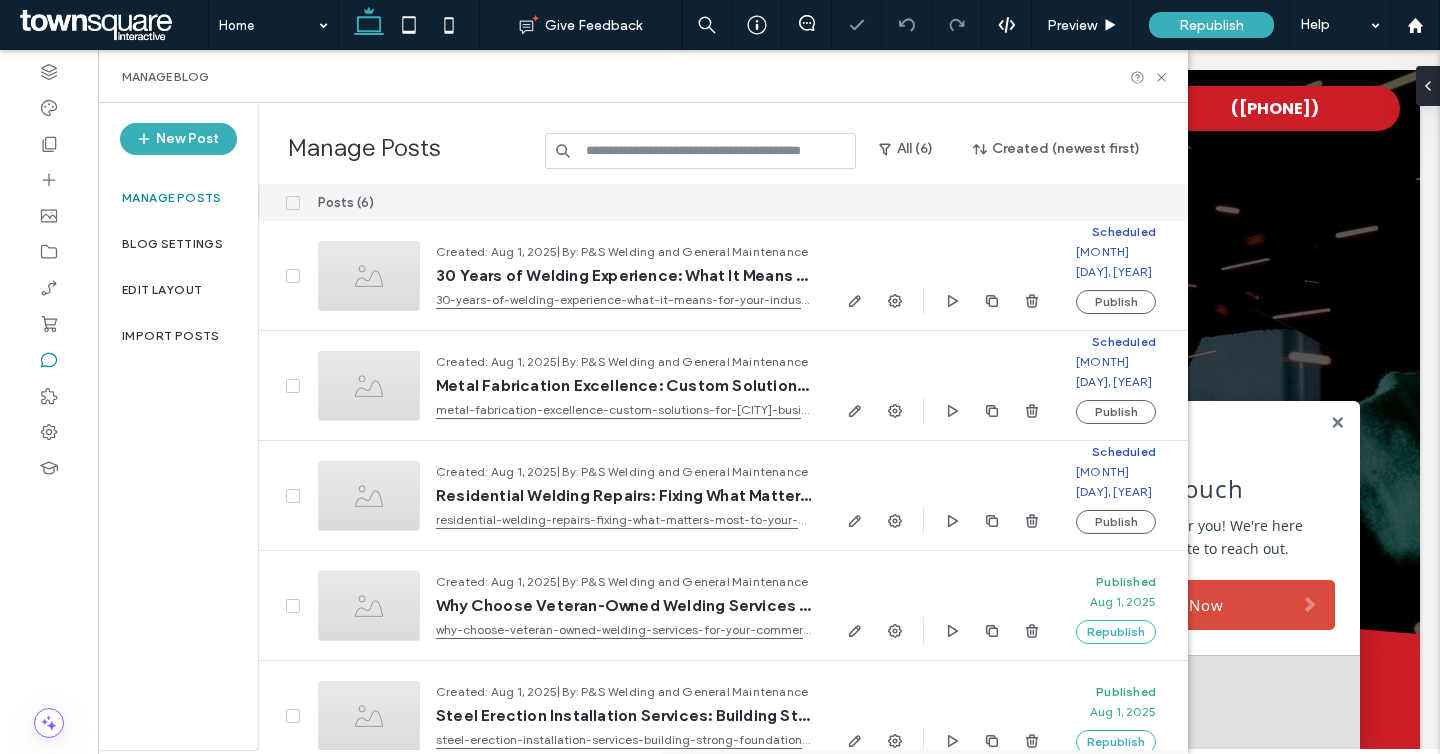 scroll, scrollTop: 0, scrollLeft: 0, axis: both 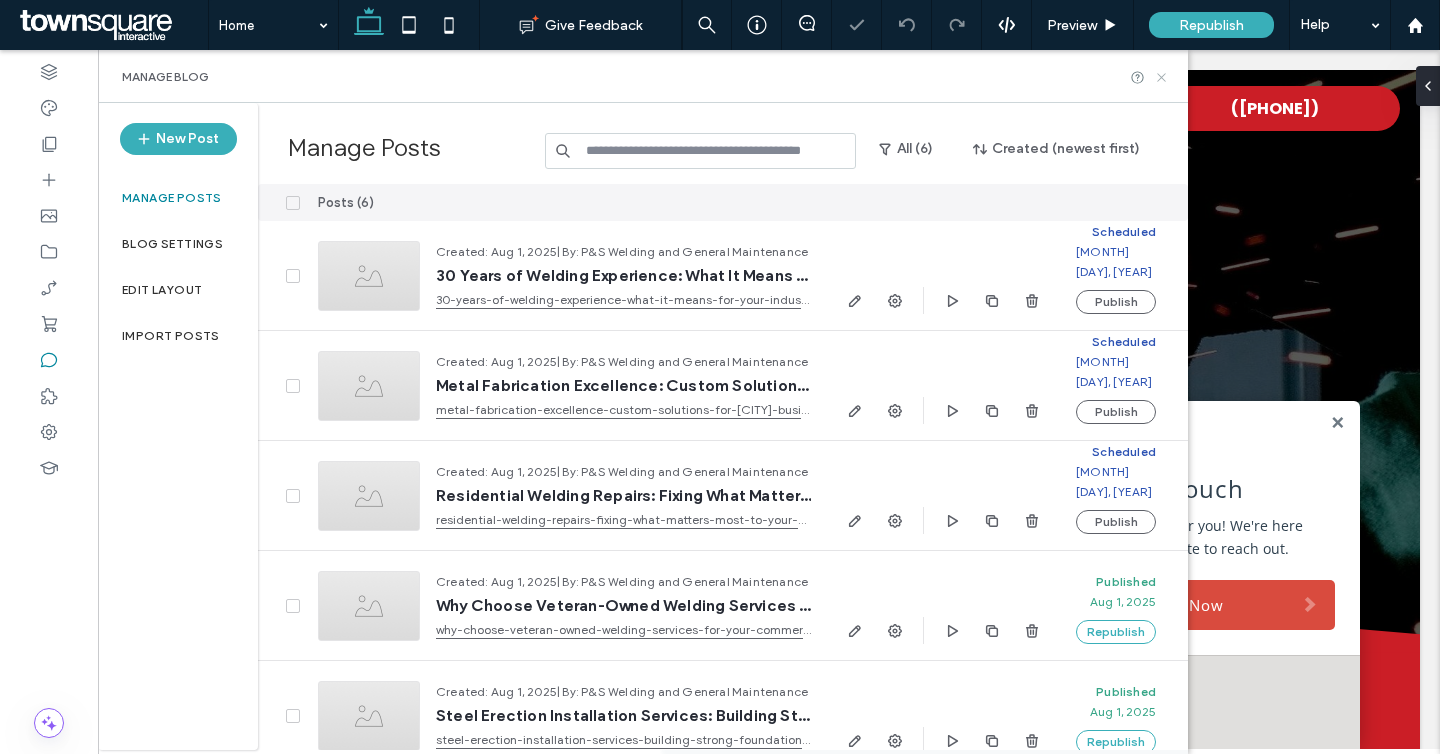 click 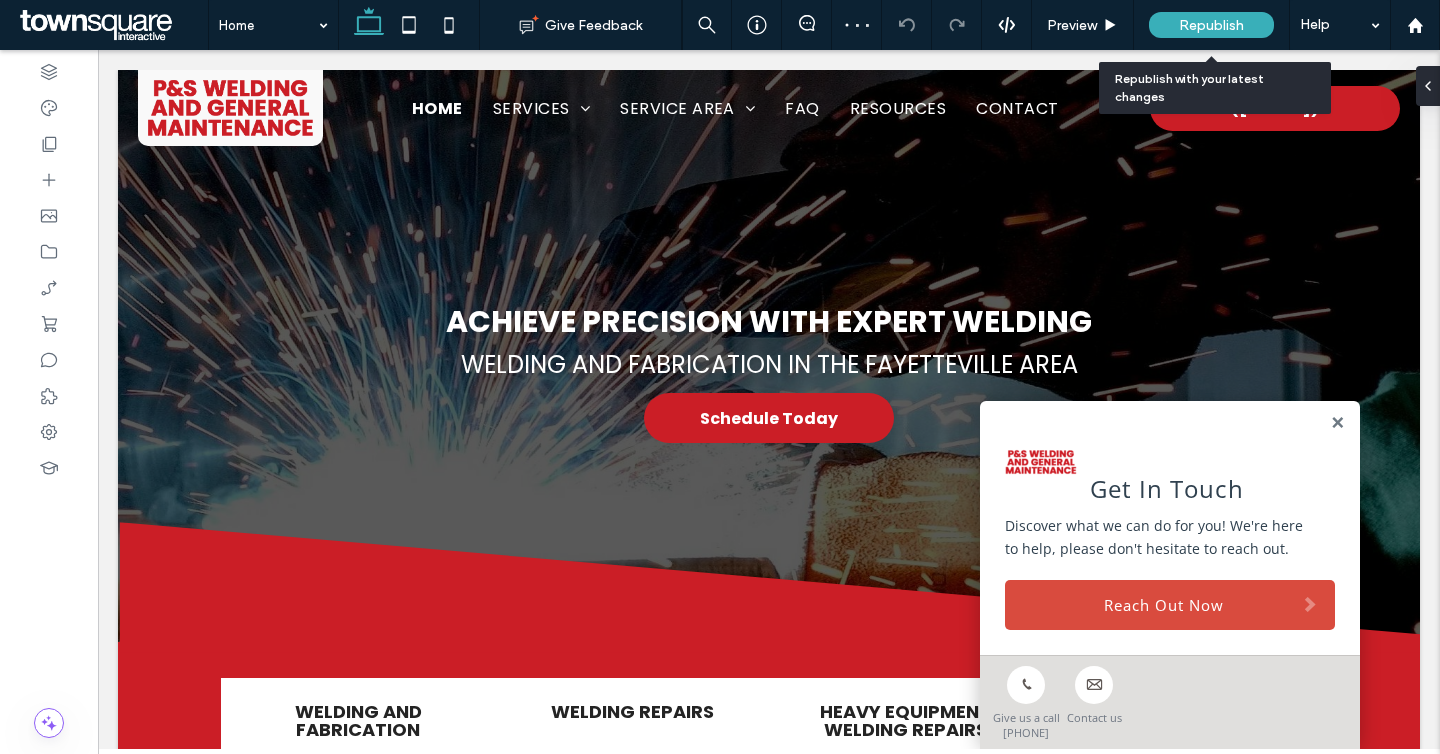 click on "Republish" at bounding box center (1211, 25) 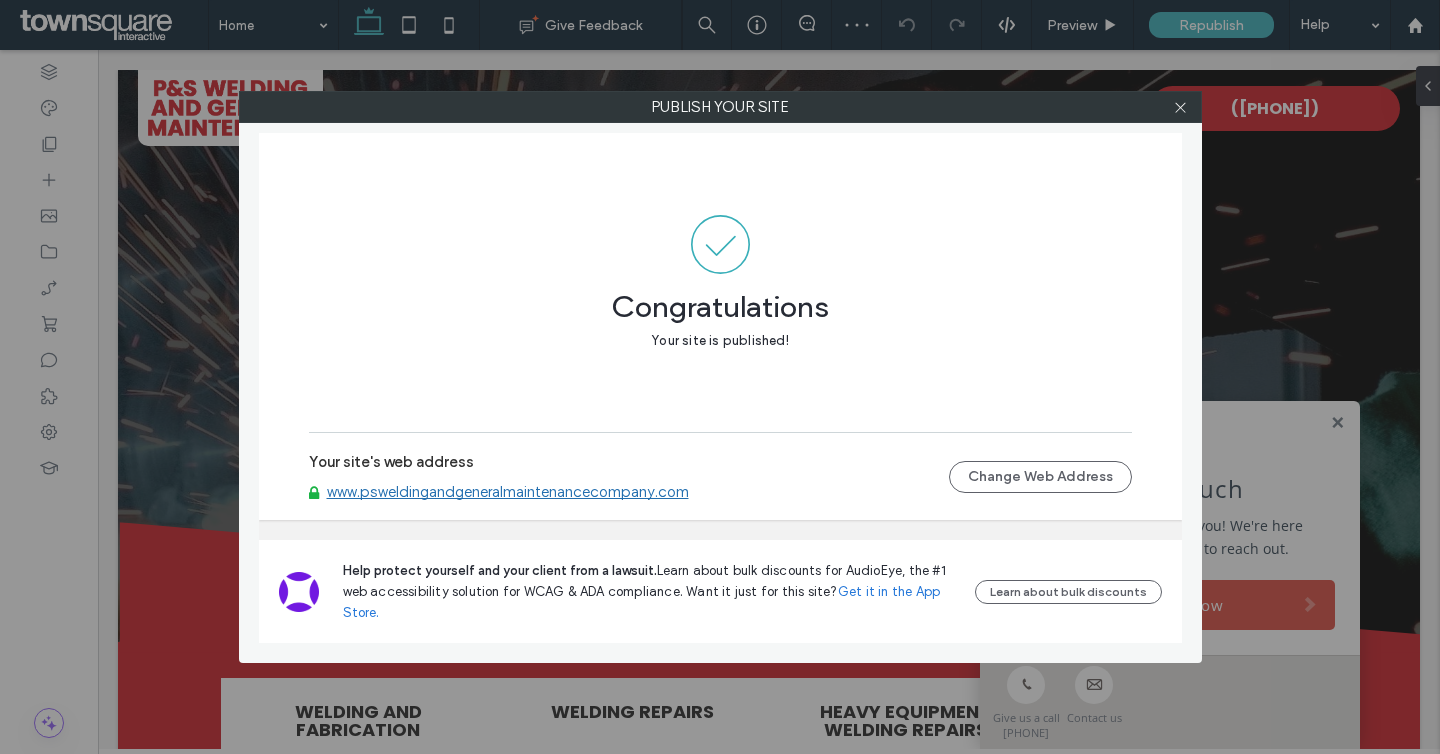 click on "www.psweldingandgeneralmaintenancecompany.com" at bounding box center [508, 492] 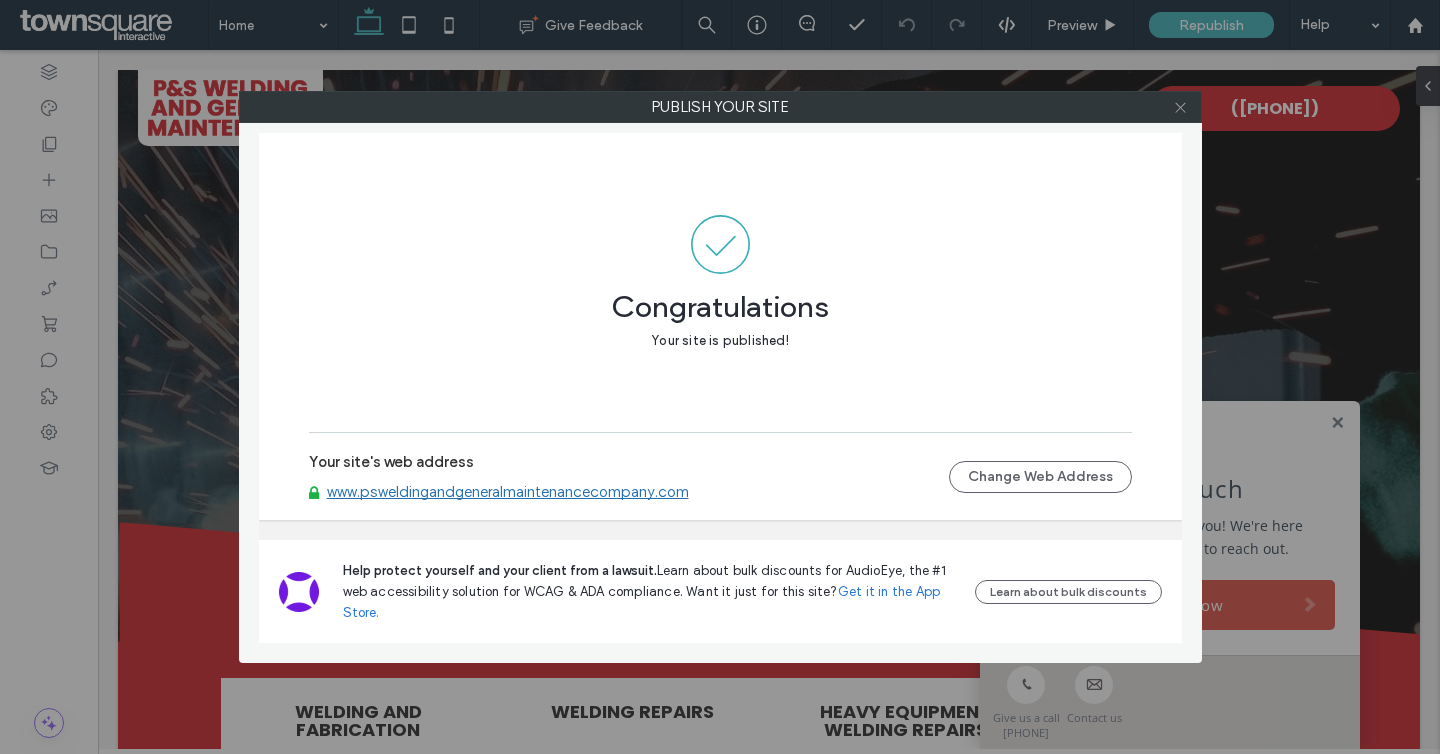 click 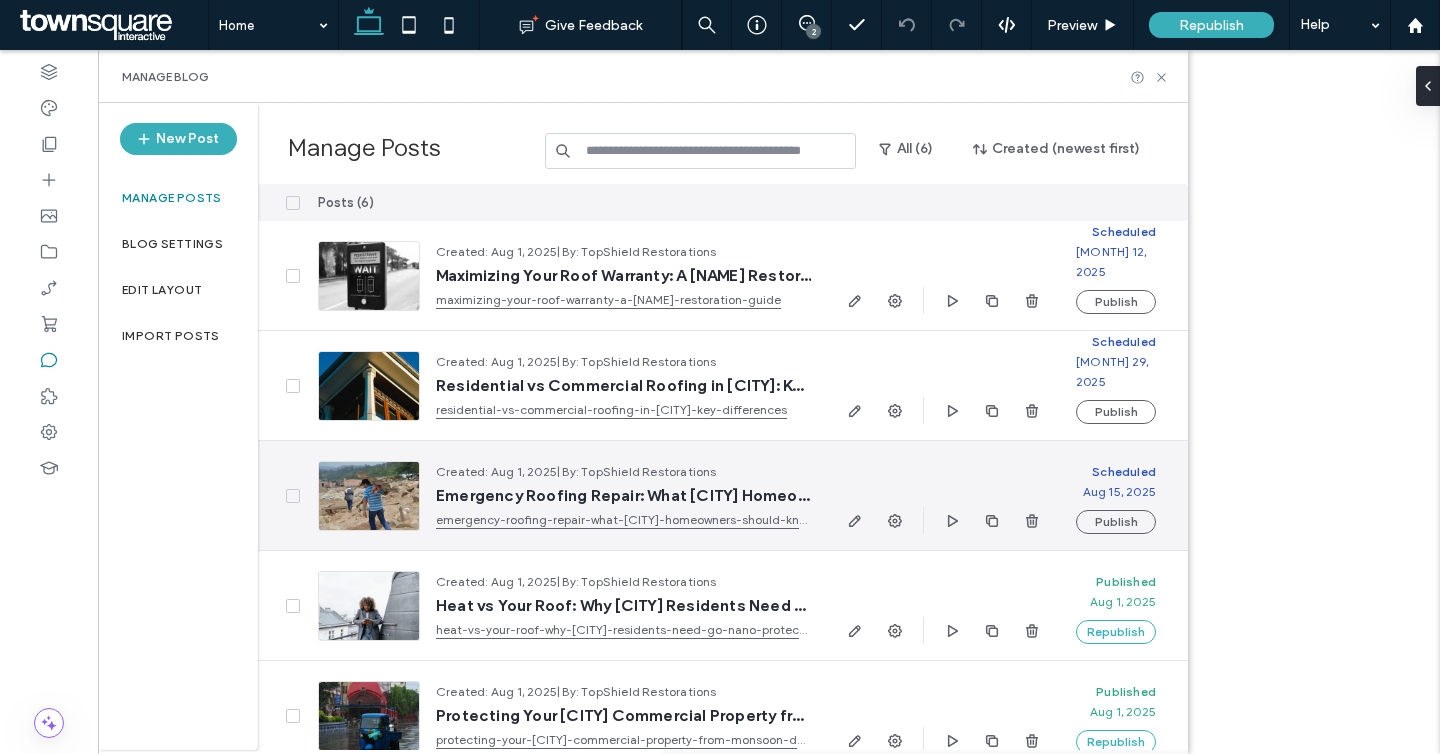 scroll, scrollTop: 0, scrollLeft: 0, axis: both 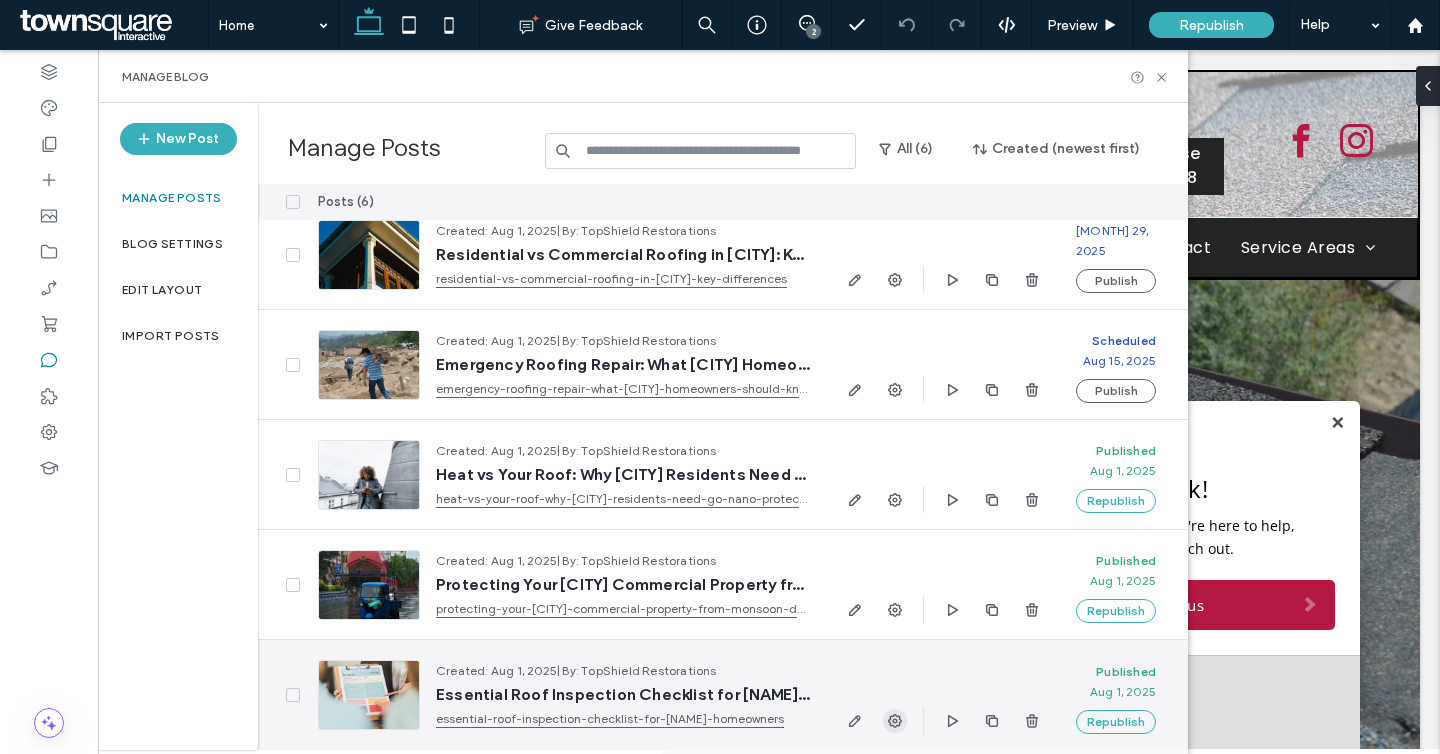 click 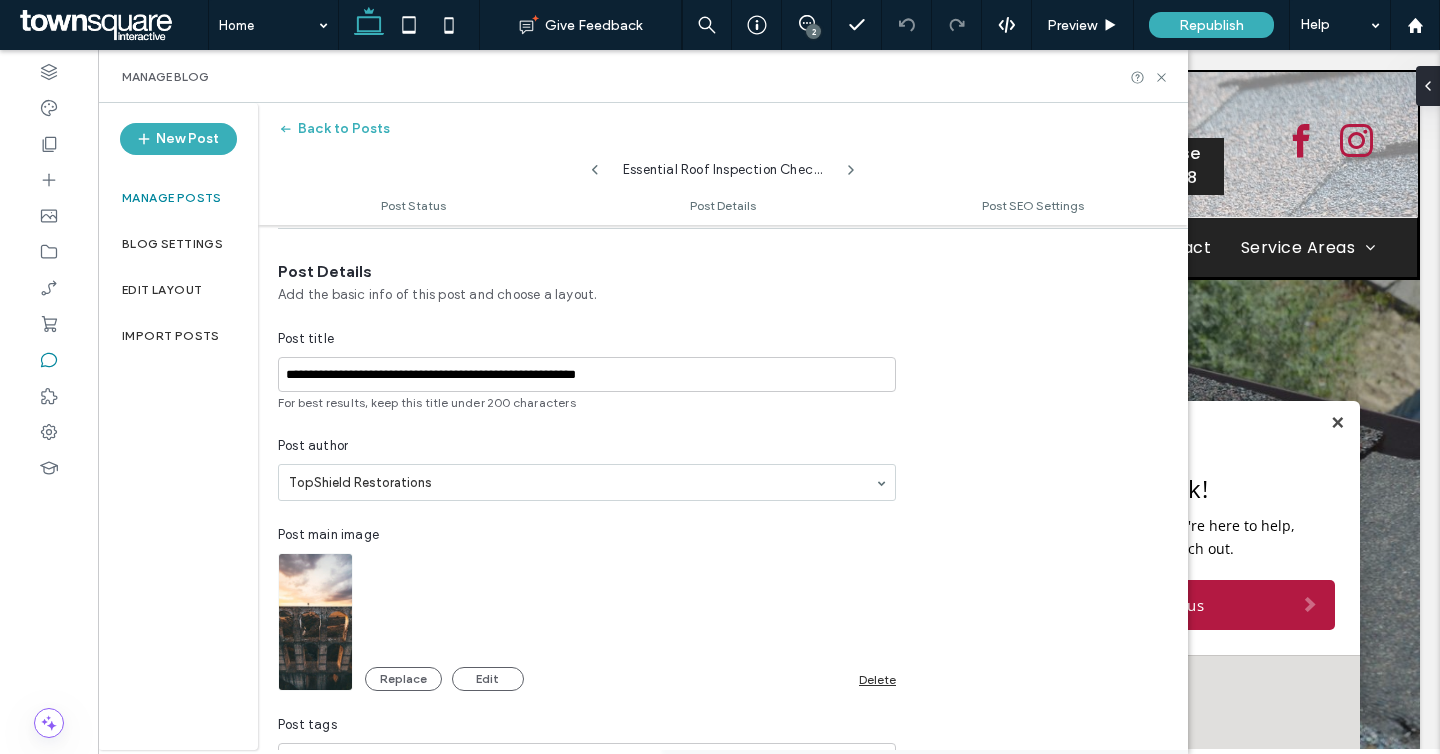 scroll, scrollTop: 632, scrollLeft: 0, axis: vertical 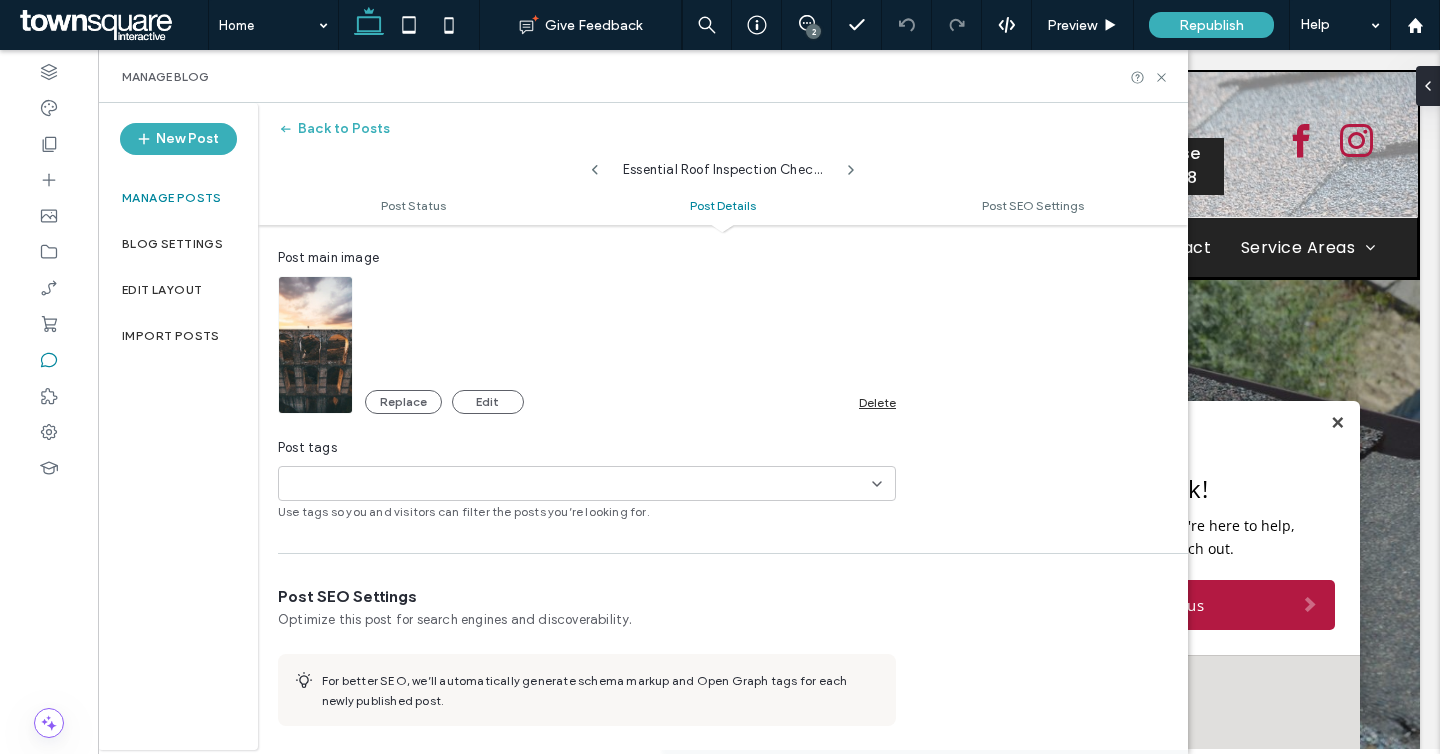 click on "Delete" at bounding box center (877, 402) 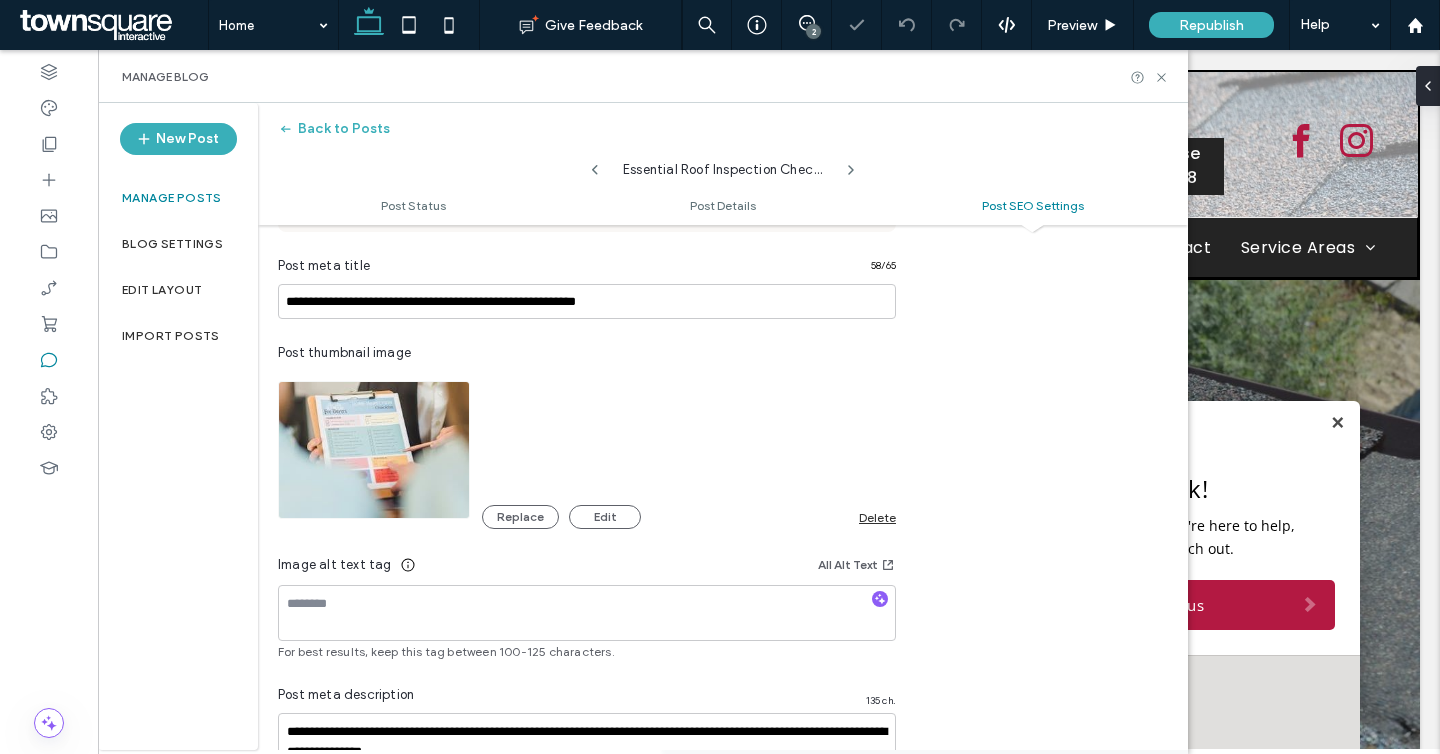 scroll, scrollTop: 1132, scrollLeft: 0, axis: vertical 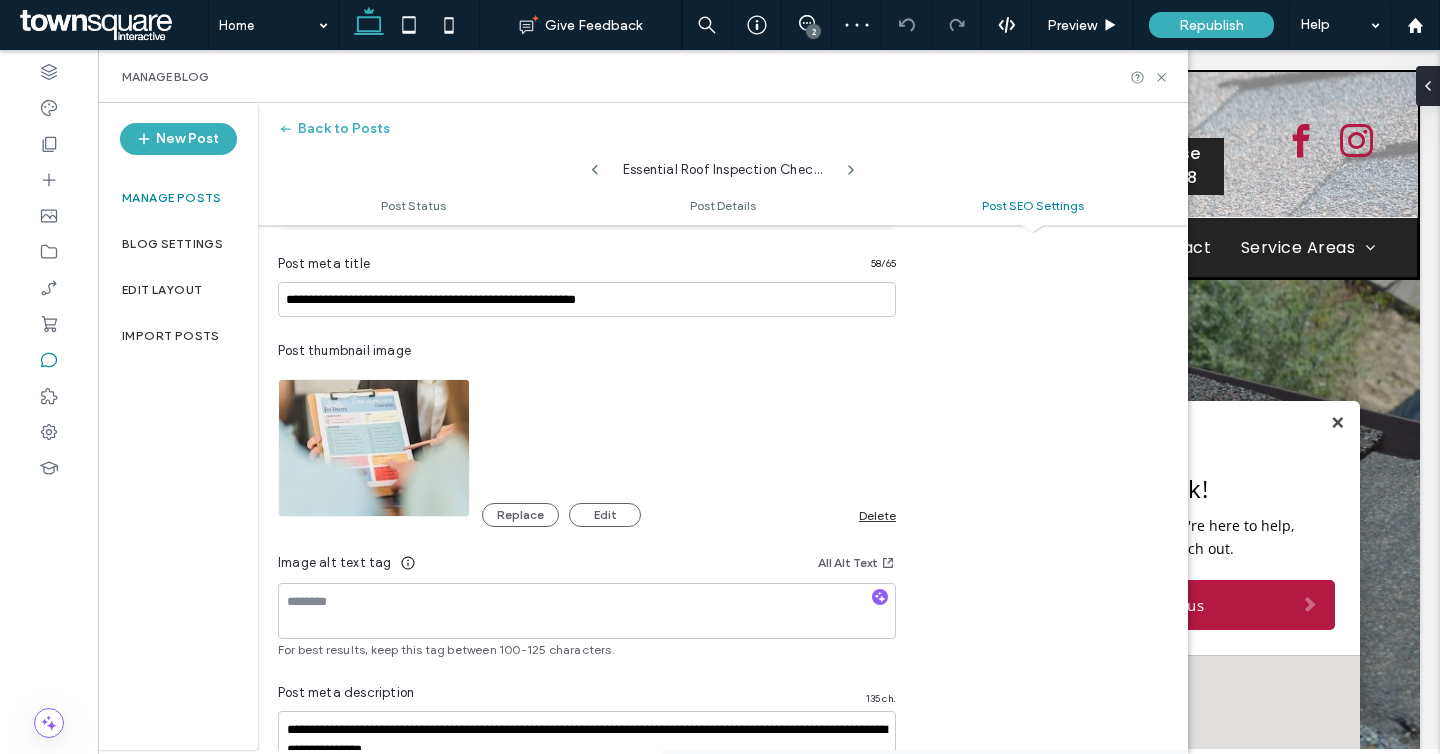 click on "Delete" at bounding box center [877, 515] 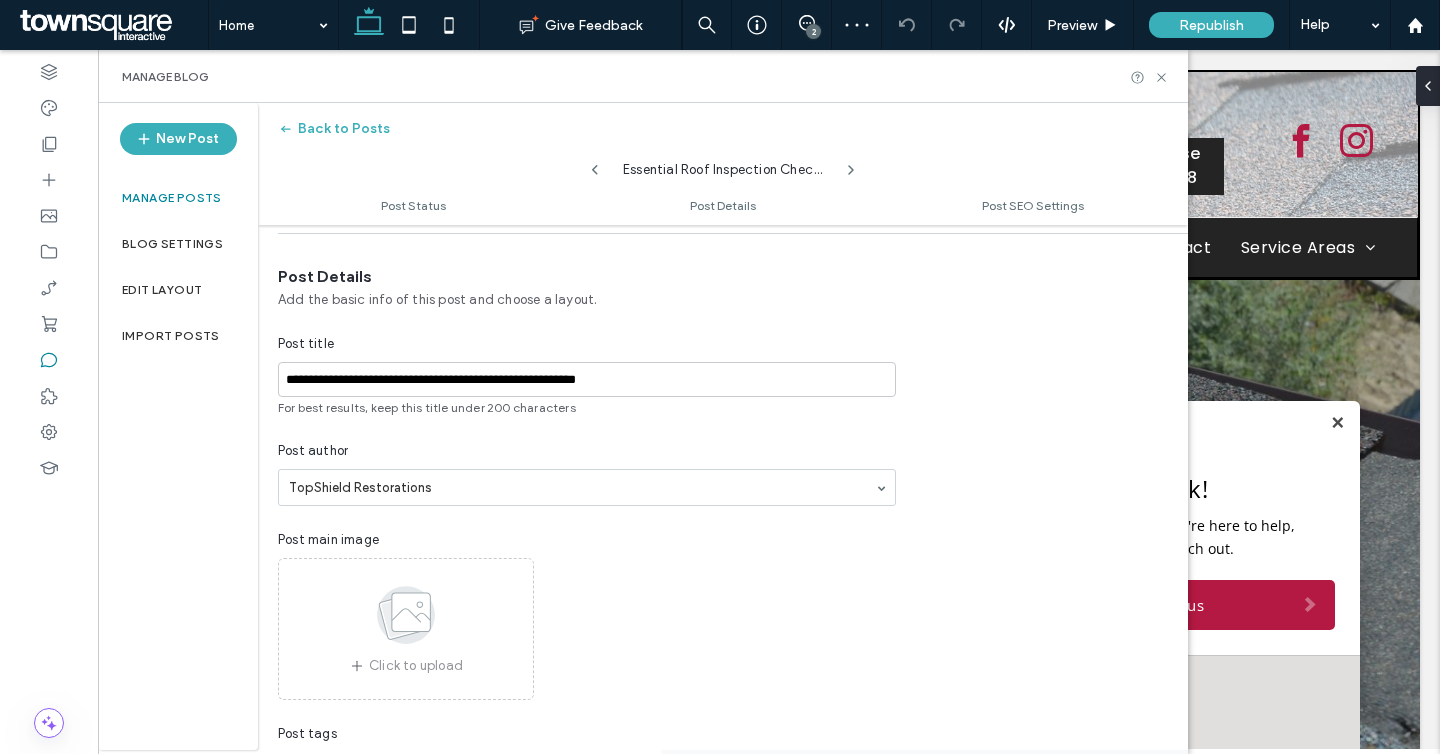 scroll, scrollTop: 0, scrollLeft: 0, axis: both 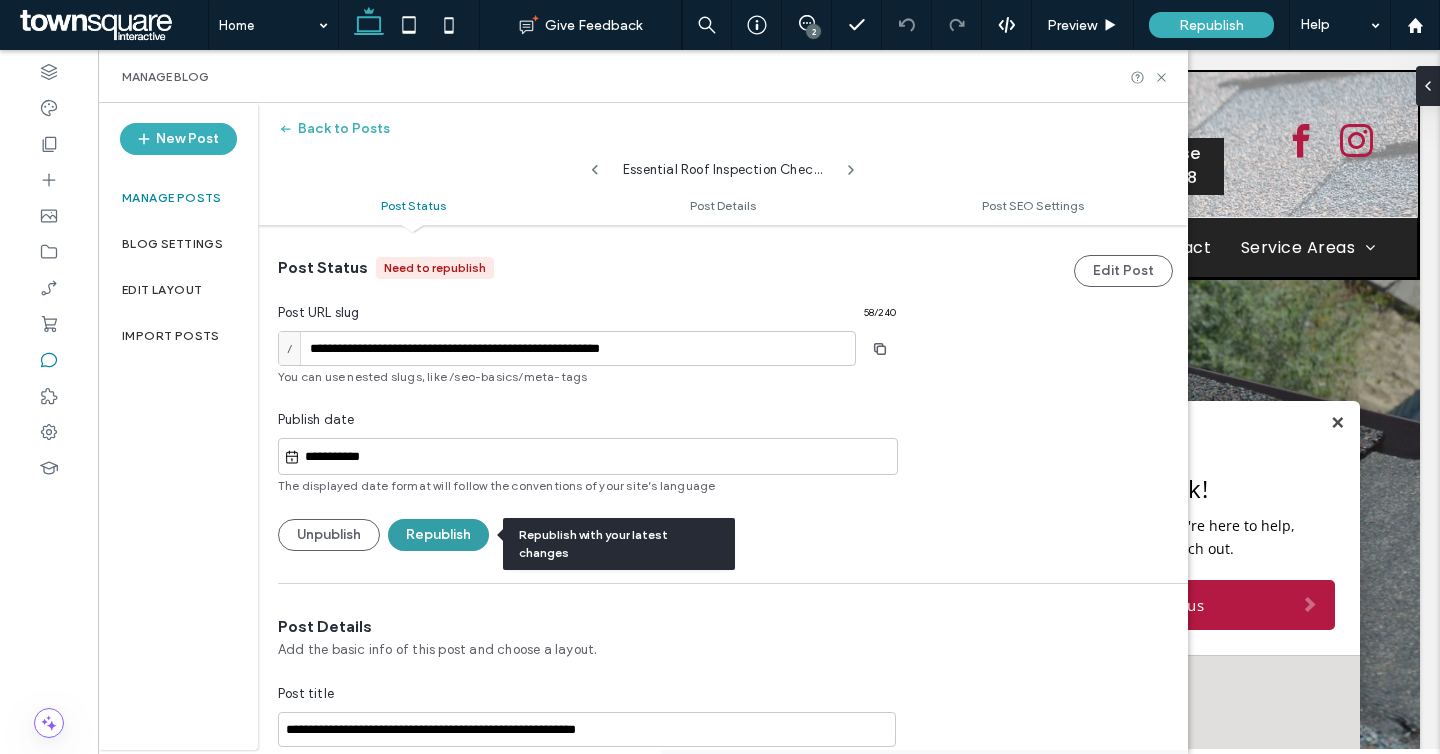click on "Republish" at bounding box center [438, 535] 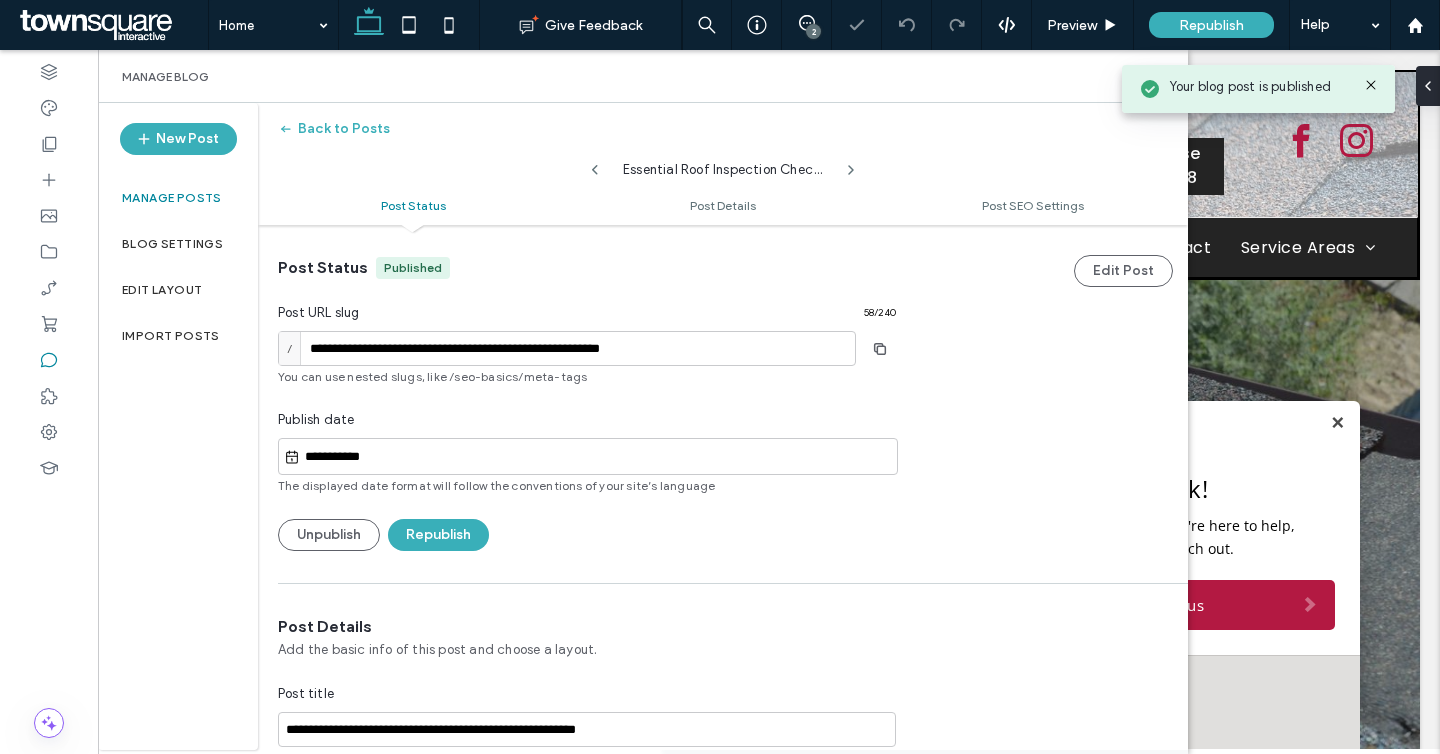click 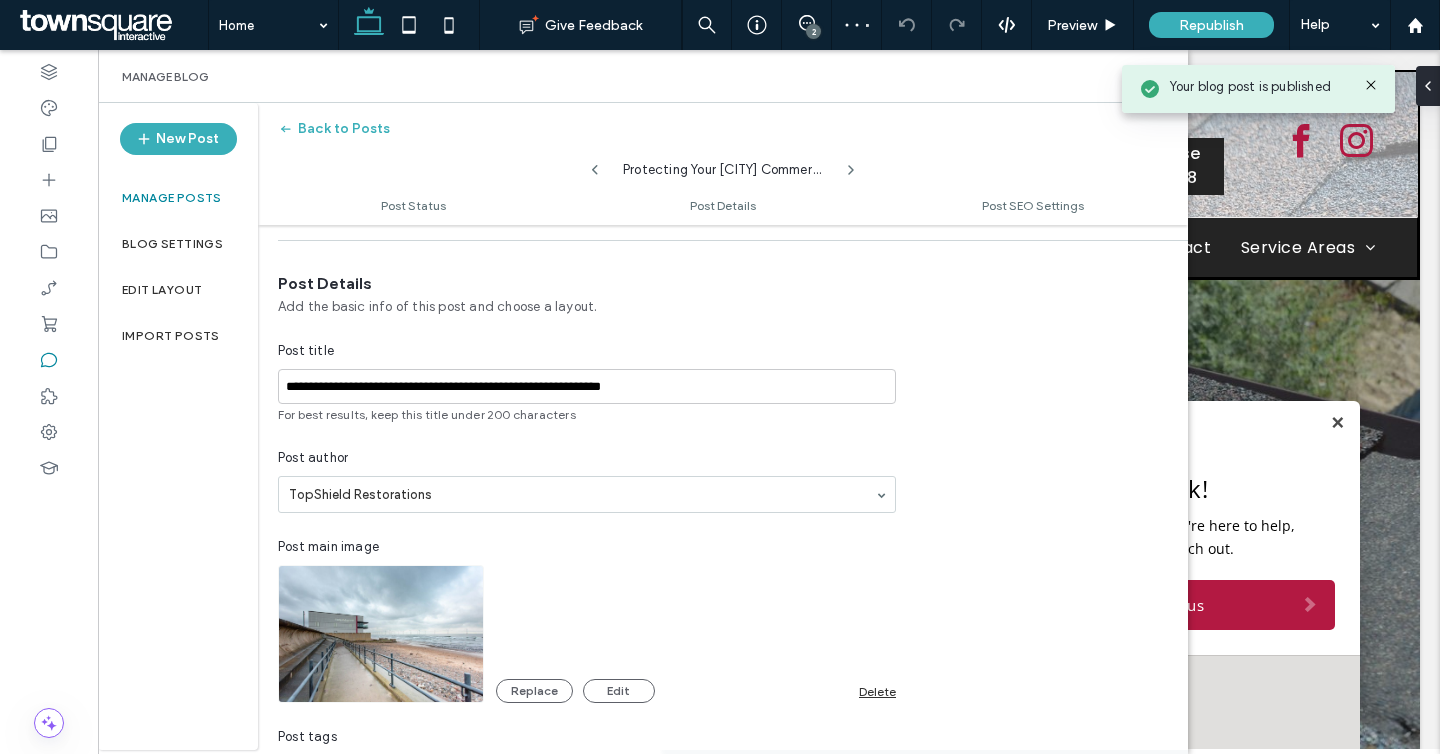 scroll, scrollTop: 386, scrollLeft: 0, axis: vertical 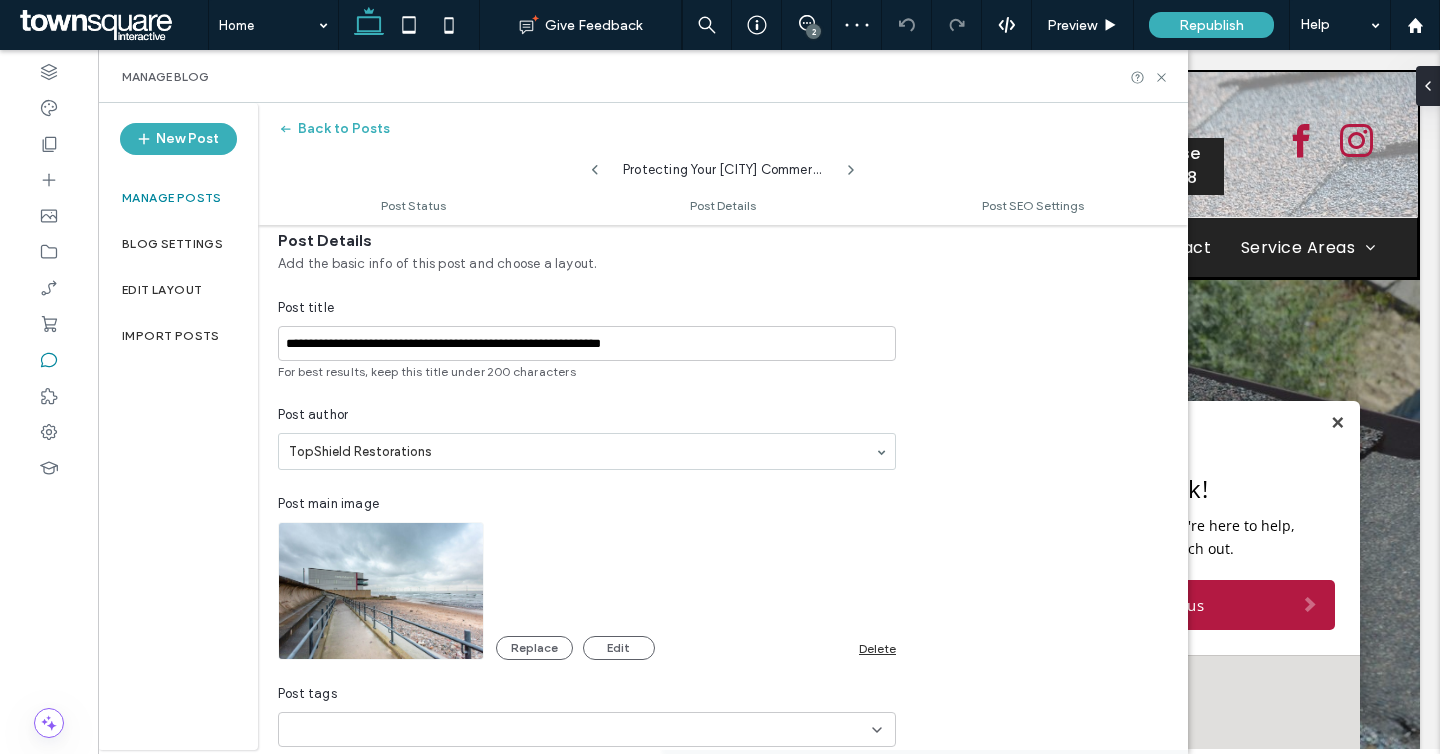 click on "Delete" at bounding box center (877, 648) 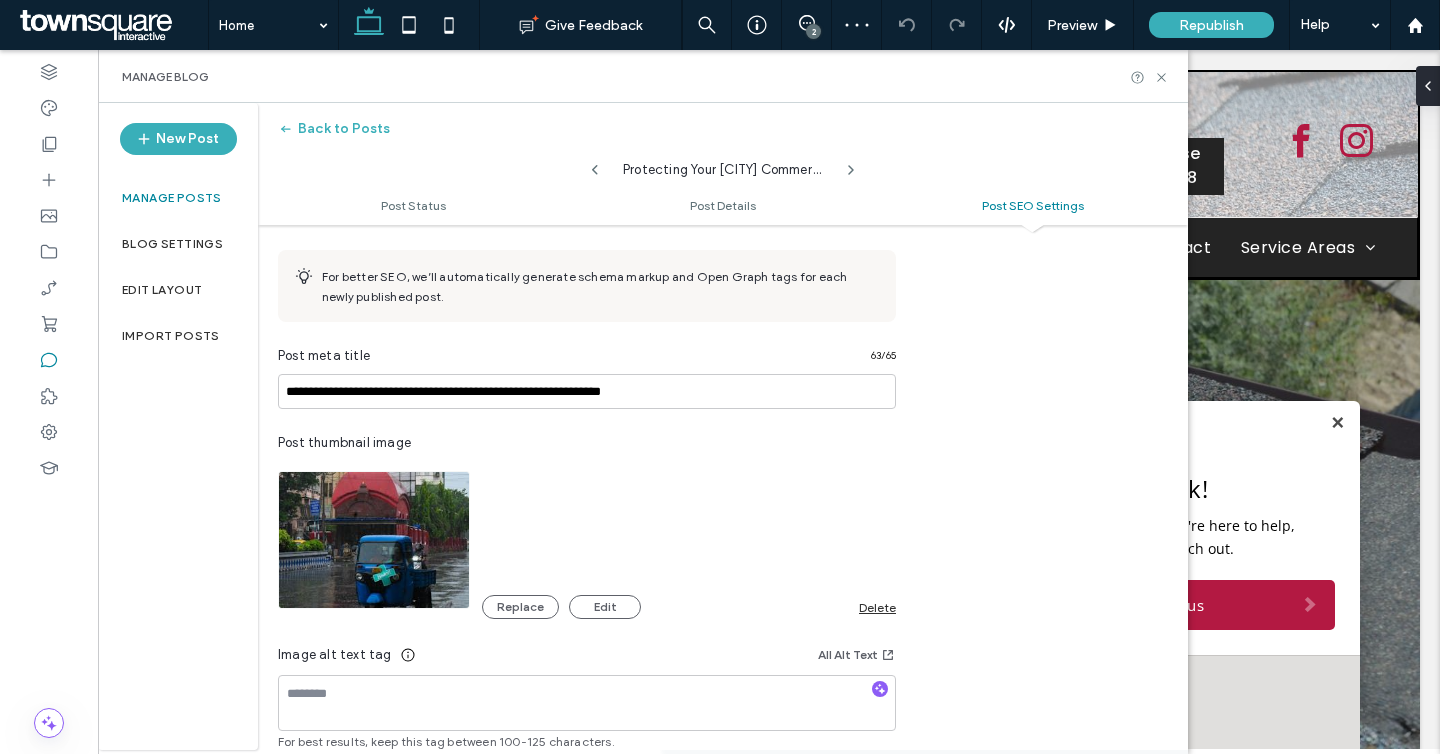 scroll, scrollTop: 1117, scrollLeft: 0, axis: vertical 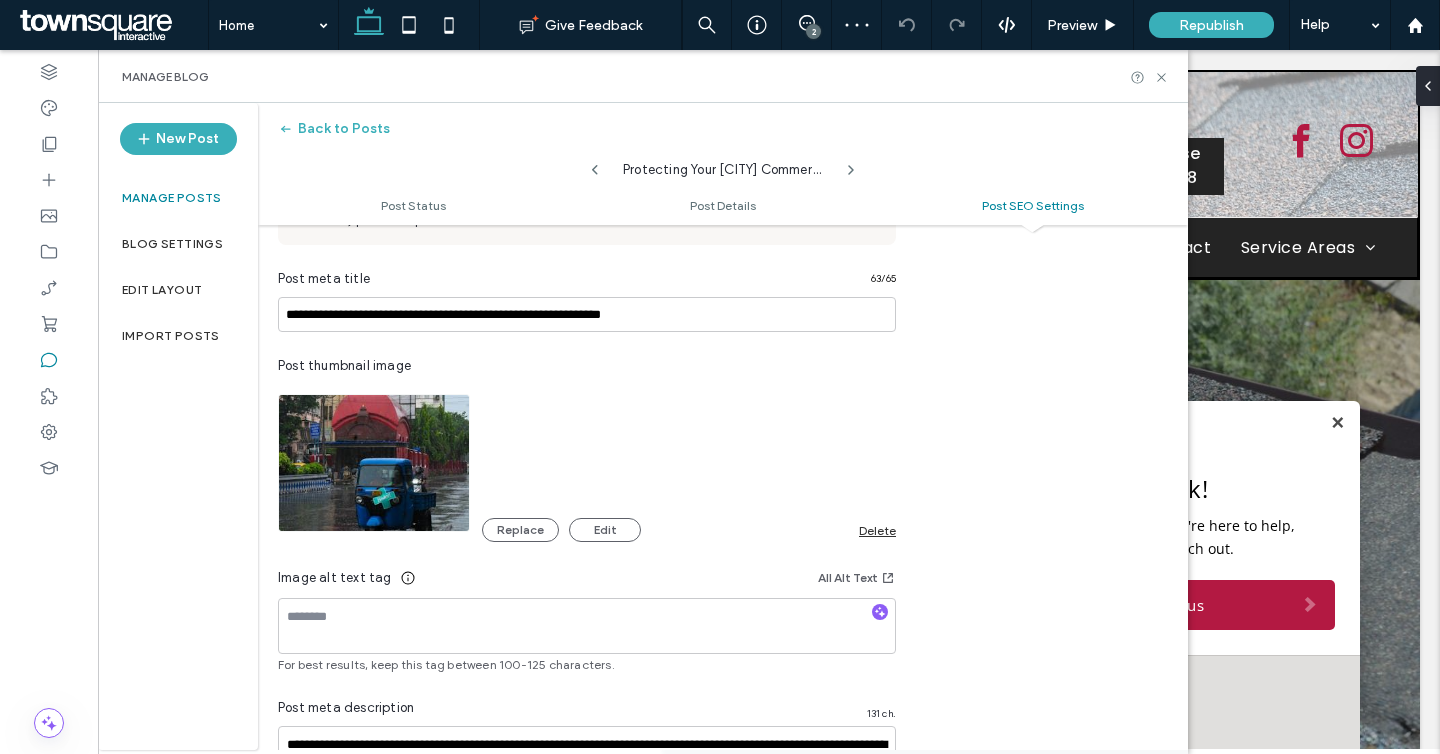 click on "Delete" at bounding box center [877, 530] 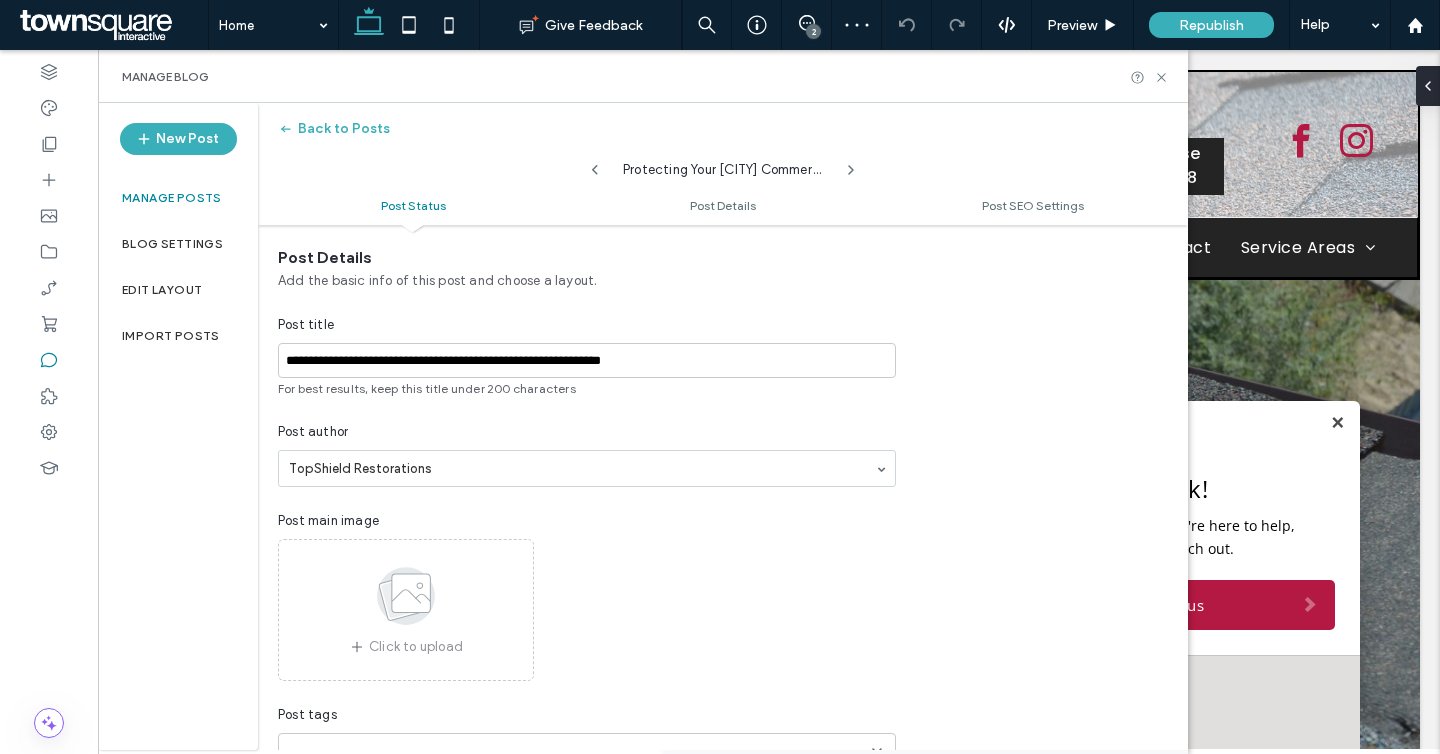 scroll, scrollTop: 0, scrollLeft: 0, axis: both 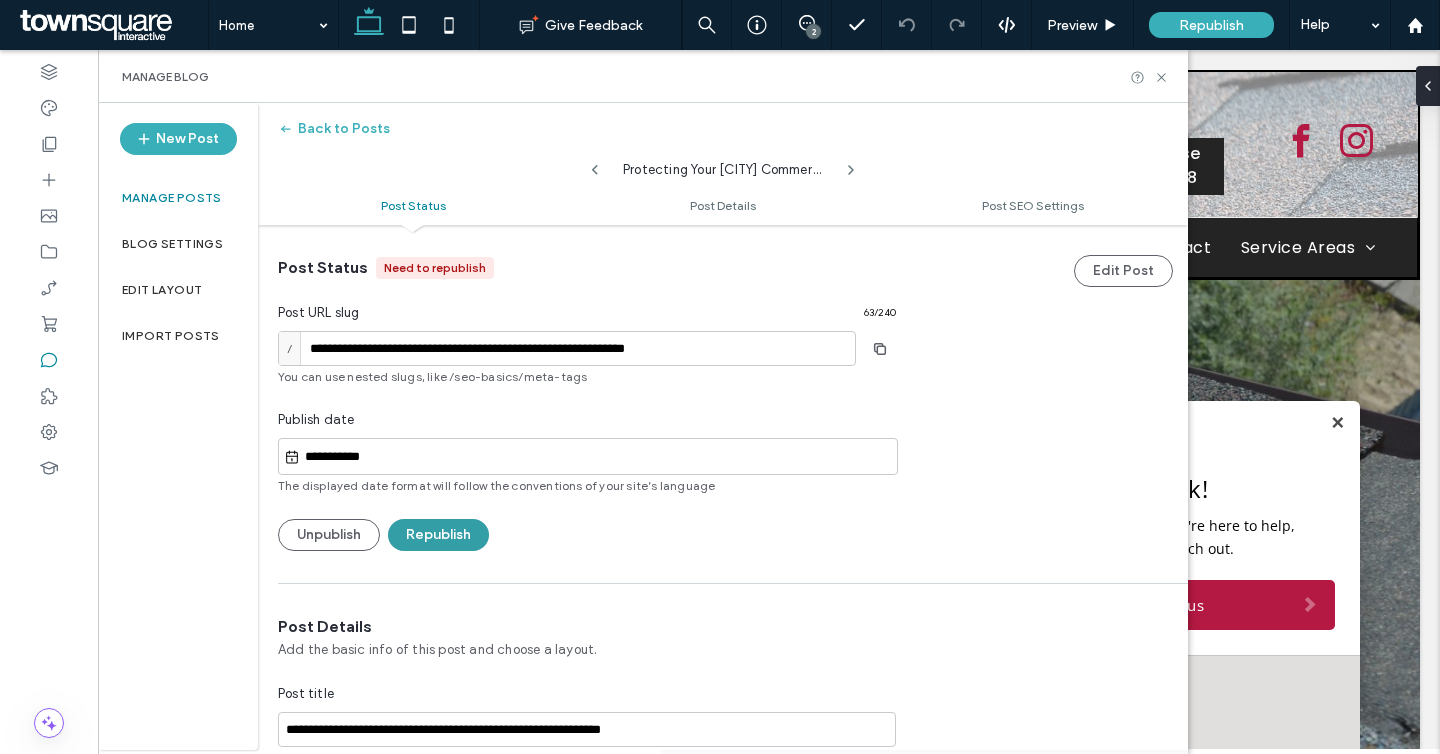 click on "Republish" at bounding box center (438, 535) 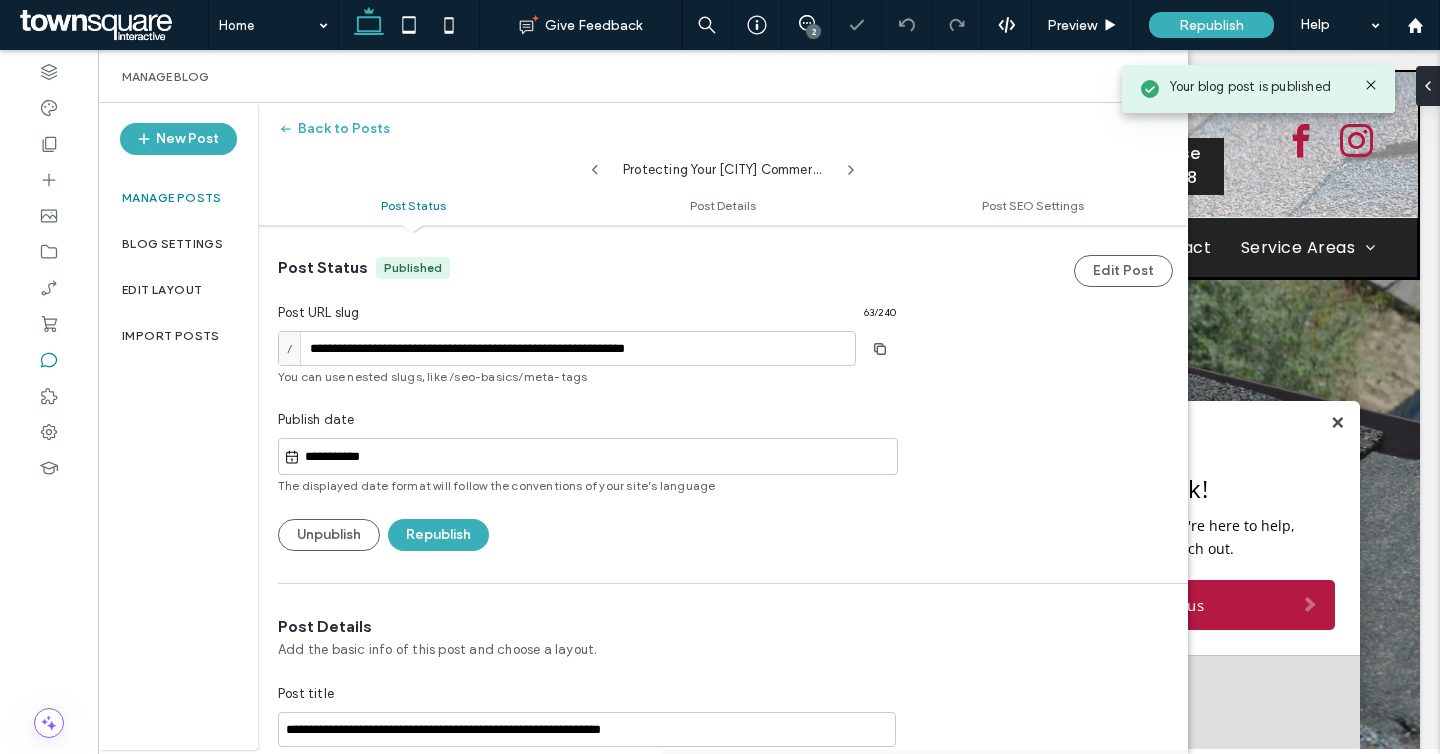 click 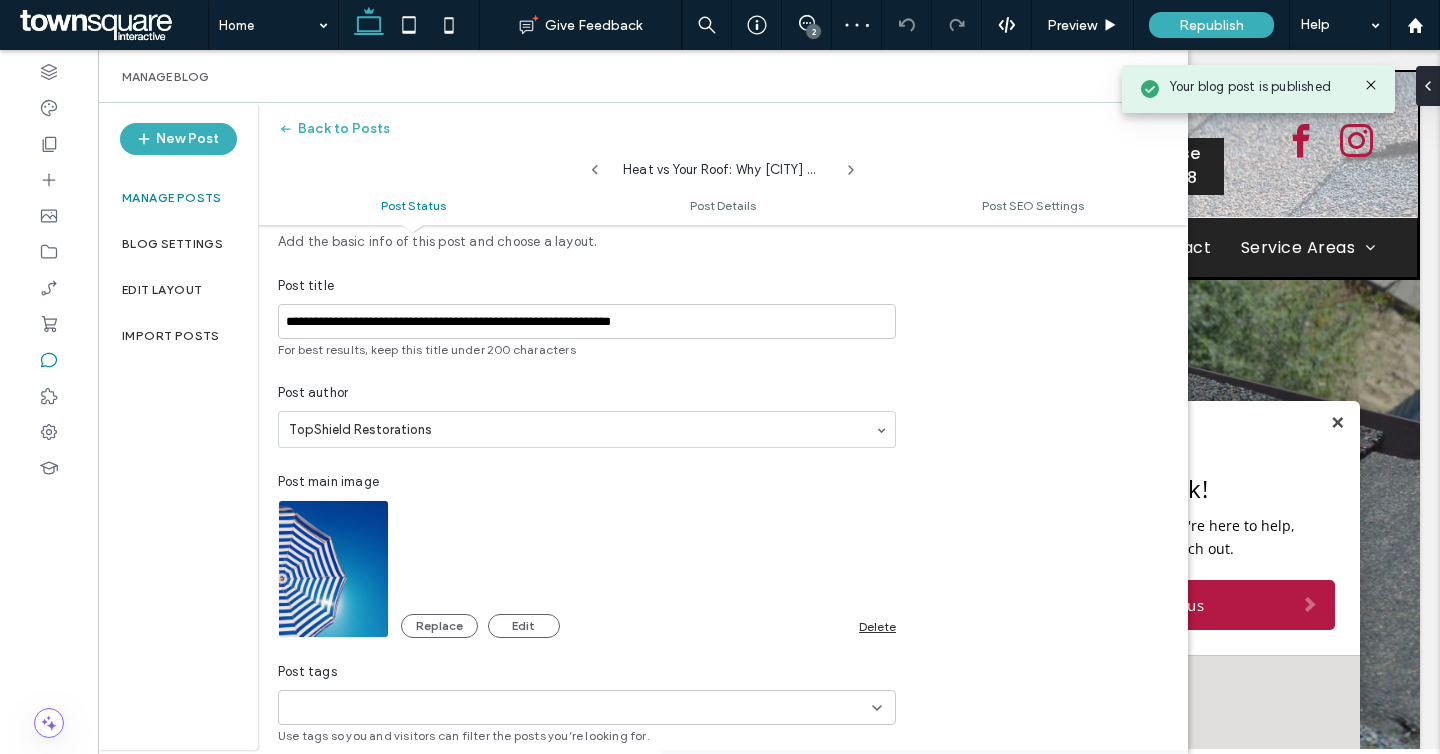 scroll, scrollTop: 471, scrollLeft: 0, axis: vertical 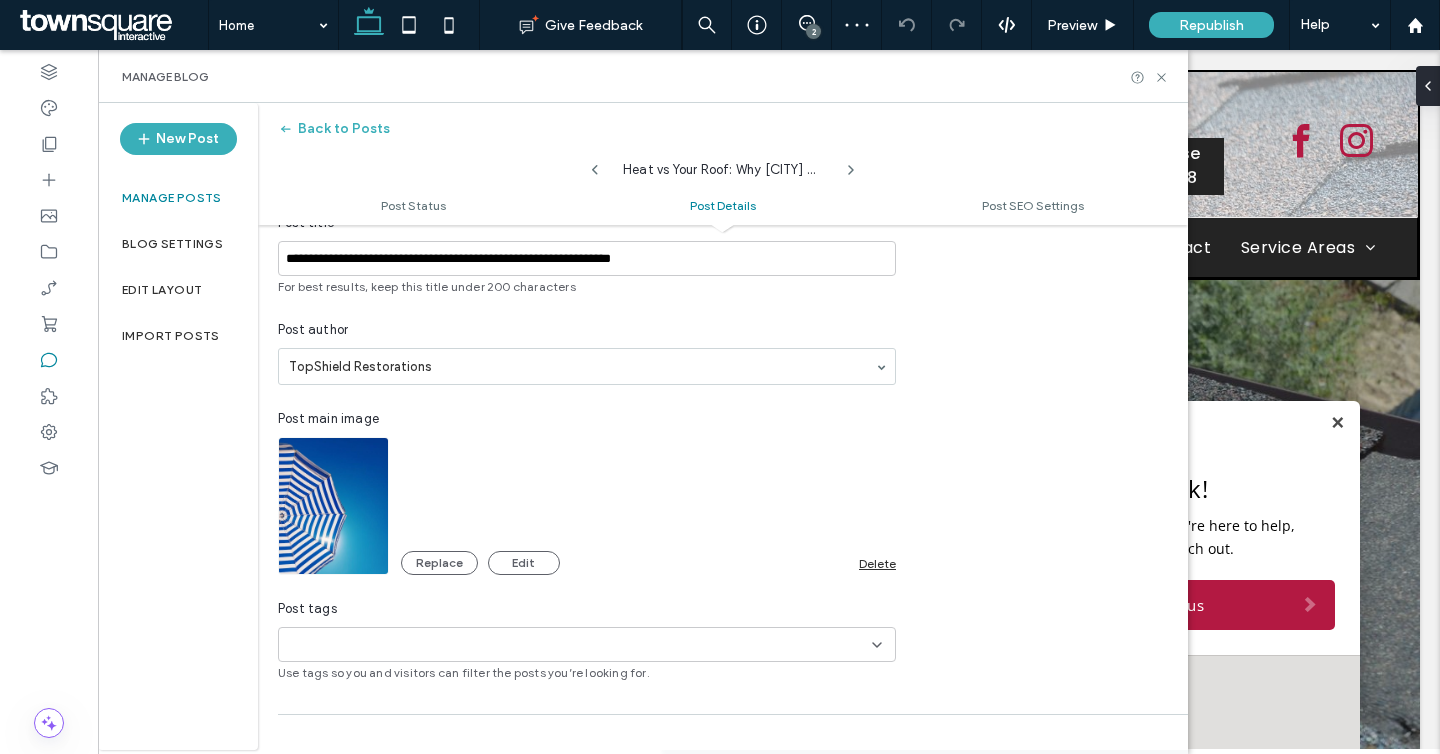 click on "Delete" at bounding box center (877, 563) 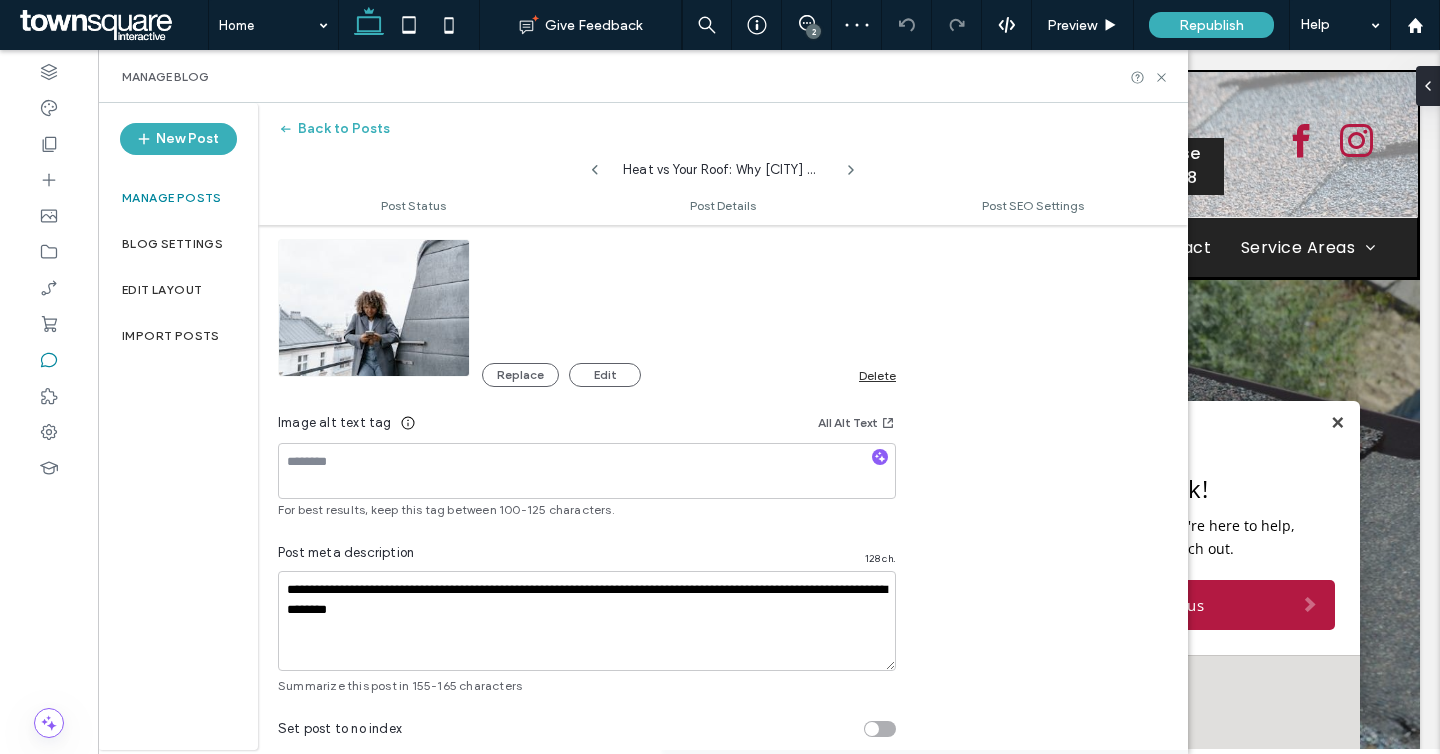 scroll, scrollTop: 1310, scrollLeft: 0, axis: vertical 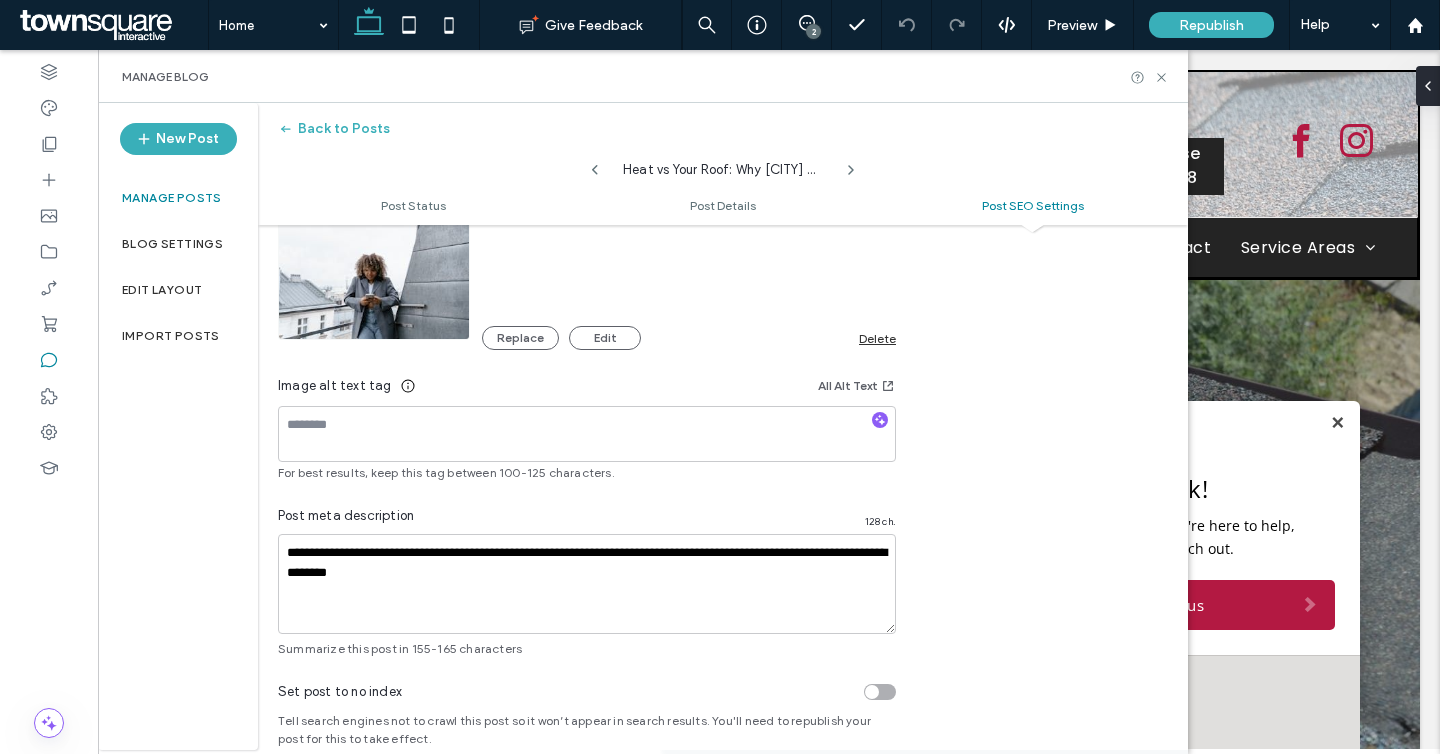 click on "Delete" at bounding box center [877, 338] 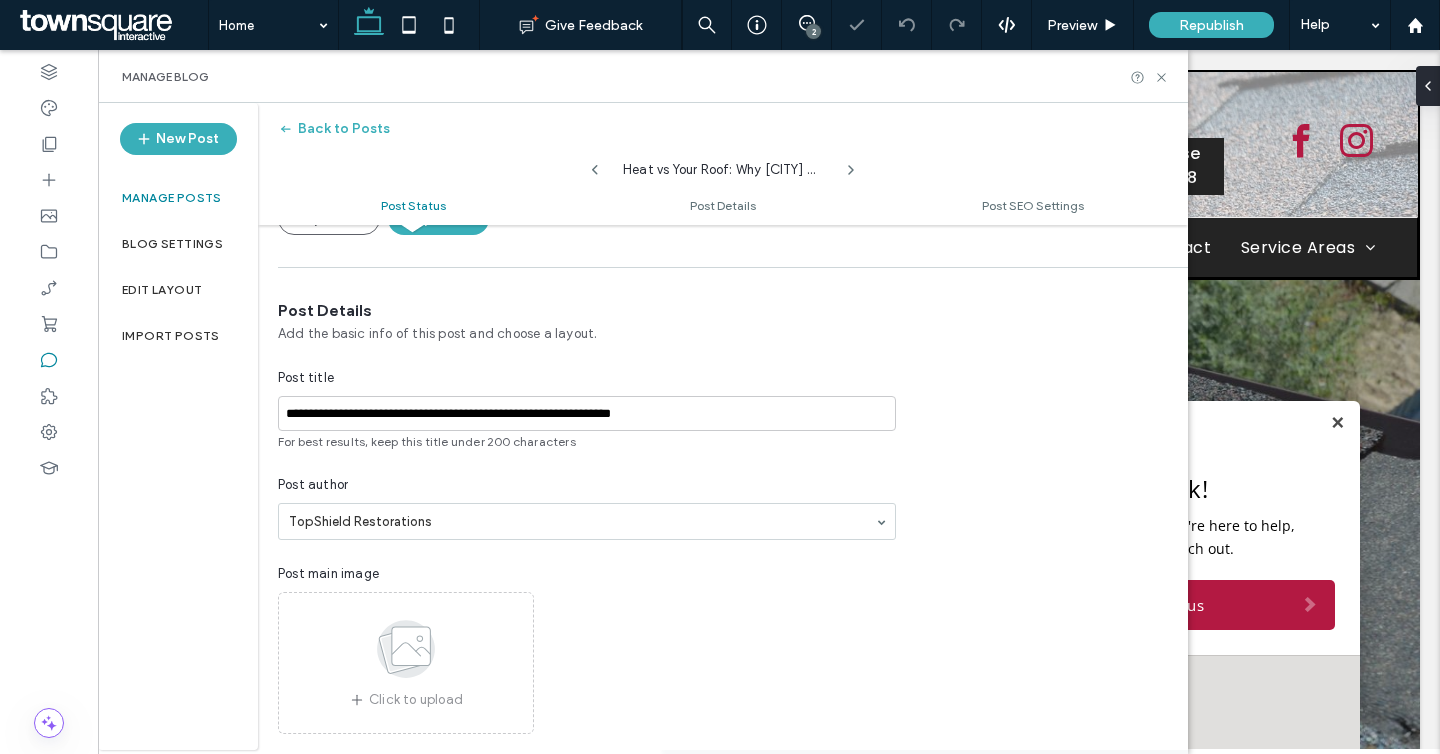 scroll, scrollTop: 0, scrollLeft: 0, axis: both 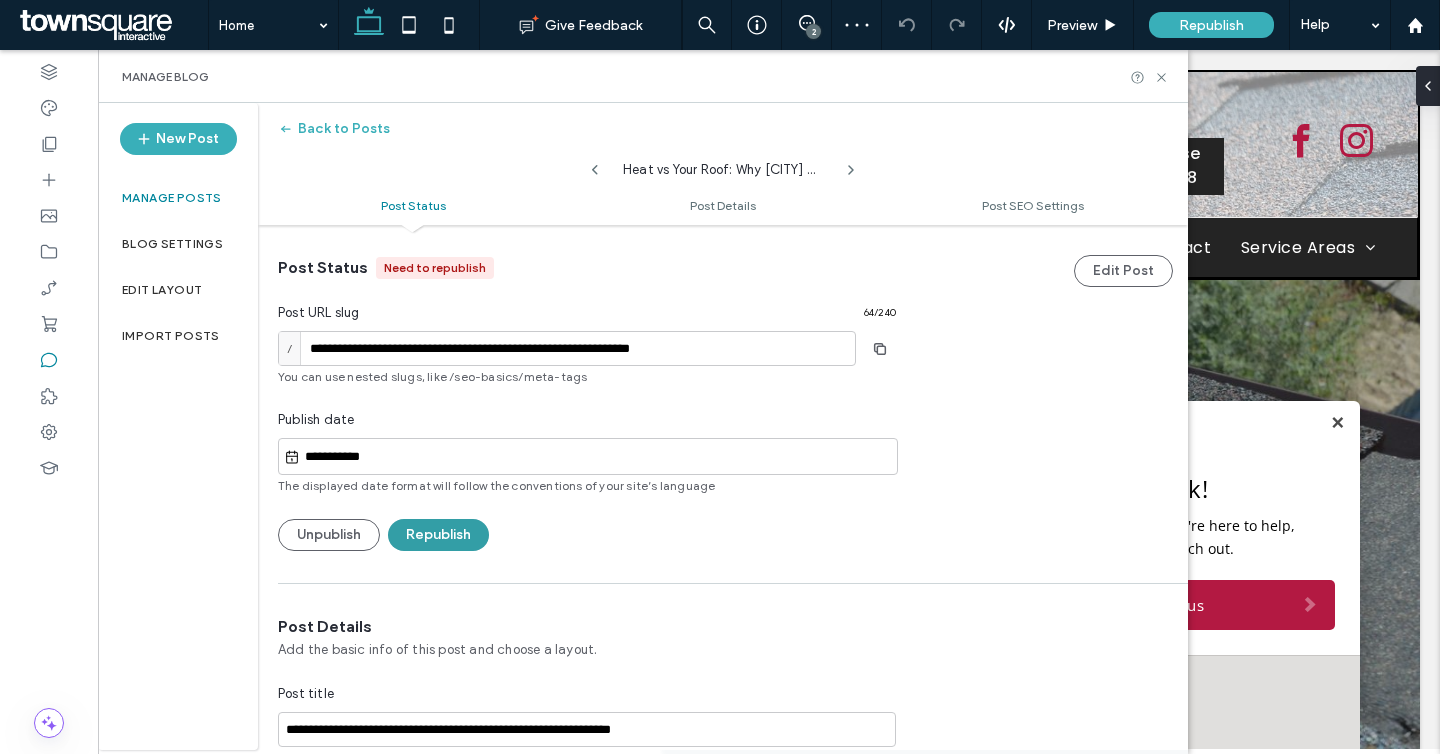 click on "Republish" at bounding box center (438, 535) 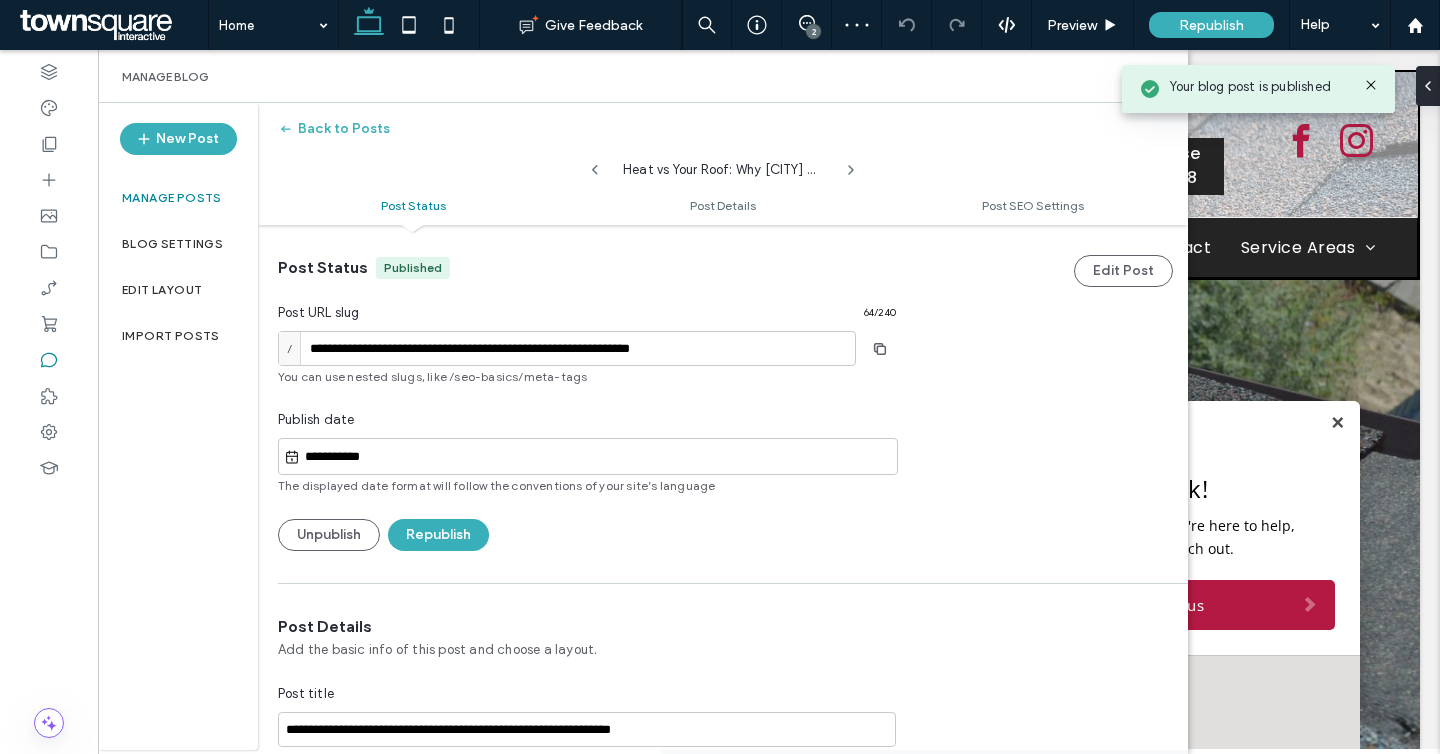 click 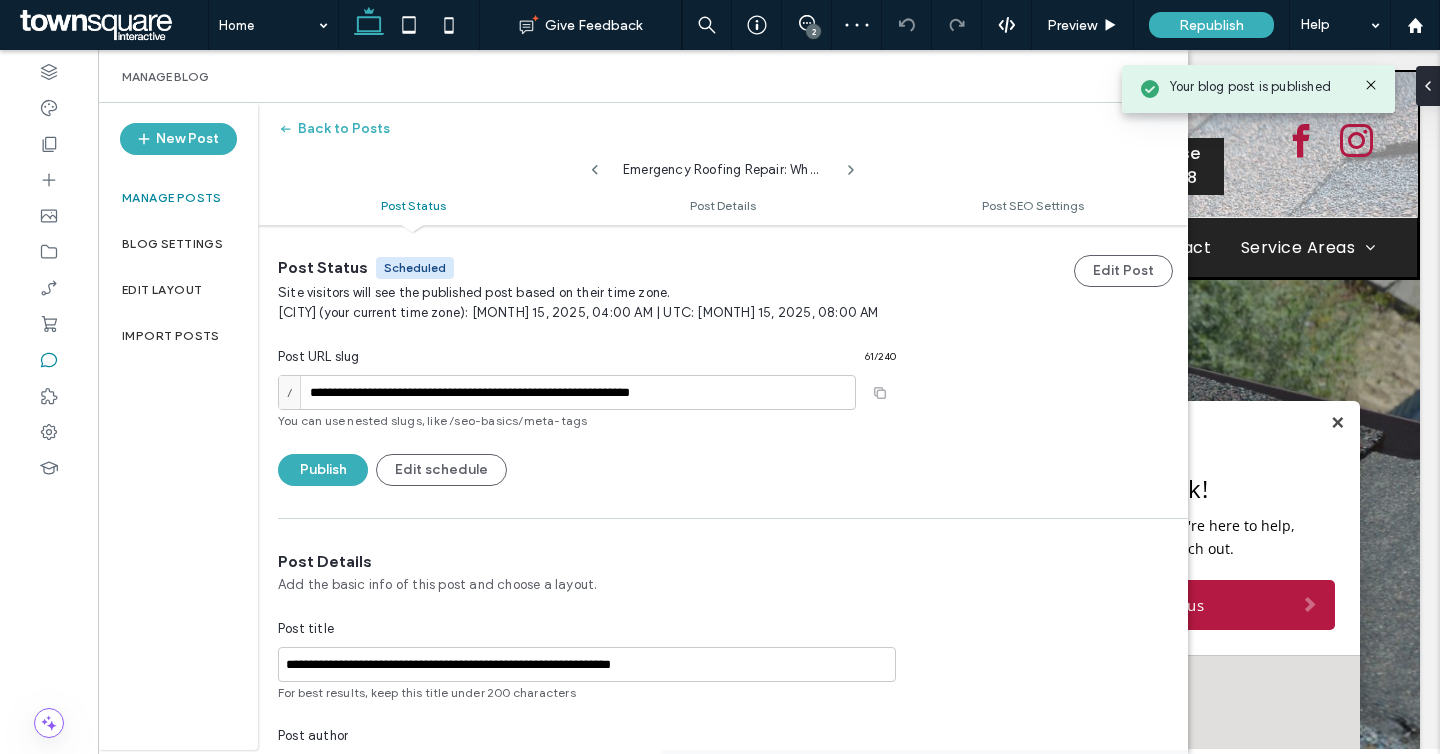 type on "**********" 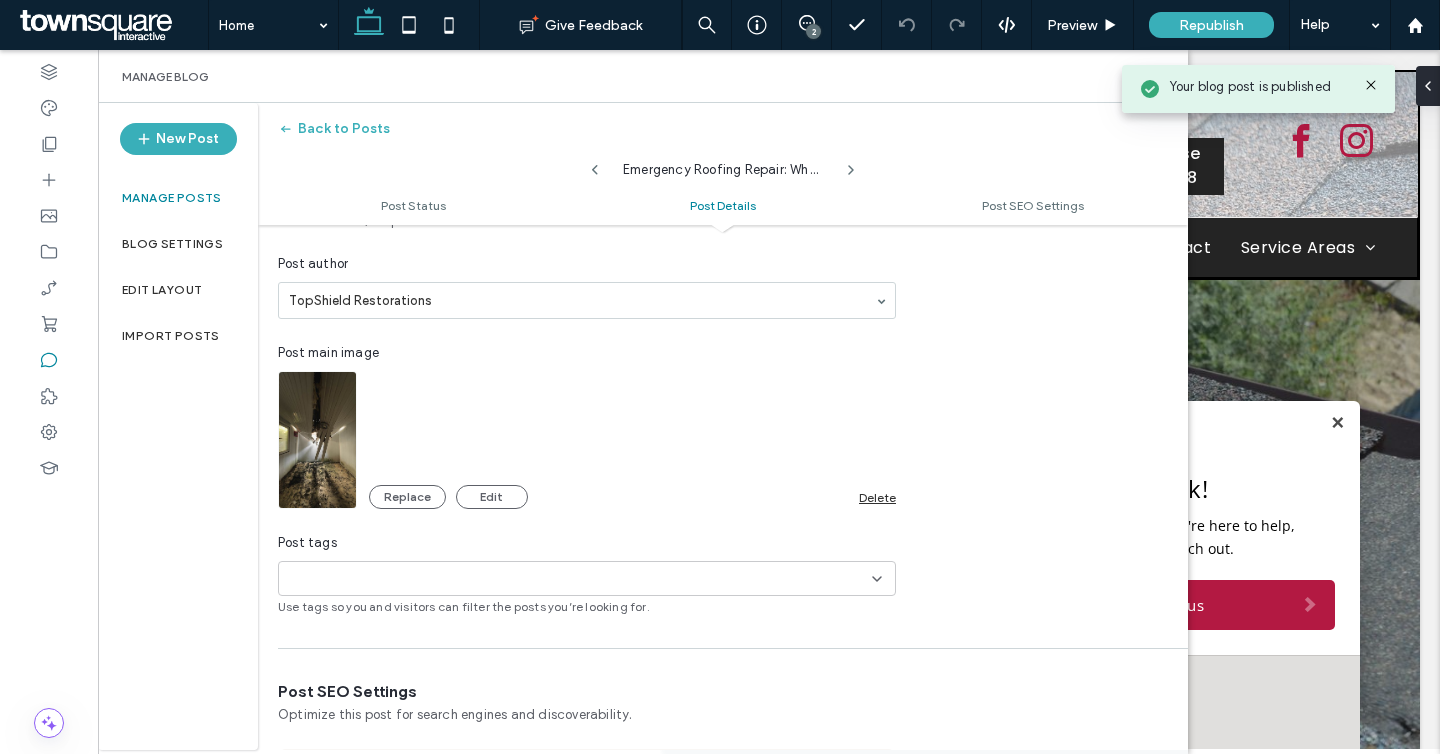 scroll, scrollTop: 491, scrollLeft: 0, axis: vertical 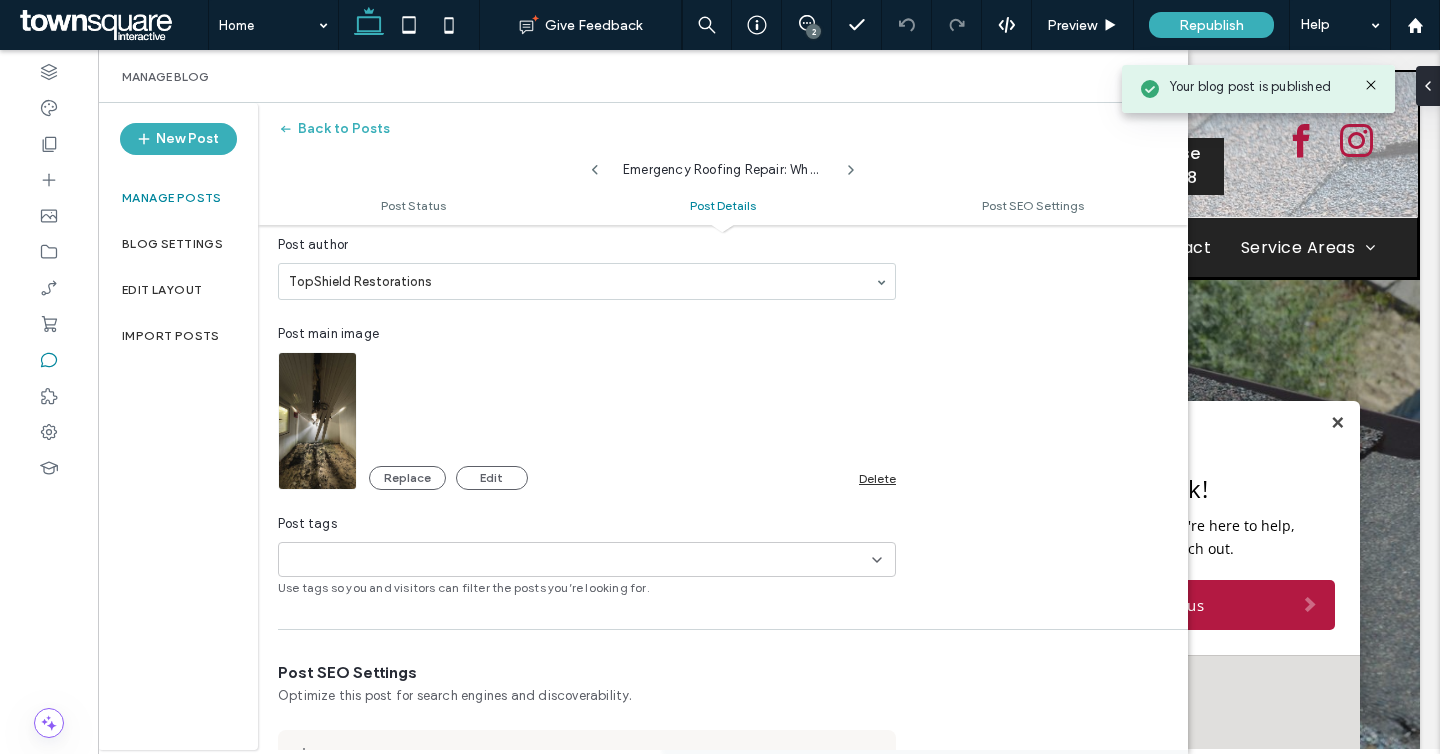 click on "Delete" at bounding box center (877, 478) 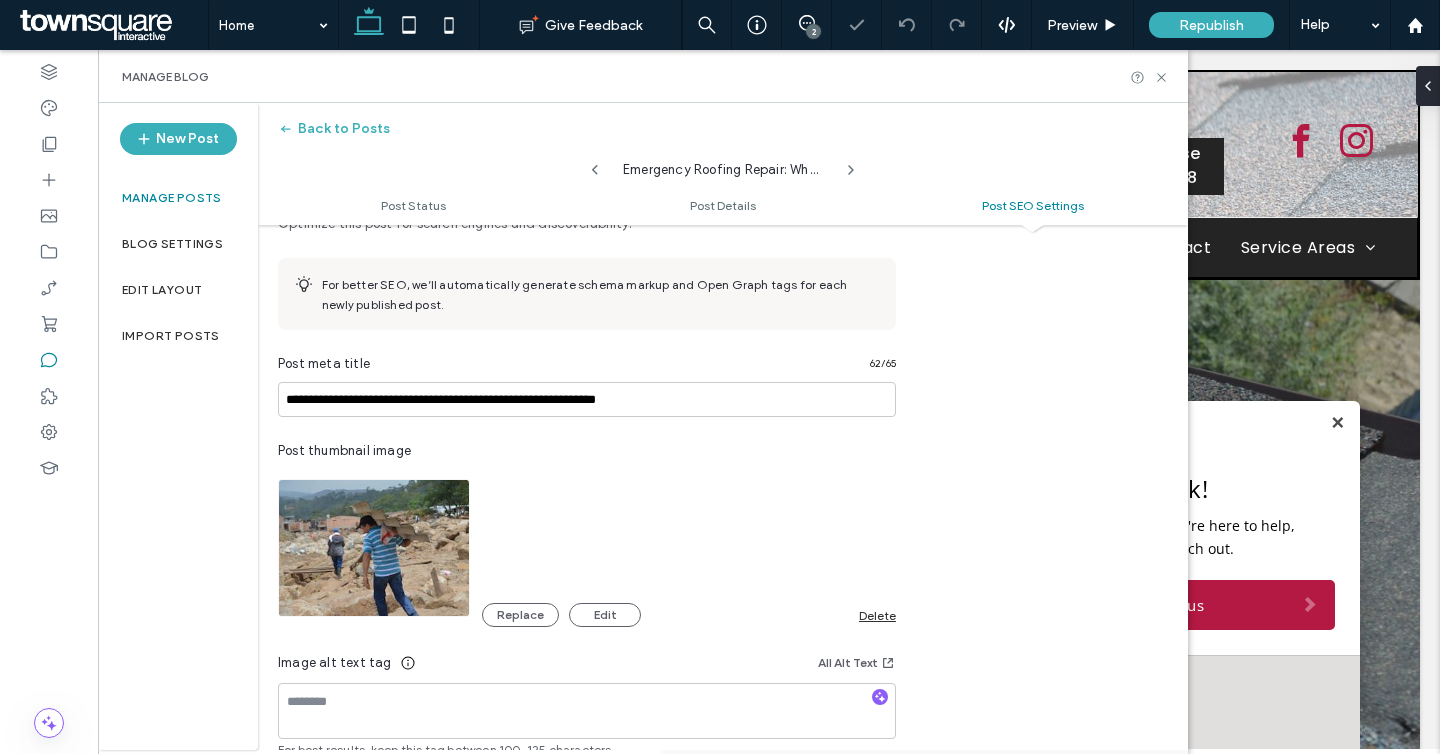 scroll, scrollTop: 1008, scrollLeft: 0, axis: vertical 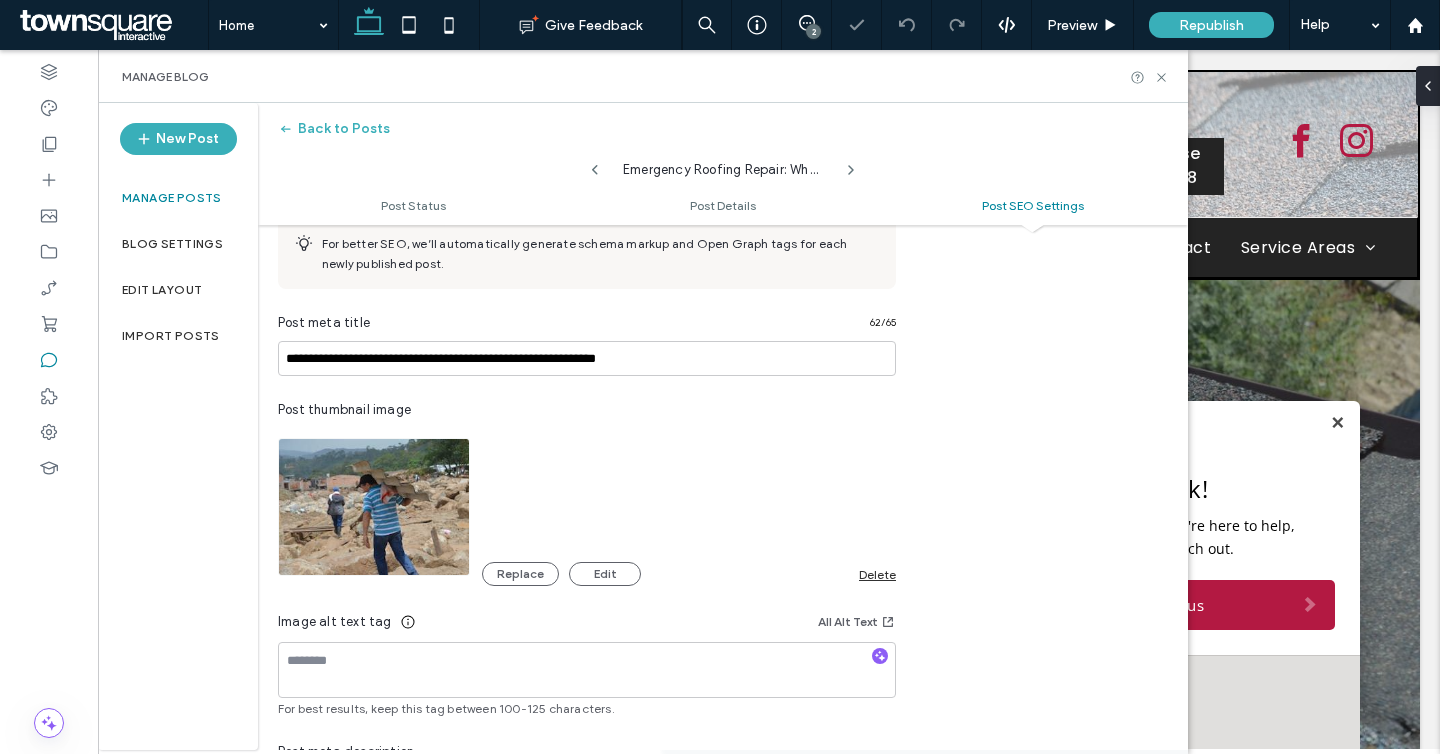 click on "Delete" at bounding box center [877, 574] 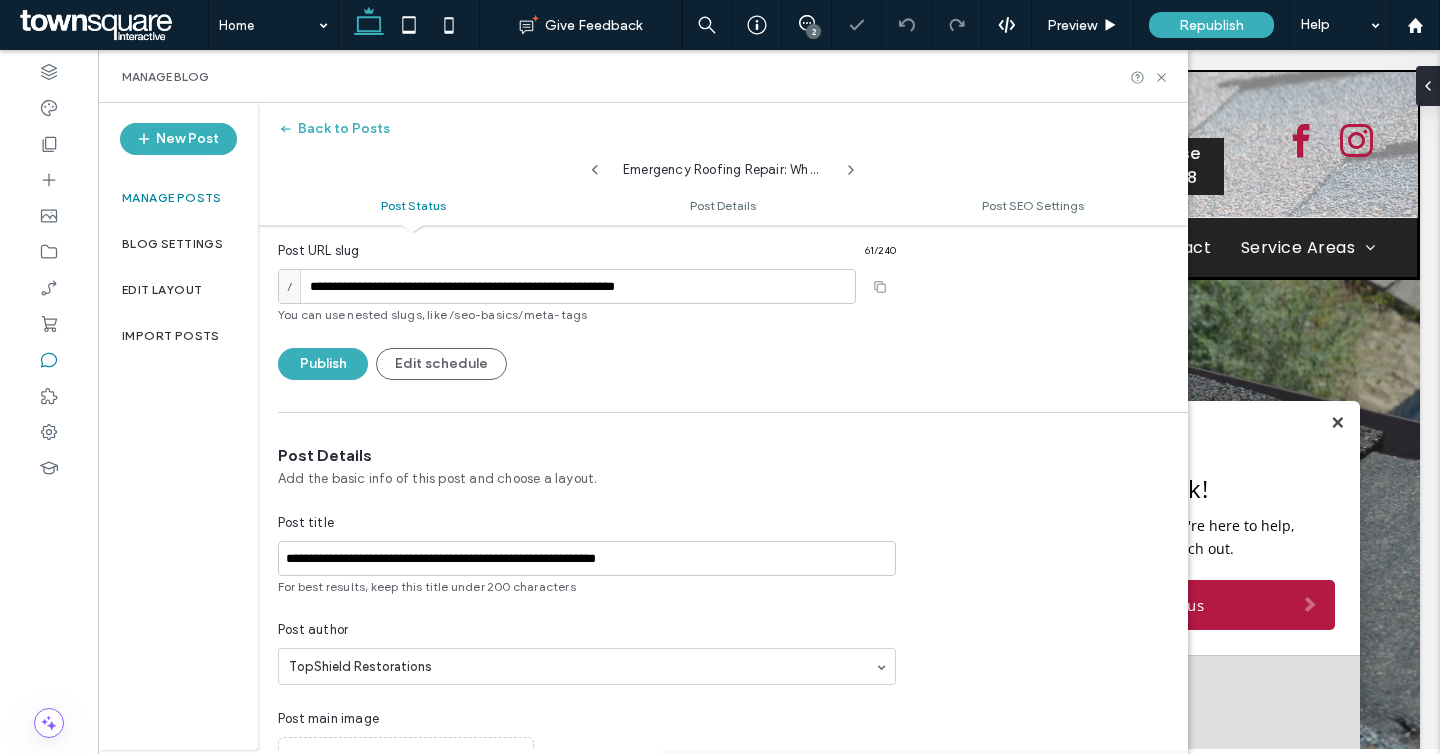 scroll, scrollTop: 0, scrollLeft: 0, axis: both 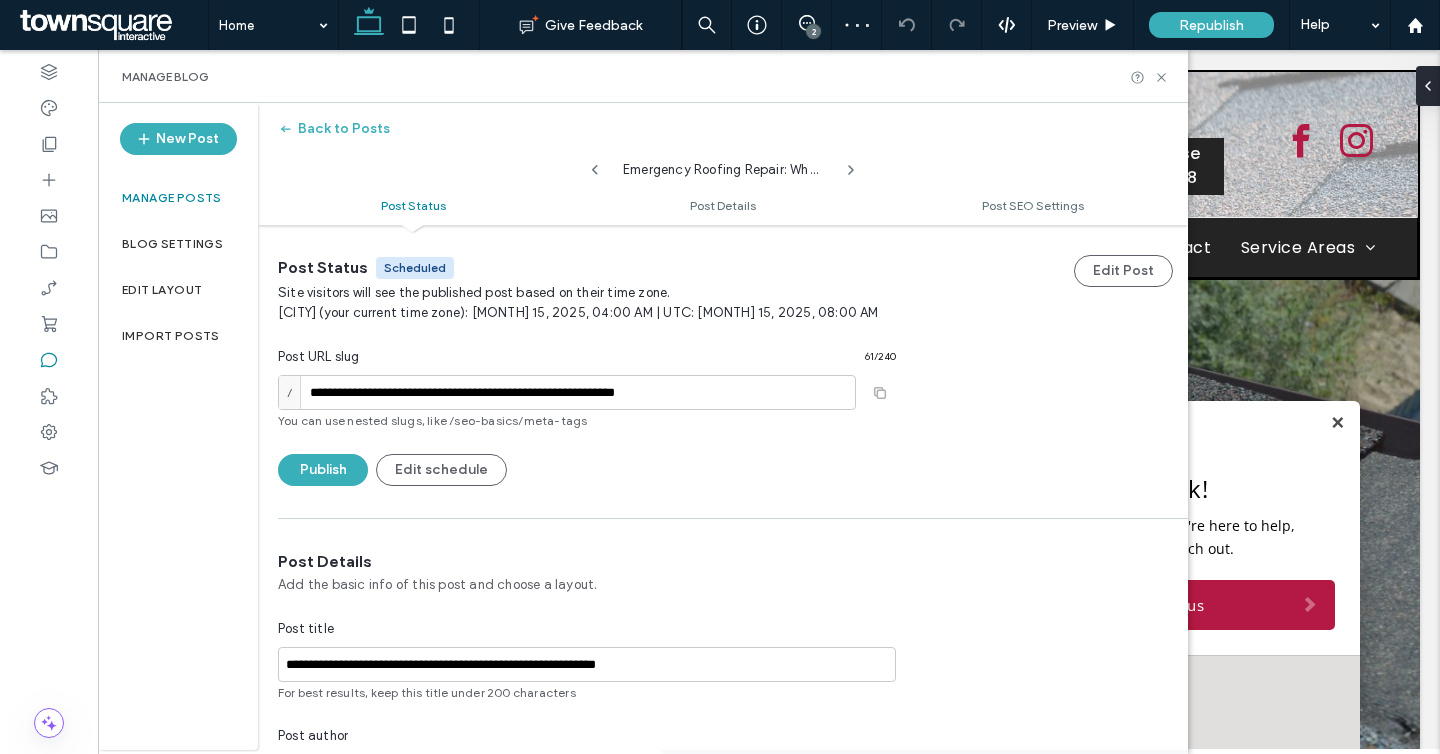 click 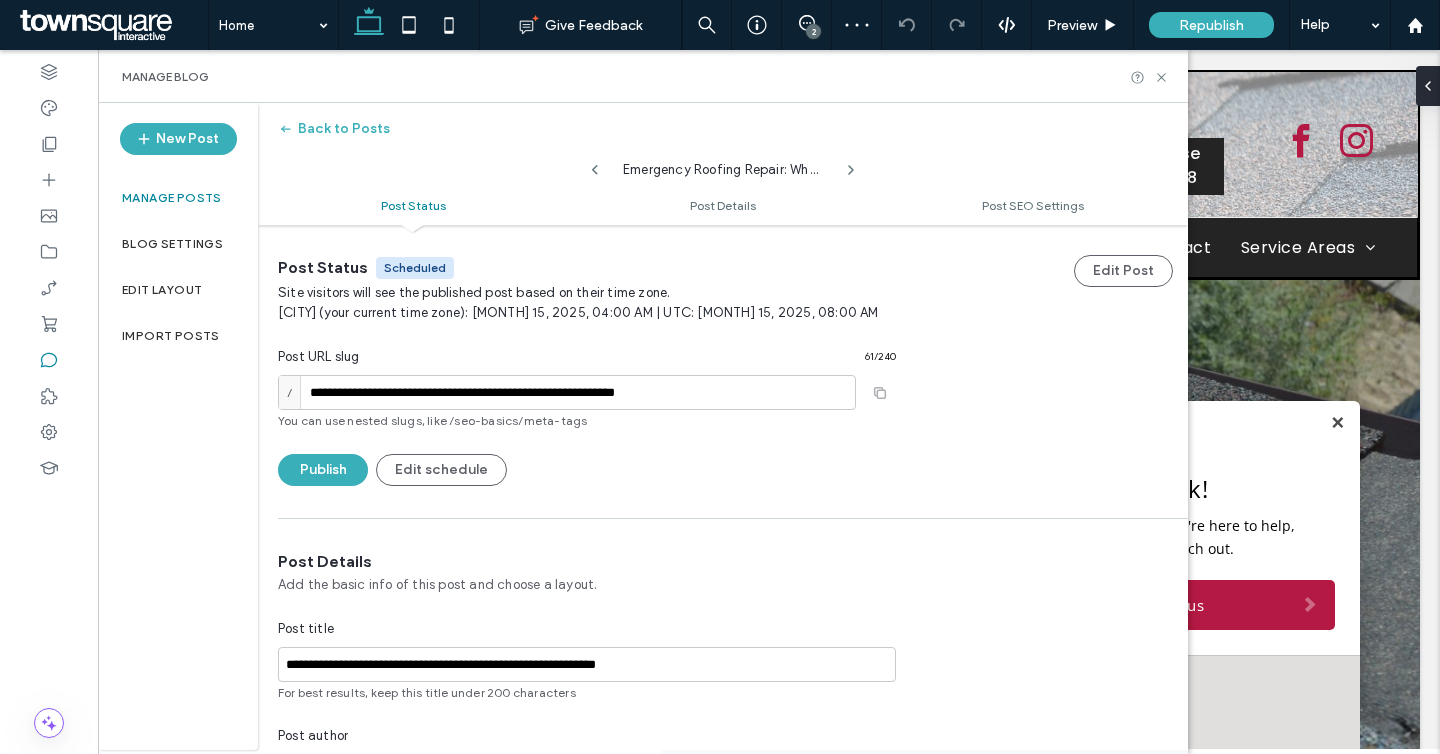 type on "**********" 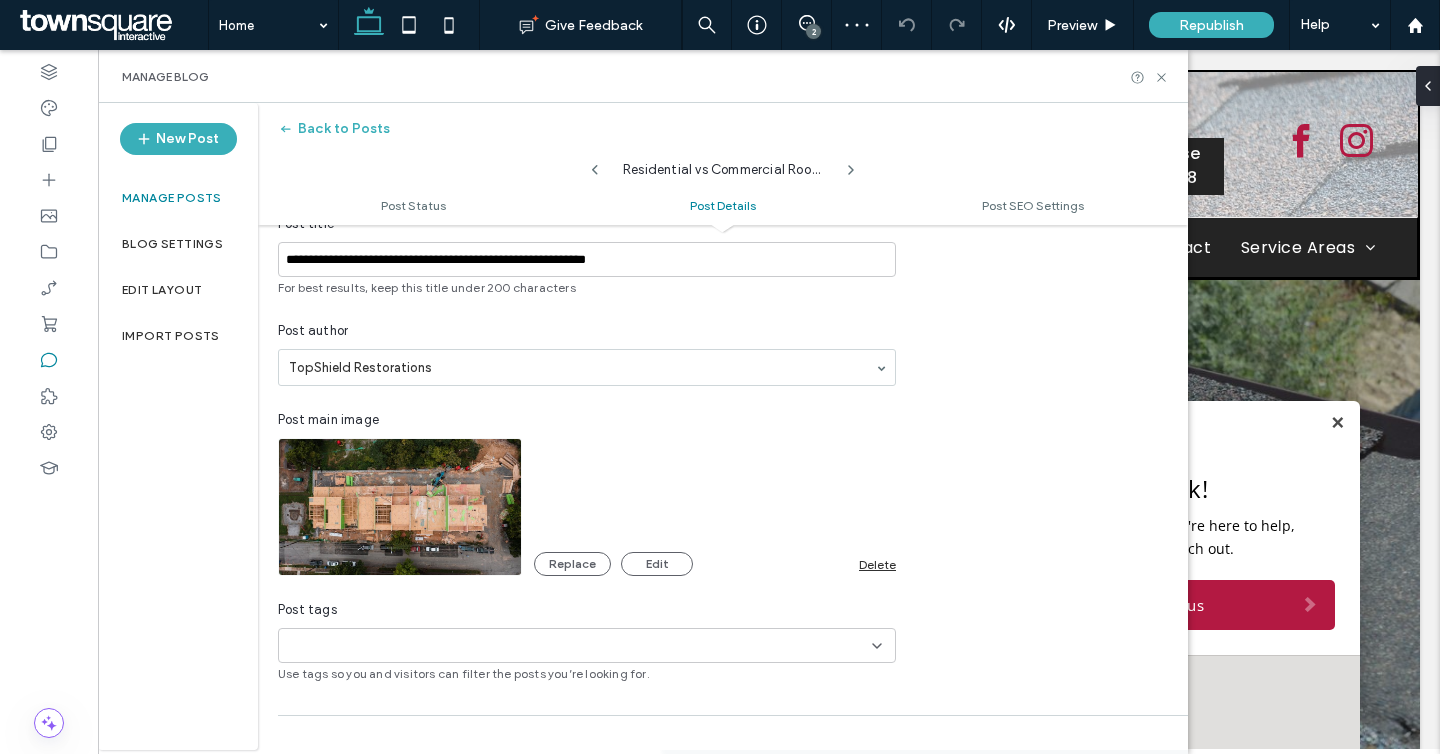scroll, scrollTop: 444, scrollLeft: 0, axis: vertical 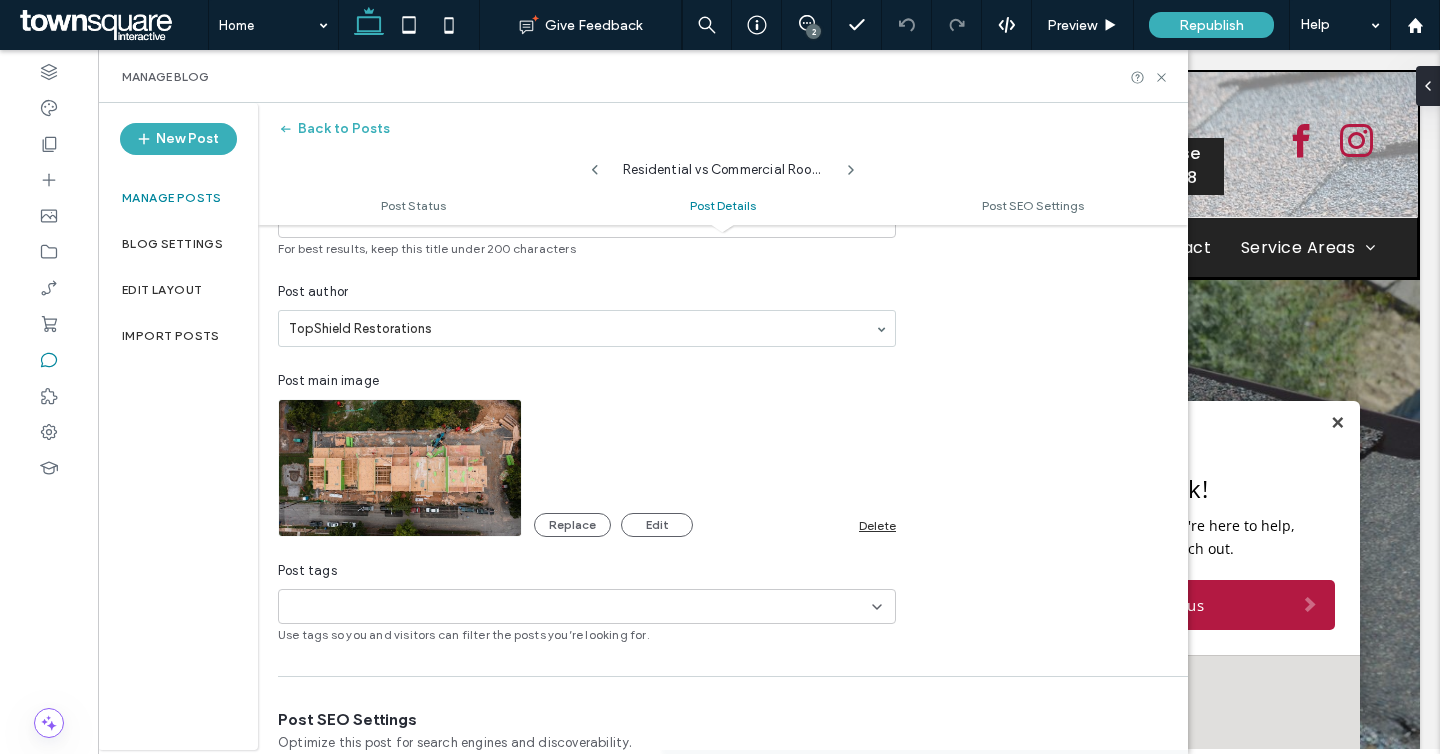 click on "Delete" at bounding box center [877, 525] 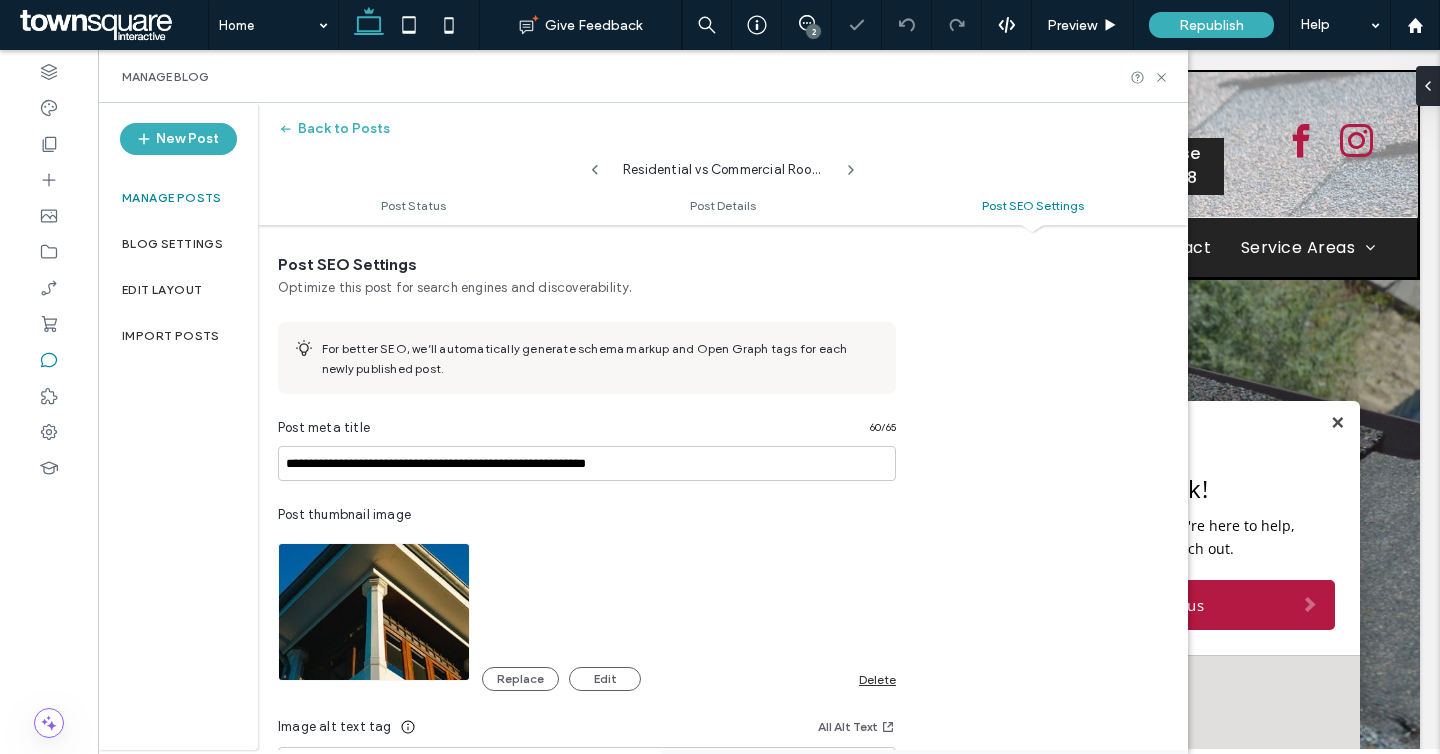scroll, scrollTop: 1018, scrollLeft: 0, axis: vertical 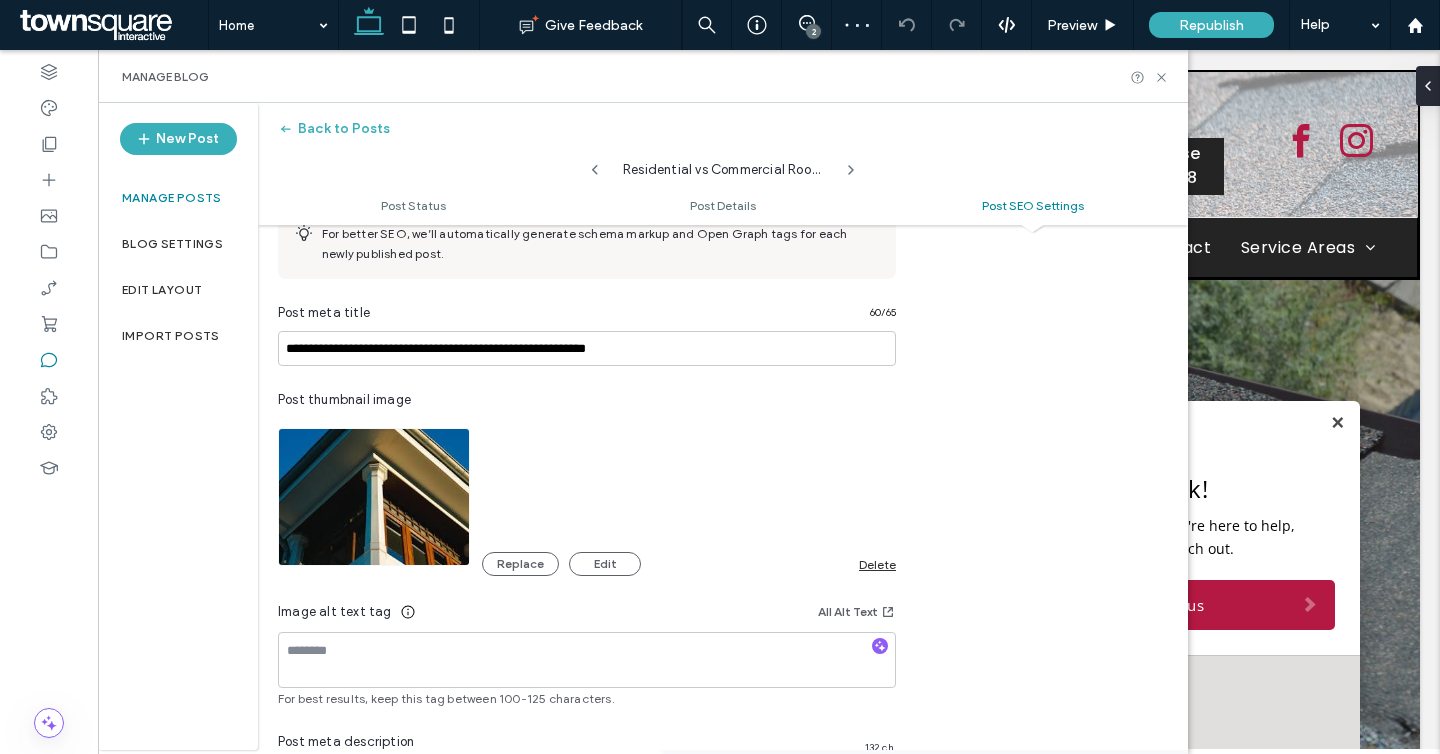 click on "Delete" at bounding box center [877, 564] 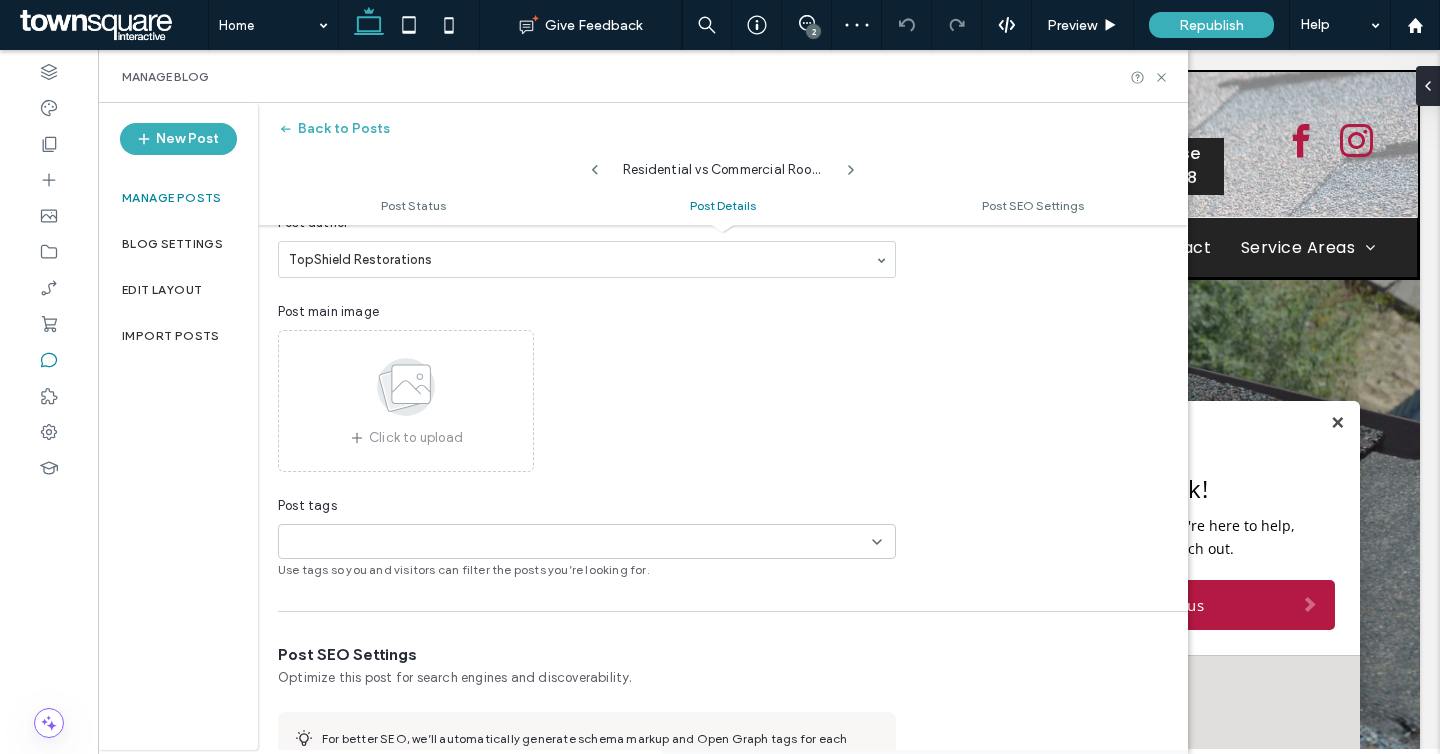 scroll, scrollTop: 296, scrollLeft: 0, axis: vertical 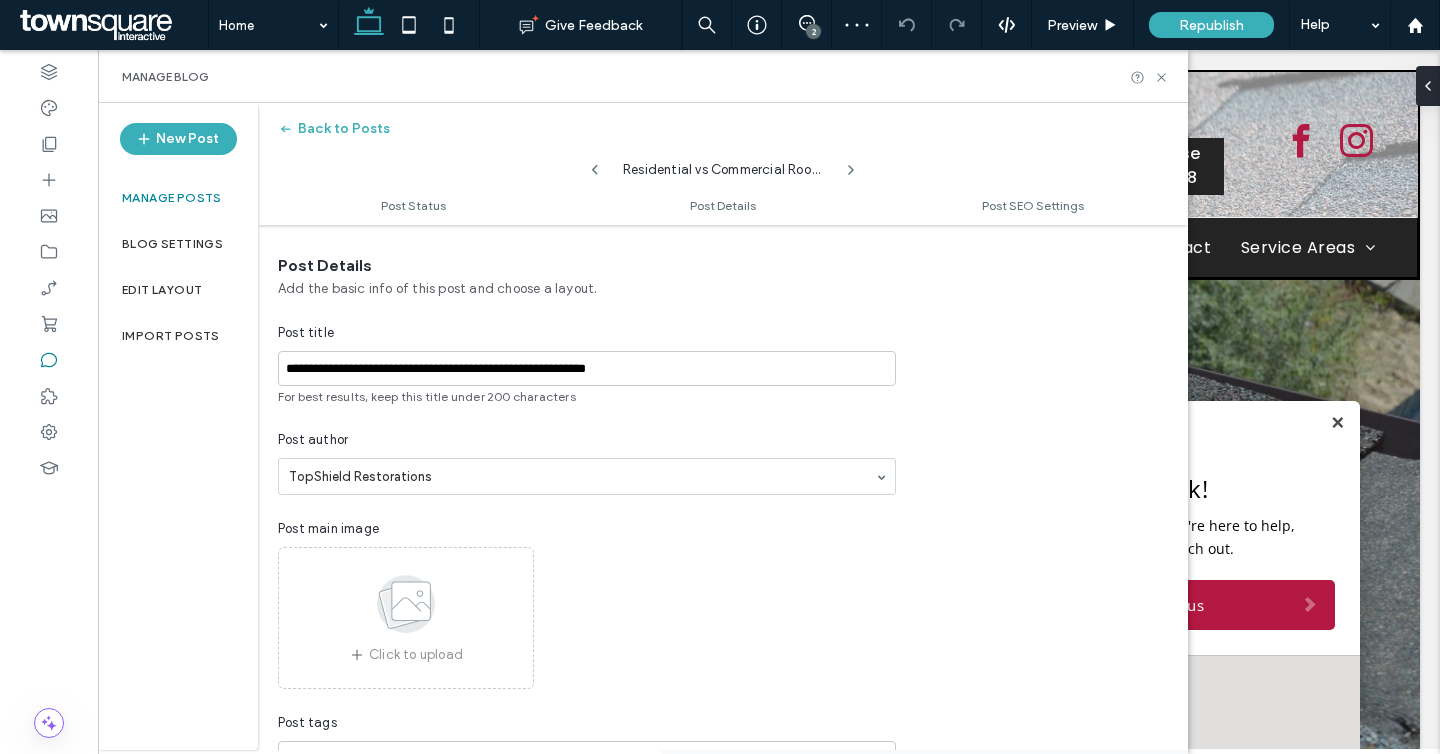 click 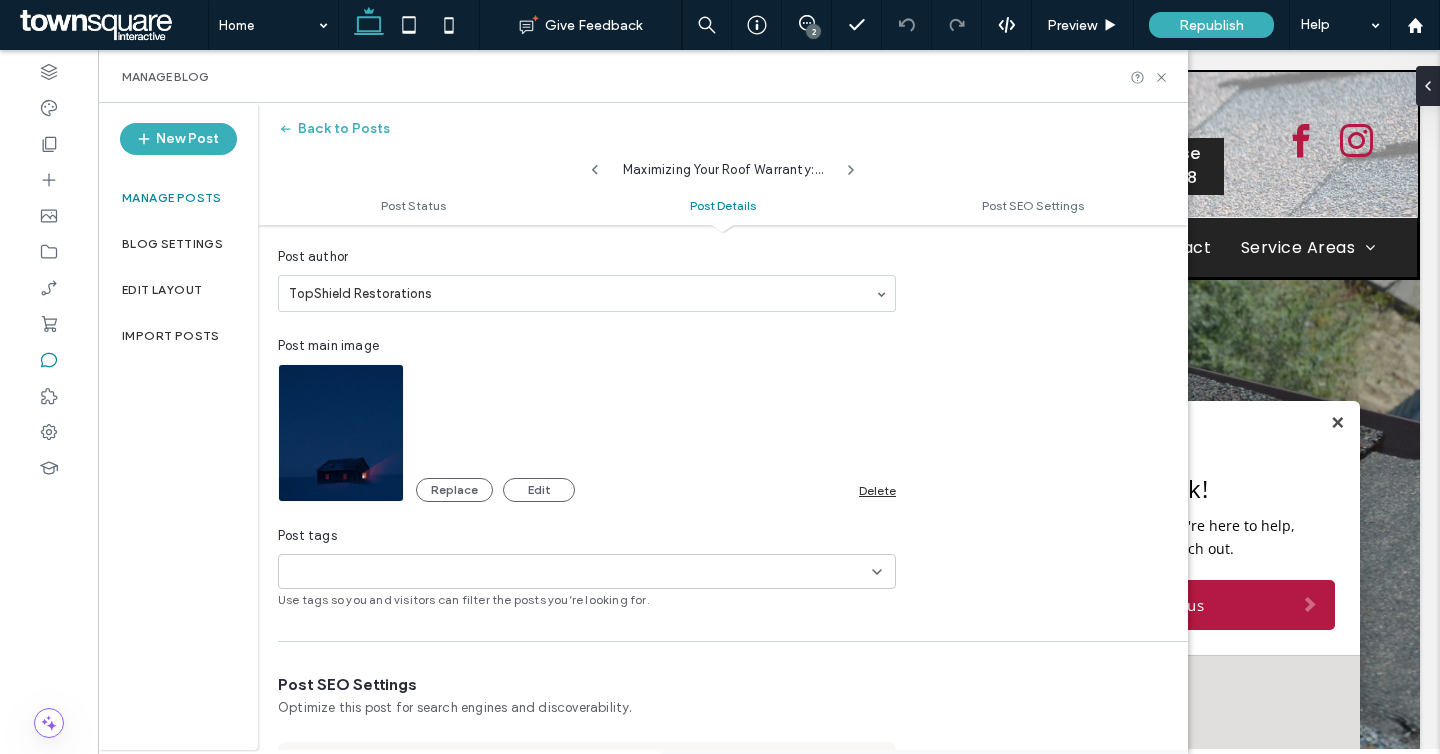 scroll, scrollTop: 512, scrollLeft: 0, axis: vertical 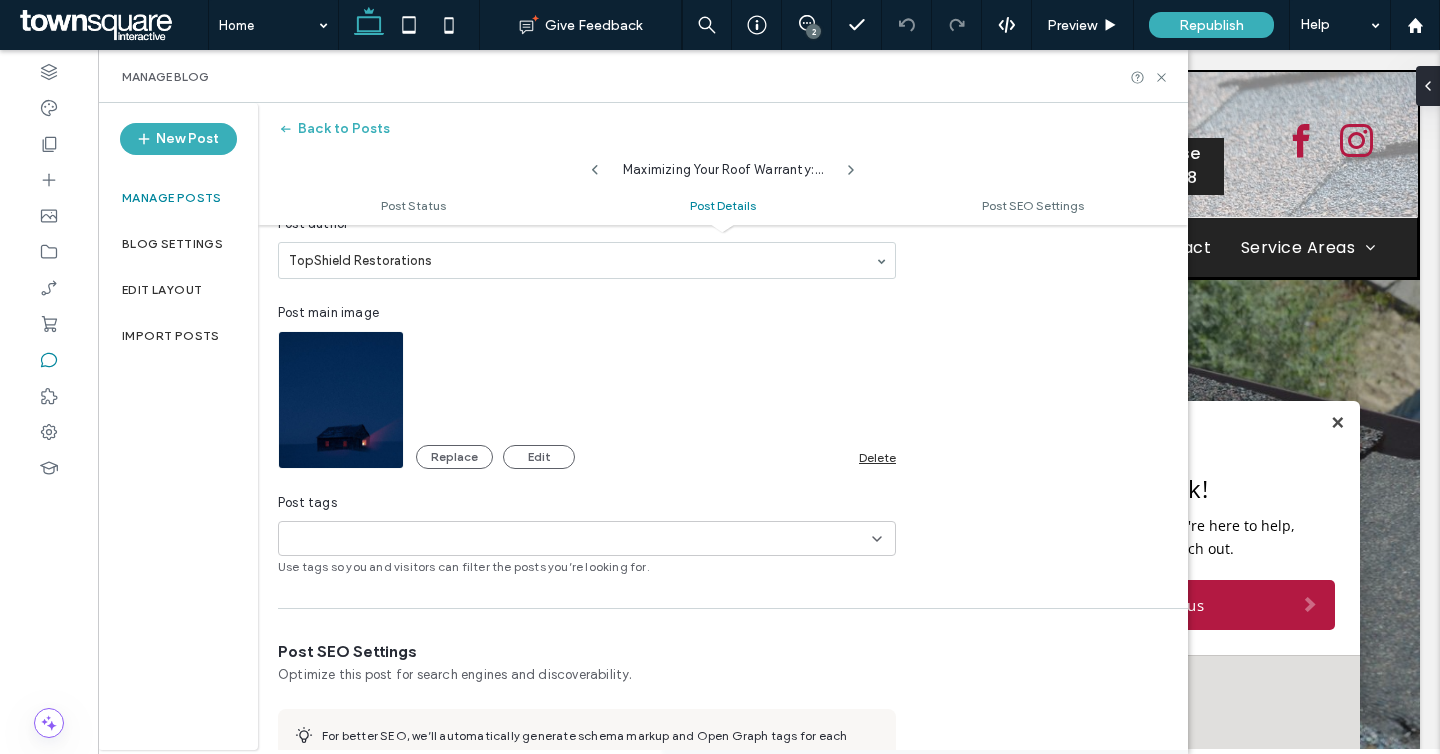 click on "Delete" at bounding box center [877, 457] 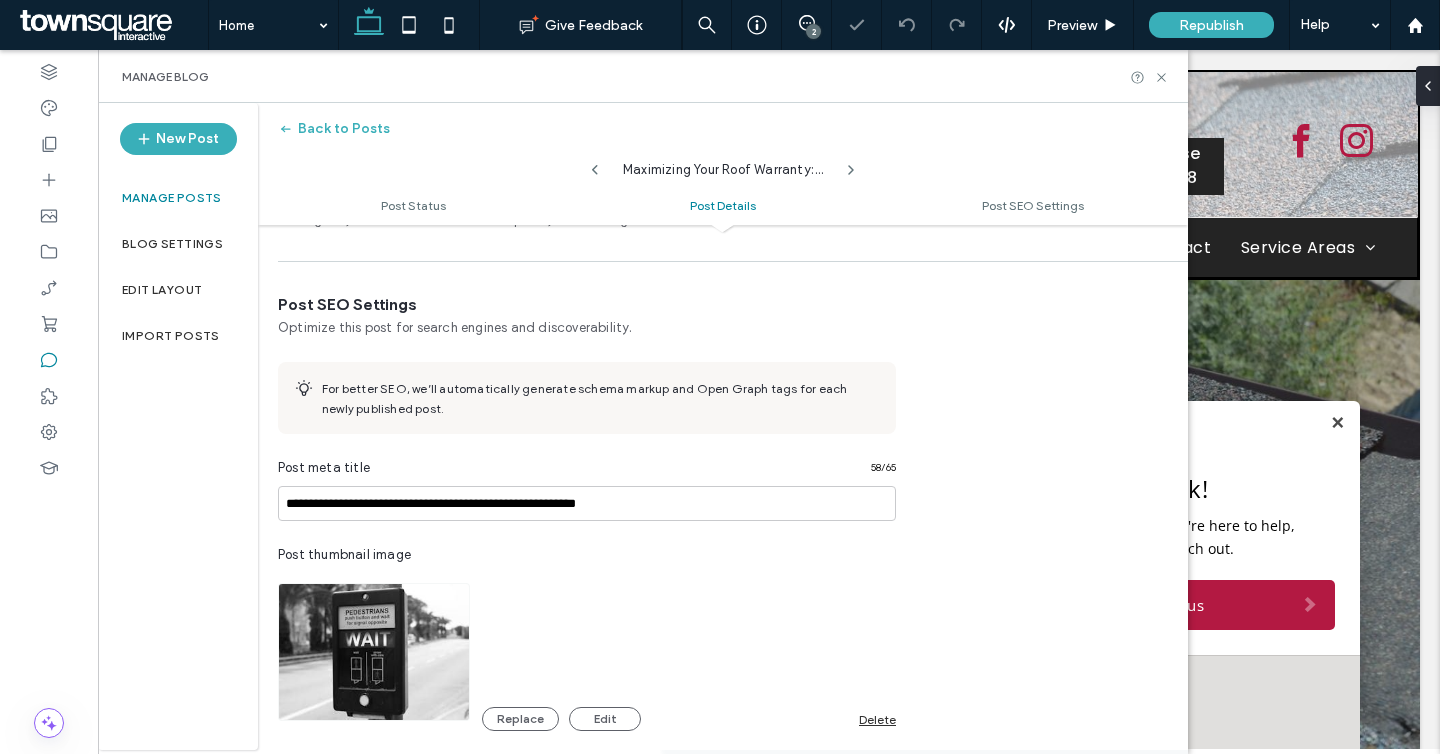 scroll, scrollTop: 899, scrollLeft: 0, axis: vertical 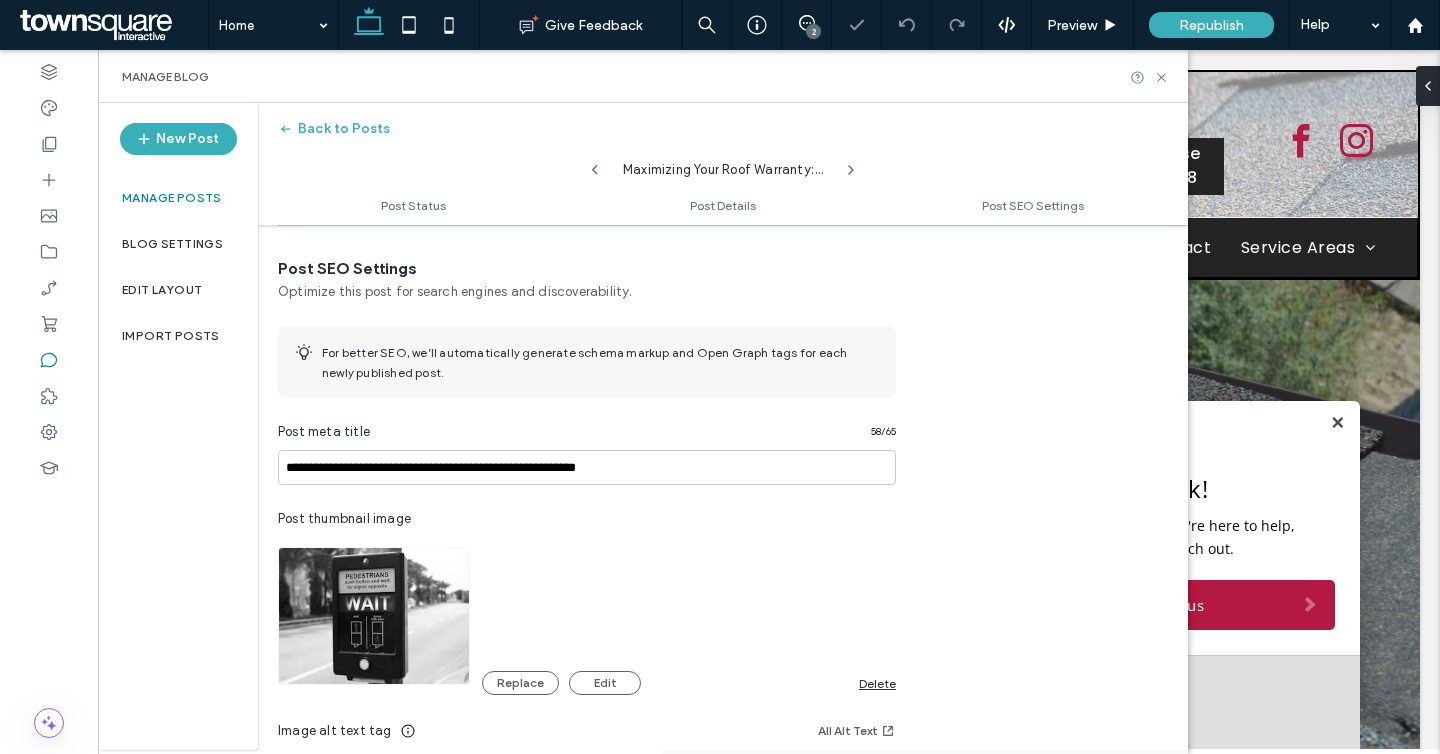 click on "Delete" at bounding box center [877, 683] 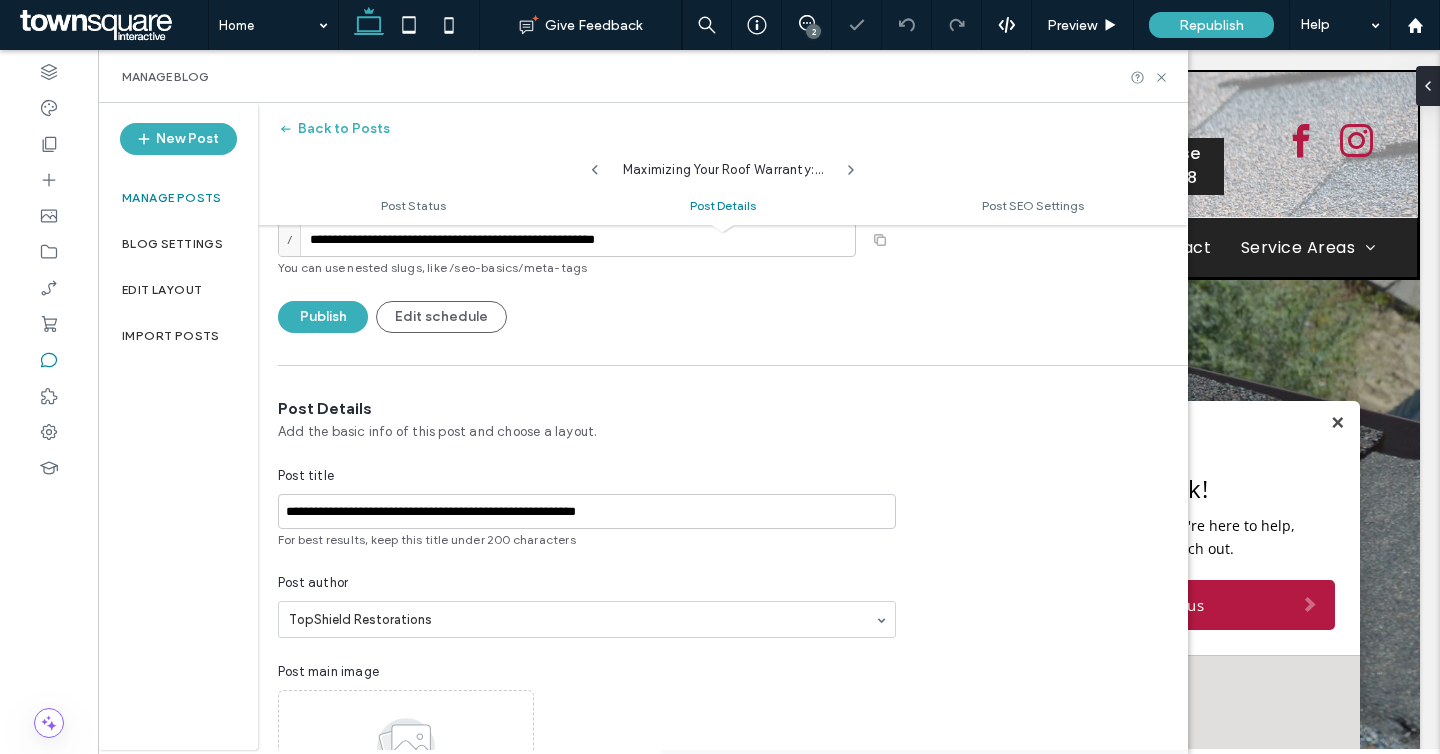 scroll, scrollTop: 0, scrollLeft: 0, axis: both 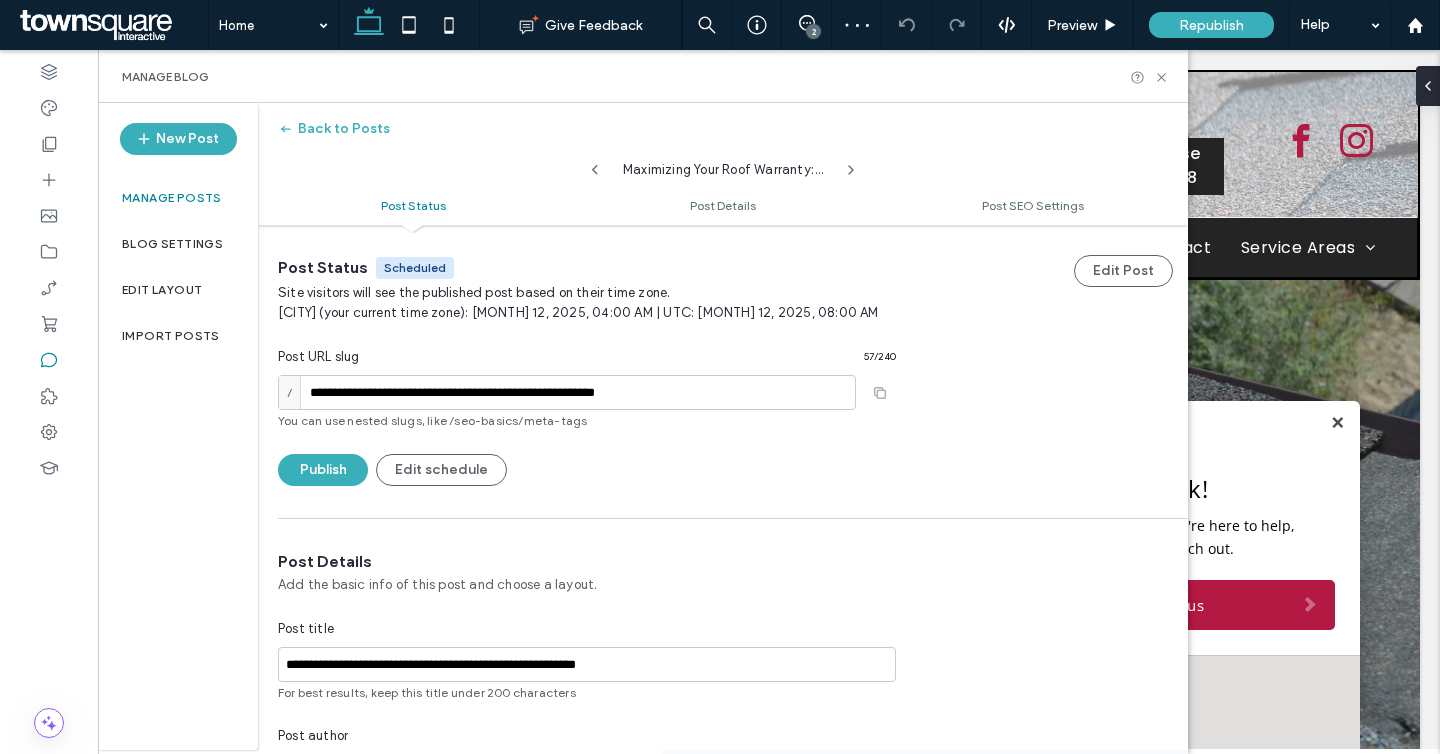click 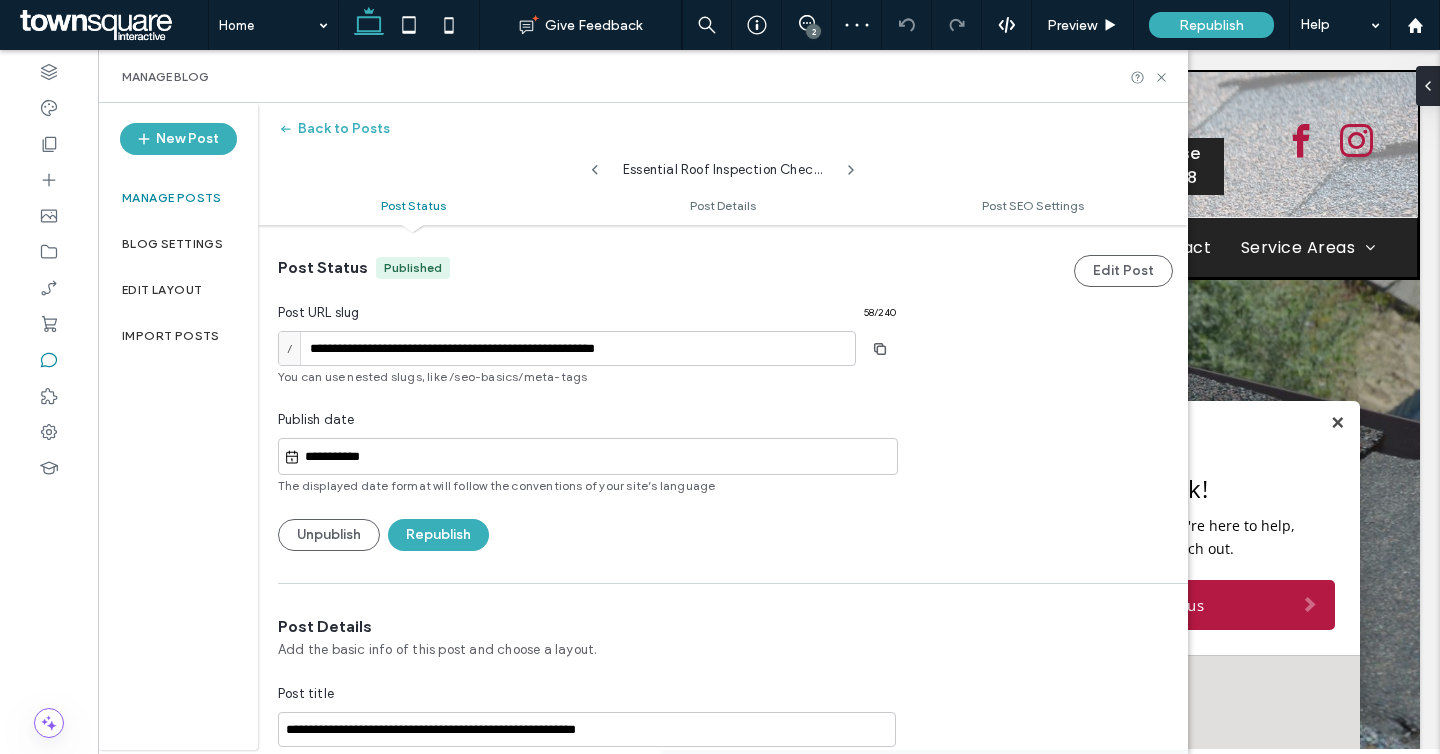 type on "**********" 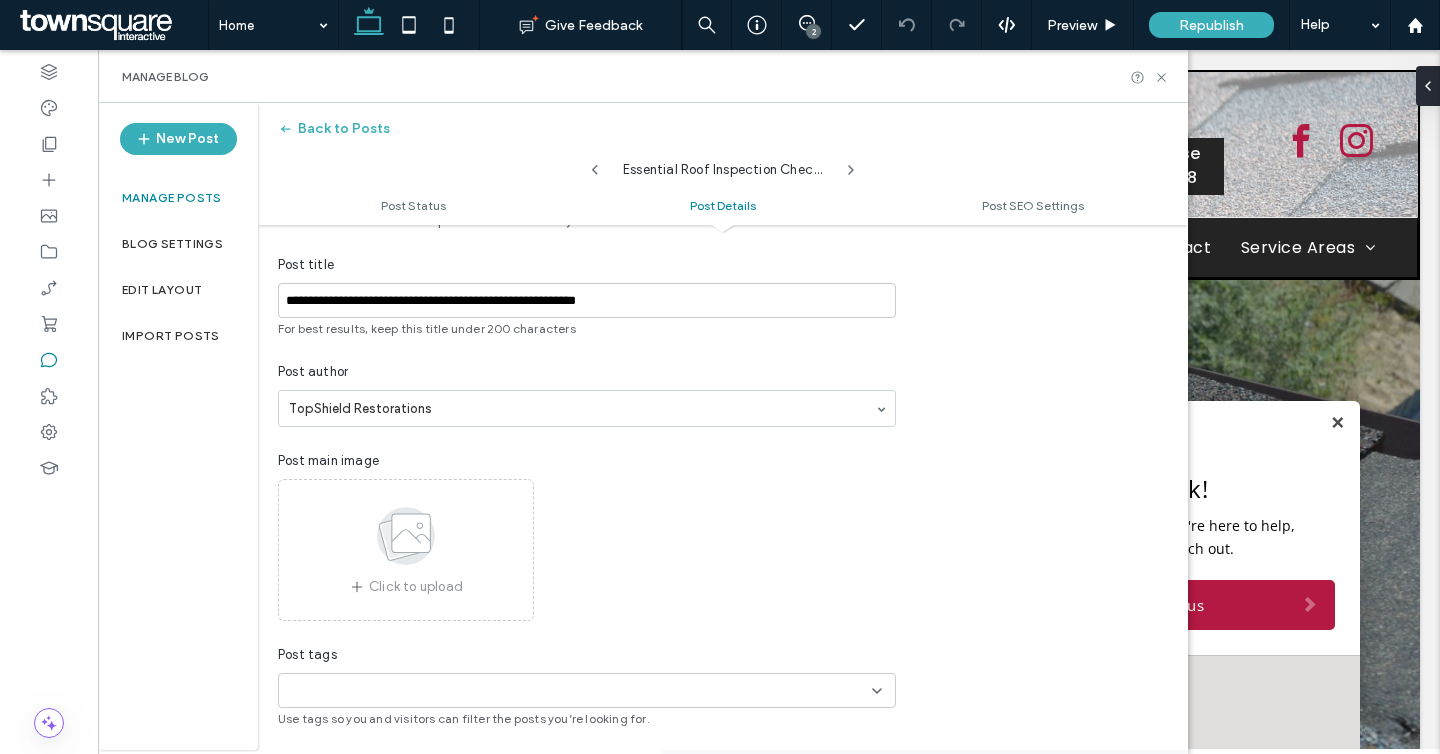 scroll, scrollTop: 106, scrollLeft: 0, axis: vertical 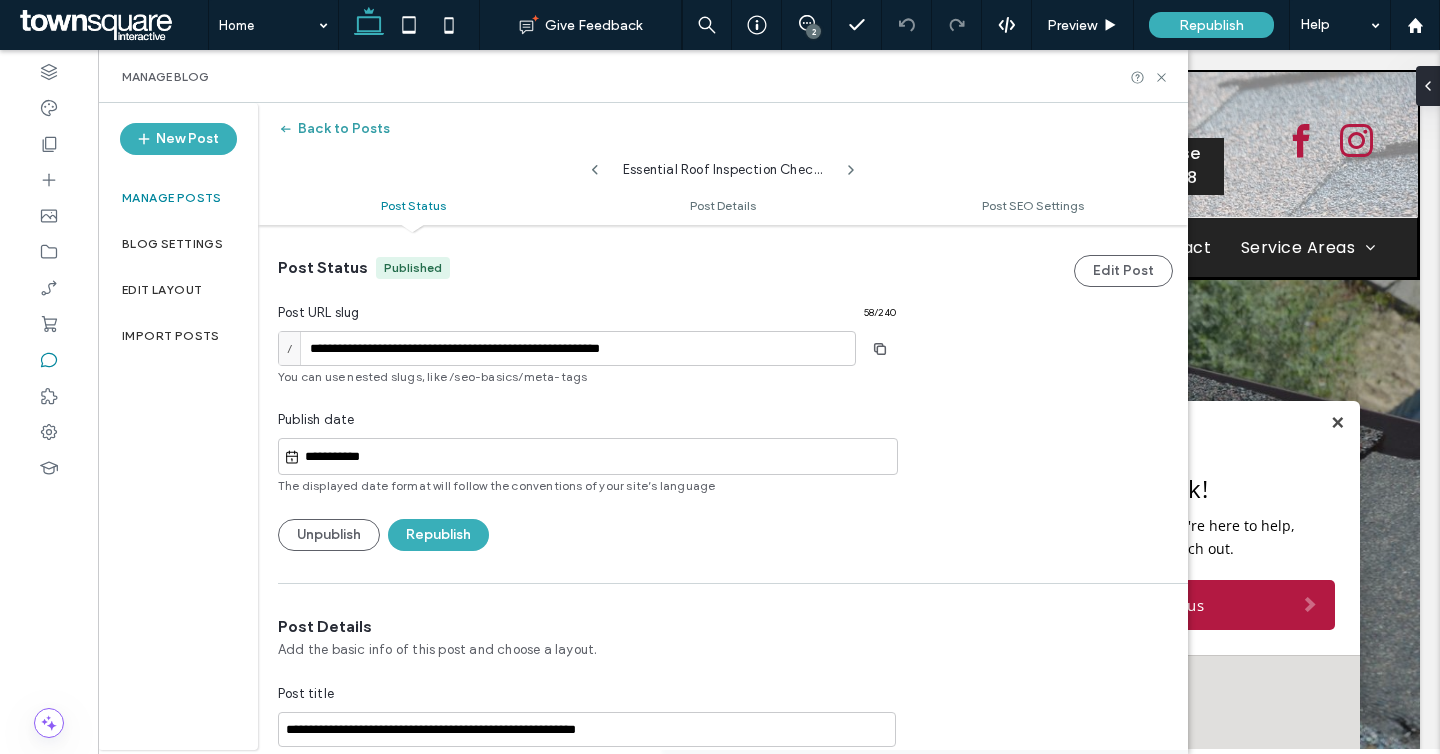 click on "Back to Posts" at bounding box center [334, 129] 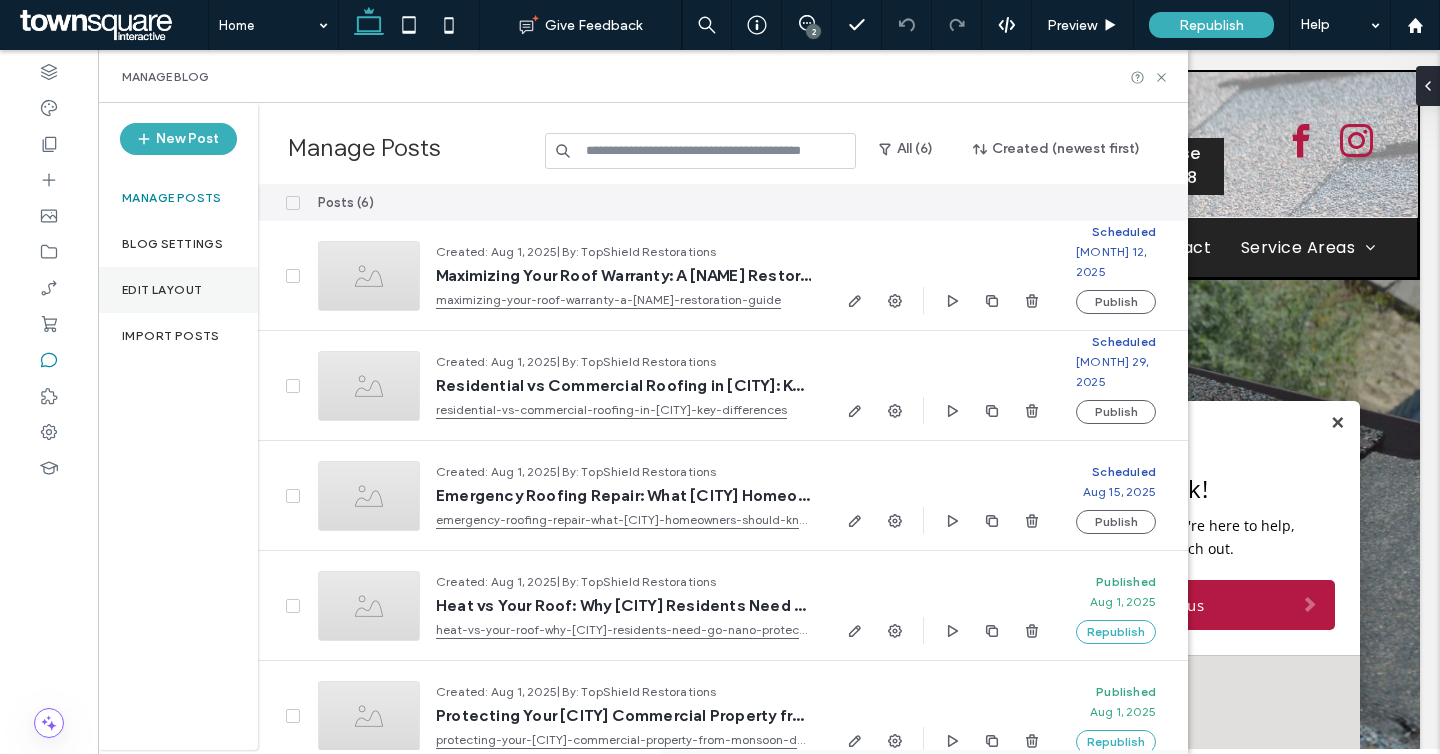 click on "Edit Layout" at bounding box center (162, 290) 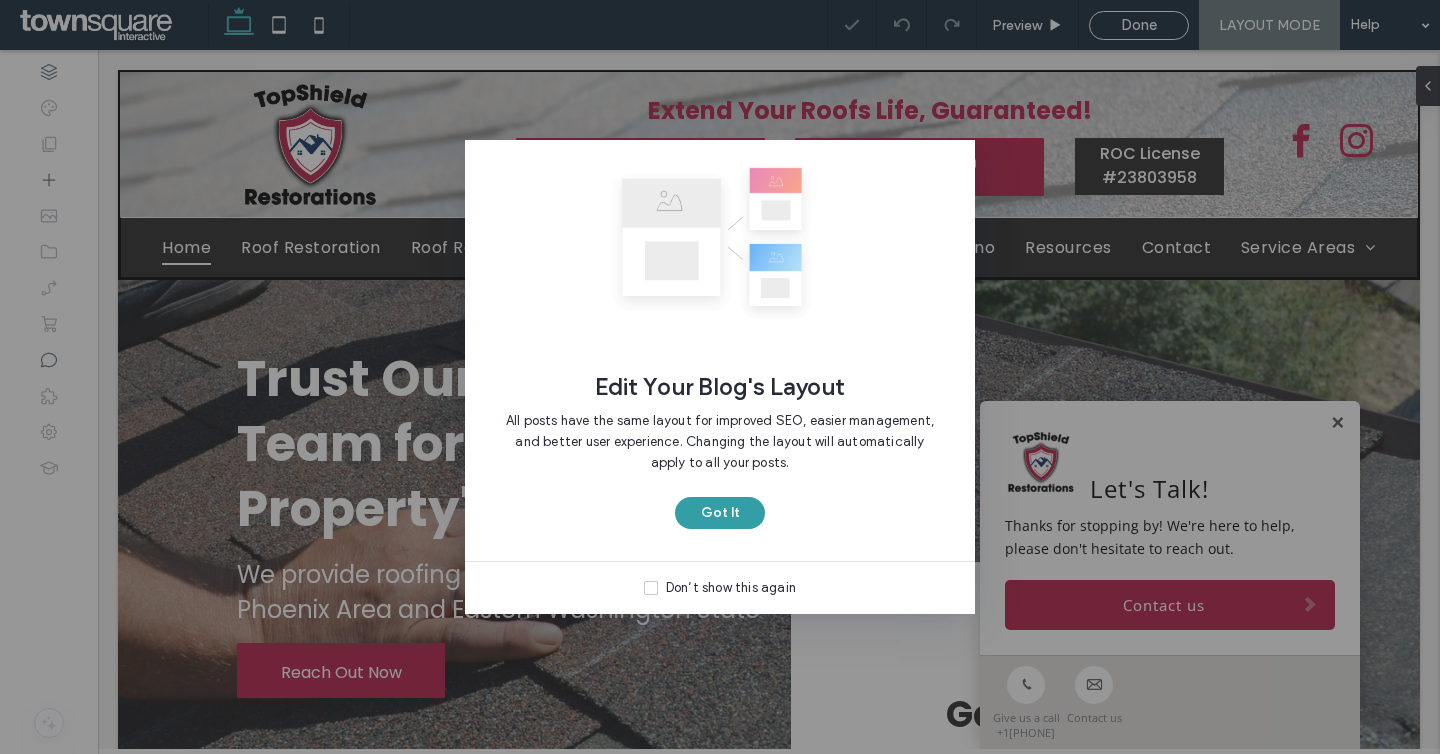 click on "Got It" at bounding box center (720, 513) 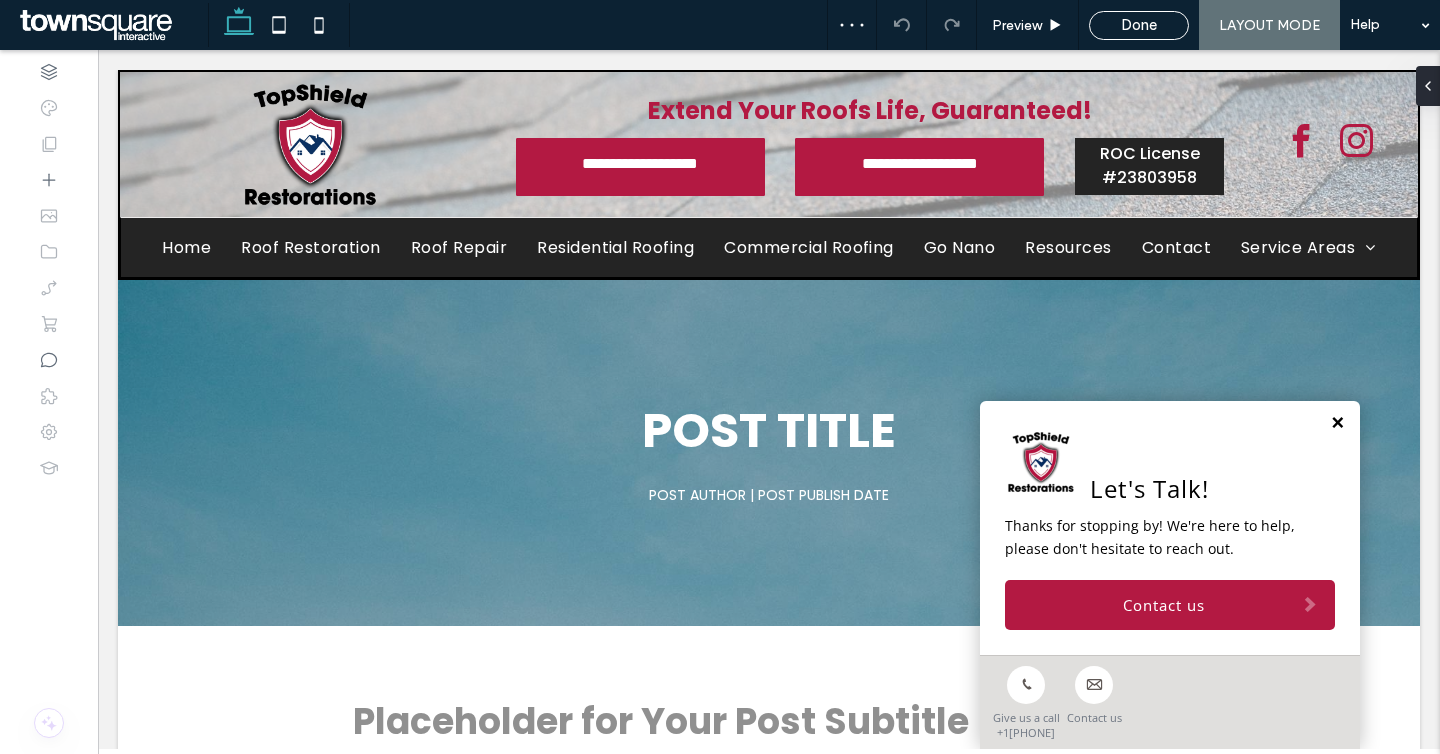 click at bounding box center (1337, 423) 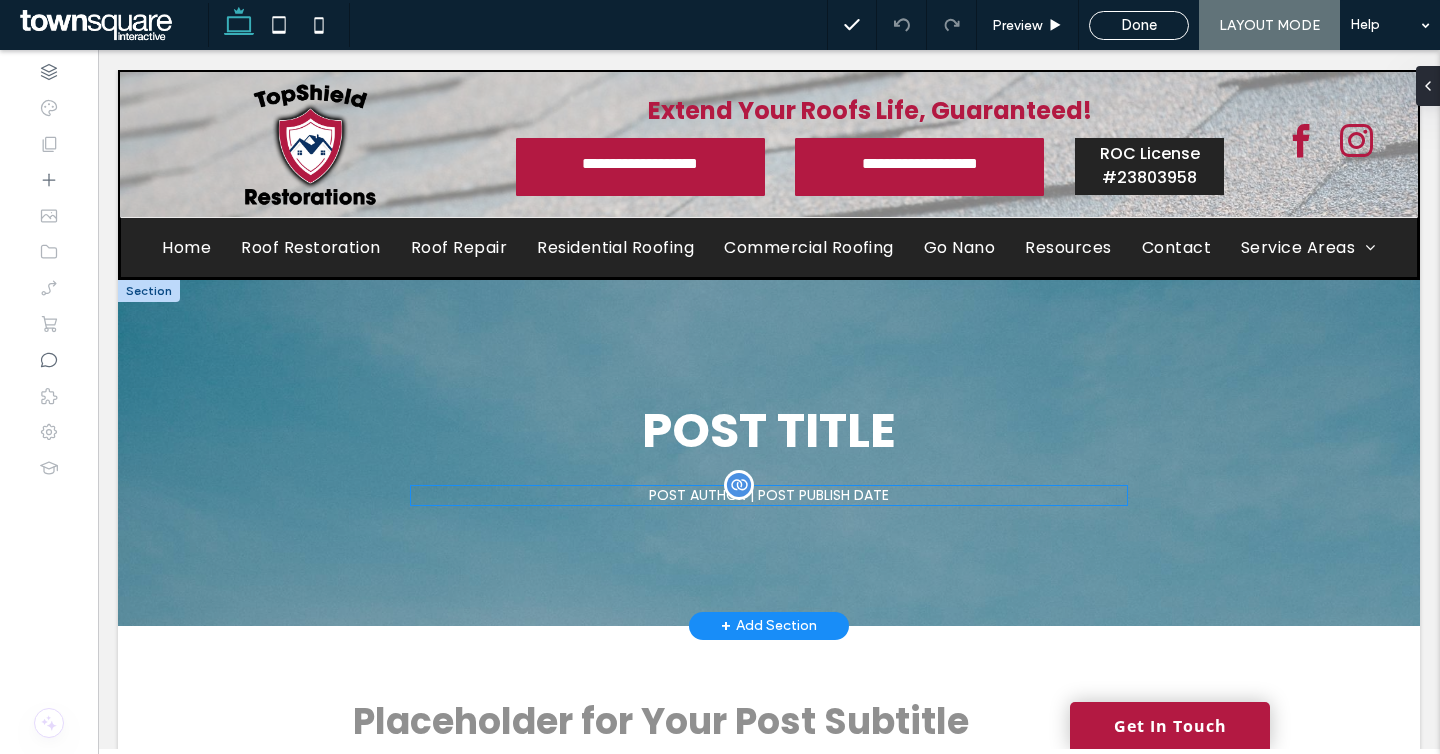 click on "POST AUTHOR | POST PUBLISH DATE" at bounding box center [769, 495] 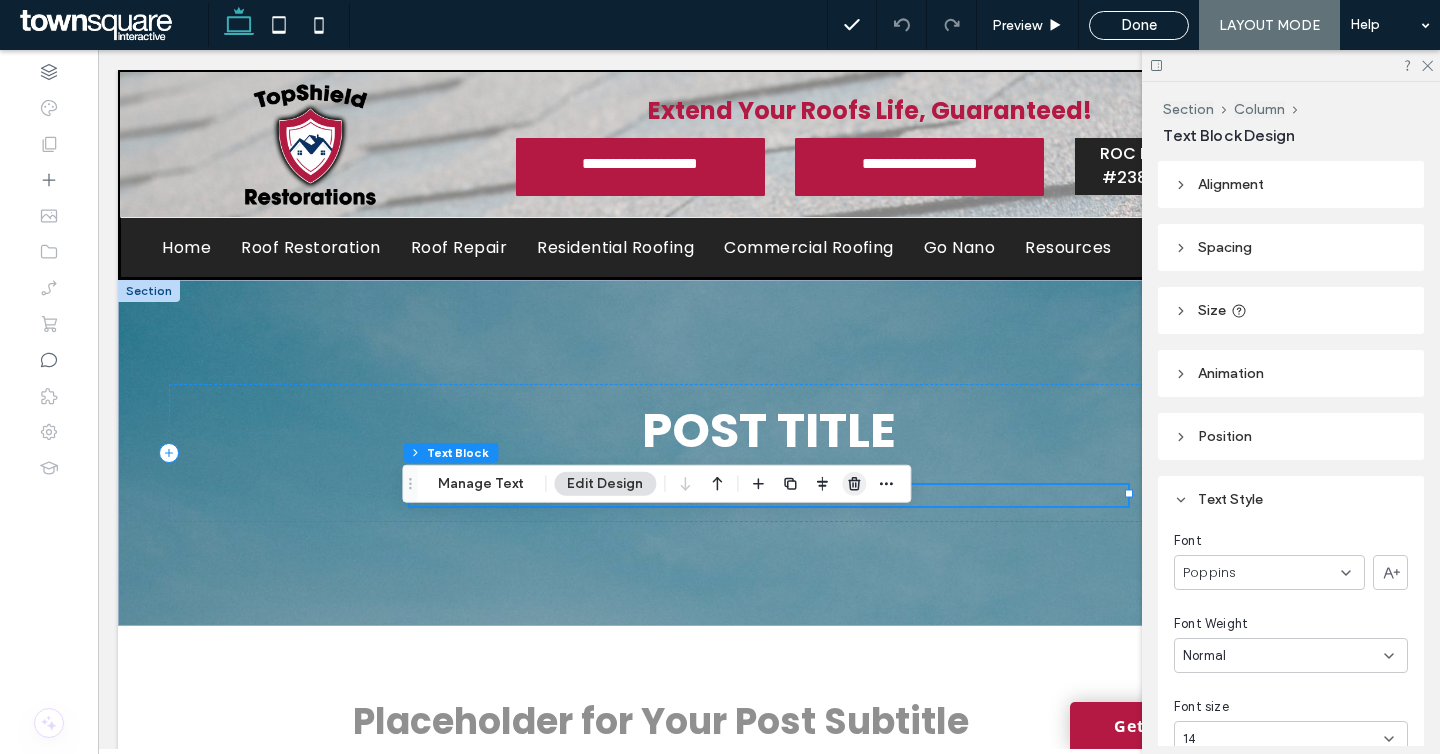 click 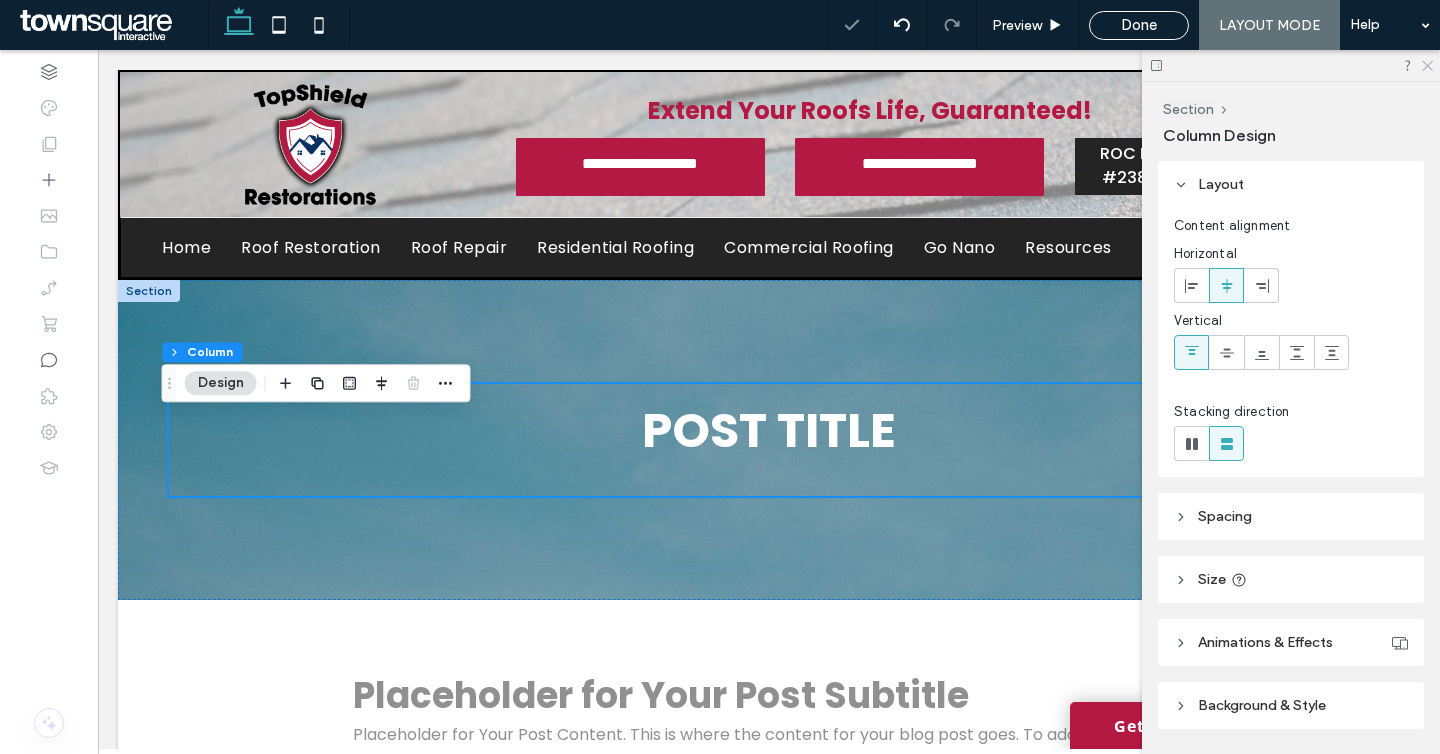 click 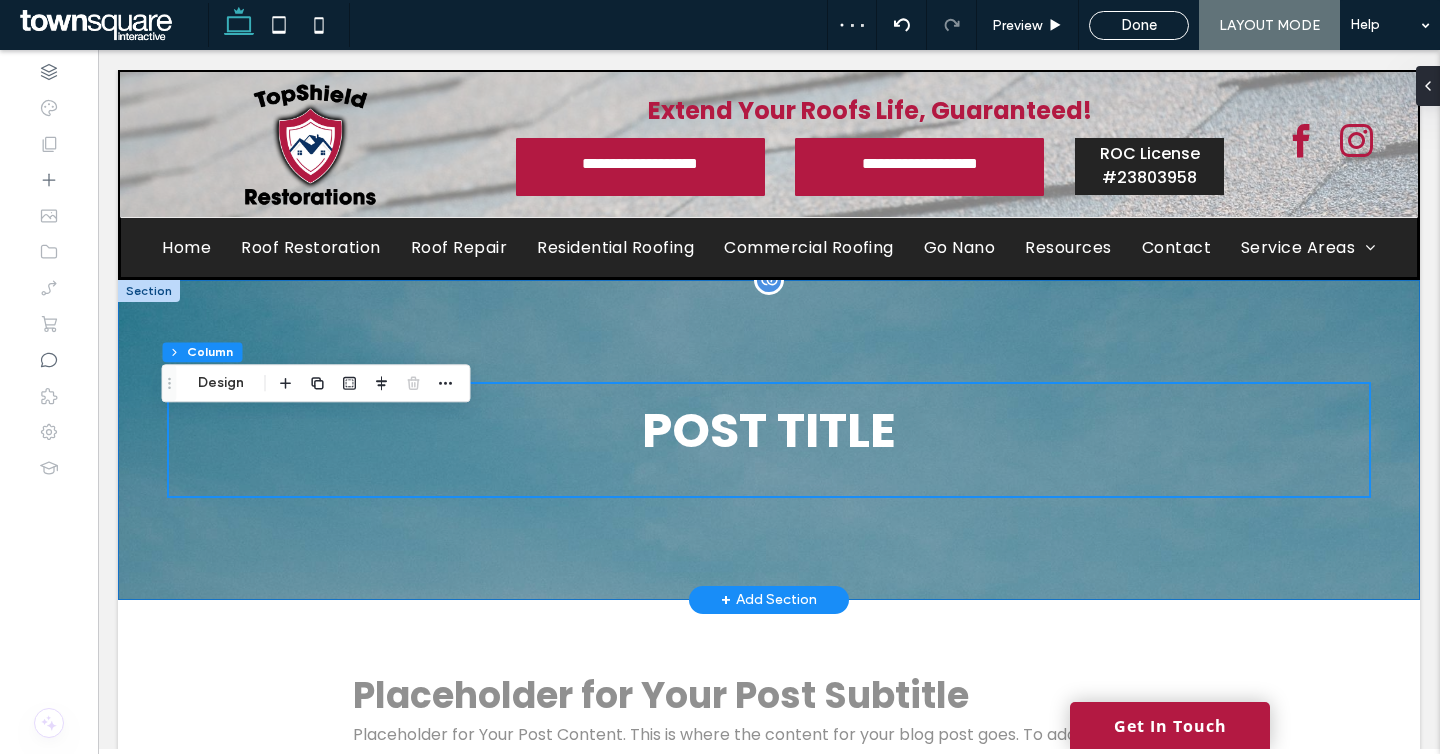 click on "POST TITLE" at bounding box center (769, 440) 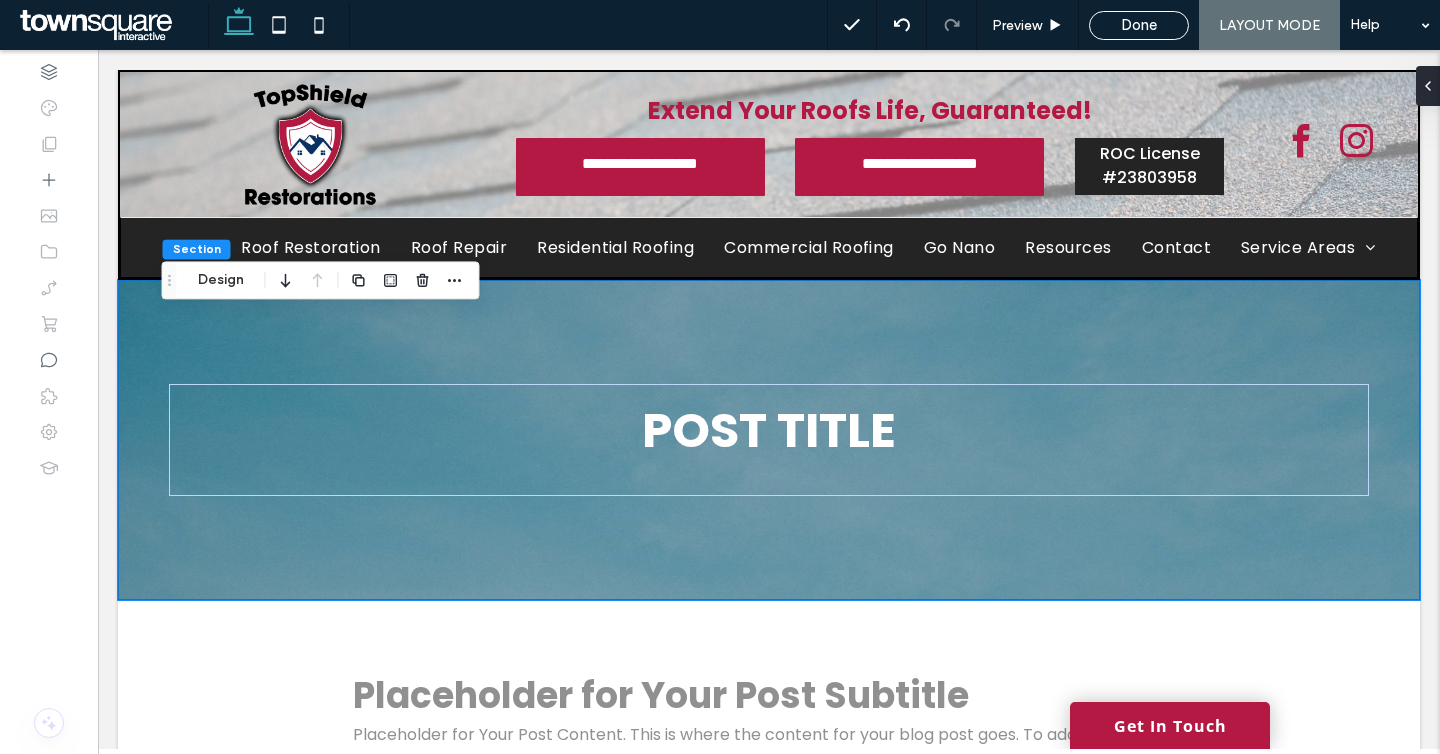 click on "Section Design" at bounding box center [321, 280] 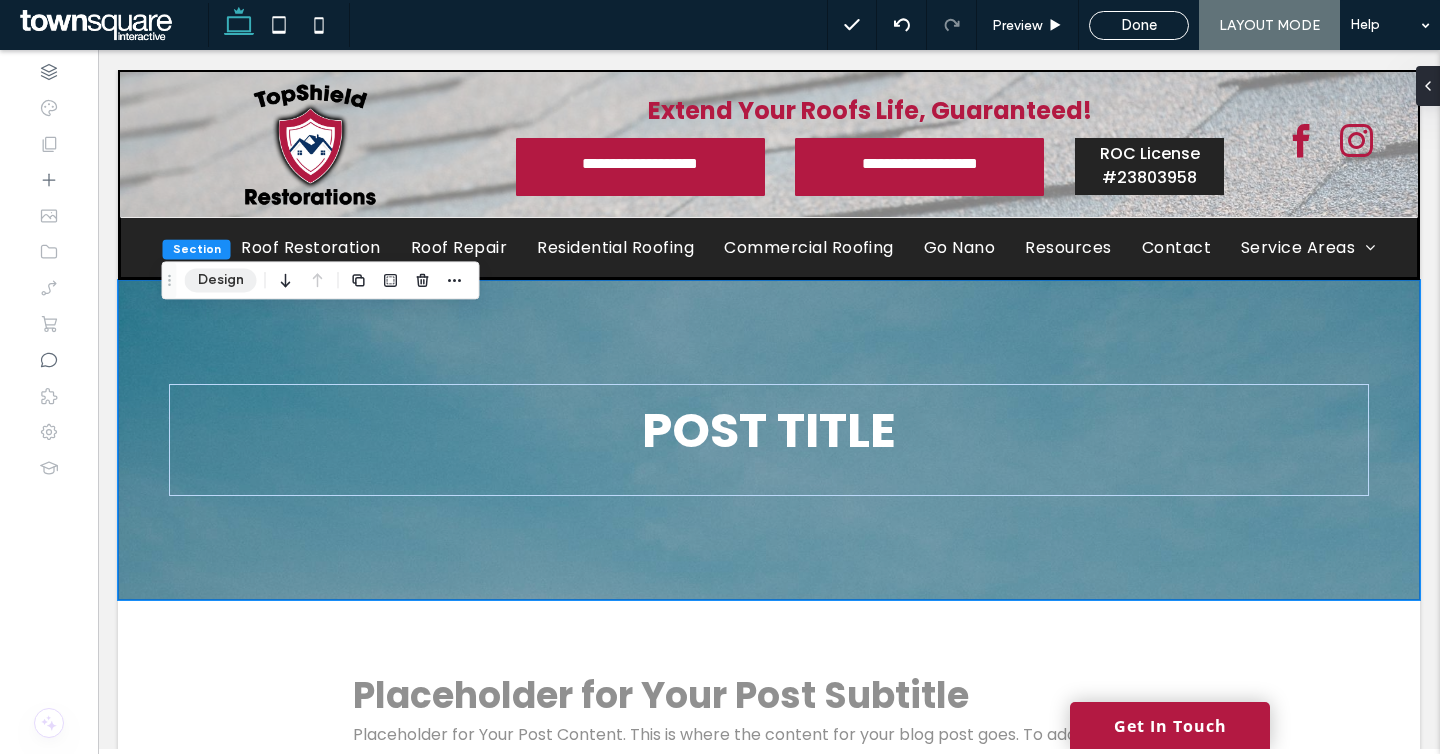 click on "Design" at bounding box center [221, 280] 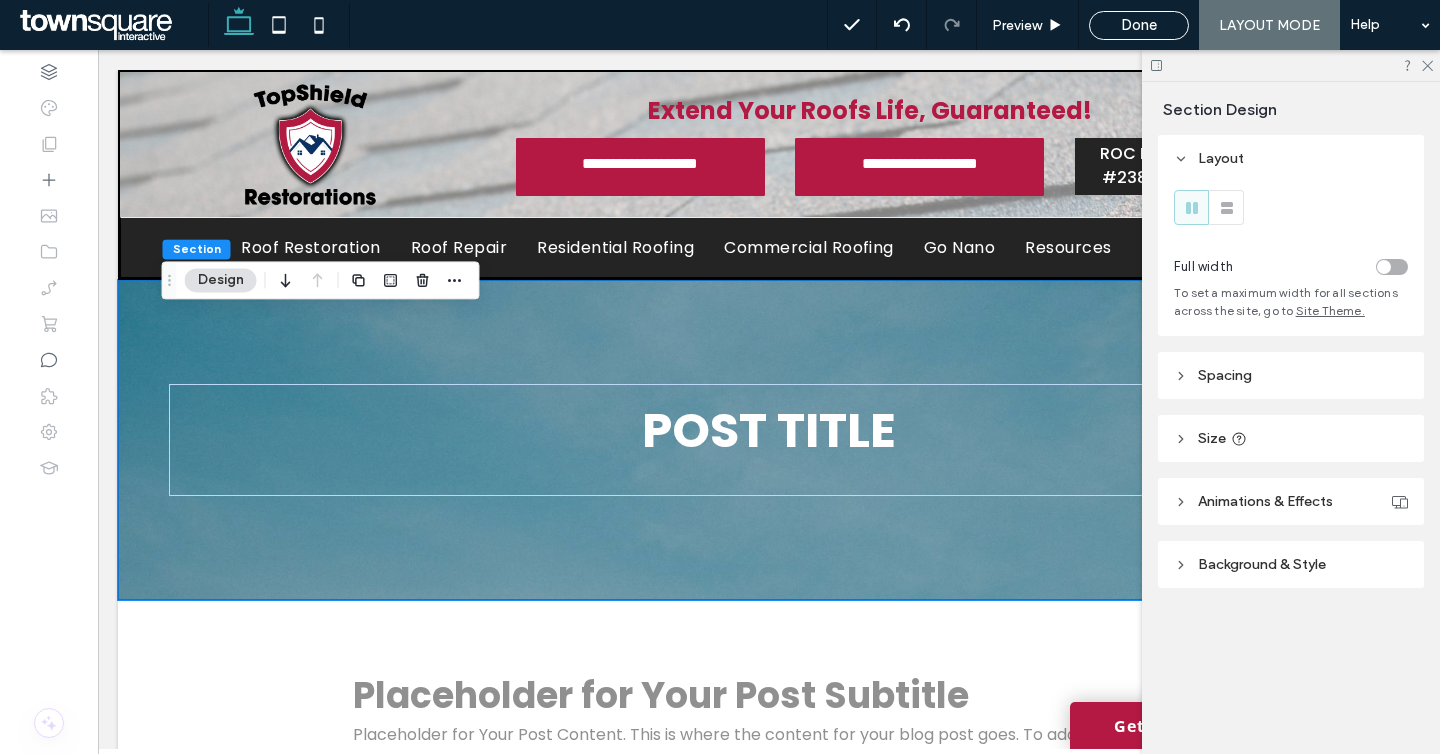 click on "Layout Full width To set a maximum width for all sections across the site, go to   Site Theme. Spacing Spacing between columns ** Padding (inner spacing) 0px 0% 0px 0% * % 0% * % 0% Reset padding Size Height *** px Animations & Effects Choose a trigger None Background & Style This background is connected to your content library. Edit Content Color Image Video Background color Background overlay Overlay color Overlay opacity ** Corner radius * px Border *** Shadow" at bounding box center [1297, 401] 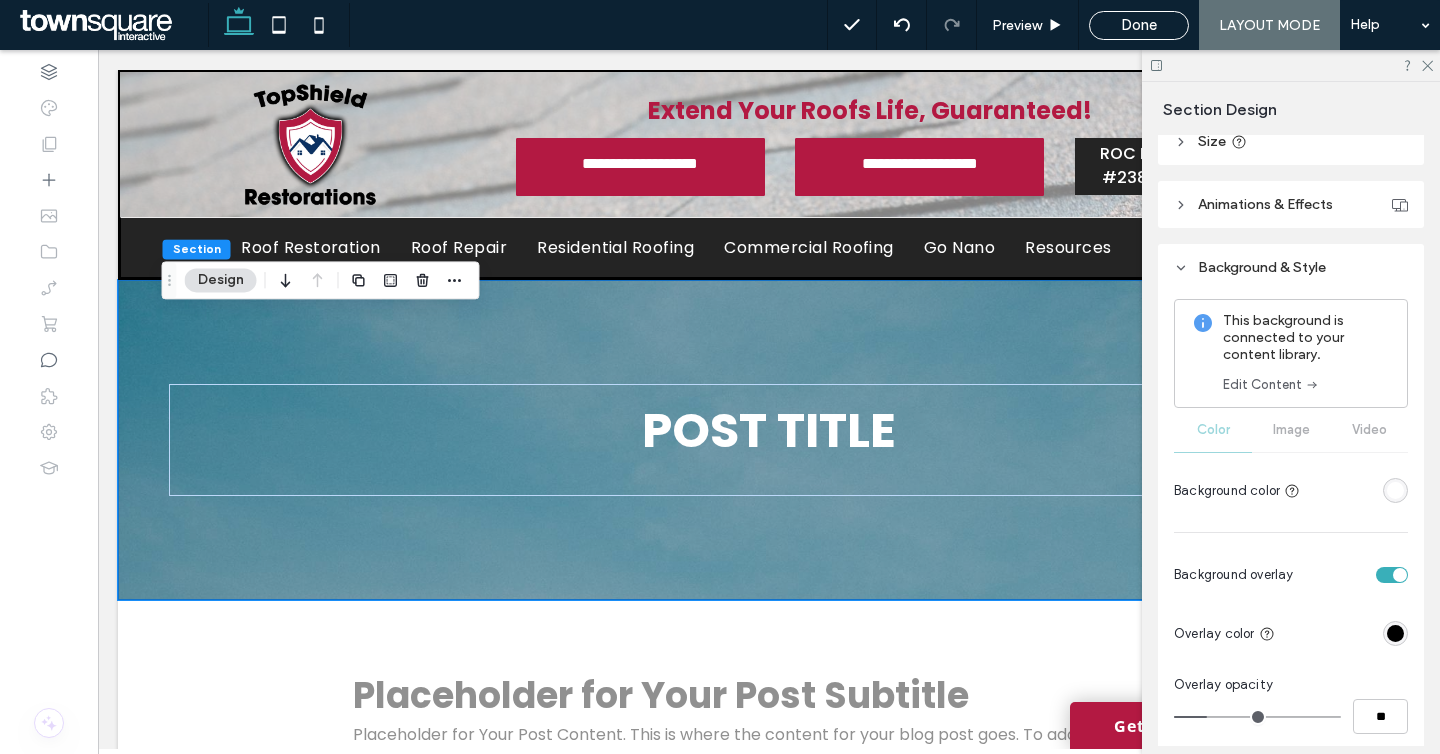 scroll, scrollTop: 418, scrollLeft: 0, axis: vertical 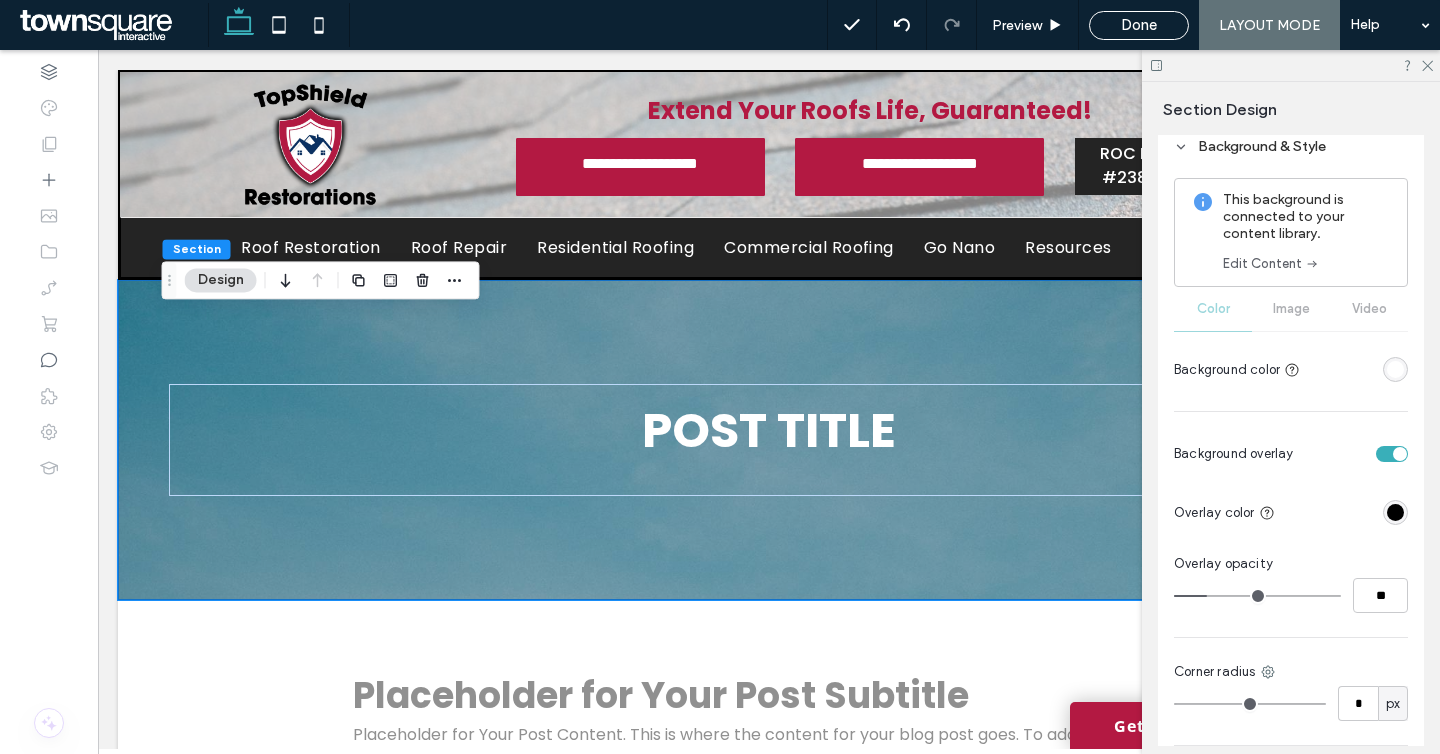 click on "Edit Content" at bounding box center (1271, 264) 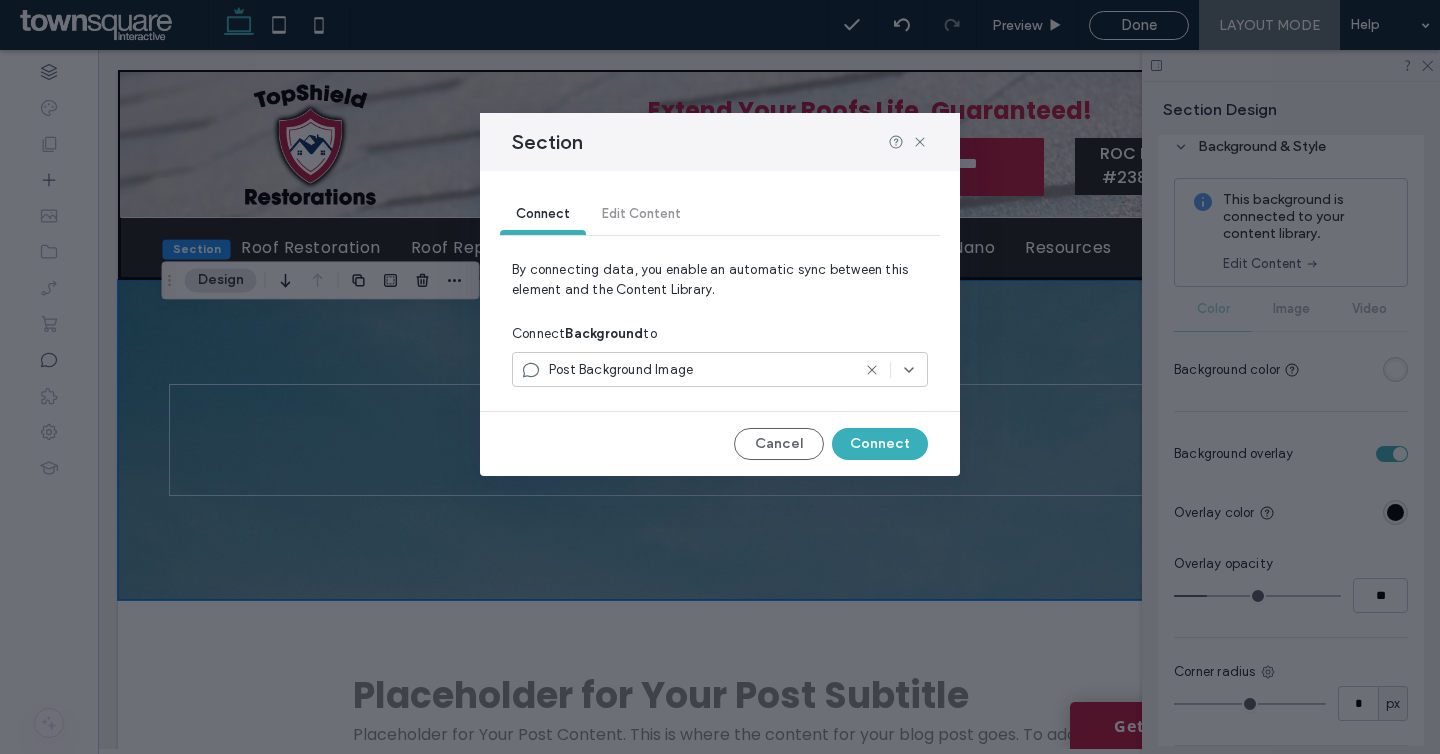 click 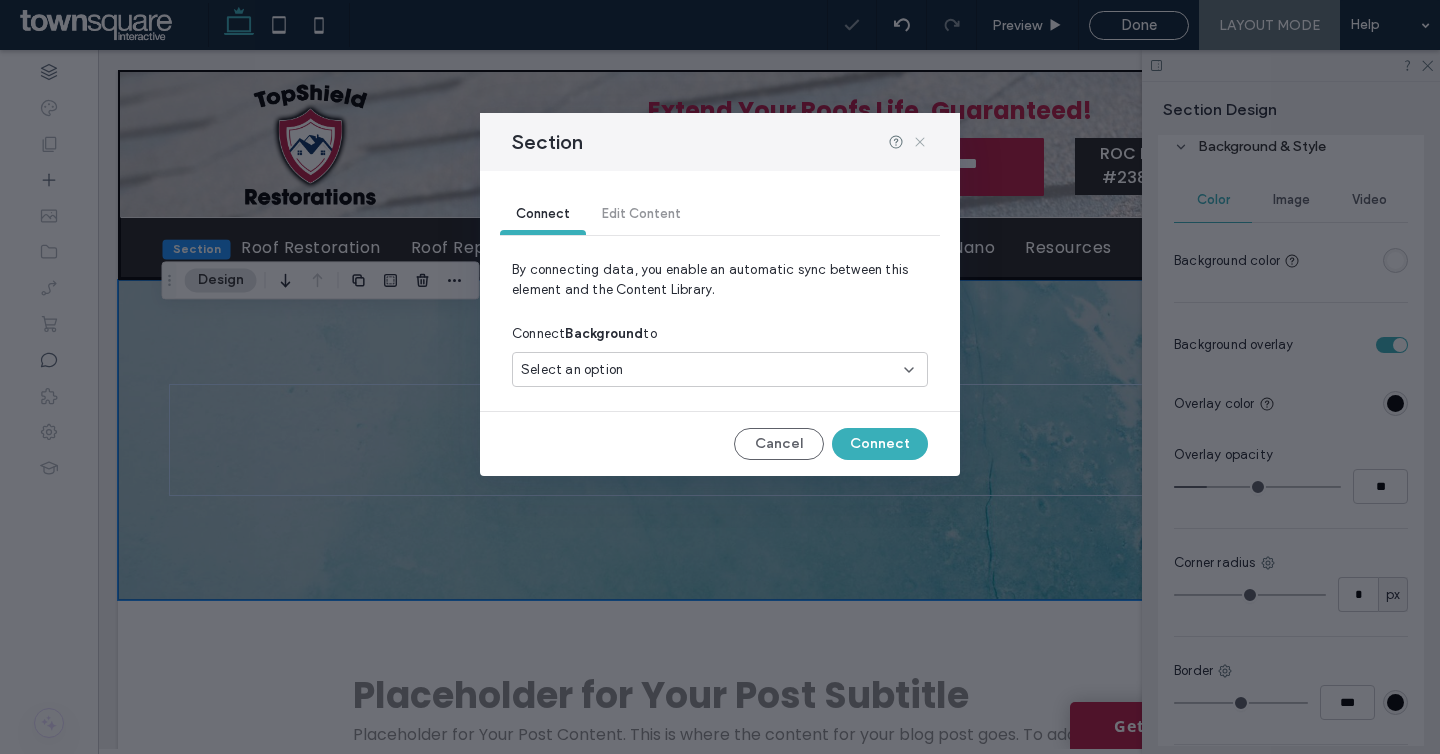 click 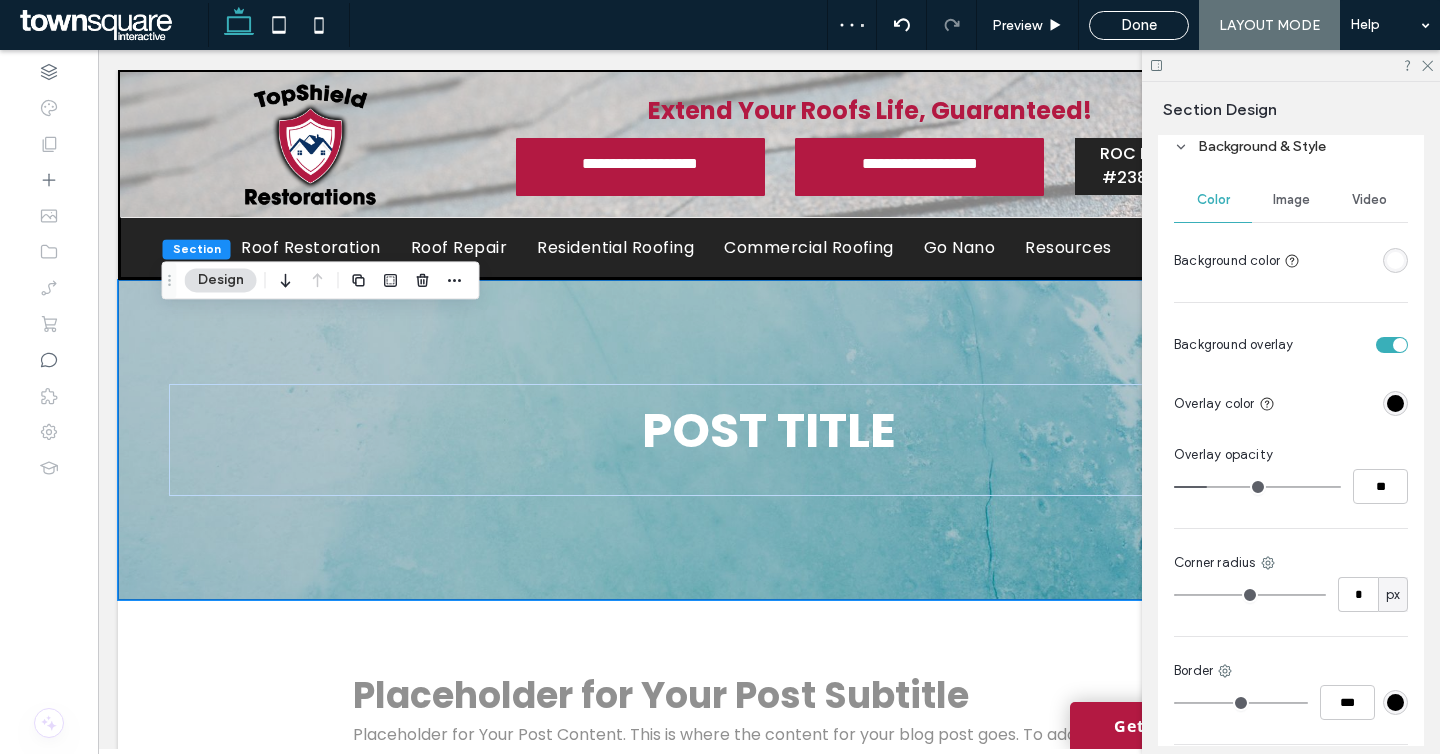 click on "Image" at bounding box center [1291, 200] 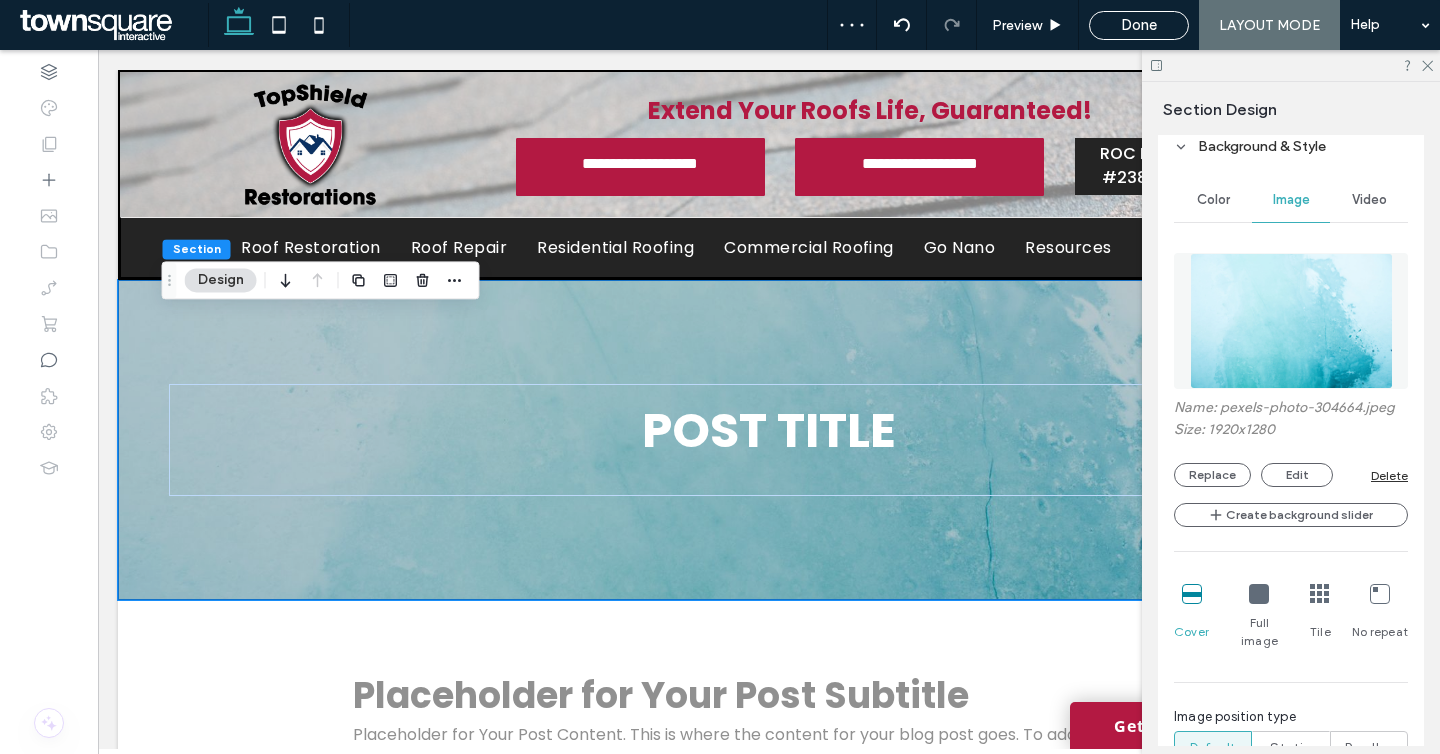 click on "Delete" at bounding box center (1389, 475) 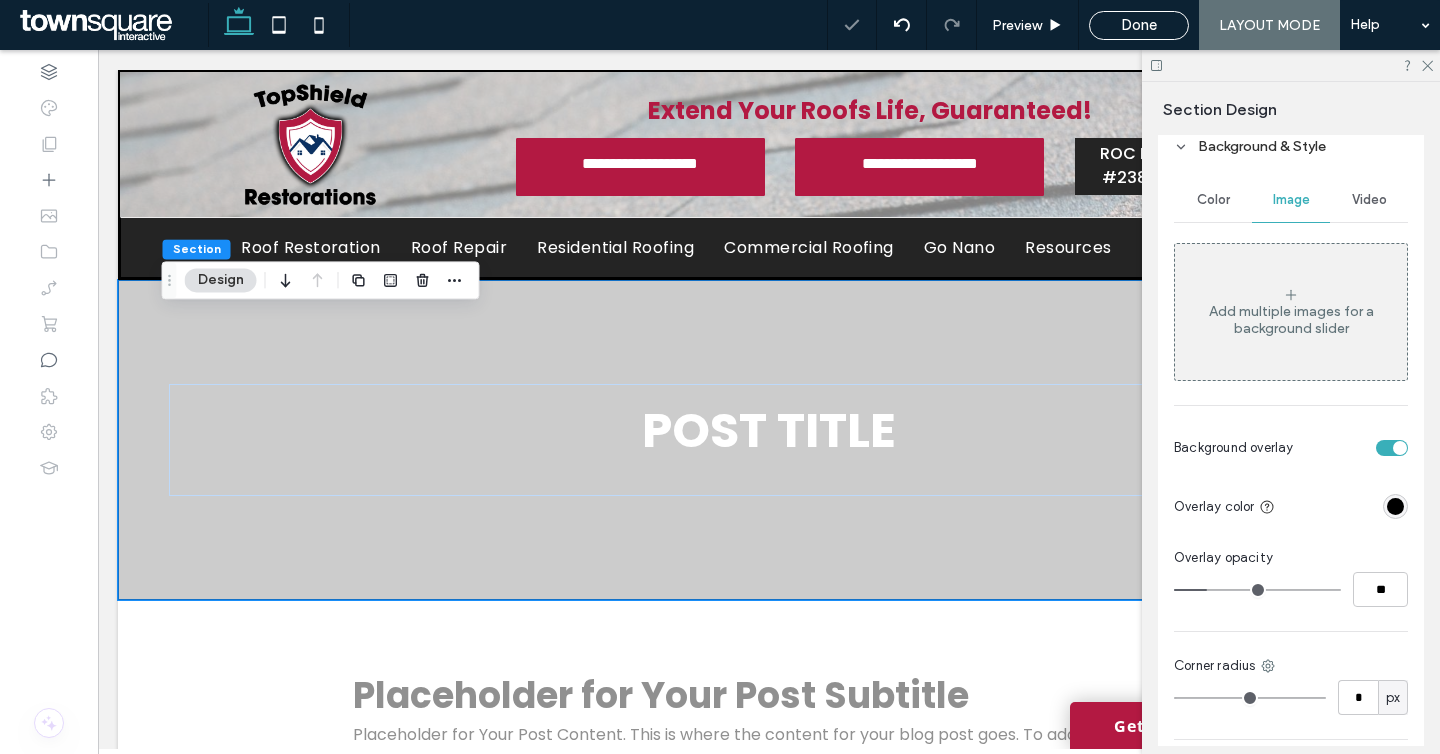 click on "Color" at bounding box center [1213, 200] 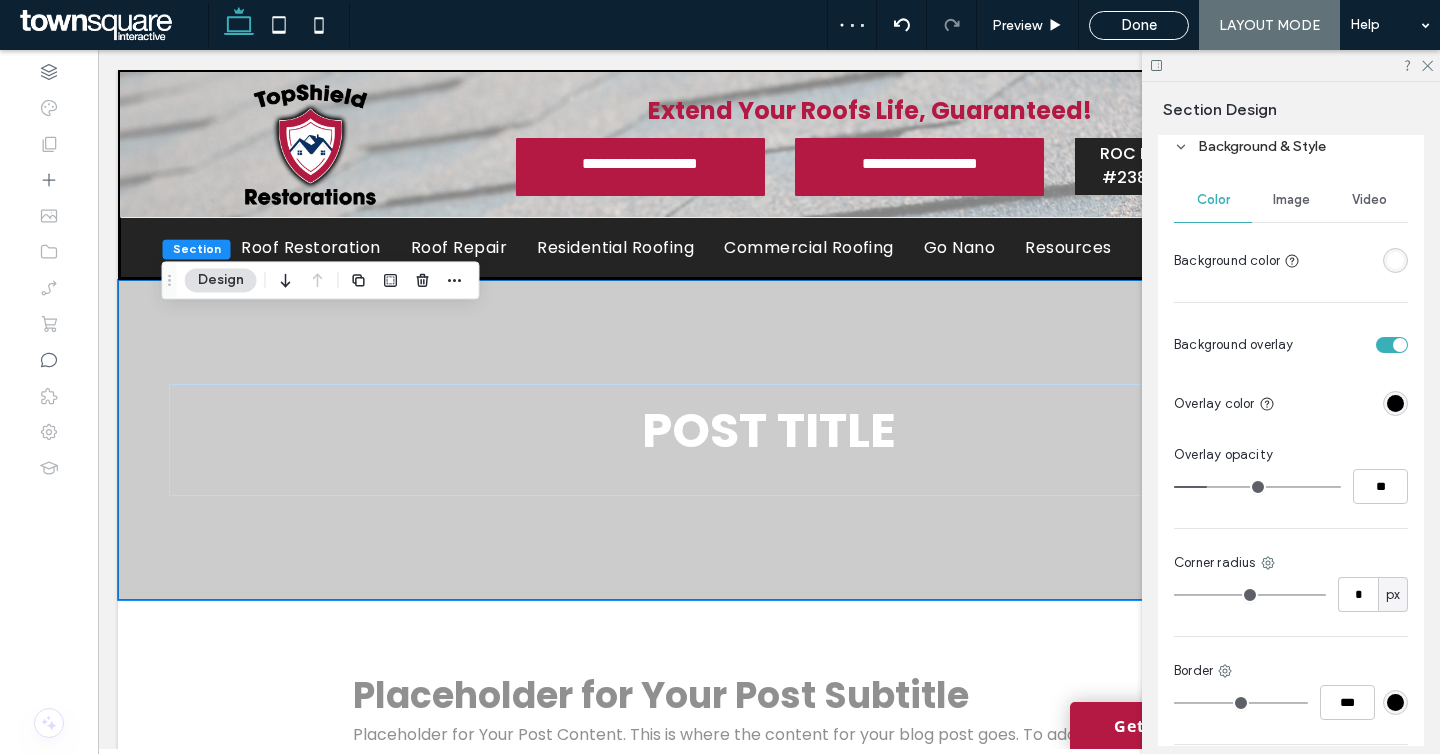 click at bounding box center [1395, 260] 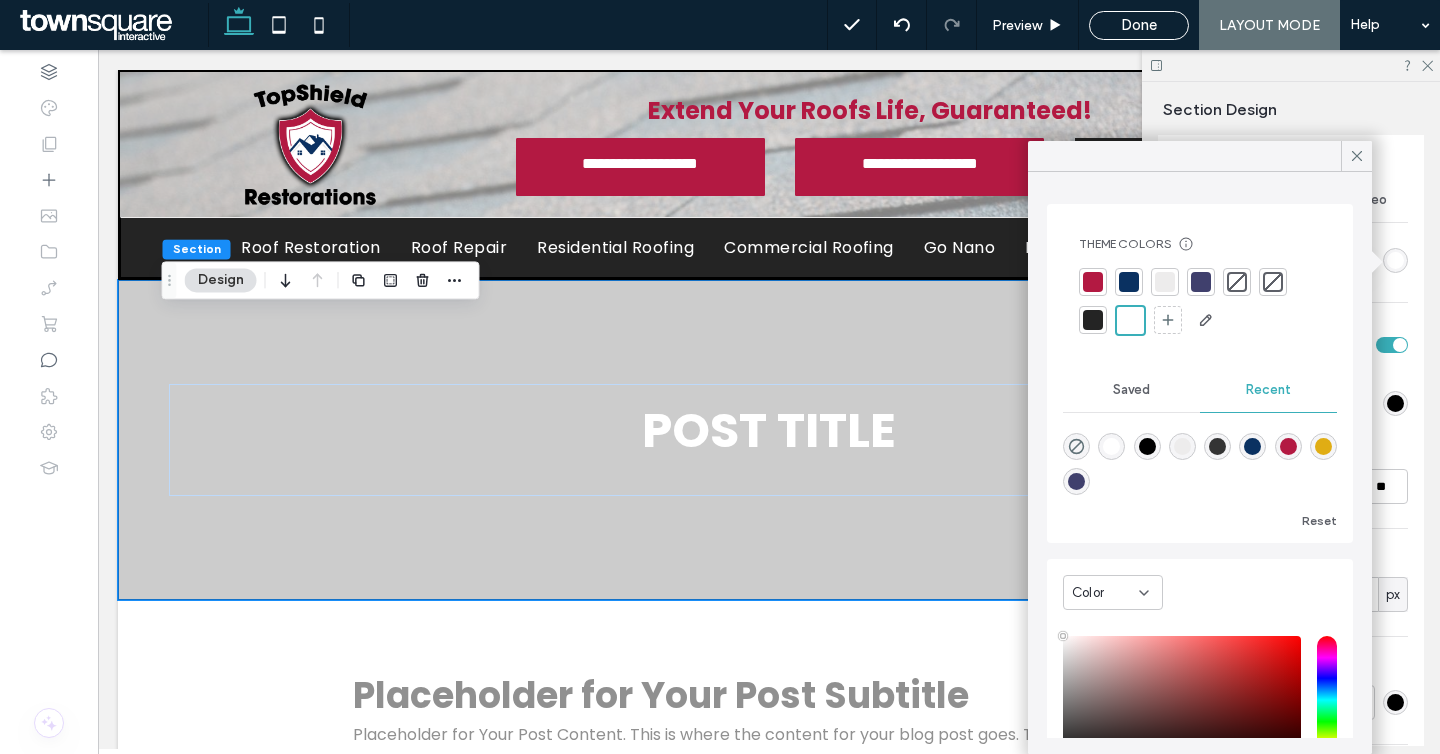 click at bounding box center [1093, 282] 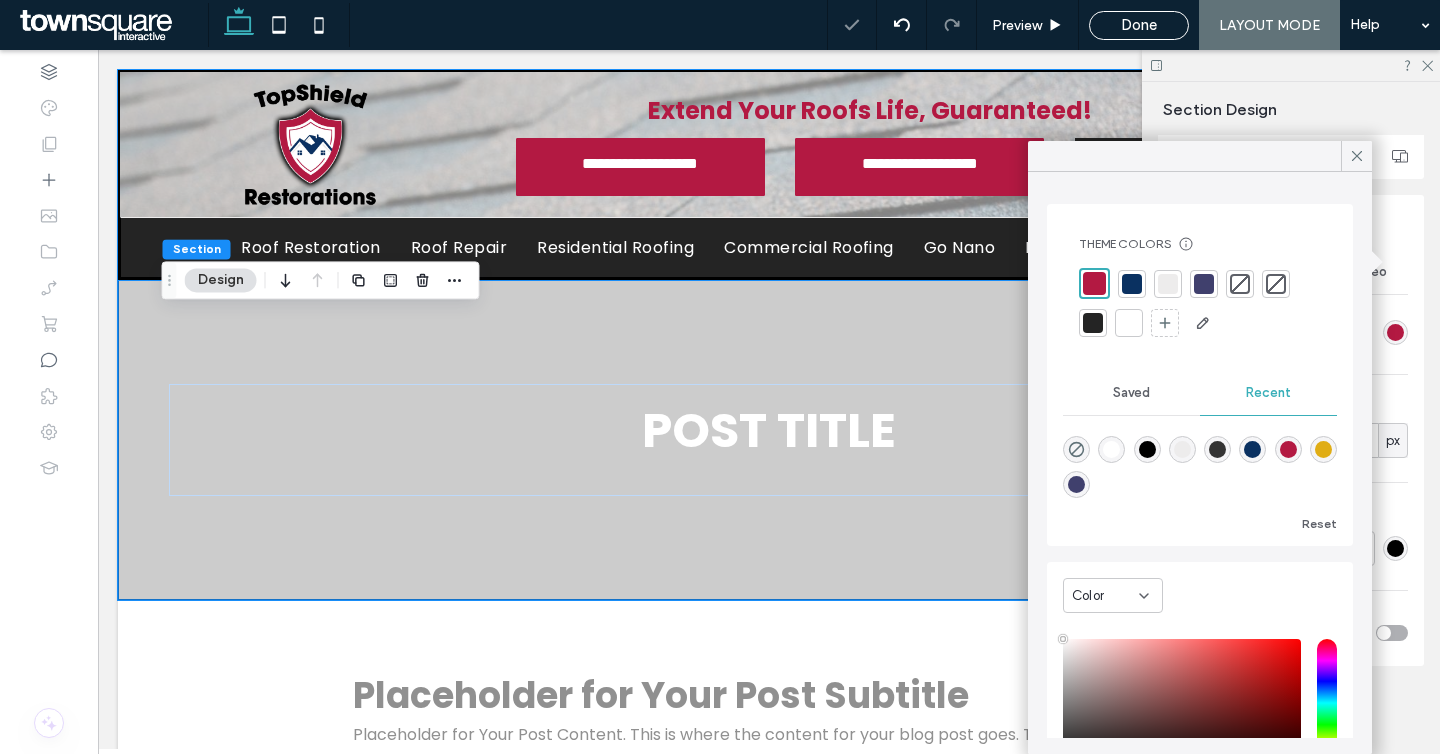 scroll, scrollTop: 347, scrollLeft: 0, axis: vertical 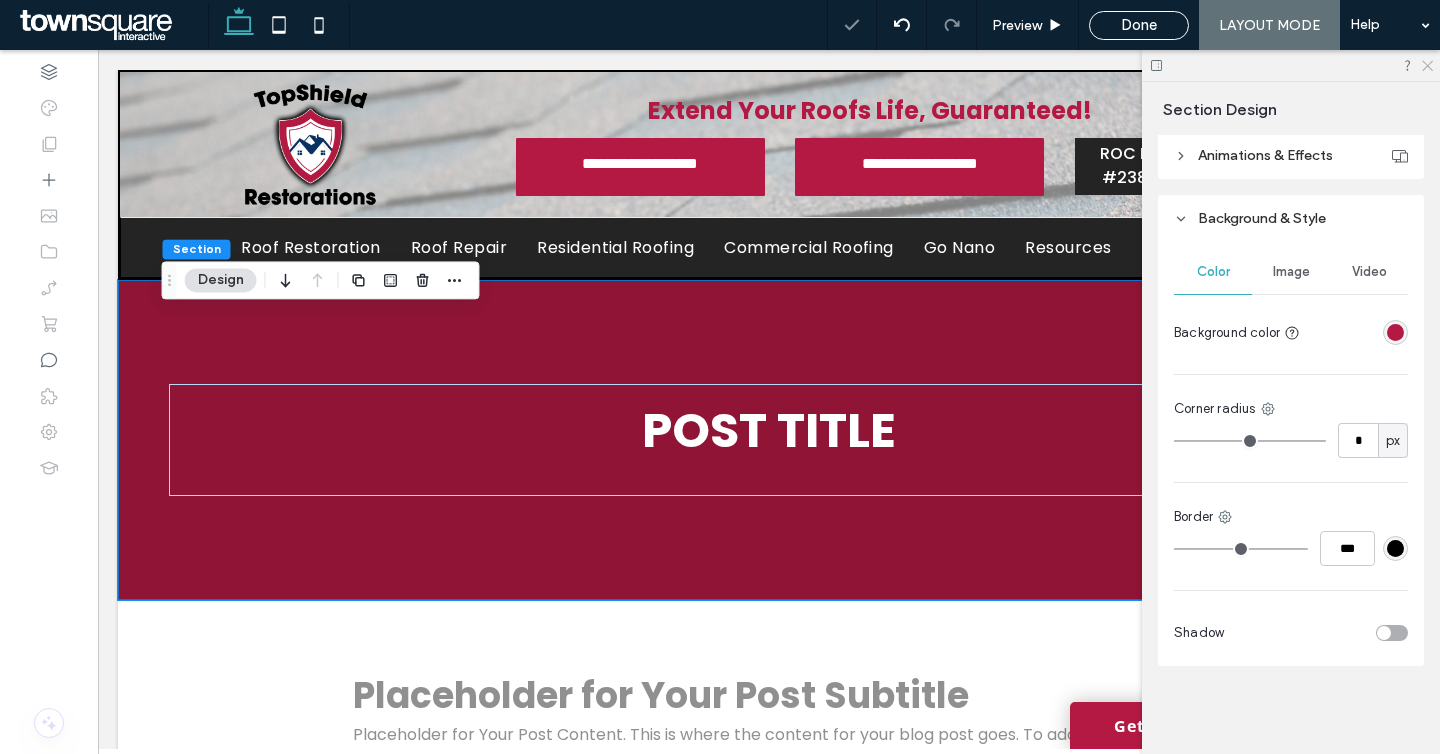click 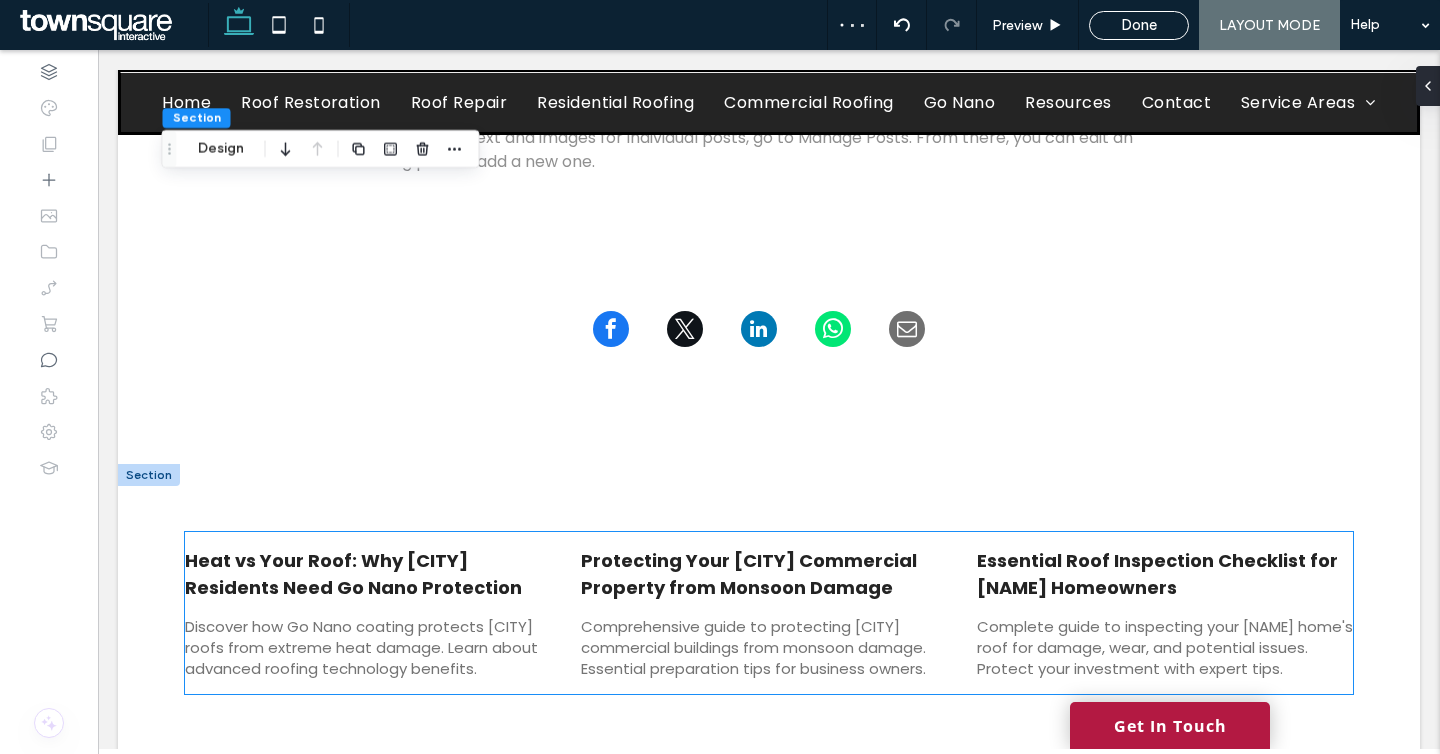 scroll, scrollTop: 706, scrollLeft: 0, axis: vertical 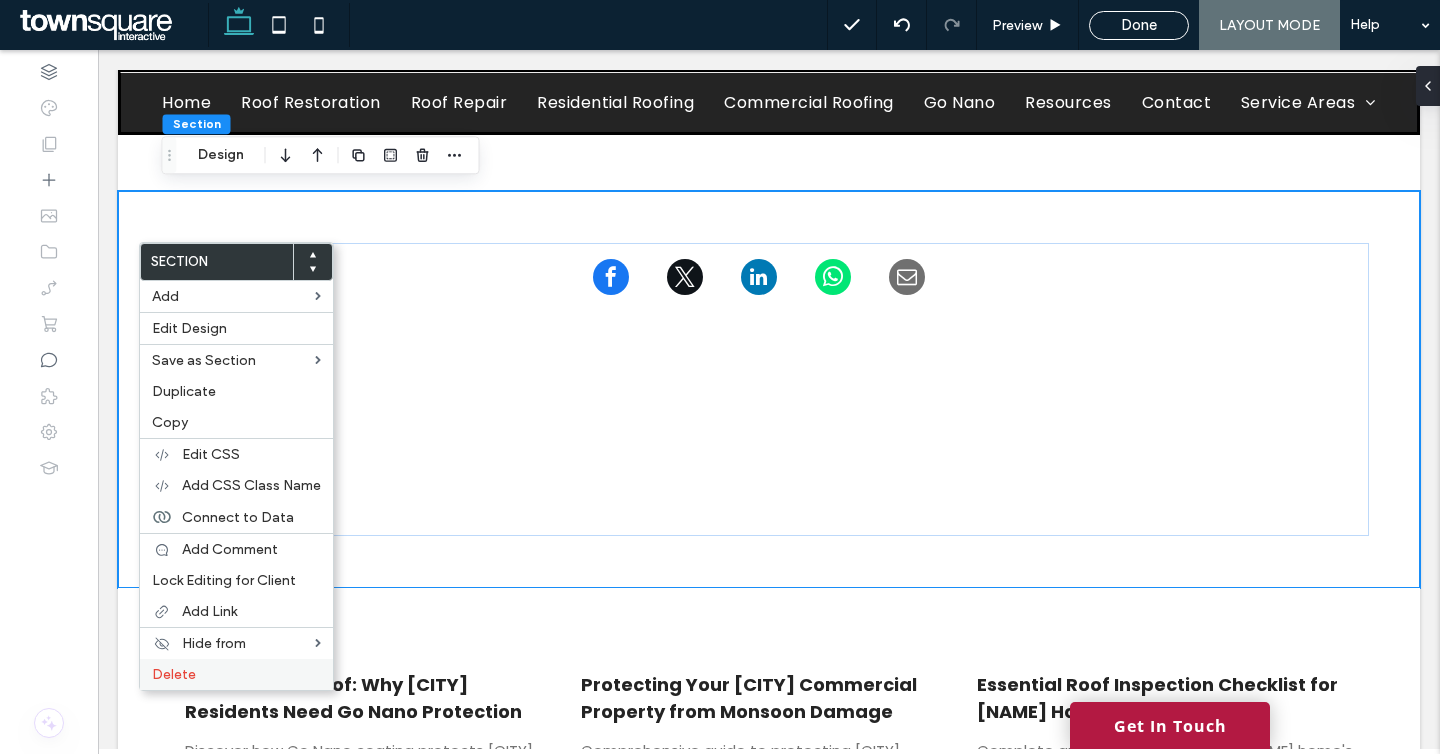 click on "Delete" at bounding box center (174, 674) 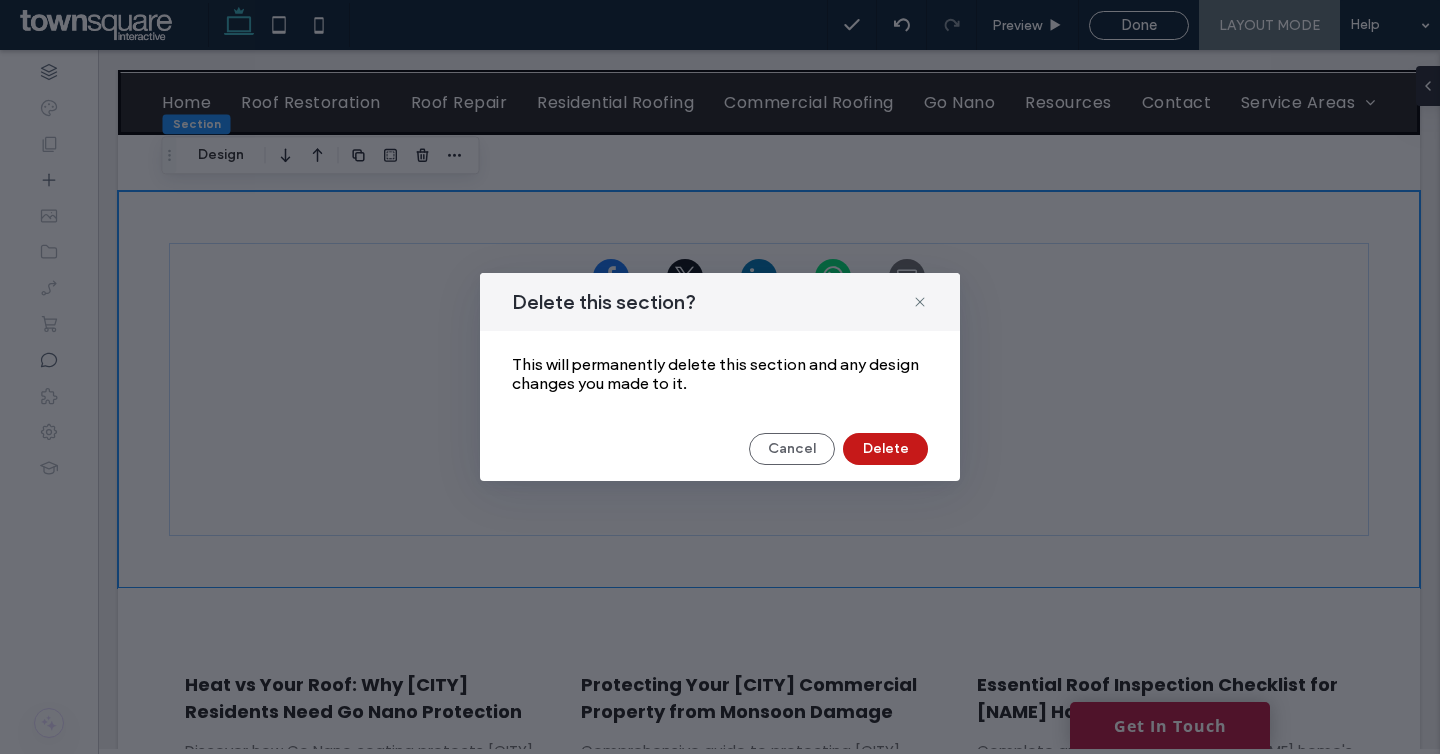 click on "Delete" at bounding box center (885, 449) 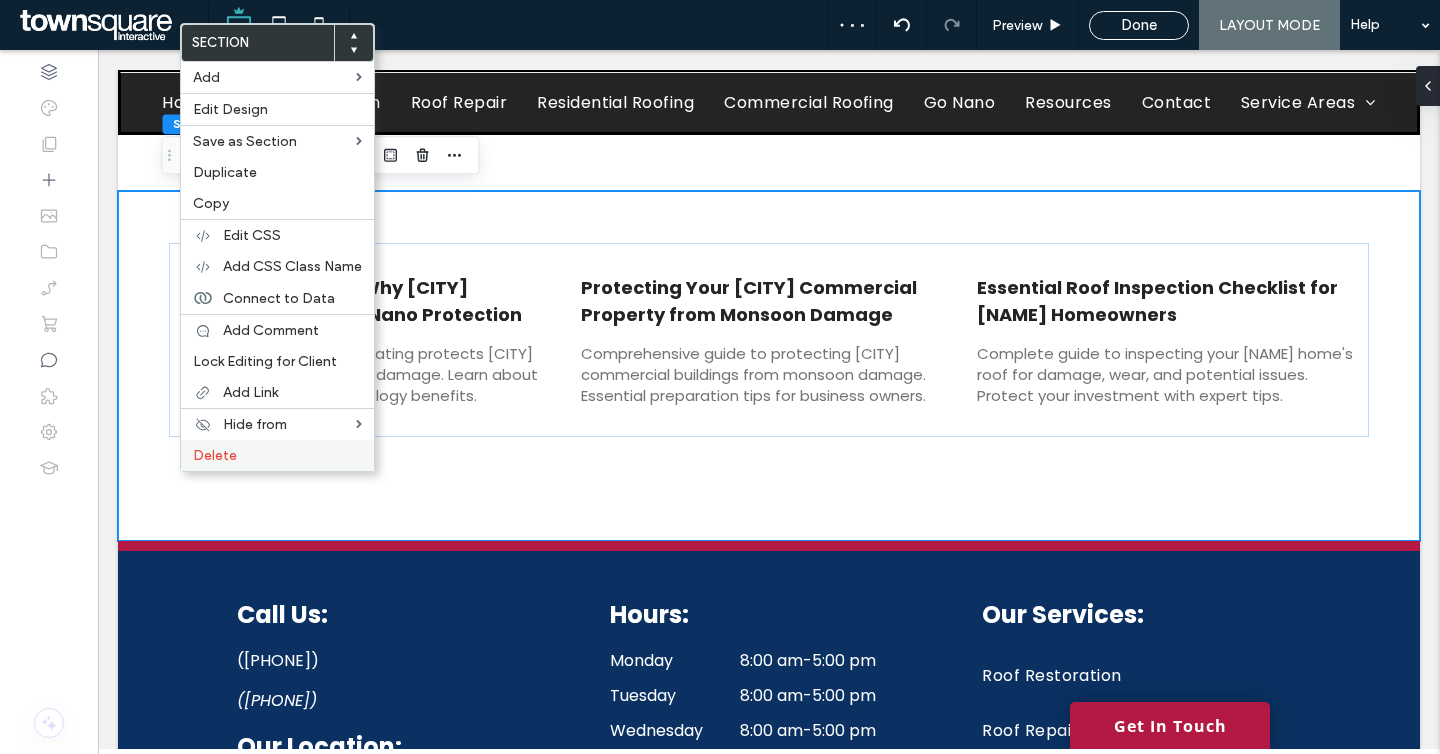 click on "Delete" at bounding box center (277, 455) 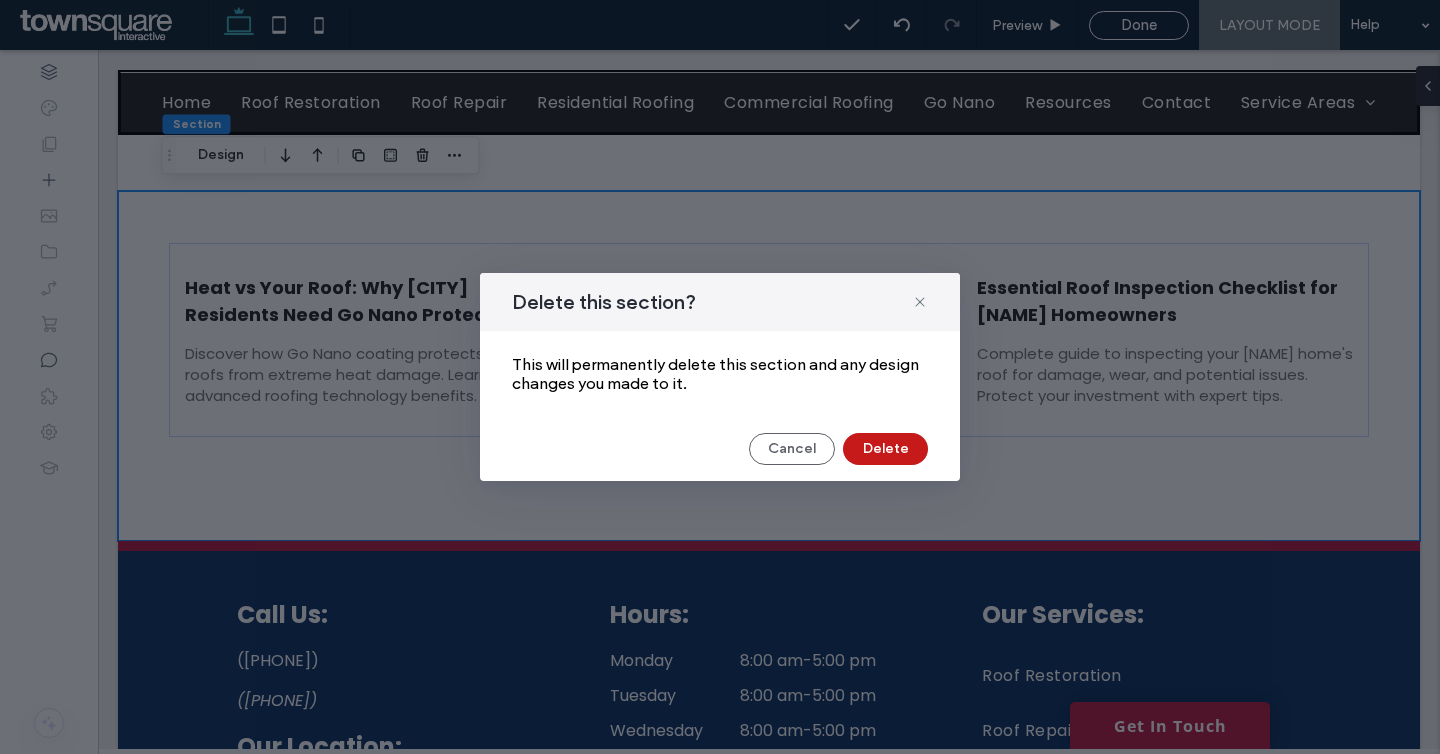 click on "Delete" at bounding box center (885, 449) 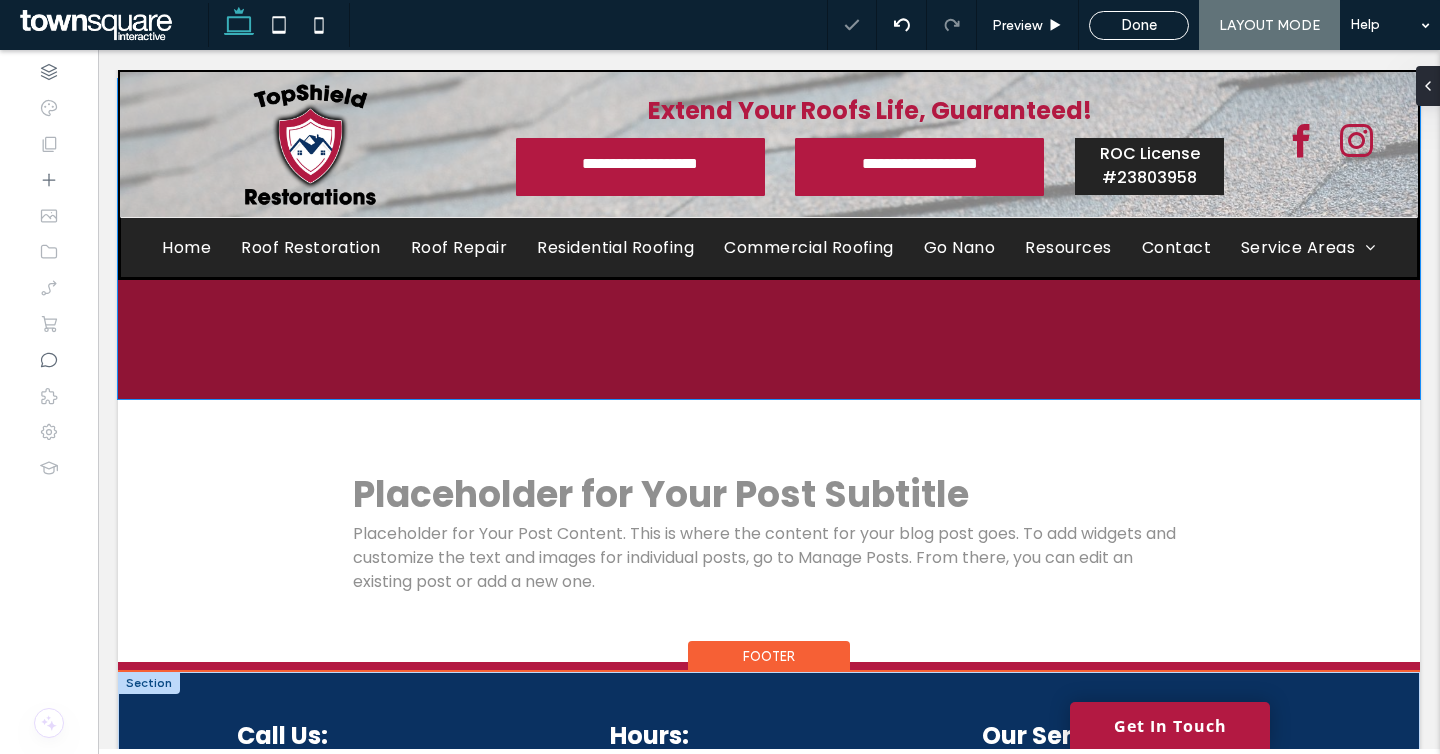 scroll, scrollTop: 0, scrollLeft: 0, axis: both 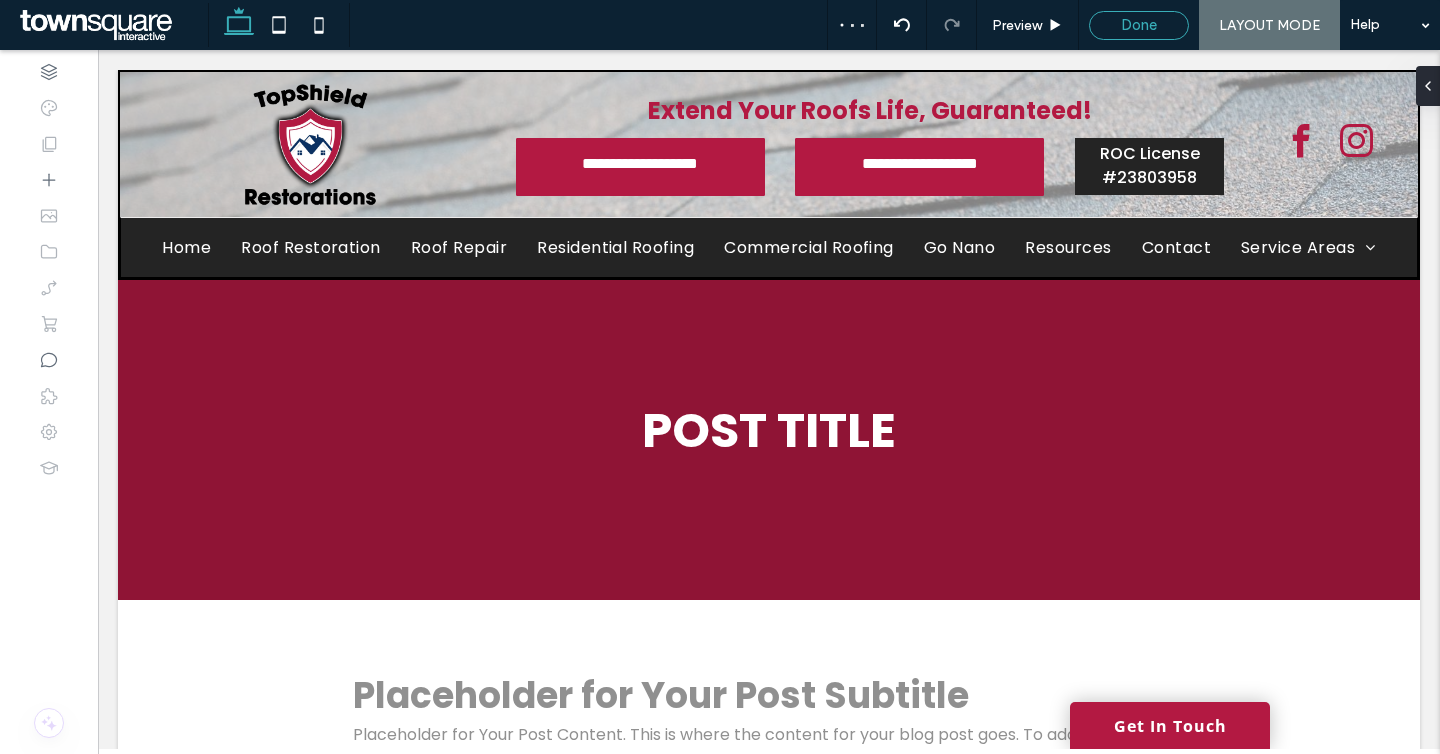 click on "Done" at bounding box center [1139, 25] 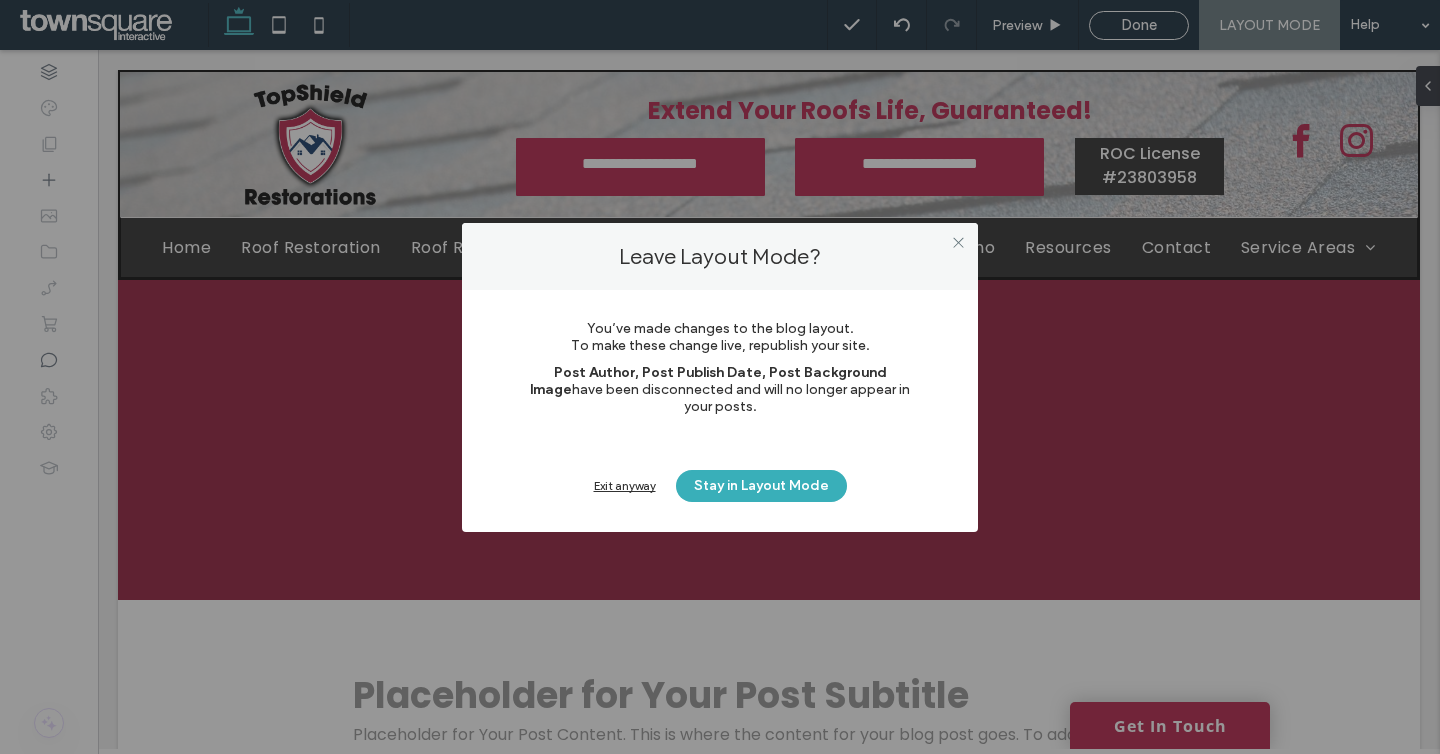 click on "Exit anyway" at bounding box center (625, 485) 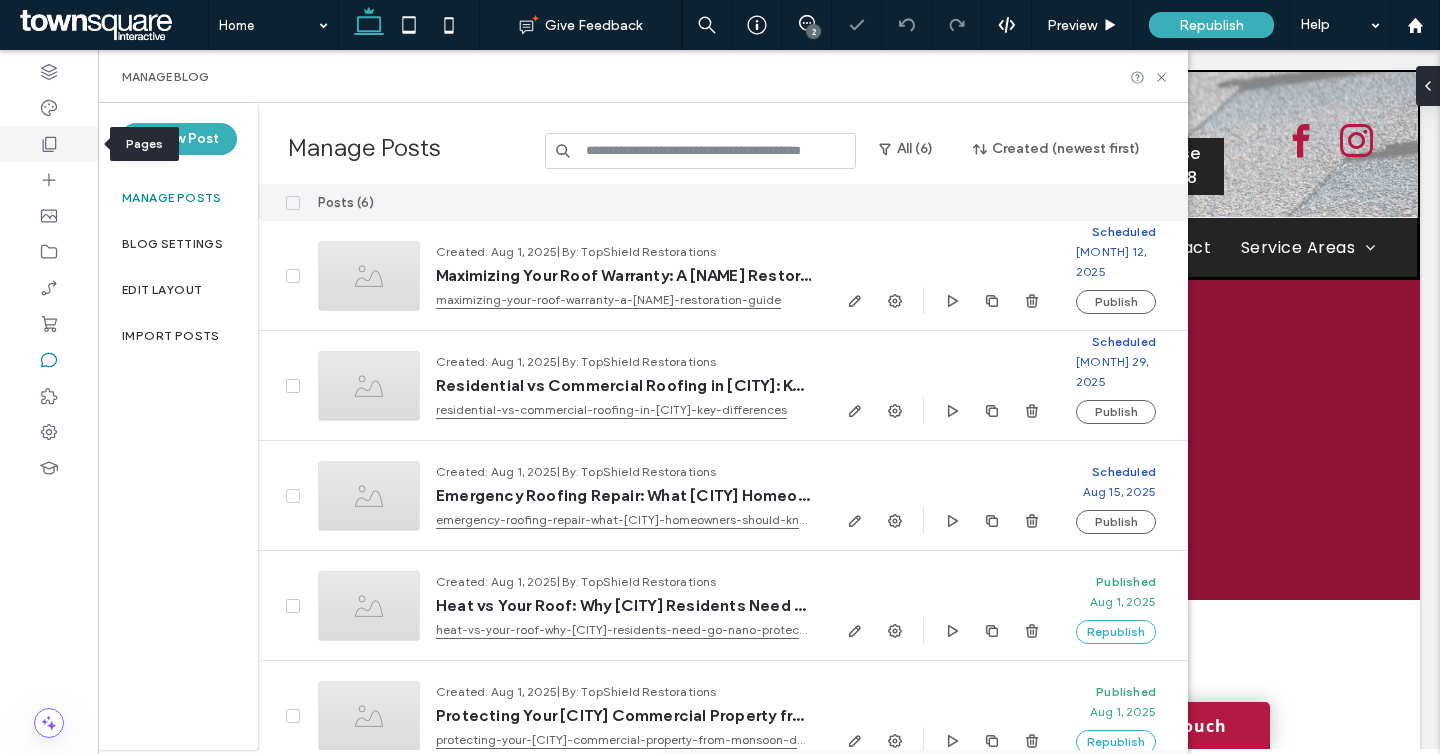 click at bounding box center (49, 144) 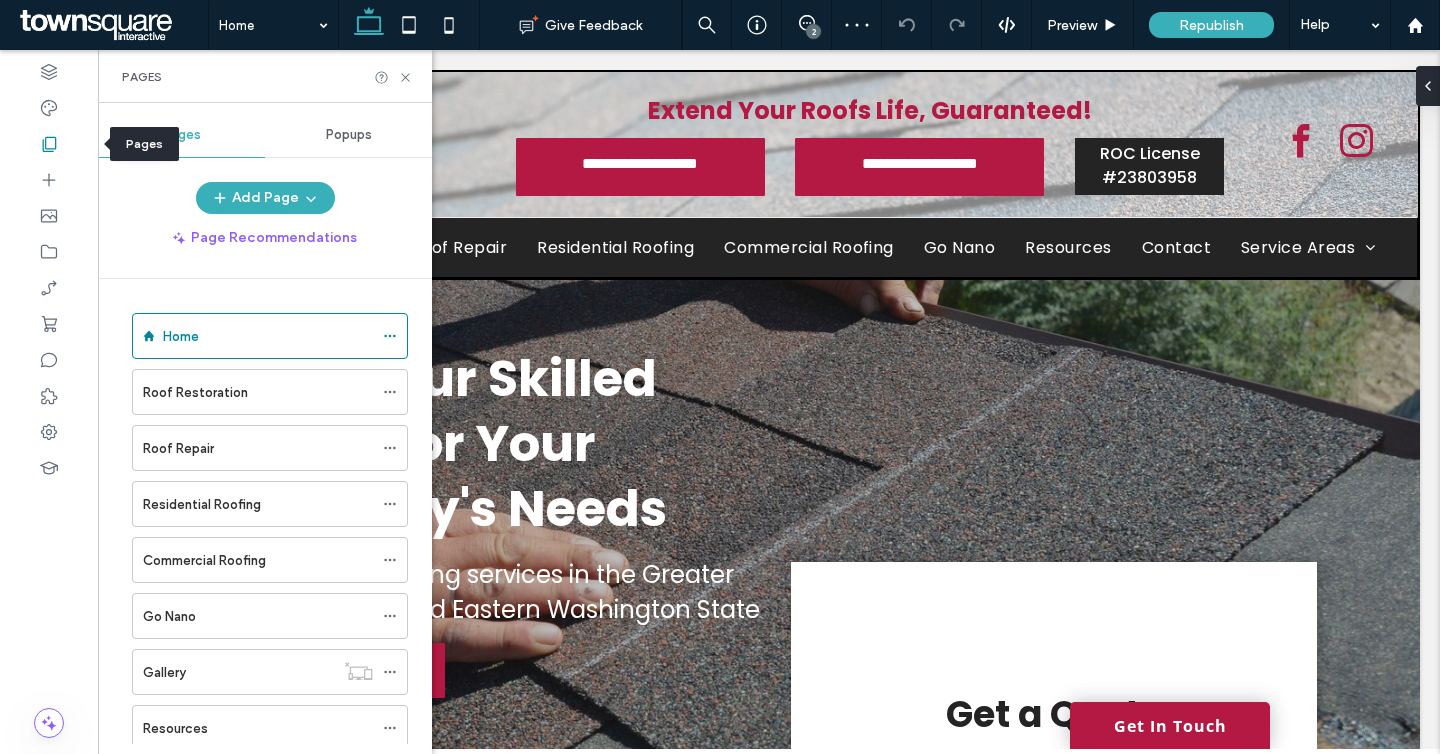 scroll, scrollTop: 0, scrollLeft: 0, axis: both 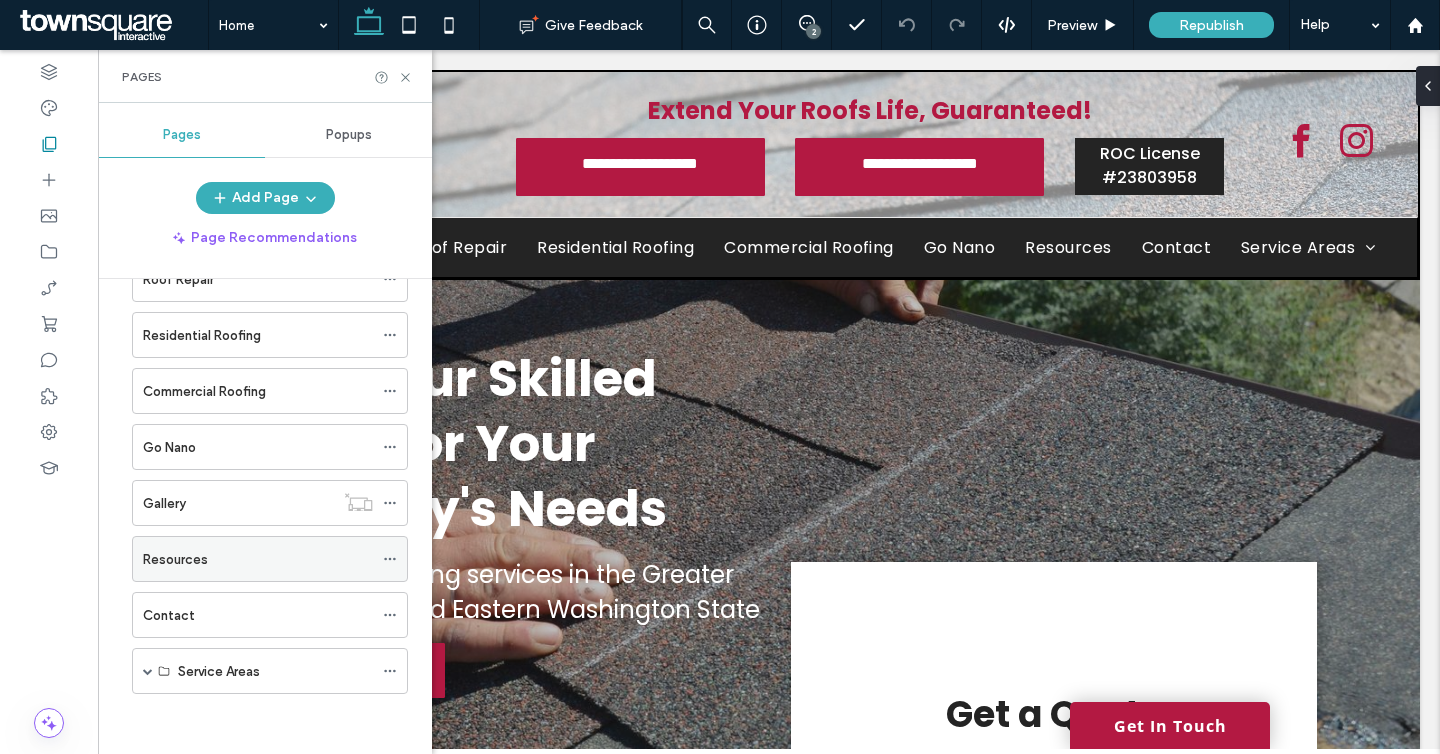 click on "Resources" at bounding box center [258, 559] 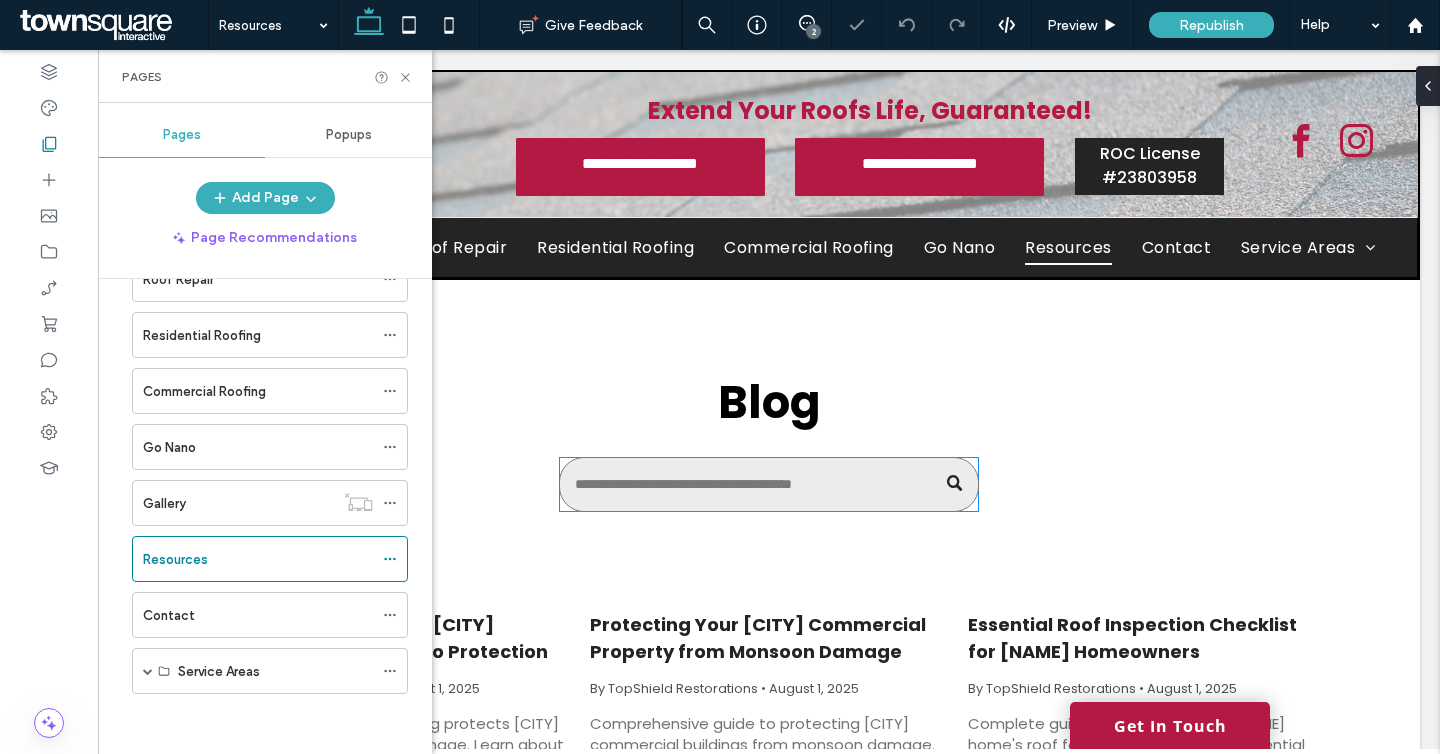 scroll, scrollTop: 0, scrollLeft: 0, axis: both 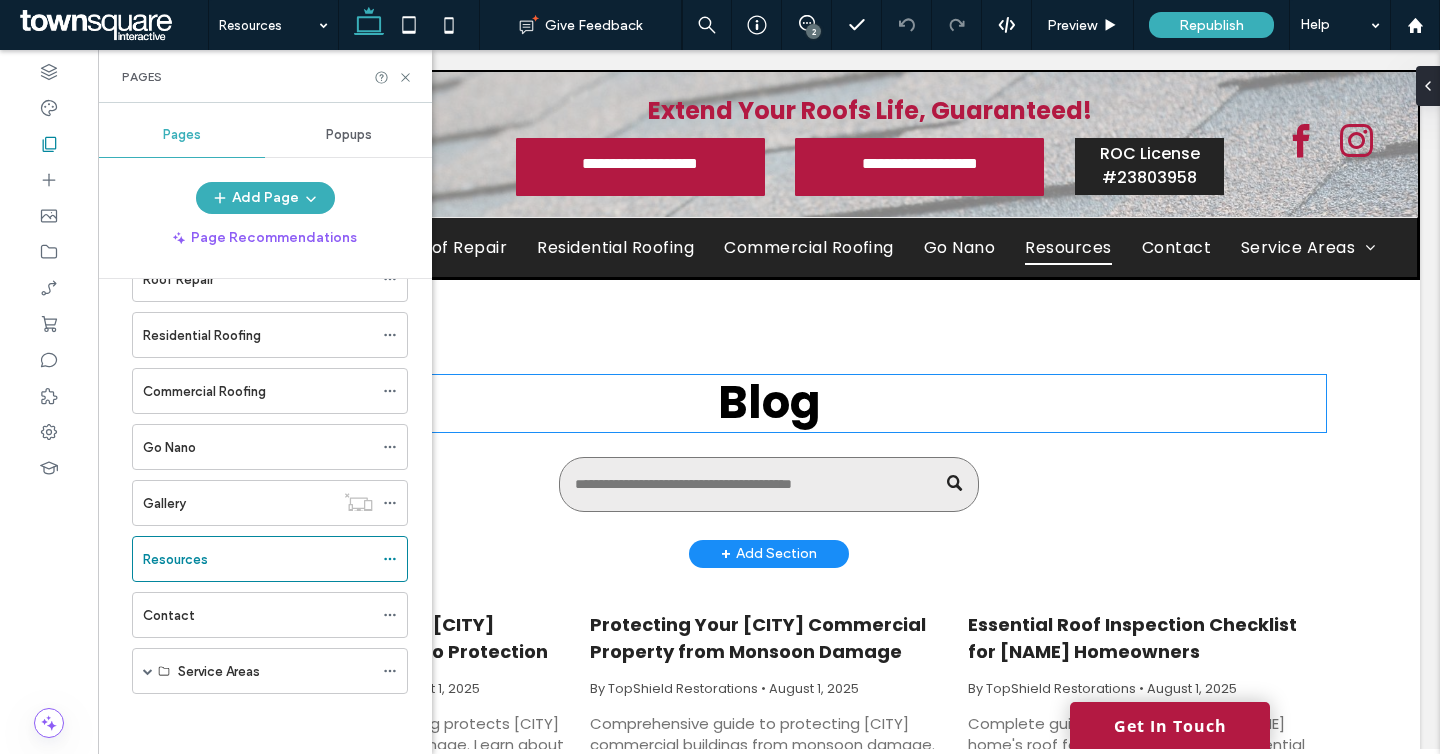 click on "Blog" at bounding box center (769, 402) 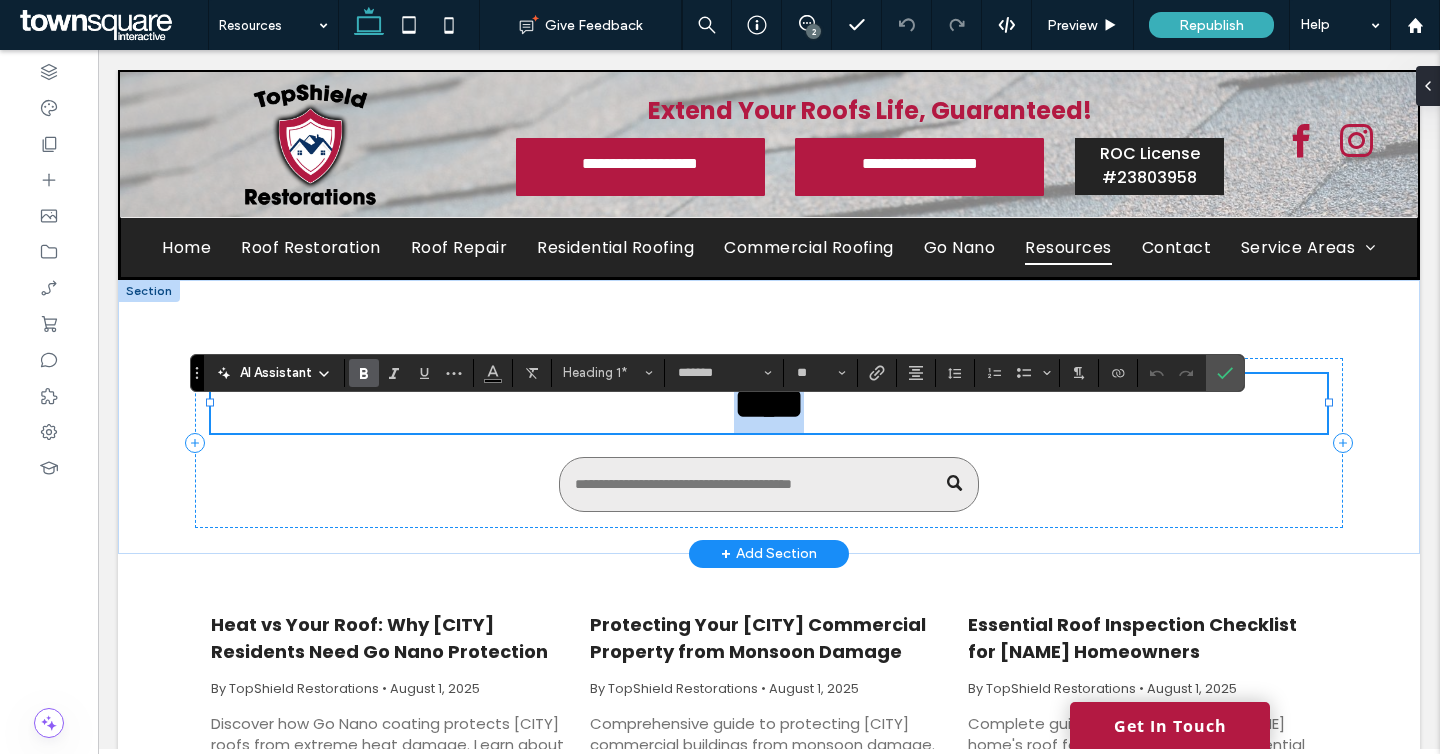 type 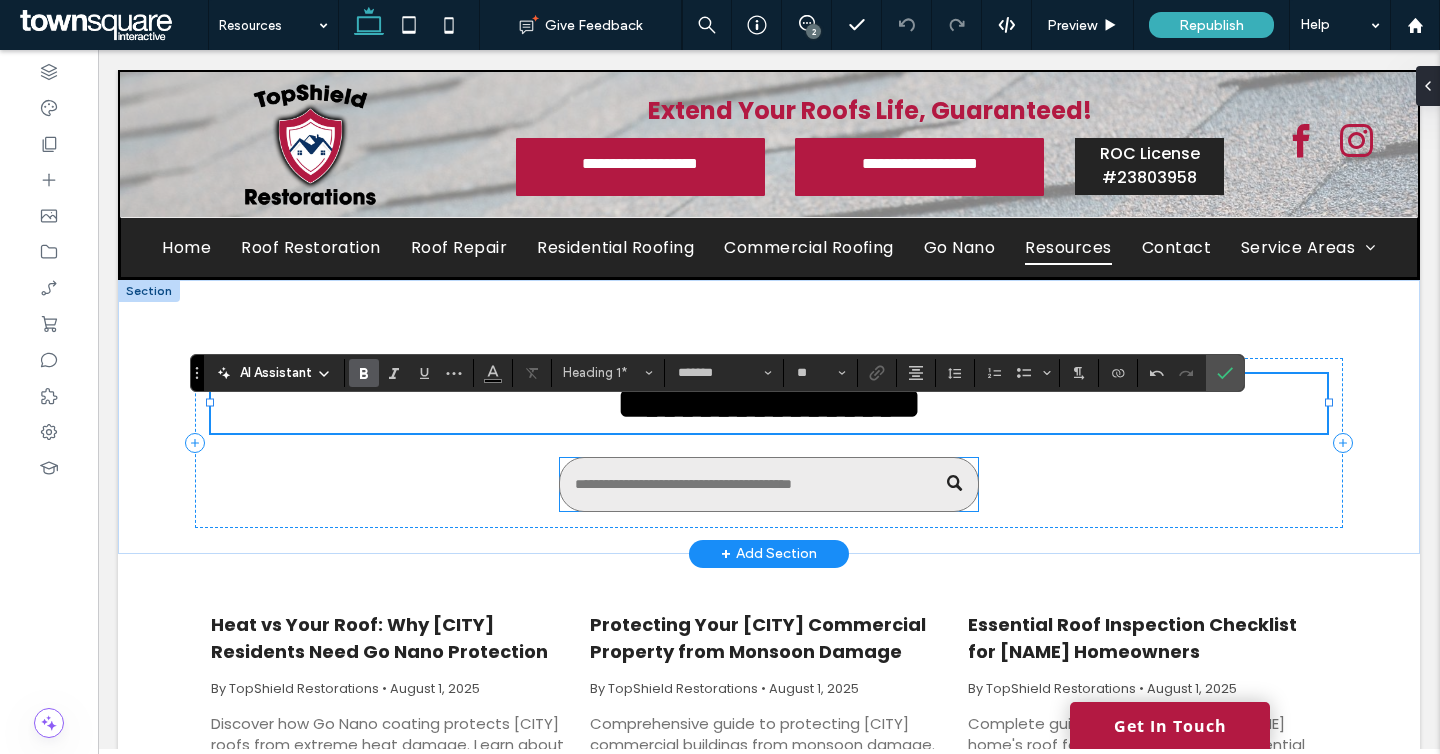 click at bounding box center [769, 484] 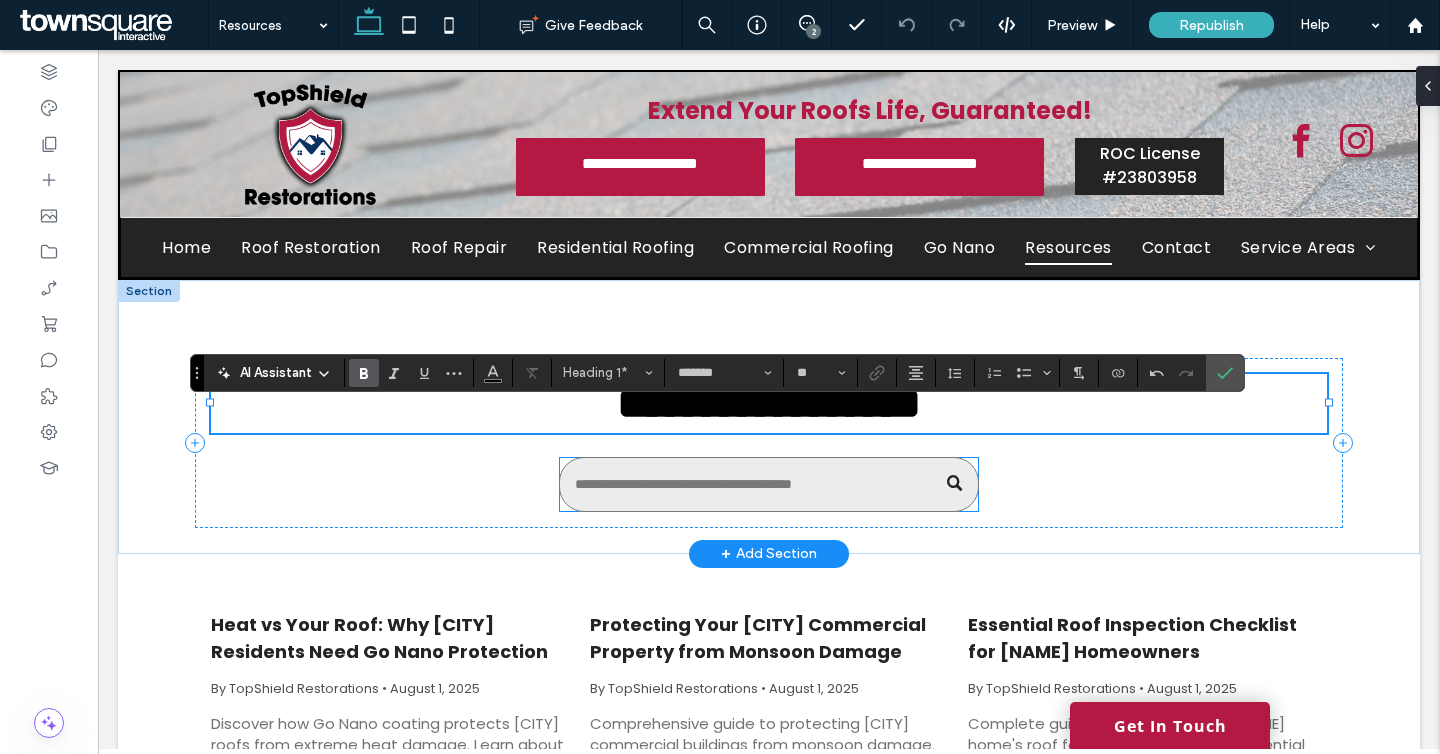 click at bounding box center [769, 484] 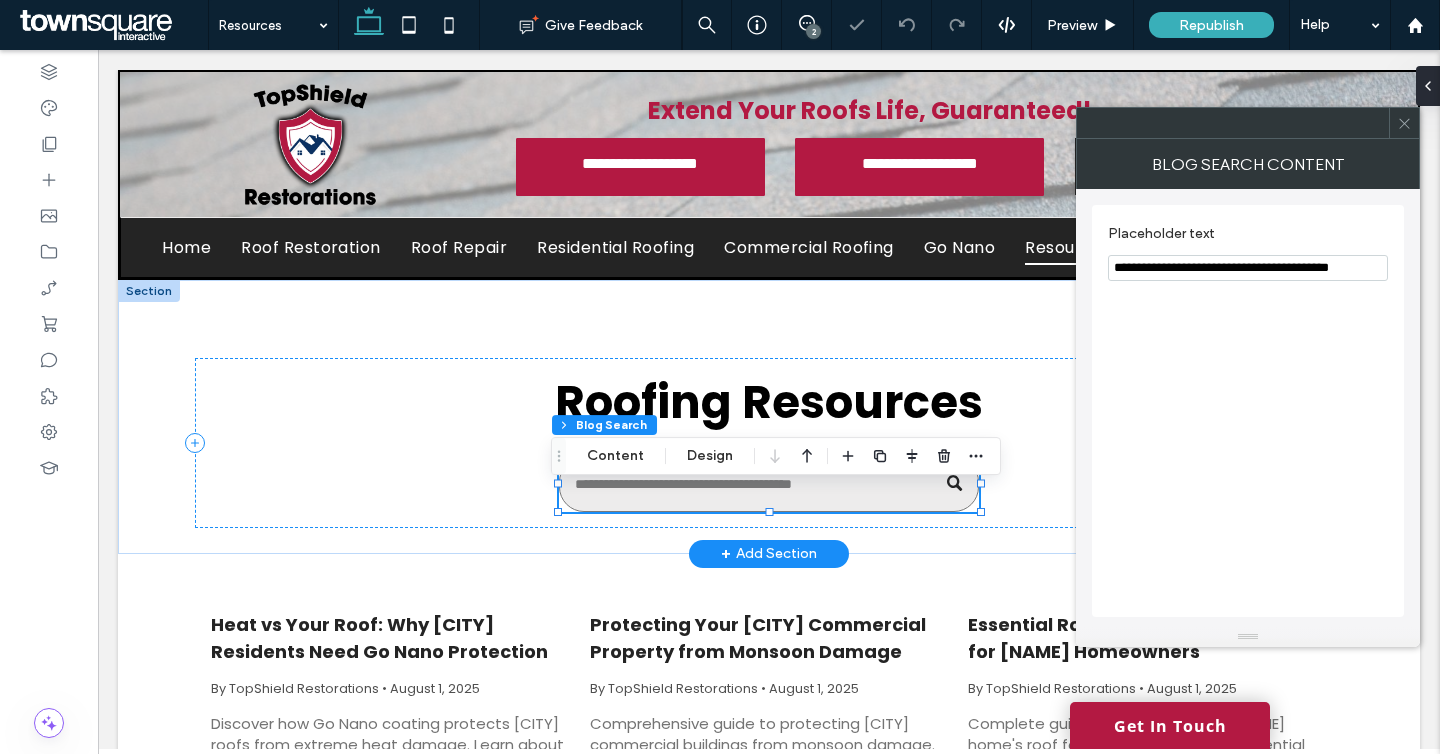 type on "**" 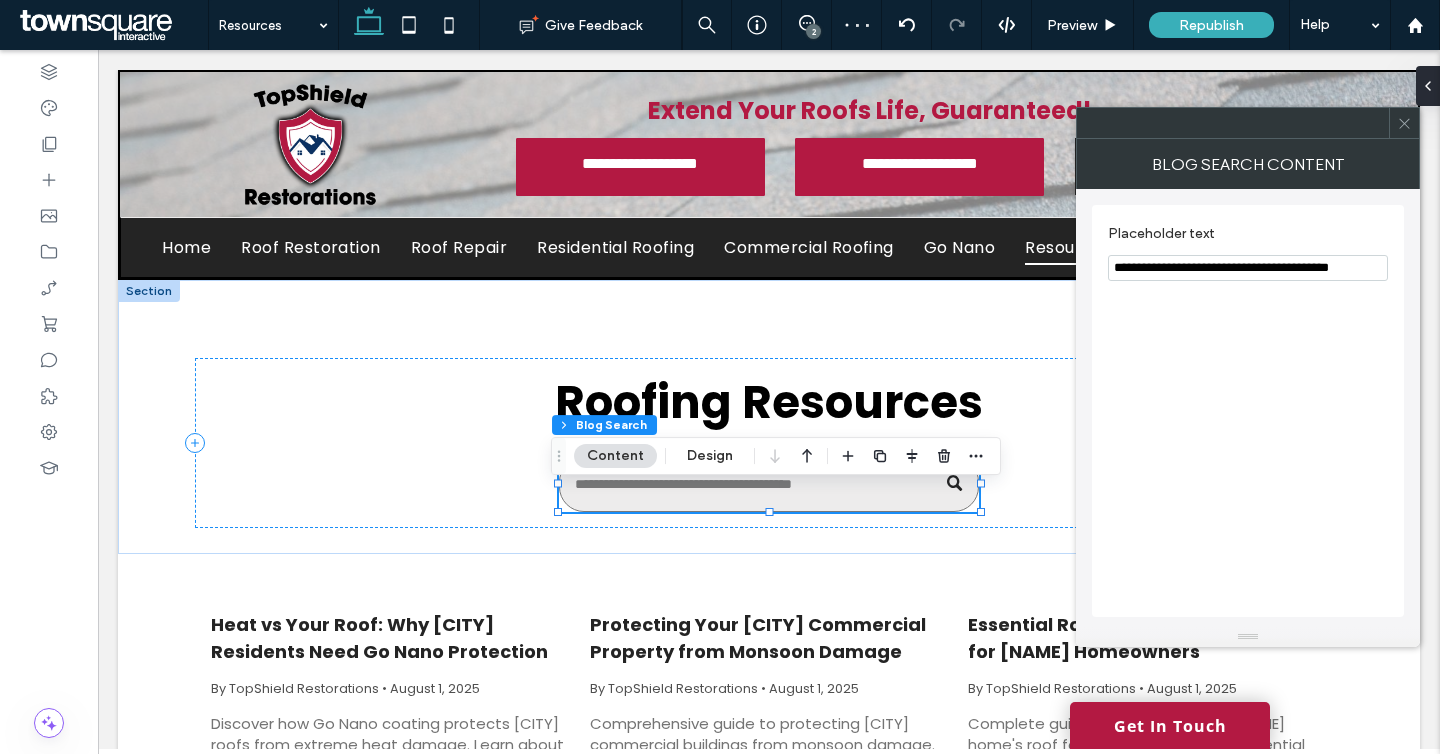 drag, startPoint x: 1367, startPoint y: 269, endPoint x: 1161, endPoint y: 273, distance: 206.03883 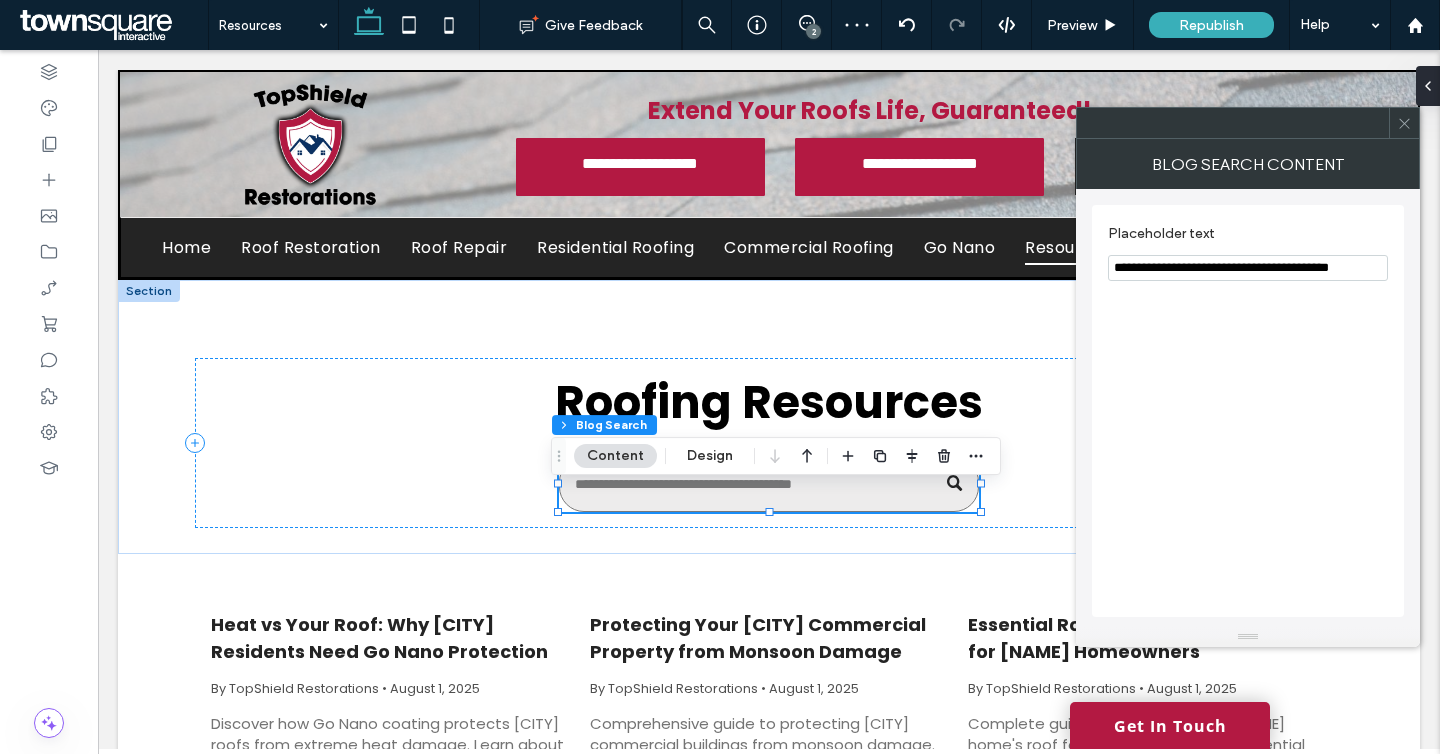 click on "**********" at bounding box center [1248, 268] 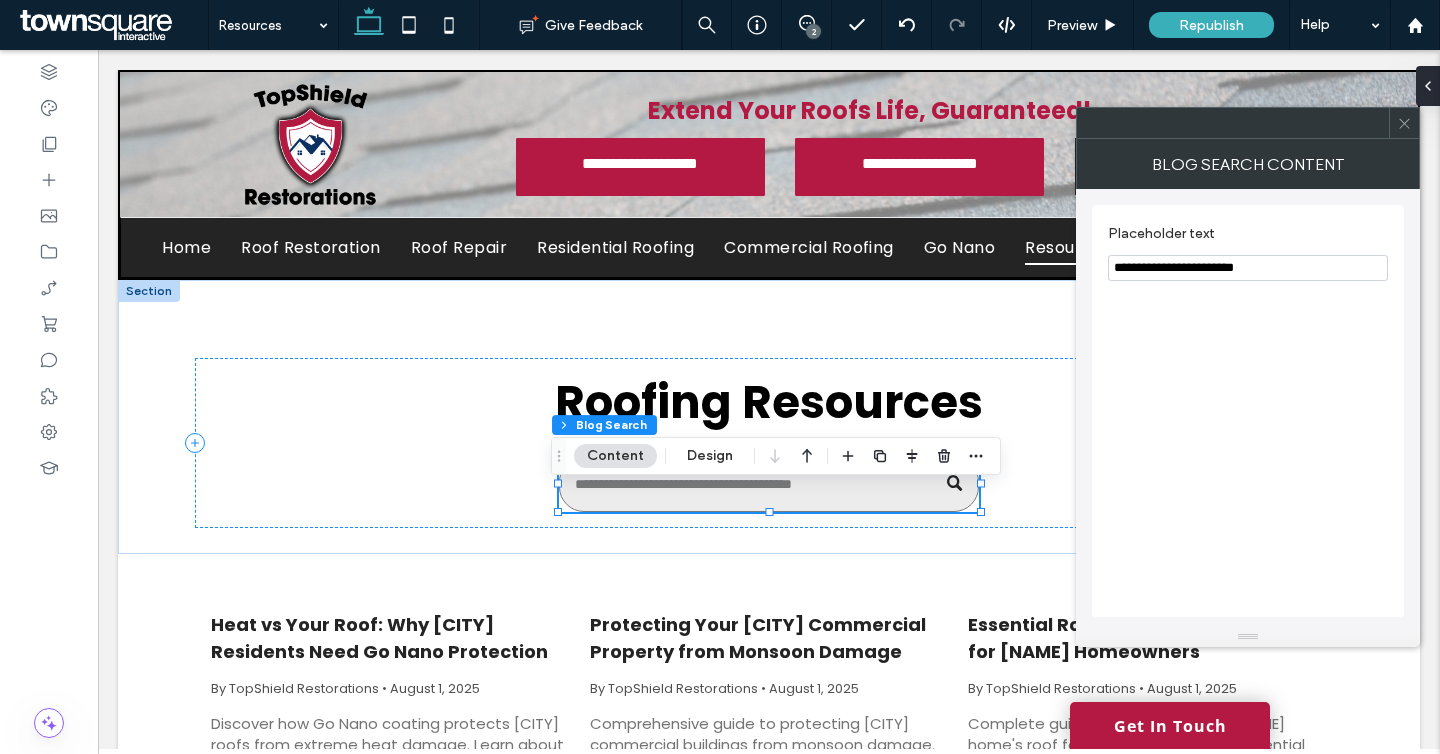 type on "**********" 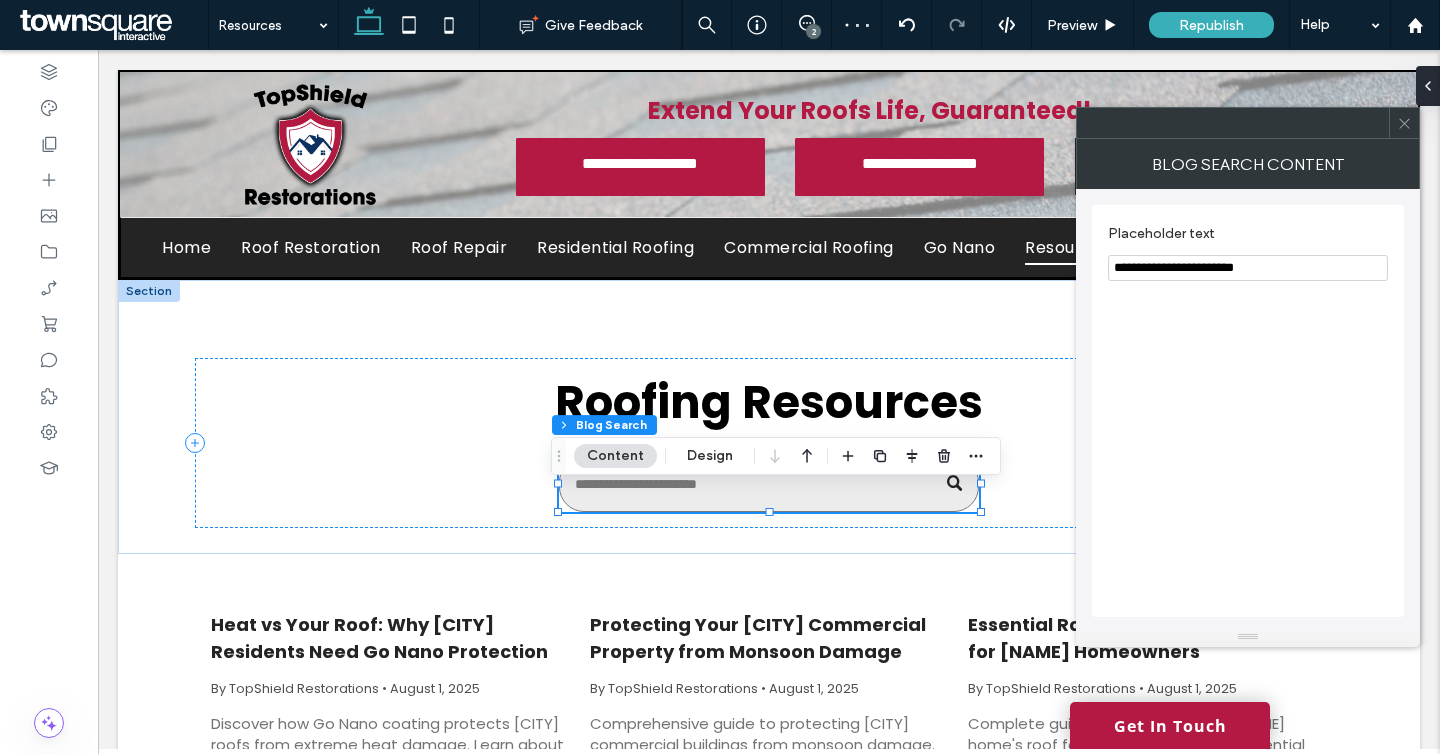 click at bounding box center [1404, 123] 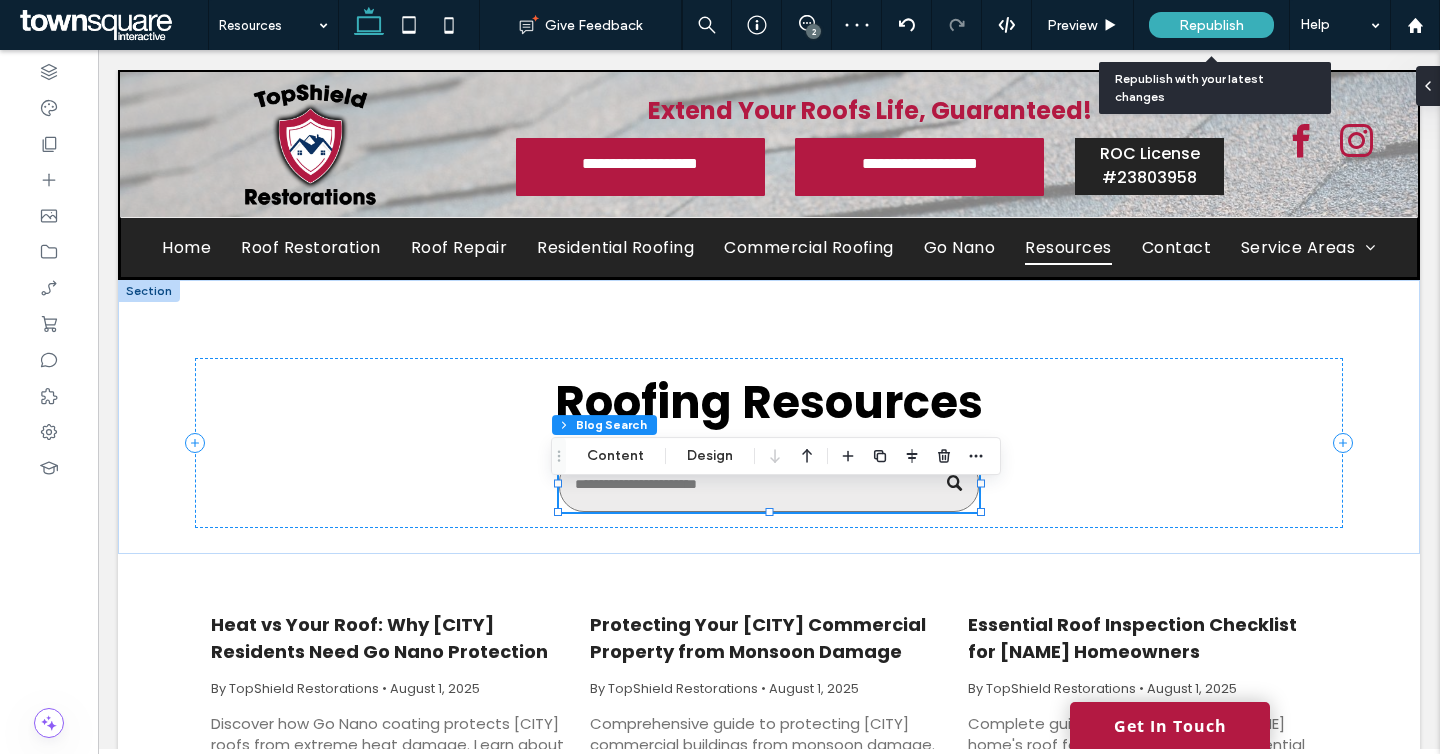 click on "Republish" at bounding box center [1211, 25] 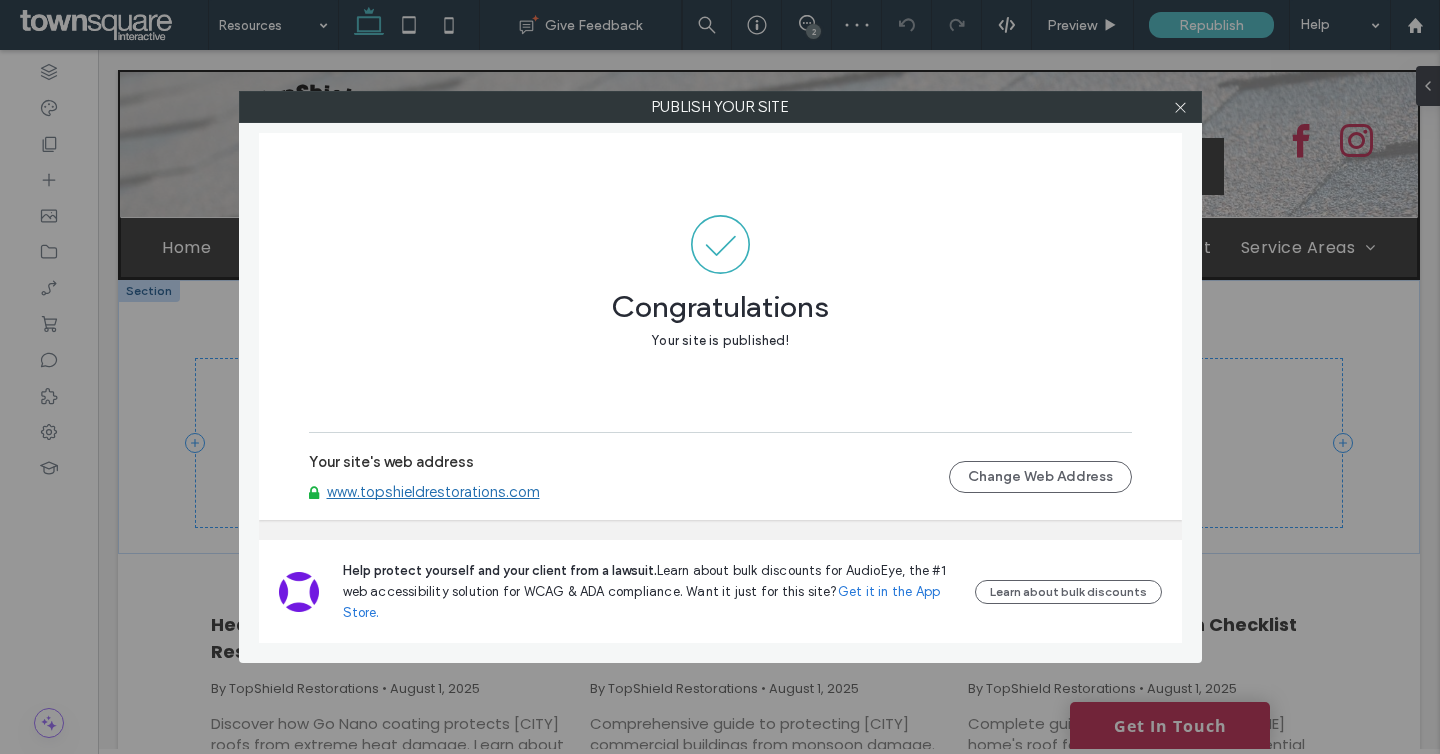 click on "www.topshieldrestorations.com" at bounding box center (433, 492) 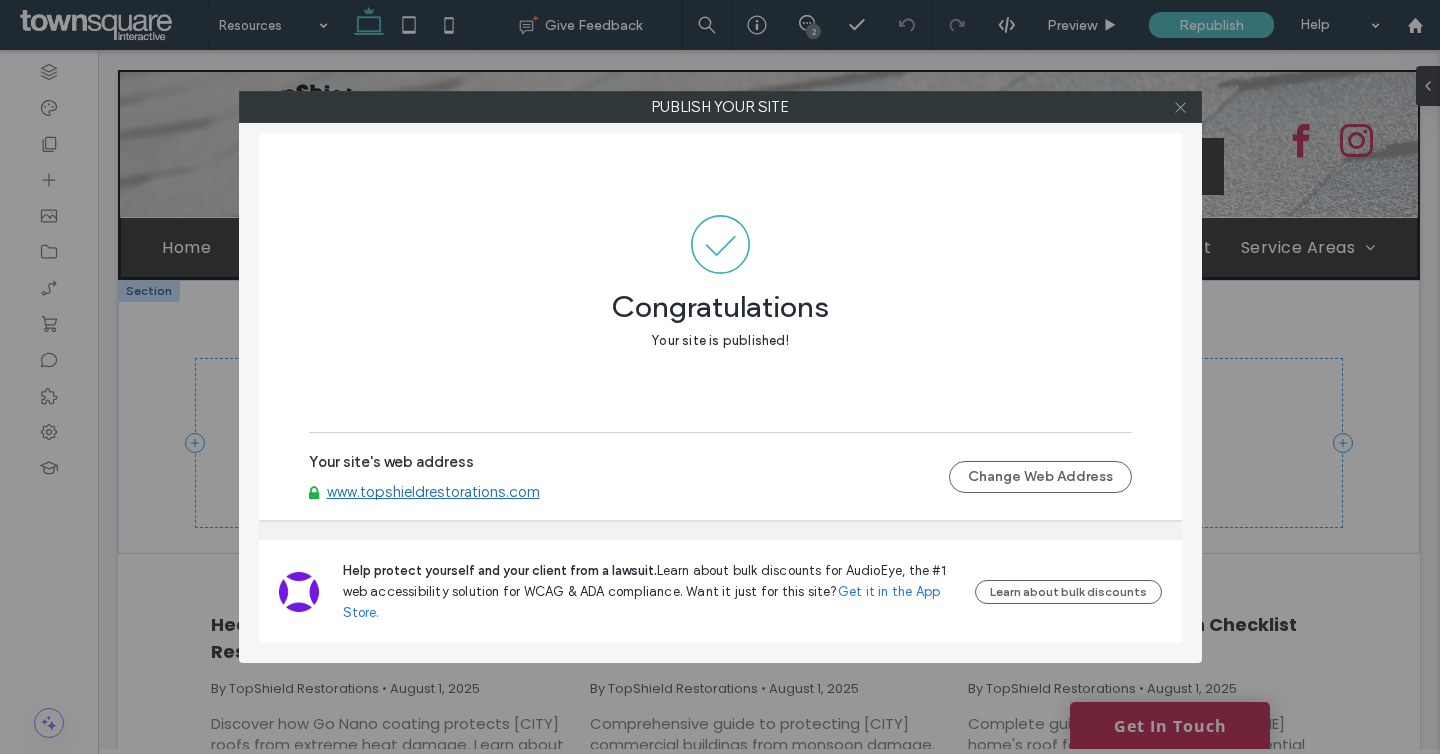 click 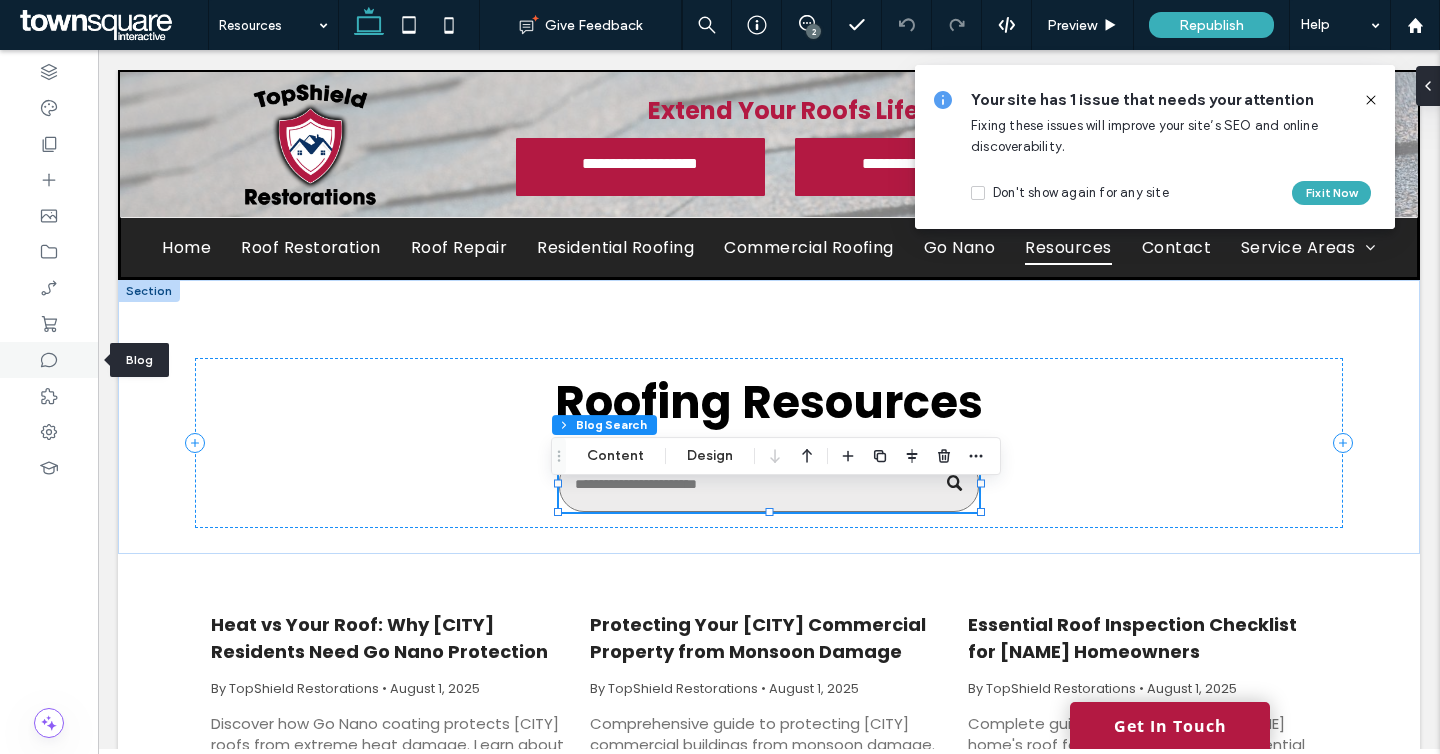 click 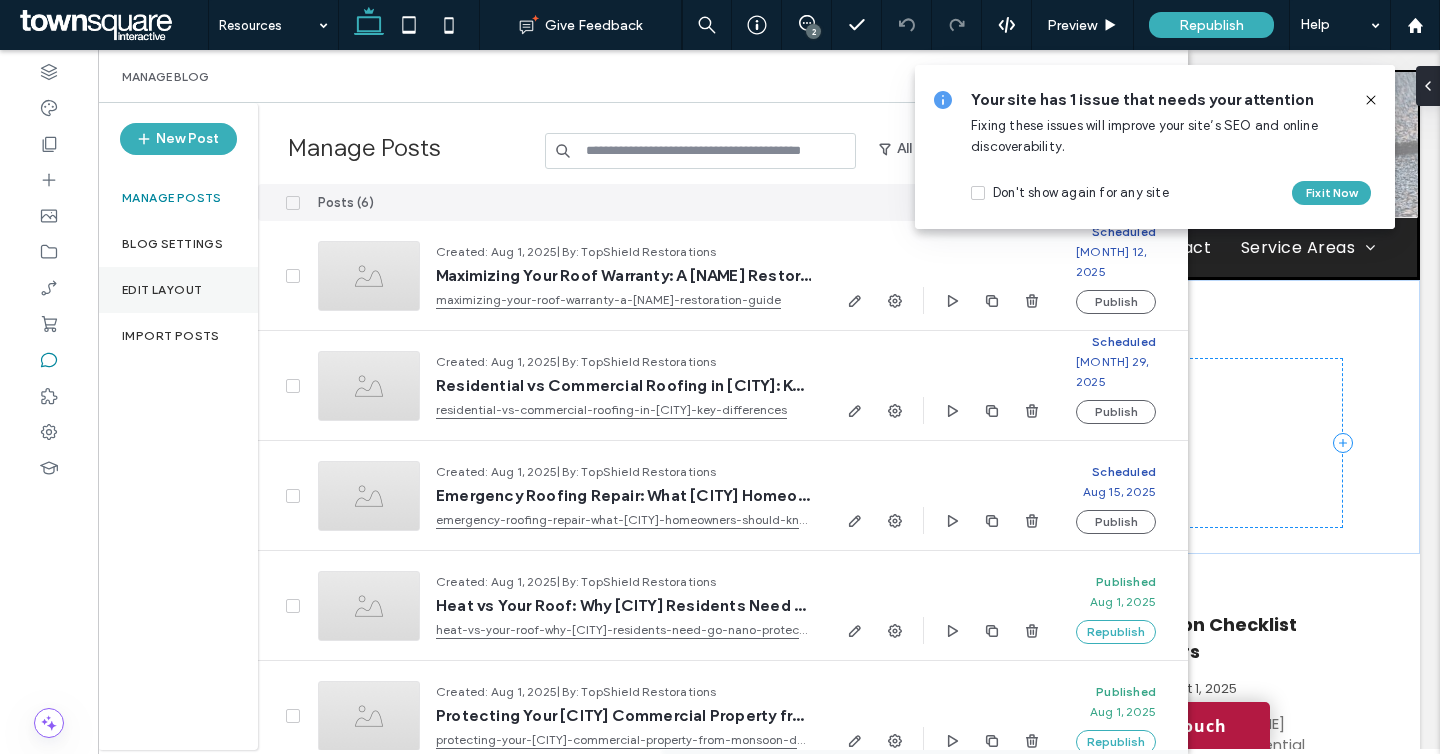 click on "Edit Layout" at bounding box center [178, 290] 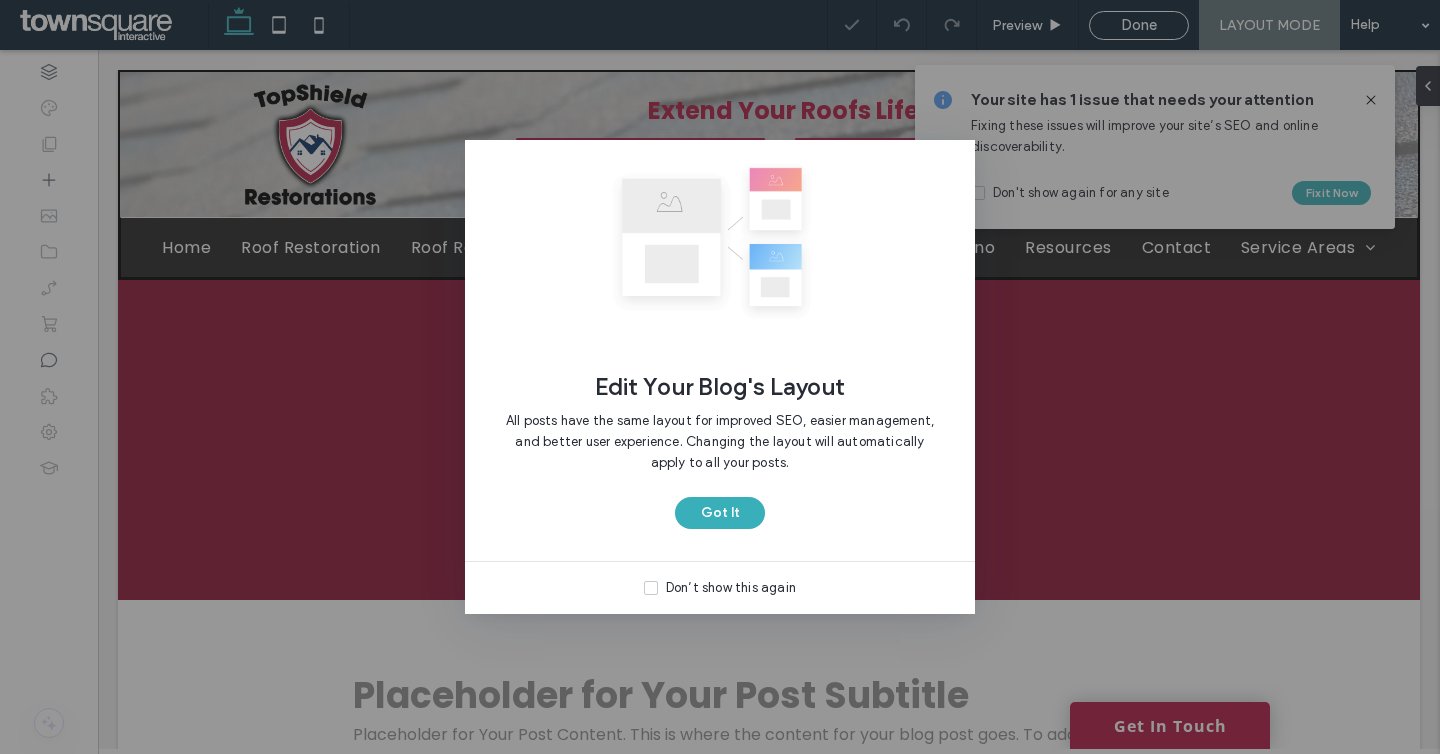 scroll, scrollTop: 0, scrollLeft: 0, axis: both 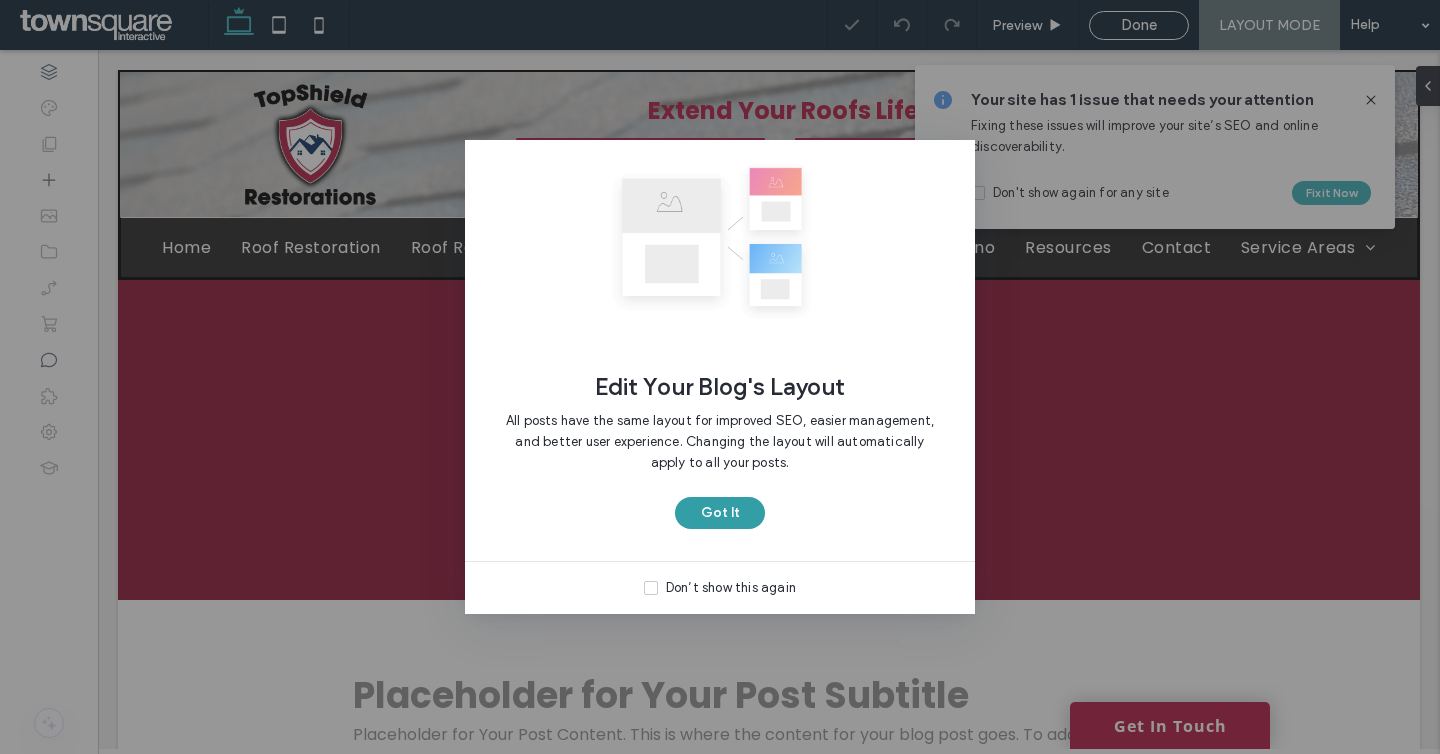 click on "Got It" at bounding box center (720, 513) 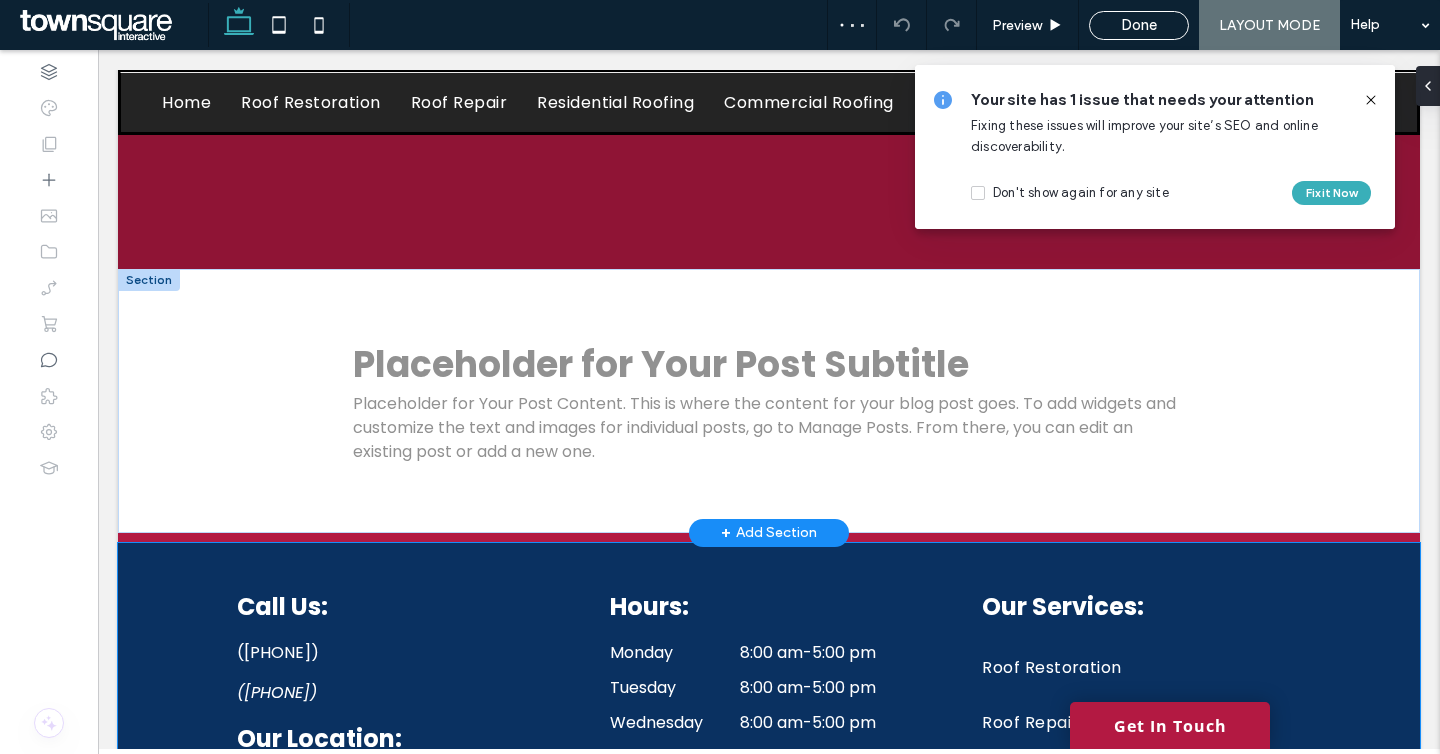 scroll, scrollTop: 418, scrollLeft: 0, axis: vertical 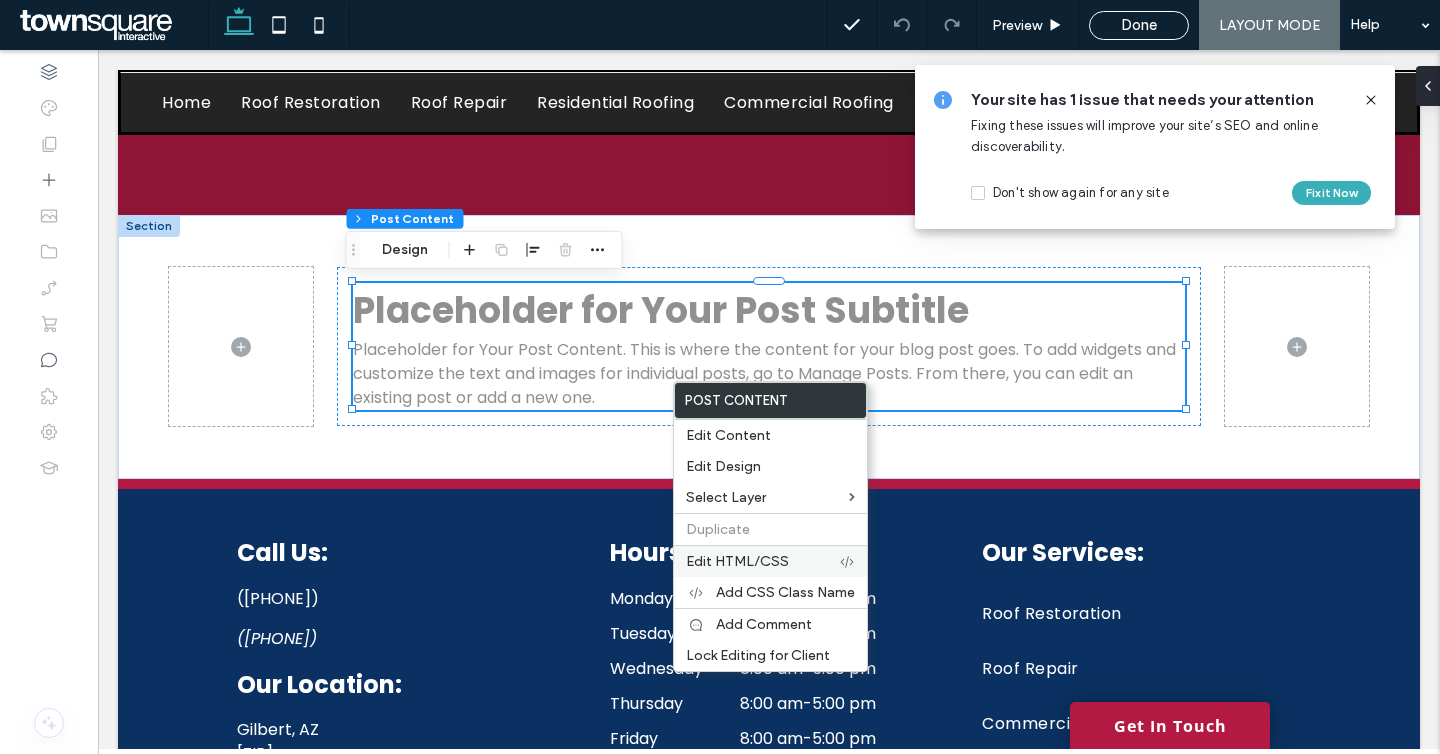 click on "Edit HTML/CSS" at bounding box center (737, 561) 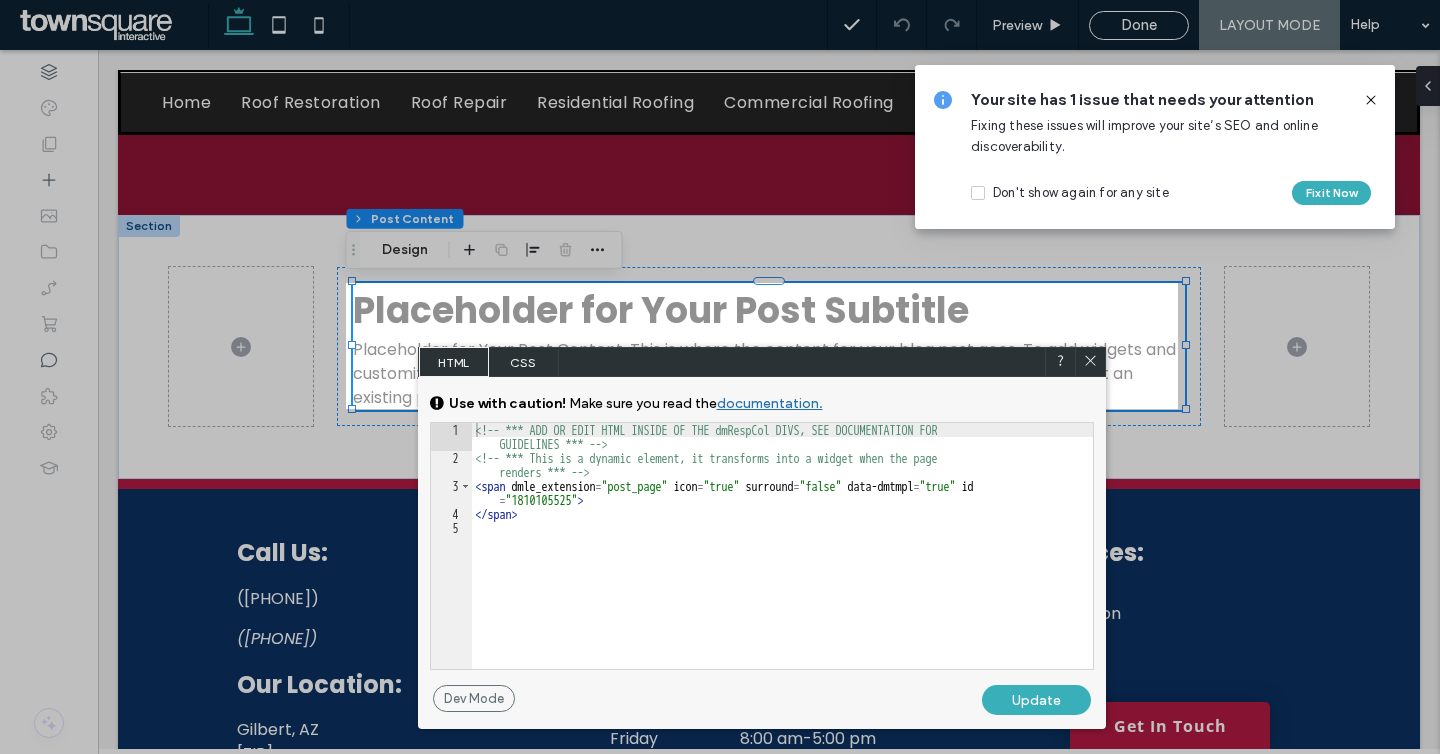 click on "CSS" at bounding box center (524, 362) 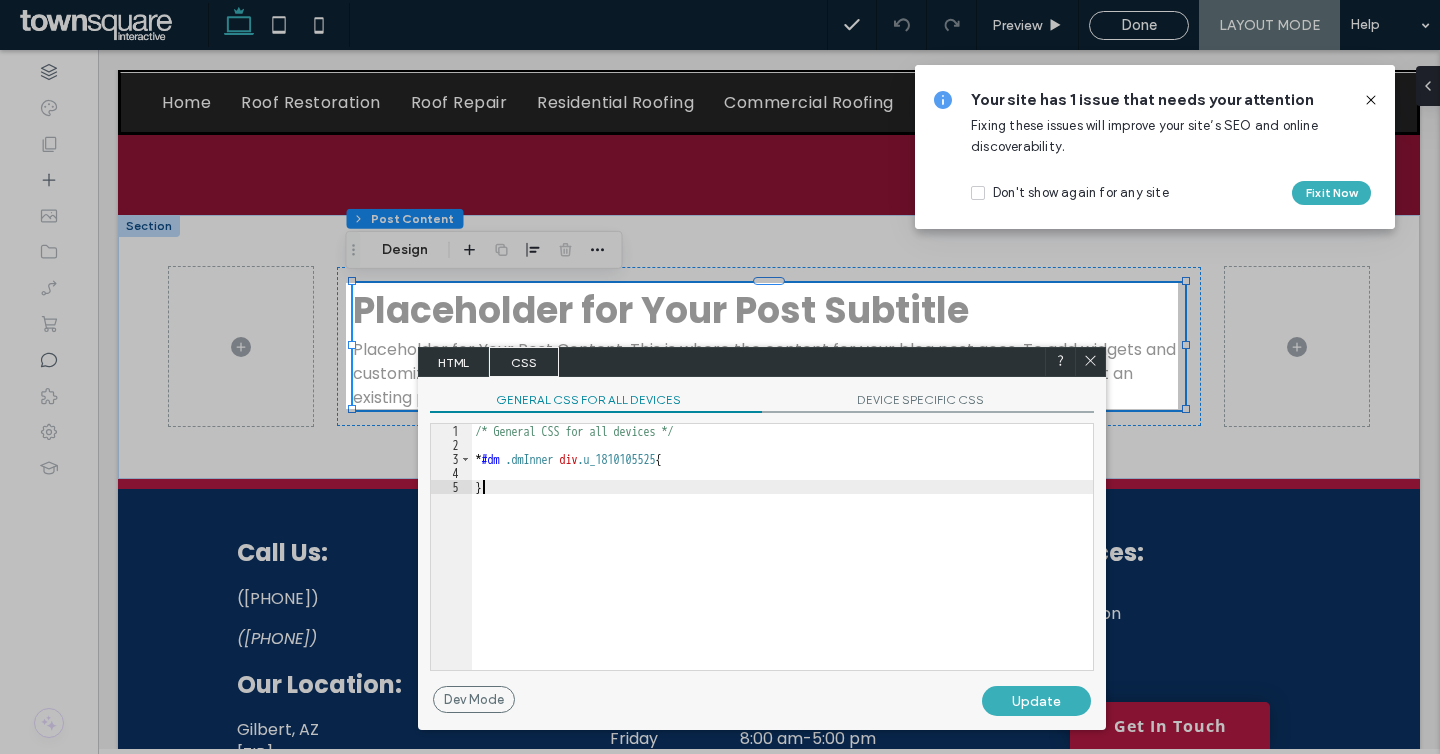 scroll, scrollTop: 2, scrollLeft: 0, axis: vertical 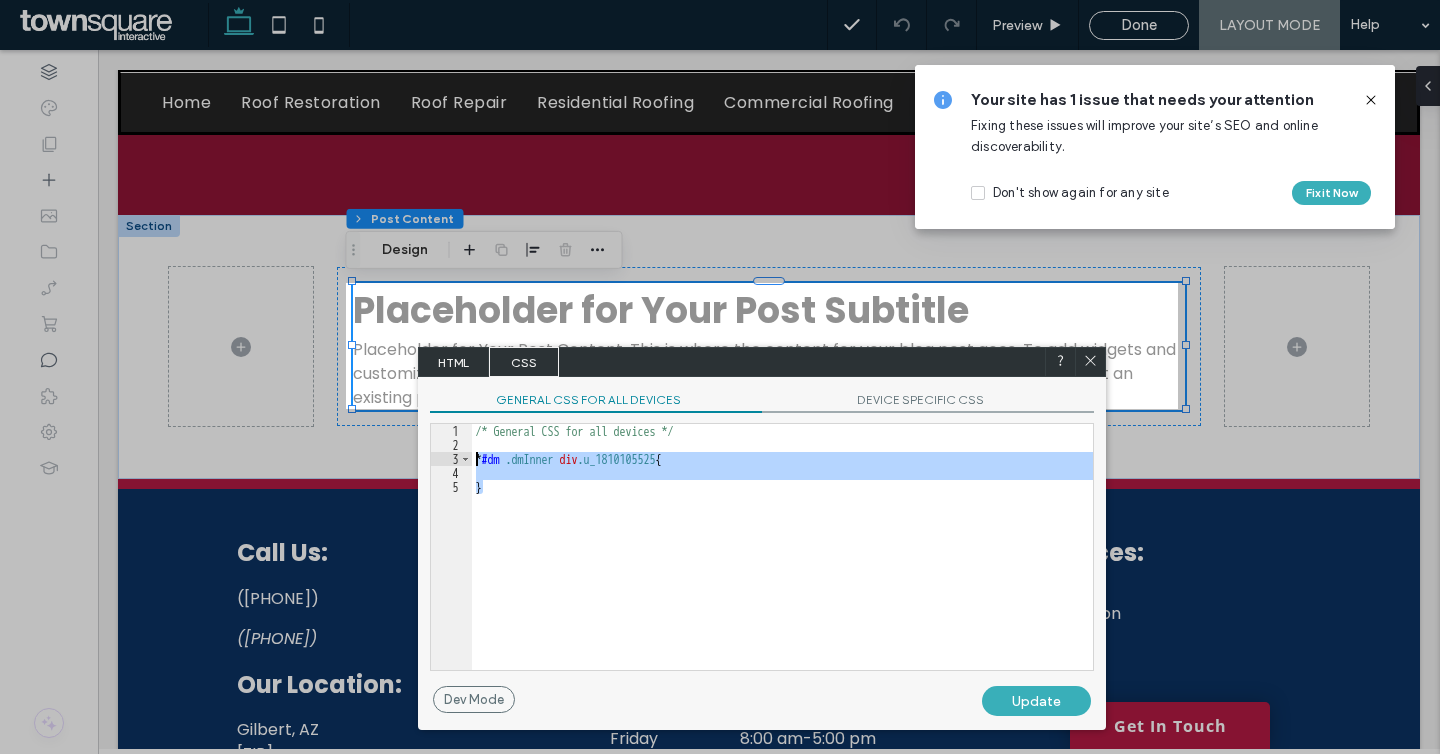 drag, startPoint x: 625, startPoint y: 489, endPoint x: 468, endPoint y: 465, distance: 158.8238 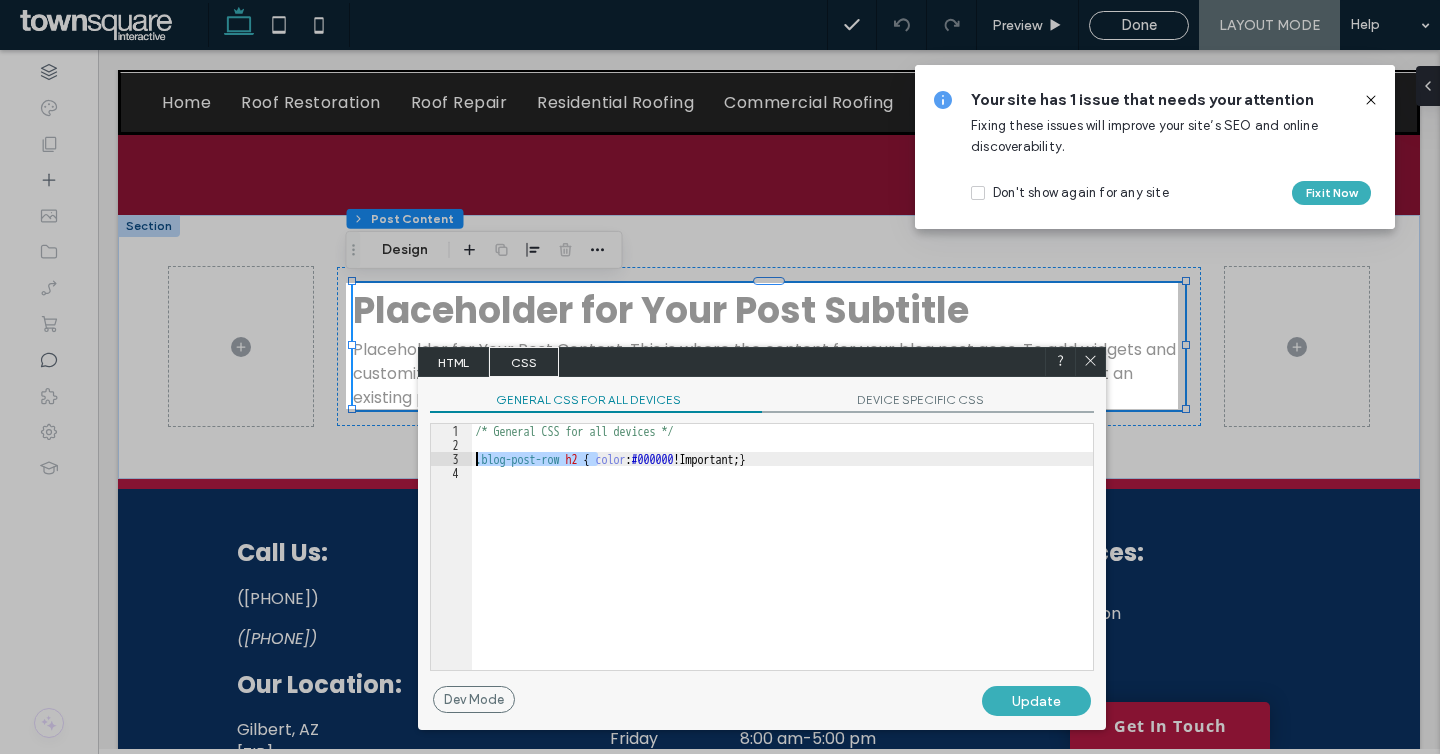 drag, startPoint x: 599, startPoint y: 459, endPoint x: 450, endPoint y: 459, distance: 149 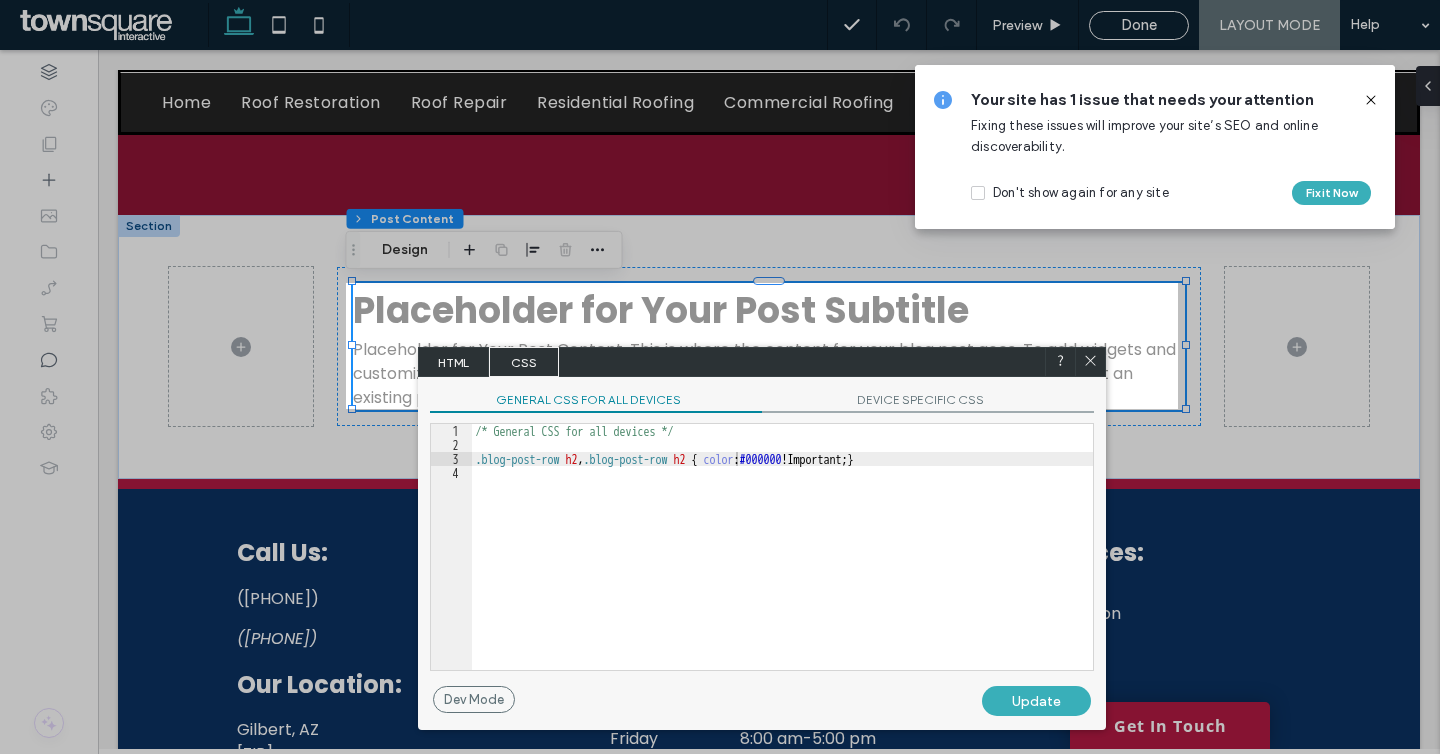 click on "Update" at bounding box center [1036, 701] 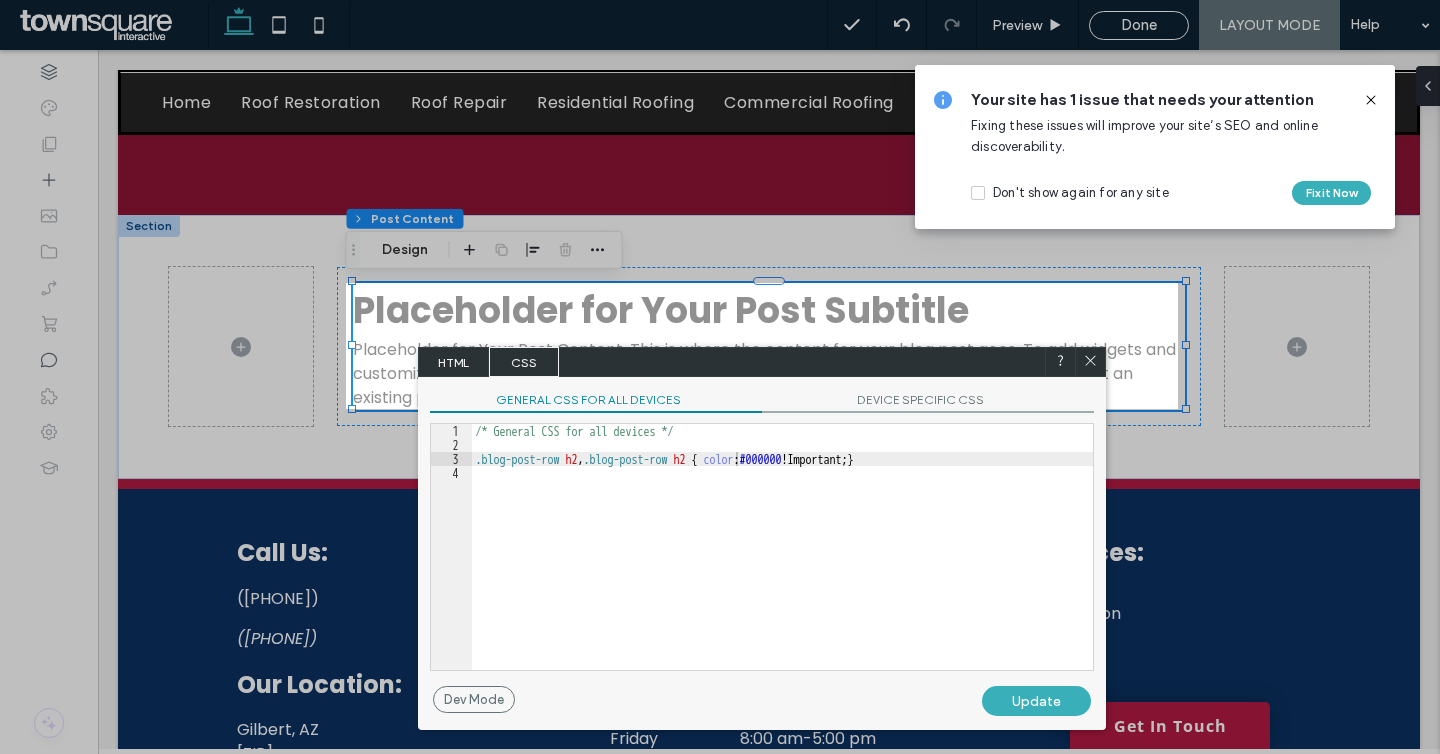 click 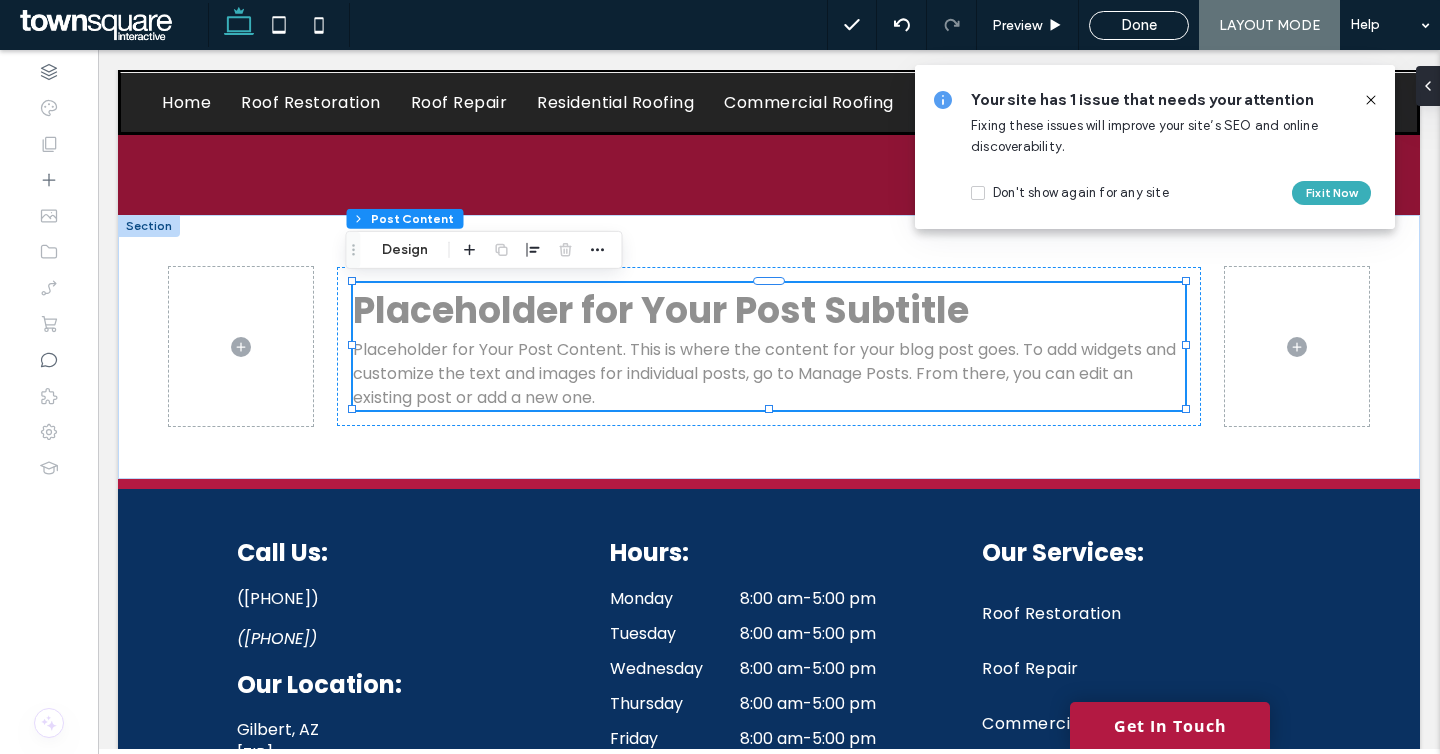 click 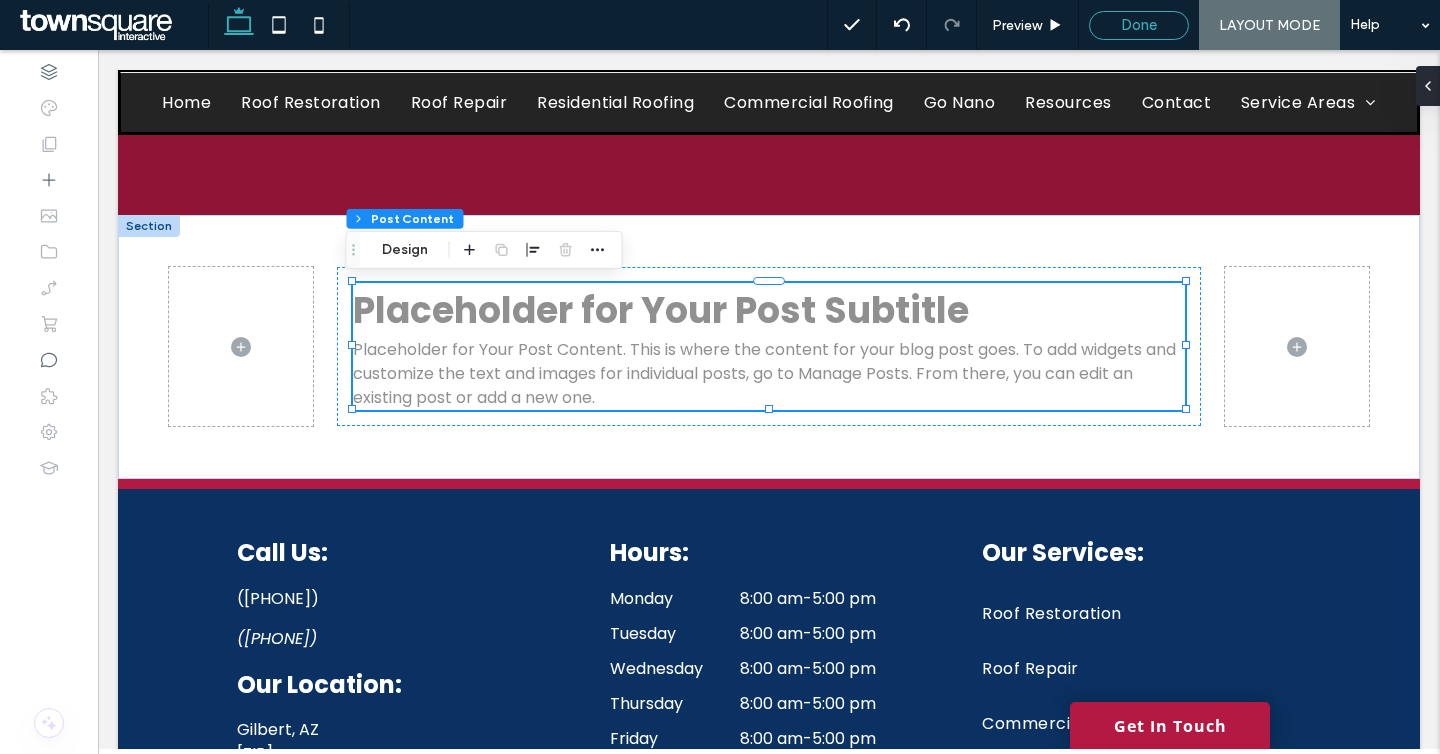 click on "Done" at bounding box center [1139, 25] 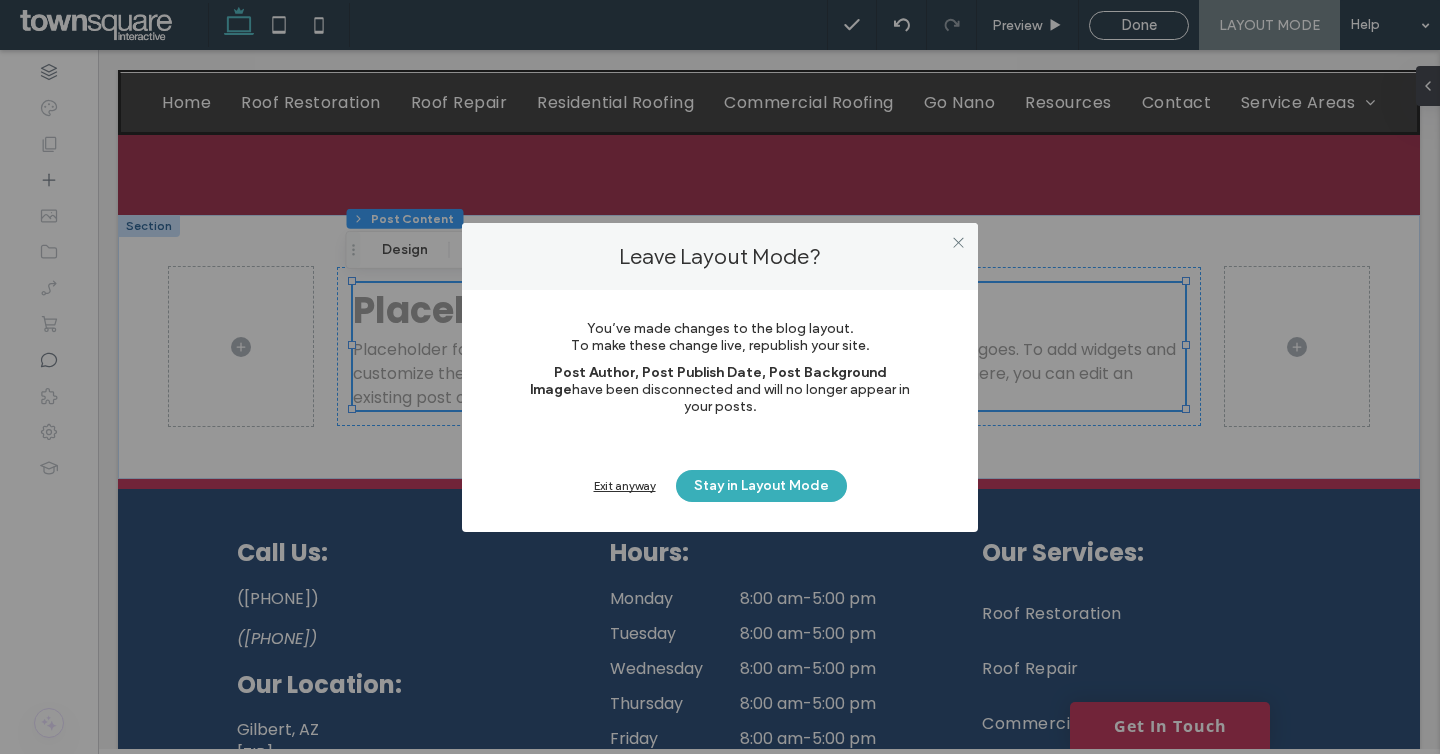 click on "Exit anyway" at bounding box center (625, 485) 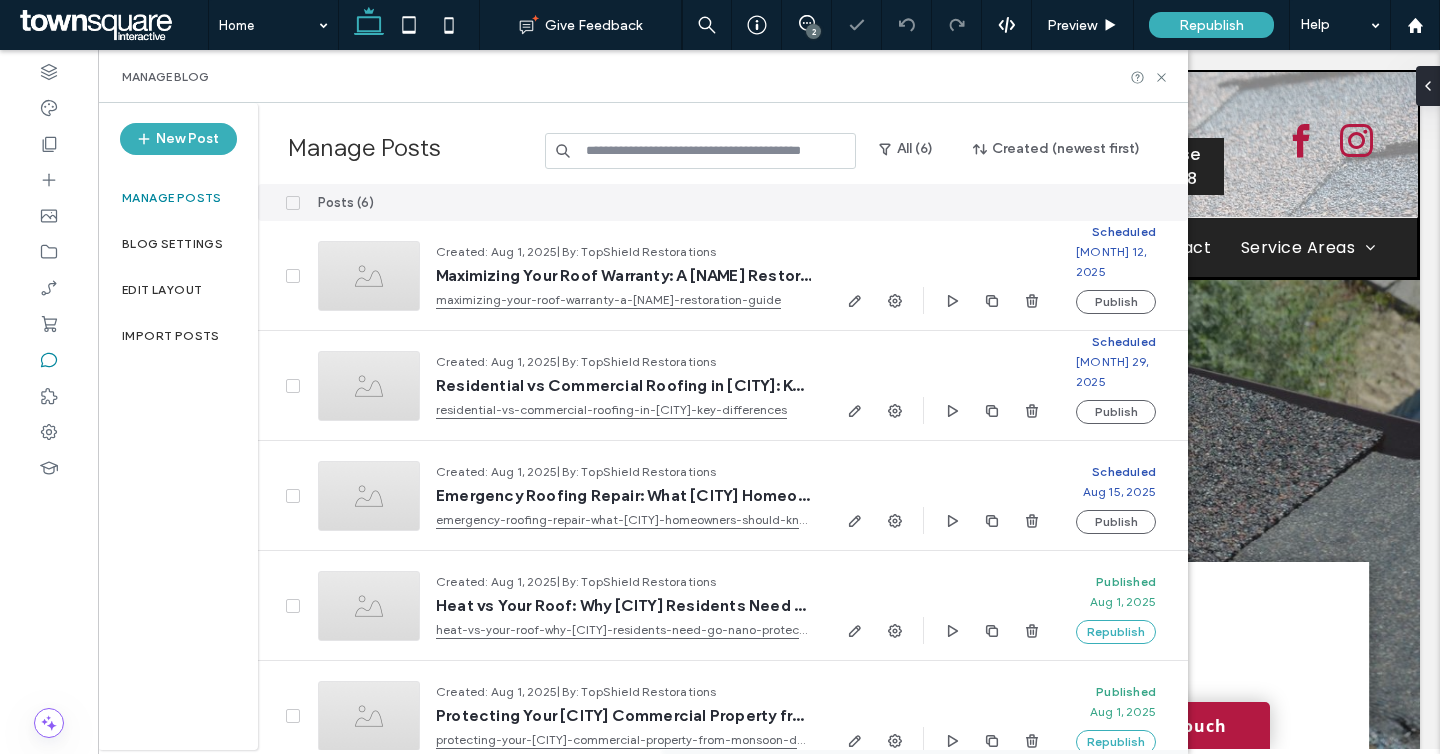 scroll, scrollTop: 0, scrollLeft: 0, axis: both 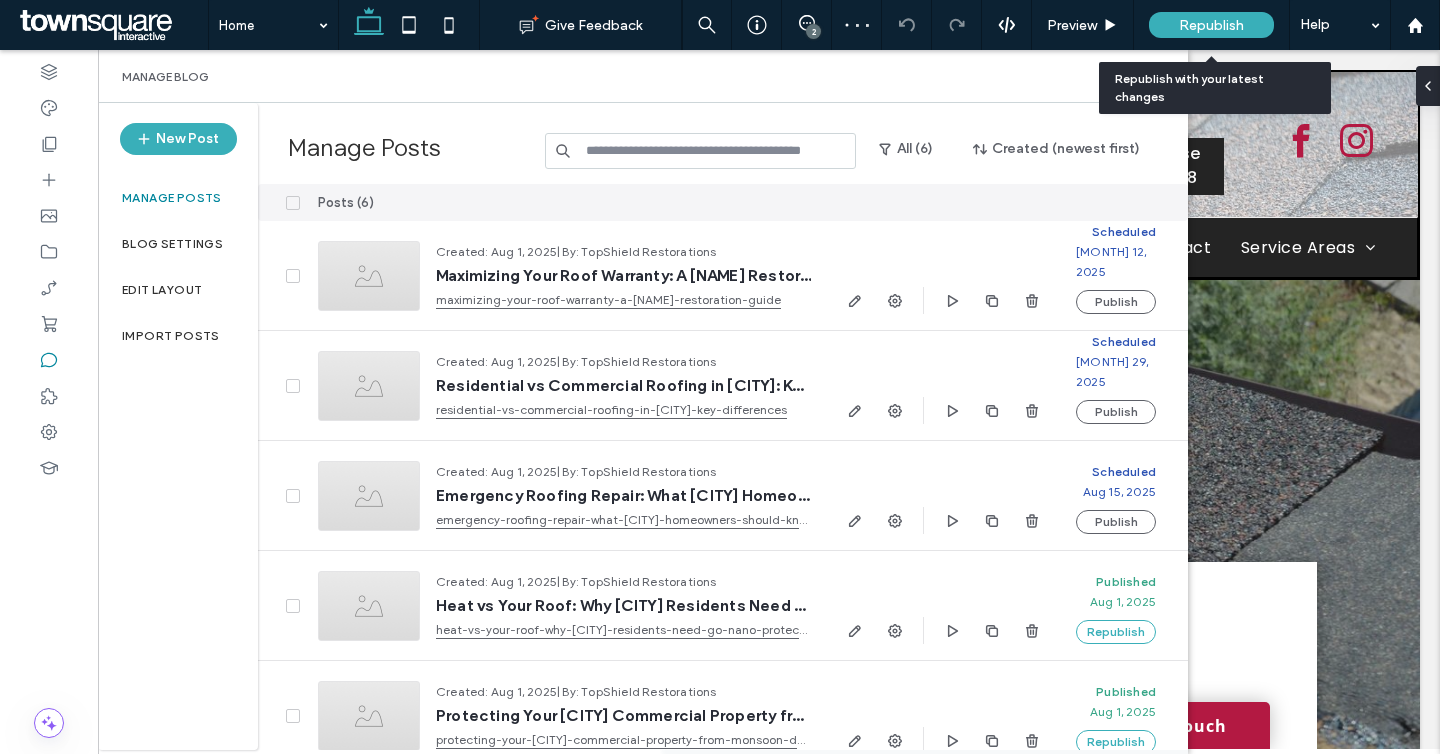 click on "Republish" at bounding box center (1211, 25) 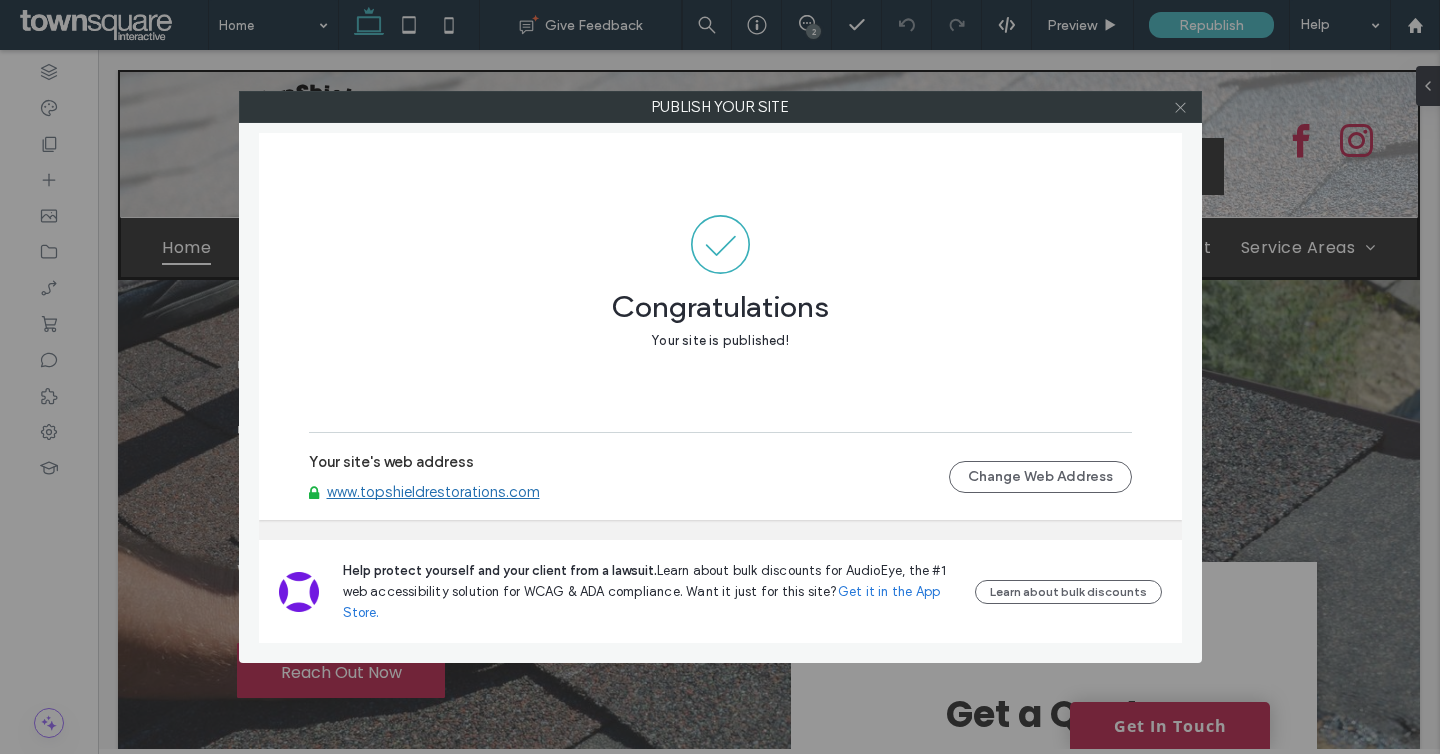 click 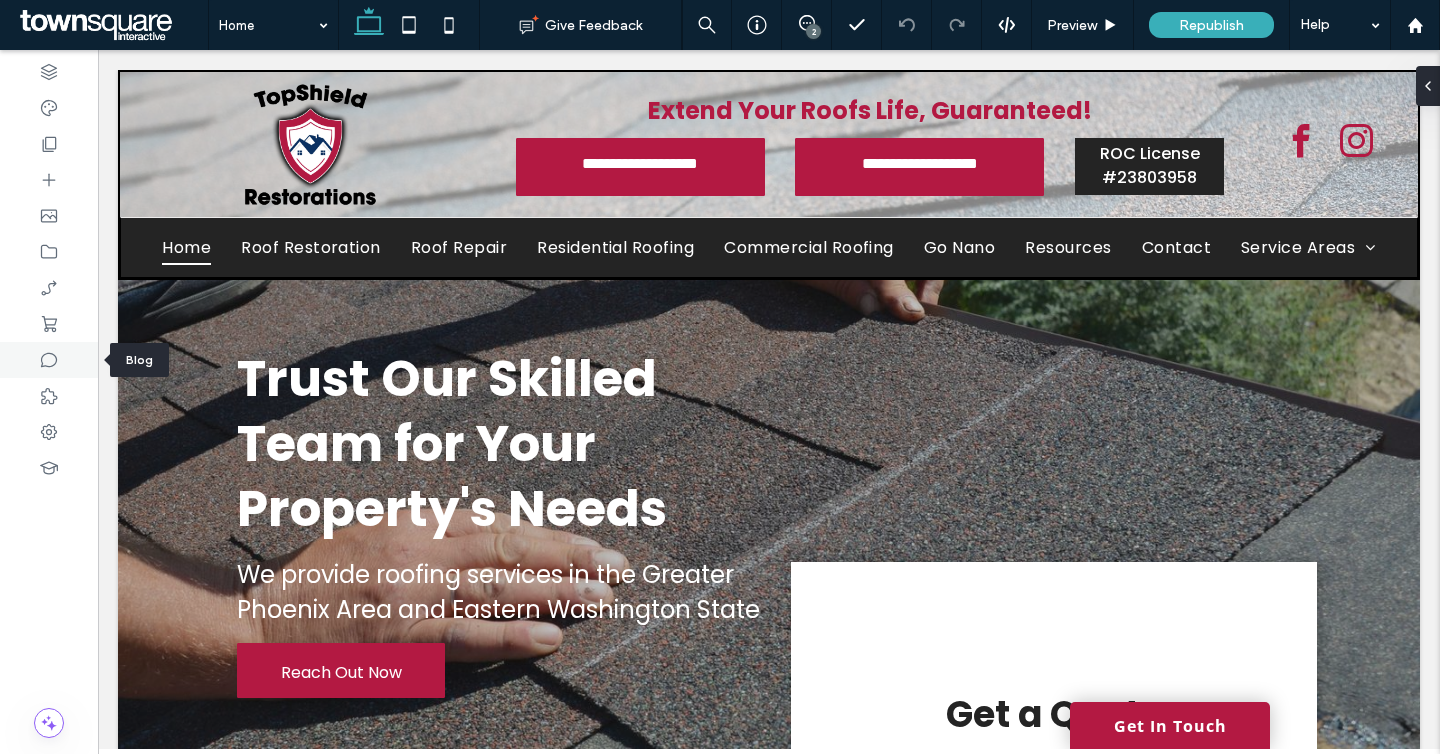 click 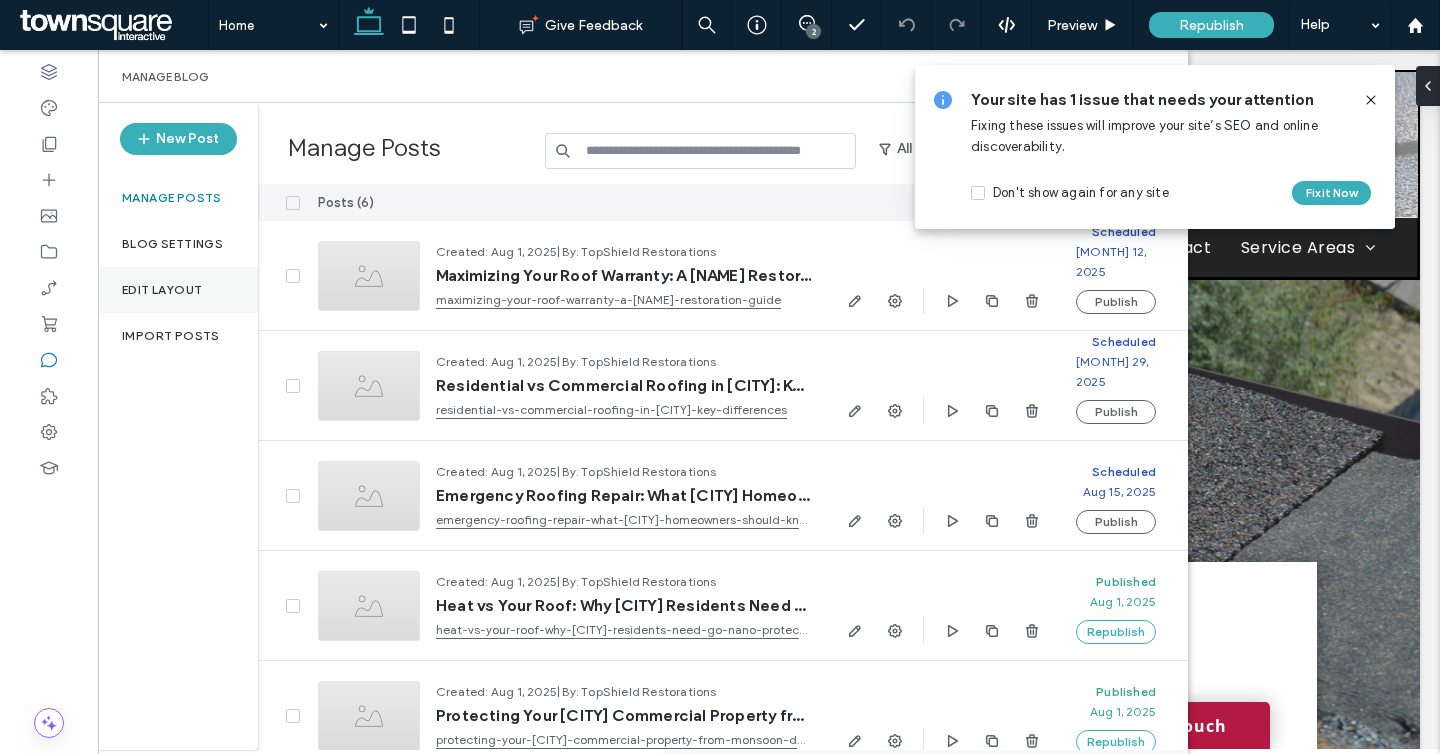 click on "Edit Layout" at bounding box center (162, 290) 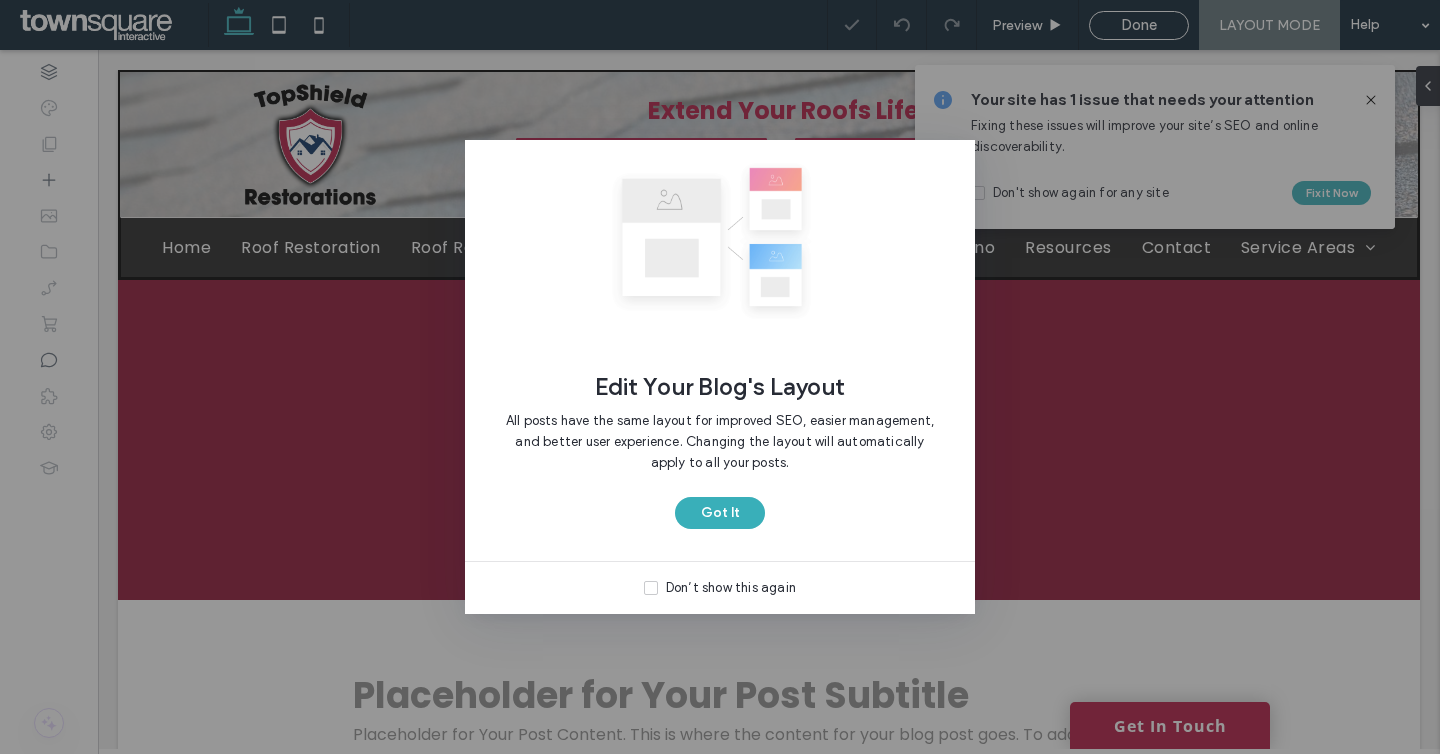 scroll, scrollTop: 0, scrollLeft: 0, axis: both 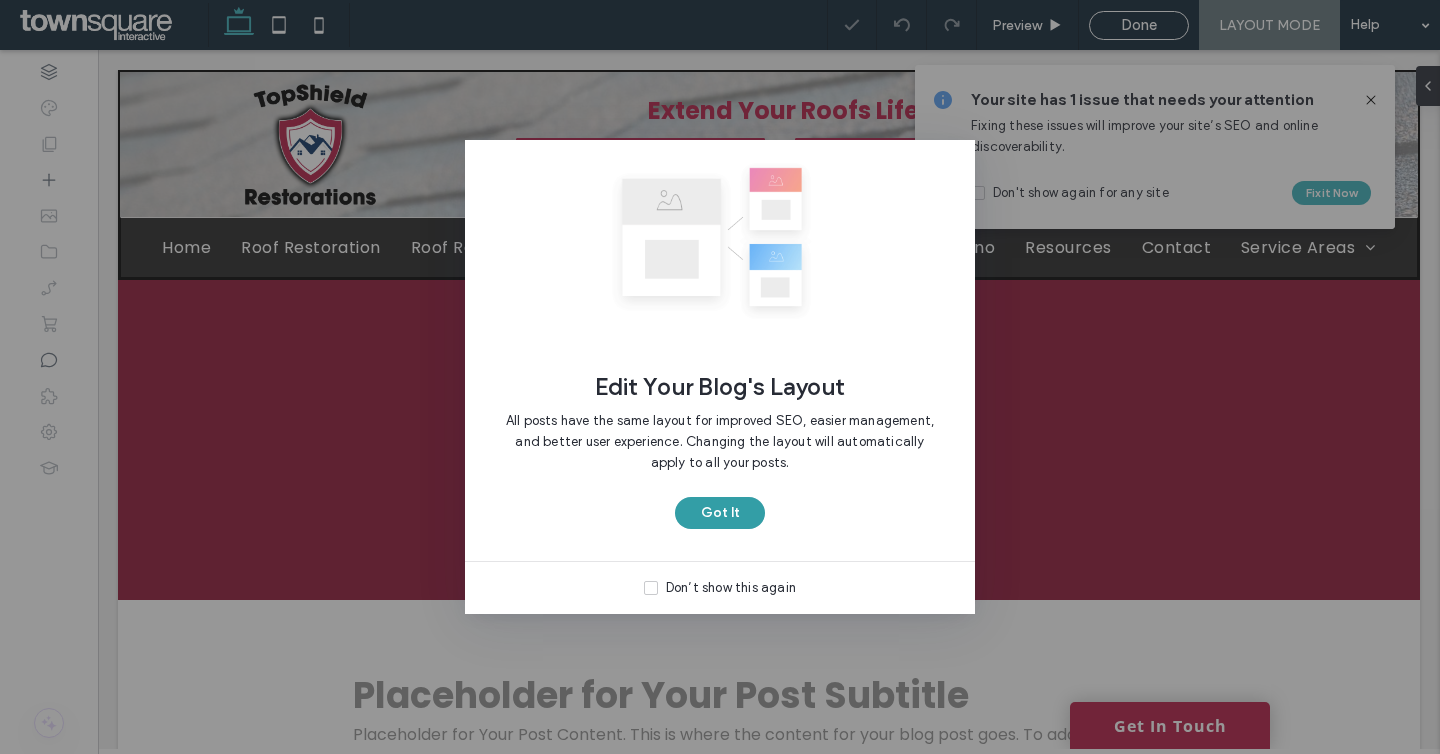 click on "Got It" at bounding box center [720, 513] 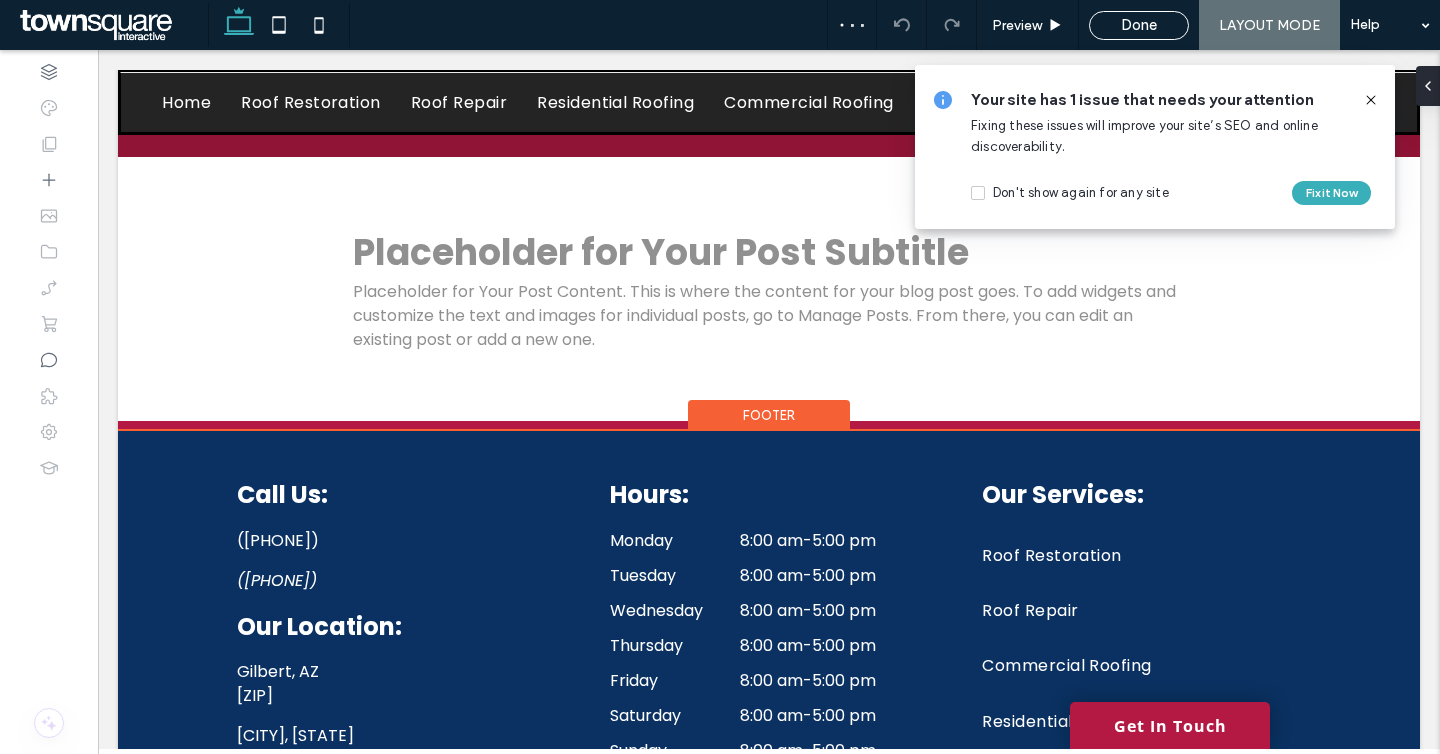 scroll, scrollTop: 290, scrollLeft: 0, axis: vertical 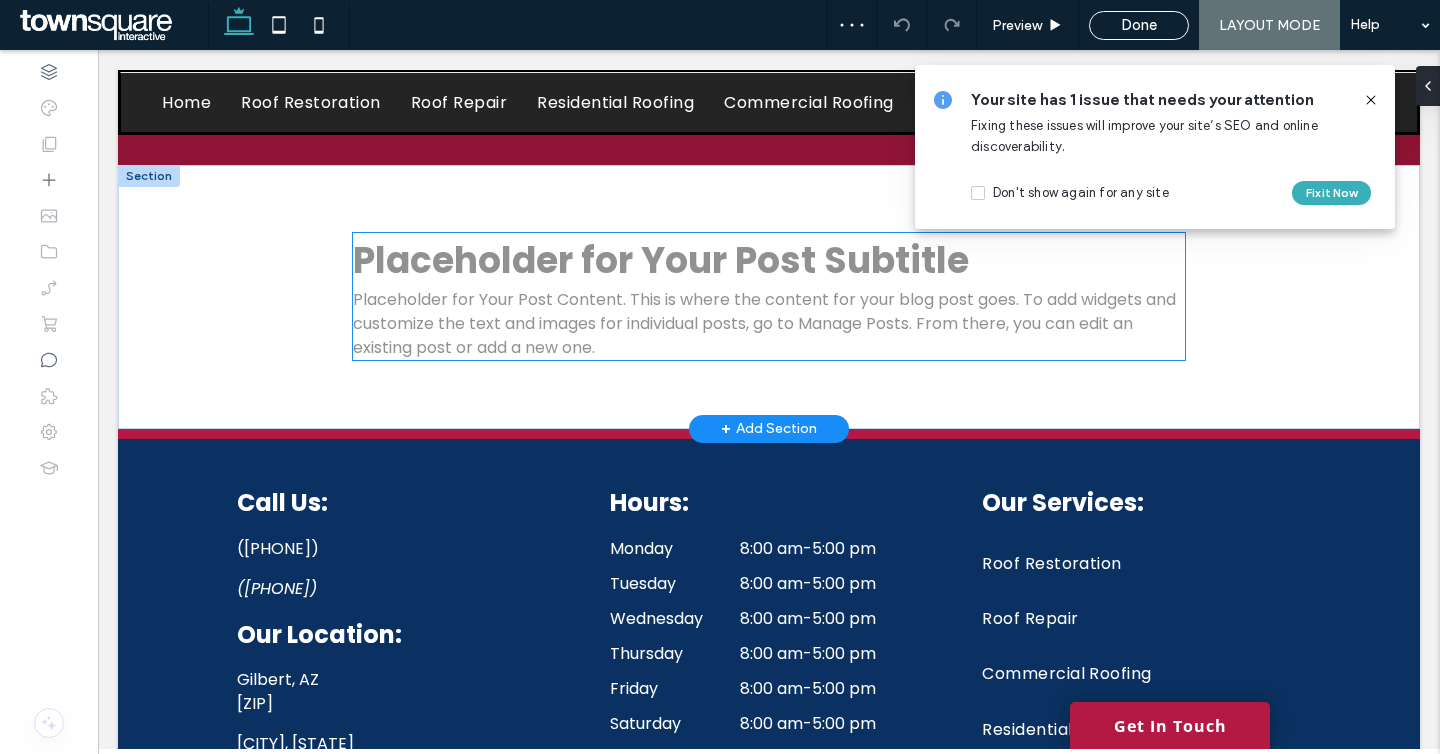 click on "Placeholder for Your Post Content. This is where the content for your blog post goes. To add widgets and customize the text and images for individual posts, go to Manage Posts. From there, you can edit an existing post or add a new one." at bounding box center [769, 324] 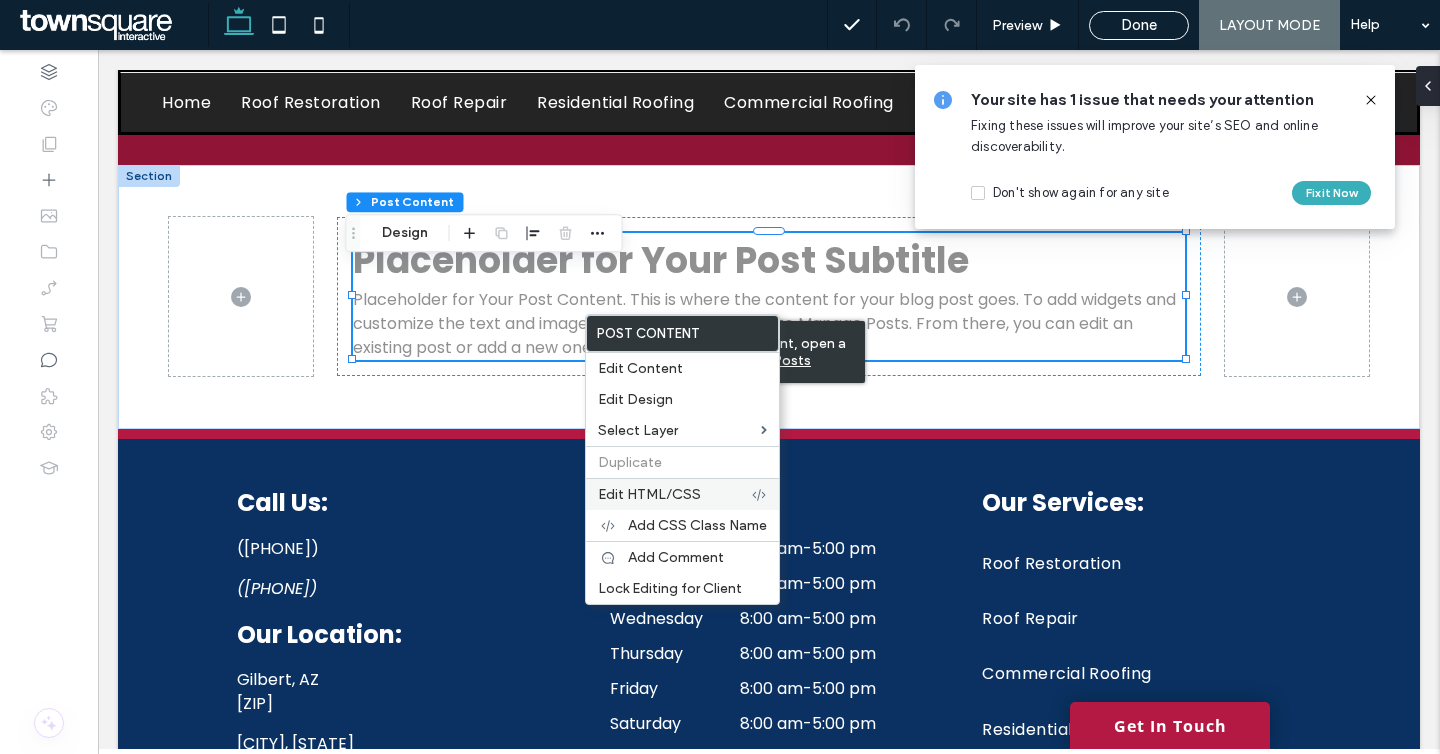 click on "Edit HTML/CSS" at bounding box center (649, 494) 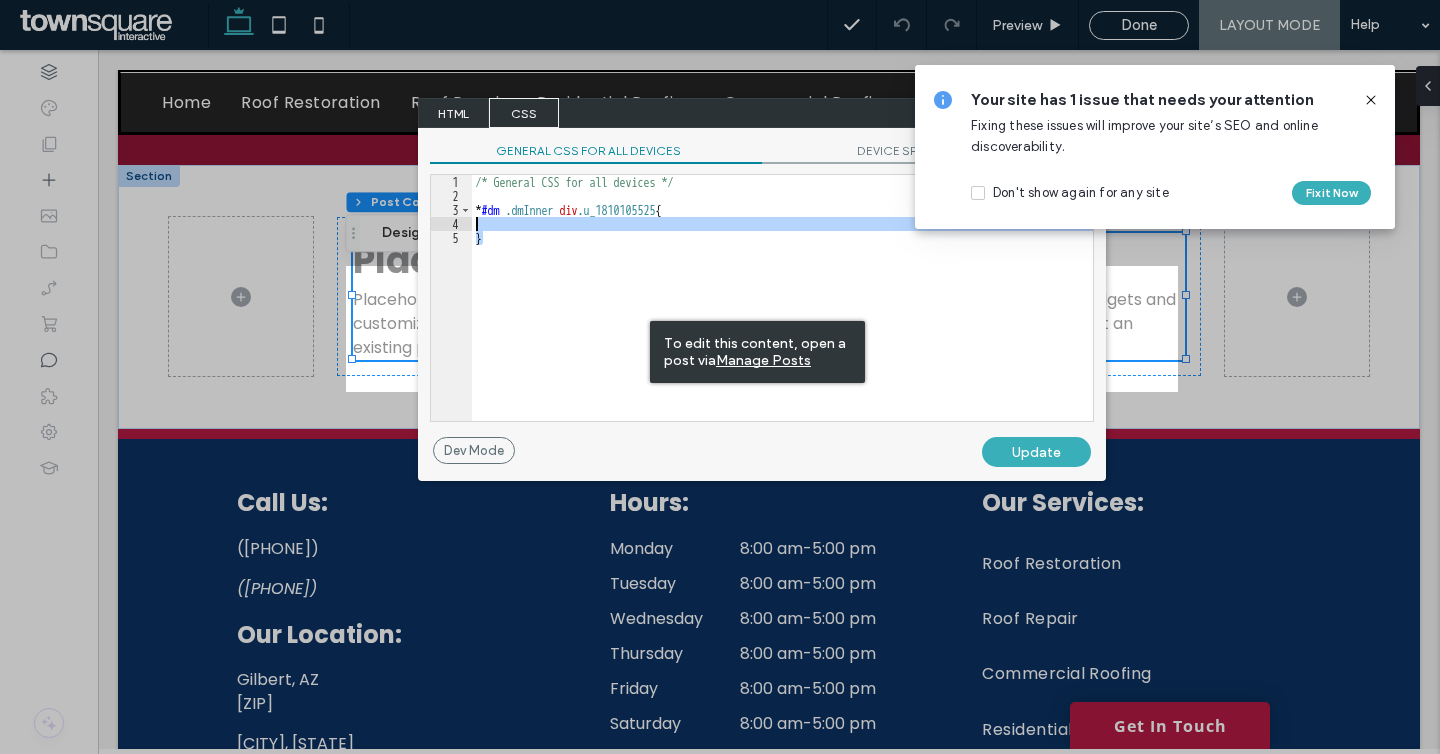 drag, startPoint x: 567, startPoint y: 257, endPoint x: 470, endPoint y: 213, distance: 106.51291 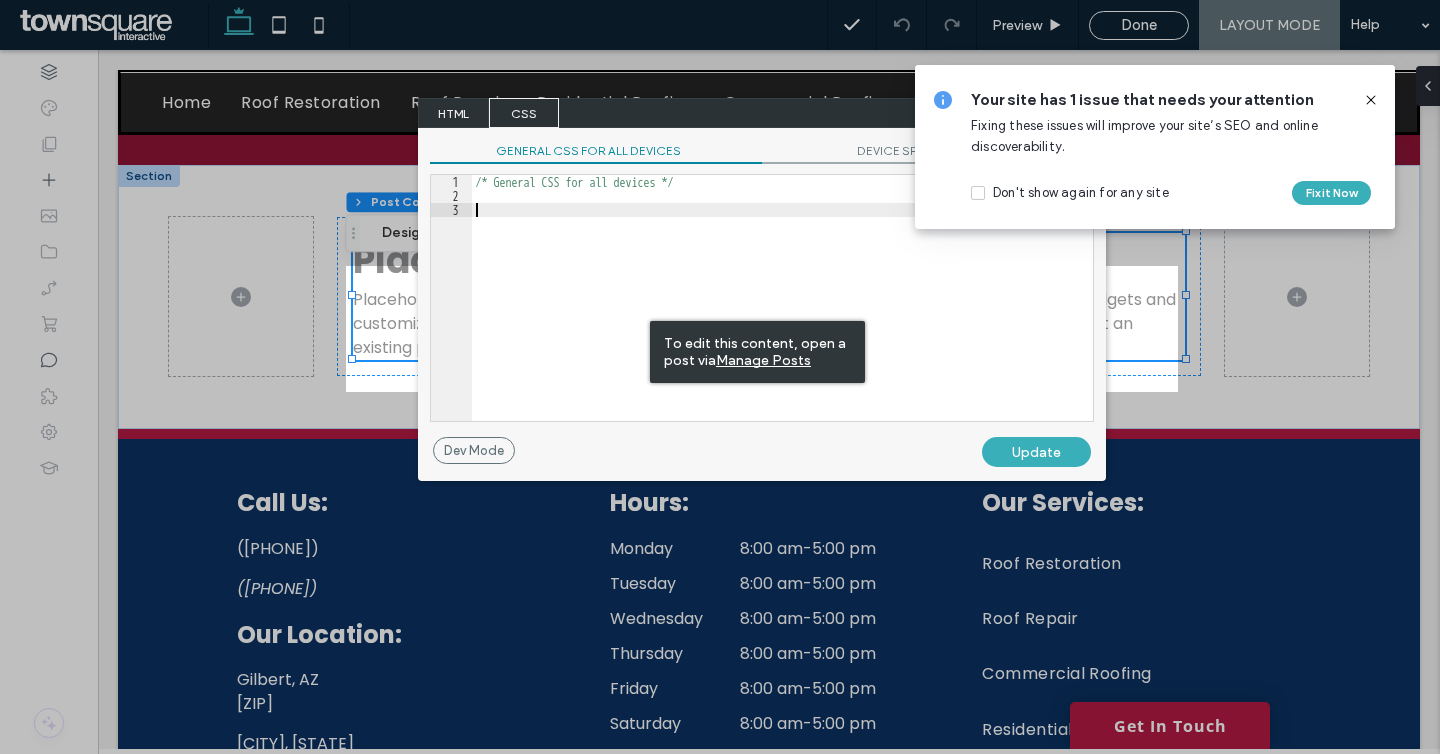 paste 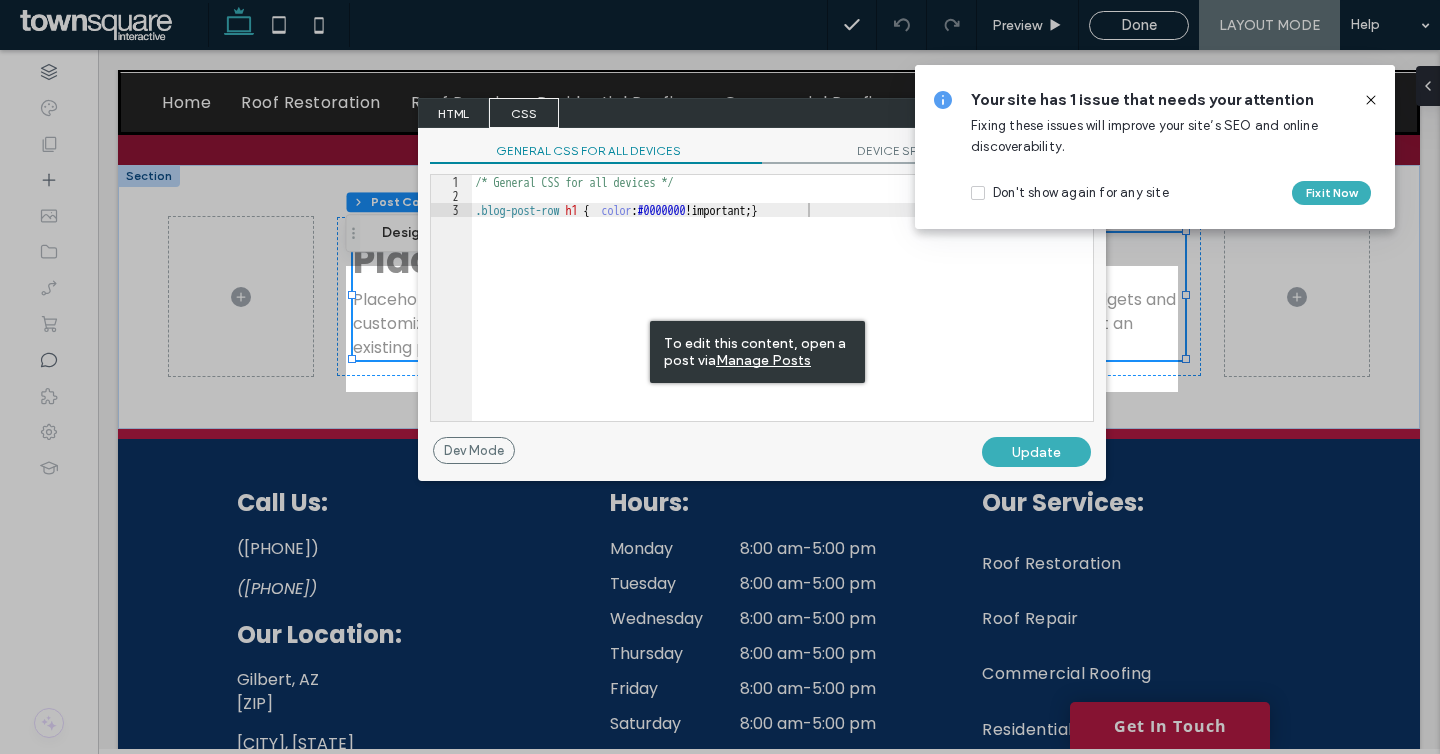 click on "Update" at bounding box center [1036, 452] 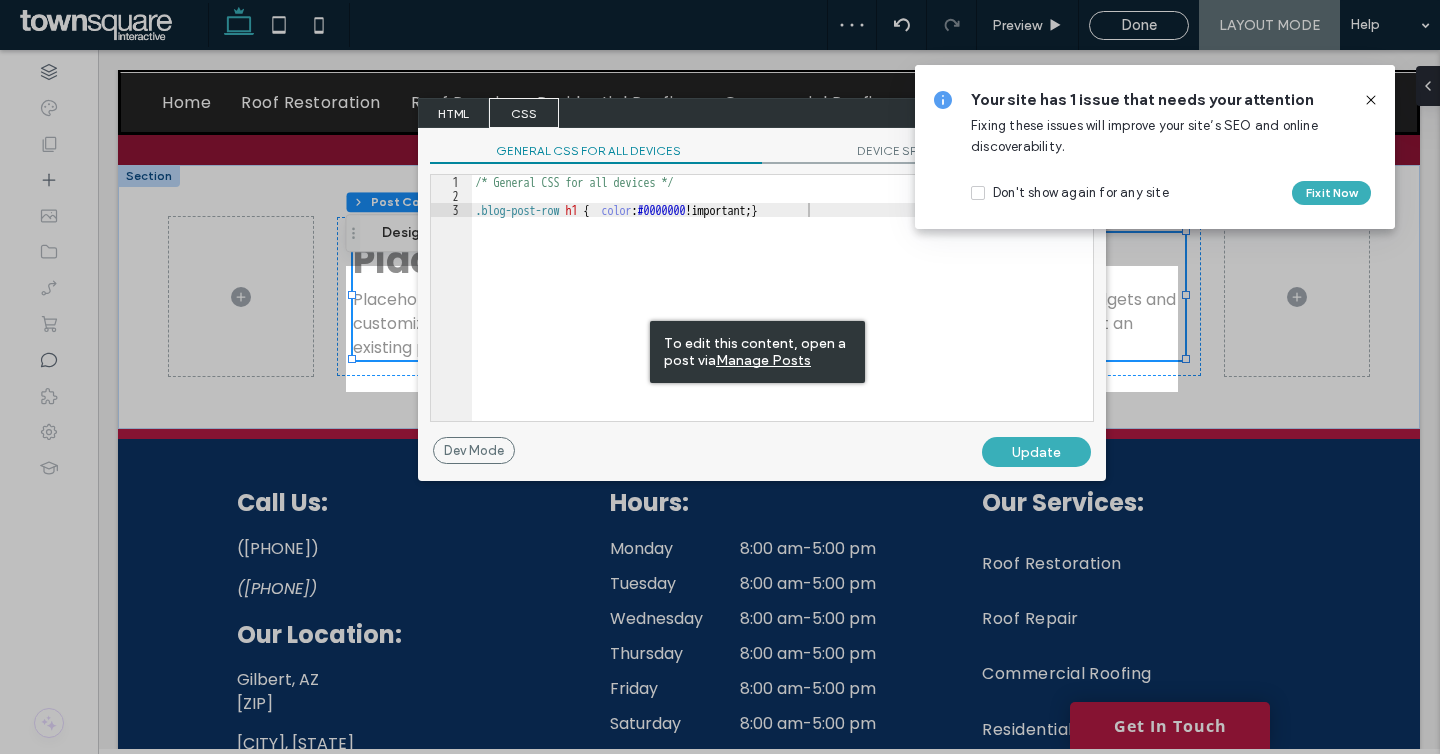 click 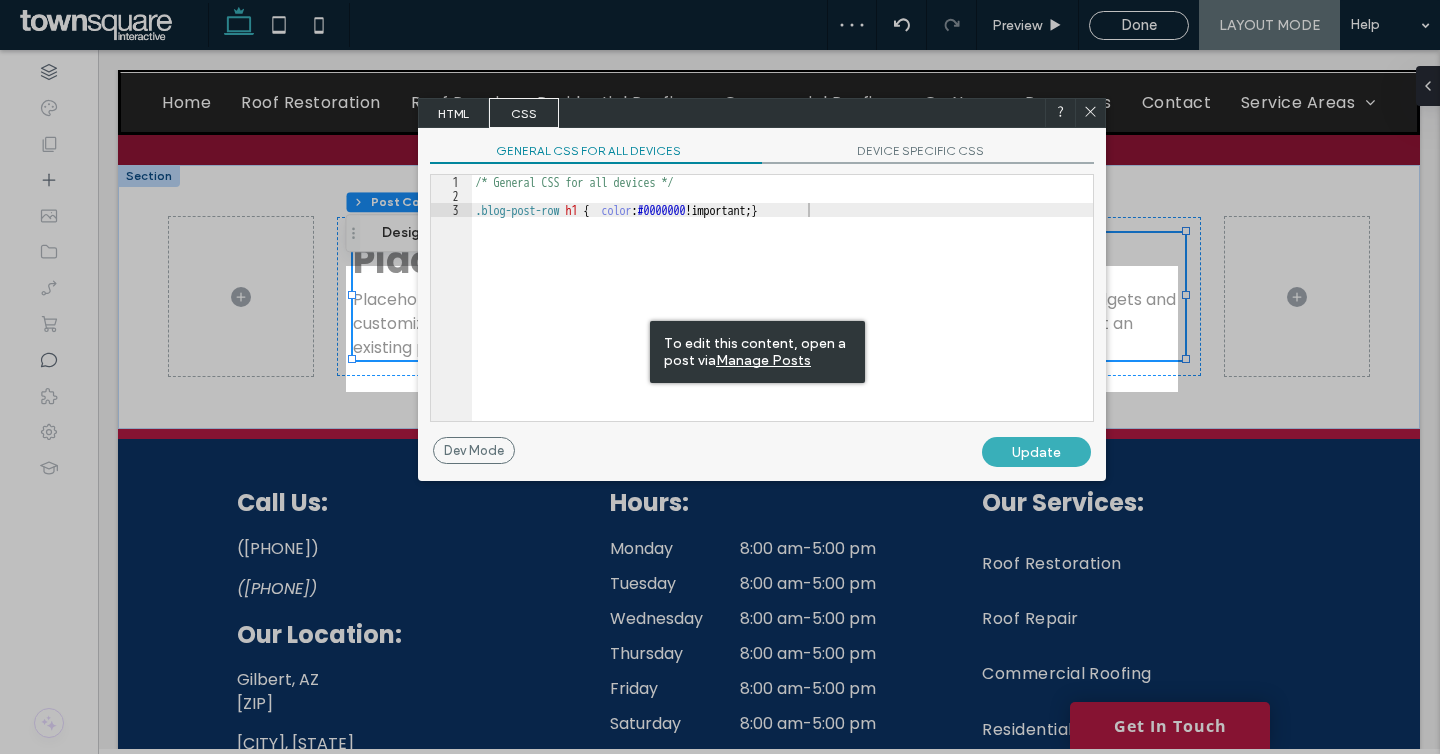 click on "Update" at bounding box center (1036, 452) 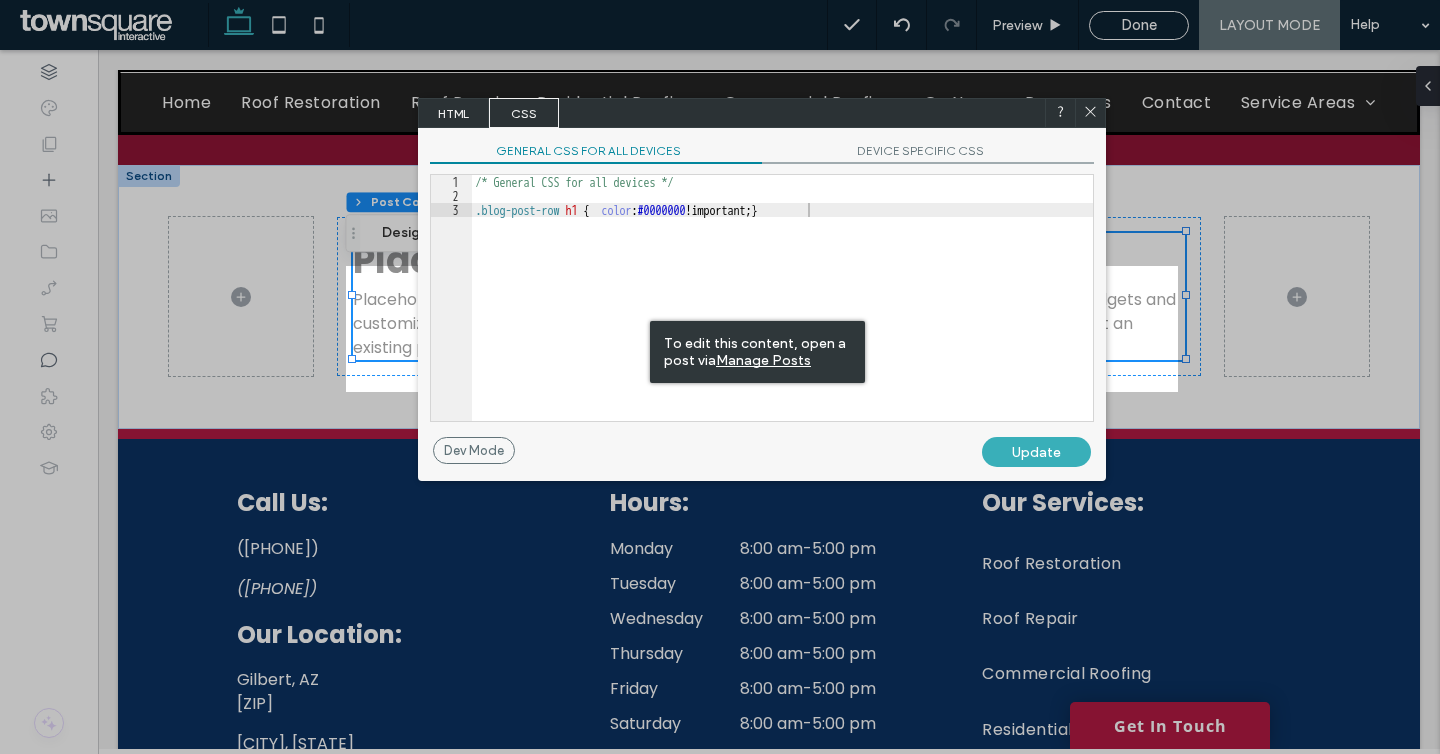 click 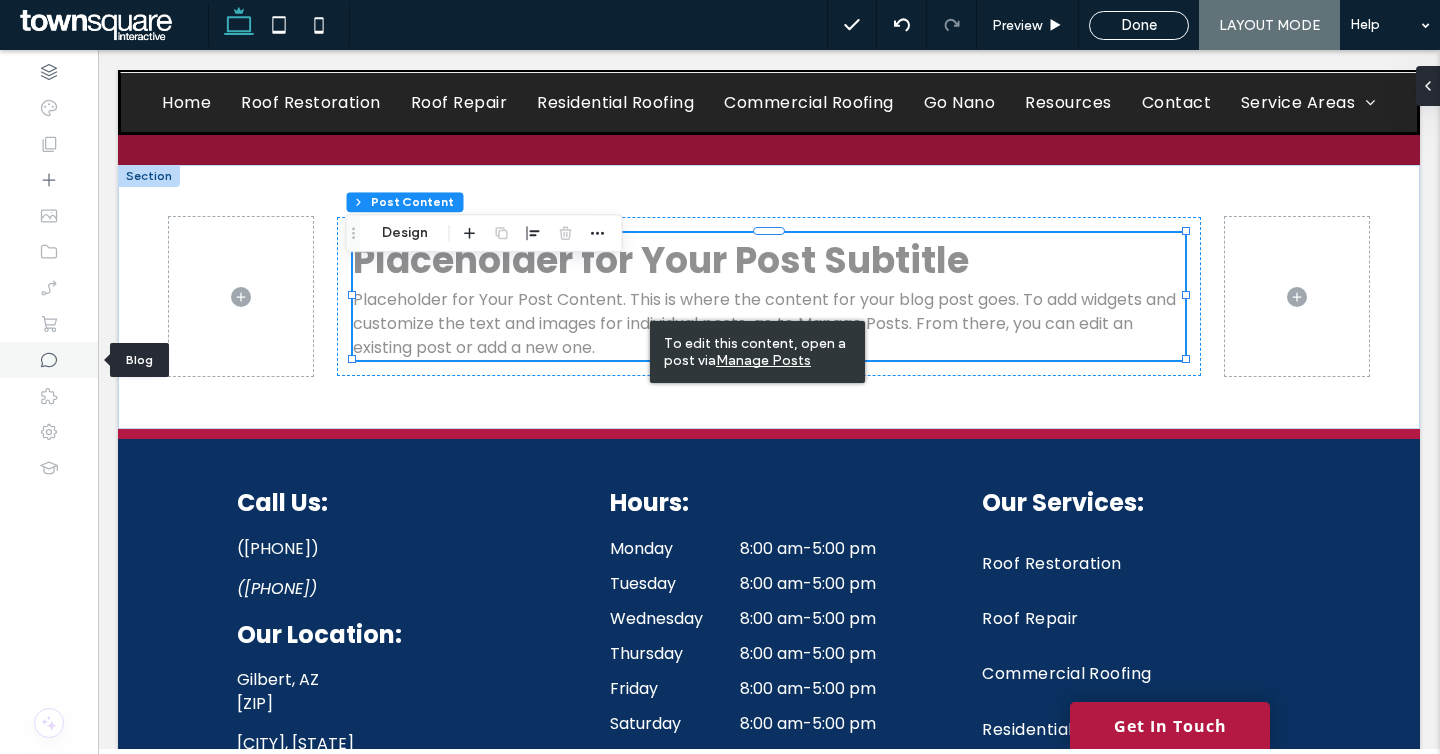 click 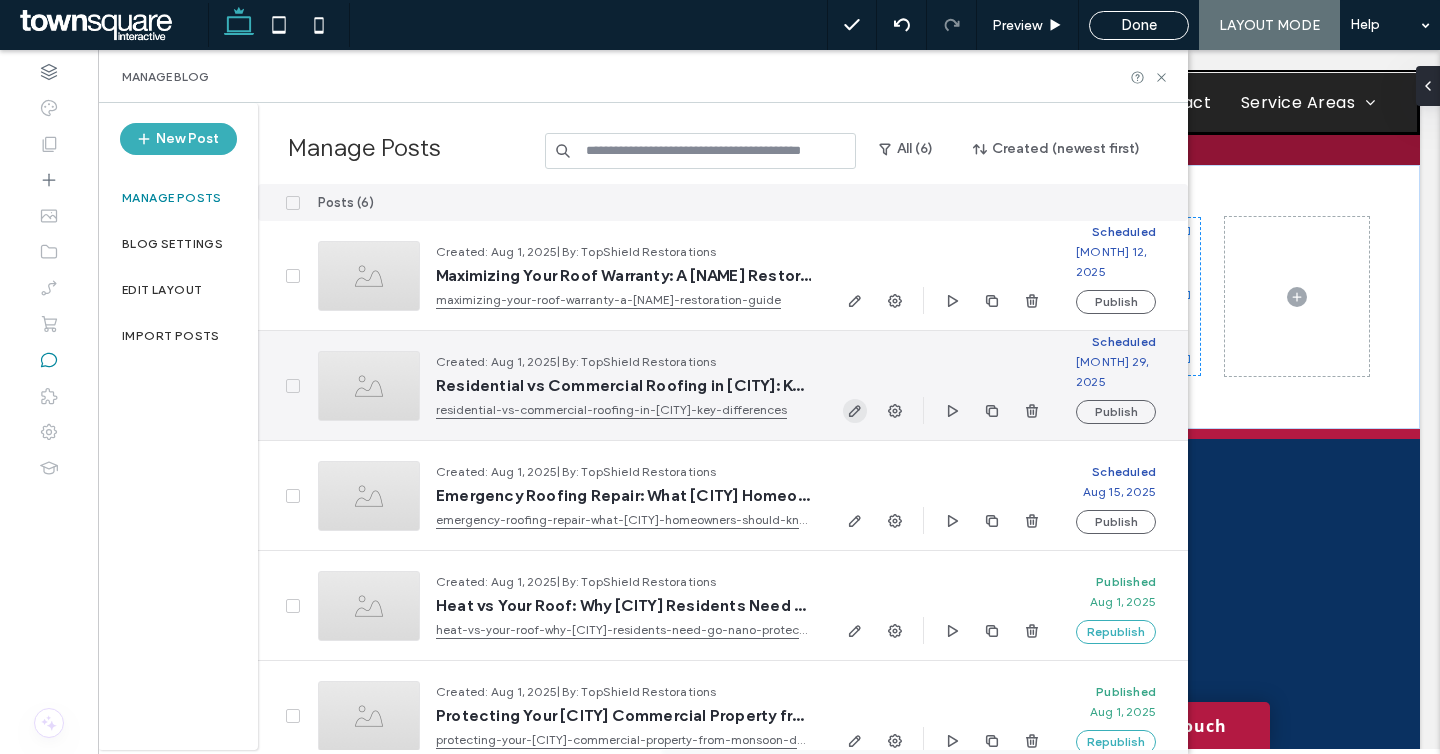 click 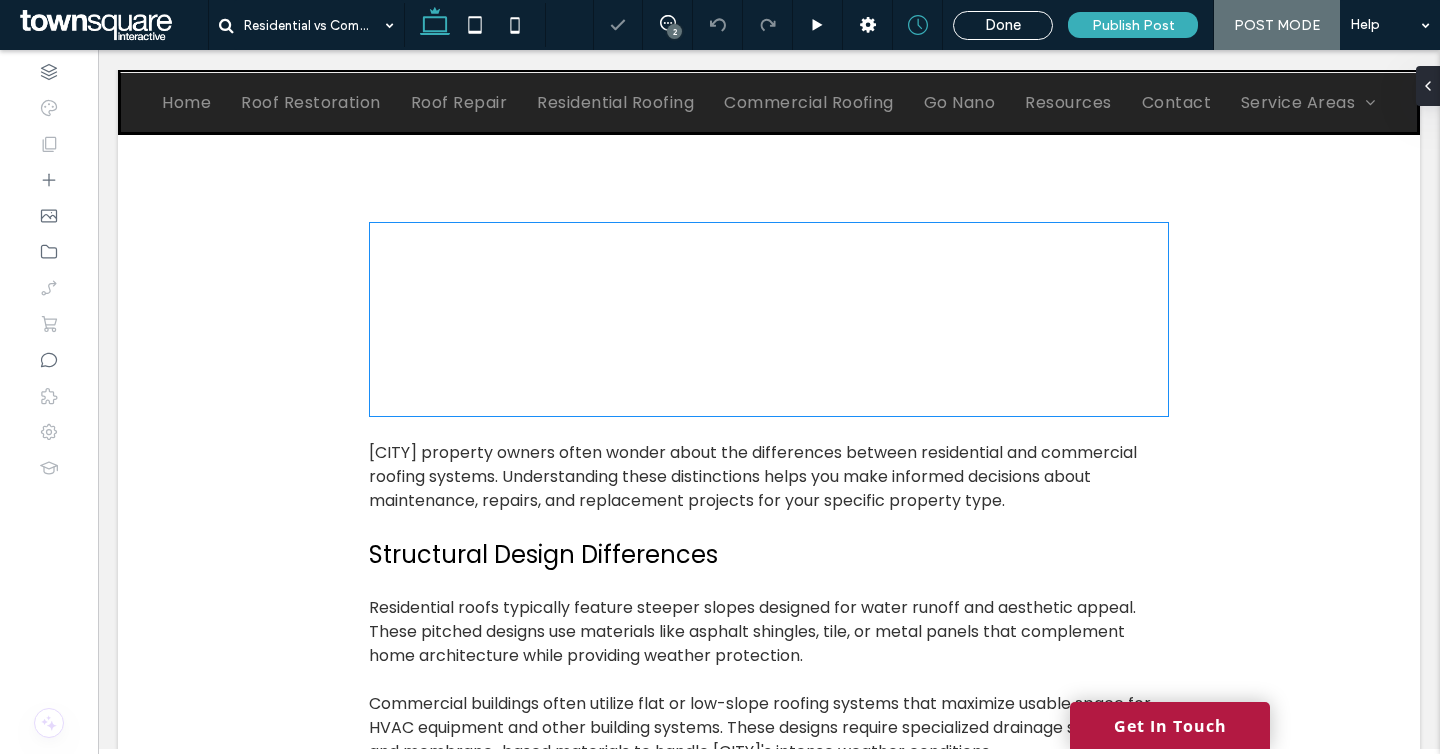 scroll, scrollTop: 389, scrollLeft: 0, axis: vertical 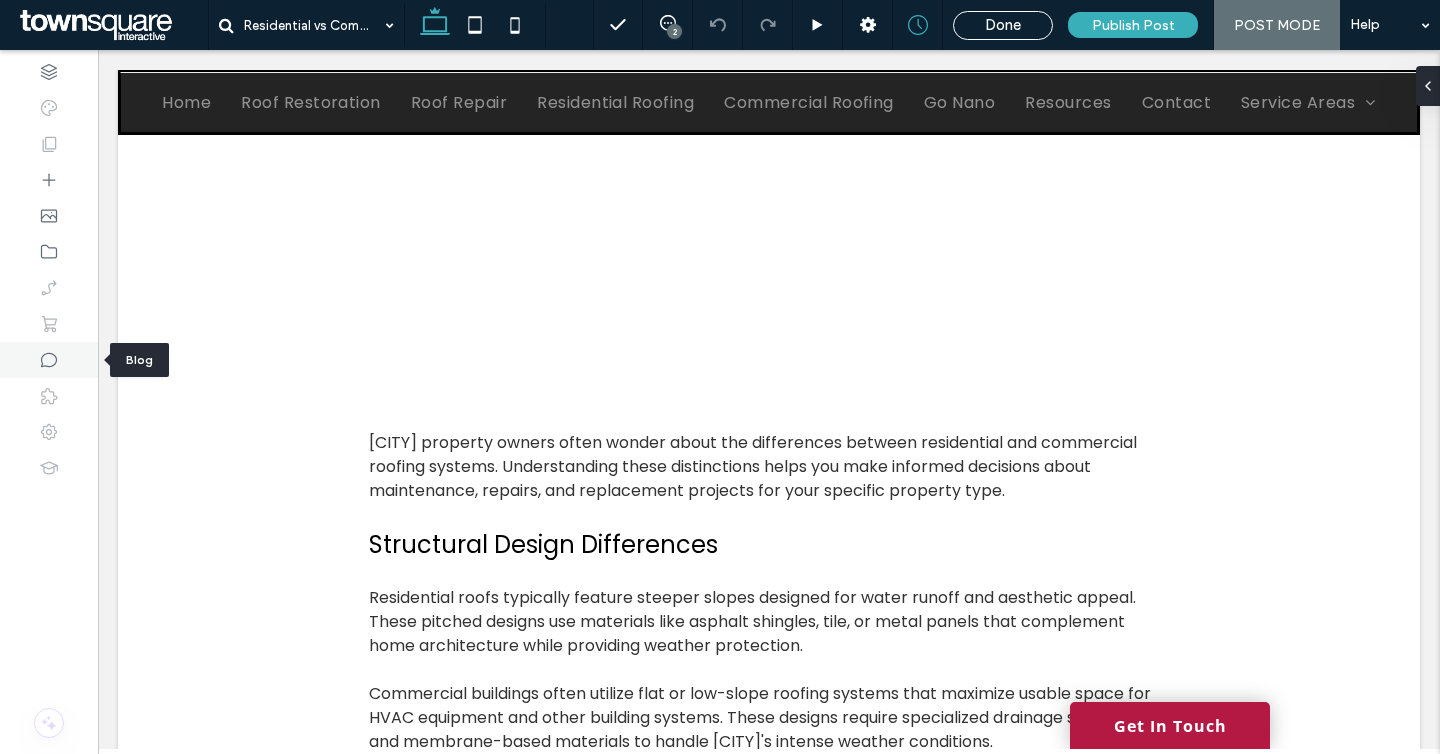 click at bounding box center (49, 360) 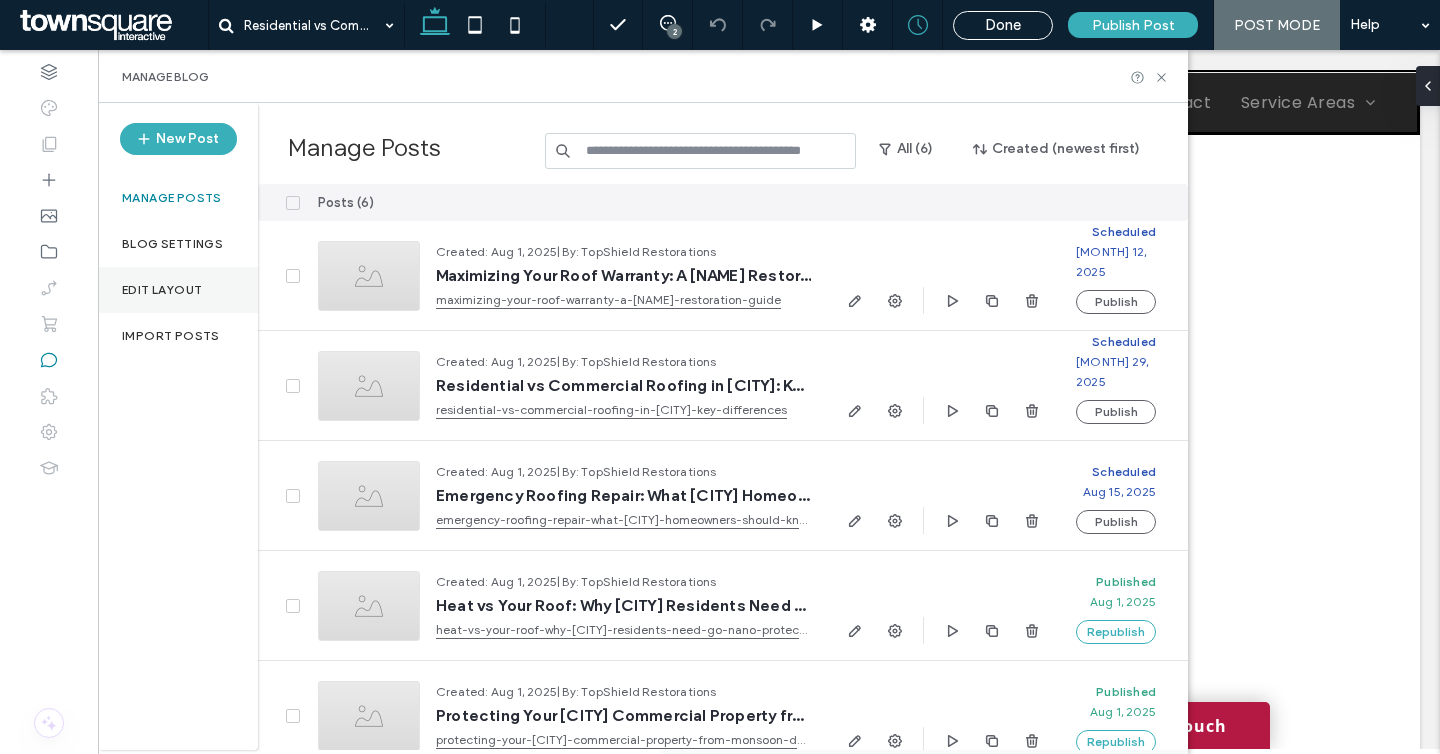 click on "Edit Layout" at bounding box center (162, 290) 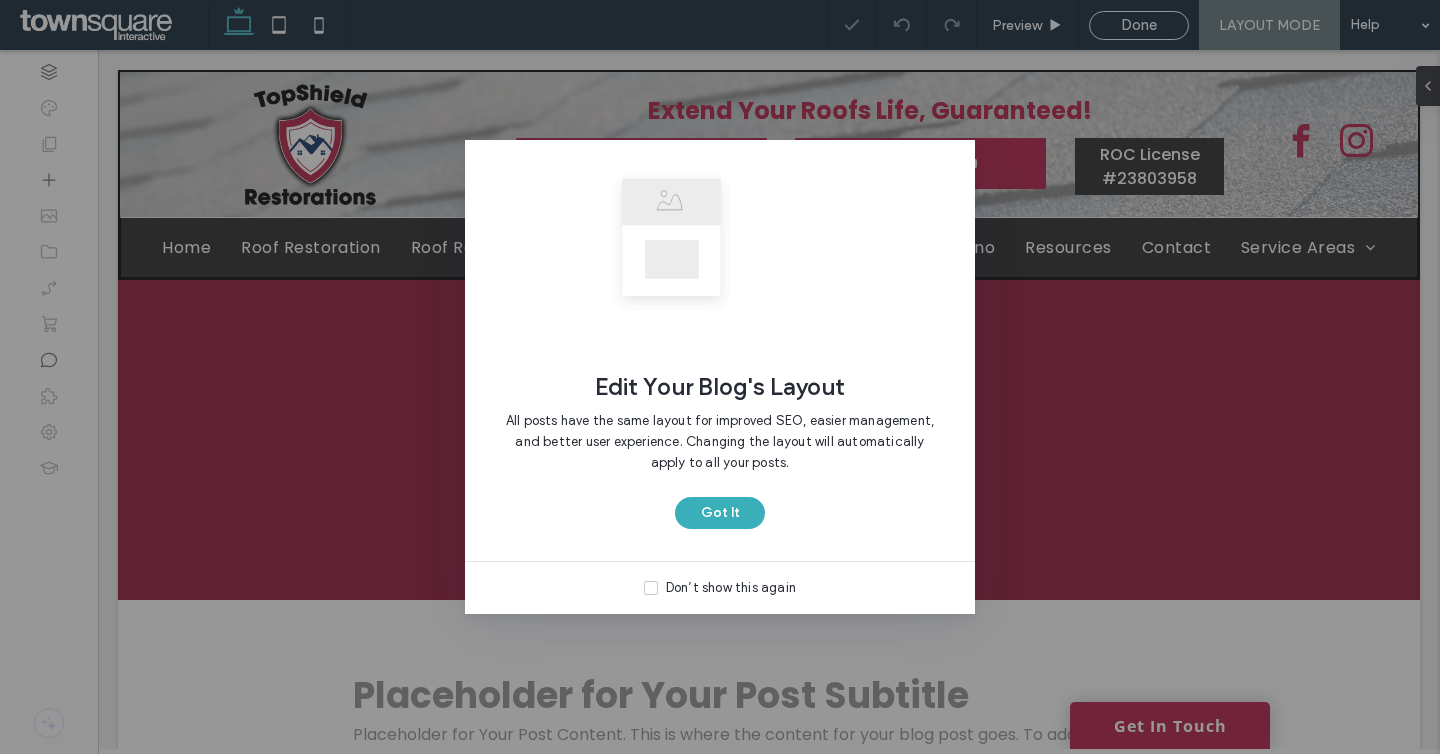 scroll, scrollTop: 0, scrollLeft: 0, axis: both 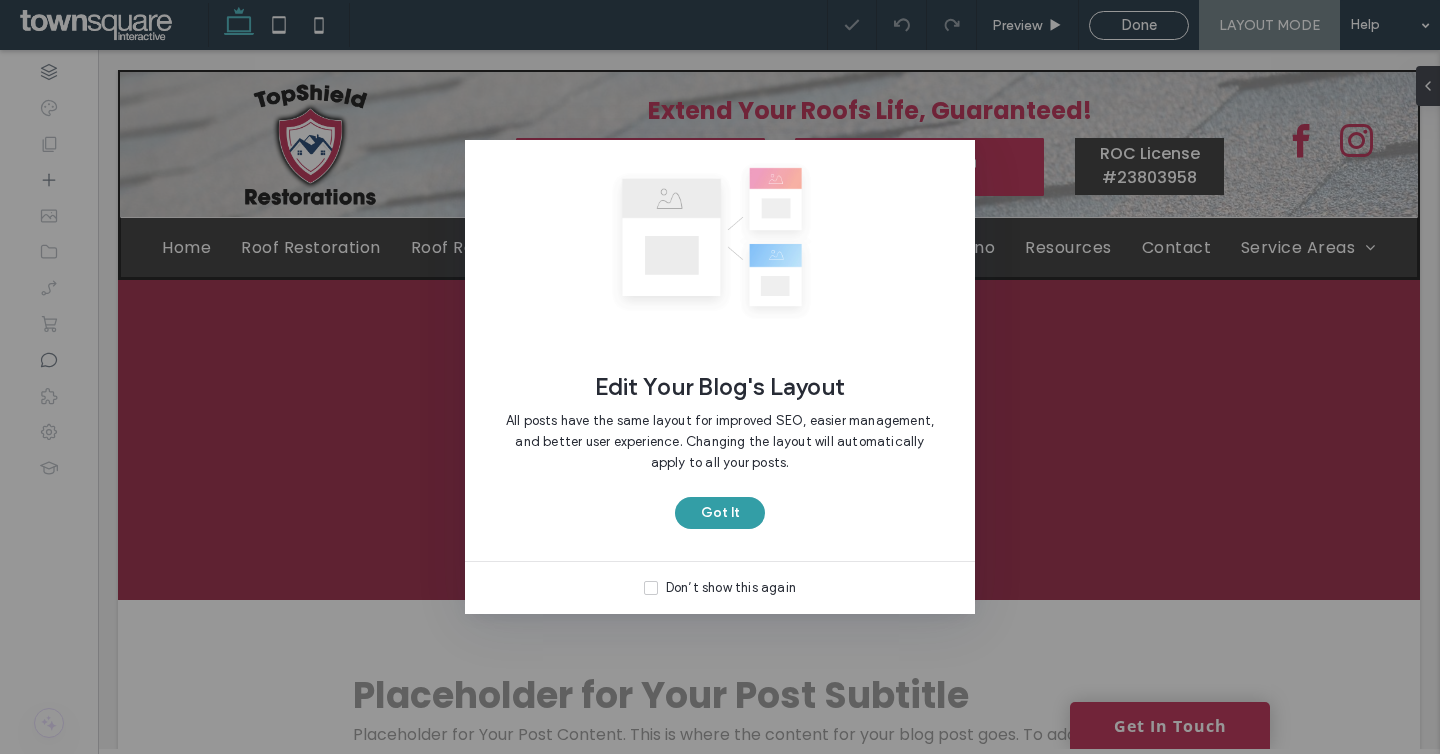 click on "Got It" at bounding box center (720, 513) 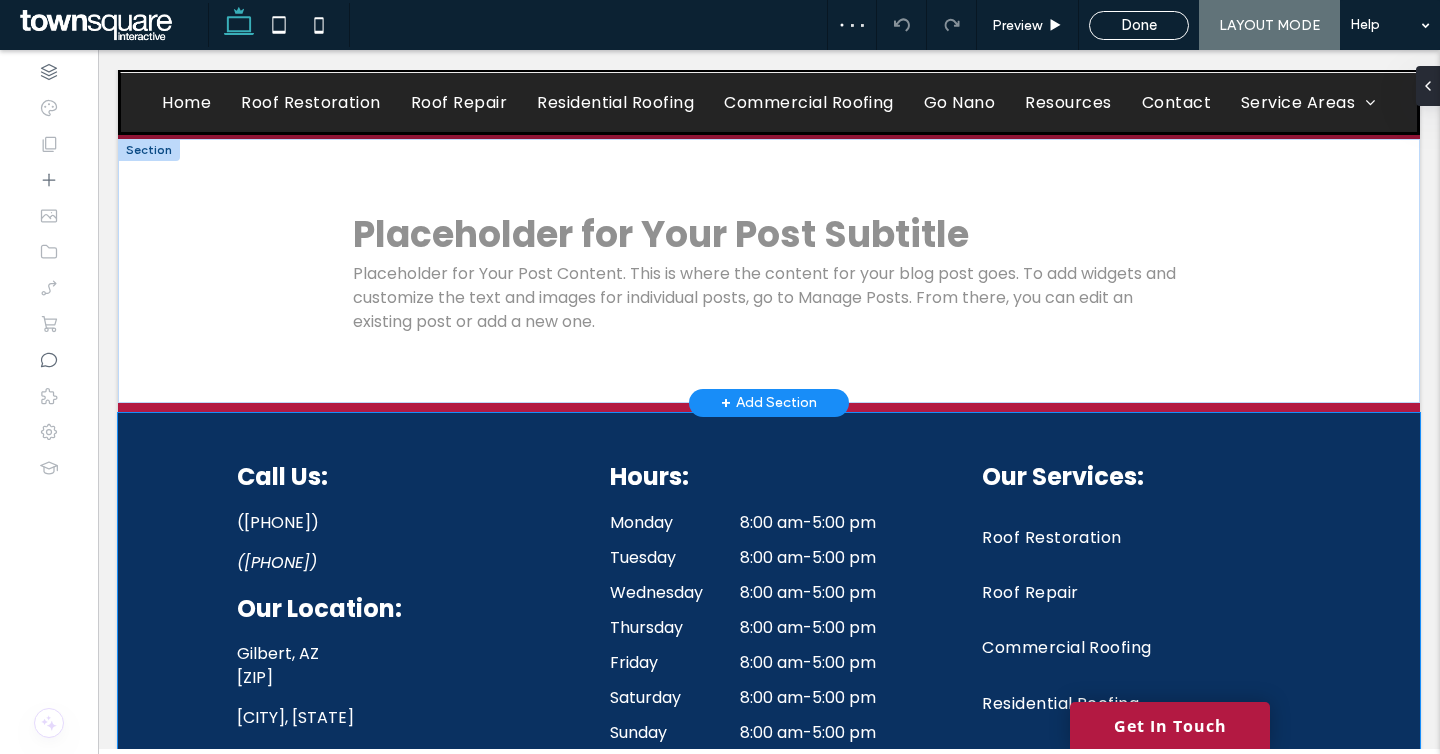 scroll, scrollTop: 295, scrollLeft: 0, axis: vertical 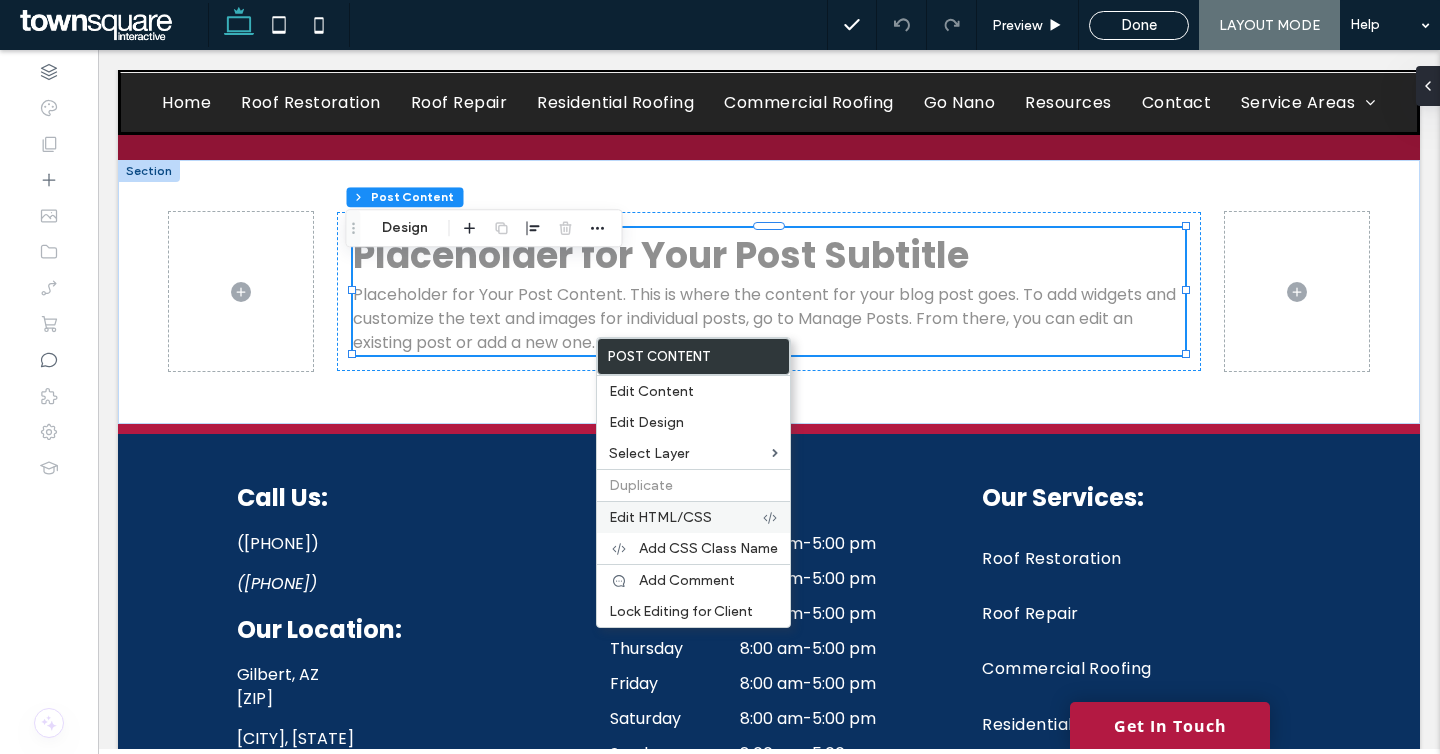click on "Edit HTML/CSS" at bounding box center (660, 517) 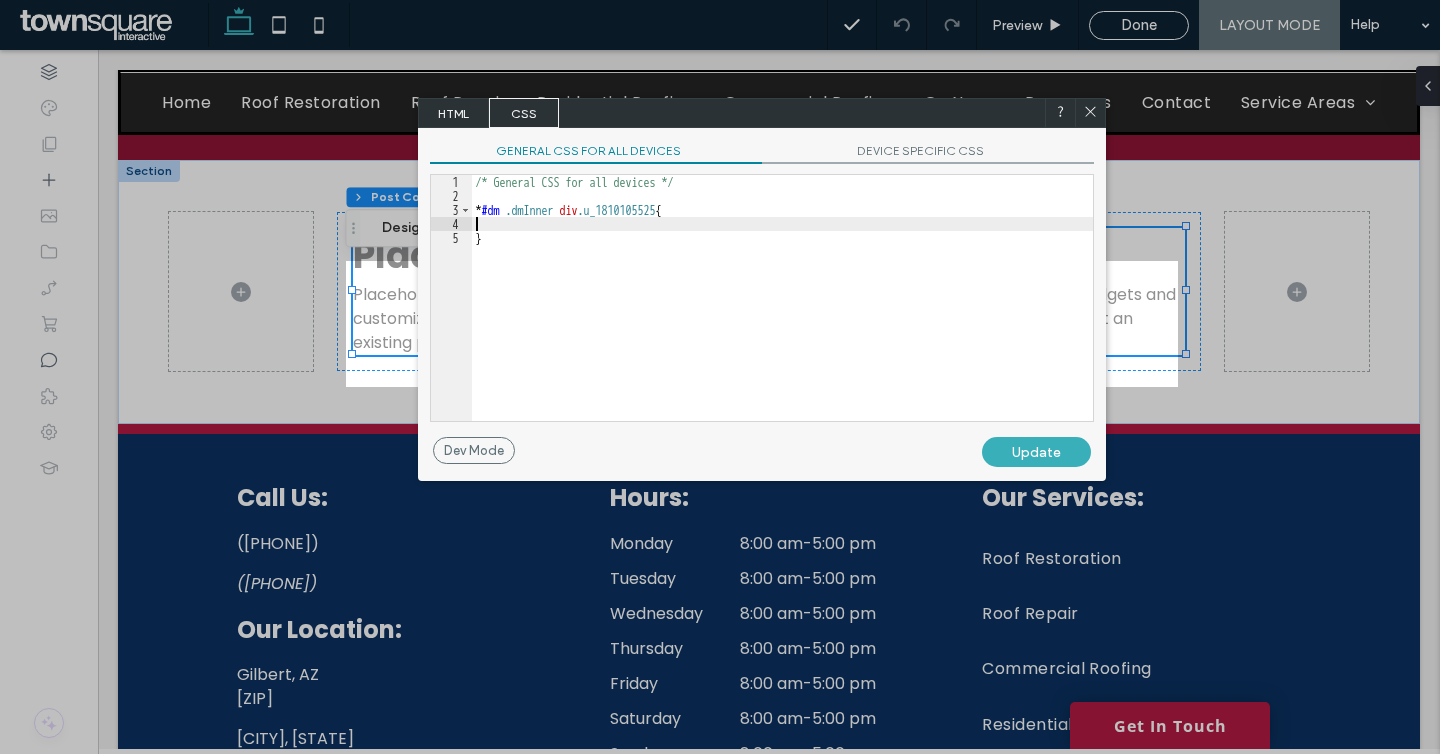 drag, startPoint x: 532, startPoint y: 225, endPoint x: 467, endPoint y: 217, distance: 65.490456 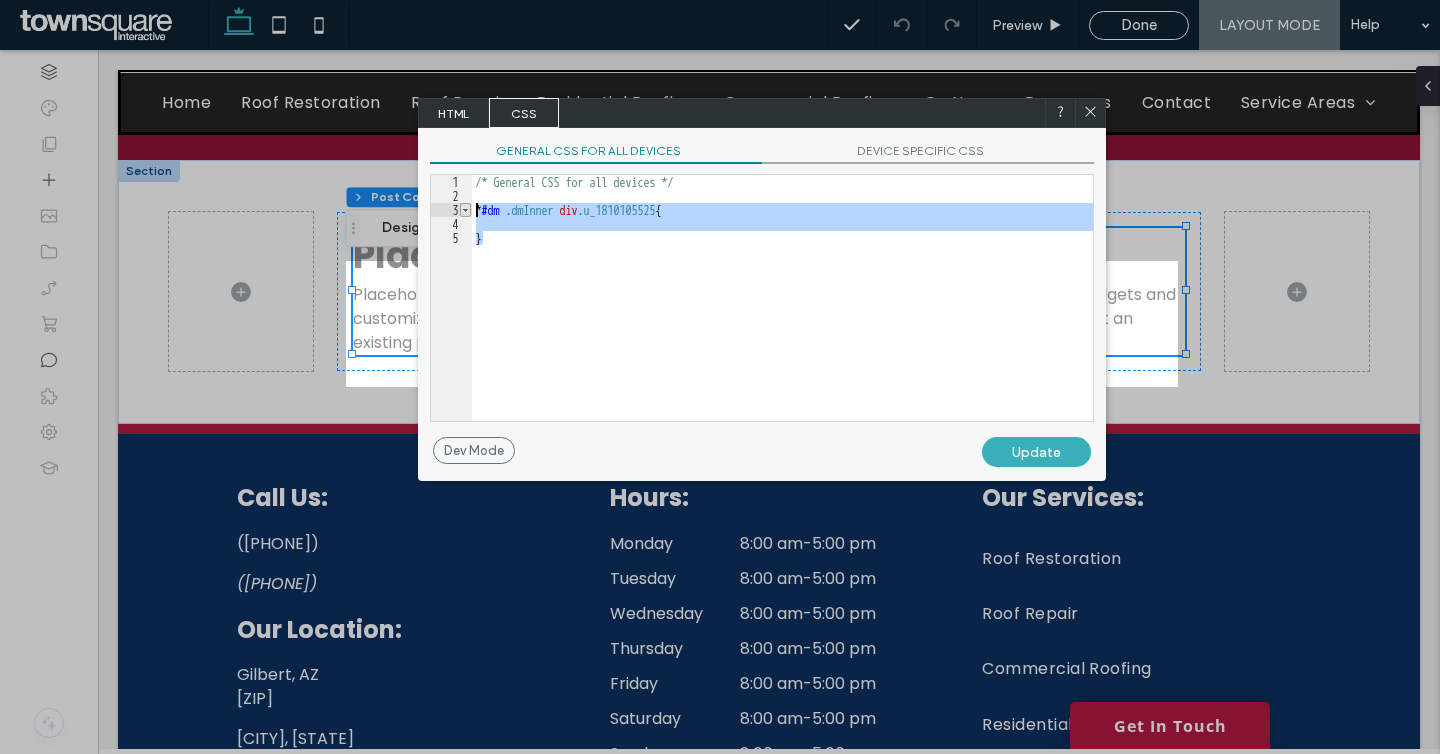 drag, startPoint x: 492, startPoint y: 235, endPoint x: 461, endPoint y: 210, distance: 39.824615 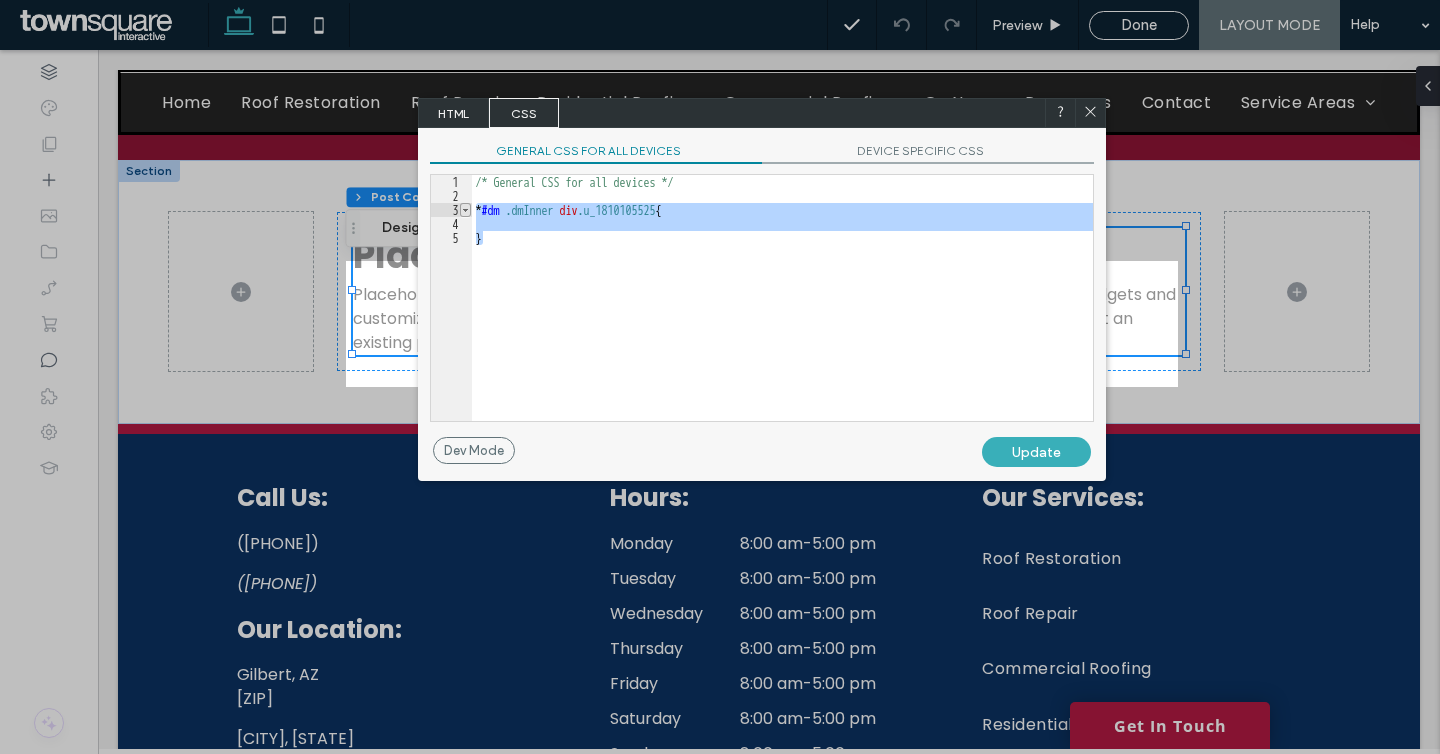 paste 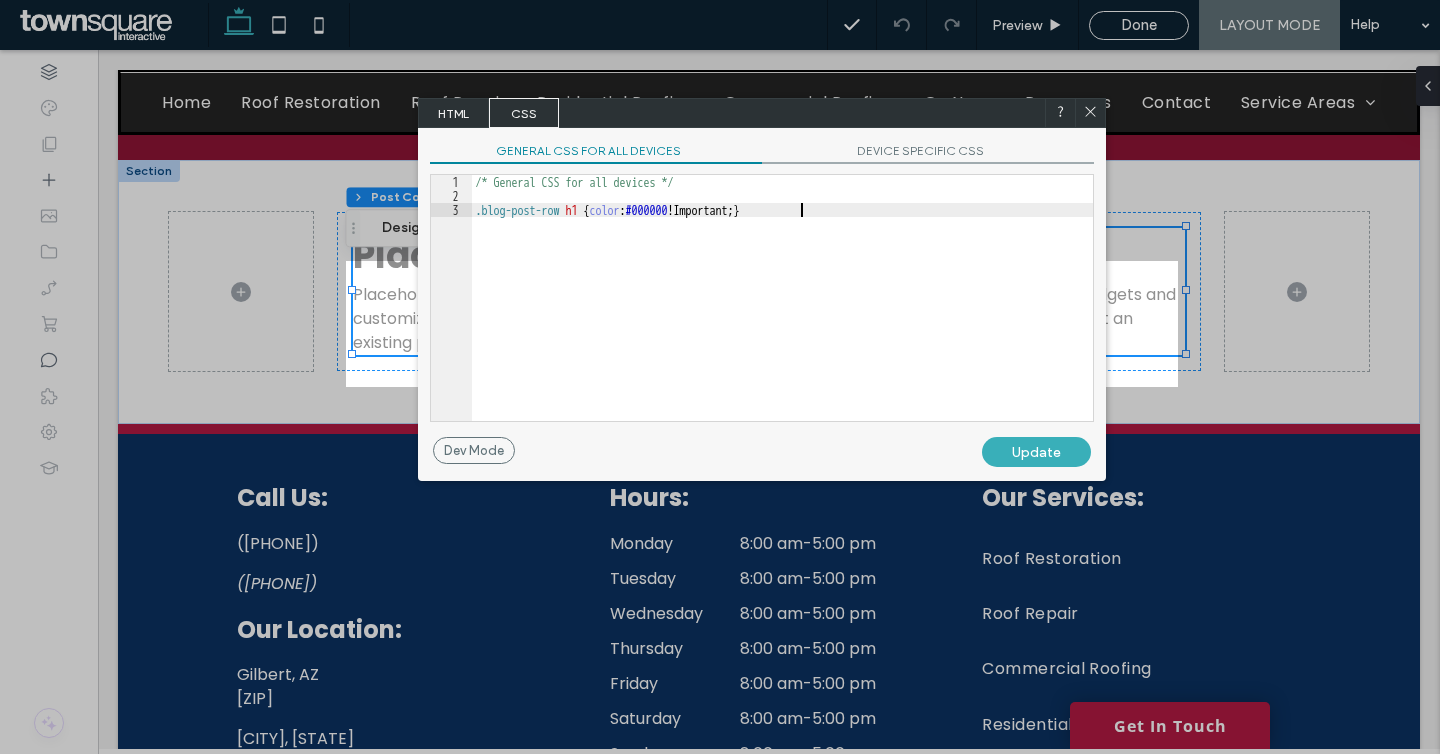 click on "/* General CSS for all devices */ .blog-post-row   h1   { color : #000000  !Important;  }" at bounding box center [782, 312] 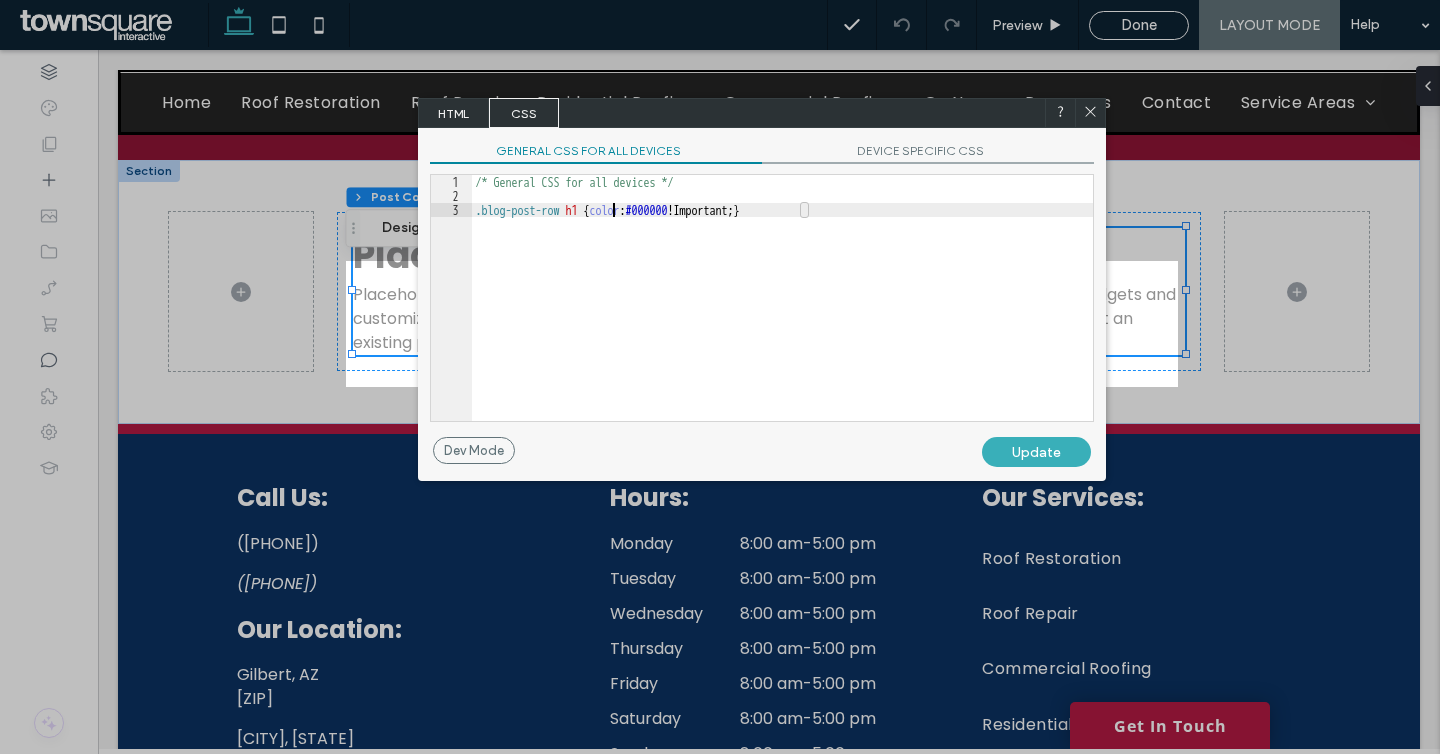 type on "**" 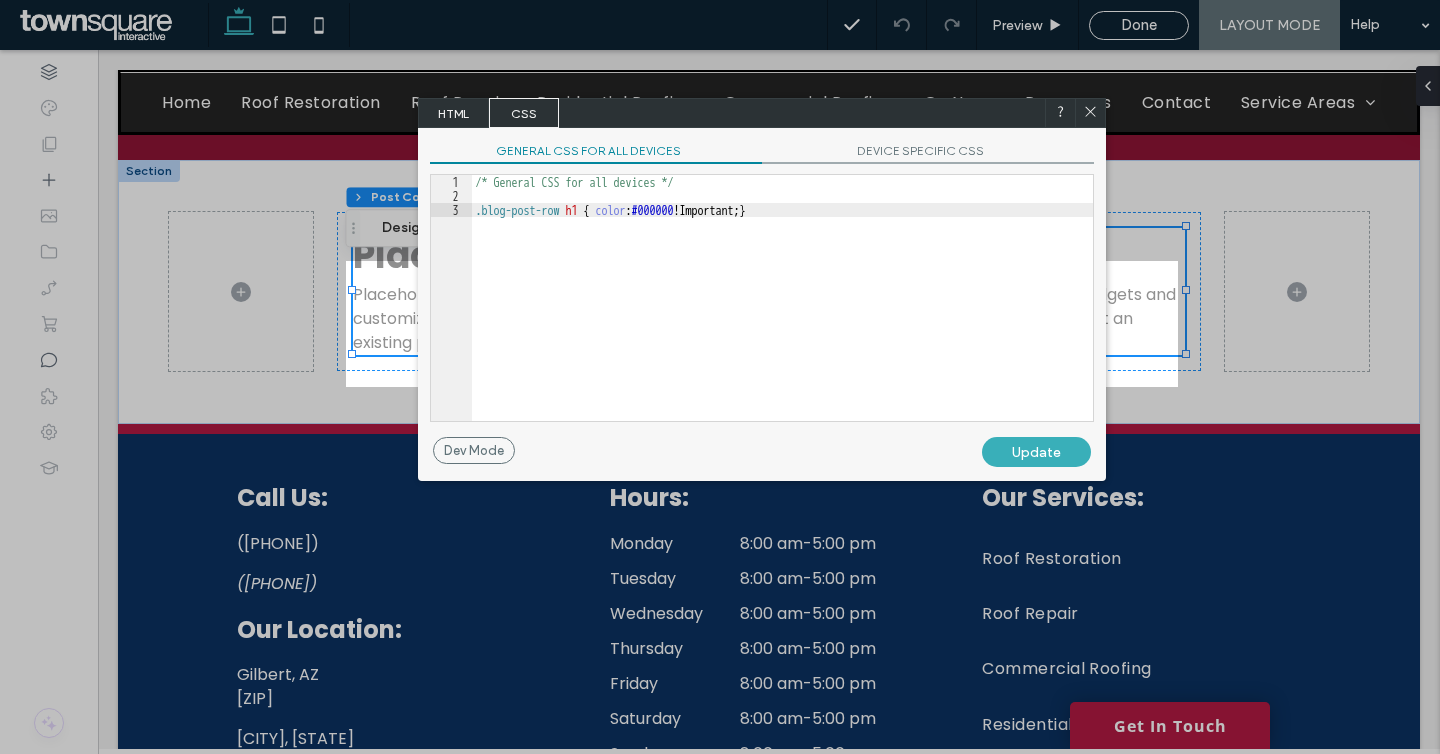 click on "Update" at bounding box center (1036, 452) 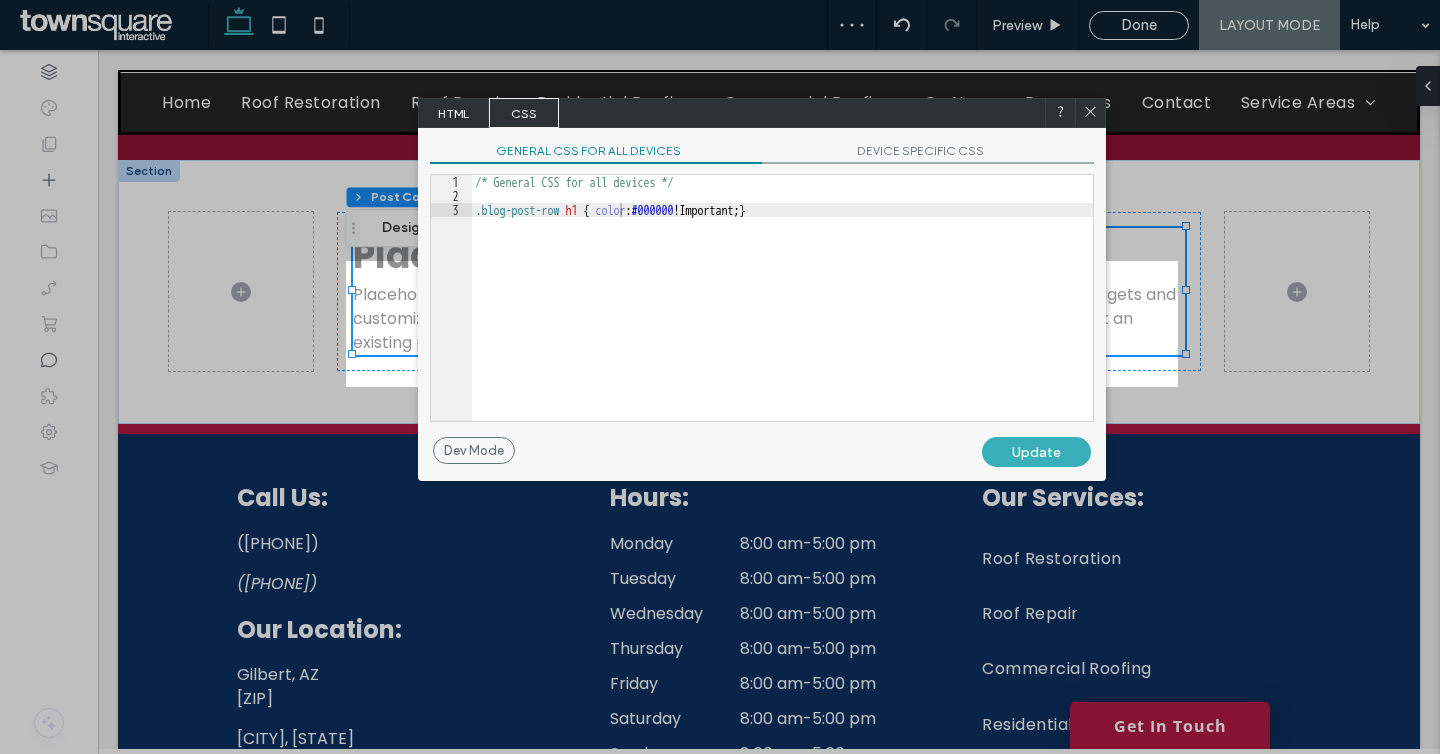 click on "Update" at bounding box center (1036, 452) 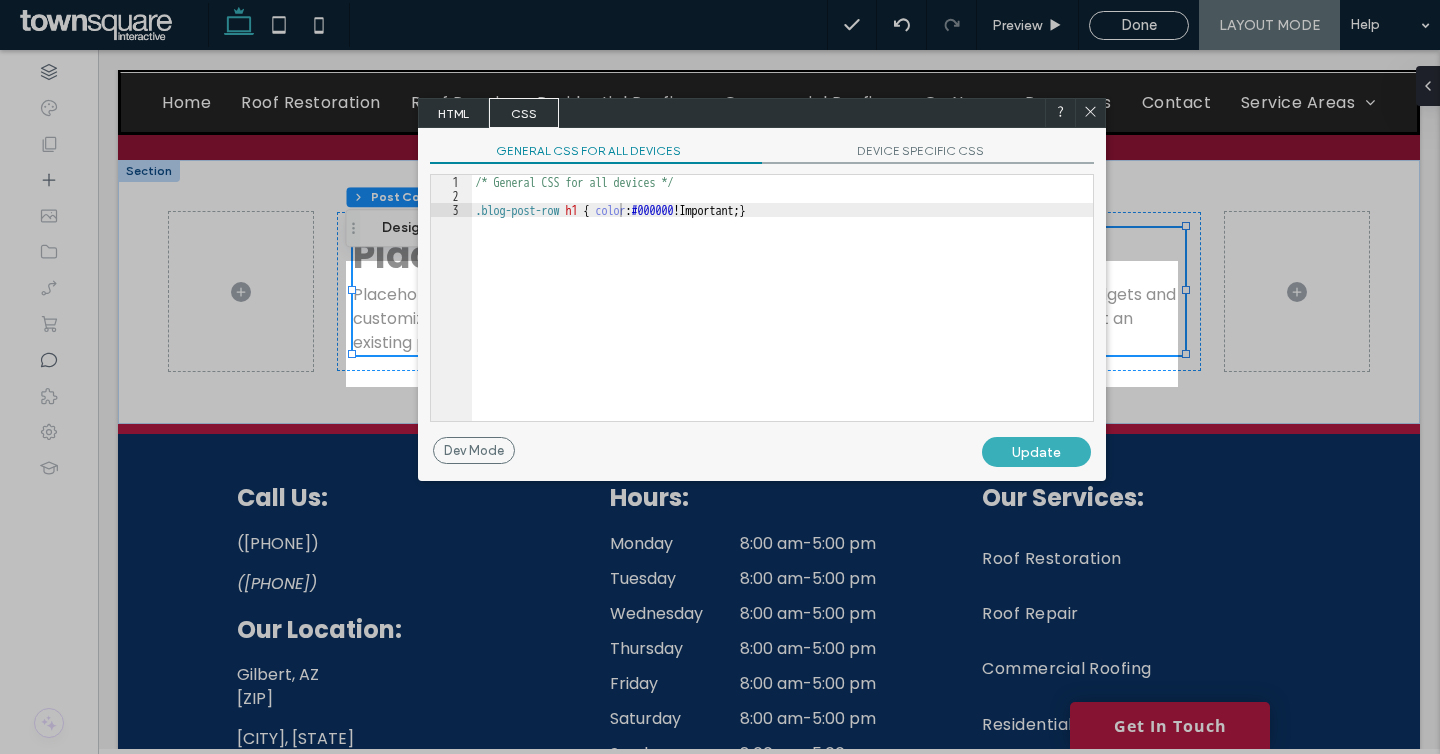click 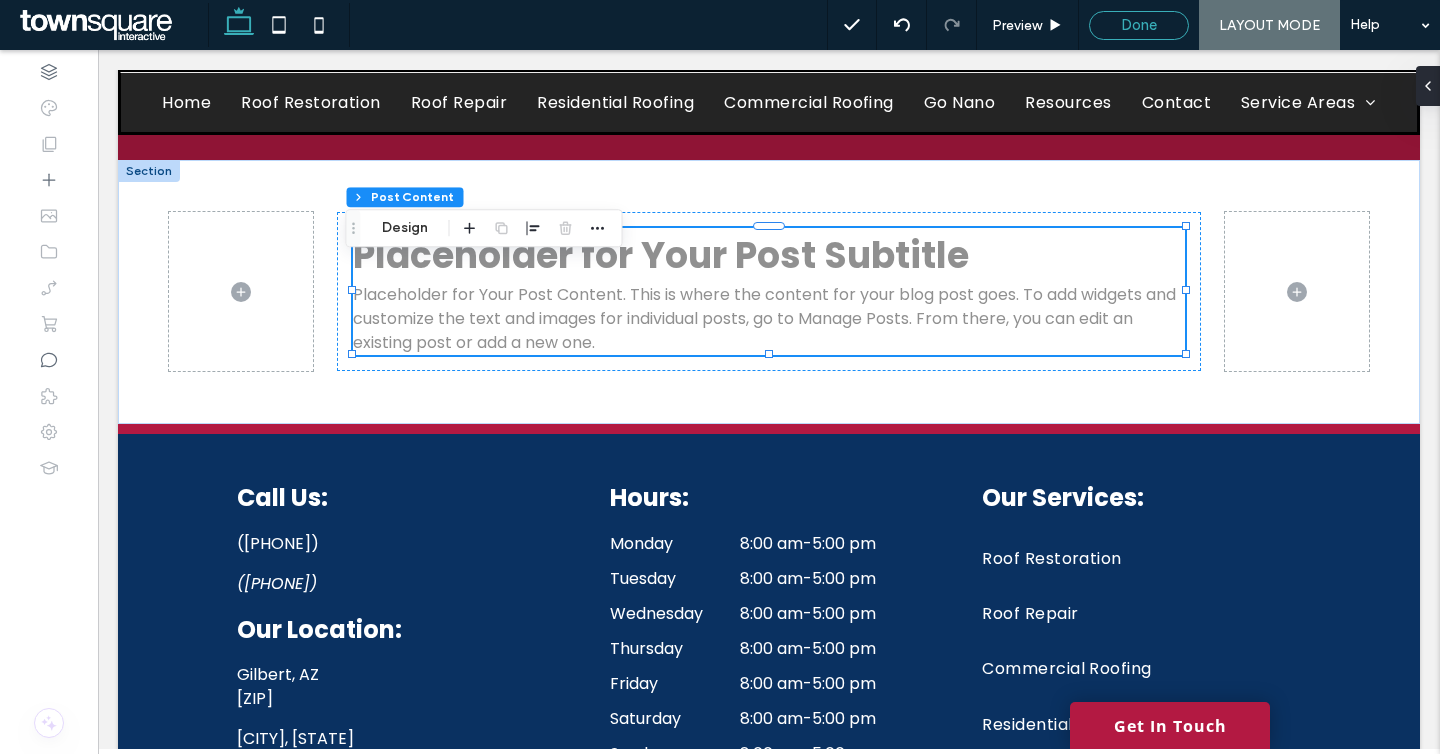 click on "Done" at bounding box center (1139, 25) 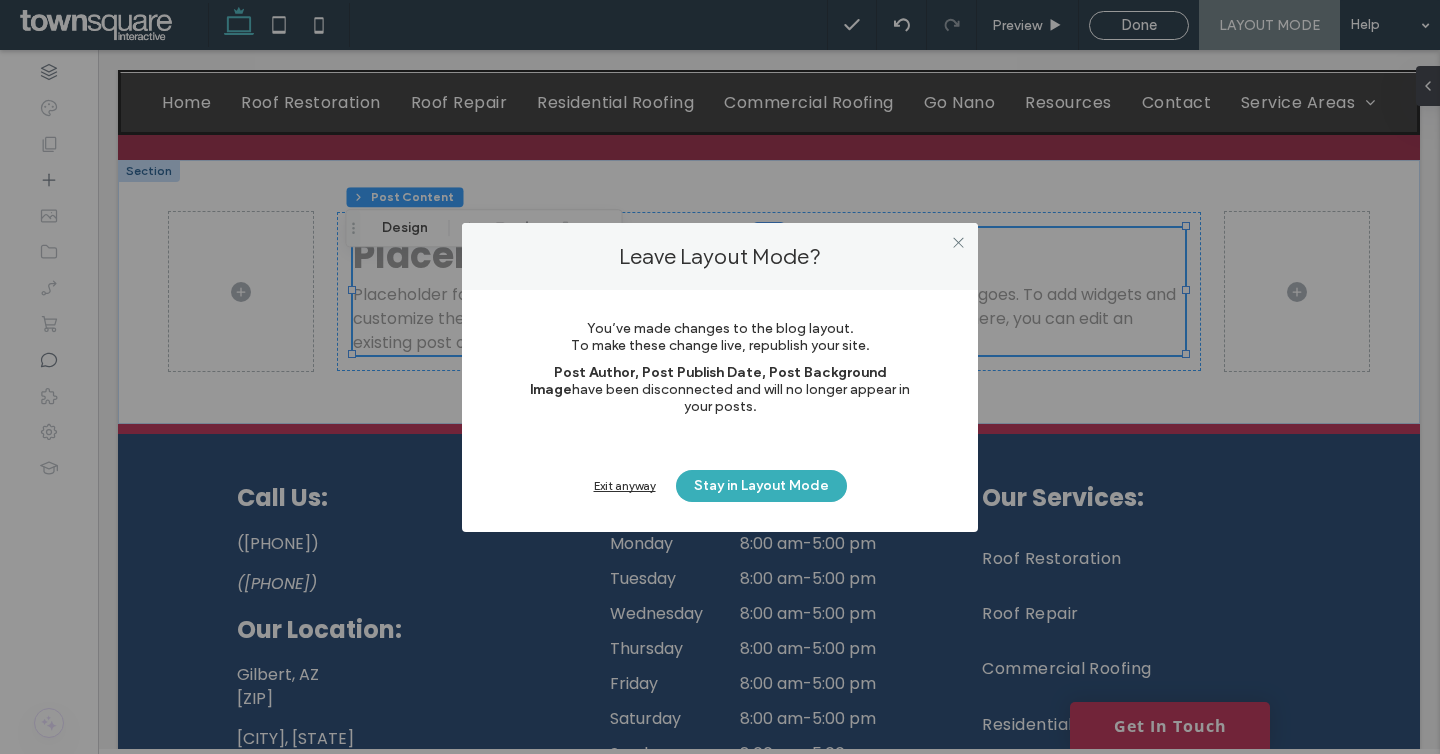 click on "Exit anyway" at bounding box center (625, 485) 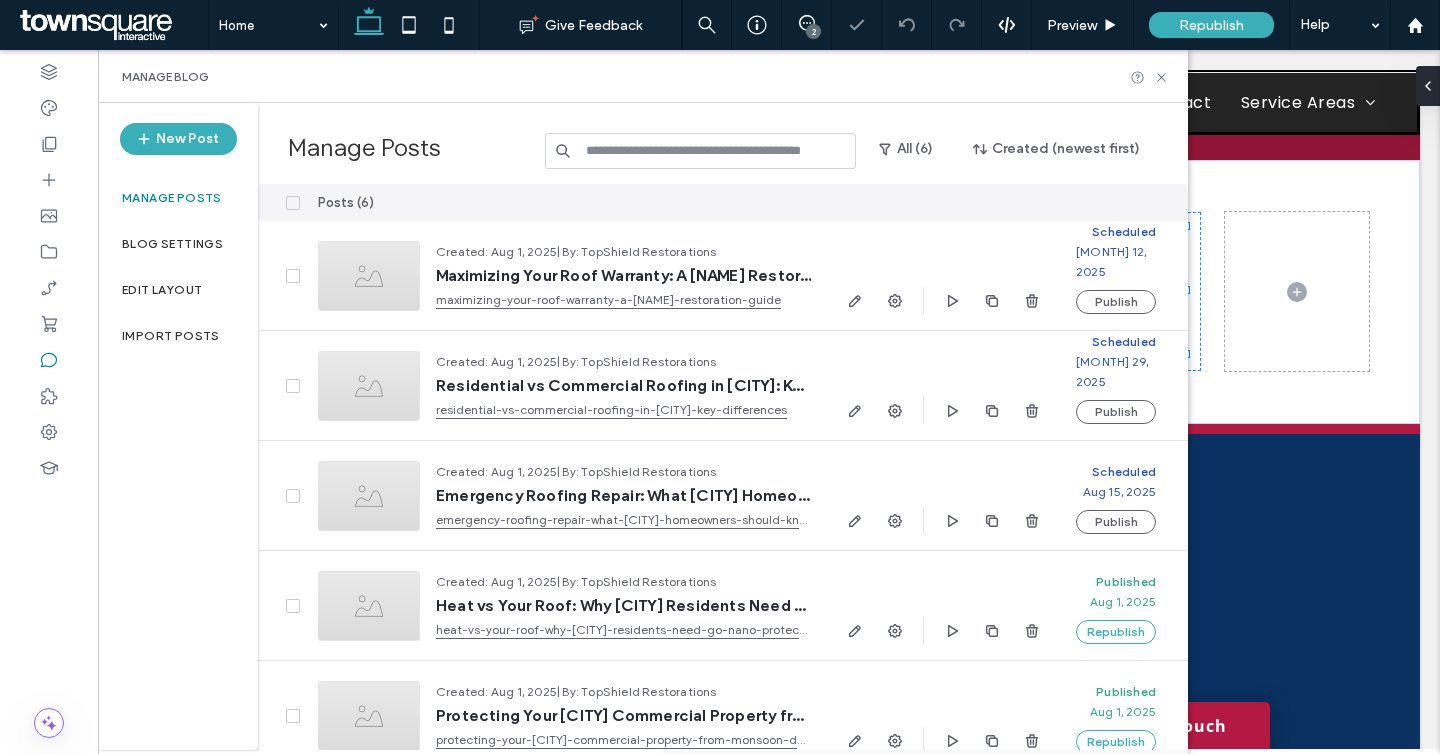 click on "Republish" at bounding box center (1212, 25) 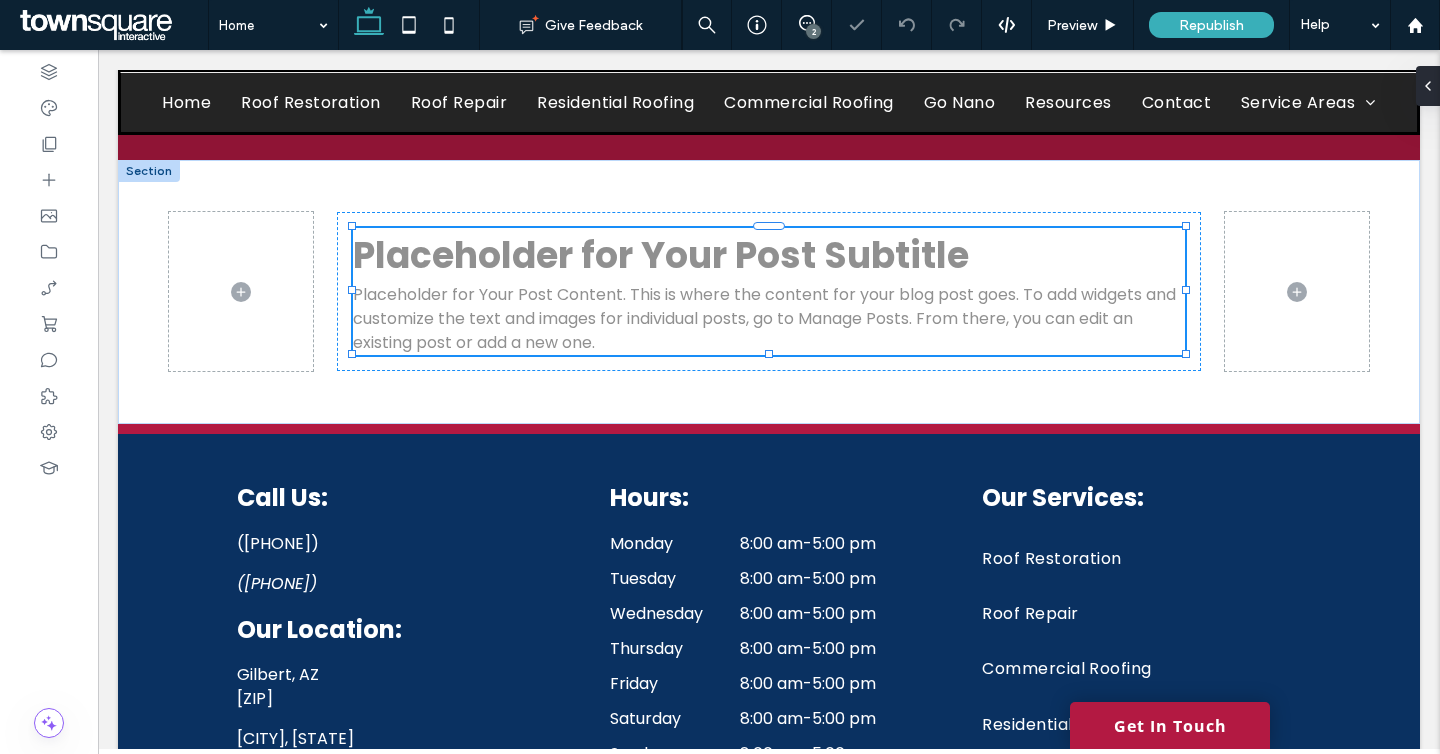 click on "Republish" at bounding box center [1211, 25] 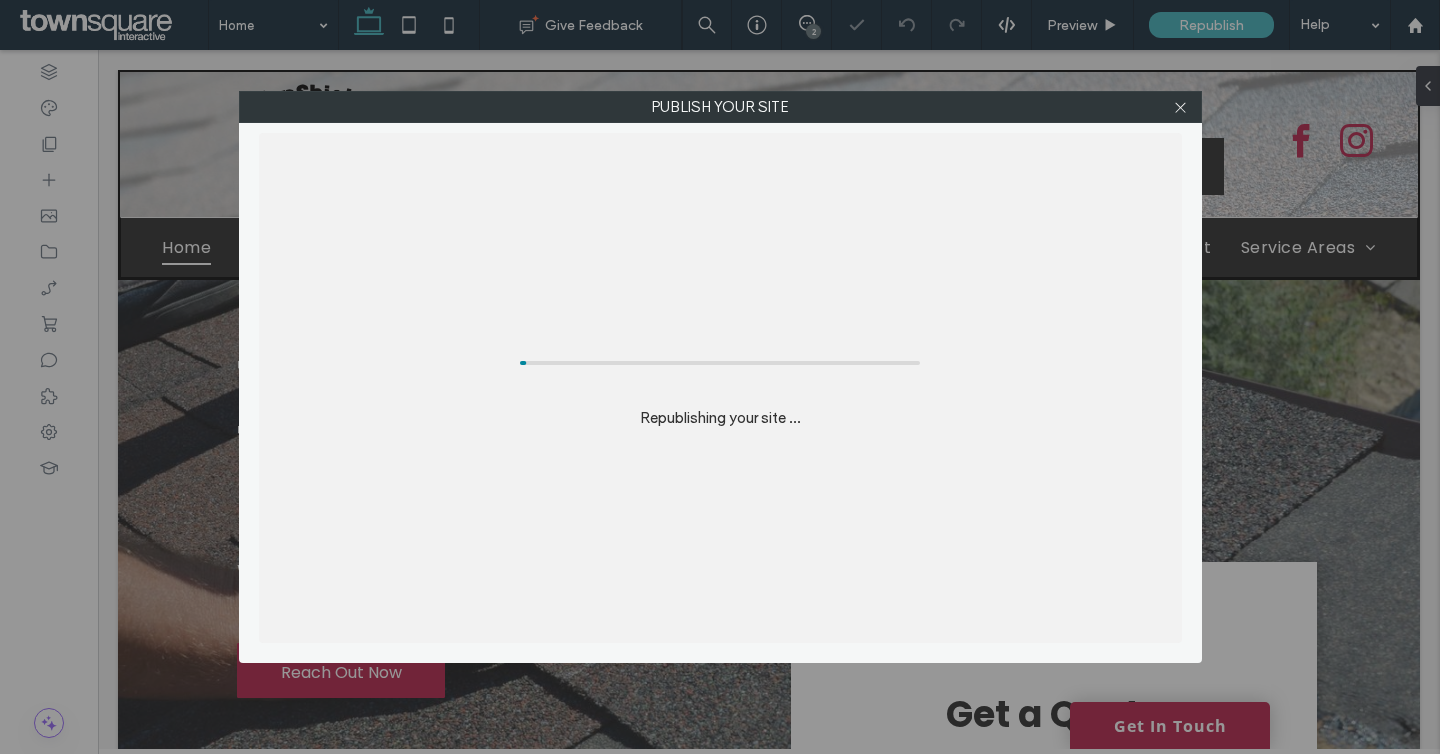 scroll, scrollTop: 0, scrollLeft: 0, axis: both 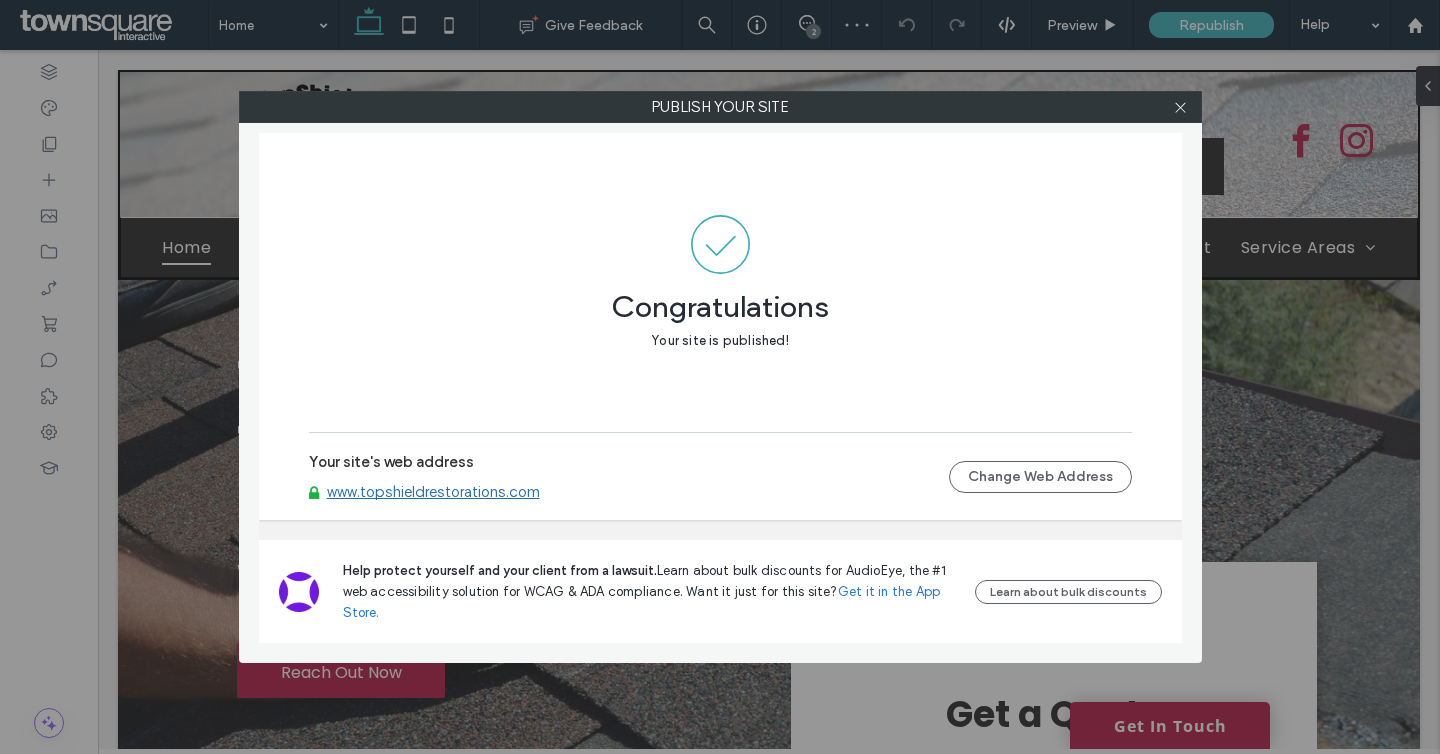 click on "www.topshieldrestorations.com" at bounding box center (433, 492) 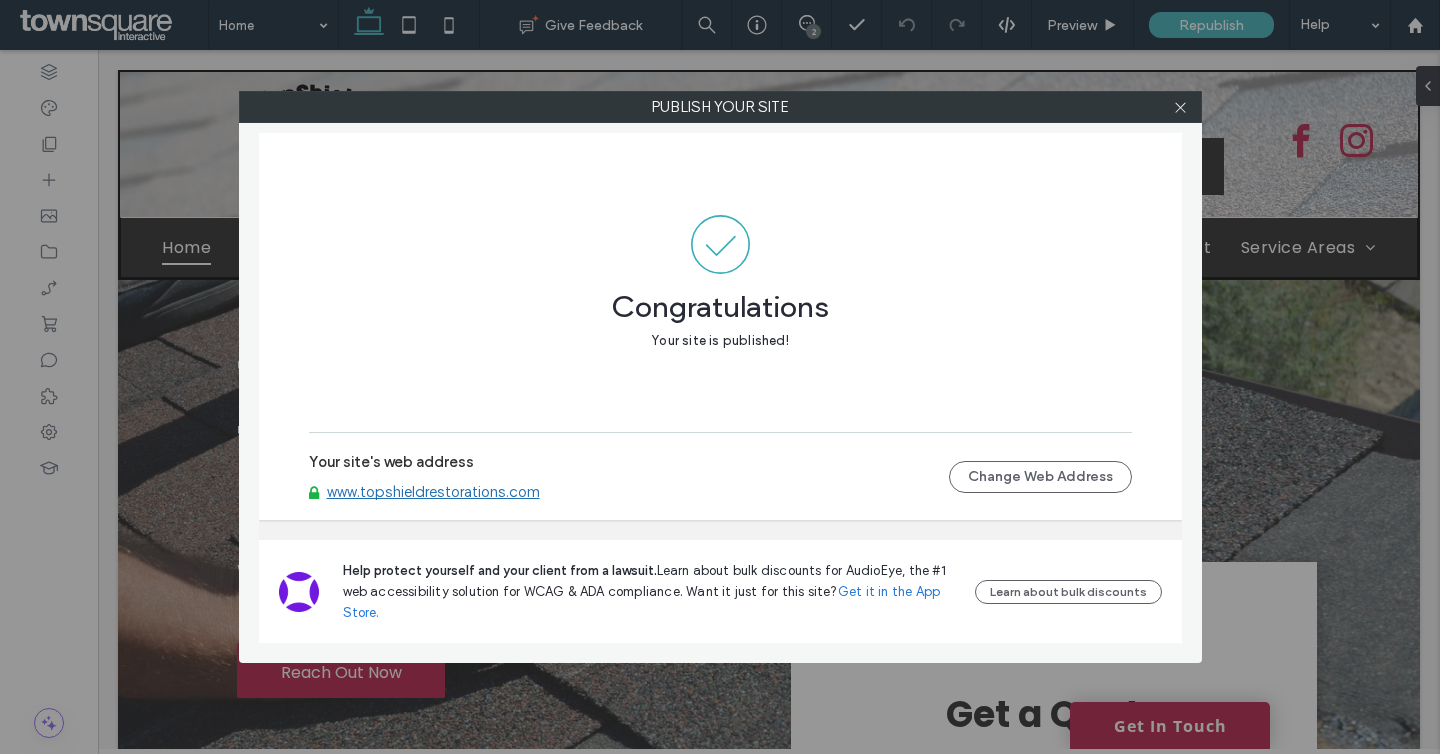 click at bounding box center [1181, 107] 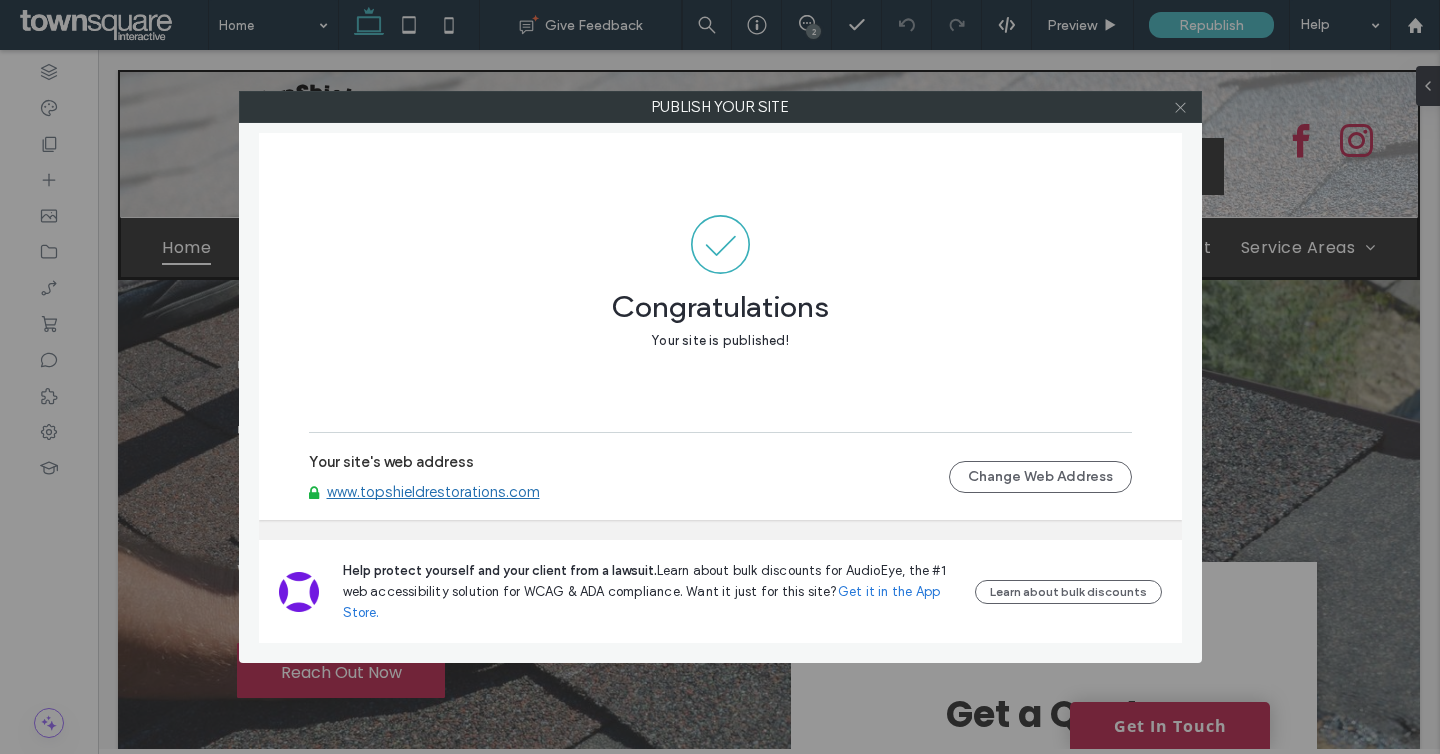 click 